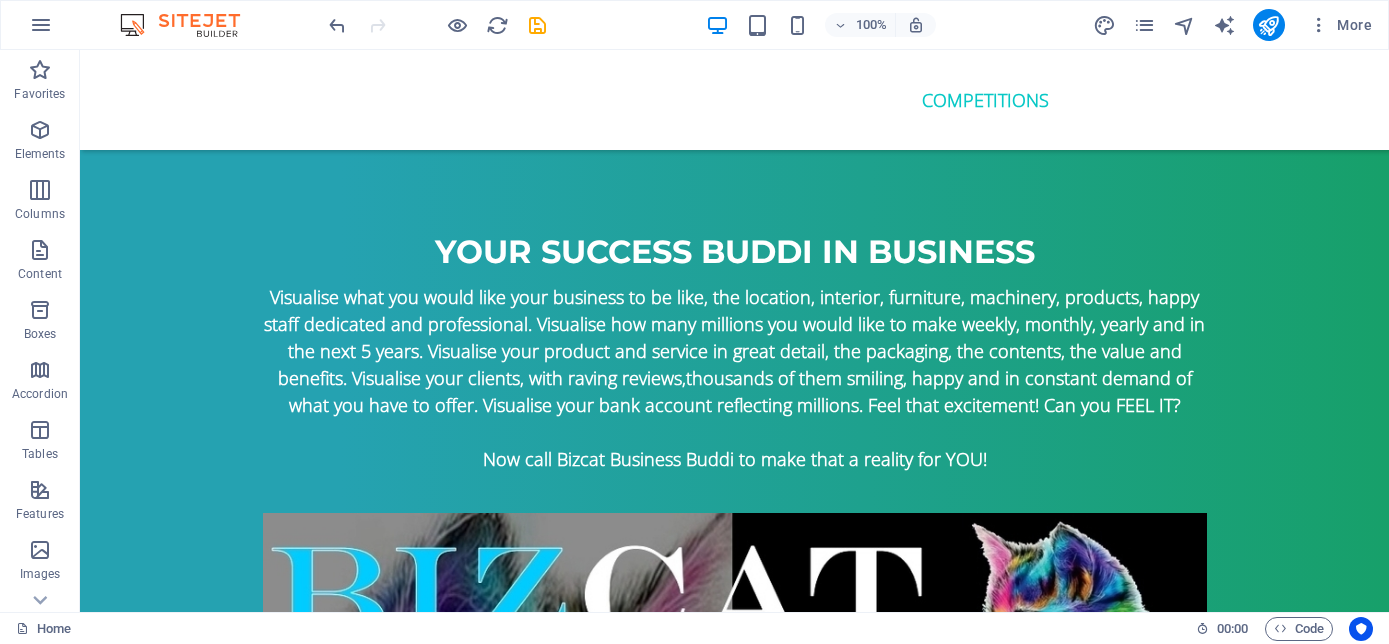 scroll, scrollTop: 0, scrollLeft: 0, axis: both 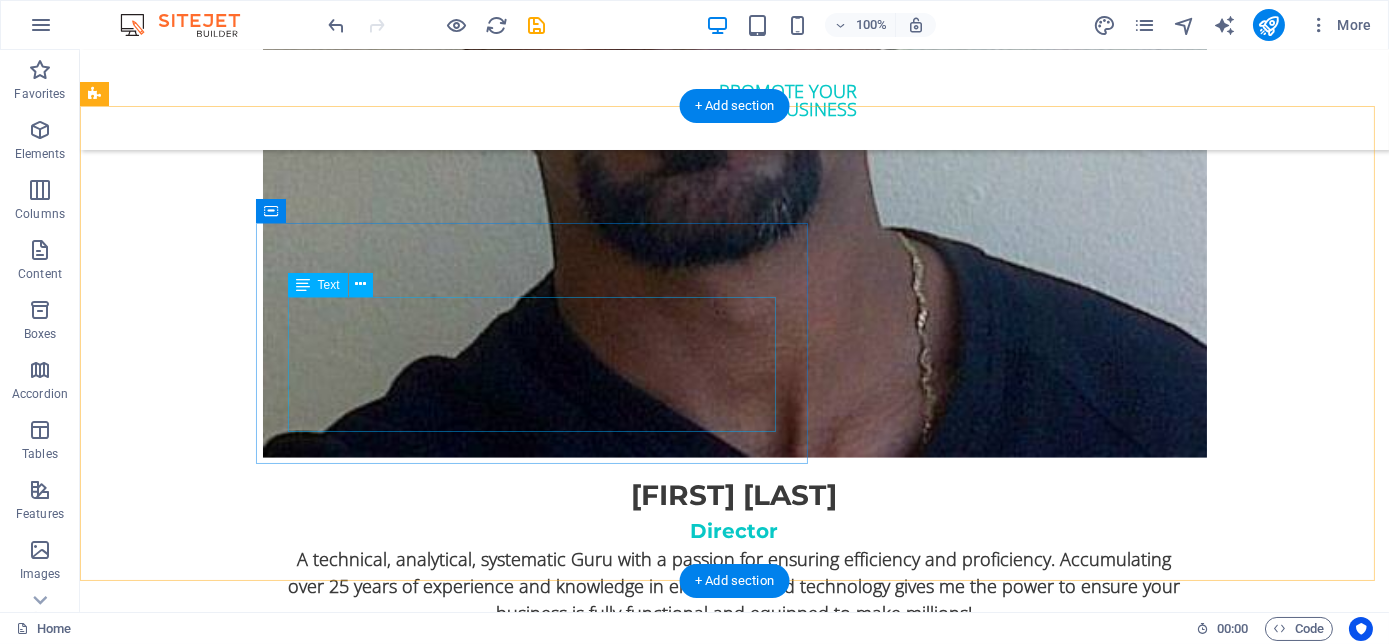 click on "Lorem ipsum dolor sit amet, consectetuer adipiscing elit. Aenean commodo ligula eget dolor. Lorem ipsum dolor sit amet, consectetuer adipiscing elit leget dolor. Lorem ipsum dolor sit amet, consectetuer adipiscing elit. Aenean commodo ligula eget dolor." at bounding box center (775, 6811) 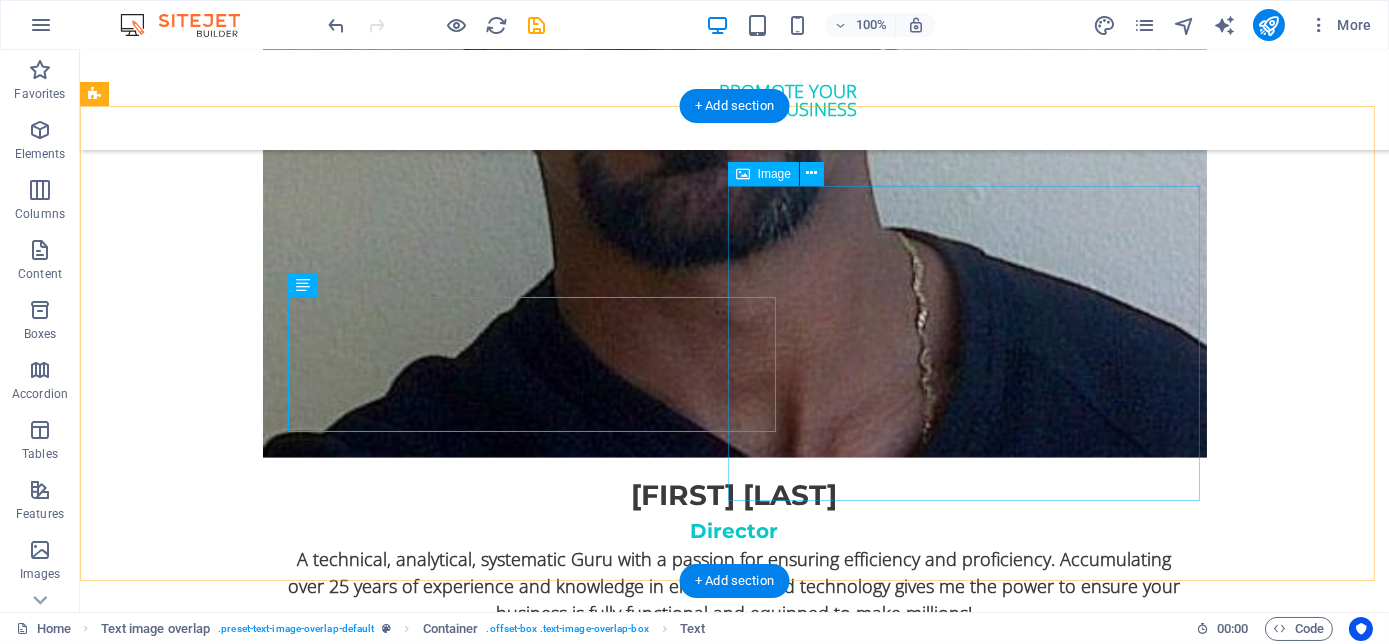 click at bounding box center [735, 7199] 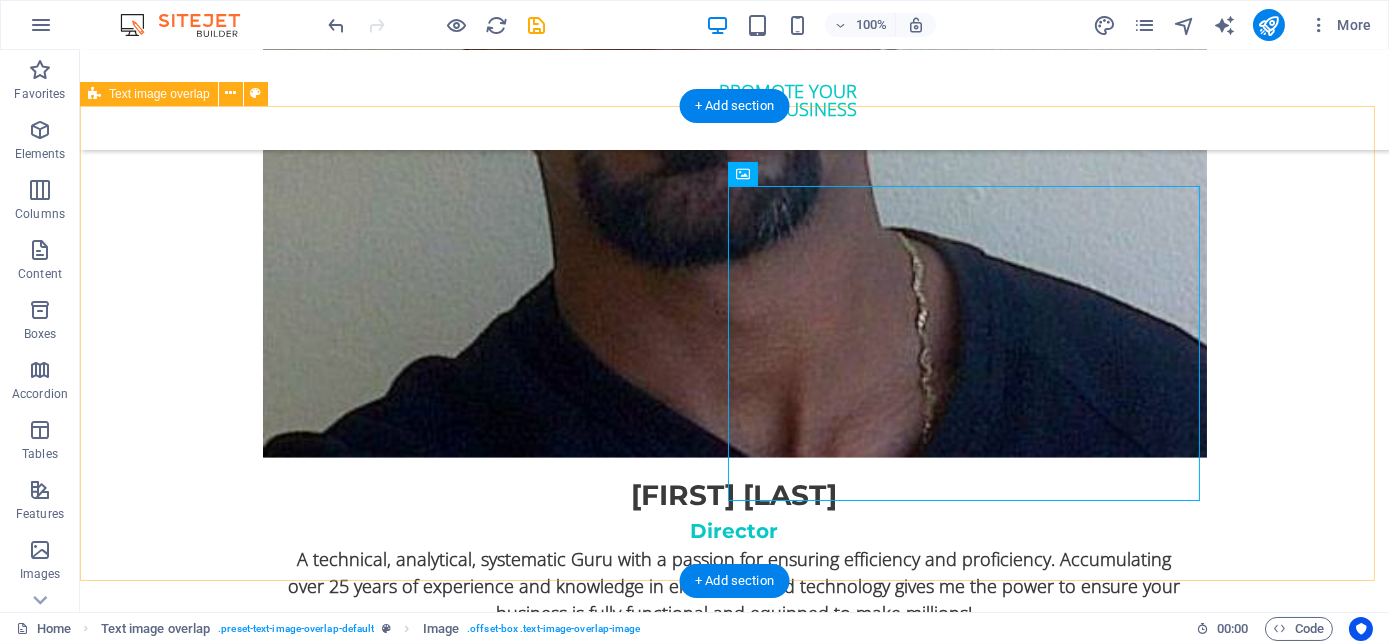 click on "The Millennial Success Code Lorem ipsum dolor sit amet, consectetuer adipiscing elit. Aenean commodo ligula eget dolor. Lorem ipsum dolor sit amet, consectetuer adipiscing elit leget dolor. Lorem ipsum dolor sit amet, consectetuer adipiscing elit. Aenean commodo ligula eget dolor." at bounding box center [734, 7105] 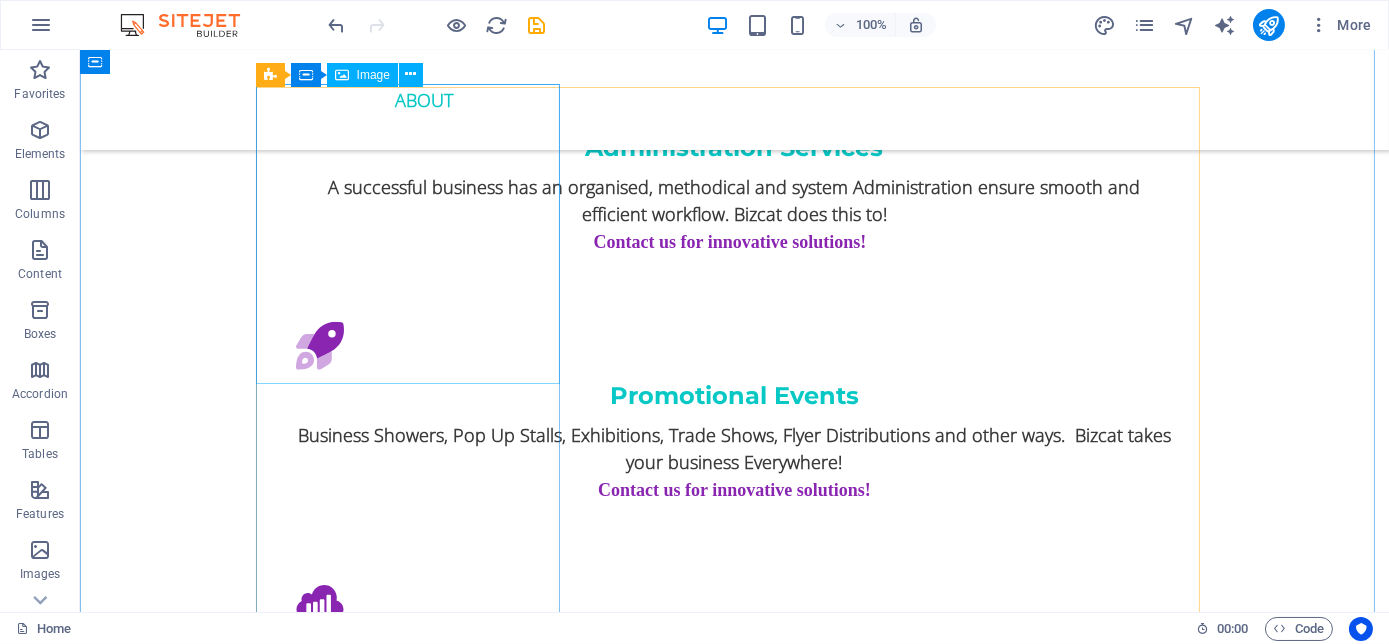 scroll, scrollTop: 2727, scrollLeft: 0, axis: vertical 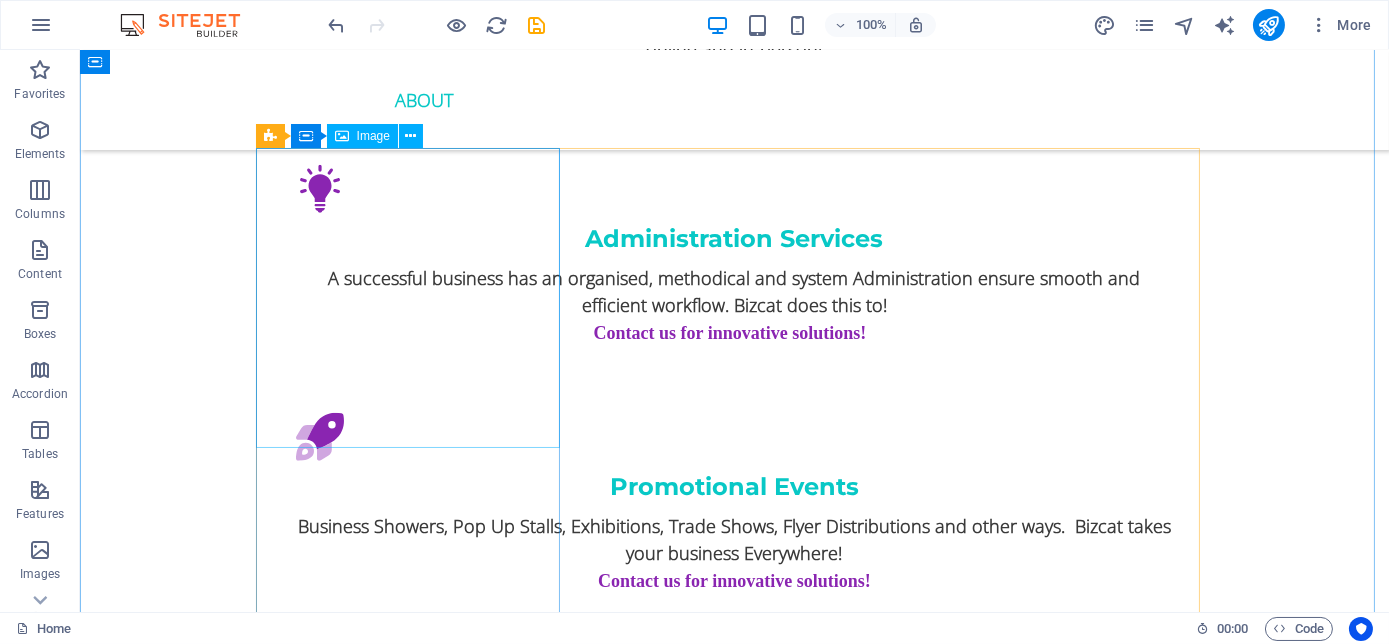 click at bounding box center (735, 1814) 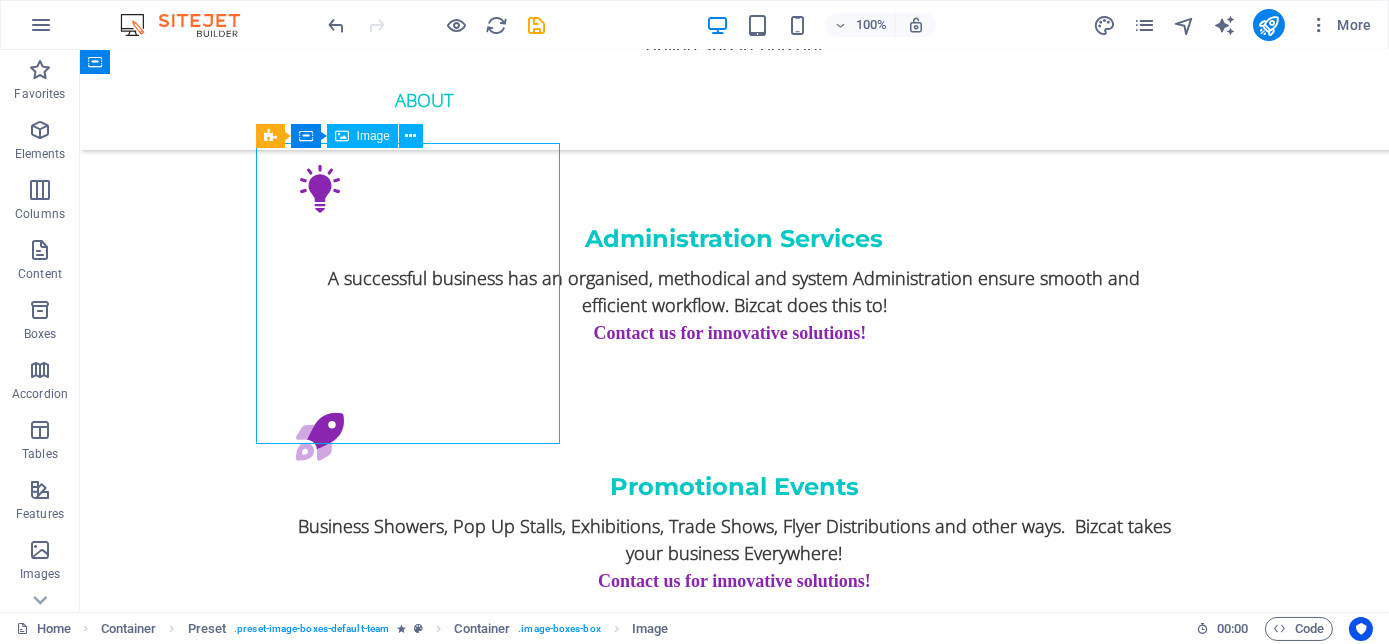 click at bounding box center [735, 1814] 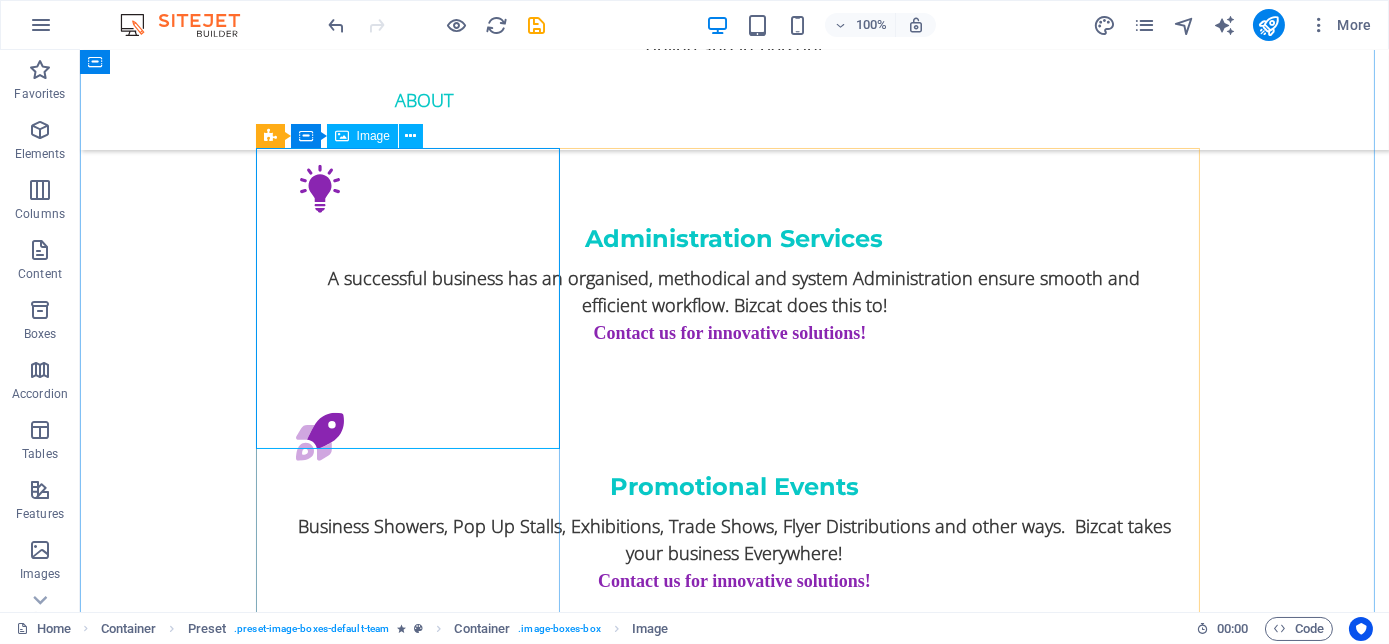 click at bounding box center (735, 1814) 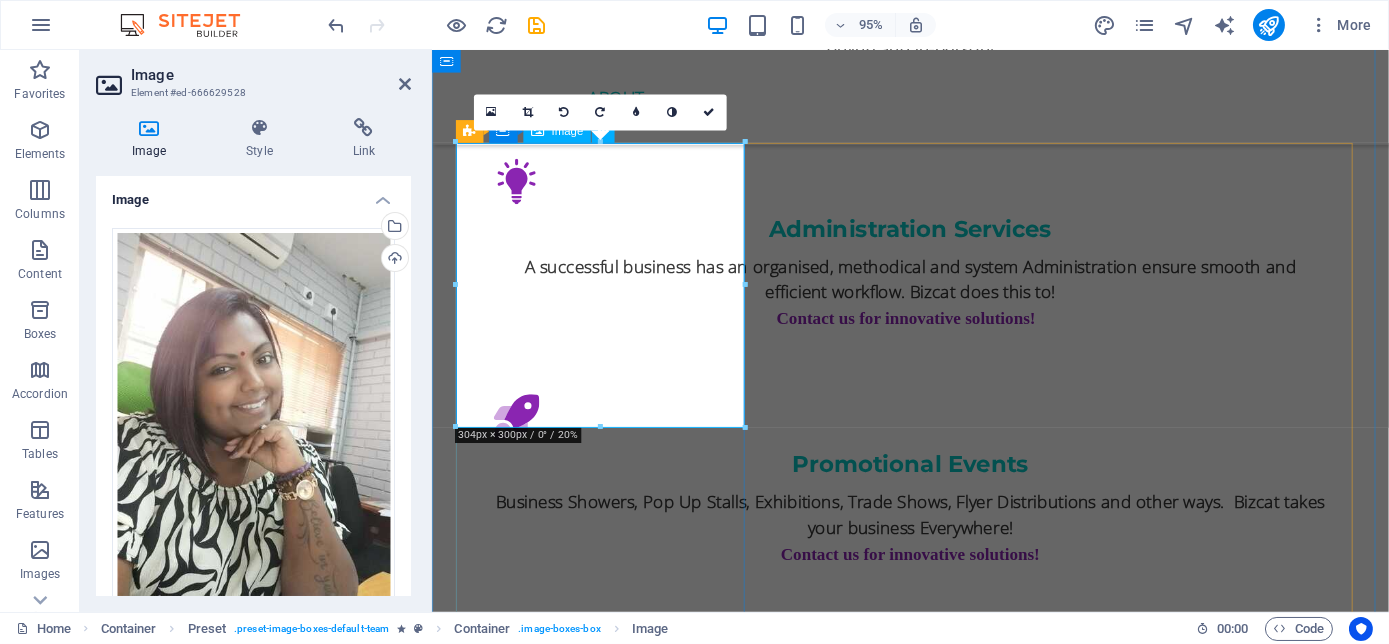 click at bounding box center [935, 1814] 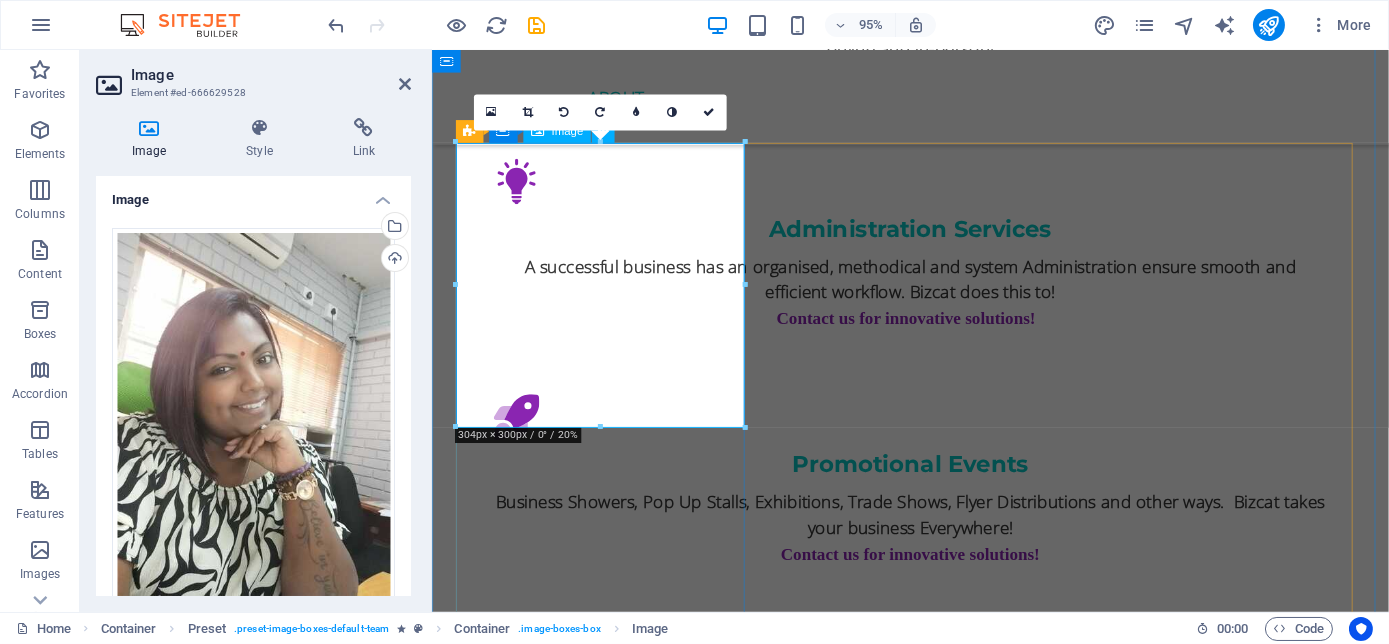 click at bounding box center (935, 1814) 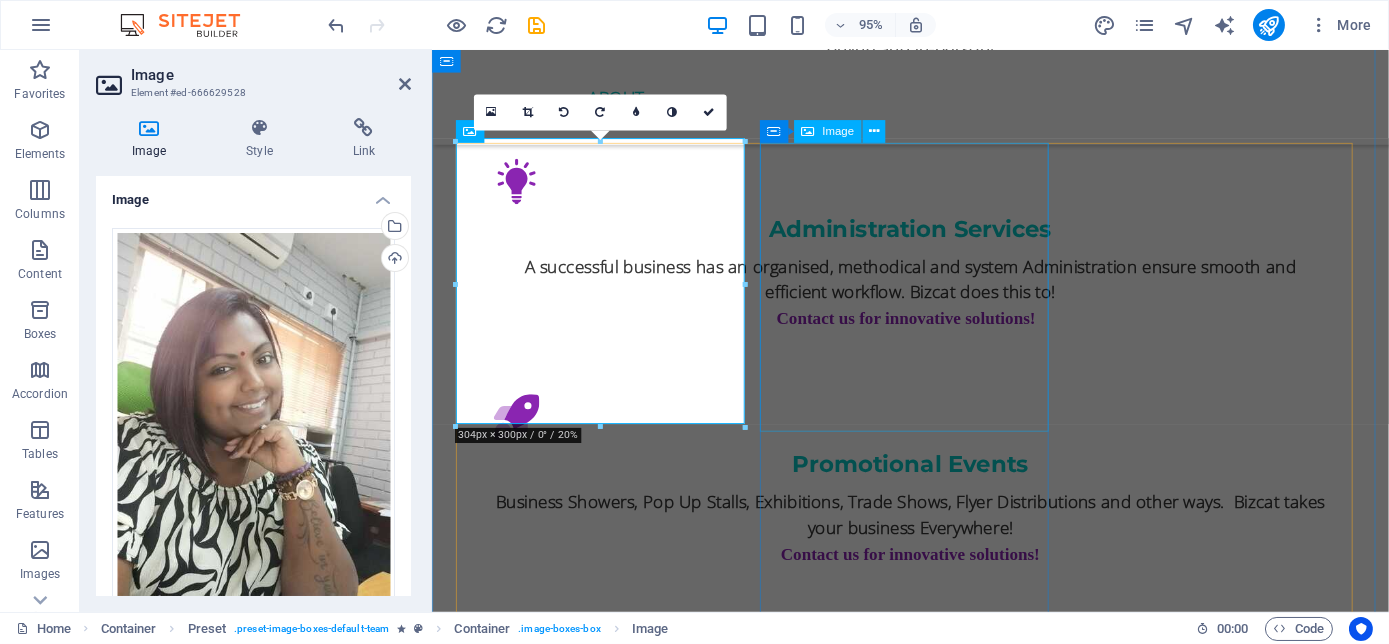 click at bounding box center [935, 3072] 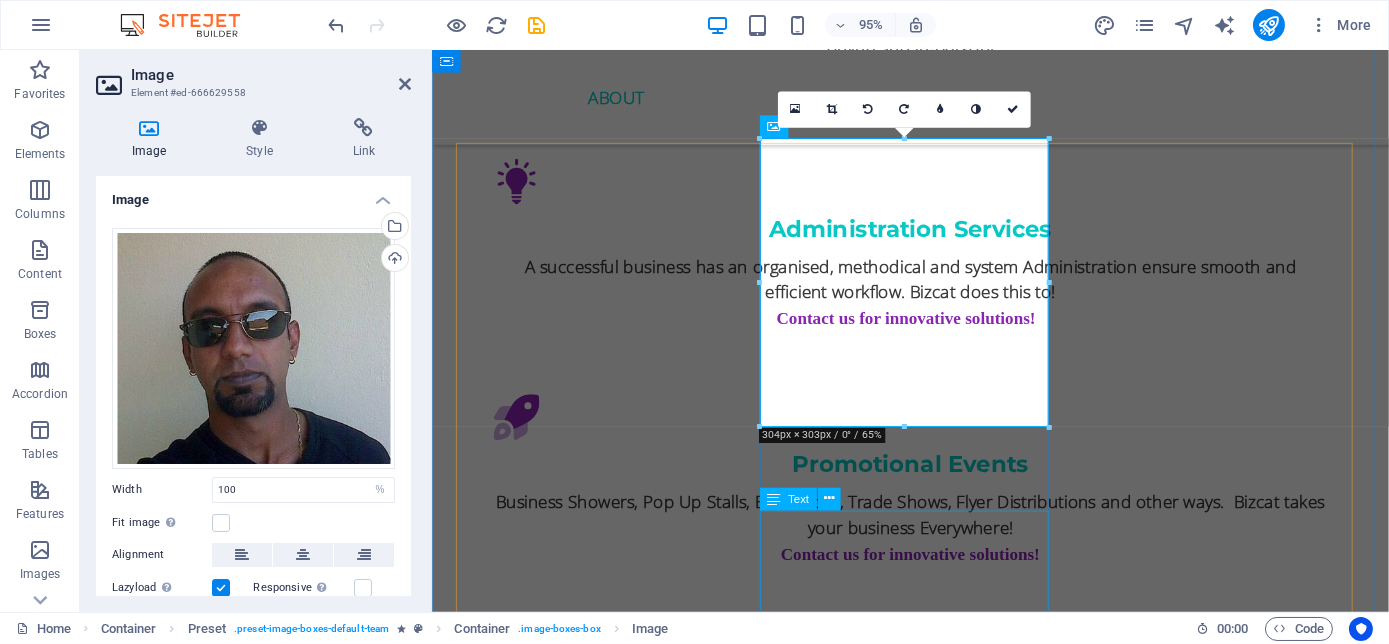 click on "A technical, analytical, systematic Guru with a passion for ensuring efficiency and proficiency. Accumulating over 25 years of experience and knowledge in electronics and technology gives me the power to ensure your business is fully functional and equipped to make millions!" at bounding box center (935, 3672) 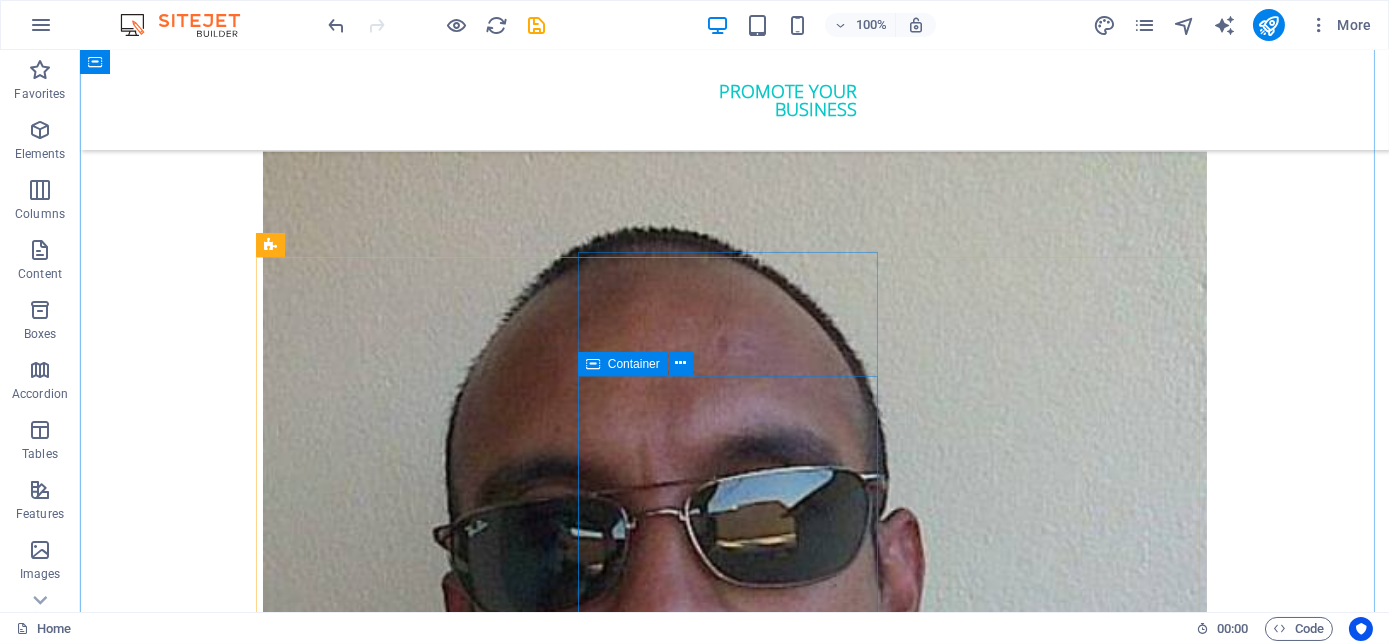 scroll, scrollTop: 5000, scrollLeft: 0, axis: vertical 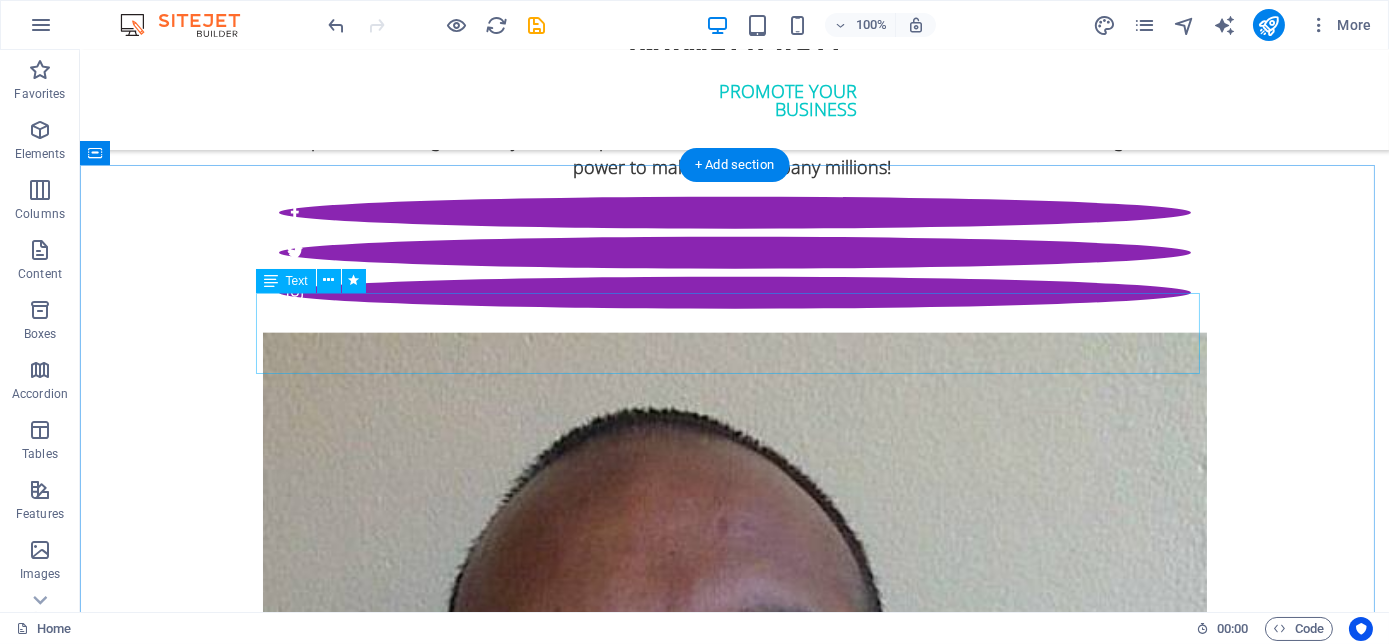 click on "Lorem ipsum dolor sit amet, consectetur adipisicing elit. Maiores ipsum repellat minus nihil. Labore, delectus, nam dignissimos ea repudiandae minima voluptatum magni pariatur possimus quia accusamus harum facilis corporis animi nisi." at bounding box center [735, 6025] 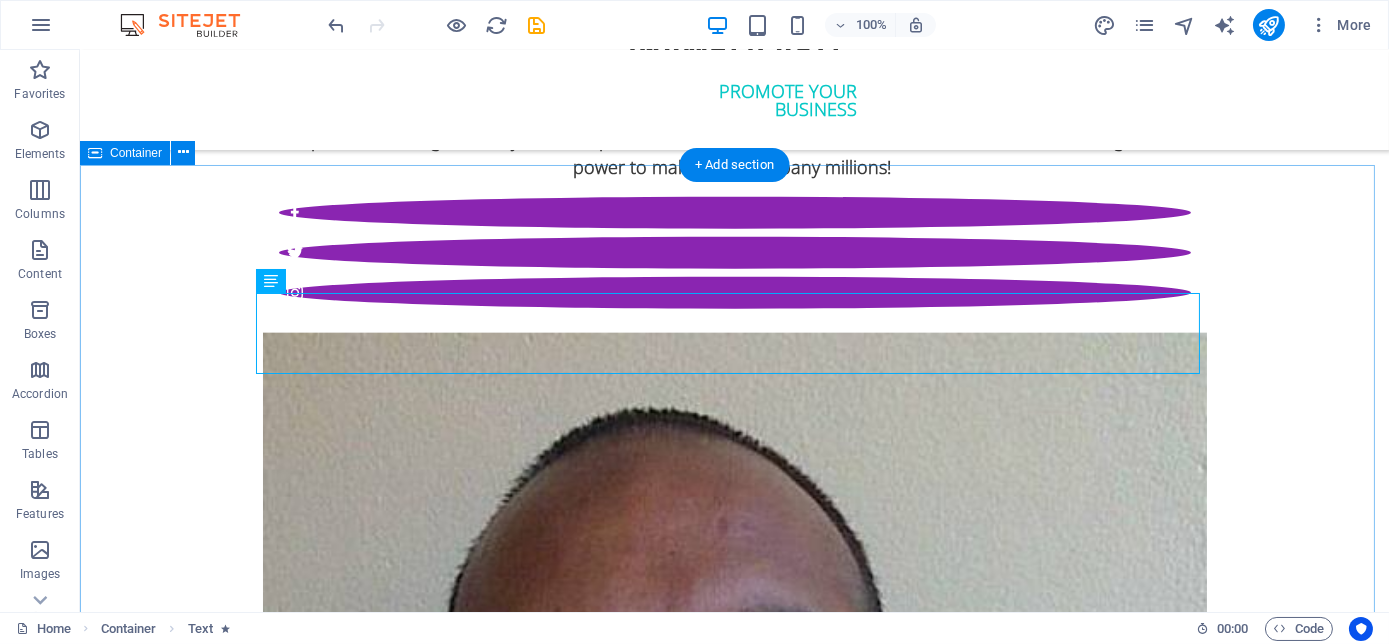 click on "your business  Lorem ipsum dolor sit amet, consectetur adipisicing elit. Maiores ipsum repellat minus nihil. Labore, delectus, nam dignissimos ea repudiandae minima voluptatum magni pariatur possimus quia accusamus harum facilis corporis animi nisi. web
10  Users 30  Projects 50GB  Storage 1000GB  Bandwidth Choose Hardware
10  Users 30  Projects 50GB  Storage 1000GB  Bandwidth Choose Individual
10  Users 30  Projects 50GB  Storage 1000GB  Bandwidth Choose" at bounding box center (734, 6646) 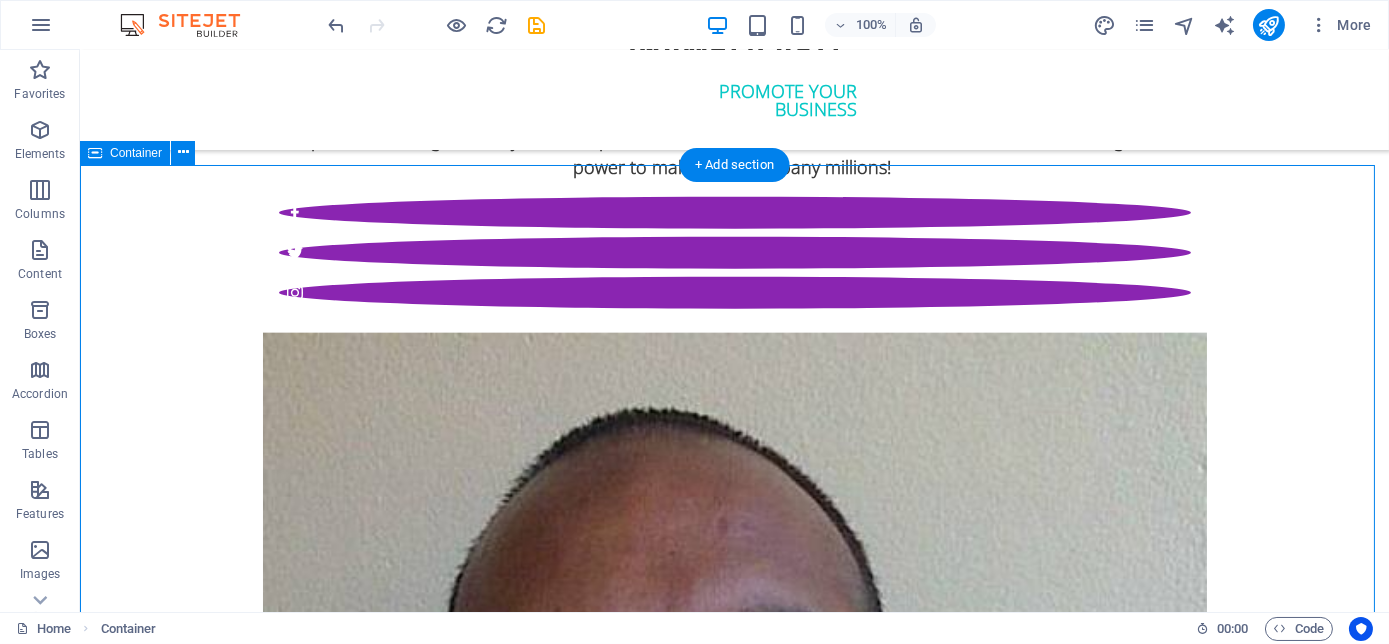 click on "your business  Lorem ipsum dolor sit amet, consectetur adipisicing elit. Maiores ipsum repellat minus nihil. Labore, delectus, nam dignissimos ea repudiandae minima voluptatum magni pariatur possimus quia accusamus harum facilis corporis animi nisi. web
10  Users 30  Projects 50GB  Storage 1000GB  Bandwidth Choose Hardware
10  Users 30  Projects 50GB  Storage 1000GB  Bandwidth Choose Individual
10  Users 30  Projects 50GB  Storage 1000GB  Bandwidth Choose" at bounding box center (734, 6646) 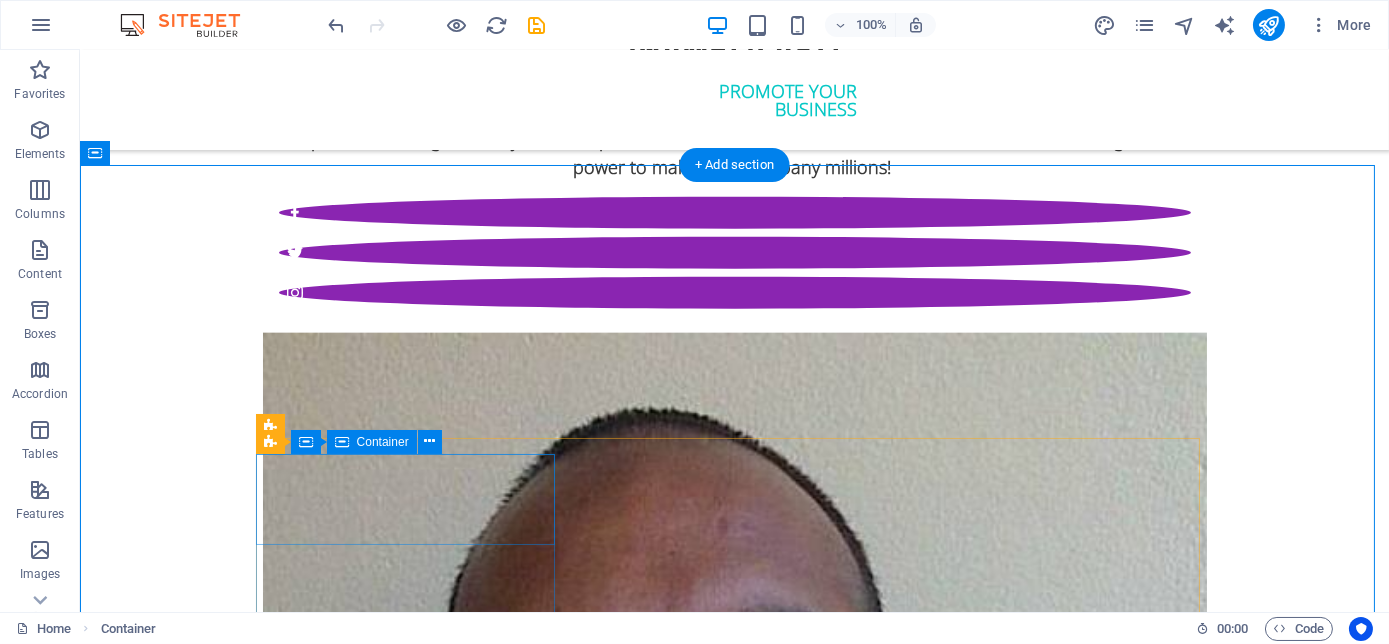 click on "web" at bounding box center (735, 6182) 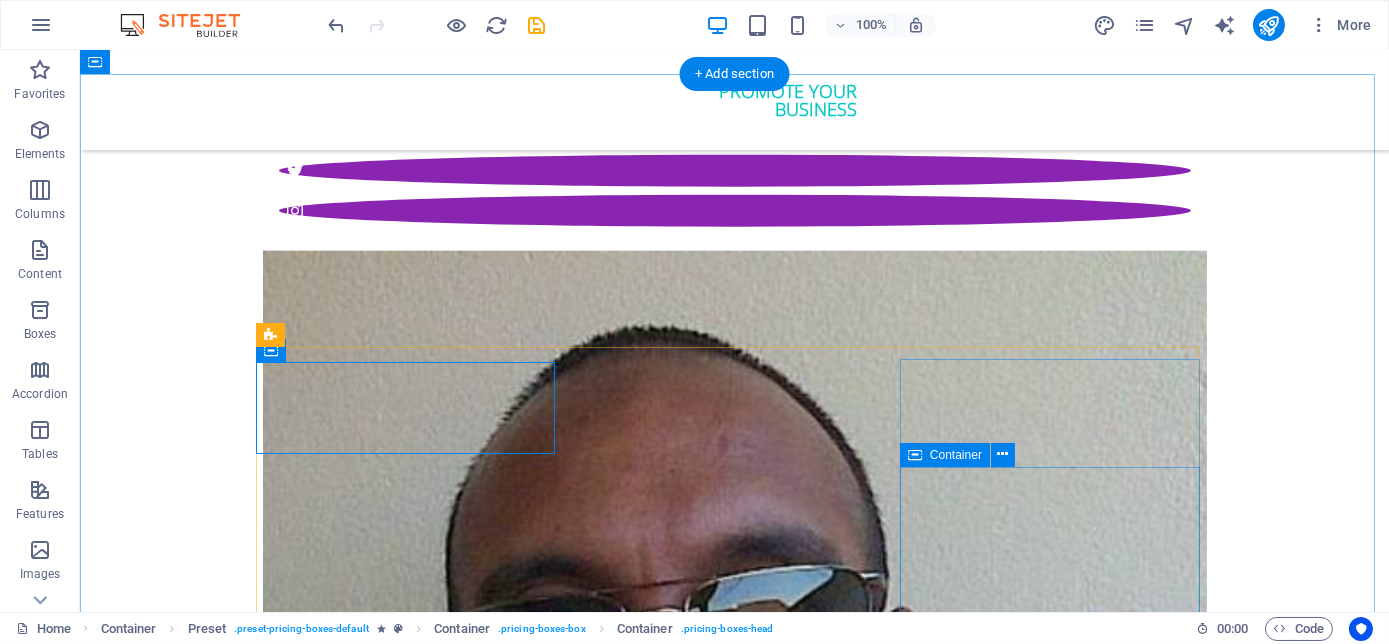 scroll, scrollTop: 5090, scrollLeft: 0, axis: vertical 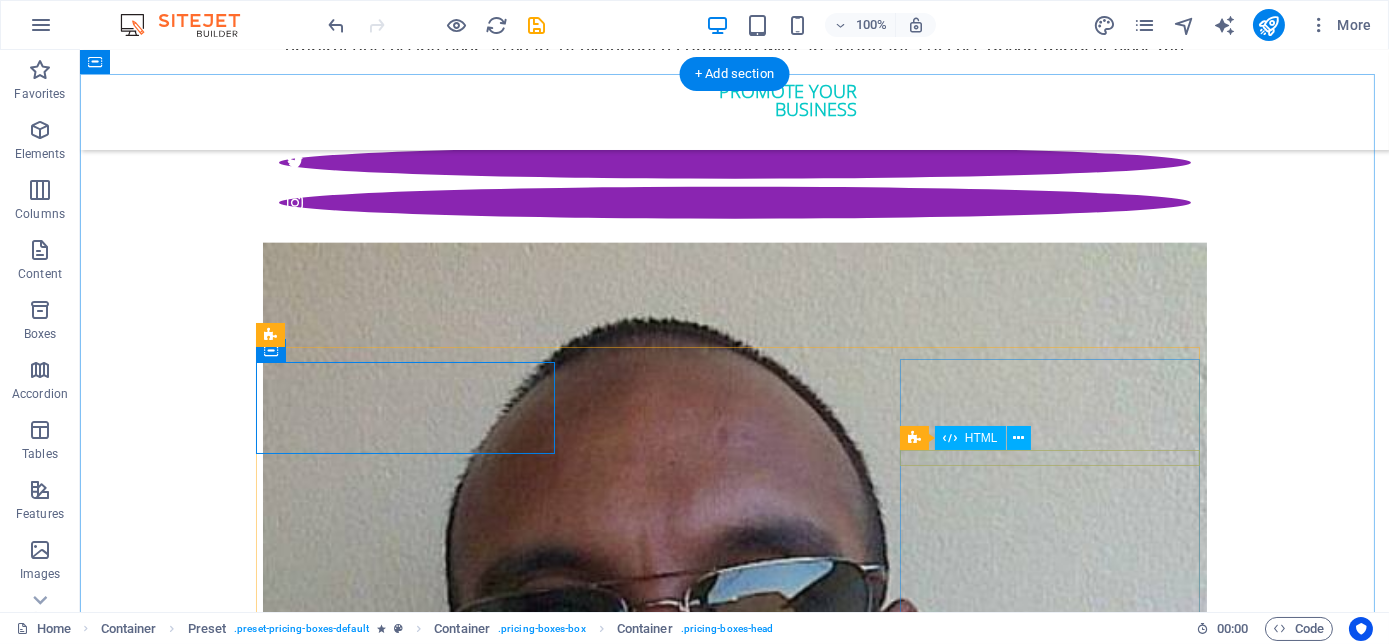 click at bounding box center (735, 6973) 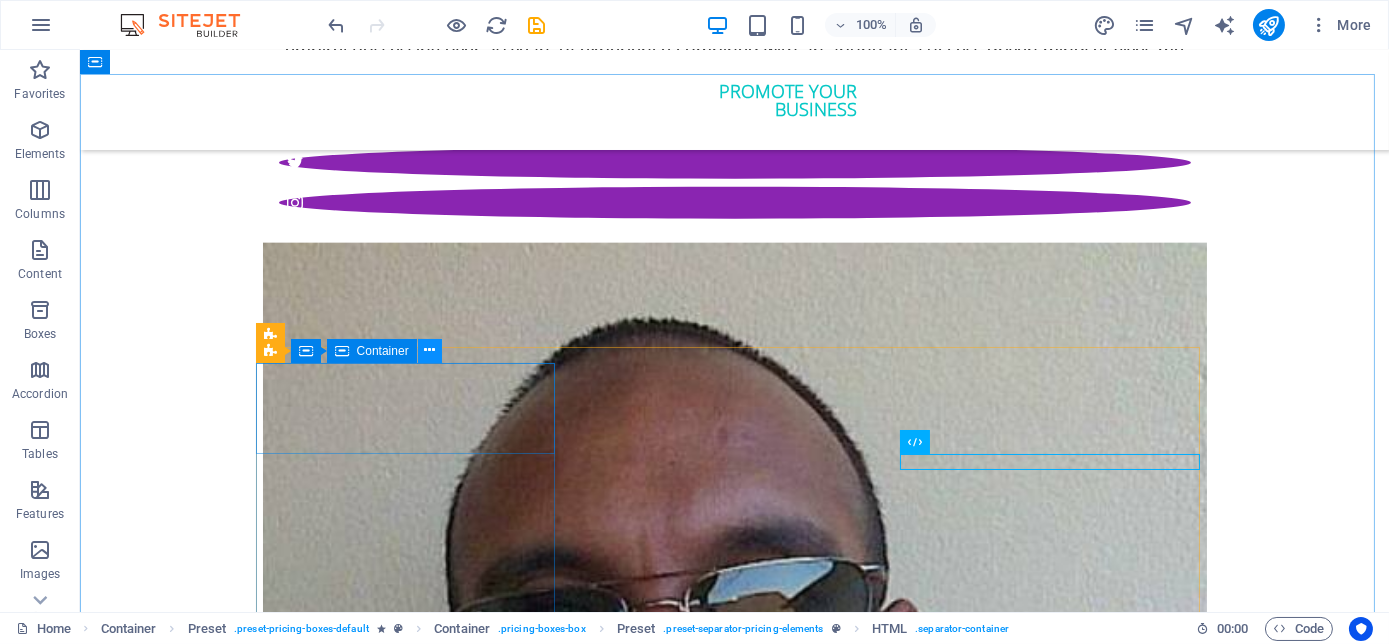 click at bounding box center (429, 350) 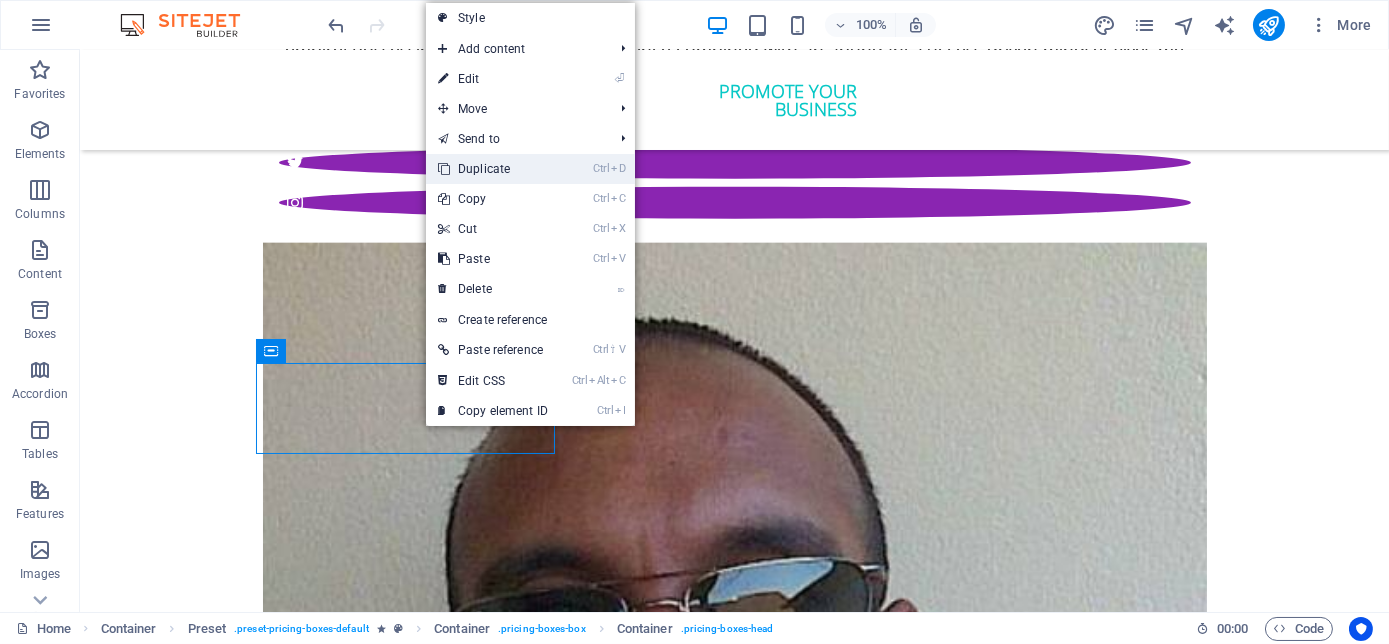 click on "Ctrl D  Duplicate" at bounding box center (493, 169) 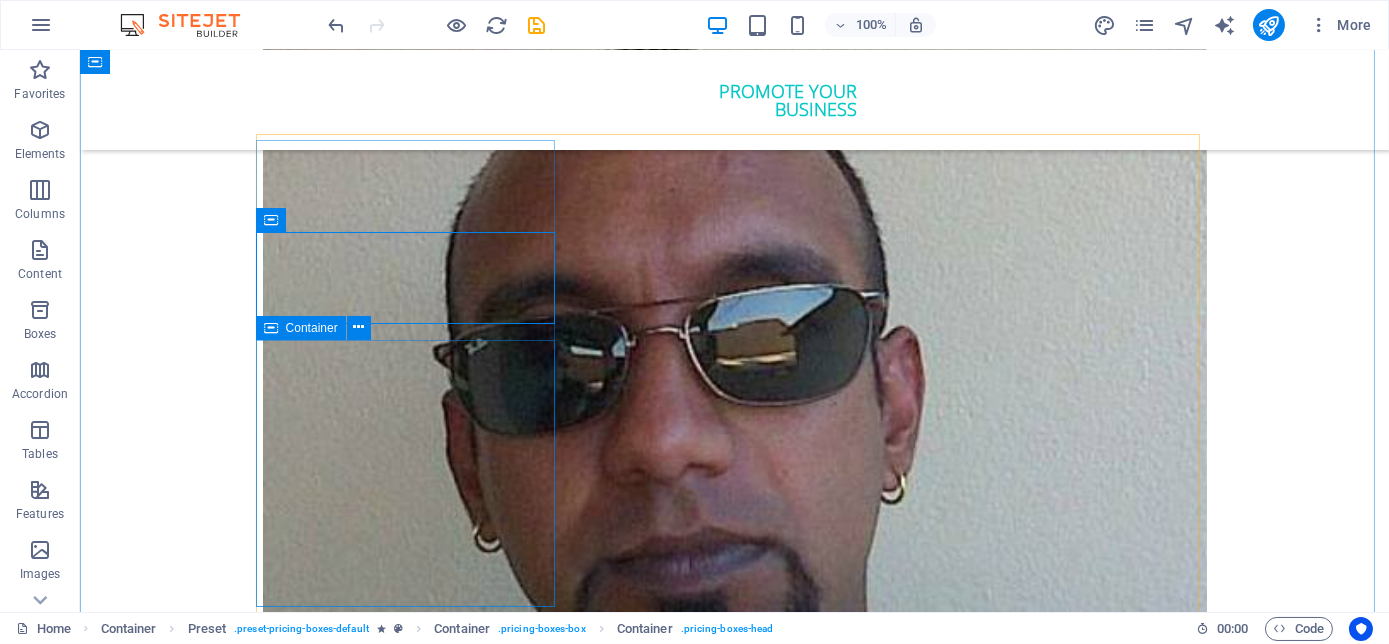 scroll, scrollTop: 5181, scrollLeft: 0, axis: vertical 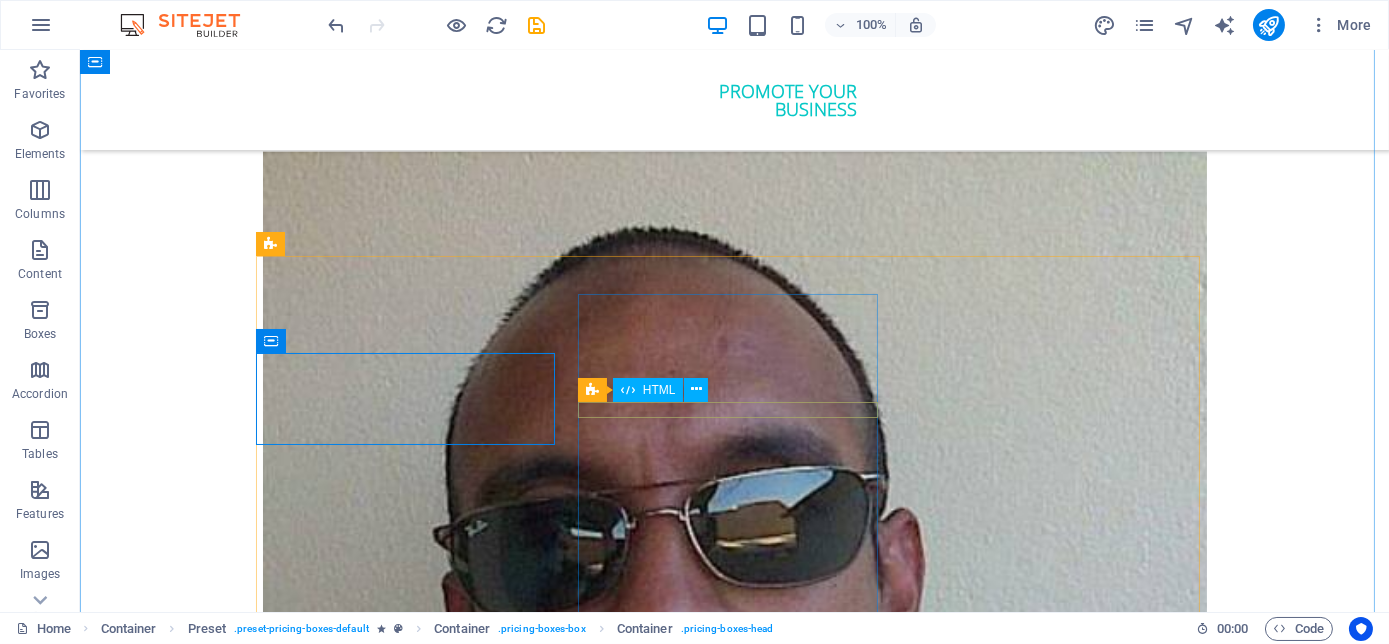 click at bounding box center [735, 6560] 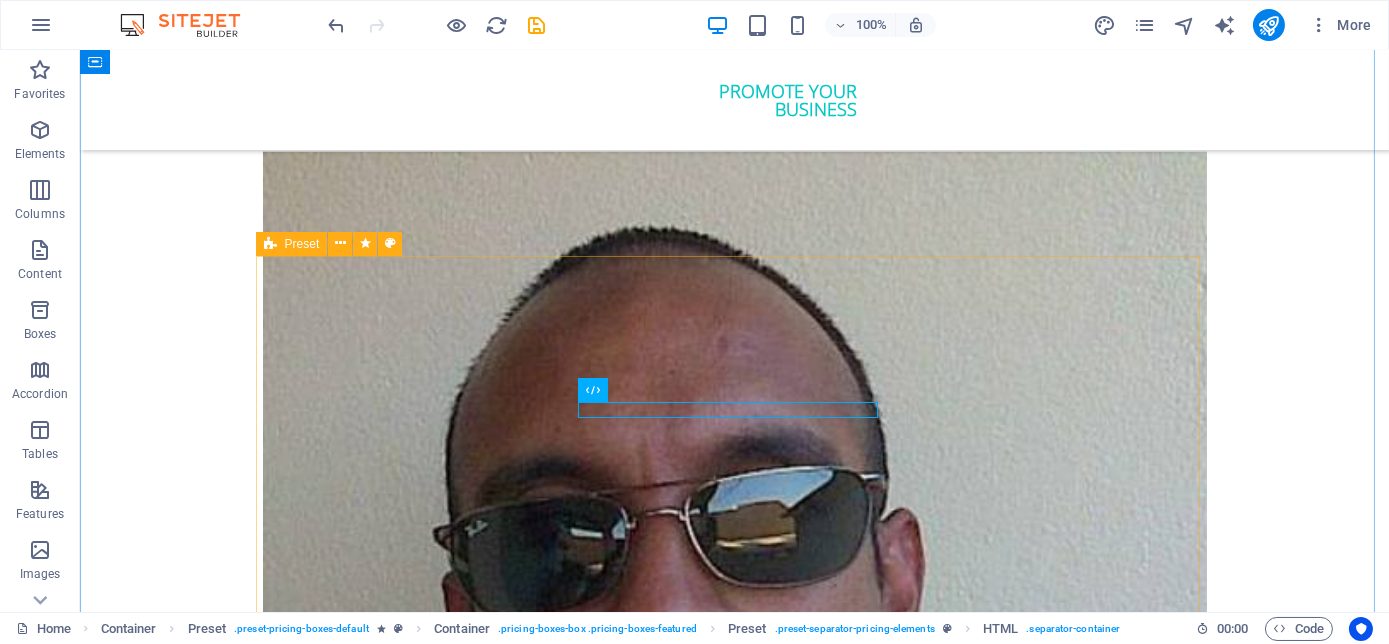 click on "web web
10  Users 30  Projects 50GB  Storage 1000GB  Bandwidth Choose Hardware
10  Users 30  Projects 50GB  Storage 1000GB  Bandwidth Choose Individual
10  Users 30  Projects 50GB  Storage 1000GB  Bandwidth Choose" at bounding box center (735, 6607) 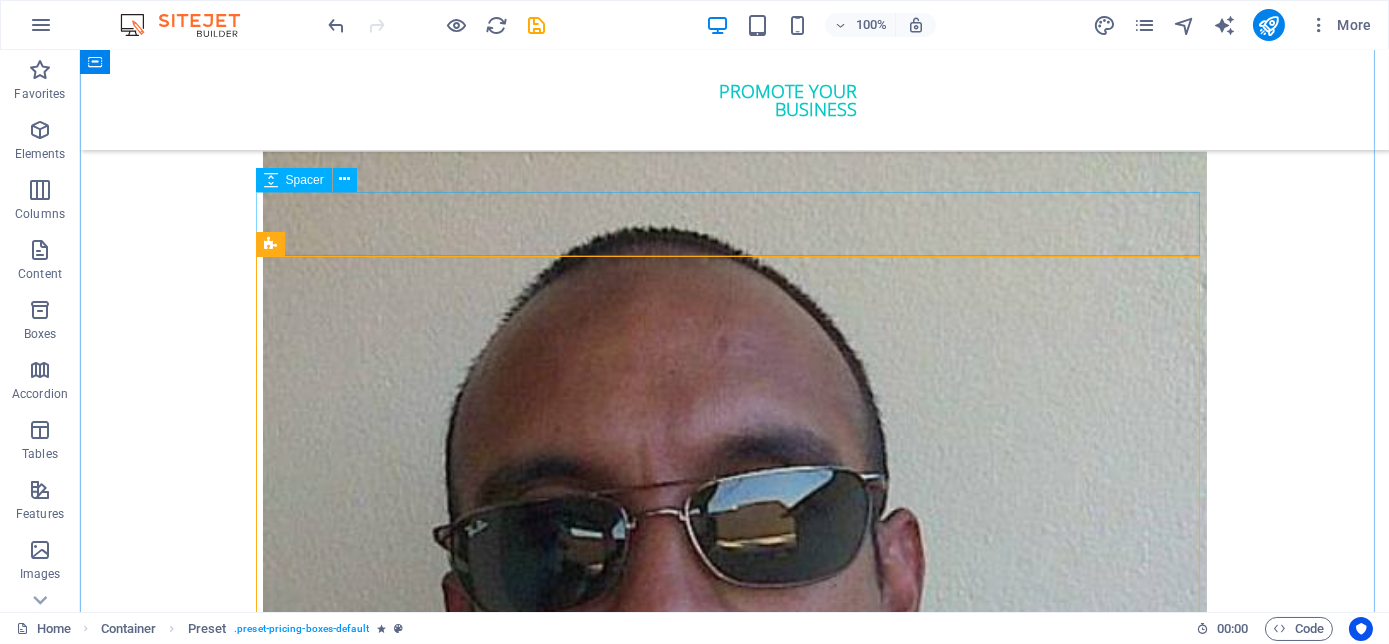 click at bounding box center (735, 5917) 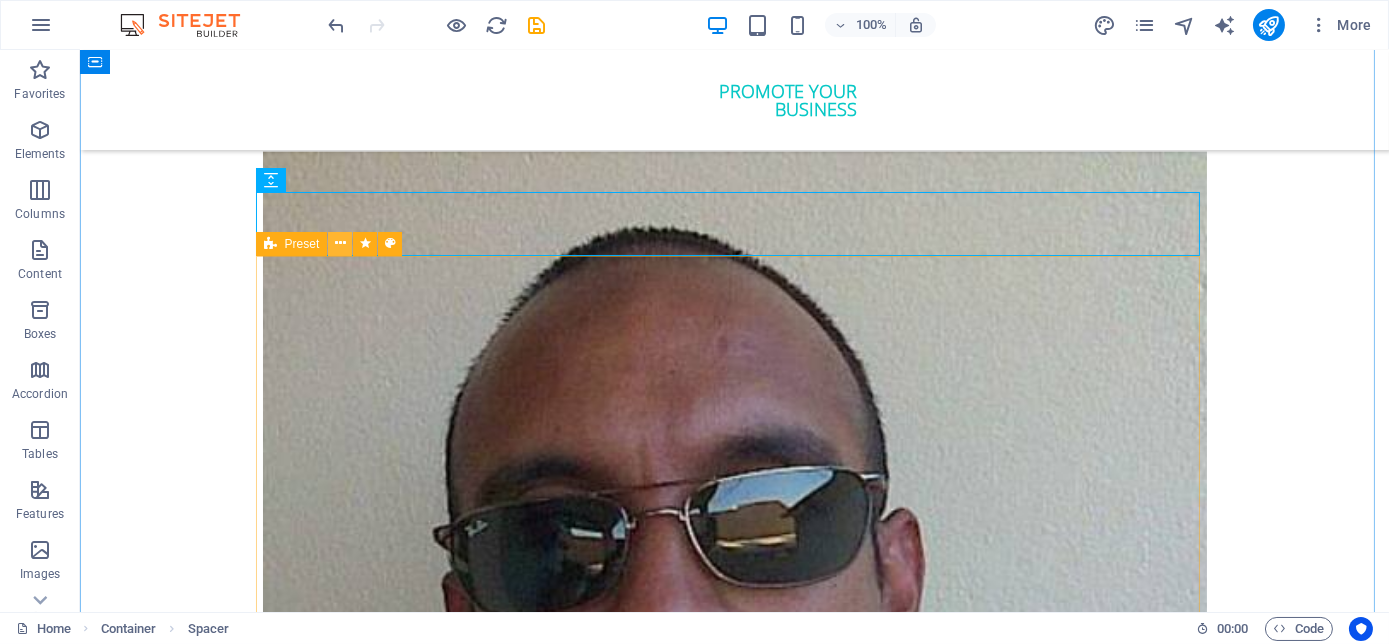 click at bounding box center (340, 243) 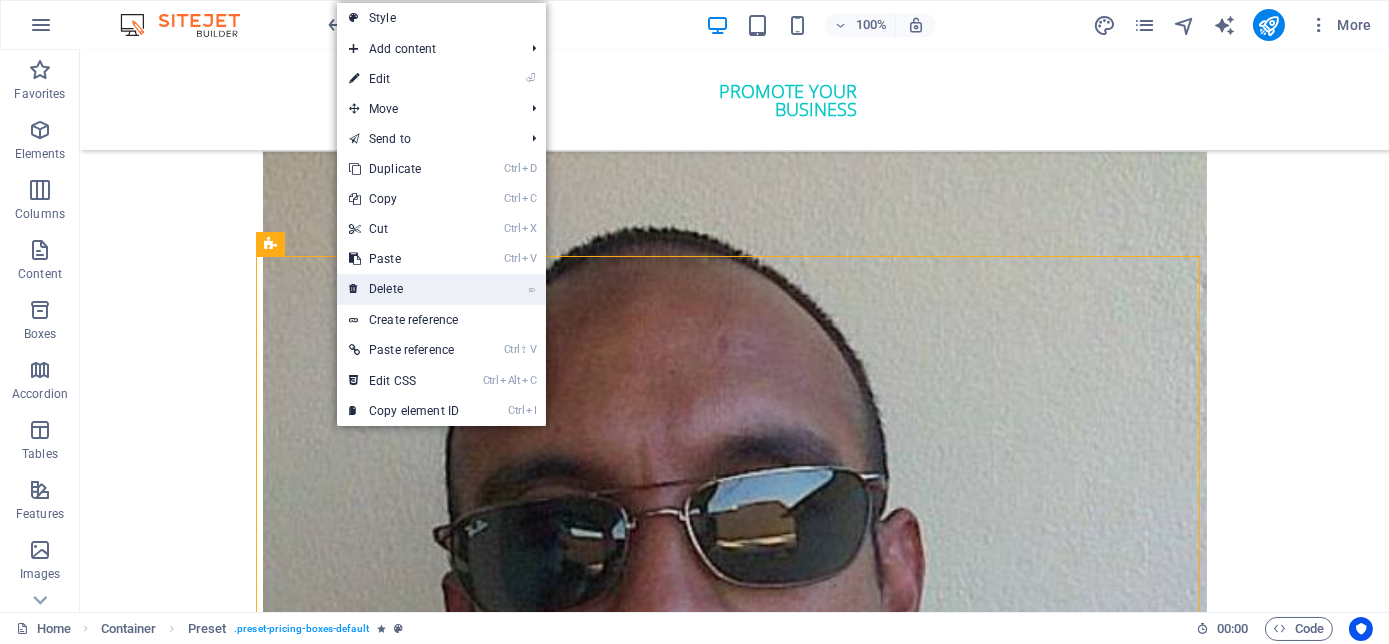 click on "⌦  Delete" at bounding box center (404, 289) 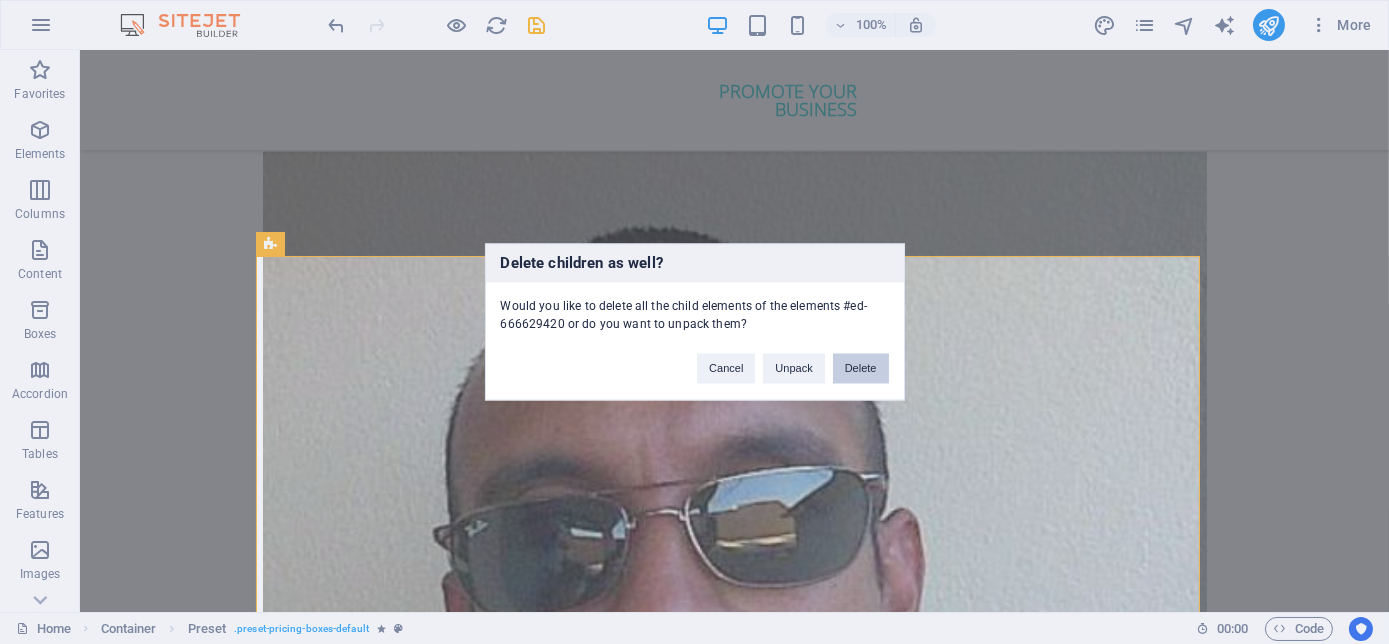 click on "Delete" at bounding box center (861, 369) 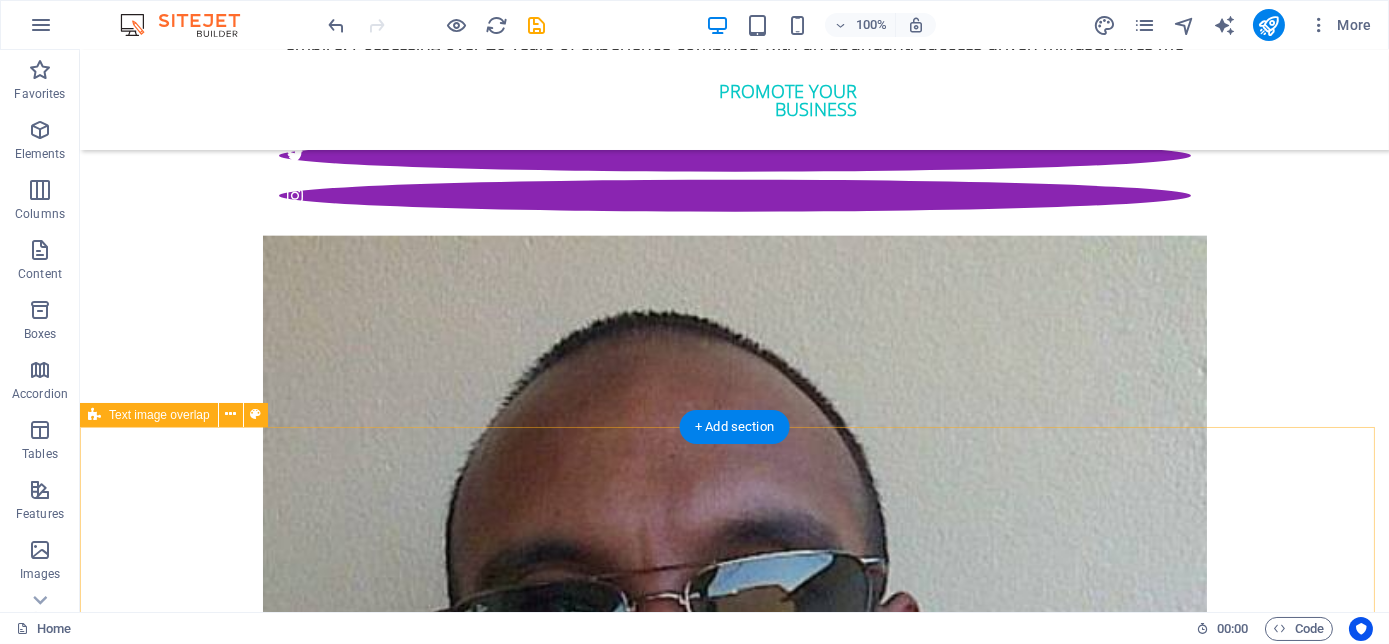 scroll, scrollTop: 5545, scrollLeft: 0, axis: vertical 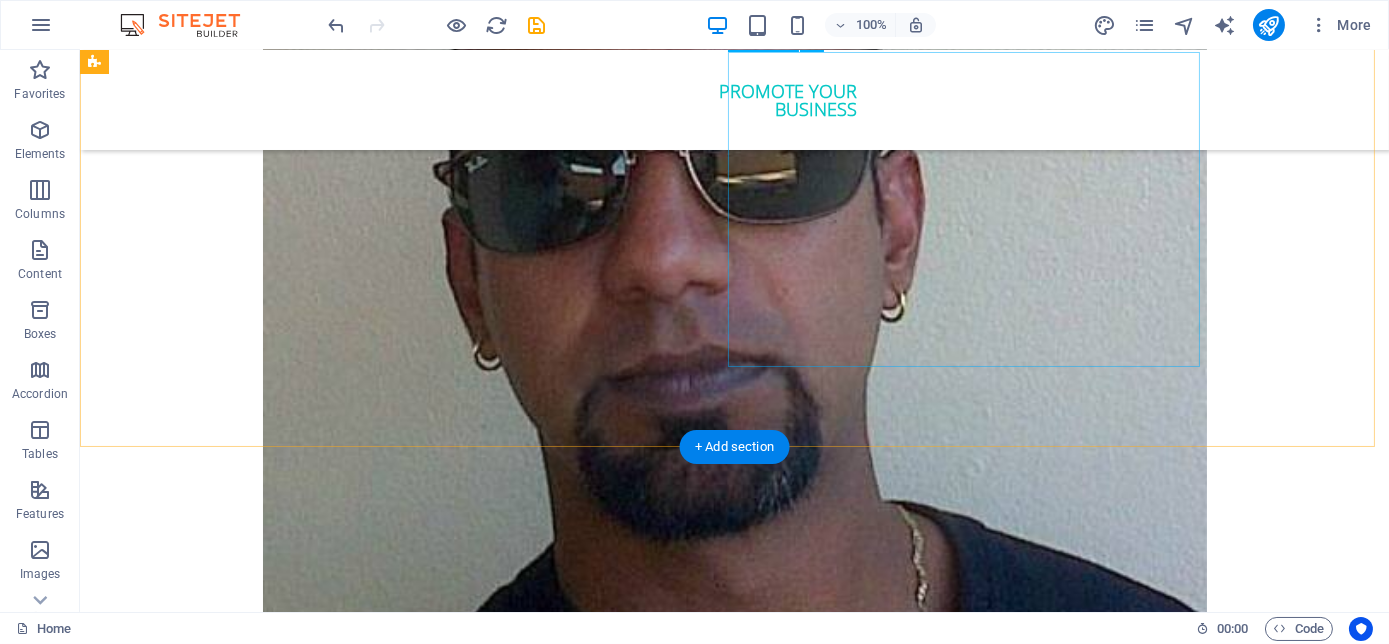 click at bounding box center [735, 6247] 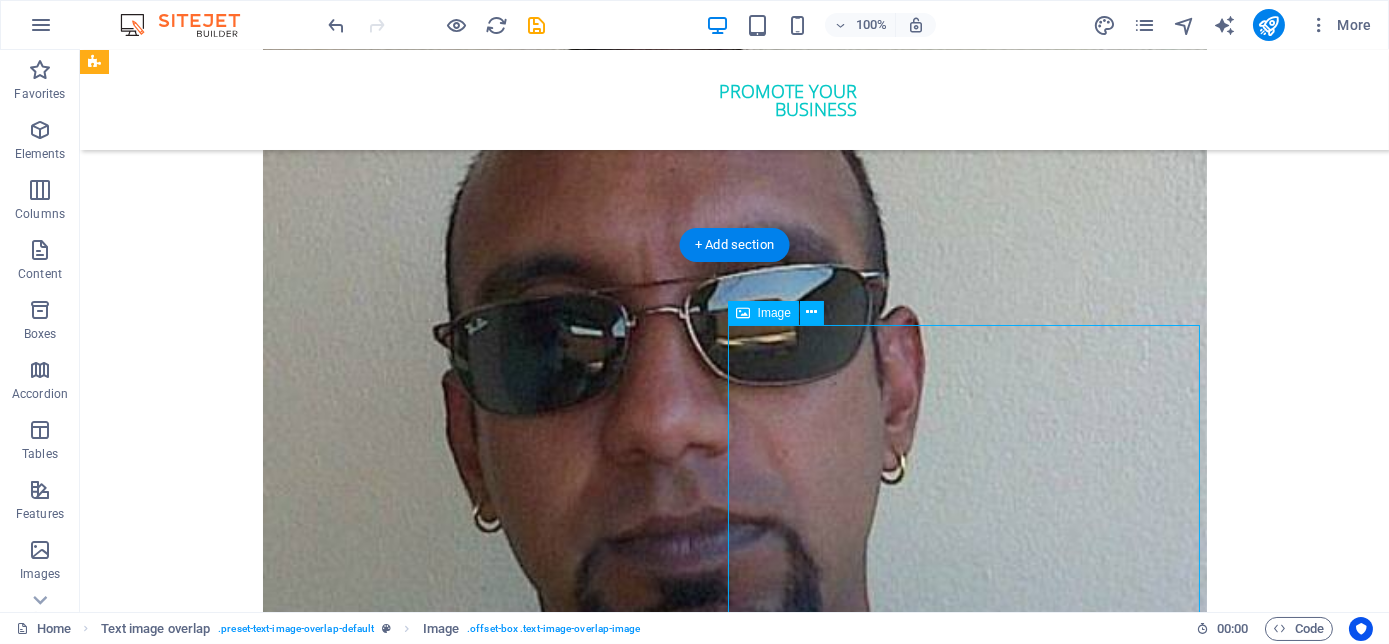 scroll, scrollTop: 5272, scrollLeft: 0, axis: vertical 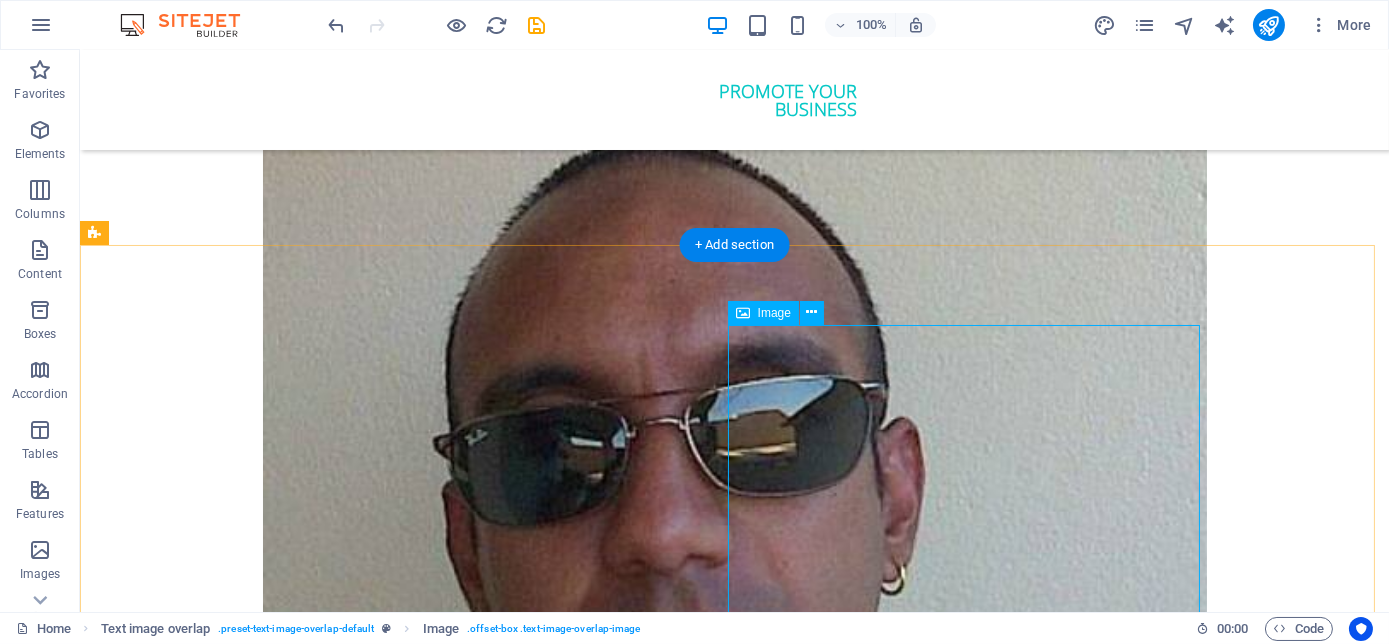 click at bounding box center [735, 6520] 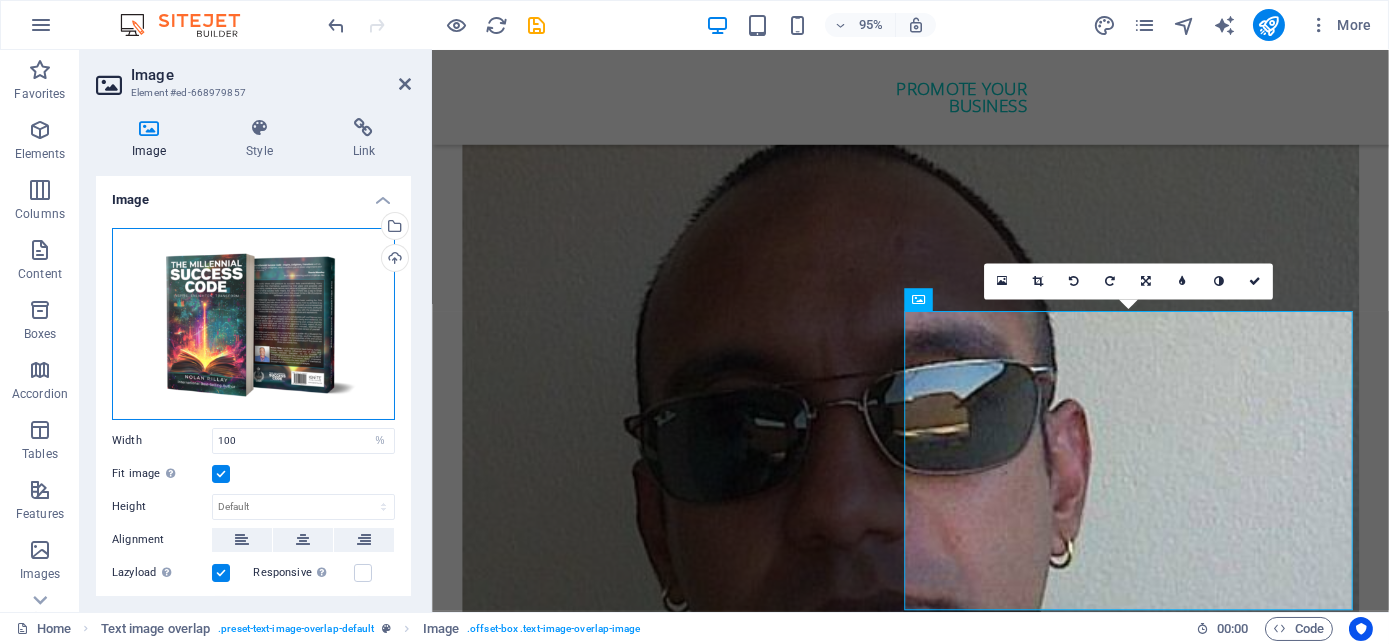 click on "Drag files here, click to choose files or select files from Files or our free stock photos & videos" at bounding box center [253, 324] 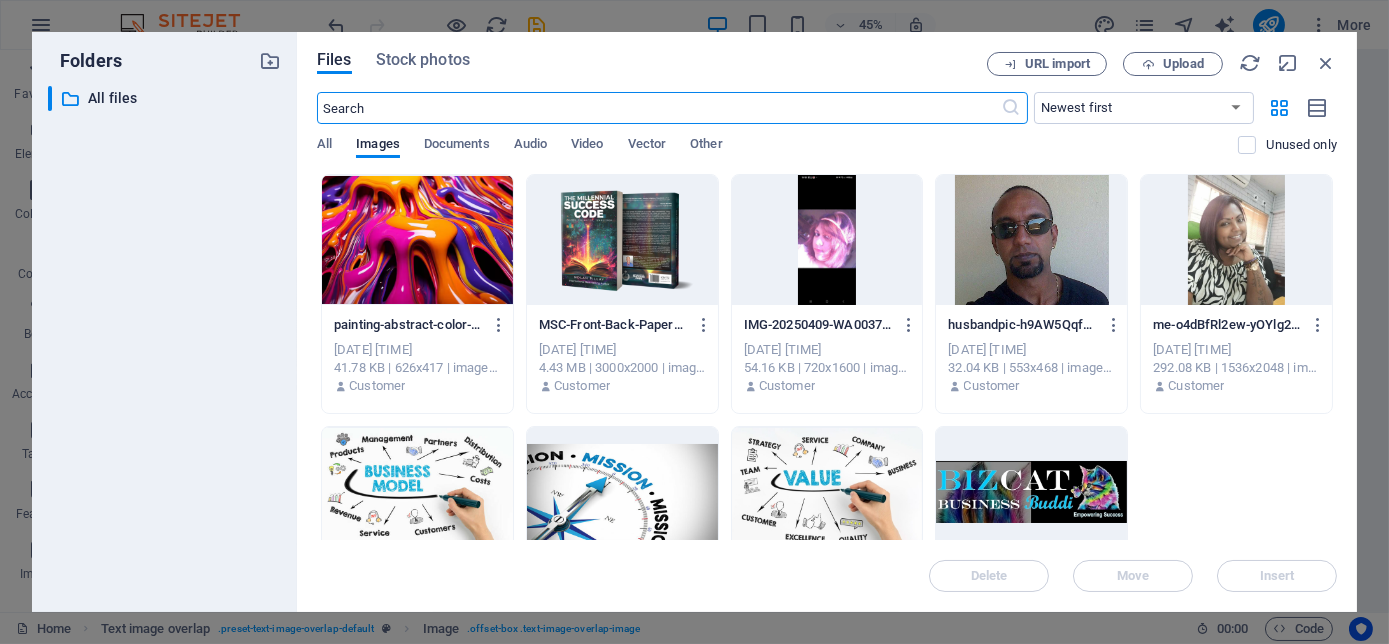 scroll, scrollTop: 5432, scrollLeft: 0, axis: vertical 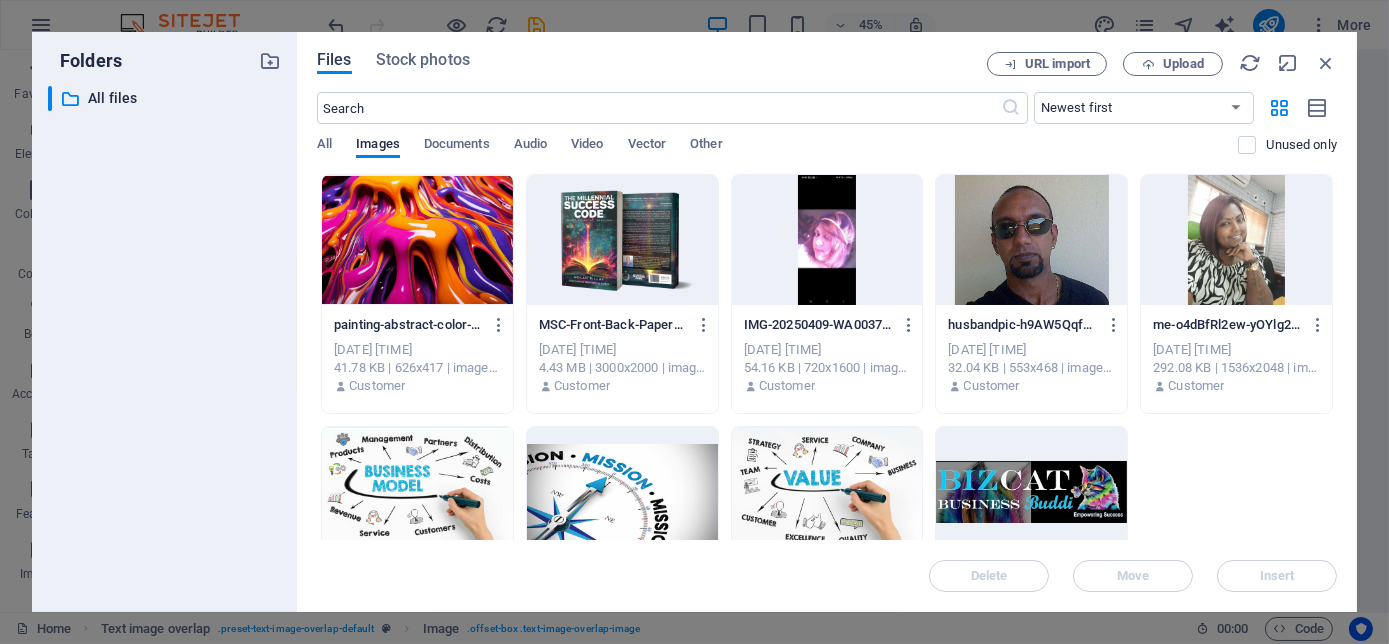click on "Files" at bounding box center [334, 60] 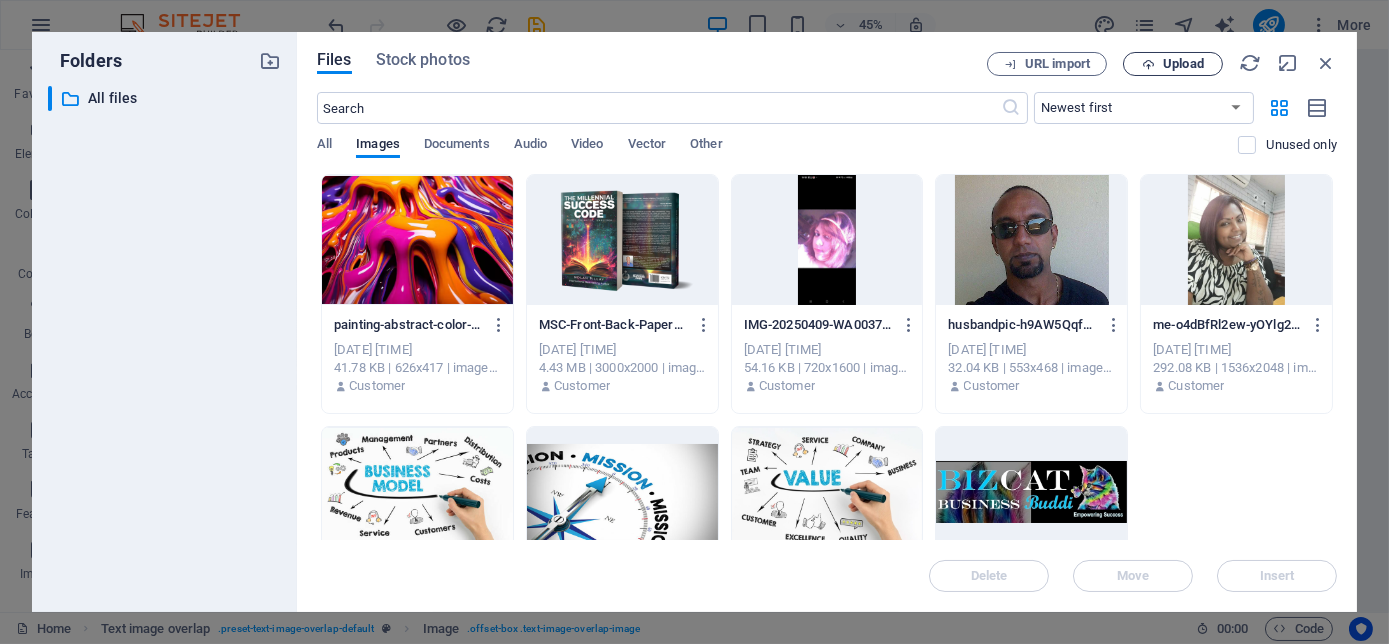 click on "Upload" at bounding box center (1173, 64) 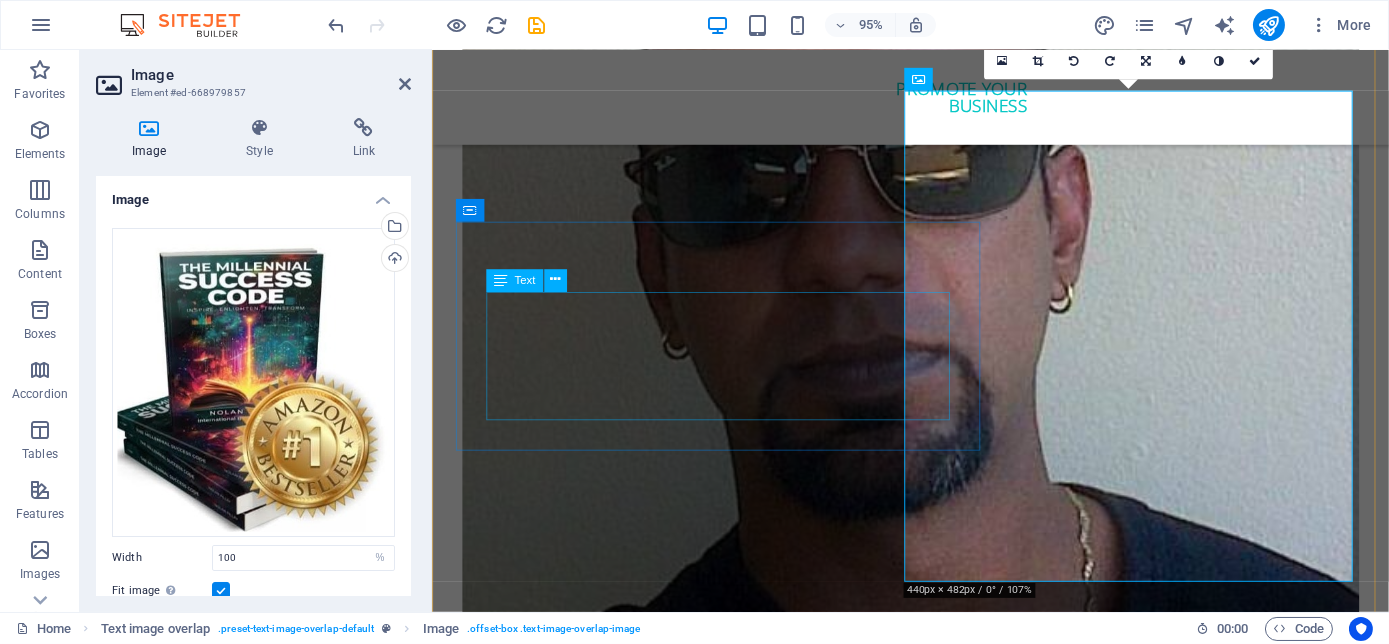scroll, scrollTop: 5545, scrollLeft: 0, axis: vertical 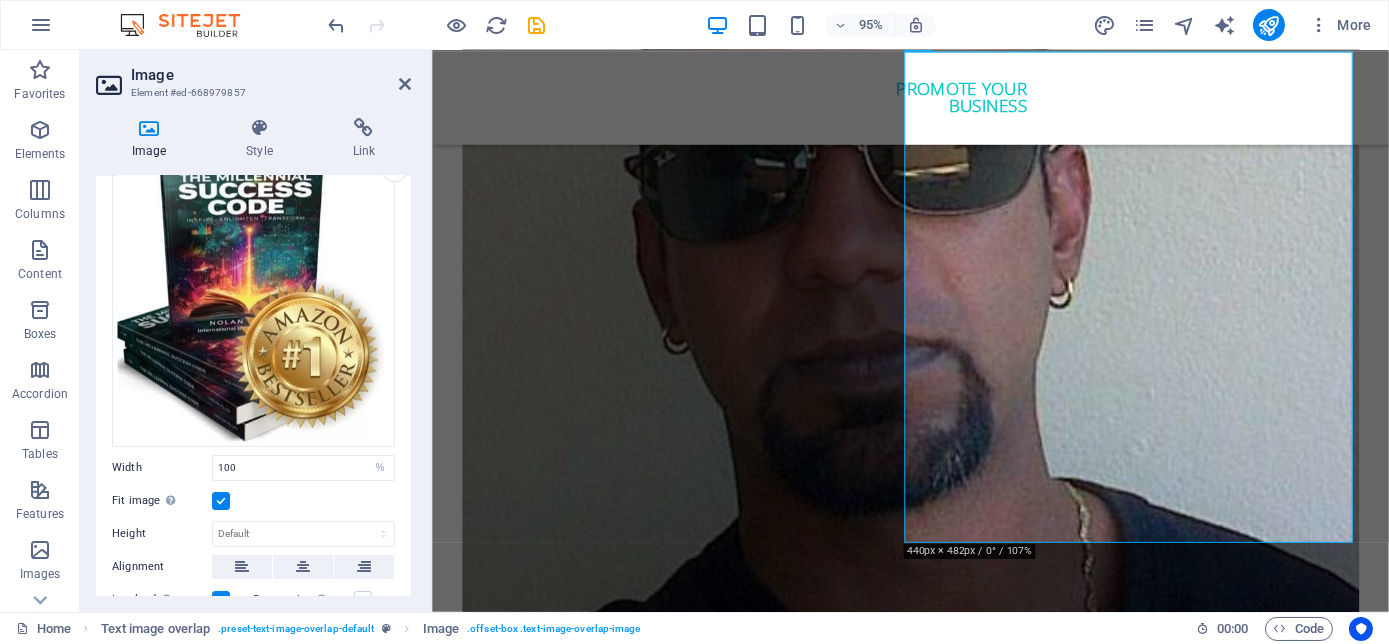 click at bounding box center [221, 501] 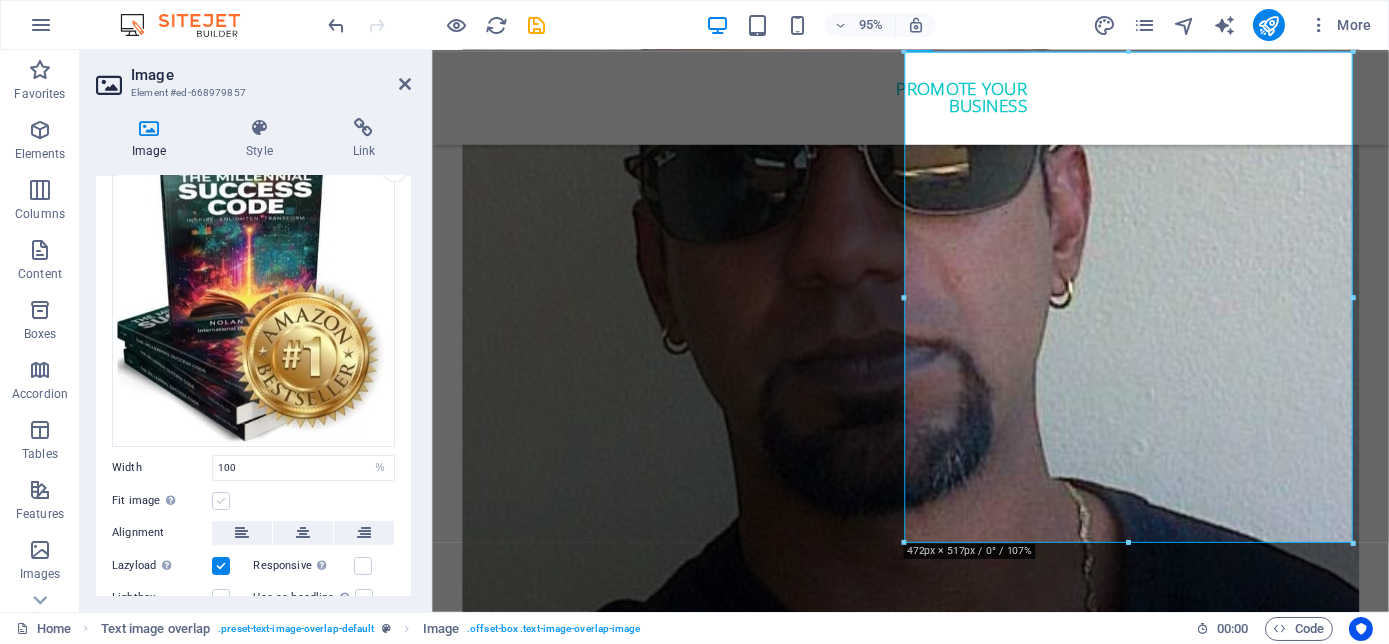 click at bounding box center (221, 501) 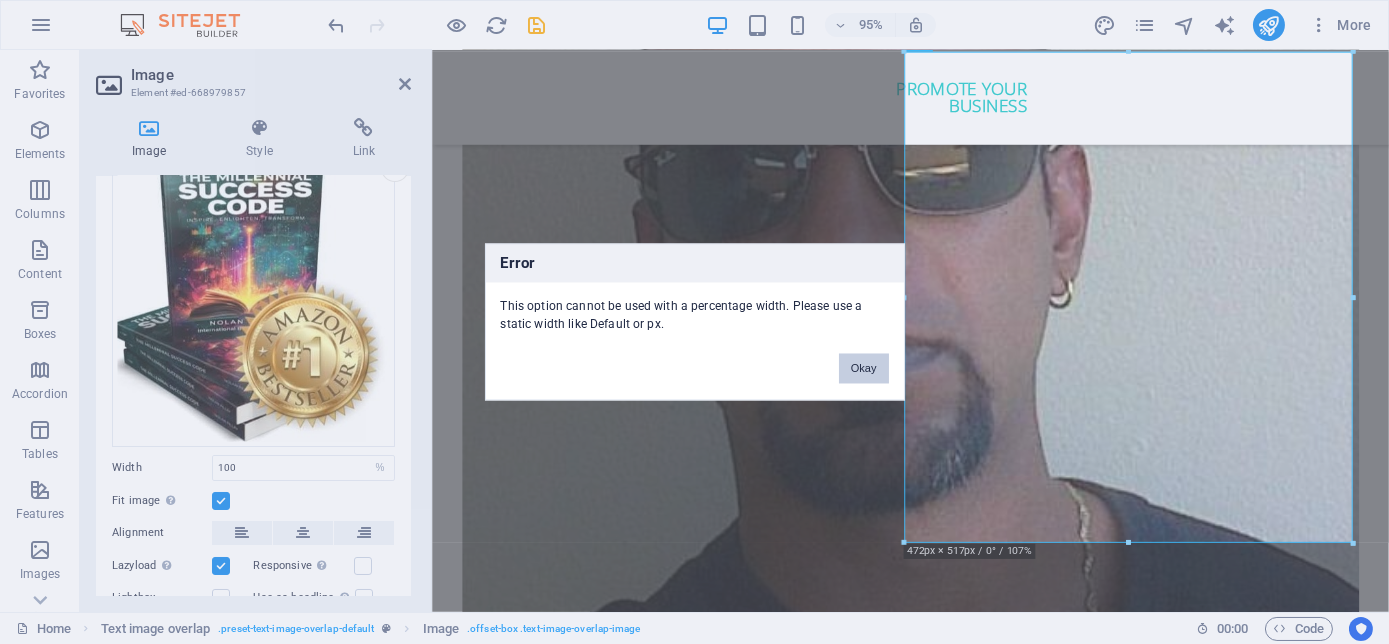 click on "Okay" at bounding box center (864, 369) 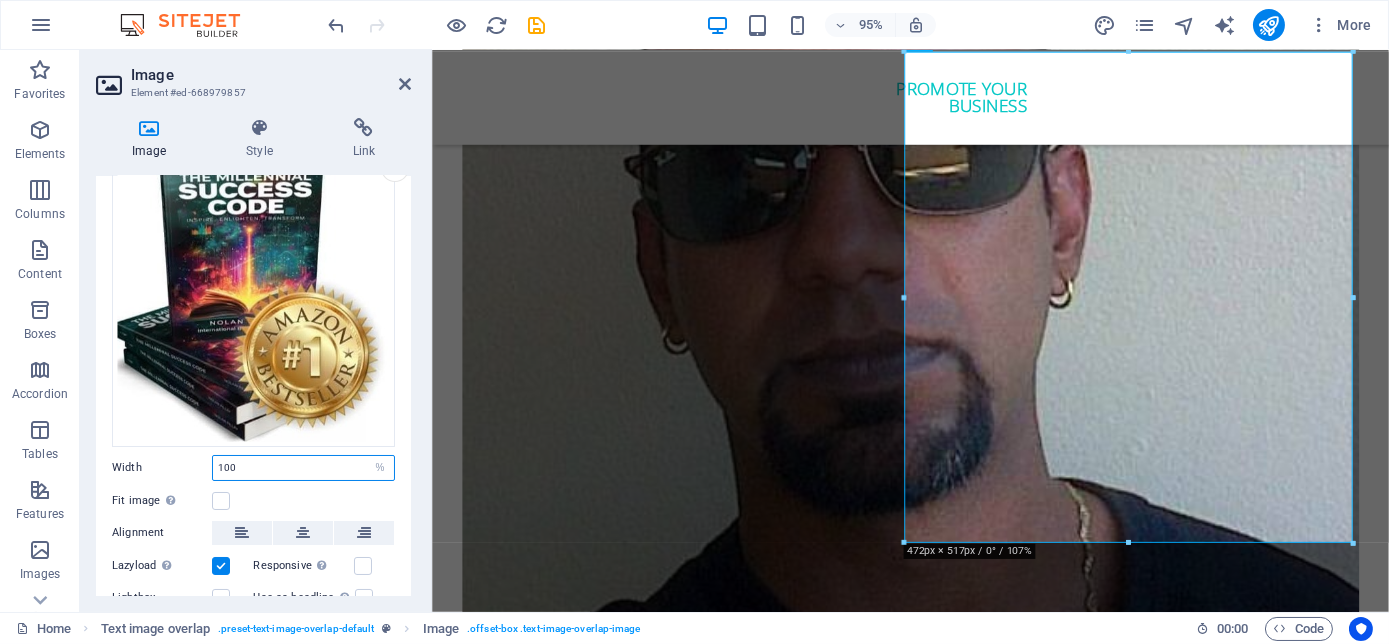 drag, startPoint x: 279, startPoint y: 466, endPoint x: 202, endPoint y: 472, distance: 77.23341 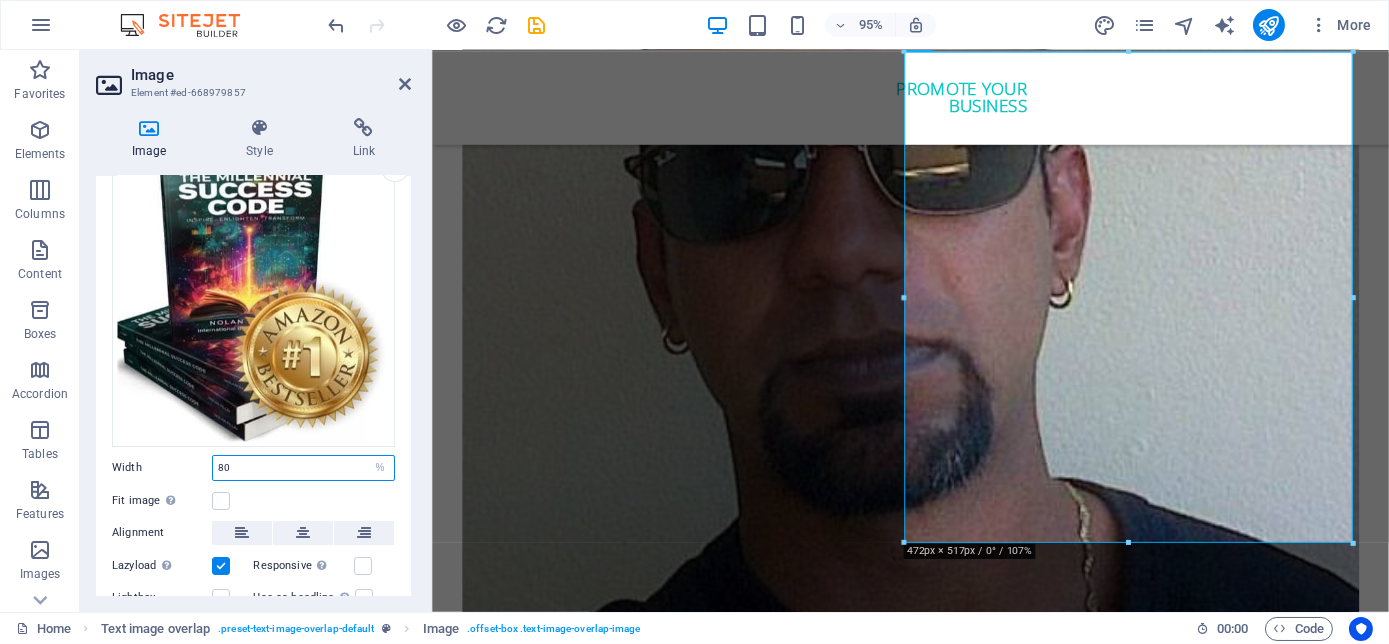 type on "80" 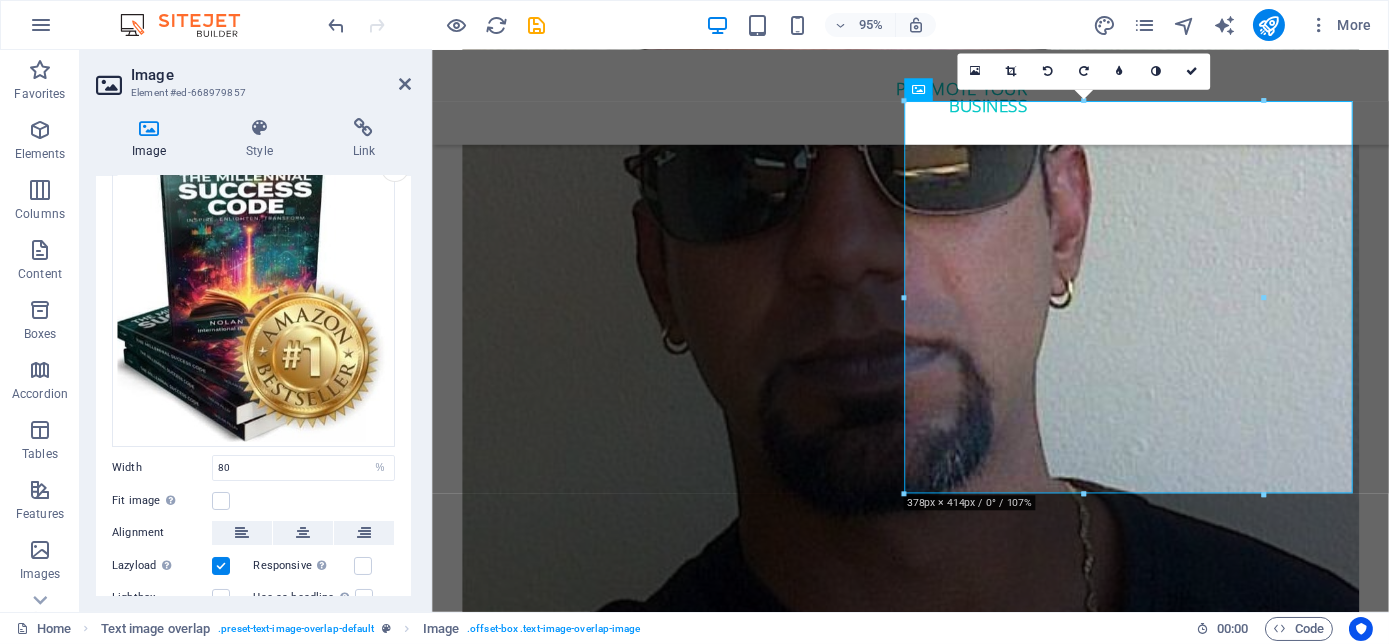 scroll, scrollTop: 5493, scrollLeft: 0, axis: vertical 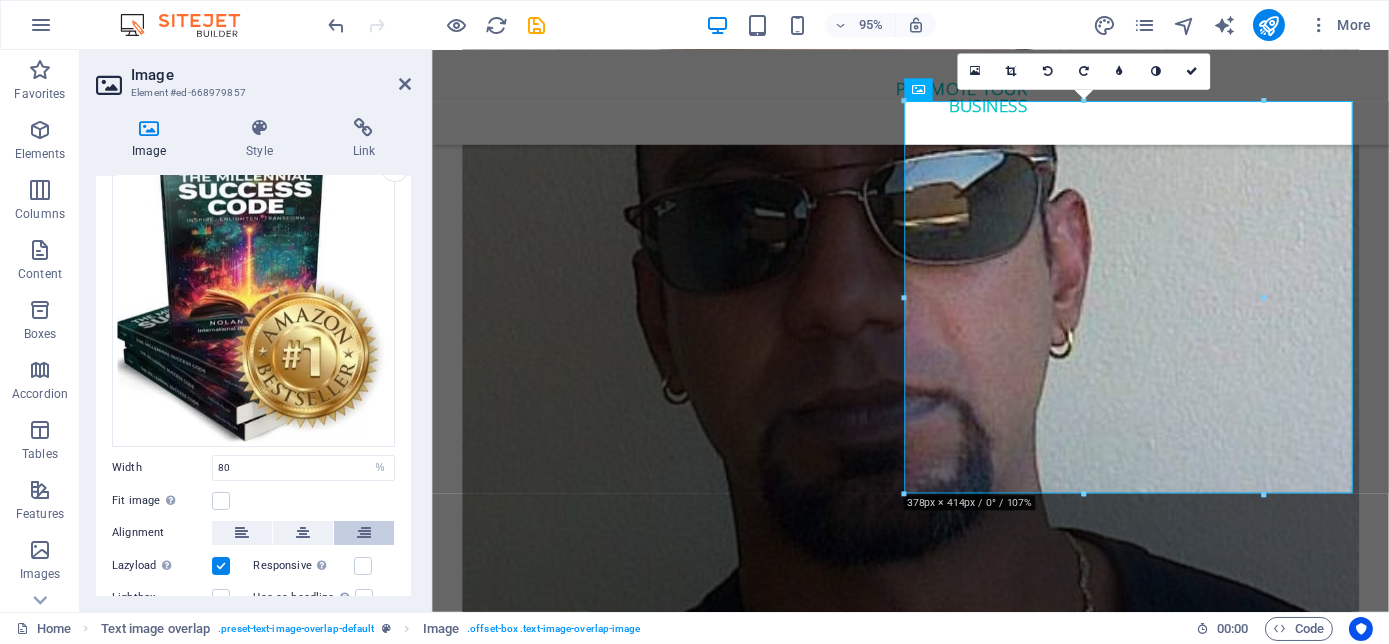 click at bounding box center [364, 533] 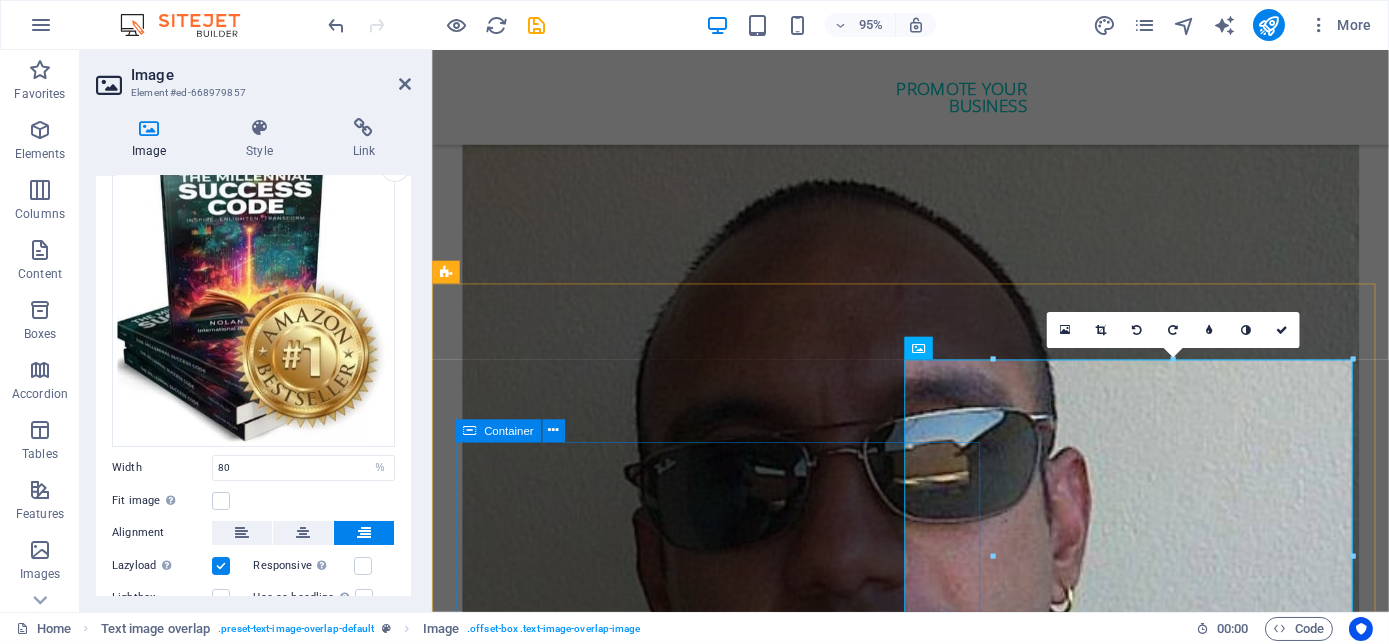 scroll, scrollTop: 5221, scrollLeft: 0, axis: vertical 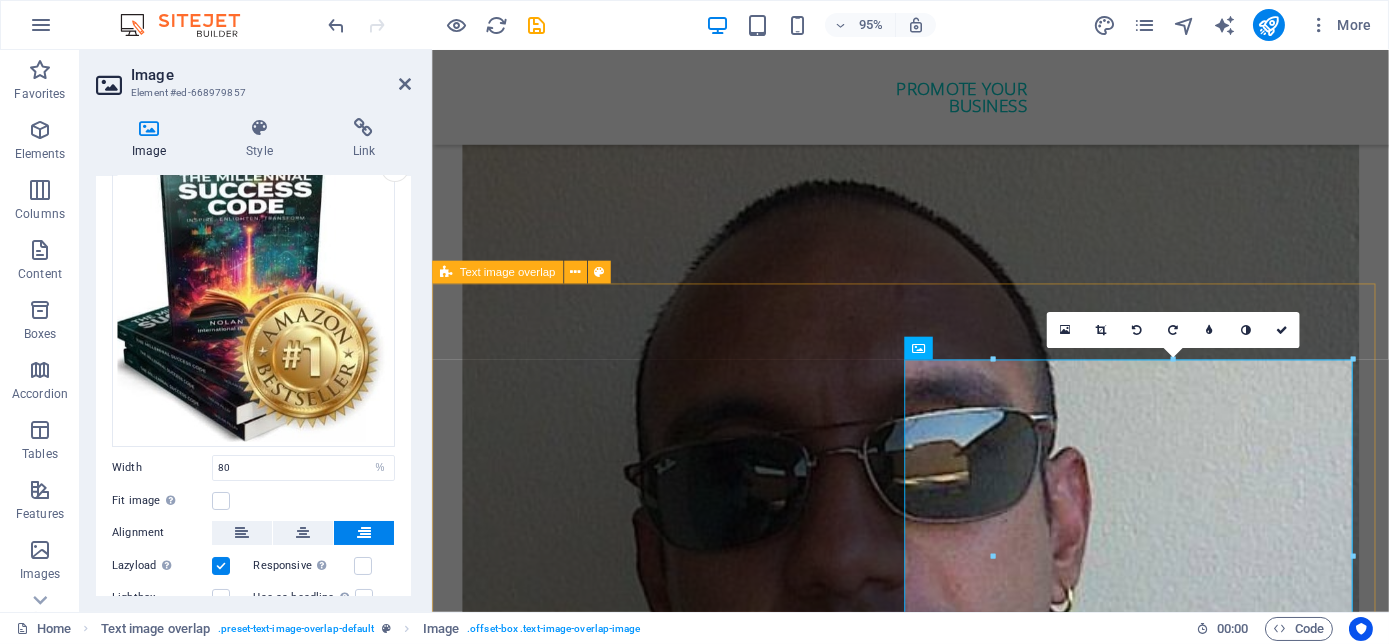 click on "The Millennial Success Code Lorem ipsum dolor sit amet, consectetuer adipiscing elit. Aenean commodo ligula eget dolor. Lorem ipsum dolor sit amet, consectetuer adipiscing elit leget dolor. Lorem ipsum dolor sit amet, consectetuer adipiscing elit. Aenean commodo ligula eget dolor." at bounding box center [934, 6576] 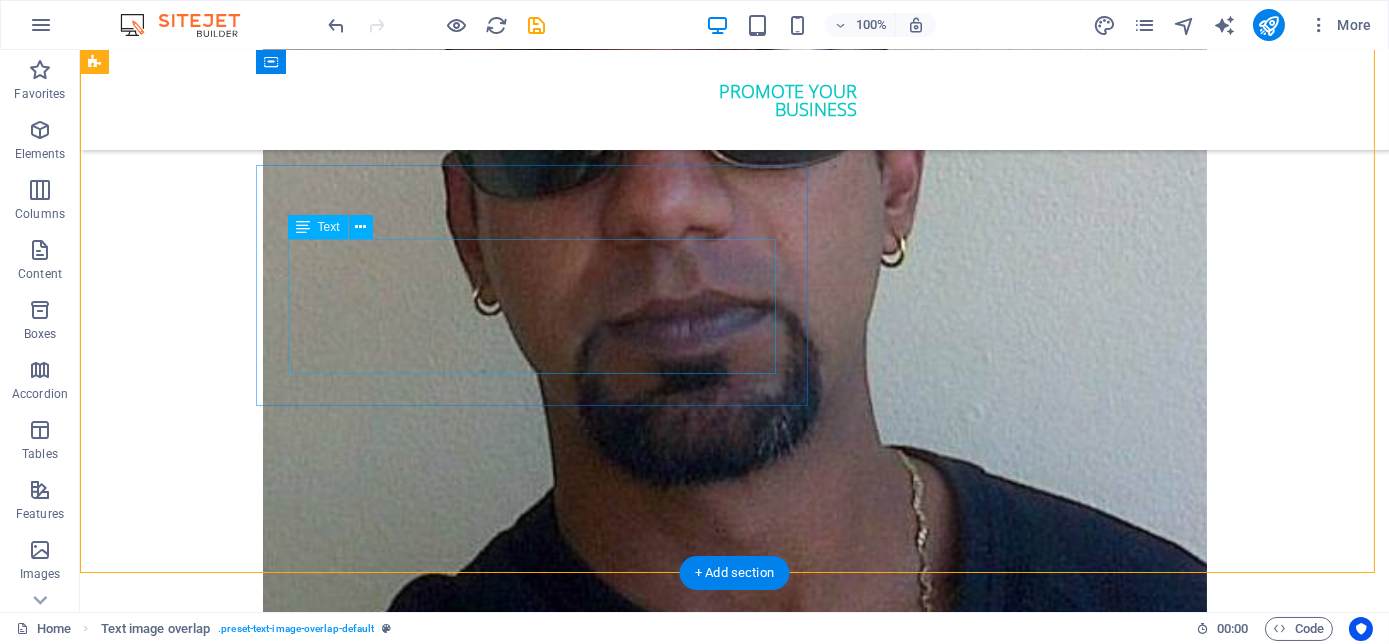 scroll, scrollTop: 5493, scrollLeft: 0, axis: vertical 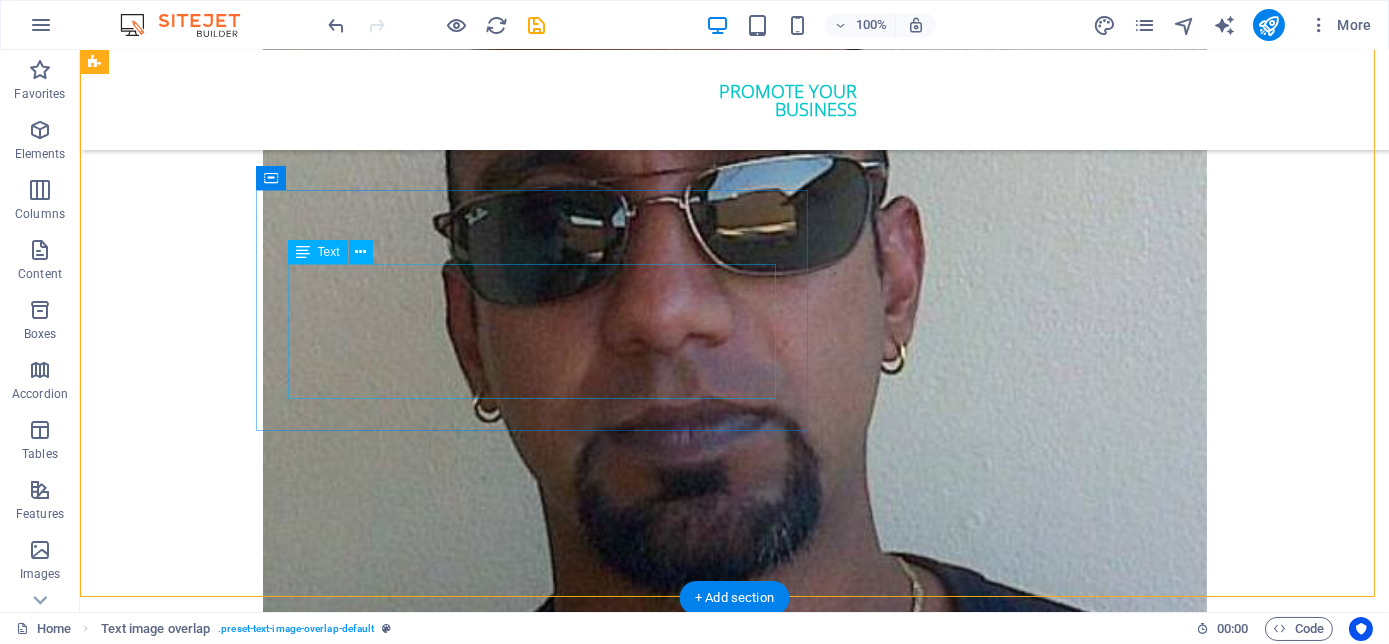 click on "Lorem ipsum dolor sit amet, consectetuer adipiscing elit. Aenean commodo ligula eget dolor. Lorem ipsum dolor sit amet, consectetuer adipiscing elit leget dolor. Lorem ipsum dolor sit amet, consectetuer adipiscing elit. Aenean commodo ligula eget dolor." at bounding box center [775, 5911] 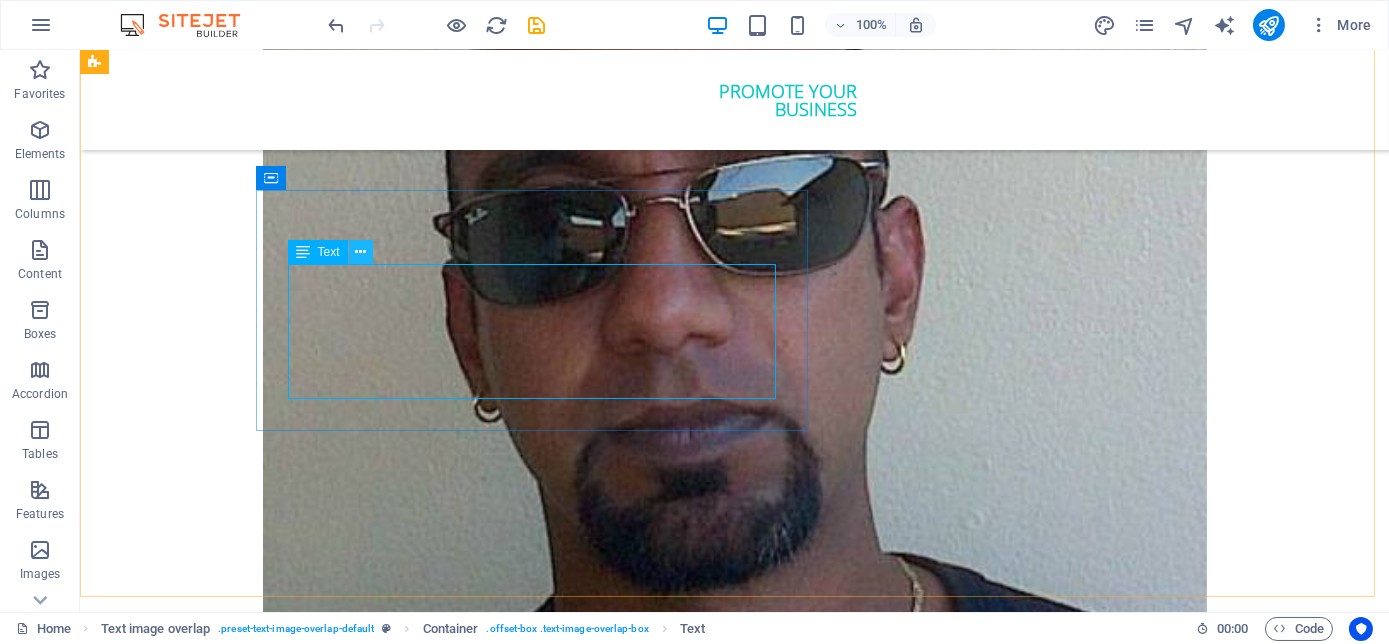 click at bounding box center (361, 252) 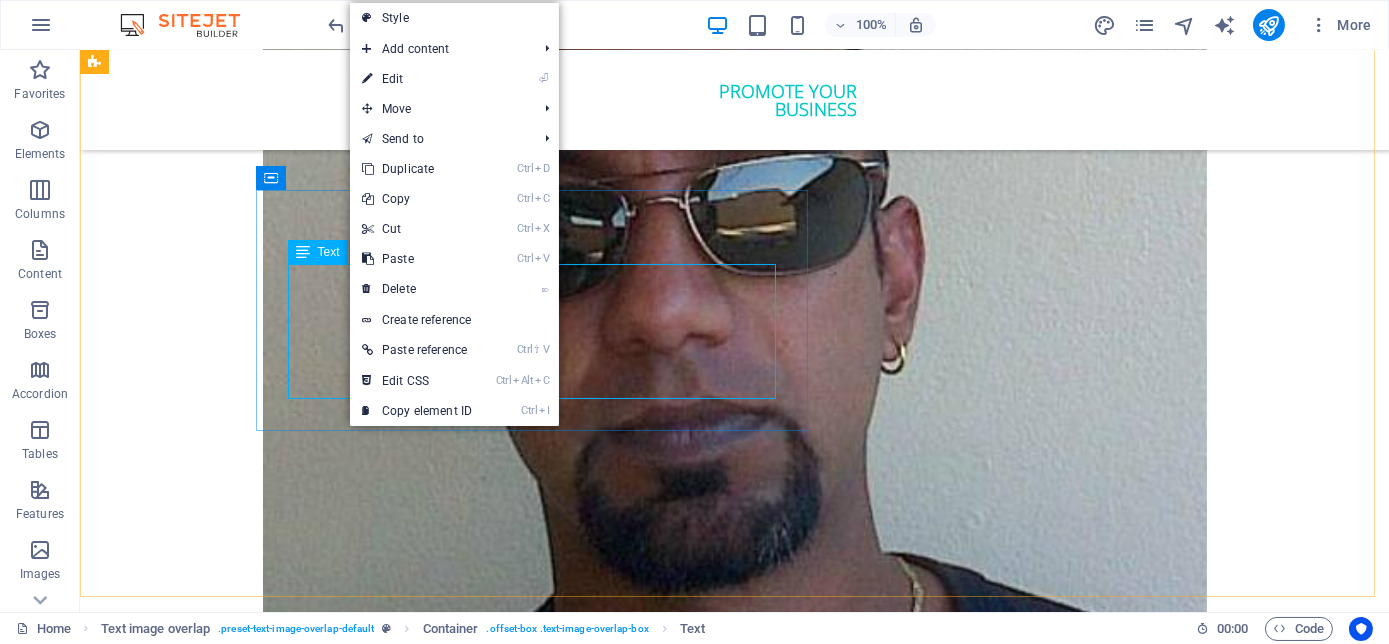 click on "Text" at bounding box center [329, 252] 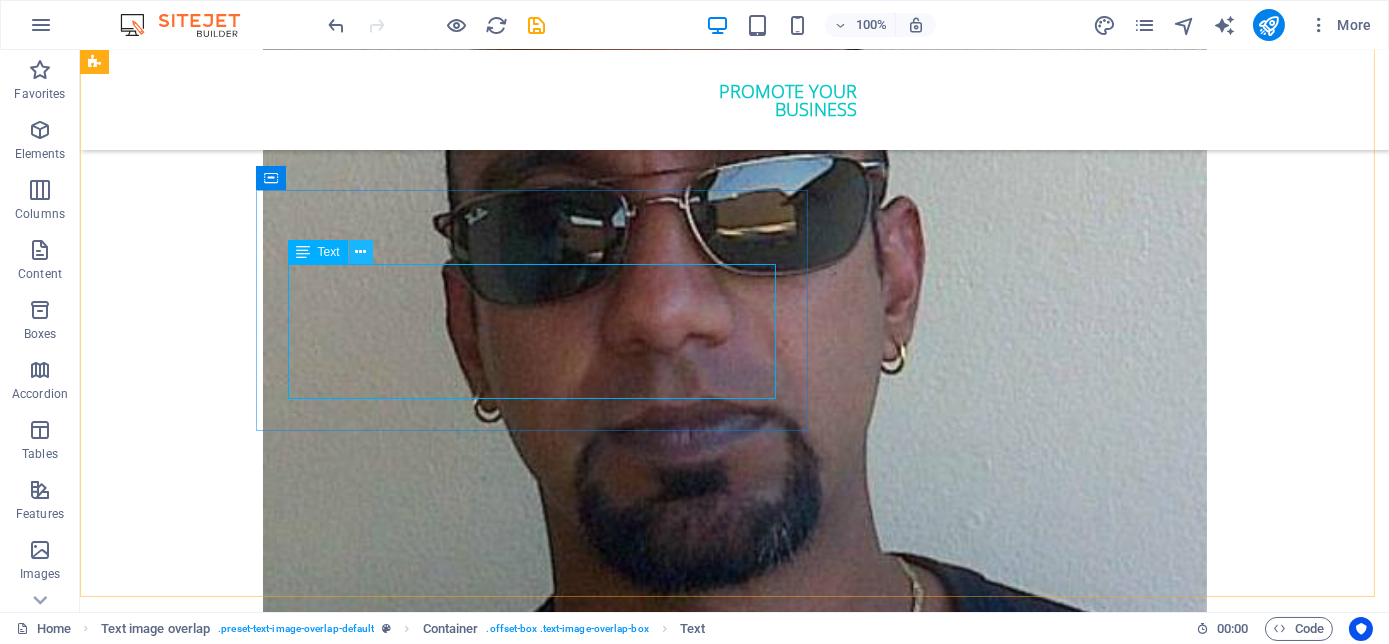click at bounding box center (360, 252) 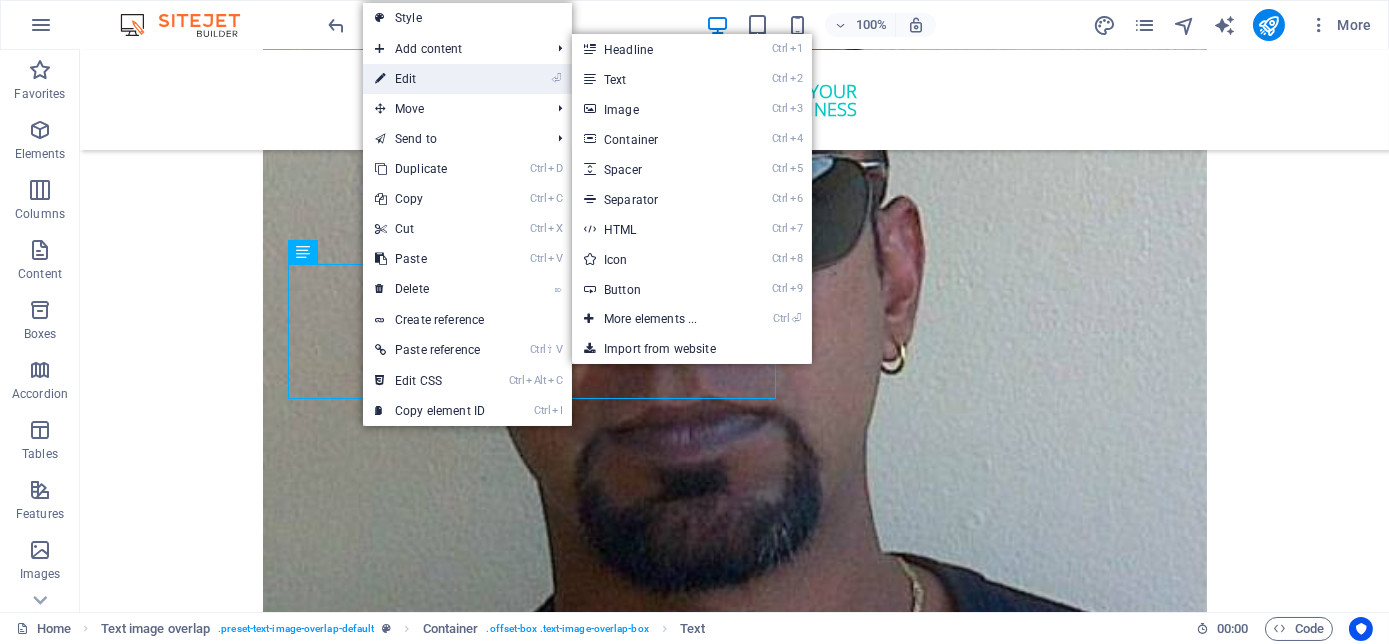 click on "Add content" at bounding box center [452, 49] 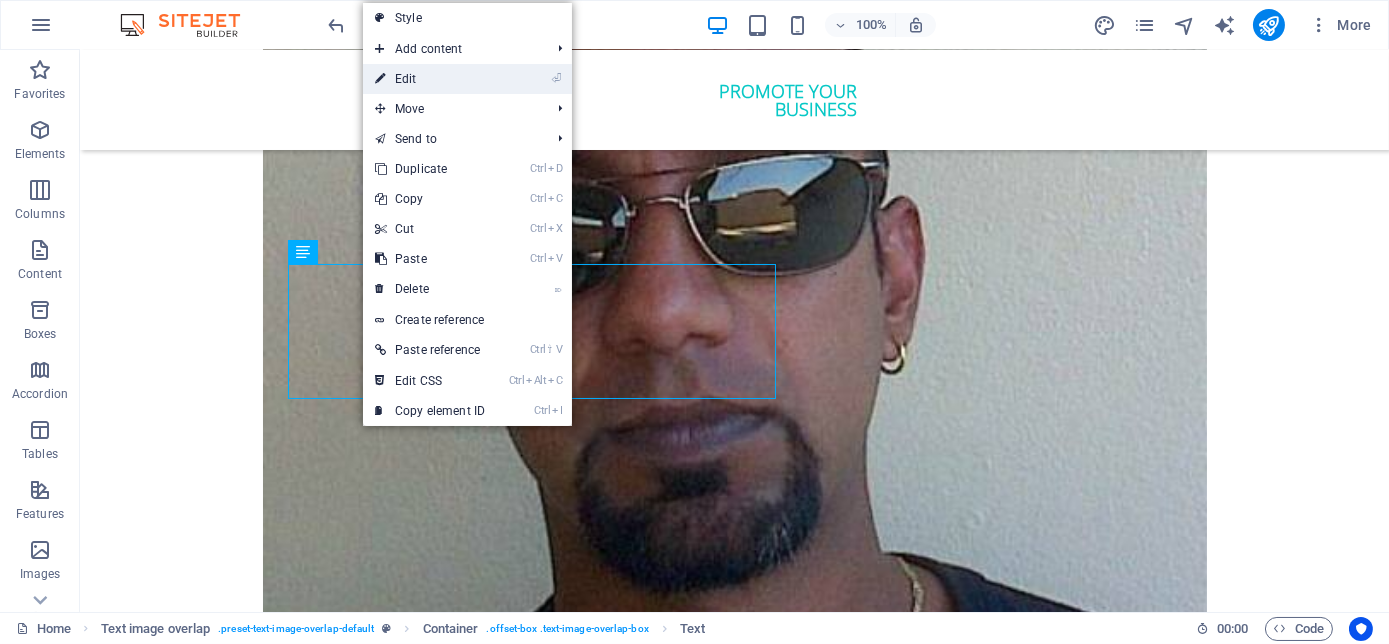 click on "⏎  Edit" at bounding box center [430, 79] 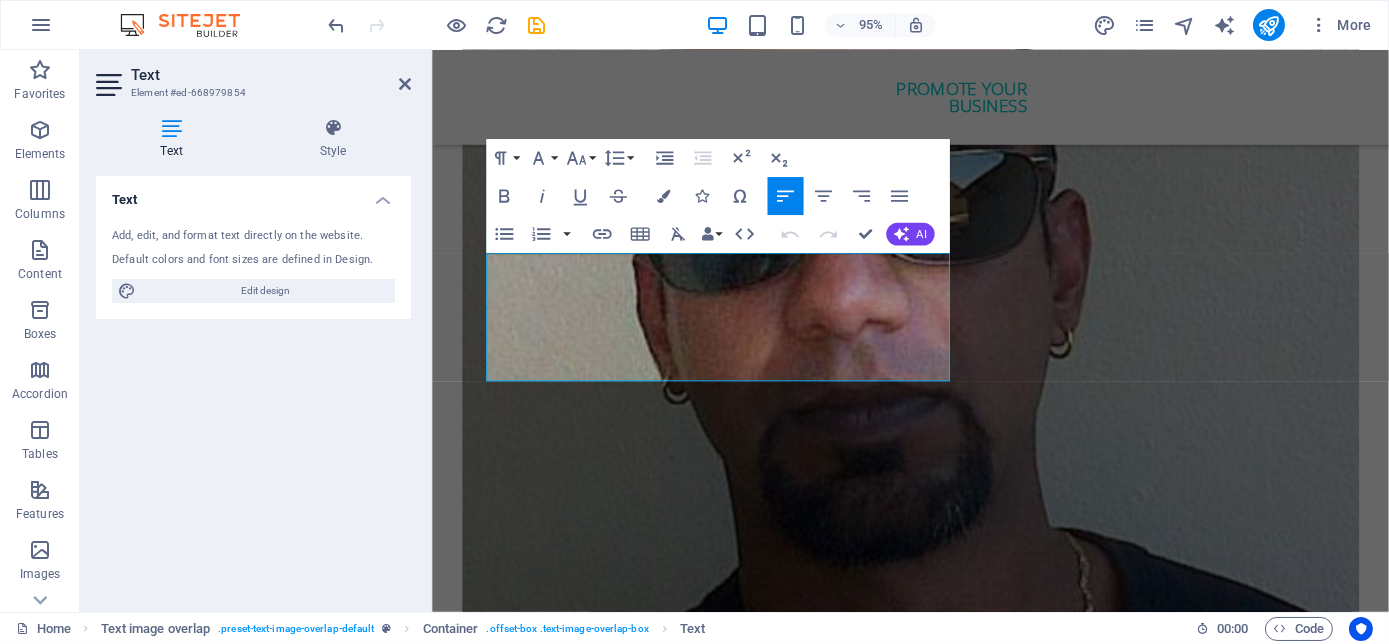click on "Add, edit, and format text directly on the website." at bounding box center [253, 236] 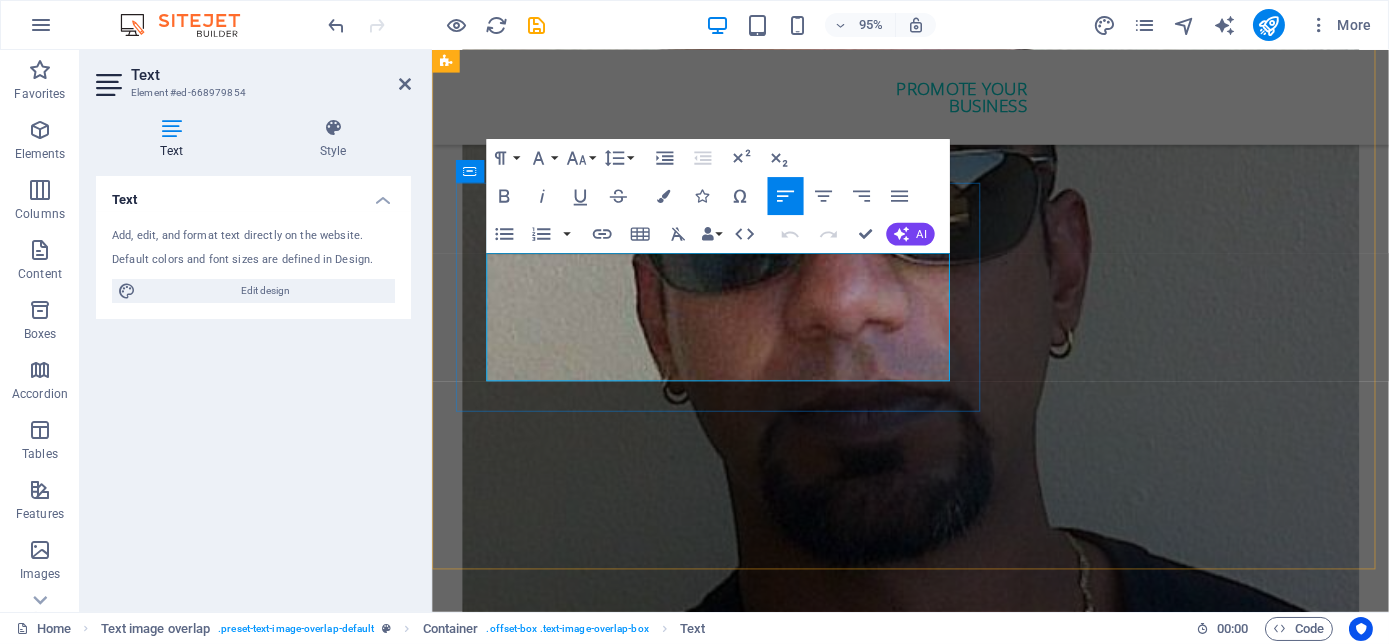 drag, startPoint x: 718, startPoint y: 387, endPoint x: 488, endPoint y: 281, distance: 253.25087 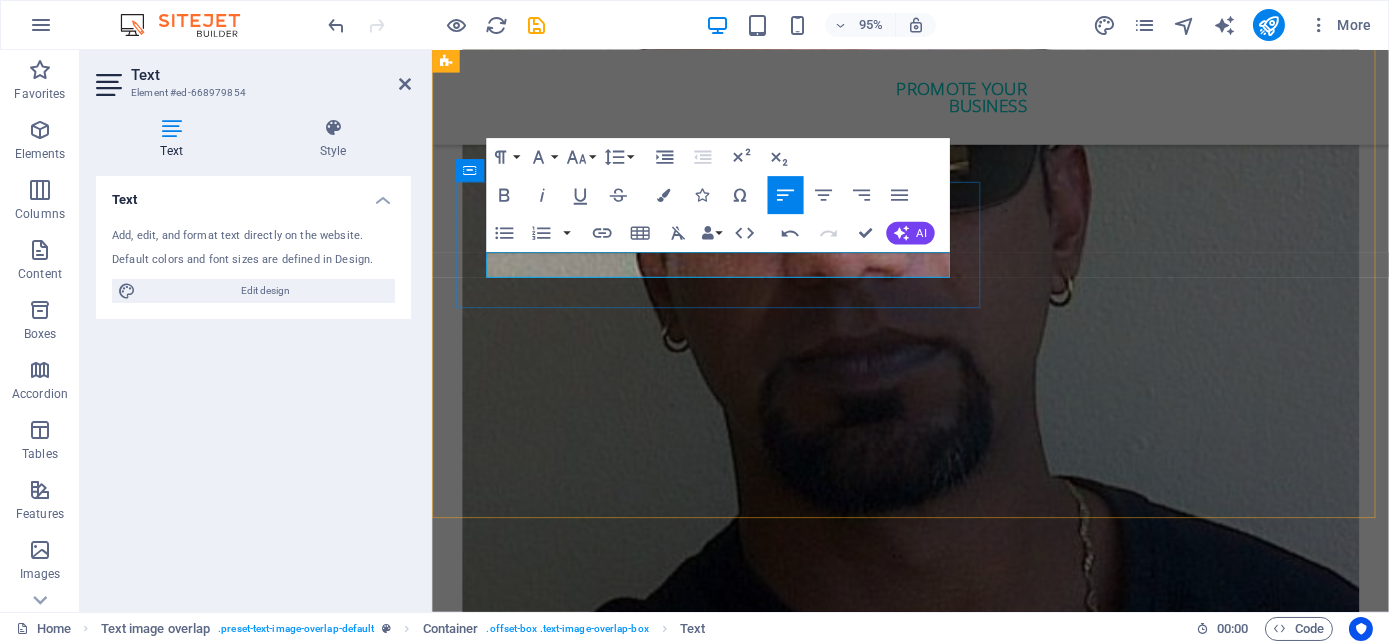 click on "The Success Blueprint of the Millennial!" at bounding box center (975, 5829) 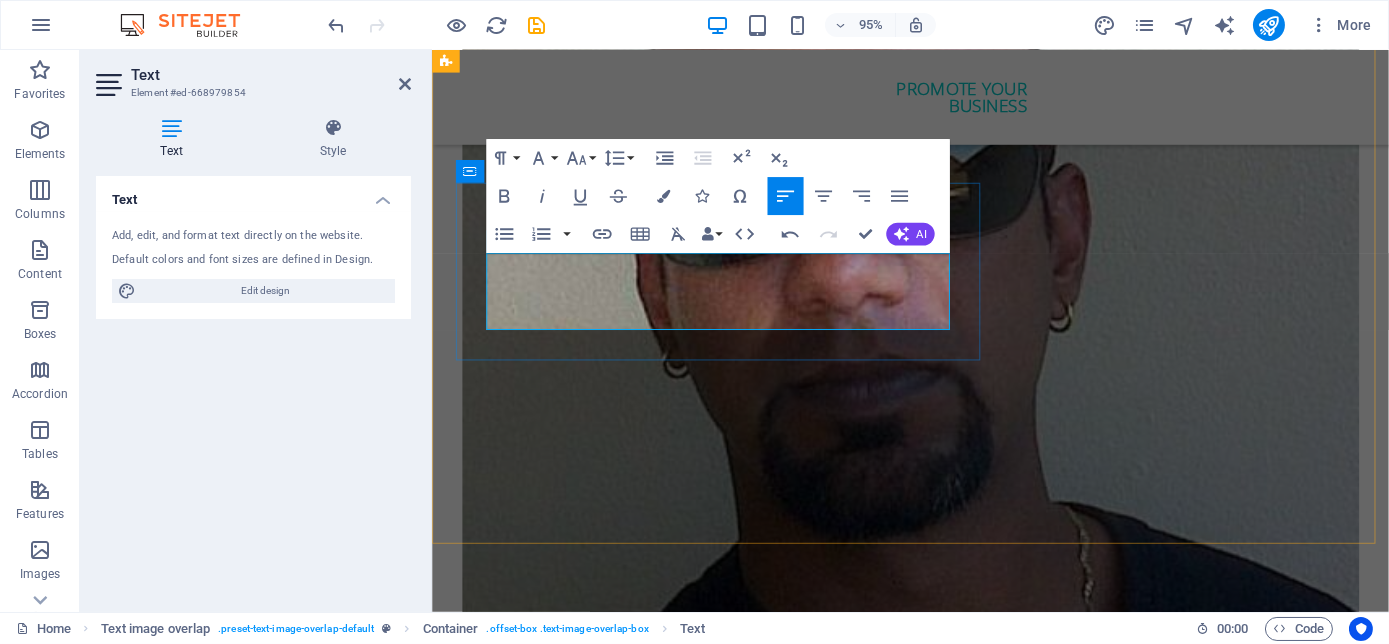 scroll, scrollTop: 5507, scrollLeft: 0, axis: vertical 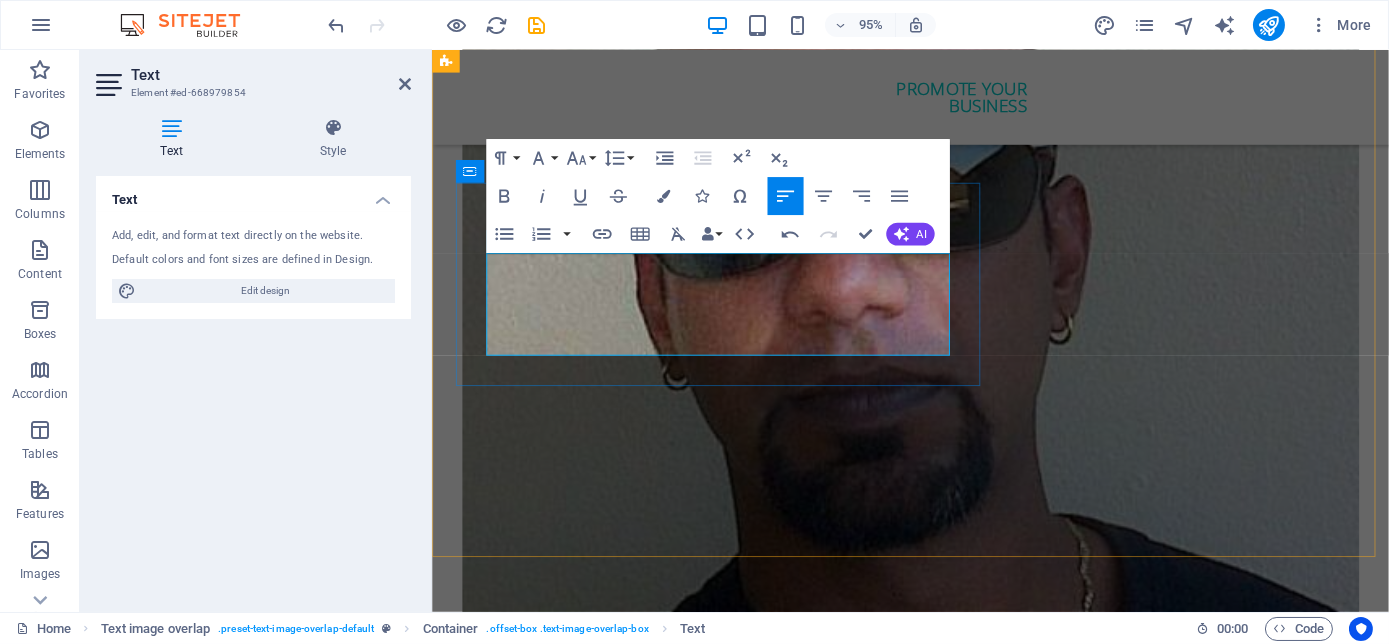 click on "THE MILLENNIAL SUCCESS CODE - Inspire, Enlighten, Transform, is a powerful book that speaks directly to the hearts and minds of our youth. Through Authentic story telling  Success Blueprint of the Millennial!" at bounding box center [975, 5884] 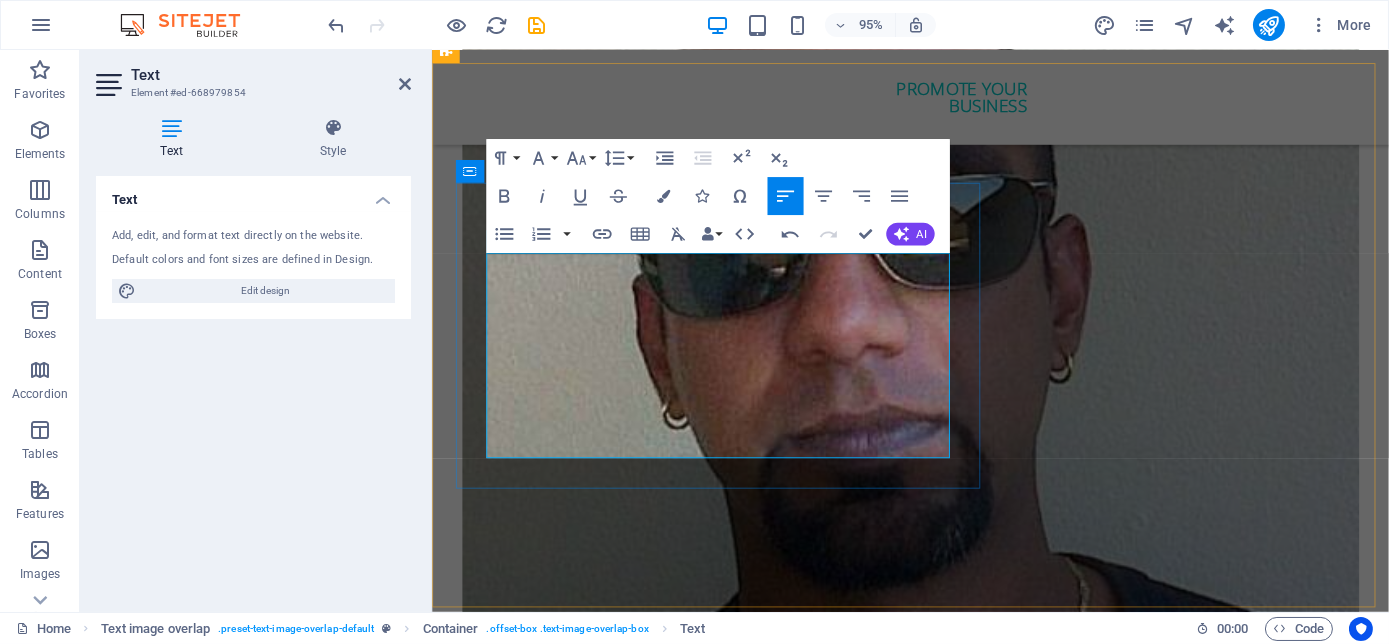 scroll, scrollTop: 5453, scrollLeft: 0, axis: vertical 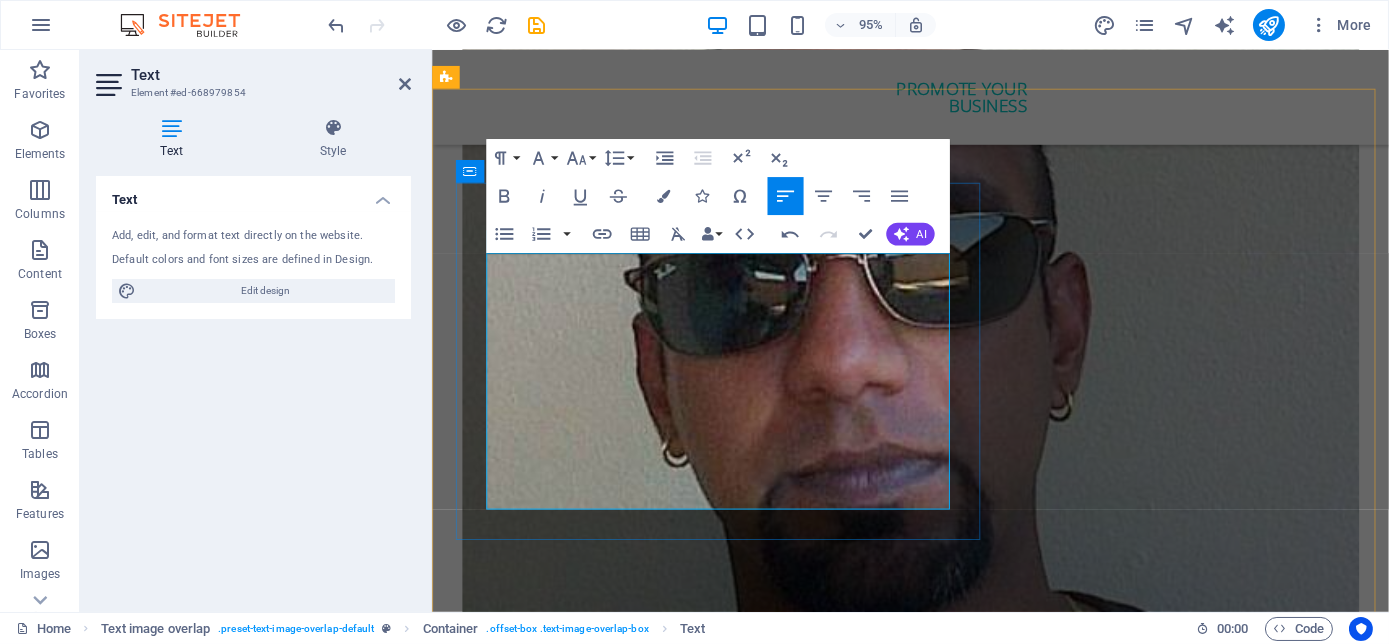 click on "THE MILLENNIAL SUCCESS CODE - Inspire, Enlighten, Transform, is a powerful book that speaks directly to the hearts and minds of our youth. Through authentic story telling and transformative principles, [FIRST] [LAST] empowers the youth to rise above limitations, discover their inner purpose, and take control of their future. Rooted in mindset mastery, emotional intelligence and resilience, this book is a brilliant tool for realising their true potential and cultivating their life long success. It includes powerful,  Success Blueprint of the Millennial!" at bounding box center [975, 6005] 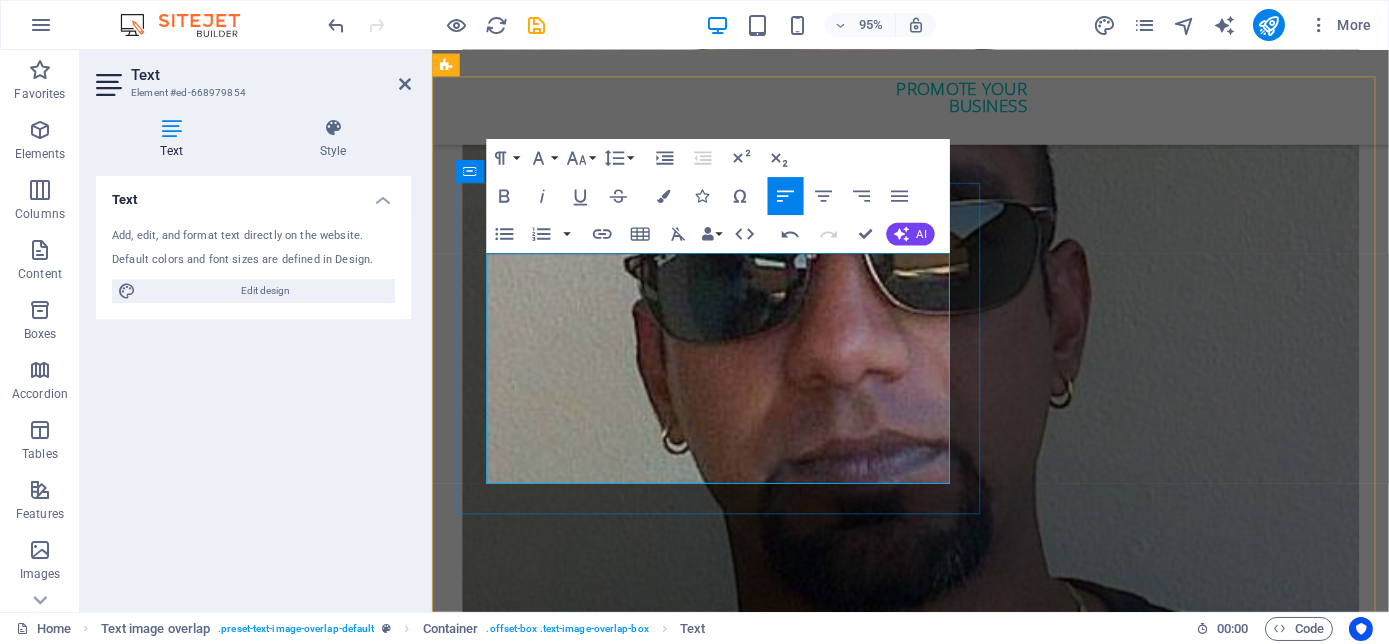 scroll, scrollTop: 5426, scrollLeft: 0, axis: vertical 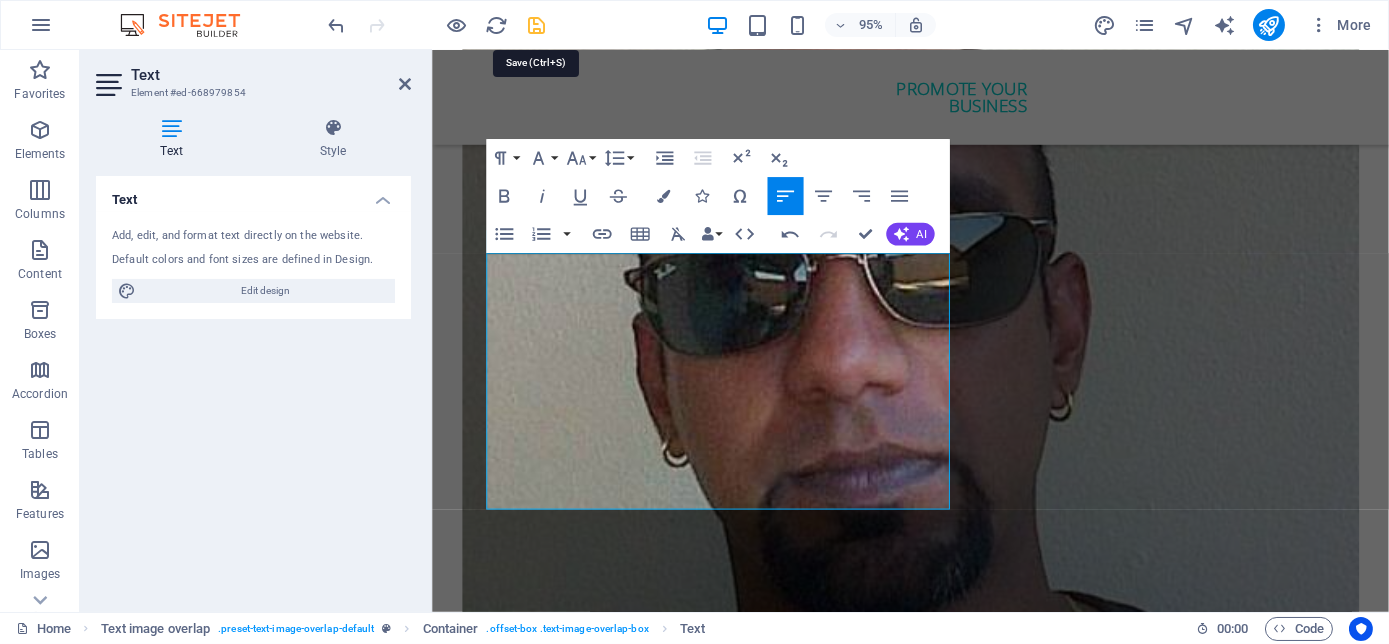 click at bounding box center (537, 25) 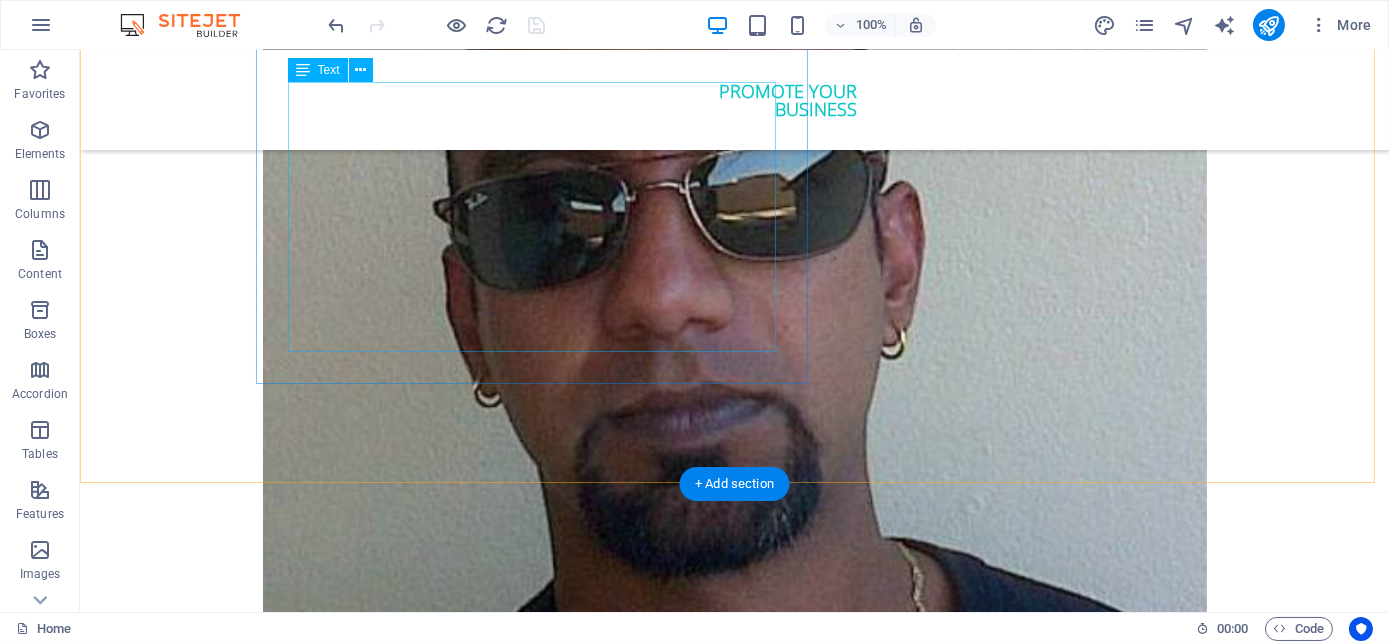 scroll, scrollTop: 5608, scrollLeft: 0, axis: vertical 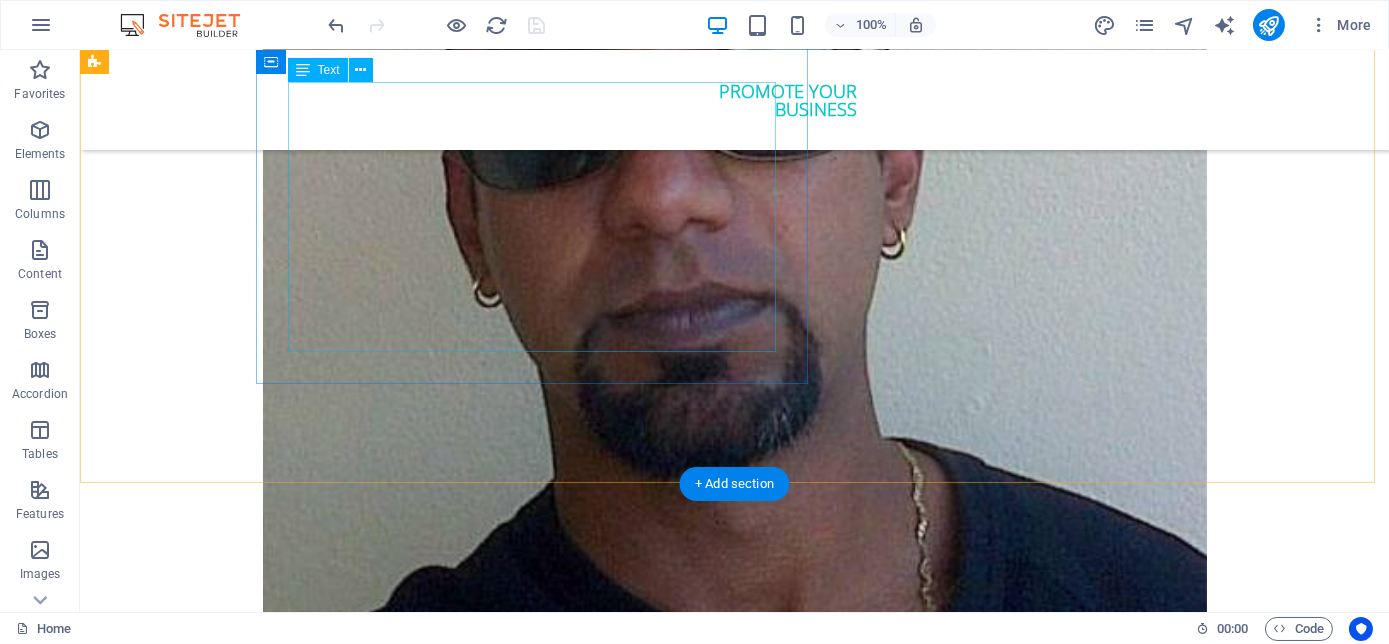click on "THE MILLENNIAL SUCCESS CODE - Inspire, Enlighten, Transform, is a powerful book that speaks directly to the hearts and minds of our youth. Through authentic story telling and transformative principles, [PERSON] empowers the youth to rise above limitations, discover their inner purpose, and take control of their future. Rooted in mindset mastery, emotional intelligence and resilience, this book is a brilliant tool for realising their true potential and cultivating their lifelong success. It includes powerful success principles, a success mindset framework, daily mantras" at bounding box center [775, 5823] 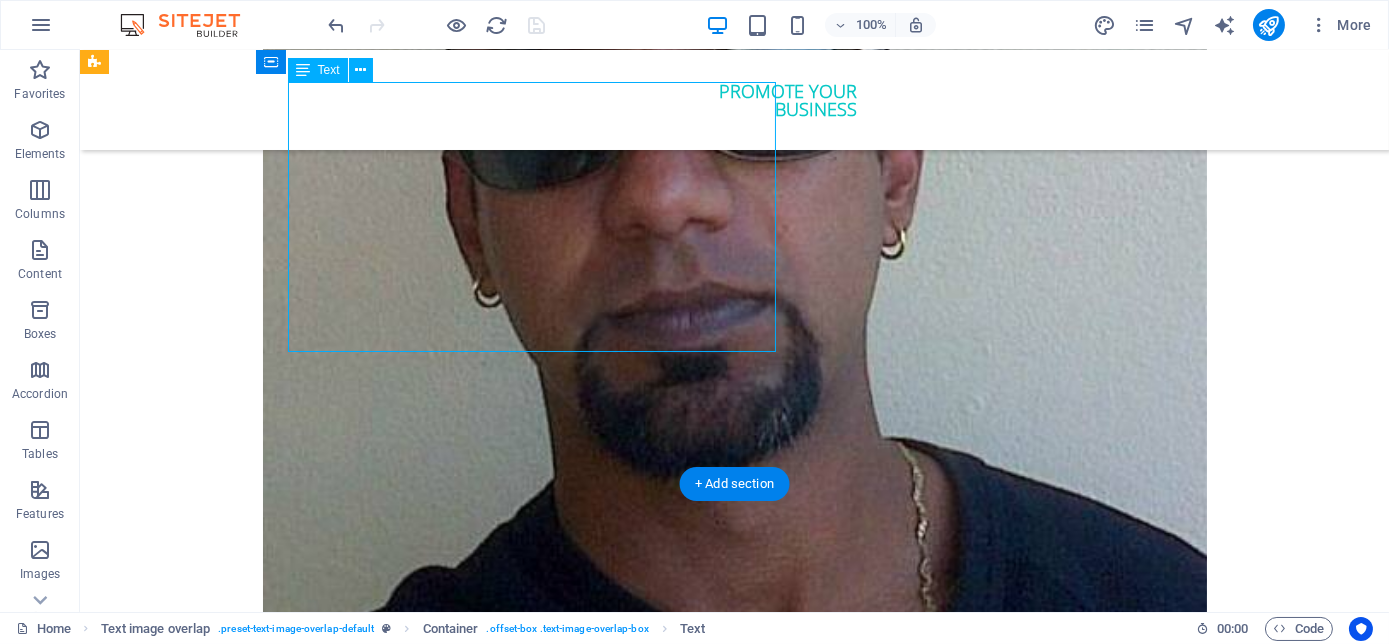 click on "THE MILLENNIAL SUCCESS CODE - Inspire, Enlighten, Transform, is a powerful book that speaks directly to the hearts and minds of our youth. Through authentic story telling and transformative principles, [PERSON] empowers the youth to rise above limitations, discover their inner purpose, and take control of their future. Rooted in mindset mastery, emotional intelligence and resilience, this book is a brilliant tool for realising their true potential and cultivating their lifelong success. It includes powerful success principles, a success mindset framework, daily mantras" at bounding box center [775, 5823] 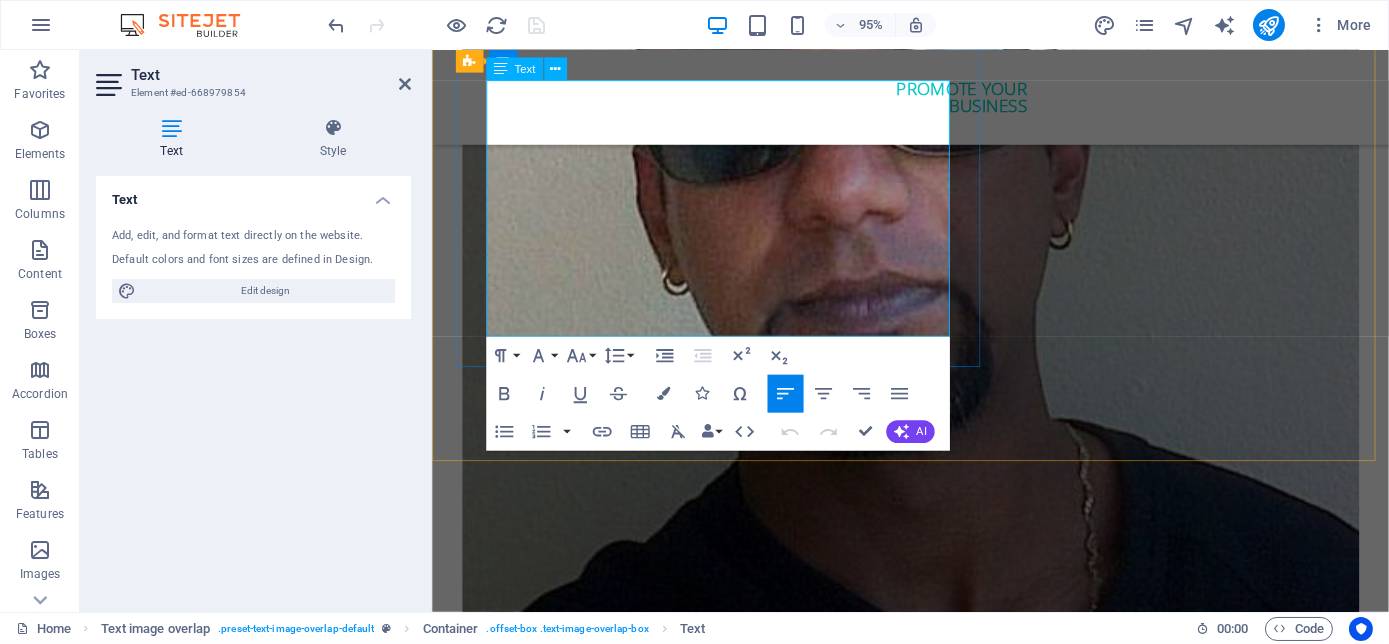 click on "THE MILLENNIAL SUCCESS CODE - Inspire, Enlighten, Transform, is a powerful book that speaks directly to the hearts and minds of our youth. Through authentic story telling and transformative principles, [PERSON] empowers the youth to rise above limitations, discover their inner purpose, and take control of their future. Rooted in mindset mastery, emotional intelligence and resilience, this book is a brilliant tool for realising their true potential and cultivating their lifelong success. It includes powerful success principles, a success mindset framework, daily mantras" at bounding box center (975, 5823) 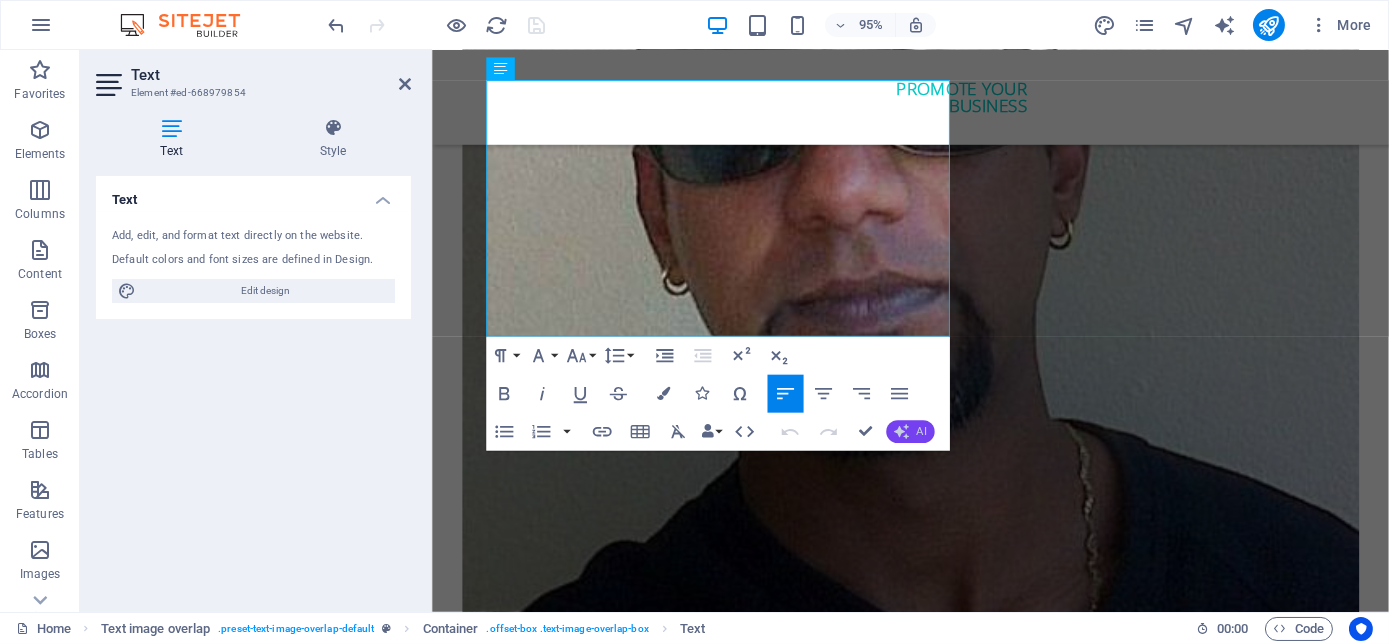 type 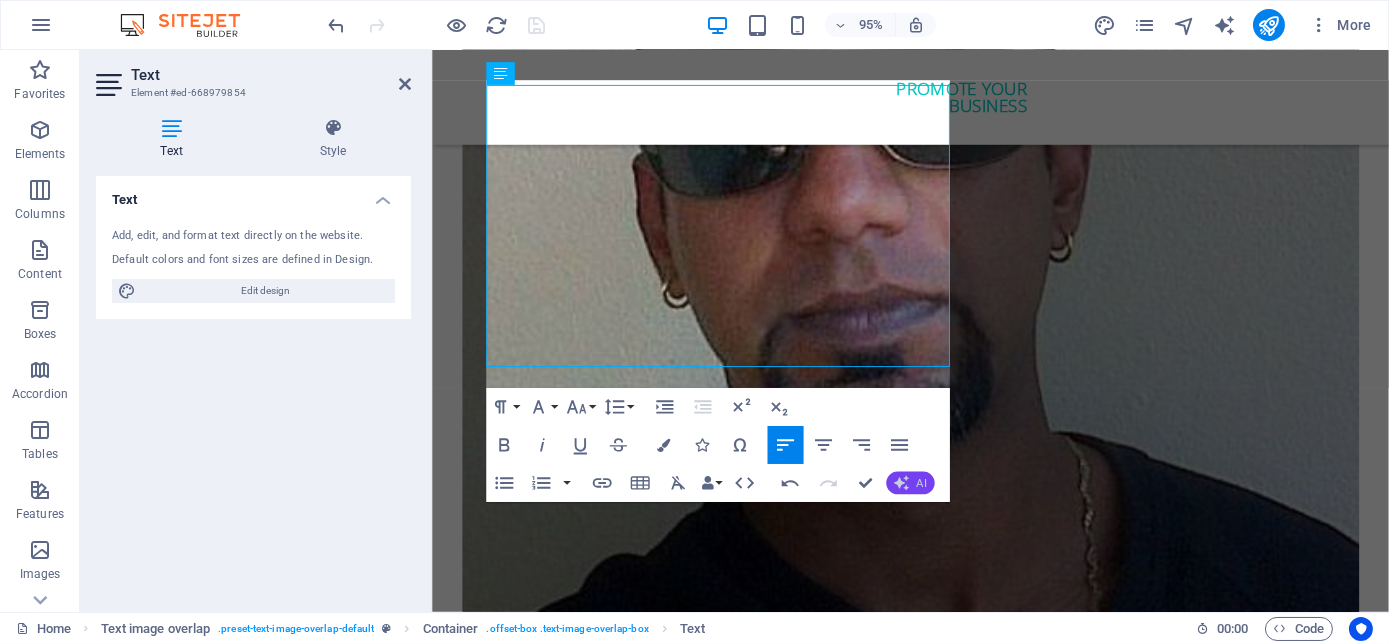 scroll, scrollTop: 5589, scrollLeft: 0, axis: vertical 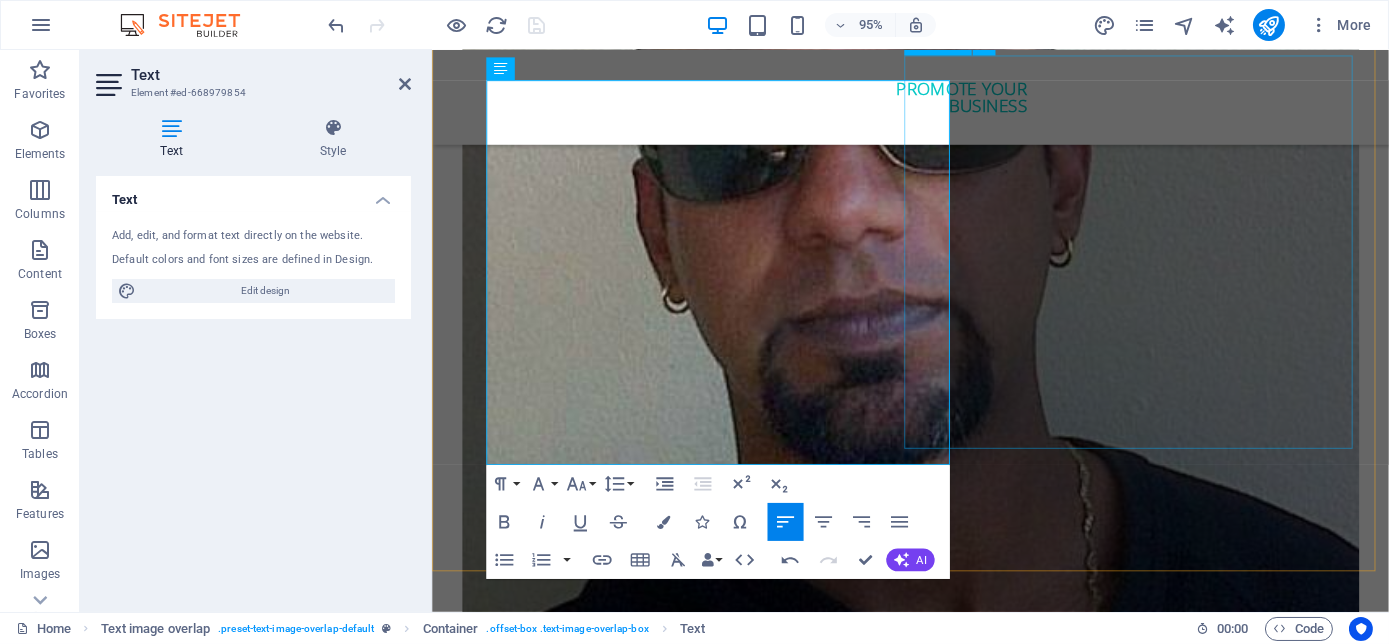 click at bounding box center (935, 6409) 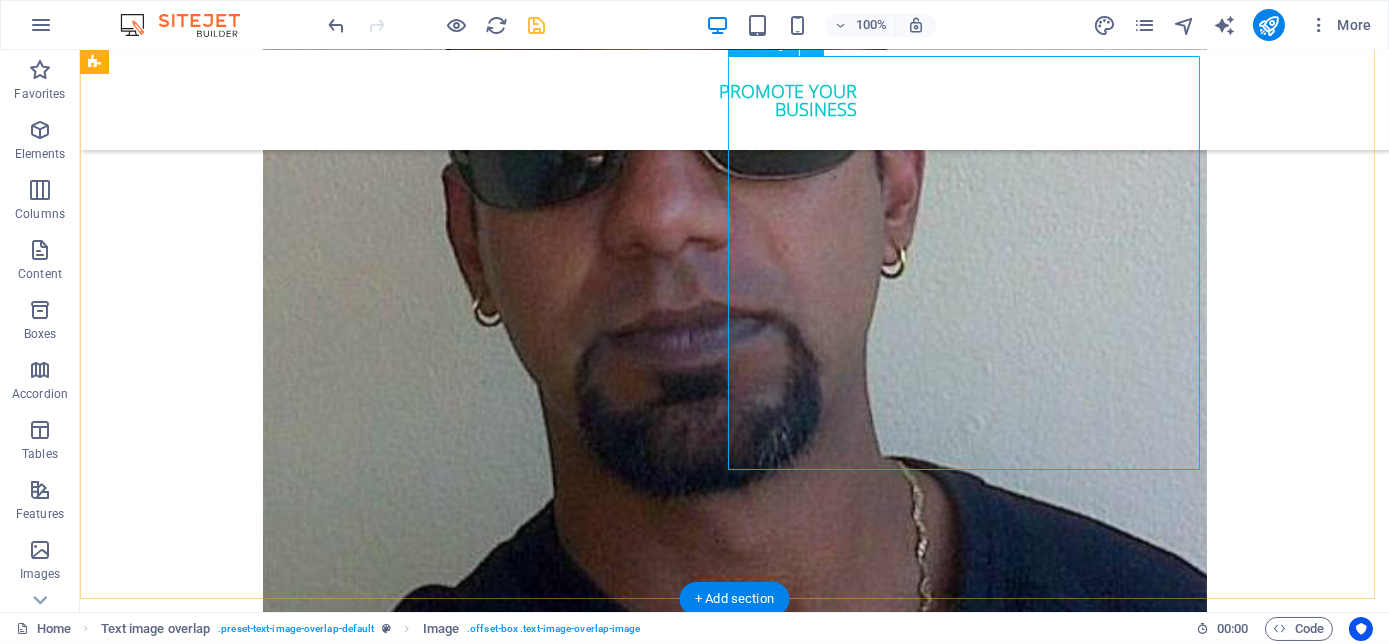 click at bounding box center (735, 6409) 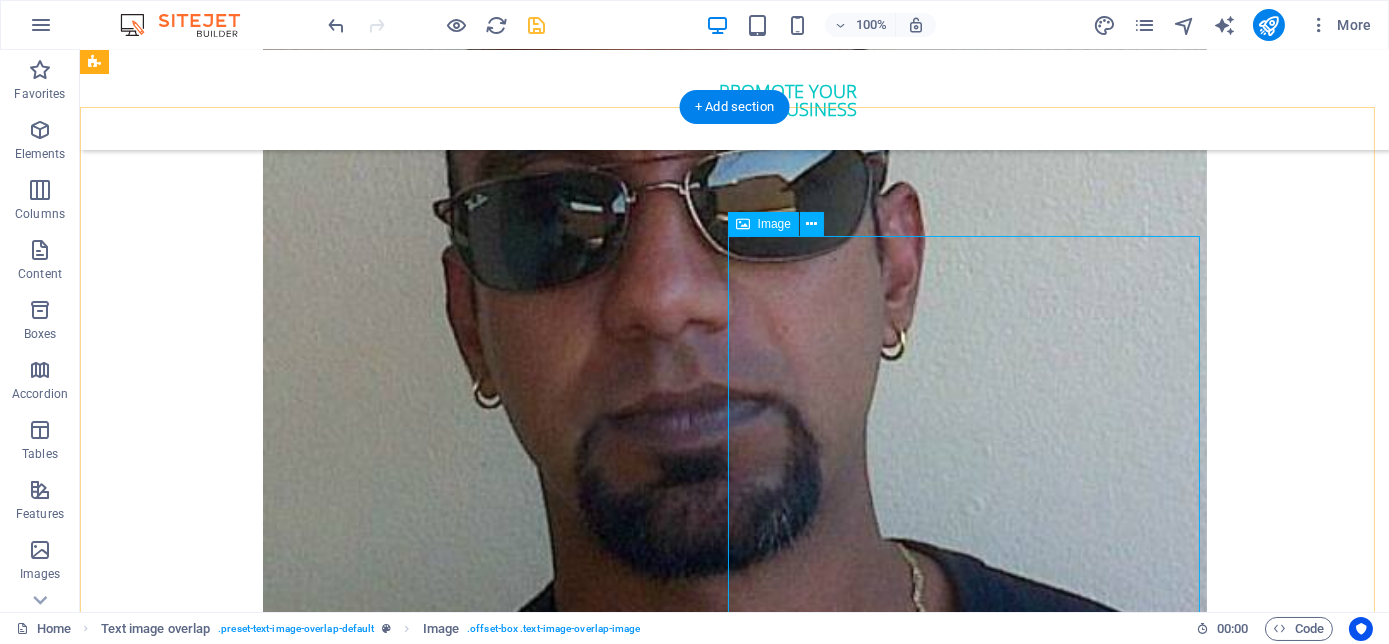 scroll, scrollTop: 5408, scrollLeft: 0, axis: vertical 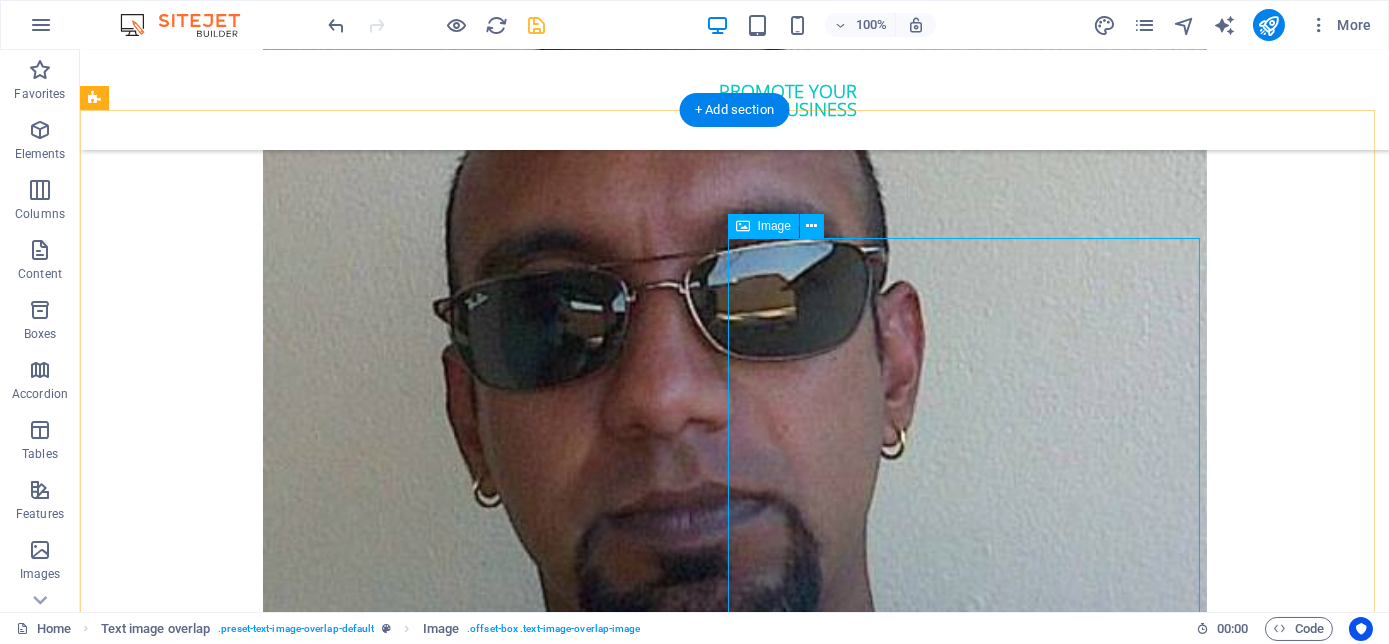 click at bounding box center [735, 6590] 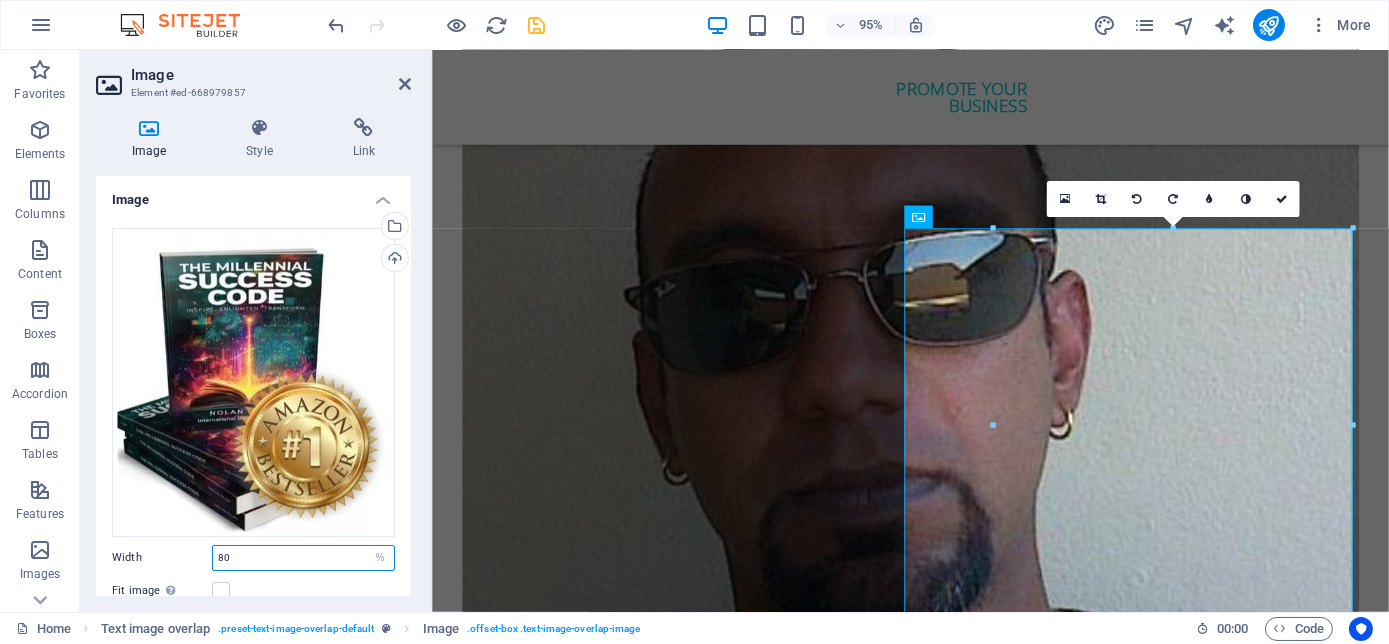 drag, startPoint x: 237, startPoint y: 552, endPoint x: 205, endPoint y: 557, distance: 32.38827 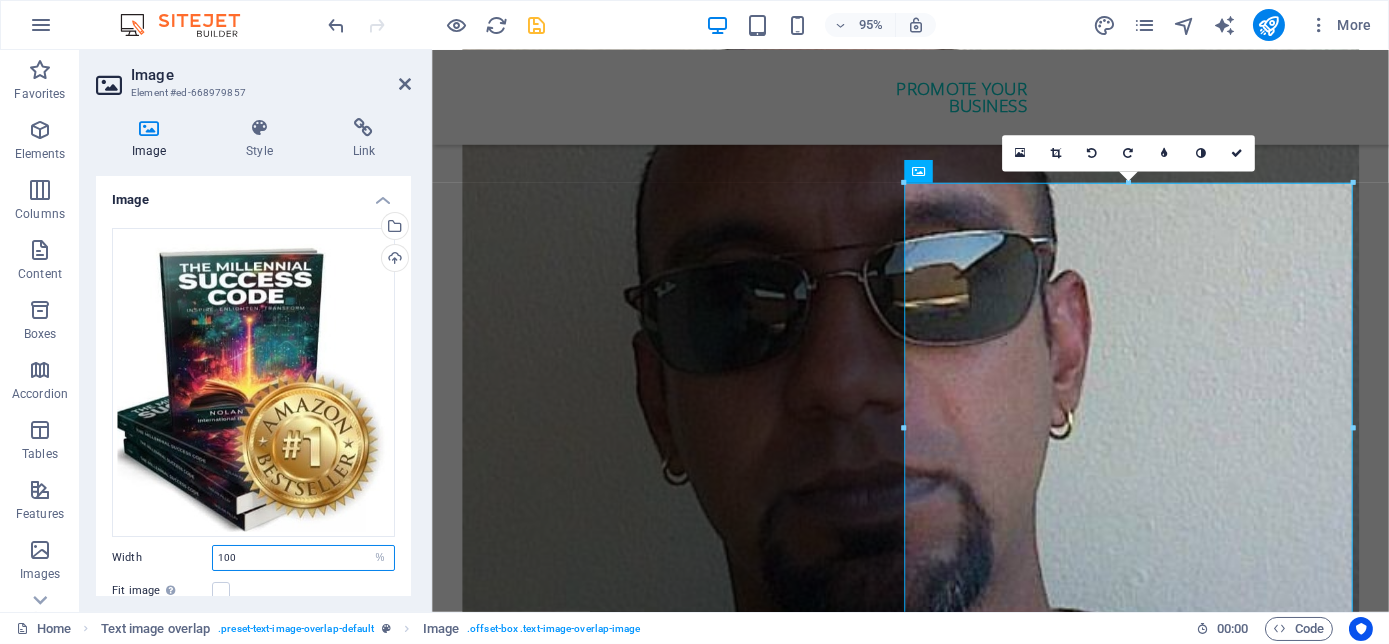 drag, startPoint x: 240, startPoint y: 554, endPoint x: 204, endPoint y: 549, distance: 36.345562 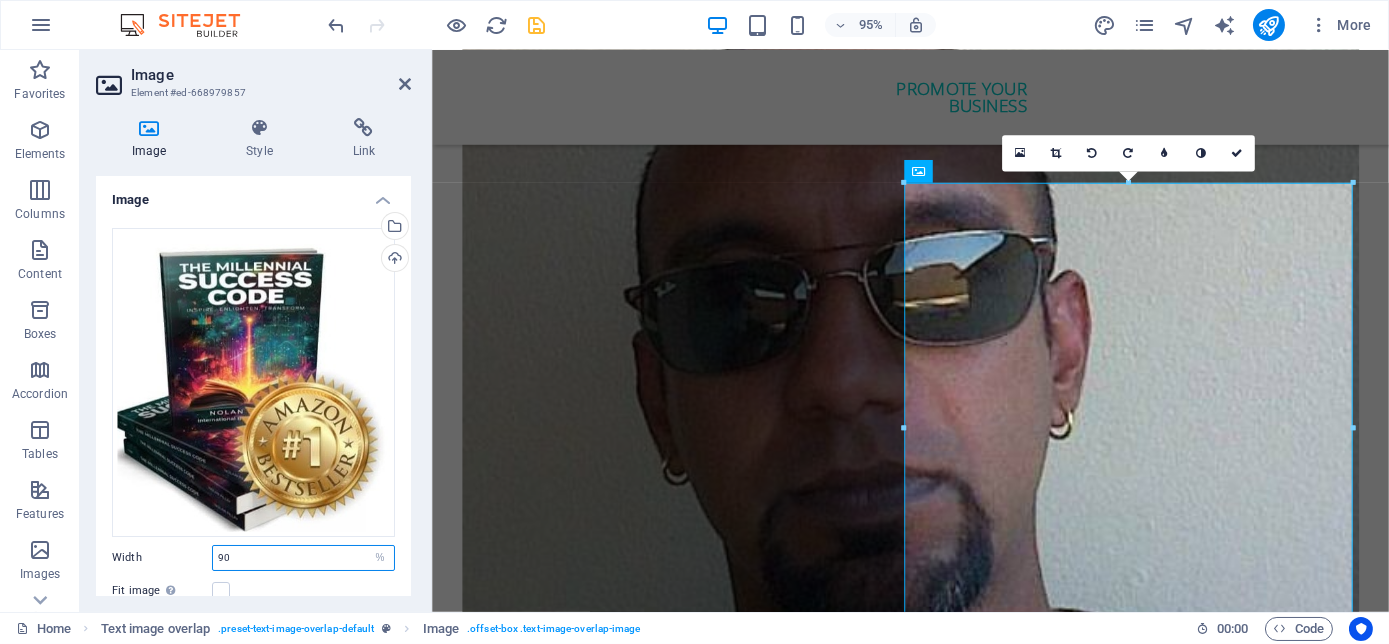 type on "90" 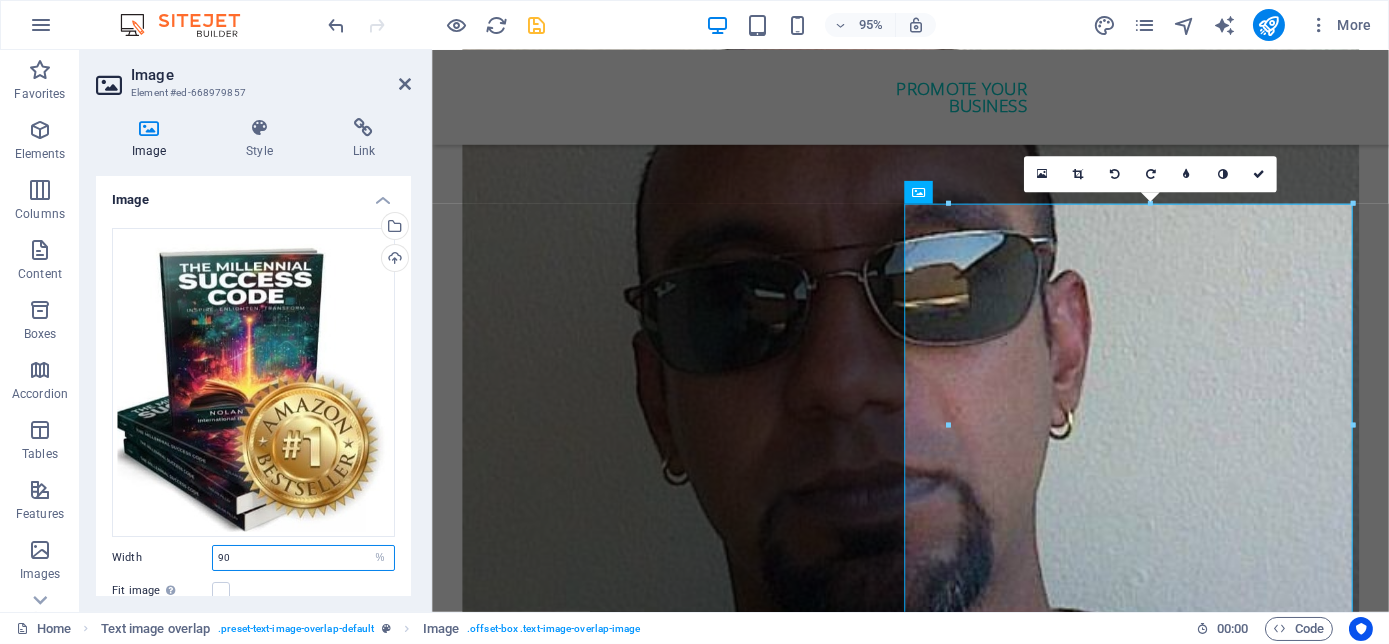 click on "90" at bounding box center [303, 558] 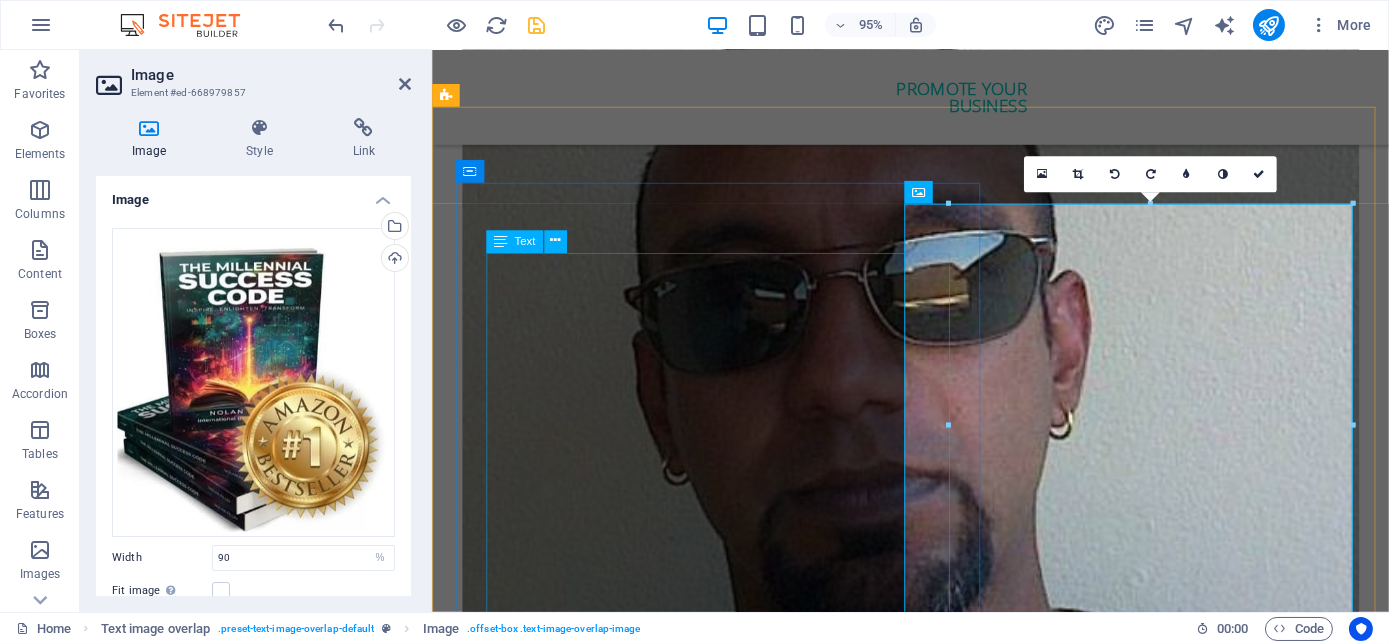 click on "THE MILLENNIAL SUCCESS CODE - Inspire, Enlighten, Transform, is a powerful book that speaks directly to the hearts and minds of our youth. Through authentic storytelling and transformative principles, [NAME] [LAST] empowers the youth to rise above limitations, discover their inner purpose, and take control of their future. Rooted in mindset mastery, emotional intelligence and resilience, this book is a brilliant tool for realising their true potential and cultivating their lifelong success. It includes powerful success principles, a success mindset framework, daily mantras, and reflective exercises designed to challenge limiting beliefs and build self-awareness. It serves as a bridge between formal education and the real world readiness, inspiring students to lead lives of impact and intention." at bounding box center [975, 6050] 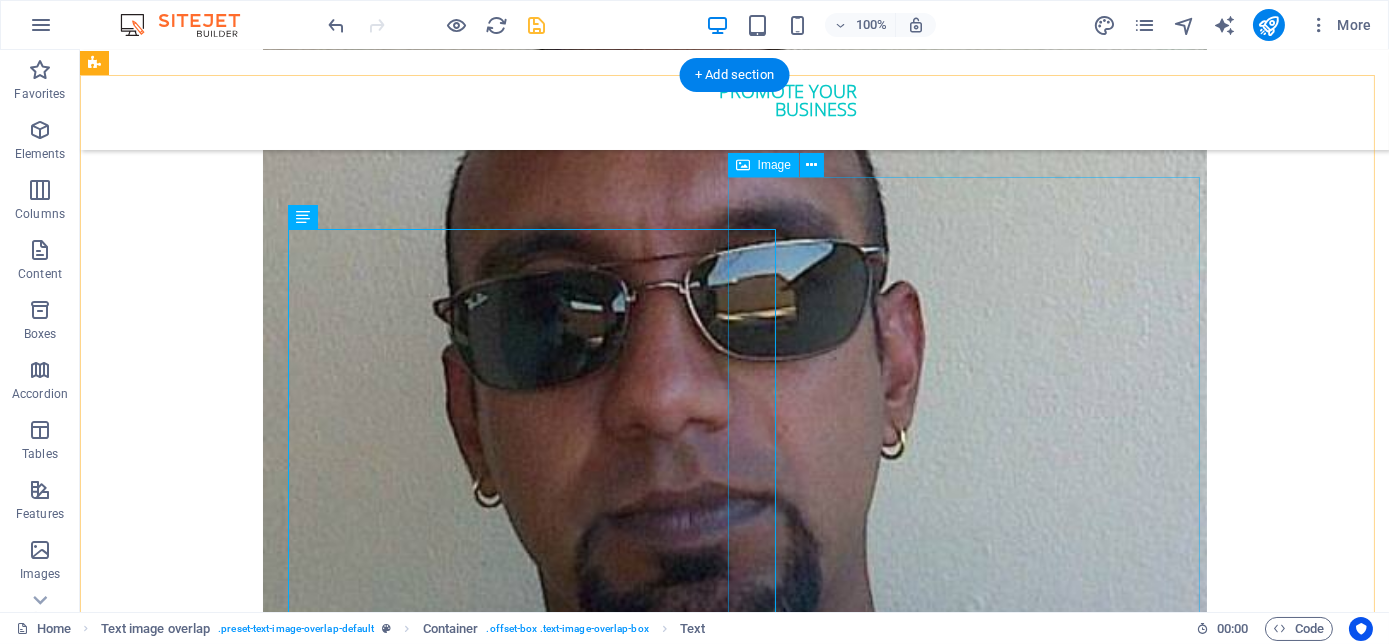 scroll, scrollTop: 5498, scrollLeft: 0, axis: vertical 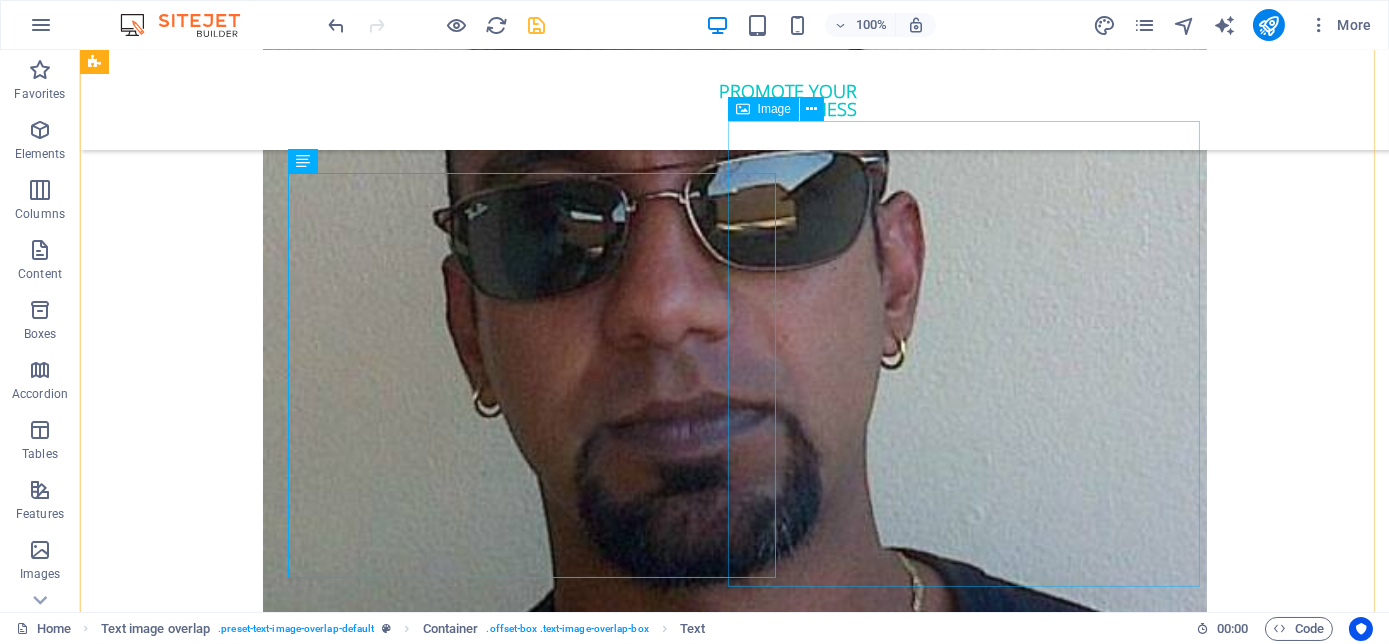 click at bounding box center (735, 6552) 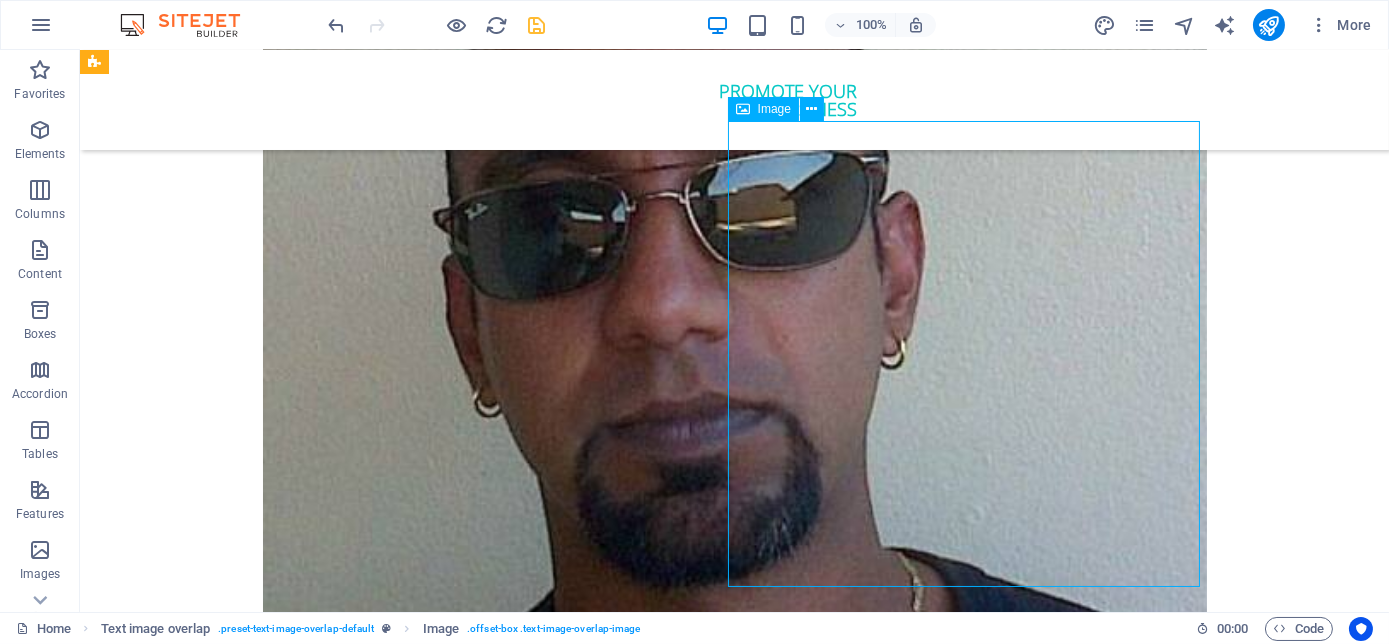 click at bounding box center [735, 6552] 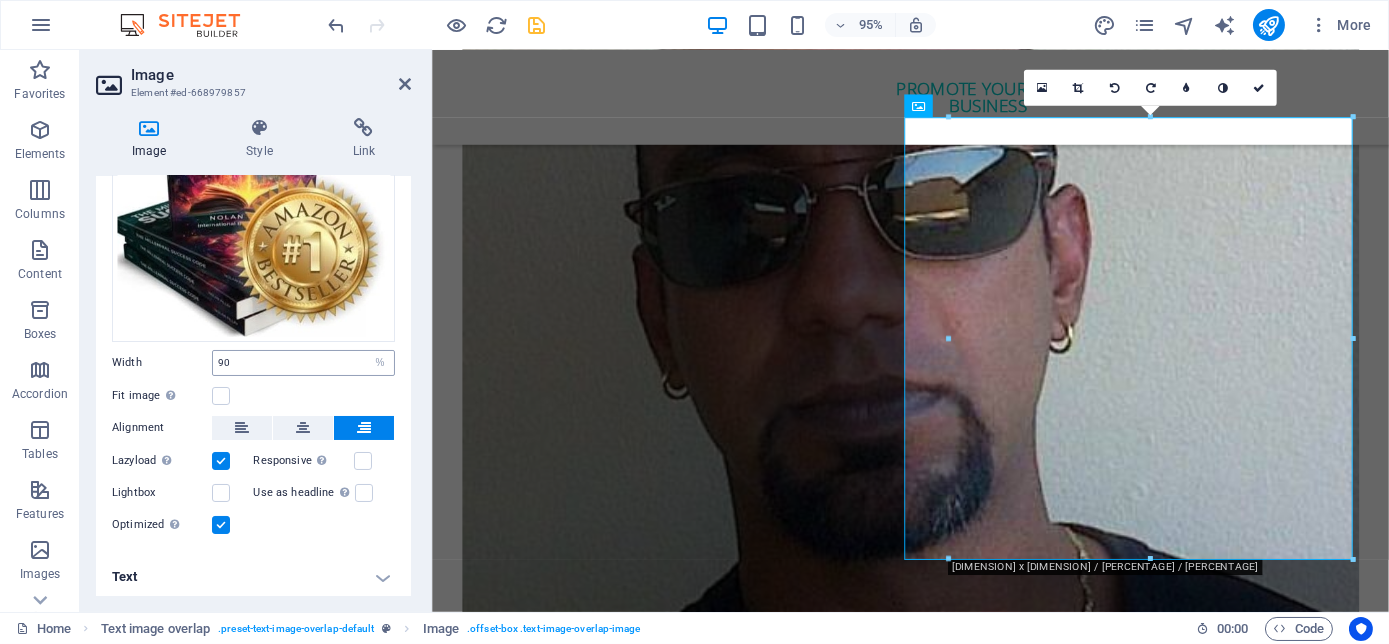 scroll, scrollTop: 104, scrollLeft: 0, axis: vertical 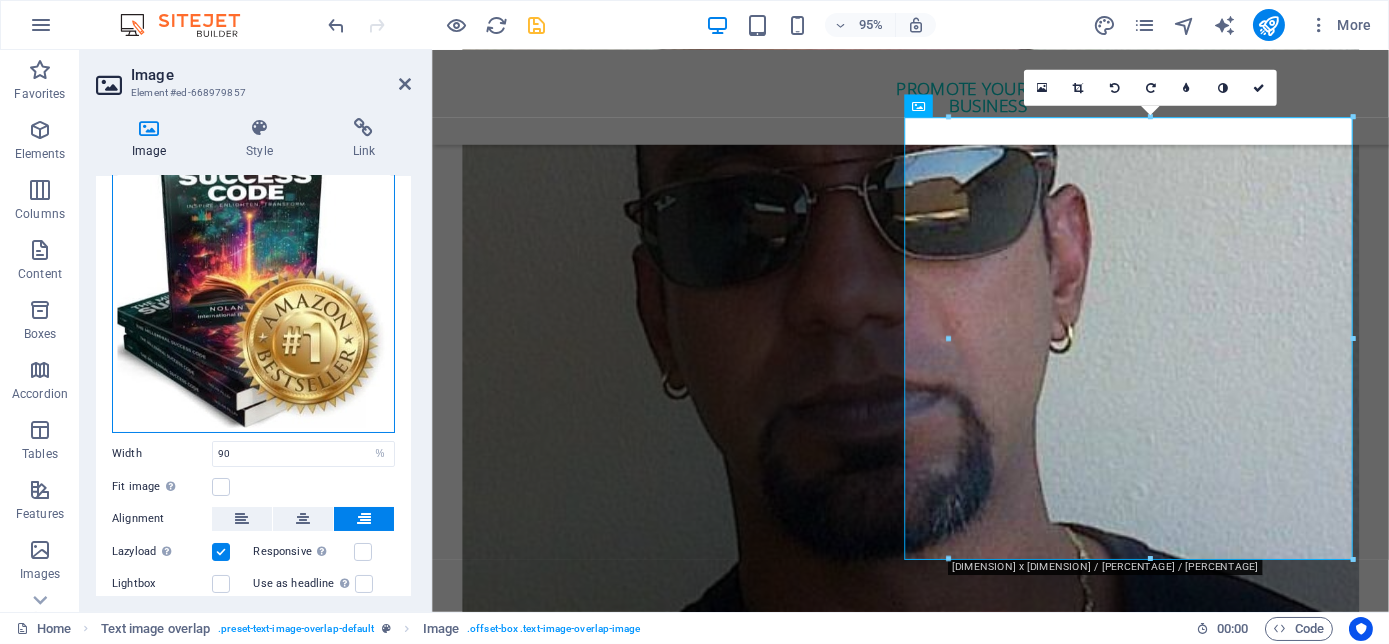 click on "Drag files here, click to choose files or select files from Files or our free stock photos & videos" at bounding box center [253, 278] 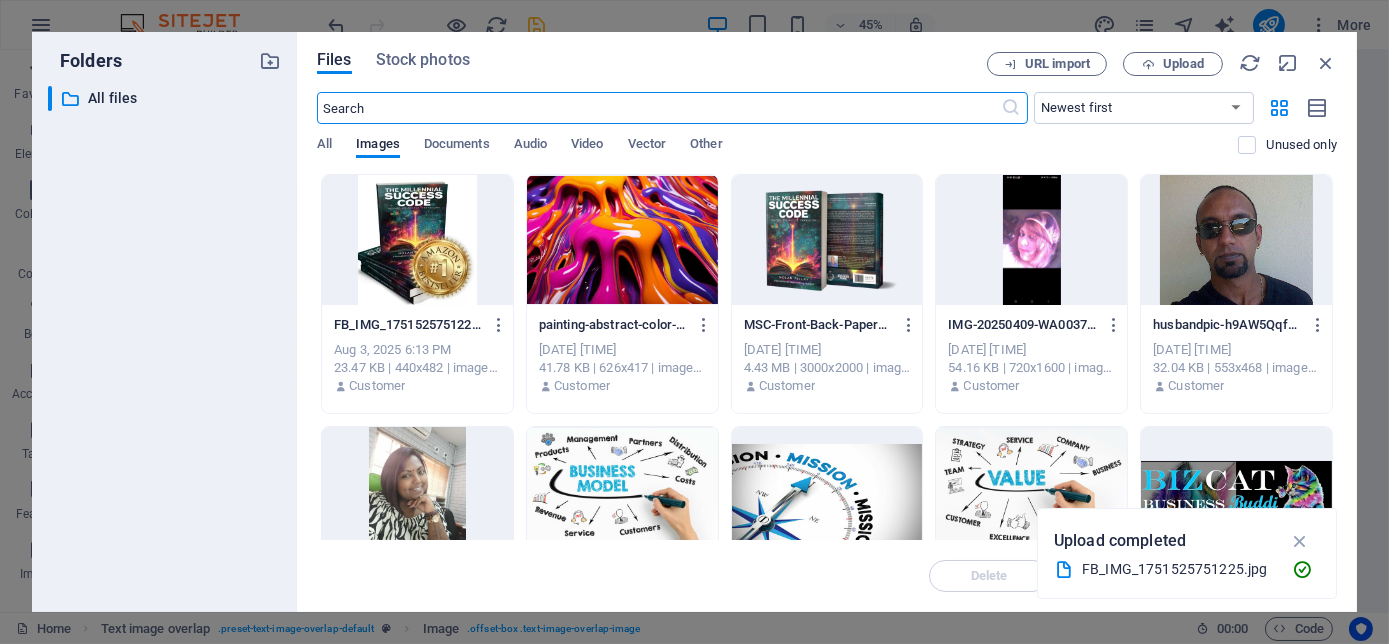 scroll, scrollTop: 5658, scrollLeft: 0, axis: vertical 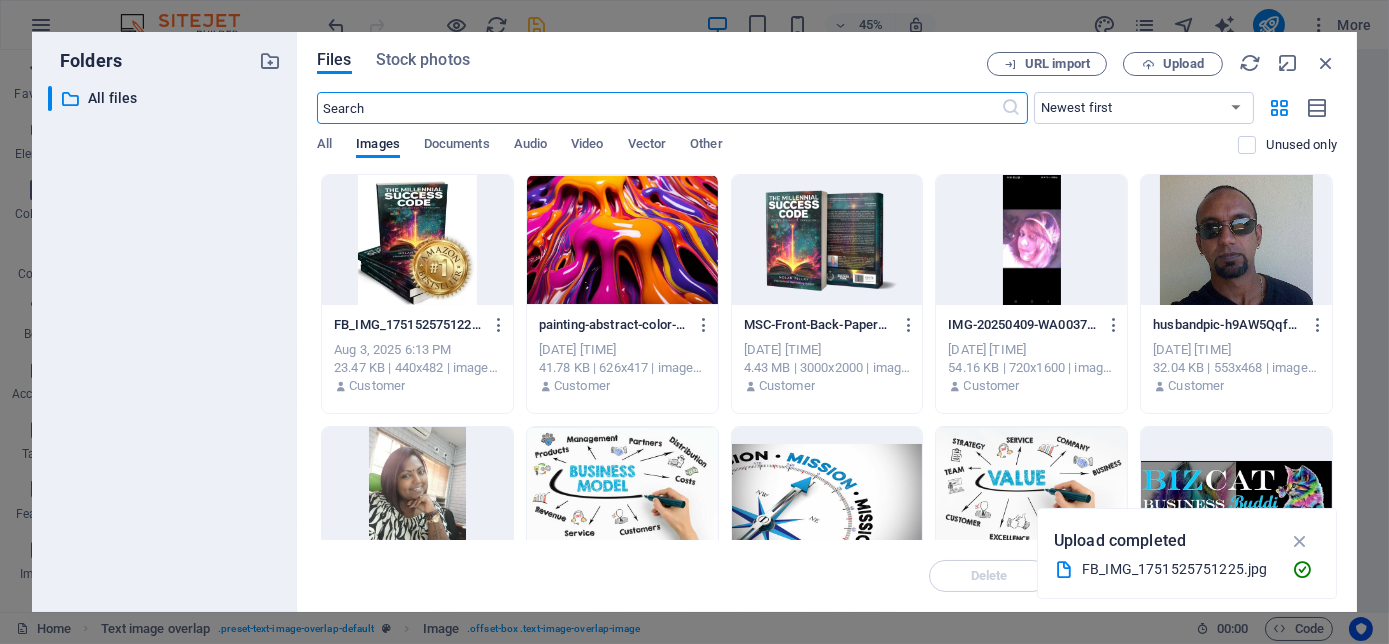 click on "​ All files All files" at bounding box center [164, 341] 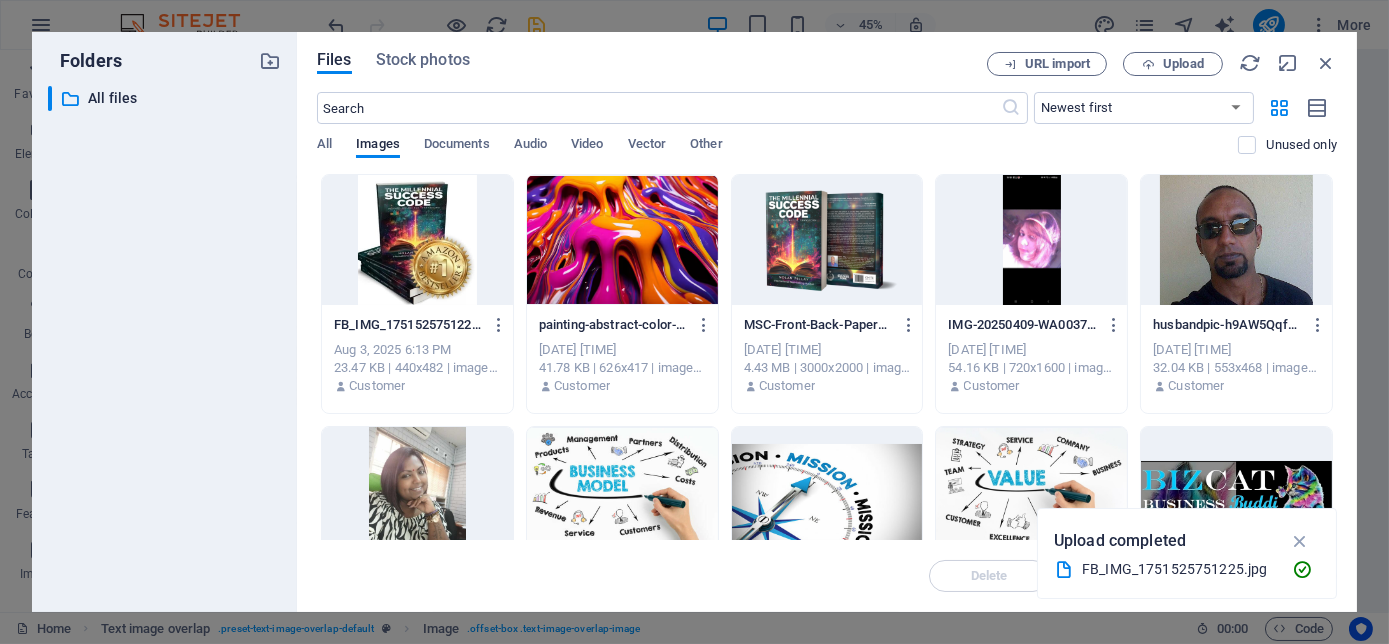 click on "Files Stock photos URL import Upload ​ Newest first Oldest first Name (A-Z) Name (Z-A) Size (0-9) Size (9-0) Resolution (0-9) Resolution (9-0) All Images Documents Audio Video Vector Other Unused only Drop files here to upload them instantly FB_IMG_1751525751225-oksIjzeWq8yJ3FqCLtMEAw.jpg FB_IMG_1751525751225-oksIjzeWq8yJ3FqCLtMEAw.jpg Aug 3, 2025 6:13 PM 23.47 KB | 440x482 | image/jpeg Customer painting-abstract-color-modern-background-abstract-background-texture-background-illustration_1021328-4635-c-g_jncrlCPTeG8MfRGcCA.avif painting-abstract-color-modern-background-abstract-background-texture-background-illustration_1021328-4635-c-g_jncrlCPTeG8MfRGcCA.avif Apr 20, 2025 3:23 PM 41.78 KB | 626x417 | image/avif Customer MSC-Front-Back-Paperback-Mockup-COVERVAULT_Transparent-SPIkG_HdiEVA19J70cqtRw.png MSC-Front-Back-Paperback-Mockup-COVERVAULT_Transparent-SPIkG_HdiEVA19J70cqtRw.png Apr 20, 2025 2:39 PM 4.43 MB | 3000x2000 | image/png Customer IMG-20250409-WA0037-fJeMeiFOrR9ormxktyKHhQ.jpg Customer Customer" at bounding box center (827, 322) 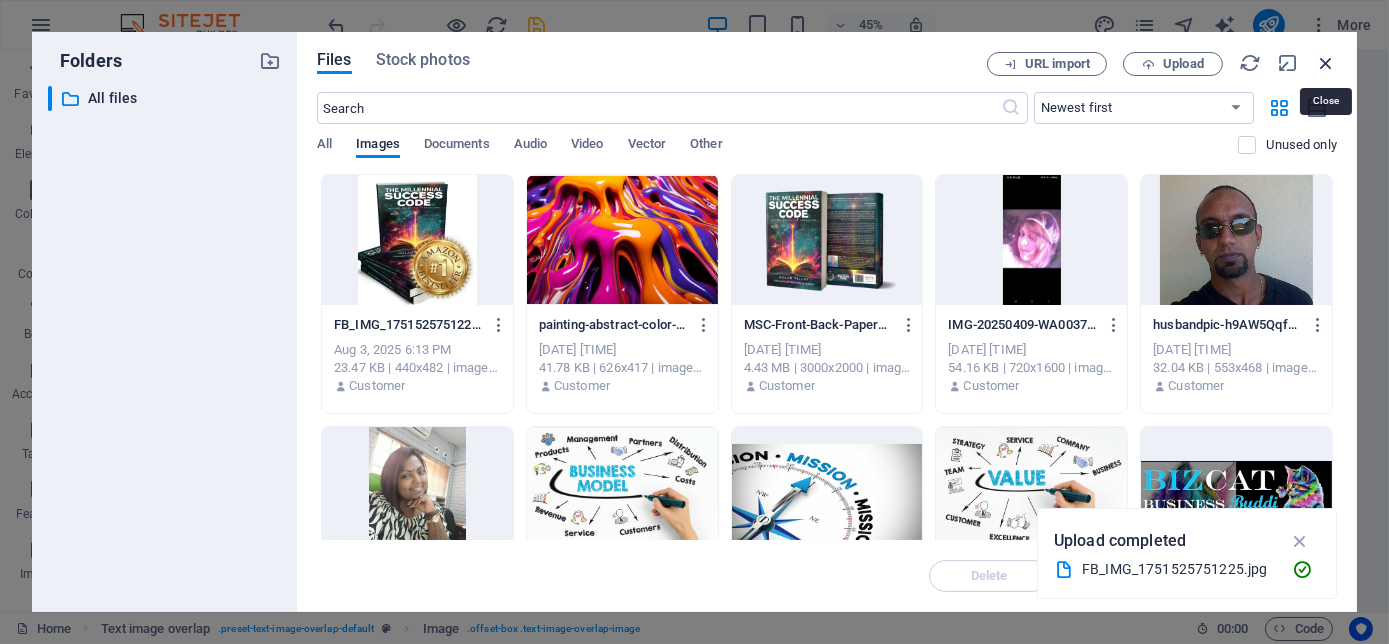 click at bounding box center [1326, 63] 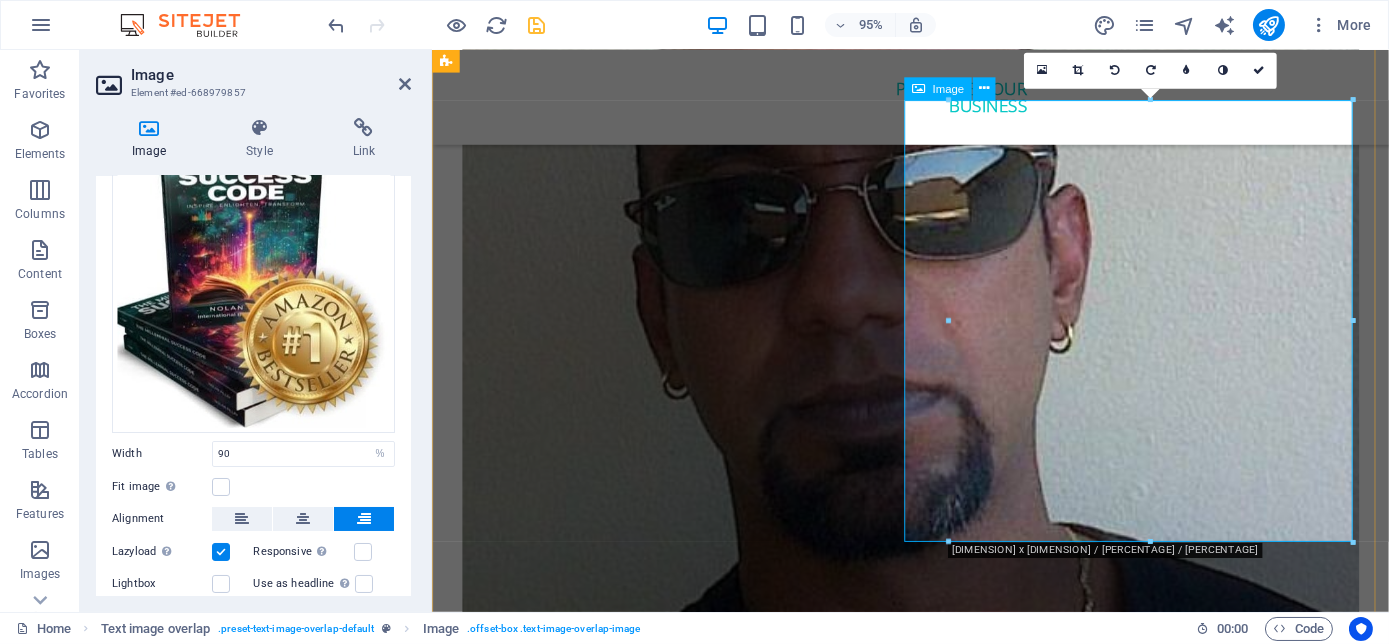 scroll, scrollTop: 5680, scrollLeft: 0, axis: vertical 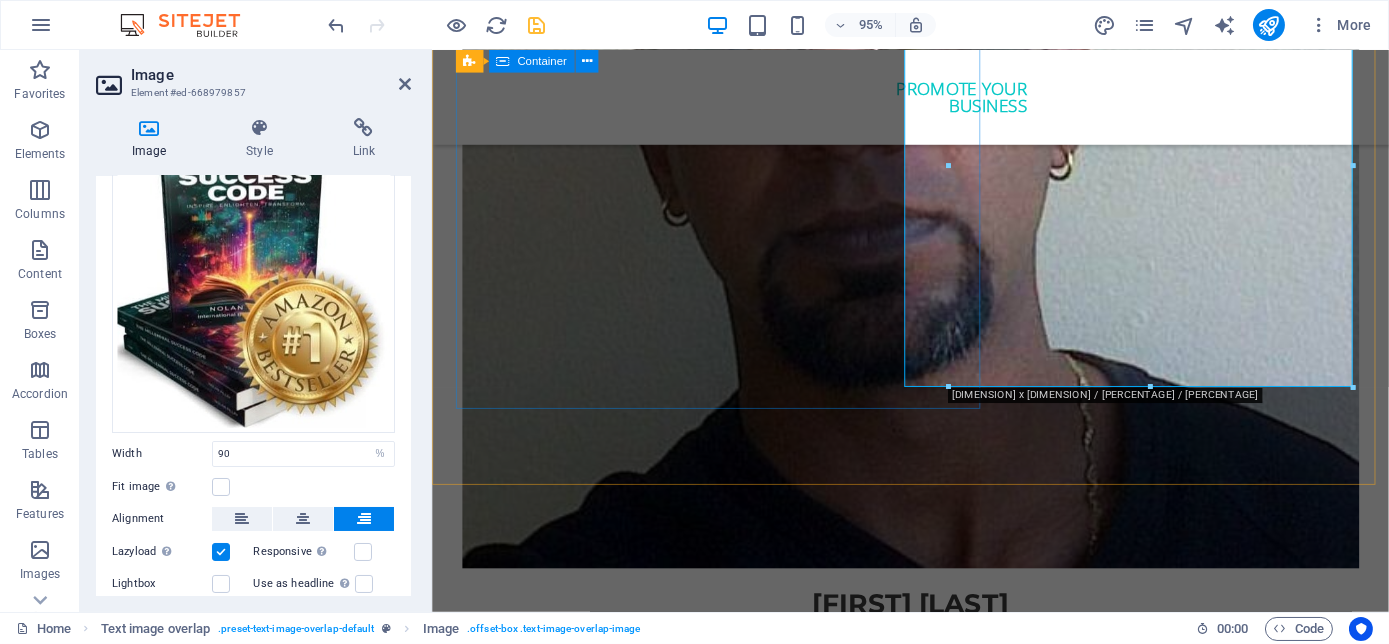 click on "The Millennial Success Code THE MILLENNIAL SUCCESS CODE - Inspire, Enlighten, Transform, is a powerful book that speaks directly to the hearts and minds of our youth. Through authentic storytelling and transformative principles, [FIRST] [LAST] empowers the youth to rise above limitations, discover their inner purpose, and take control of their future. Rooted in mindset mastery, emotional intelligence and resilience, this book is a brilliant tool for realising their true potential and cultivating their lifelong success. It includes powerful success principles, a success mindset framework, daily mantras, and reflective exercises designed to challenge limiting beliefs and build self-awareness. It serves as a bridge between formal education and the real world readiness, inspiring students to lead lives of impact and intention." at bounding box center (975, 5757) 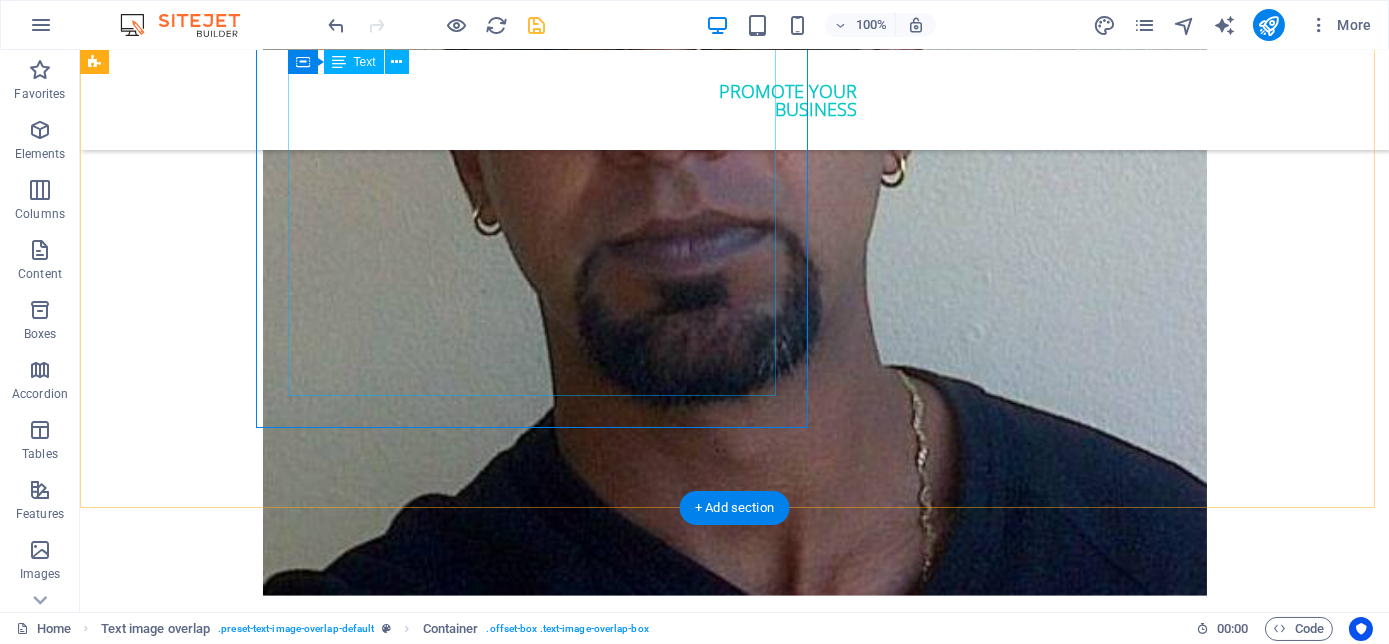 click on "THE MILLENNIAL SUCCESS CODE - Inspire, Enlighten, Transform, is a powerful book that speaks directly to the hearts and minds of our youth. Through authentic storytelling and transformative principles, [NAME] [LAST] empowers the youth to rise above limitations, discover their inner purpose, and take control of their future. Rooted in mindset mastery, emotional intelligence and resilience, this book is a brilliant tool for realising their true potential and cultivating their lifelong success. It includes powerful success principles, a success mindset framework, daily mantras, and reflective exercises designed to challenge limiting beliefs and build self-awareness. It serves as a bridge between formal education and the real world readiness, inspiring students to lead lives of impact and intention." at bounding box center [775, 5778] 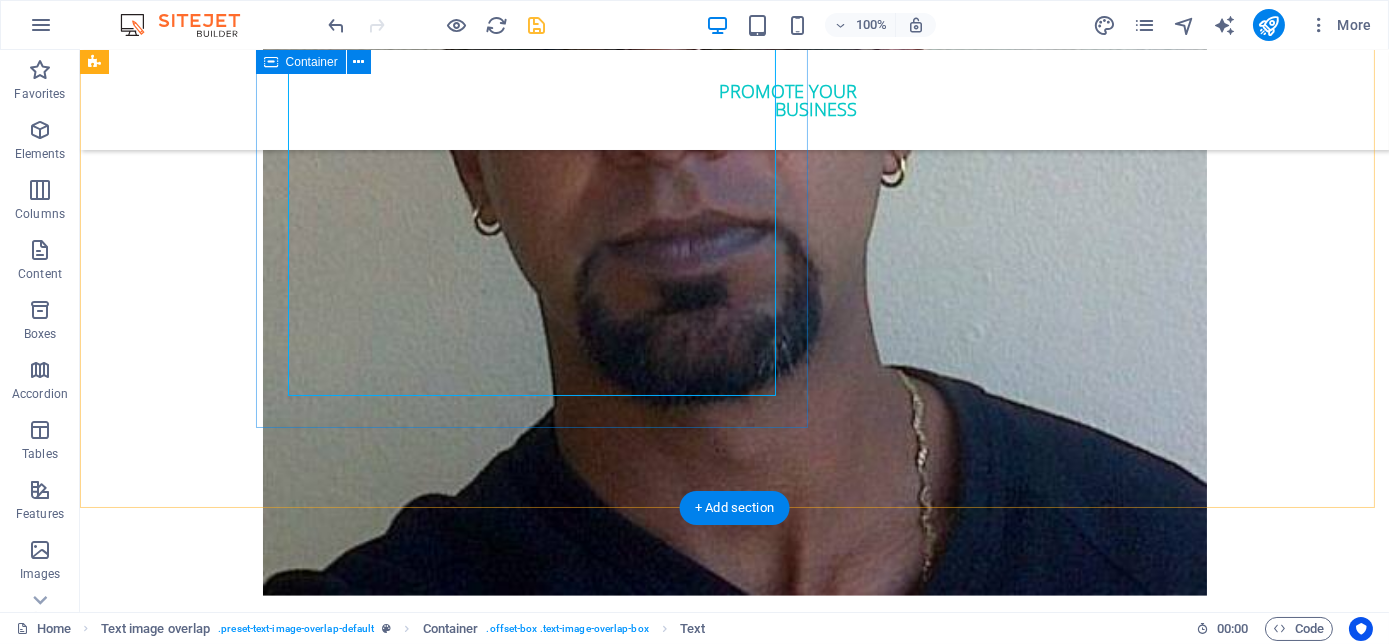 click on "The Millennial Success Code THE MILLENNIAL SUCCESS CODE - Inspire, Enlighten, Transform, is a powerful book that speaks directly to the hearts and minds of our youth. Through authentic storytelling and transformative principles, [FIRST] [LAST] empowers the youth to rise above limitations, discover their inner purpose, and take control of their future. Rooted in mindset mastery, emotional intelligence and resilience, this book is a brilliant tool for realising their true potential and cultivating their lifelong success. It includes powerful success principles, a success mindset framework, daily mantras, and reflective exercises designed to challenge limiting beliefs and build self-awareness. It serves as a bridge between formal education and the real world readiness, inspiring students to lead lives of impact and intention." at bounding box center [775, 5757] 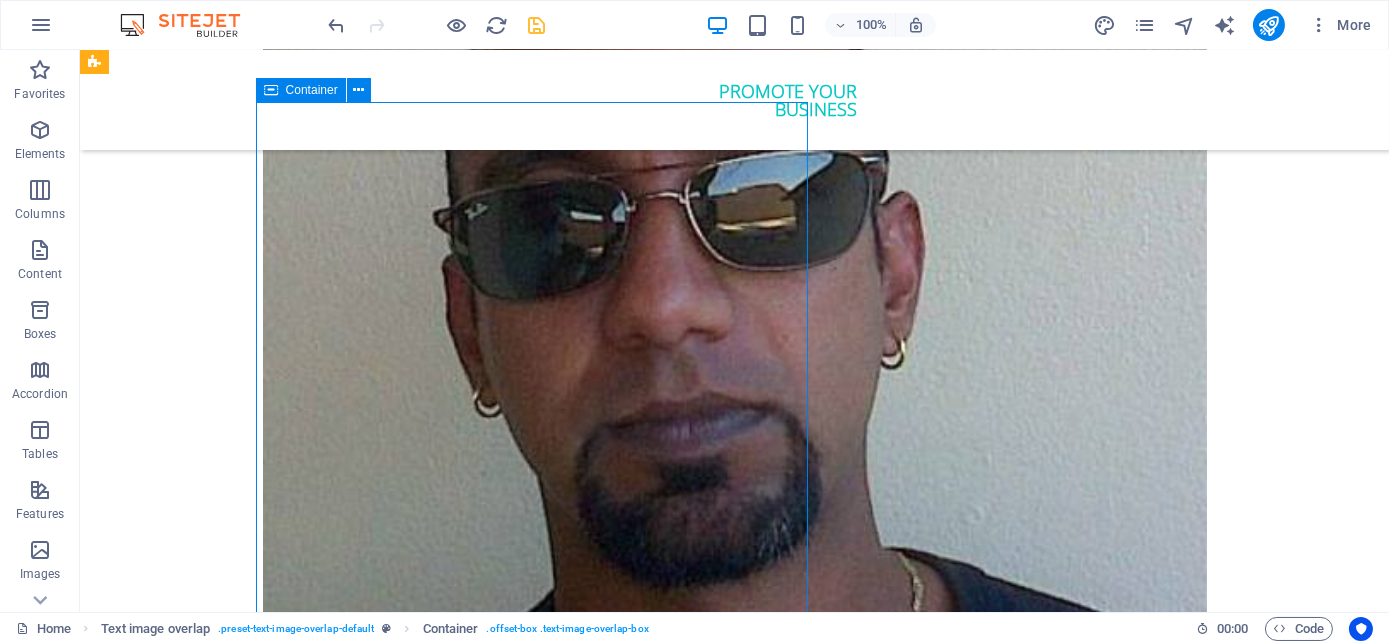scroll, scrollTop: 5135, scrollLeft: 0, axis: vertical 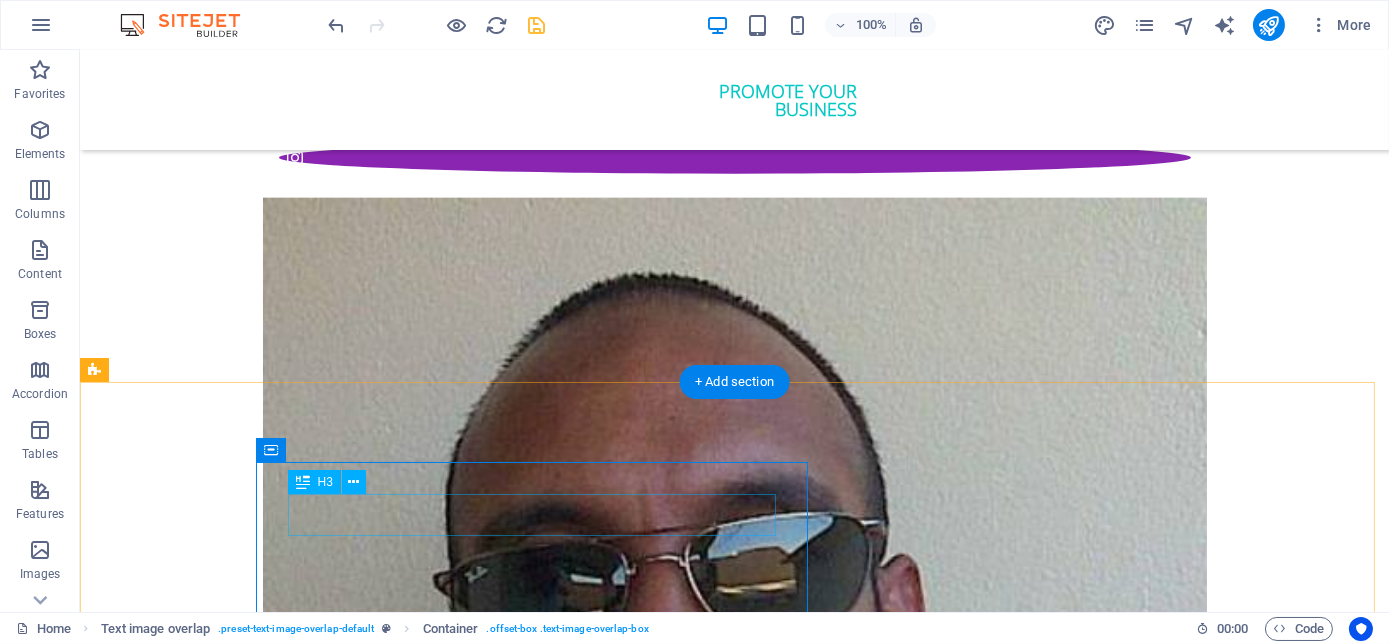 click on "The Millennial Success Code" at bounding box center [775, 6208] 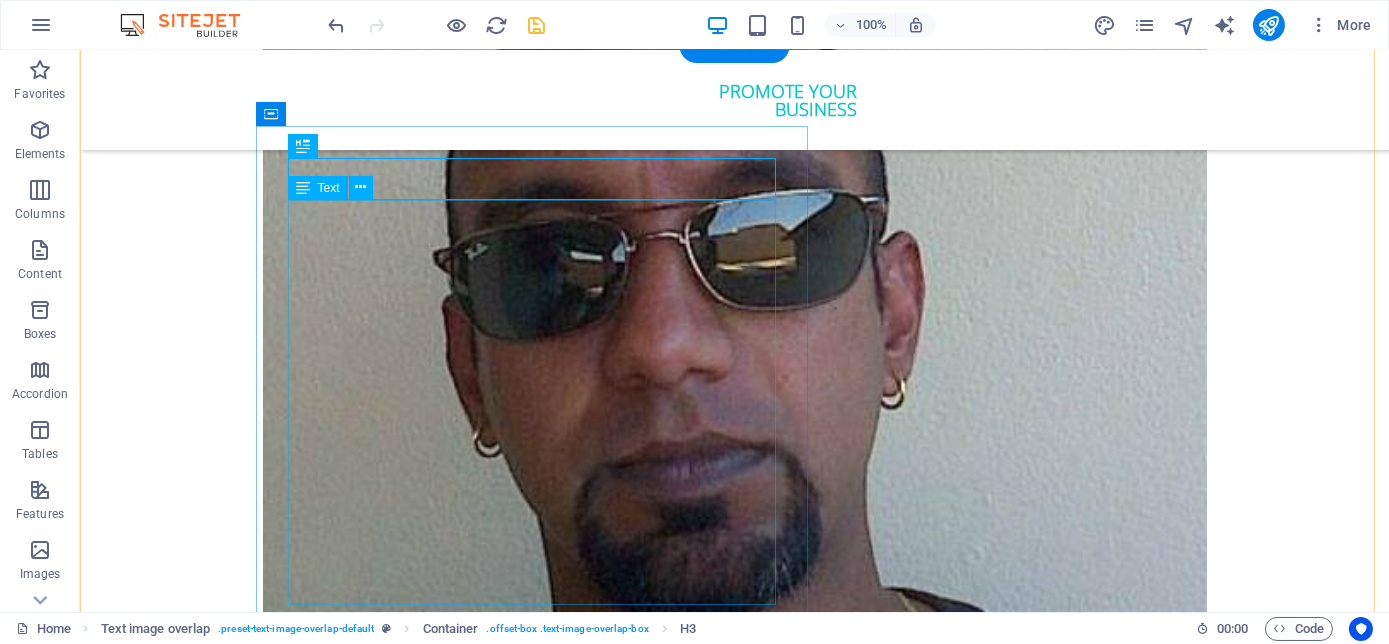 scroll, scrollTop: 5498, scrollLeft: 0, axis: vertical 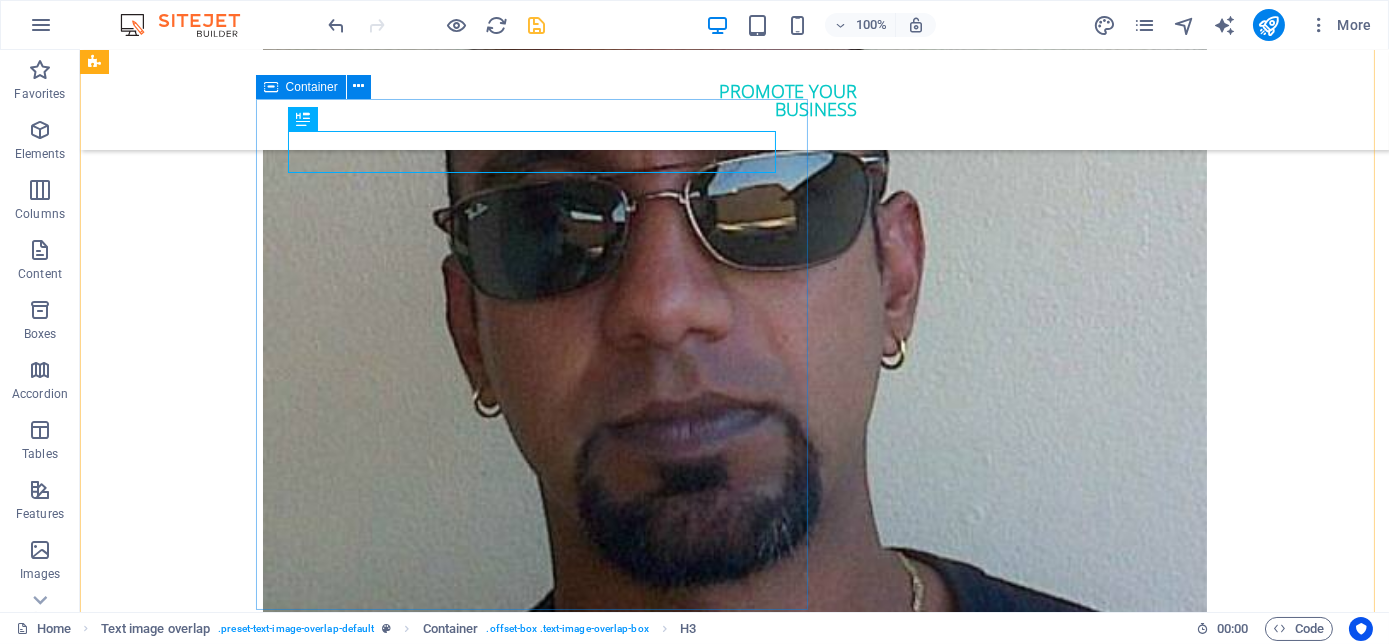 click on "The Millennial Success Code THE MILLENNIAL SUCCESS CODE - Inspire, Enlighten, Transform, is a powerful book that speaks directly to the hearts and minds of our youth. Through authentic storytelling and transformative principles, [FIRST] [LAST] empowers the youth to rise above limitations, discover their inner purpose, and take control of their future. Rooted in mindset mastery, emotional intelligence and resilience, this book is a brilliant tool for realising their true potential and cultivating their lifelong success. It includes powerful success principles, a success mindset framework, daily mantras, and reflective exercises designed to challenge limiting beliefs and build self-awareness. It serves as a bridge between formal education and the real world readiness, inspiring students to lead lives of impact and intention." at bounding box center [775, 5939] 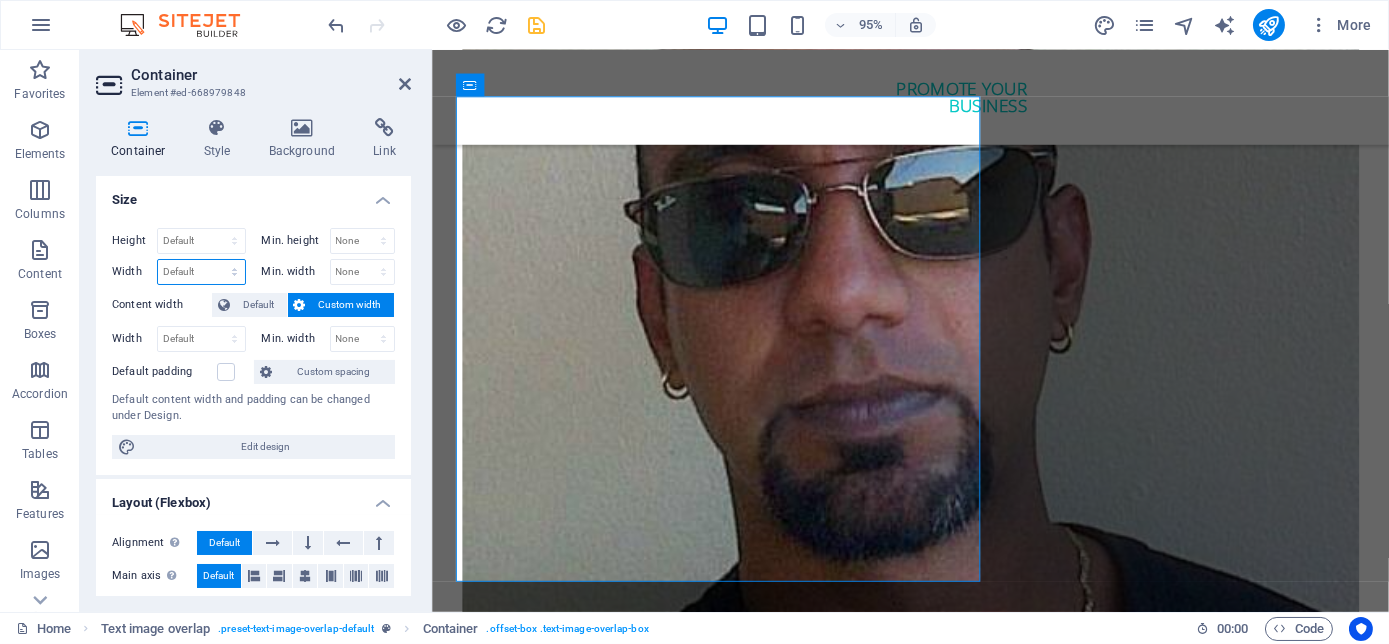 click on "Default px rem % em vh vw" at bounding box center (201, 272) 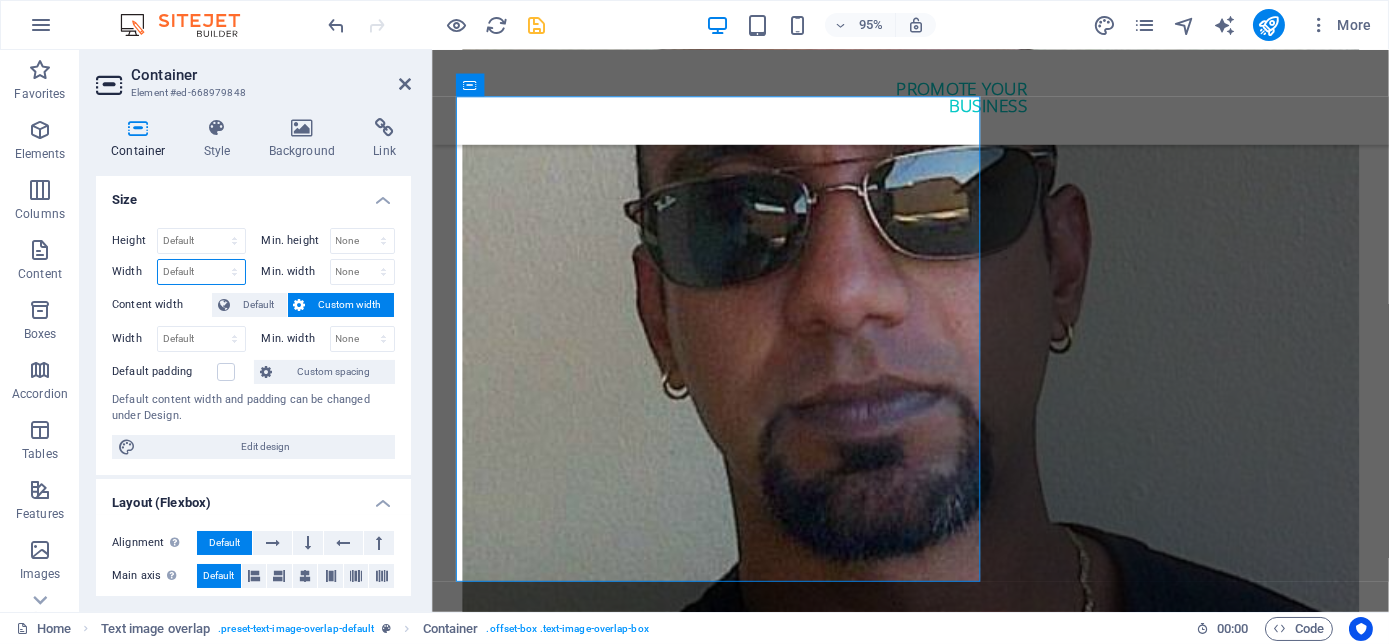 select on "rem" 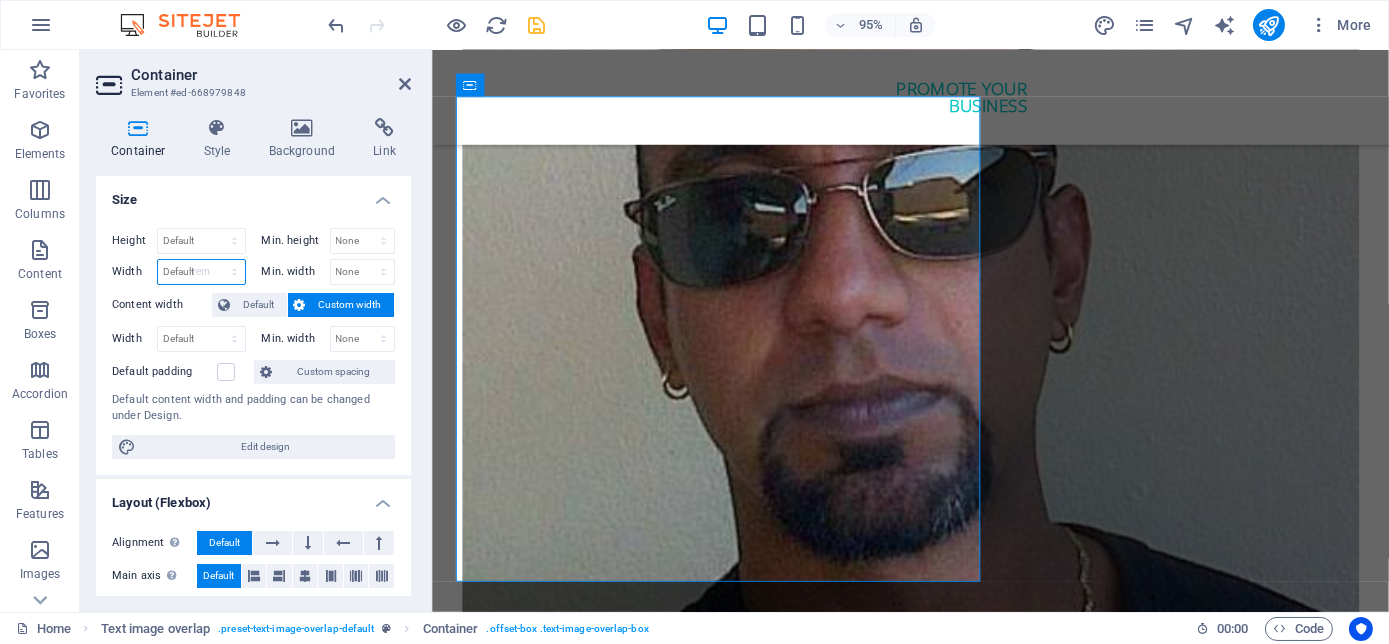 click on "Default px rem % em vh vw" at bounding box center (201, 272) 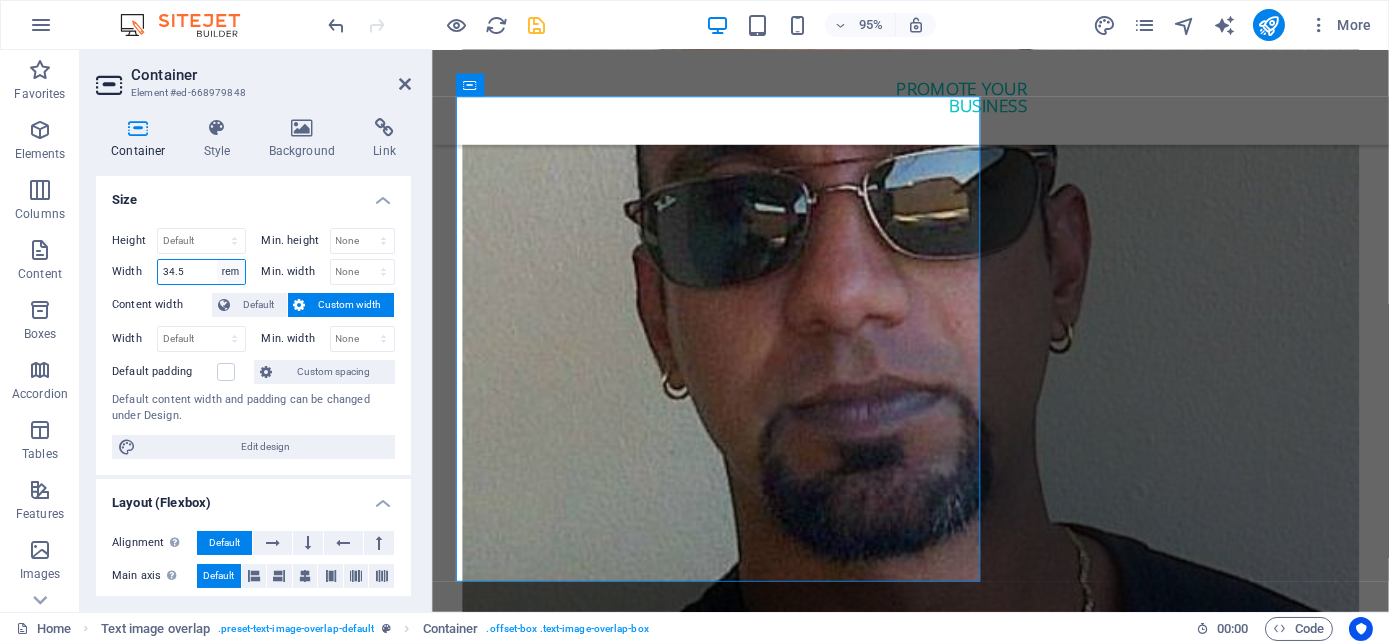 click on "Default px rem % em vh vw" at bounding box center [231, 272] 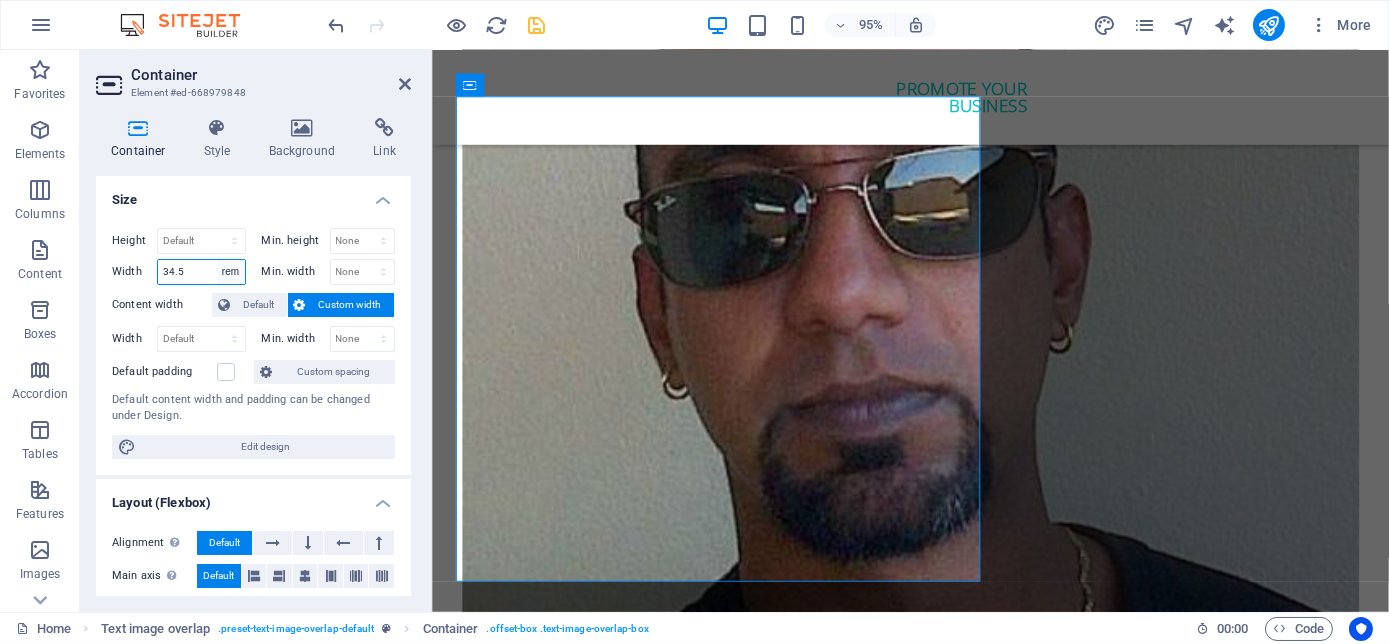 click on "Default px rem % em vh vw" at bounding box center (231, 272) 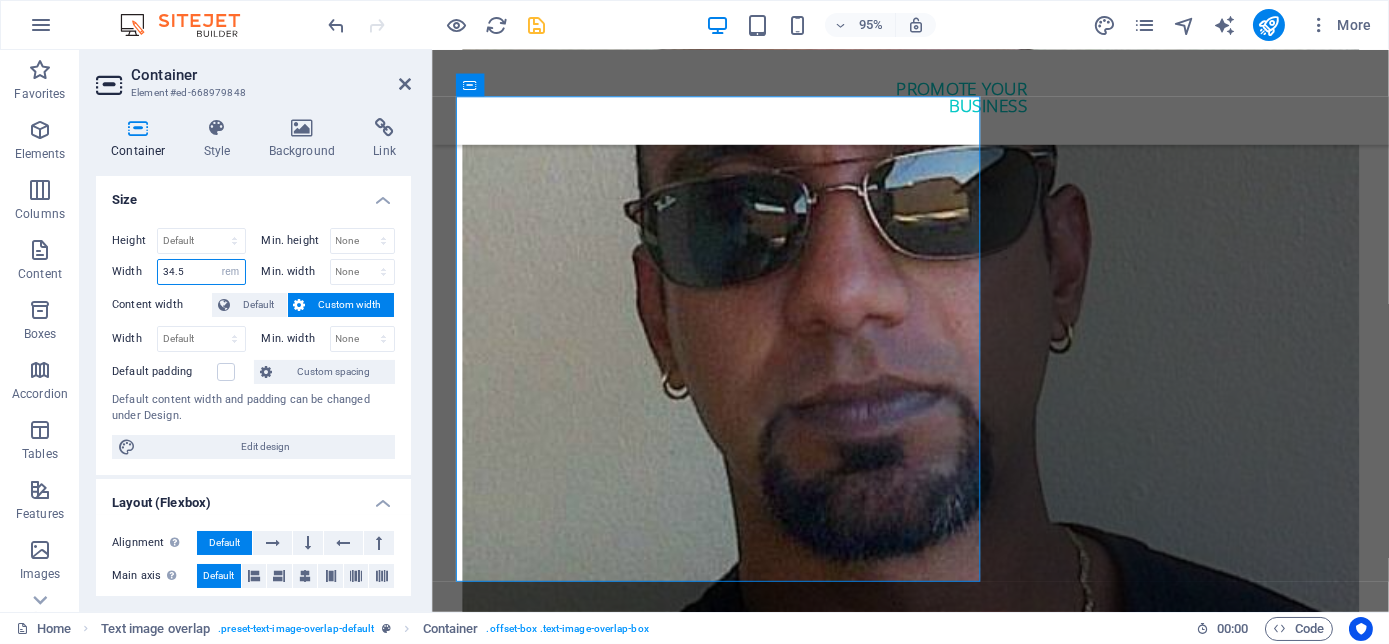 select on "default" 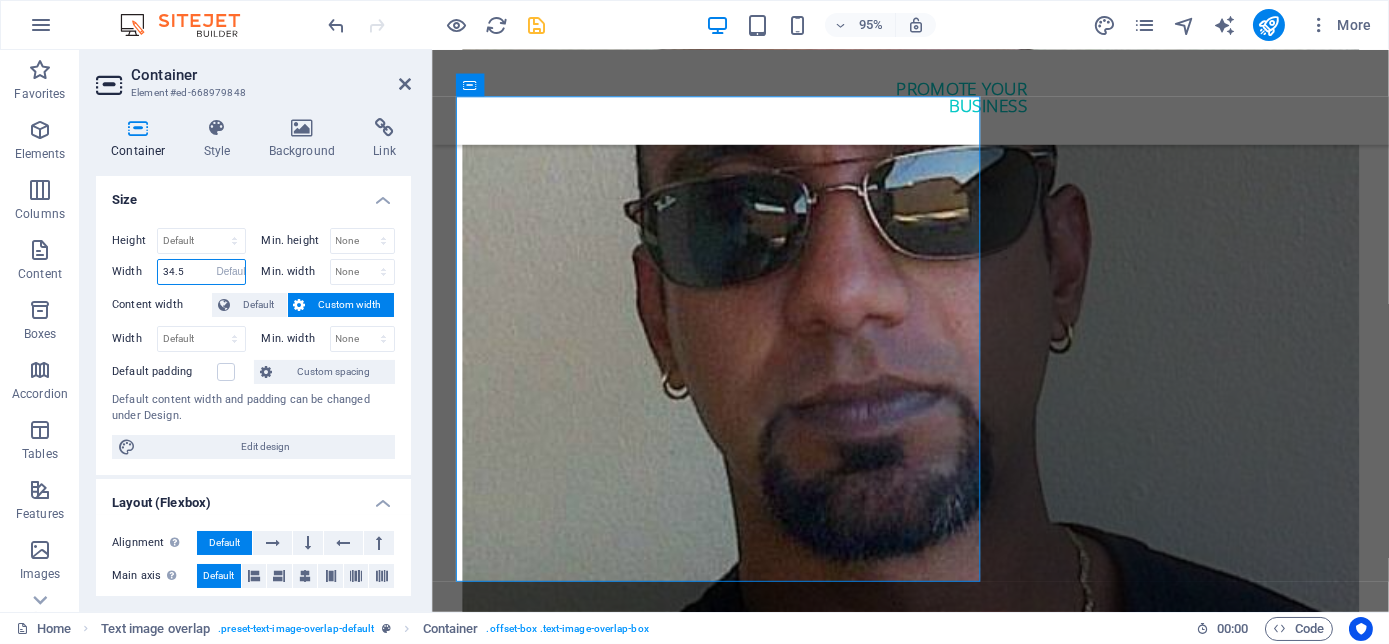 click on "Default px rem % em vh vw" at bounding box center [231, 272] 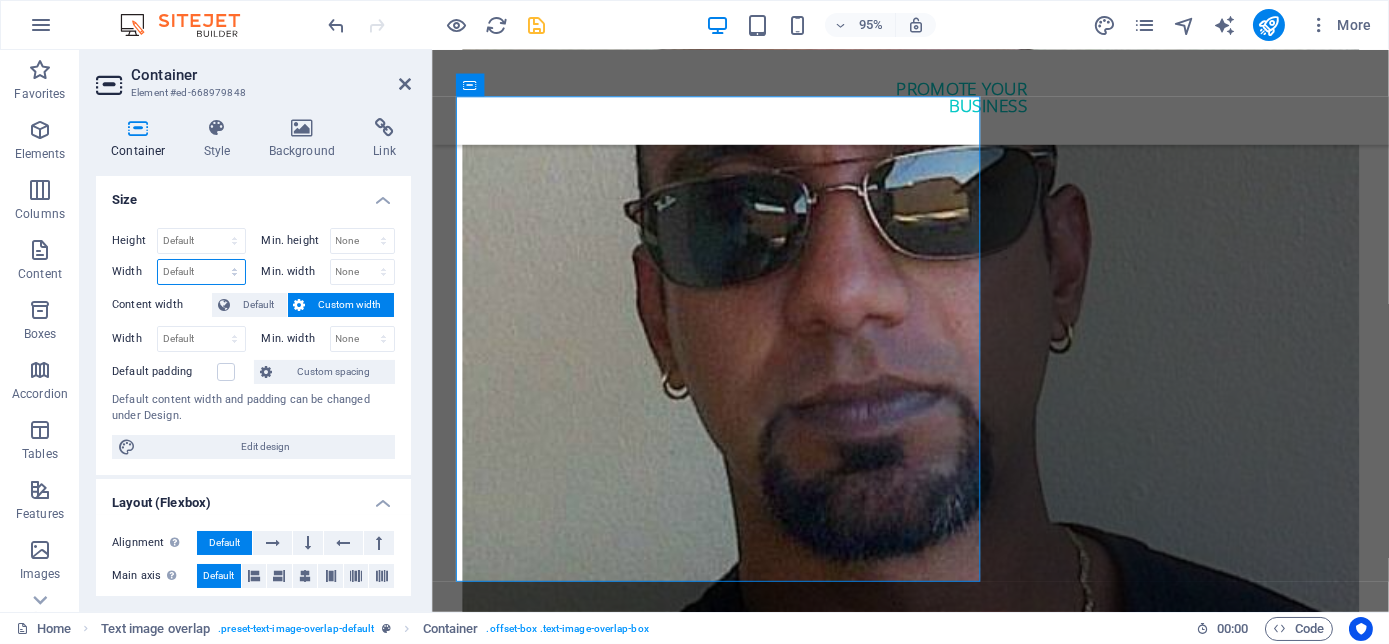 click on "Default px rem % em vh vw" at bounding box center [201, 272] 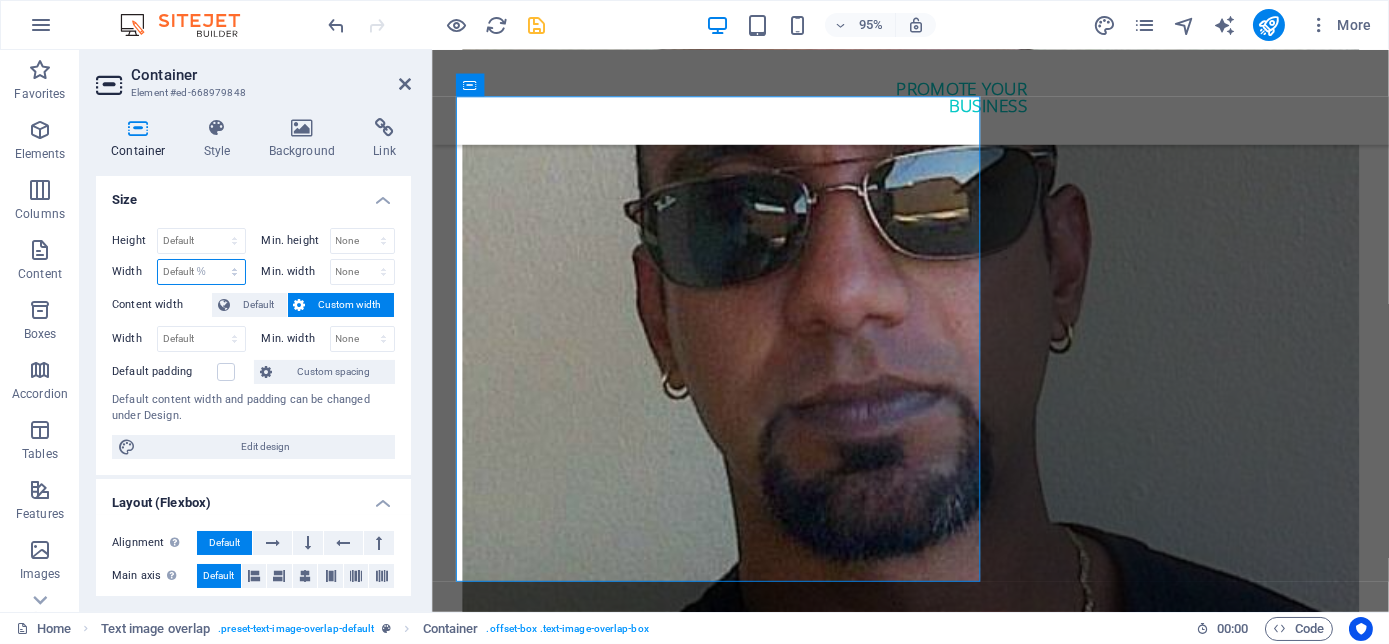 click on "Default px rem % em vh vw" at bounding box center [201, 272] 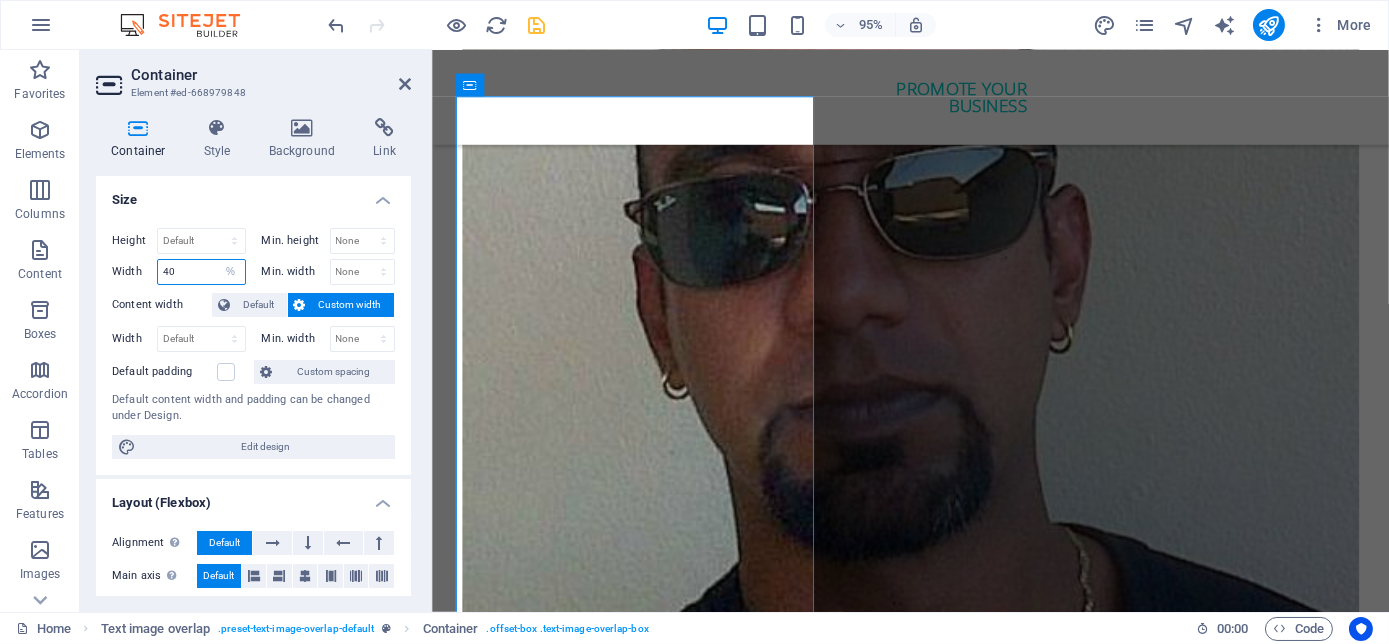 drag, startPoint x: 192, startPoint y: 266, endPoint x: 118, endPoint y: 277, distance: 74.8131 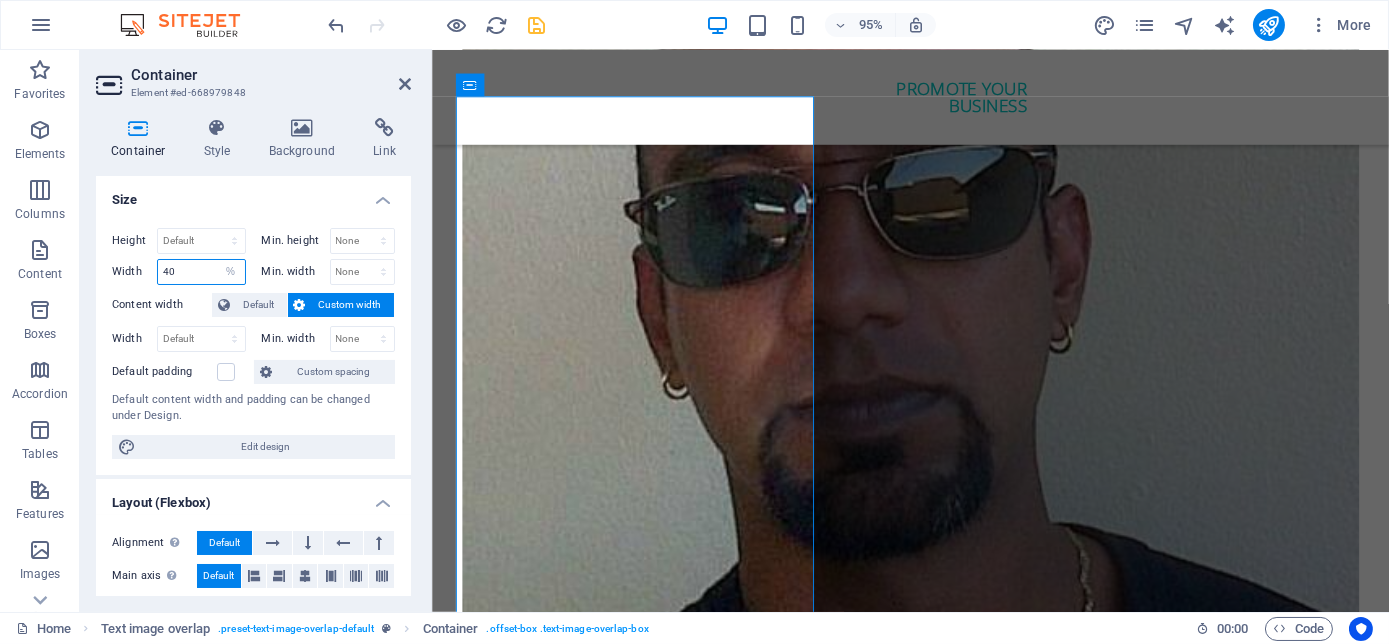 click on "Width 40 Default px rem % em vh vw" at bounding box center [179, 272] 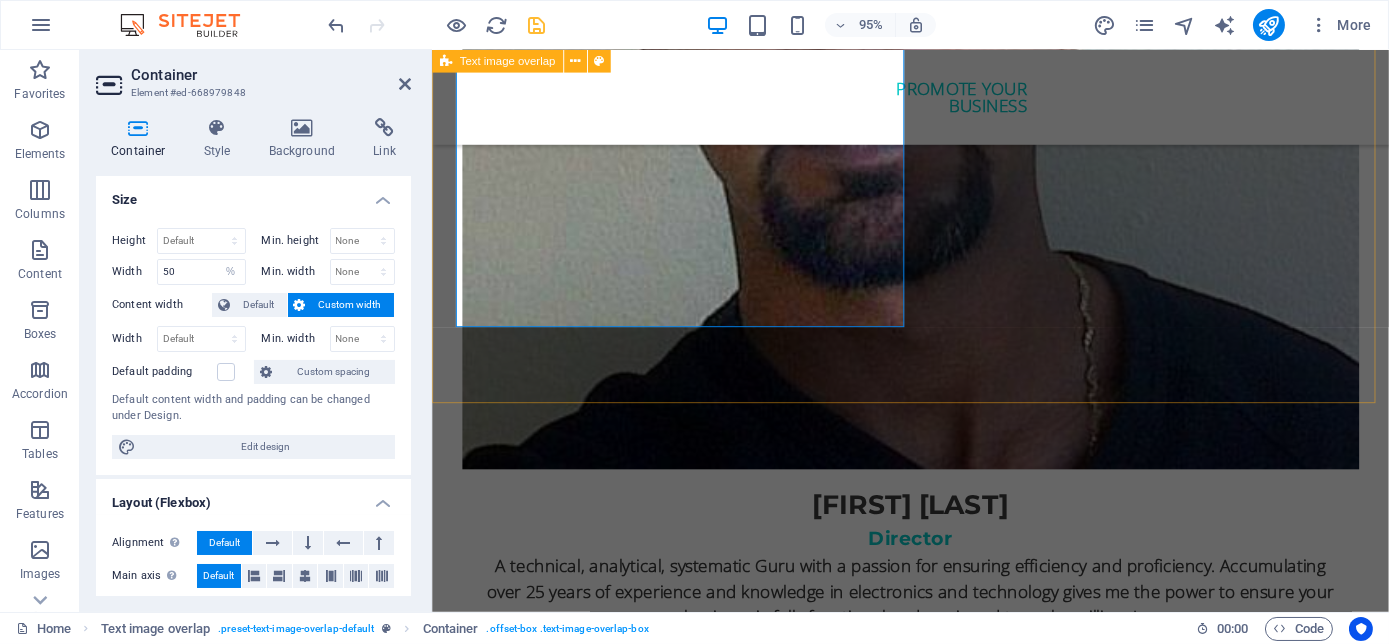 scroll, scrollTop: 5680, scrollLeft: 0, axis: vertical 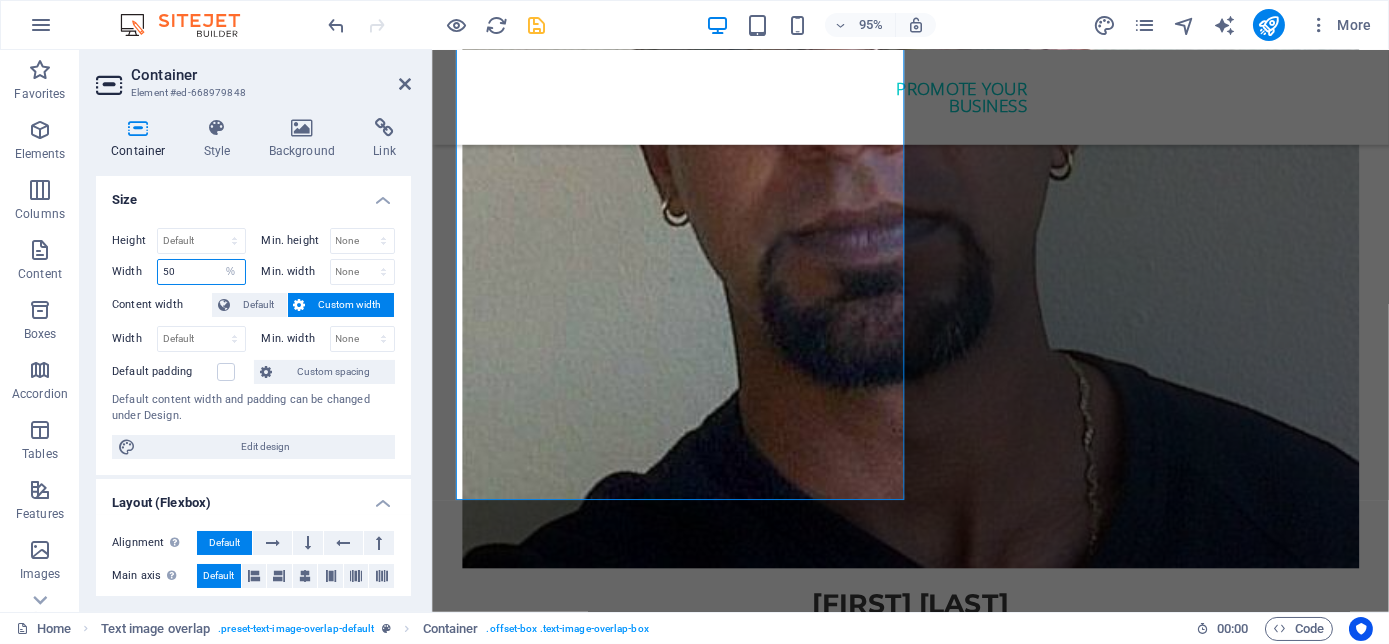 click on "50" at bounding box center [201, 272] 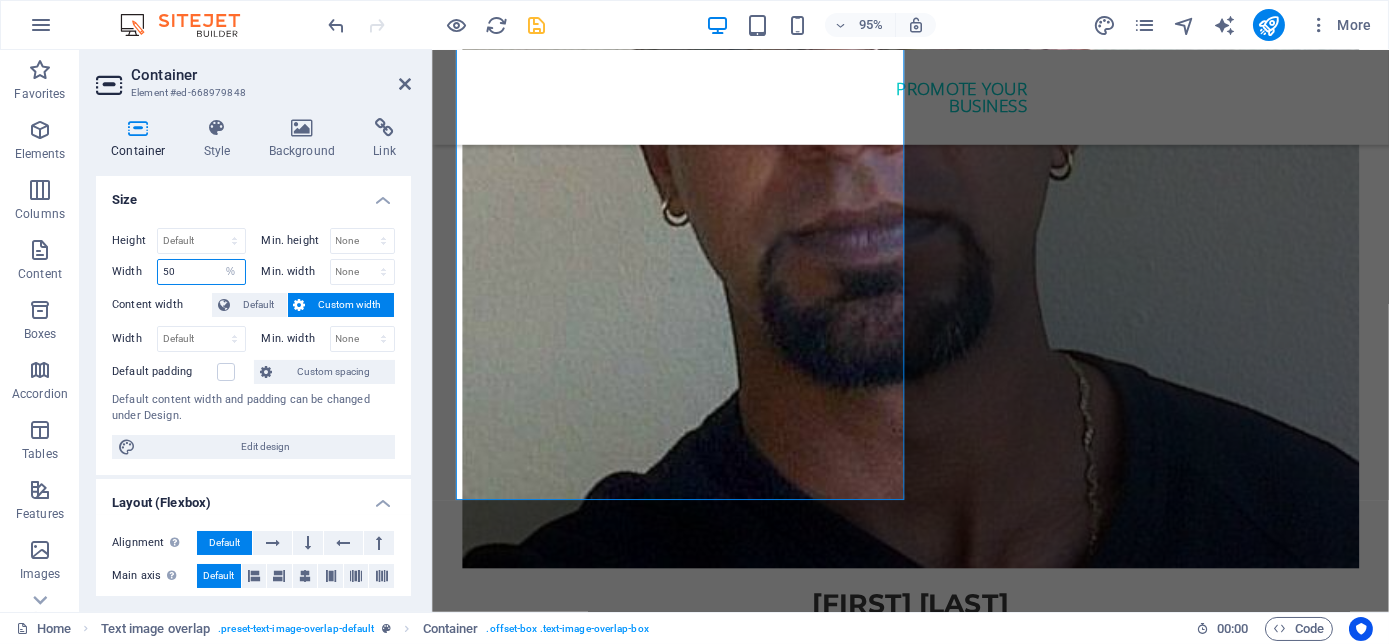 type on "5" 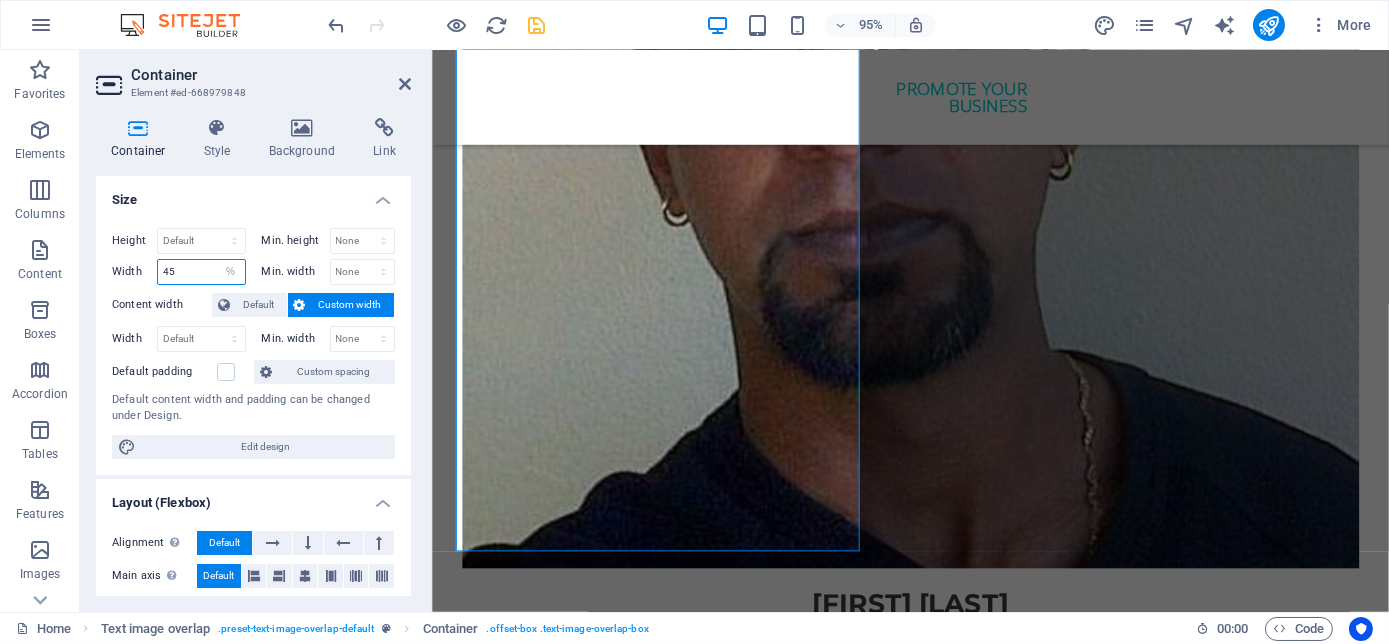 drag, startPoint x: 173, startPoint y: 272, endPoint x: 140, endPoint y: 261, distance: 34.785053 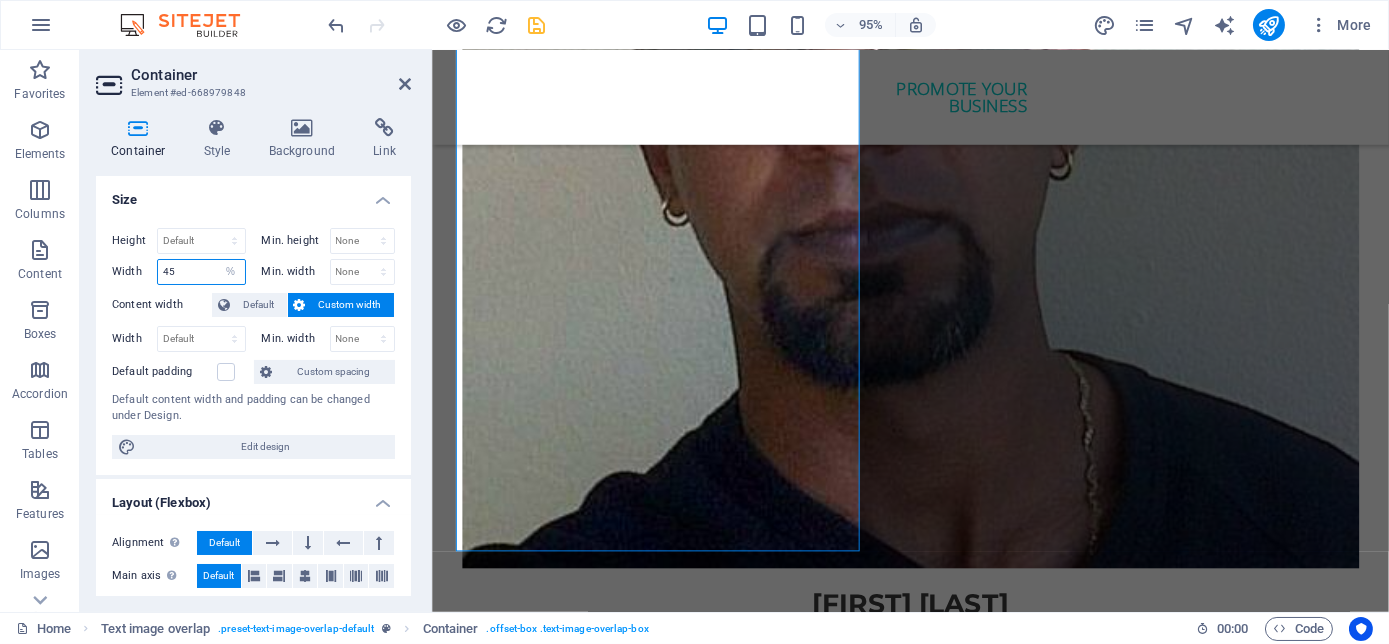 click on "Width 45 Default px rem % em vh vw" at bounding box center [179, 272] 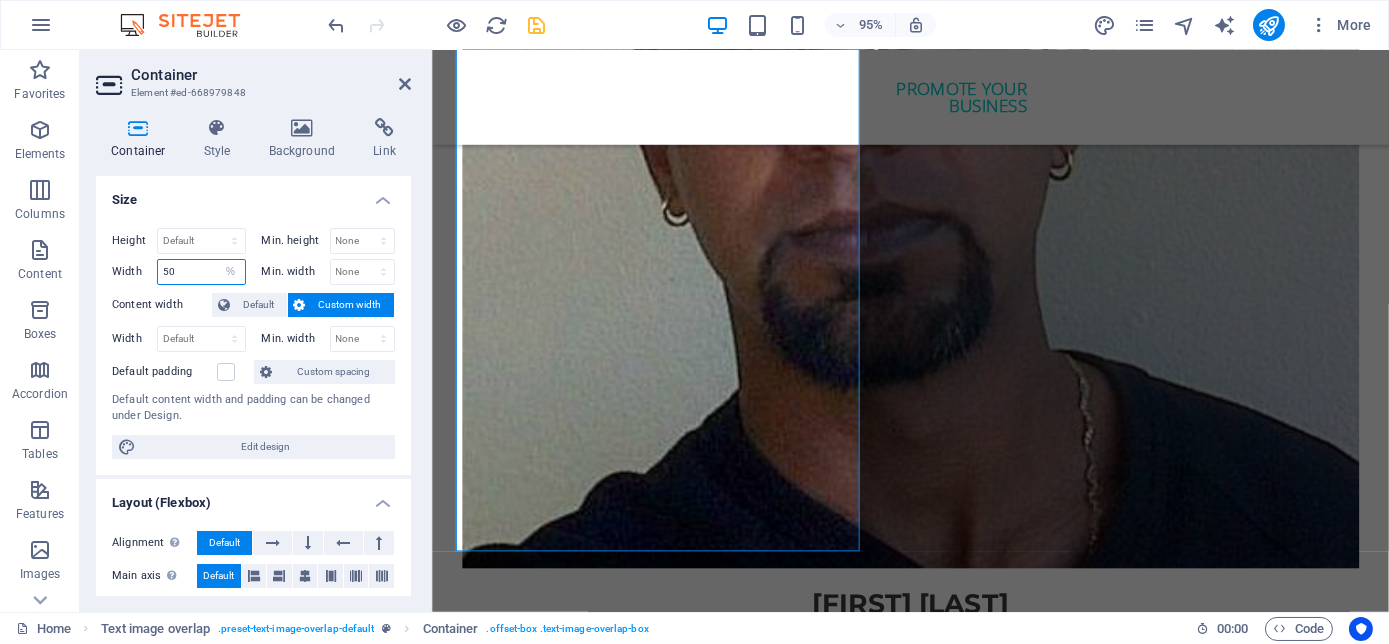 type on "50" 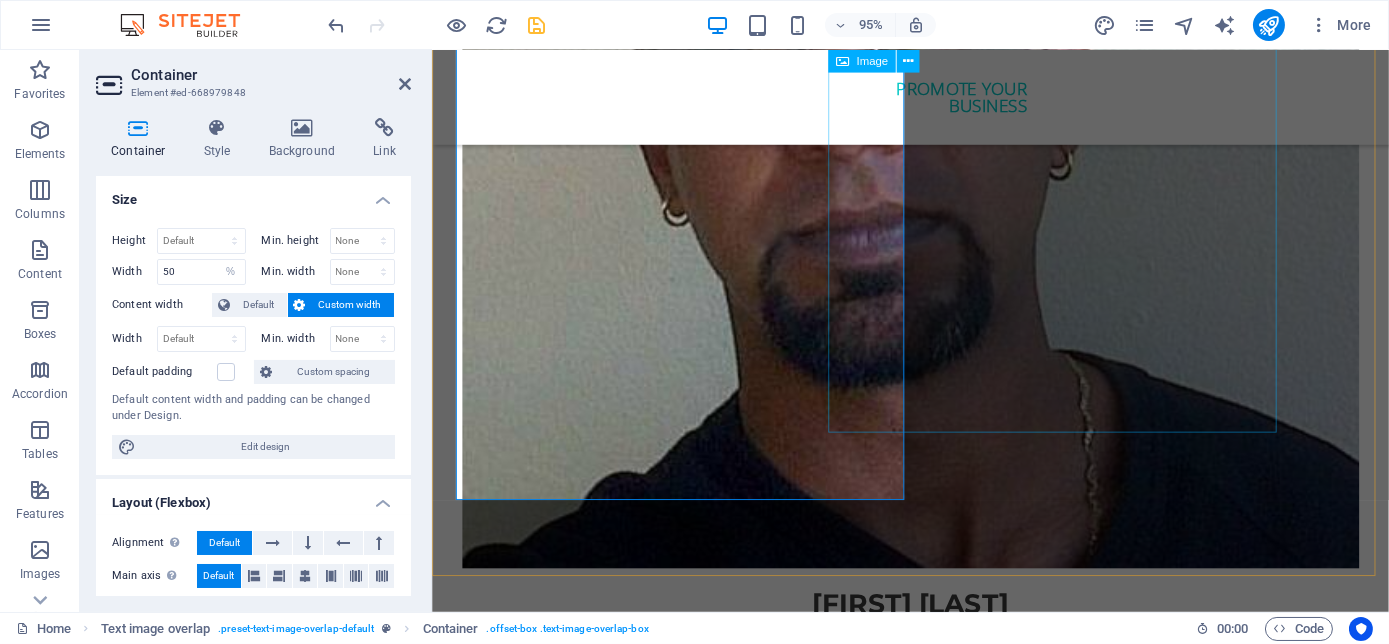 click at bounding box center (935, 6709) 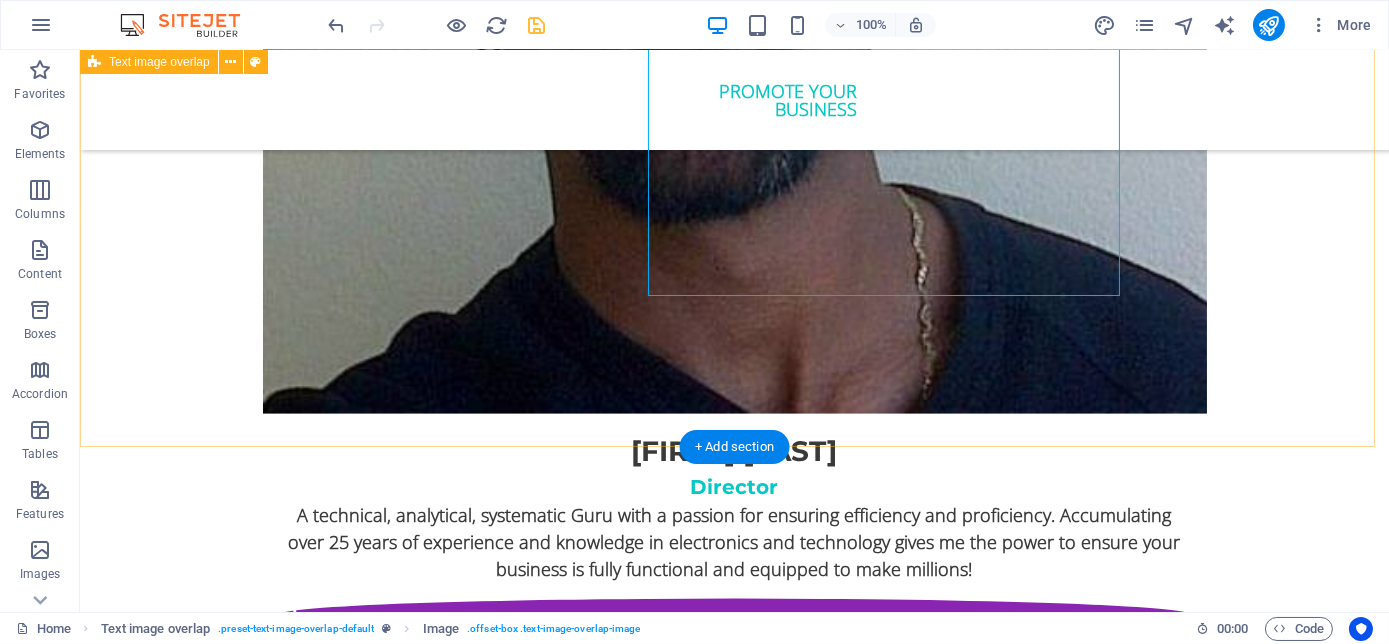 scroll, scrollTop: 5589, scrollLeft: 0, axis: vertical 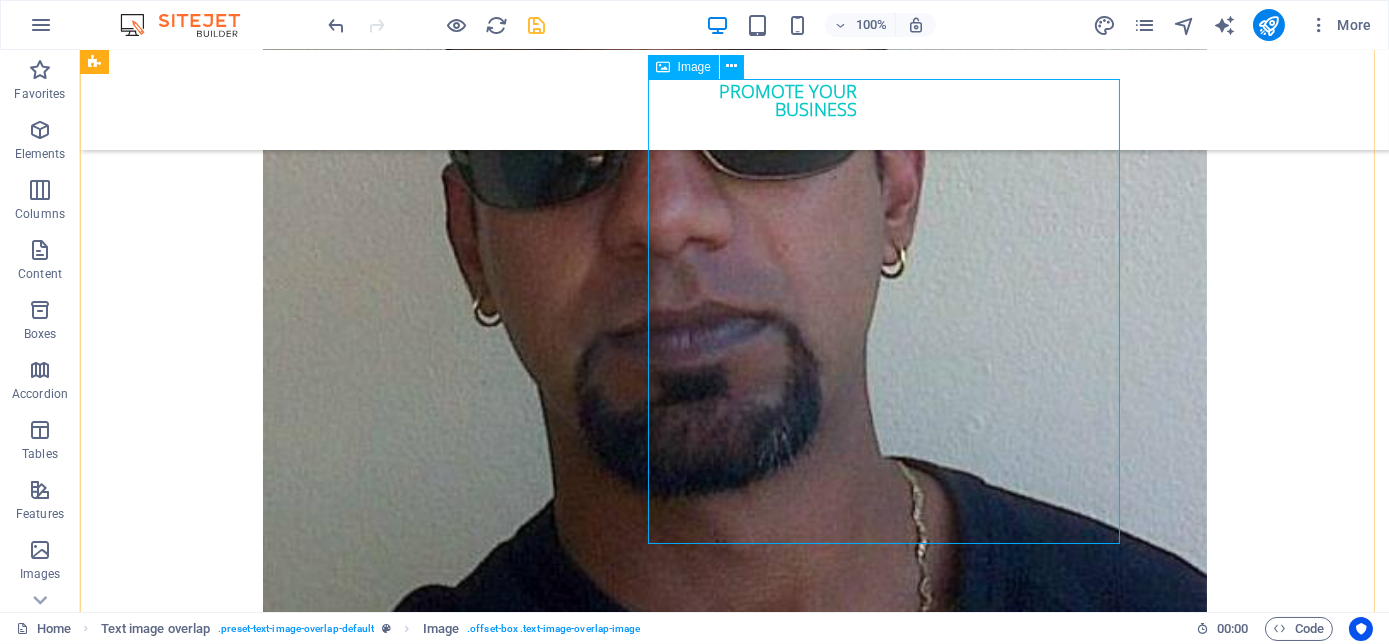 click at bounding box center [735, 6800] 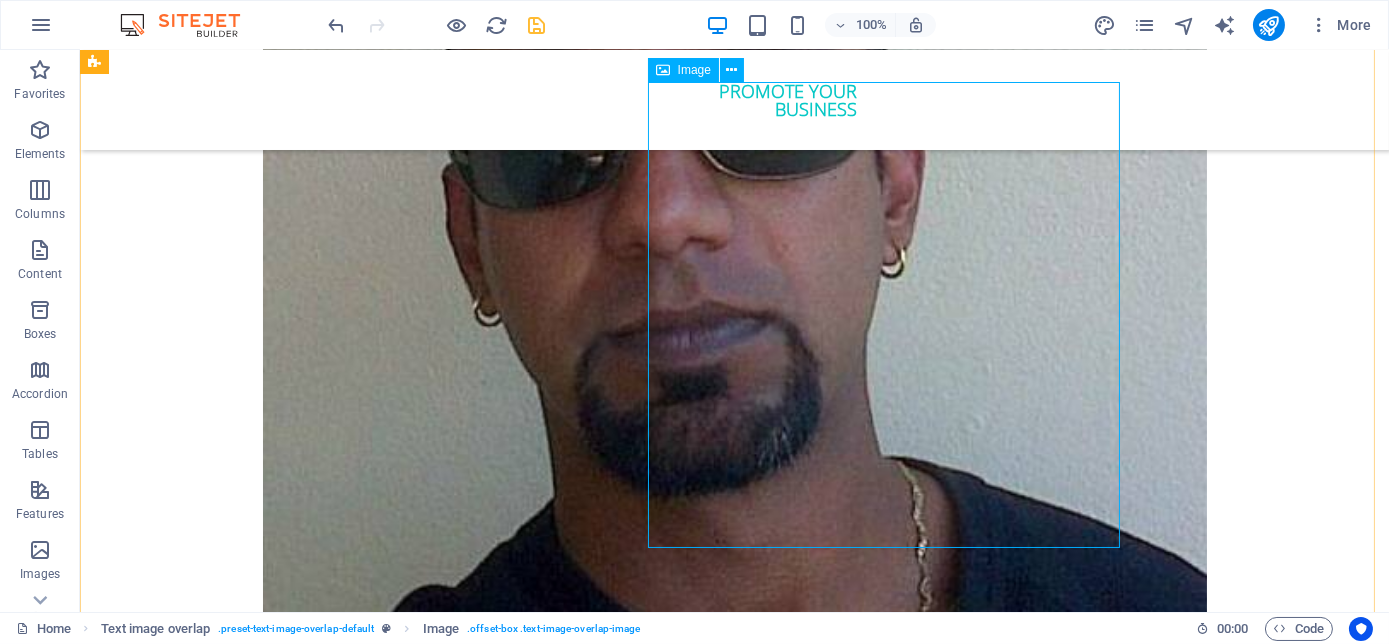 scroll, scrollTop: 5317, scrollLeft: 0, axis: vertical 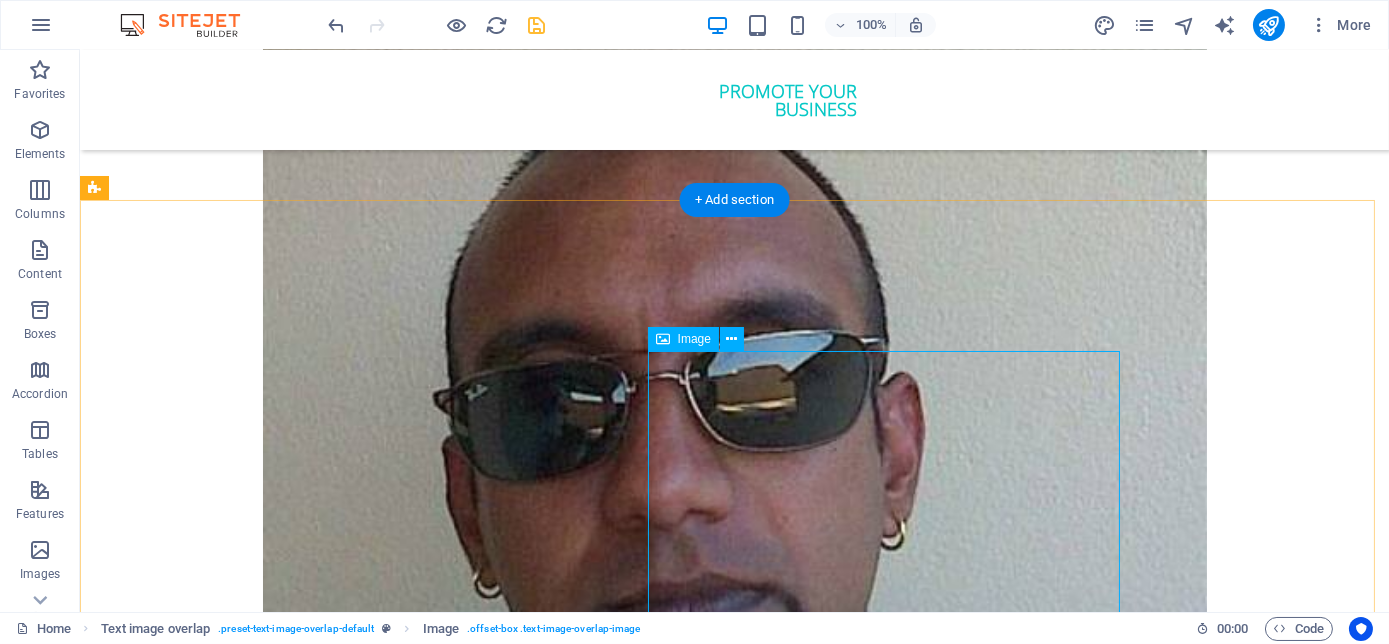 click at bounding box center [735, 7072] 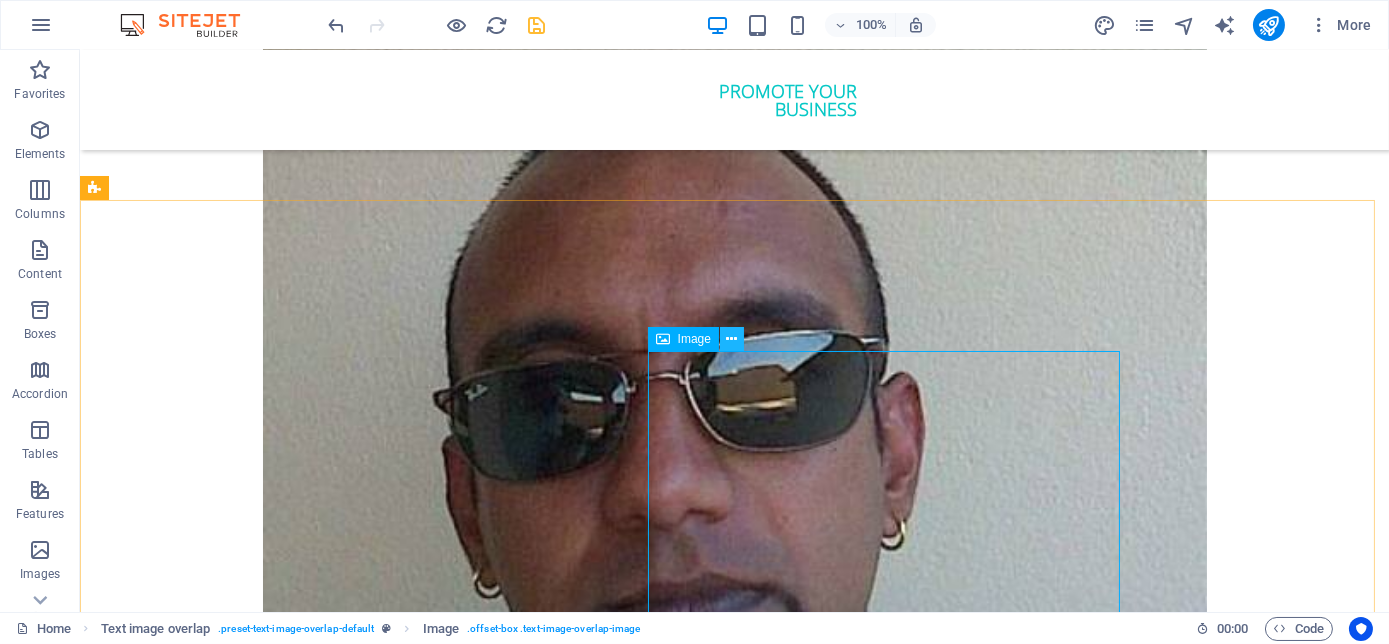 click at bounding box center [731, 339] 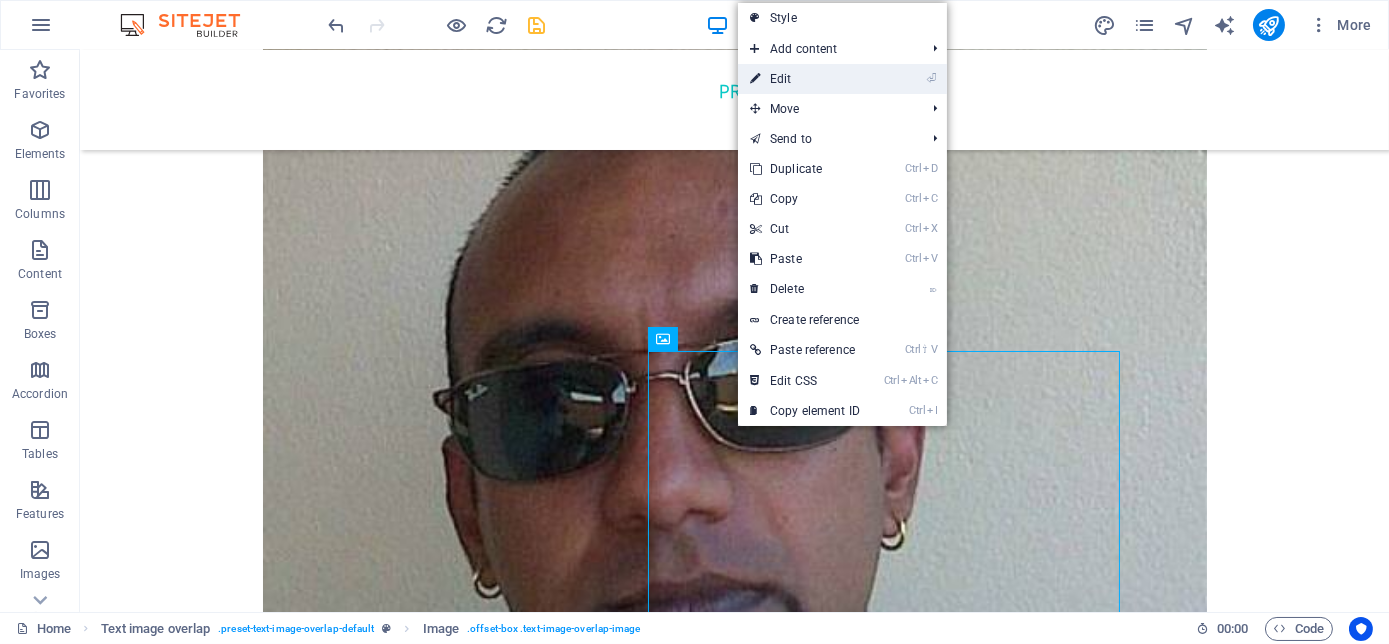 click on "⏎  Edit" at bounding box center (805, 79) 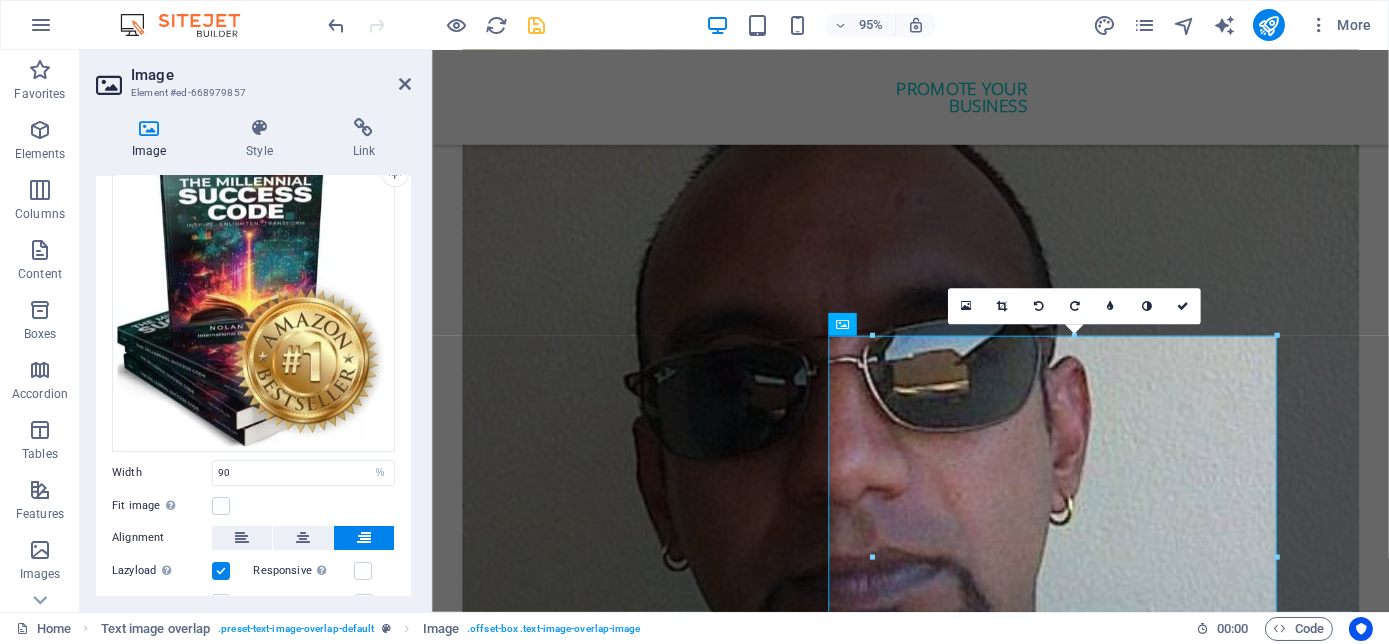 scroll, scrollTop: 181, scrollLeft: 0, axis: vertical 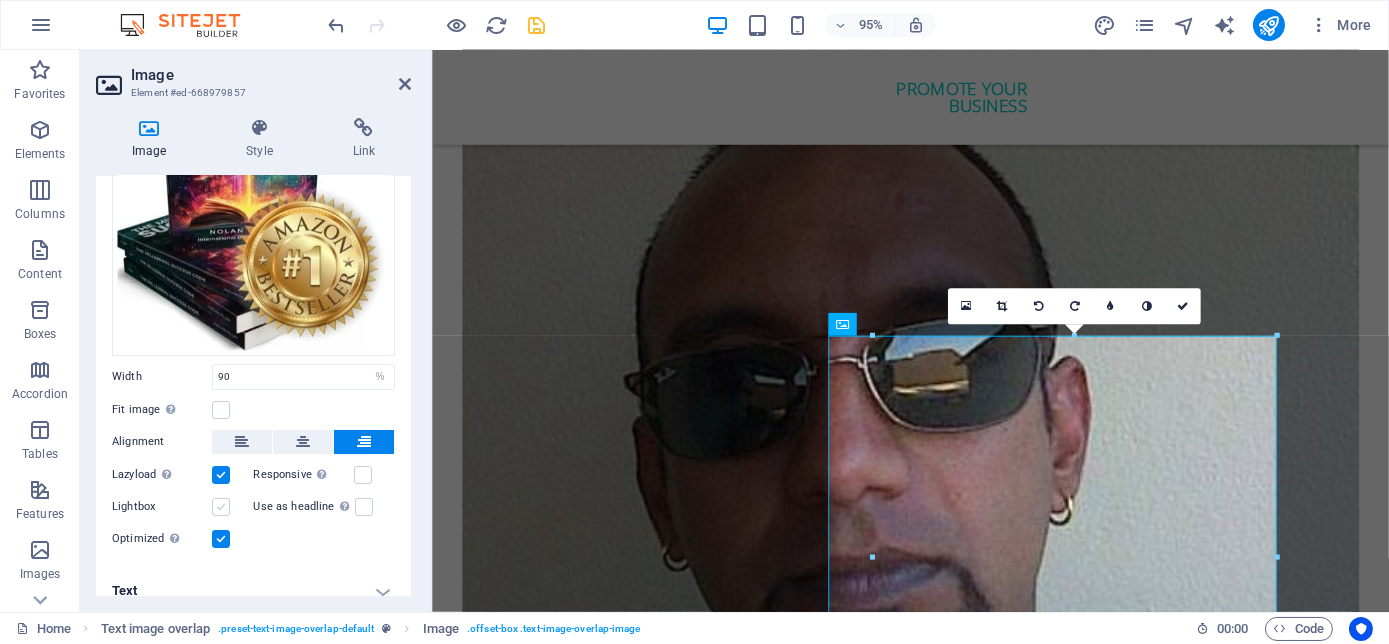 click at bounding box center (221, 507) 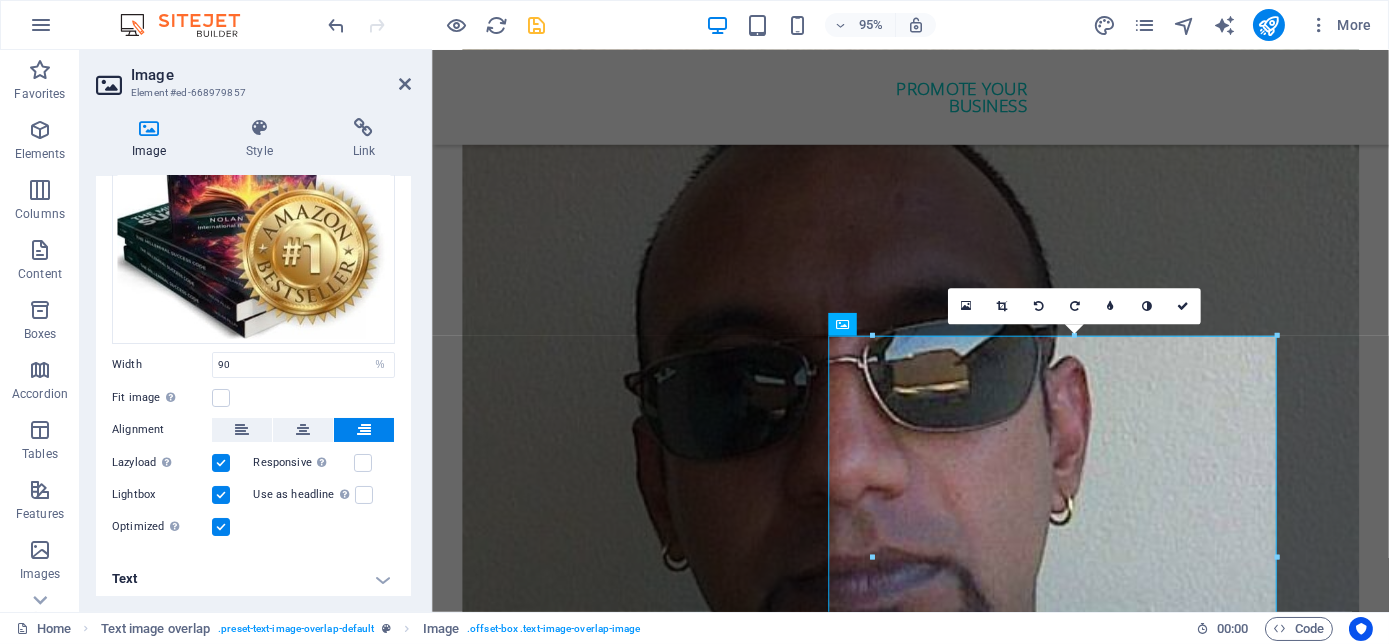 scroll, scrollTop: 195, scrollLeft: 0, axis: vertical 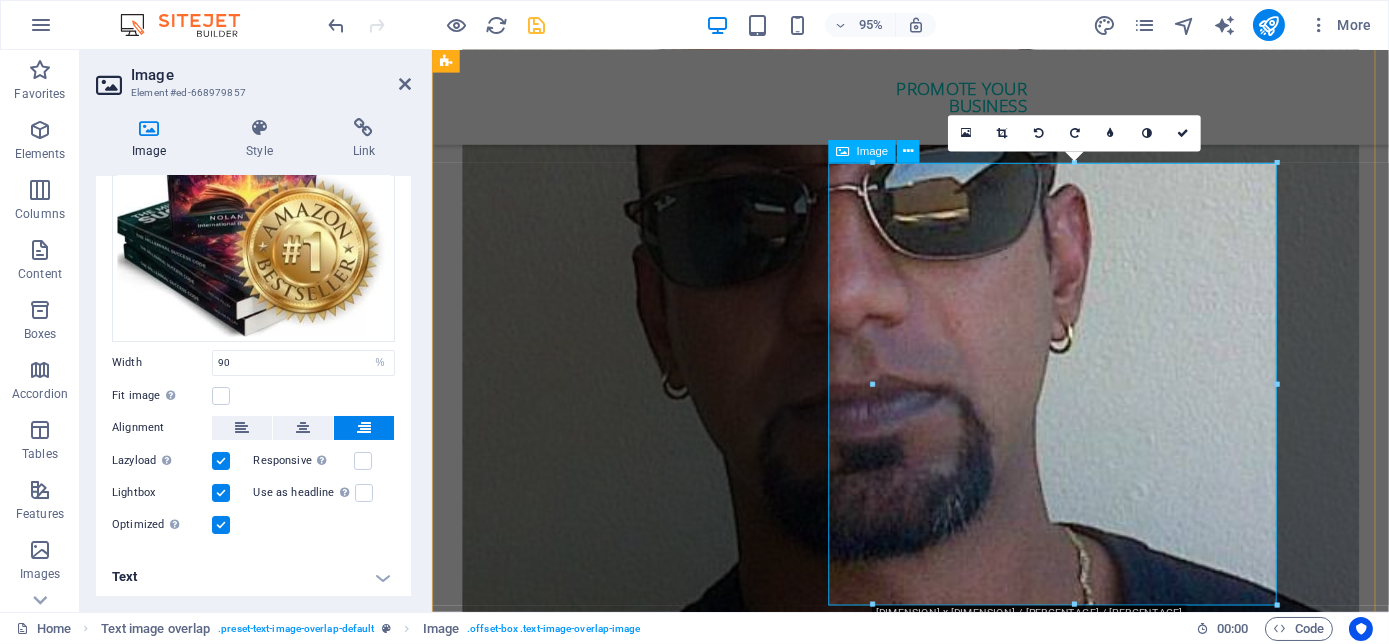 click at bounding box center [935, 6891] 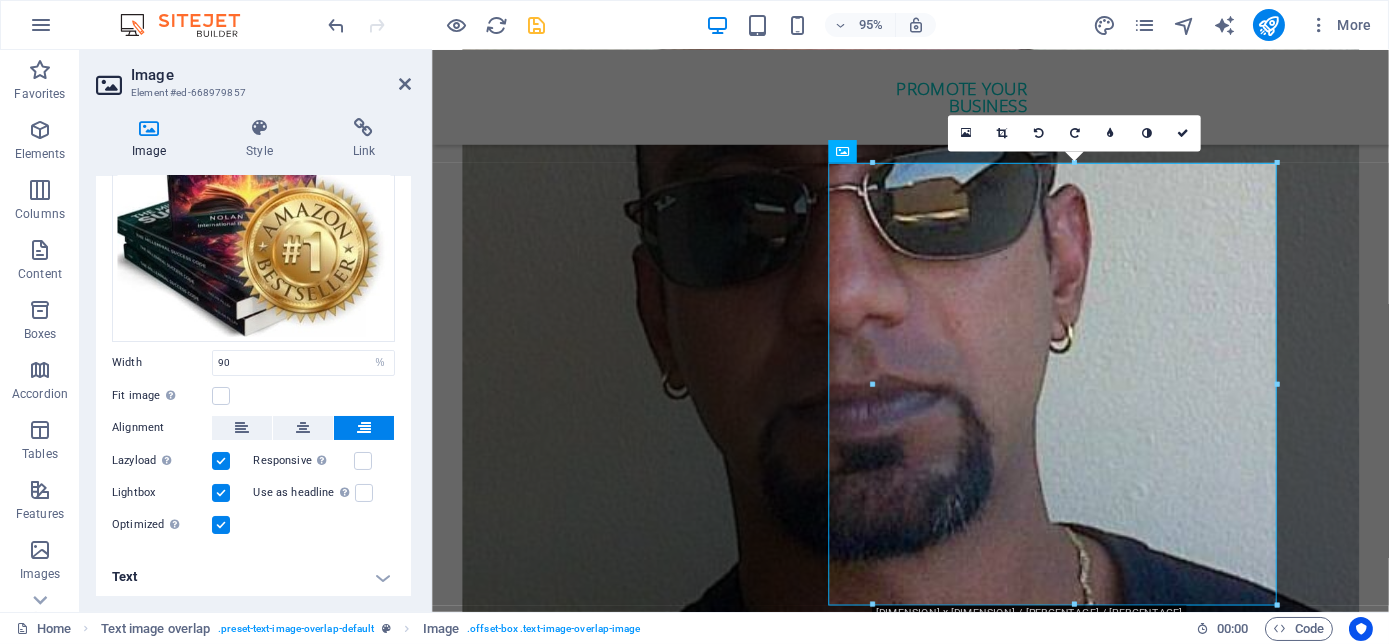 click at bounding box center (221, 493) 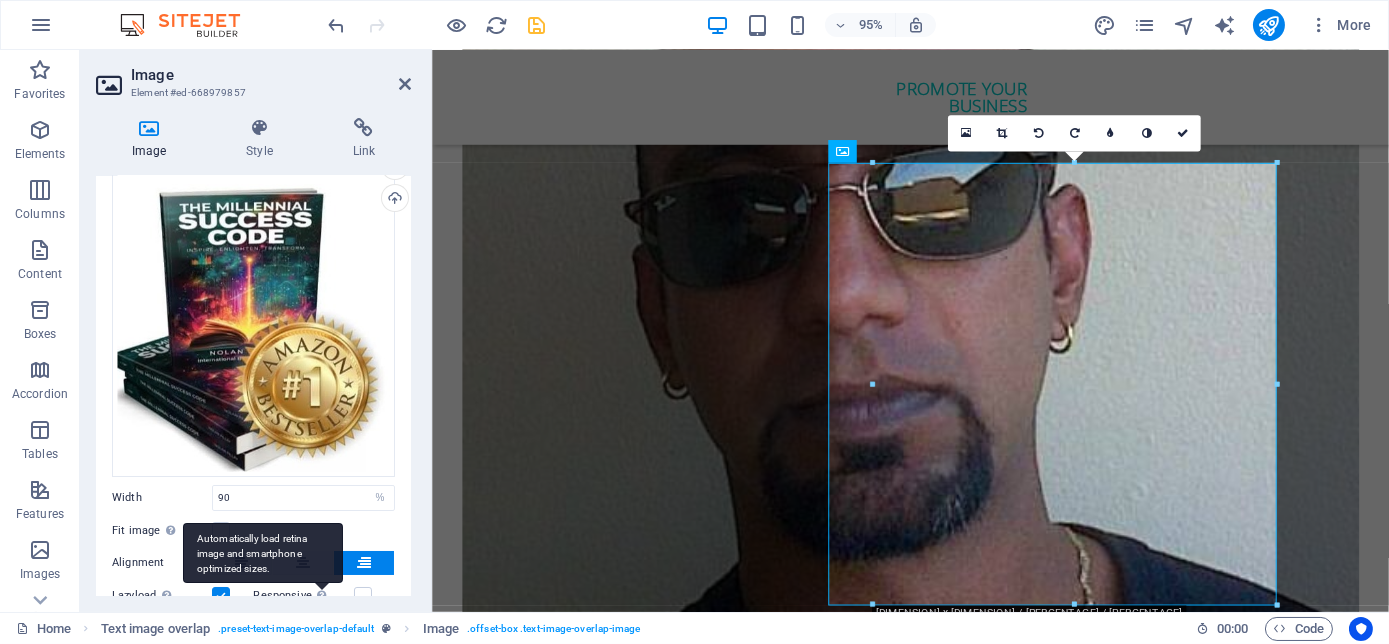 scroll, scrollTop: 181, scrollLeft: 0, axis: vertical 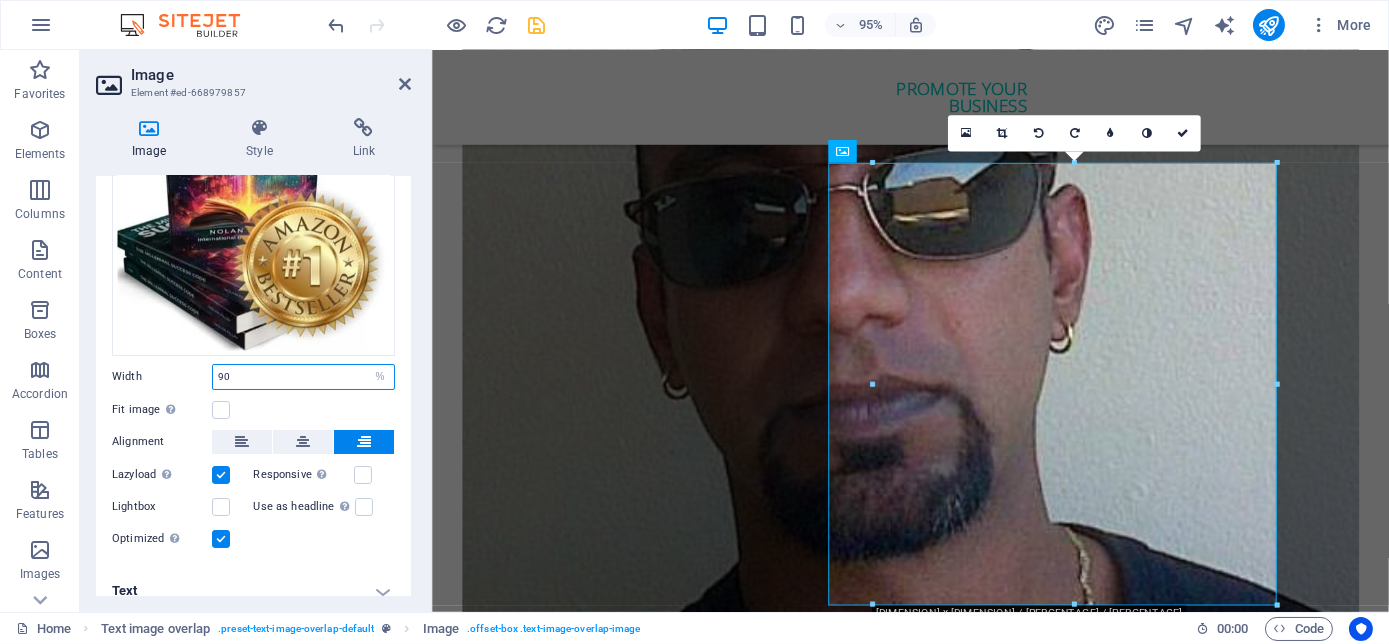click on "90" at bounding box center (303, 377) 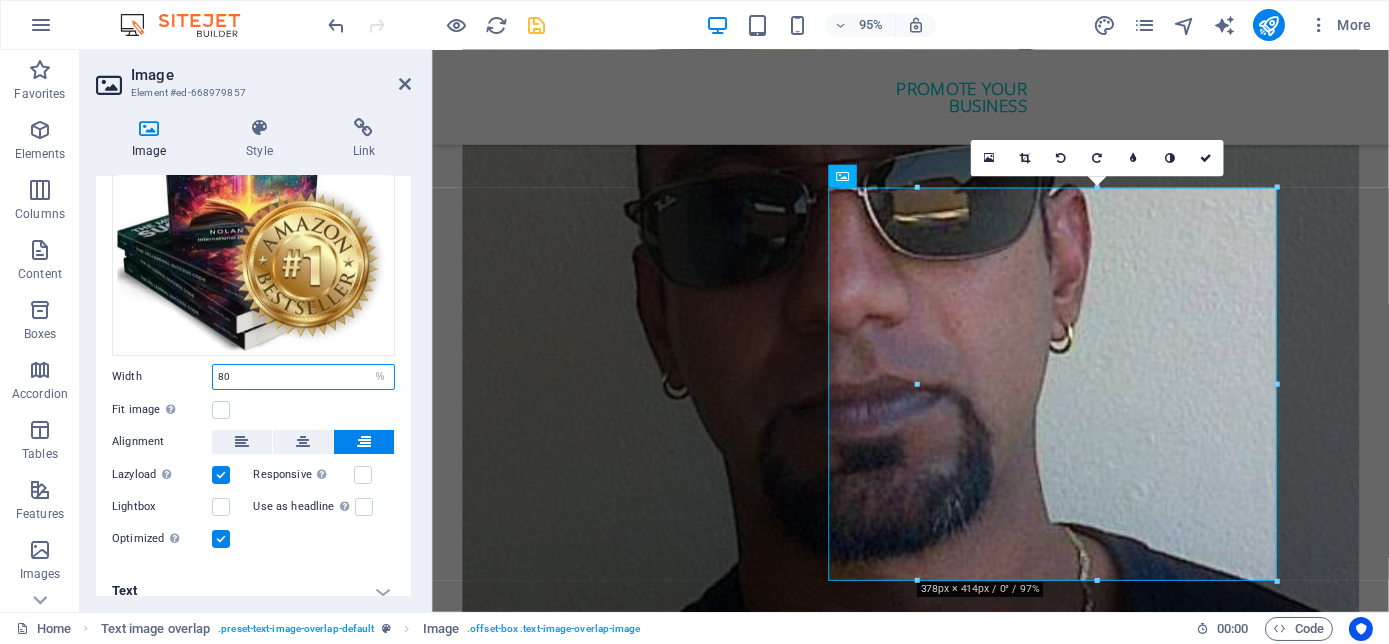 drag, startPoint x: 280, startPoint y: 374, endPoint x: 130, endPoint y: 353, distance: 151.46286 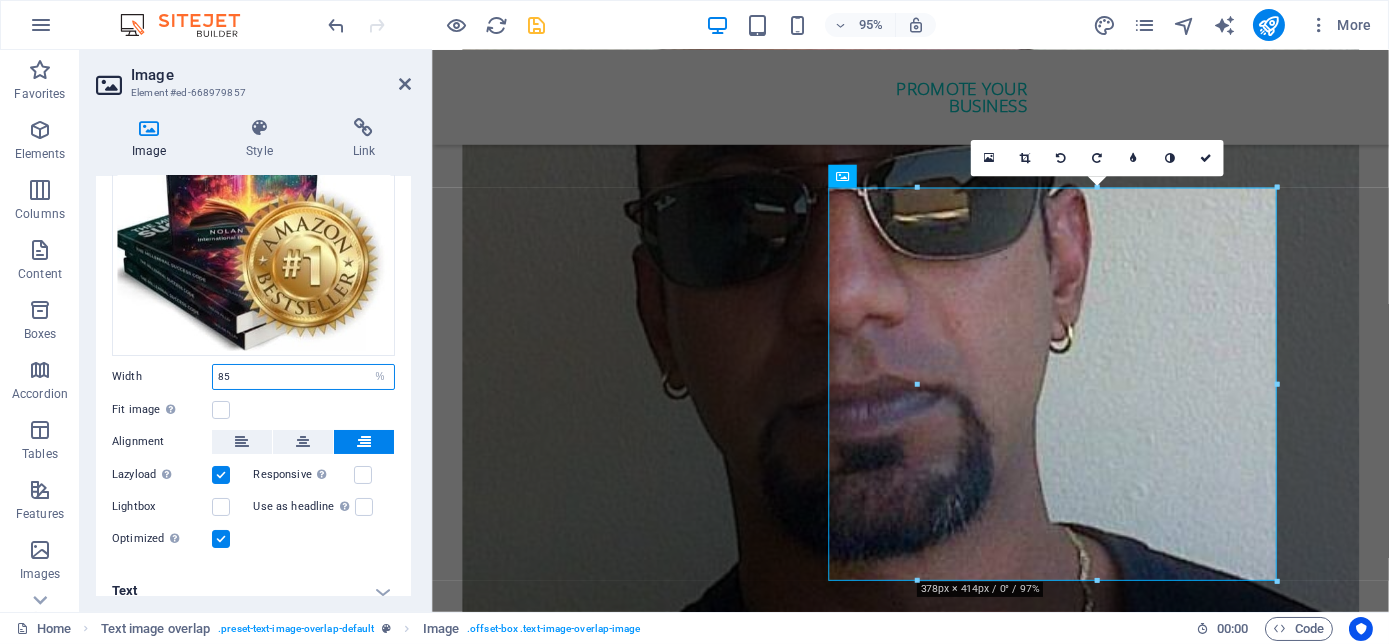 type on "85" 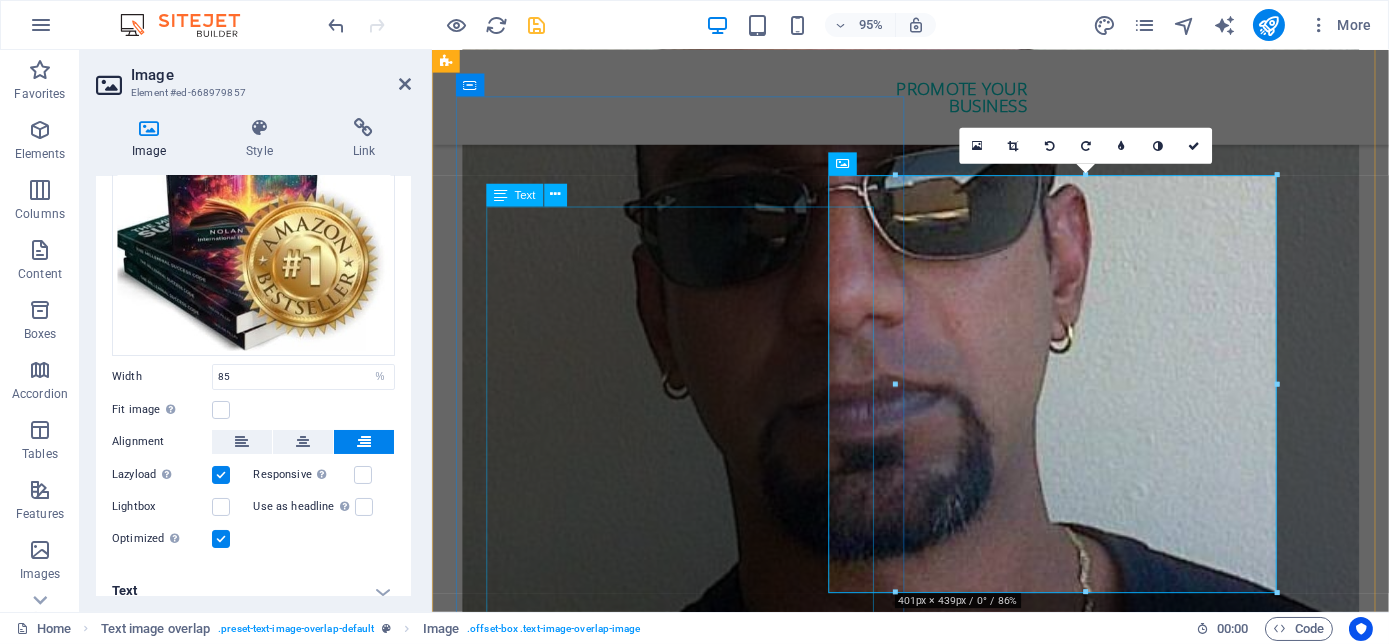 click on "THE MILLENNIAL SUCCESS CODE - Inspire, Enlighten, Transform, is a powerful book that speaks directly to the hearts and minds of our youth. Through authentic storytelling and transformative principles, [NAME] [LAST] empowers the youth to rise above limitations, discover their inner purpose, and take control of their future. Rooted in mindset mastery, emotional intelligence and resilience, this book is a brilliant tool for realising their true potential and cultivating their lifelong success. It includes powerful success principles, a success mindset framework, daily mantras, and reflective exercises designed to challenge limiting beliefs and build self-awareness. It serves as a bridge between formal education and the real world readiness, inspiring students to lead lives of impact and intention." at bounding box center (699, 6151) 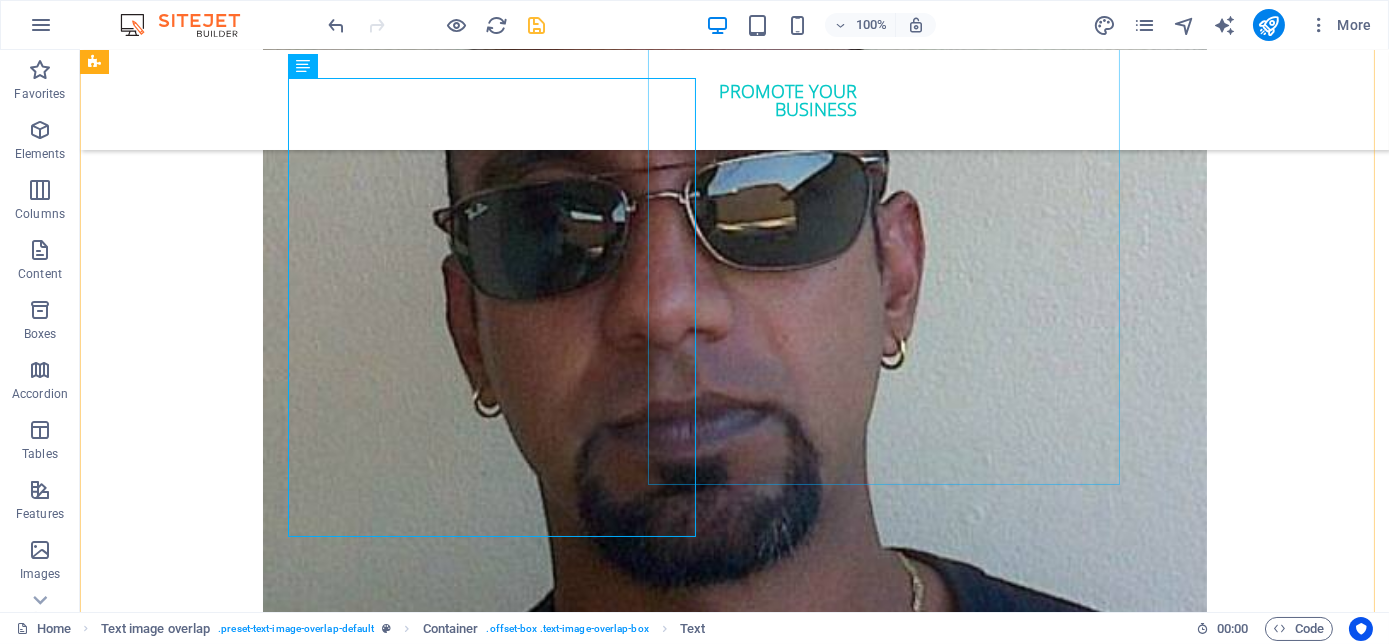 scroll, scrollTop: 5862, scrollLeft: 0, axis: vertical 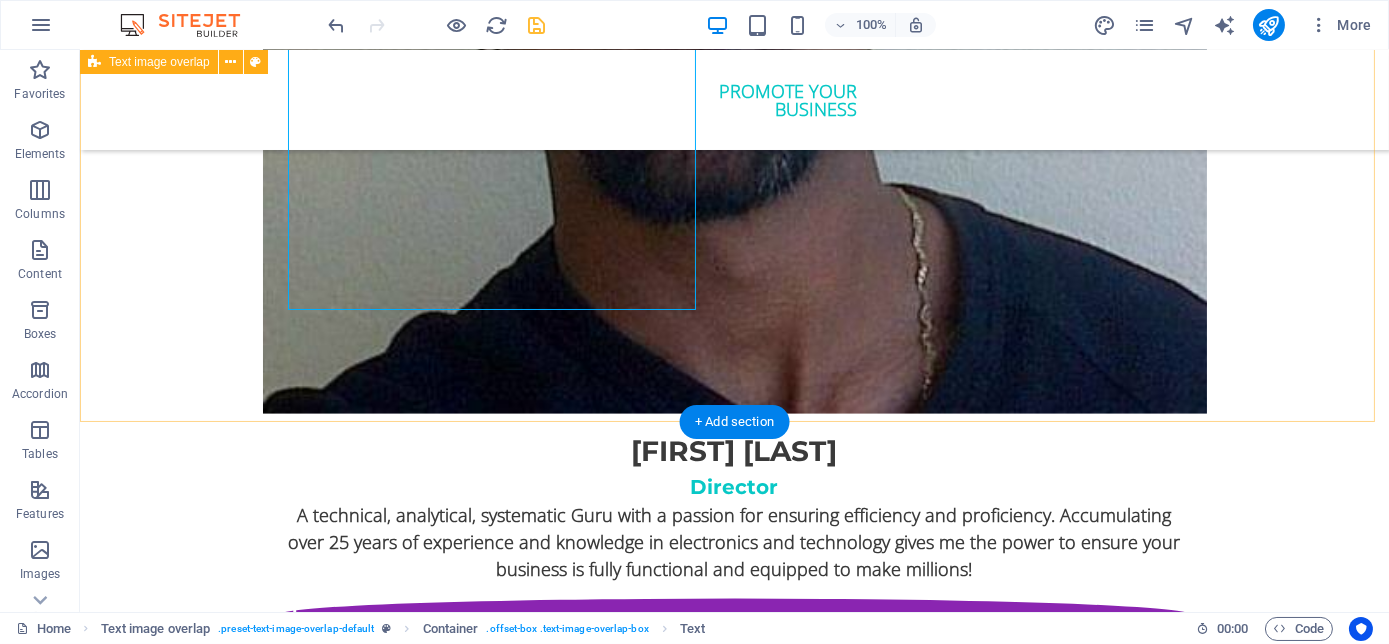 click on "The Millennial Success Code THE MILLENNIAL SUCCESS CODE - Inspire, Enlighten, Transform, is a powerful book that speaks directly to the hearts and minds of our youth. Through authentic storytelling and transformative principles, [FIRST] [LAST] empowers the youth to rise above limitations, discover their inner purpose, and take control of their future. Rooted in mindset mastery, emotional intelligence and resilience, this book is a brilliant tool for realising their true potential and cultivating their lifelong success. It includes powerful success principles, a success mindset framework, daily mantras, and reflective exercises designed to challenge limiting beliefs and build self-awareness. It serves as a bridge between formal education and the real world readiness, inspiring students to lead lives of impact and intention." at bounding box center (734, 6184) 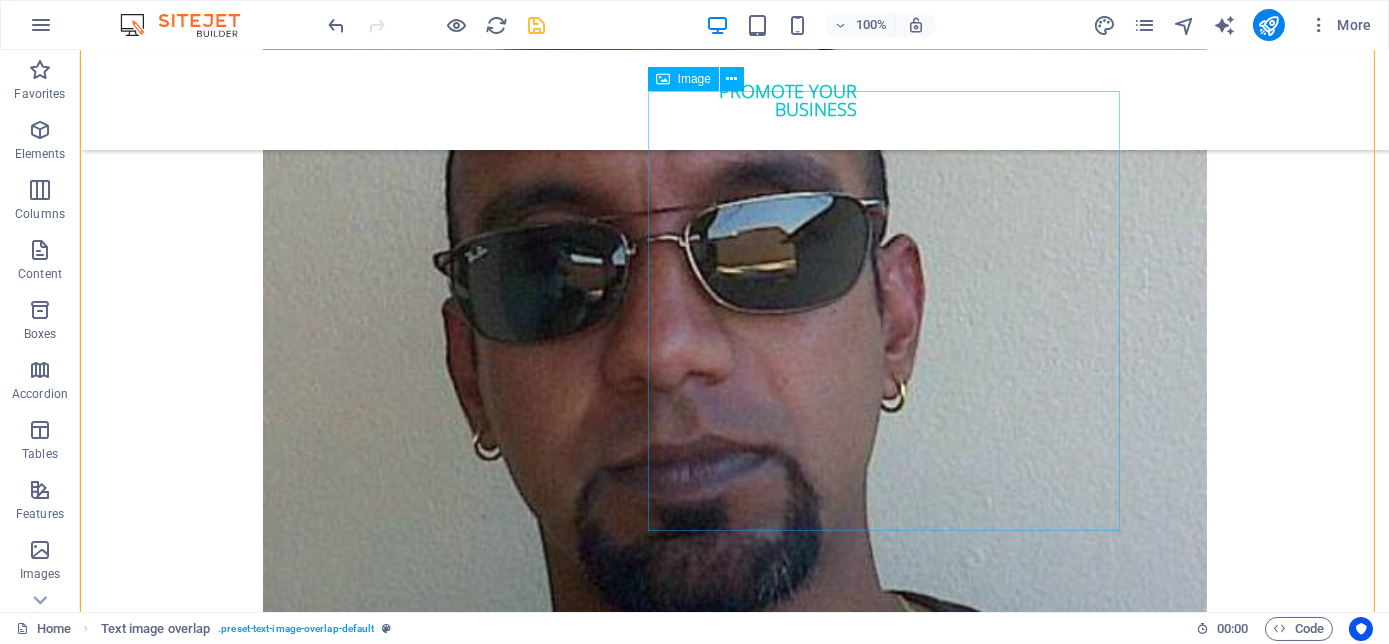 scroll, scrollTop: 5589, scrollLeft: 0, axis: vertical 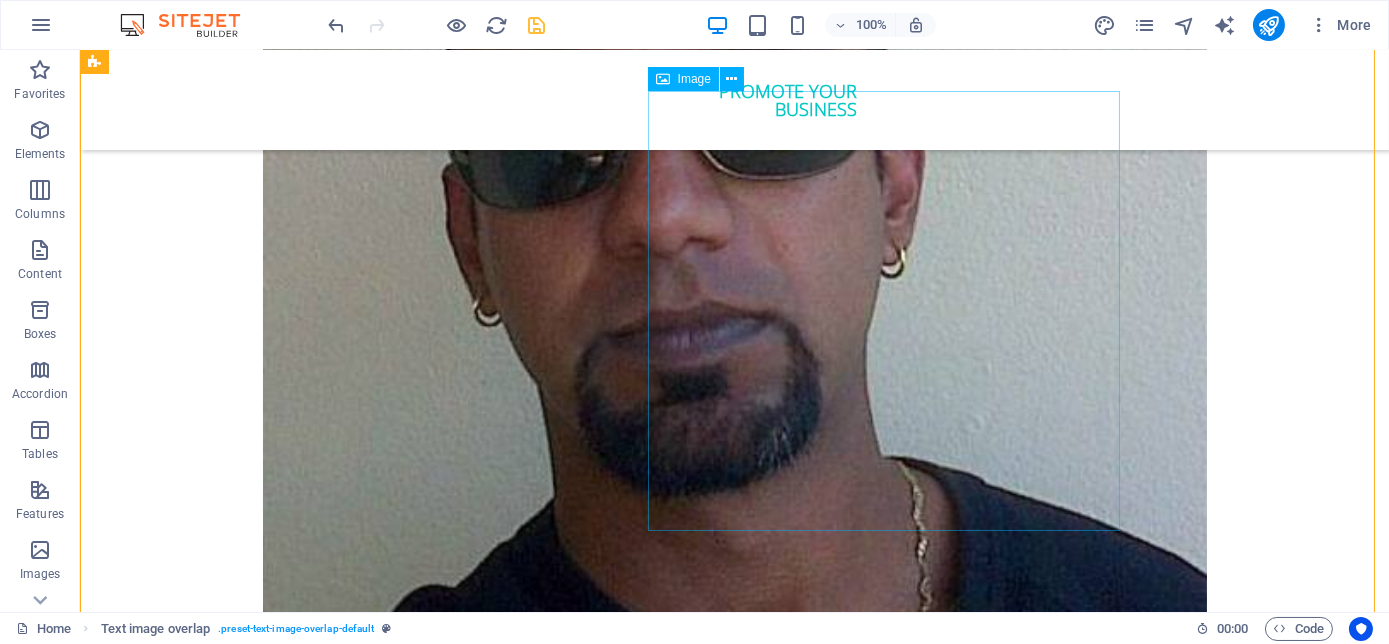 click at bounding box center [735, 6774] 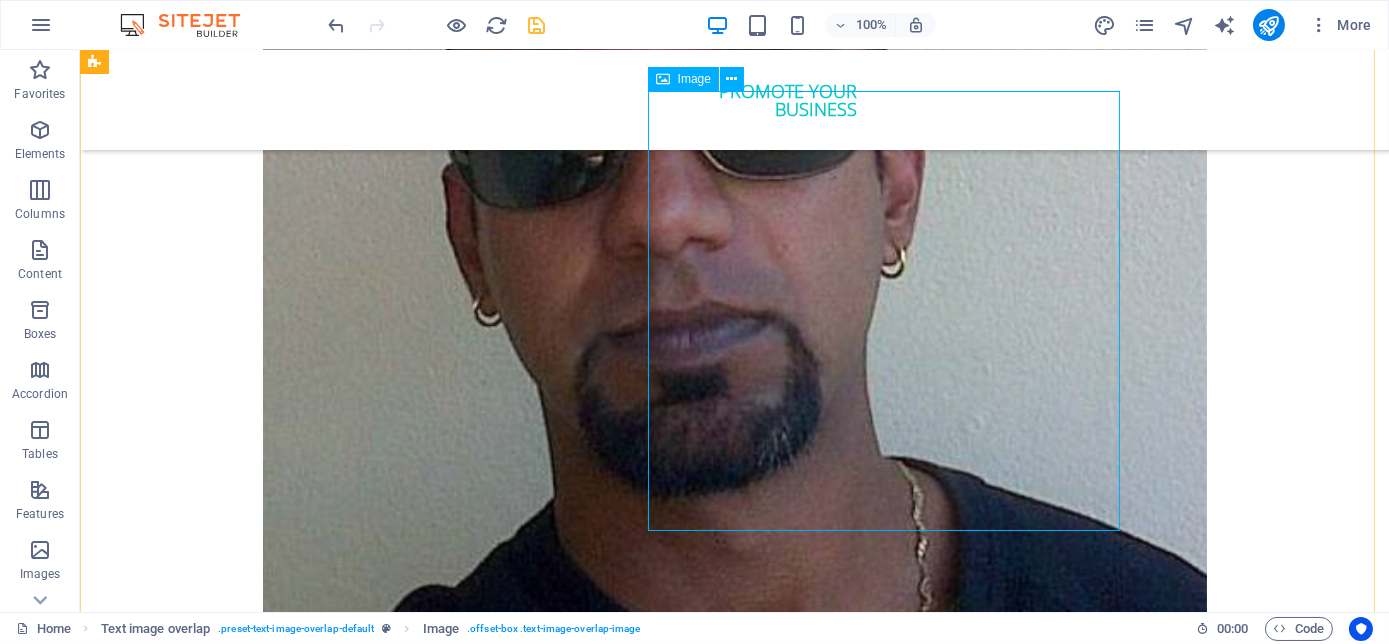 click at bounding box center (735, 6774) 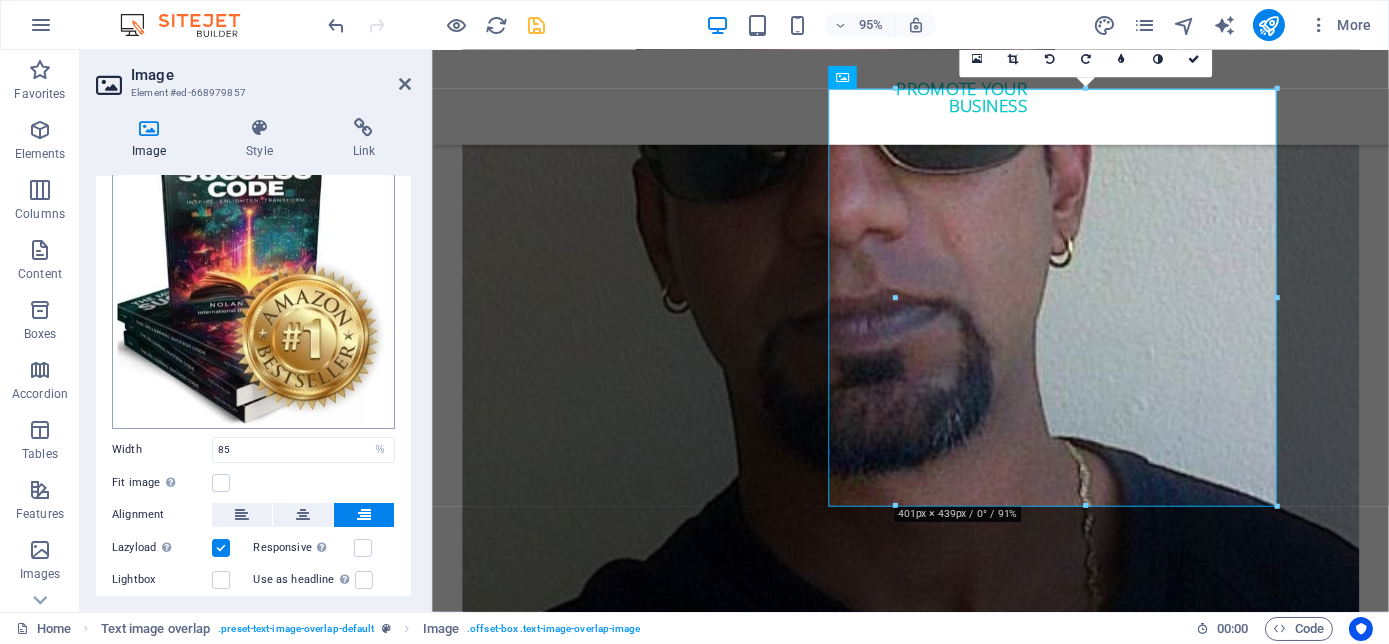 scroll, scrollTop: 181, scrollLeft: 0, axis: vertical 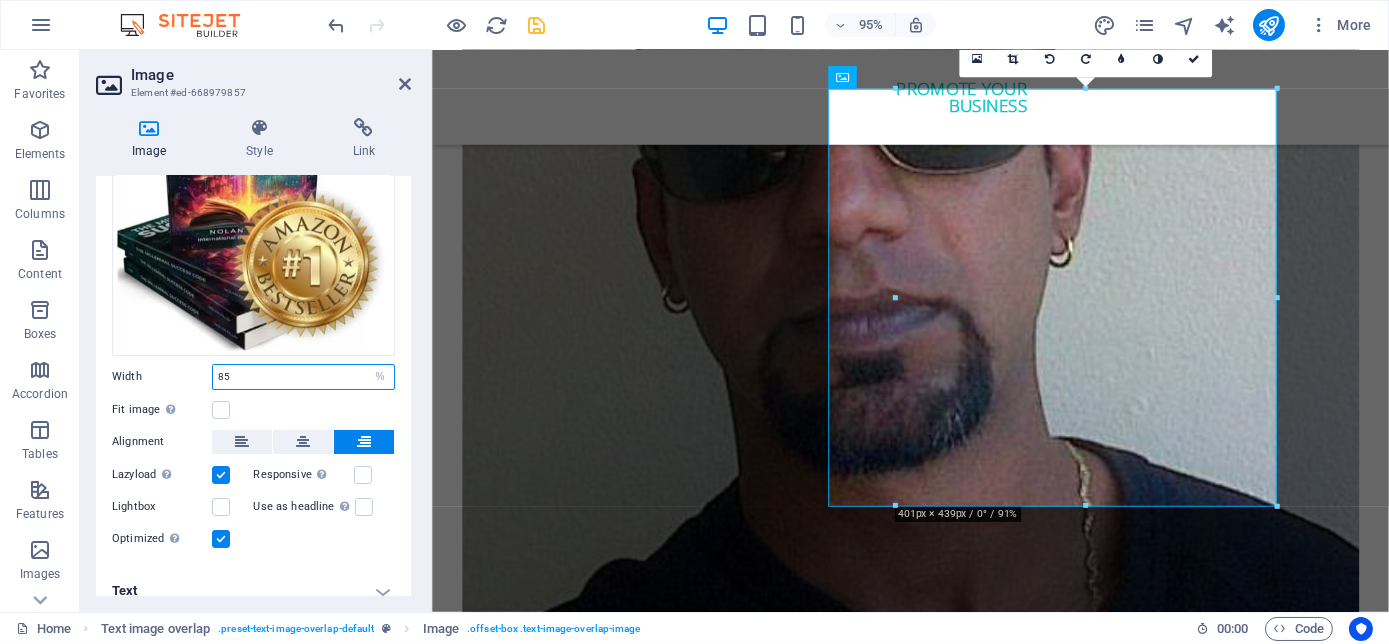 drag, startPoint x: 240, startPoint y: 370, endPoint x: 182, endPoint y: 371, distance: 58.00862 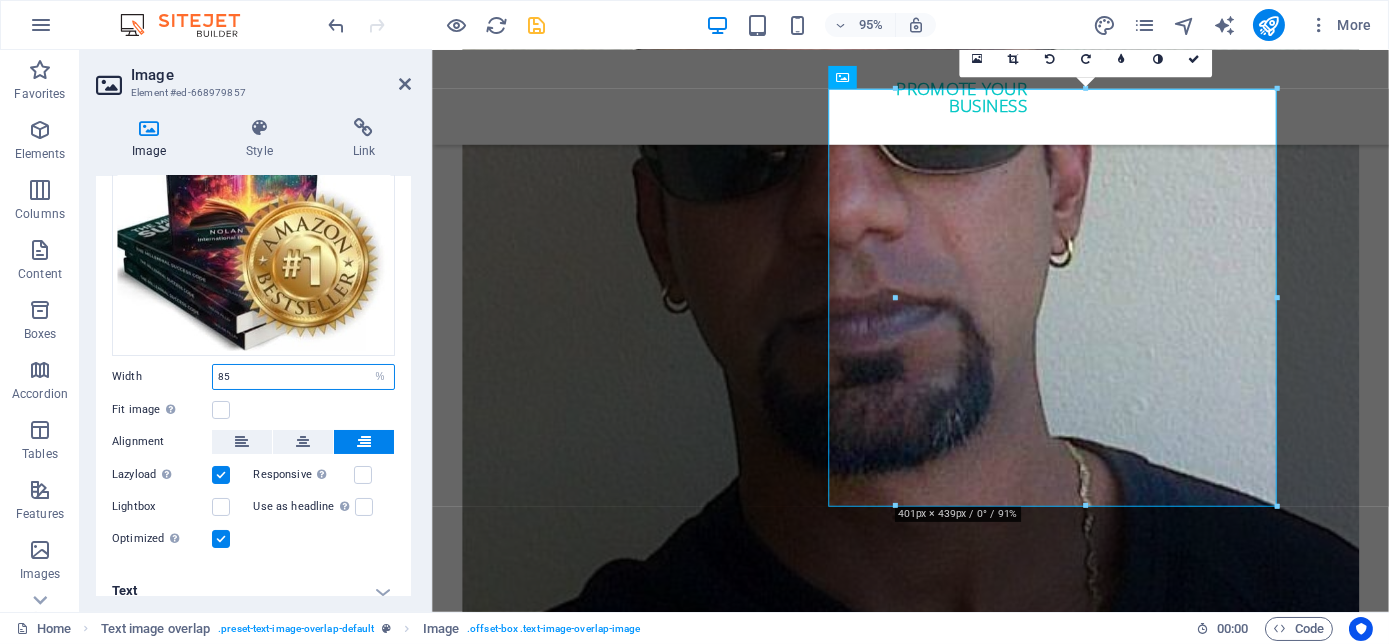 click on "Width 85 Default auto px rem % em vh vw" at bounding box center [253, 377] 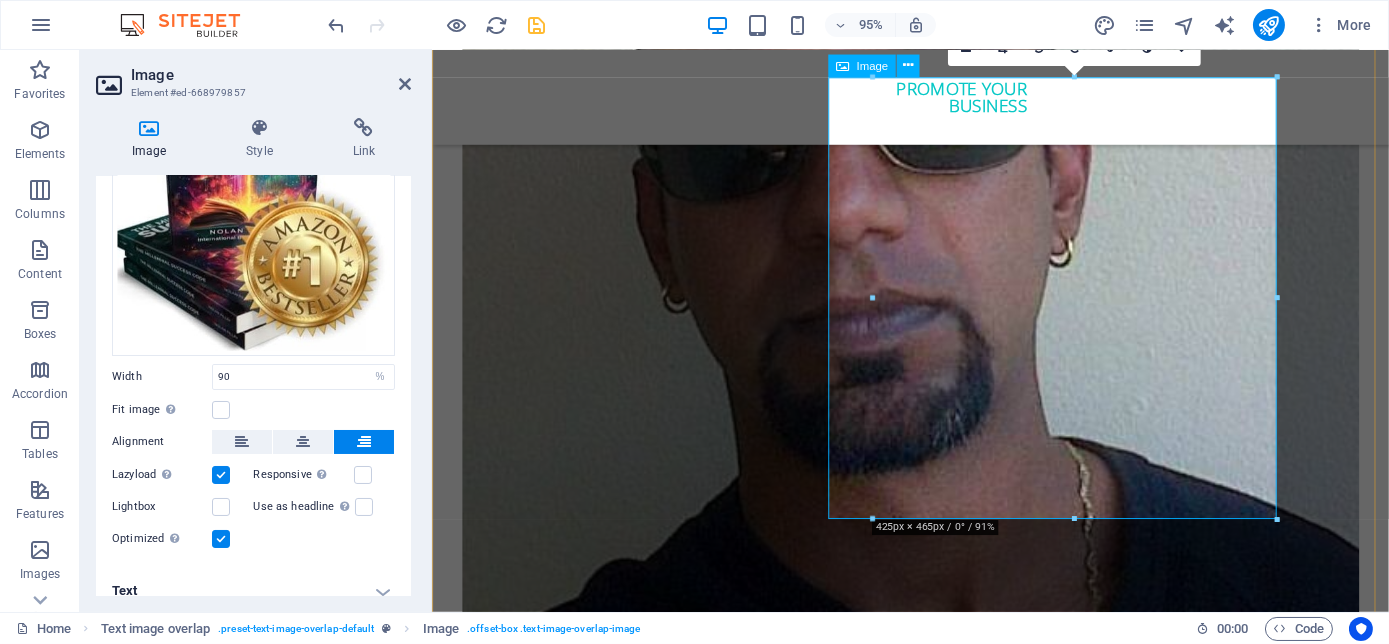 click at bounding box center (935, 6800) 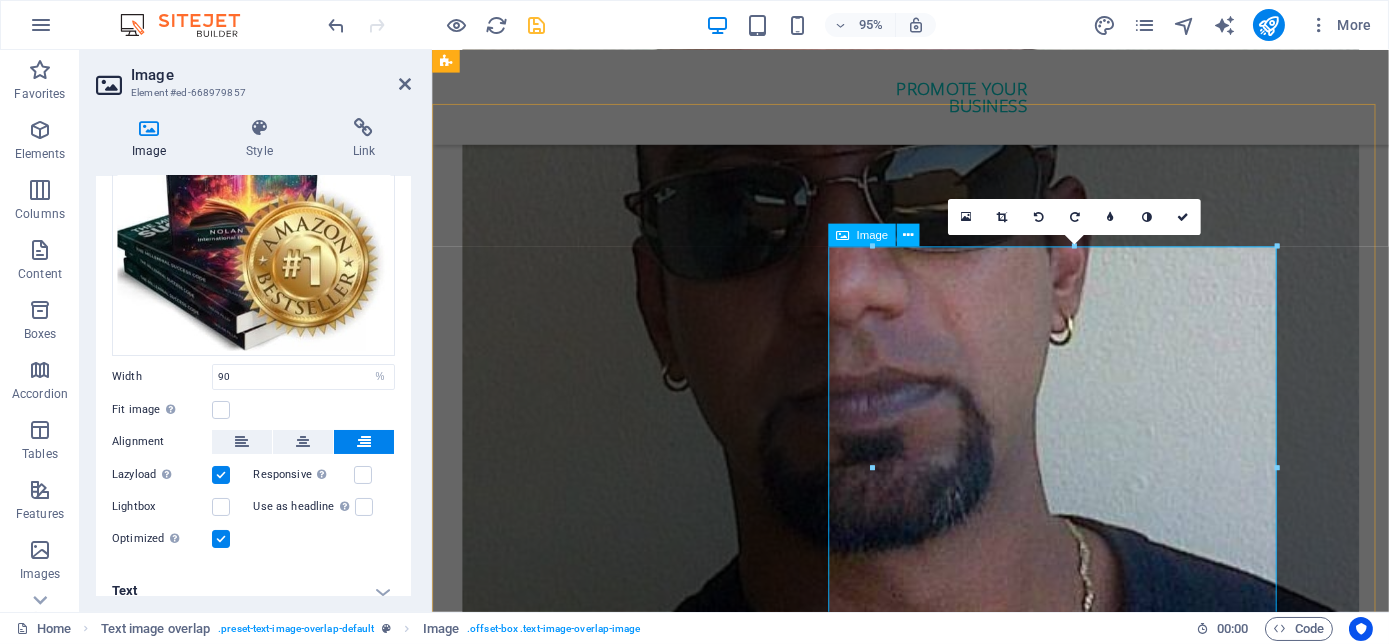scroll, scrollTop: 5408, scrollLeft: 0, axis: vertical 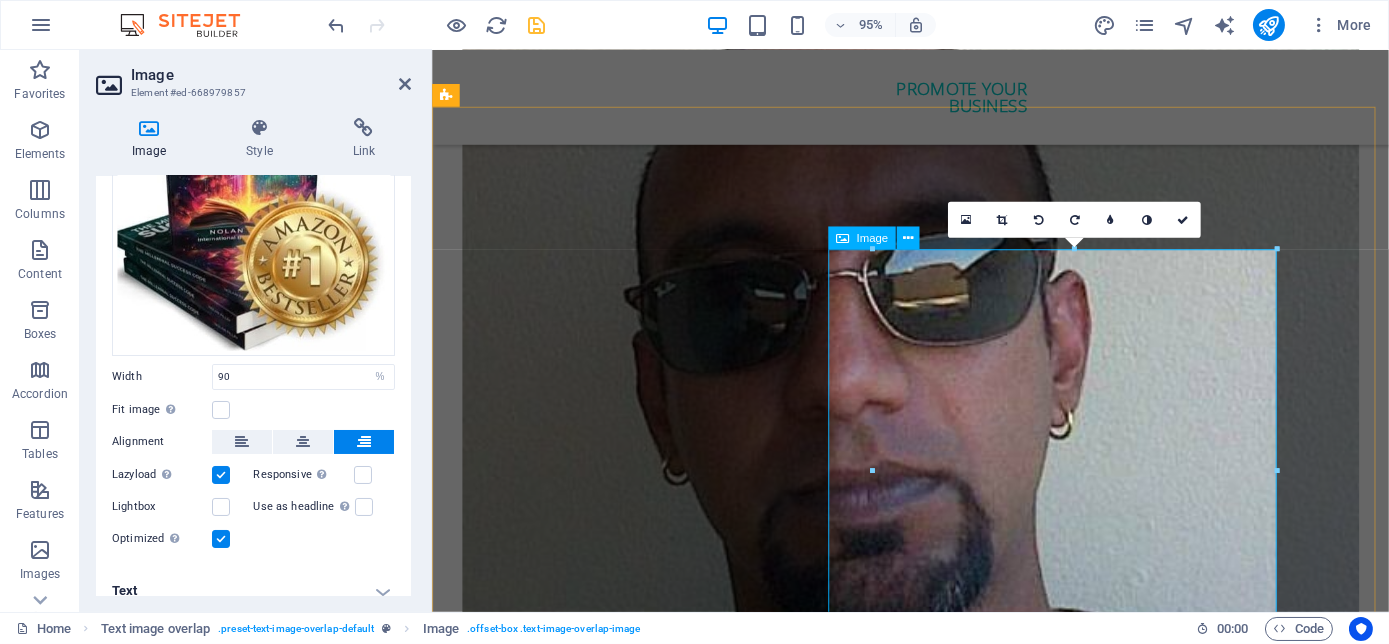 click at bounding box center [935, 6981] 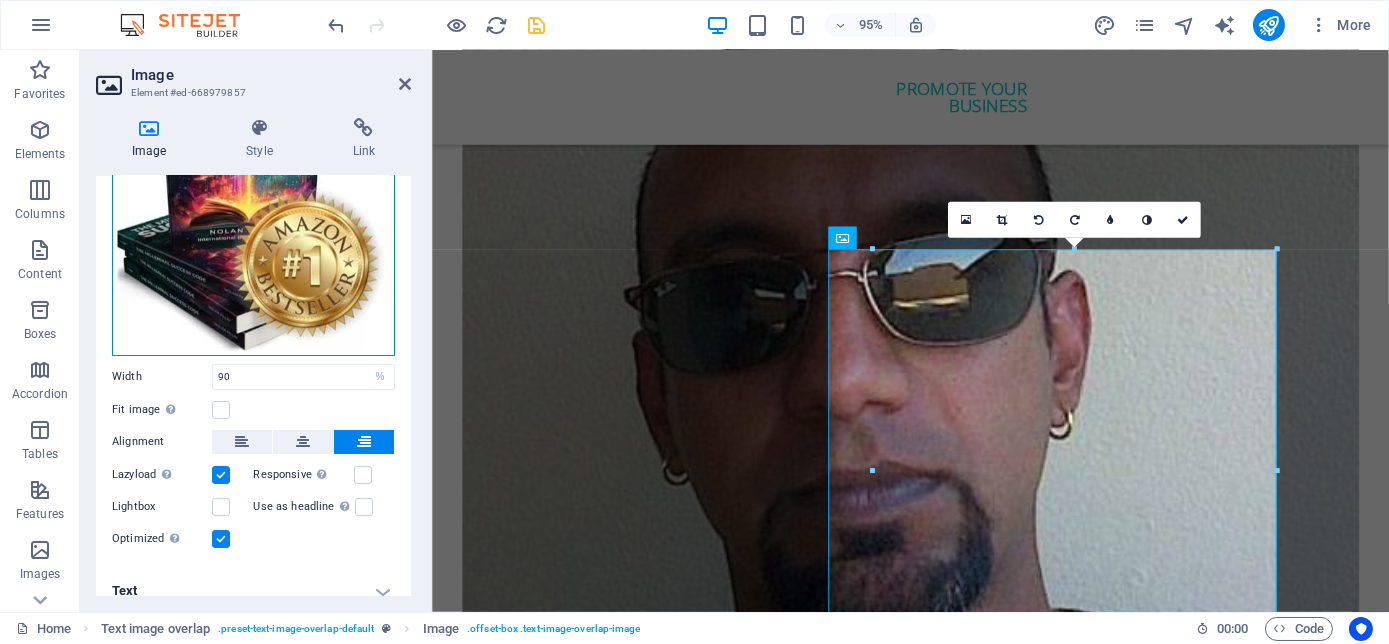 click on "Drag files here, click to choose files or select files from Files or our free stock photos & videos" at bounding box center (253, 201) 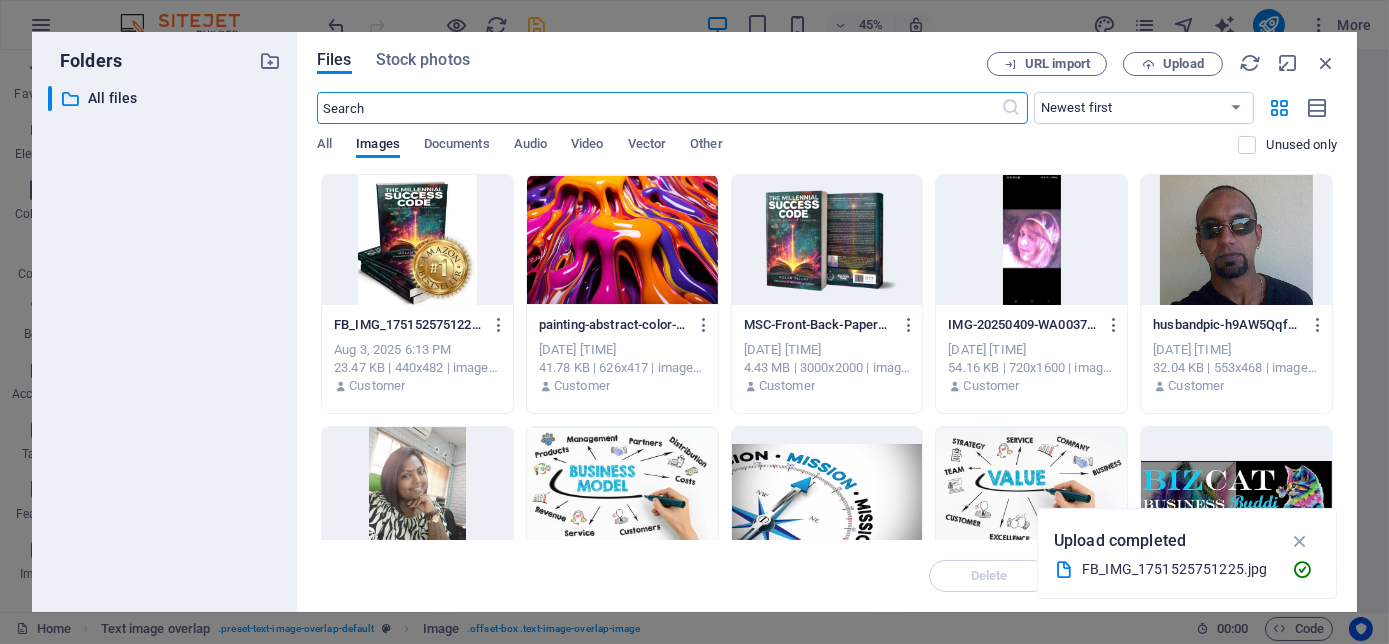scroll, scrollTop: 5567, scrollLeft: 0, axis: vertical 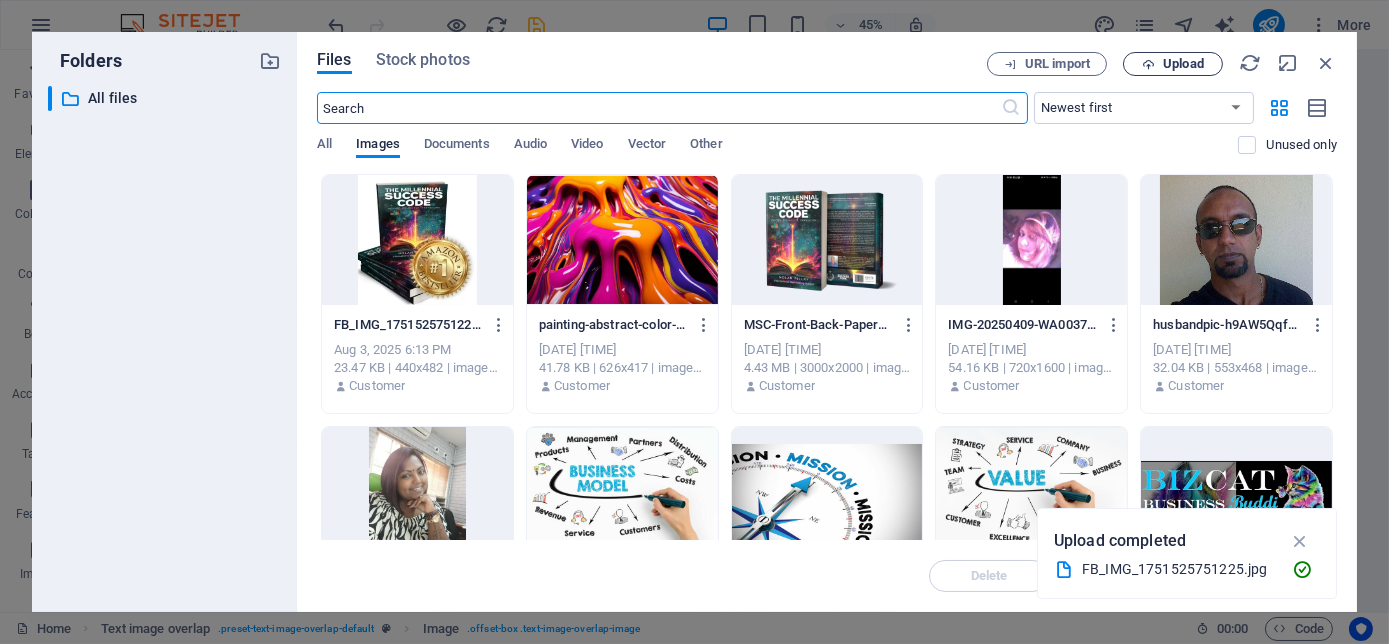 click on "Upload" at bounding box center (1173, 64) 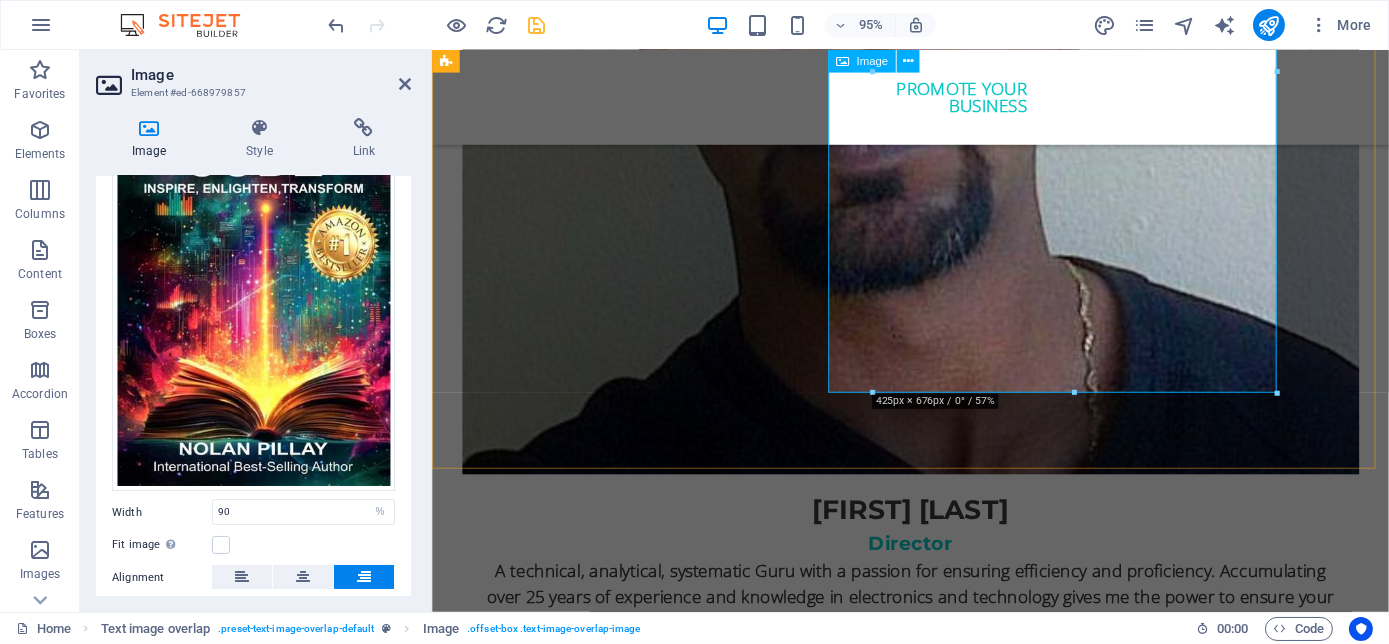 scroll, scrollTop: 5862, scrollLeft: 0, axis: vertical 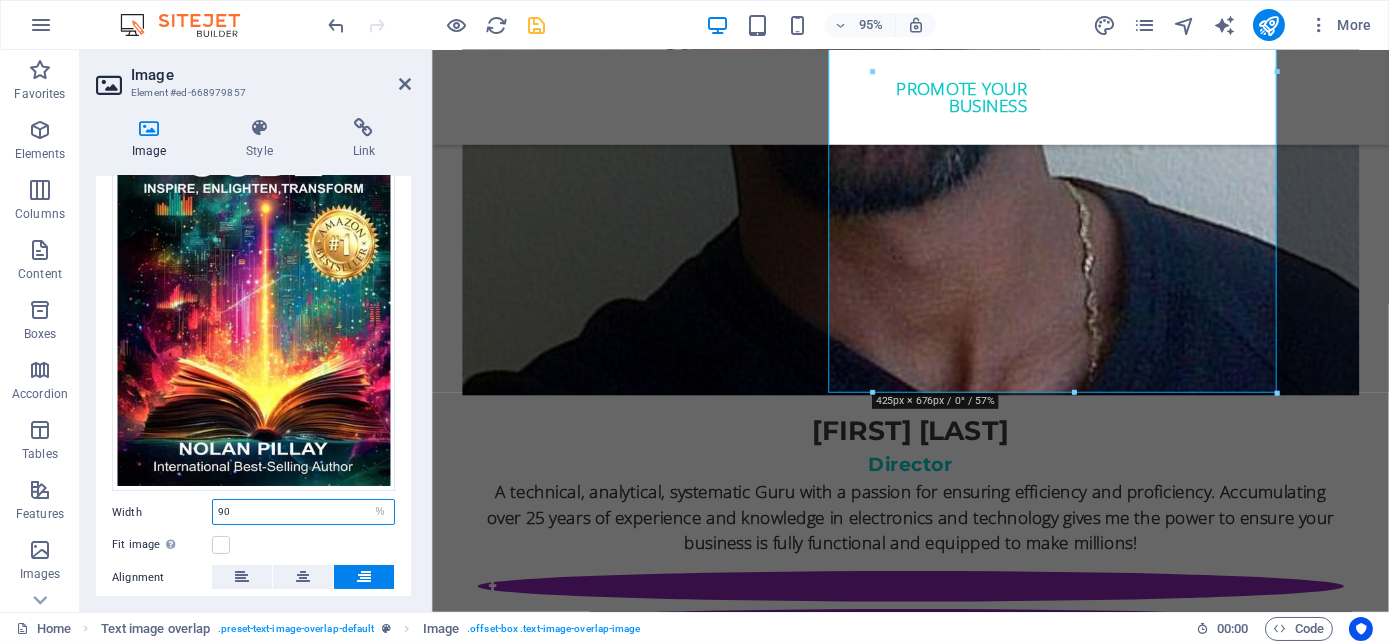drag, startPoint x: 248, startPoint y: 512, endPoint x: 186, endPoint y: 514, distance: 62.03225 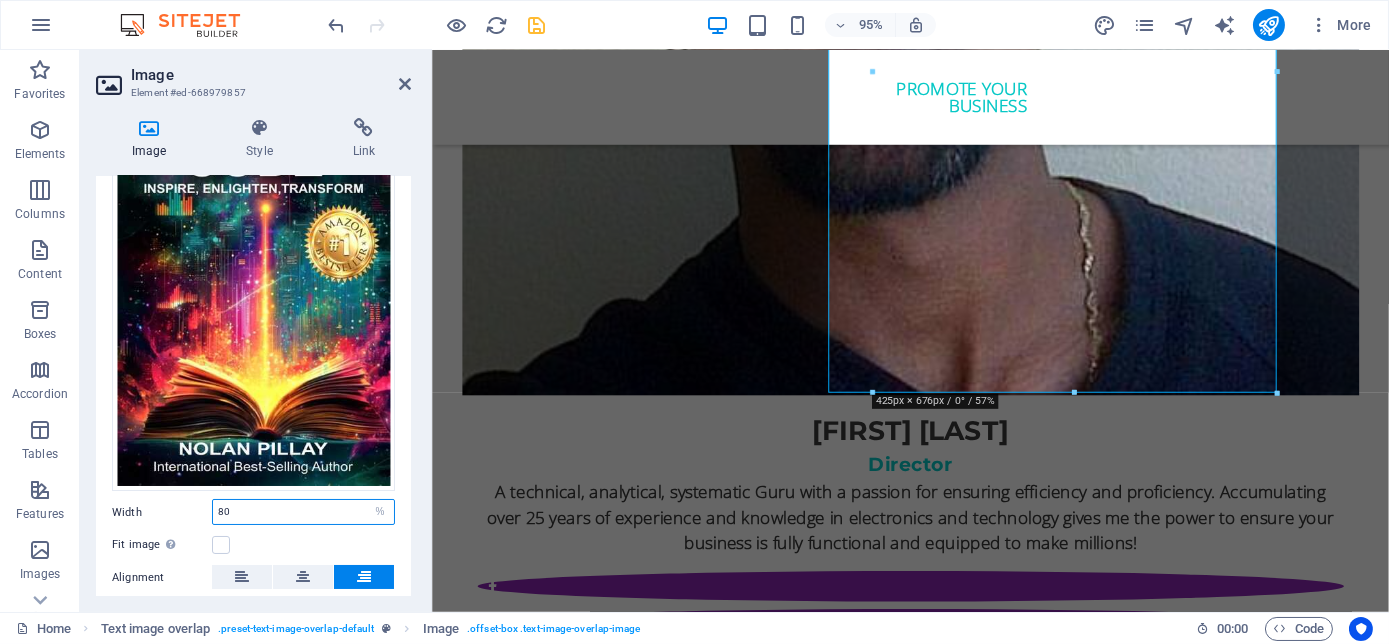 type on "80" 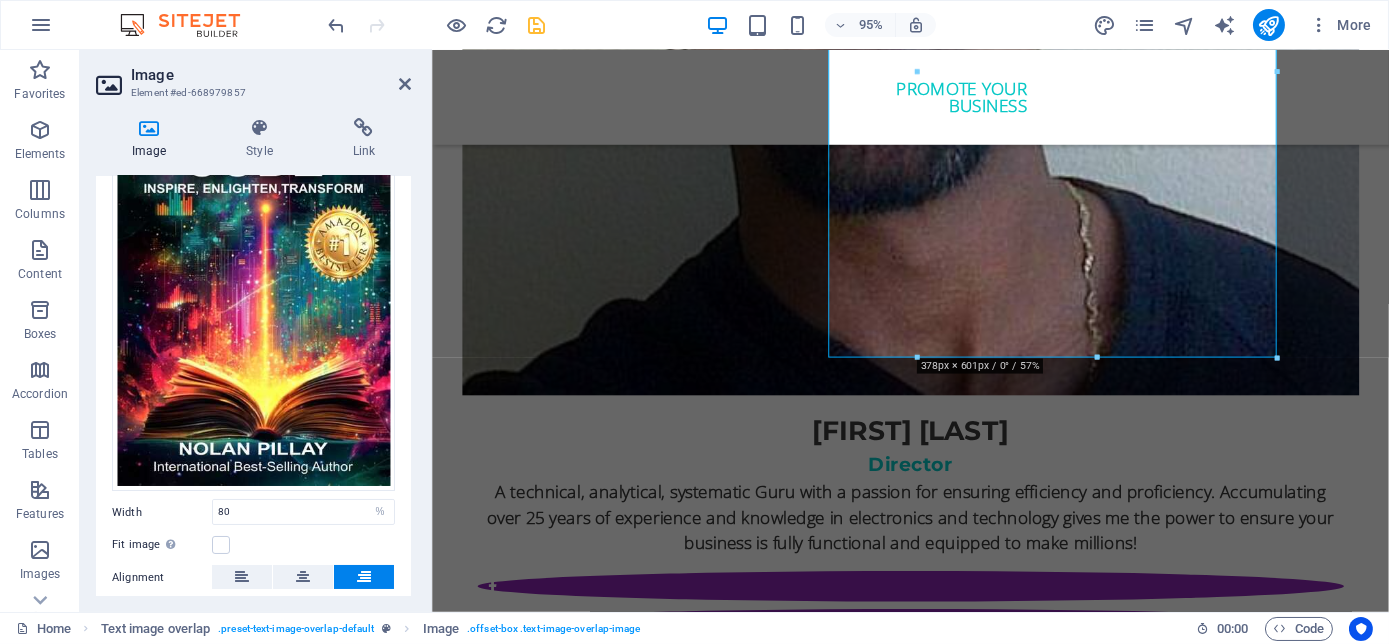 scroll, scrollTop: 5827, scrollLeft: 0, axis: vertical 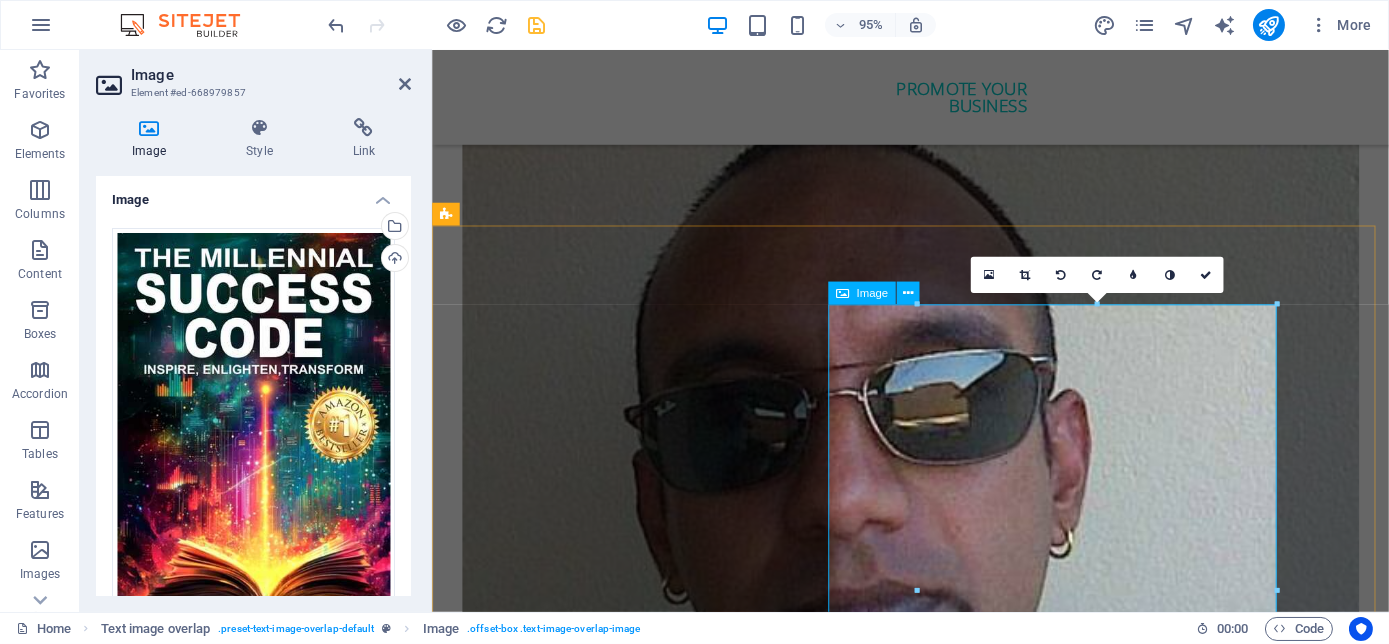 click at bounding box center [935, 7243] 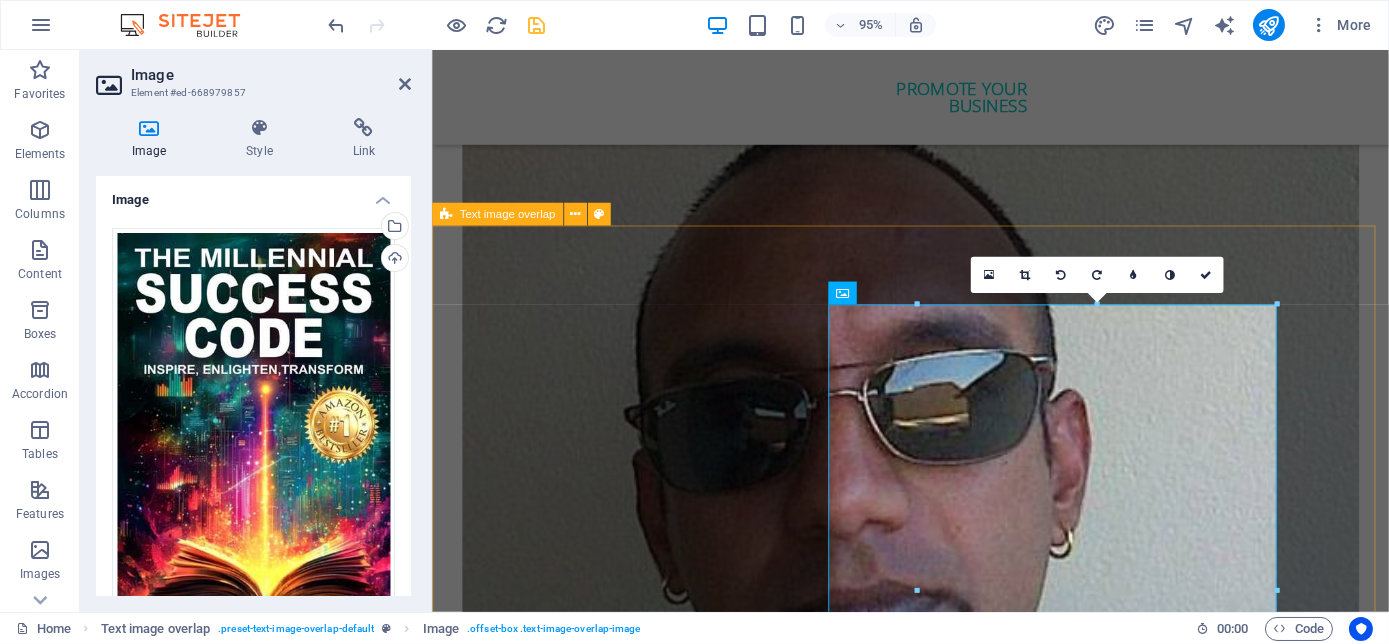 click on "The Millennial Success Code THE MILLENNIAL SUCCESS CODE - Inspire, Enlighten, Transform, is a powerful book that speaks directly to the hearts and minds of our youth. Through authentic storytelling and transformative principles, [FIRST] [LAST] empowers the youth to rise above limitations, discover their inner purpose, and take control of their future. Rooted in mindset mastery, emotional intelligence and resilience, this book is a brilliant tool for realising their true potential and cultivating their lifelong success. It includes powerful success principles, a success mindset framework, daily mantras, and reflective exercises designed to challenge limiting beliefs and build self-awareness. It serves as a bridge between formal education and the real world readiness, inspiring students to lead lives of impact and intention." at bounding box center [934, 6926] 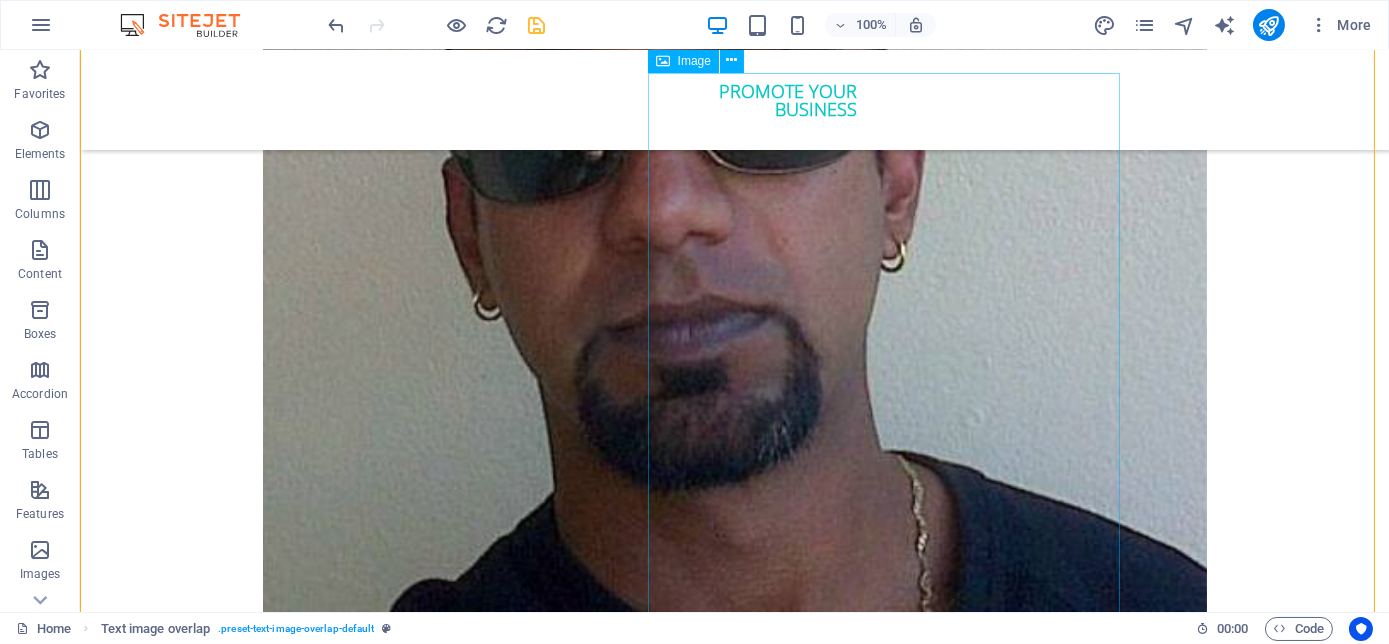 scroll, scrollTop: 5645, scrollLeft: 0, axis: vertical 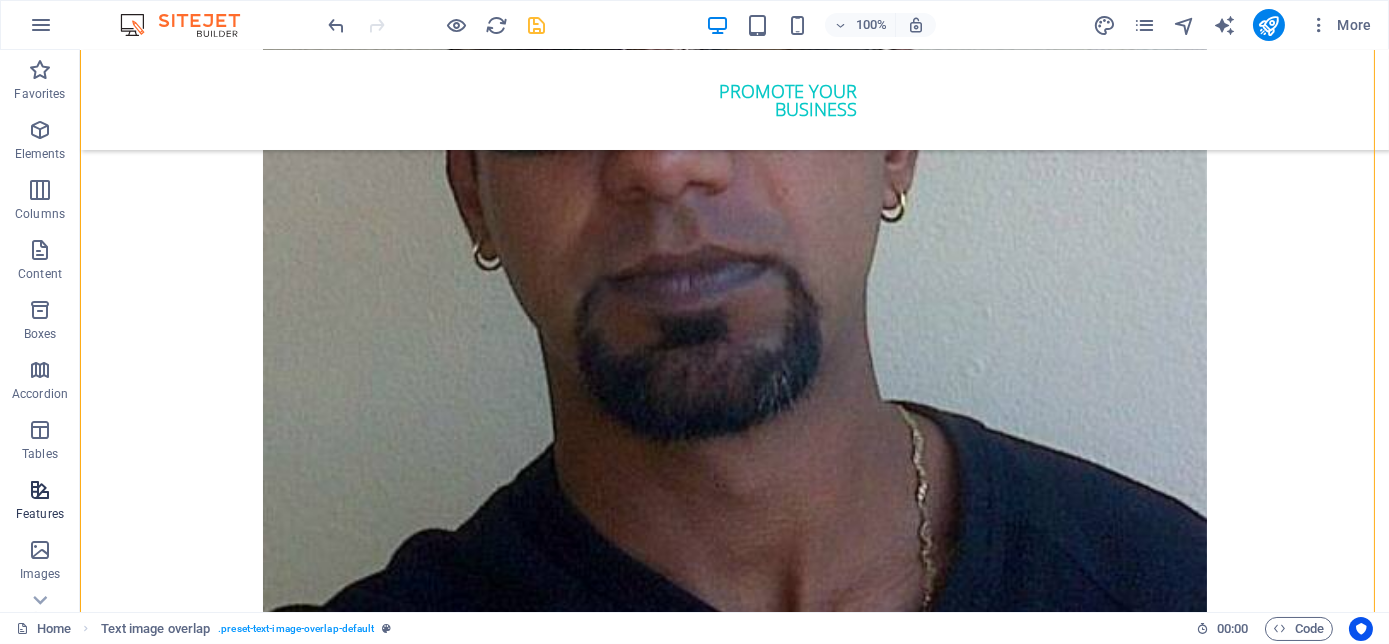 click on "Features" at bounding box center (40, 514) 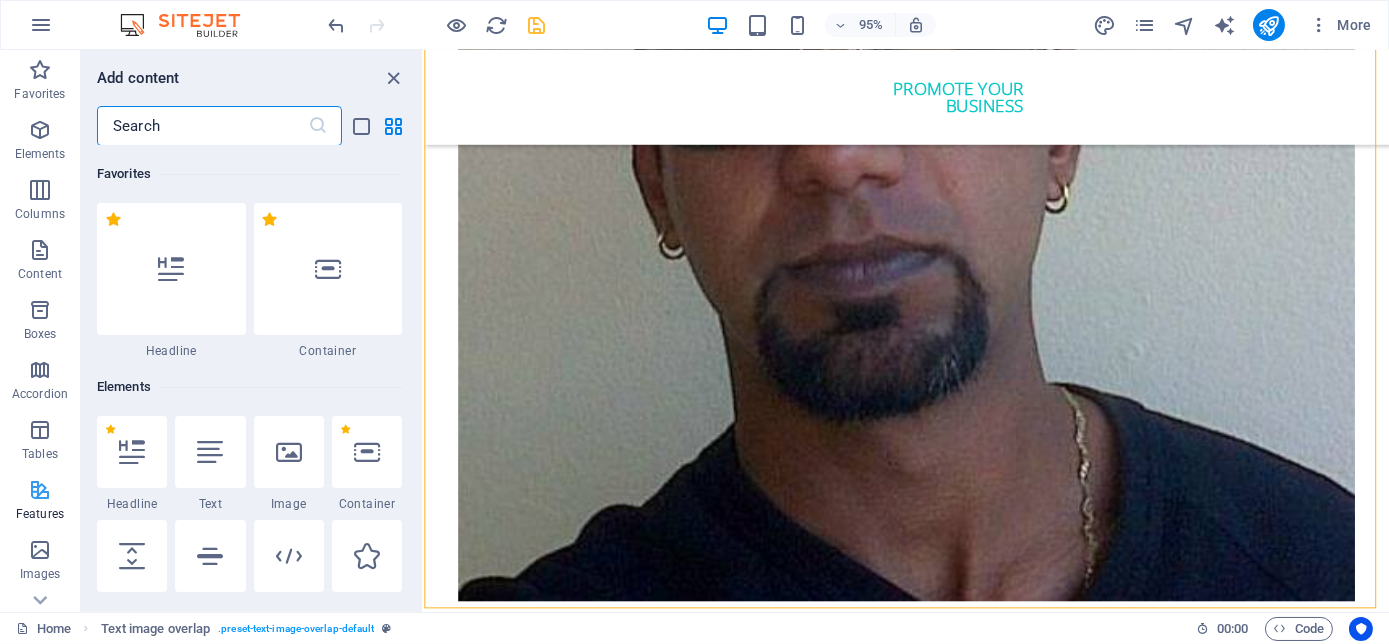 scroll, scrollTop: 5646, scrollLeft: 0, axis: vertical 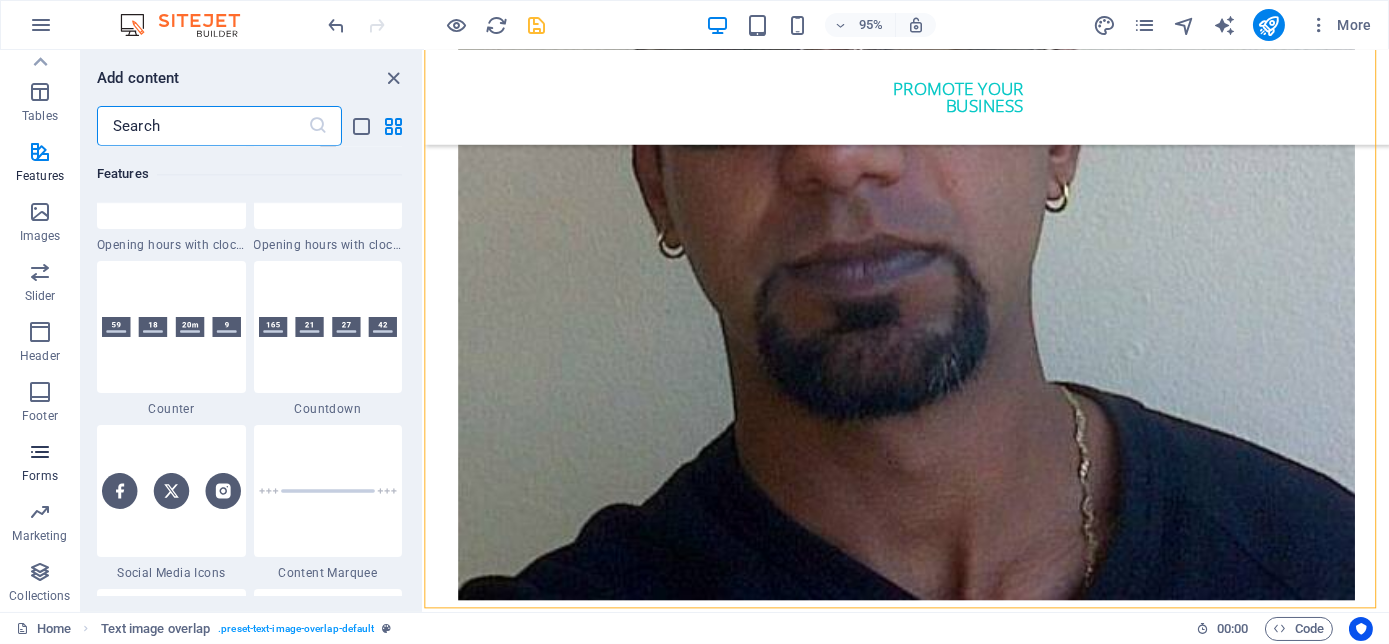 click at bounding box center [40, 452] 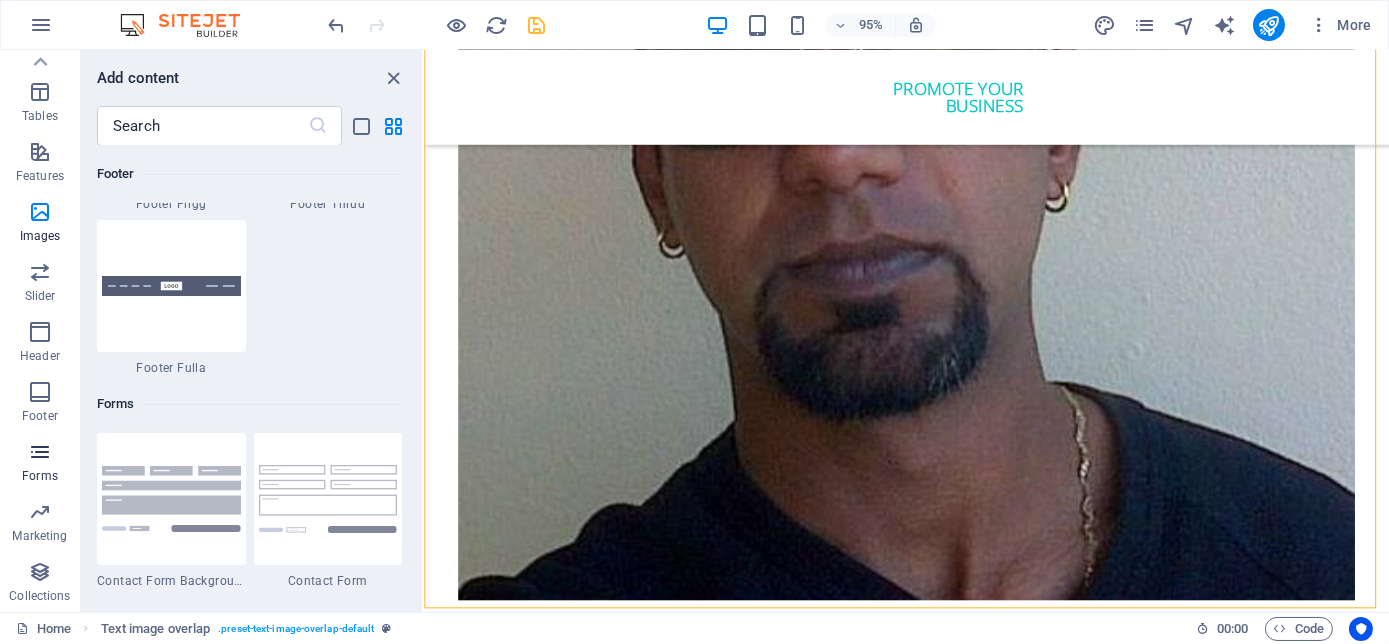 scroll, scrollTop: 14600, scrollLeft: 0, axis: vertical 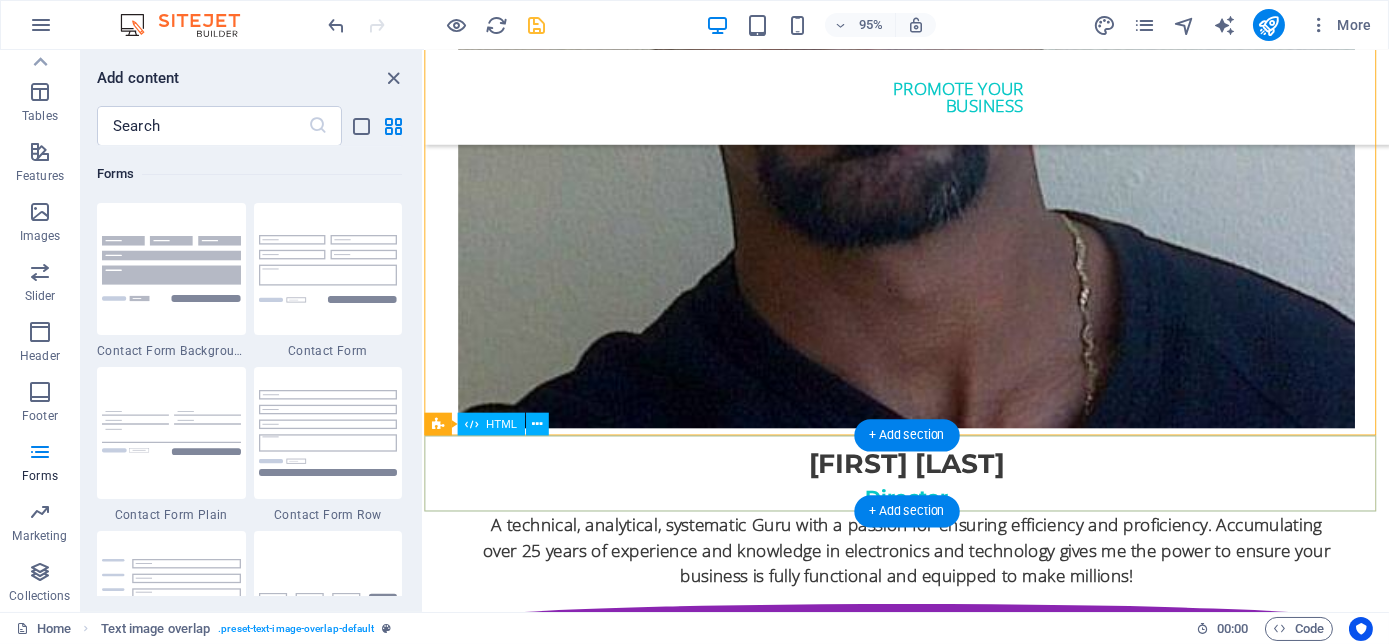 click at bounding box center [931, 7418] 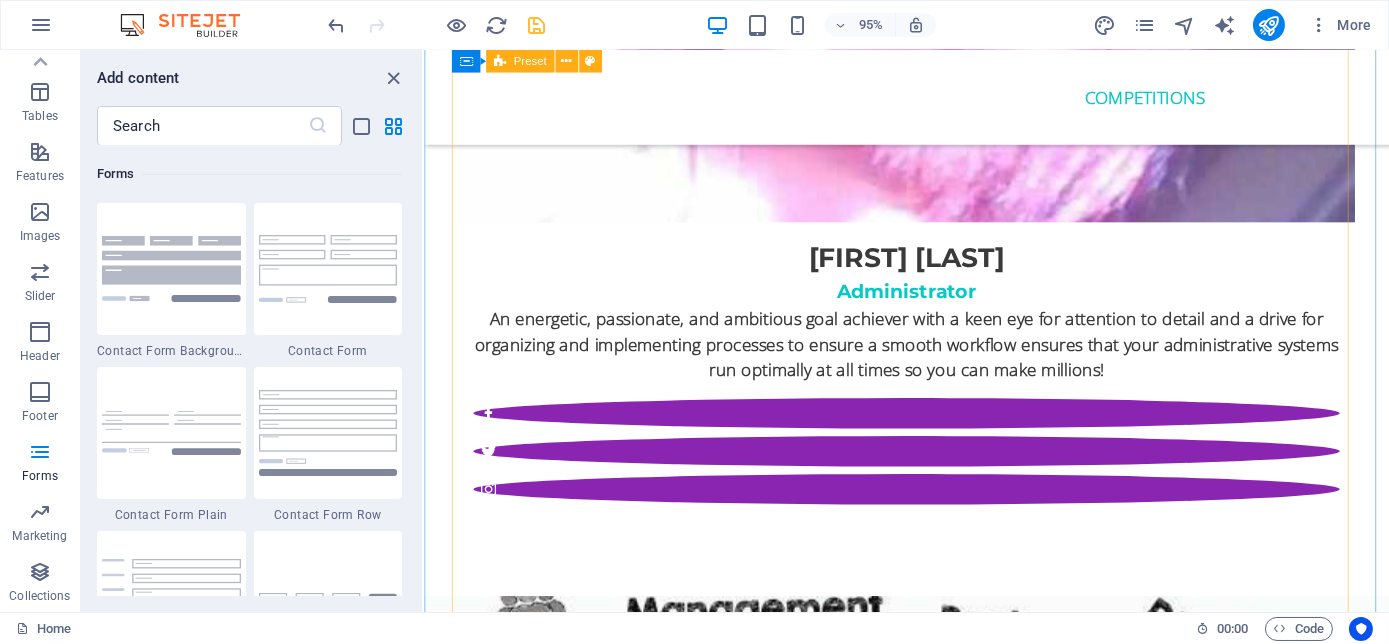 scroll, scrollTop: 7555, scrollLeft: 0, axis: vertical 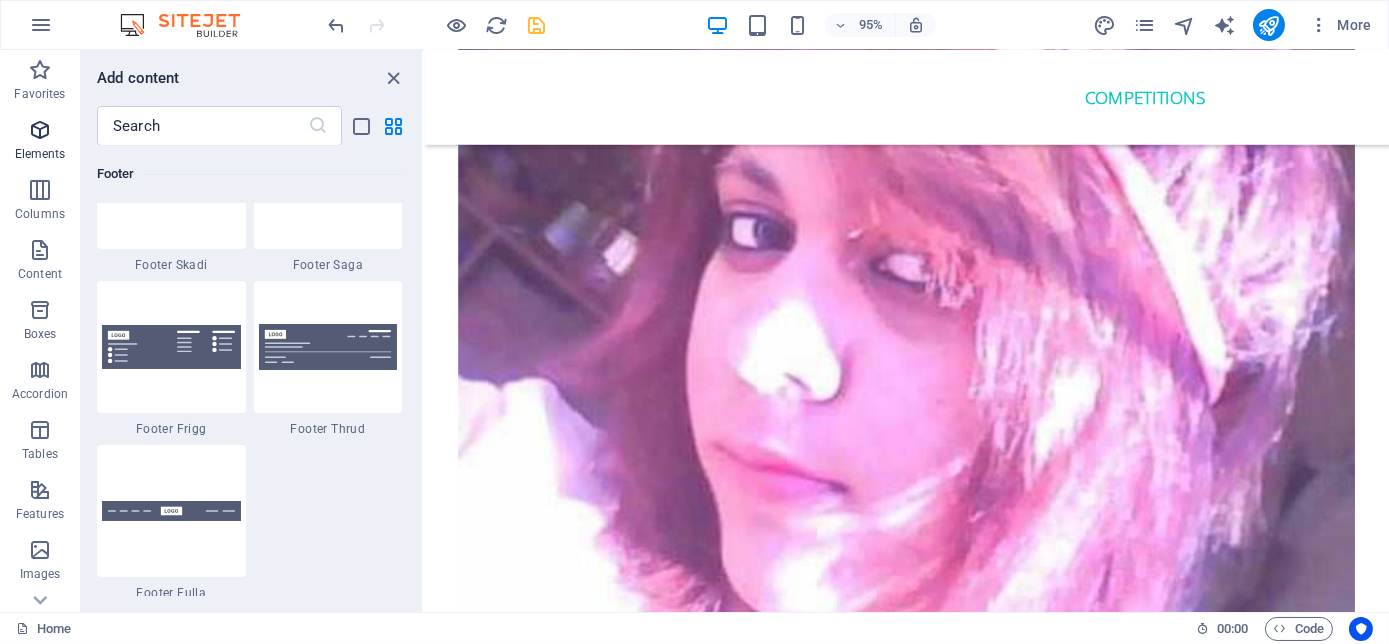 click on "Elements" at bounding box center (40, 154) 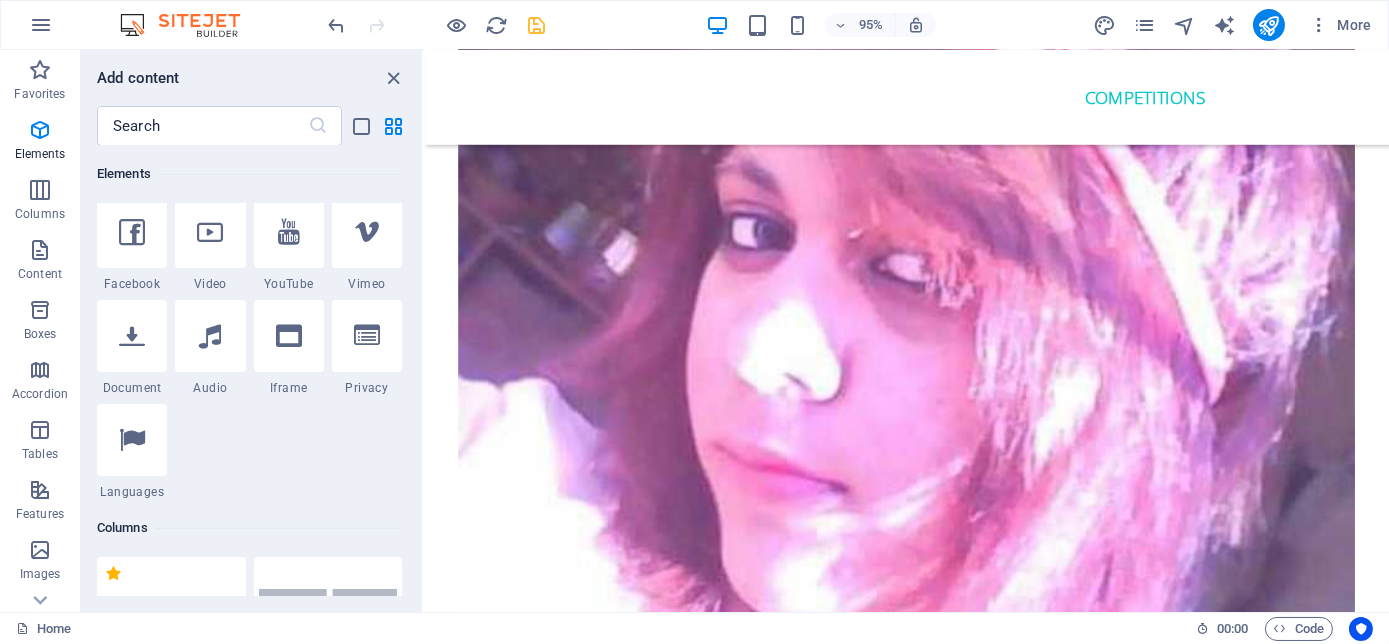 scroll, scrollTop: 727, scrollLeft: 0, axis: vertical 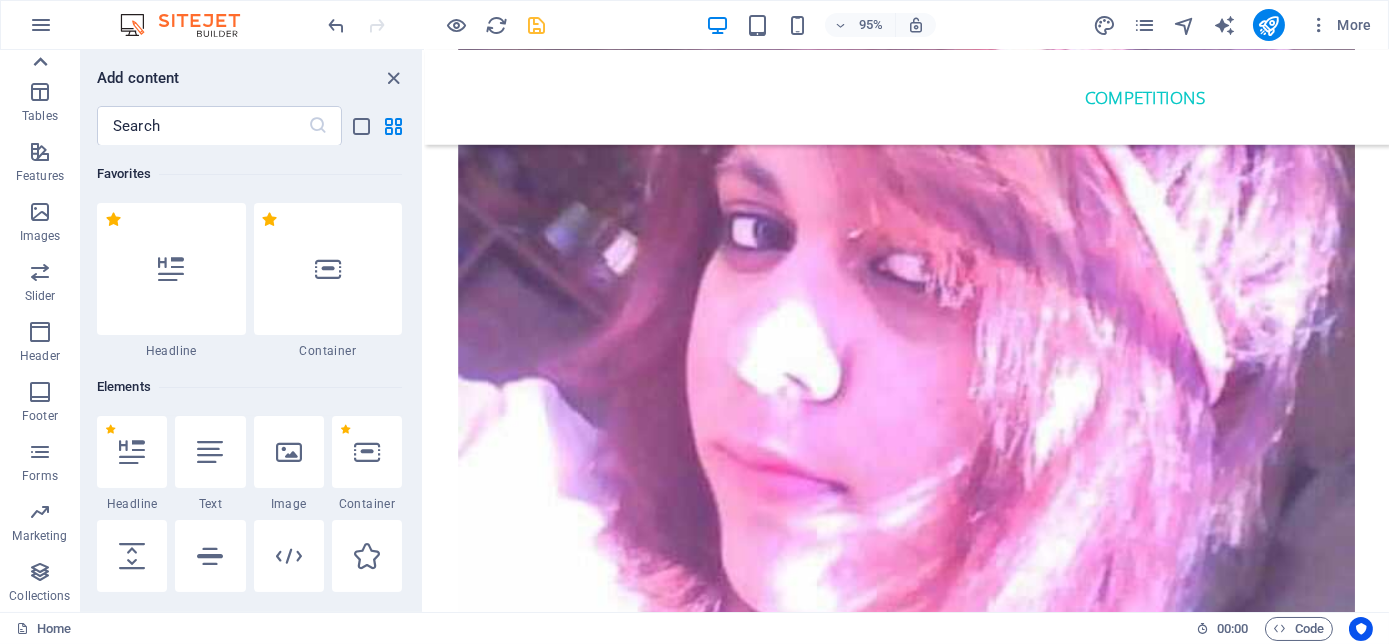 click 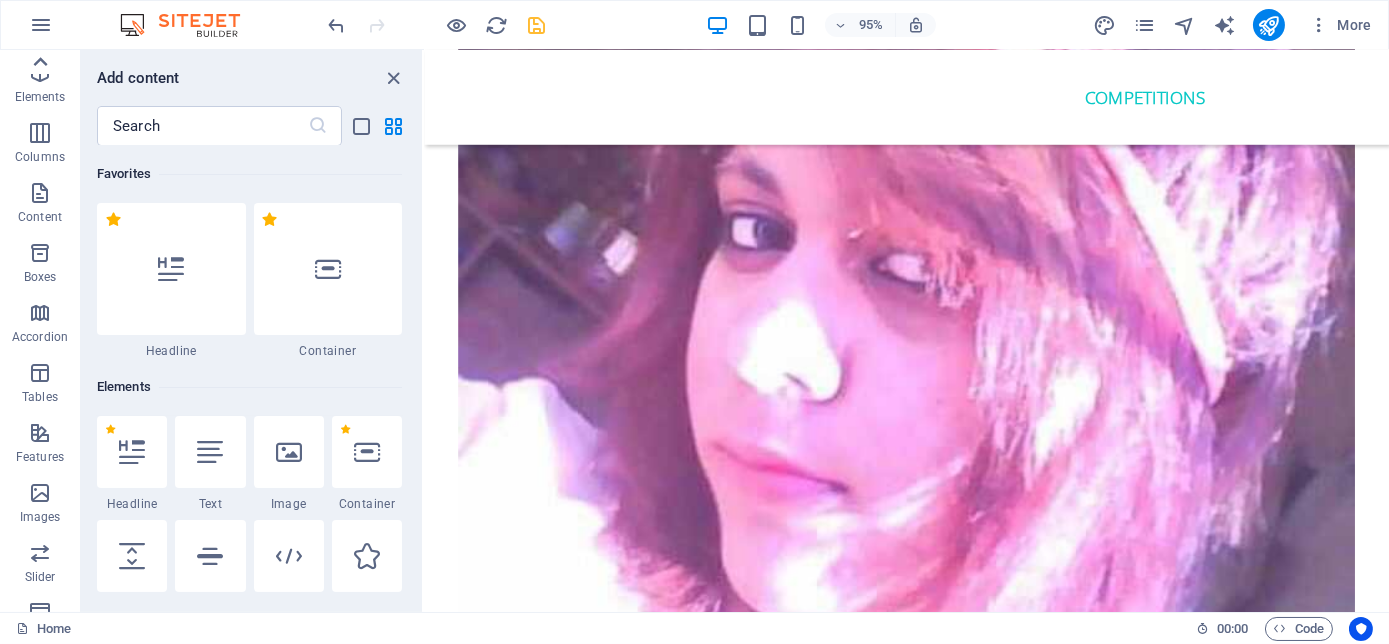 scroll, scrollTop: 0, scrollLeft: 0, axis: both 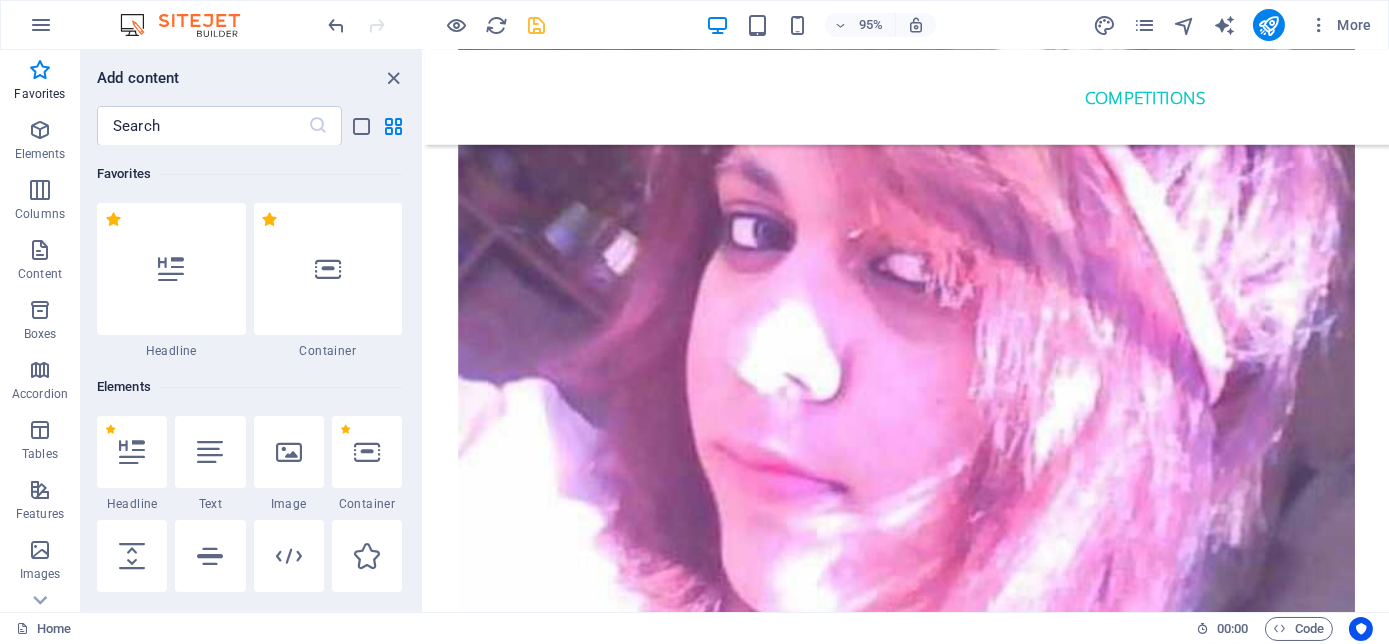 click at bounding box center (40, 70) 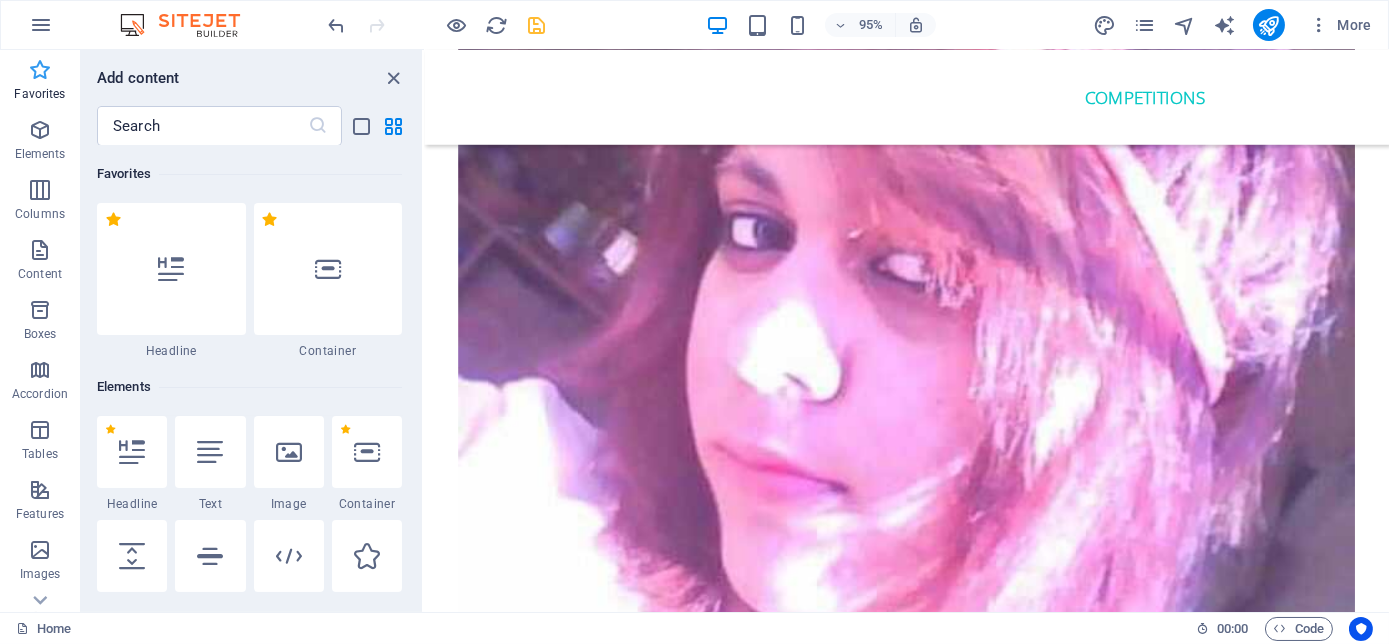 click on "Favorites" at bounding box center [39, 94] 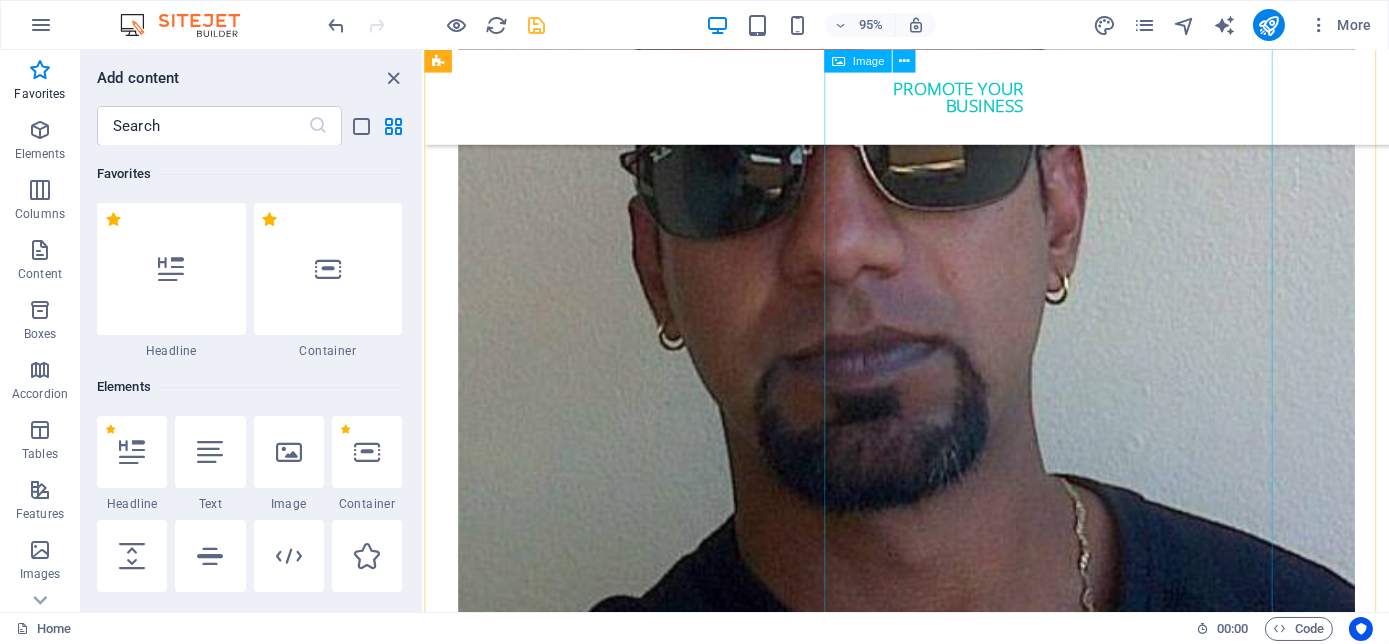 scroll, scrollTop: 5373, scrollLeft: 0, axis: vertical 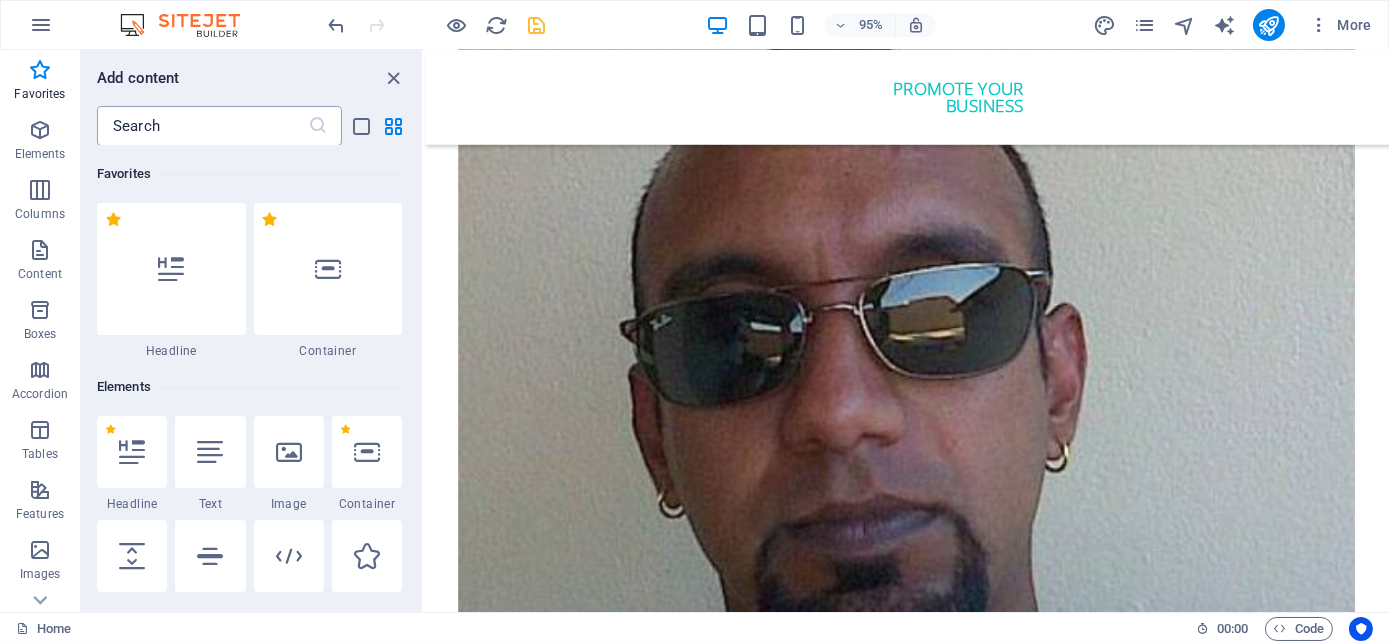 click at bounding box center (202, 126) 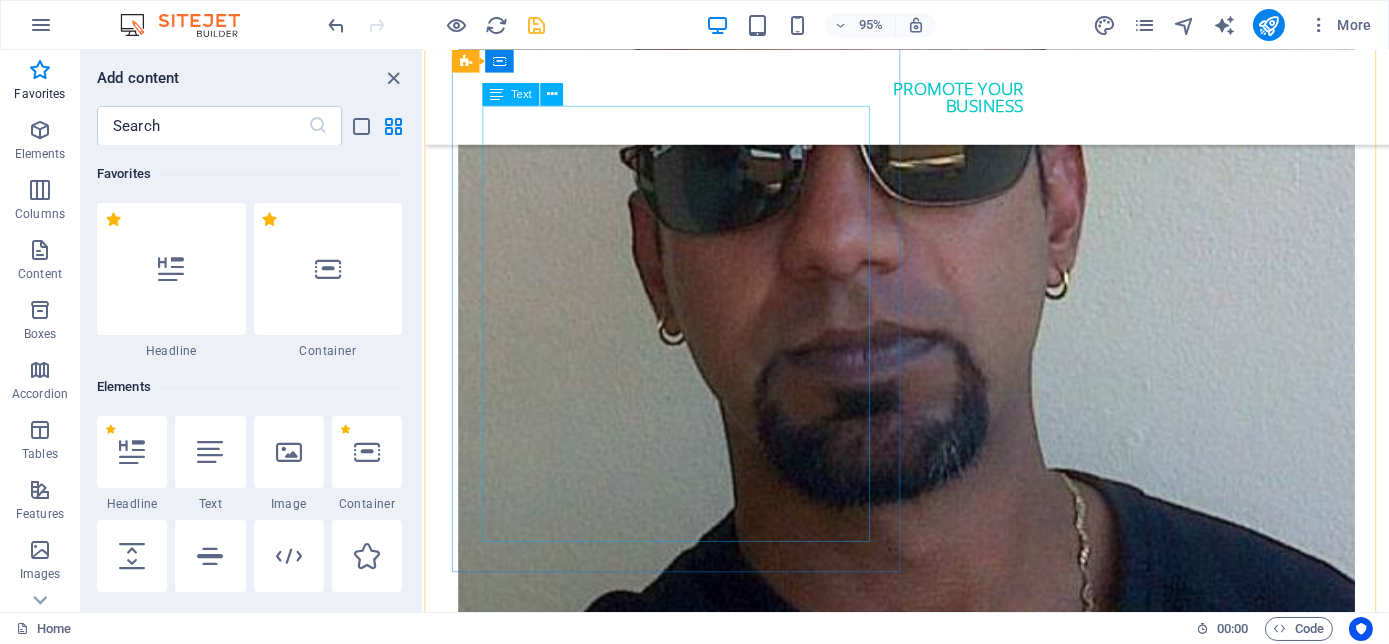 scroll, scrollTop: 5737, scrollLeft: 0, axis: vertical 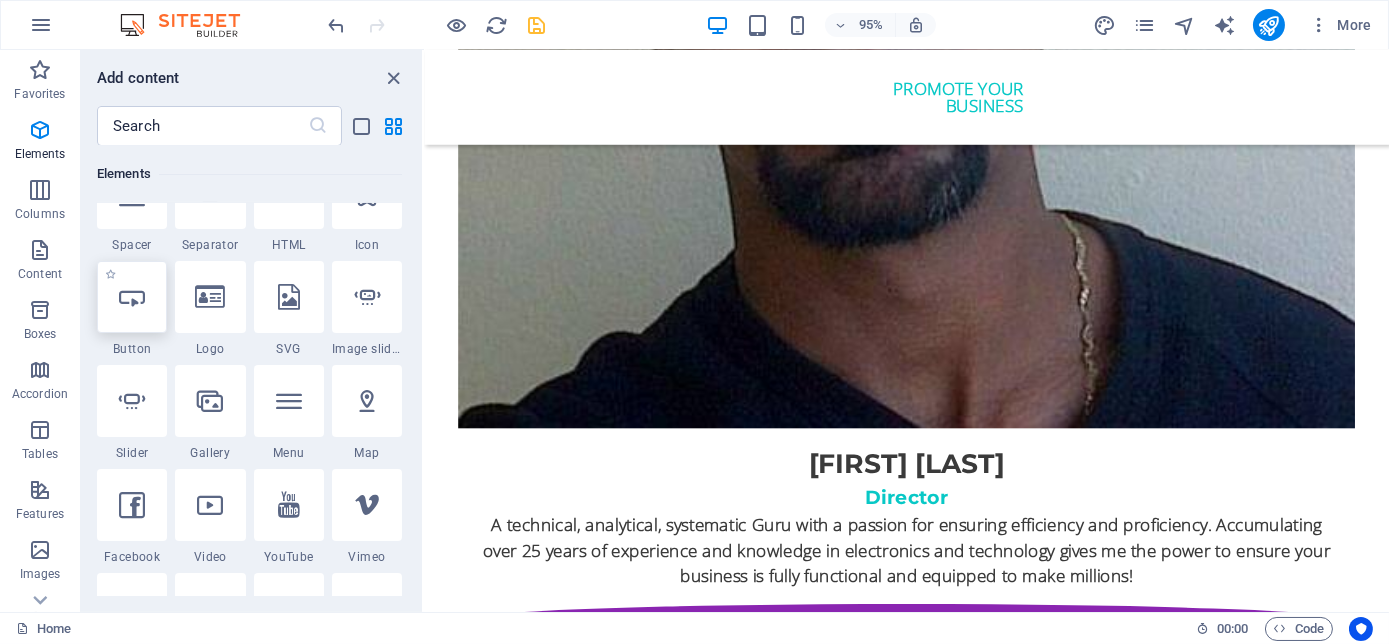 click at bounding box center [132, 297] 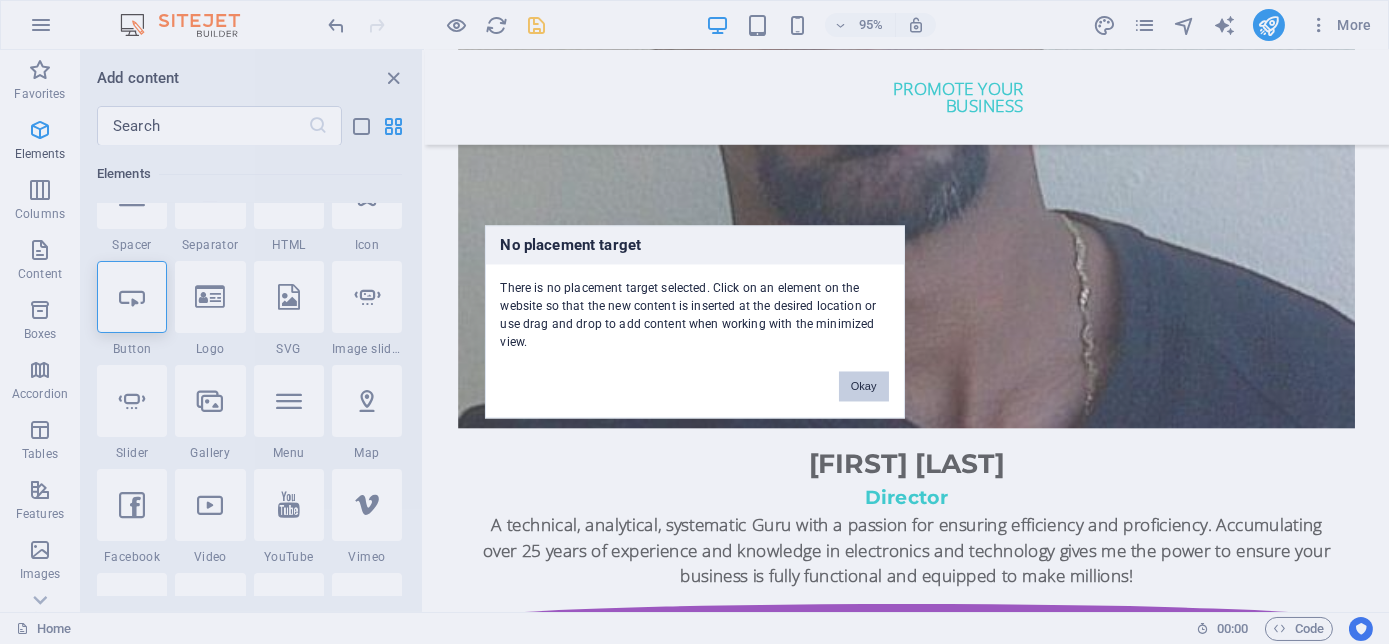 click on "Okay" at bounding box center [864, 387] 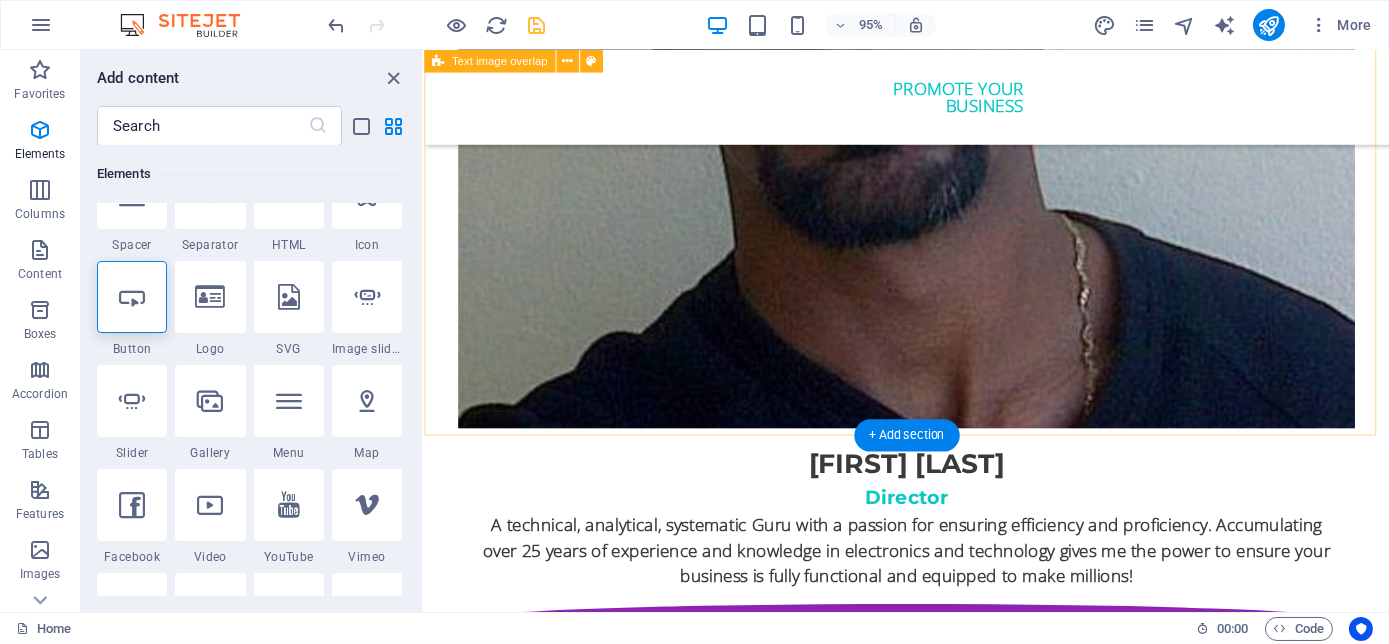 click on "The Millennial Success Code THE MILLENNIAL SUCCESS CODE - Inspire, Enlighten, Transform, is a powerful book that speaks directly to the hearts and minds of our youth. Through authentic storytelling and transformative principles, [FIRST] [LAST] empowers the youth to rise above limitations, discover their inner purpose, and take control of their future. Rooted in mindset mastery, emotional intelligence and resilience, this book is a brilliant tool for realising their true potential and cultivating their lifelong success. It includes powerful success principles, a success mindset framework, daily mantras, and reflective exercises designed to challenge limiting beliefs and build self-awareness. It serves as a bridge between formal education and the real world readiness, inspiring students to lead lives of impact and intention." at bounding box center (931, 6380) 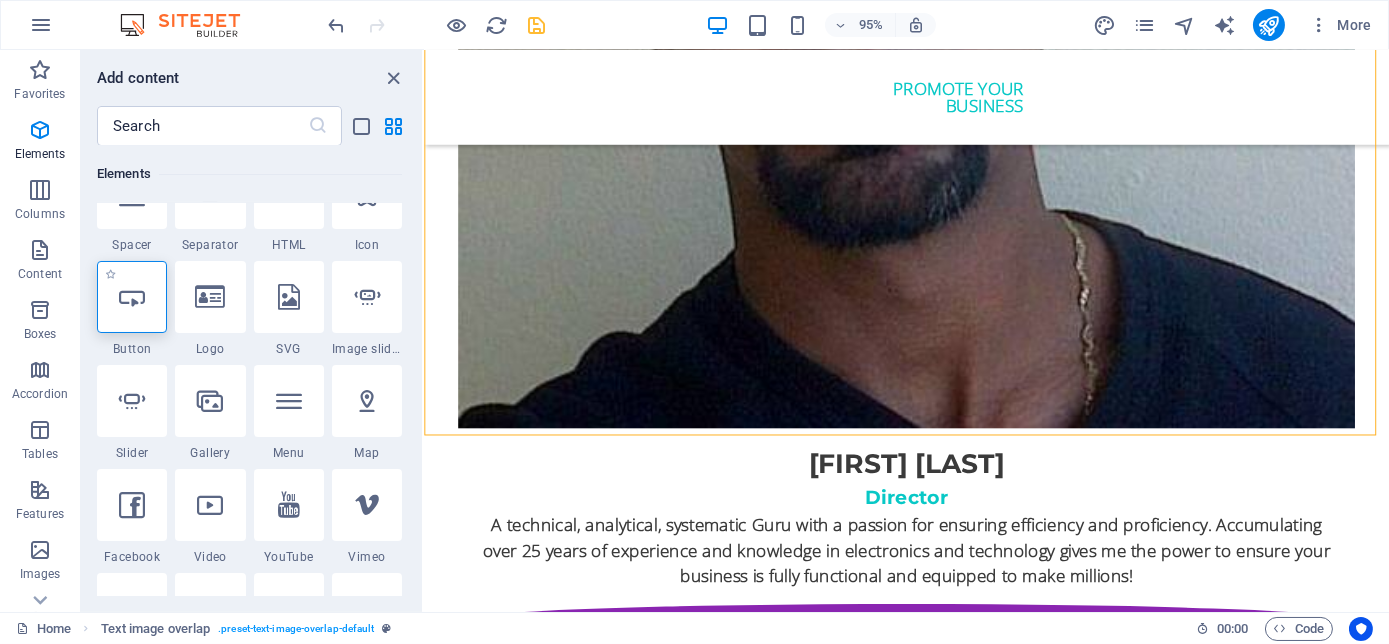 click at bounding box center [132, 297] 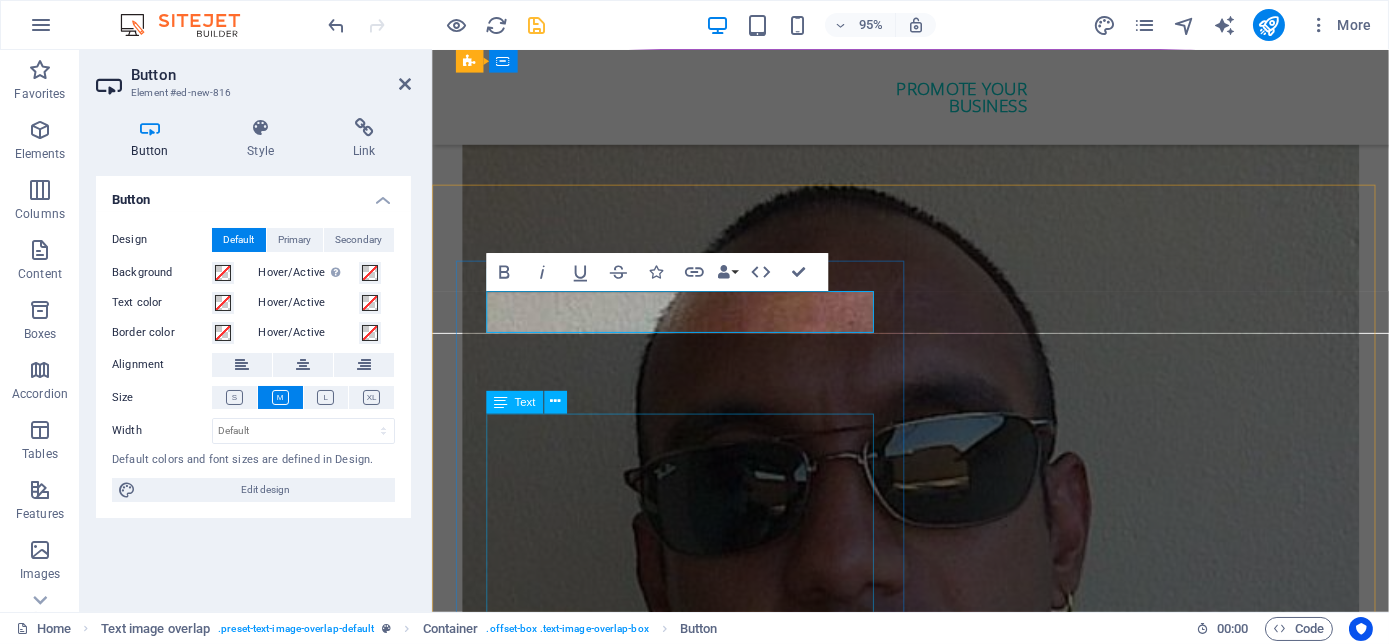 scroll, scrollTop: 5215, scrollLeft: 0, axis: vertical 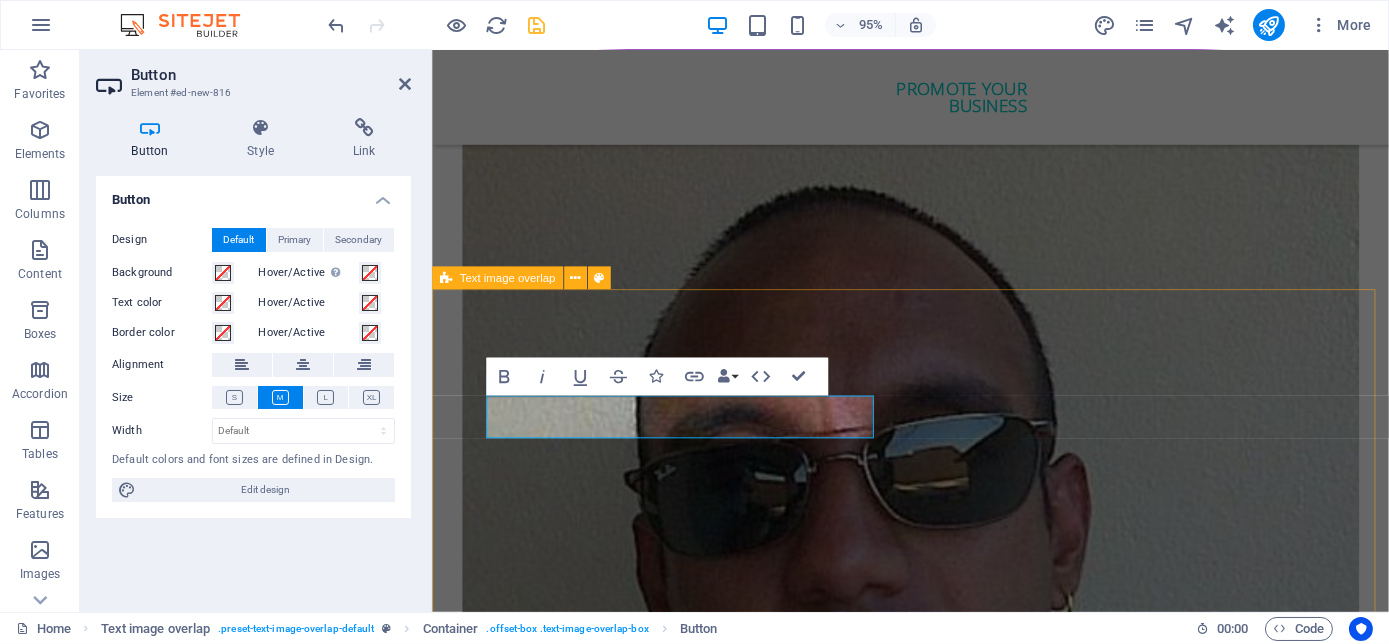 drag, startPoint x: 718, startPoint y: 443, endPoint x: 772, endPoint y: 360, distance: 99.0202 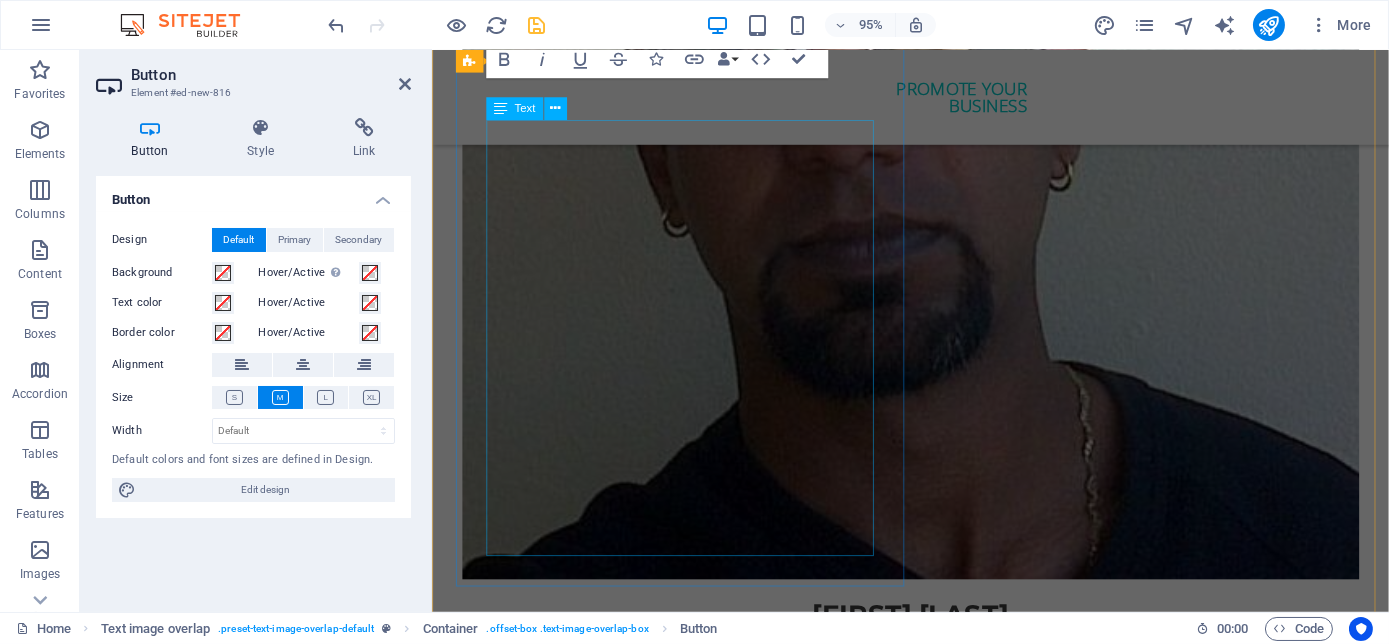 scroll, scrollTop: 5306, scrollLeft: 0, axis: vertical 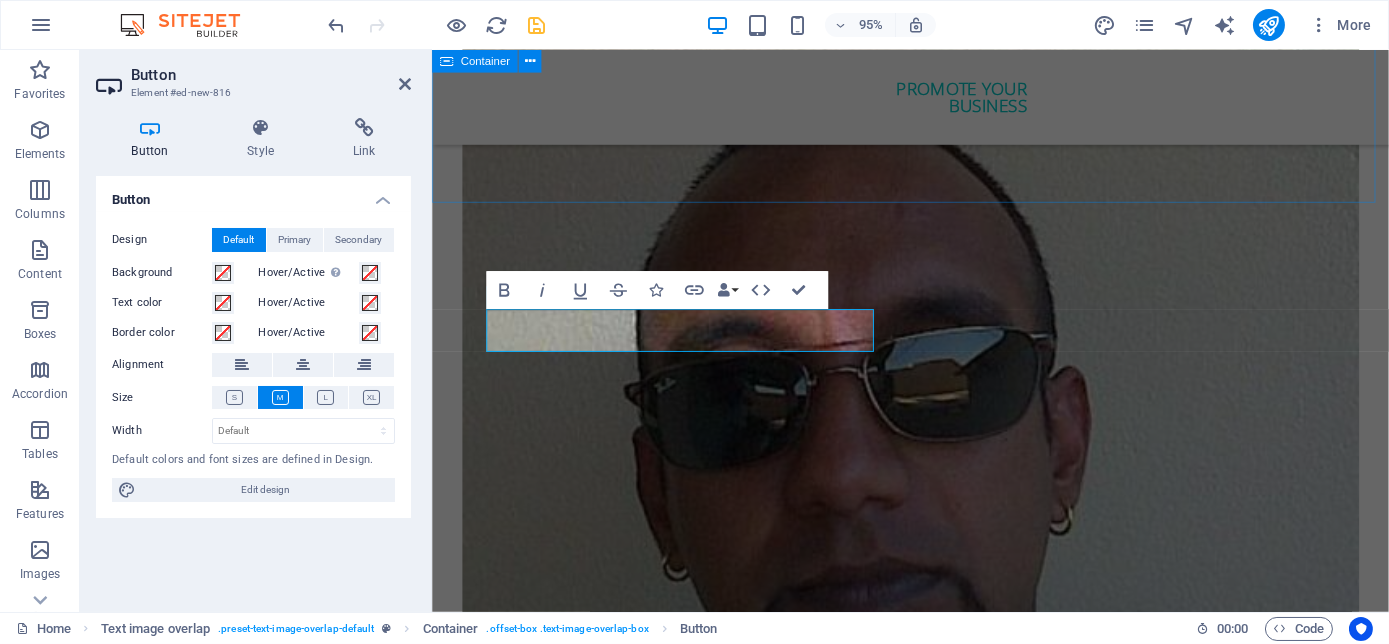 click on "your business  Lorem ipsum dolor sit amet, consectetur adipisicing elit. Maiores ipsum repellat minus nihil. Labore, delectus, nam dignissimos ea repudiandae minima voluptatum magni pariatur possimus quia accusamus harum facilis corporis animi nisi." at bounding box center (934, 5727) 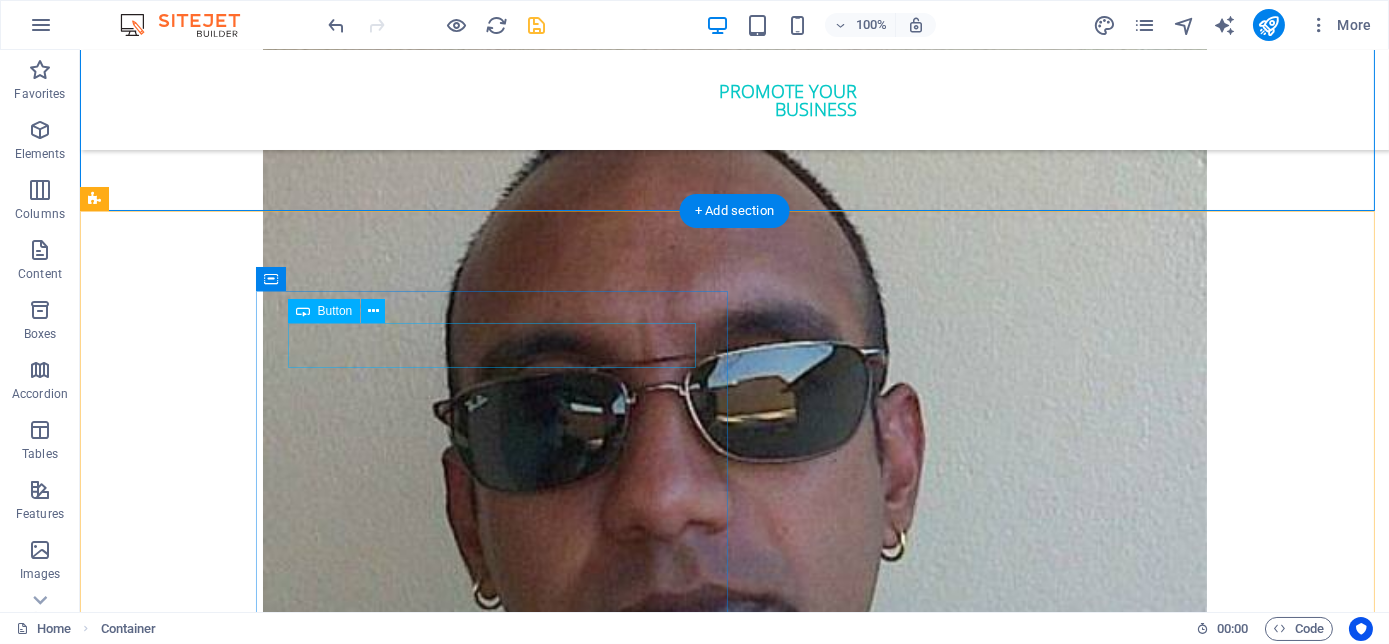 click on "Button label" at bounding box center (499, 6038) 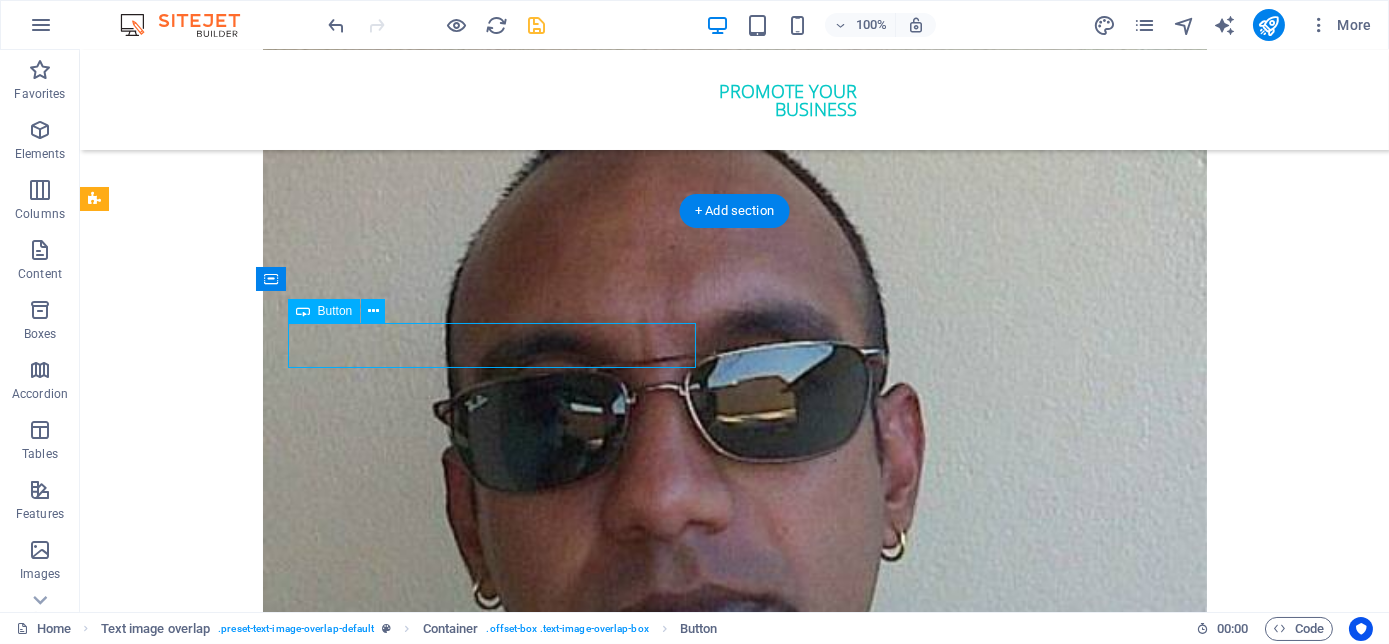 click on "Button label" at bounding box center (499, 6038) 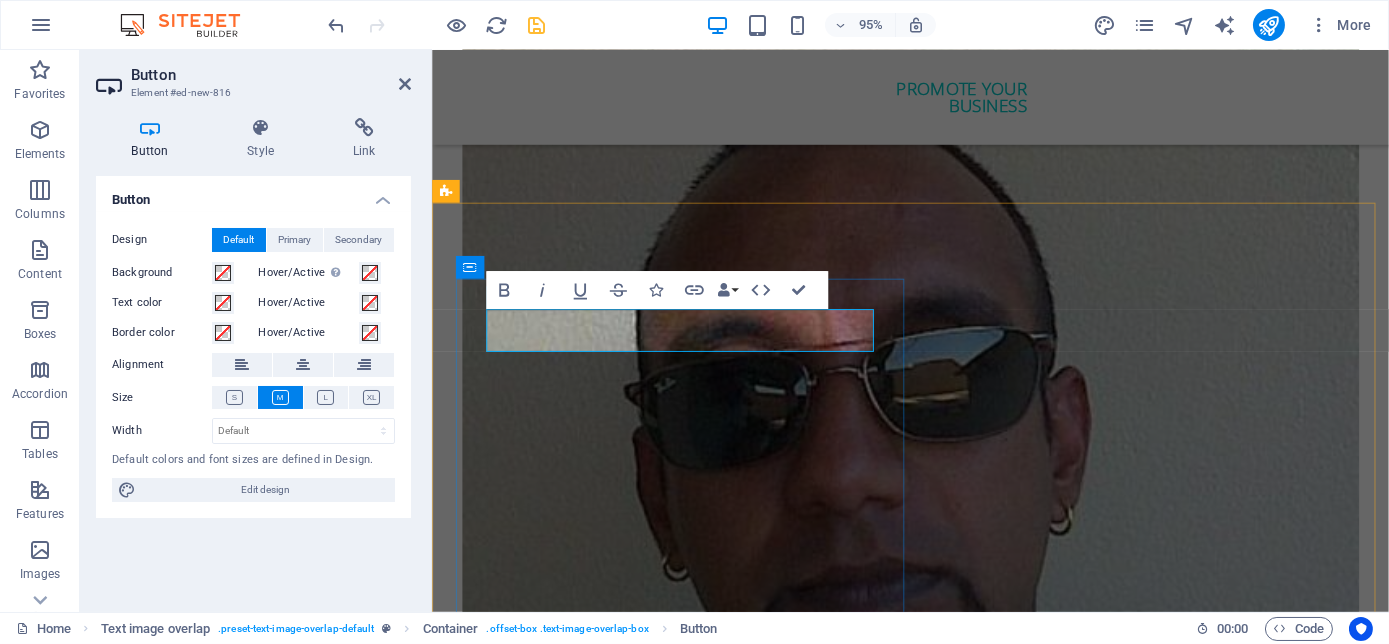 type 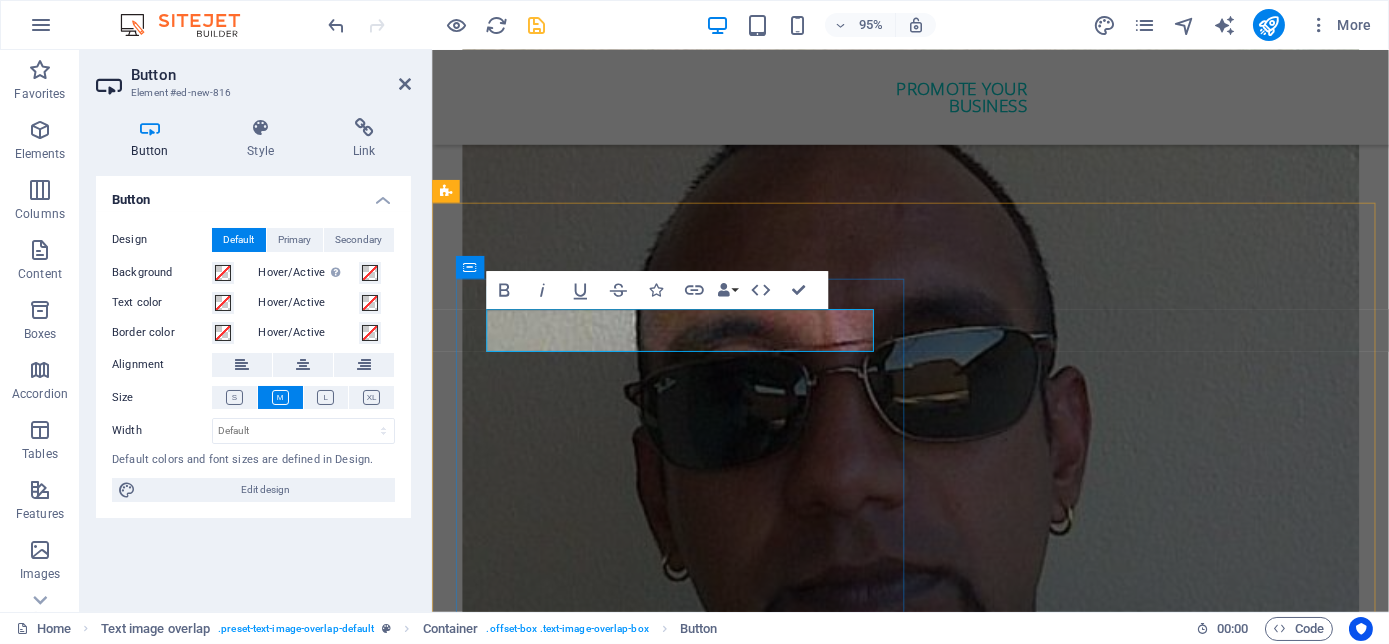 click on "ORder YOUR COPY NOW!" at bounding box center (622, 6038) 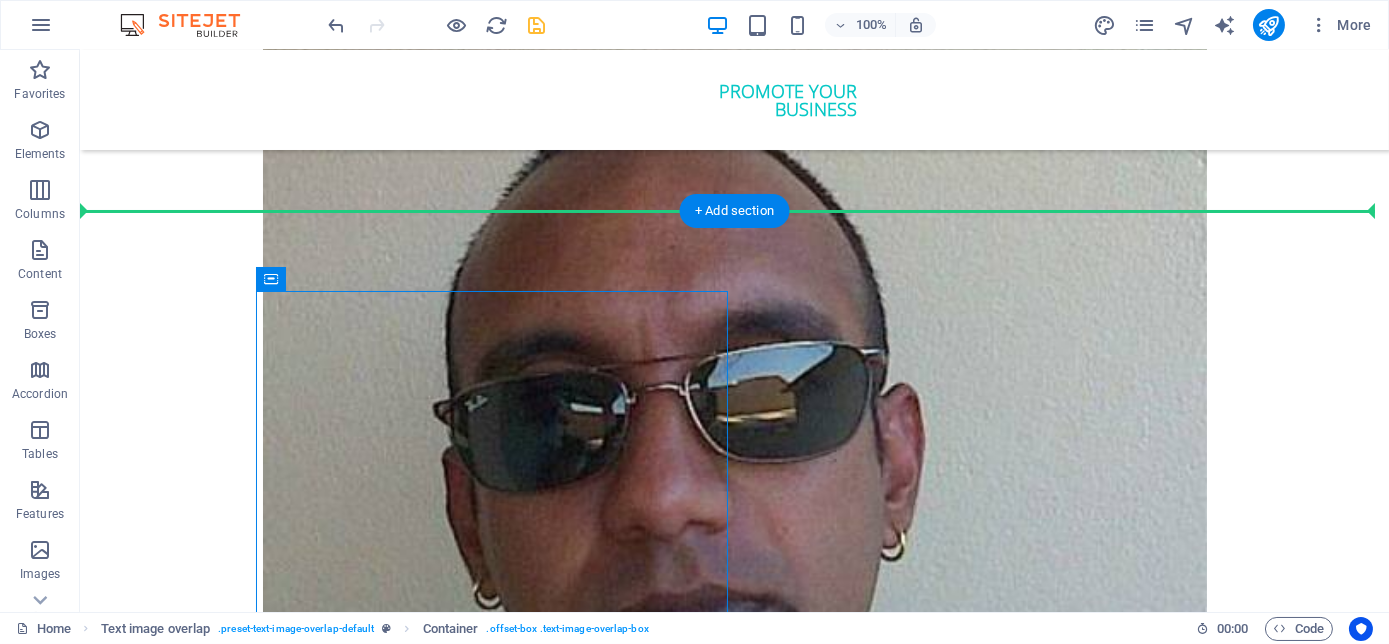 drag, startPoint x: 130, startPoint y: 326, endPoint x: 487, endPoint y: 281, distance: 359.82495 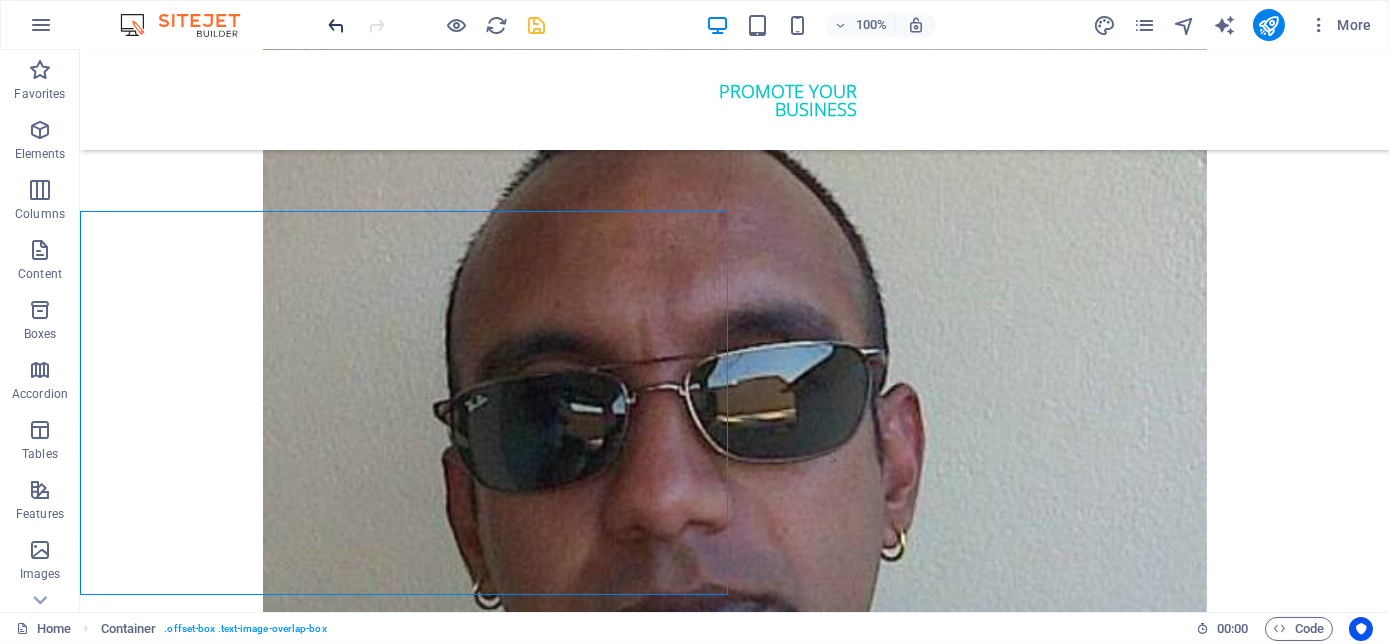 click at bounding box center (337, 25) 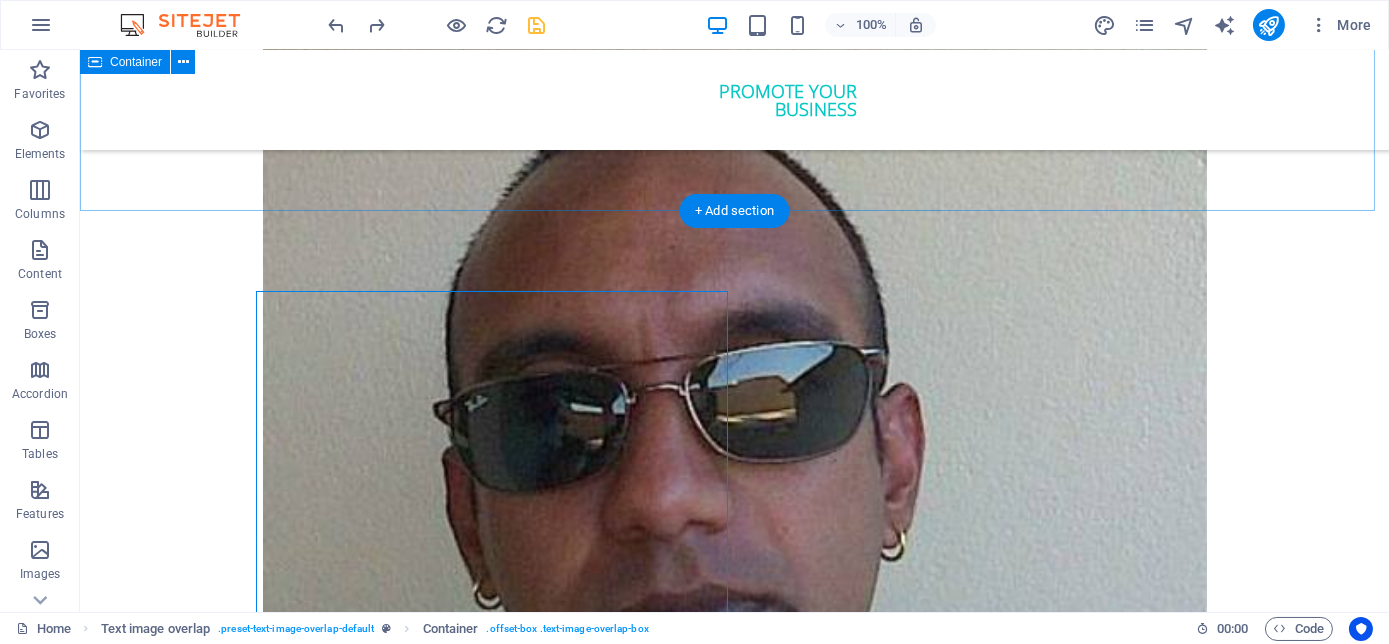 click on "your business  Lorem ipsum dolor sit amet, consectetur adipisicing elit. Maiores ipsum repellat minus nihil. Labore, delectus, nam dignissimos ea repudiandae minima voluptatum magni pariatur possimus quia accusamus harum facilis corporis animi nisi." at bounding box center (734, 5727) 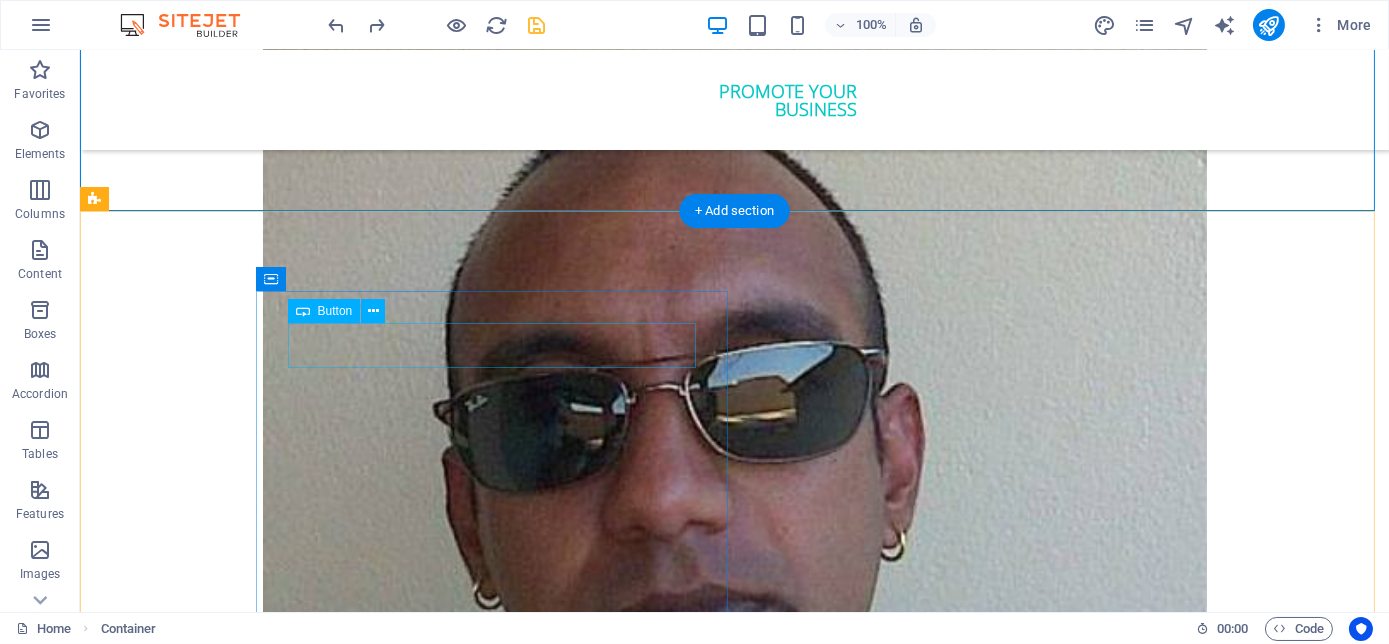 click on "ORder YOUR COPY NOW!" at bounding box center (499, 6038) 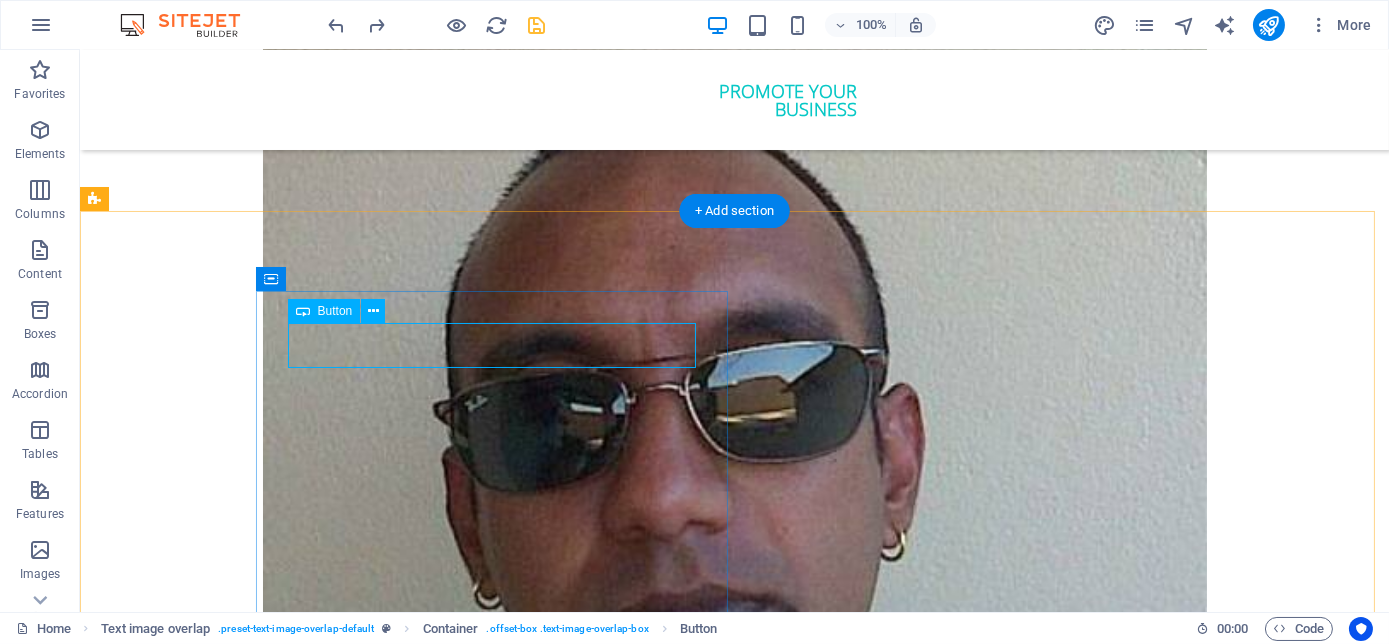 click on "ORder YOUR COPY NOW!" at bounding box center [499, 6038] 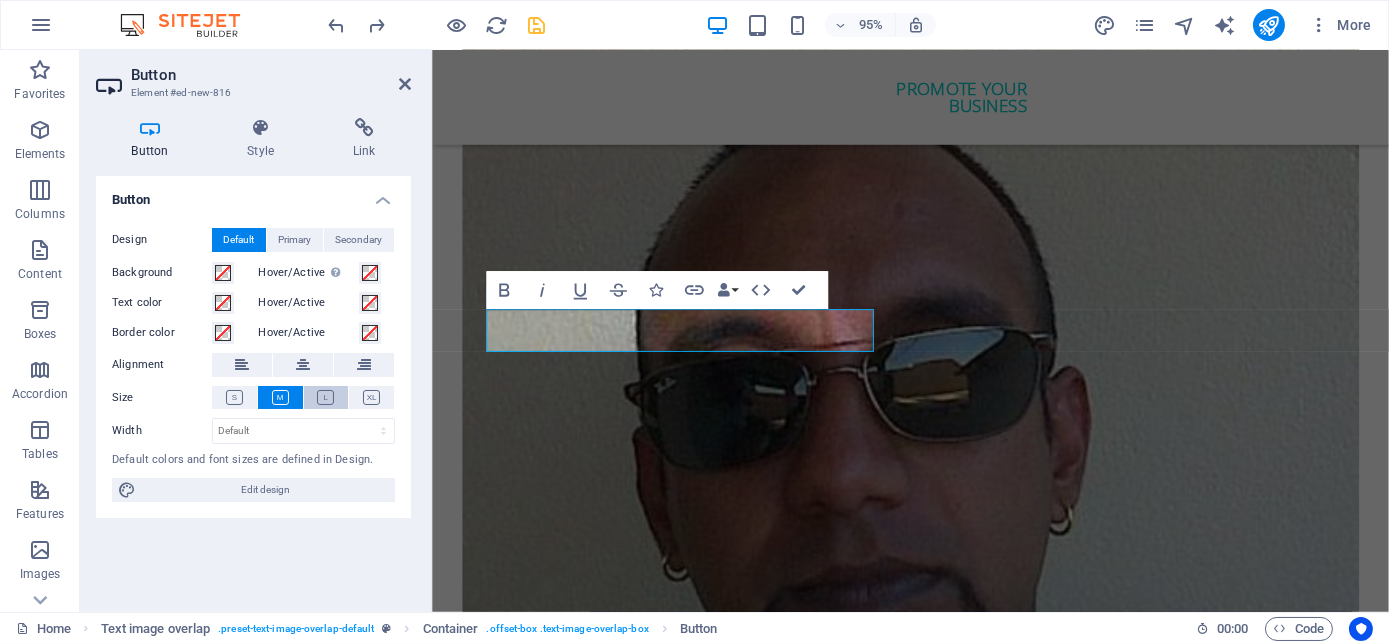 click at bounding box center (325, 397) 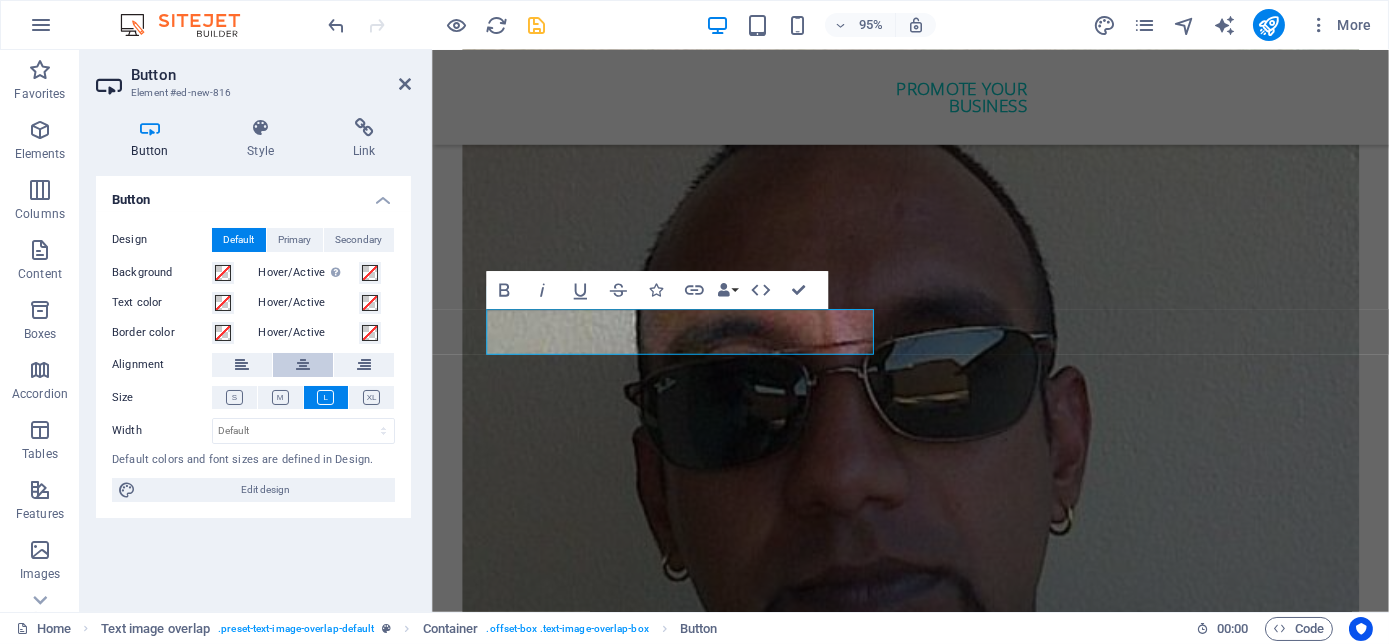 click at bounding box center (303, 365) 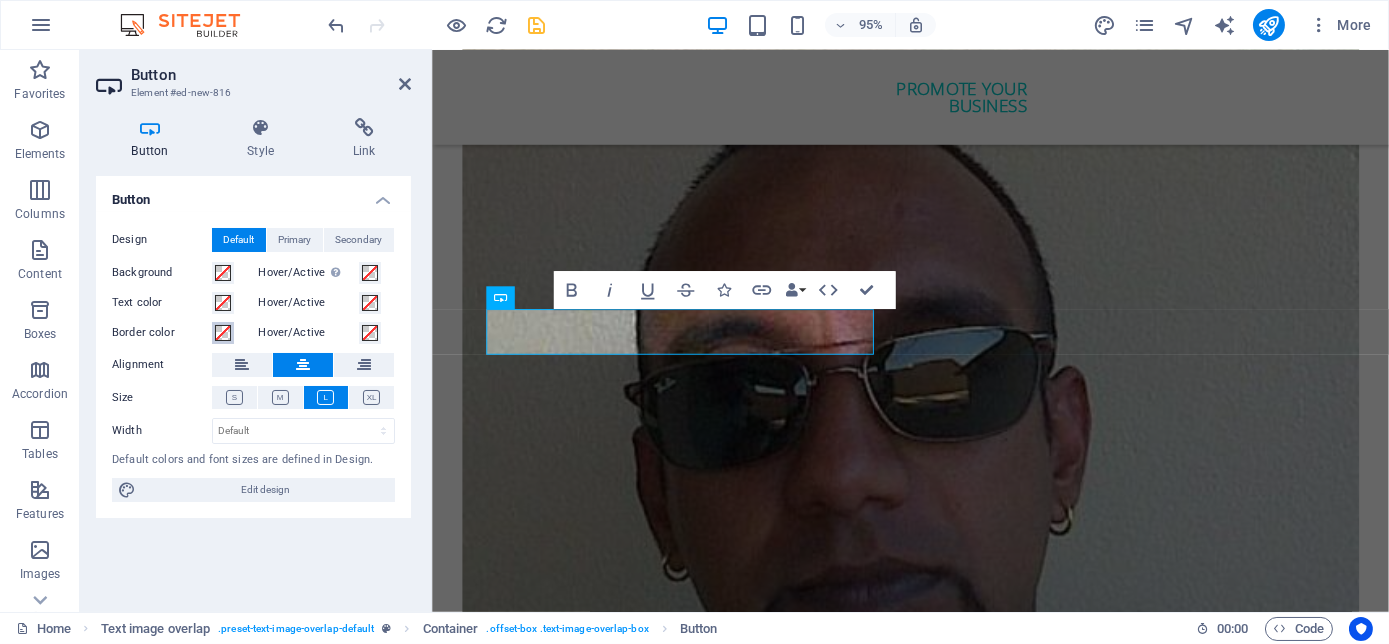 click at bounding box center [223, 333] 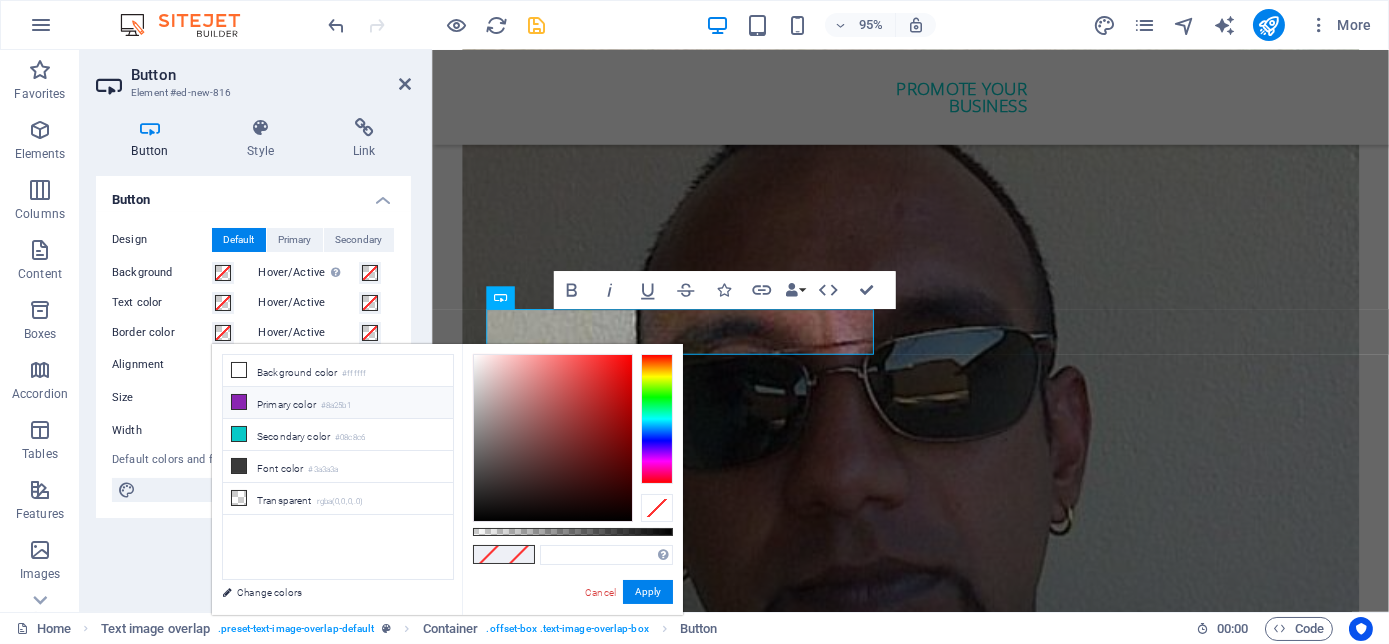 click at bounding box center [239, 402] 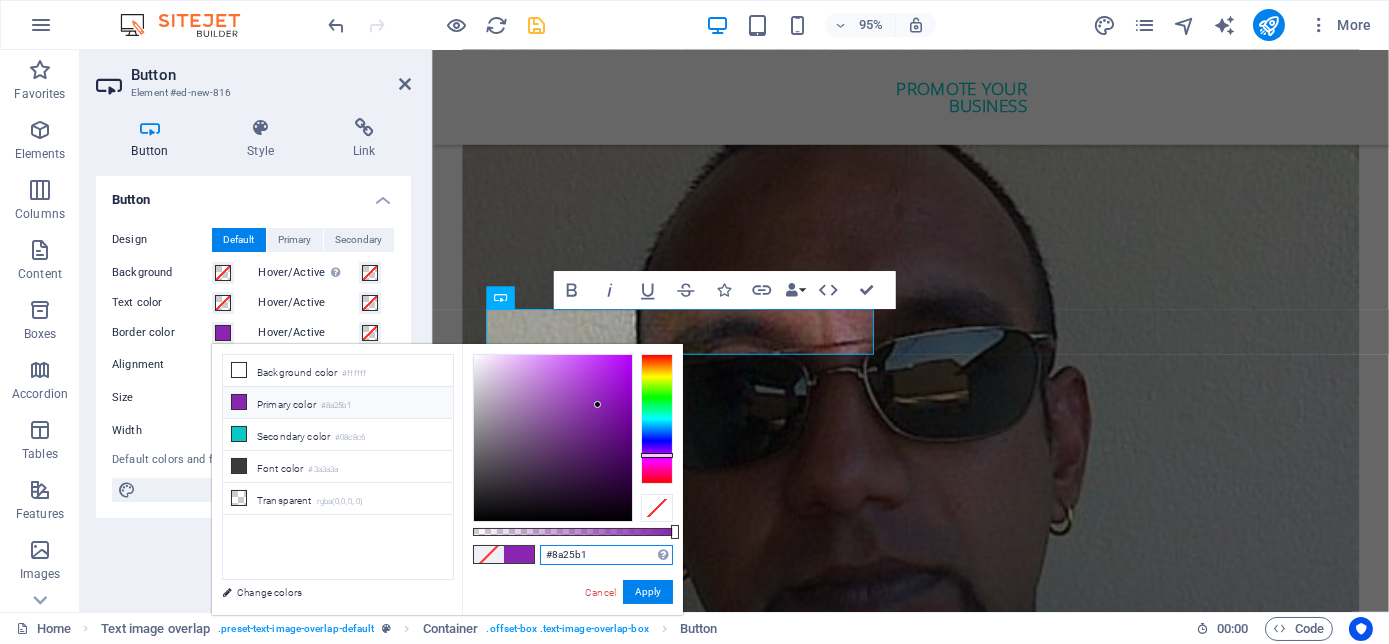 click on "#8a25b1" at bounding box center (606, 555) 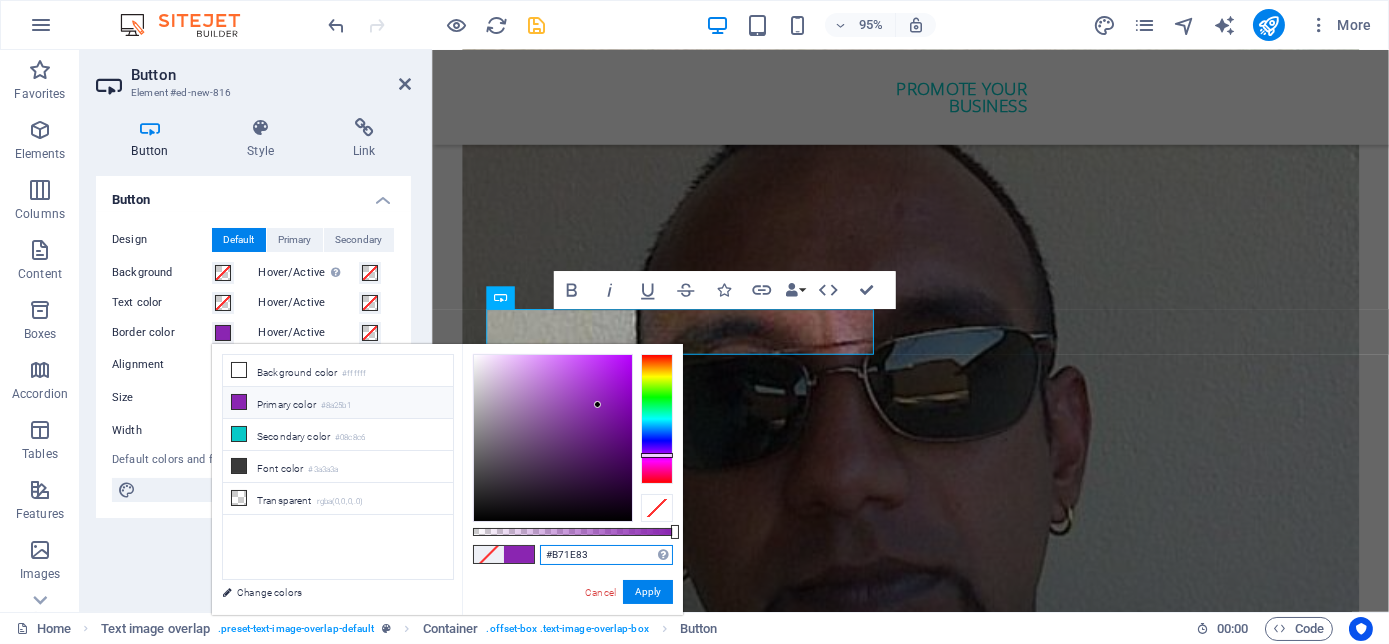 type on "#b71e83" 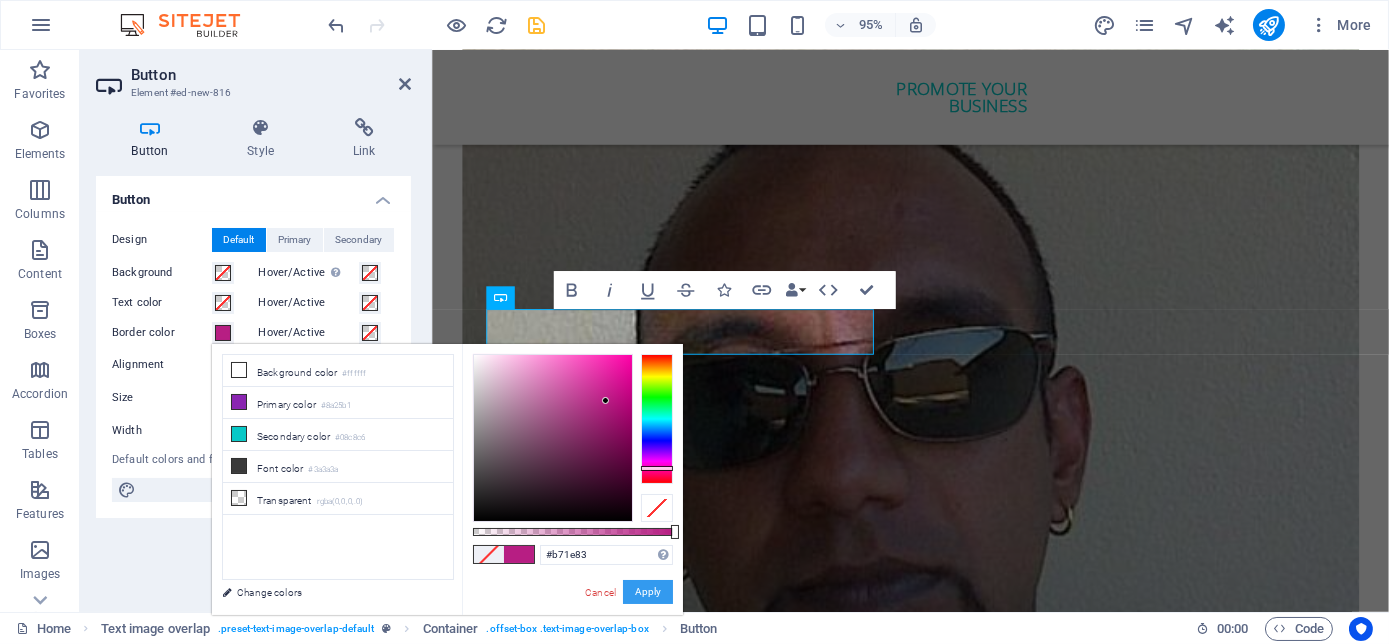 click on "Apply" at bounding box center [648, 592] 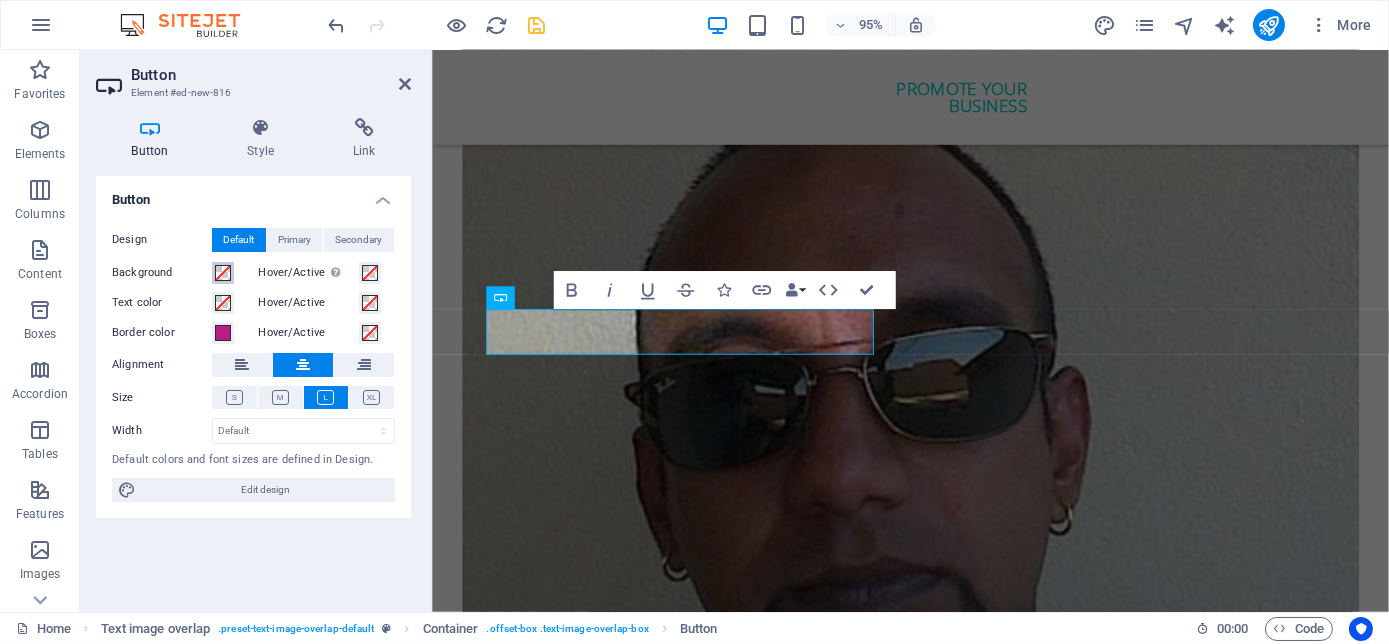 click at bounding box center (223, 273) 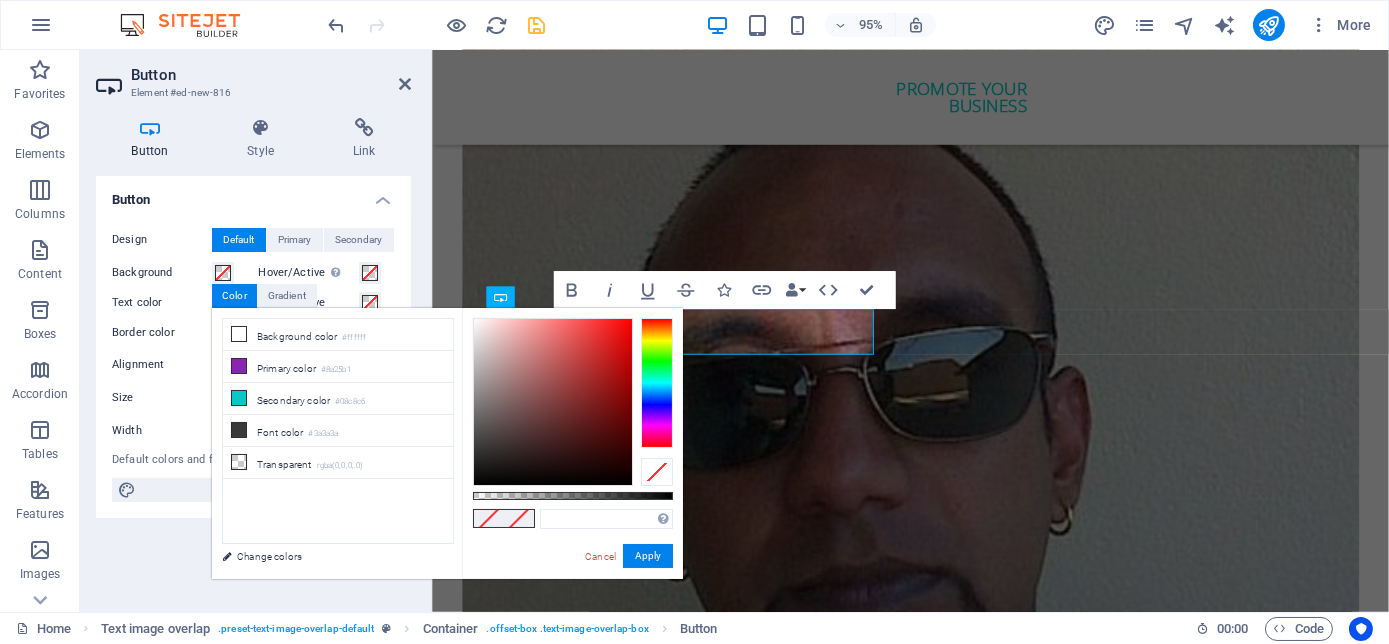 click on "Supported formats #0852ed rgb(8, 82, 237) rgba(8, 82, 237, 90%) hsv(221,97,93) hsl(221, 93%, 48%)" at bounding box center (606, 519) 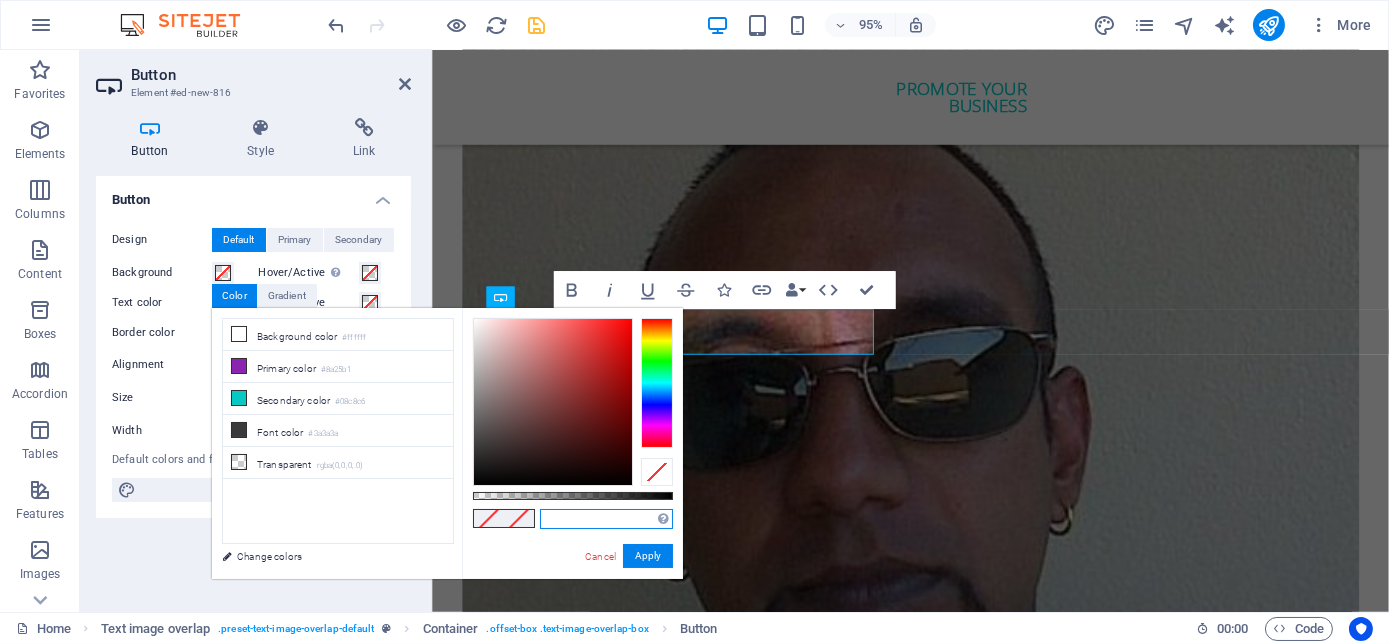 click at bounding box center (606, 519) 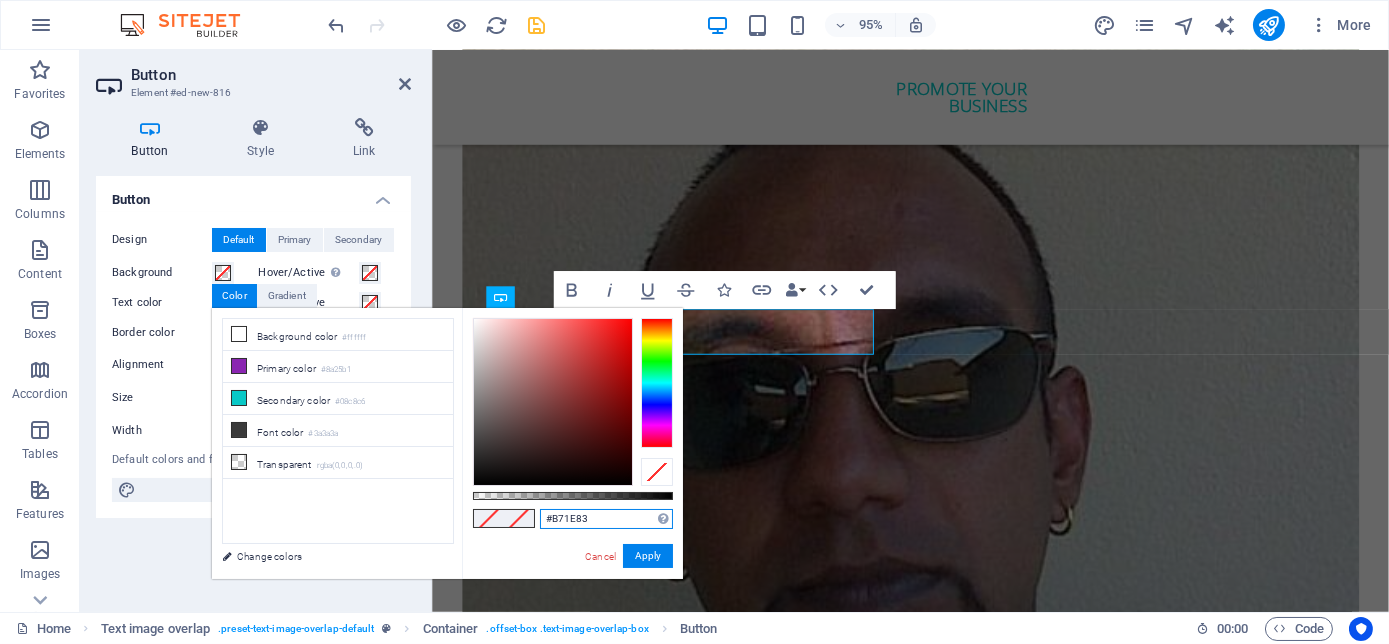 type on "#b71e83" 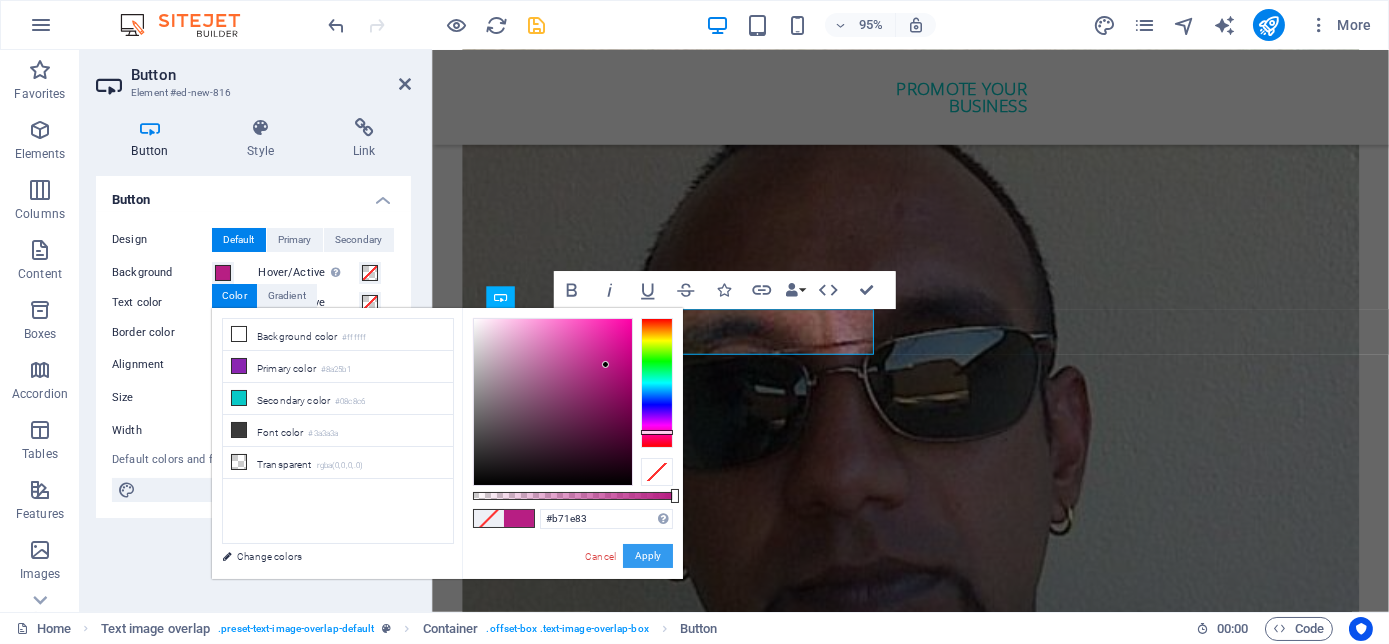 click on "Apply" at bounding box center [648, 556] 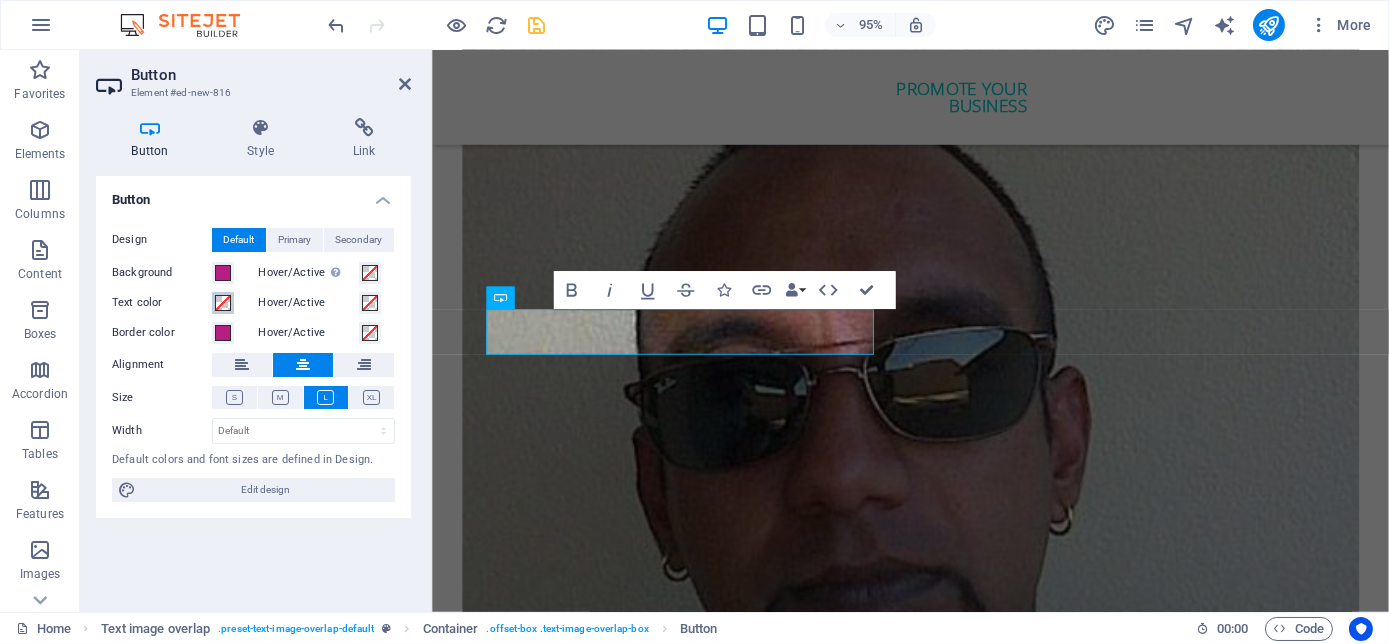 click on "Text color" at bounding box center (223, 303) 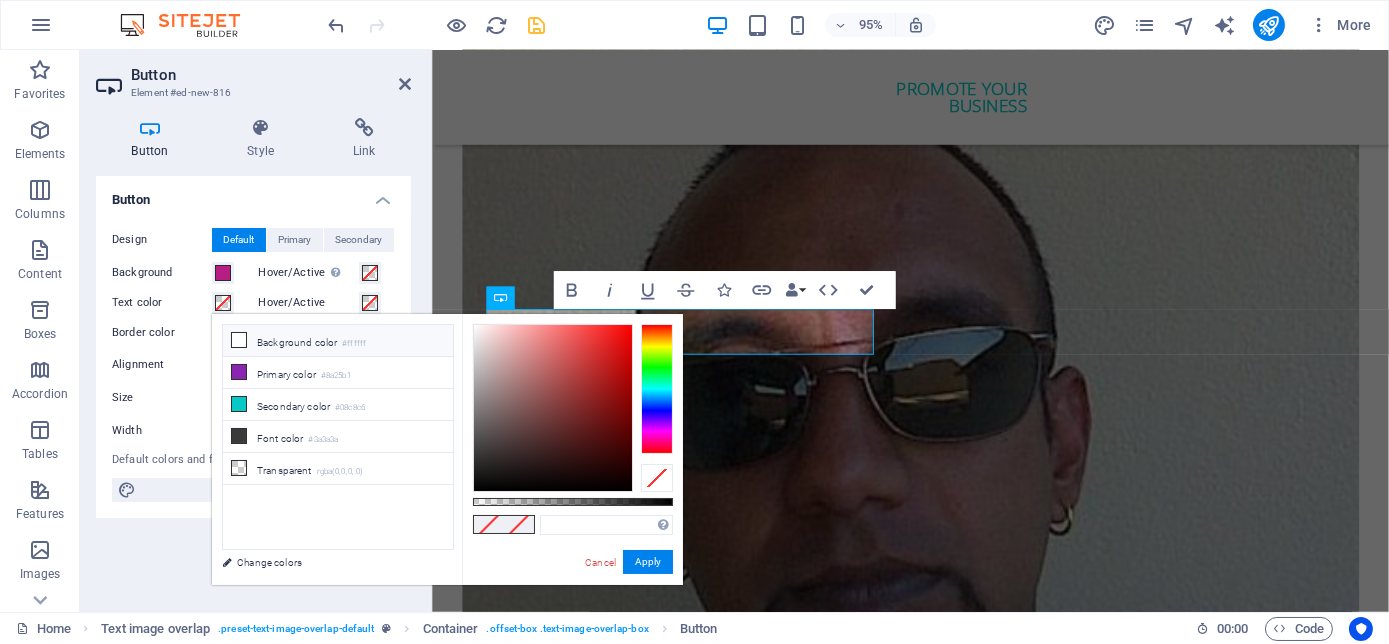 click on "Background color
#ffffff" at bounding box center (338, 341) 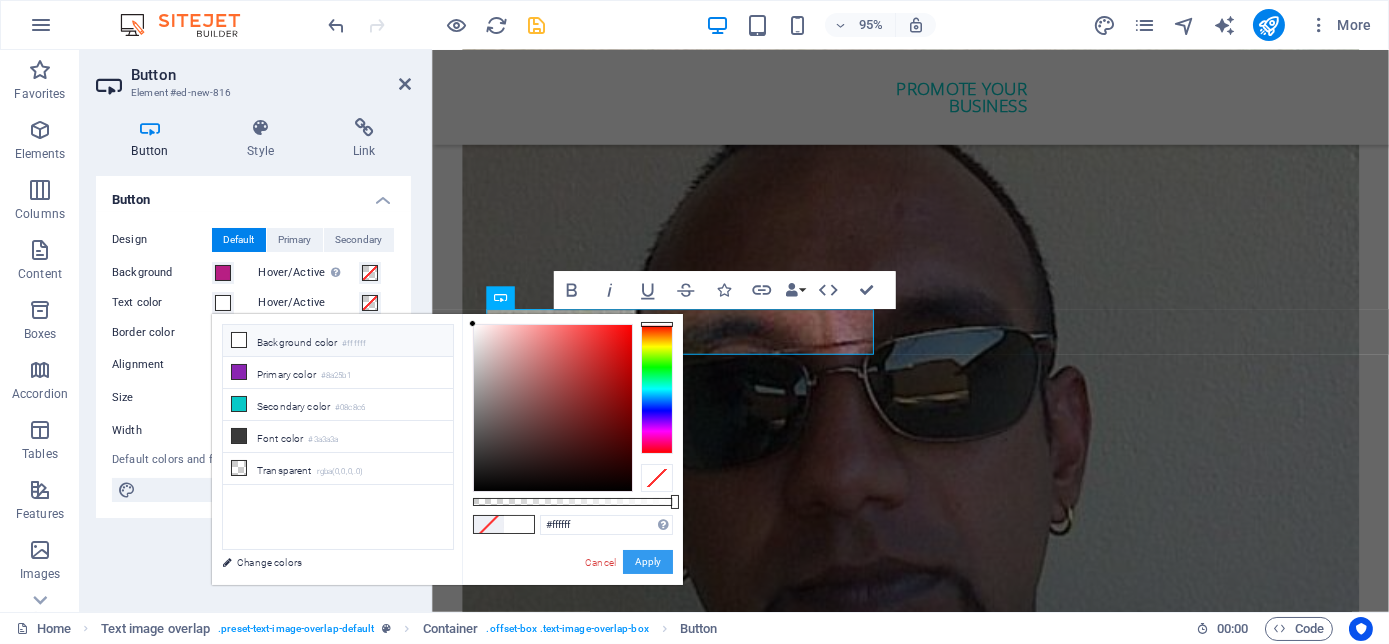 click on "Apply" at bounding box center [648, 562] 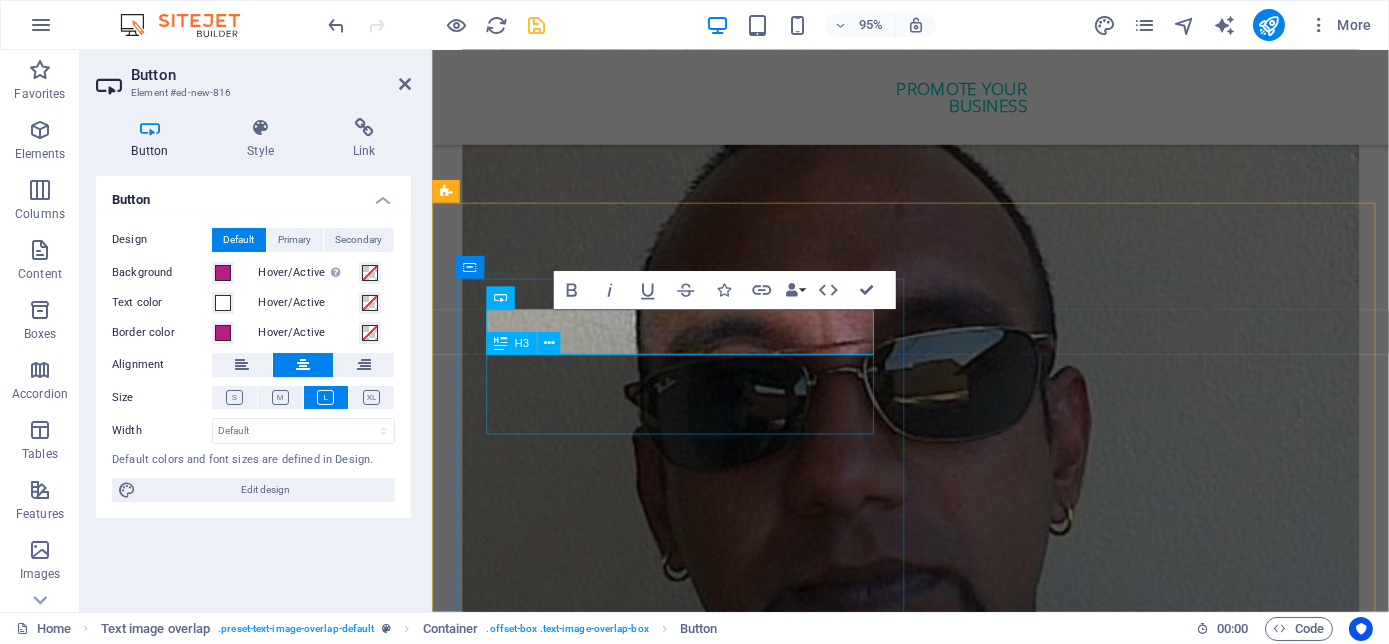 click on "The Millennial Success Code" at bounding box center (699, 6106) 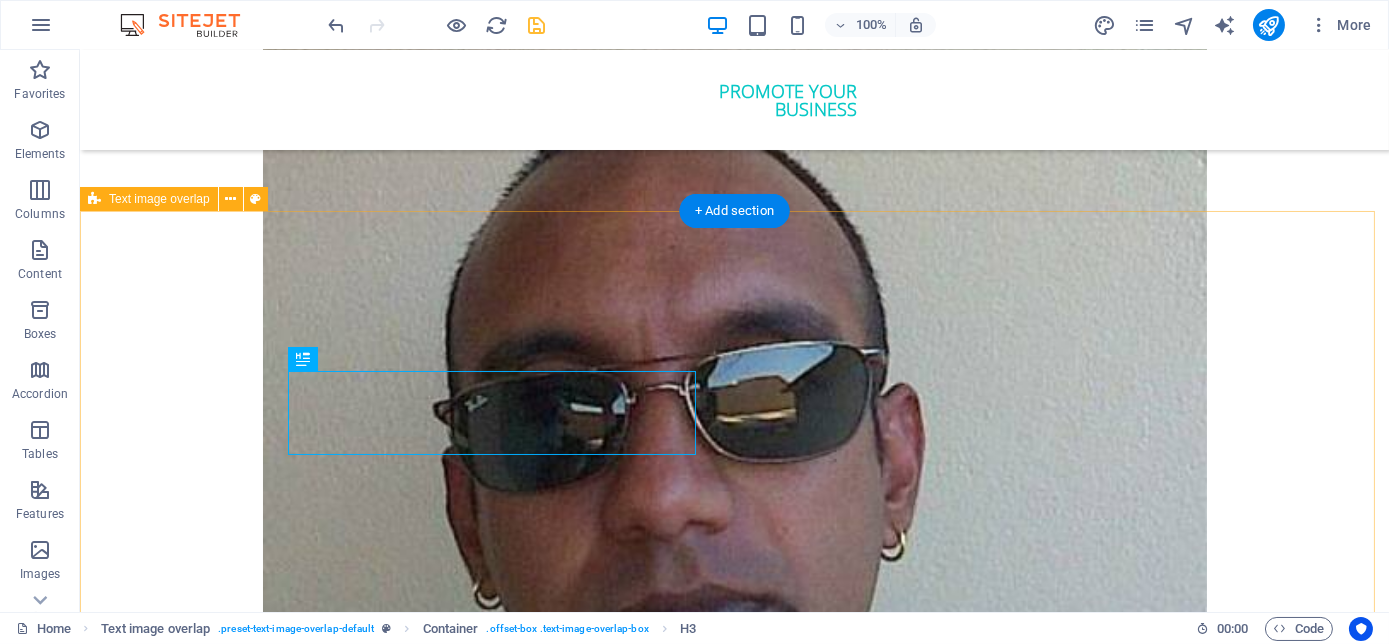 click on "ORder YOUR COPY NOW! The Millennial Success Code THE MILLENNIAL SUCCESS CODE - Inspire, Enlighten, Transform, is a powerful book that speaks directly to the hearts and minds of our youth. Through authentic storytelling and transformative principles, [FIRST] [LAST] empowers the youth to rise above limitations, discover their inner purpose, and take control of their future. Rooted in mindset mastery, emotional intelligence and resilience, this book is a brilliant tool for realising their true potential and cultivating their lifelong success. It includes powerful success principles, a success mindset framework, daily mantras, and reflective exercises designed to challenge limiting beliefs and build self-awareness. It serves as a bridge between formal education and the real world readiness, inspiring students to lead lives of impact and intention." at bounding box center (734, 6926) 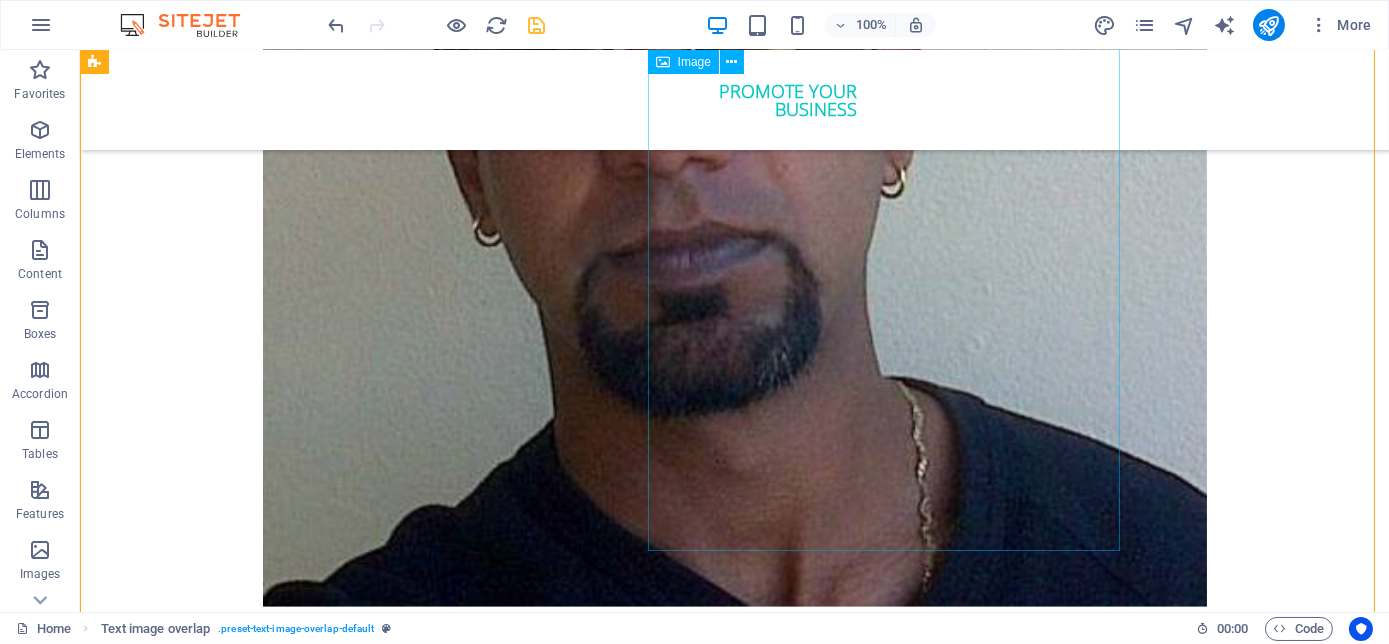 scroll, scrollTop: 5760, scrollLeft: 0, axis: vertical 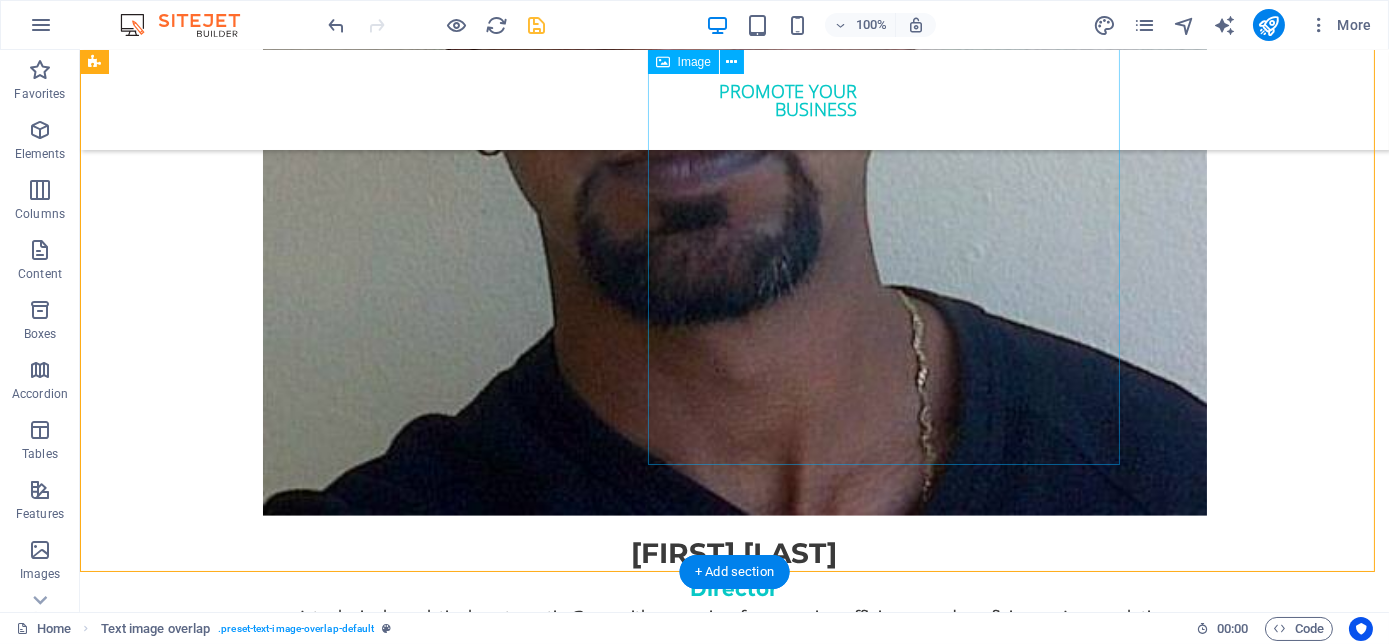 click at bounding box center (735, 6813) 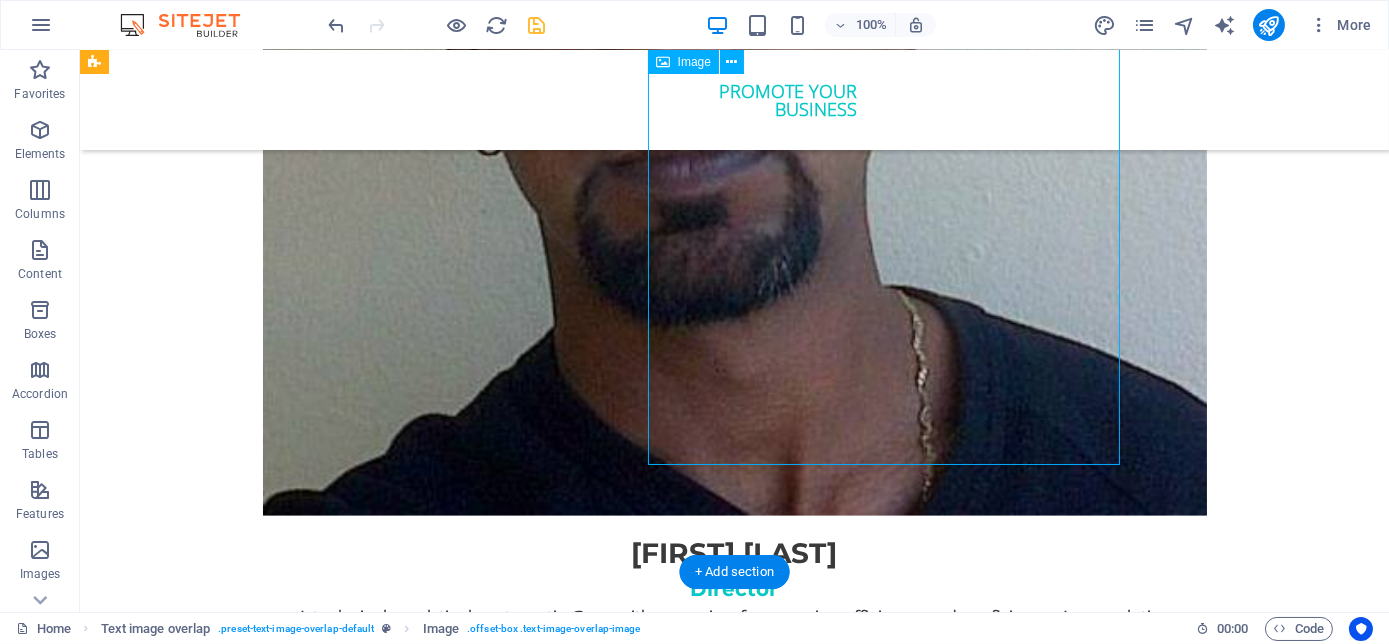 click at bounding box center [735, 6813] 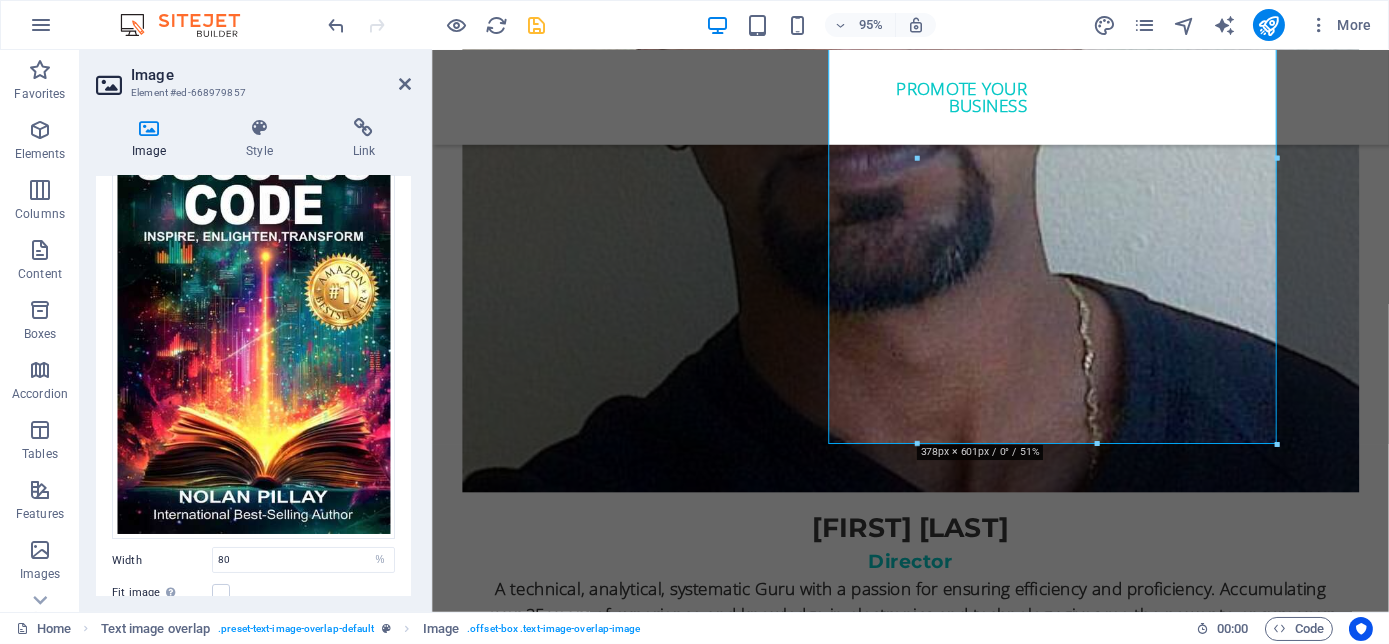 scroll, scrollTop: 272, scrollLeft: 0, axis: vertical 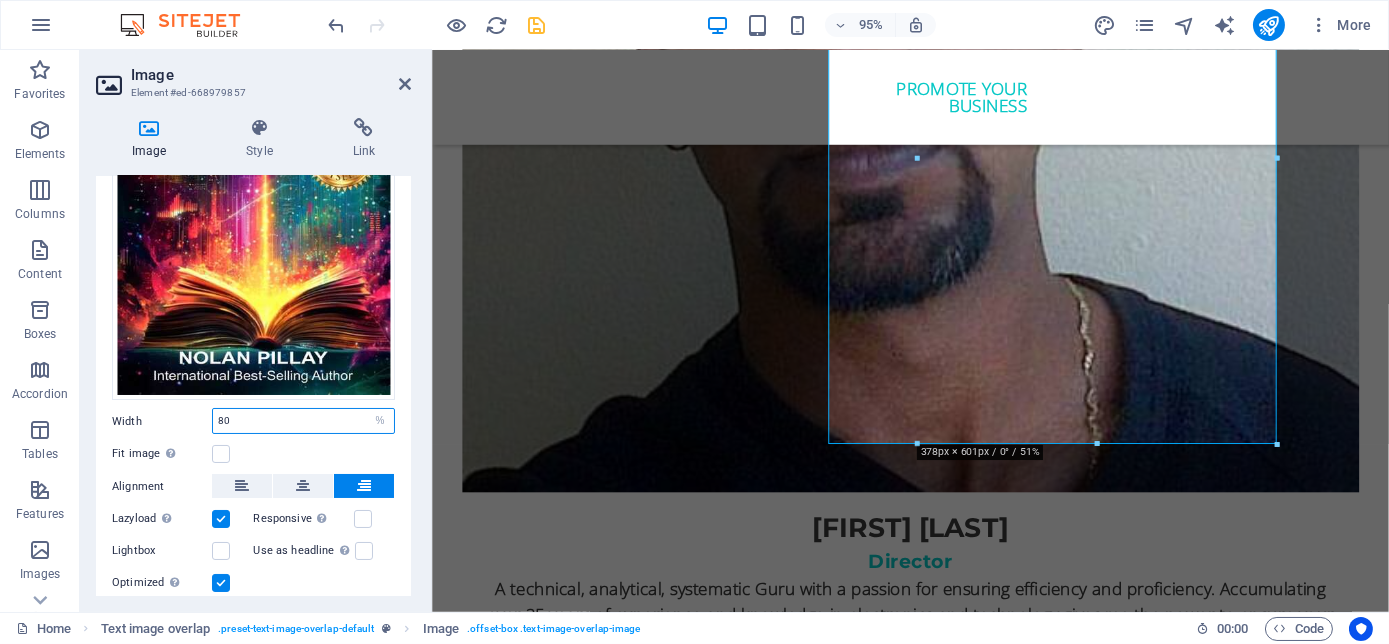 drag, startPoint x: 249, startPoint y: 405, endPoint x: 207, endPoint y: 408, distance: 42.107006 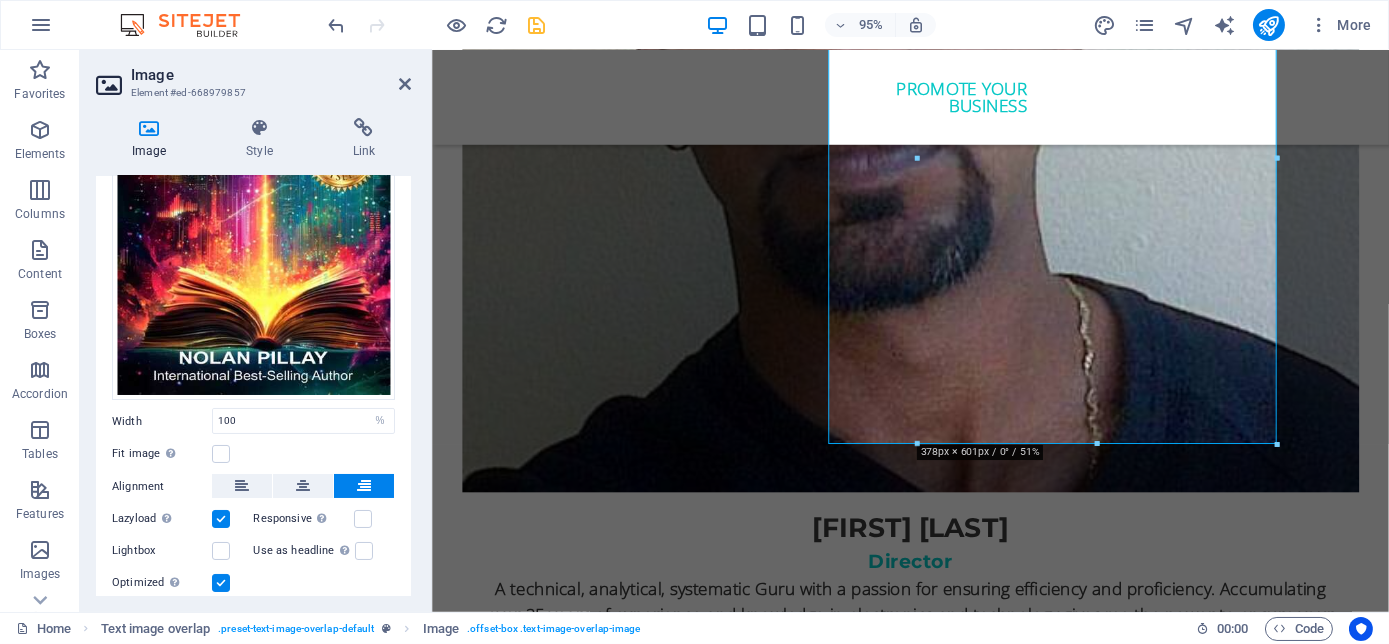 scroll, scrollTop: 5809, scrollLeft: 0, axis: vertical 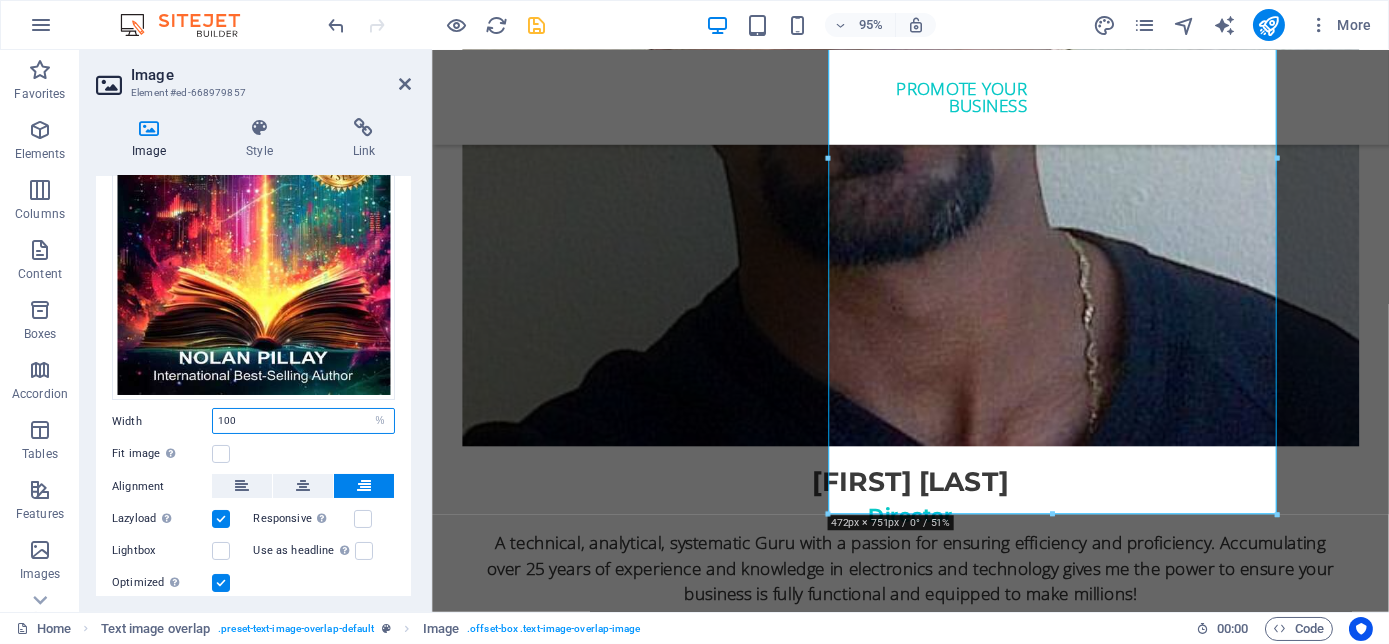 click on "100" at bounding box center [303, 421] 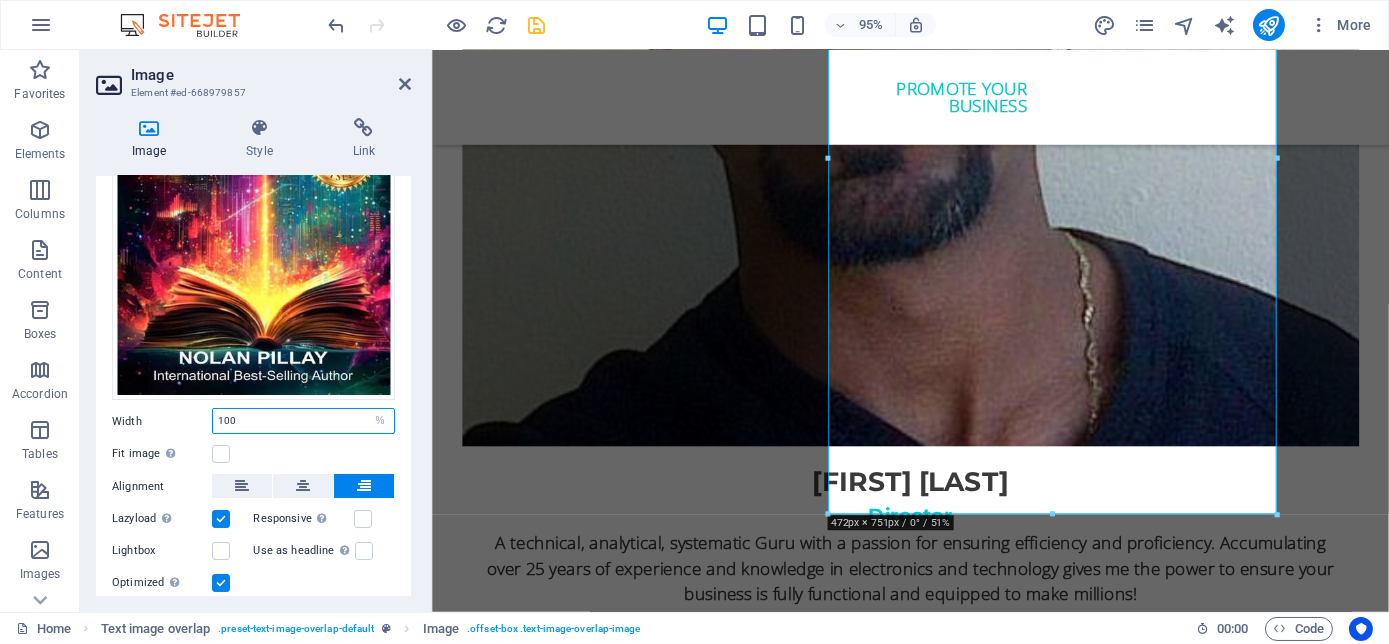 click on "100" at bounding box center (303, 421) 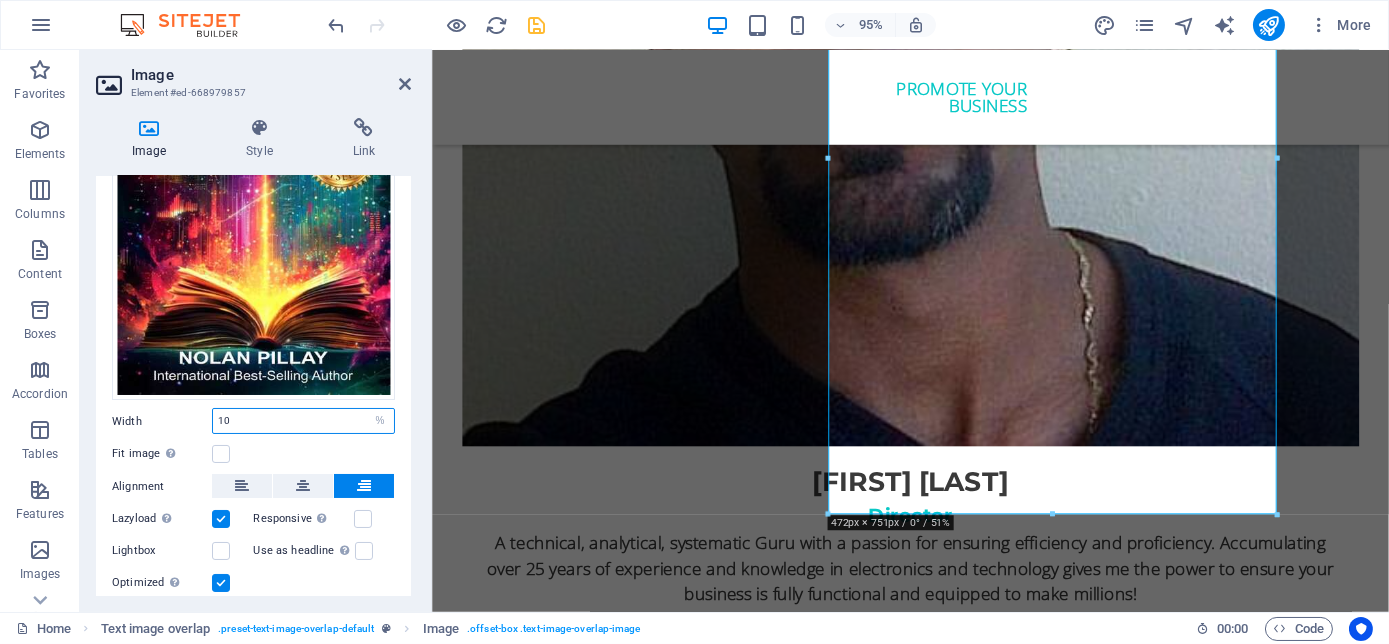 type on "1" 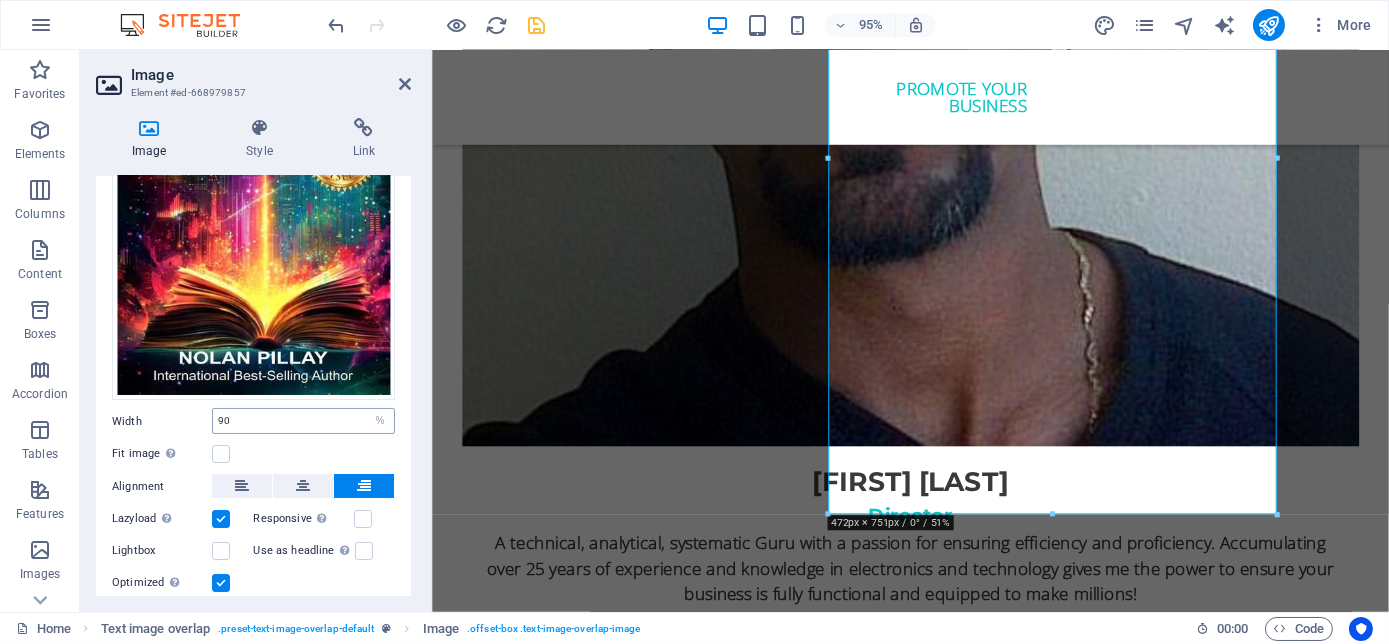 scroll, scrollTop: 5771, scrollLeft: 0, axis: vertical 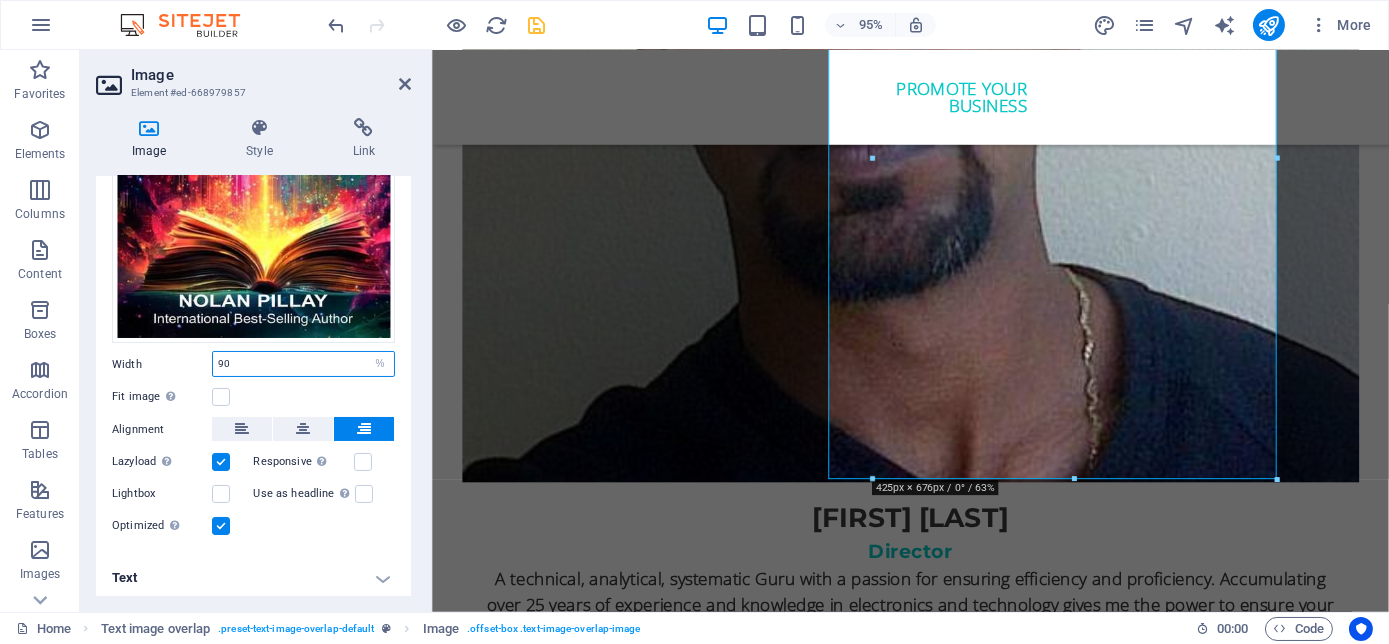 drag, startPoint x: 248, startPoint y: 368, endPoint x: 198, endPoint y: 362, distance: 50.358715 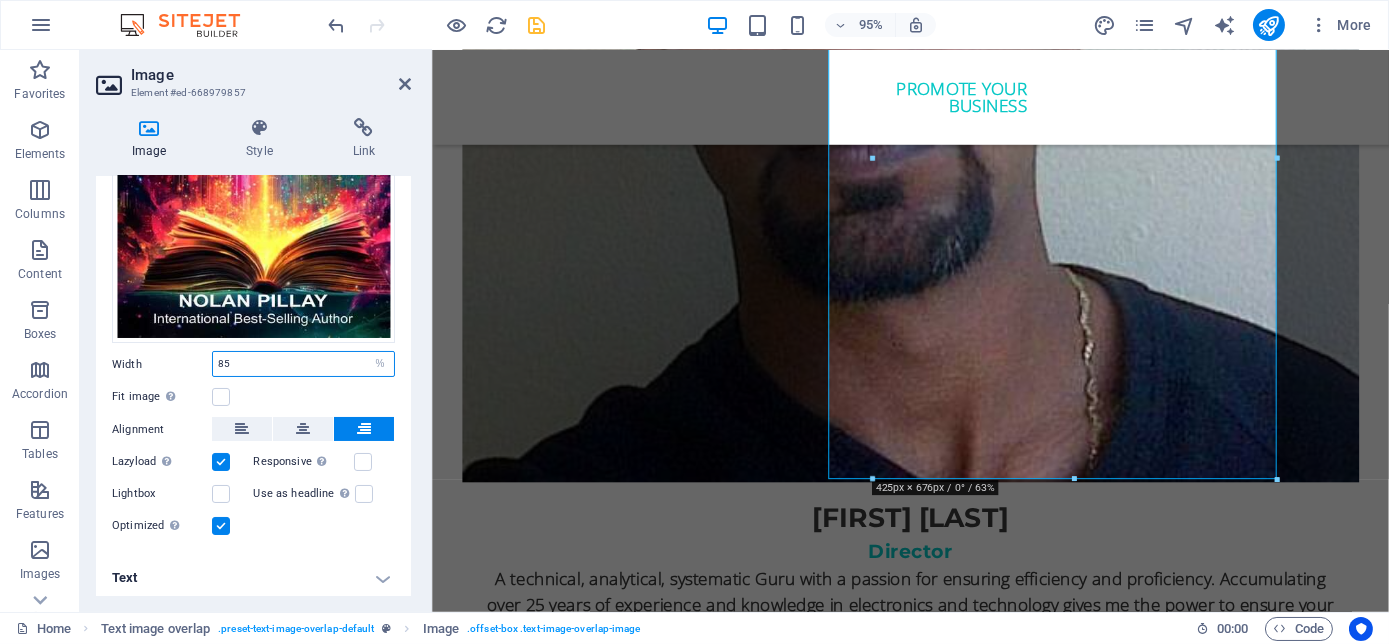type on "85" 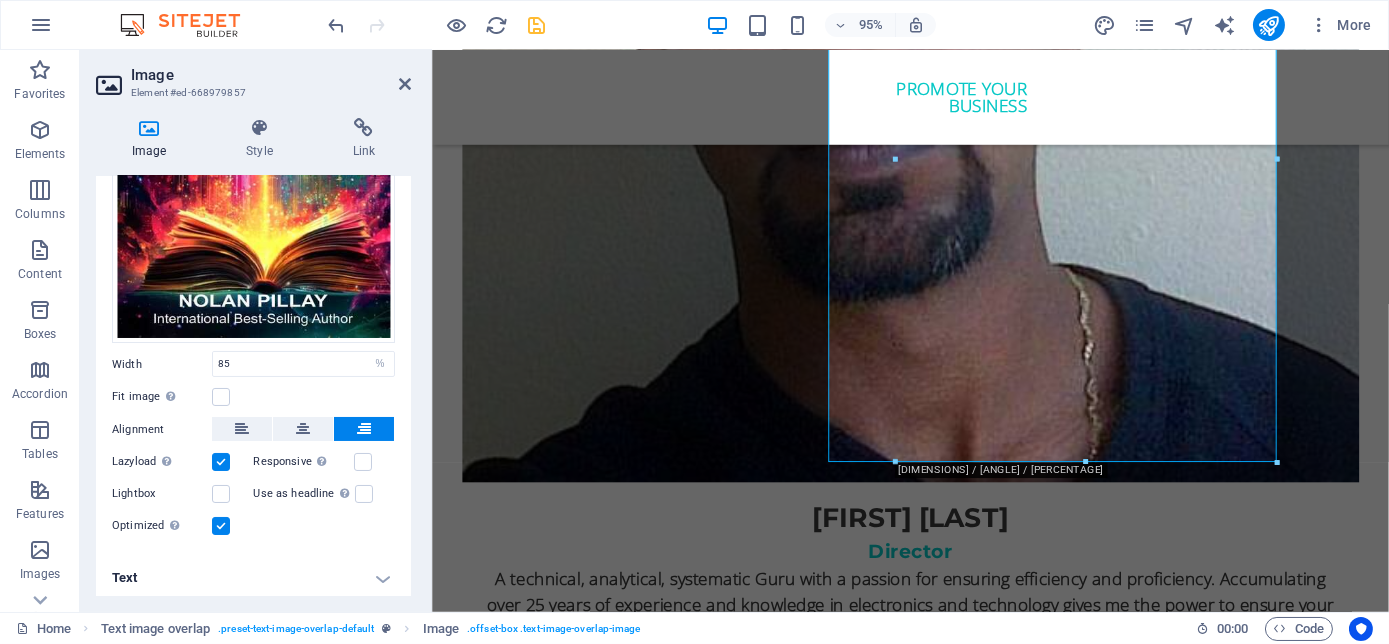 scroll, scrollTop: 5760, scrollLeft: 0, axis: vertical 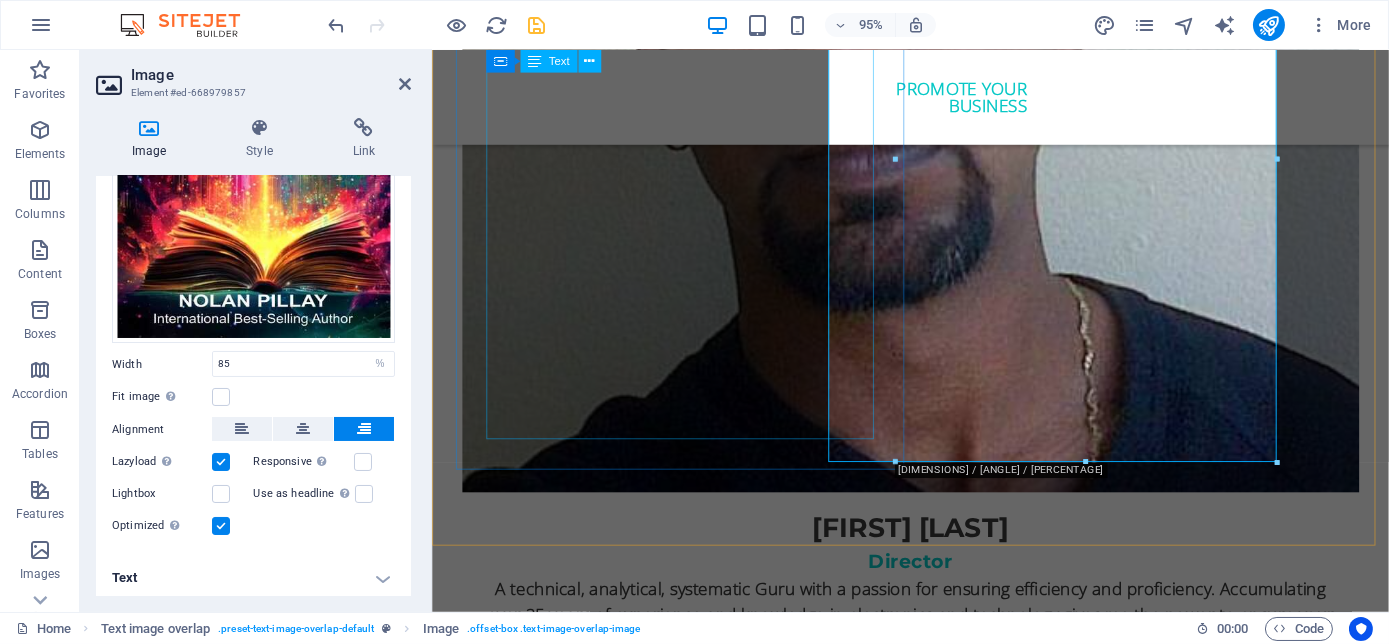 click on "THE MILLENNIAL SUCCESS CODE - Inspire, Enlighten, Transform, is a powerful book that speaks directly to the hearts and minds of our youth. Through authentic storytelling and transformative principles, [NAME] [LAST] empowers the youth to rise above limitations, discover their inner purpose, and take control of their future. Rooted in mindset mastery, emotional intelligence and resilience, this book is a brilliant tool for realising their true potential and cultivating their lifelong success. It includes powerful success principles, a success mindset framework, daily mantras, and reflective exercises designed to challenge limiting beliefs and build self-awareness. It serves as a bridge between formal education and the real world readiness, inspiring students to lead lives of impact and intention." at bounding box center (699, 5937) 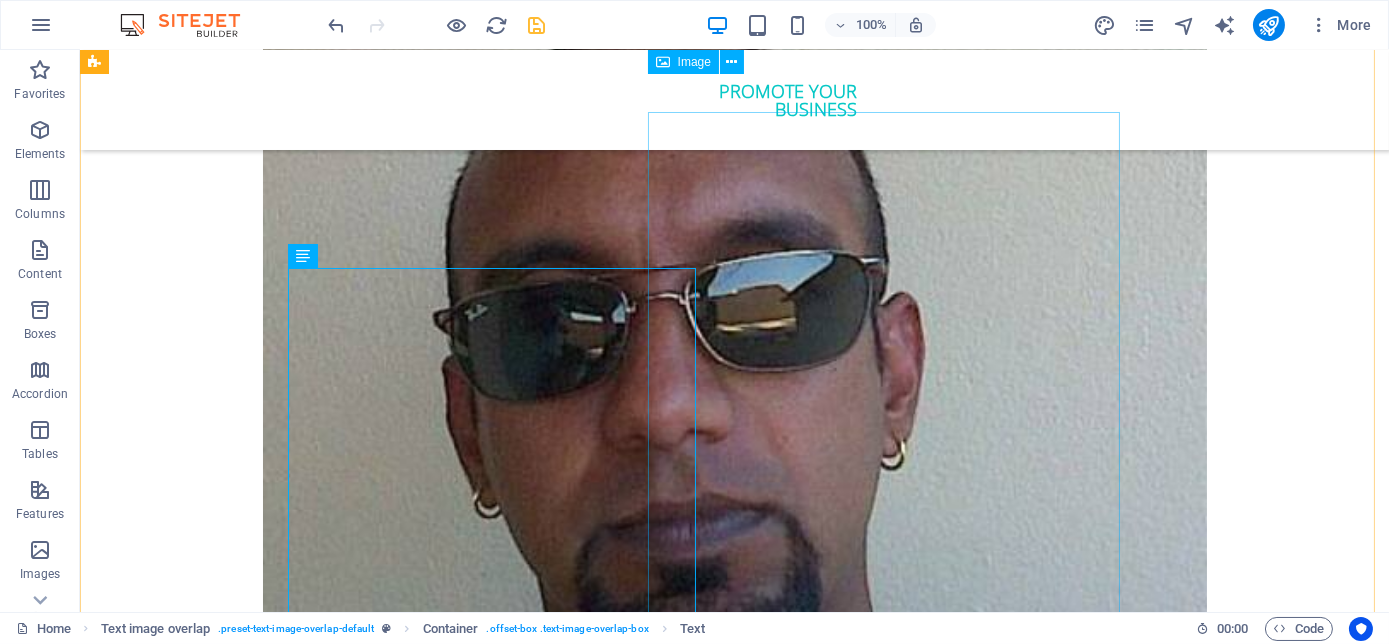 scroll, scrollTop: 5397, scrollLeft: 0, axis: vertical 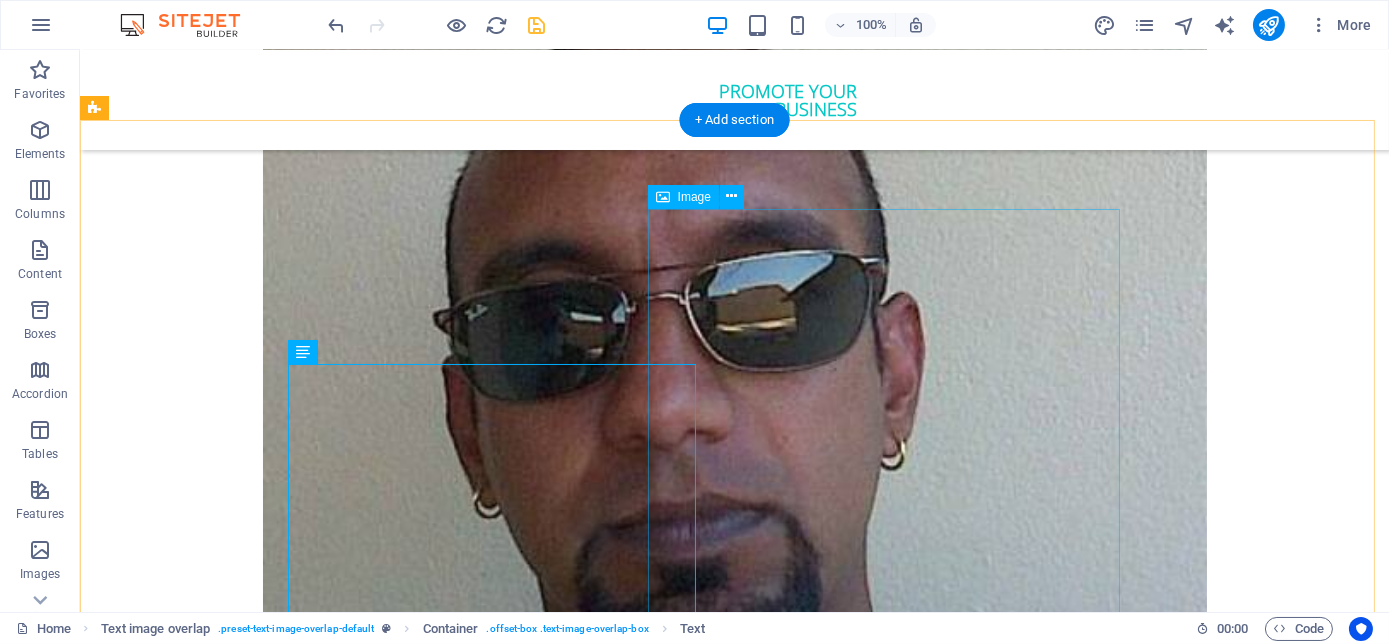 click at bounding box center [735, 7213] 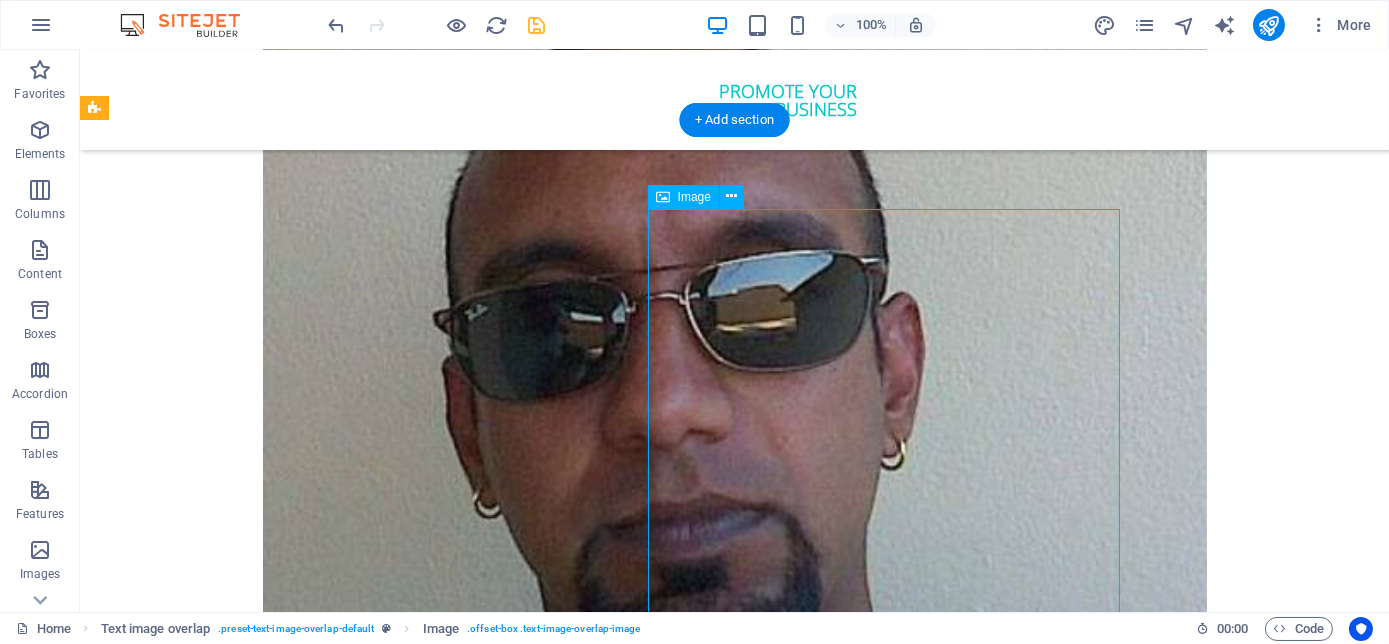 drag, startPoint x: 942, startPoint y: 400, endPoint x: 968, endPoint y: 396, distance: 26.305893 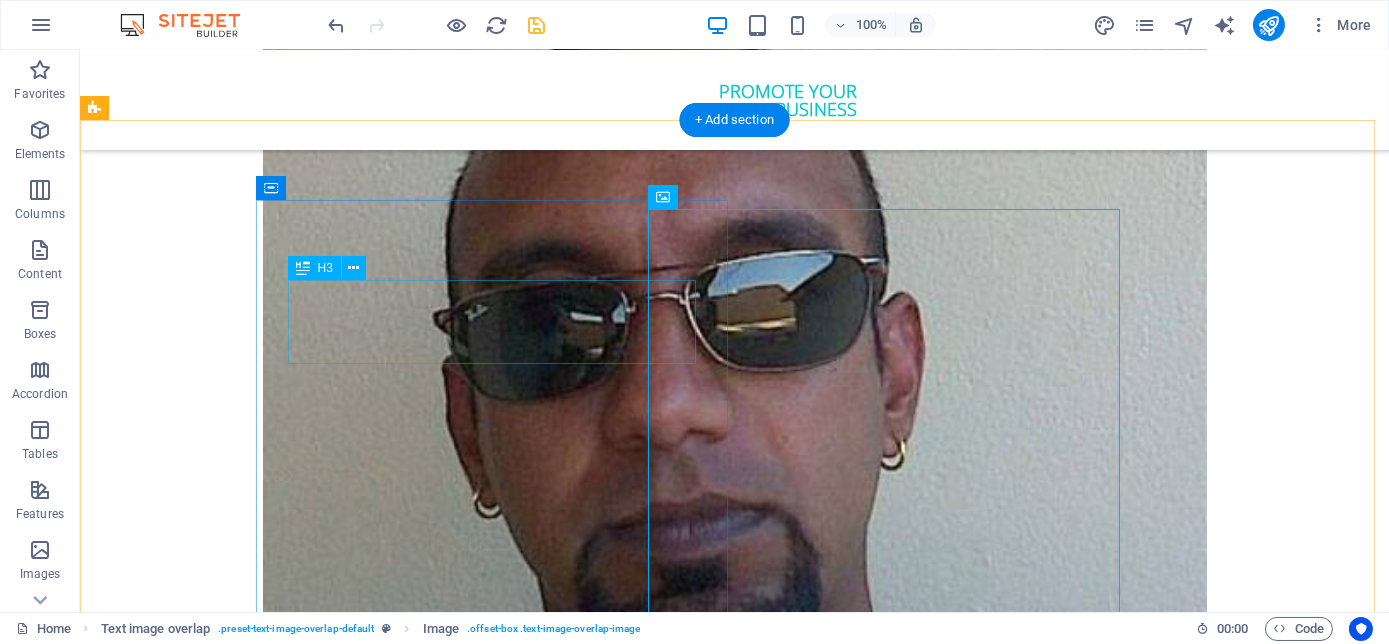 scroll, scrollTop: 5215, scrollLeft: 0, axis: vertical 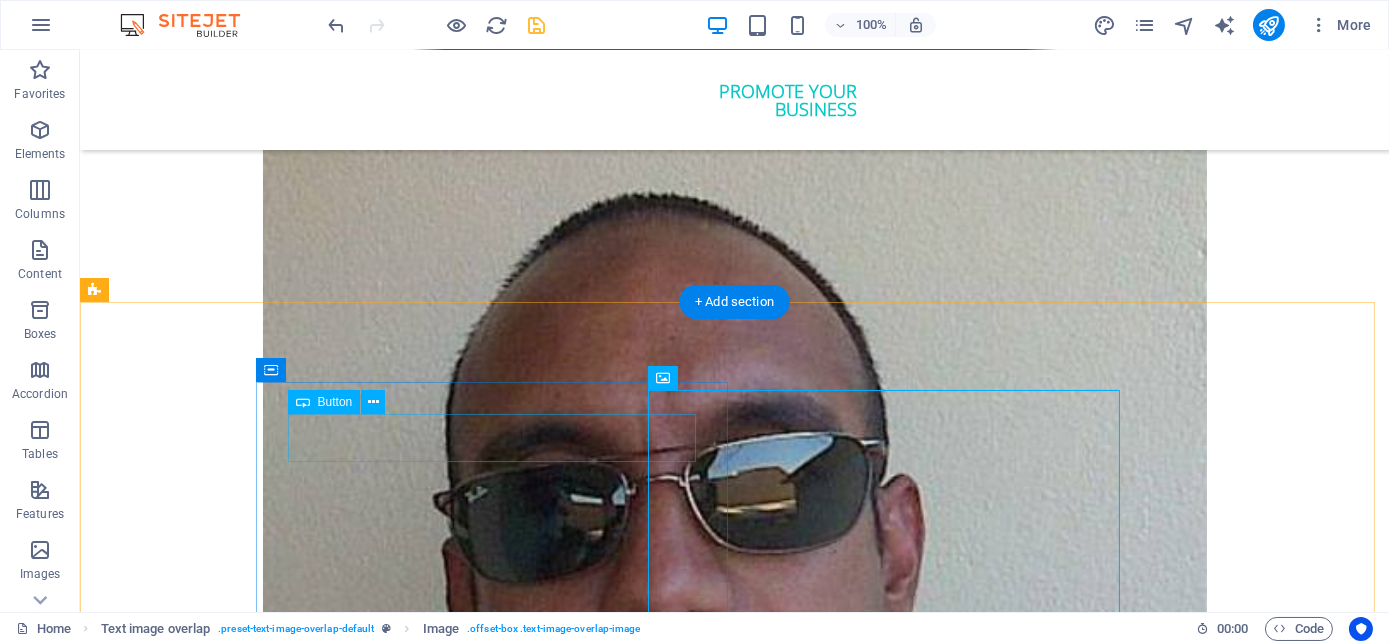 click on "ORder YOUR COPY NOW!" at bounding box center (499, 6131) 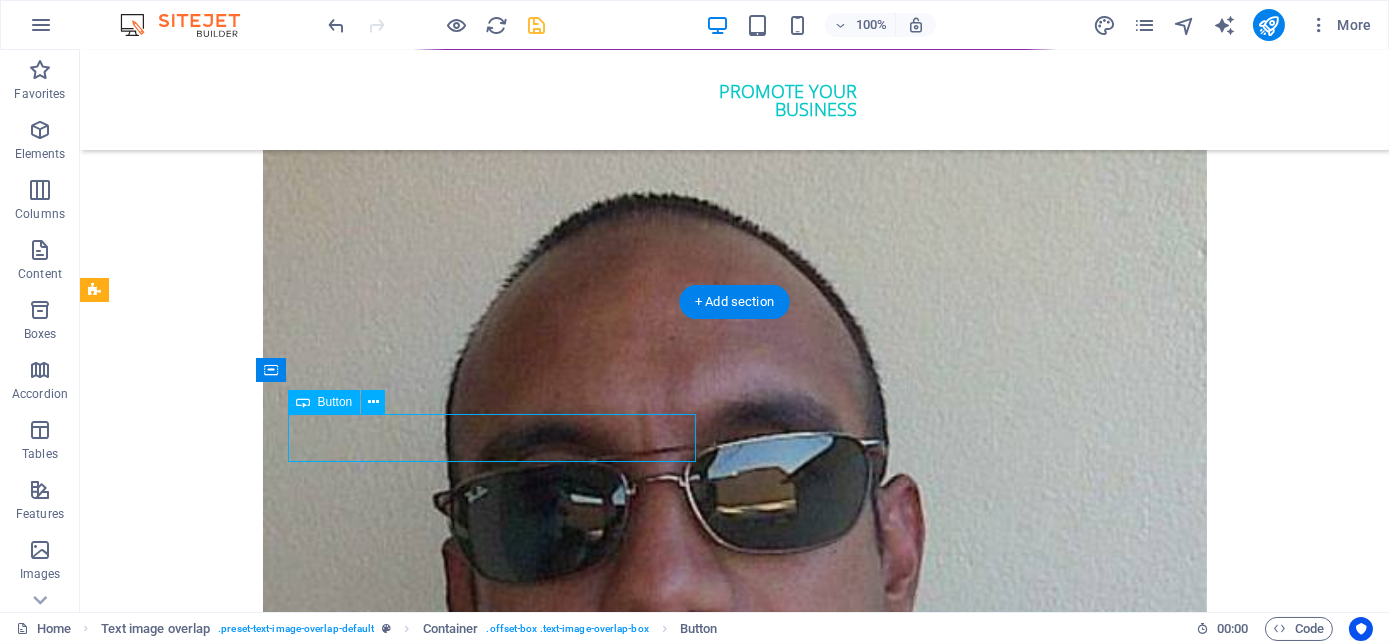 click on "ORder YOUR COPY NOW!" at bounding box center (499, 6131) 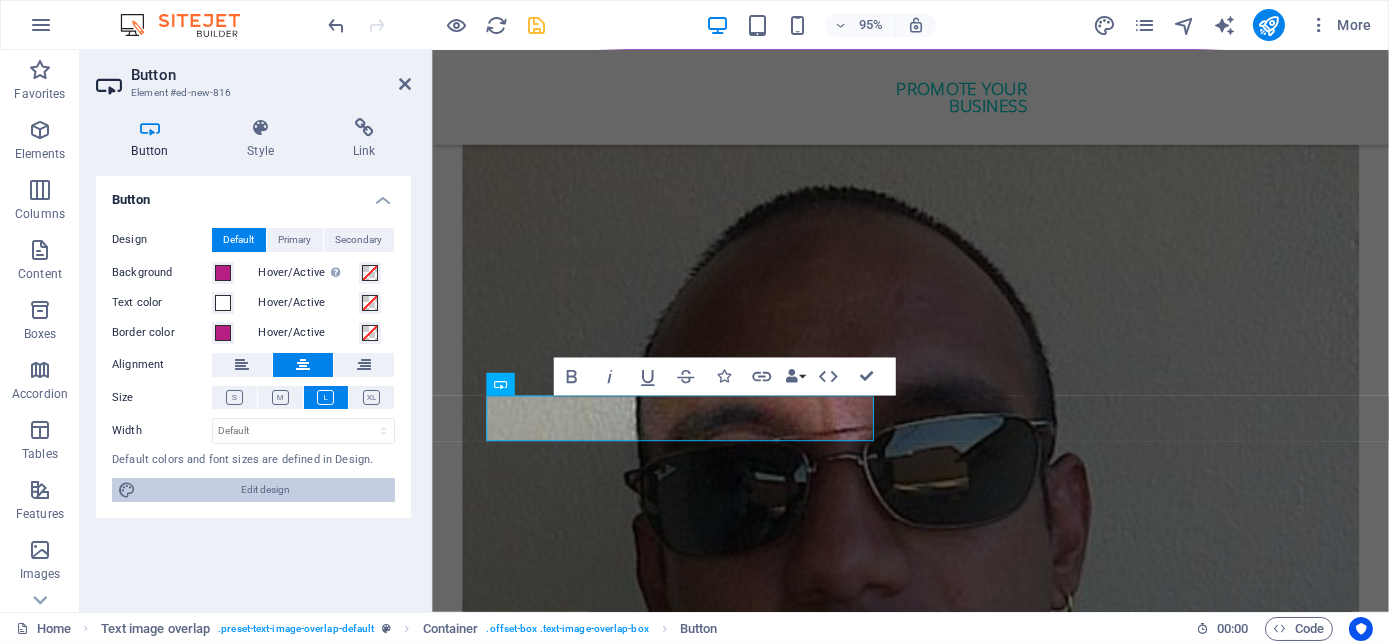 click on "Edit design" at bounding box center (265, 490) 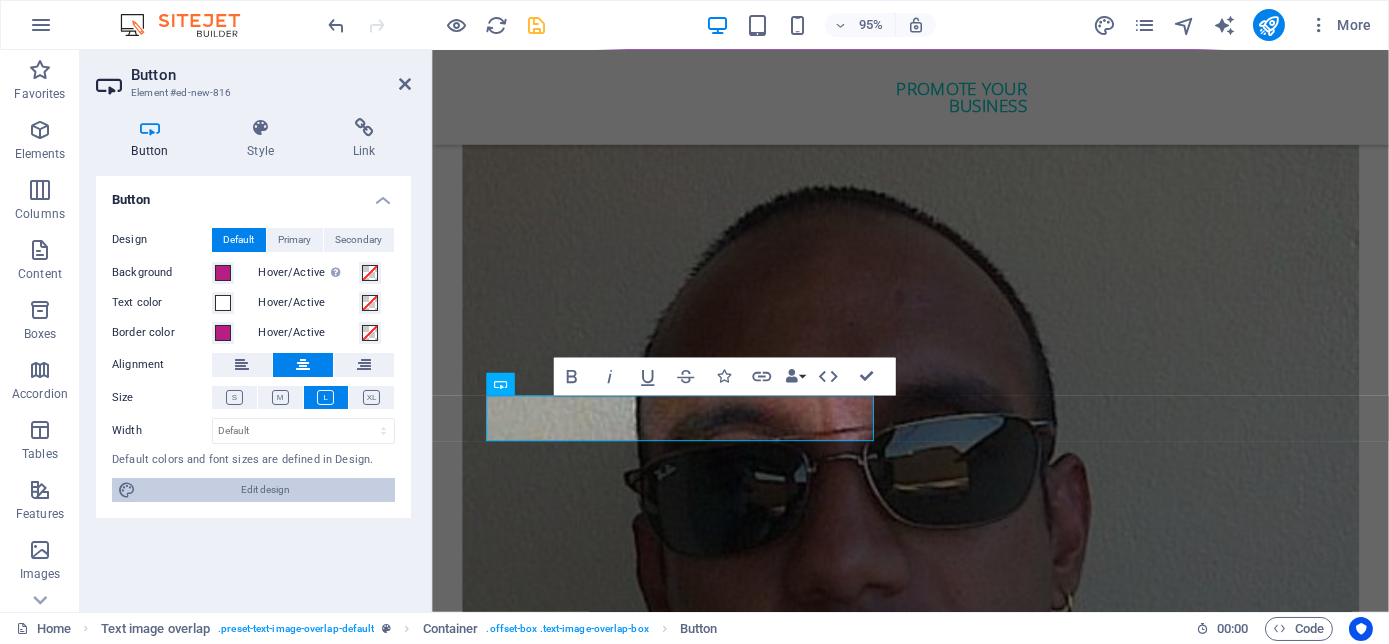 select on "700" 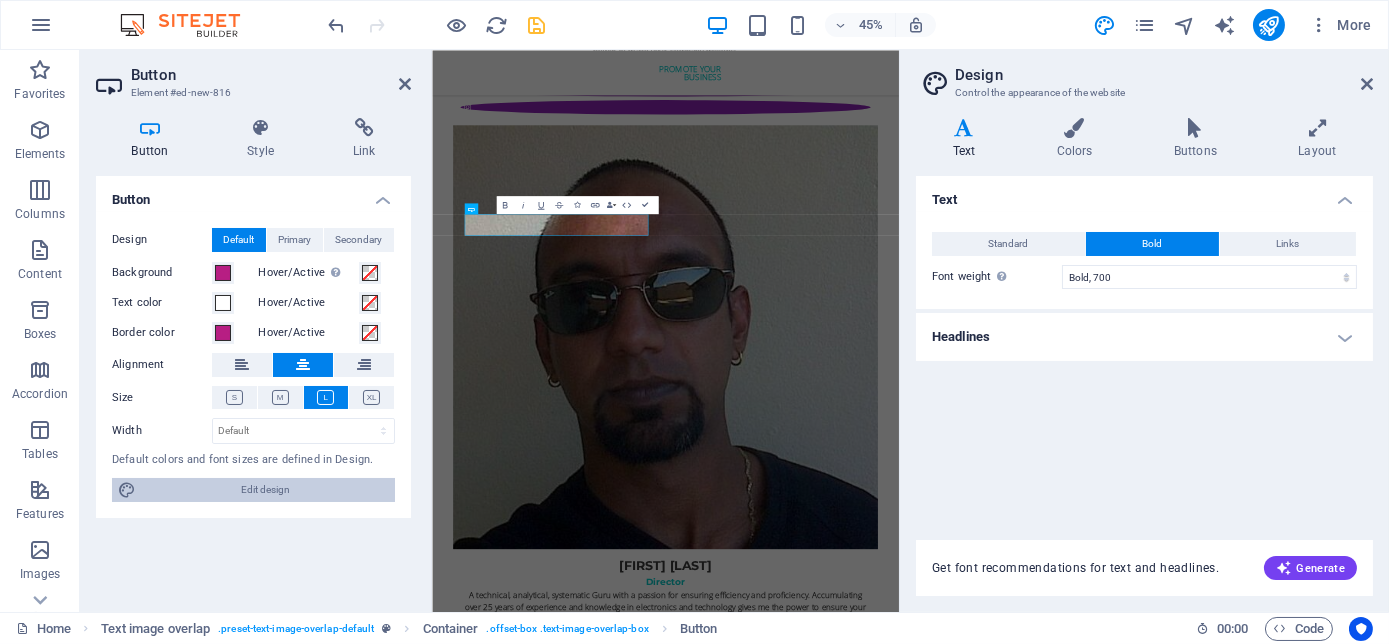 scroll, scrollTop: 5374, scrollLeft: 0, axis: vertical 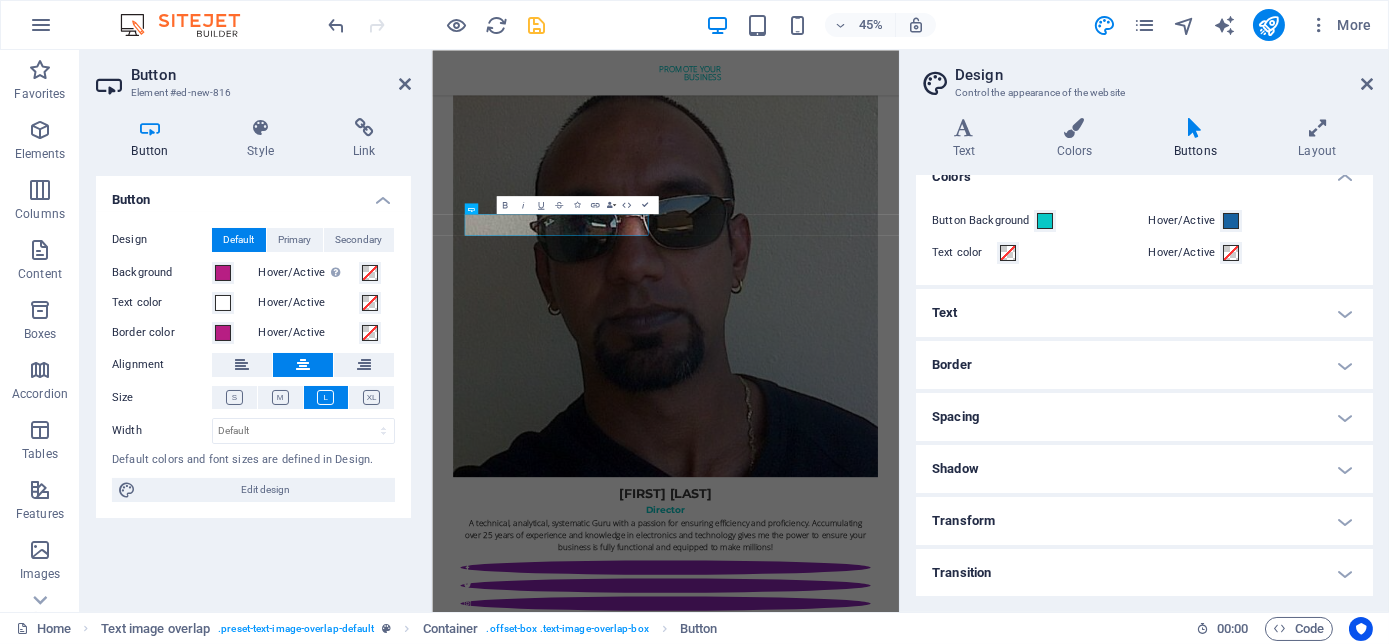 click on "Transform" at bounding box center (1144, 521) 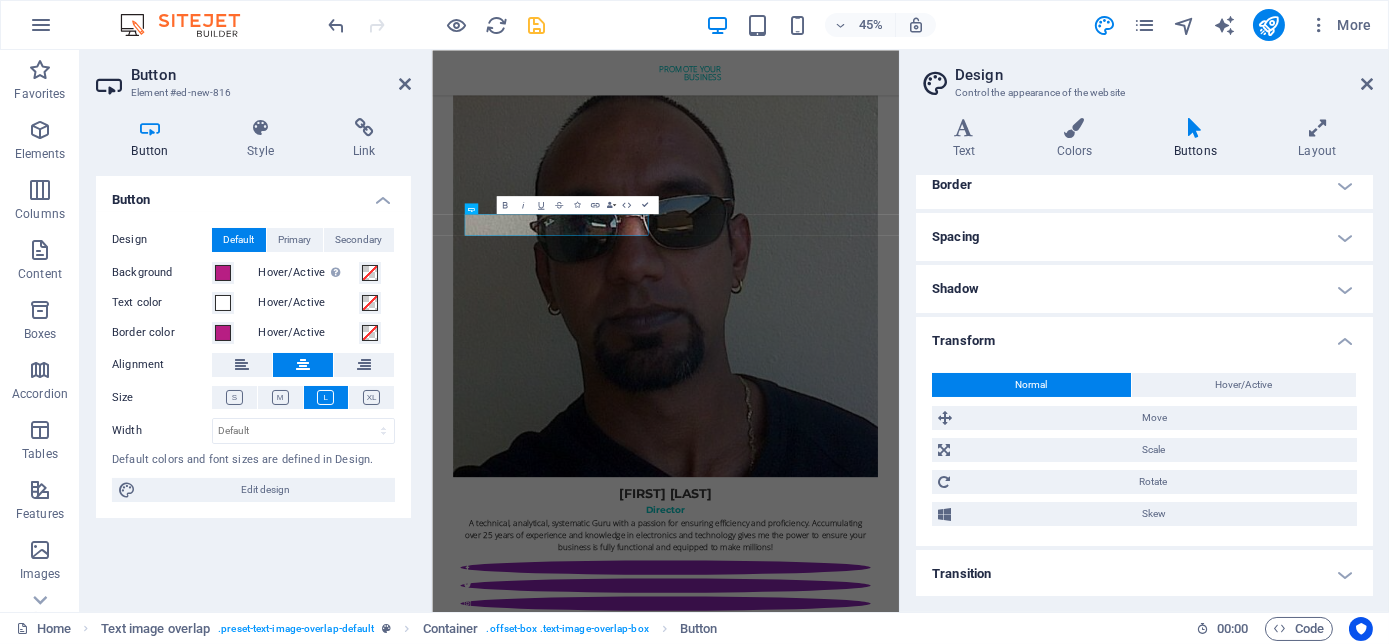 scroll, scrollTop: 233, scrollLeft: 0, axis: vertical 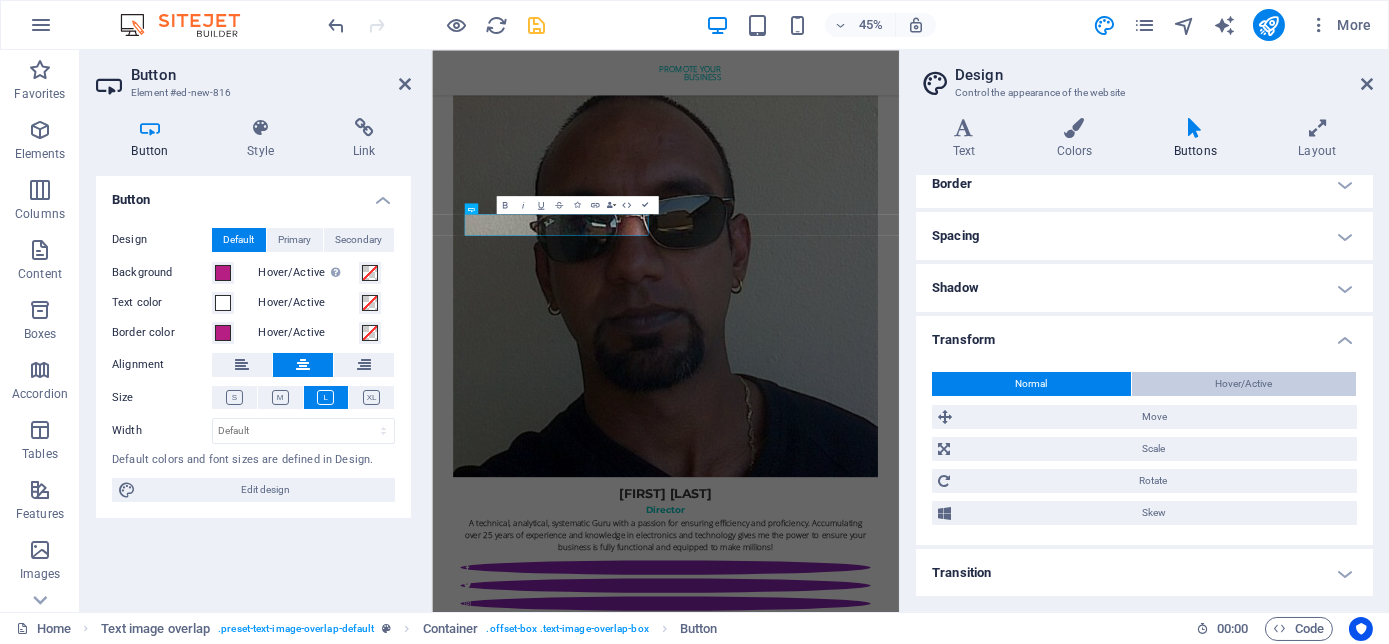 click on "Hover/Active" at bounding box center (1244, 384) 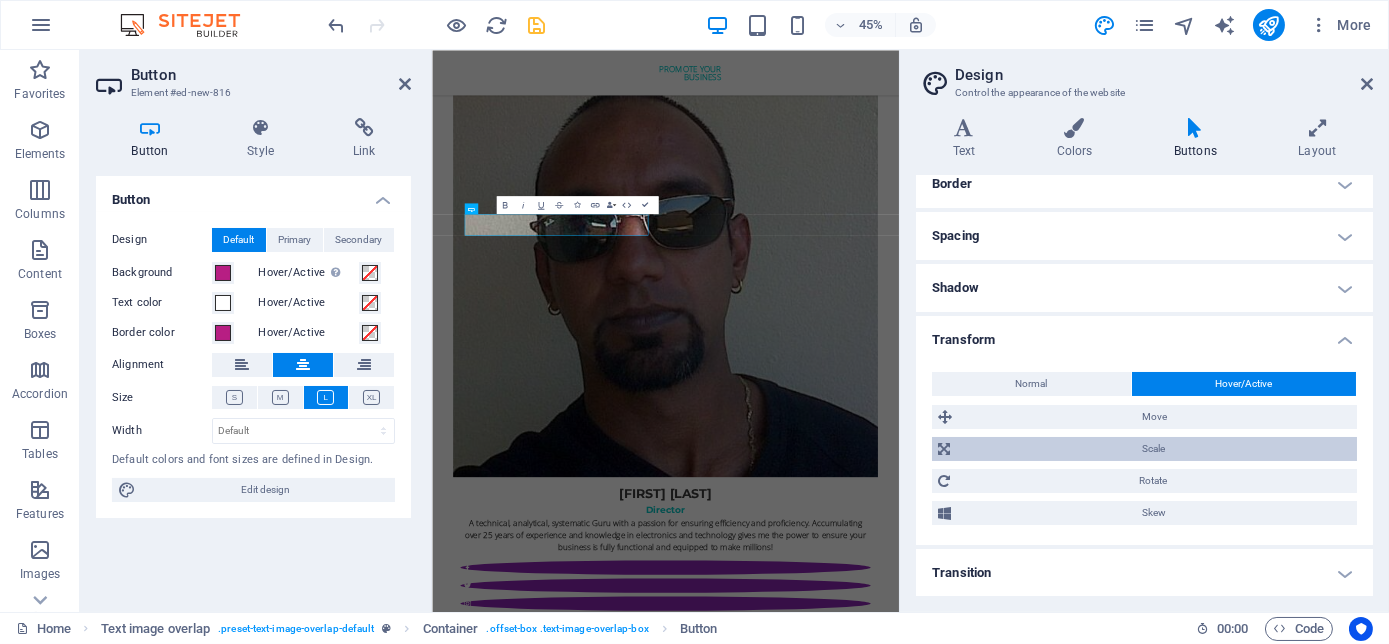 click on "Scale" at bounding box center (1153, 449) 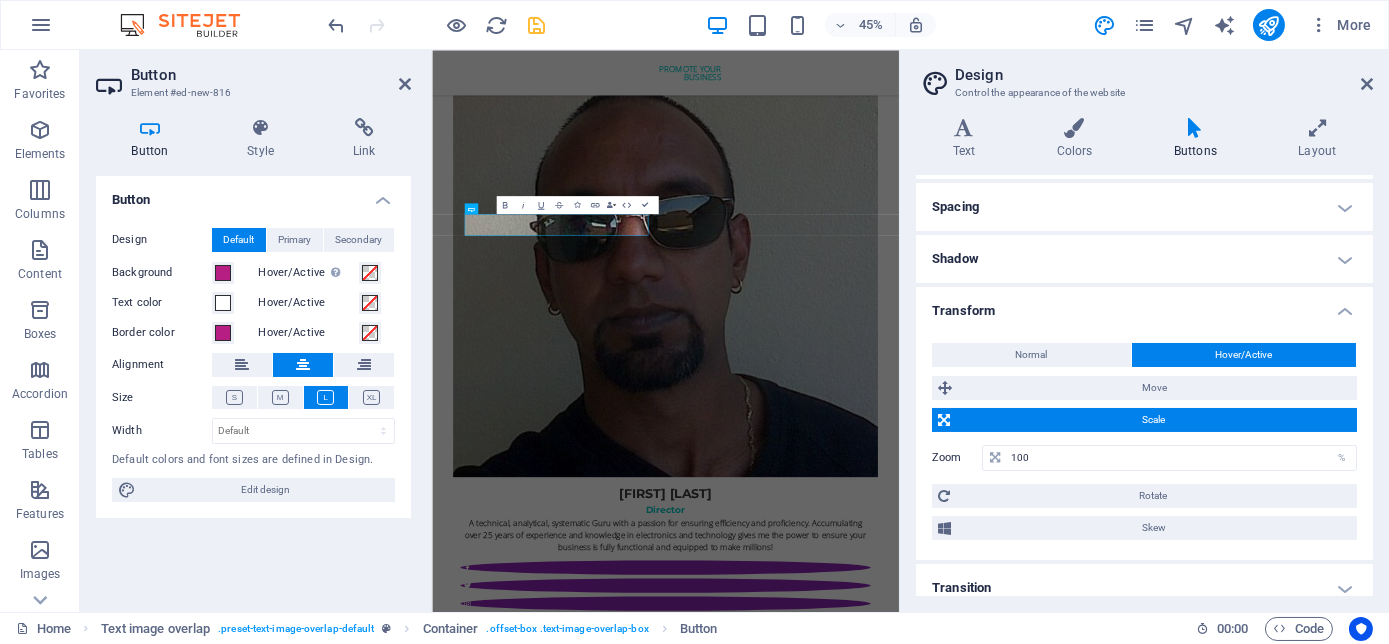 scroll, scrollTop: 277, scrollLeft: 0, axis: vertical 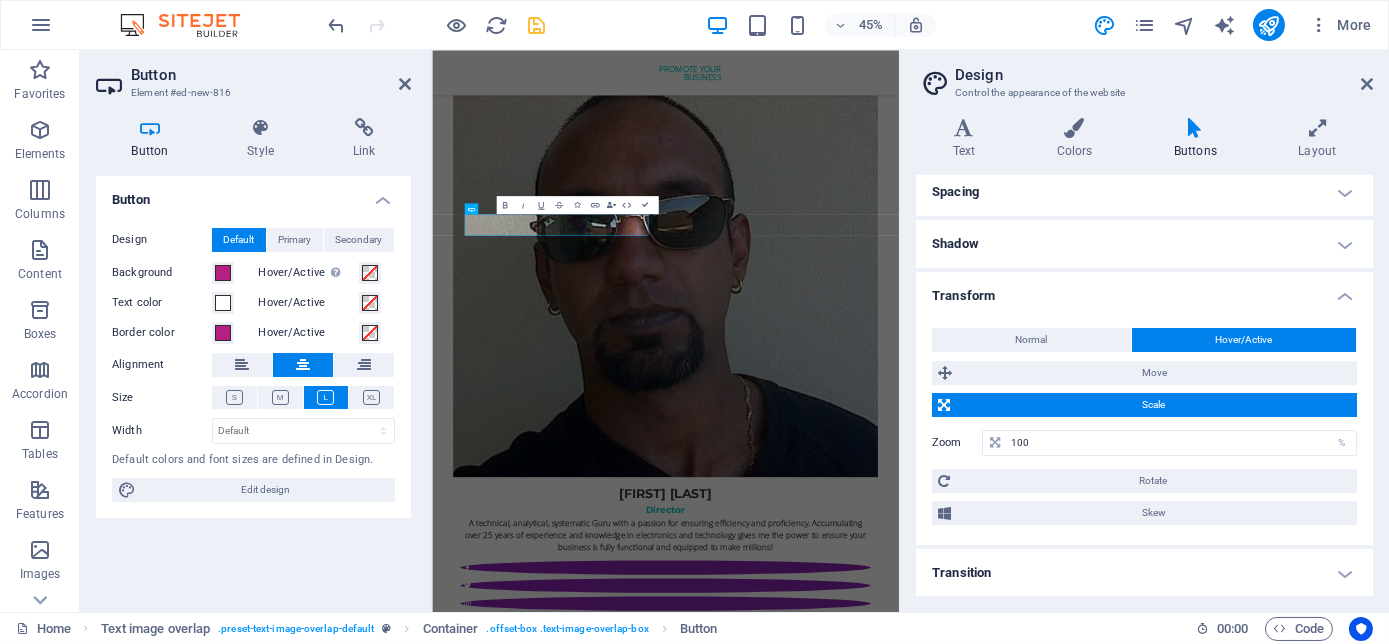 click on "Transition" at bounding box center [1144, 573] 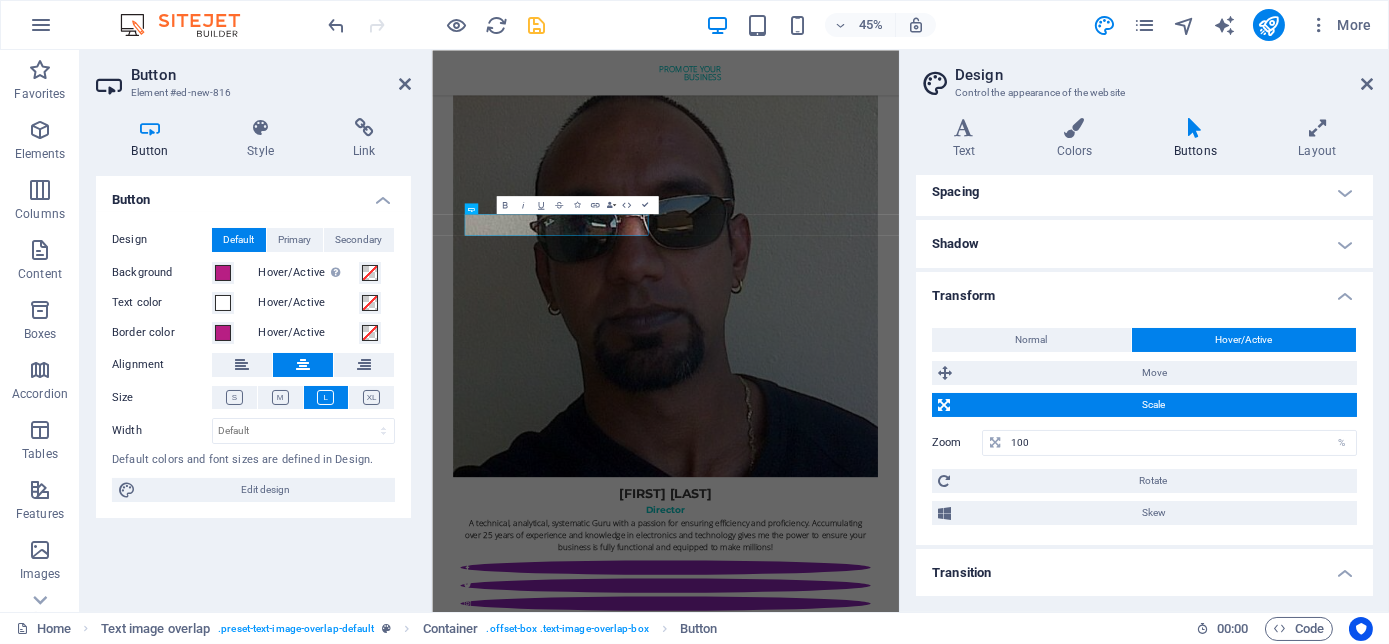click on "Transition" at bounding box center (1144, 567) 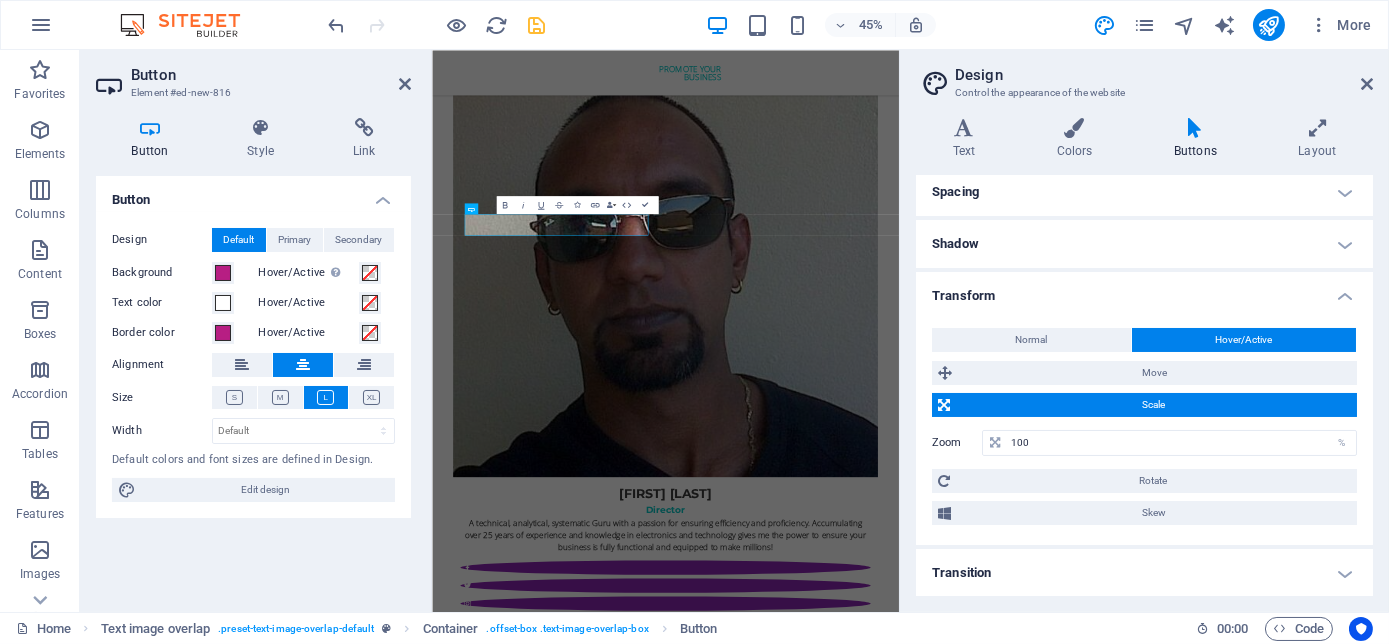 click on "Transition" at bounding box center (1144, 573) 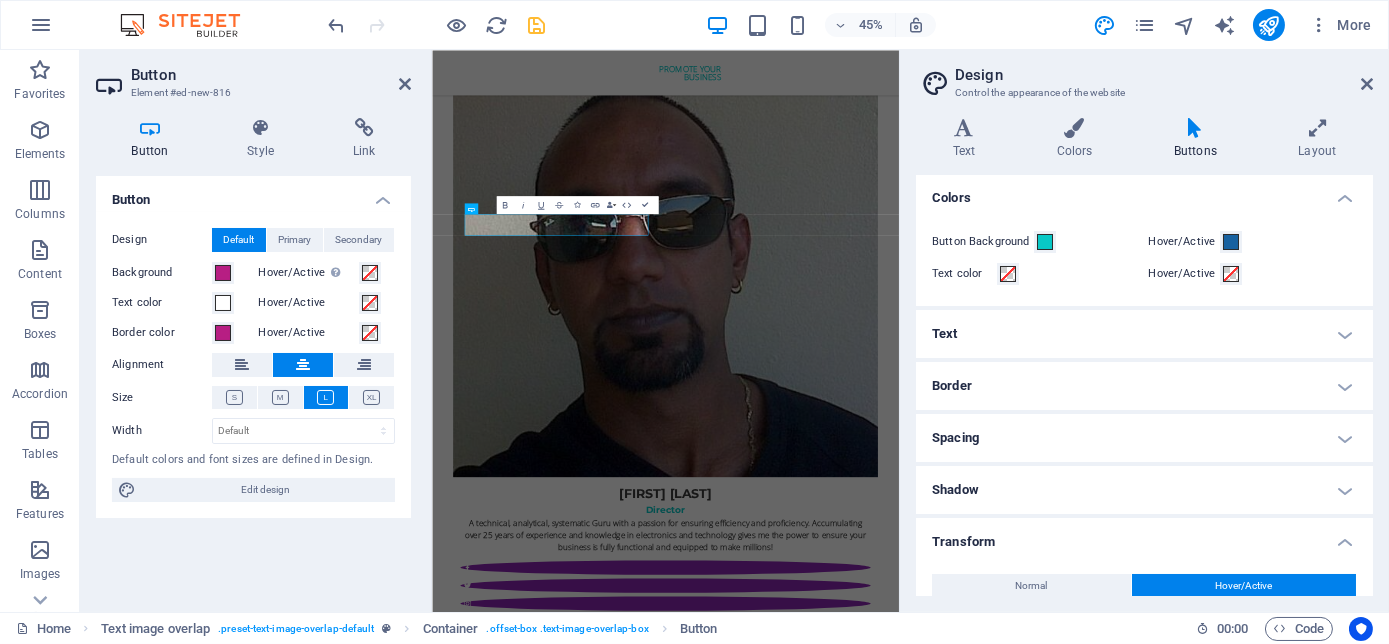 scroll, scrollTop: 0, scrollLeft: 0, axis: both 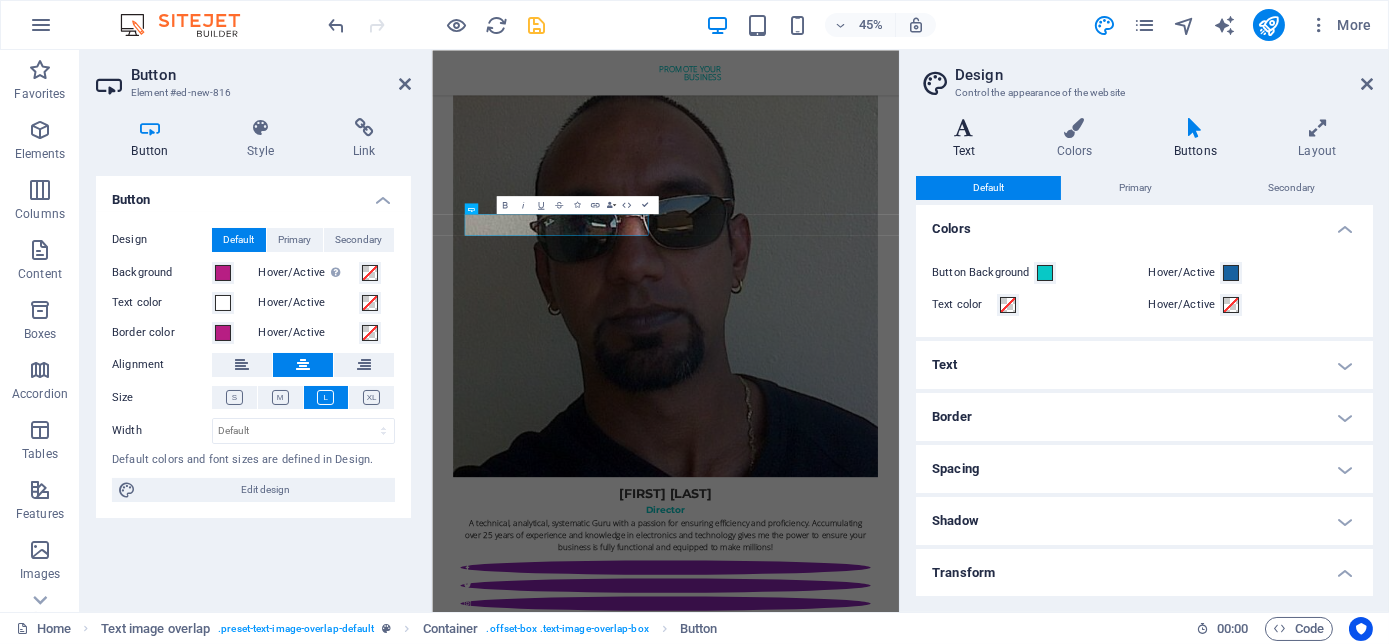 click at bounding box center (964, 128) 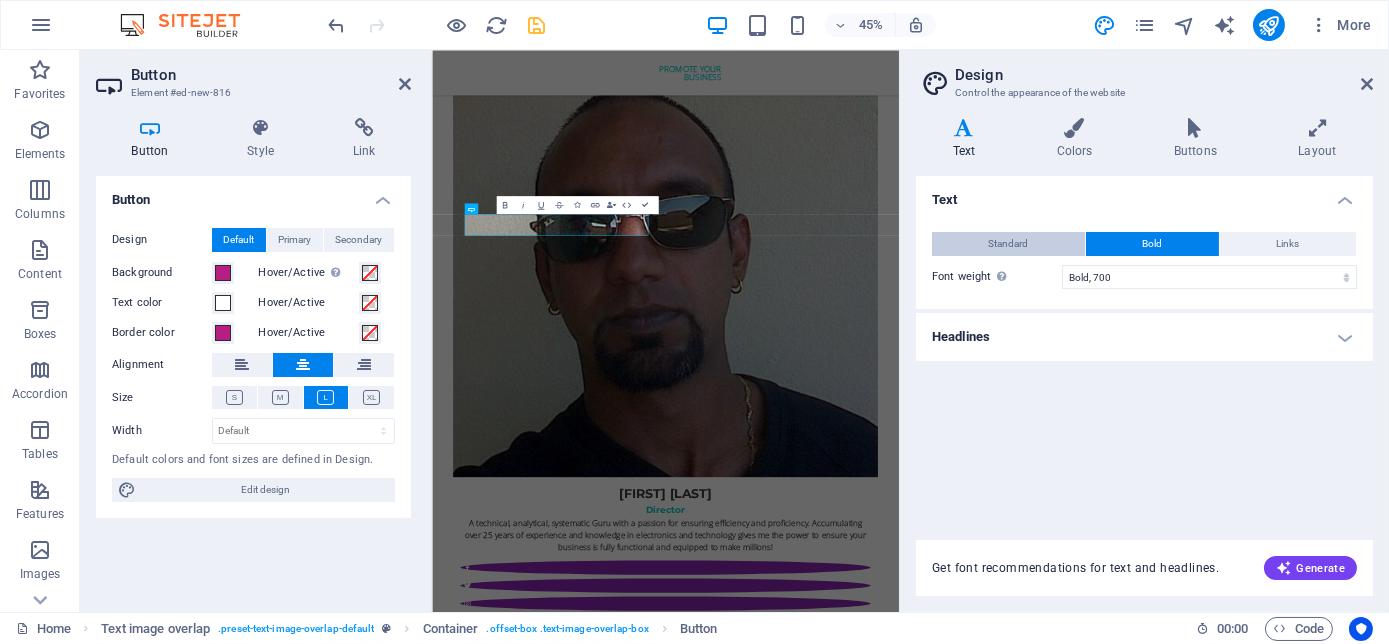 click on "Standard" at bounding box center (1009, 244) 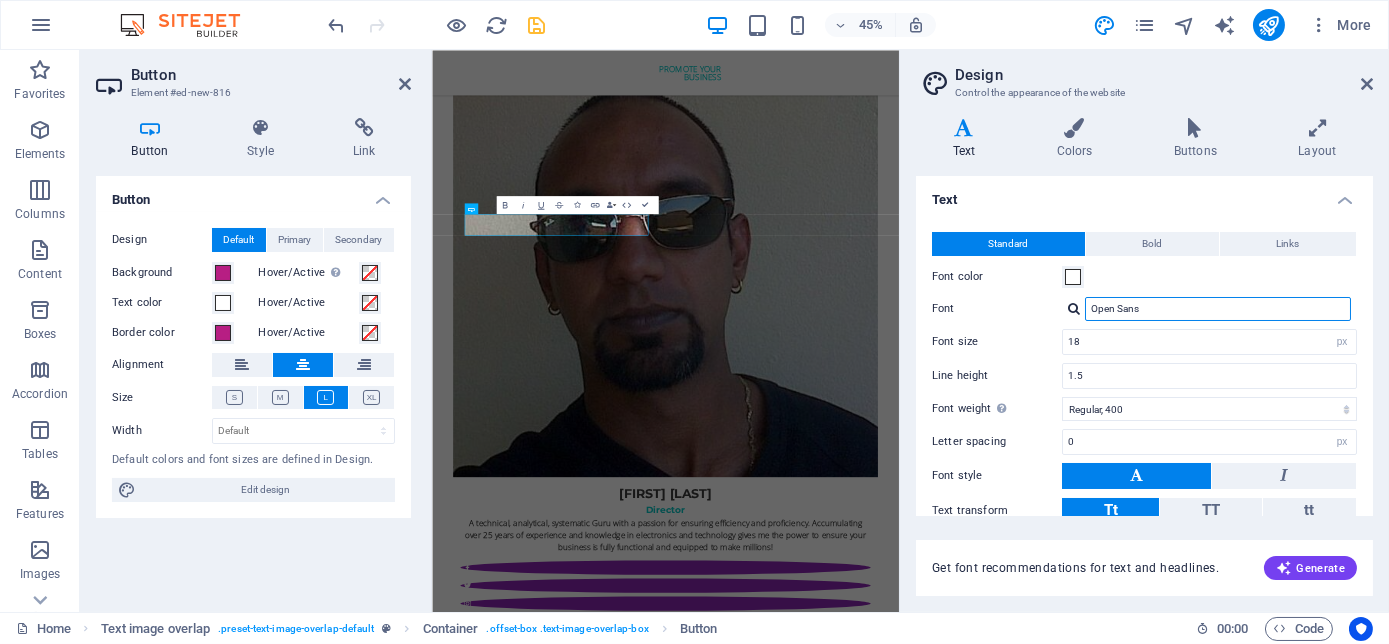 click on "Open Sans" at bounding box center (1218, 309) 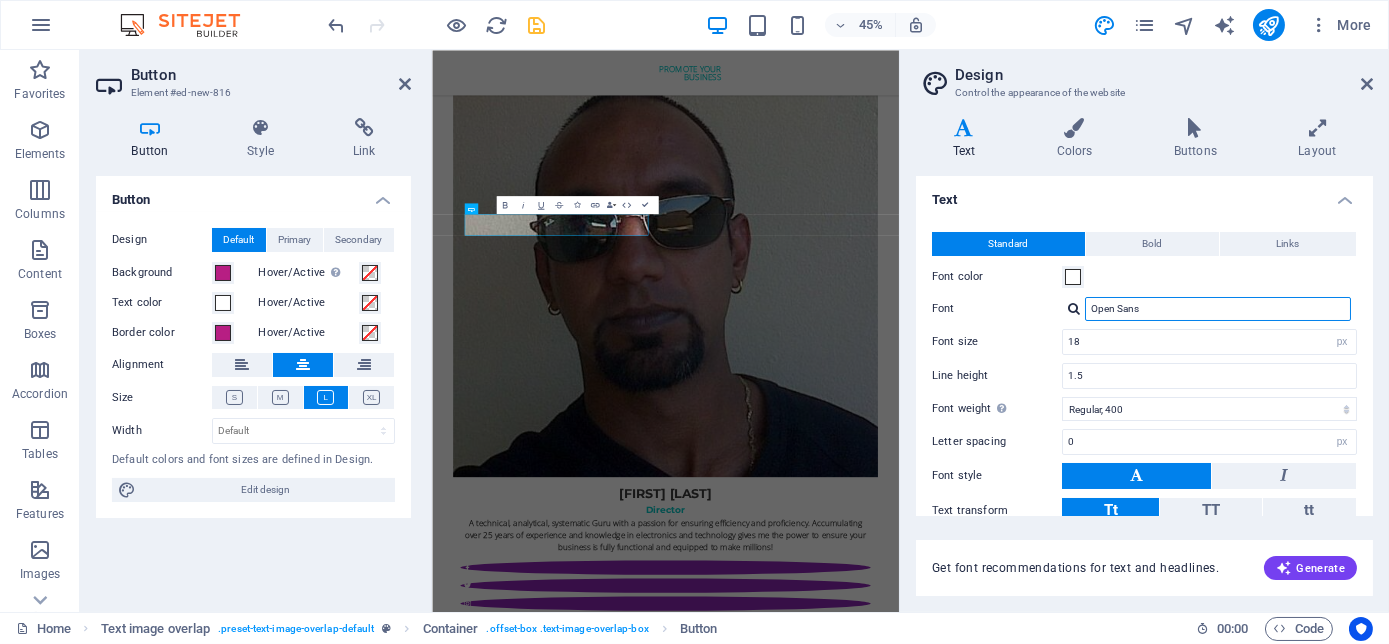 drag, startPoint x: 1168, startPoint y: 305, endPoint x: 1050, endPoint y: 308, distance: 118.03813 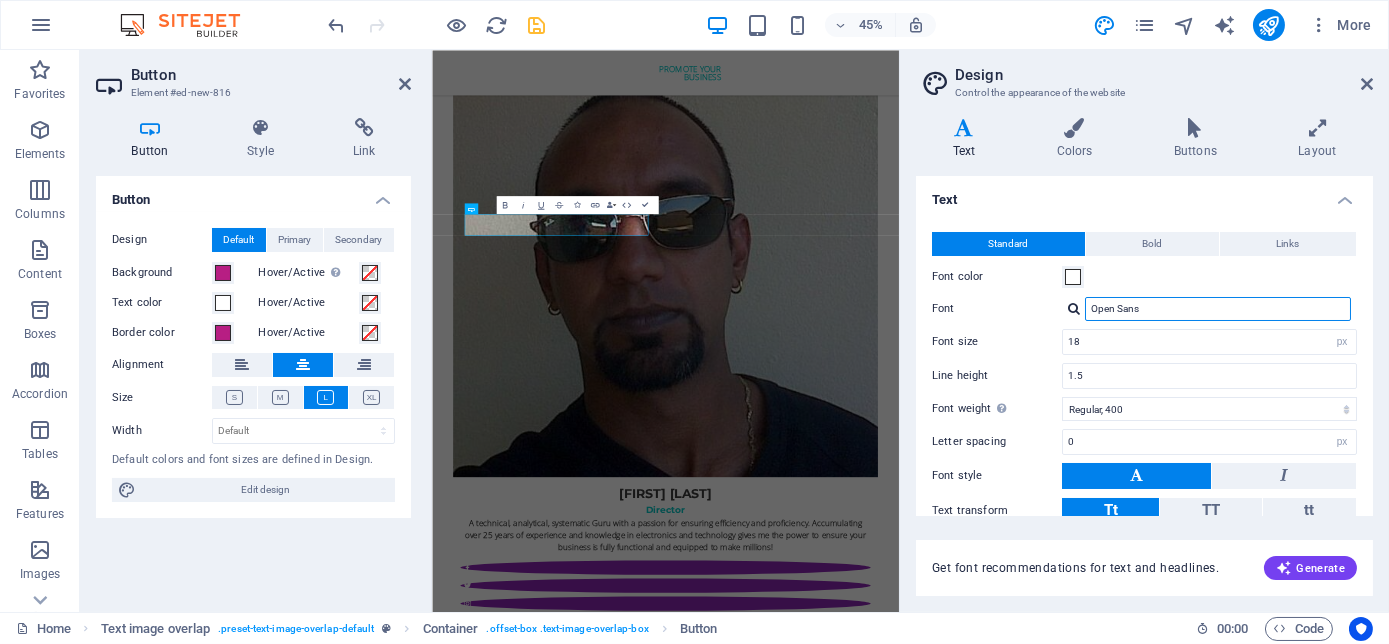 click on "Font Open Sans" at bounding box center [1144, 309] 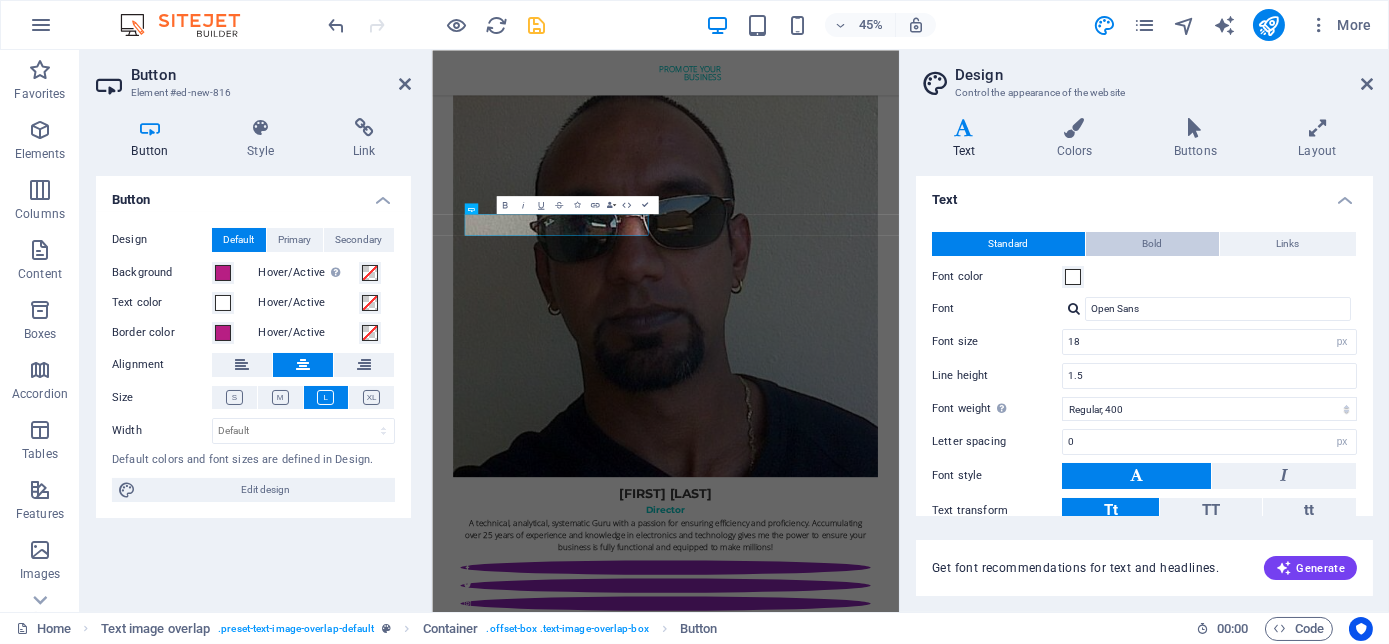 click on "Bold" at bounding box center [1152, 244] 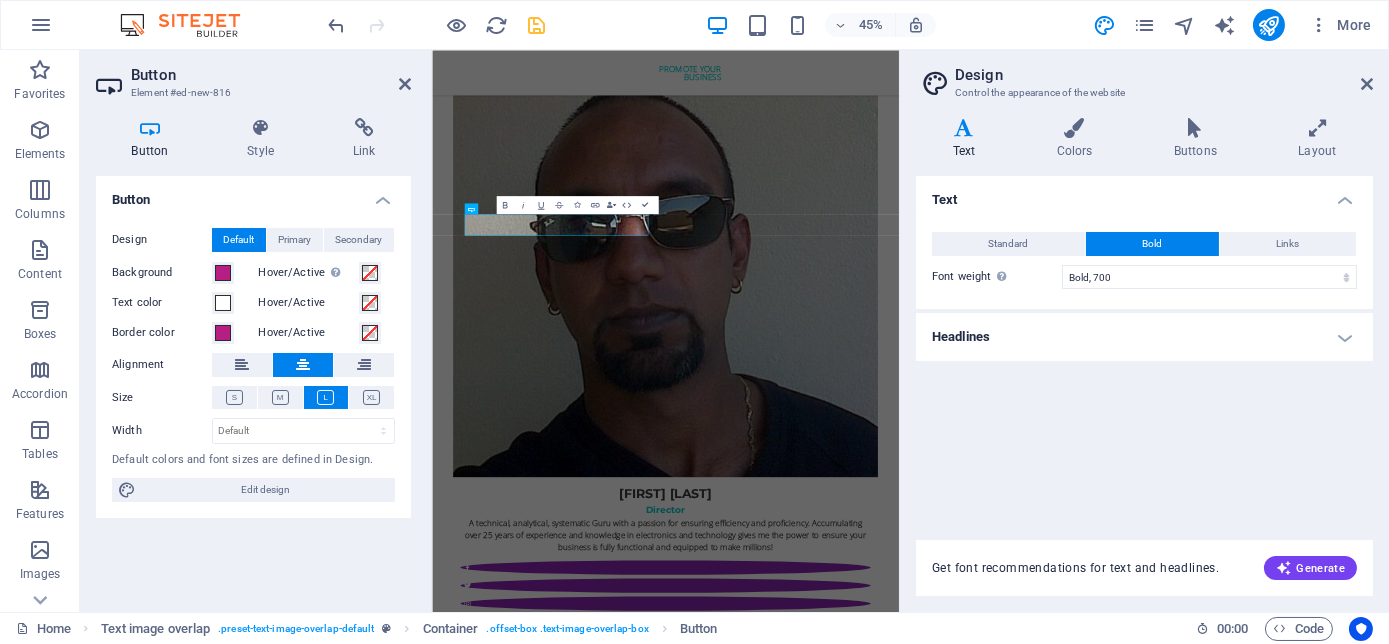 click on "Headlines" at bounding box center (1144, 337) 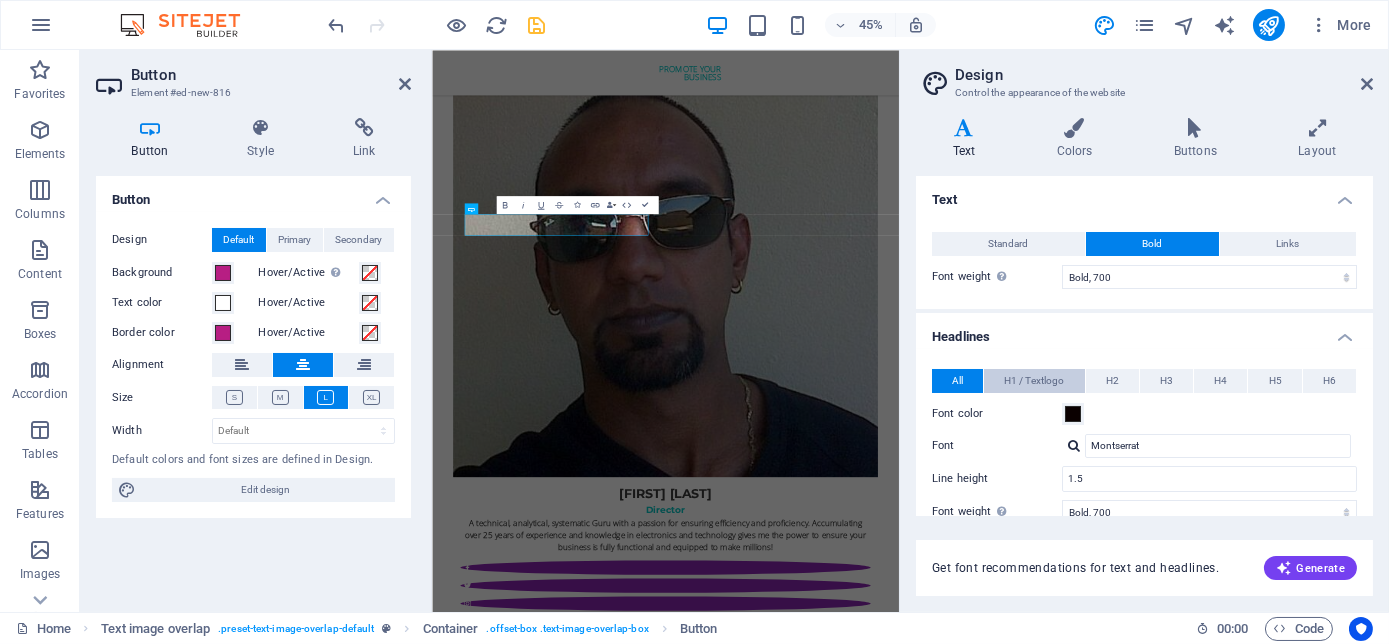 click on "H1 / Textlogo" at bounding box center (1034, 381) 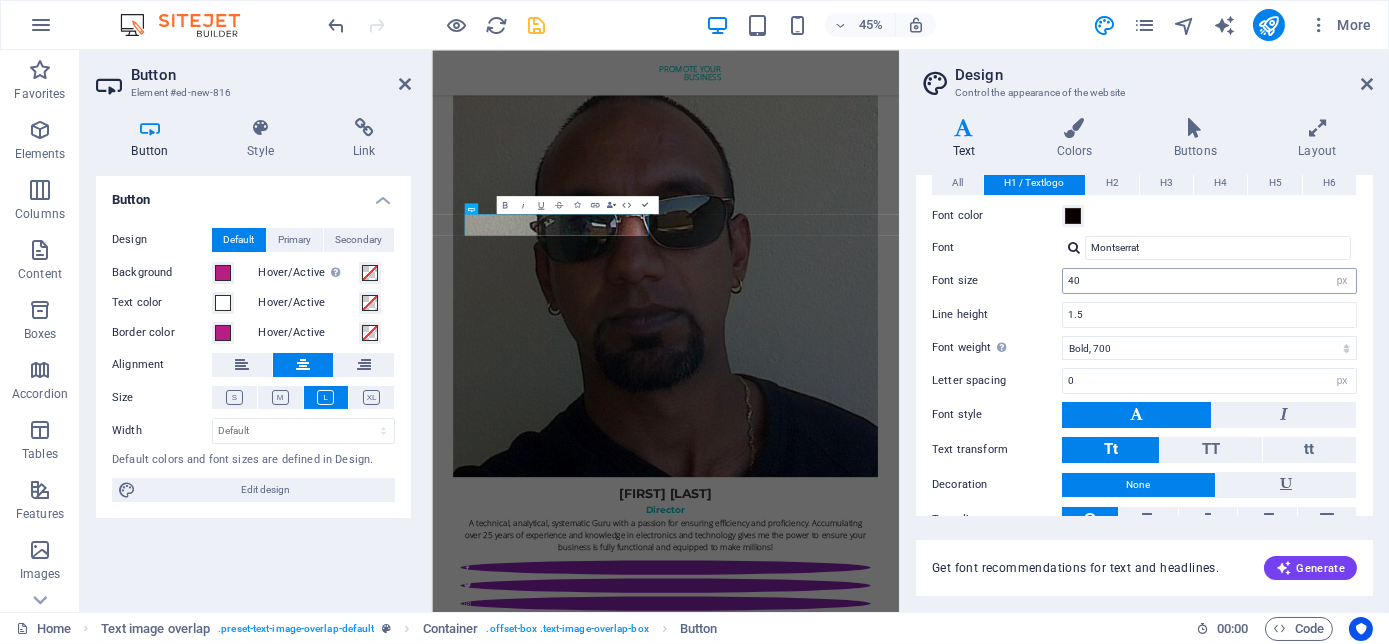 scroll, scrollTop: 175, scrollLeft: 0, axis: vertical 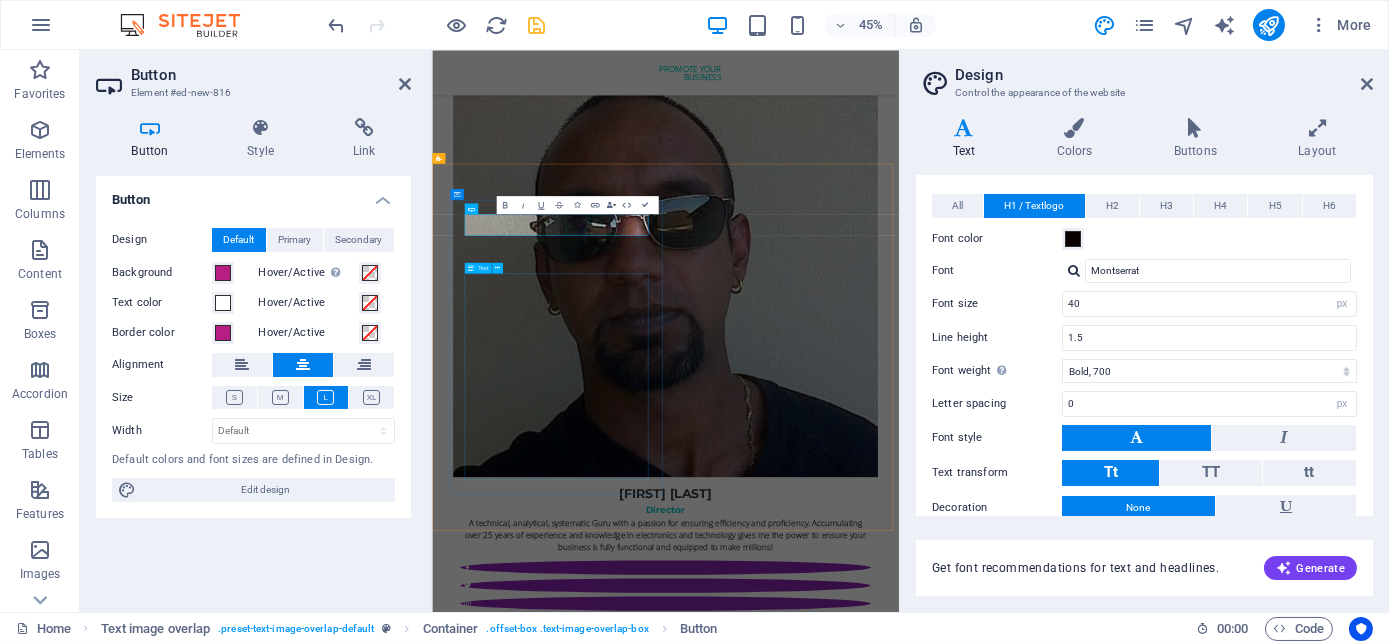 click on "THE MILLENNIAL SUCCESS CODE - Inspire, Enlighten, Transform, is a powerful book that speaks directly to the hearts and minds of our youth. Through authentic storytelling and transformative principles, [NAME] [LAST] empowers the youth to rise above limitations, discover their inner purpose, and take control of their future. Rooted in mindset mastery, emotional intelligence and resilience, this book is a brilliant tool for realising their true potential and cultivating their lifelong success. It includes powerful success principles, a success mindset framework, daily mantras, and reflective exercises designed to challenge limiting beliefs and build self-awareness. It serves as a bridge between formal education and the real world readiness, inspiring students to lead lives of impact and intention." at bounding box center (714, 6421) 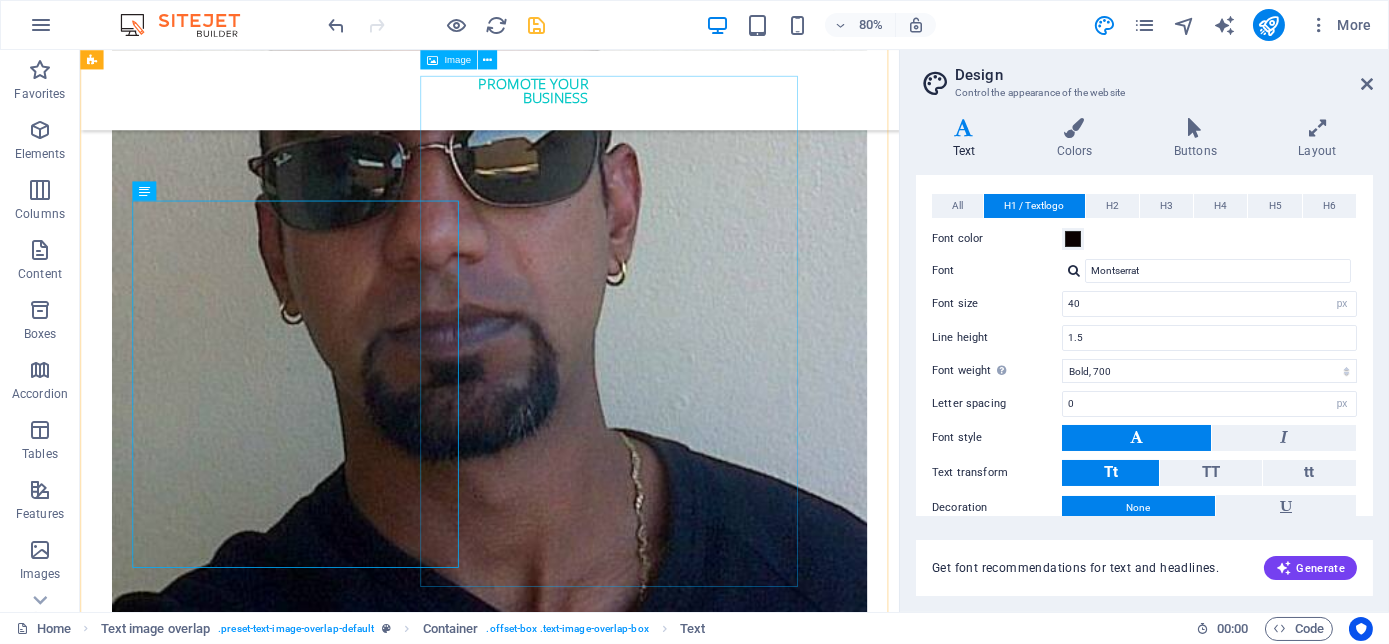 scroll, scrollTop: 5397, scrollLeft: 0, axis: vertical 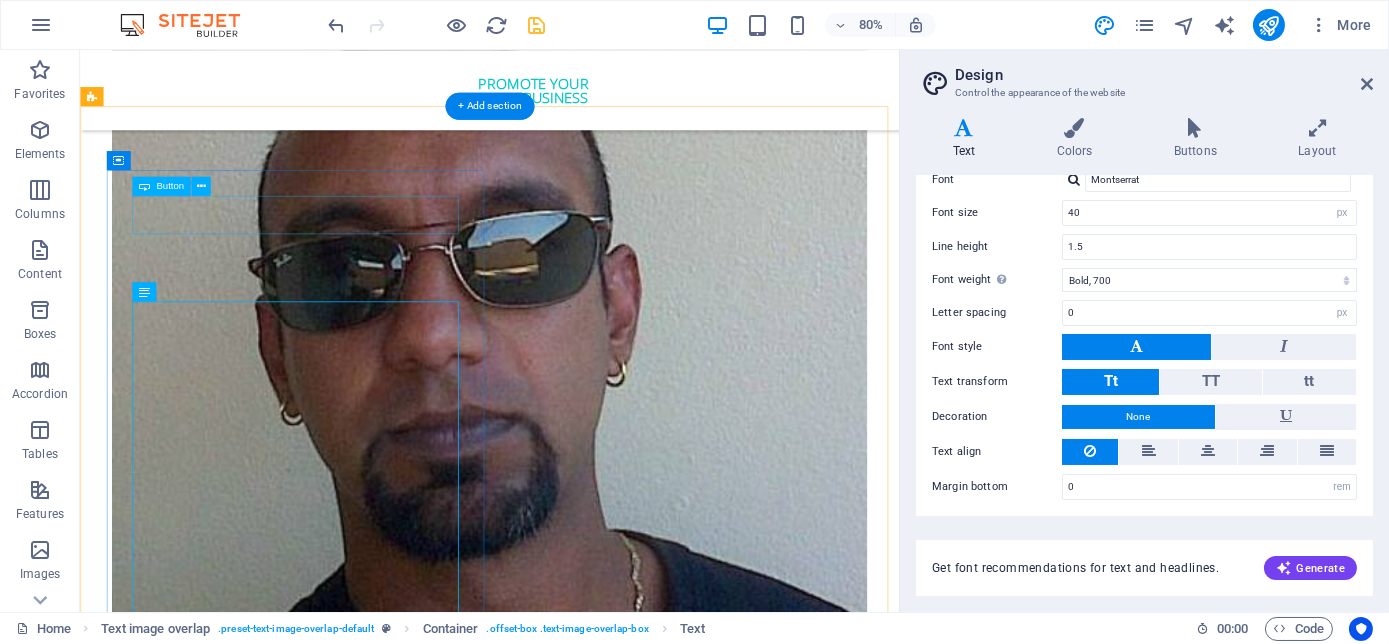 click on "ORder YOUR COPY NOW!" at bounding box center [356, 5949] 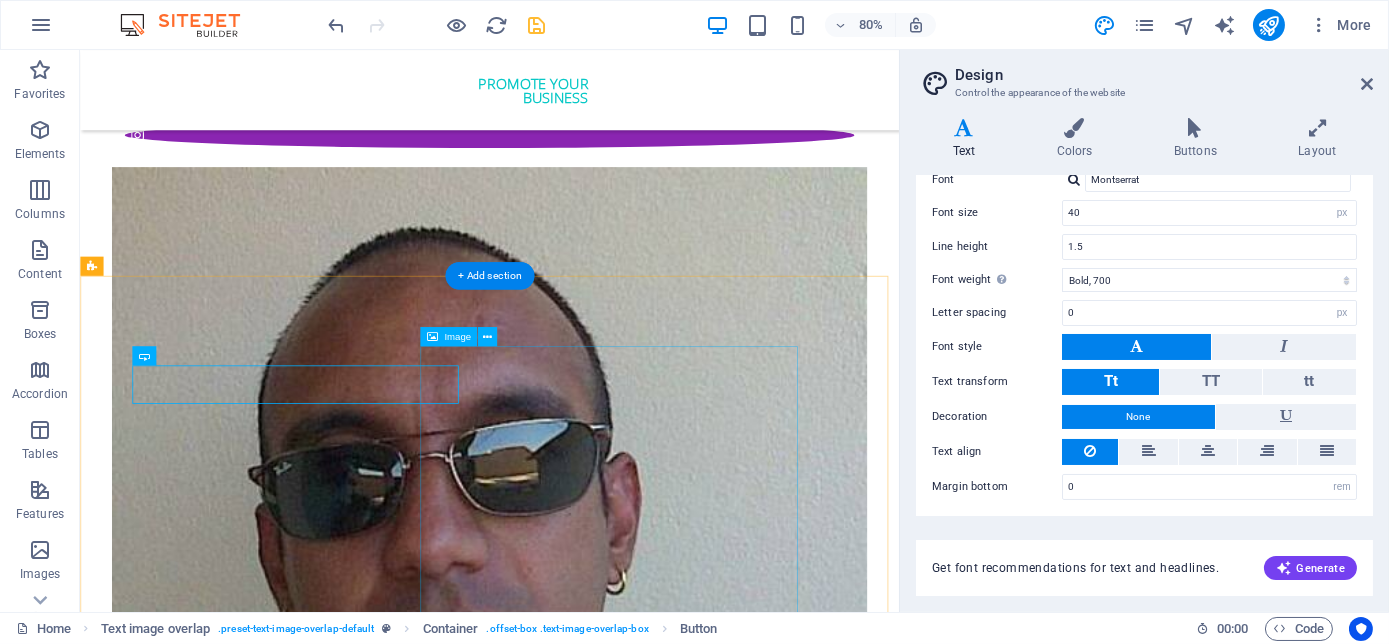 scroll, scrollTop: 5033, scrollLeft: 0, axis: vertical 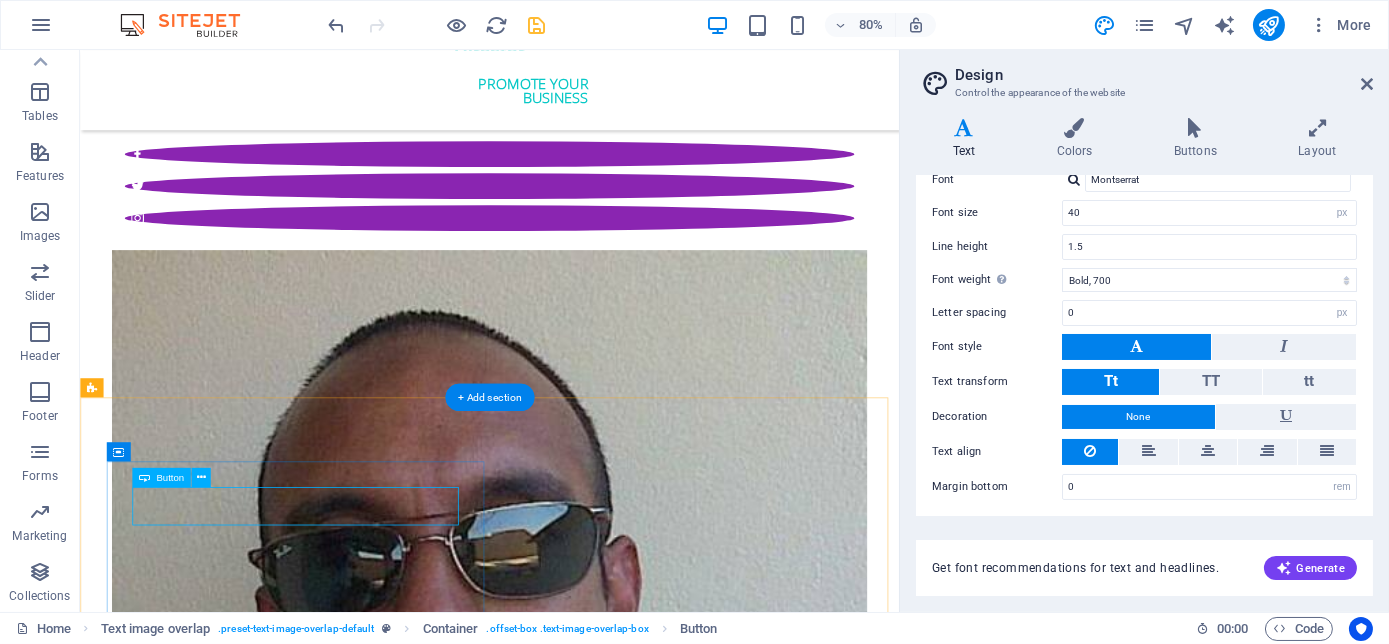click on "ORder YOUR COPY NOW!" at bounding box center (356, 6313) 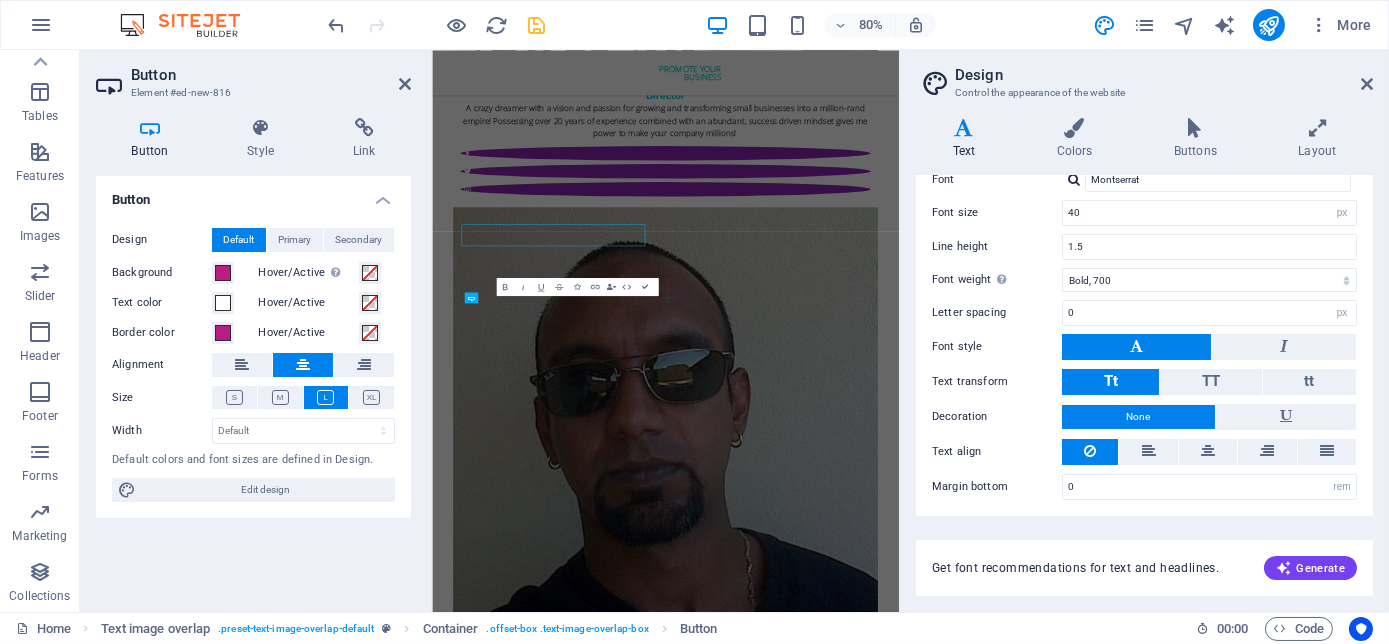 scroll, scrollTop: 5192, scrollLeft: 0, axis: vertical 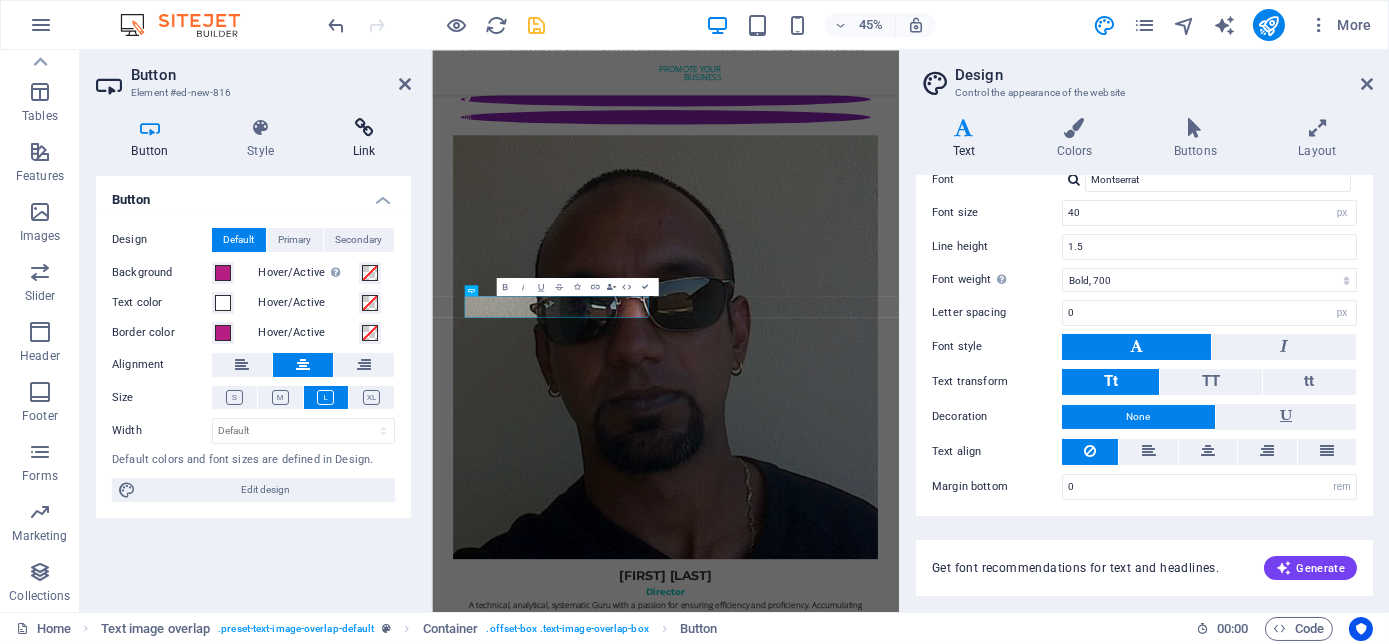 click at bounding box center [364, 128] 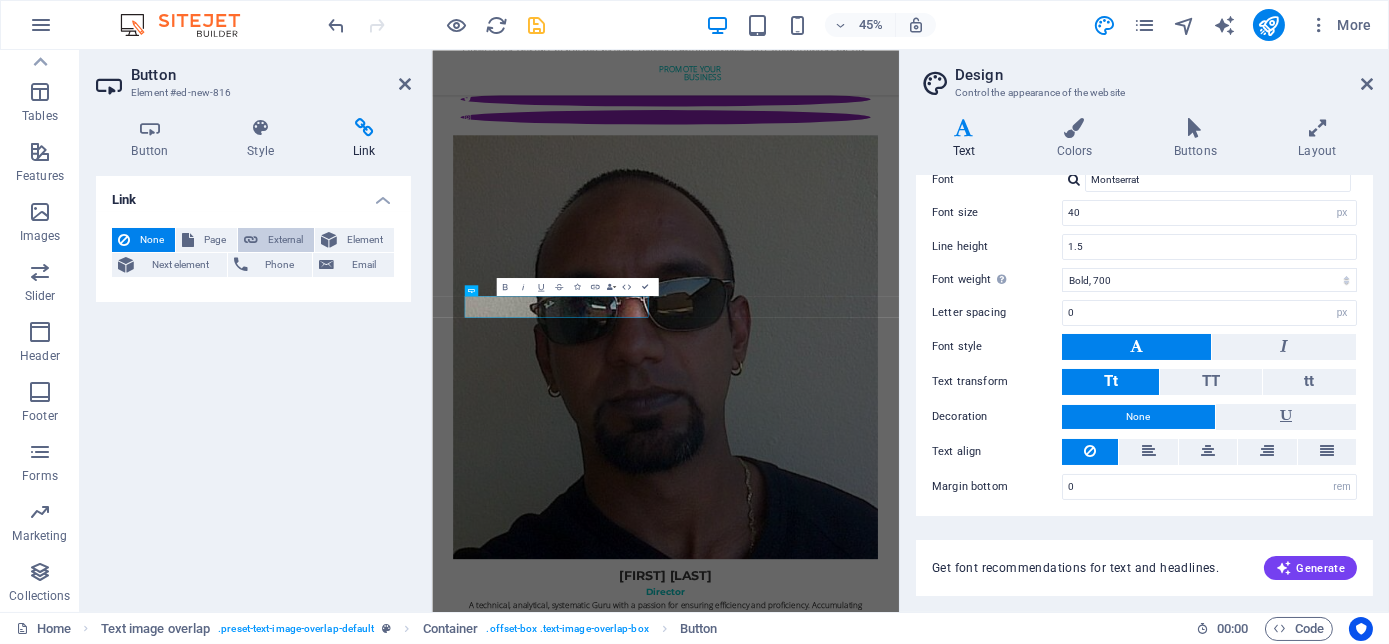click on "External" at bounding box center (286, 240) 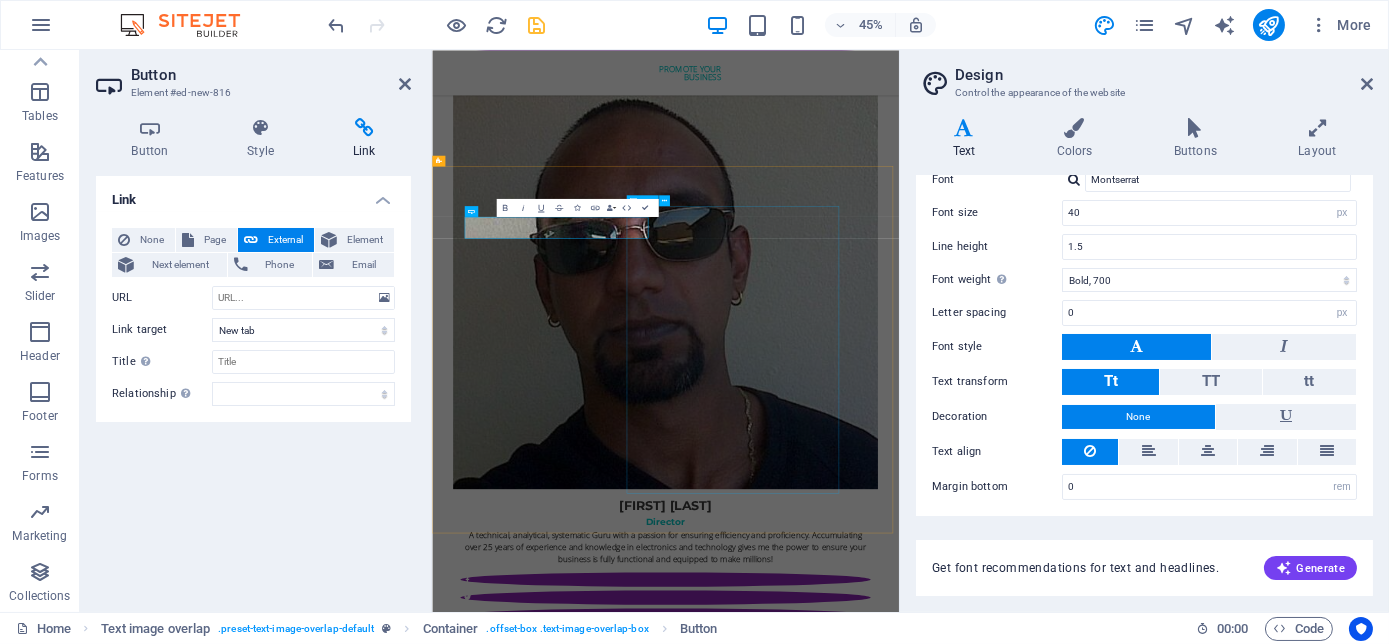 scroll, scrollTop: 5374, scrollLeft: 0, axis: vertical 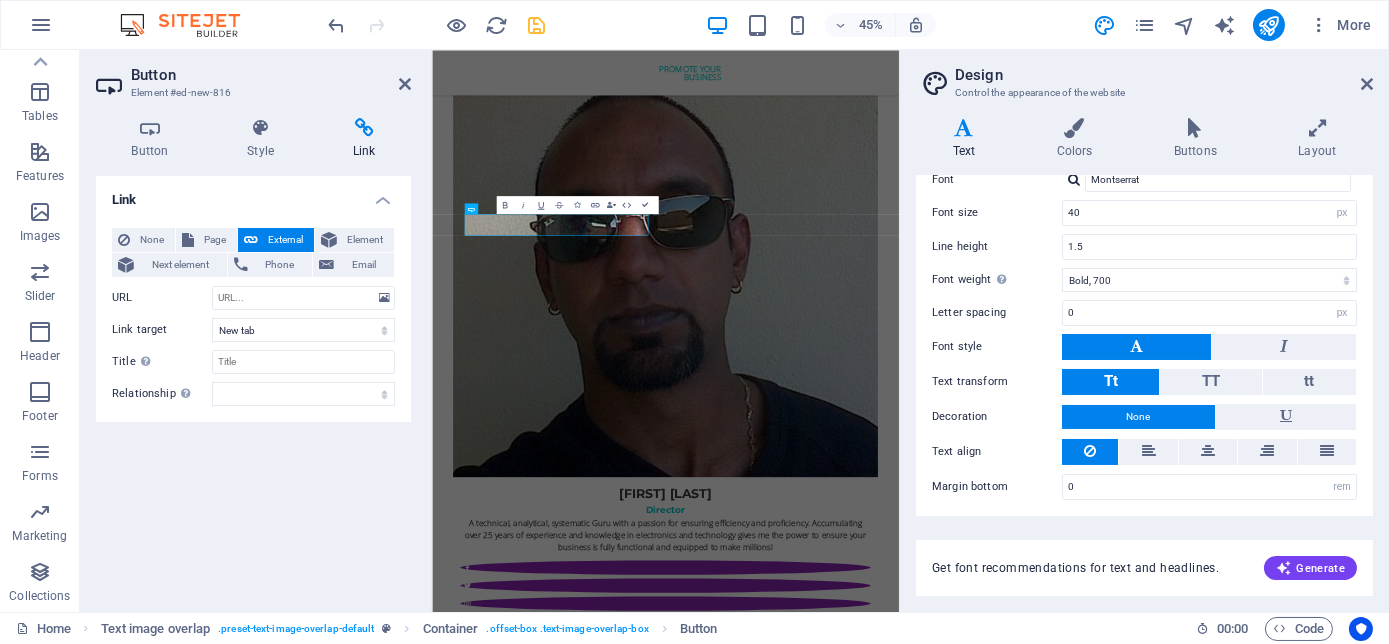 click on "Link None Page External Element Next element Phone Email Page Home Subpage Legal Notice Privacy Element
URL Phone Email Link target New tab Same tab Overlay Title Additional link description, should not be the same as the link text. The title is most often shown as a tooltip text when the mouse moves over the element. Leave empty if uncertain. Relationship Sets the  relationship of this link to the link target . For example, the value "nofollow" instructs search engines not to follow the link. Can be left empty. alternate author bookmark external help license next nofollow noreferrer noopener prev search tag" at bounding box center (253, 386) 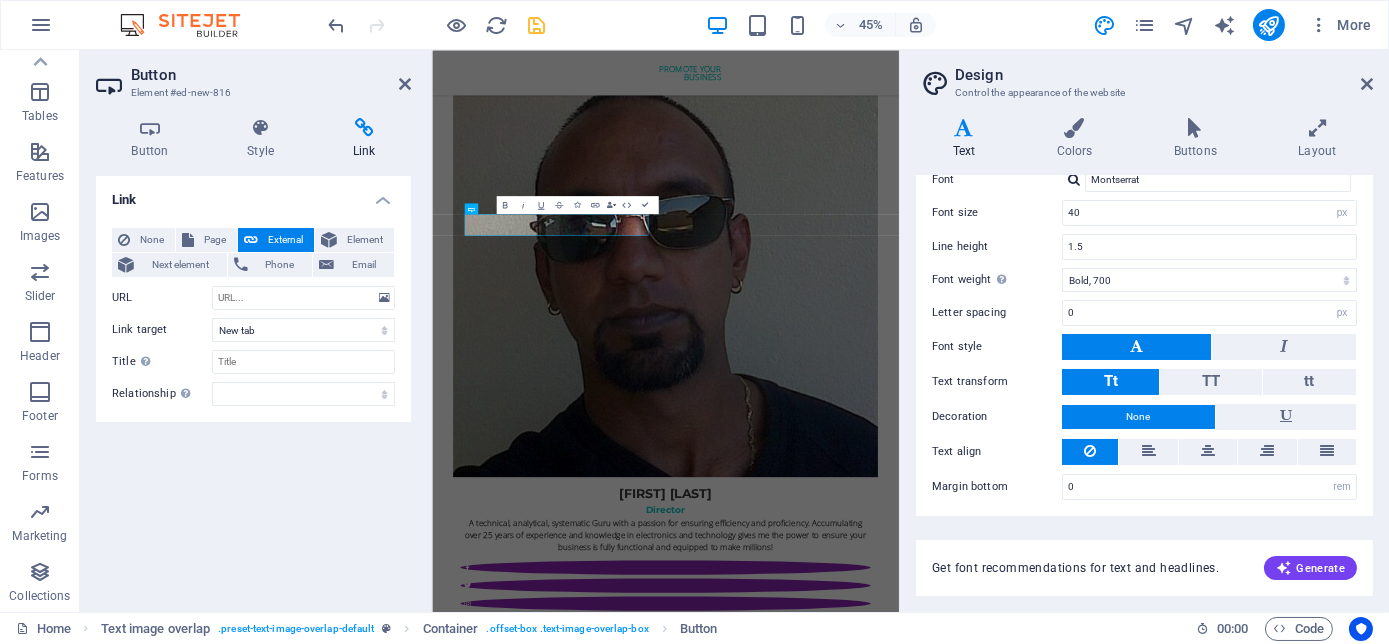 click on "Link None Page External Element Next element Phone Email Page Home Subpage Legal Notice Privacy Element
URL Phone Email Link target New tab Same tab Overlay Title Additional link description, should not be the same as the link text. The title is most often shown as a tooltip text when the mouse moves over the element. Leave empty if uncertain. Relationship Sets the  relationship of this link to the link target . For example, the value "nofollow" instructs search engines not to follow the link. Can be left empty. alternate author bookmark external help license next nofollow noreferrer noopener prev search tag" at bounding box center (253, 386) 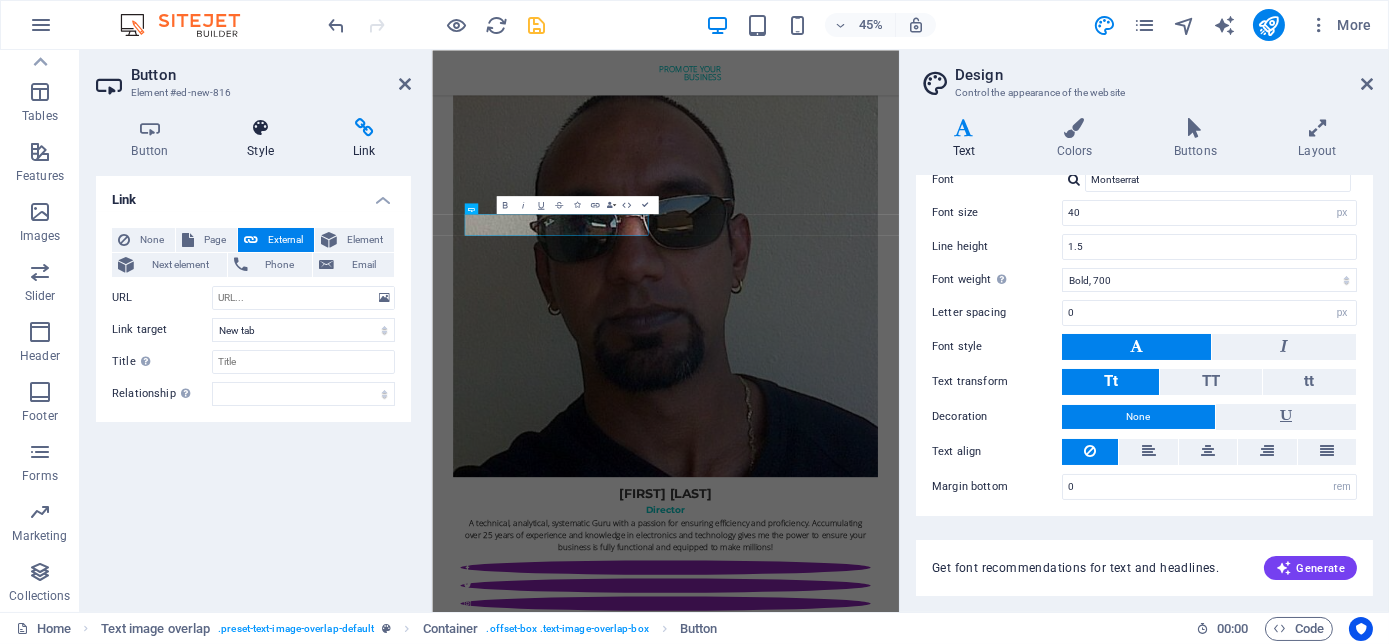 click at bounding box center [261, 128] 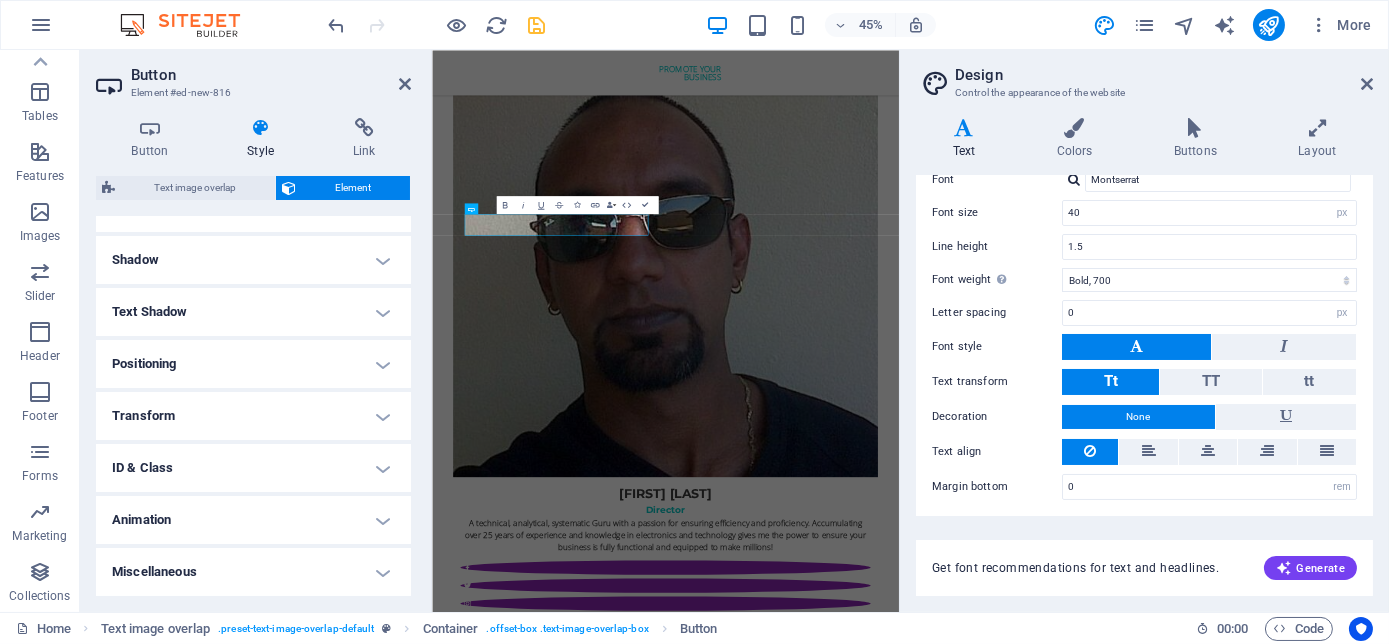 scroll, scrollTop: 284, scrollLeft: 0, axis: vertical 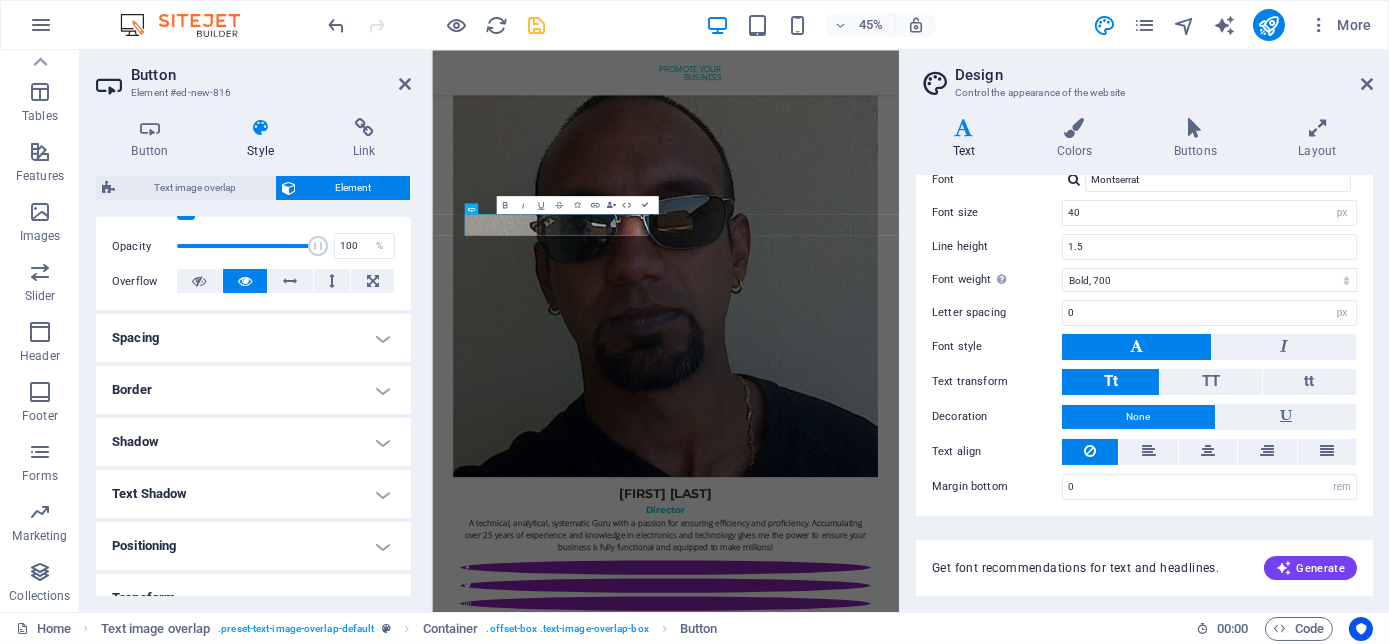click on "Spacing" at bounding box center [253, 338] 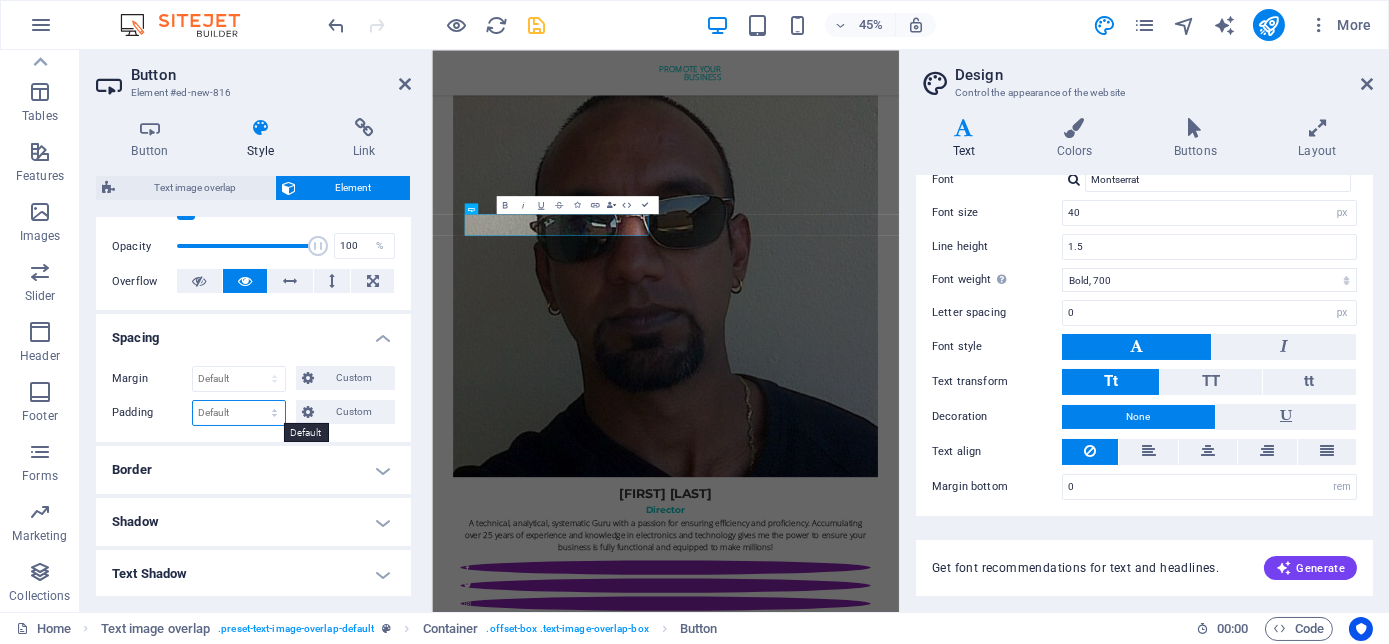 click on "Default px rem % vh vw Custom" at bounding box center [239, 413] 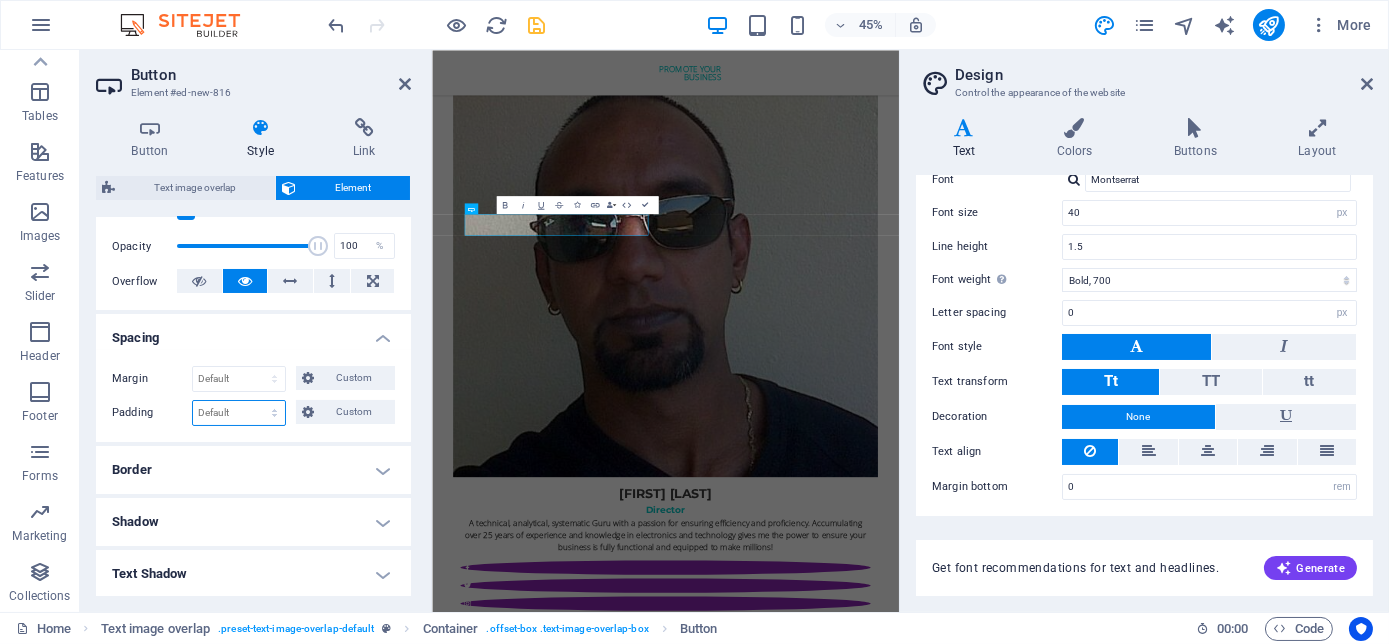 click on "Default px rem % vh vw Custom" at bounding box center [239, 413] 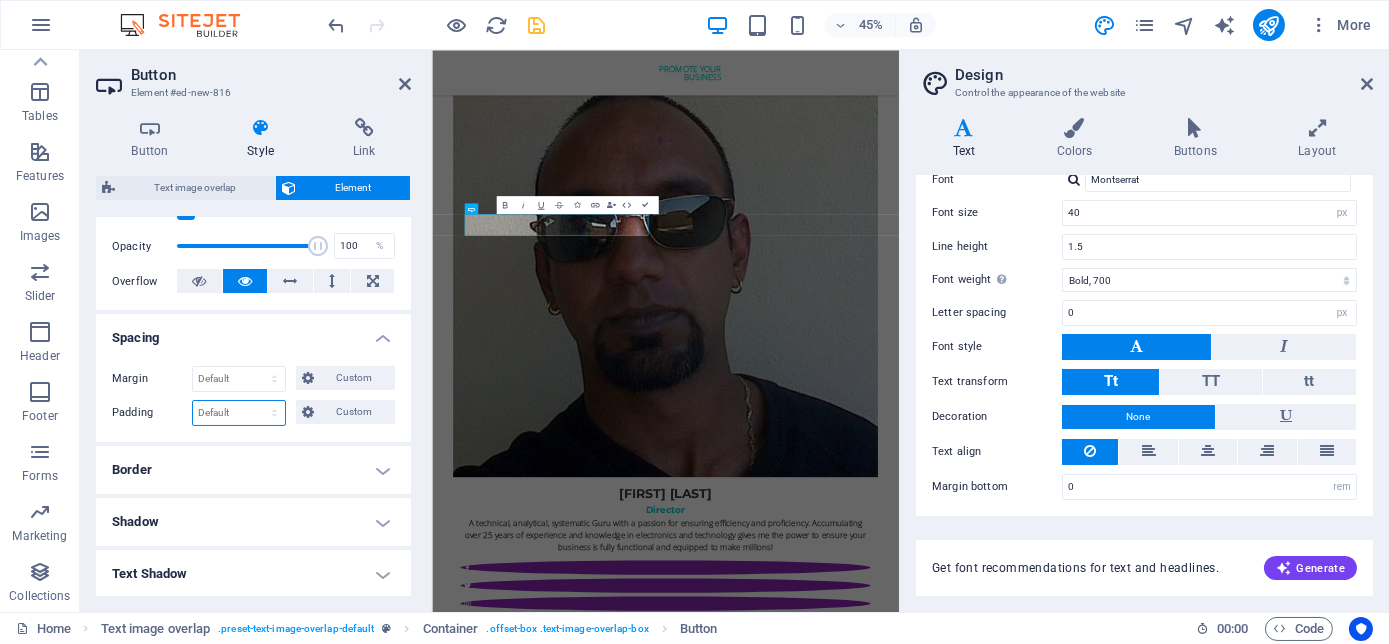 select on "%" 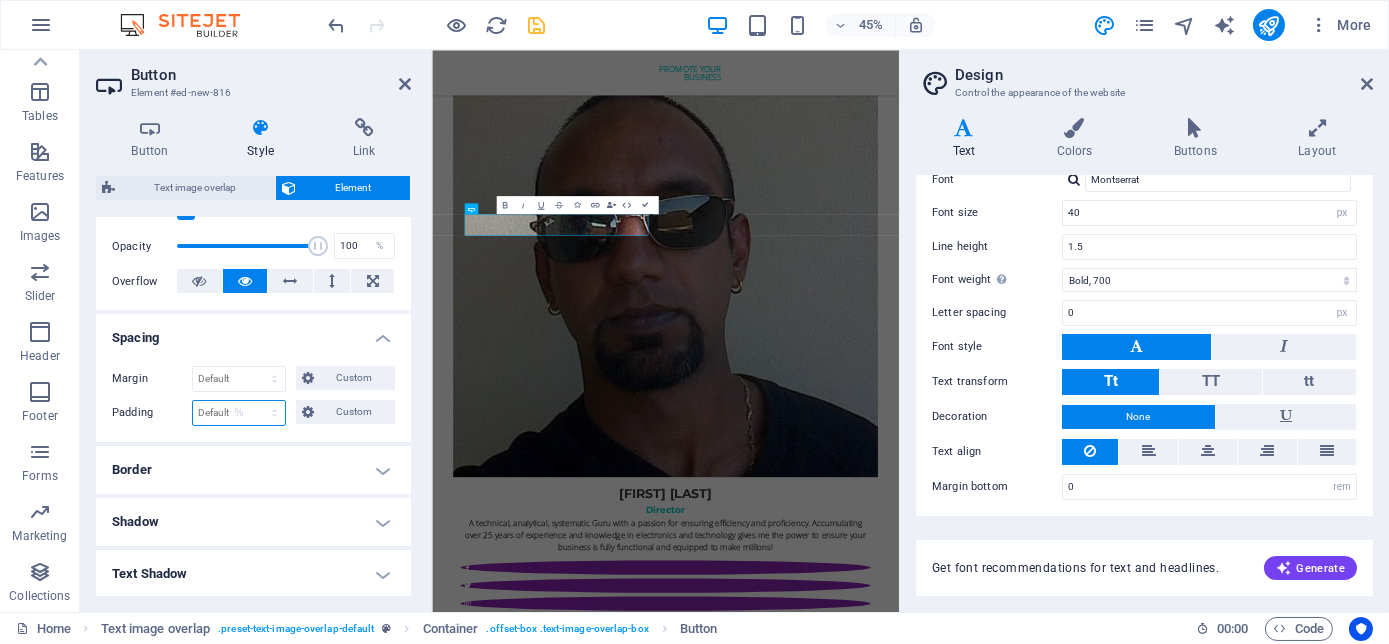 click on "Default px rem % vh vw Custom" at bounding box center [239, 413] 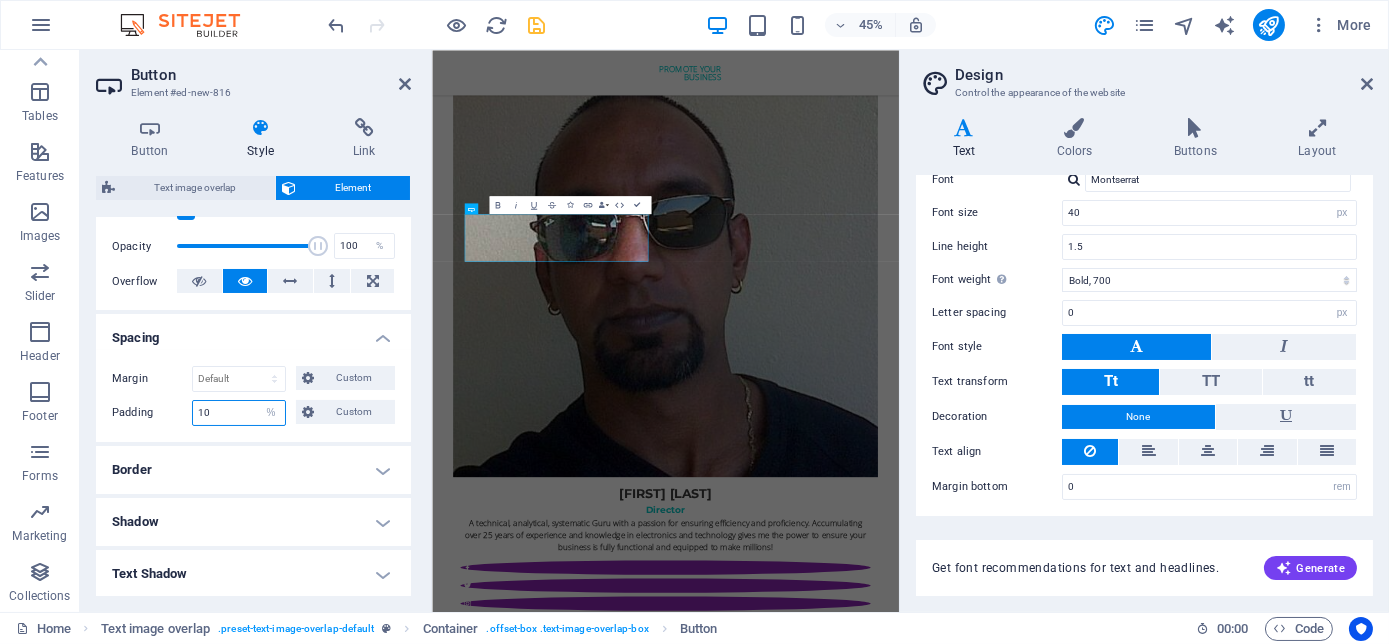 drag, startPoint x: 216, startPoint y: 409, endPoint x: 173, endPoint y: 408, distance: 43.011627 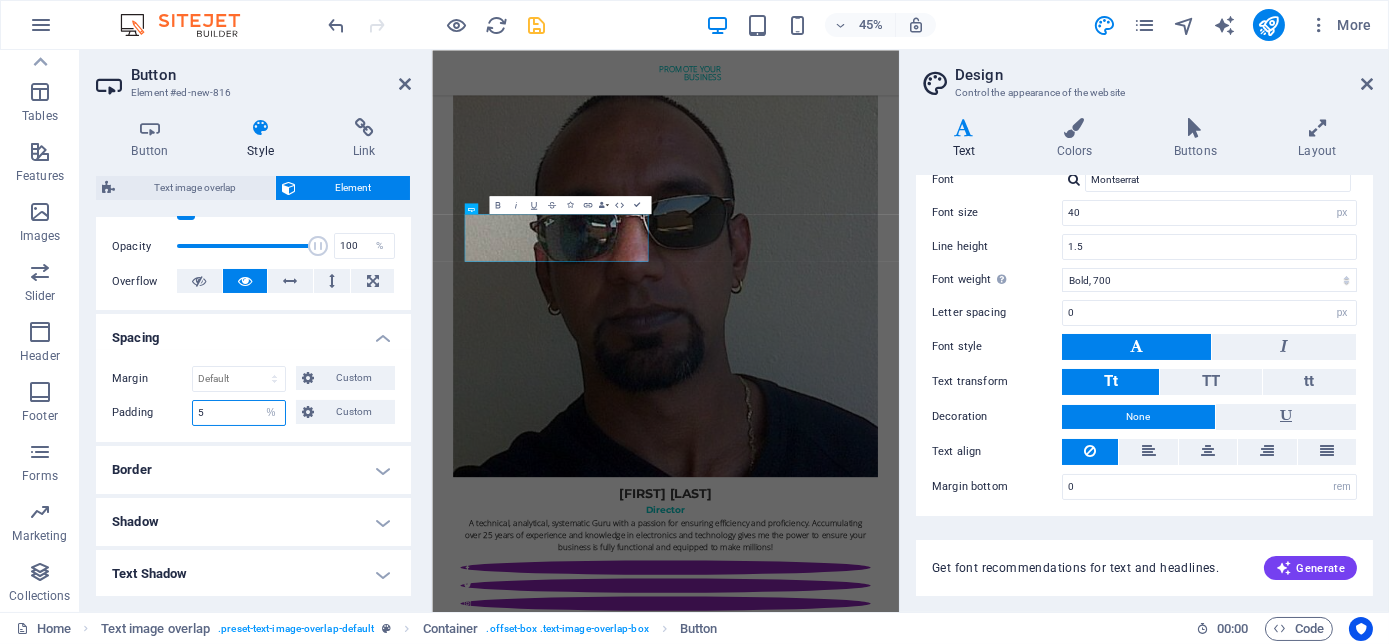 type on "5" 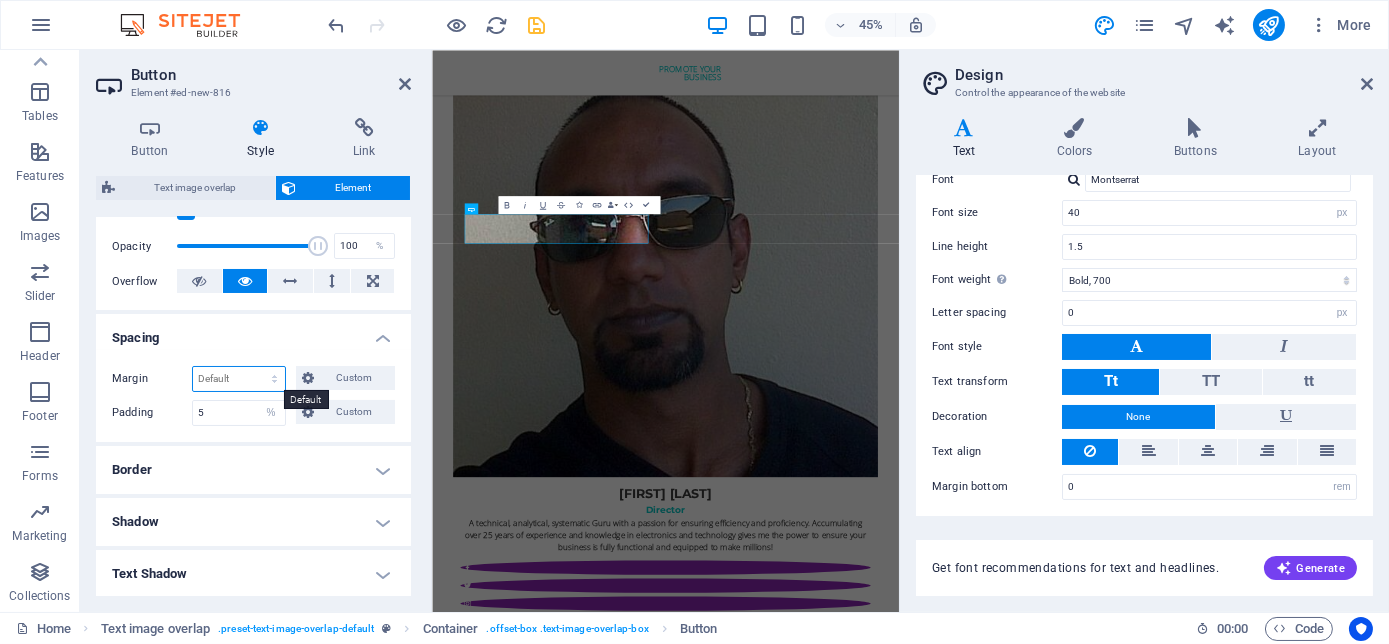 click on "Default auto px % rem vw vh Custom" at bounding box center (239, 379) 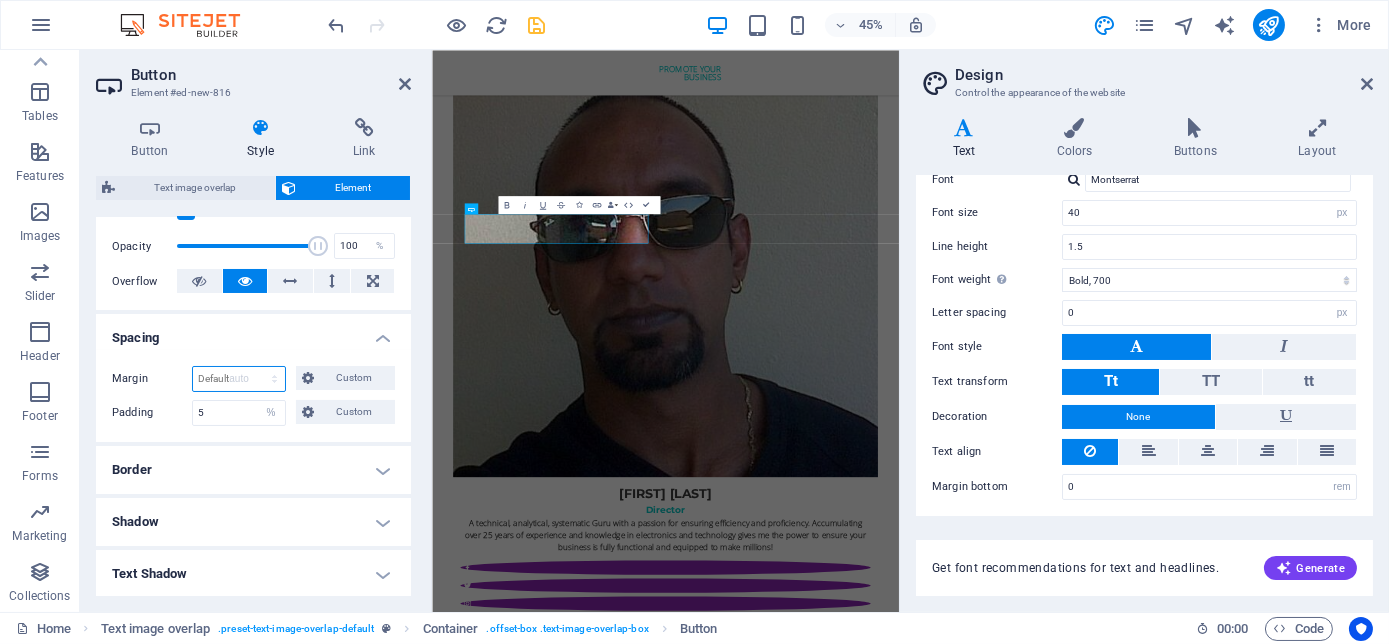 click on "Default auto px % rem vw vh Custom" at bounding box center (239, 379) 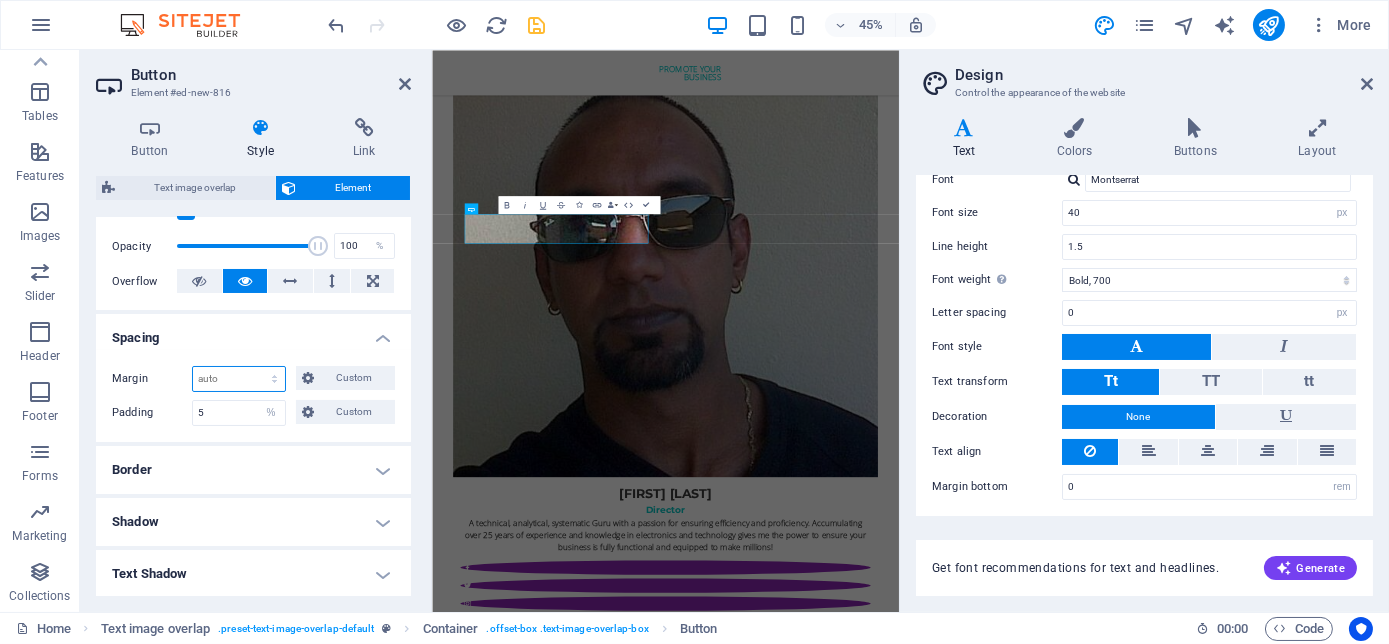click on "Default auto px % rem vw vh Custom" at bounding box center (239, 379) 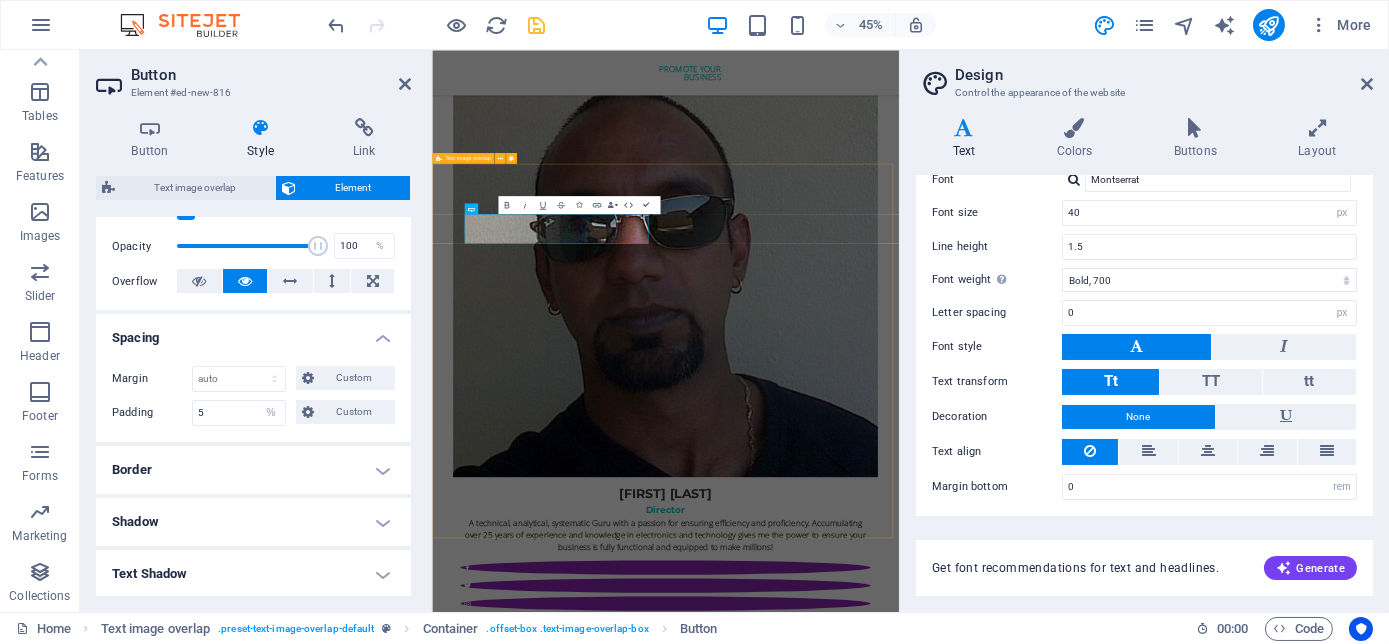 click on "ORder YOUR COPY NOW! The Millennial Success Code THE MILLENNIAL SUCCESS CODE - Inspire, Enlighten, Transform, is a powerful book that speaks directly to the hearts and minds of our youth. Through authentic storytelling and transformative principles, [FIRST] [LAST] empowers the youth to rise above limitations, discover their inner purpose, and take control of their future. Rooted in mindset mastery, emotional intelligence and resilience, this book is a brilliant tool for realising their true potential and cultivating their lifelong success. It includes powerful success principles, a success mindset framework, daily mantras, and reflective exercises designed to challenge limiting beliefs and build self-awareness. It serves as a bridge between formal education and the real world readiness, inspiring students to lead lives of impact and intention." at bounding box center (950, 7002) 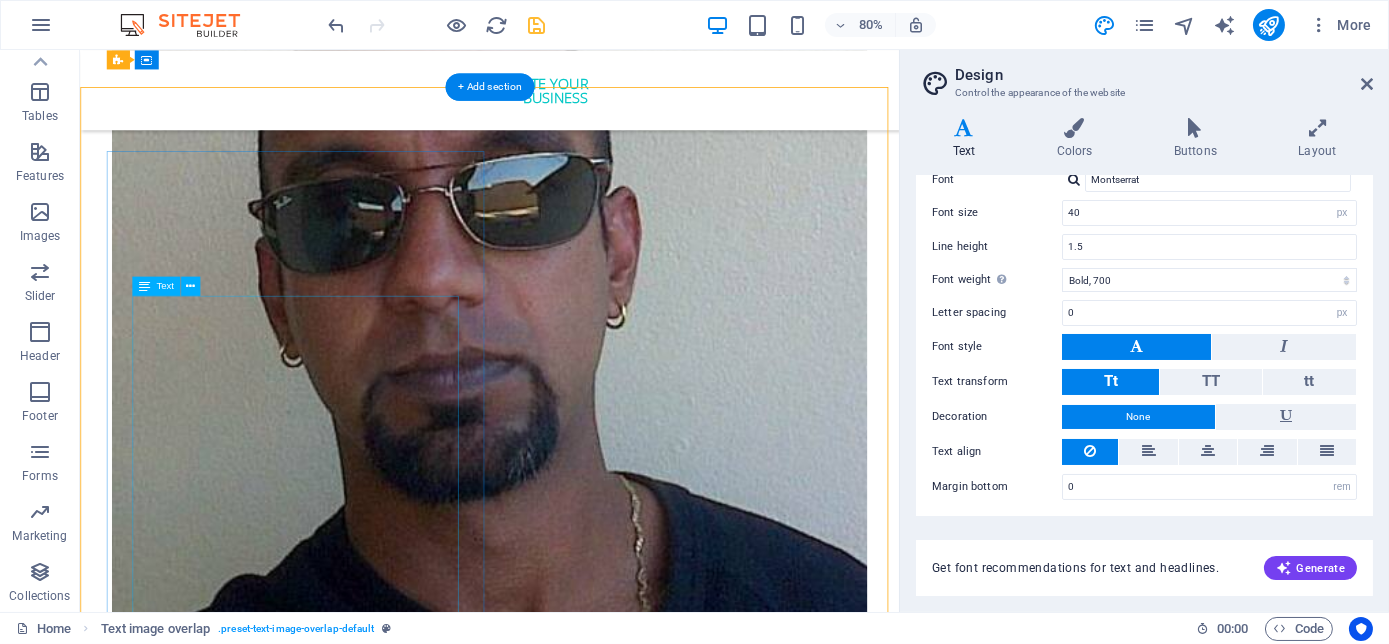 scroll, scrollTop: 5397, scrollLeft: 0, axis: vertical 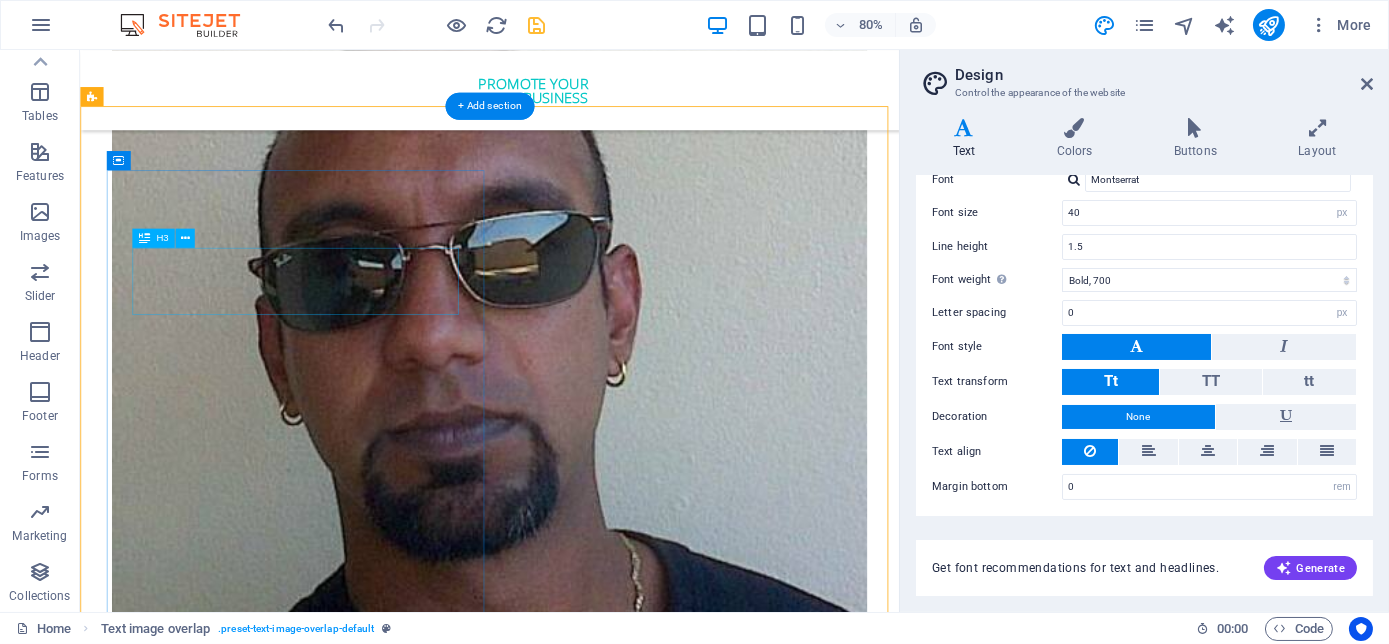 click on "The Millennial Success Code" at bounding box center [356, 6032] 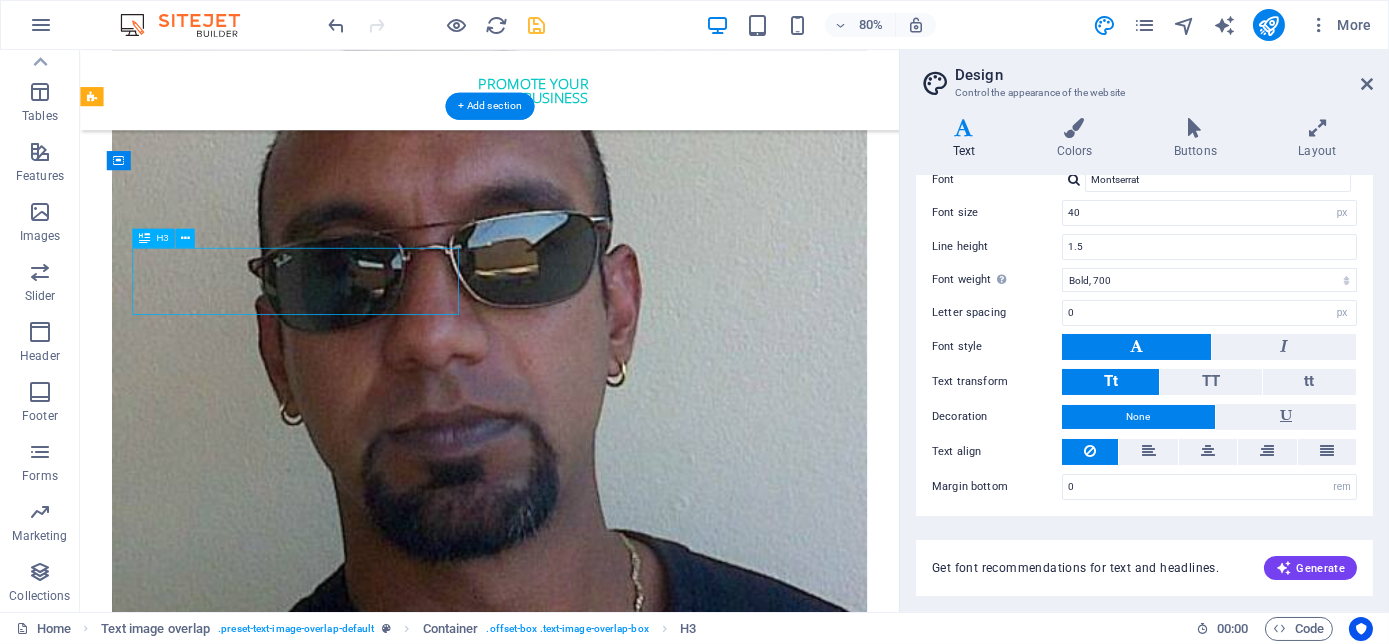 click on "The Millennial Success Code" at bounding box center [356, 6032] 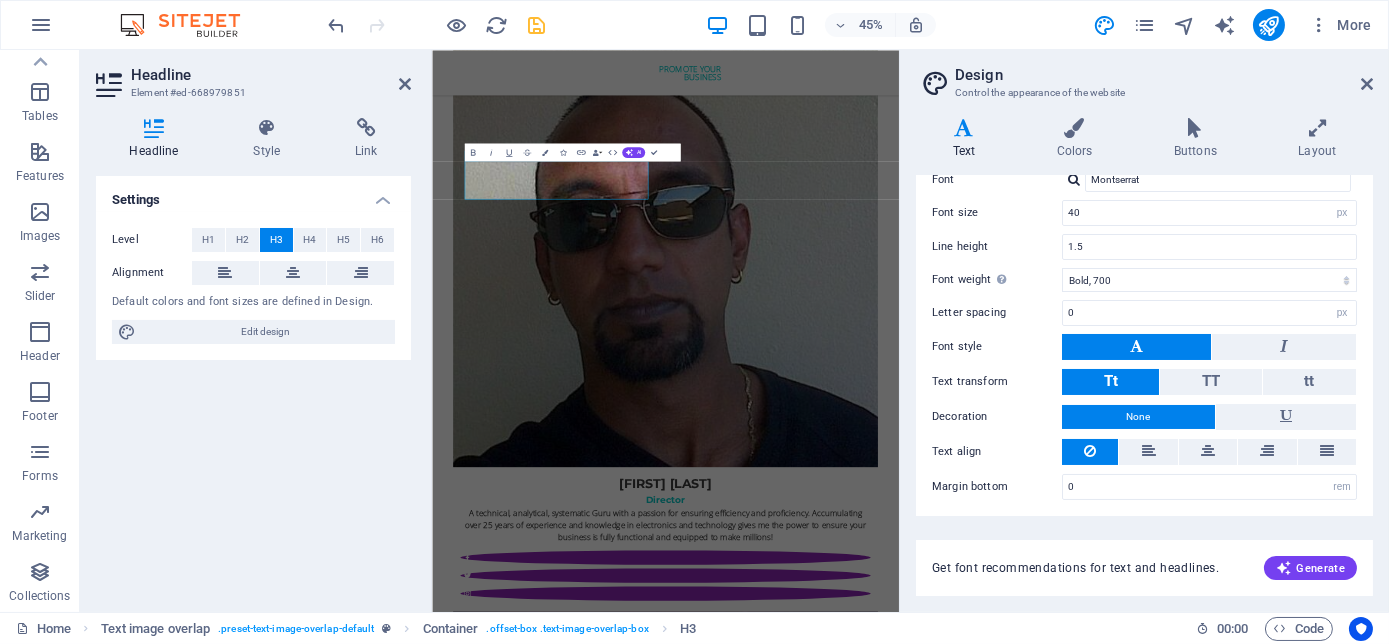 scroll, scrollTop: 5556, scrollLeft: 0, axis: vertical 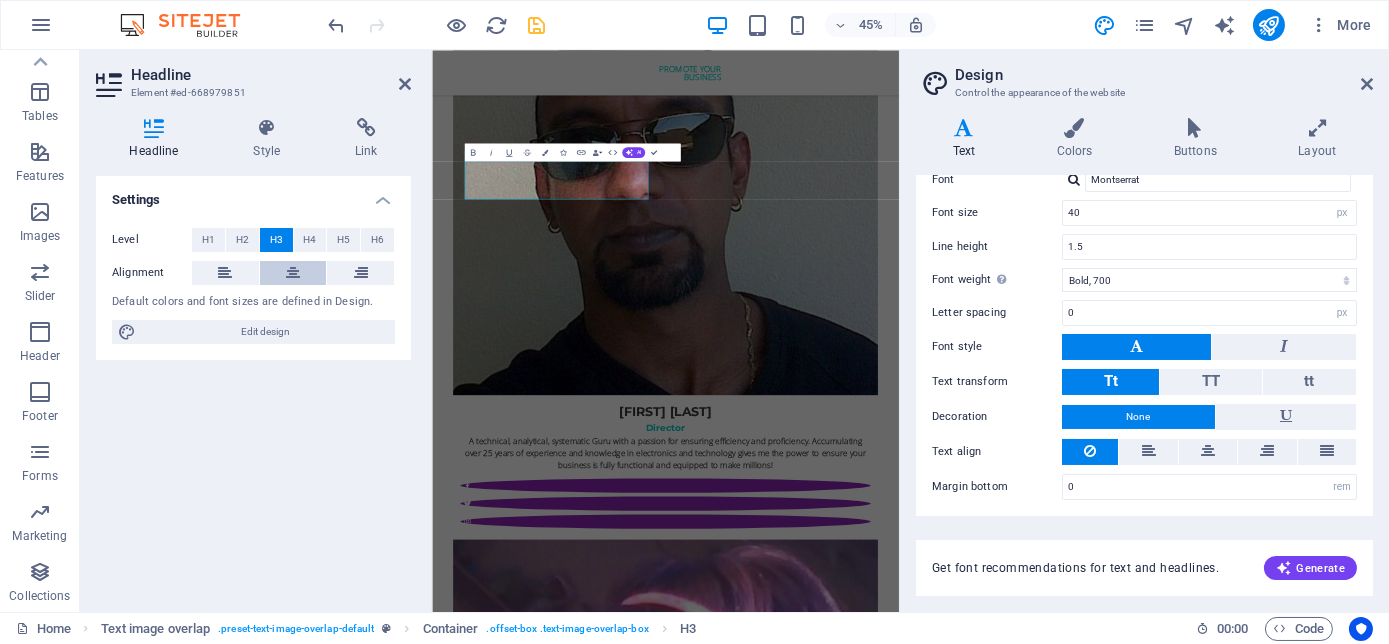 click at bounding box center [293, 273] 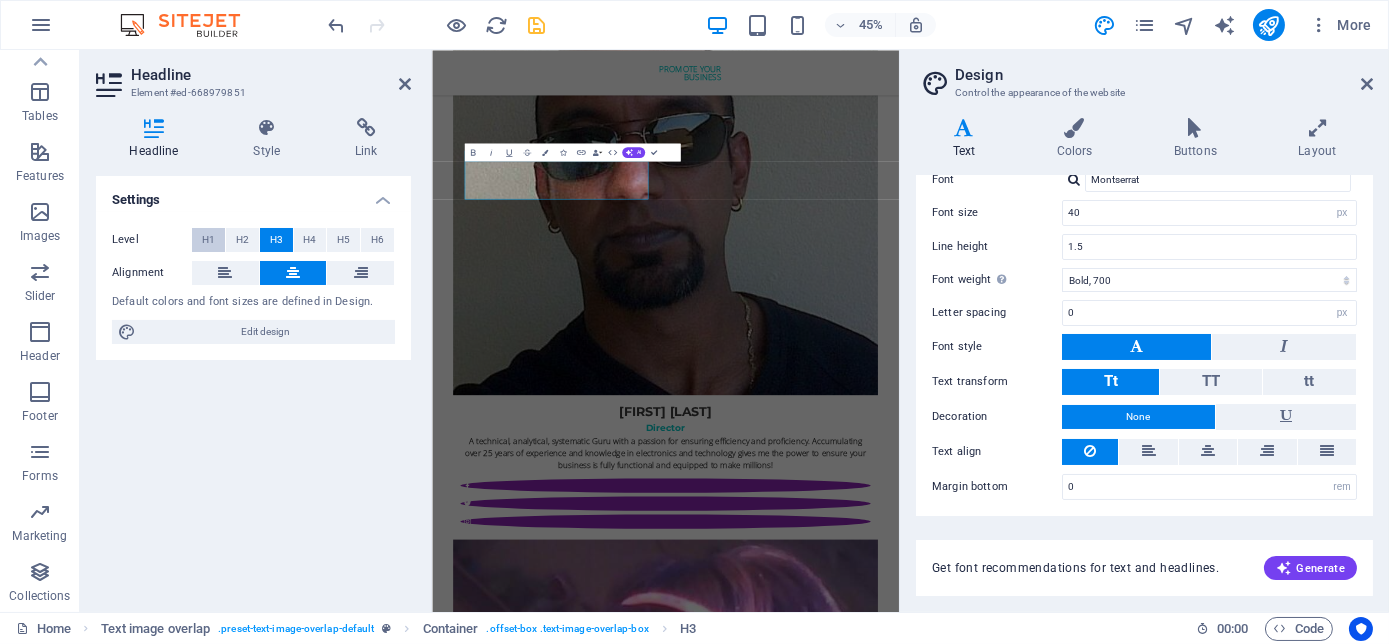 click on "H1" at bounding box center [208, 240] 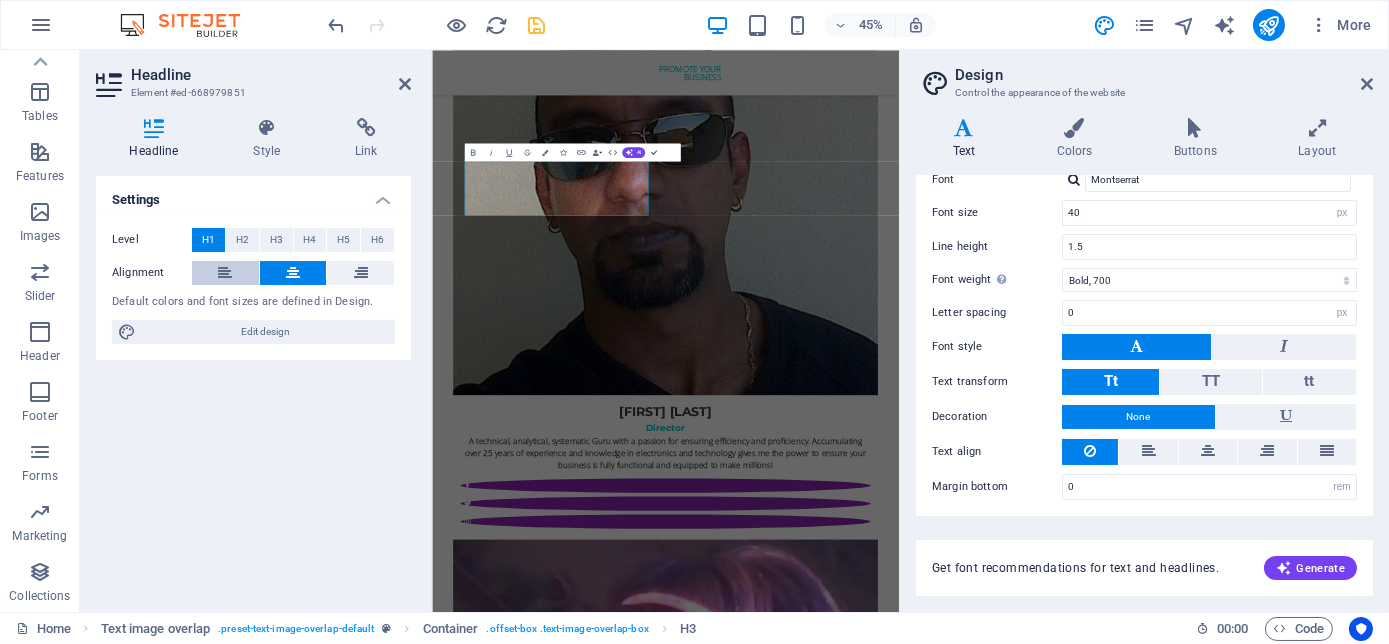 click at bounding box center (225, 273) 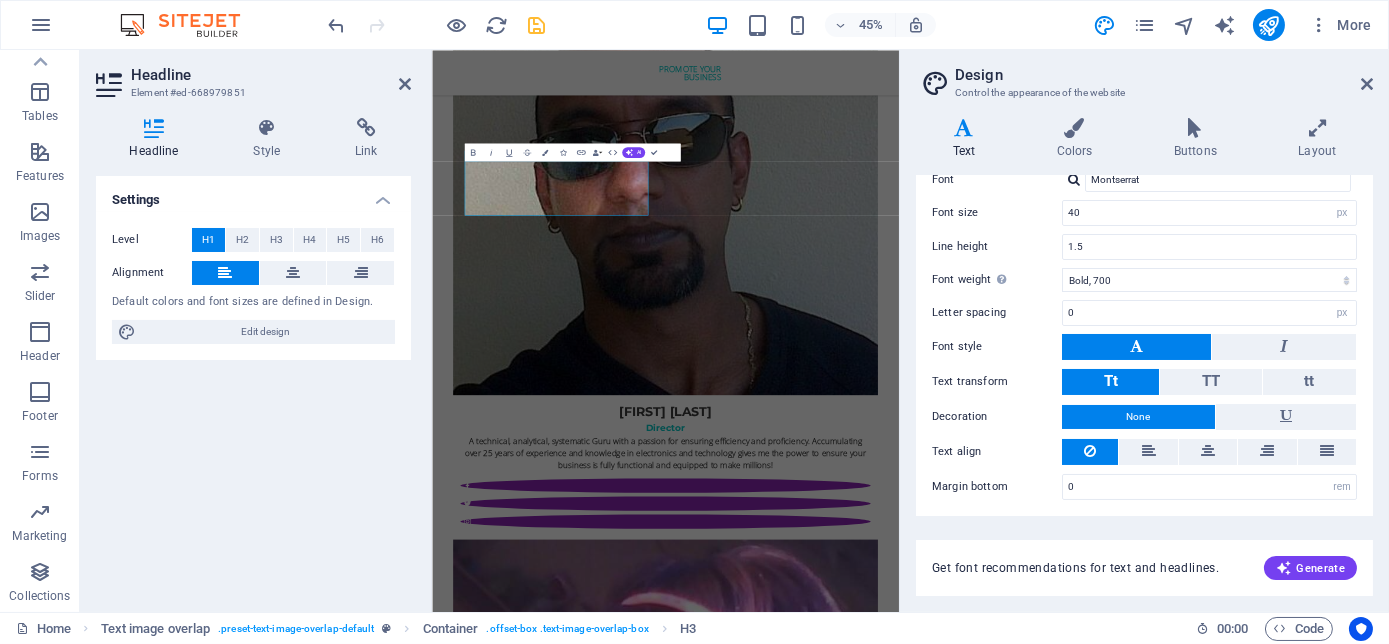 click at bounding box center (225, 273) 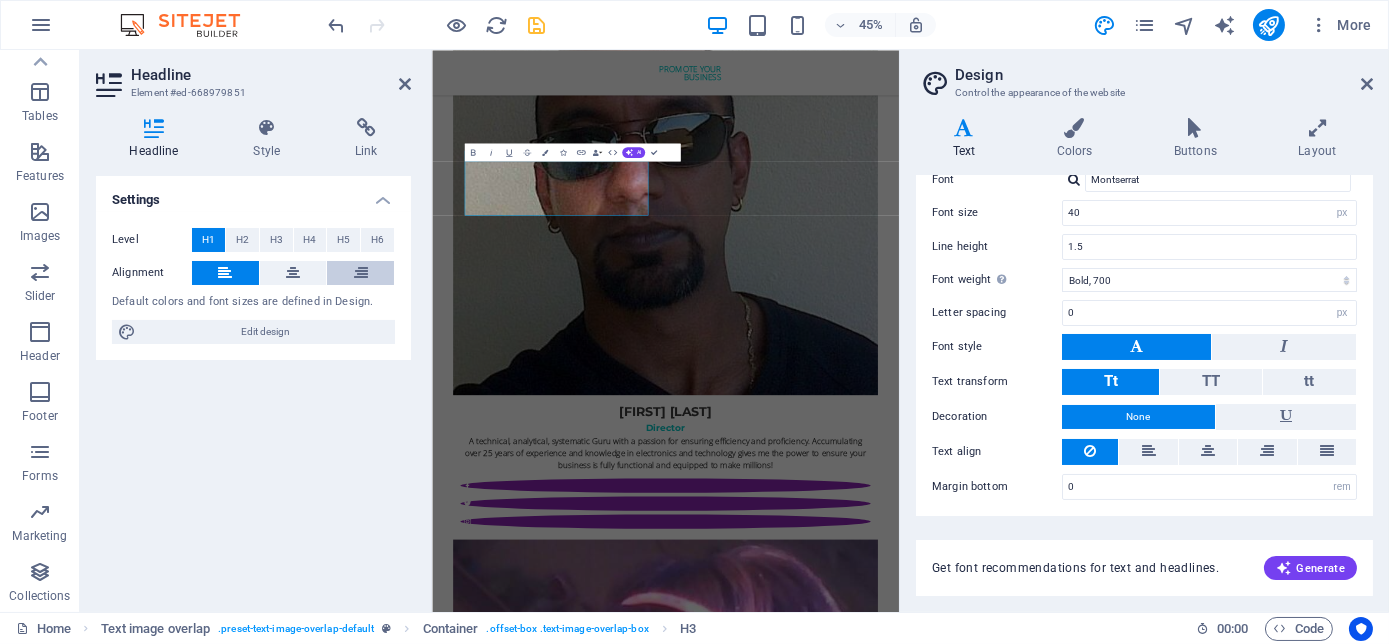 click at bounding box center (360, 273) 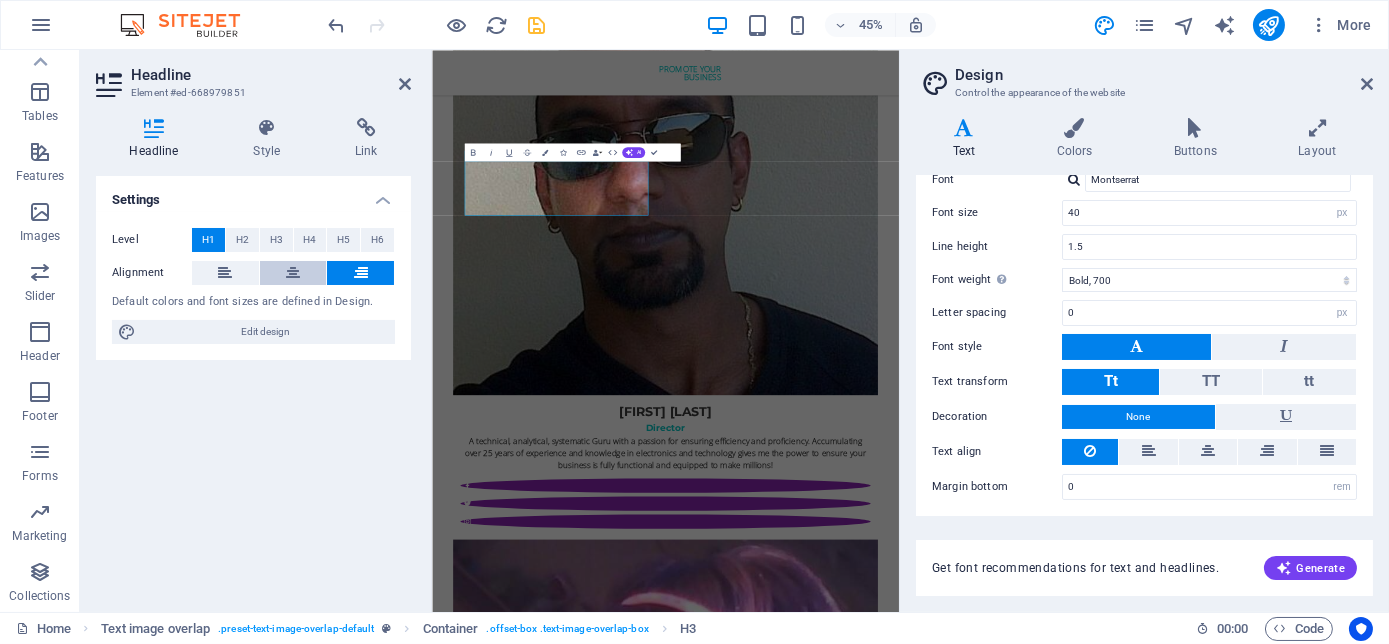 click at bounding box center (293, 273) 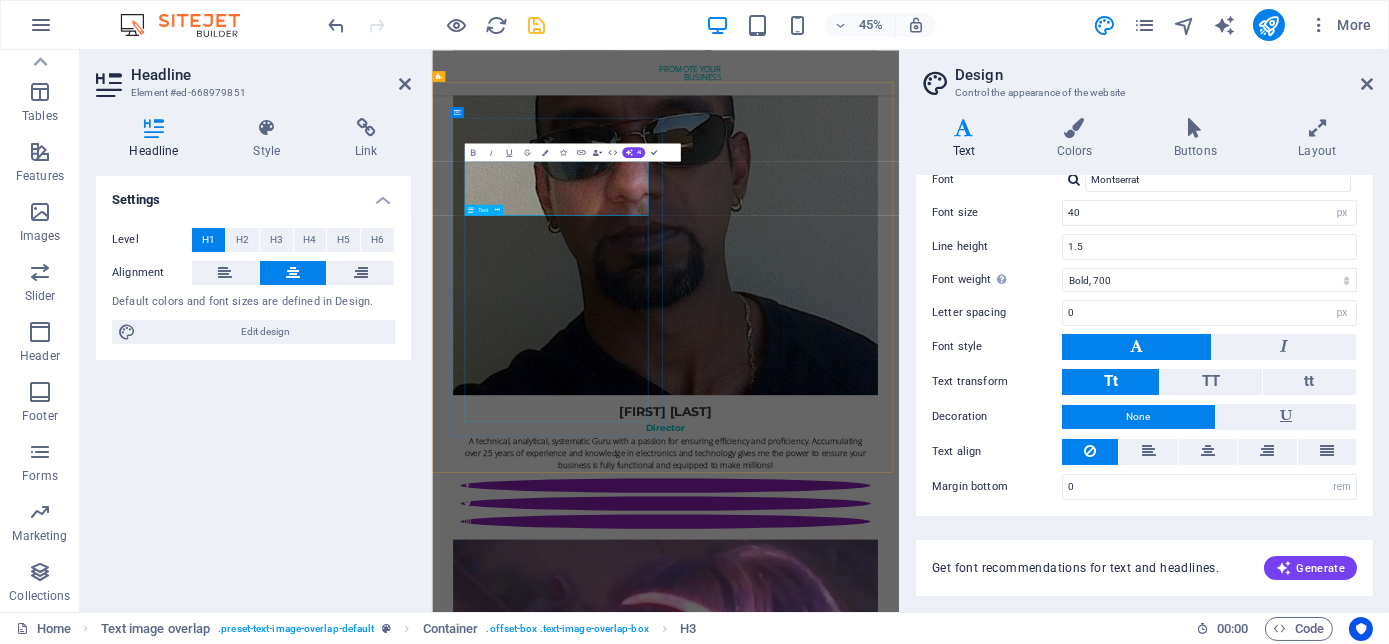 click on "THE MILLENNIAL SUCCESS CODE - Inspire, Enlighten, Transform, is a powerful book that speaks directly to the hearts and minds of our youth. Through authentic storytelling and transformative principles, [NAME] [LAST] empowers the youth to rise above limitations, discover their inner purpose, and take control of their future. Rooted in mindset mastery, emotional intelligence and resilience, this book is a brilliant tool for realising their true potential and cultivating their lifelong success. It includes powerful success principles, a success mindset framework, daily mantras, and reflective exercises designed to challenge limiting beliefs and build self-awareness. It serves as a bridge between formal education and the real world readiness, inspiring students to lead lives of impact and intention." at bounding box center (714, 6292) 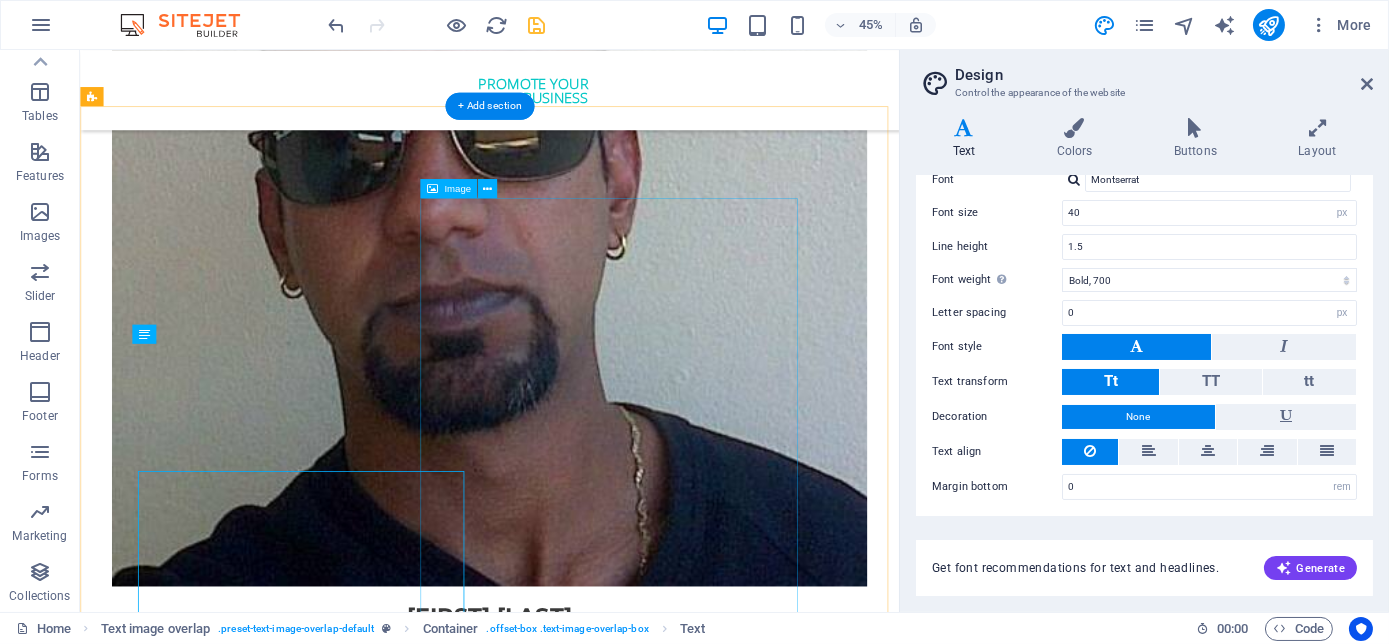 scroll, scrollTop: 5397, scrollLeft: 0, axis: vertical 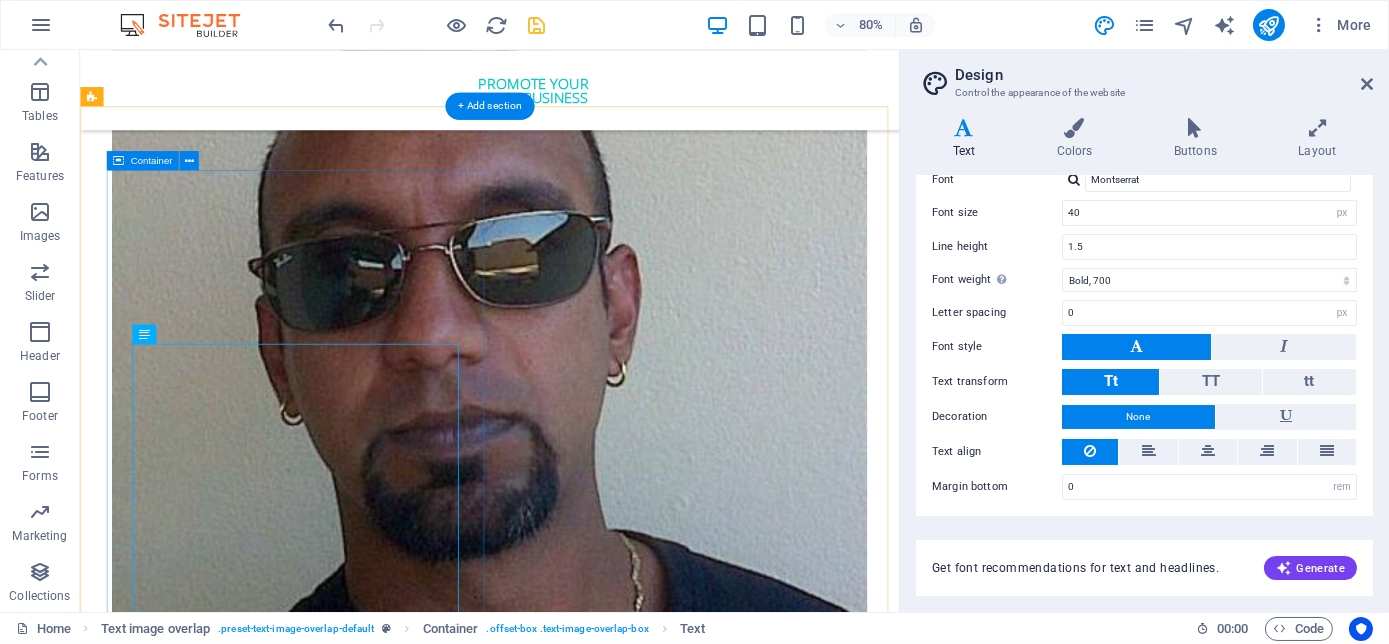 click on "ORder YOUR COPY NOW! The Millennial Success Code THE MILLENNIAL SUCCESS CODE - Inspire, Enlighten, Transform, is a powerful book that speaks directly to the hearts and minds of our youth. Through authentic storytelling and transformative principles, [FIRST] [LAST] empowers the youth to rise above limitations, discover their inner purpose, and take control of their future. Rooted in mindset mastery, emotional intelligence and resilience, this book is a brilliant tool for realising their true potential and cultivating their lifelong success. It includes powerful success principles, a success mindset framework, daily mantras, and reflective exercises designed to challenge limiting beliefs and build self-awareness. It serves as a bridge between formal education and the real world readiness, inspiring students to lead lives of impact and intention." at bounding box center [356, 6260] 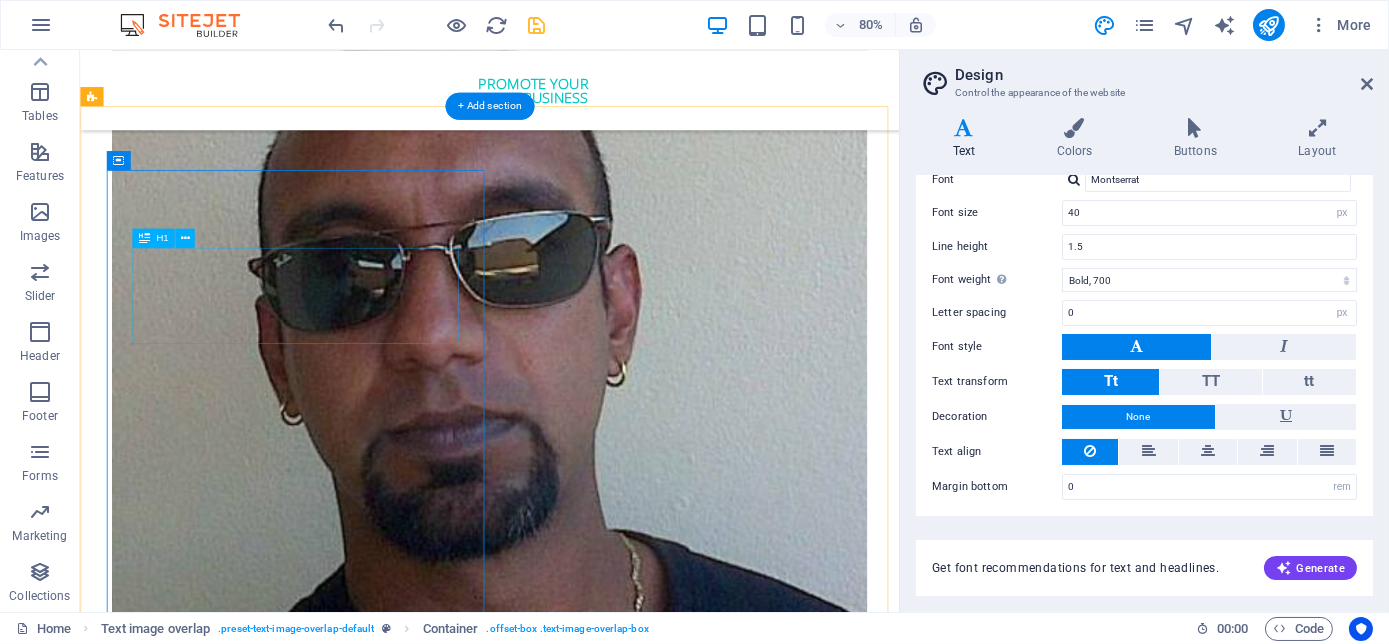 click on "The Millennial Success Code" at bounding box center (356, 6050) 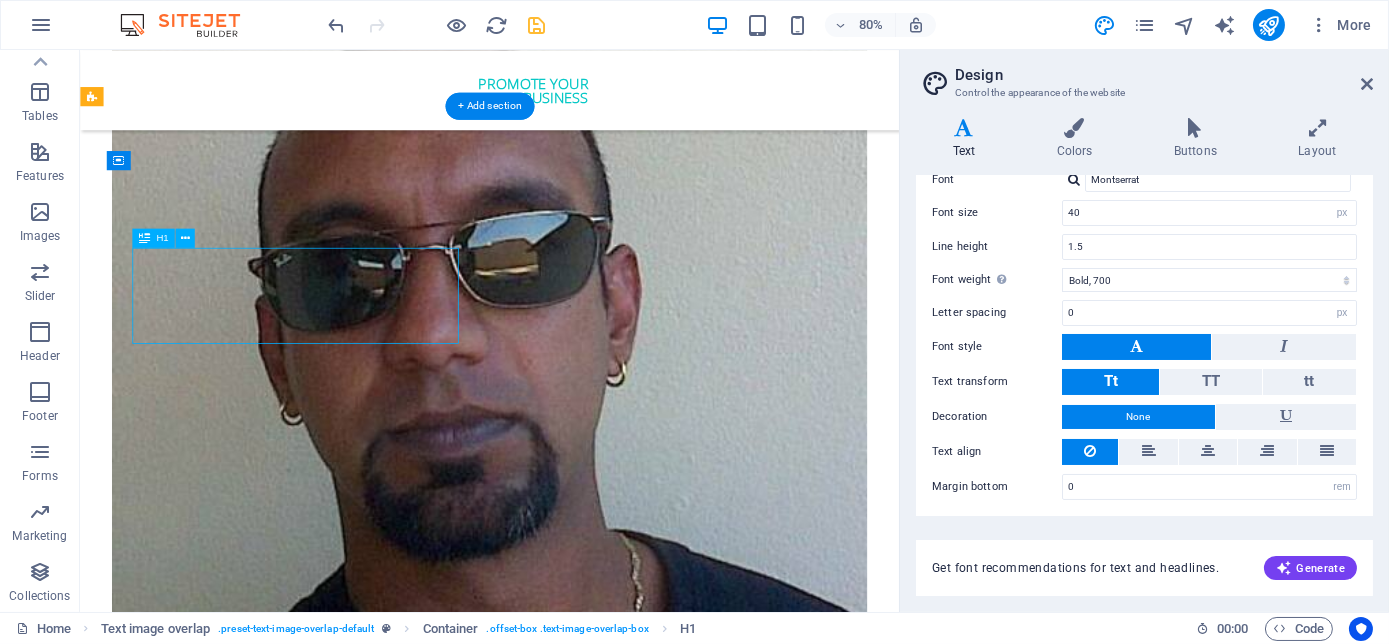 click on "The Millennial Success Code" at bounding box center (356, 6050) 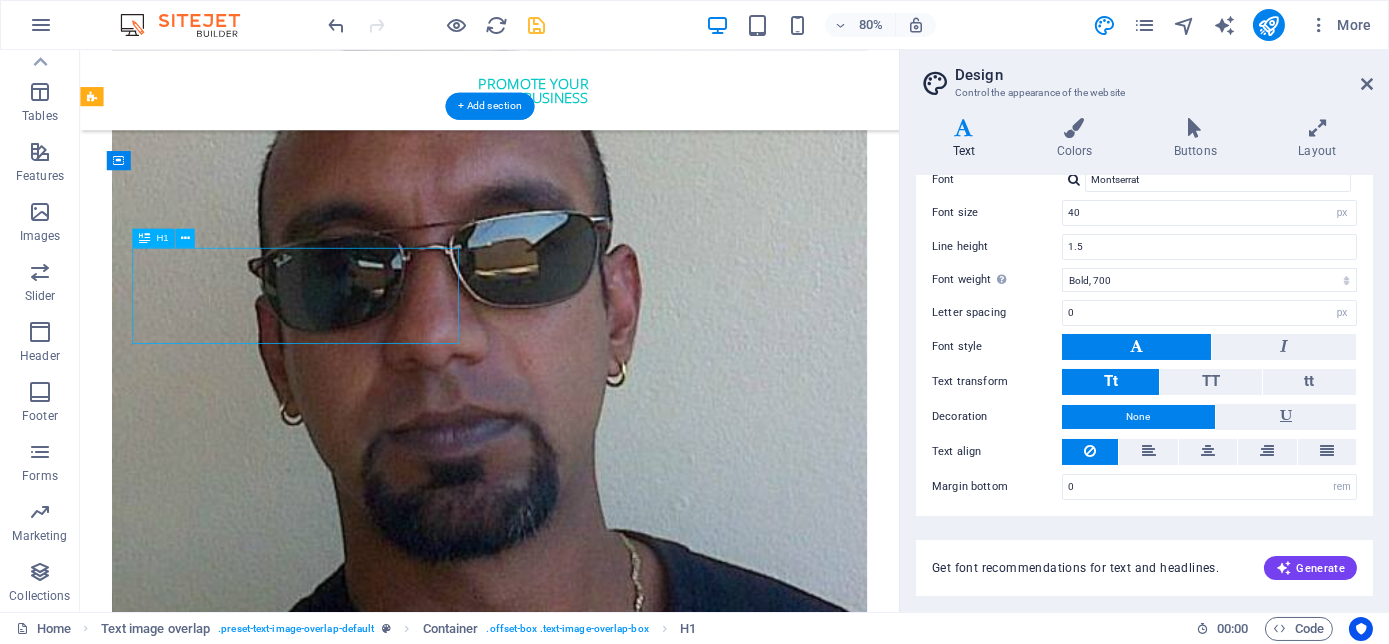 scroll, scrollTop: 5556, scrollLeft: 0, axis: vertical 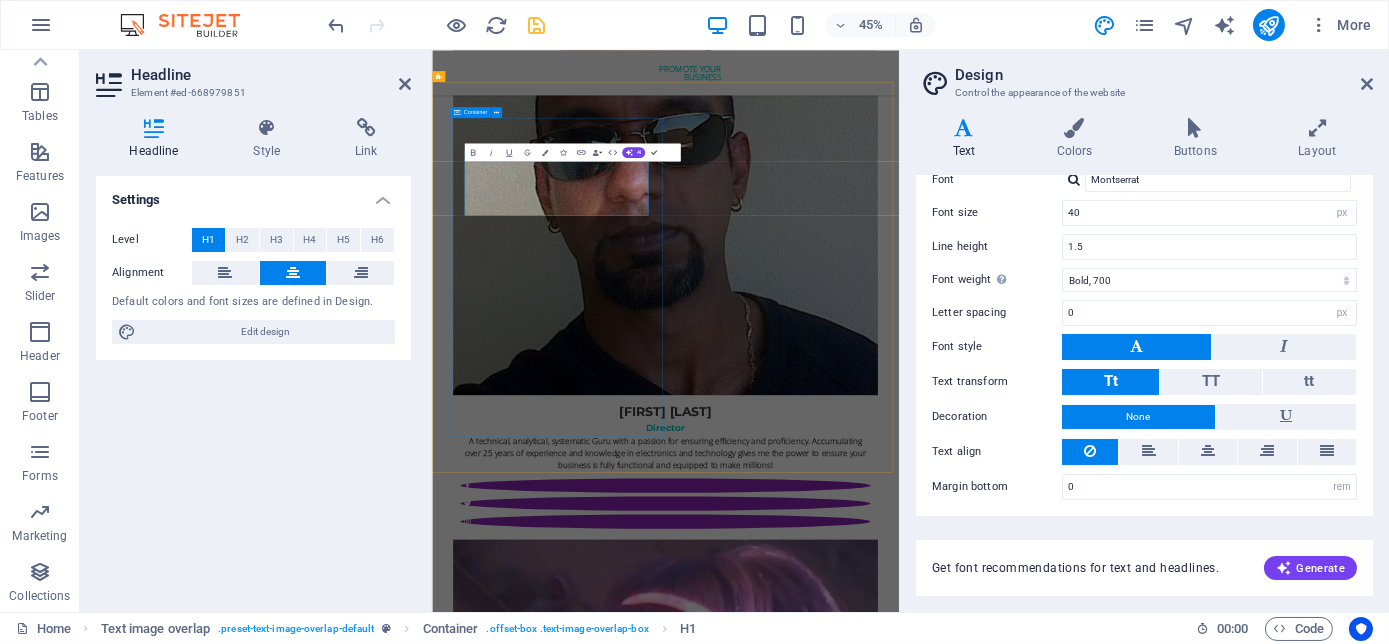 click on "ORder YOUR COPY NOW! The Millennial Success Code THE MILLENNIAL SUCCESS CODE - Inspire, Enlighten, Transform, is a powerful book that speaks directly to the hearts and minds of our youth. Through authentic storytelling and transformative principles, [FIRST] [LAST] empowers the youth to rise above limitations, discover their inner purpose, and take control of their future. Rooted in mindset mastery, emotional intelligence and resilience, this book is a brilliant tool for realising their true potential and cultivating their lifelong success. It includes powerful success principles, a success mindset framework, daily mantras, and reflective exercises designed to challenge limiting beliefs and build self-awareness. It serves as a bridge between formal education and the real world readiness, inspiring students to lead lives of impact and intention." at bounding box center (714, 6199) 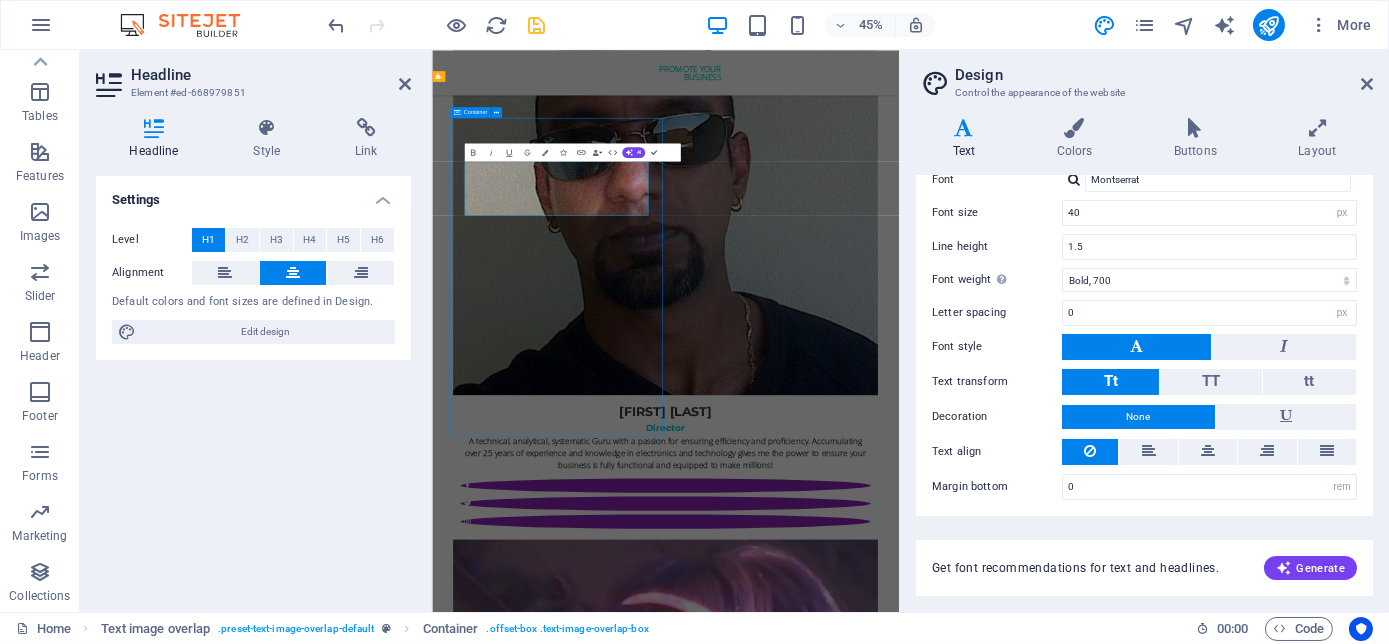 click on "ORder YOUR COPY NOW! The Millennial Success Code THE MILLENNIAL SUCCESS CODE - Inspire, Enlighten, Transform, is a powerful book that speaks directly to the hearts and minds of our youth. Through authentic storytelling and transformative principles, [FIRST] [LAST] empowers the youth to rise above limitations, discover their inner purpose, and take control of their future. Rooted in mindset mastery, emotional intelligence and resilience, this book is a brilliant tool for realising their true potential and cultivating their lifelong success. It includes powerful success principles, a success mindset framework, daily mantras, and reflective exercises designed to challenge limiting beliefs and build self-awareness. It serves as a bridge between formal education and the real world readiness, inspiring students to lead lives of impact and intention." at bounding box center (714, 6199) 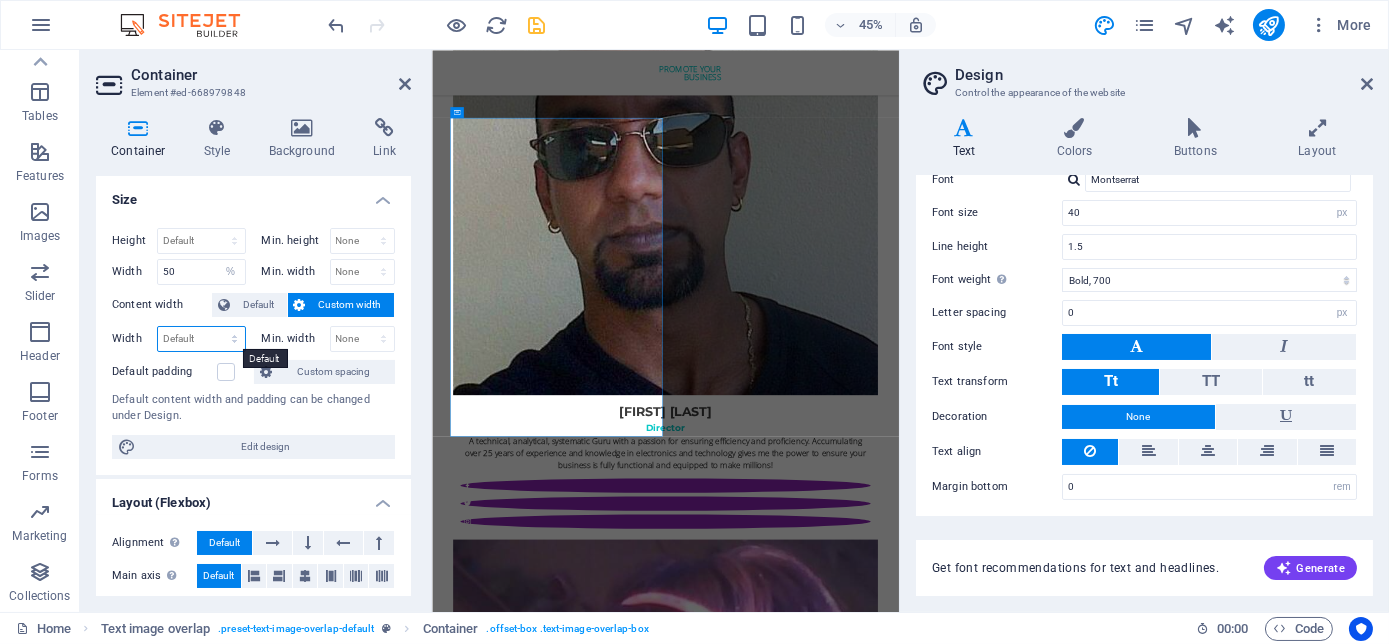 click on "Default px rem % em vh vw" at bounding box center [201, 339] 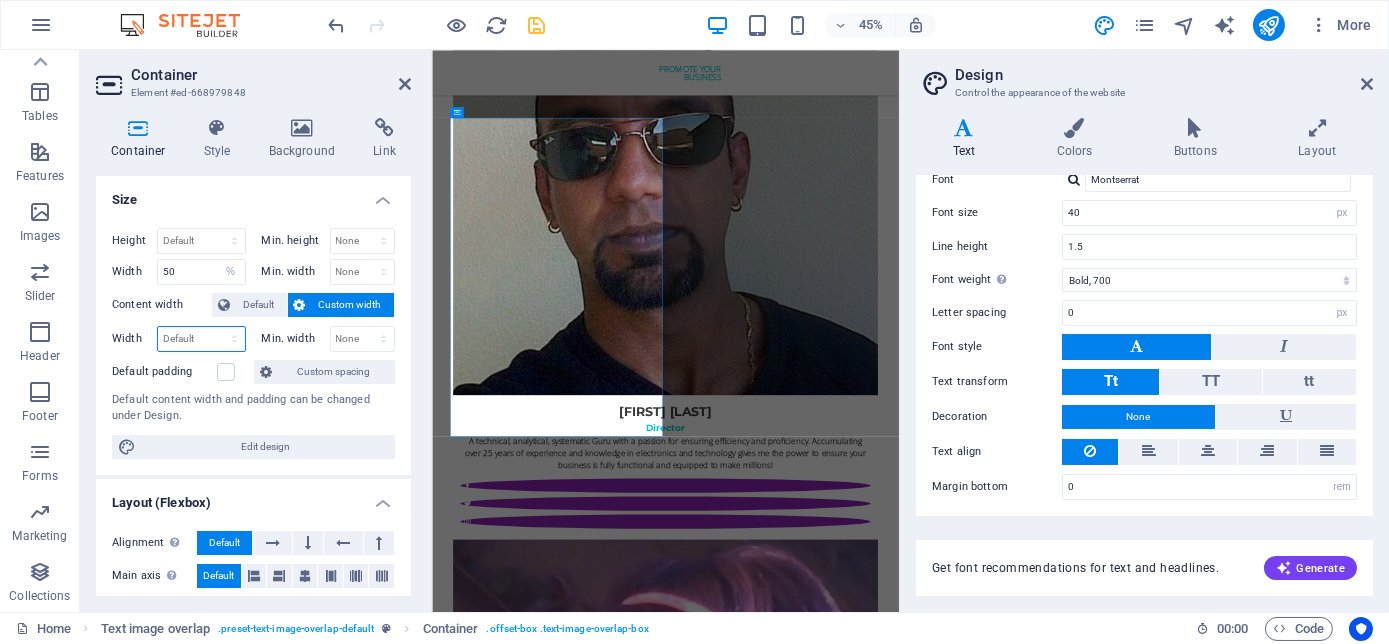 select on "%" 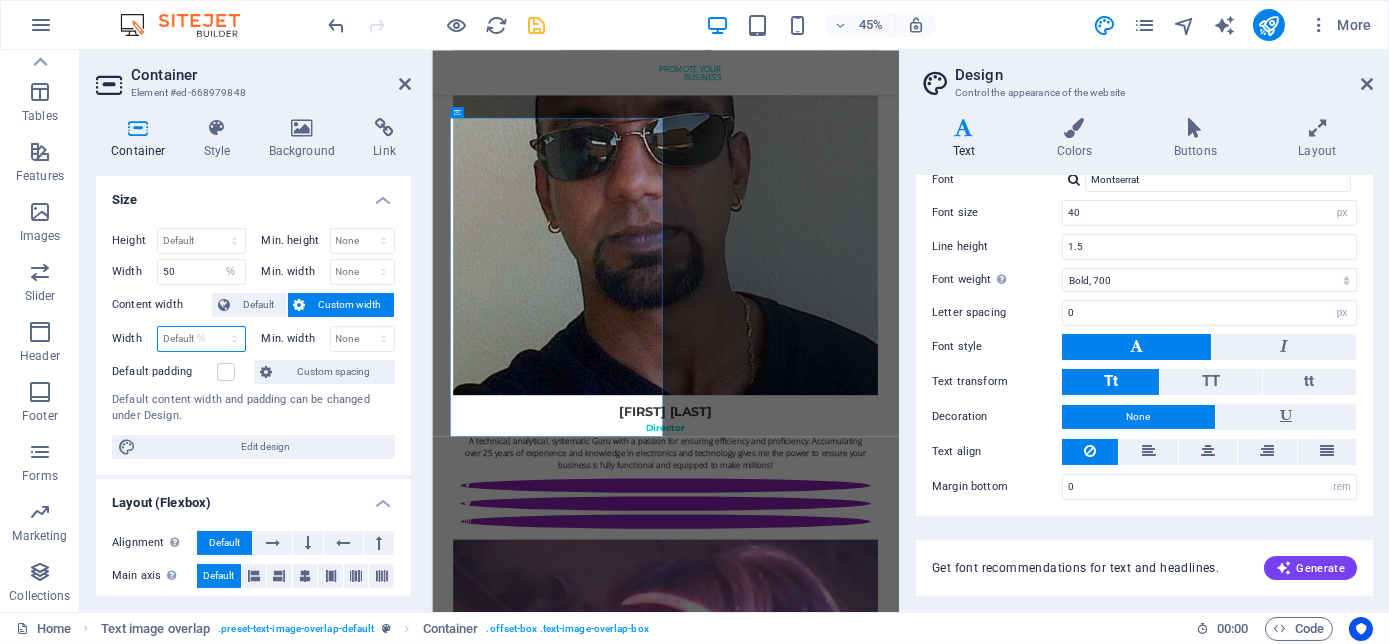click on "Default px rem % em vh vw" at bounding box center (201, 339) 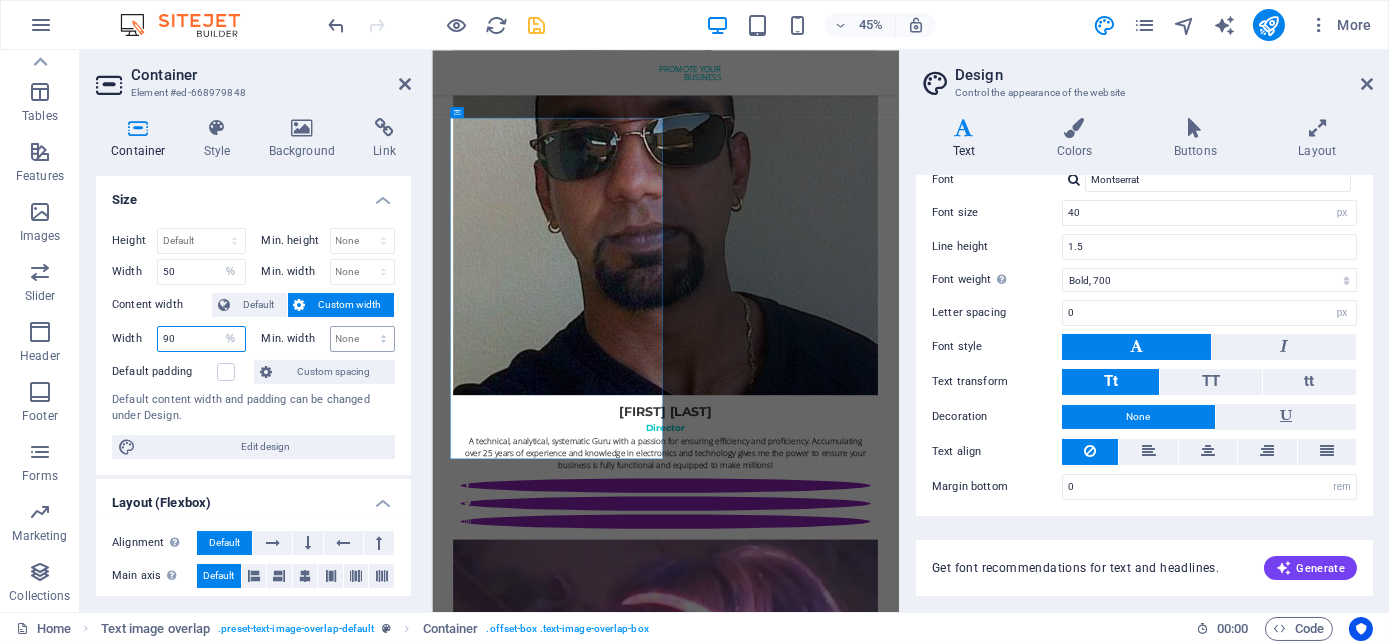 type on "90" 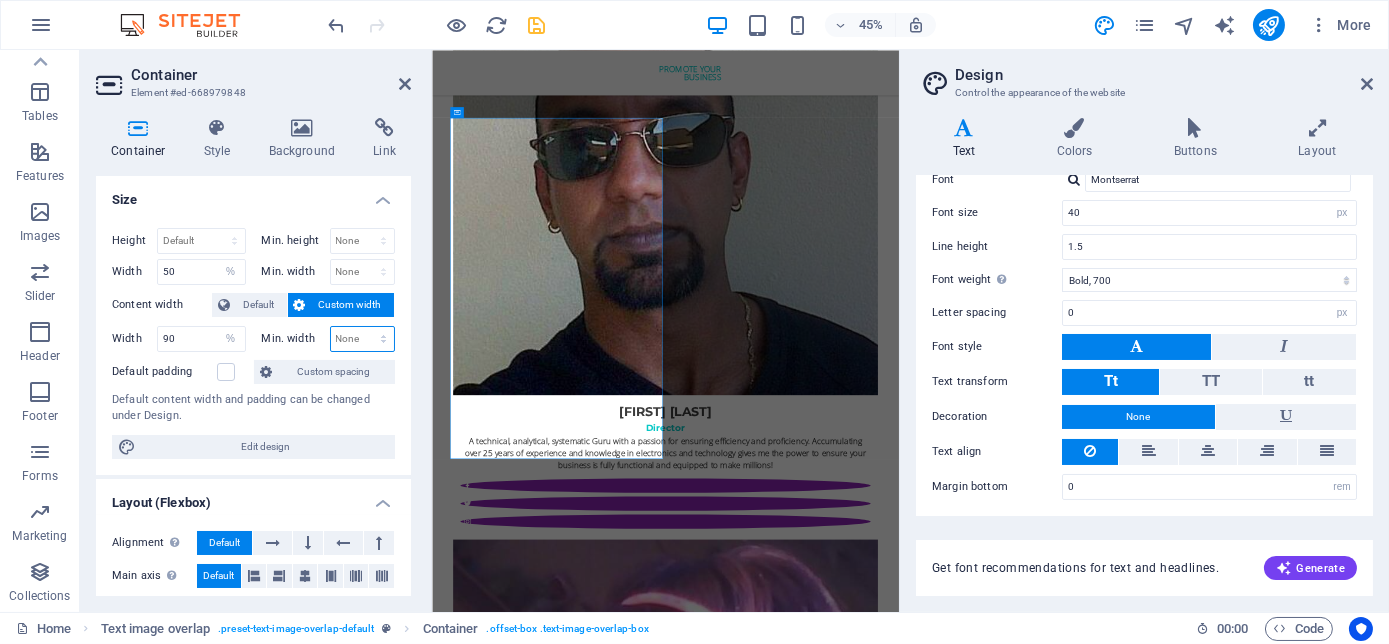 click on "None px rem % vh vw" at bounding box center (363, 339) 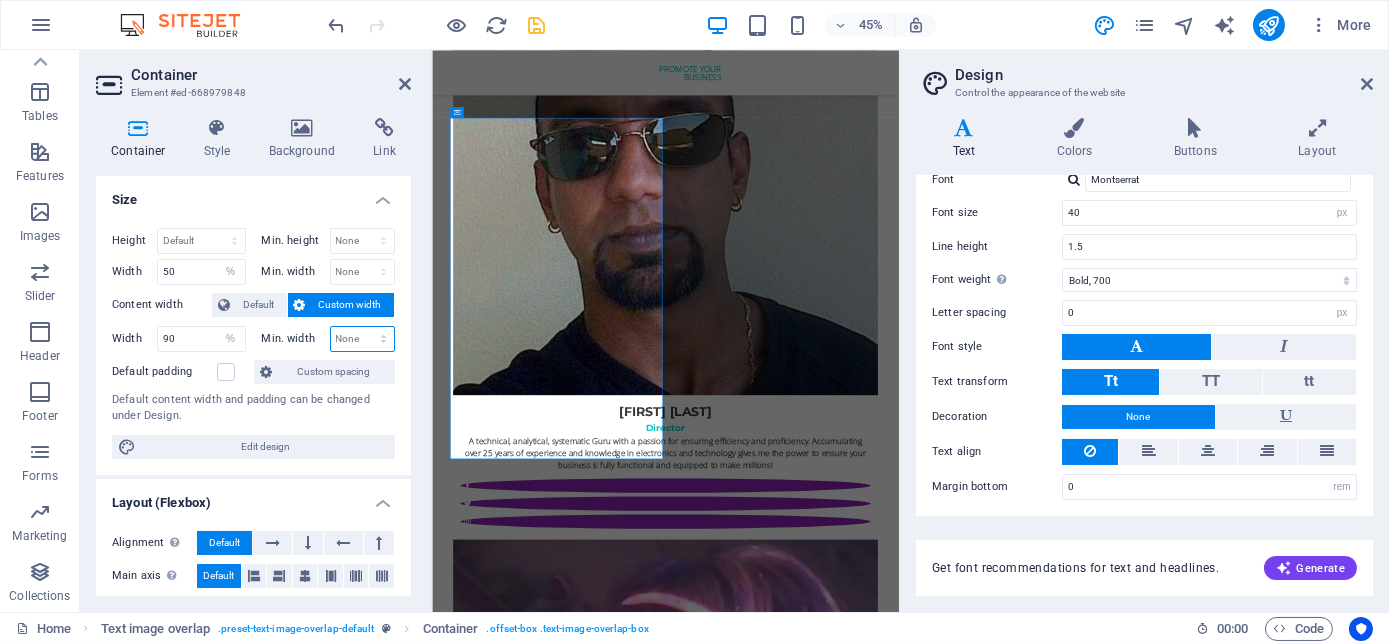 select on "%" 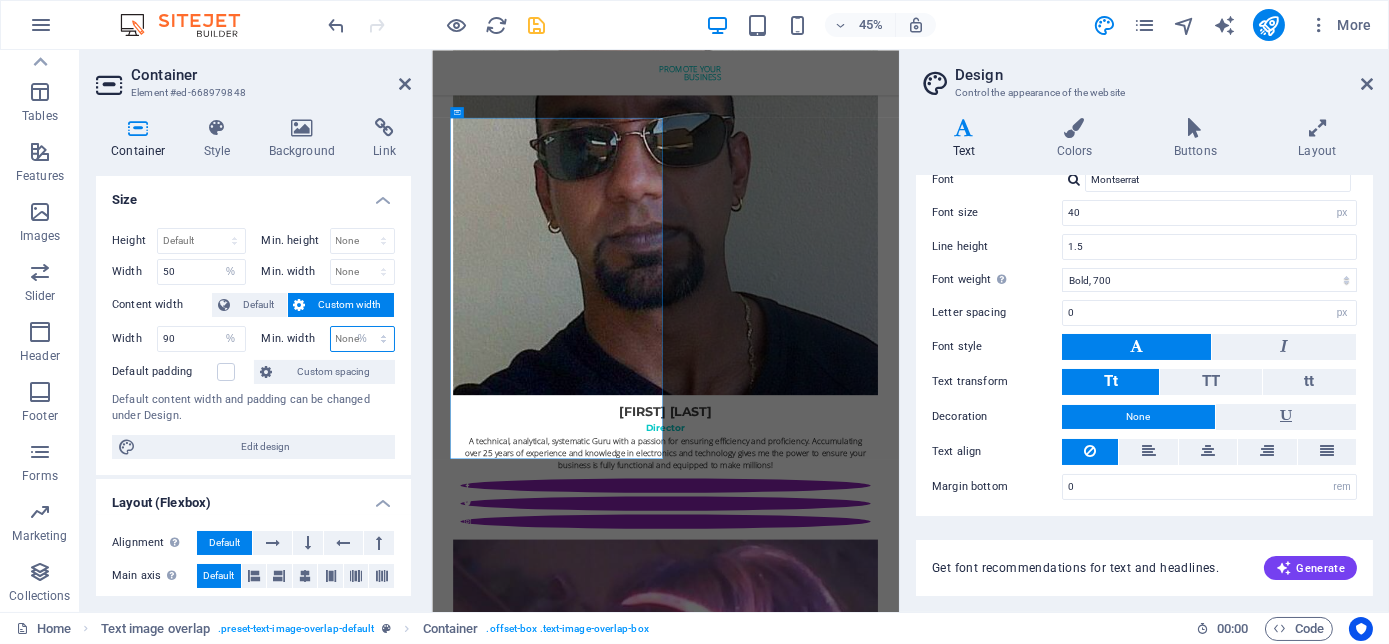 click on "None px rem % vh vw" at bounding box center (363, 339) 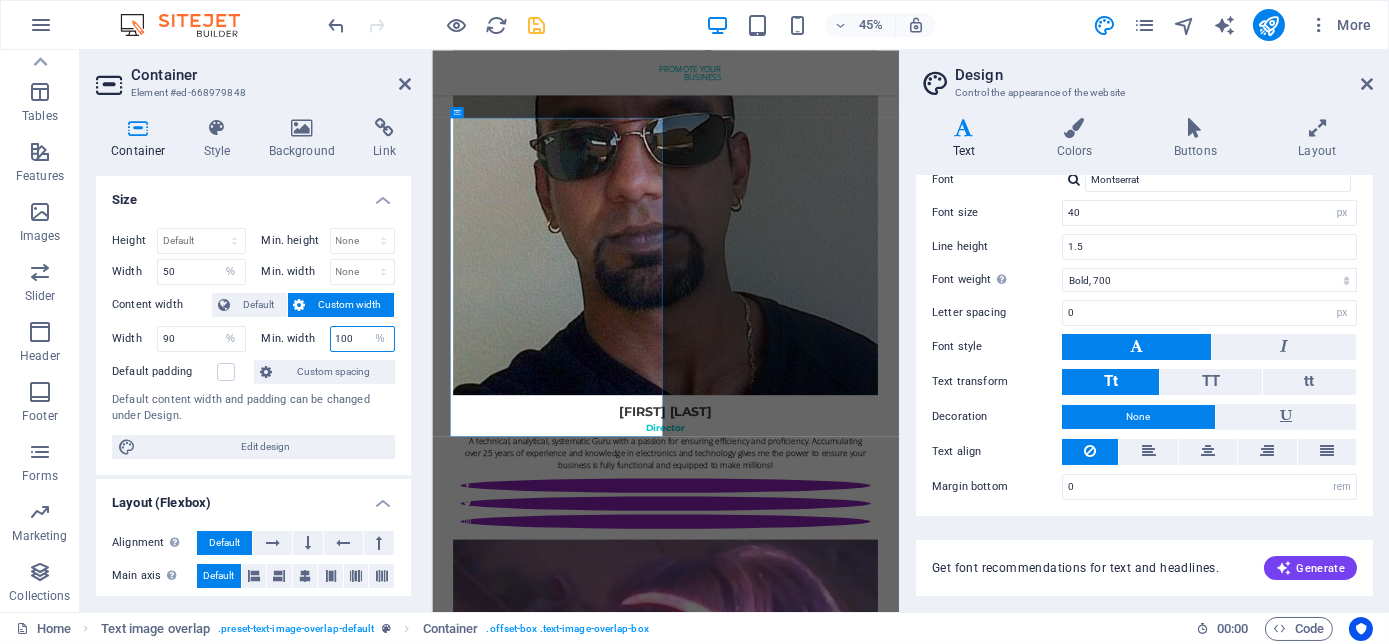 click on "100" at bounding box center (363, 339) 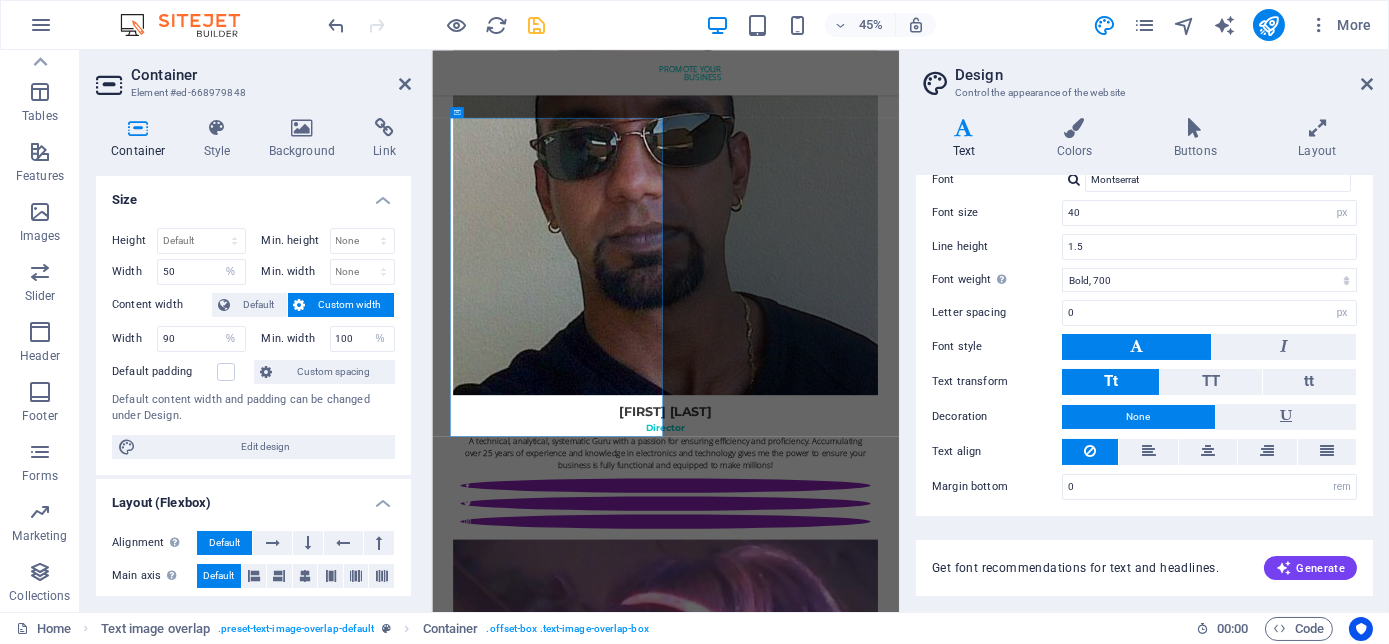 click on "Default content width and padding can be changed under Design." at bounding box center (253, 408) 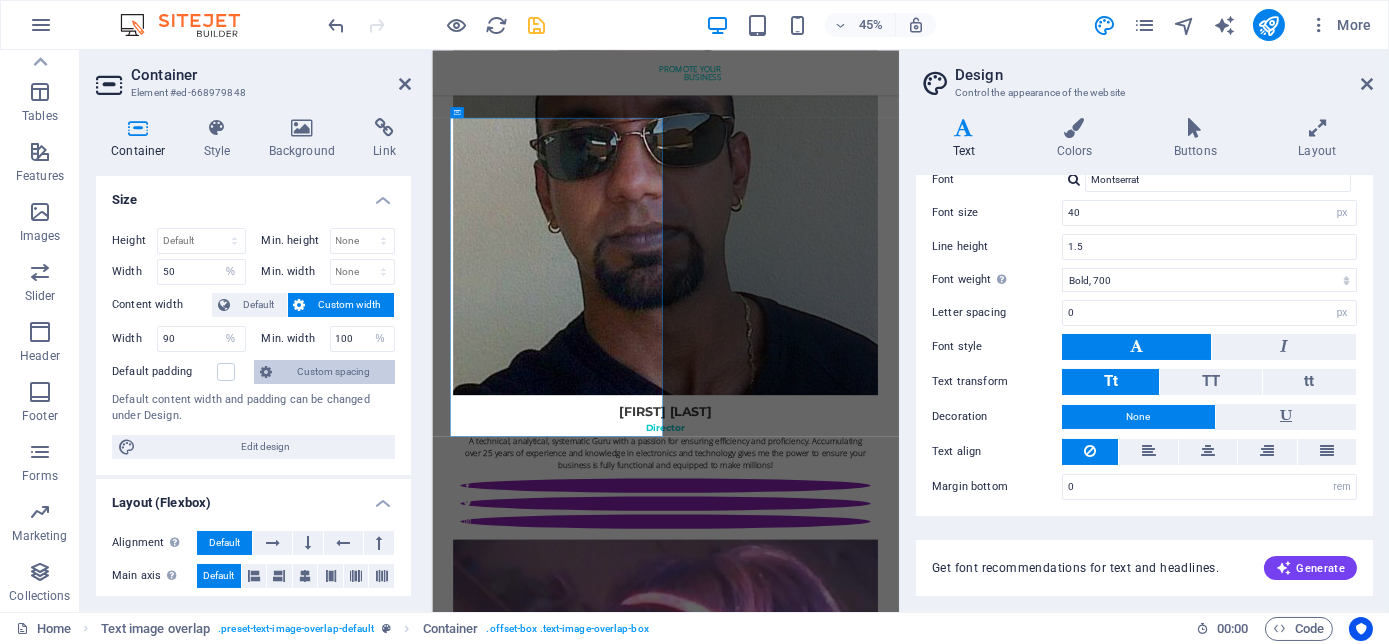 click on "Custom spacing" at bounding box center [333, 372] 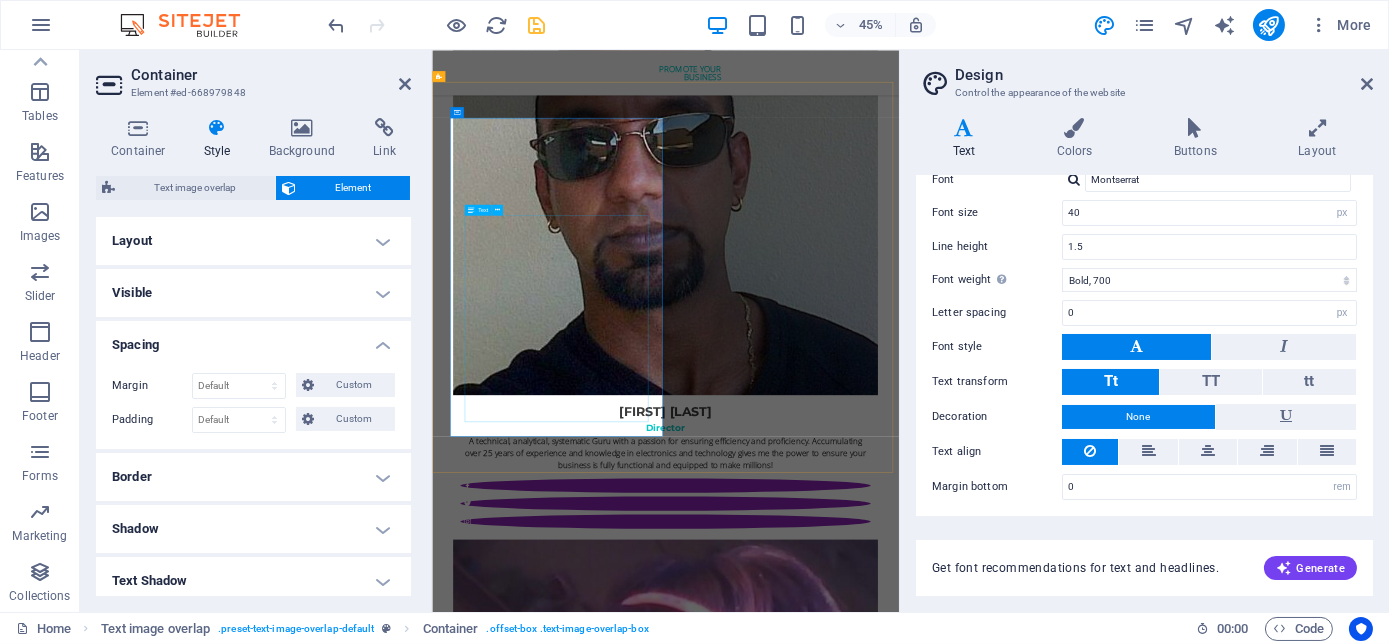 click on "THE MILLENNIAL SUCCESS CODE - Inspire, Enlighten, Transform, is a powerful book that speaks directly to the hearts and minds of our youth. Through authentic storytelling and transformative principles, [NAME] [LAST] empowers the youth to rise above limitations, discover their inner purpose, and take control of their future. Rooted in mindset mastery, emotional intelligence and resilience, this book is a brilliant tool for realising their true potential and cultivating their lifelong success. It includes powerful success principles, a success mindset framework, daily mantras, and reflective exercises designed to challenge limiting beliefs and build self-awareness. It serves as a bridge between formal education and the real world readiness, inspiring students to lead lives of impact and intention." at bounding box center (714, 6292) 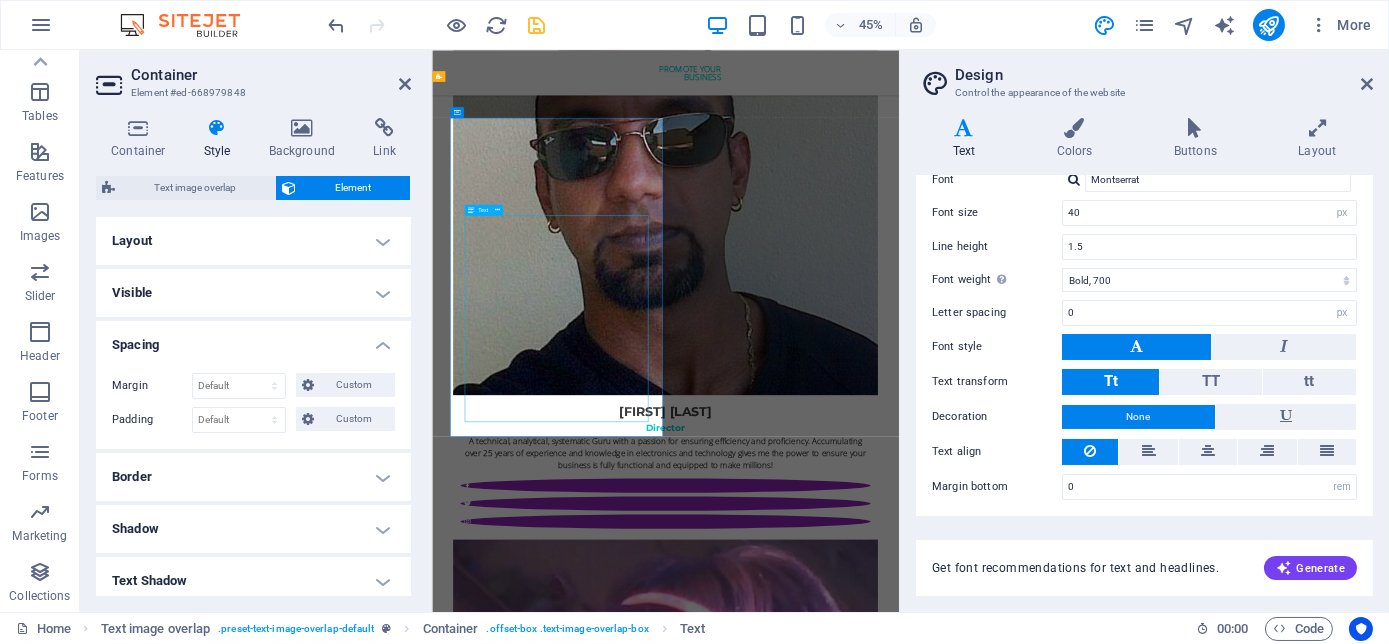 click on "THE MILLENNIAL SUCCESS CODE - Inspire, Enlighten, Transform, is a powerful book that speaks directly to the hearts and minds of our youth. Through authentic storytelling and transformative principles, [NAME] [LAST] empowers the youth to rise above limitations, discover their inner purpose, and take control of their future. Rooted in mindset mastery, emotional intelligence and resilience, this book is a brilliant tool for realising their true potential and cultivating their lifelong success. It includes powerful success principles, a success mindset framework, daily mantras, and reflective exercises designed to challenge limiting beliefs and build self-awareness. It serves as a bridge between formal education and the real world readiness, inspiring students to lead lives of impact and intention." at bounding box center [714, 6292] 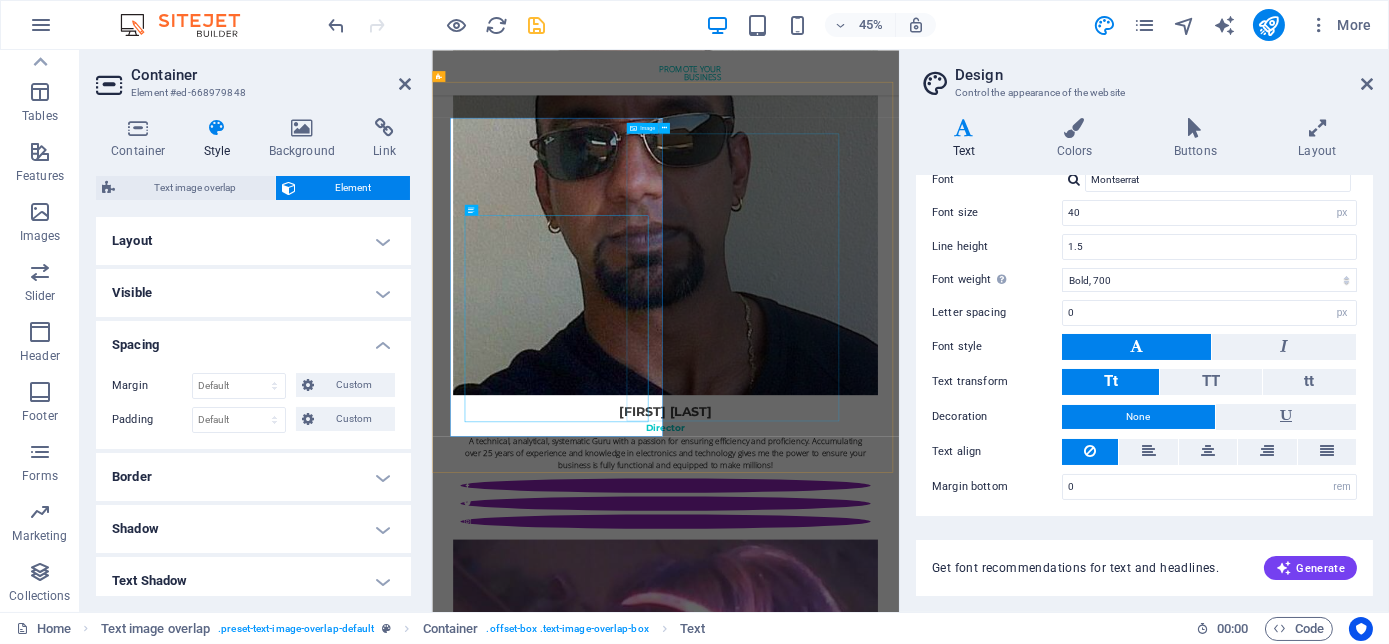 click at bounding box center [950, 7205] 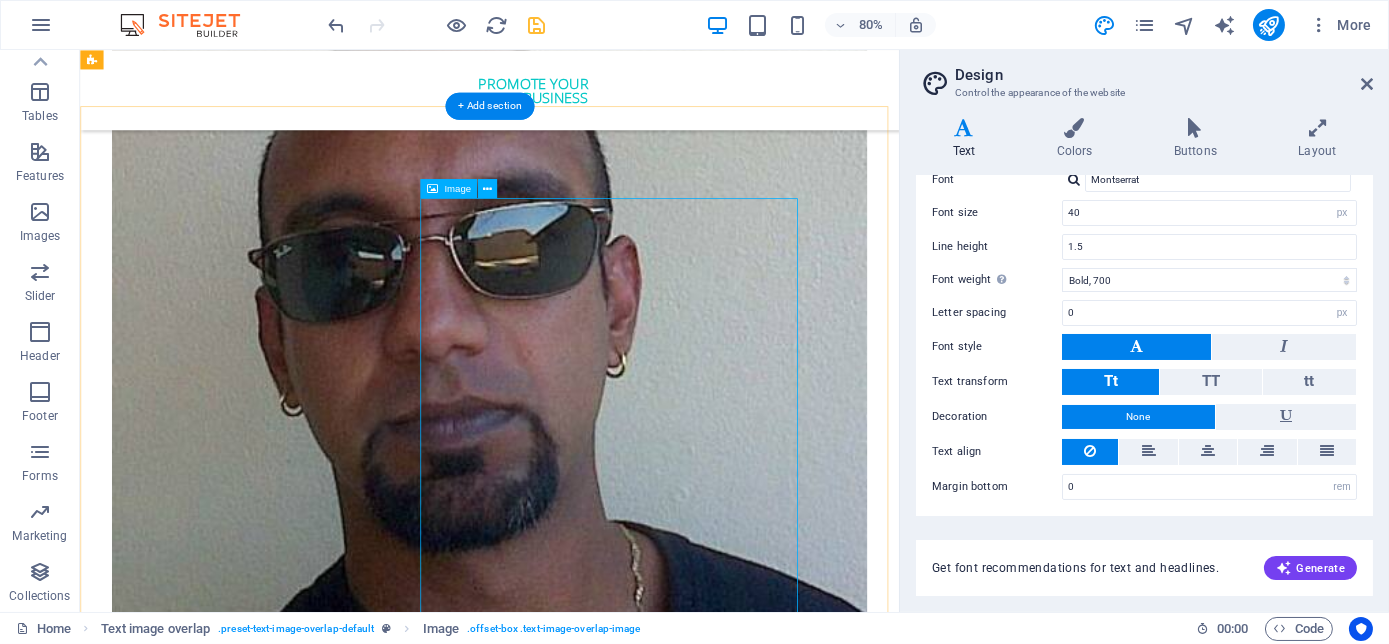 scroll, scrollTop: 5397, scrollLeft: 0, axis: vertical 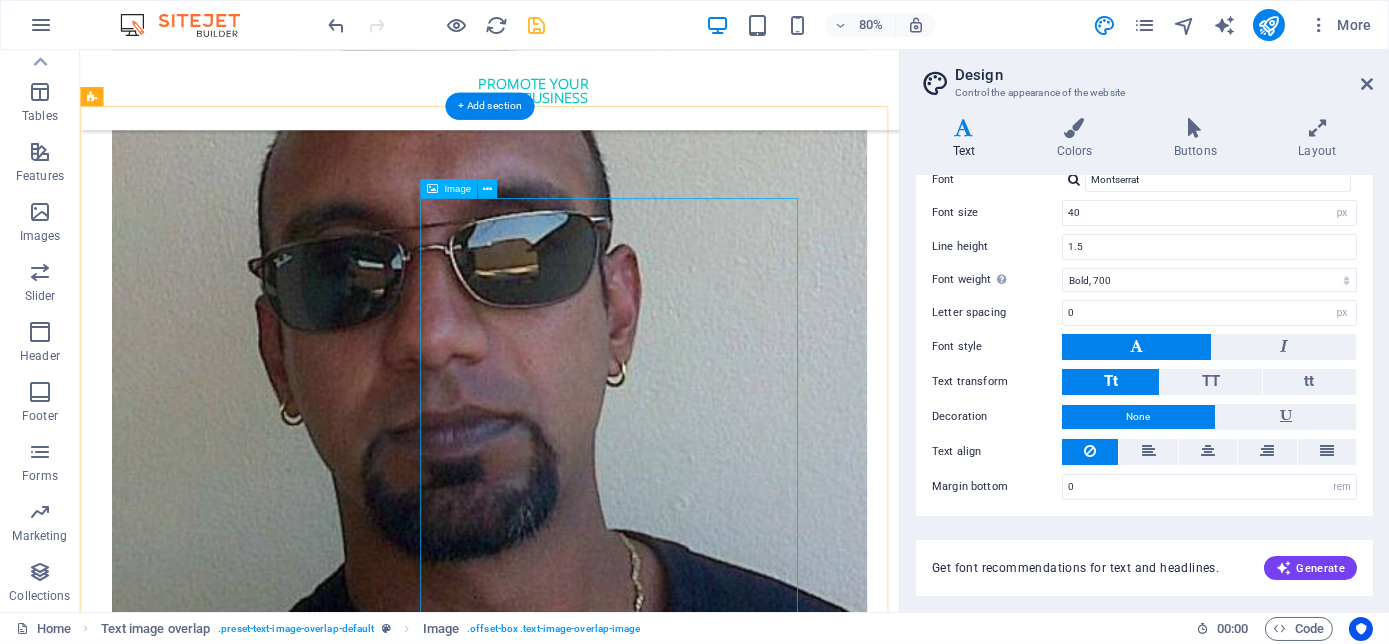 click on "ORder YOUR COPY NOW! The Millennial Success Code THE MILLENNIAL SUCCESS CODE - Inspire, Enlighten, Transform, is a powerful book that speaks directly to the hearts and minds of our youth. Through authentic storytelling and transformative principles, [FIRST] [LAST] empowers the youth to rise above limitations, discover their inner purpose, and take control of their future. Rooted in mindset mastery, emotional intelligence and resilience, this book is a brilliant tool for realising their true potential and cultivating their lifelong success. It includes powerful success principles, a success mindset framework, daily mantras, and reflective exercises designed to challenge limiting beliefs and build self-awareness. It serves as a bridge between formal education and the real world readiness, inspiring students to lead lives of impact and intention." at bounding box center (592, 6899) 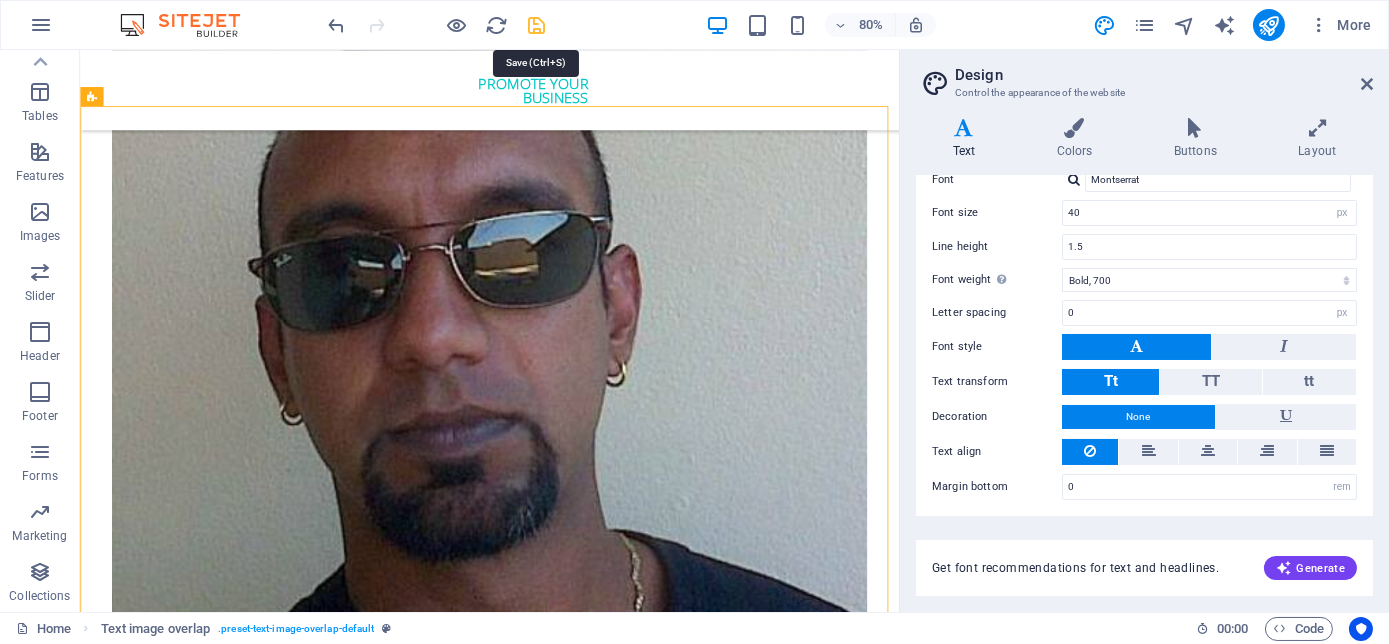 click at bounding box center (537, 25) 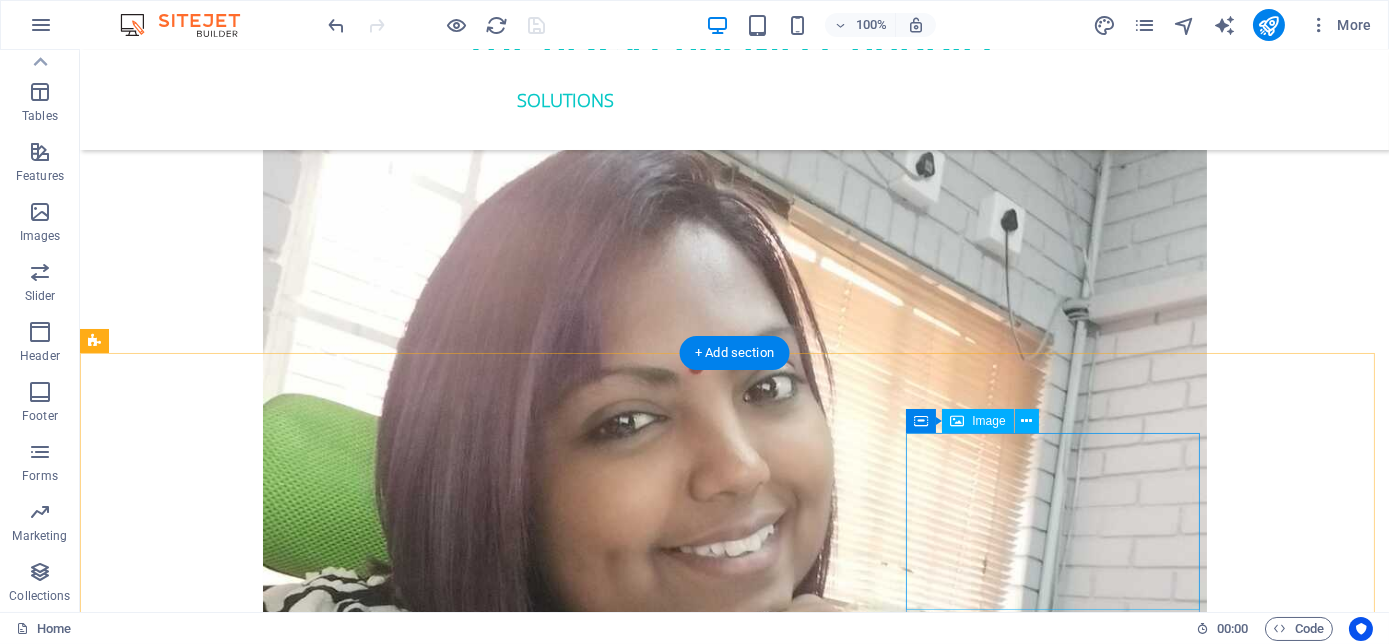 scroll, scrollTop: 4033, scrollLeft: 0, axis: vertical 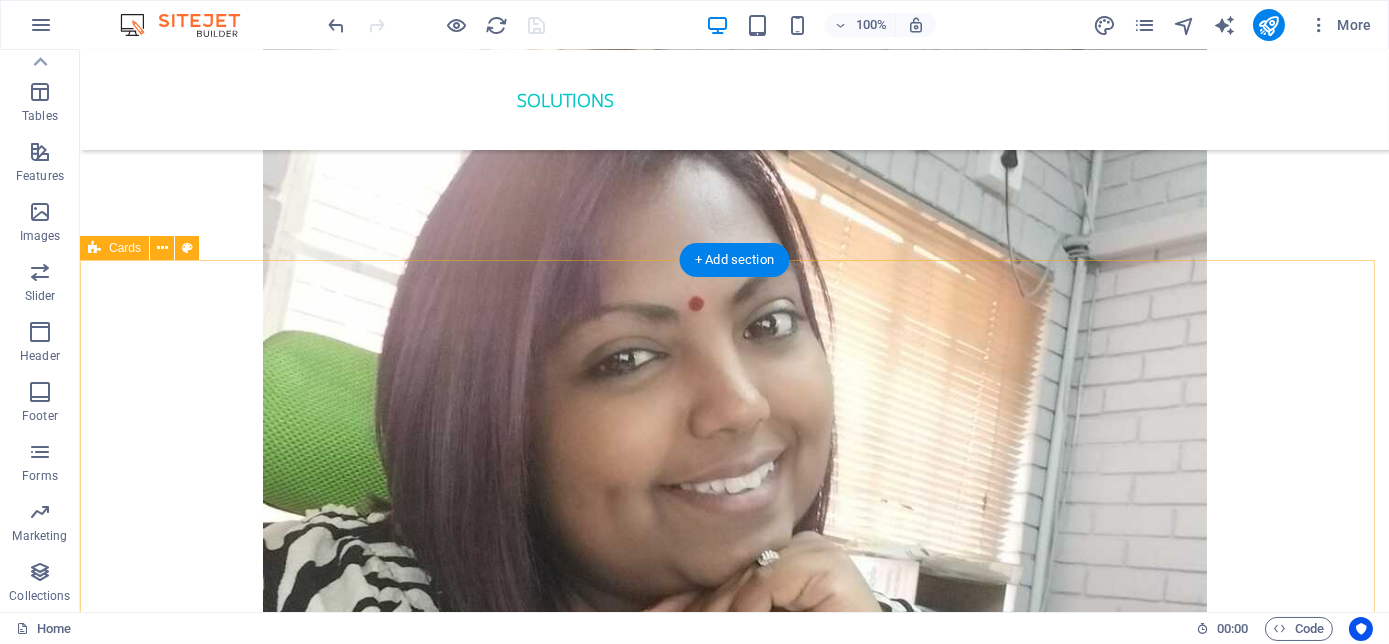 click on "Digital Marketing Lorem ipsum dolor sit amet, consectetuer adipiscing elit. Aenean commodo ligula eget dolor. Lorem ipsum dolor sit amet. Business Development Lorem ipsum dolor sit amet, consectetuer adipiscing elit. Aenean commodo ligula eget dolor. Lorem ipsum dolor sit amet. Content Creation Lorem ipsum dolor sit amet, consectetuer adipiscing elit. Aenean commodo ligula eget dolor. Lorem ipsum dolor sit amet." at bounding box center [734, 5389] 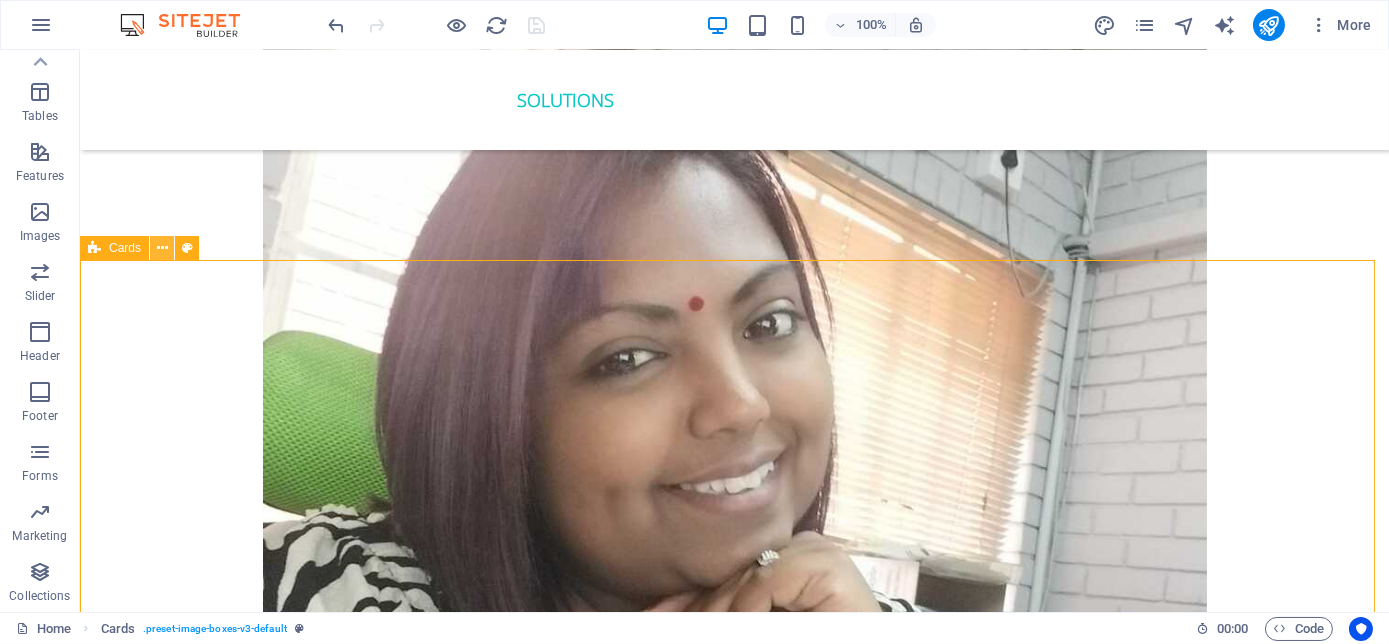 click at bounding box center (162, 248) 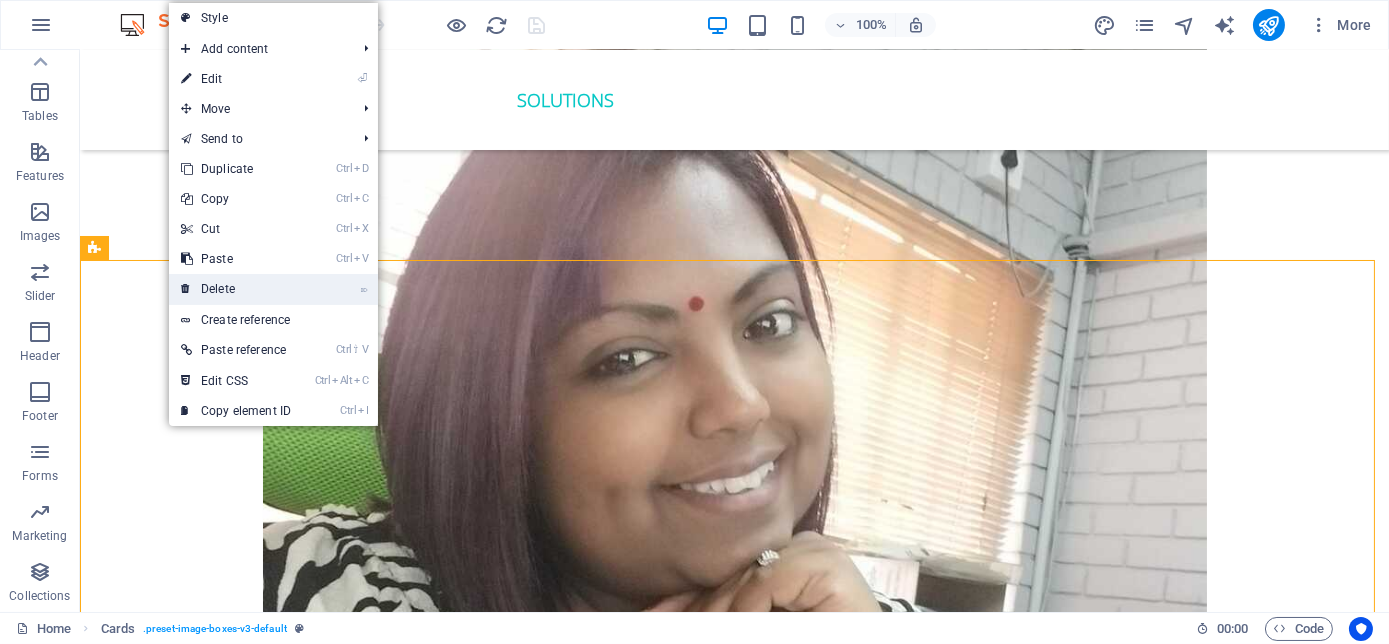 click on "⌦  Delete" at bounding box center (236, 289) 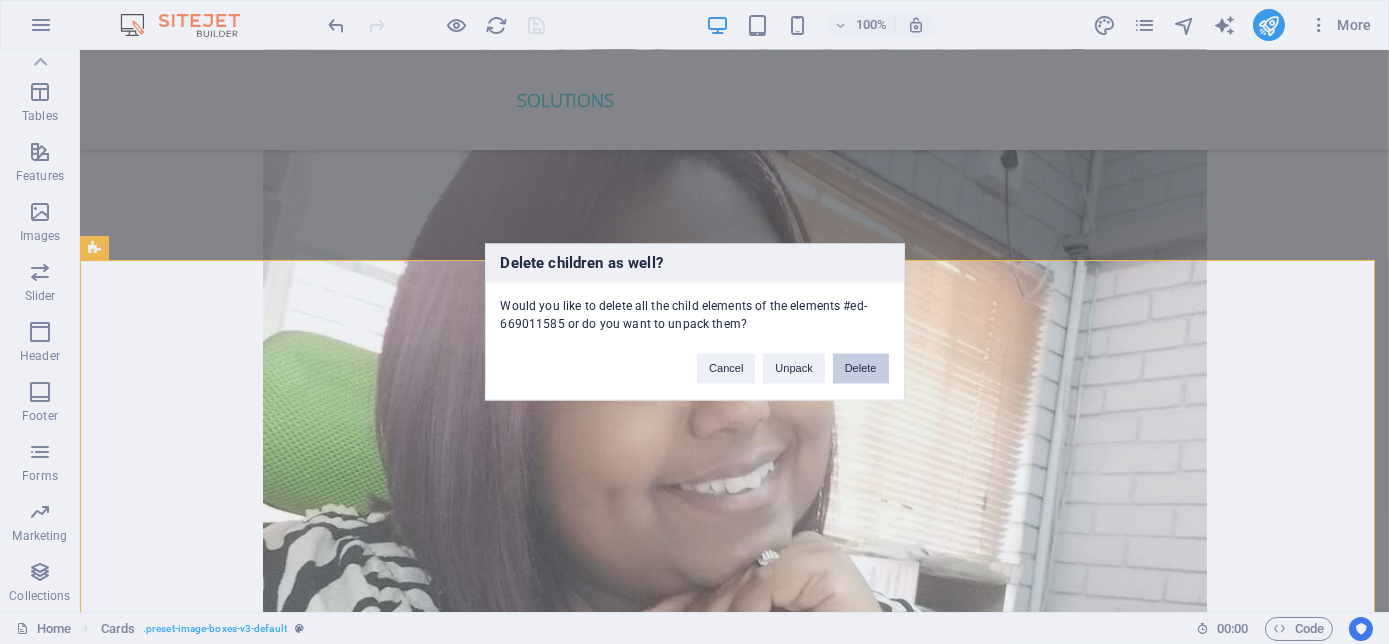 click on "Delete" at bounding box center [861, 369] 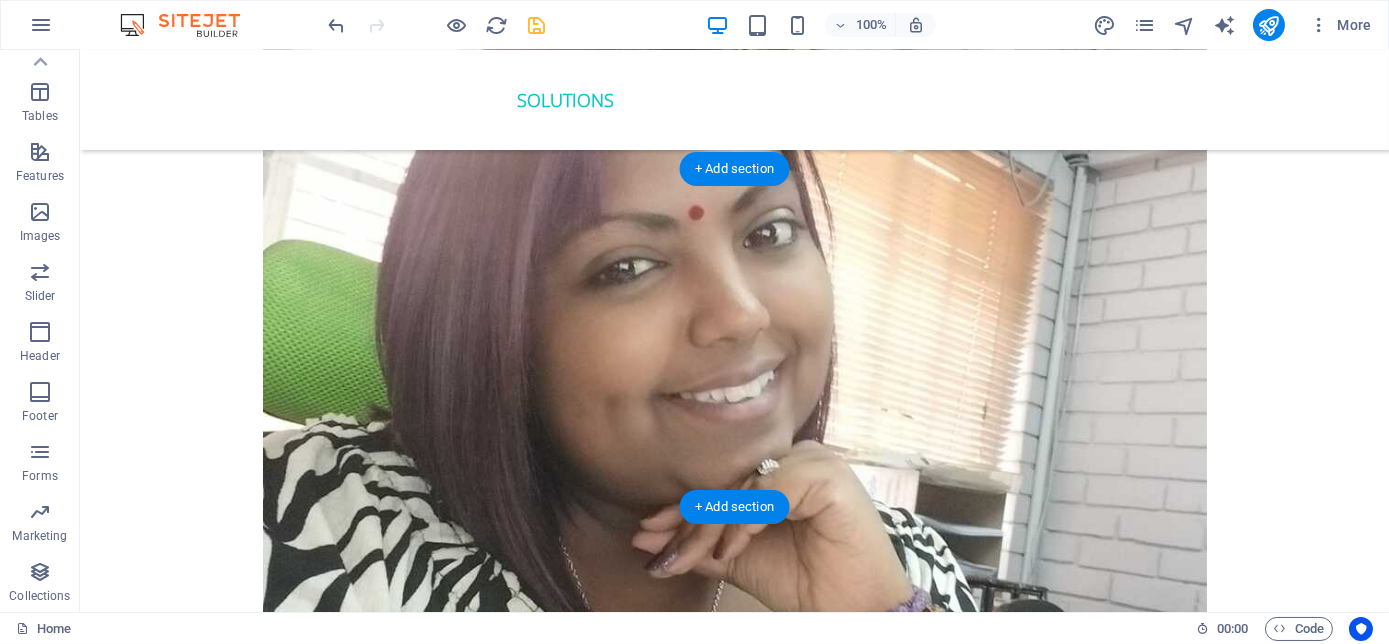 scroll, scrollTop: 3942, scrollLeft: 0, axis: vertical 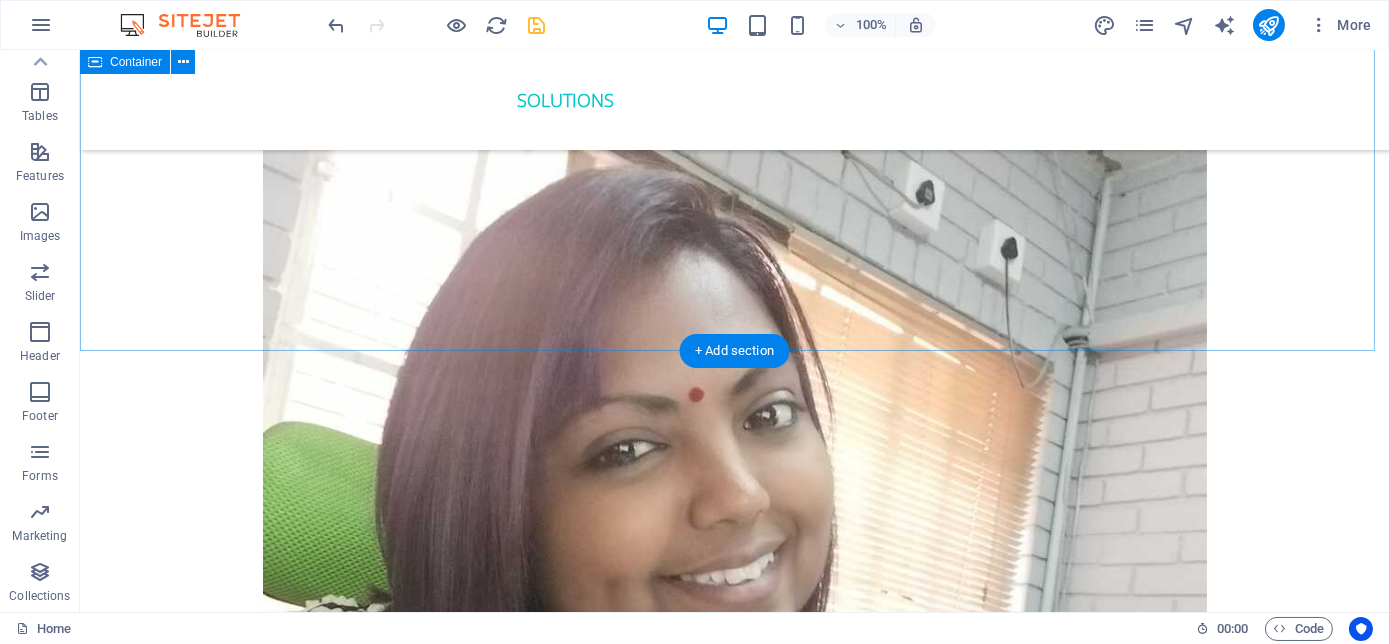 click on "All our Solutions for you Passionate about creating, developing, growing and sculpting your business to make Millions for you, by providing quality services and products that transform your business into the Empire you once envisioned! Your Business Success is our prerogative!!!" at bounding box center (734, 4663) 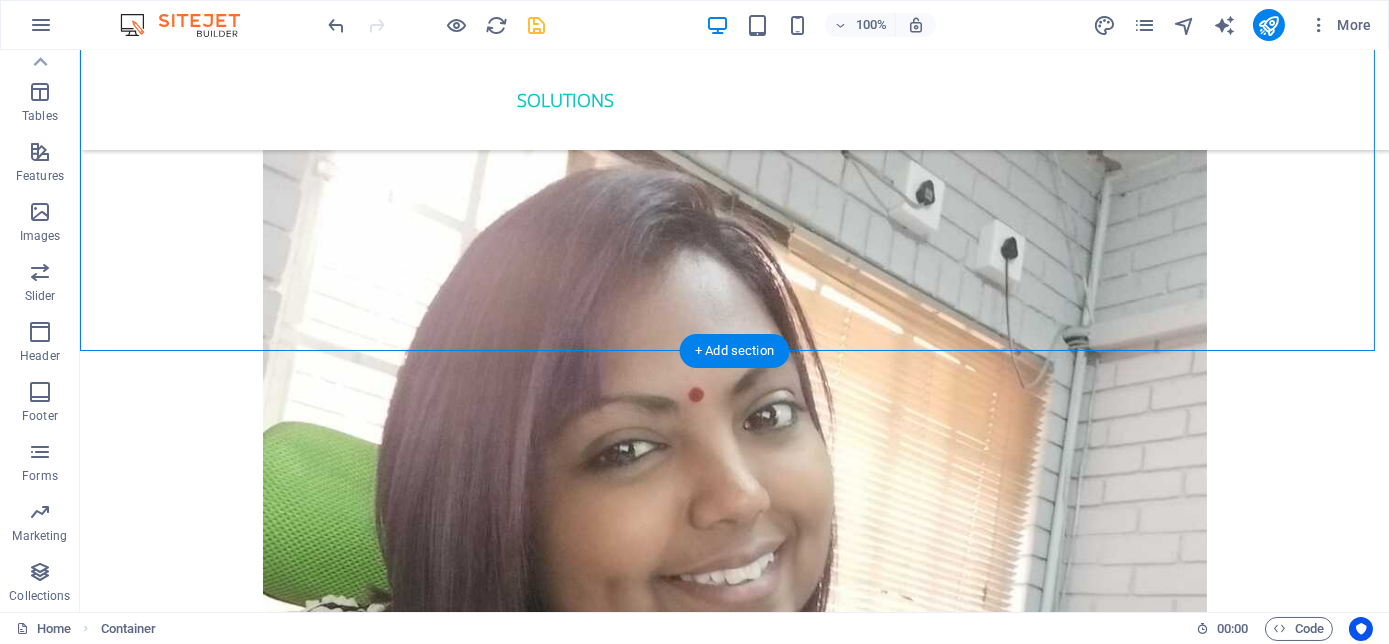 click at bounding box center [734, 5105] 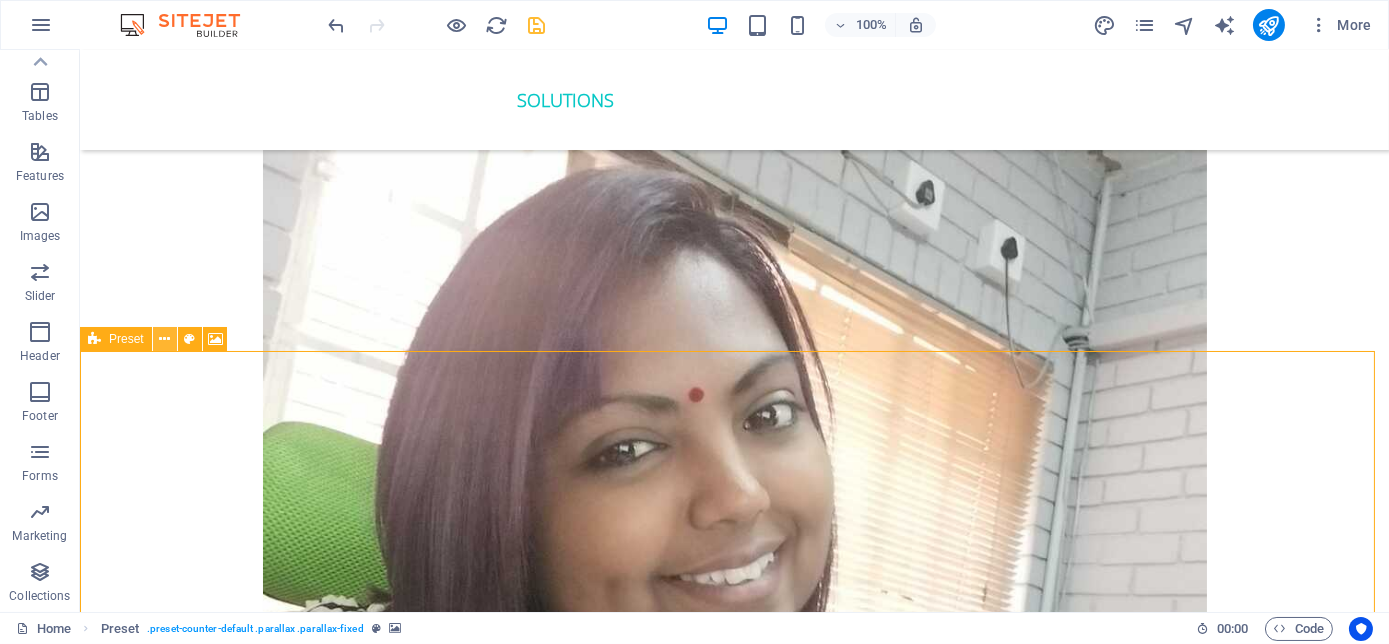click at bounding box center (164, 339) 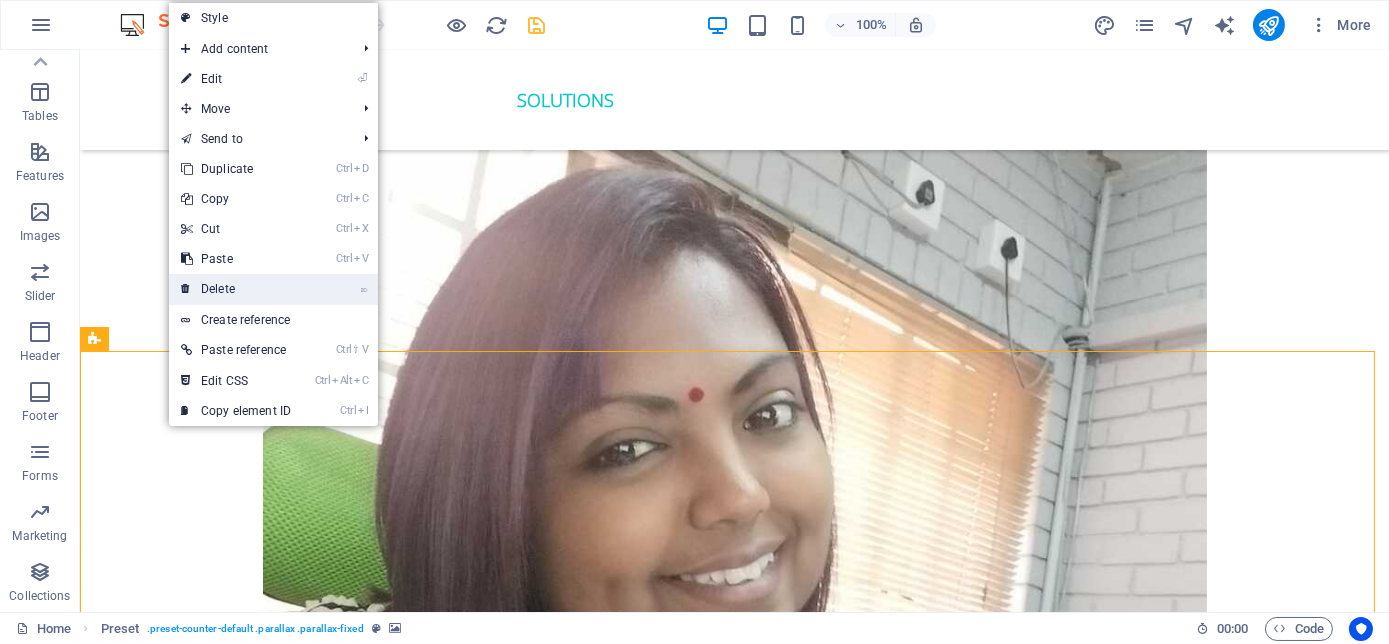 click on "⌦  Delete" at bounding box center (236, 289) 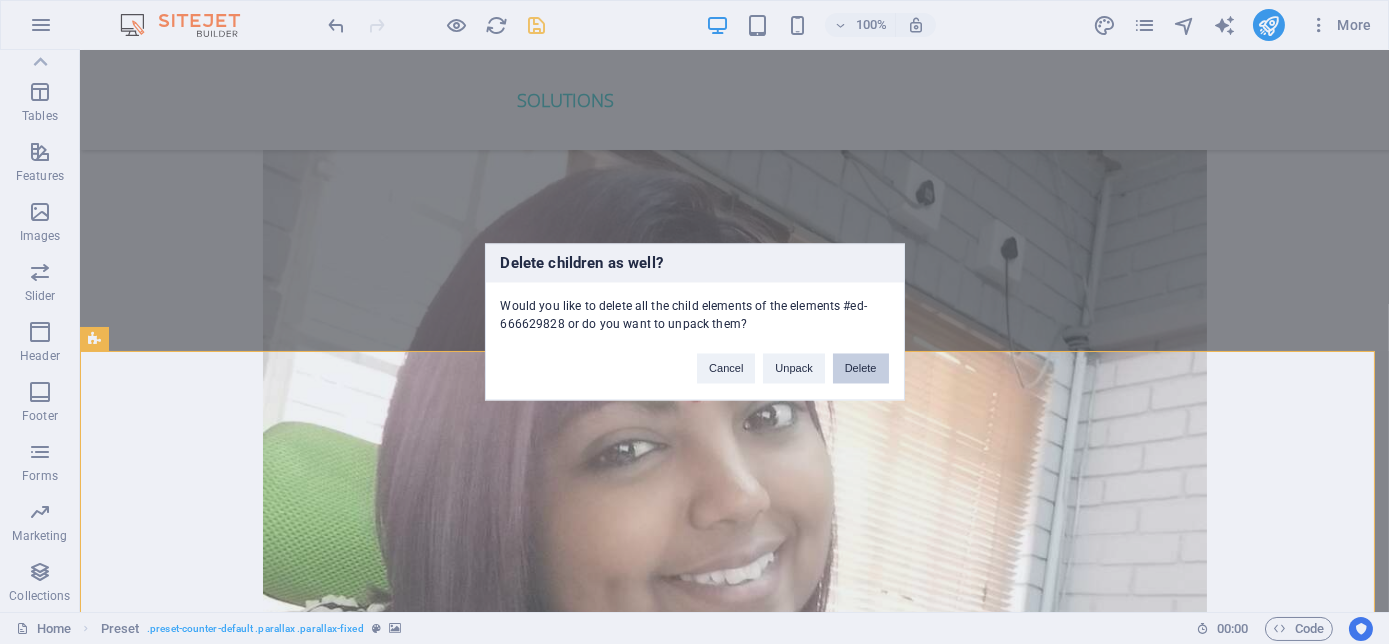 click on "Delete" at bounding box center [861, 369] 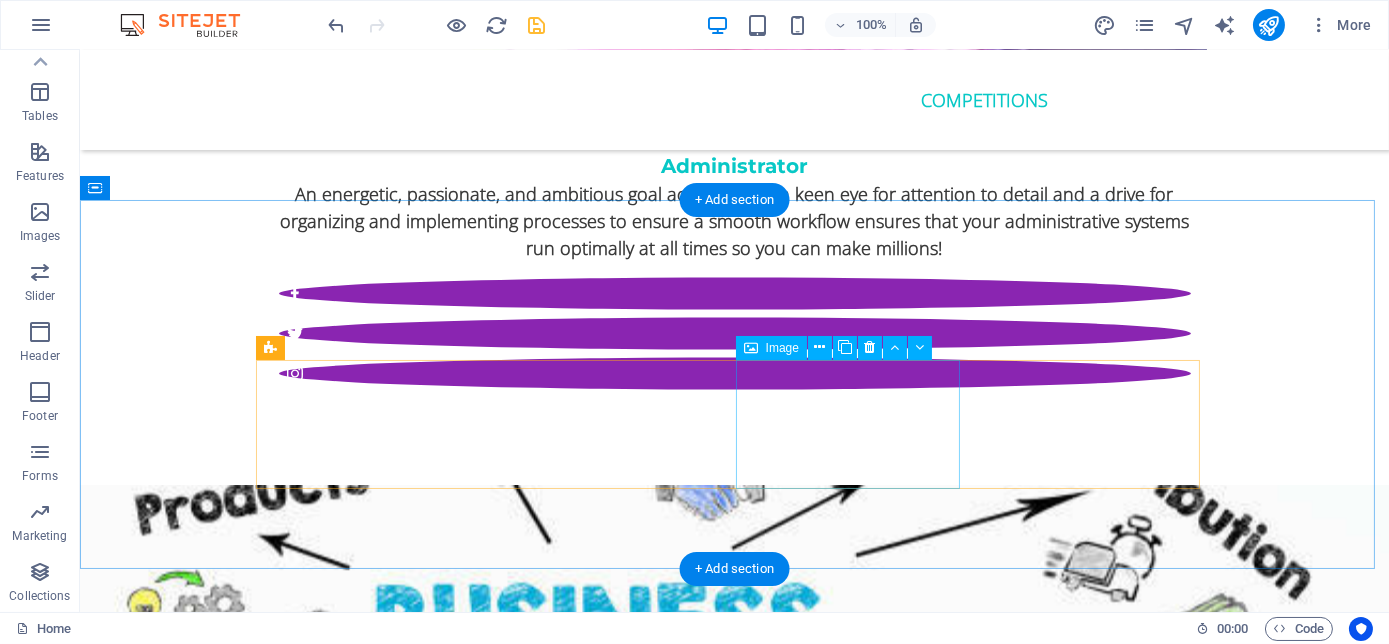 scroll, scrollTop: 7578, scrollLeft: 0, axis: vertical 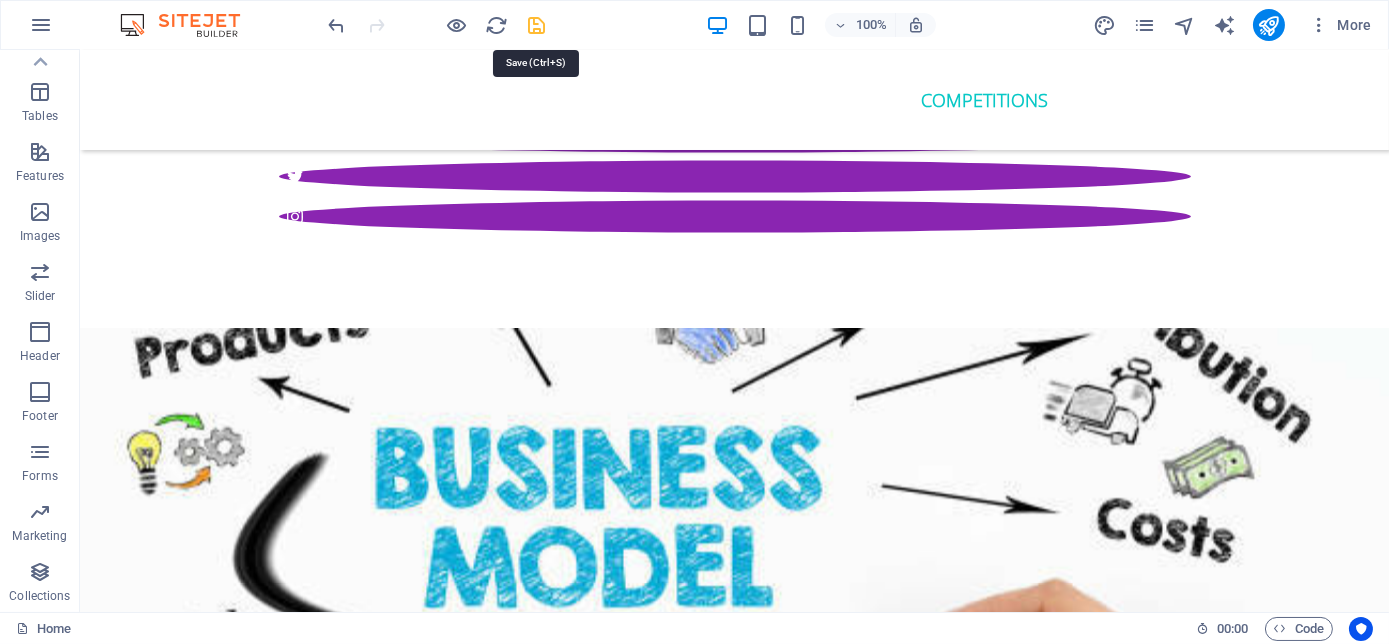 click at bounding box center (537, 25) 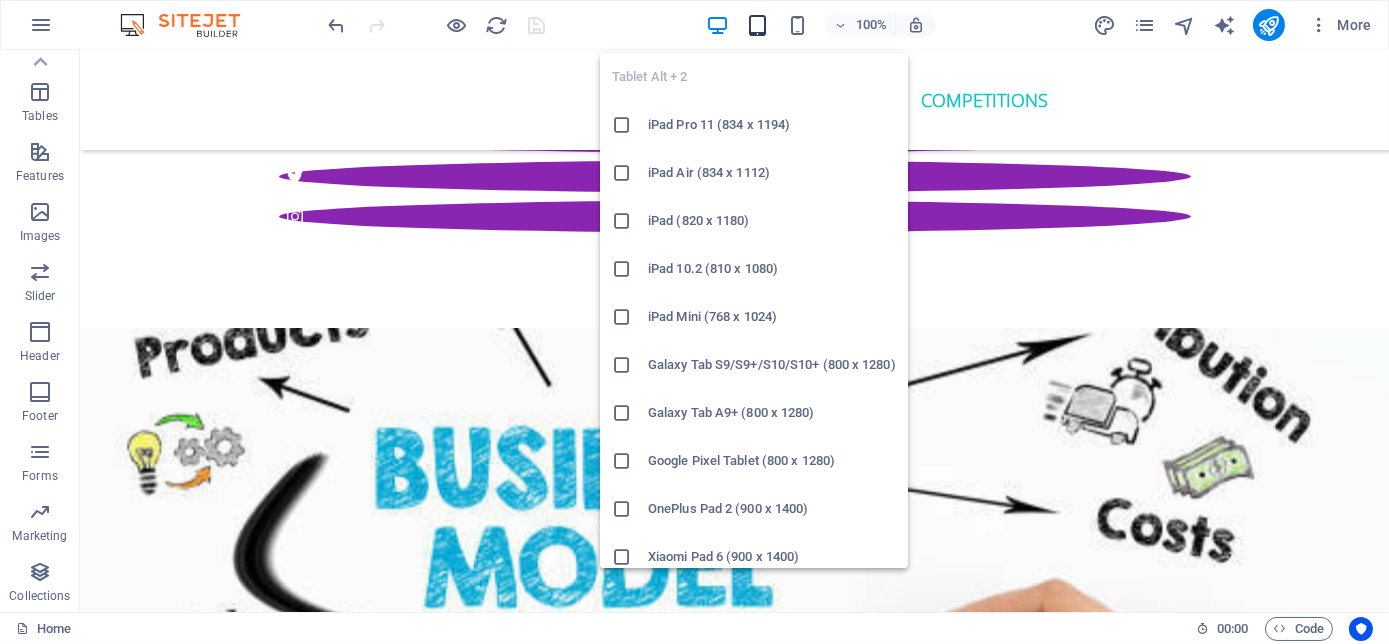 click at bounding box center [757, 25] 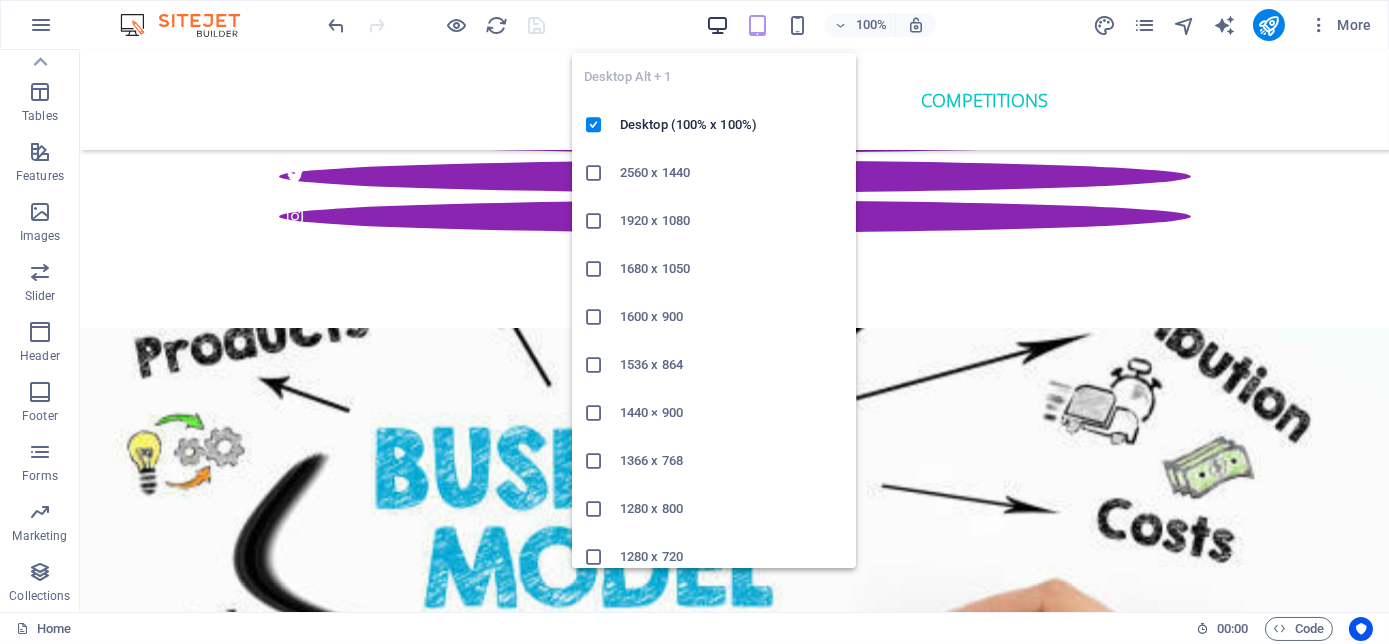 click at bounding box center [717, 25] 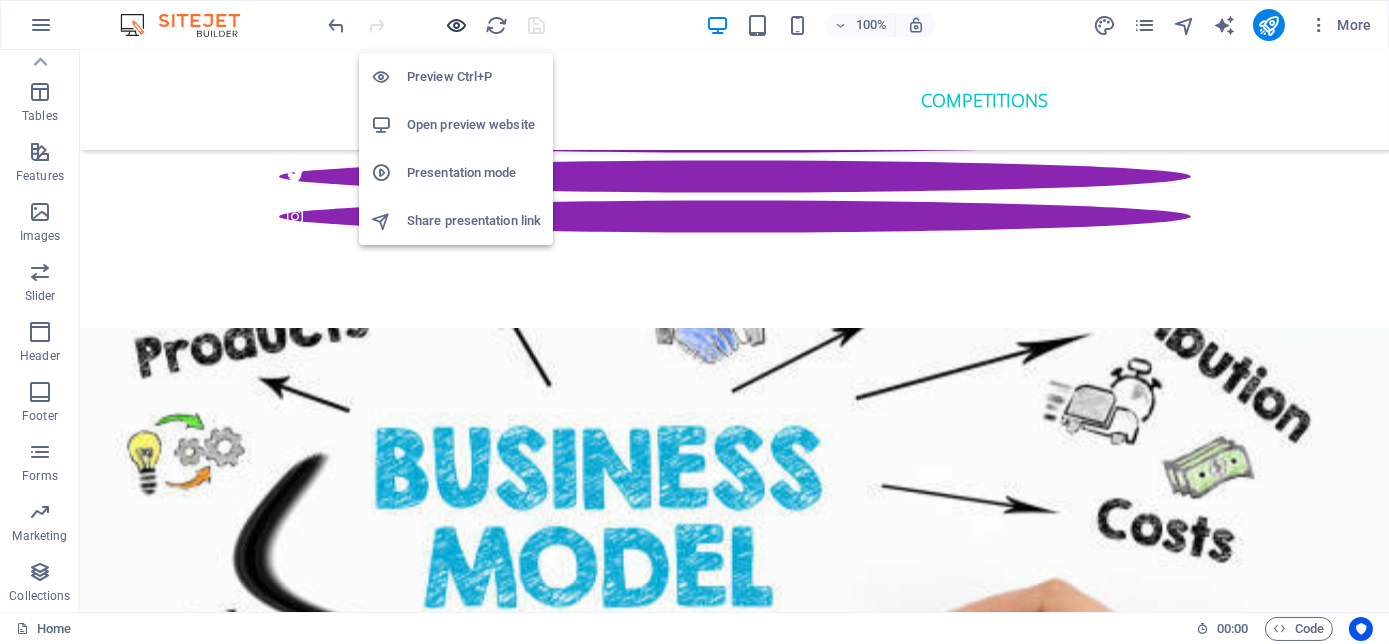 click at bounding box center [457, 25] 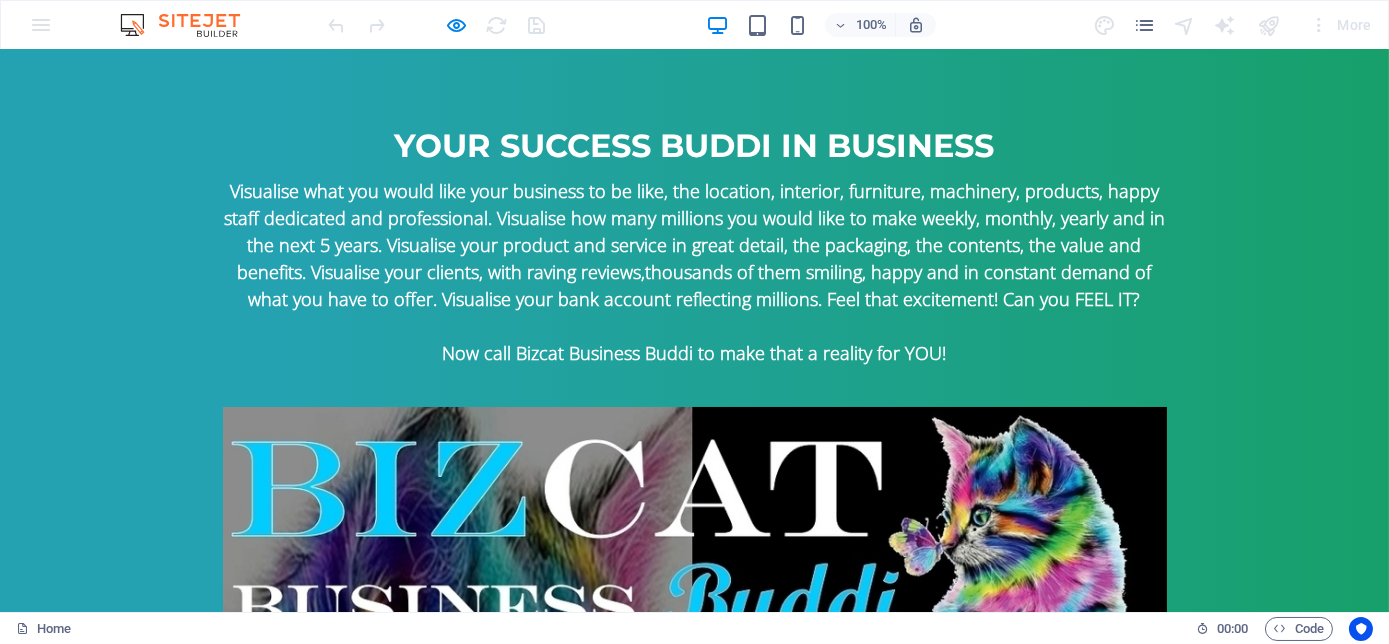 scroll, scrollTop: 0, scrollLeft: 0, axis: both 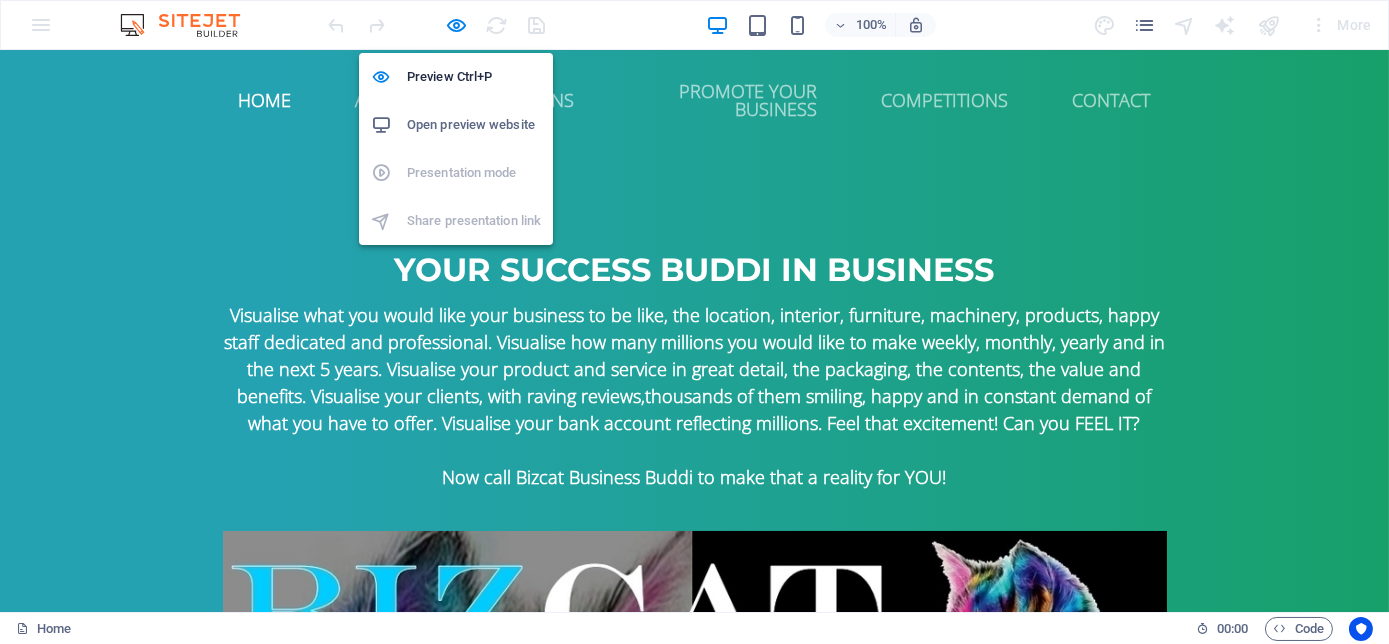 click on "Open preview website" at bounding box center [456, 125] 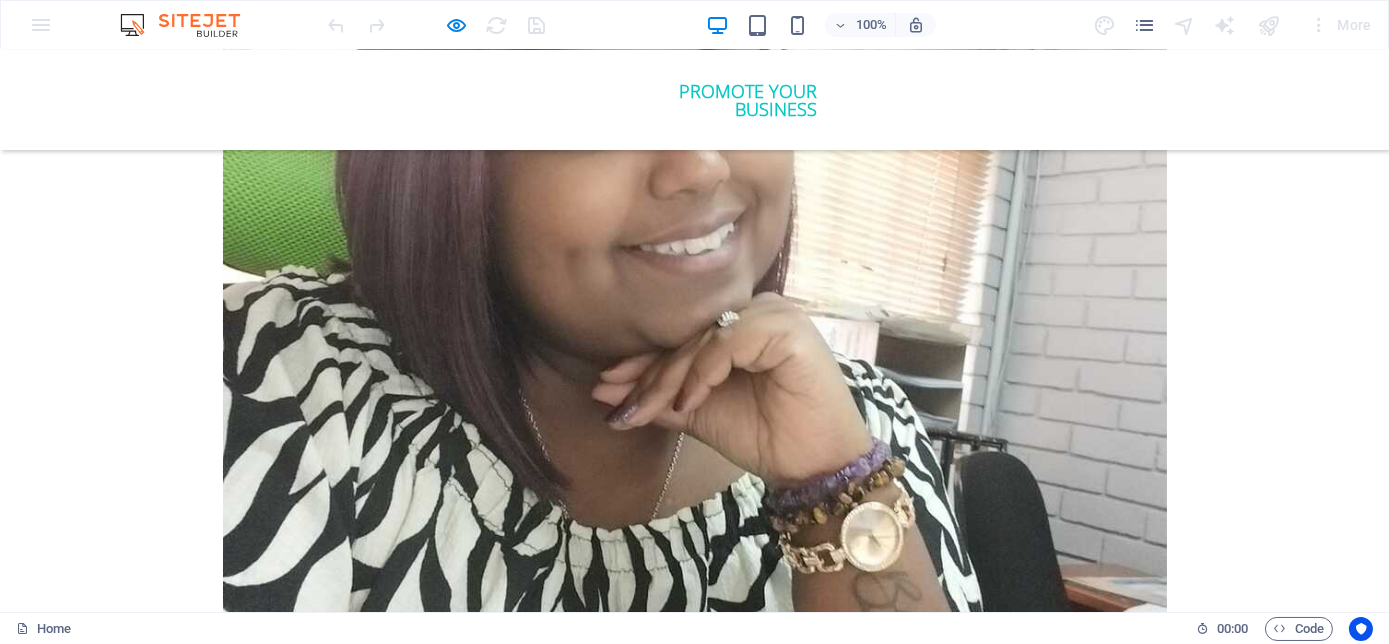 scroll, scrollTop: 4545, scrollLeft: 0, axis: vertical 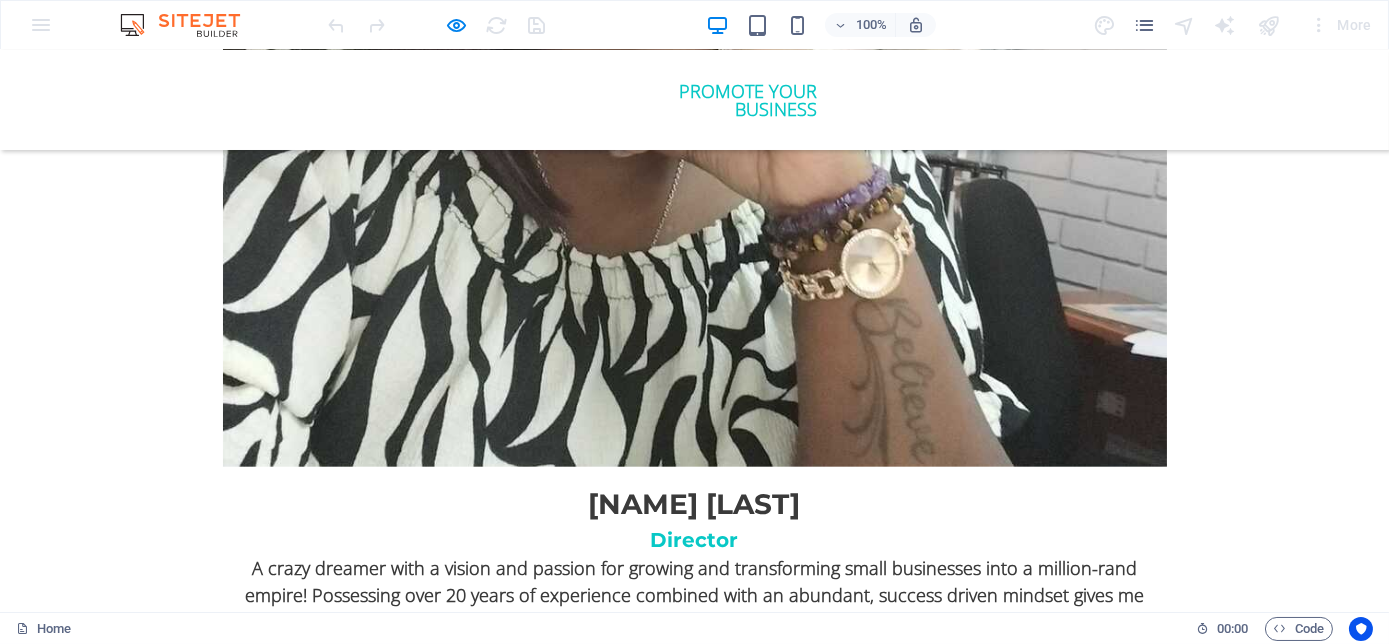 click at bounding box center (765, 6027) 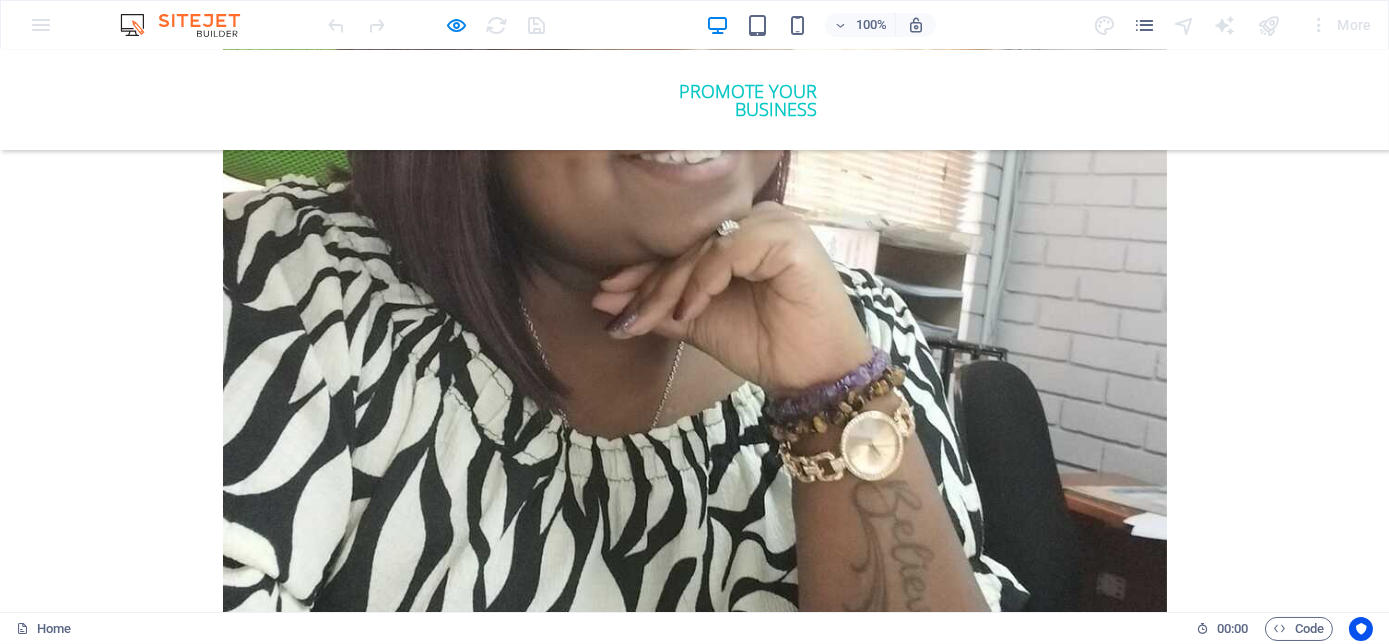click at bounding box center (765, 6209) 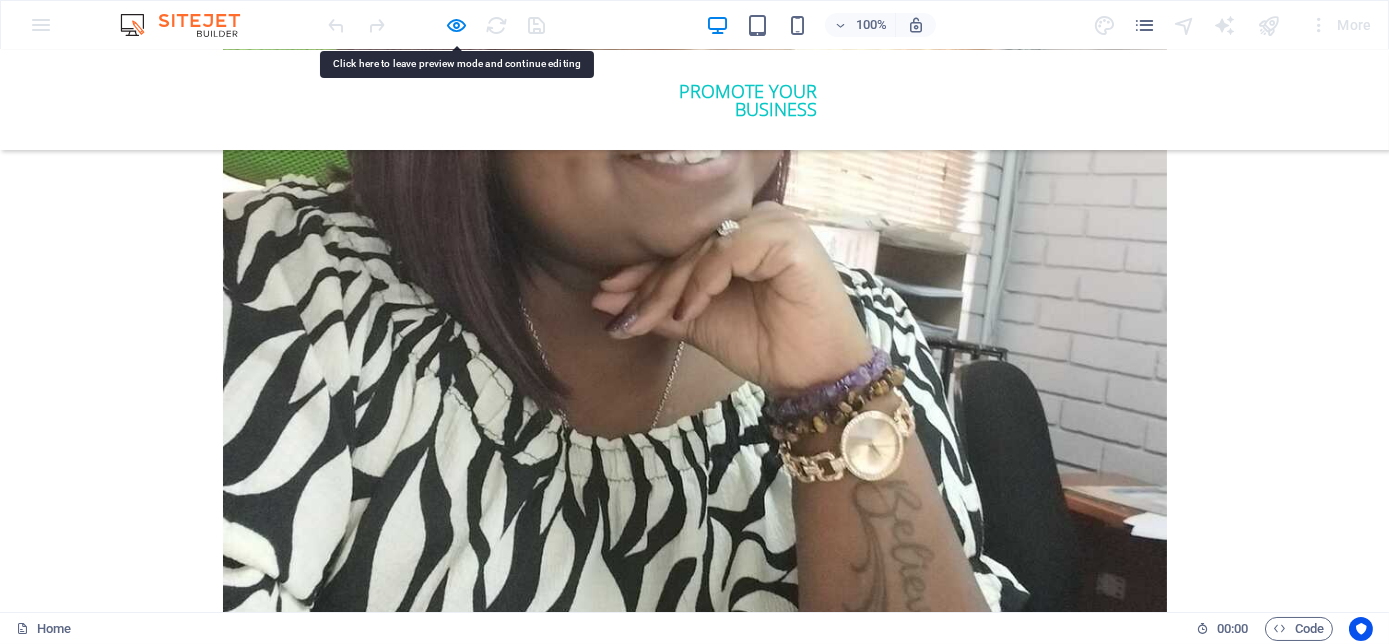 click at bounding box center [765, 6209] 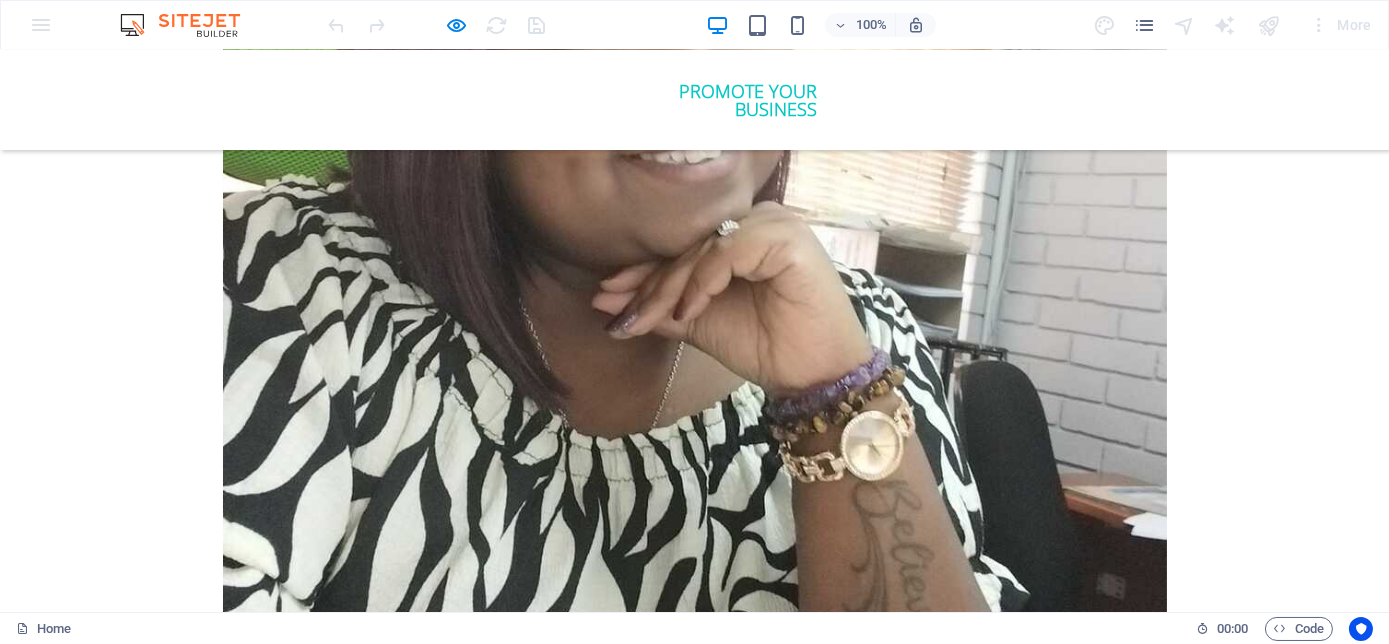 click on "100%" at bounding box center (820, 25) 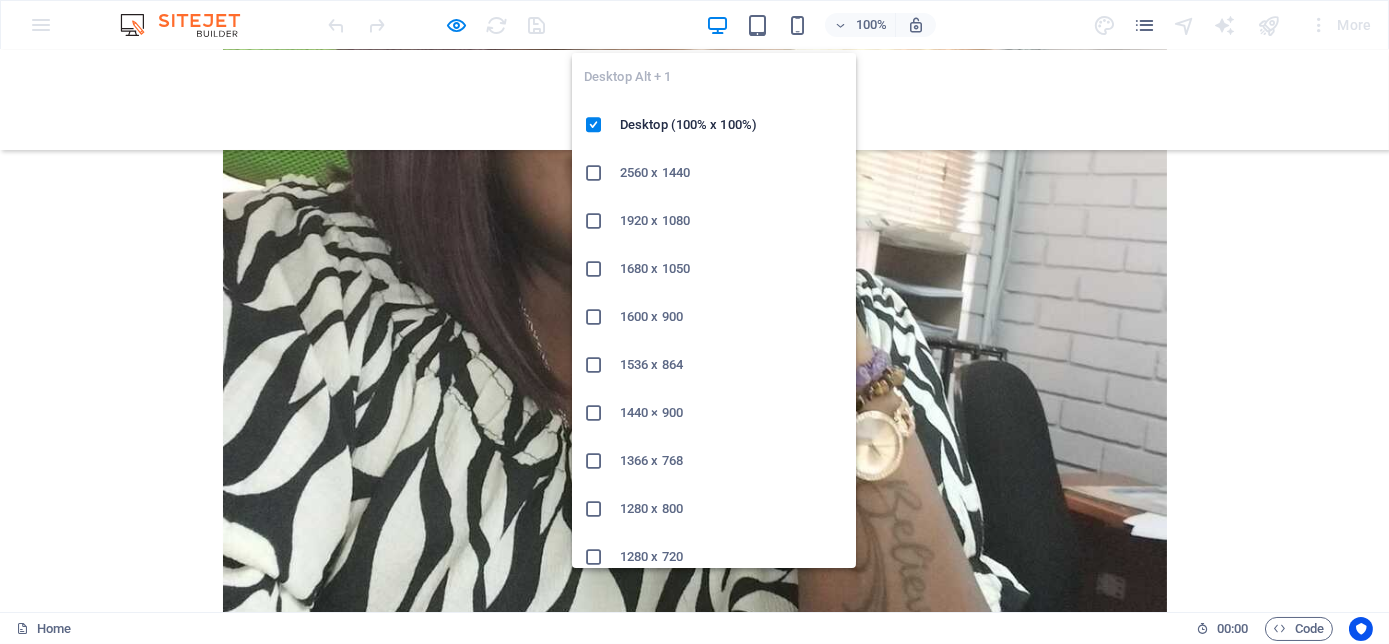 click at bounding box center [717, 25] 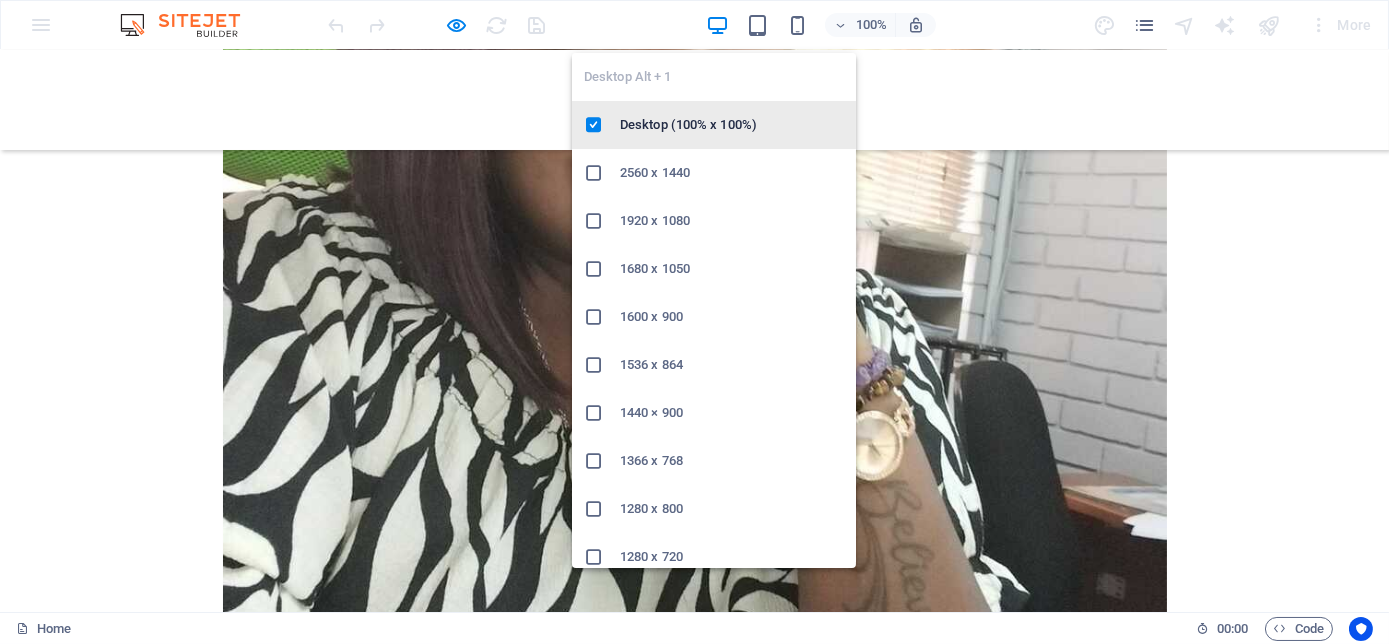 click on "Desktop (100% x 100%)" at bounding box center (732, 125) 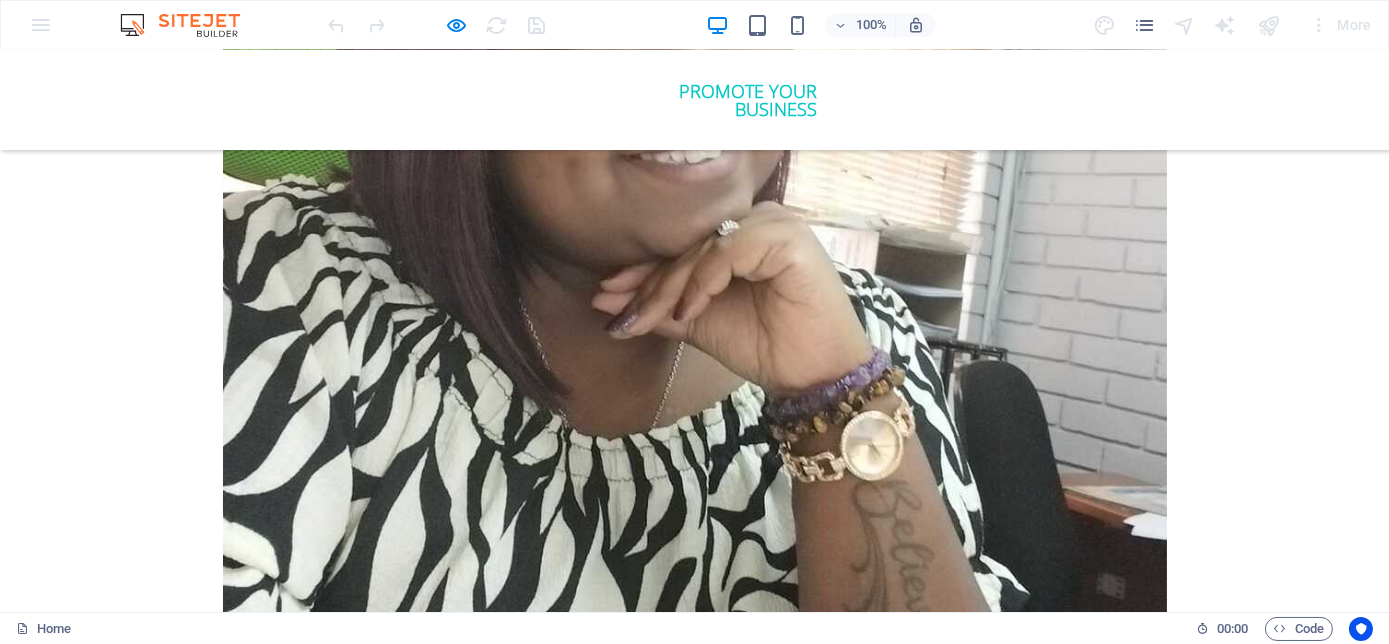 click on "100% More" at bounding box center (694, 25) 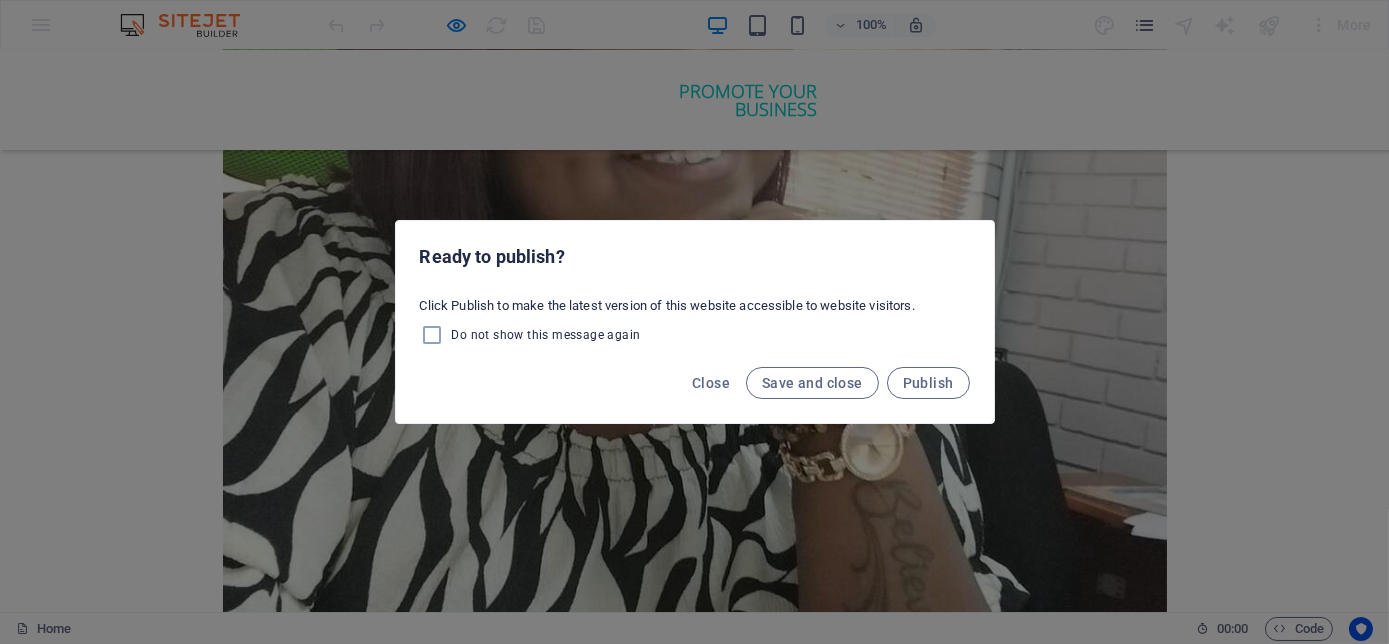 click on "Ready to publish? Click Publish to make the latest version of this website accessible to website visitors. Do not show this message again Close Save and close Publish" at bounding box center [694, 322] 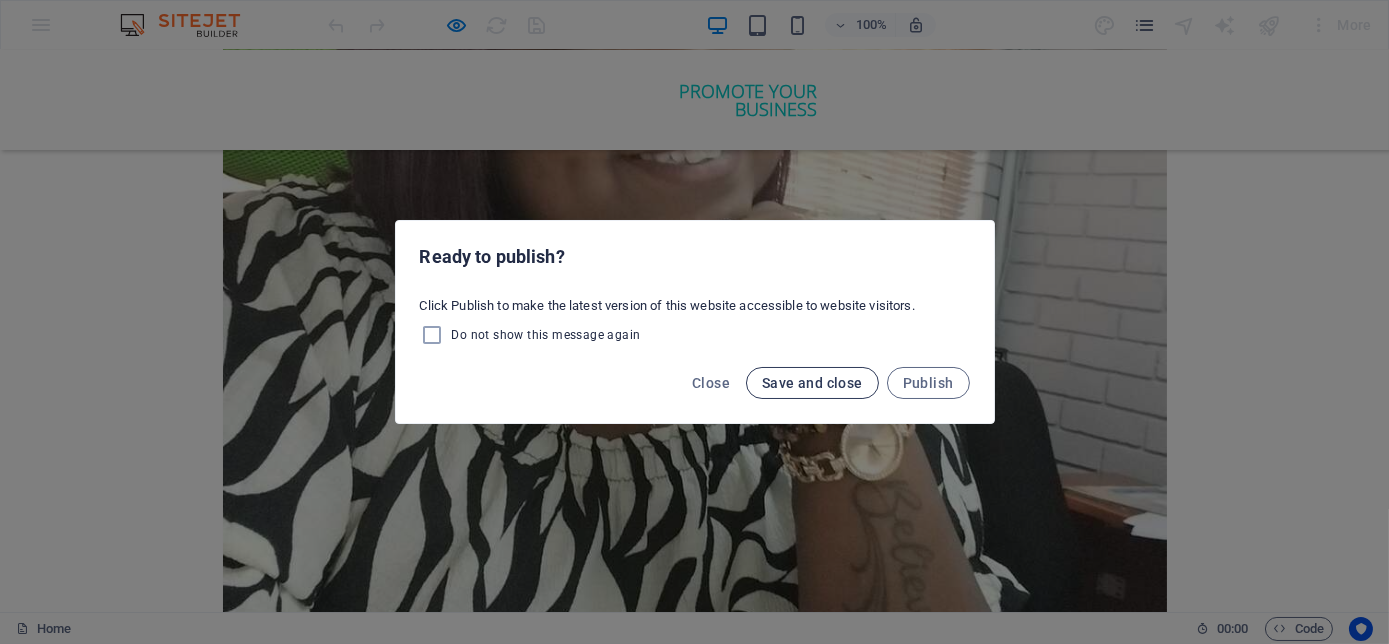 click on "Save and close" at bounding box center [812, 383] 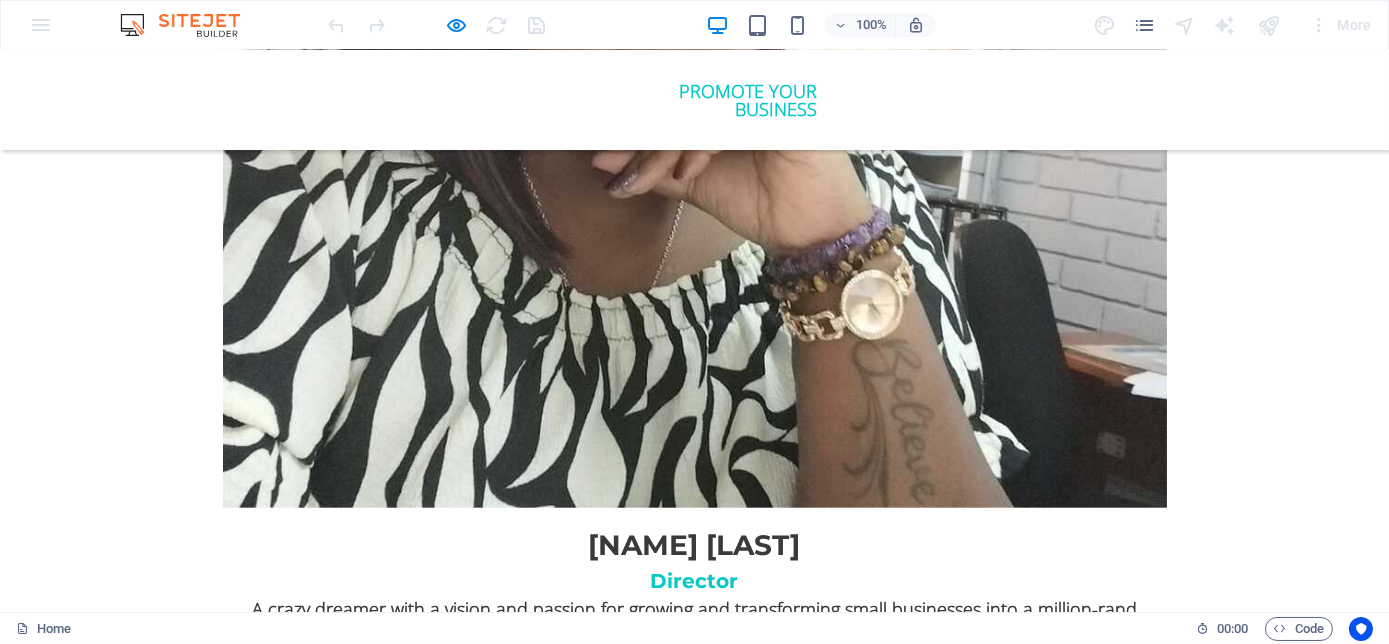 scroll, scrollTop: 4727, scrollLeft: 0, axis: vertical 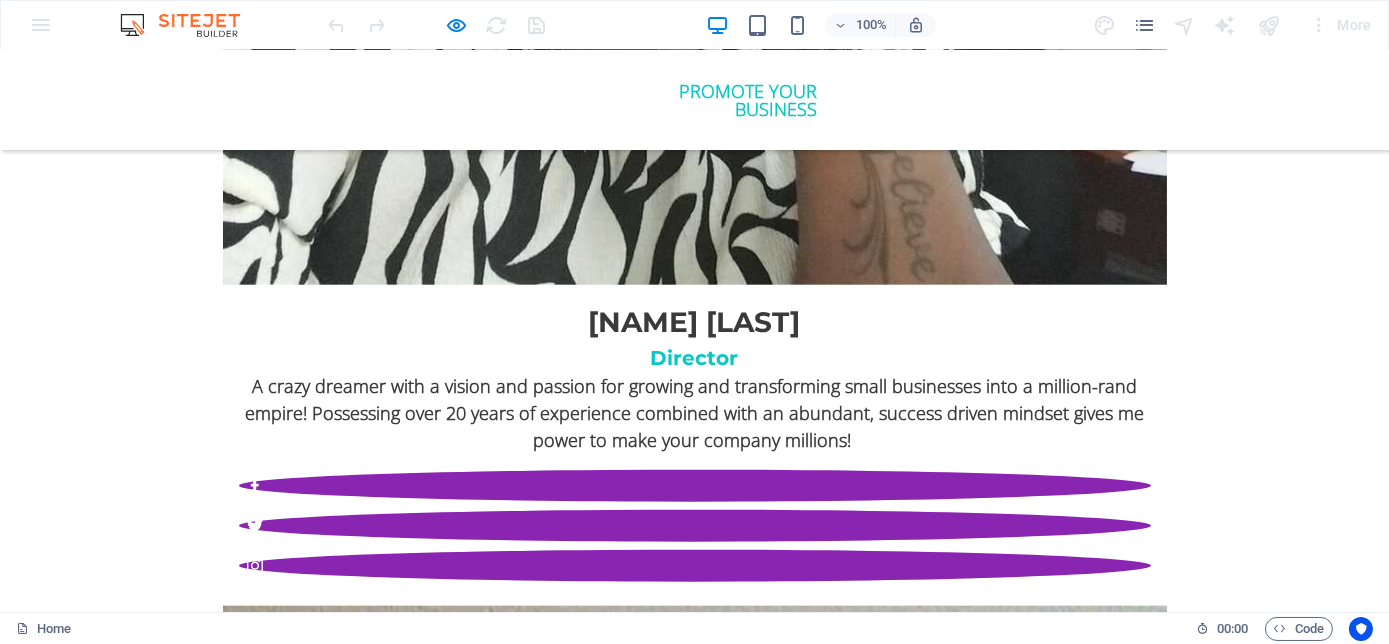 click on "THE MILLENNIAL SUCCESS CODE - Inspire, Enlighten, Transform, is a powerful book that speaks directly to the hearts and minds of our youth. Through authentic storytelling and transformative principles, [NAME] [LAST] empowers the youth to rise above limitations, discover their inner purpose, and take control of their future. Rooted in mindset mastery, emotional intelligence and resilience, this book is a brilliant tool for realising their true potential and cultivating their lifelong success. It includes powerful success principles, a success mindset framework, daily mantras, and reflective exercises designed to challenge limiting beliefs and build self-awareness. It serves as a bridge between formal education and the real world readiness, inspiring students to lead lives of impact and intention." at bounding box center (459, 4932) 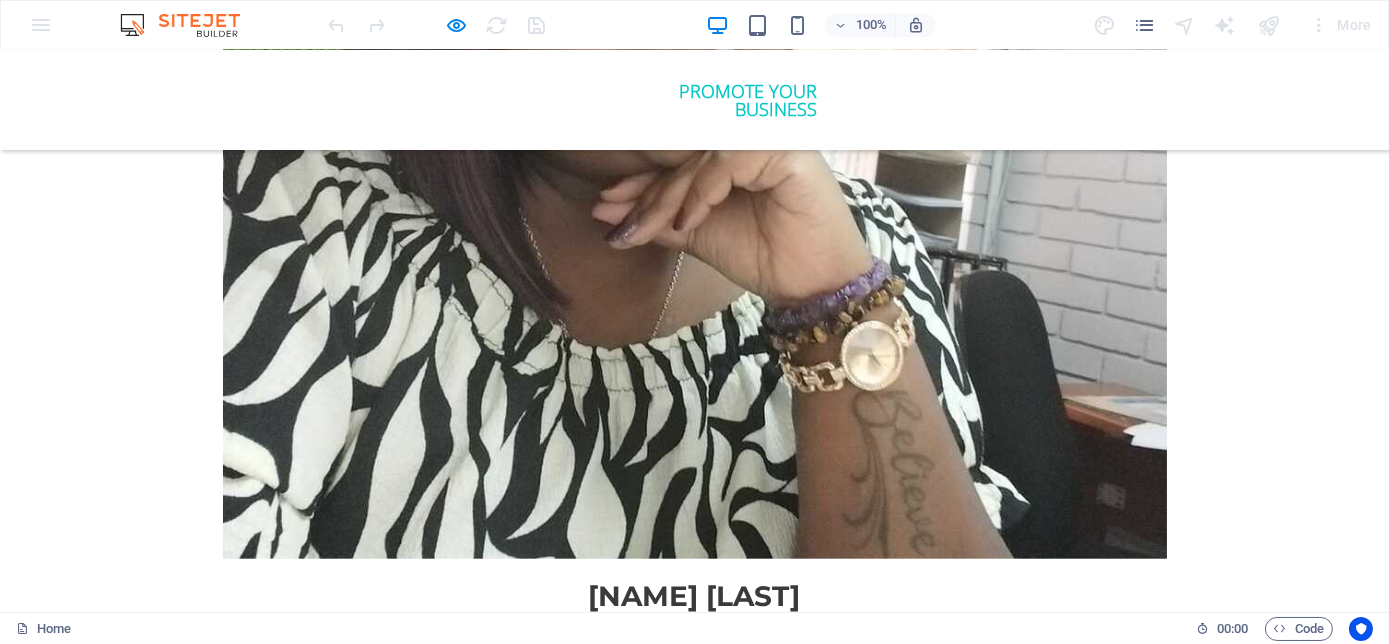 scroll, scrollTop: 4454, scrollLeft: 0, axis: vertical 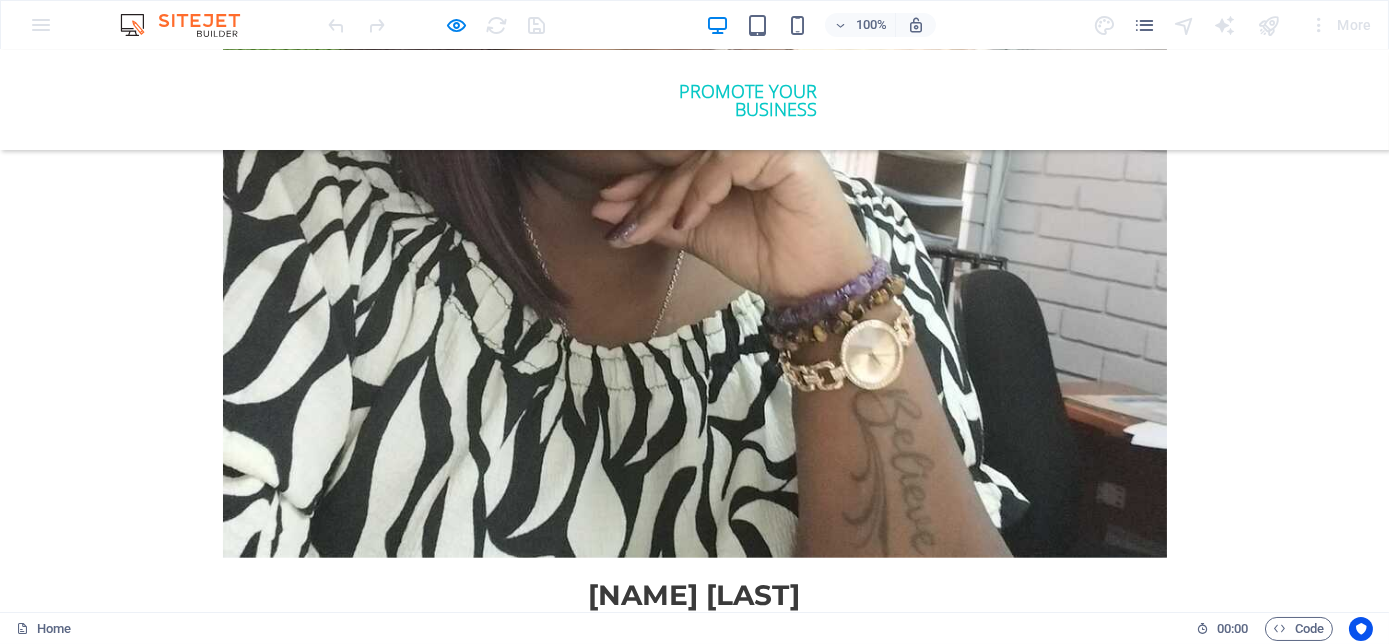 click at bounding box center (765, 6118) 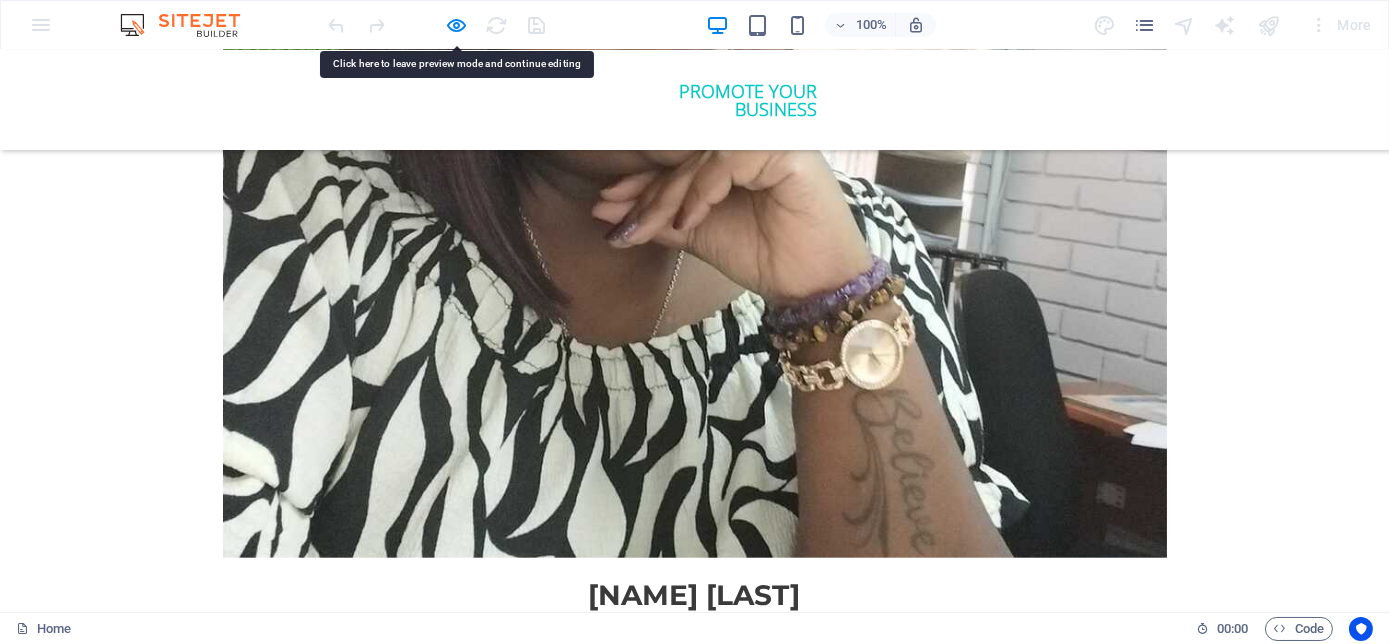 click on "your business  Lorem ipsum dolor sit amet, consectetur adipisicing elit. Maiores ipsum repellat minus nihil. Labore, delectus, nam dignissimos ea repudiandae minima voluptatum magni pariatur possimus quia accusamus harum facilis corporis animi nisi." at bounding box center (694, 4488) 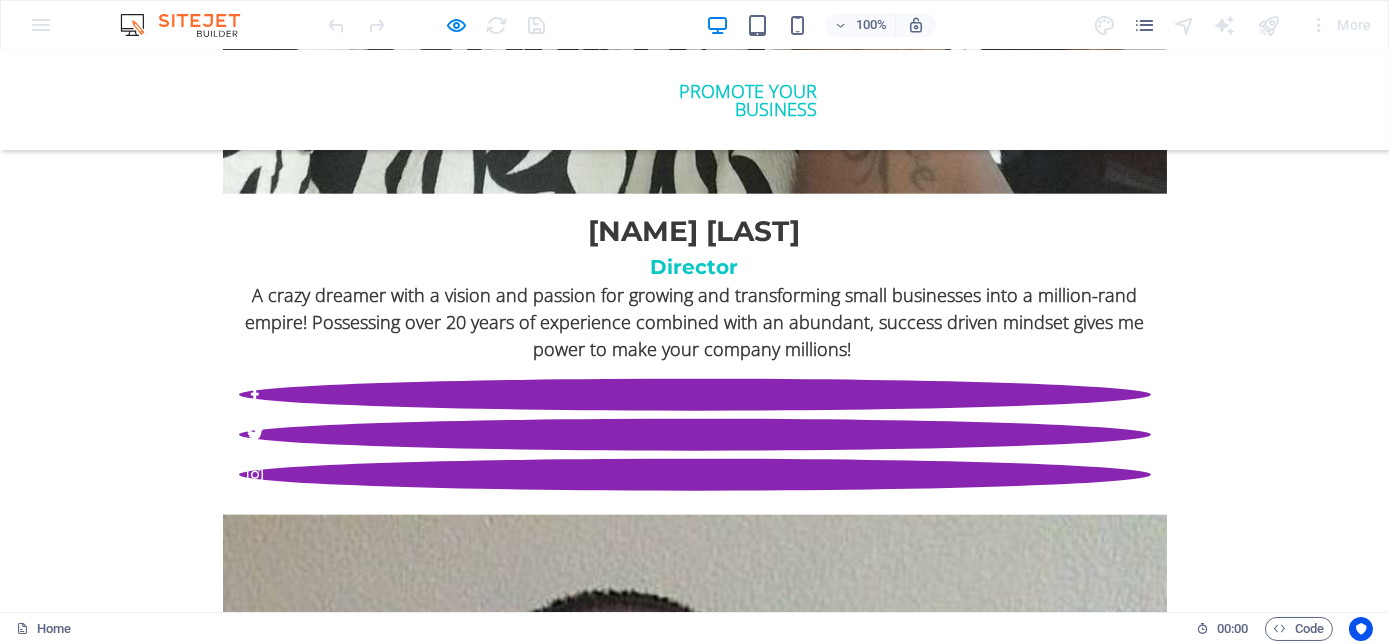 scroll, scrollTop: 4363, scrollLeft: 0, axis: vertical 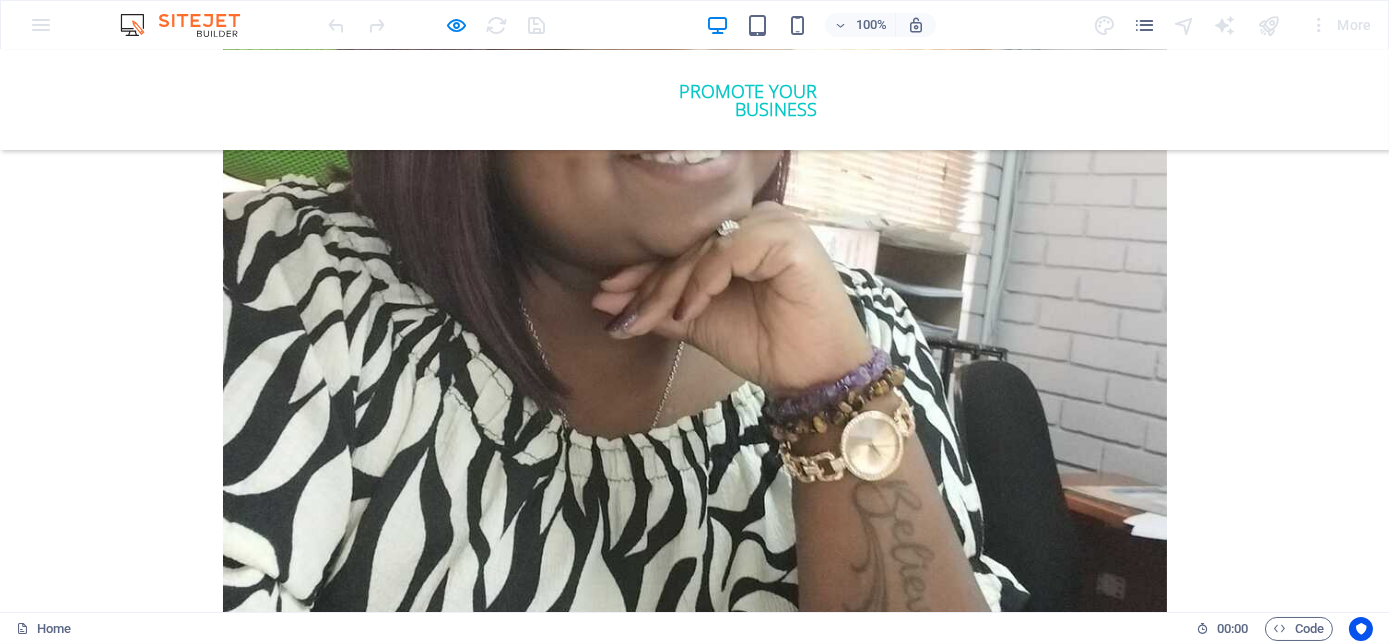 click on "your business  Lorem ipsum dolor sit amet, consectetur adipisicing elit. Maiores ipsum repellat minus nihil. Labore, delectus, nam dignissimos ea repudiandae minima voluptatum magni pariatur possimus quia accusamus harum facilis corporis animi nisi." at bounding box center [694, 4579] 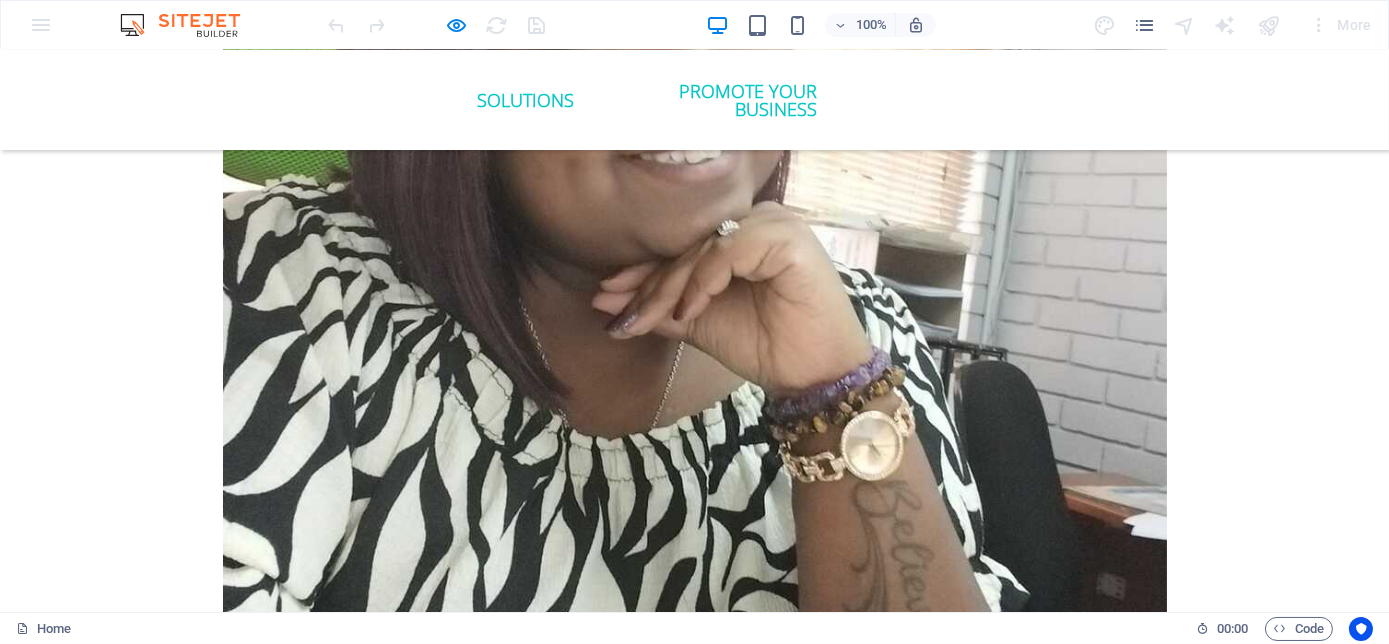 click on "Solutions" at bounding box center (526, 100) 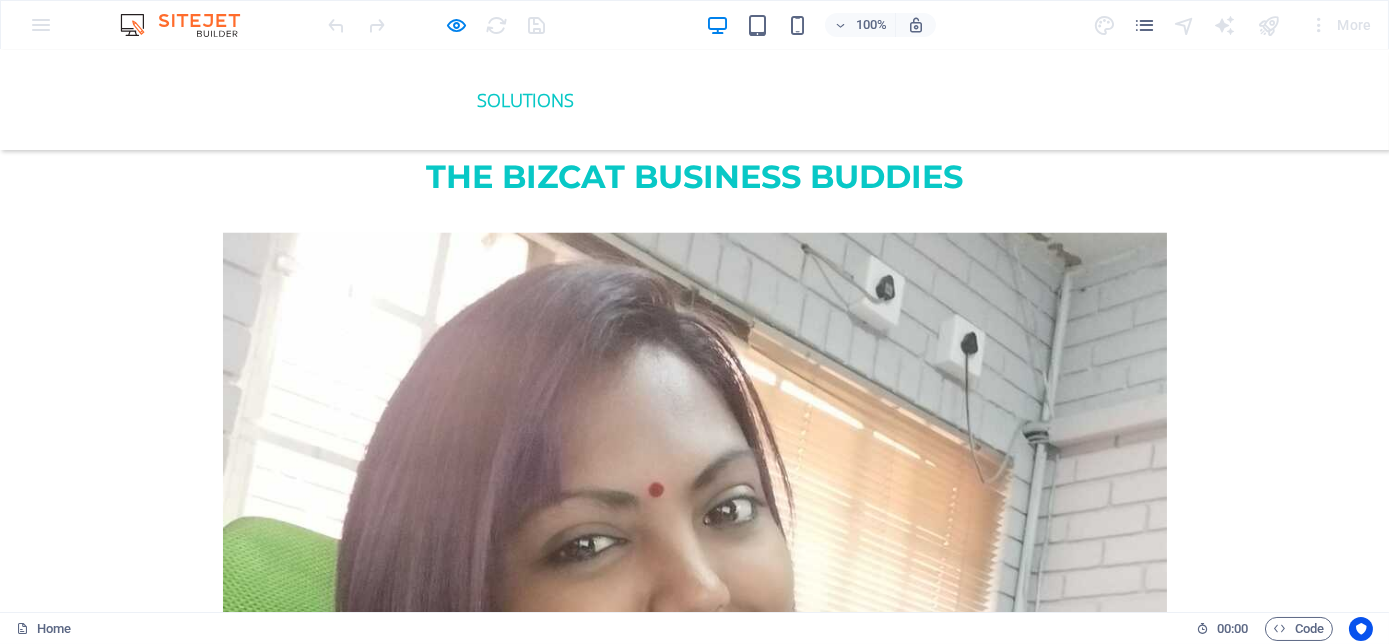 scroll, scrollTop: 3840, scrollLeft: 0, axis: vertical 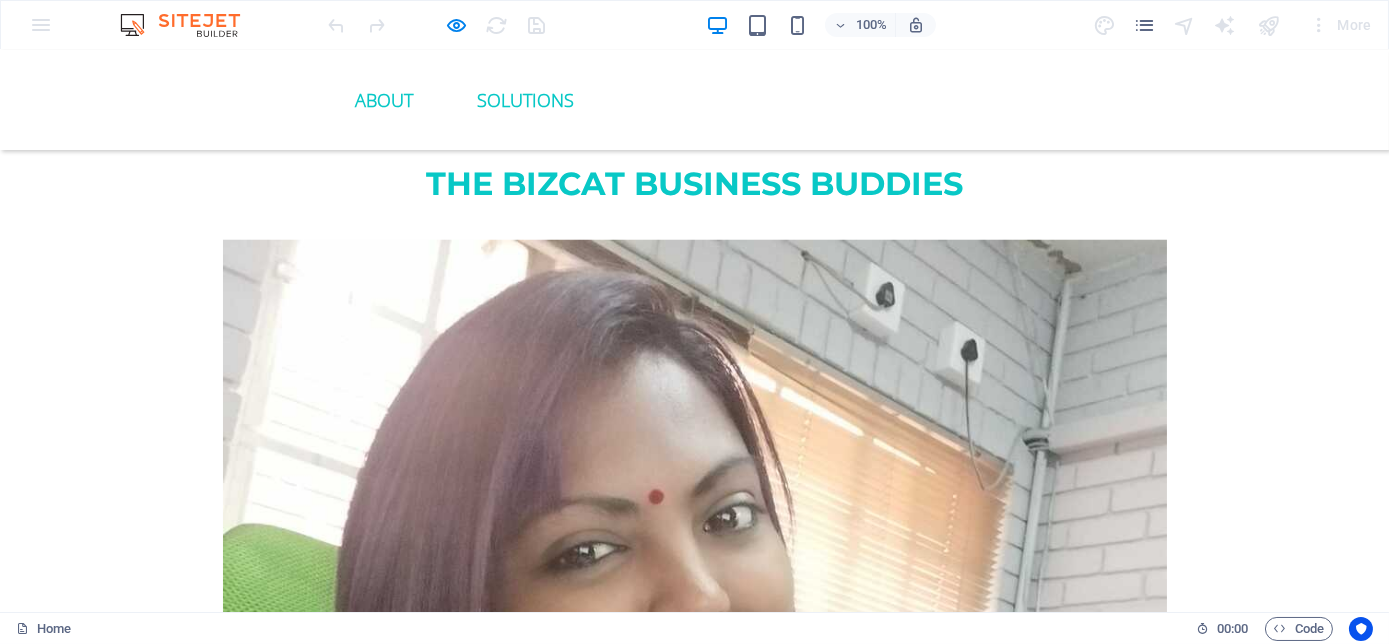 click on "About" at bounding box center [385, 100] 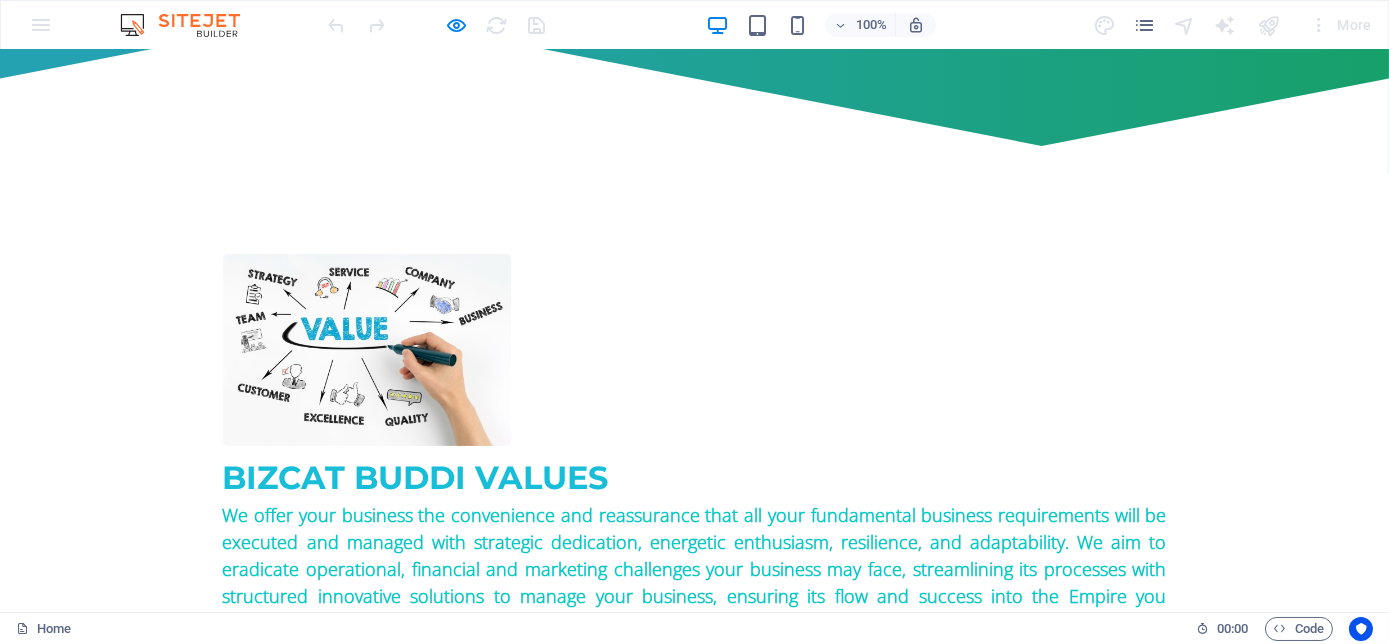 scroll, scrollTop: 964, scrollLeft: 0, axis: vertical 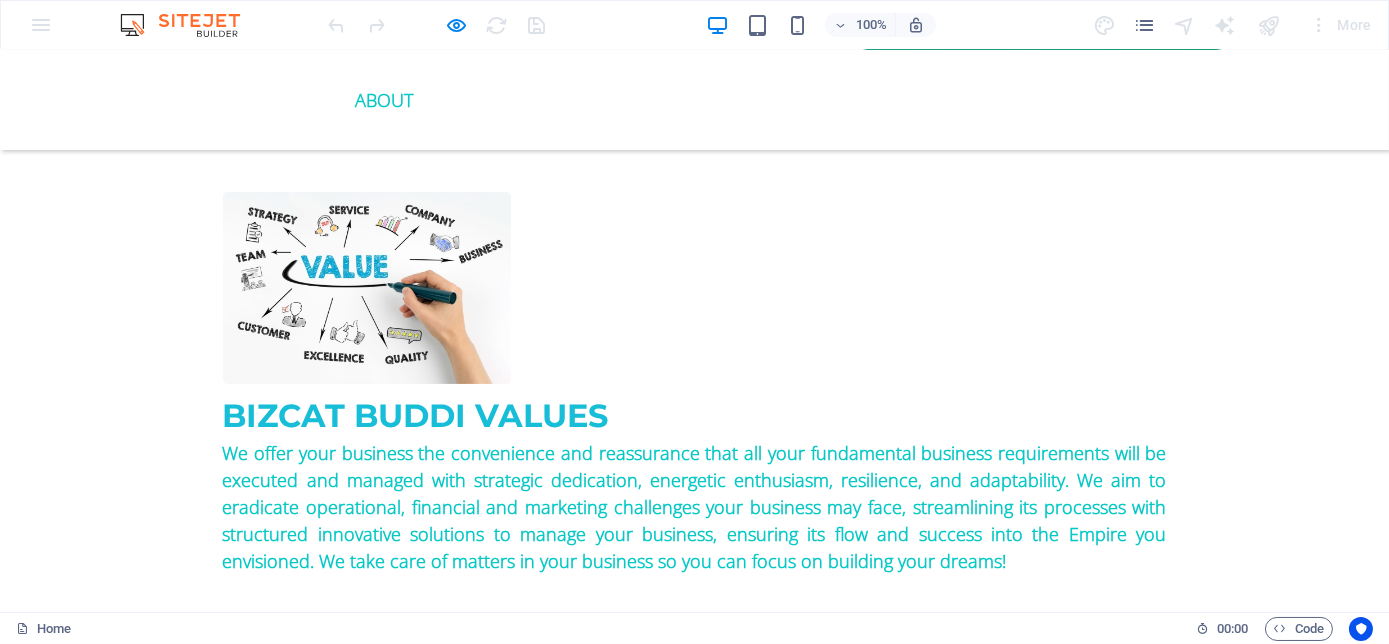 click at bounding box center [367, 288] 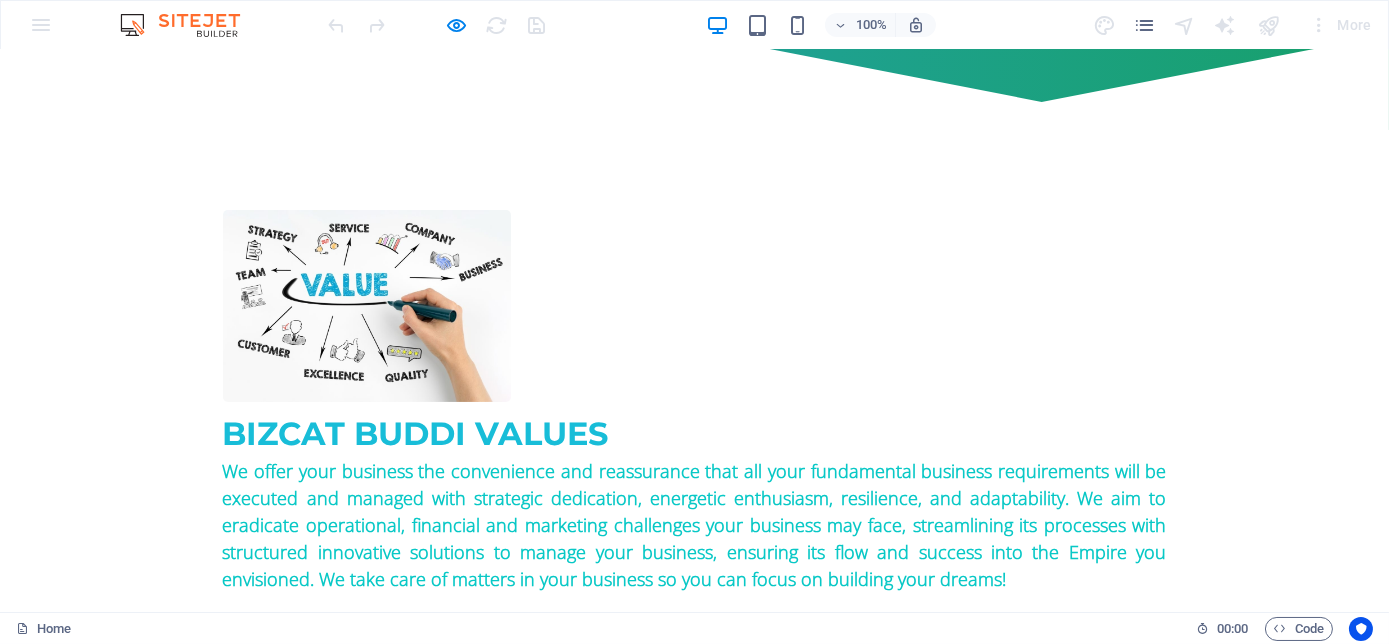 scroll, scrollTop: 691, scrollLeft: 0, axis: vertical 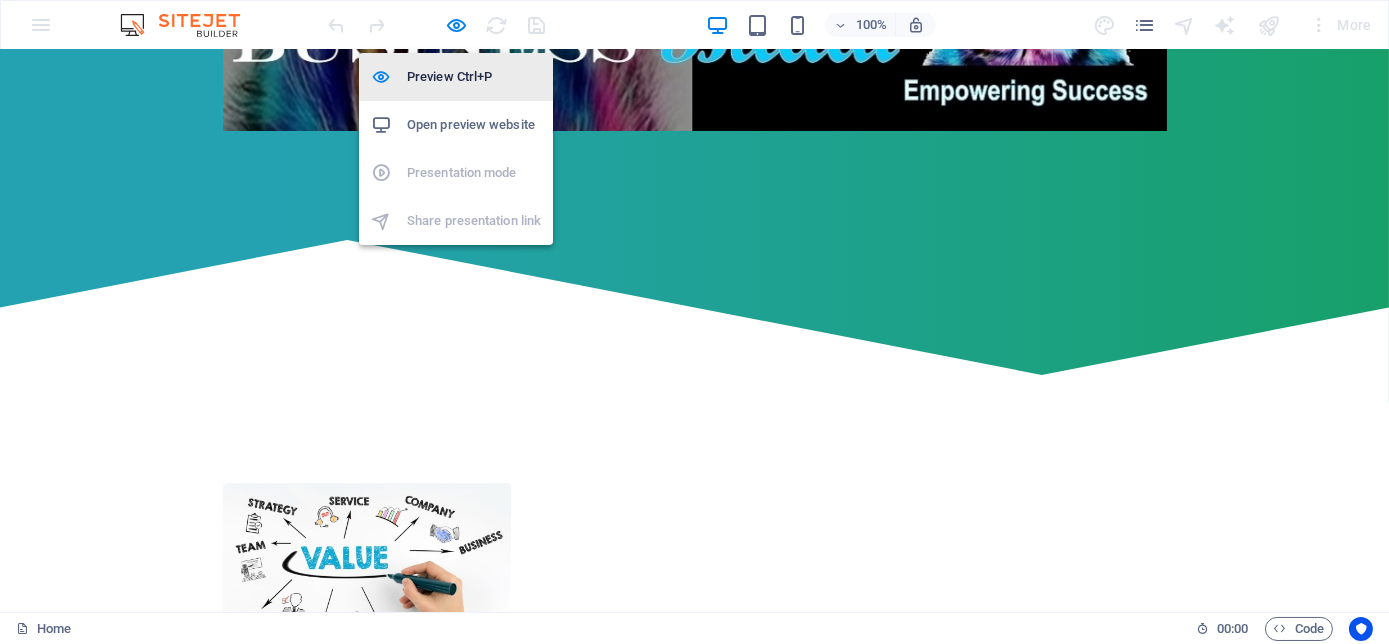 click on "Preview Ctrl+P" at bounding box center (474, 77) 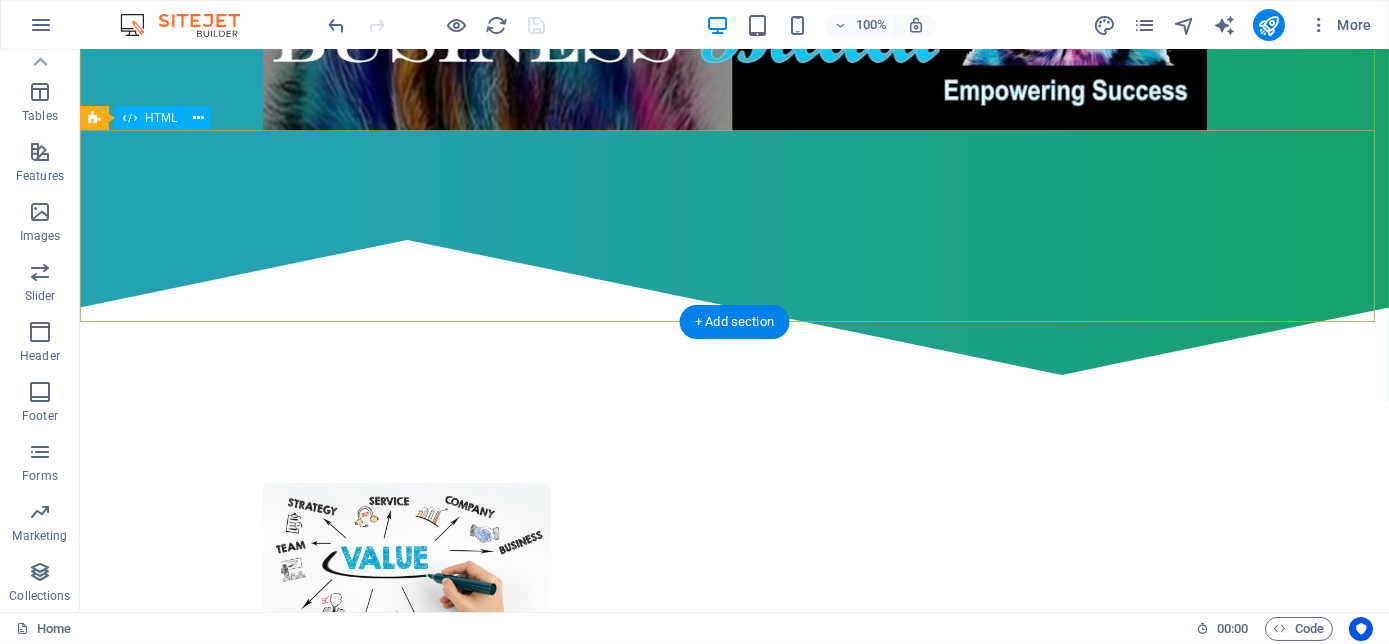 click at bounding box center (734, 307) 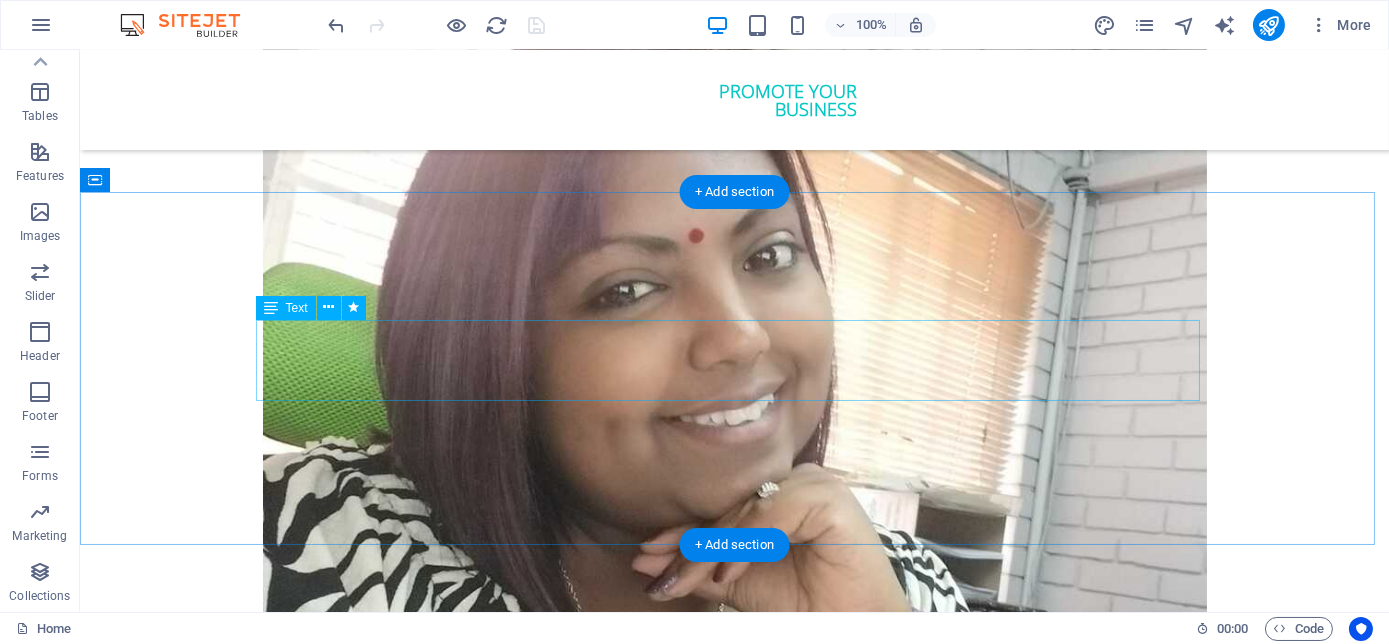 scroll, scrollTop: 3964, scrollLeft: 0, axis: vertical 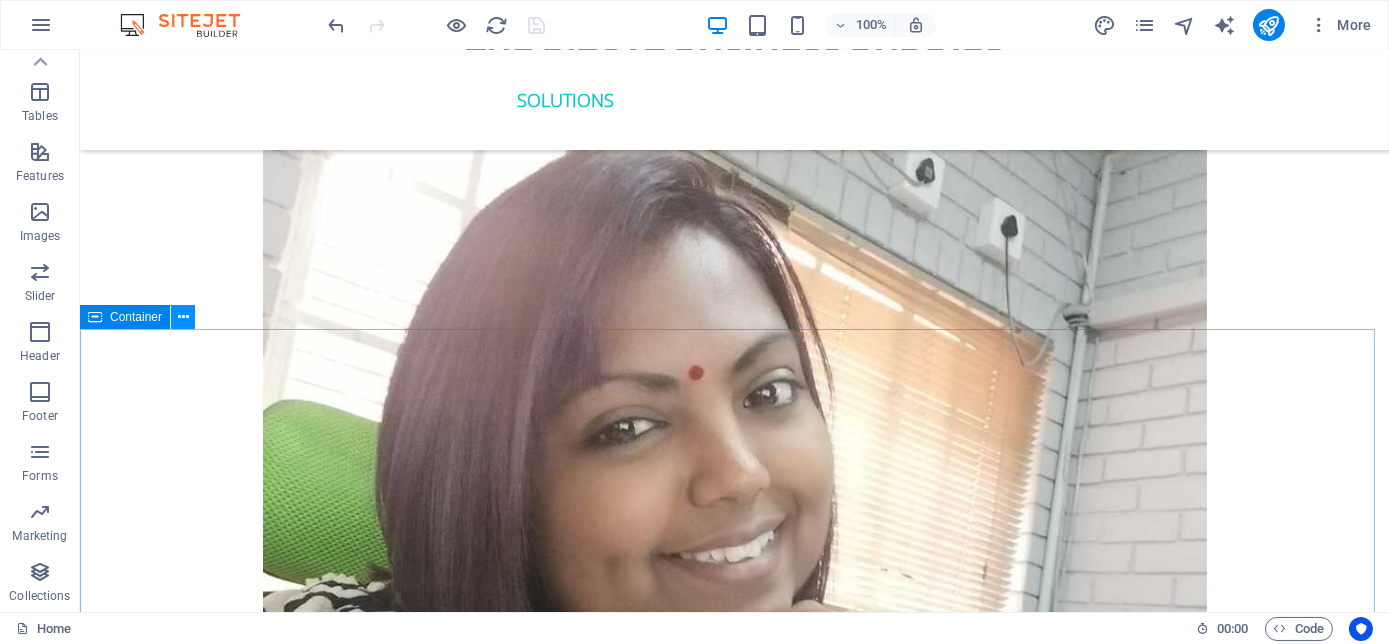 click at bounding box center (183, 317) 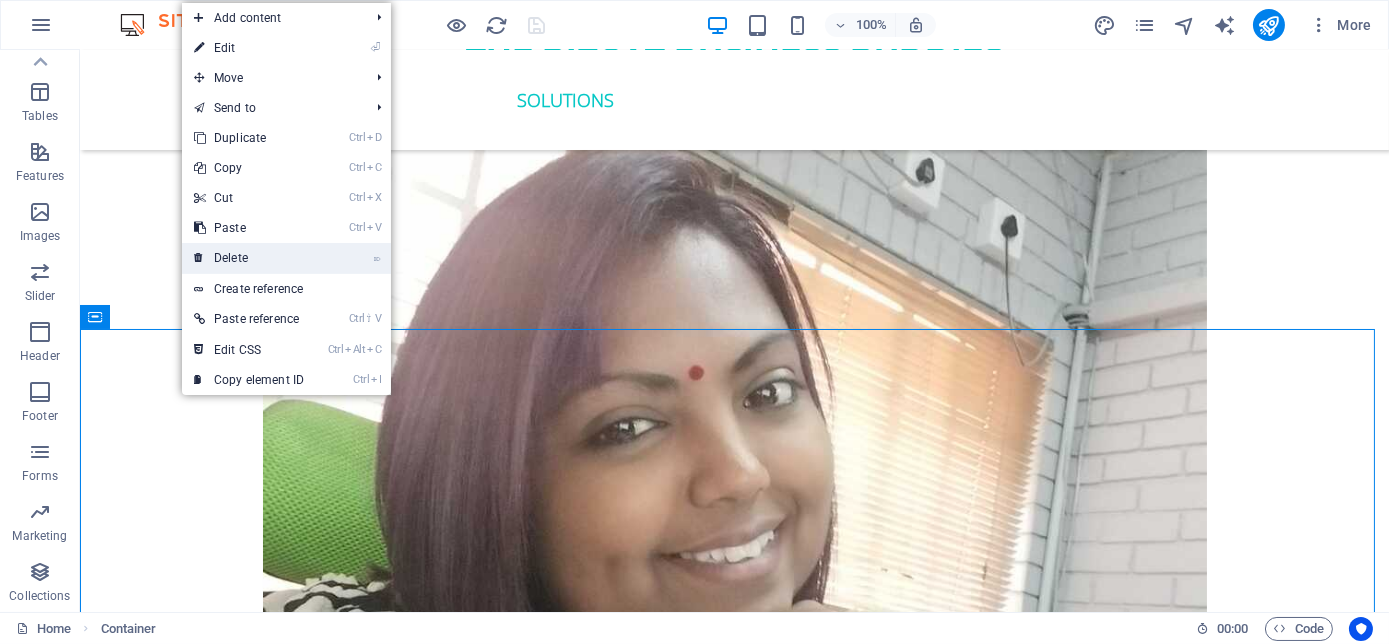 click on "⌦  Delete" at bounding box center [249, 258] 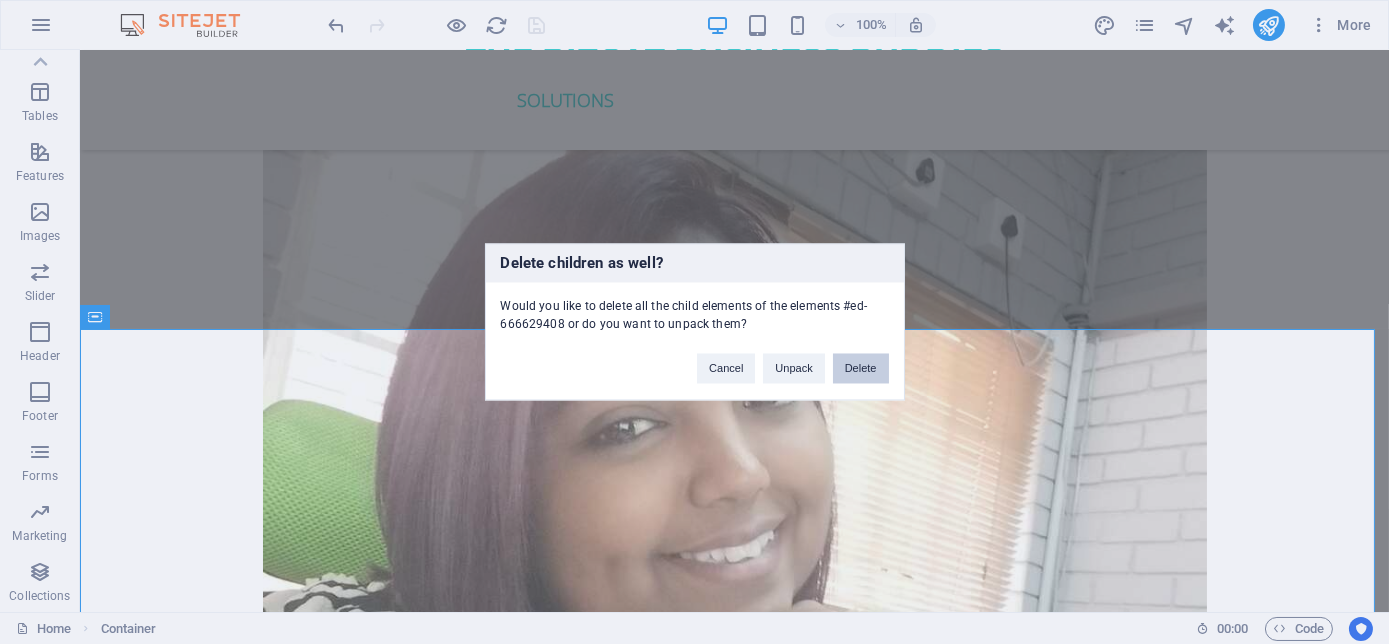 click on "Delete" at bounding box center [861, 369] 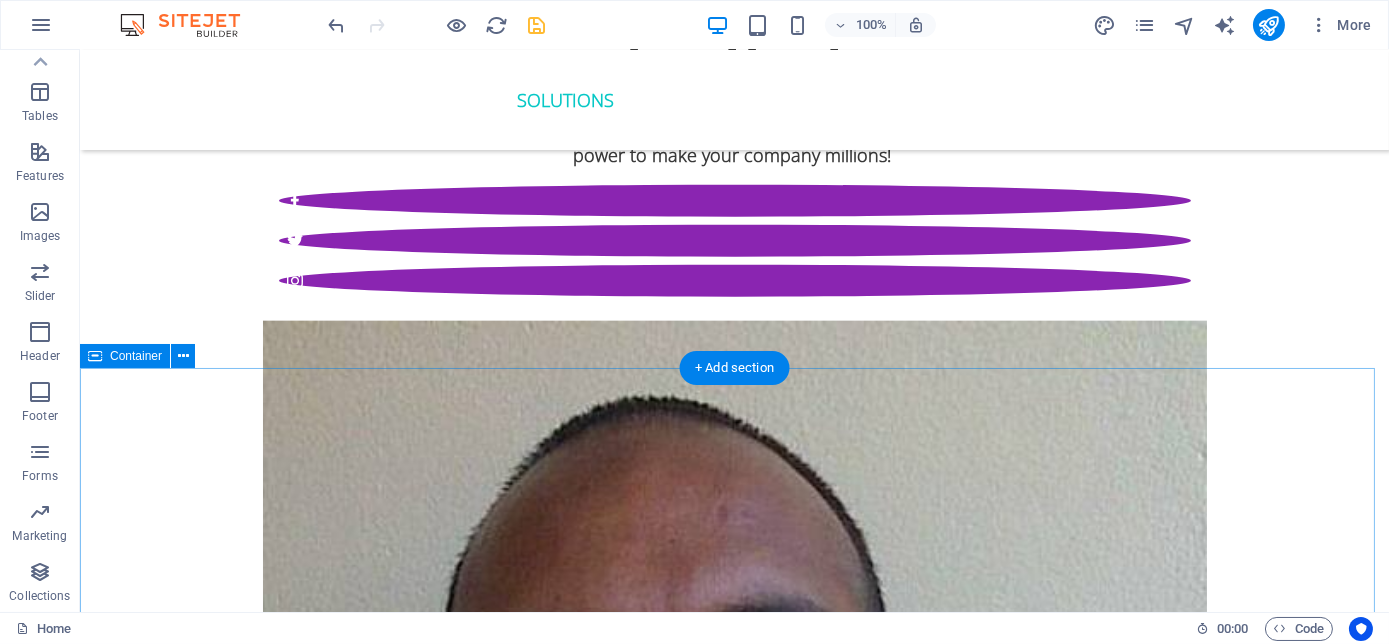 scroll, scrollTop: 5146, scrollLeft: 0, axis: vertical 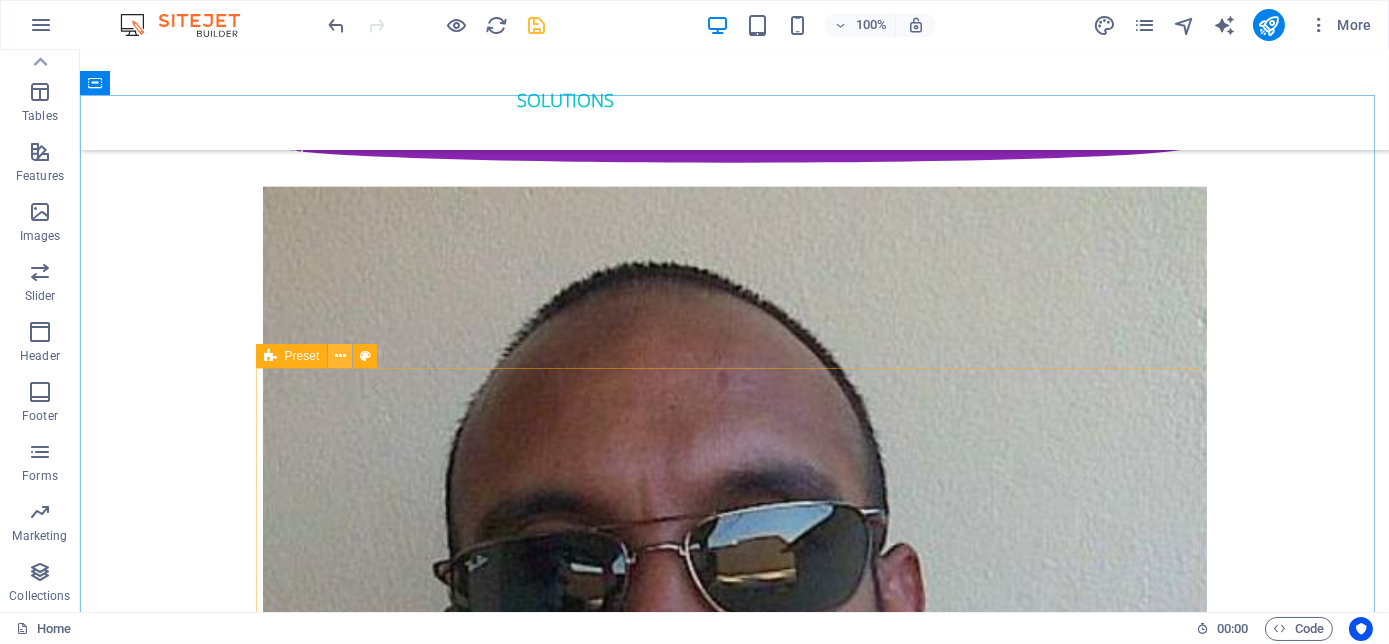 click at bounding box center [340, 356] 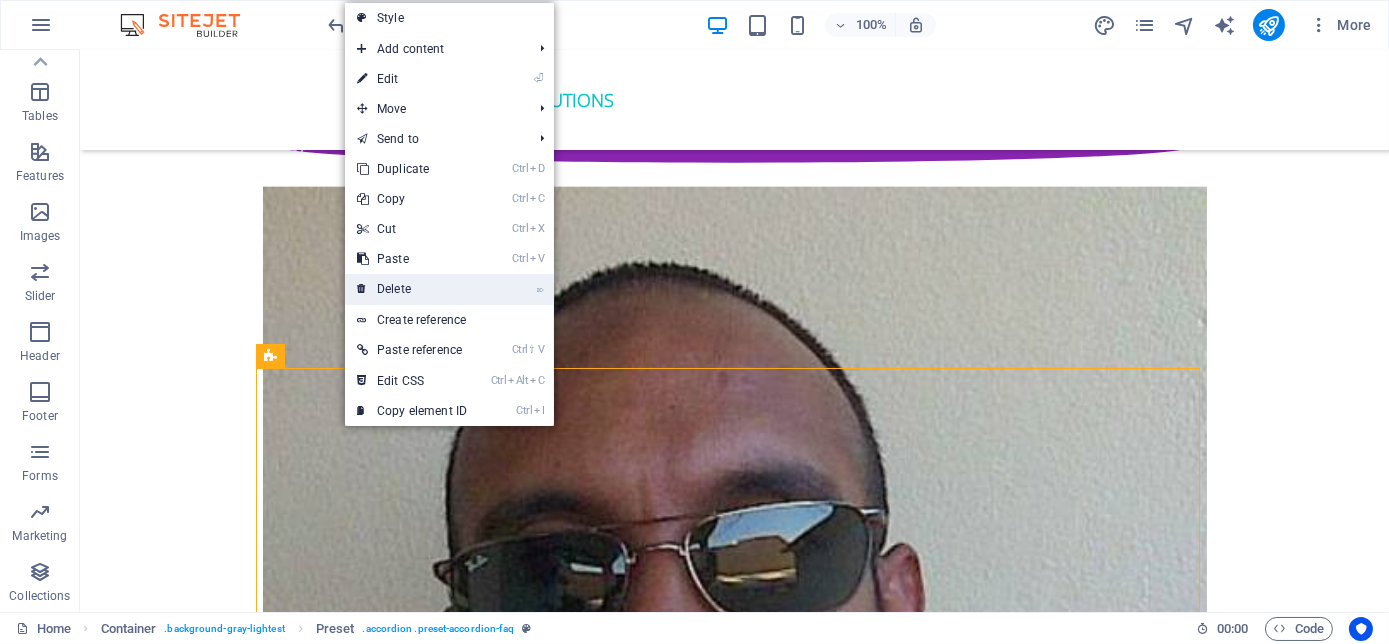 click on "⌦  Delete" at bounding box center [412, 289] 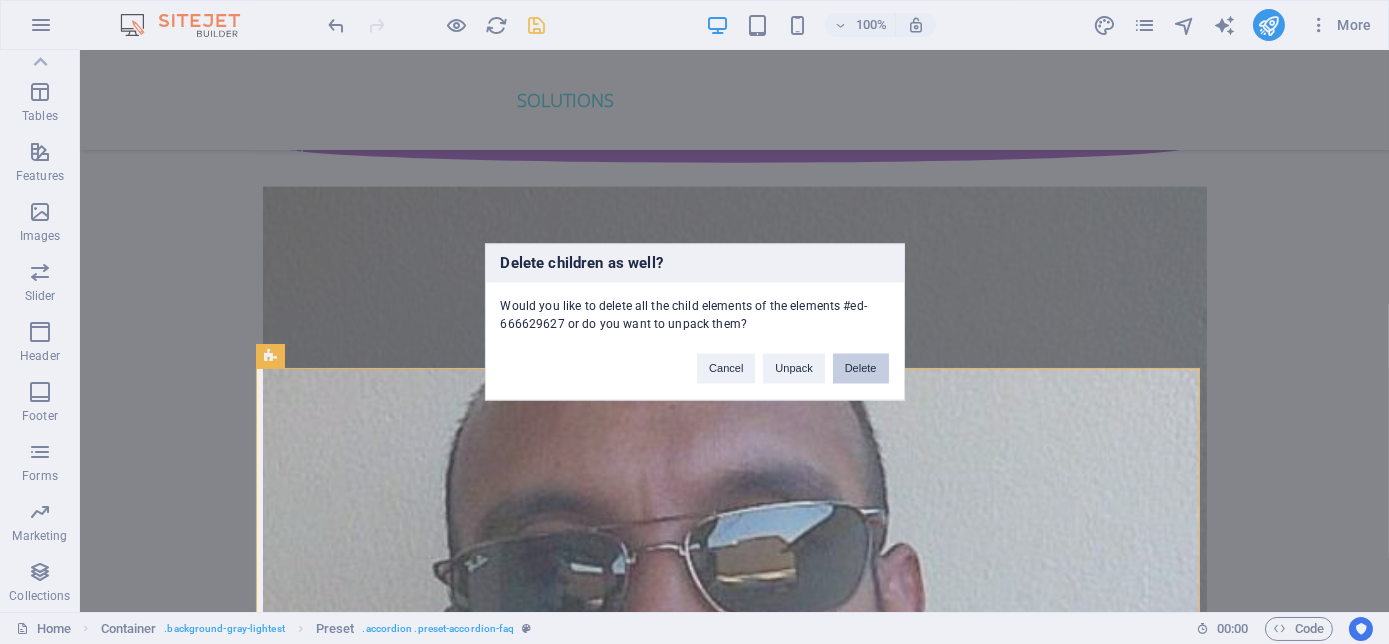 click on "Delete" at bounding box center [861, 369] 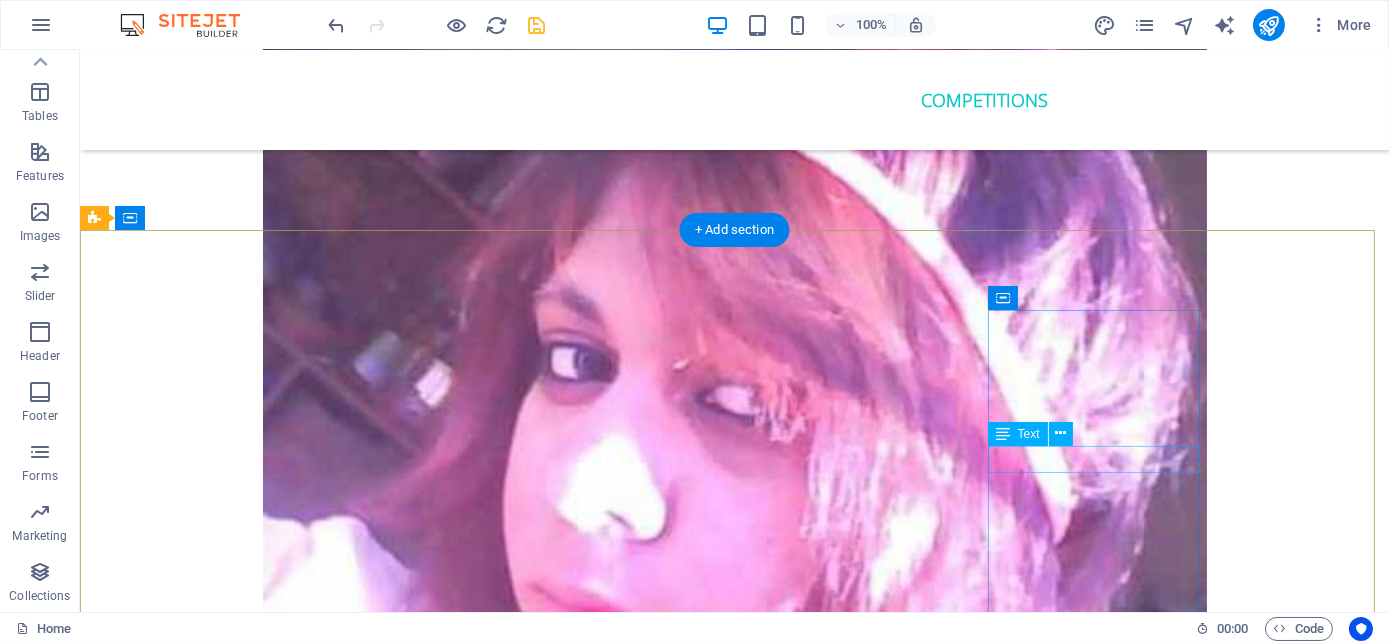 scroll, scrollTop: 6649, scrollLeft: 0, axis: vertical 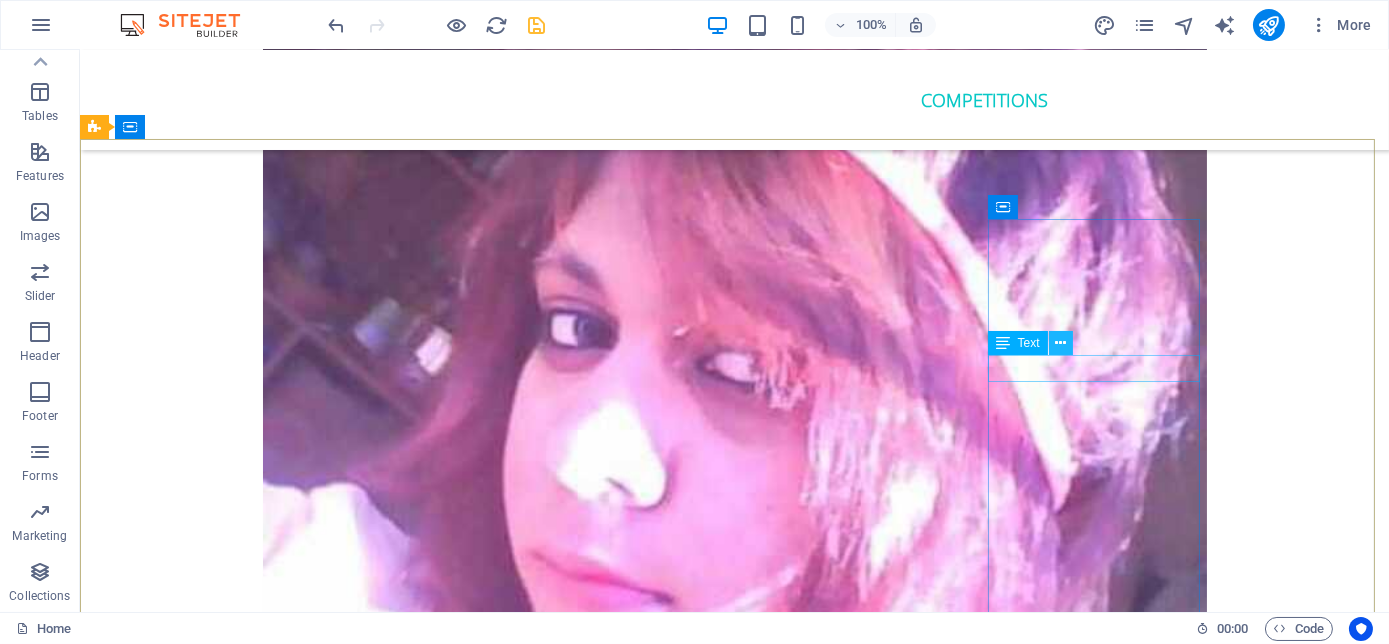 click at bounding box center (1060, 343) 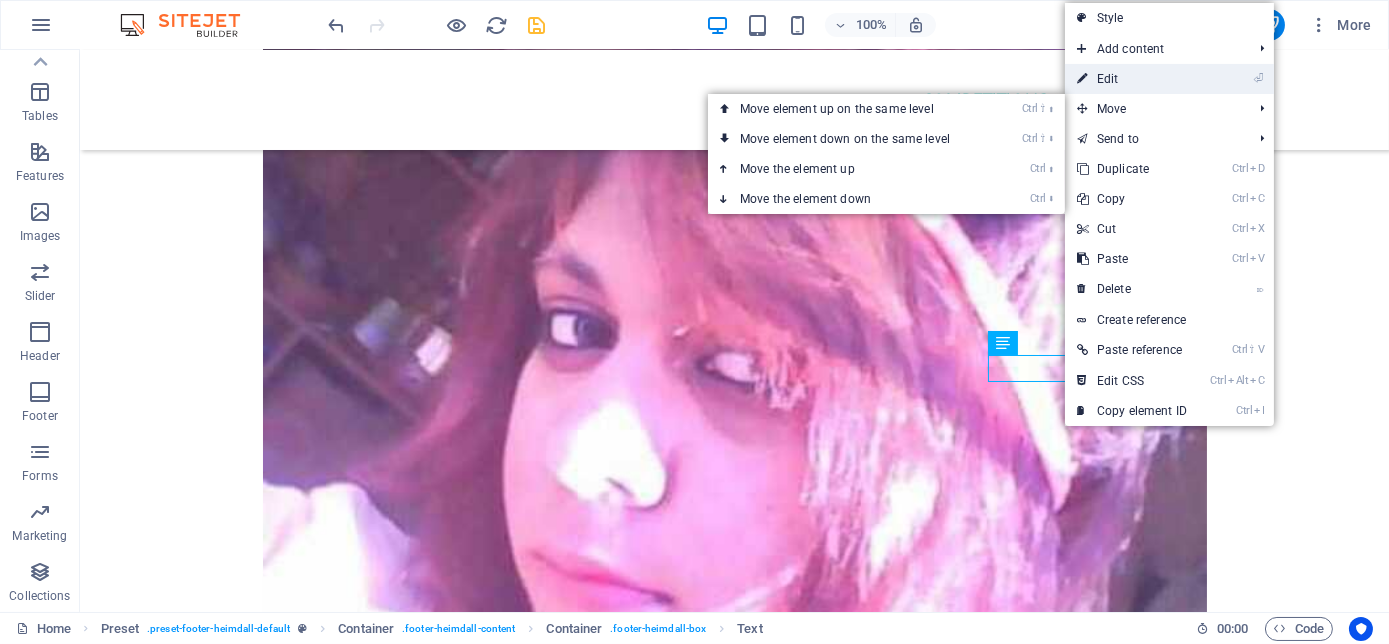 click on "⏎  Edit" at bounding box center [1132, 79] 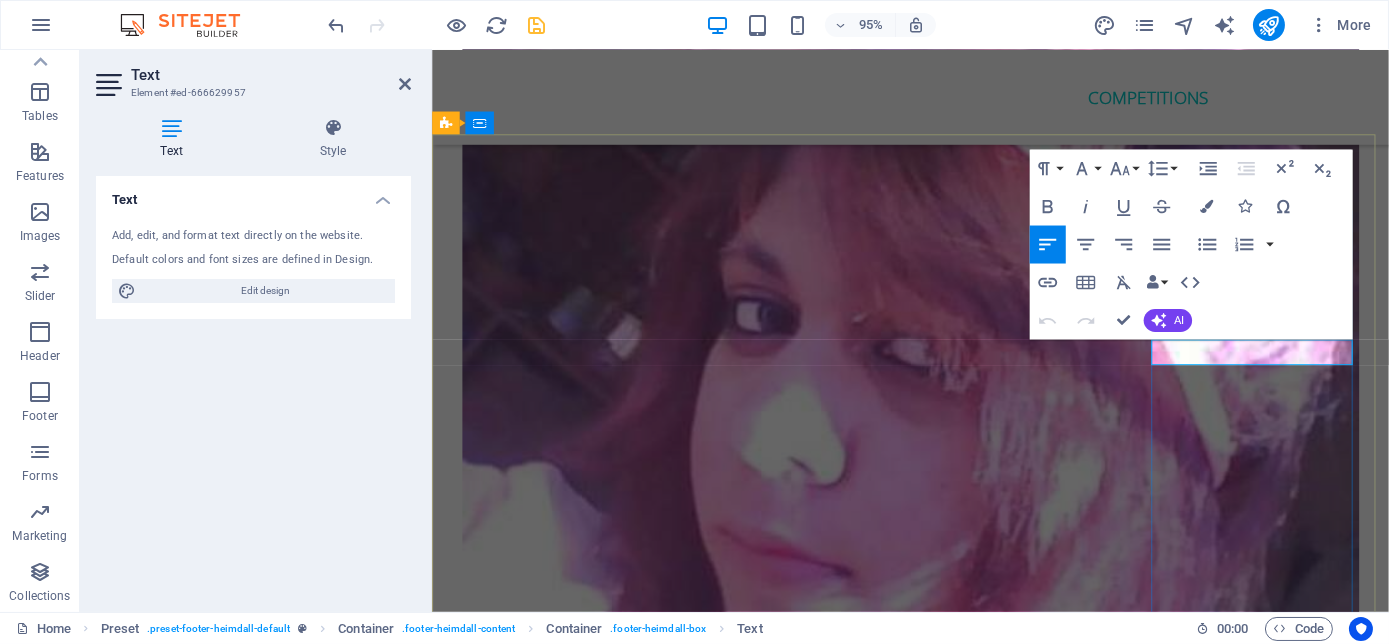 click on "[PHONE]" 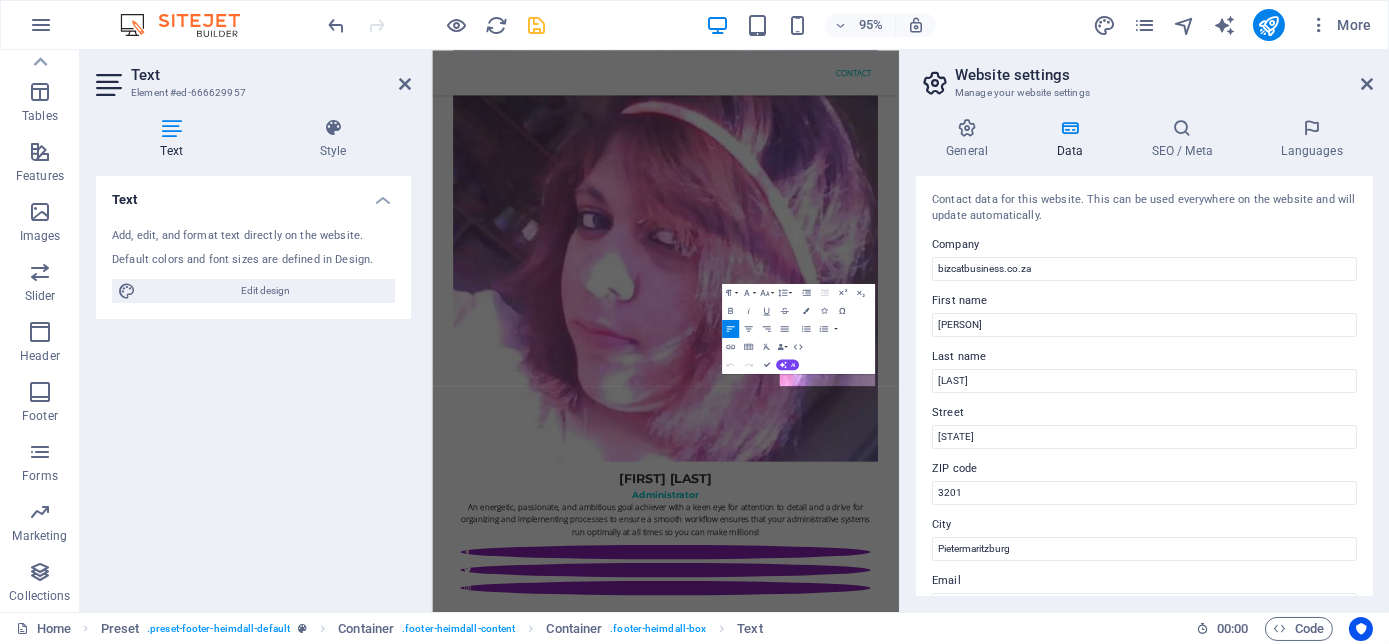 scroll, scrollTop: 6394, scrollLeft: 0, axis: vertical 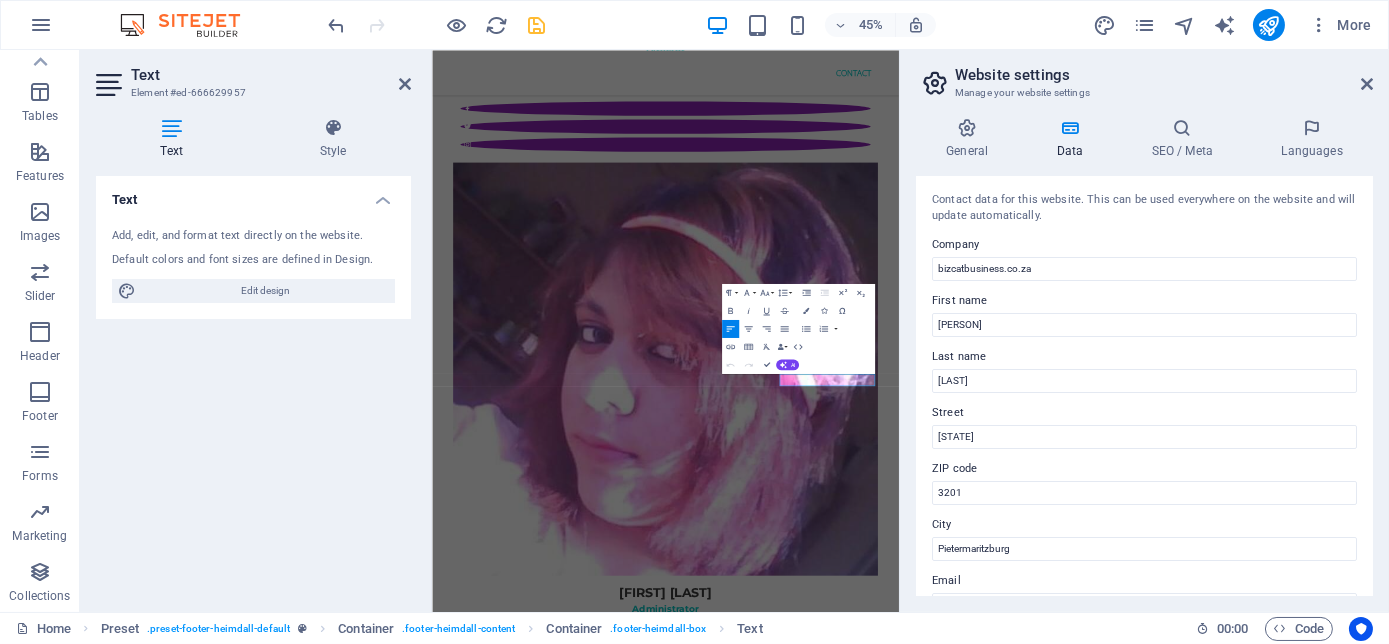 click on "Last name" at bounding box center (1144, 357) 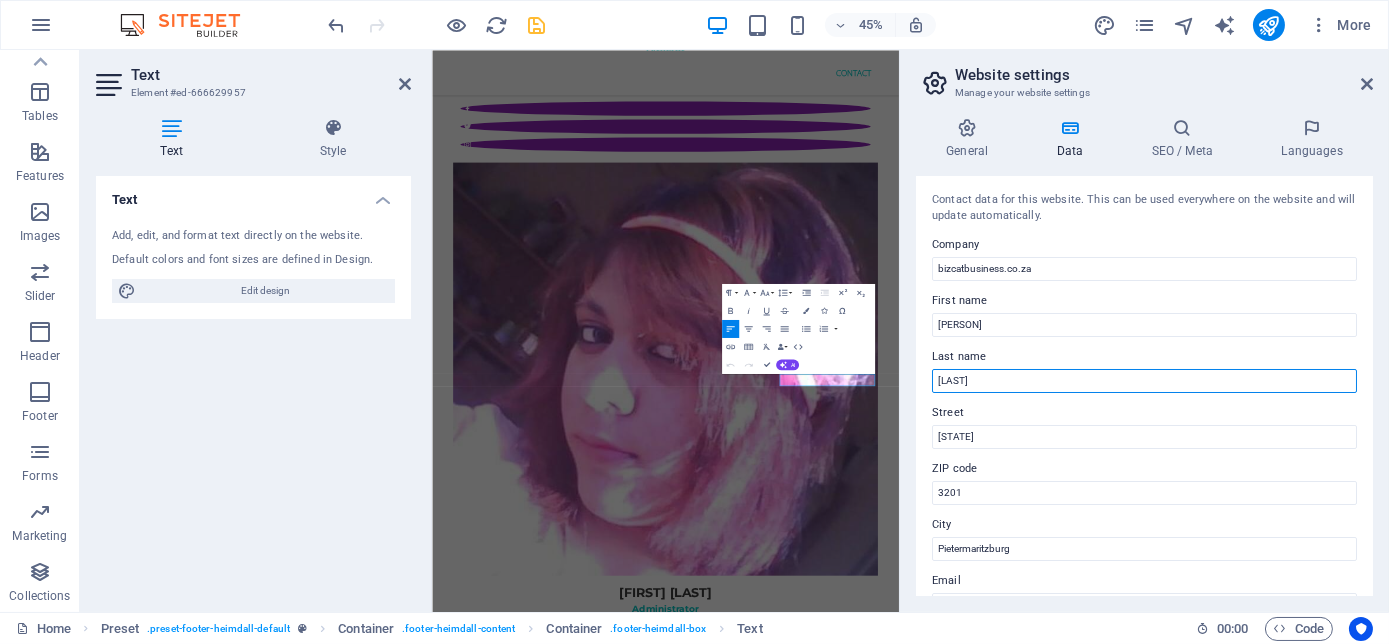 click on "[LAST]" at bounding box center (1144, 381) 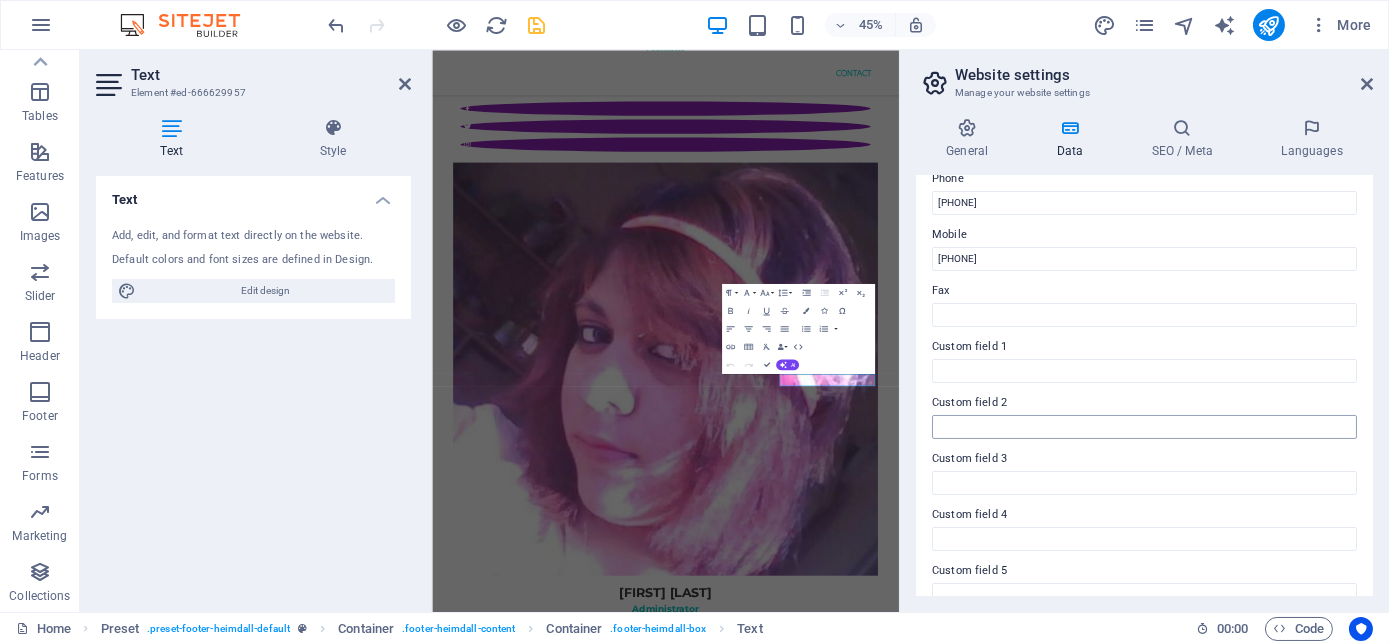 scroll, scrollTop: 359, scrollLeft: 0, axis: vertical 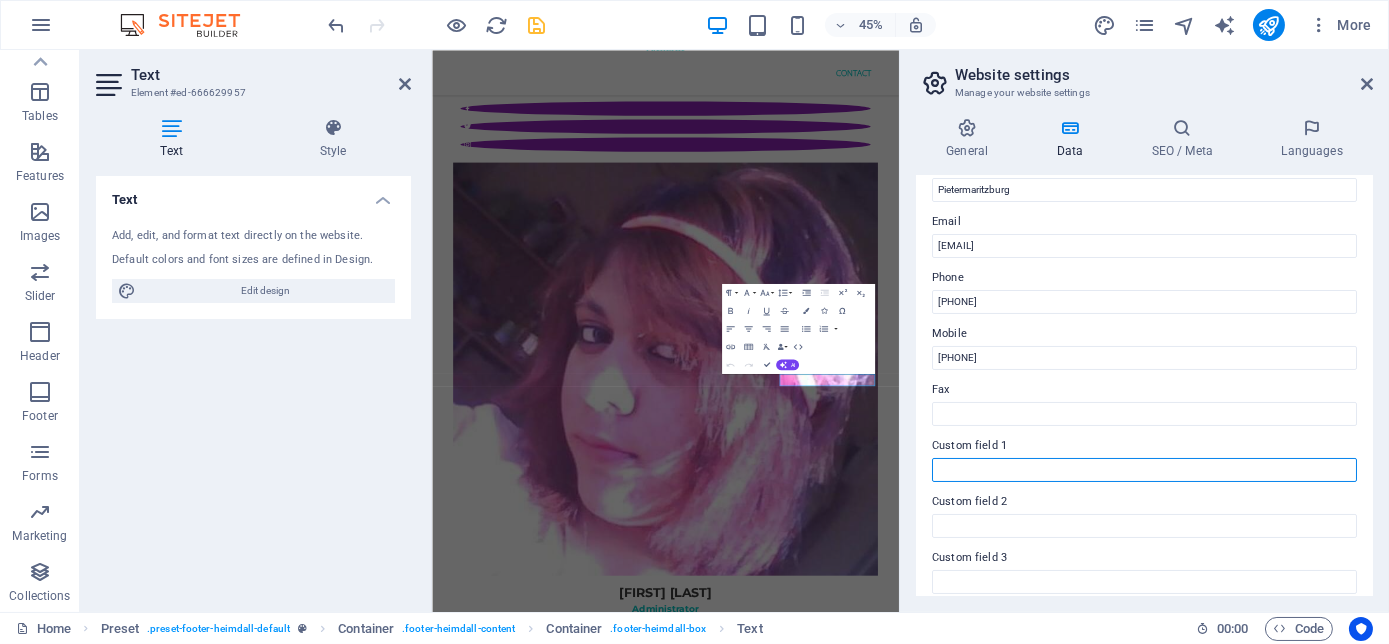 click on "Custom field 1" at bounding box center (1144, 470) 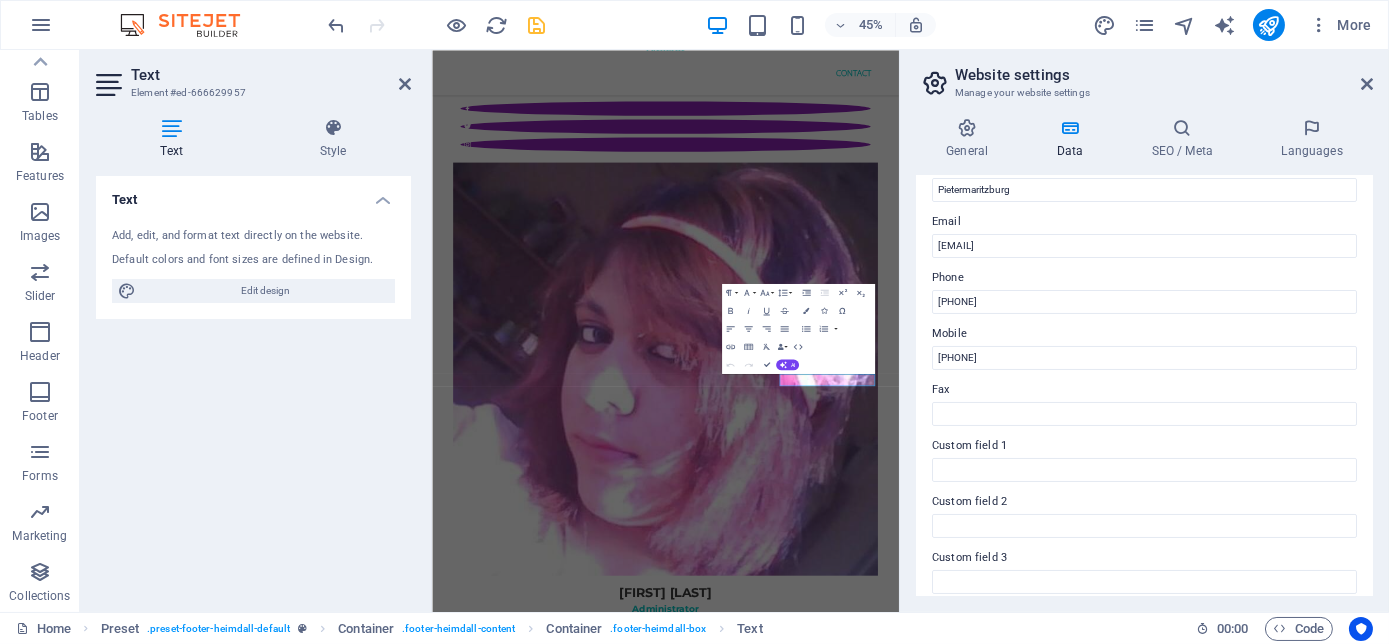 click on "Fax" at bounding box center [1144, 390] 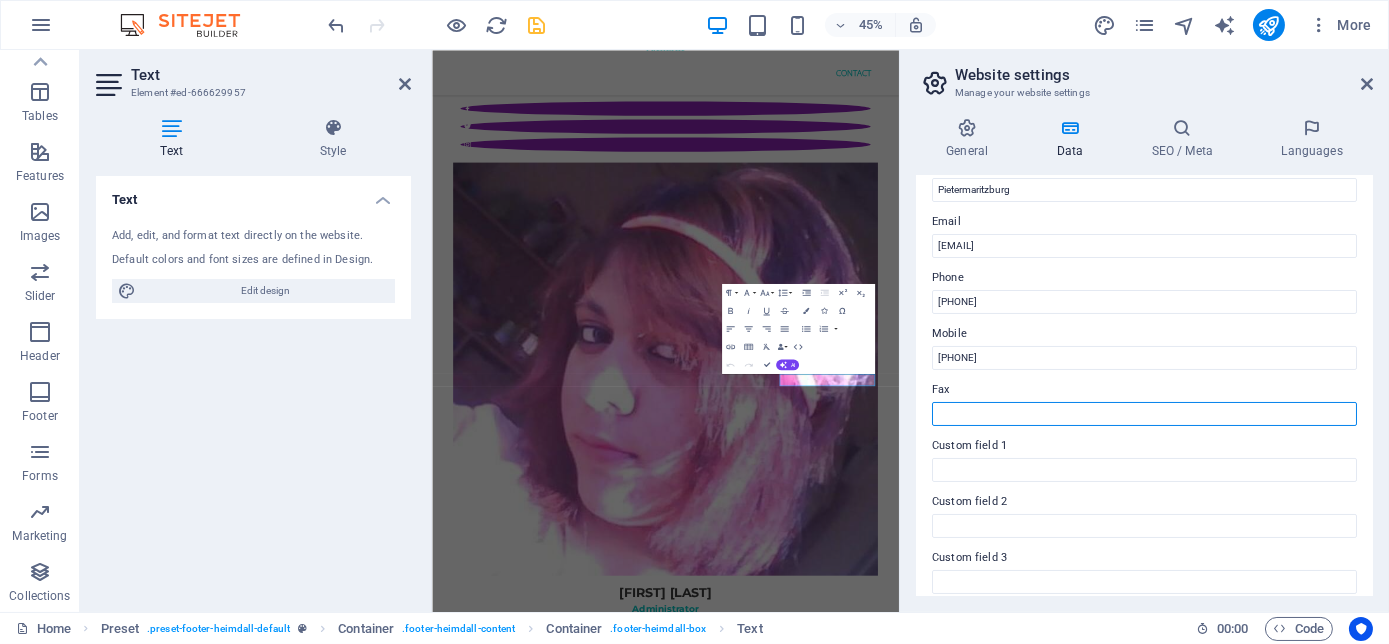 click on "Fax" at bounding box center (1144, 414) 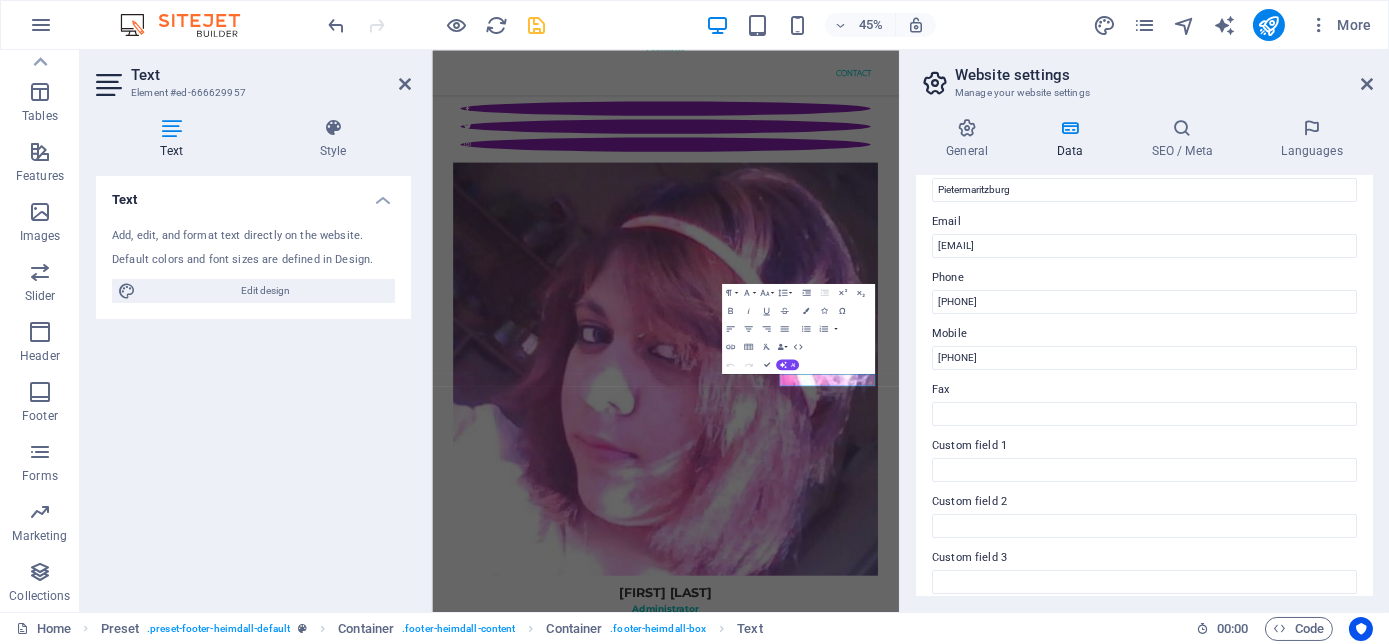 click on "Fax" at bounding box center (1144, 390) 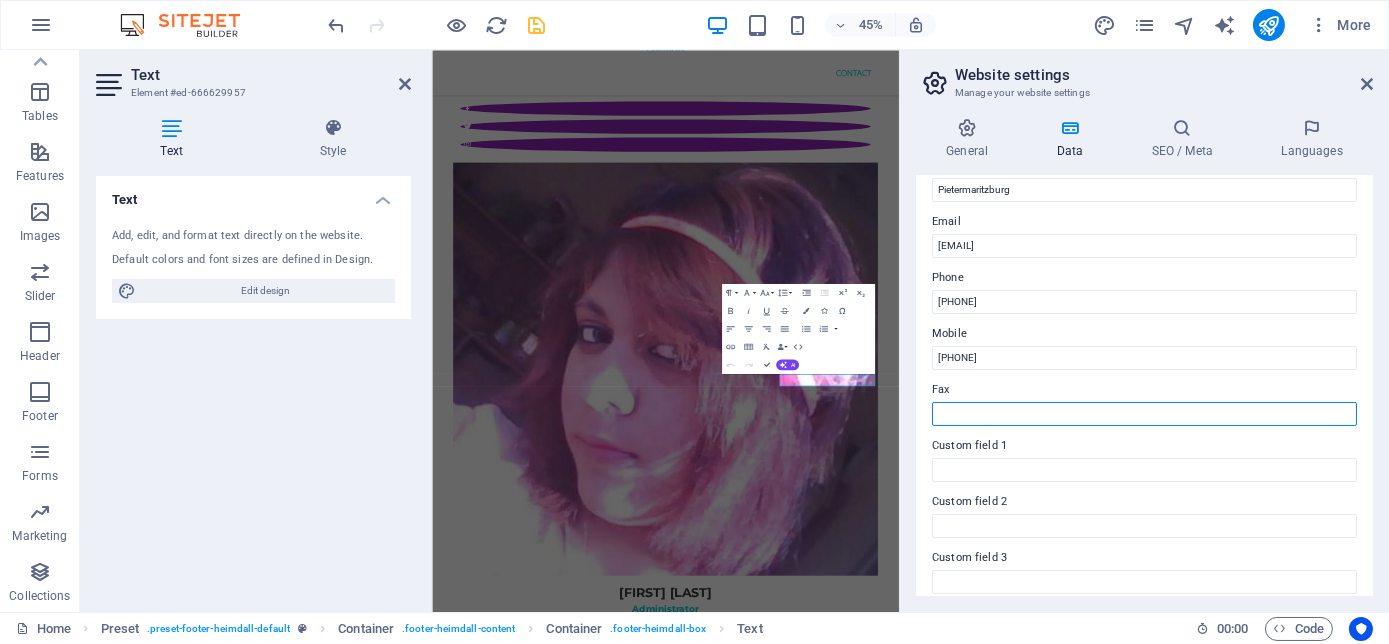 click on "Fax" at bounding box center (1144, 414) 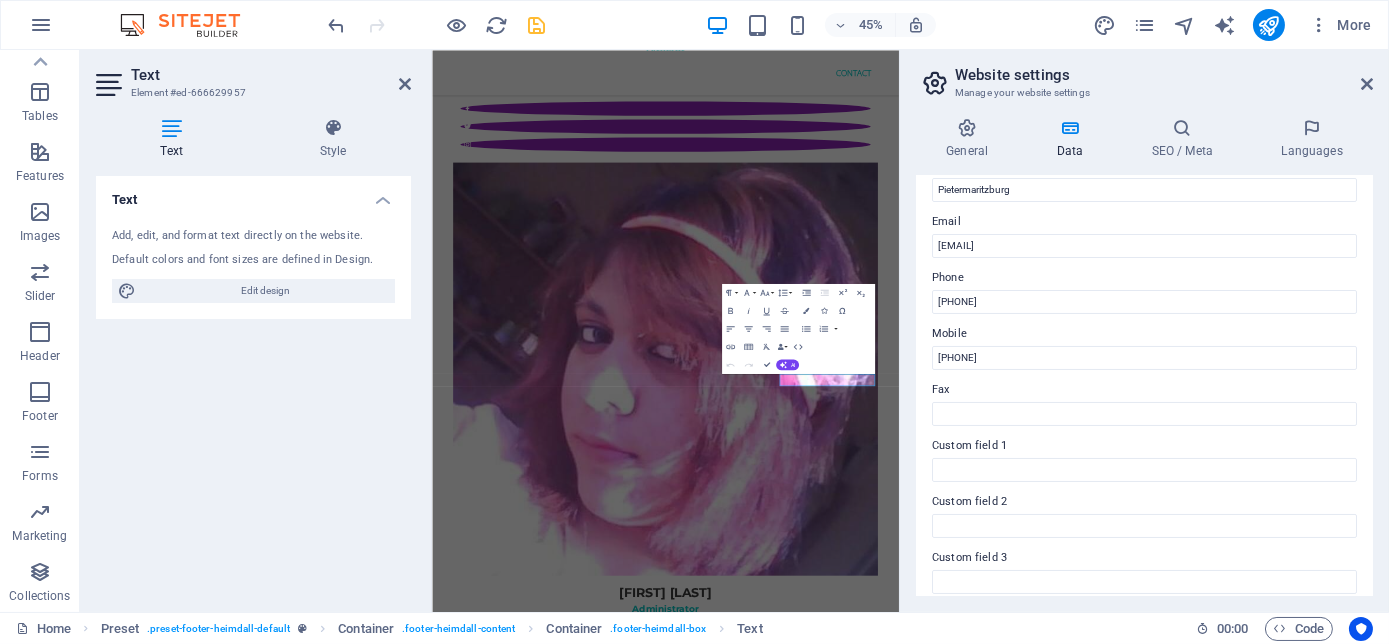 click on "Custom field 1" at bounding box center (1144, 446) 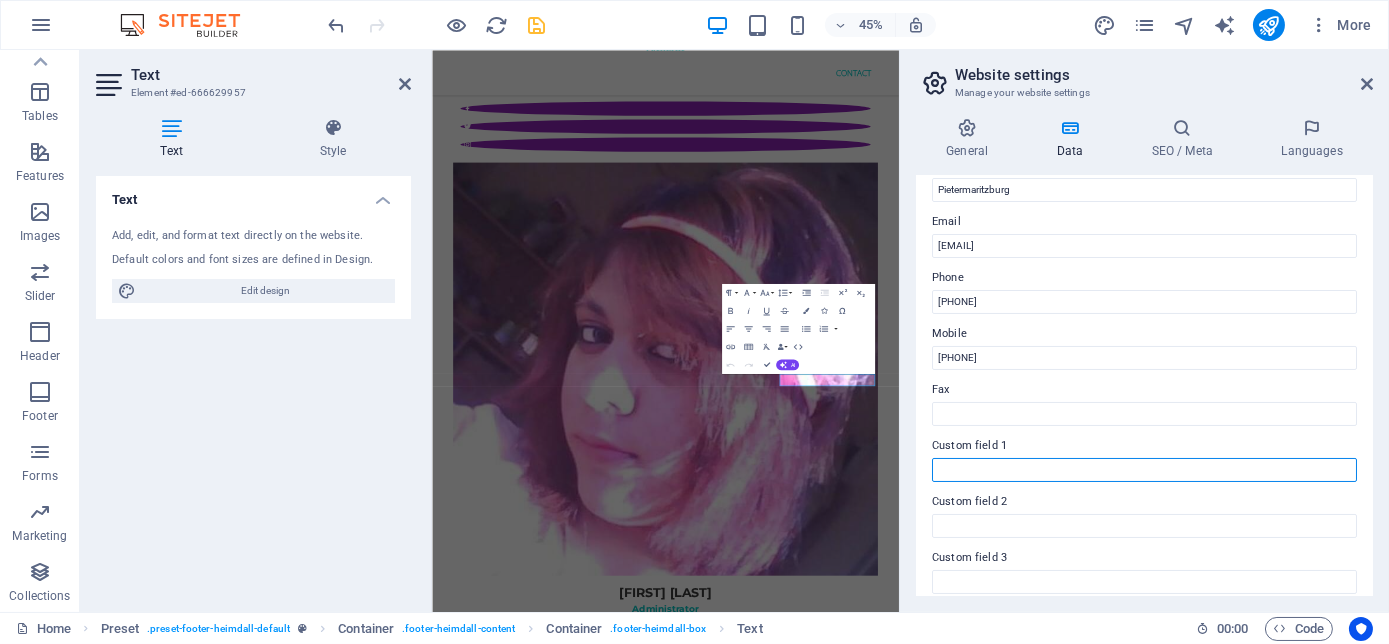click on "Custom field 1" at bounding box center (1144, 470) 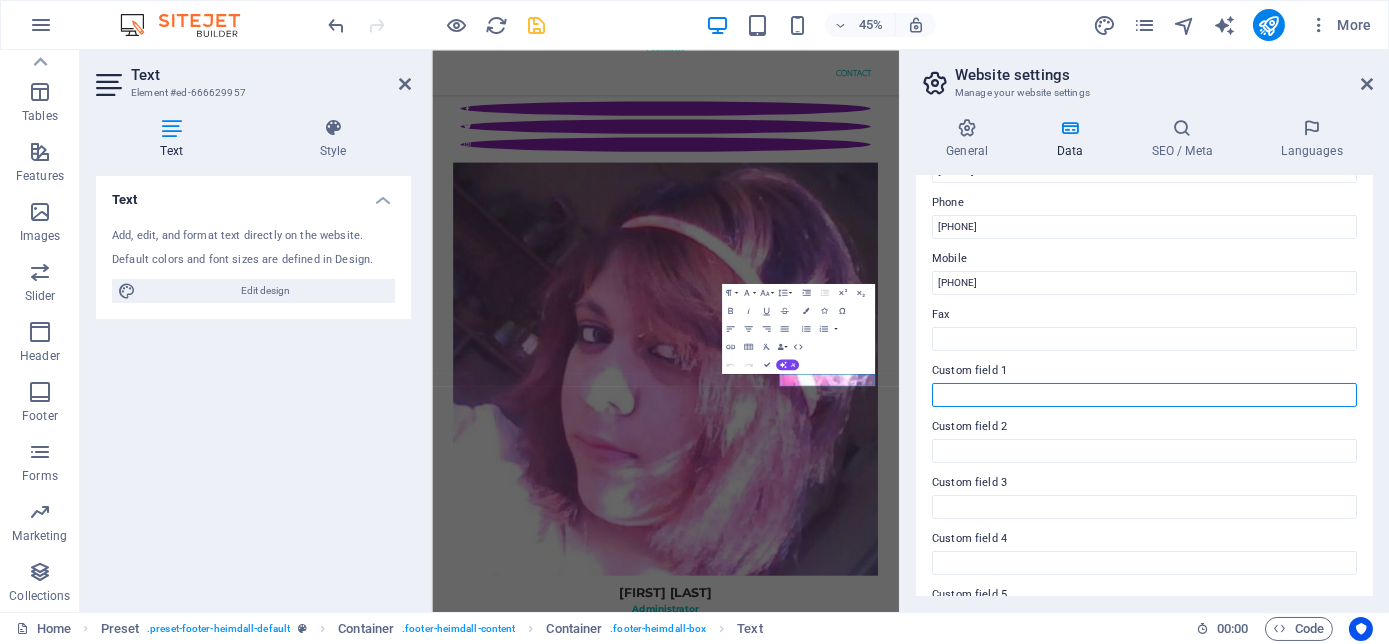 scroll, scrollTop: 268, scrollLeft: 0, axis: vertical 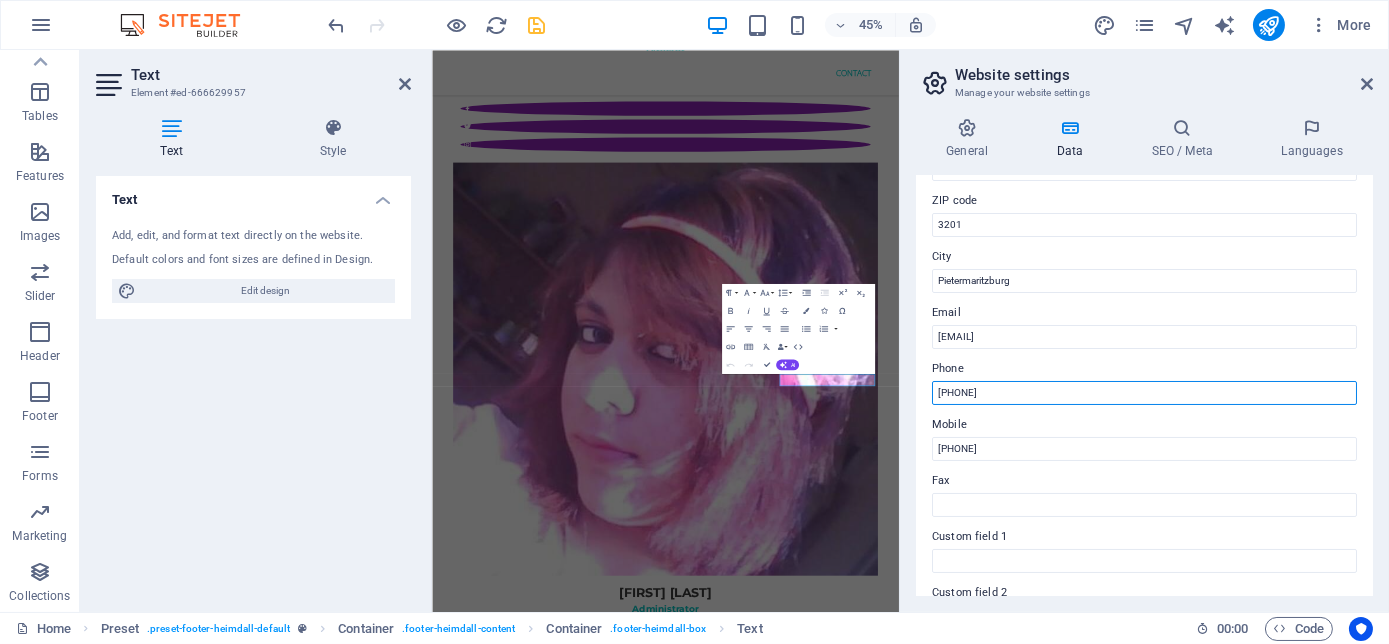 click on "[PHONE]" at bounding box center (1144, 393) 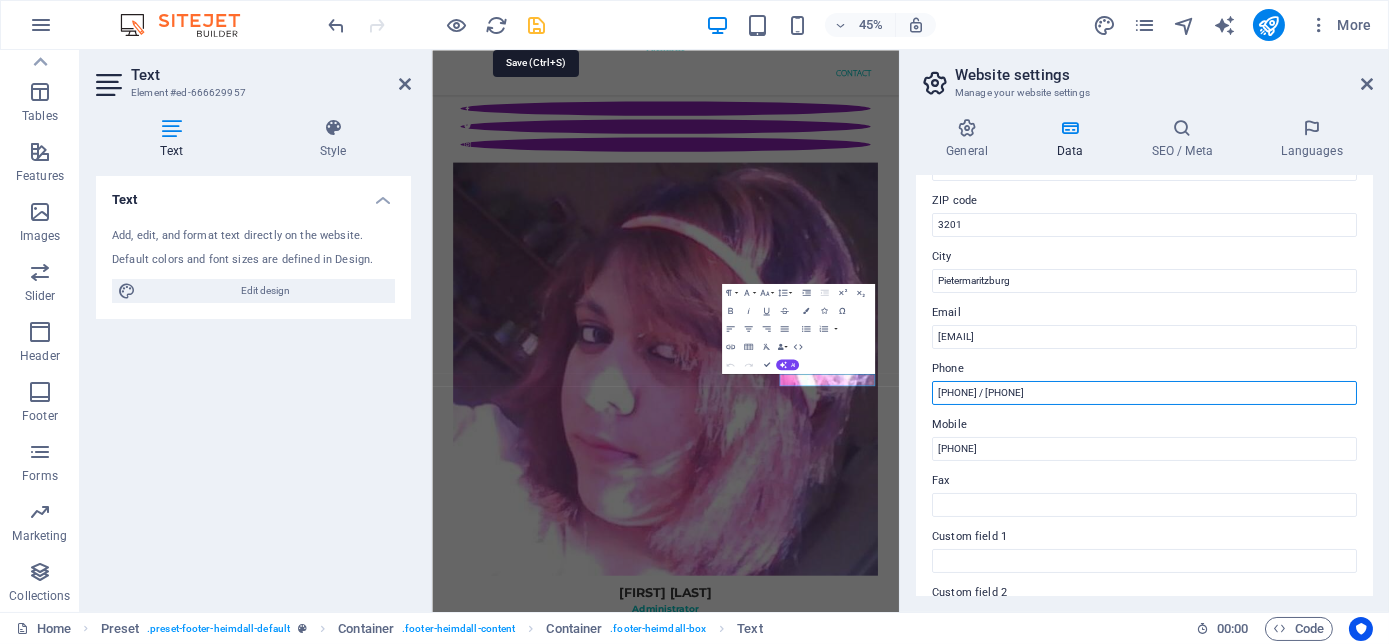 type on "[PHONE] / [PHONE]" 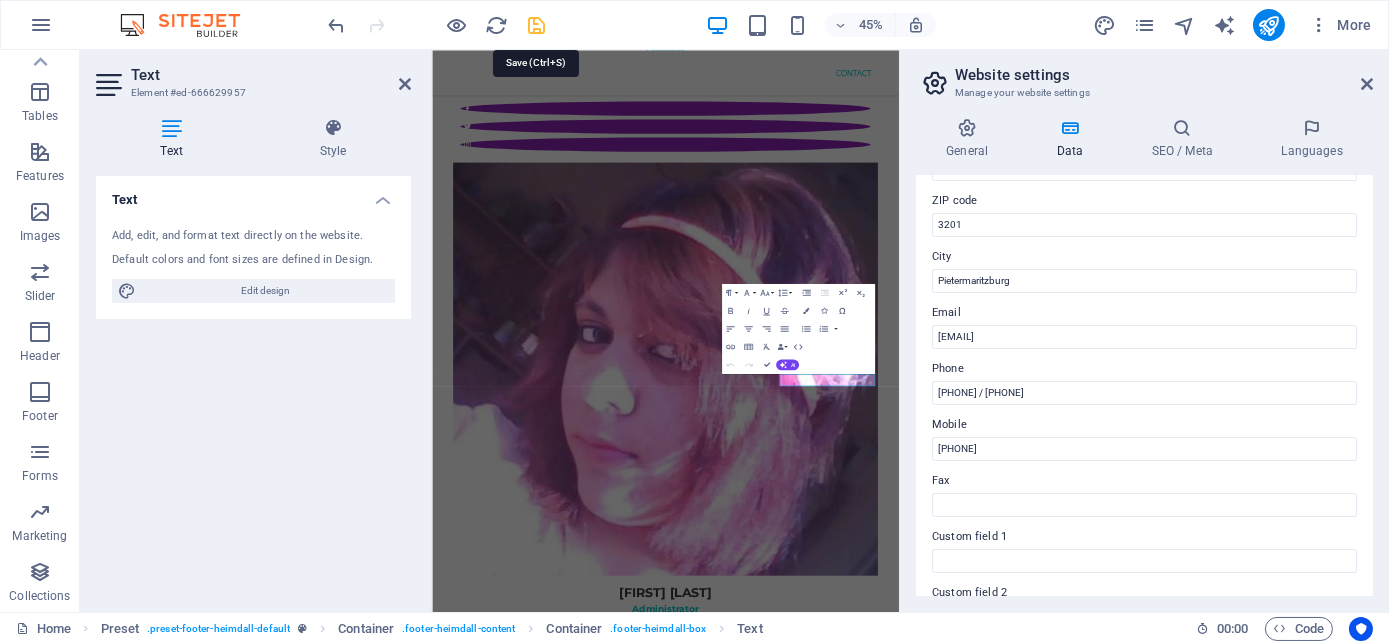 click at bounding box center (537, 25) 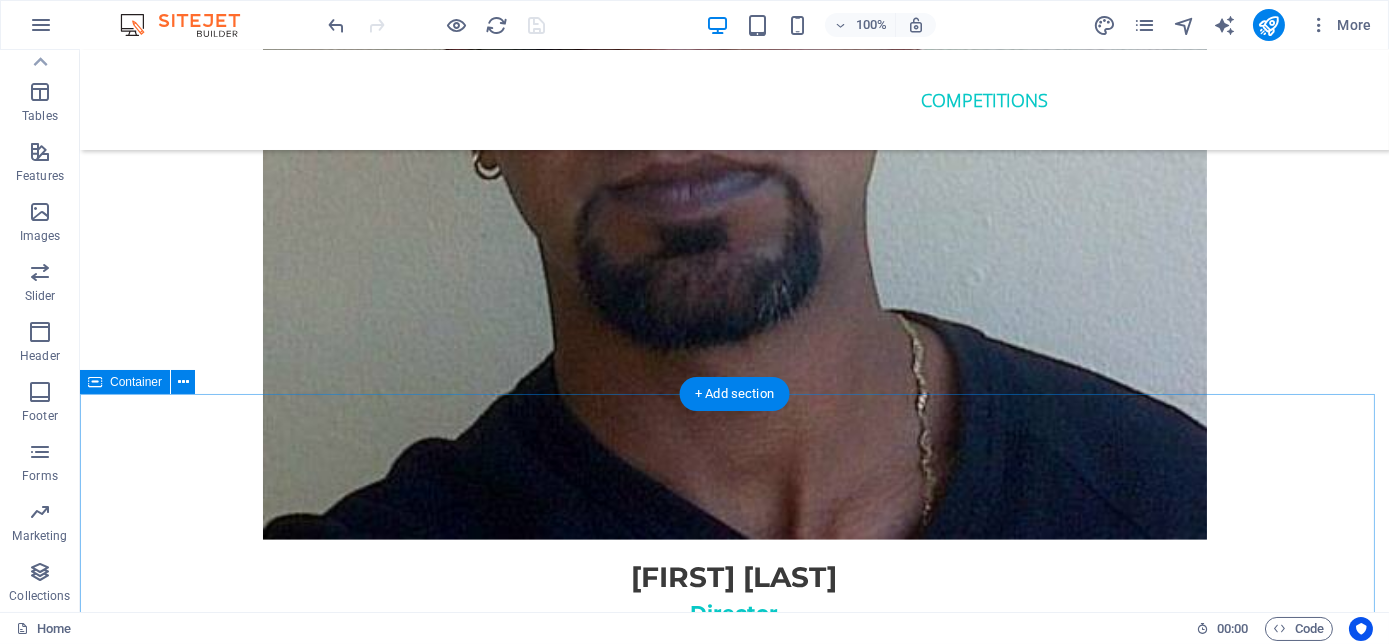 scroll, scrollTop: 5831, scrollLeft: 0, axis: vertical 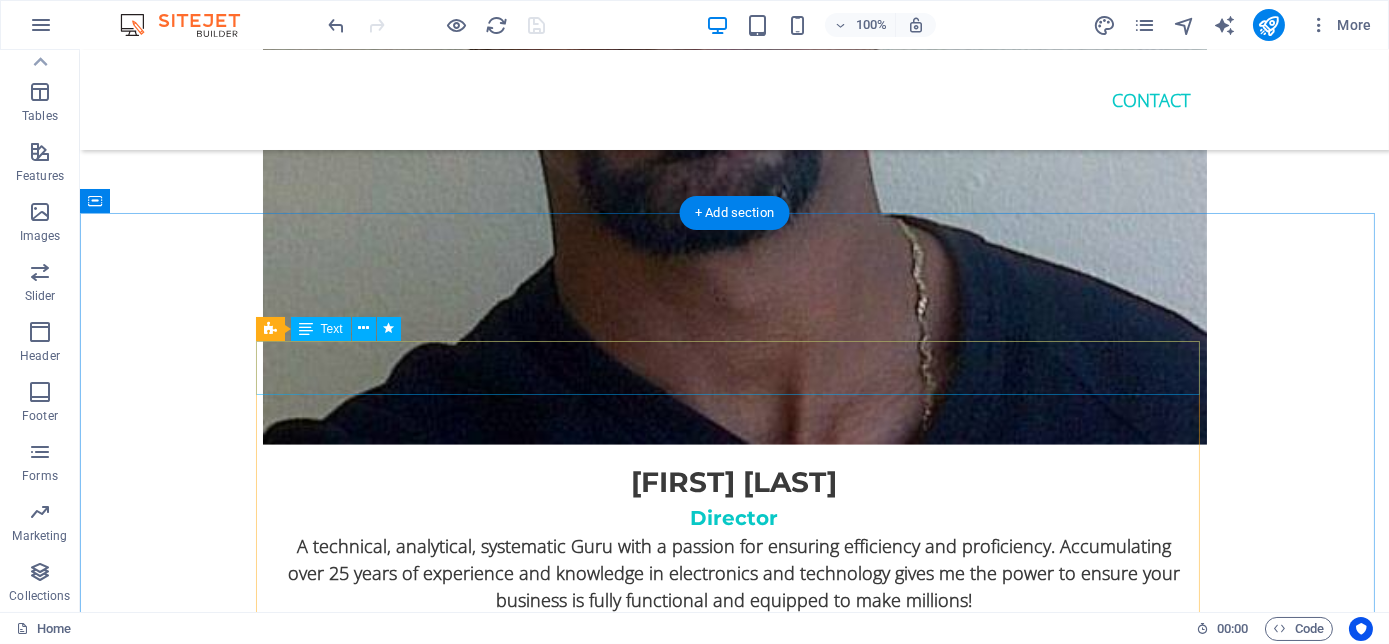 click on "Lorem ipsum dolor sit amet, consetetur sadipscing elitr, sed diam nonumy eirmod tempor invidunt ut labore et dolore magna aliquyam erat, sed diam voluptua." at bounding box center [735, 6556] 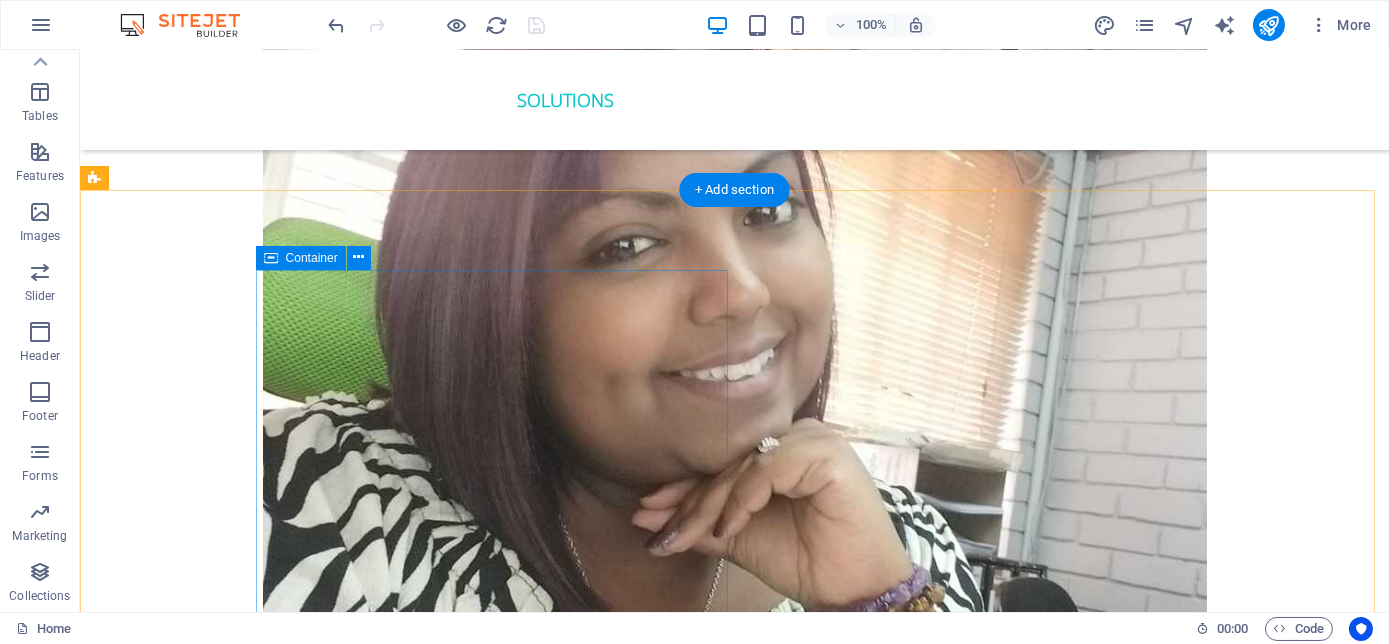 scroll, scrollTop: 4104, scrollLeft: 0, axis: vertical 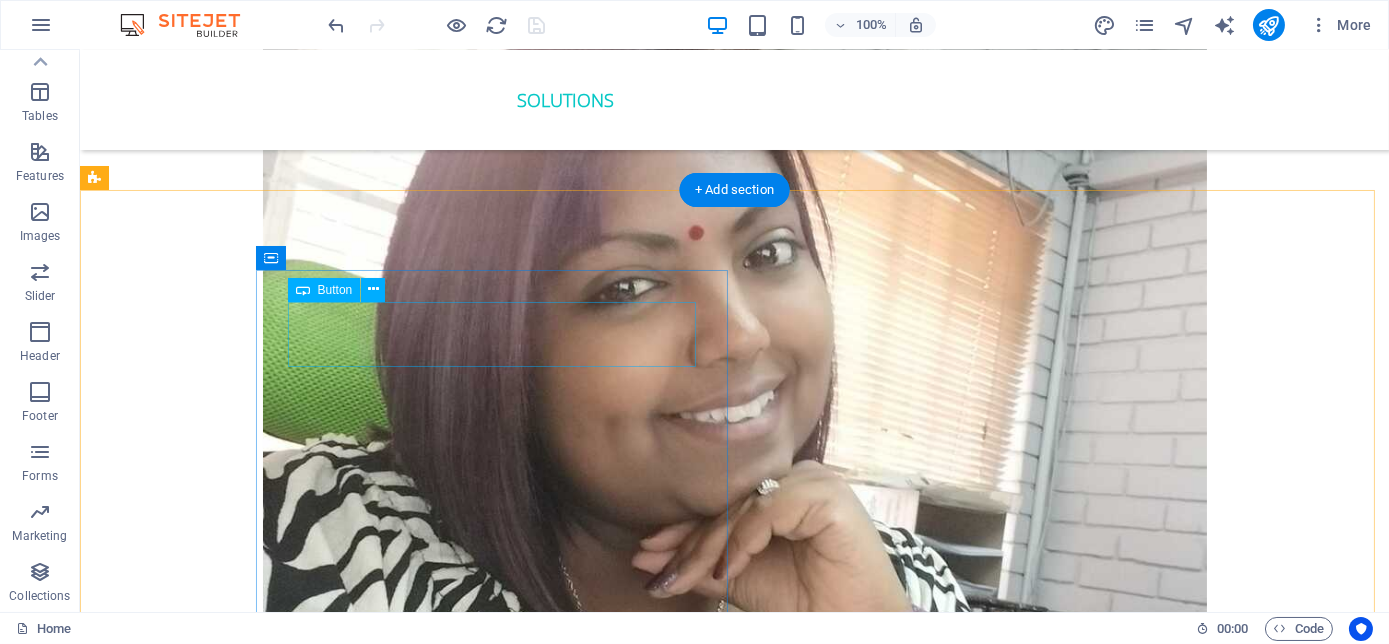 click on "ORder YOUR COPY NOW!" at bounding box center [499, 4806] 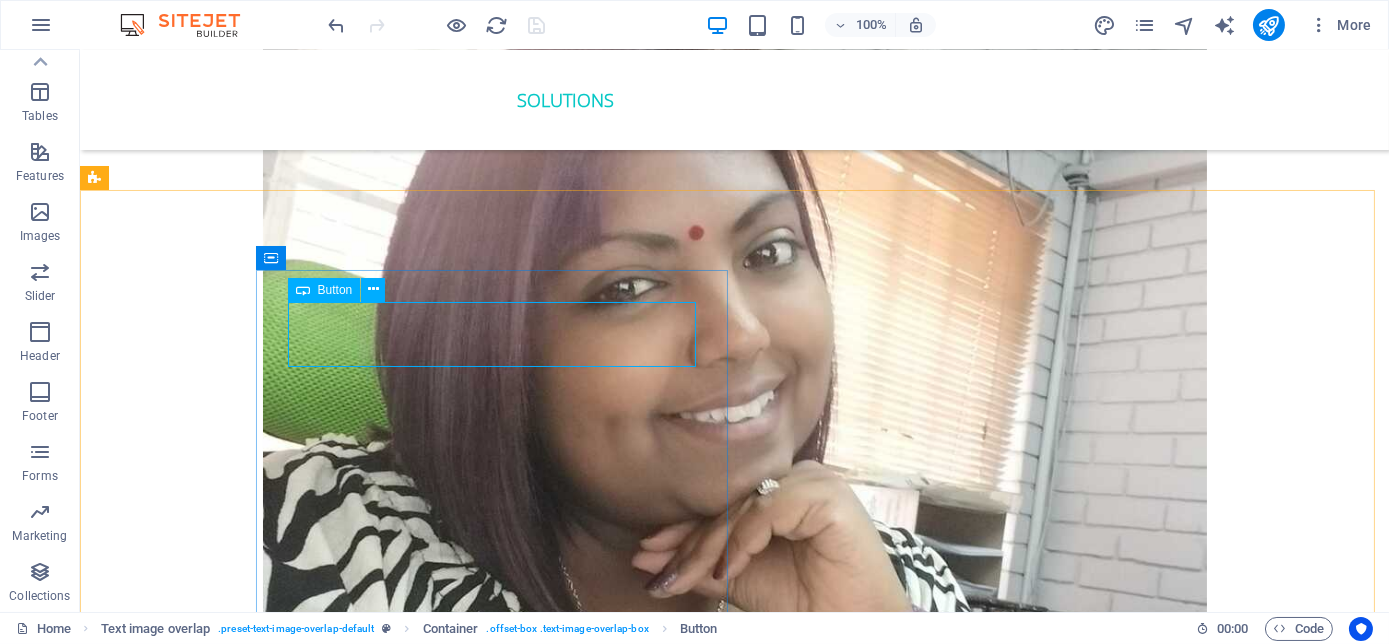 click on "Button" at bounding box center (335, 290) 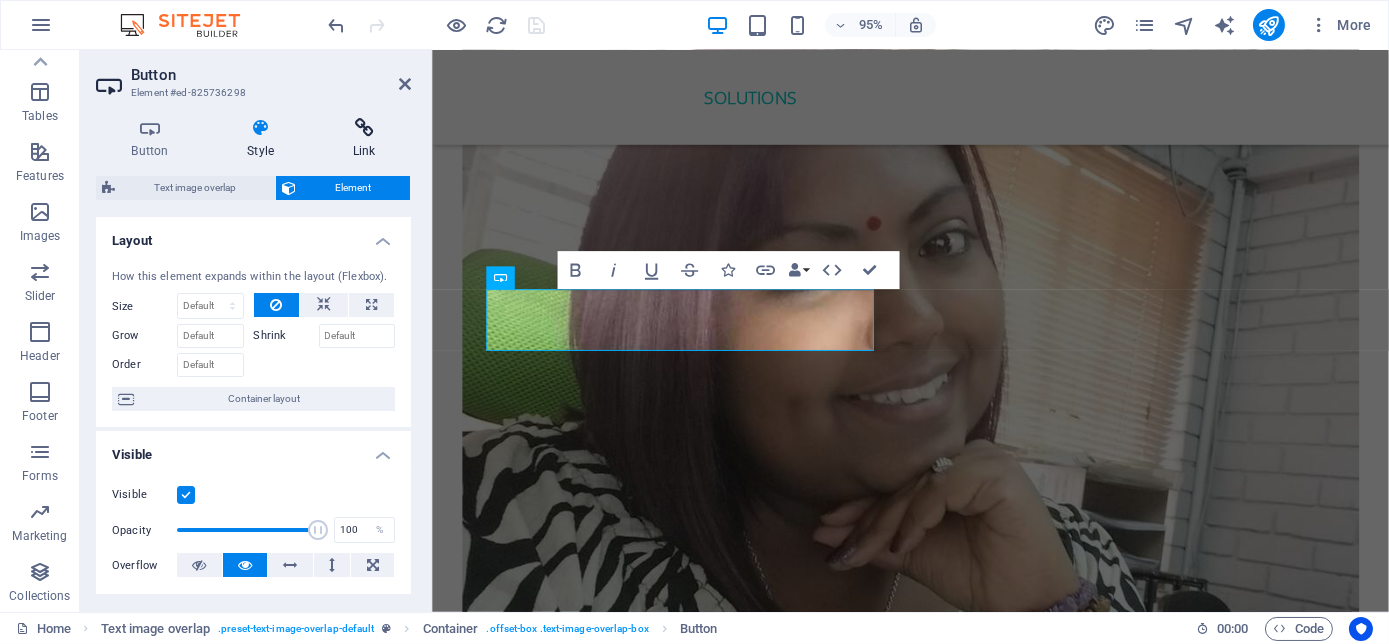 click on "Link" at bounding box center [364, 139] 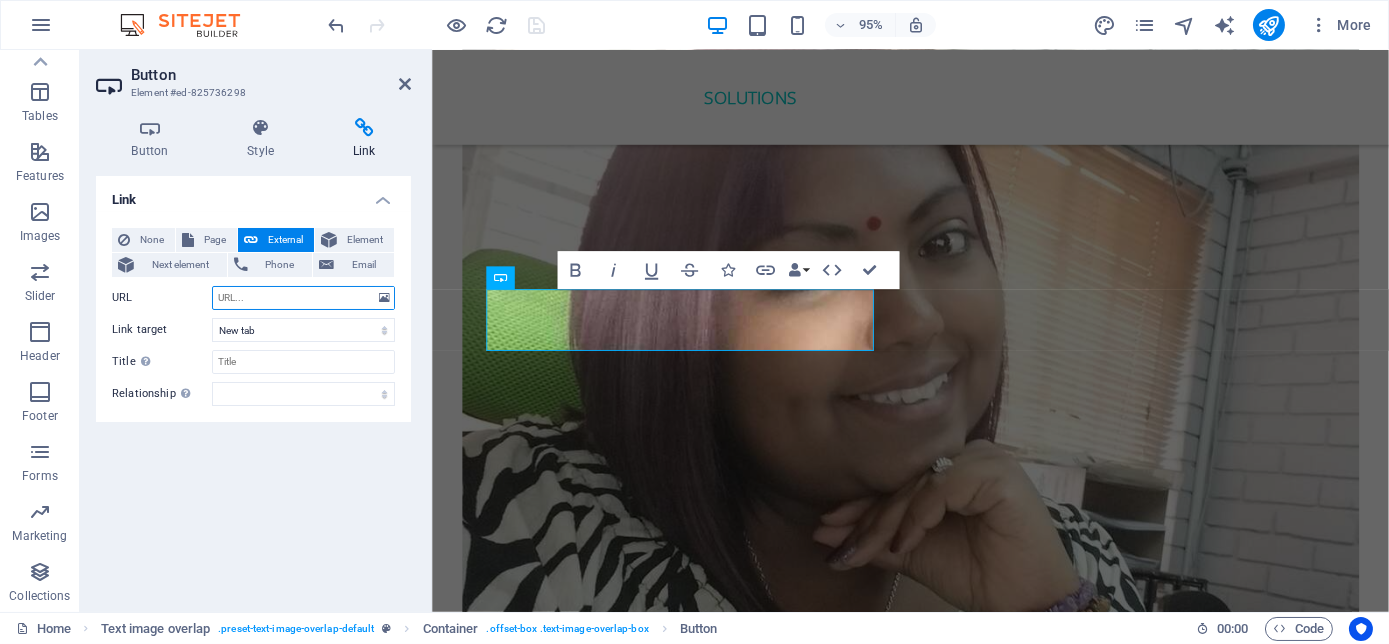 click on "URL" at bounding box center (303, 298) 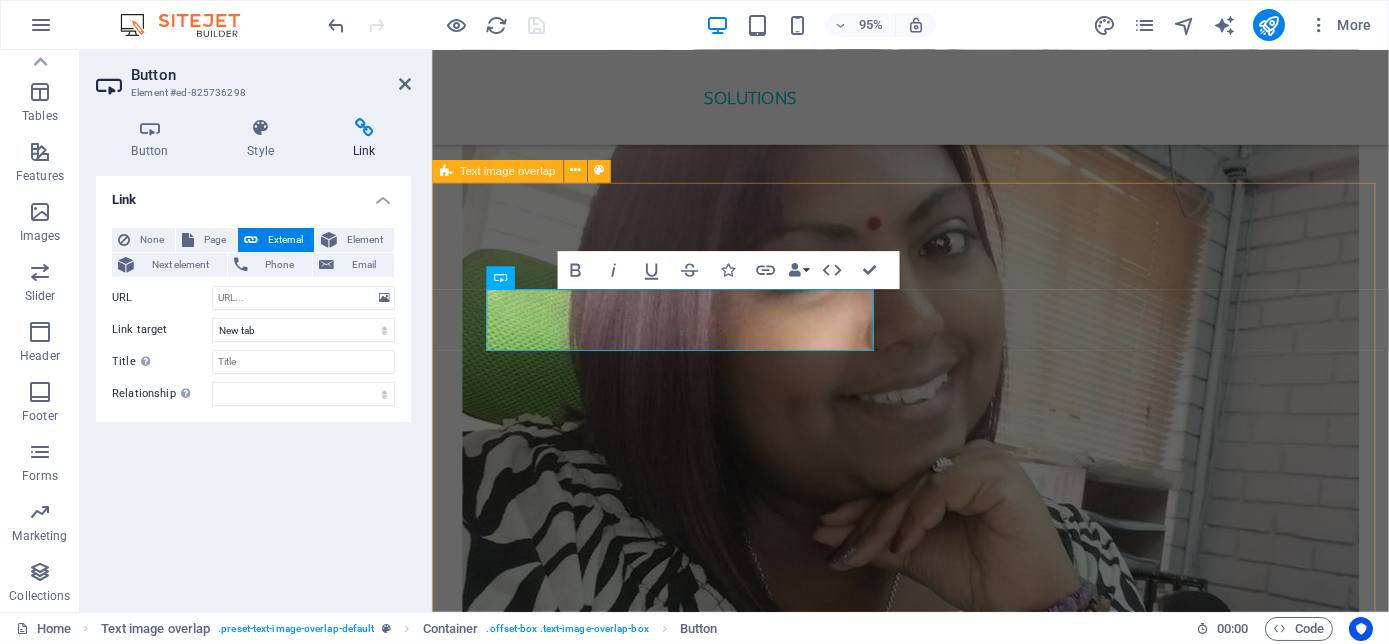 click on "ORder YOUR COPY NOW! The Millennial Success Code THE MILLENNIAL SUCCESS CODE - Inspire, Enlighten, Transform, is a powerful book that speaks directly to the hearts and minds of our youth. Through authentic storytelling and transformative principles, [FIRST] [LAST] empowers the youth to rise above limitations, discover their inner purpose, and take control of their future. Rooted in mindset mastery, emotional intelligence and resilience, this book is a brilliant tool for realising their true potential and cultivating their lifelong success. It includes powerful success principles, a success mindset framework, daily mantras, and reflective exercises designed to challenge limiting beliefs and build self-awareness. It serves as a bridge between formal education and the real world readiness, inspiring students to lead lives of impact and intention." at bounding box center [934, 5748] 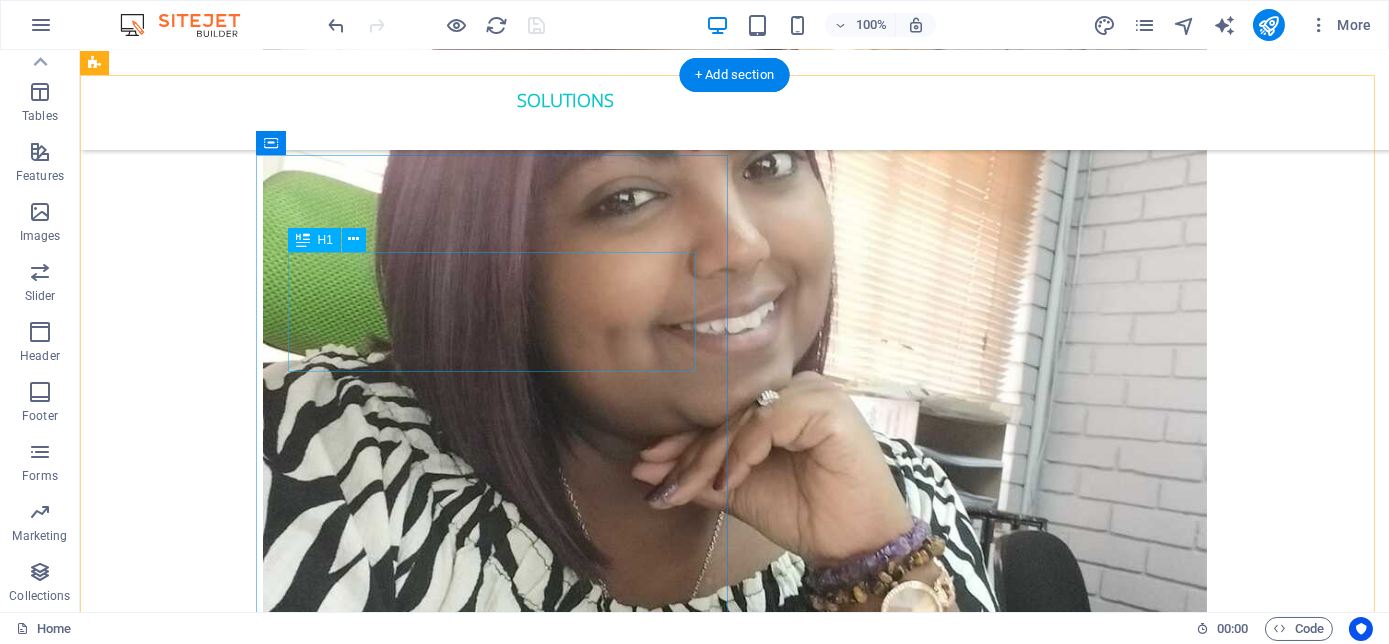 scroll, scrollTop: 4104, scrollLeft: 0, axis: vertical 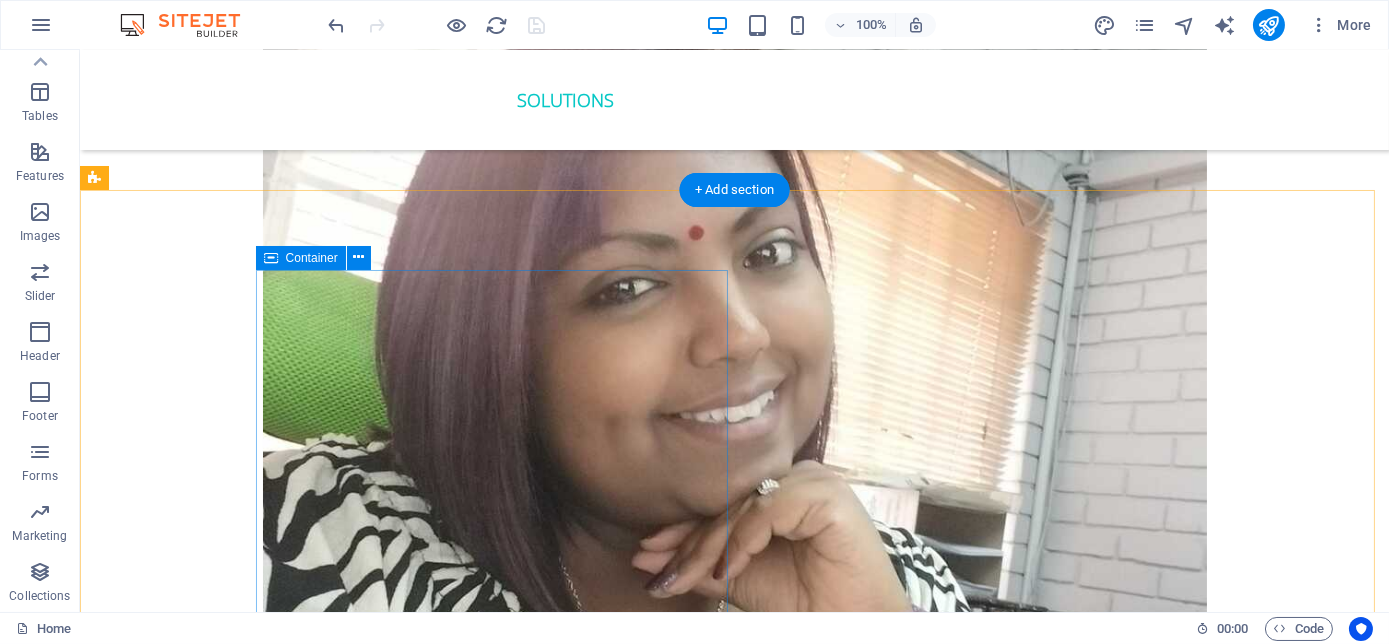 click on "ORder YOUR COPY NOW! The Millennial Success Code THE MILLENNIAL SUCCESS CODE - Inspire, Enlighten, Transform, is a powerful book that speaks directly to the hearts and minds of our youth. Through authentic storytelling and transformative principles, [FIRST] [LAST] empowers the youth to rise above limitations, discover their inner purpose, and take control of their future. Rooted in mindset mastery, emotional intelligence and resilience, this book is a brilliant tool for realising their true potential and cultivating their lifelong success. It includes powerful success principles, a success mindset framework, daily mantras, and reflective exercises designed to challenge limiting beliefs and build self-awareness. It serves as a bridge between formal education and the real world readiness, inspiring students to lead lives of impact and intention." at bounding box center (499, 5109) 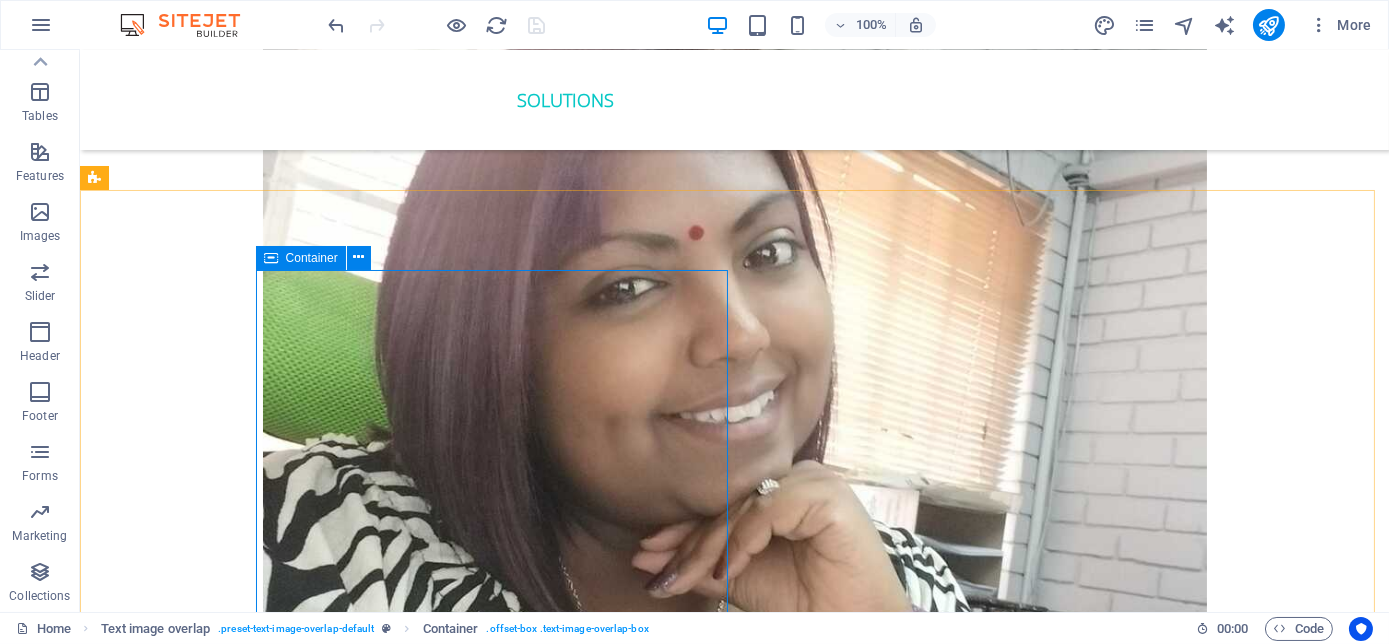 click on "Container" at bounding box center [312, 258] 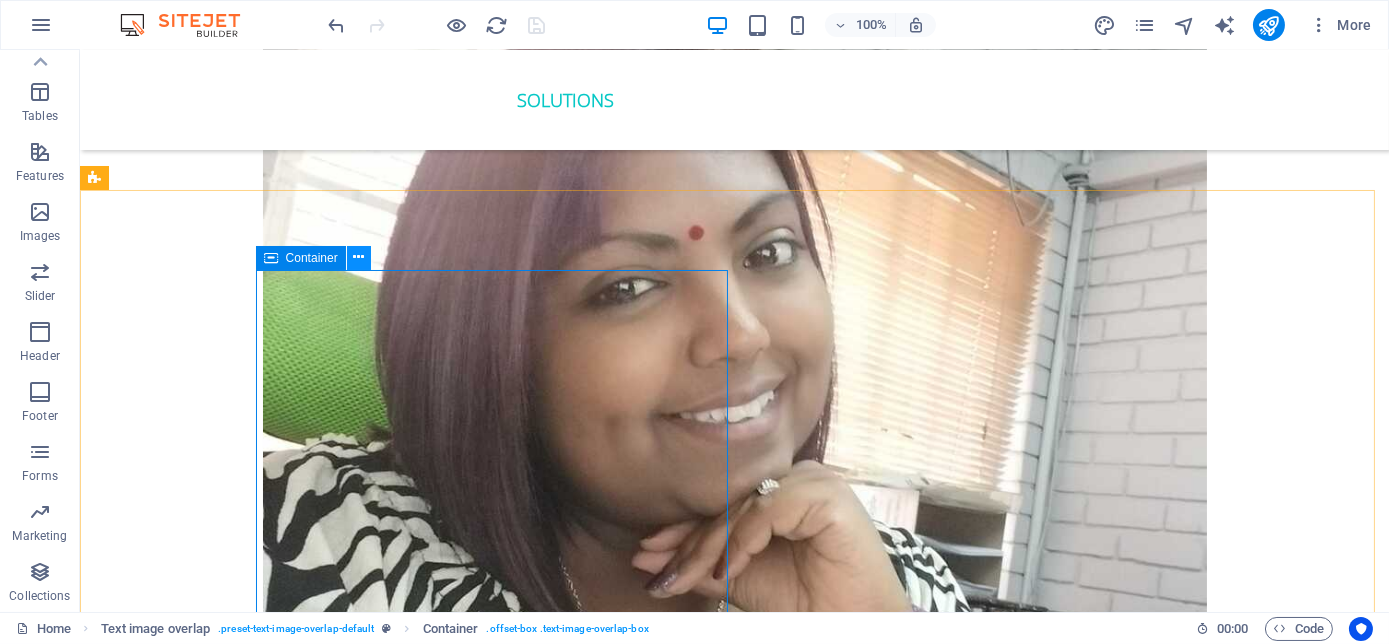 click at bounding box center [358, 257] 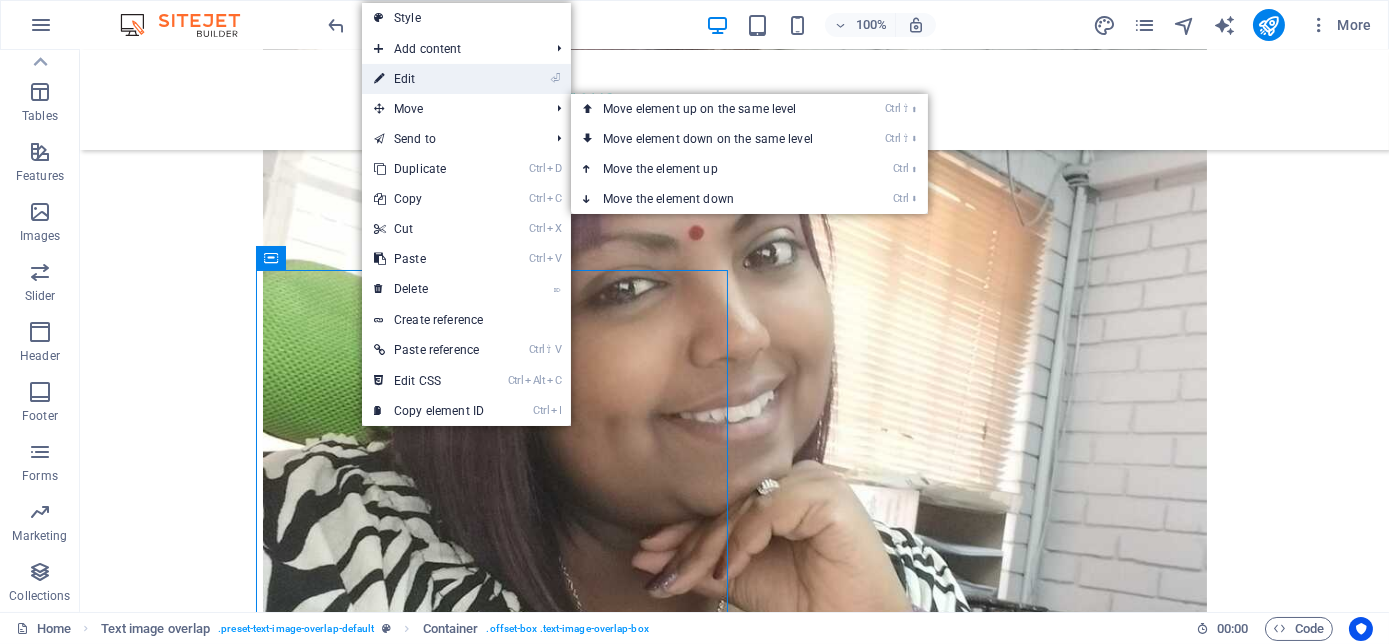 click on "⏎  Edit" at bounding box center (429, 79) 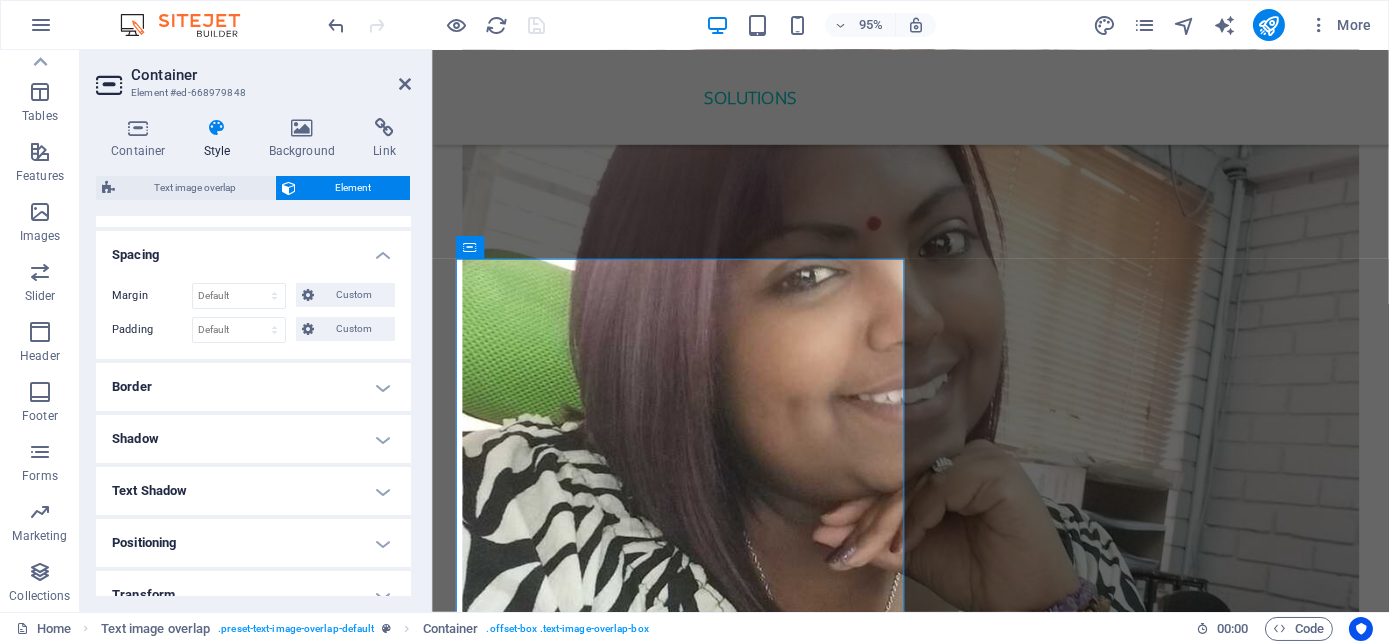 scroll, scrollTop: 0, scrollLeft: 0, axis: both 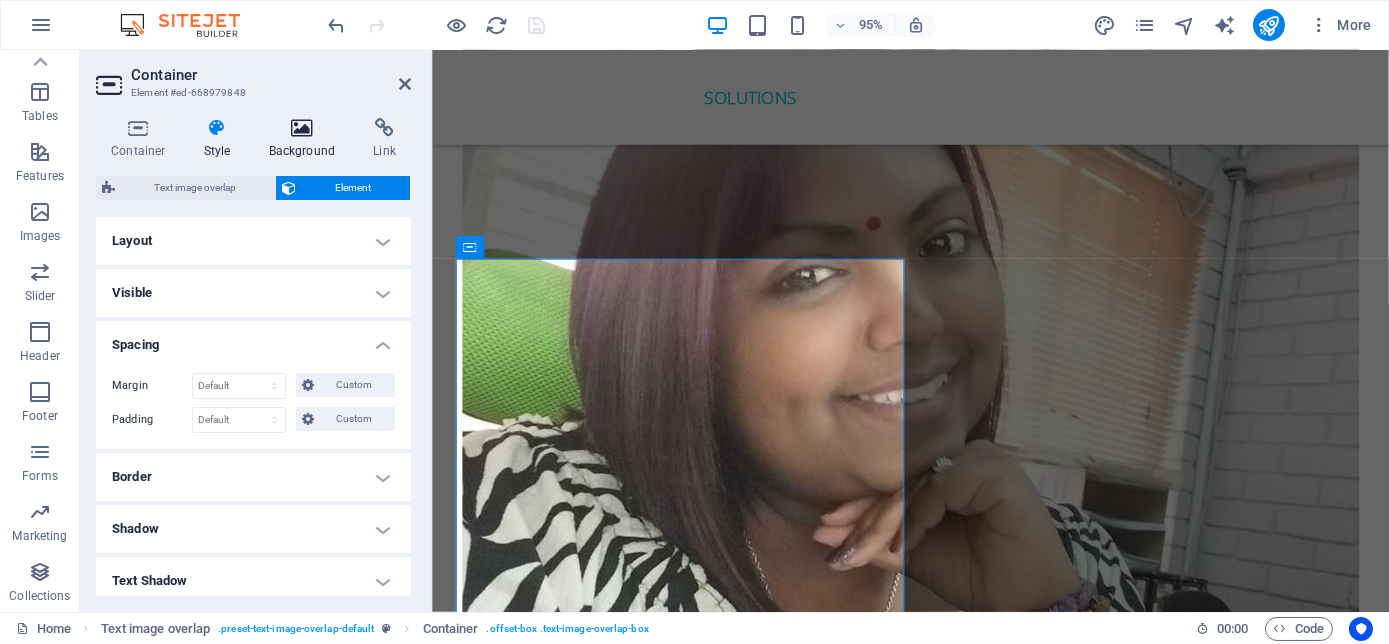 click at bounding box center [302, 128] 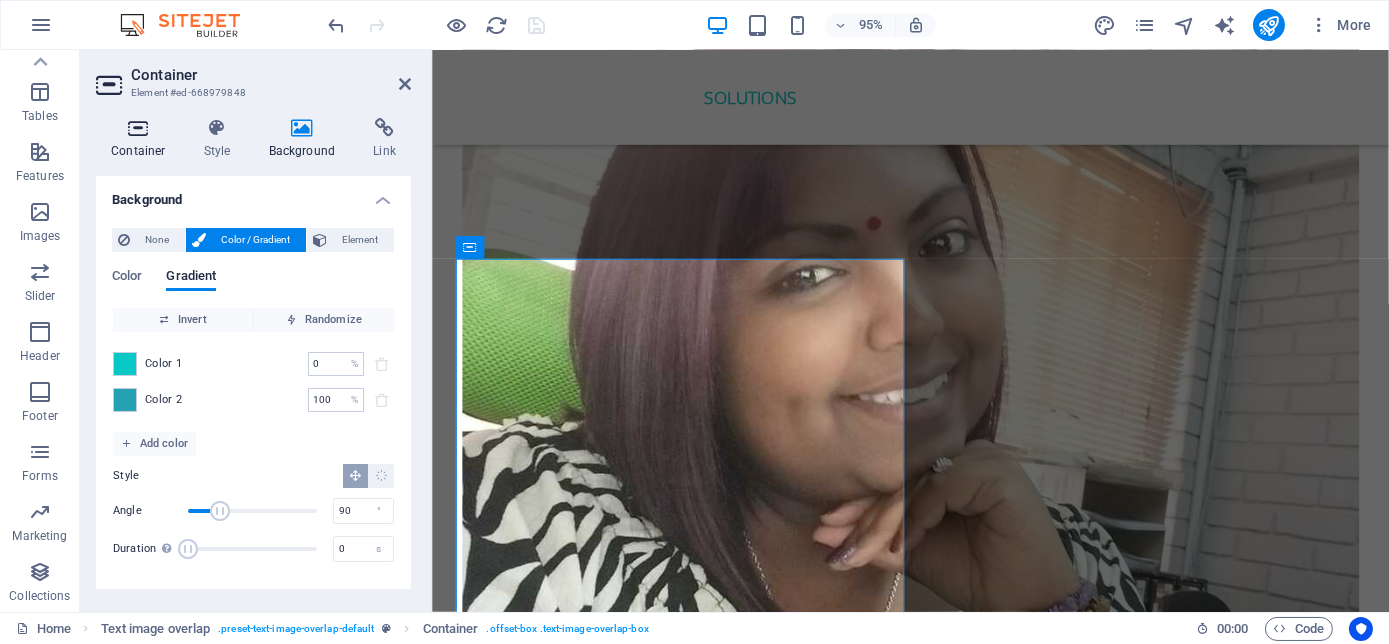 click at bounding box center [138, 128] 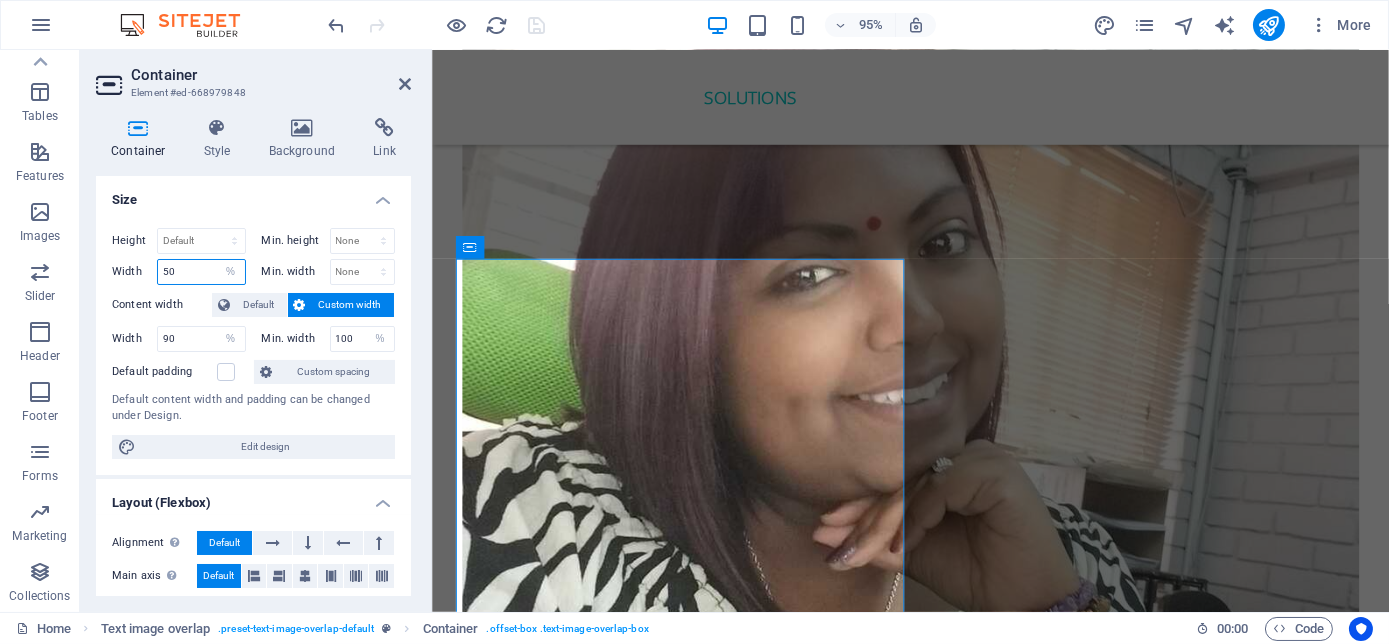 drag, startPoint x: 181, startPoint y: 267, endPoint x: 148, endPoint y: 277, distance: 34.48188 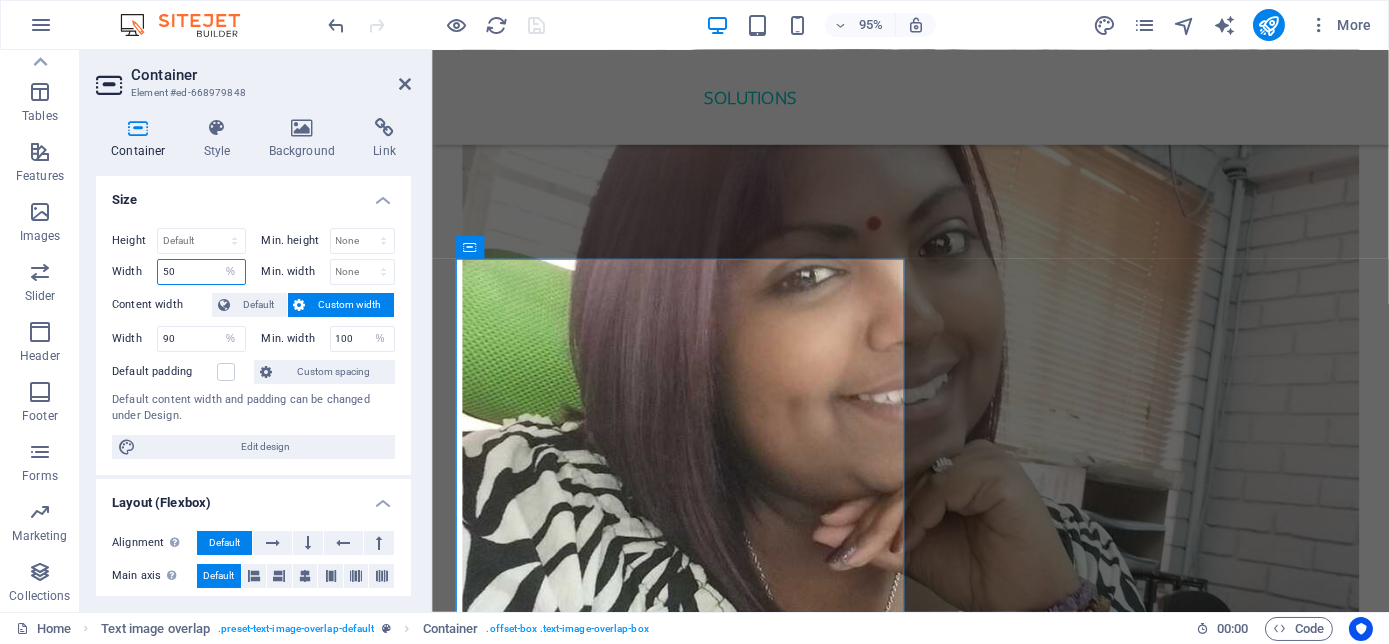 click on "Width 50 Default px rem % em vh vw" at bounding box center (179, 272) 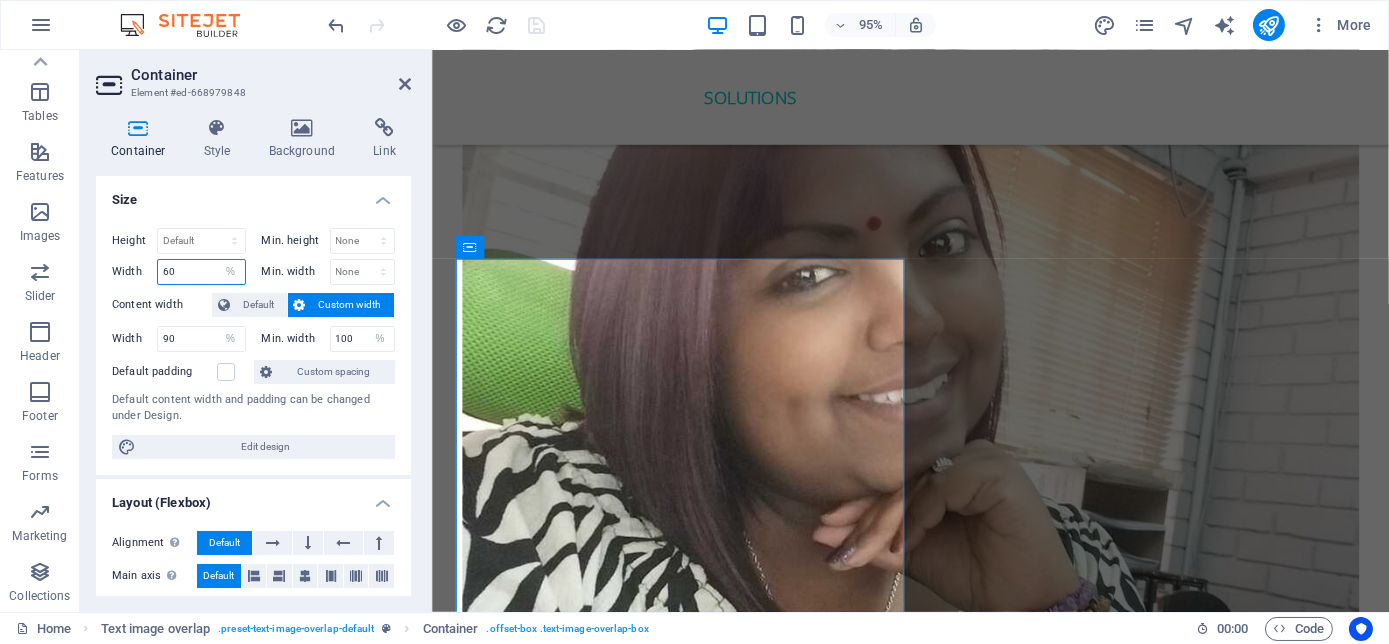 type on "60" 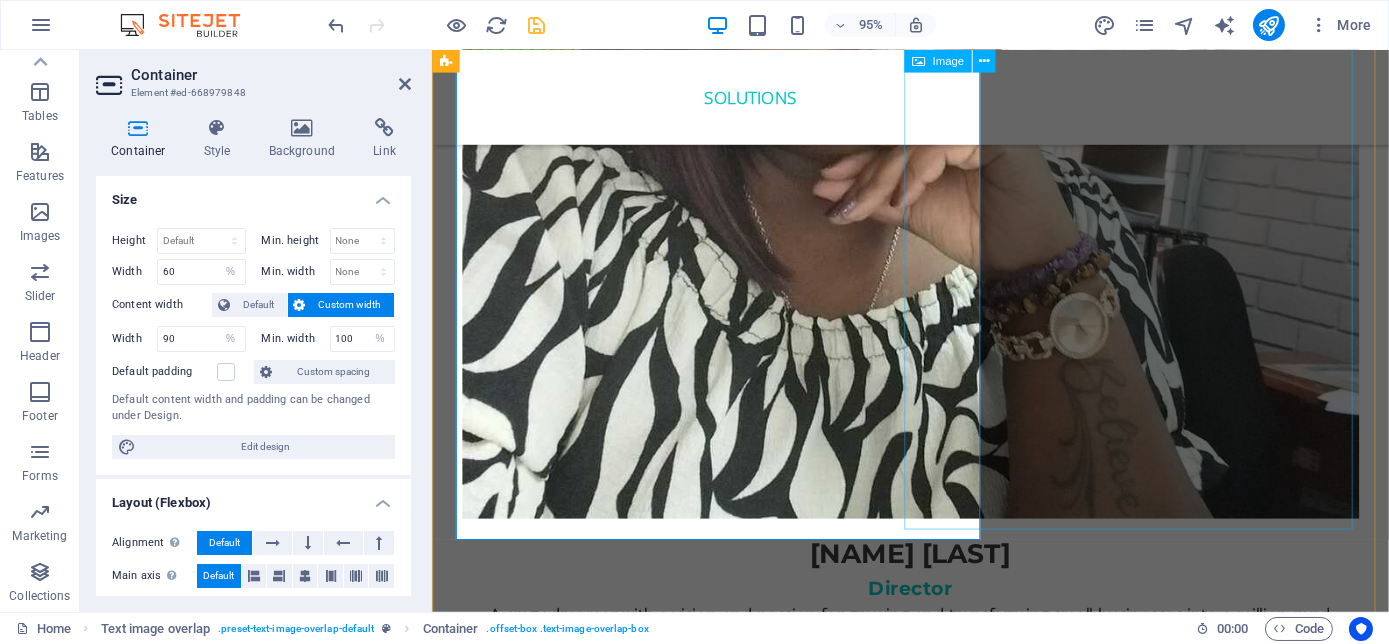 scroll, scrollTop: 4649, scrollLeft: 0, axis: vertical 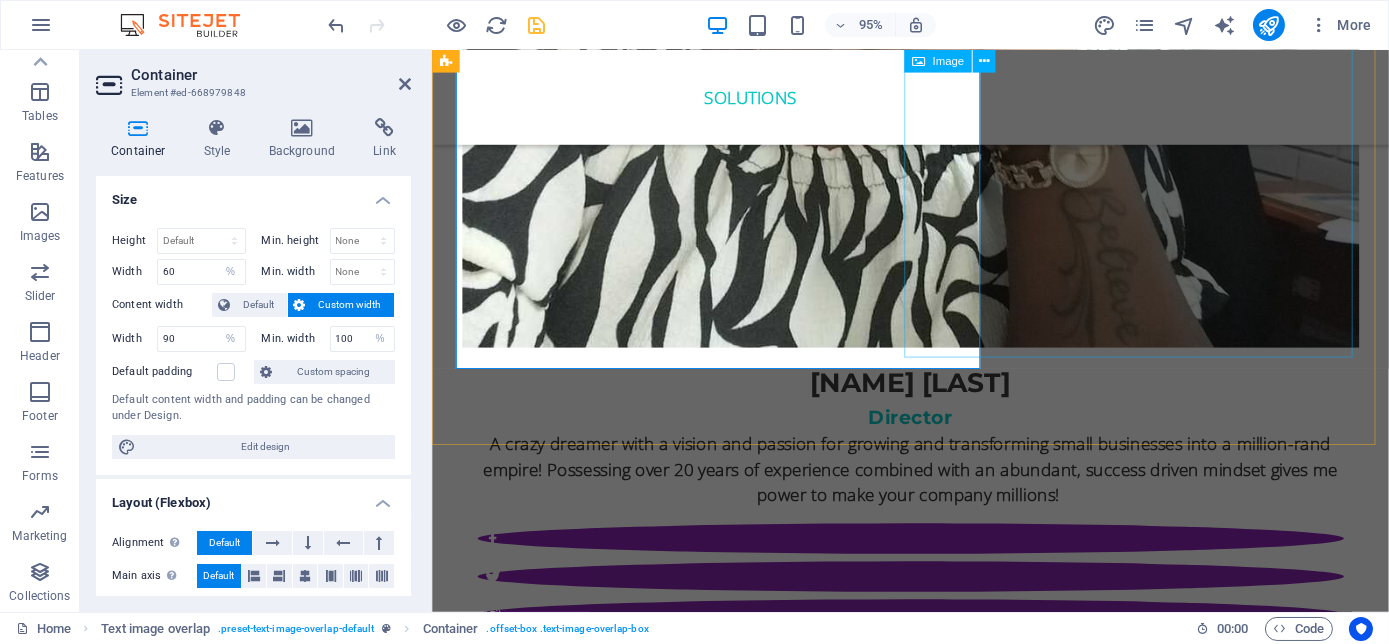 click at bounding box center [935, 5471] 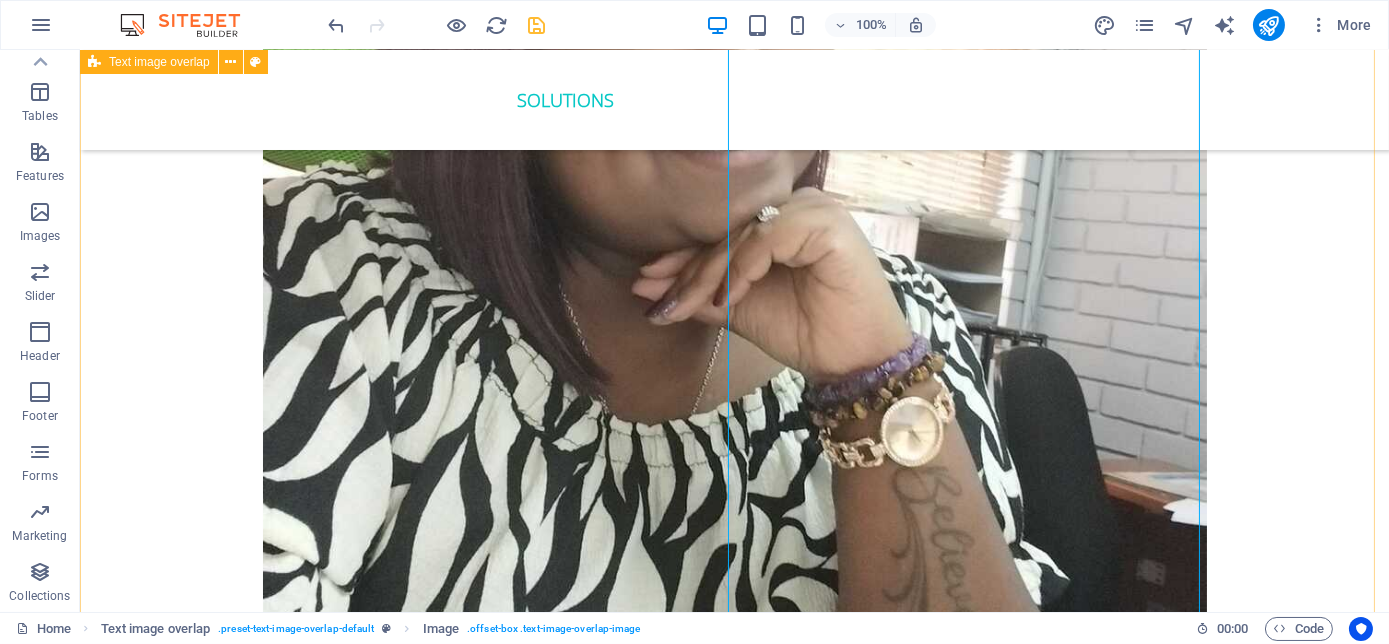scroll, scrollTop: 4376, scrollLeft: 0, axis: vertical 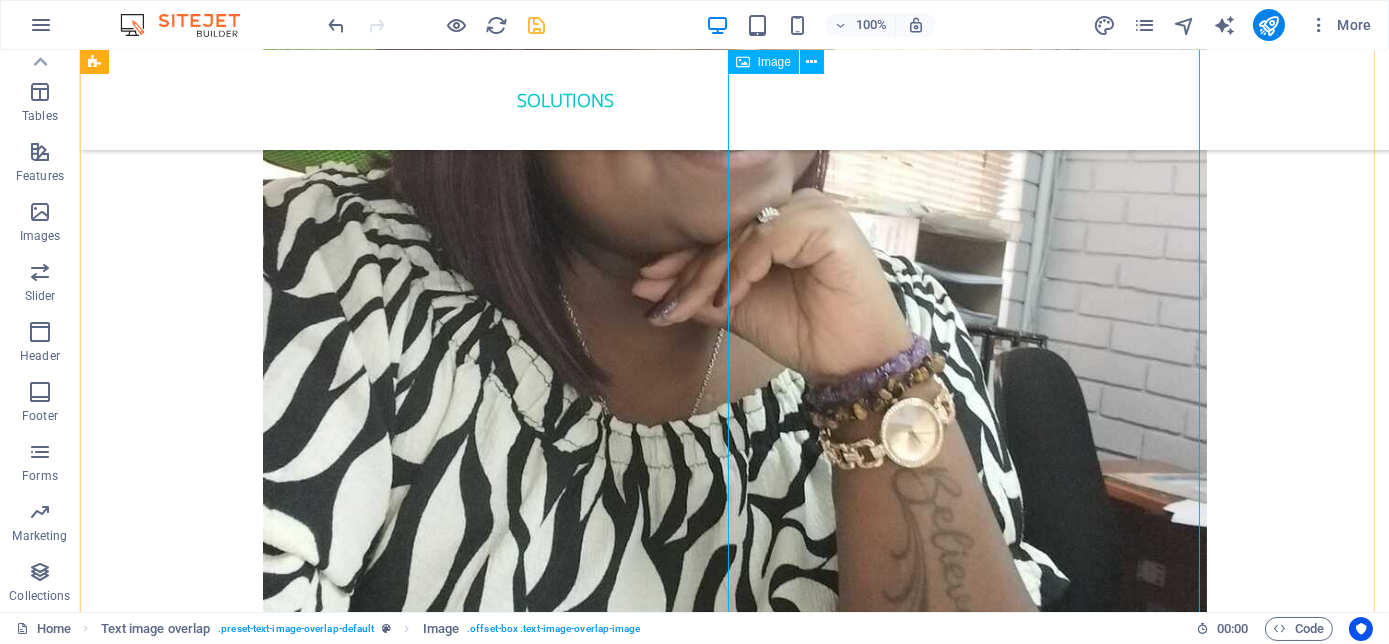 click at bounding box center (735, 5744) 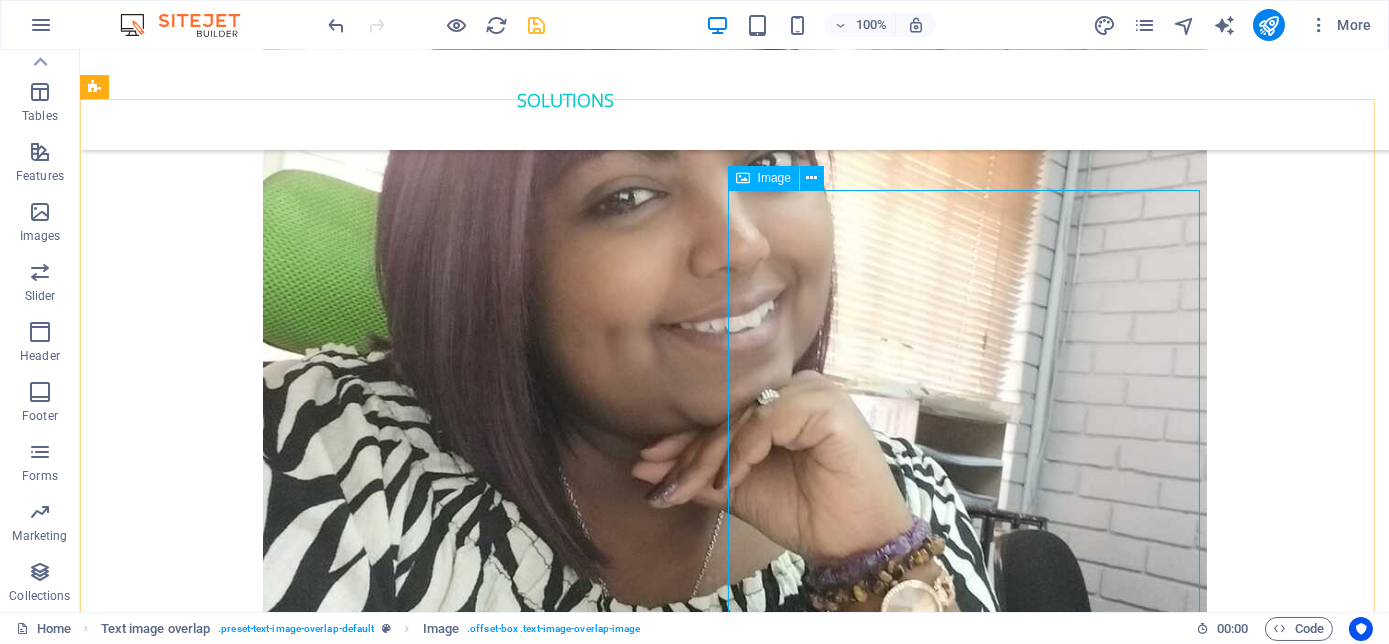 click on "Image" at bounding box center [774, 178] 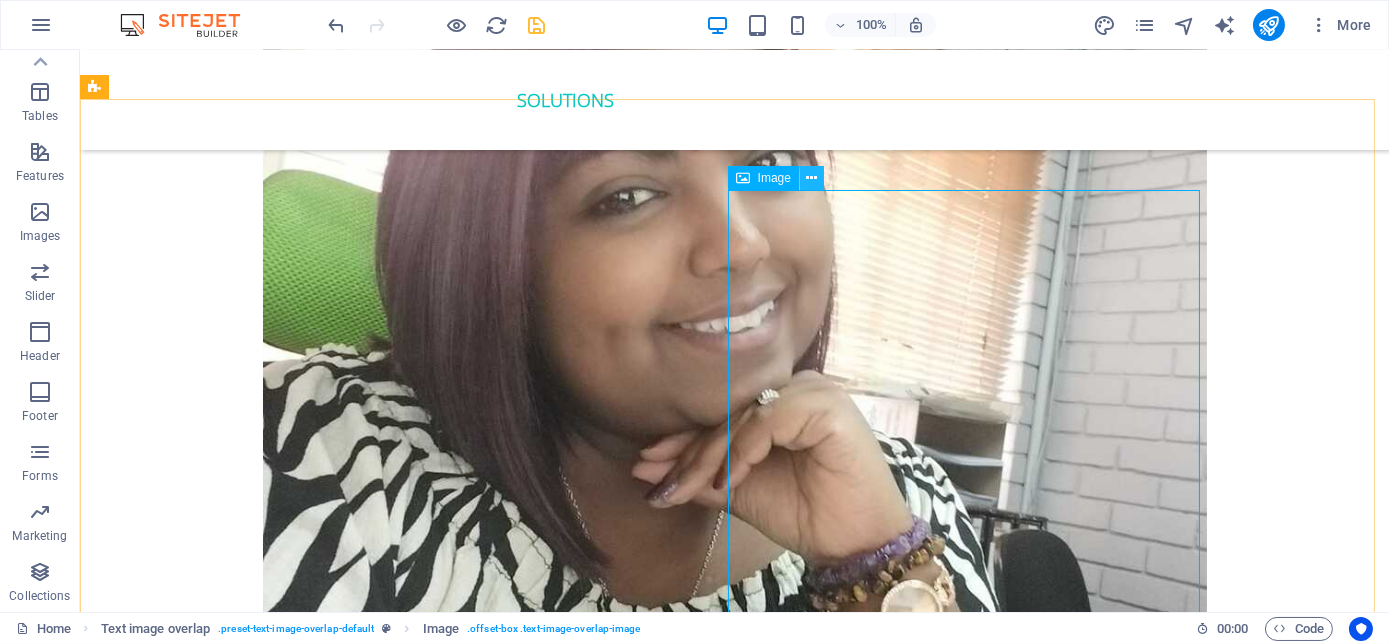 click at bounding box center (812, 178) 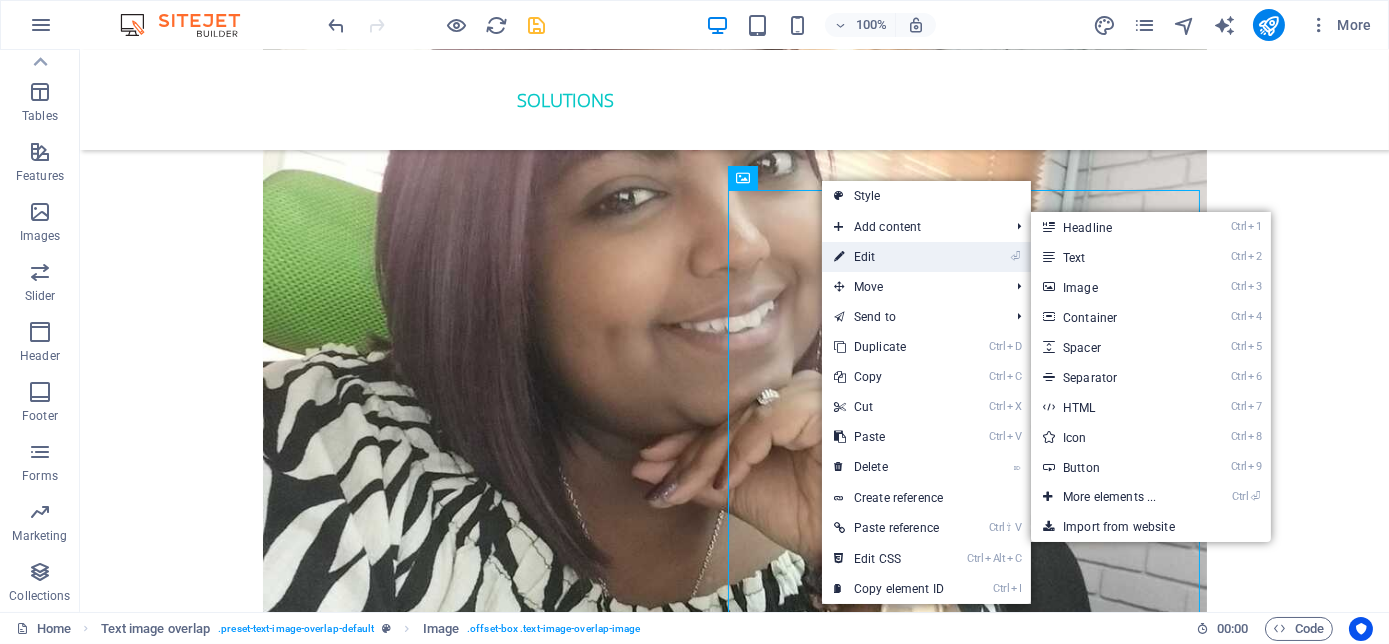 click on "⏎  Edit" at bounding box center [889, 257] 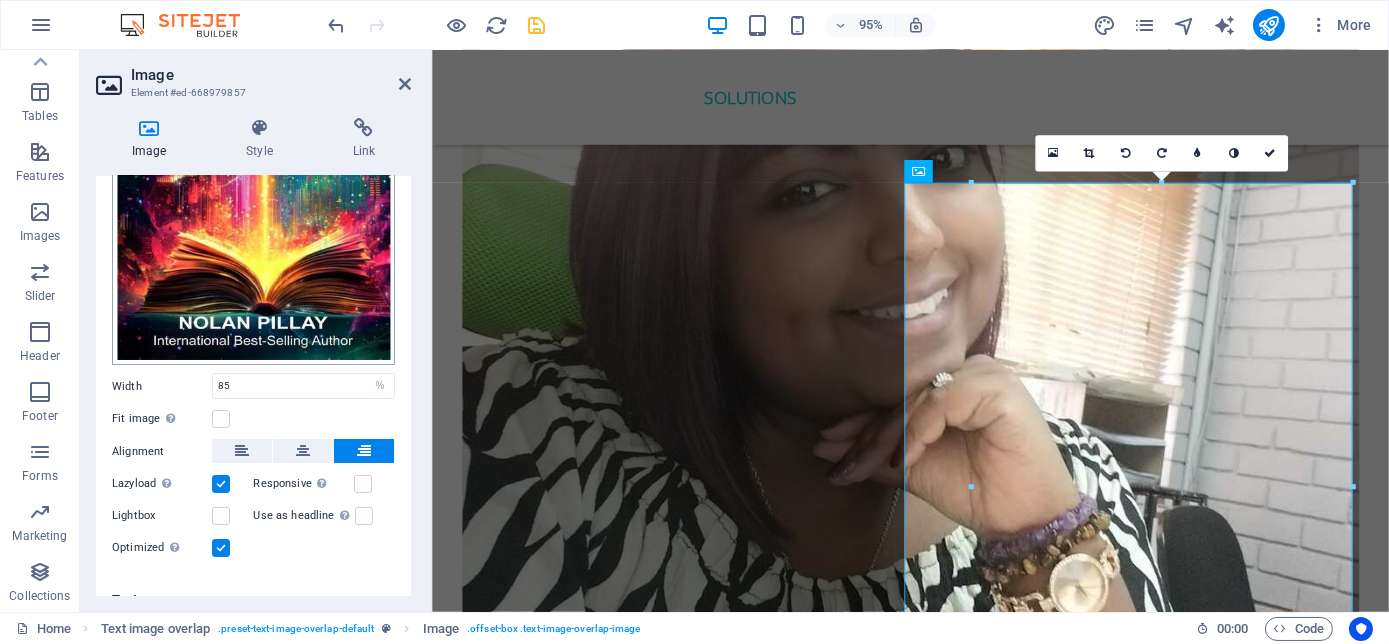 scroll, scrollTop: 329, scrollLeft: 0, axis: vertical 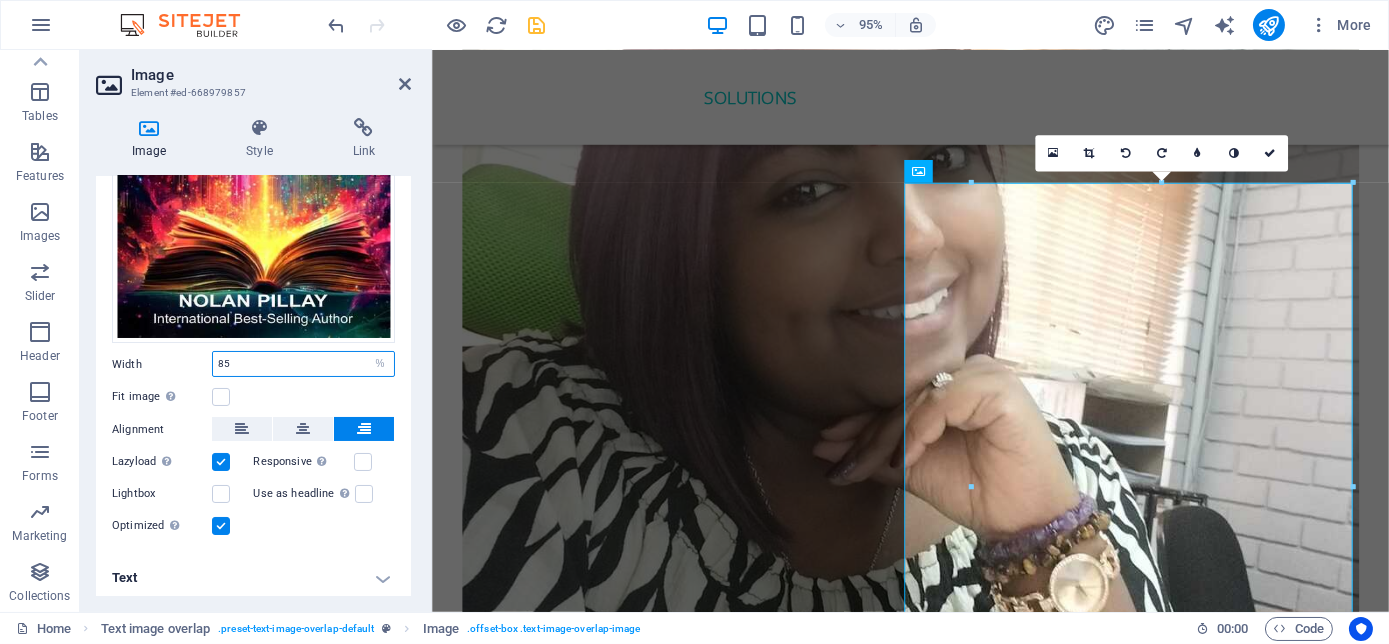 drag, startPoint x: 256, startPoint y: 355, endPoint x: 209, endPoint y: 365, distance: 48.052055 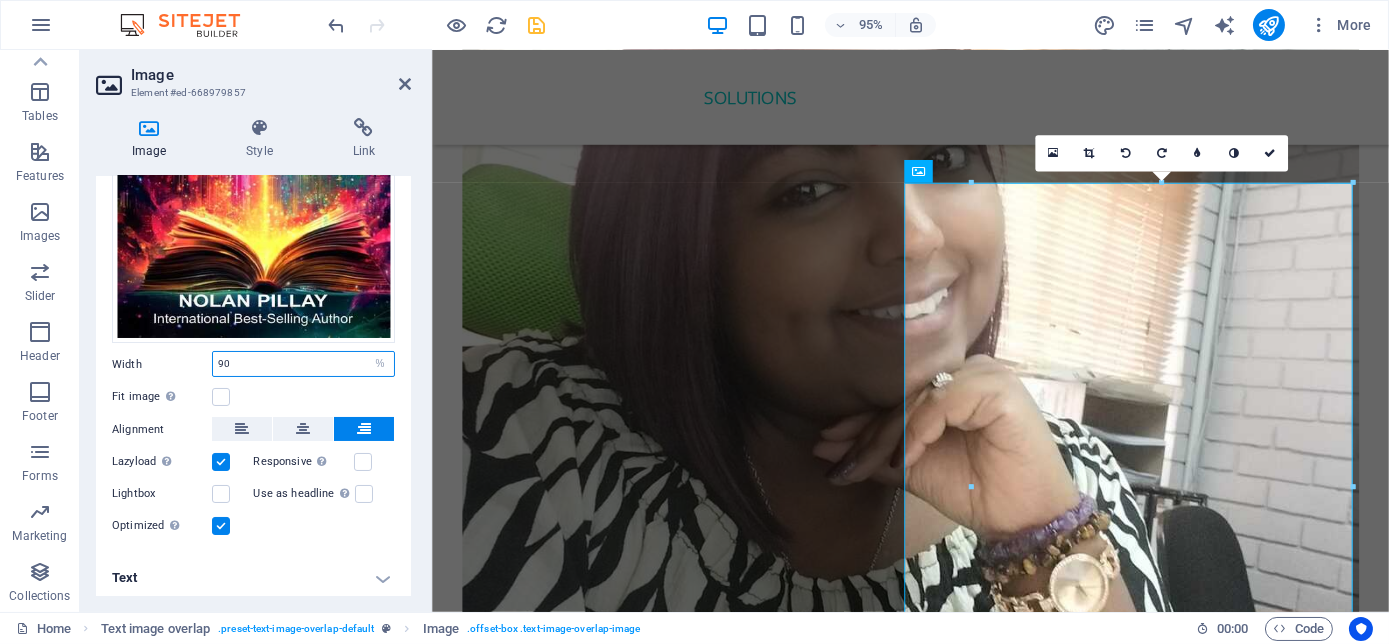 type on "90" 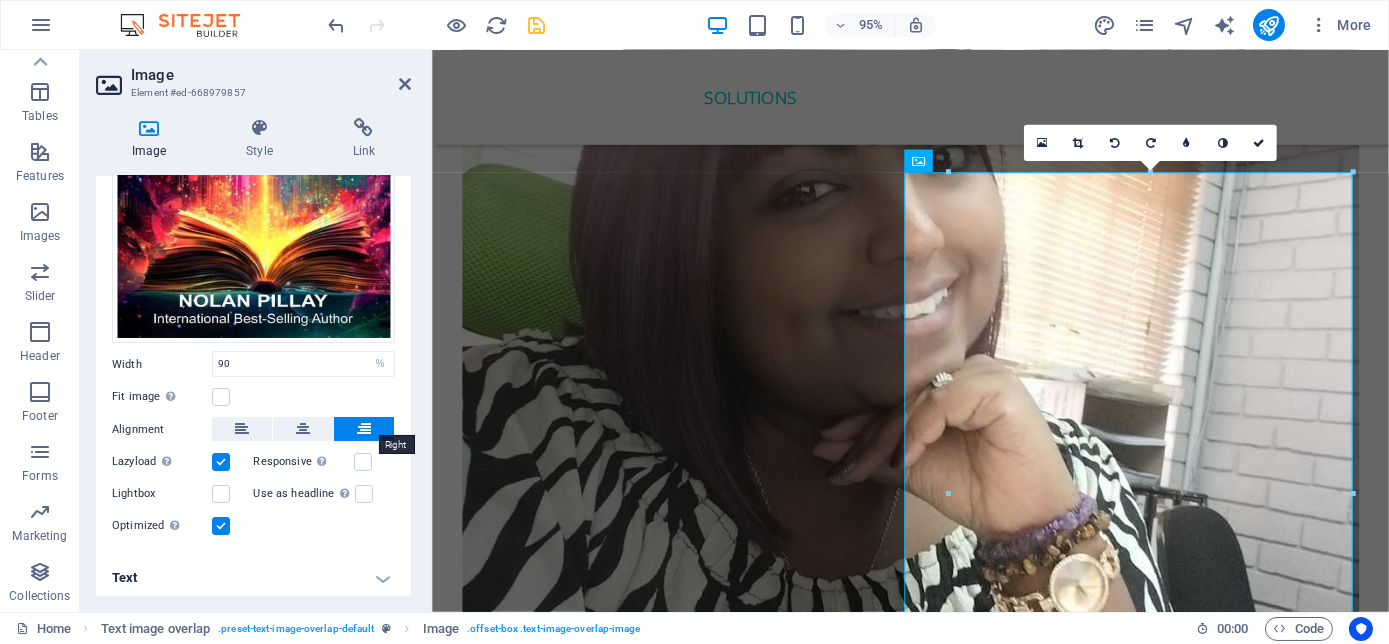 click at bounding box center (364, 429) 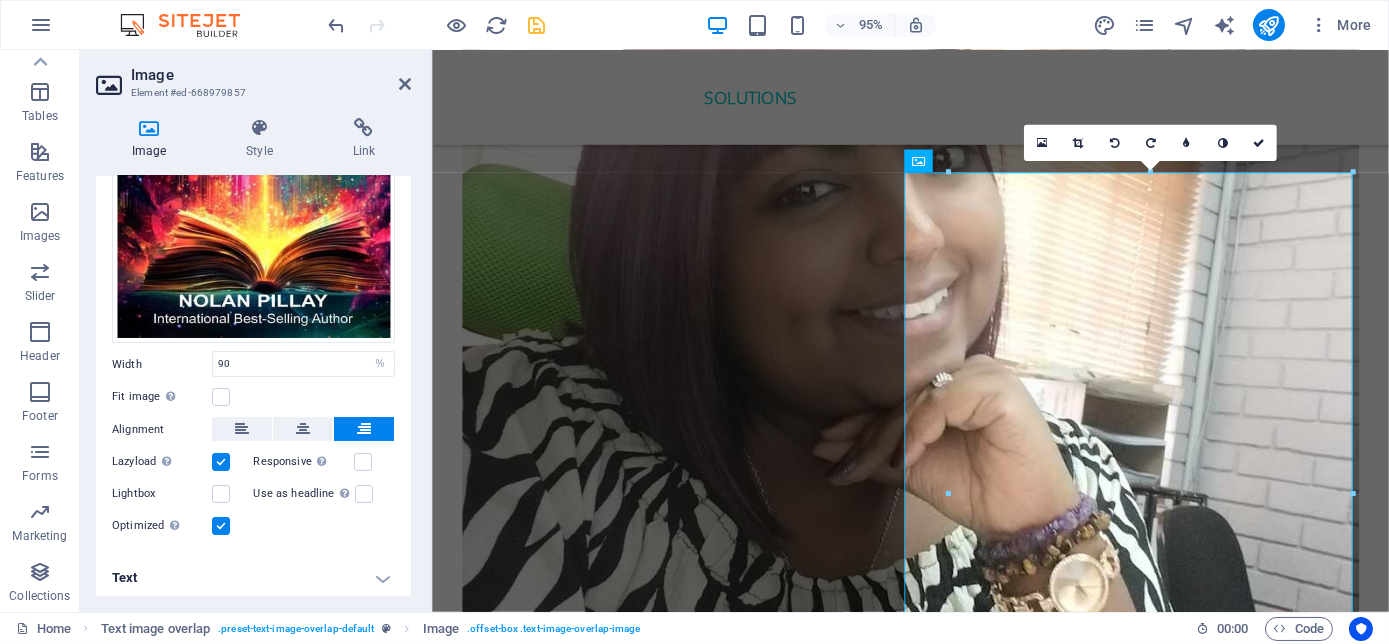 click at bounding box center [364, 429] 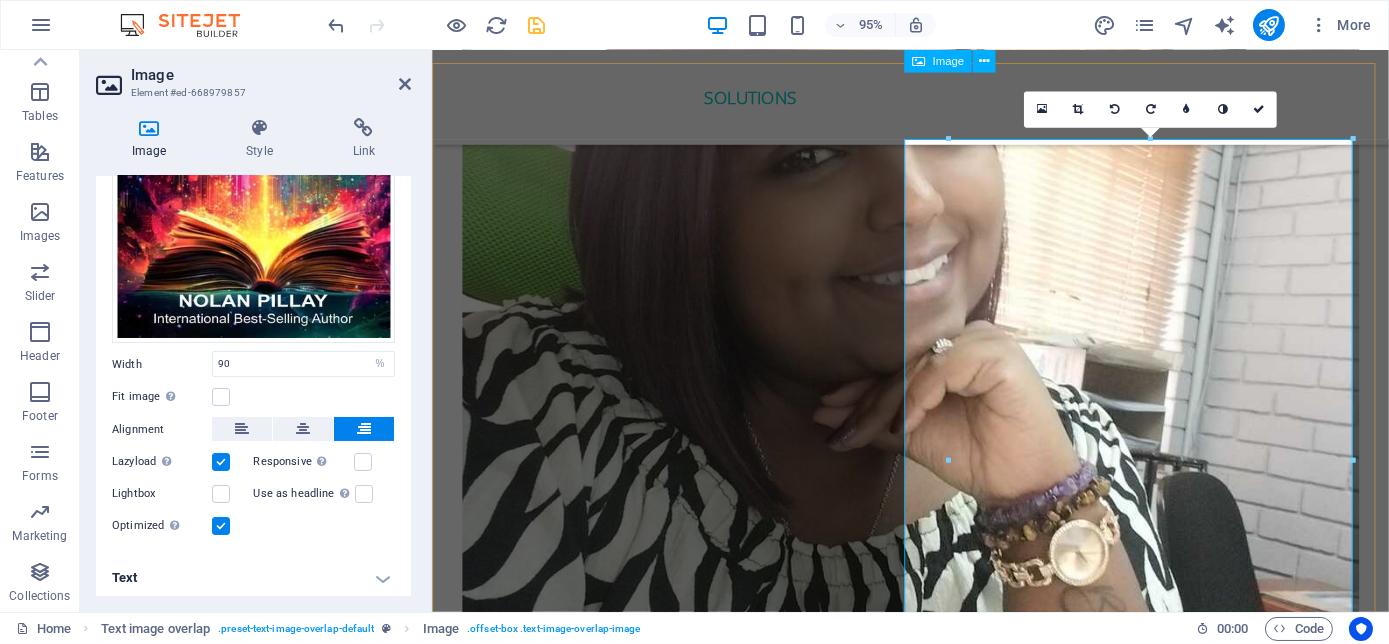 scroll, scrollTop: 4194, scrollLeft: 0, axis: vertical 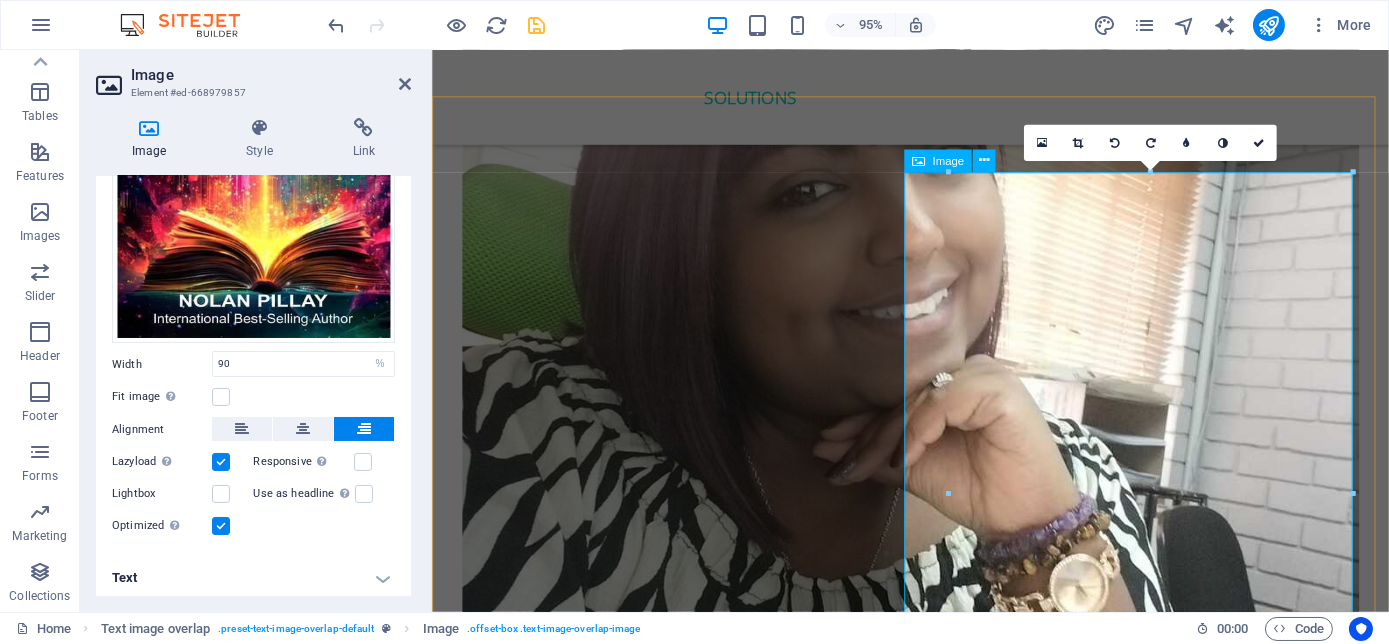 click at bounding box center [935, 5964] 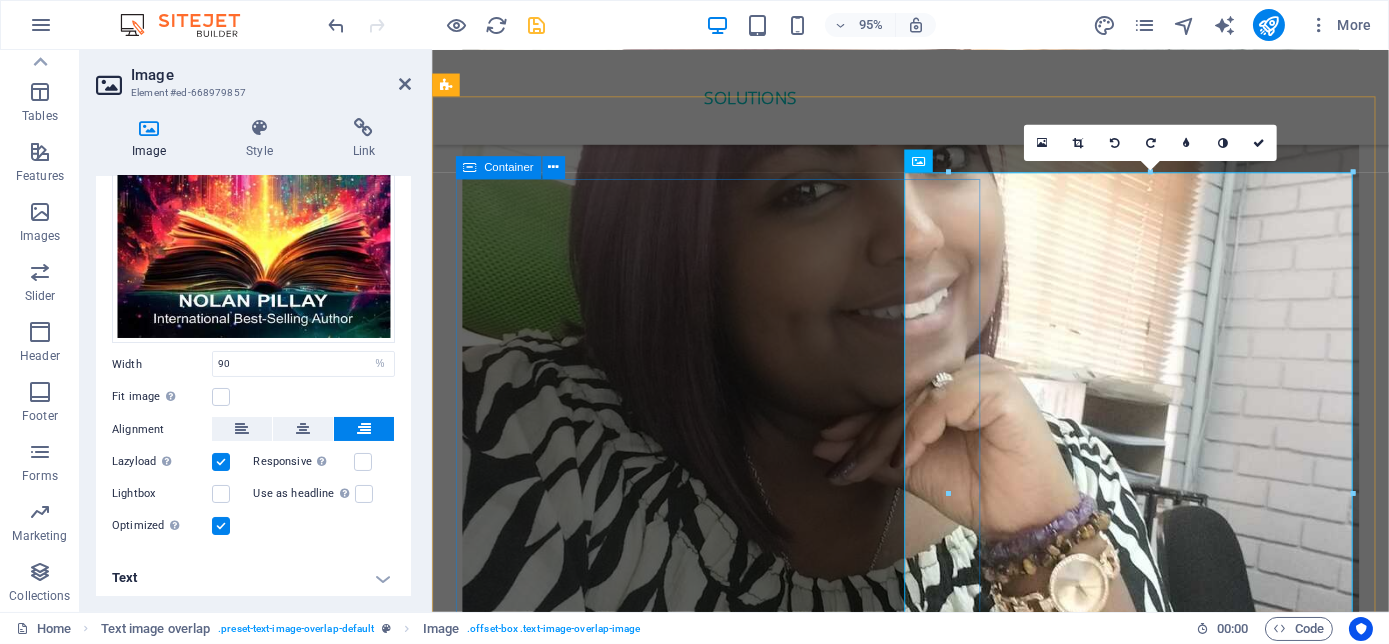 click on "Container" at bounding box center [508, 167] 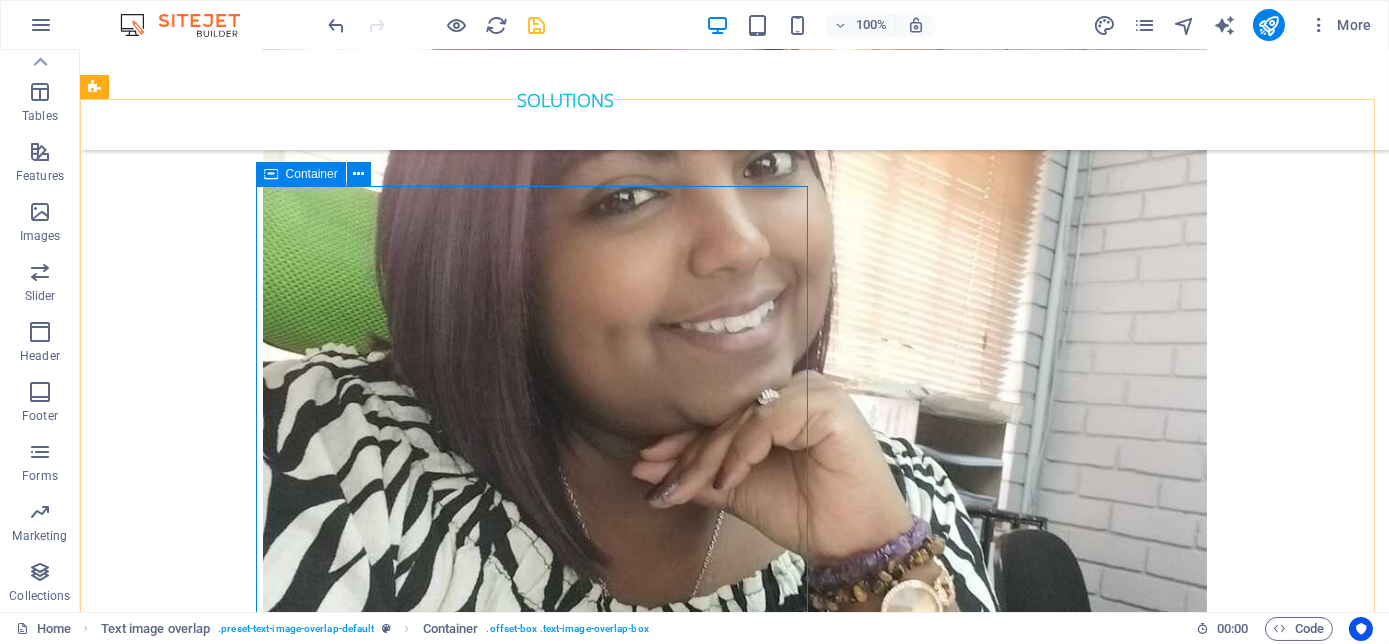 click on "Container" at bounding box center (312, 174) 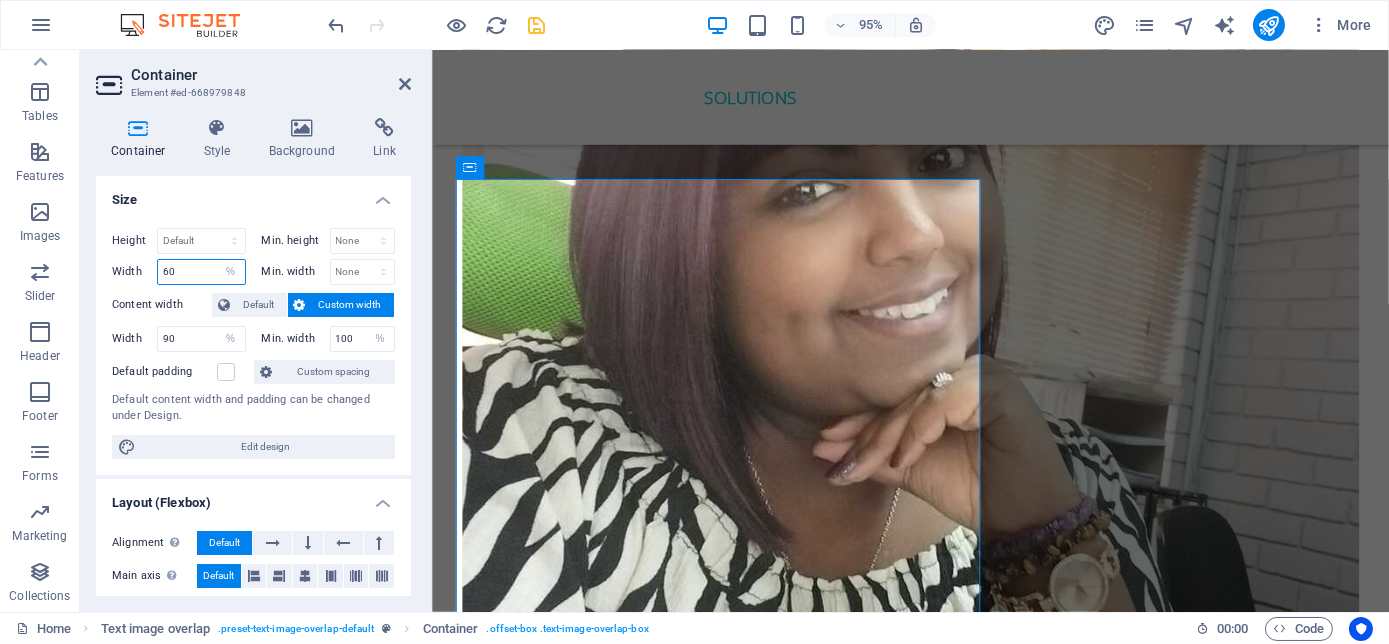 drag, startPoint x: 179, startPoint y: 265, endPoint x: 154, endPoint y: 274, distance: 26.57066 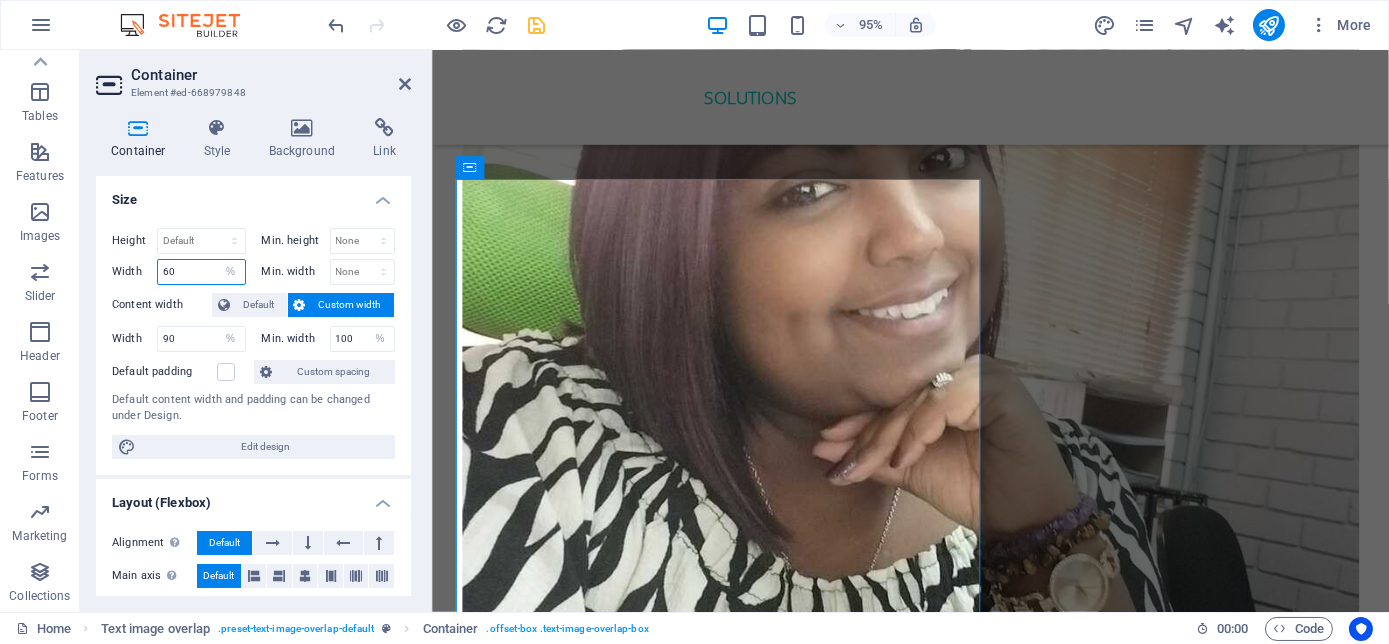 click on "Width 60 Default px rem % em vh vw" at bounding box center [179, 272] 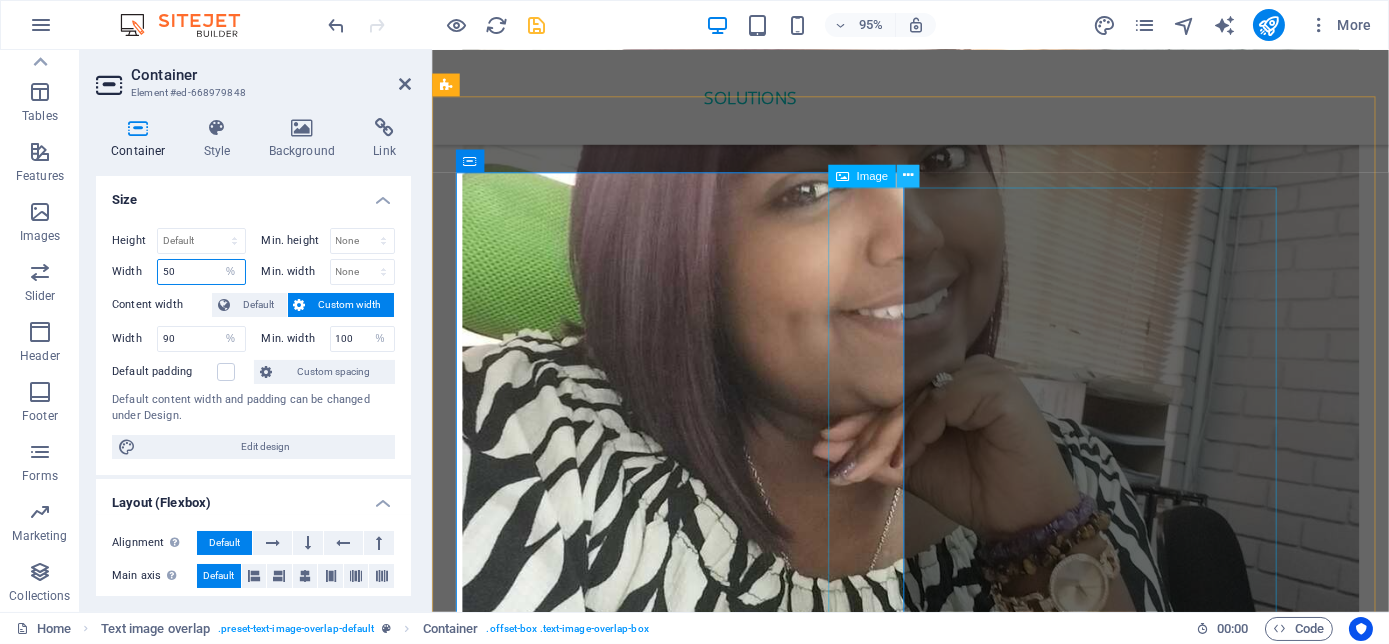 type on "50" 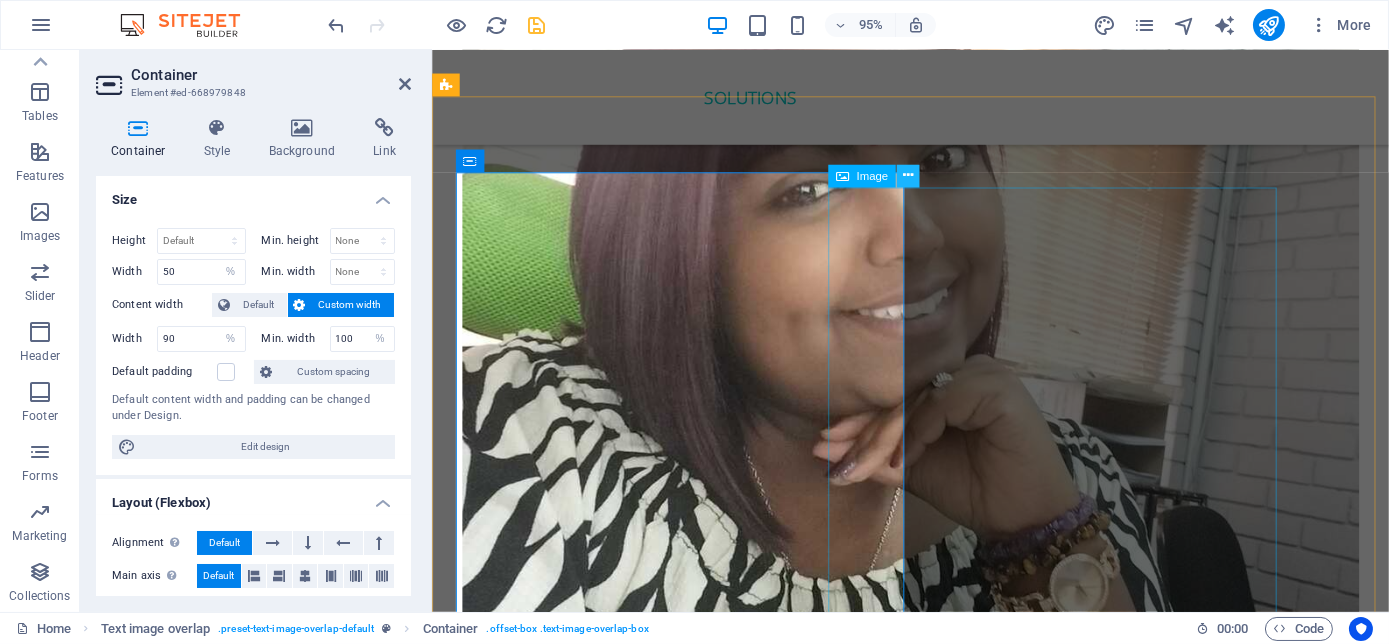 click at bounding box center [908, 176] 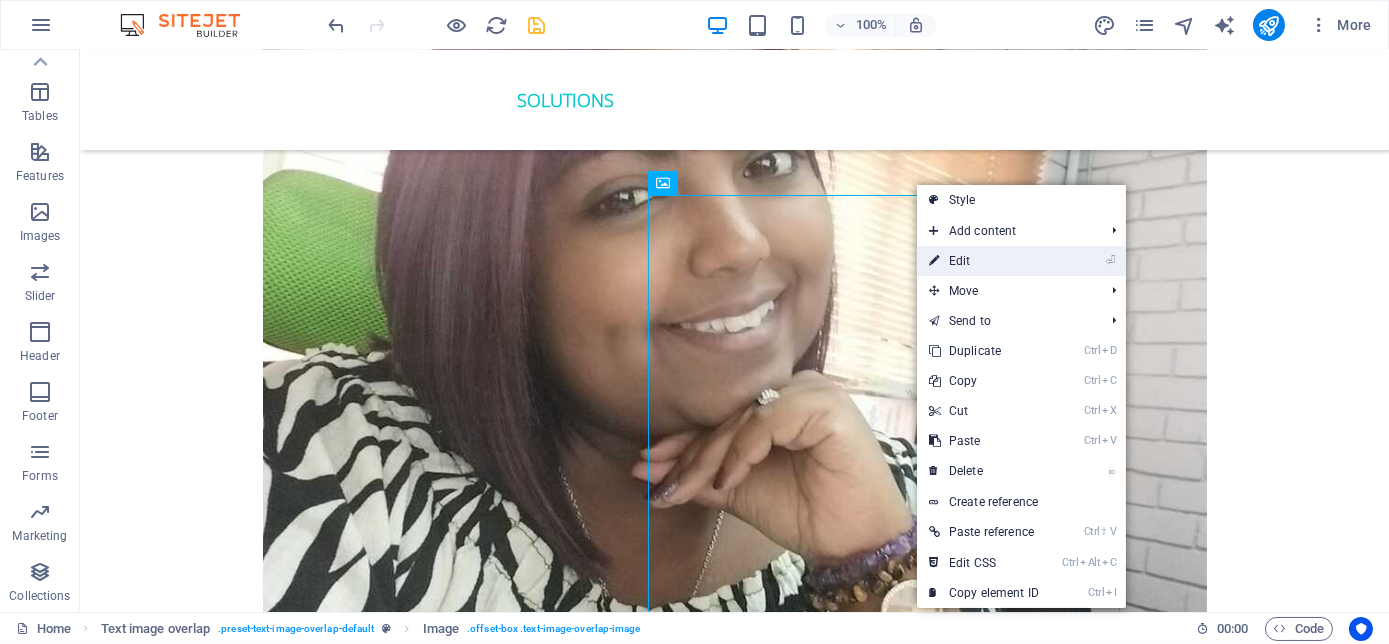 click on "⏎  Edit" at bounding box center [984, 261] 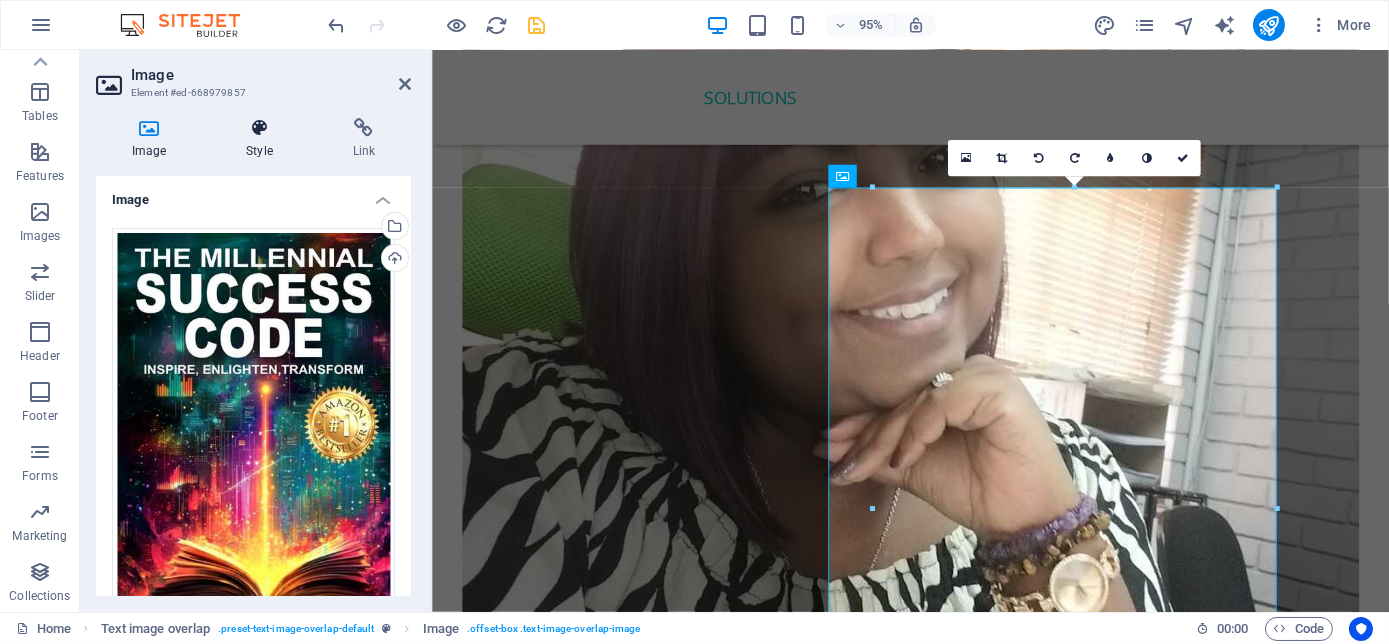 click at bounding box center [259, 128] 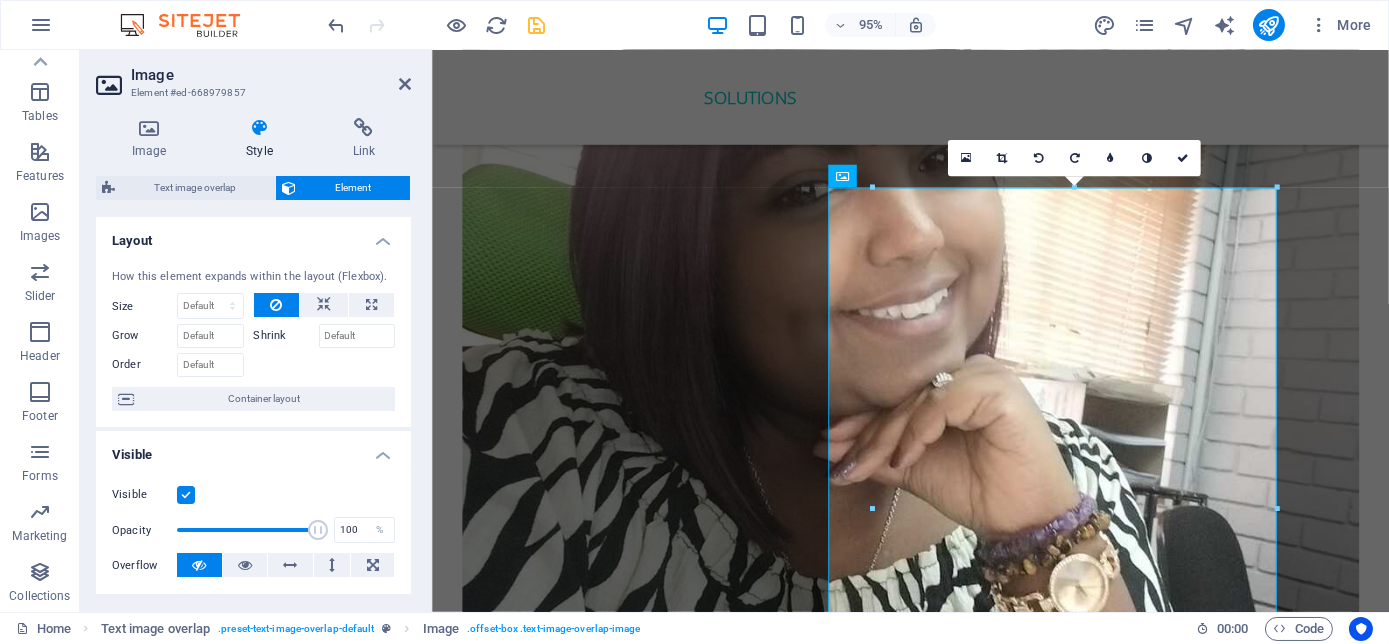 scroll, scrollTop: 90, scrollLeft: 0, axis: vertical 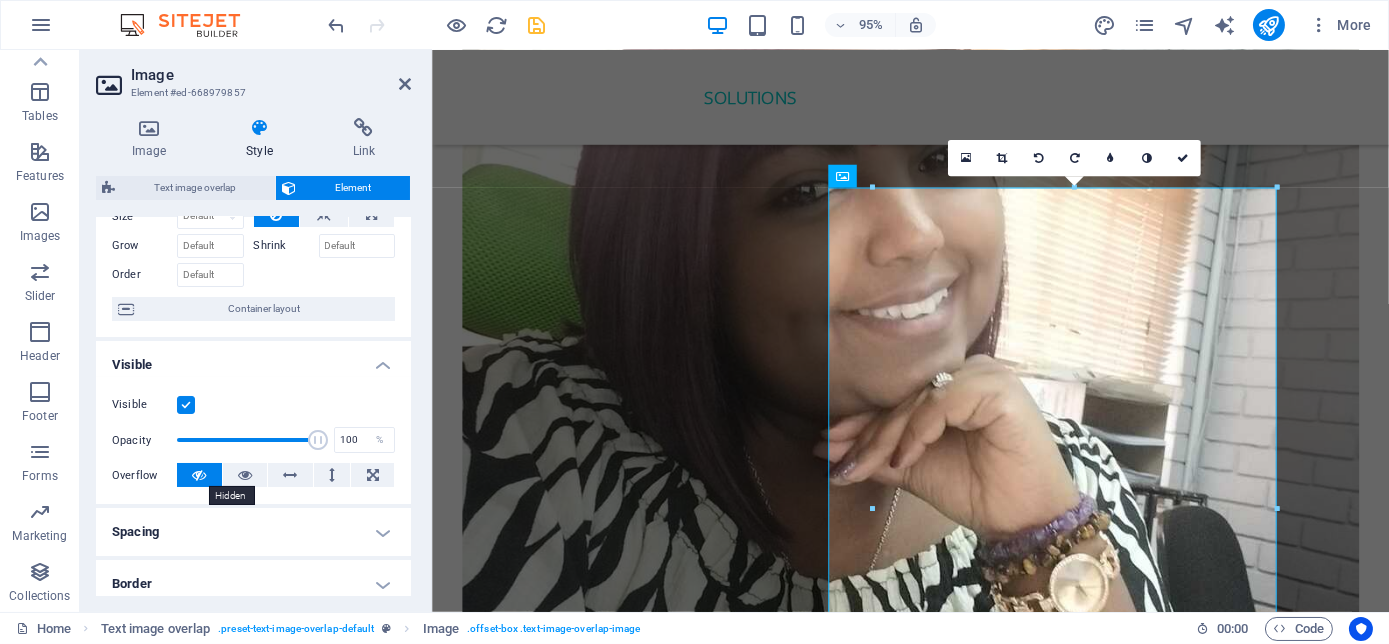 click at bounding box center [199, 475] 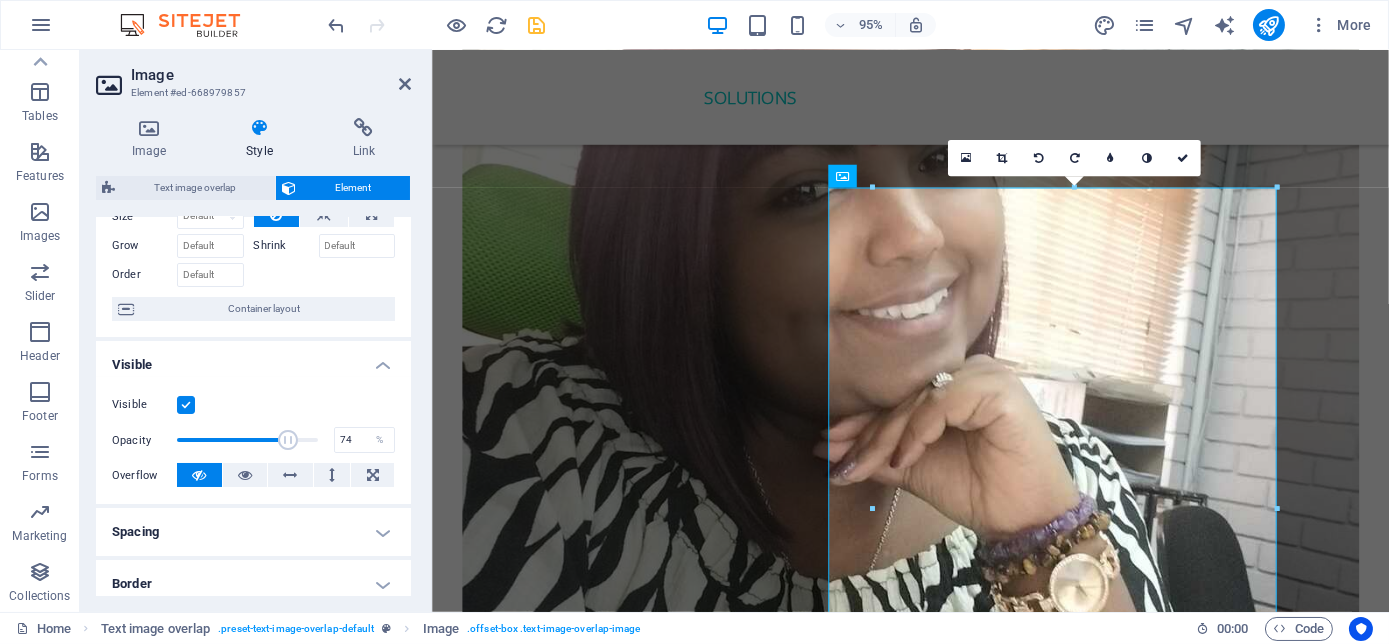 drag, startPoint x: 311, startPoint y: 436, endPoint x: 278, endPoint y: 443, distance: 33.734257 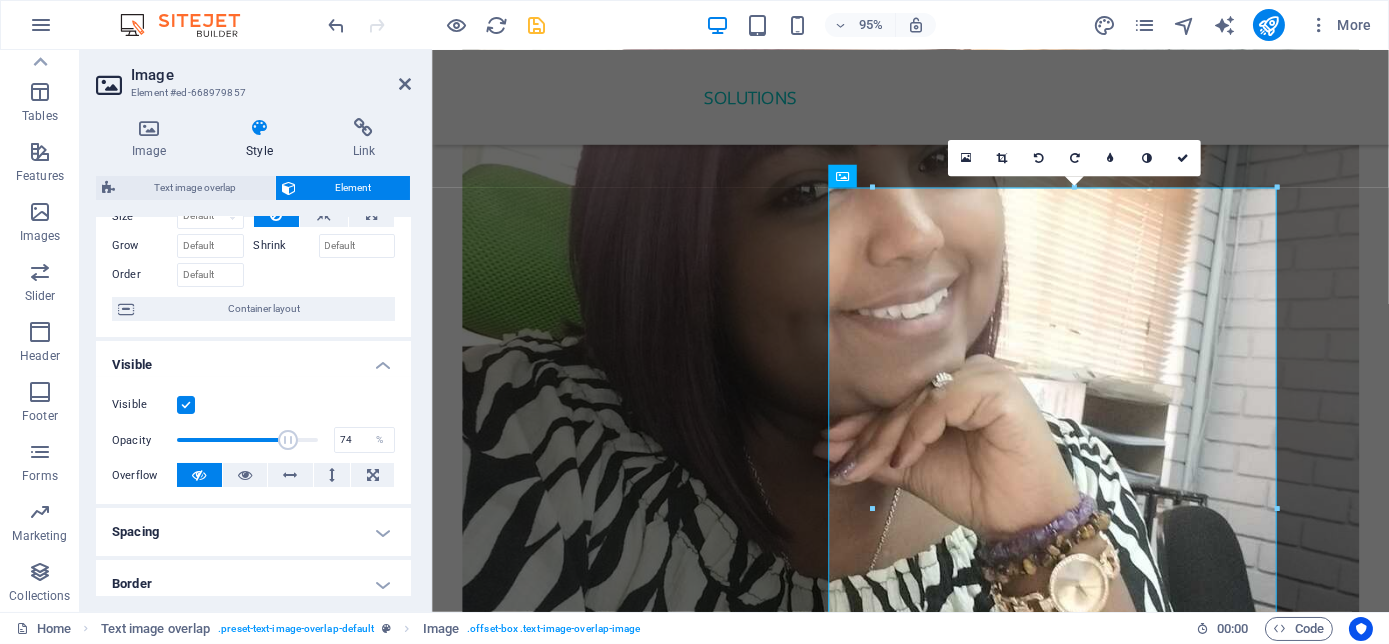 click at bounding box center (288, 440) 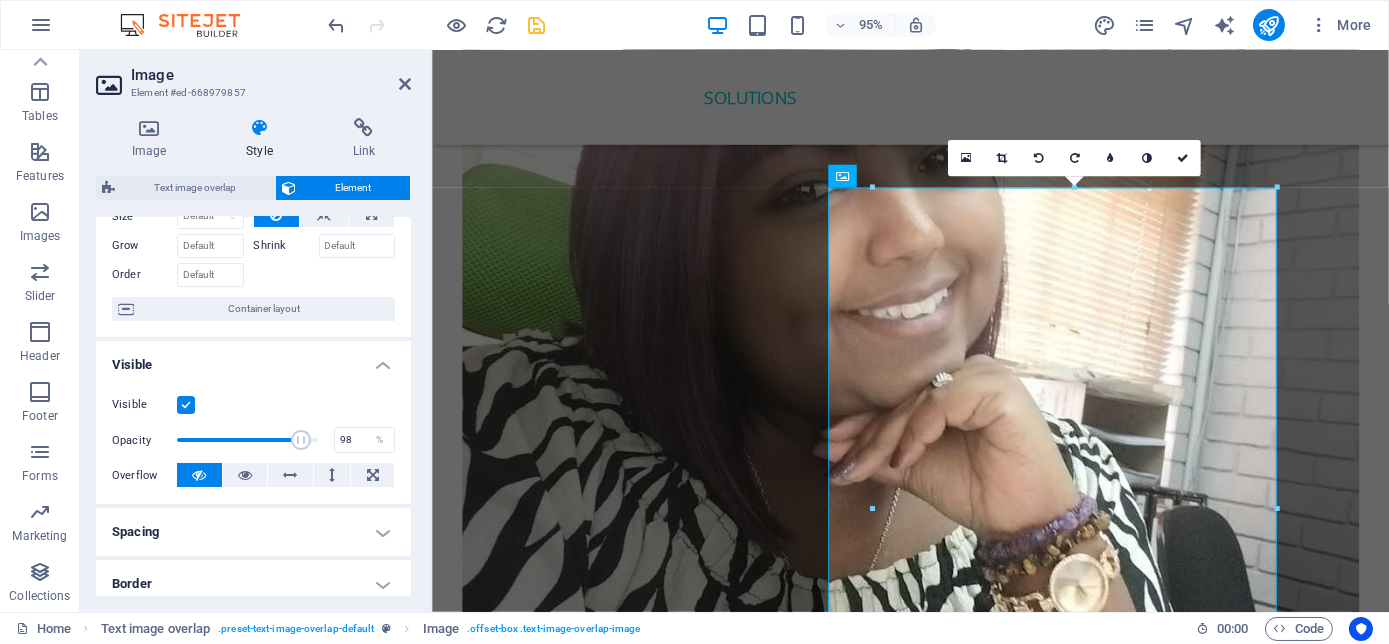 type on "100" 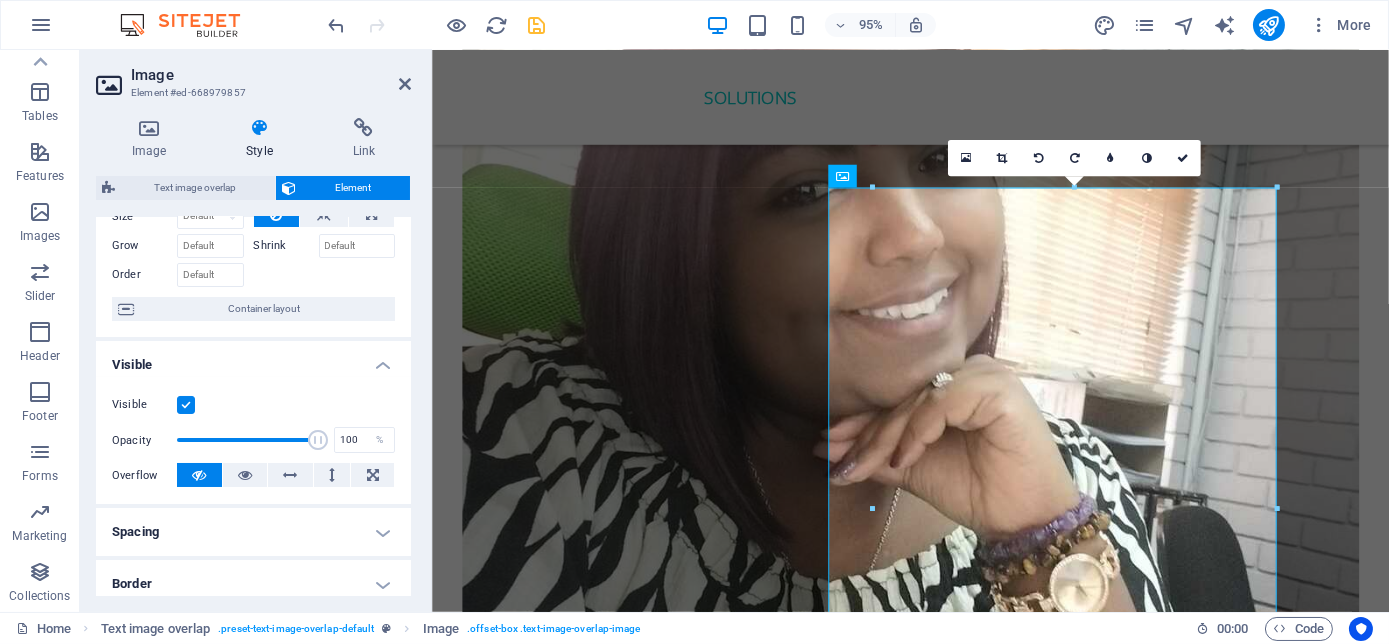 drag, startPoint x: 278, startPoint y: 443, endPoint x: 322, endPoint y: 434, distance: 44.911022 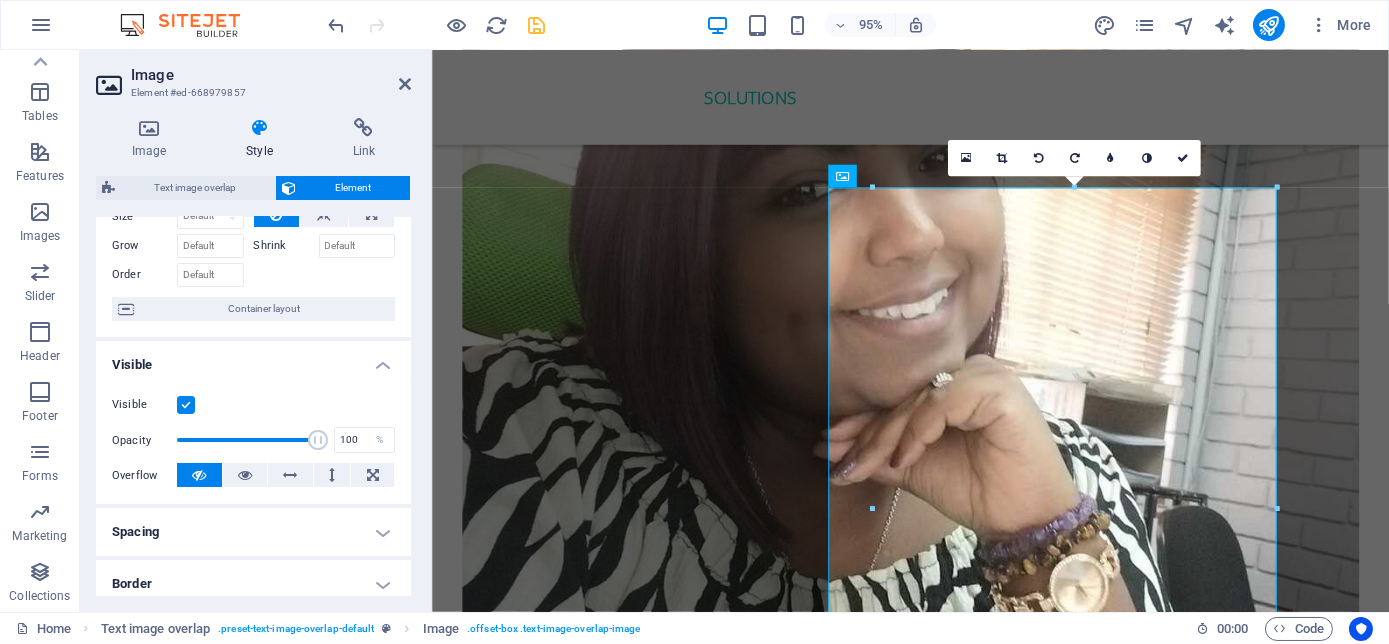 scroll, scrollTop: 272, scrollLeft: 0, axis: vertical 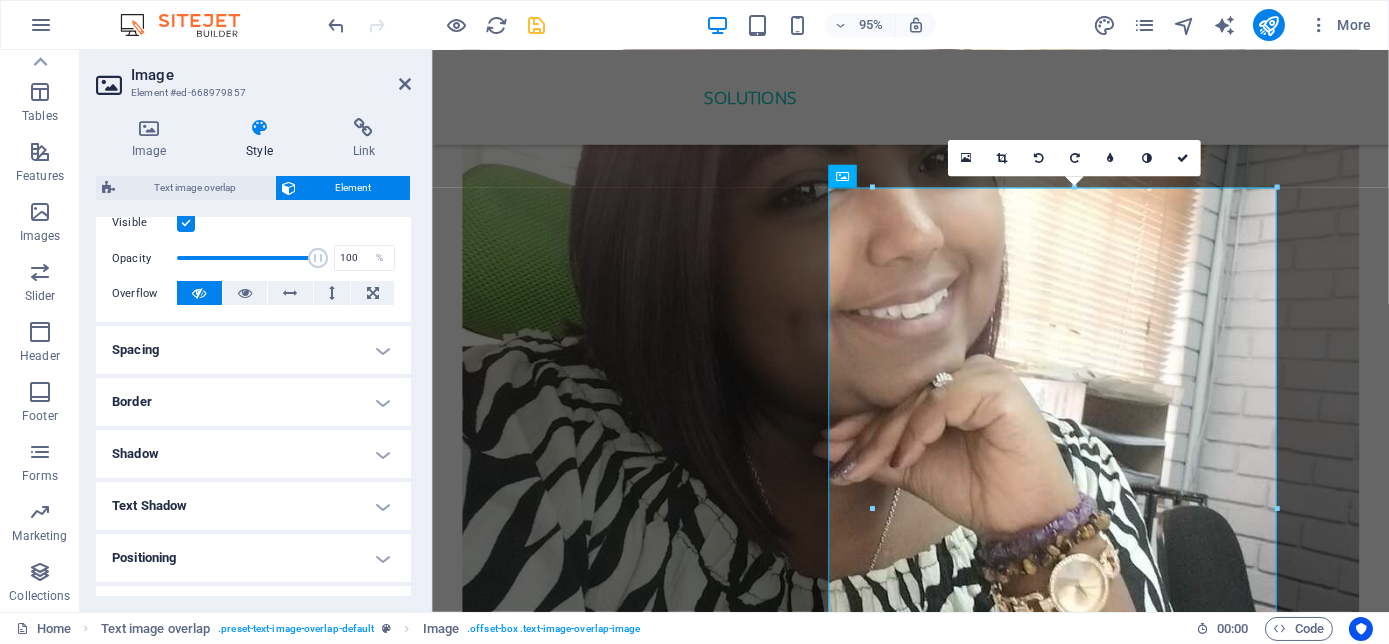 click on "Spacing" at bounding box center [253, 350] 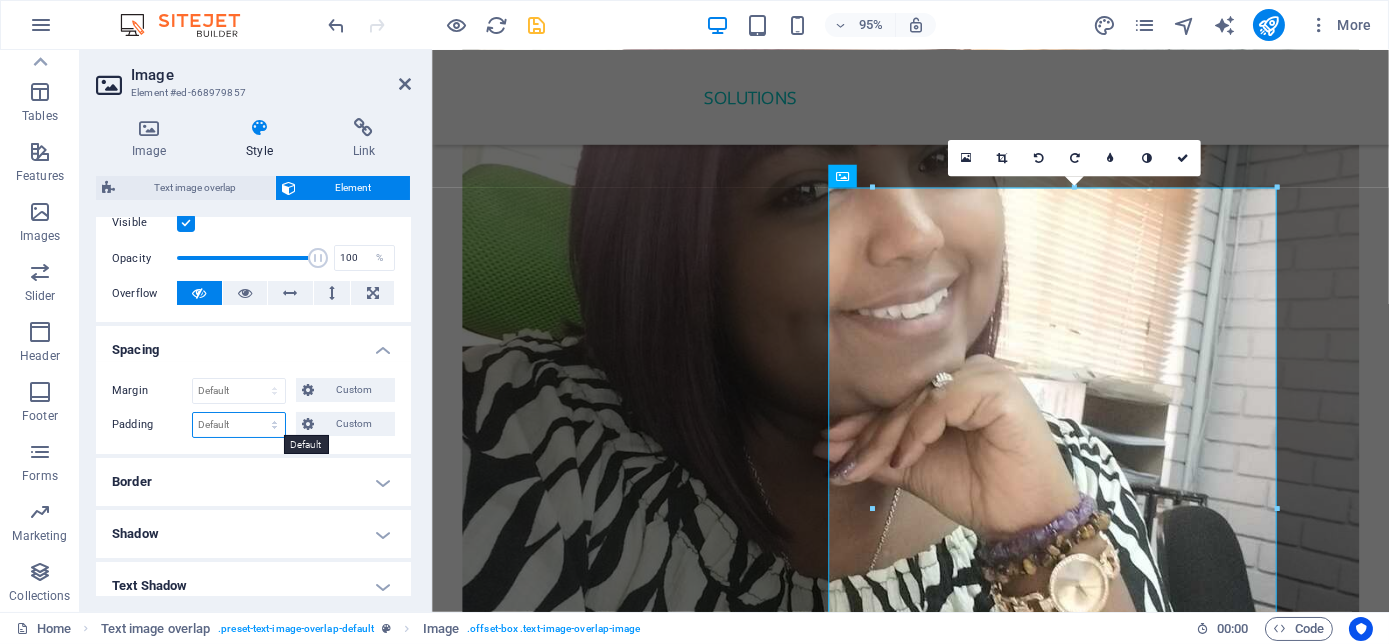 click on "Default px rem % vh vw Custom" at bounding box center (239, 425) 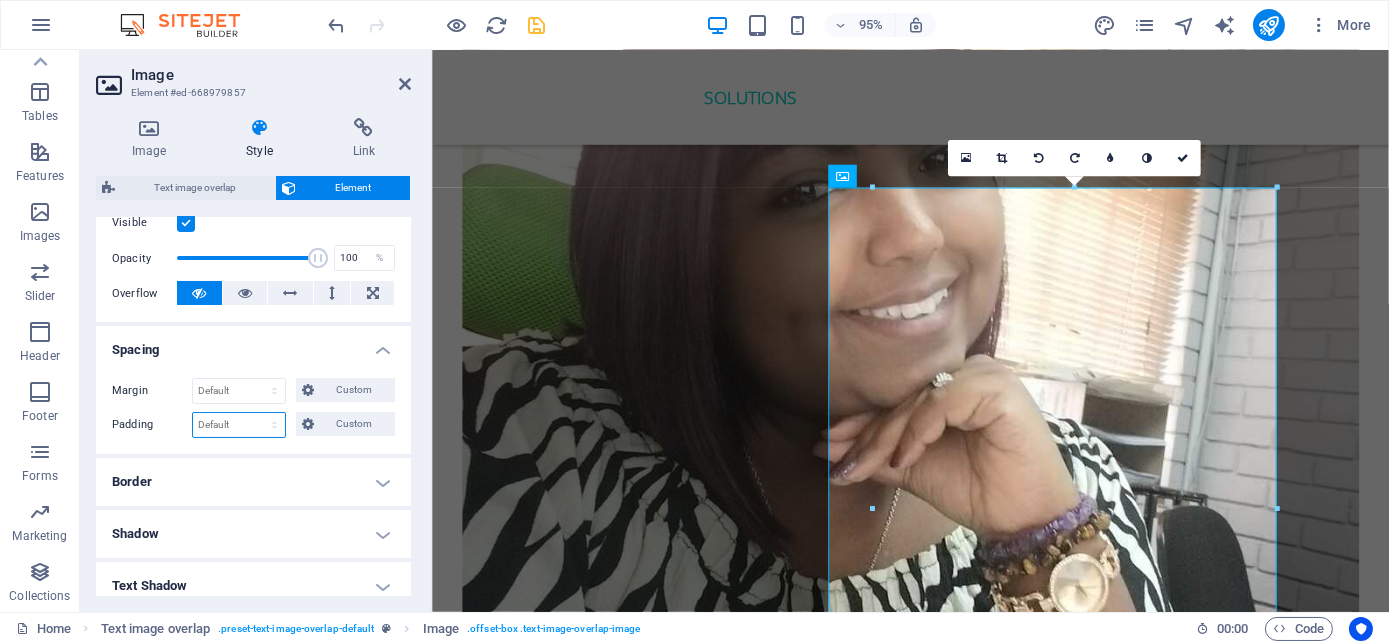 select on "%" 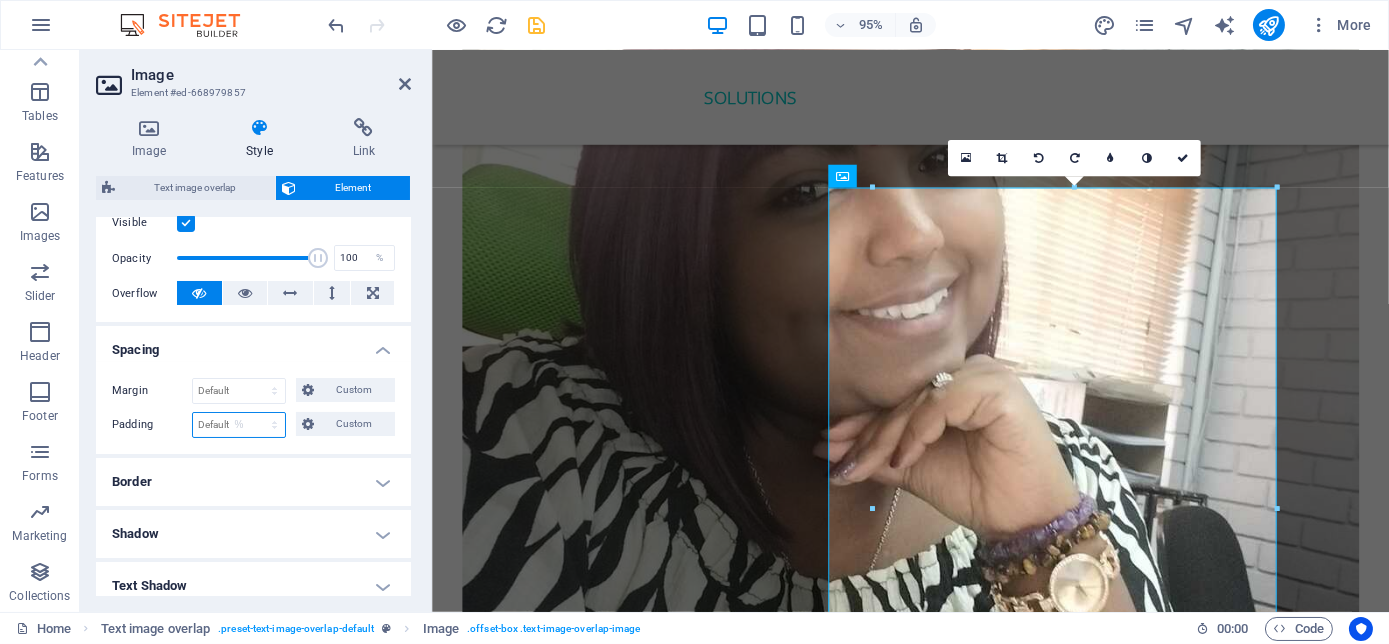 click on "Default px rem % vh vw Custom" at bounding box center (239, 425) 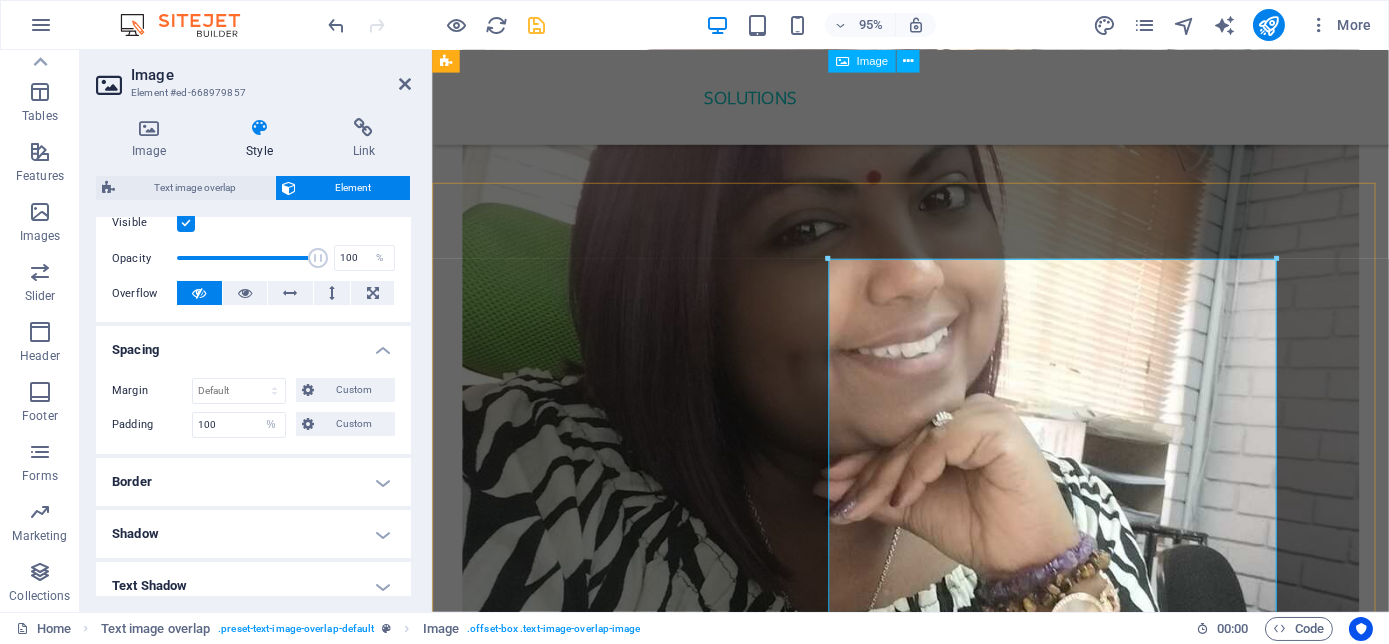 scroll, scrollTop: 4104, scrollLeft: 0, axis: vertical 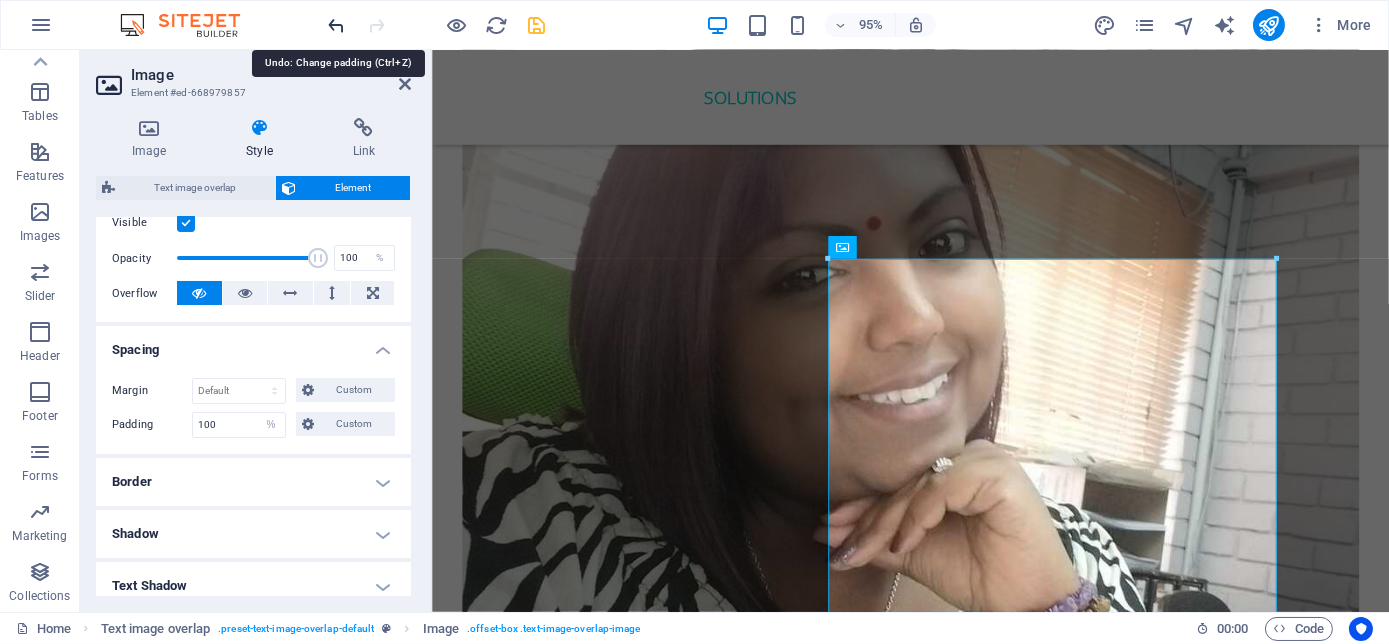 click at bounding box center (337, 25) 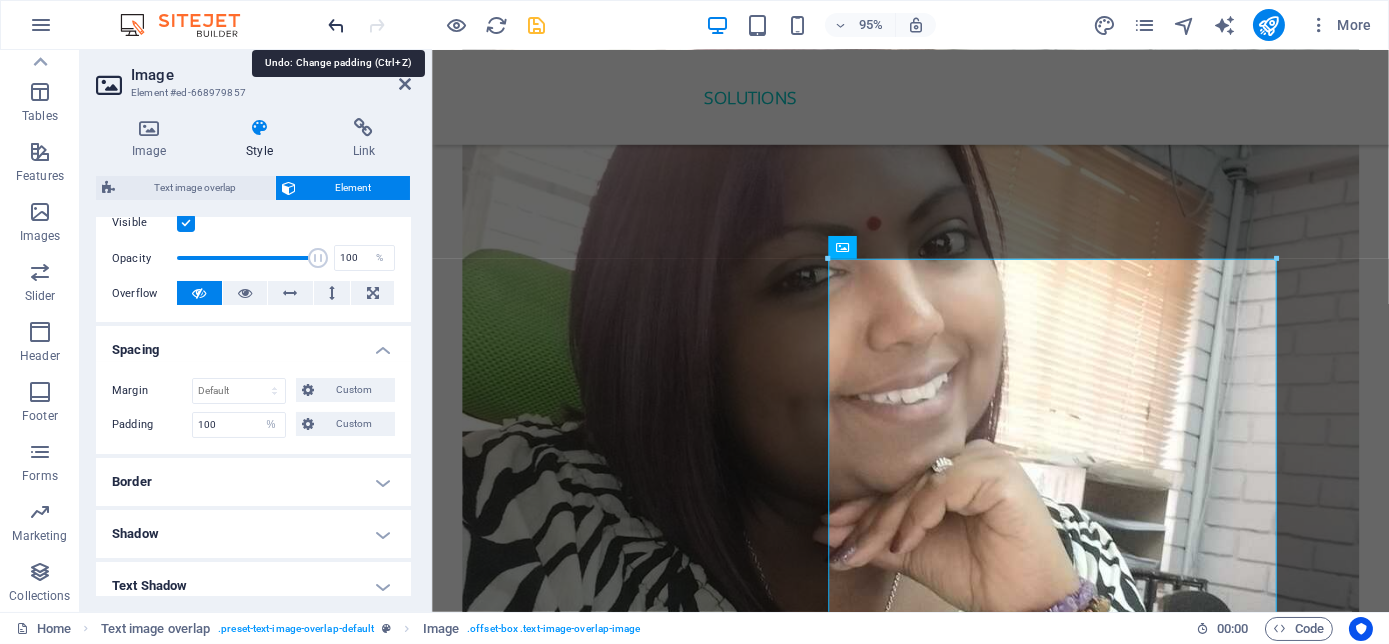 type 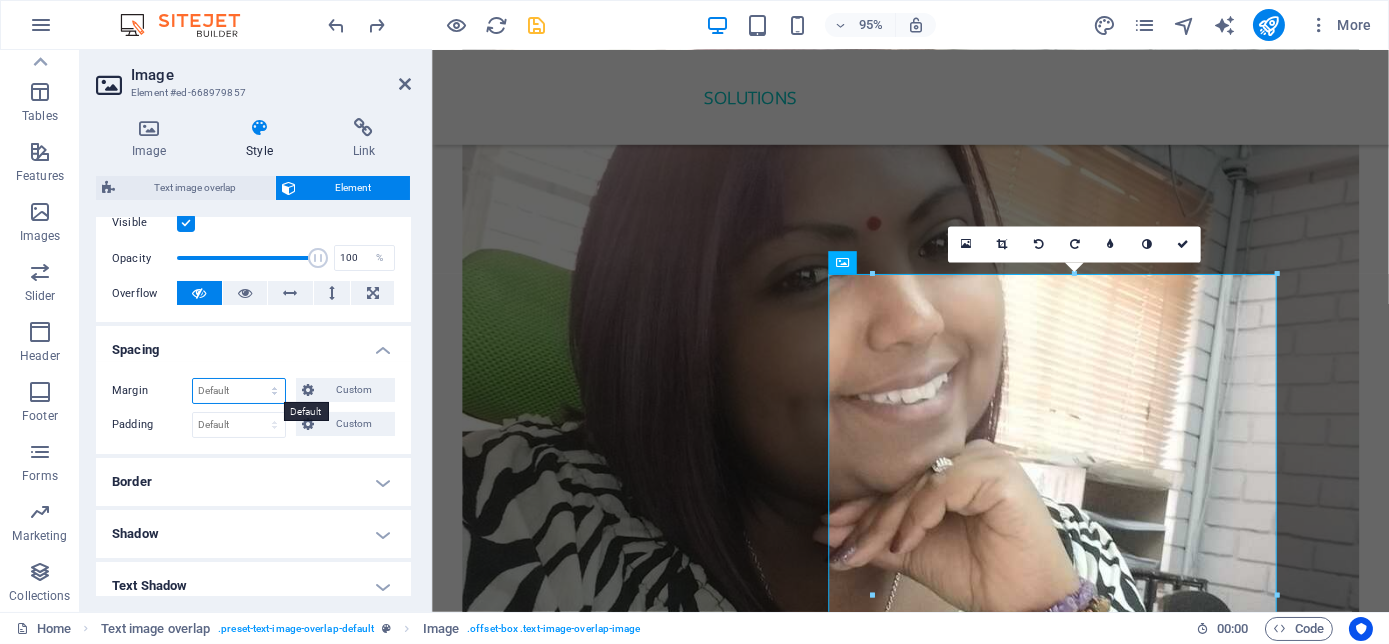 click on "Default auto px % rem vw vh Custom" at bounding box center (239, 391) 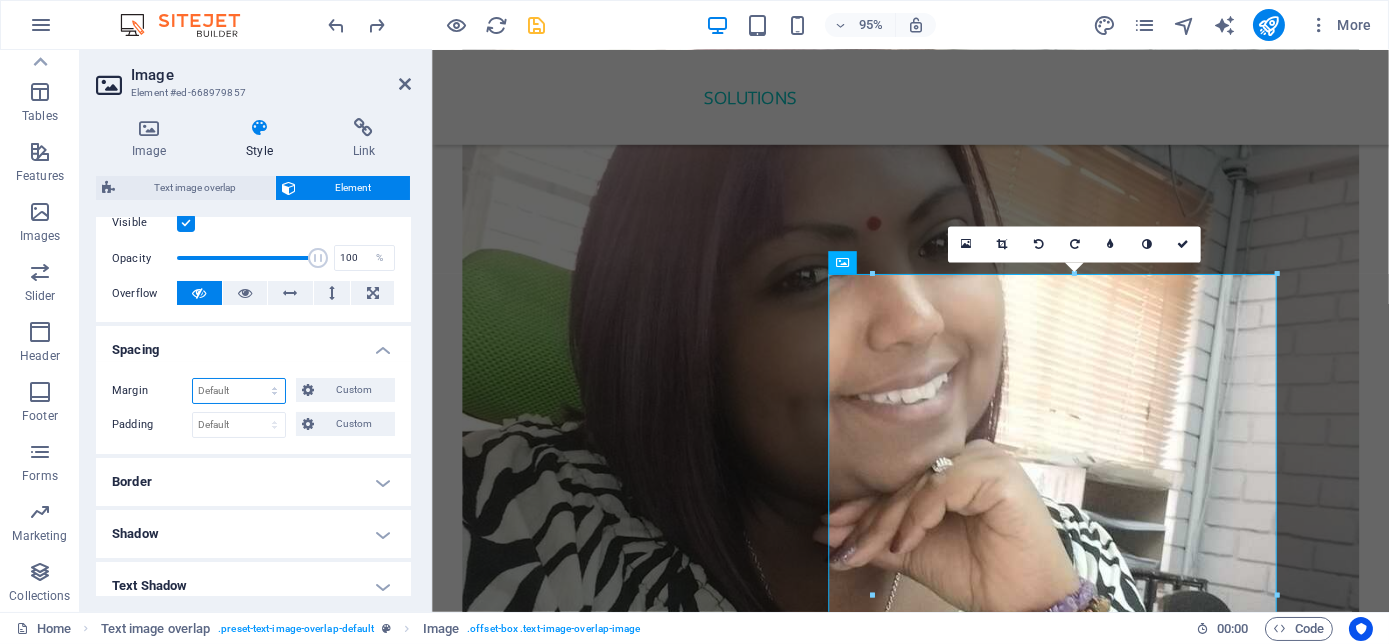 select on "%" 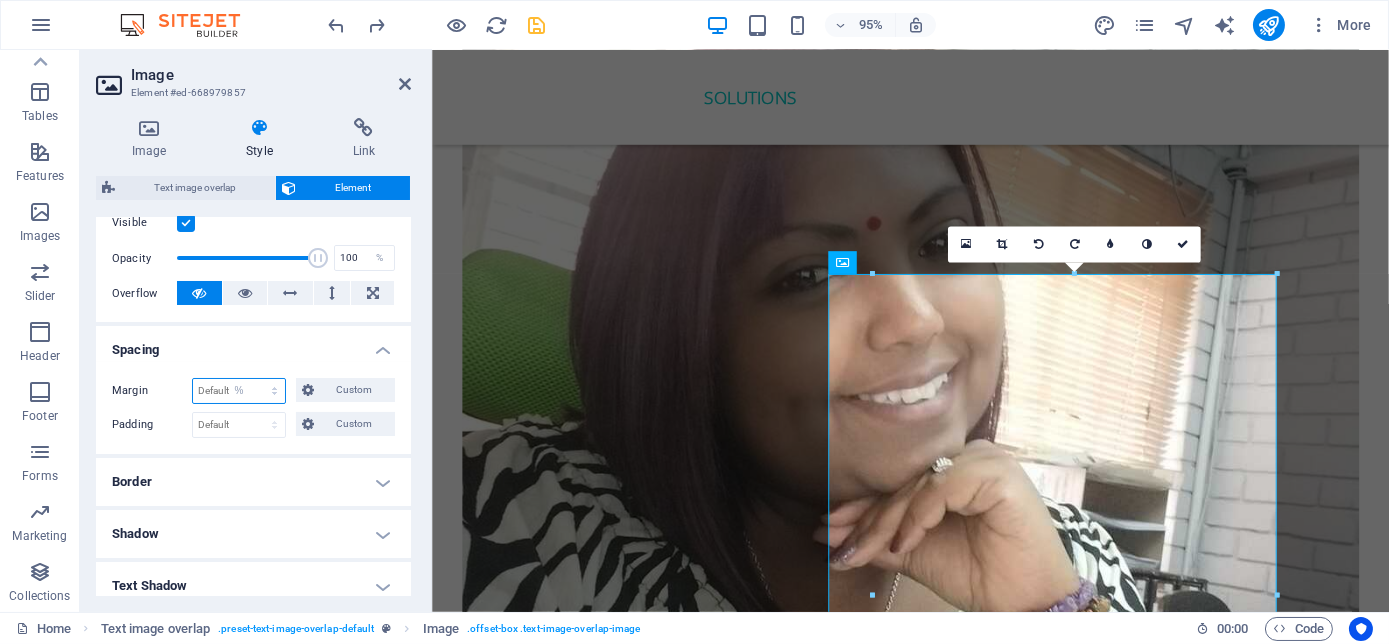 click on "Default auto px % rem vw vh Custom" at bounding box center [239, 391] 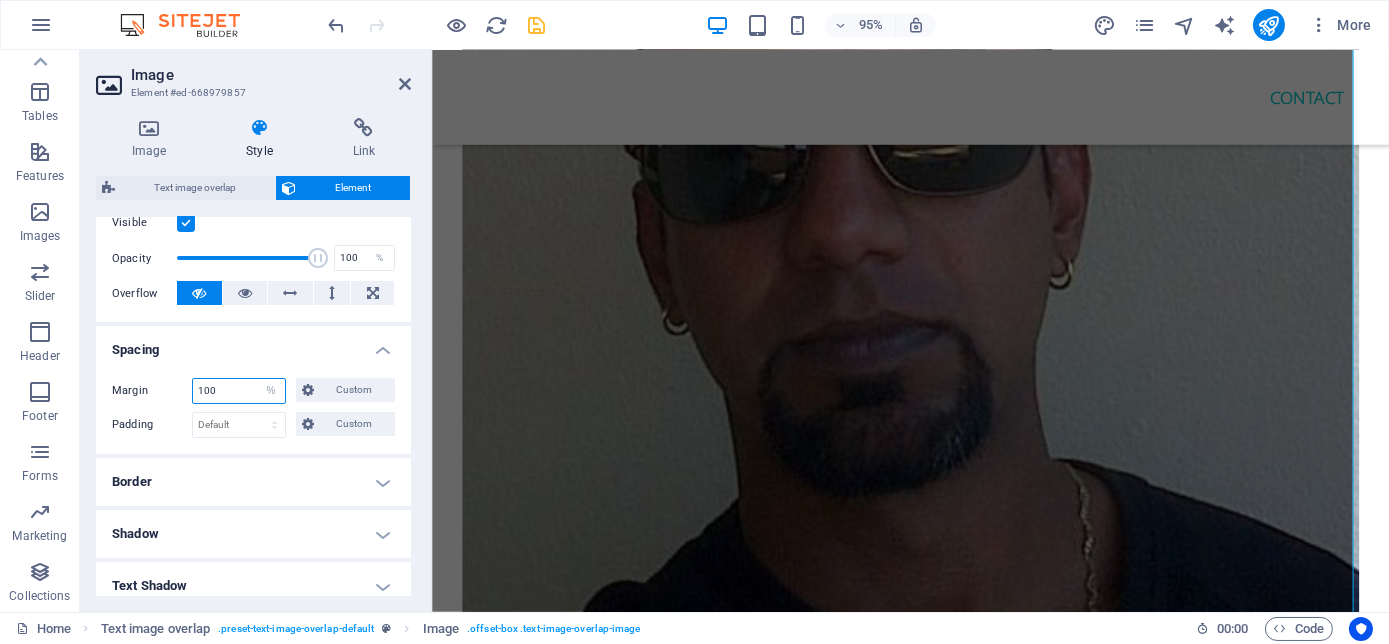 scroll, scrollTop: 6018, scrollLeft: 0, axis: vertical 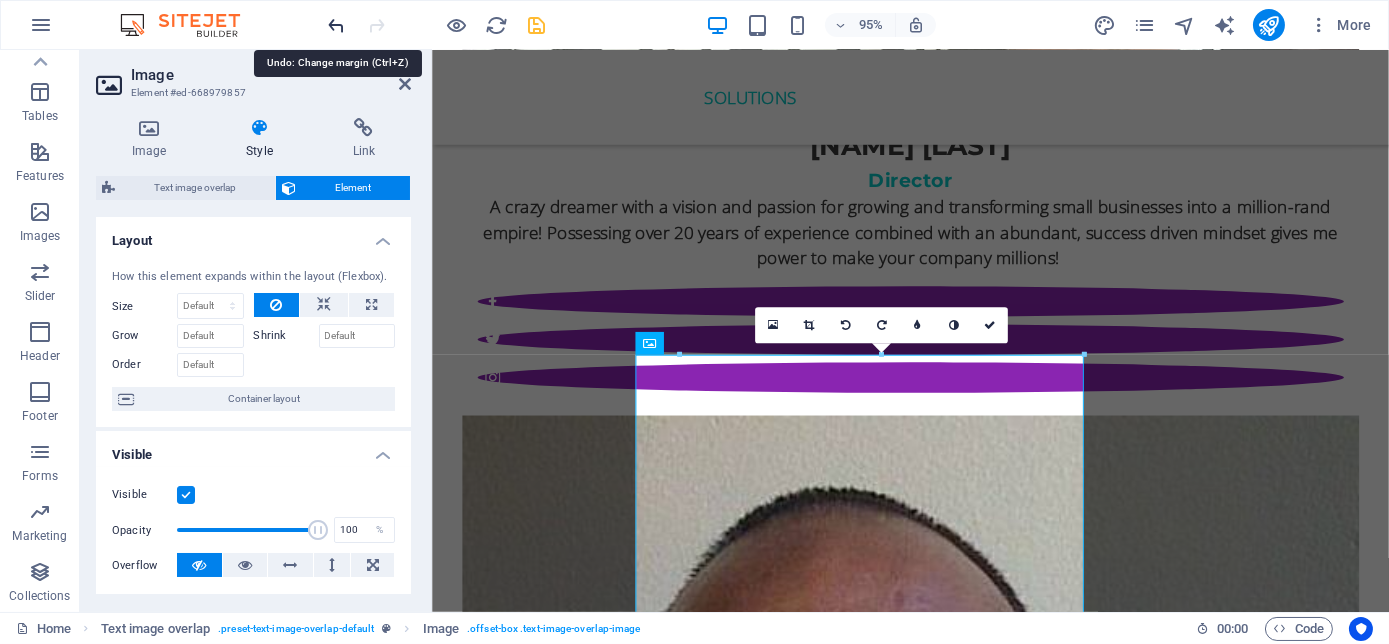 click at bounding box center (337, 25) 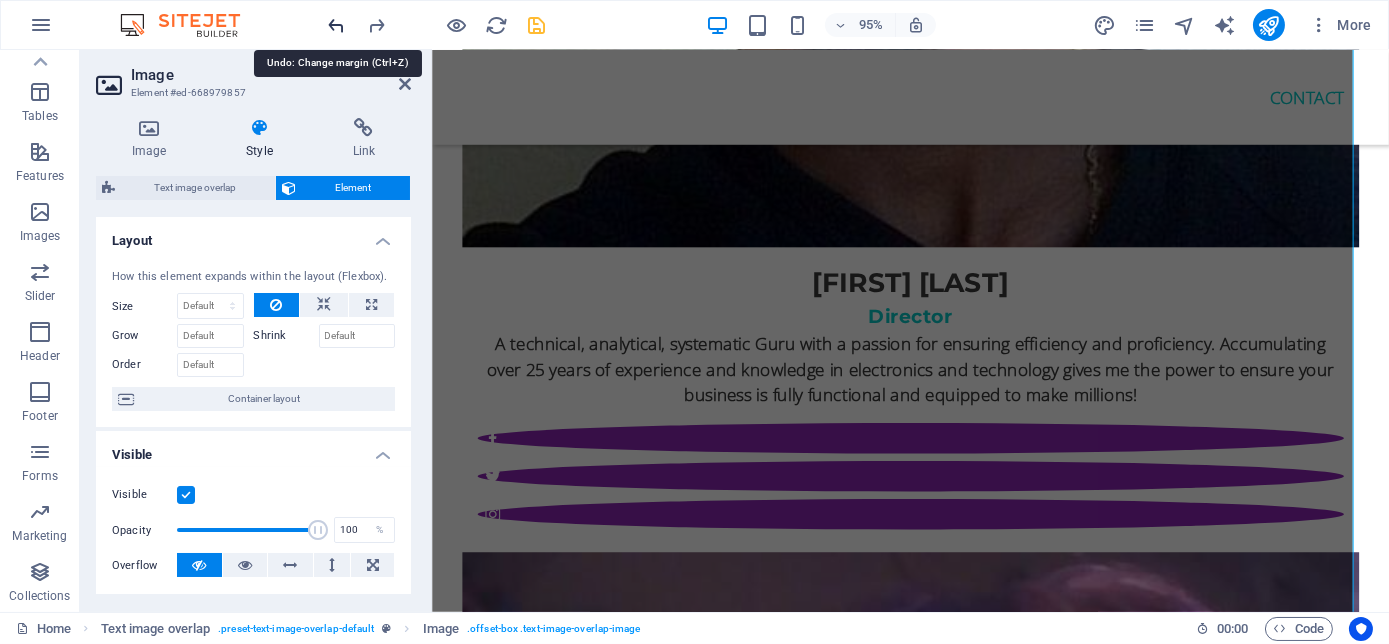 click at bounding box center [337, 25] 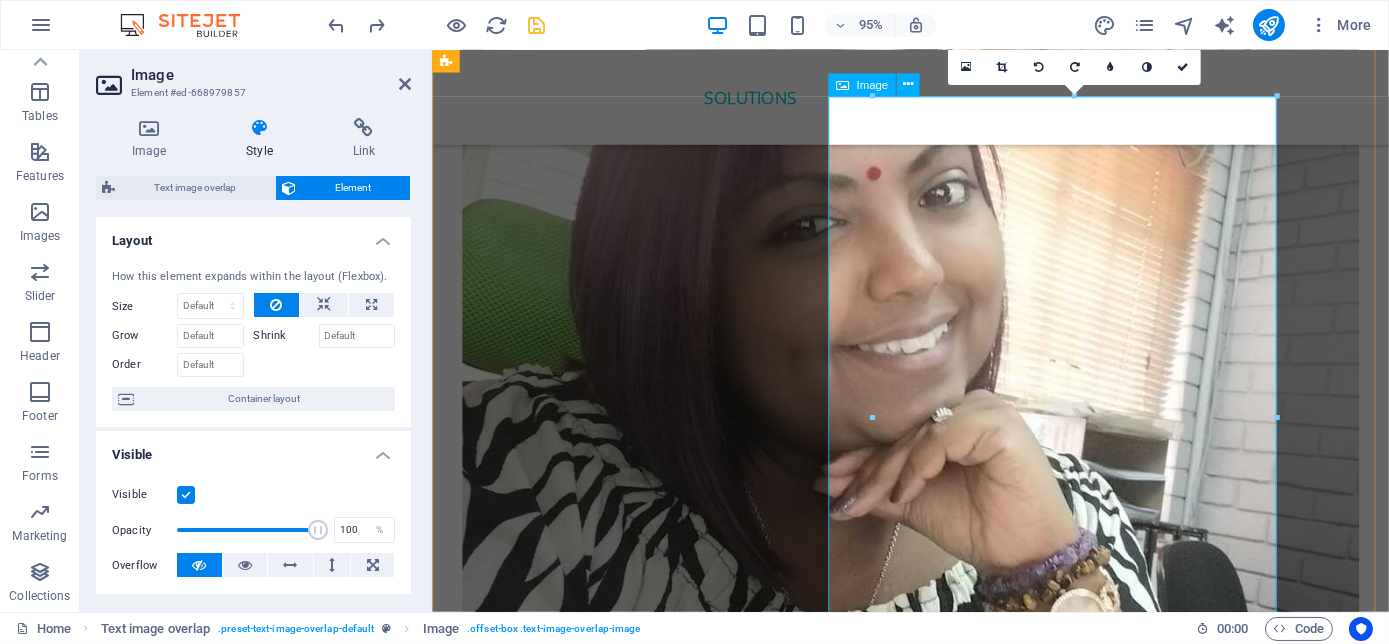 scroll, scrollTop: 4018, scrollLeft: 0, axis: vertical 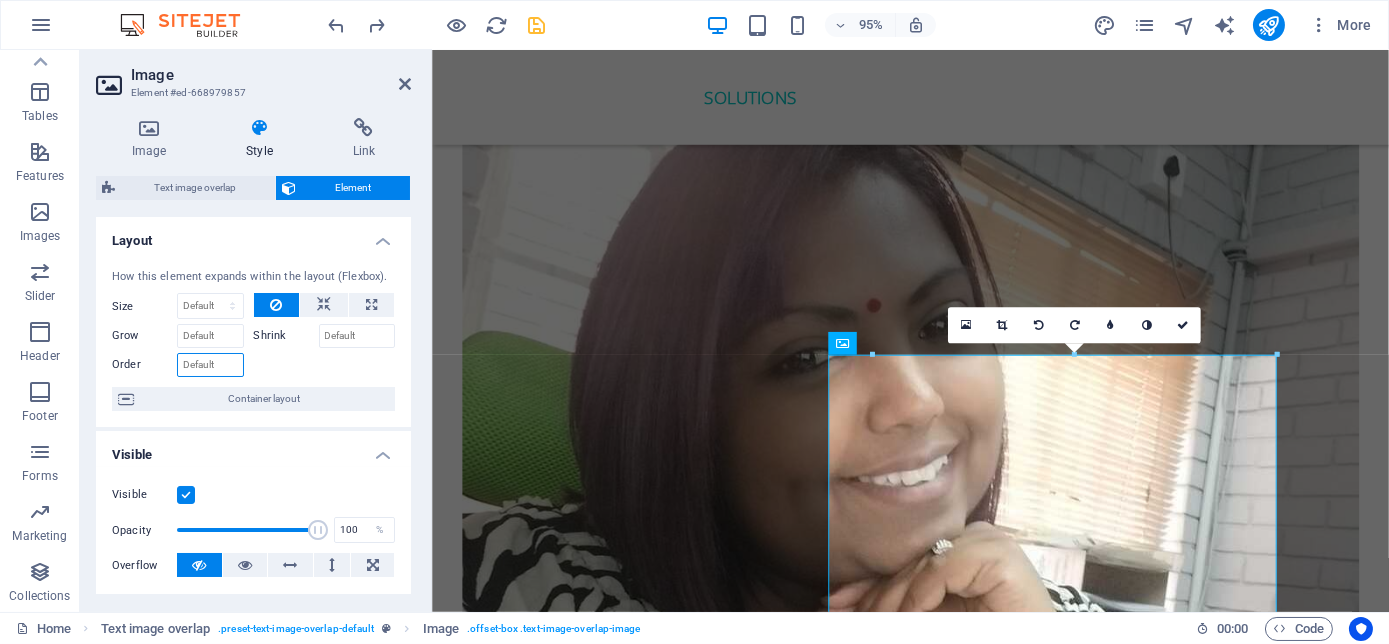 click on "Order" at bounding box center (210, 365) 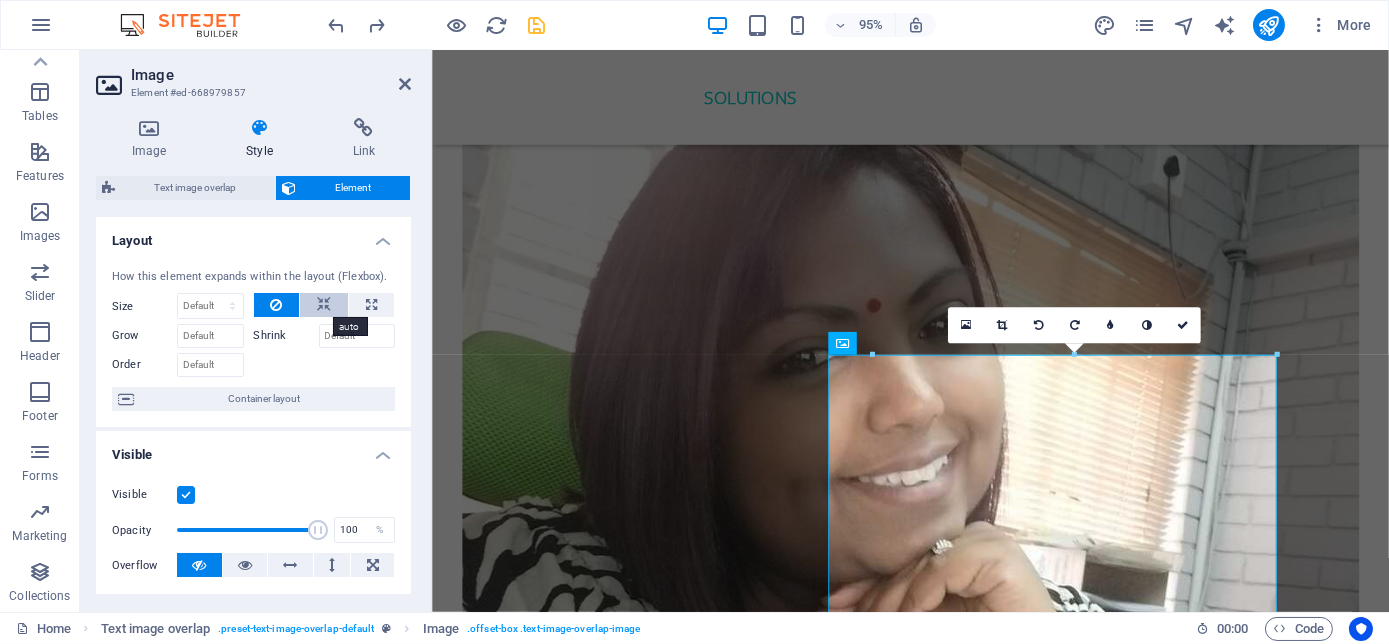 click at bounding box center [324, 305] 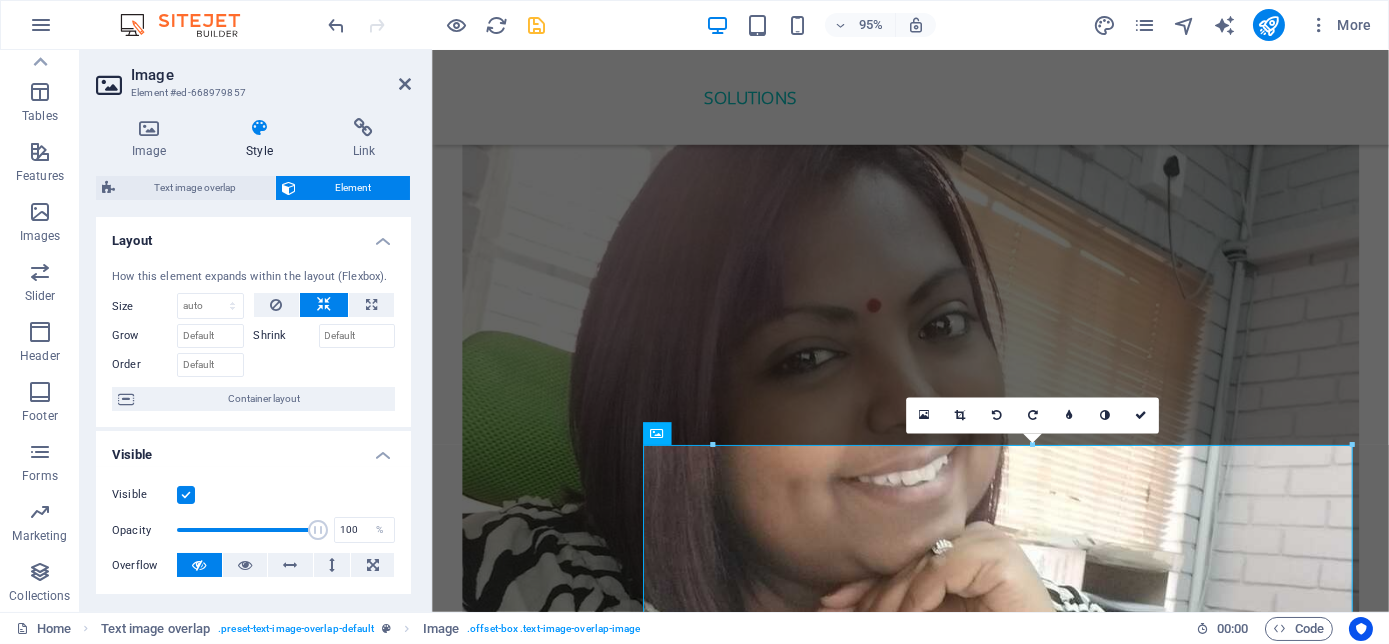 click at bounding box center [324, 305] 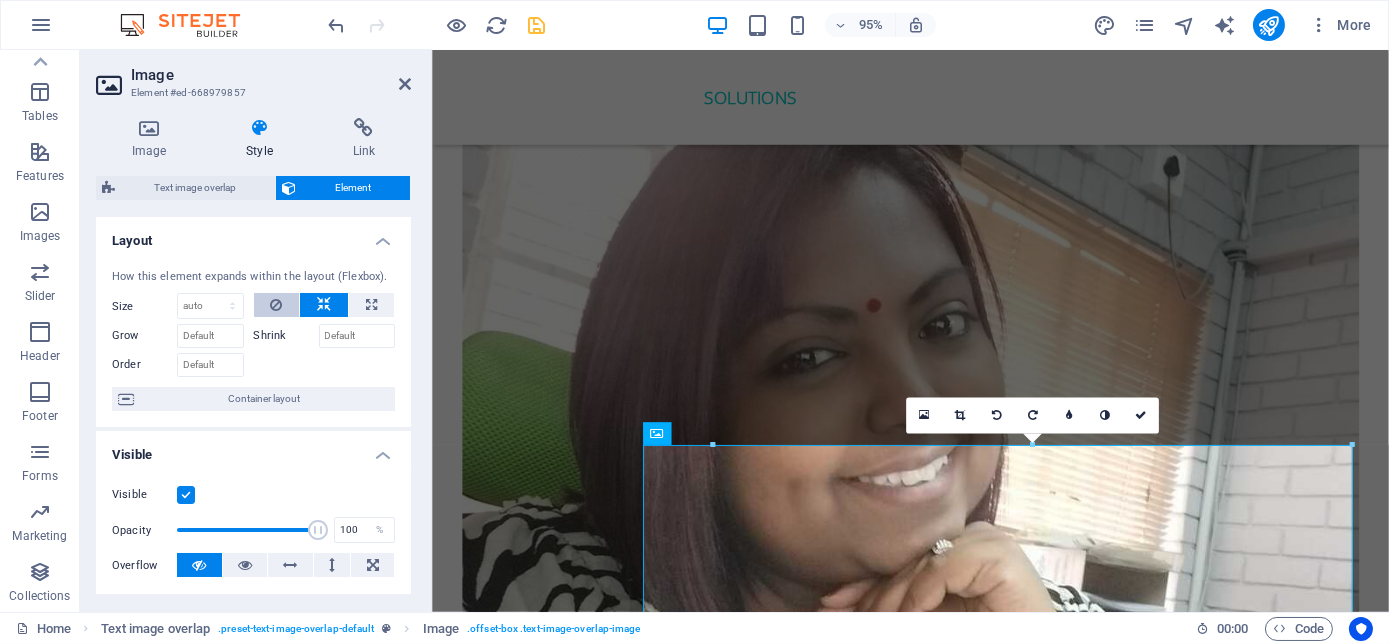 click at bounding box center [277, 305] 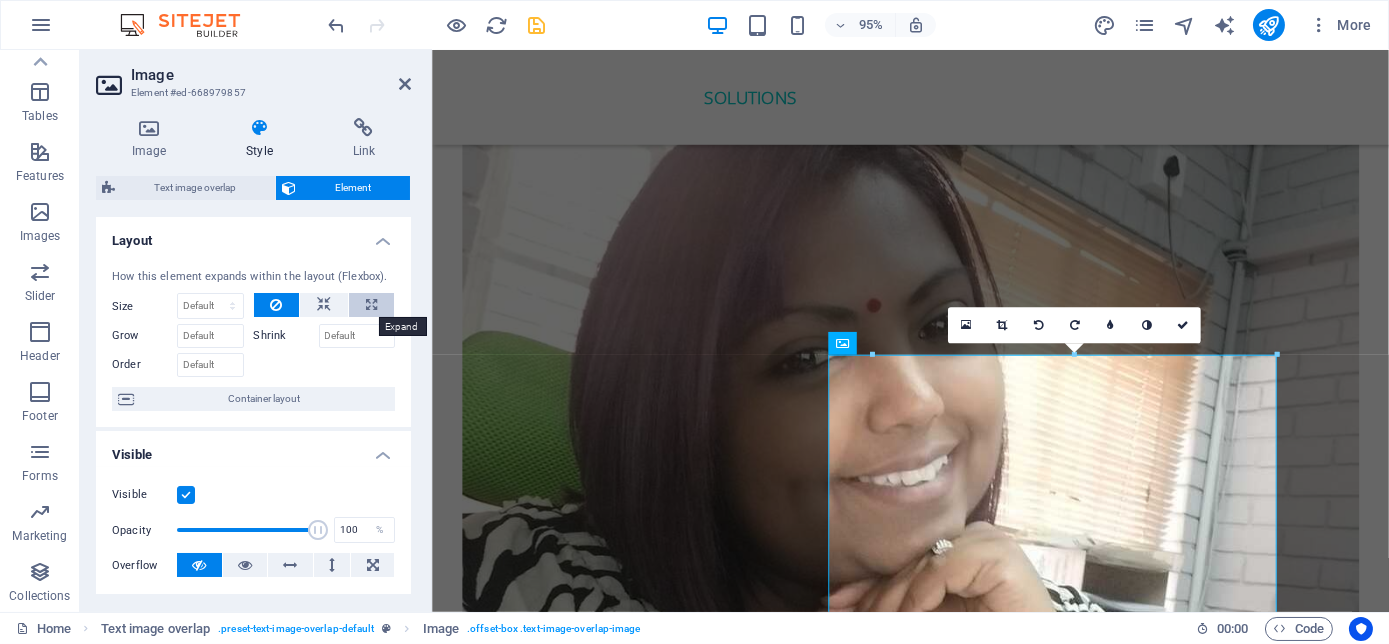 click at bounding box center [371, 305] 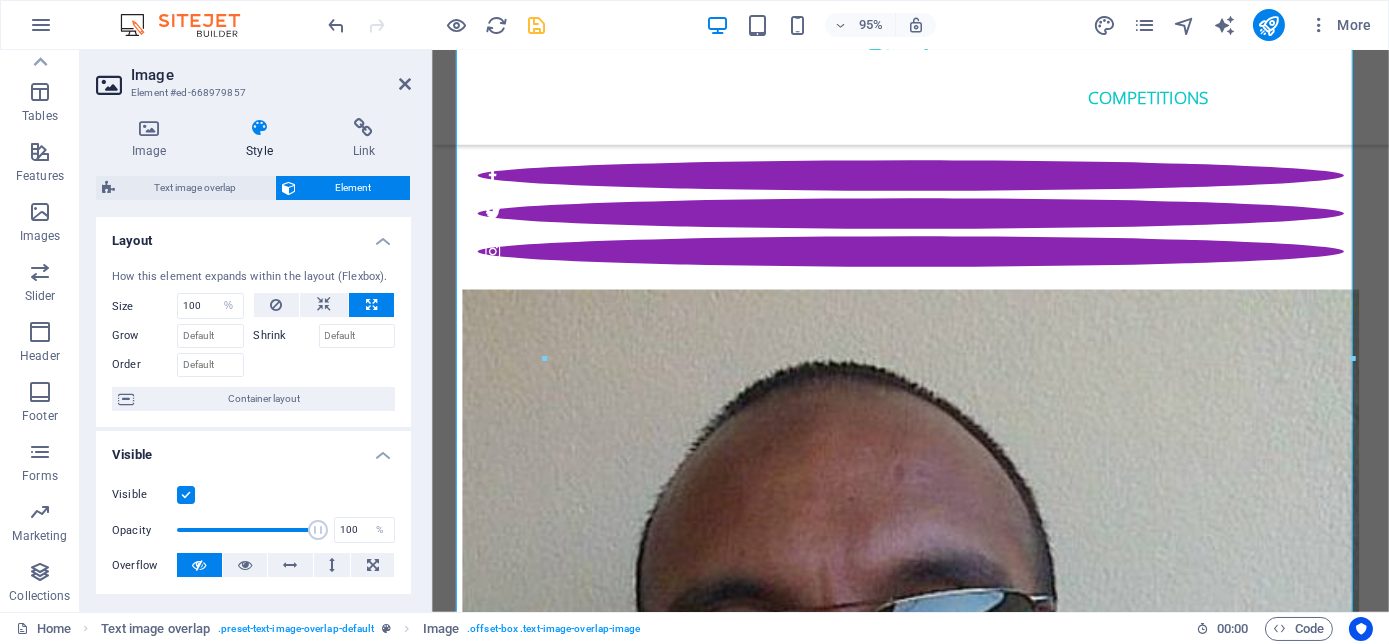 scroll, scrollTop: 5412, scrollLeft: 0, axis: vertical 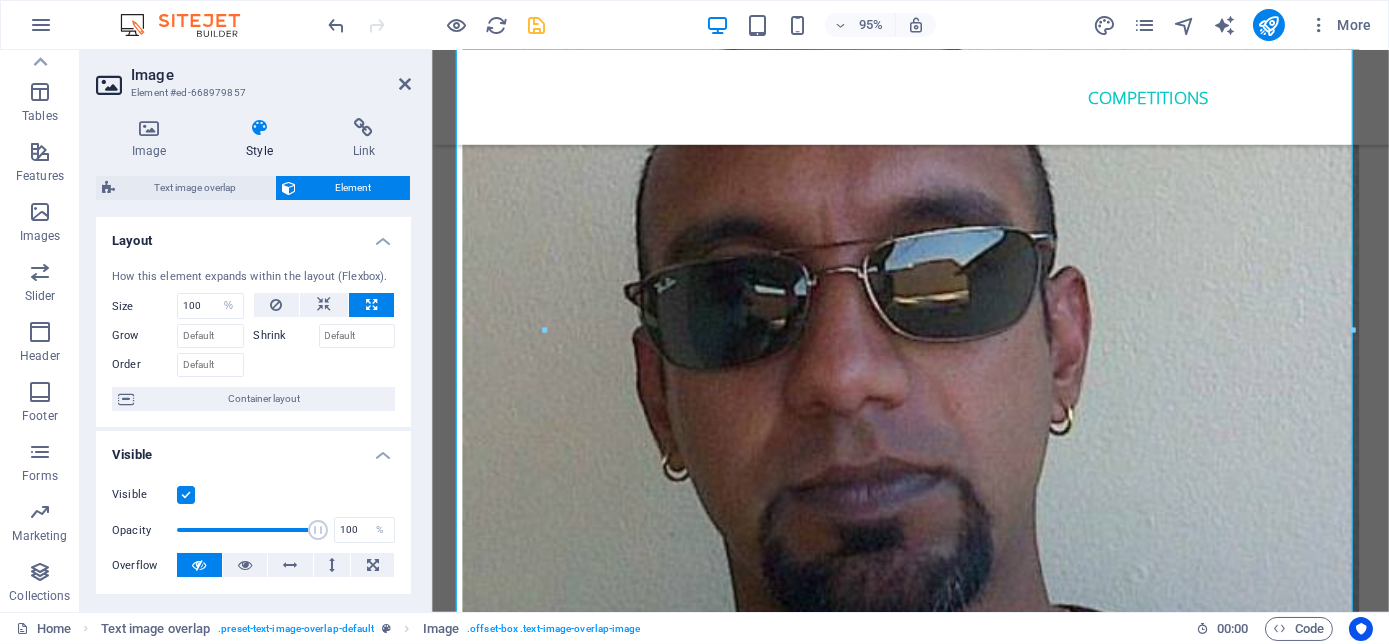 click at bounding box center (371, 305) 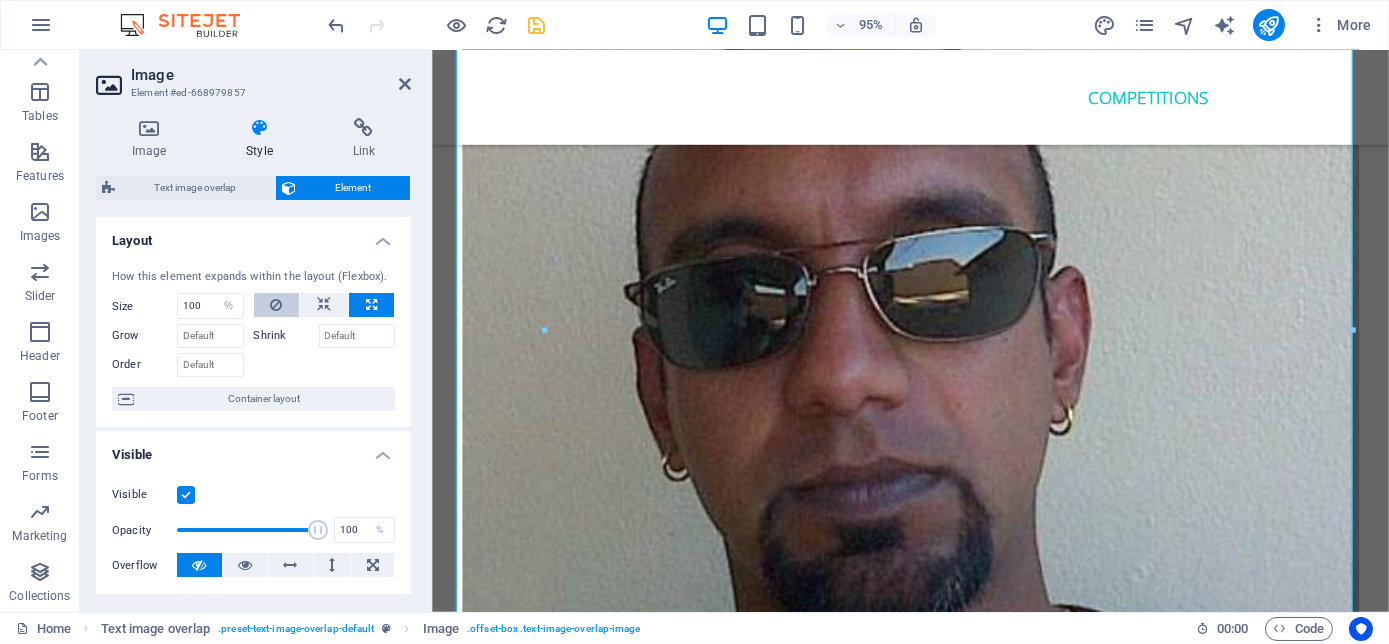 click at bounding box center [277, 305] 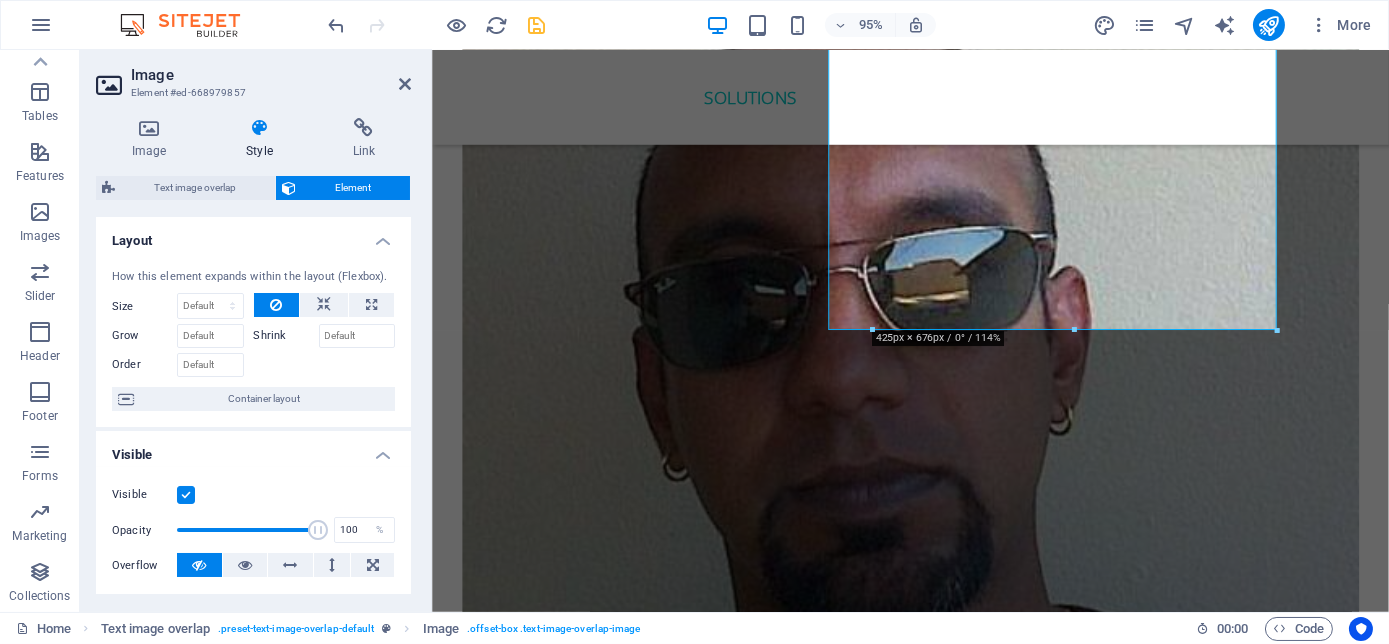scroll, scrollTop: 4720, scrollLeft: 0, axis: vertical 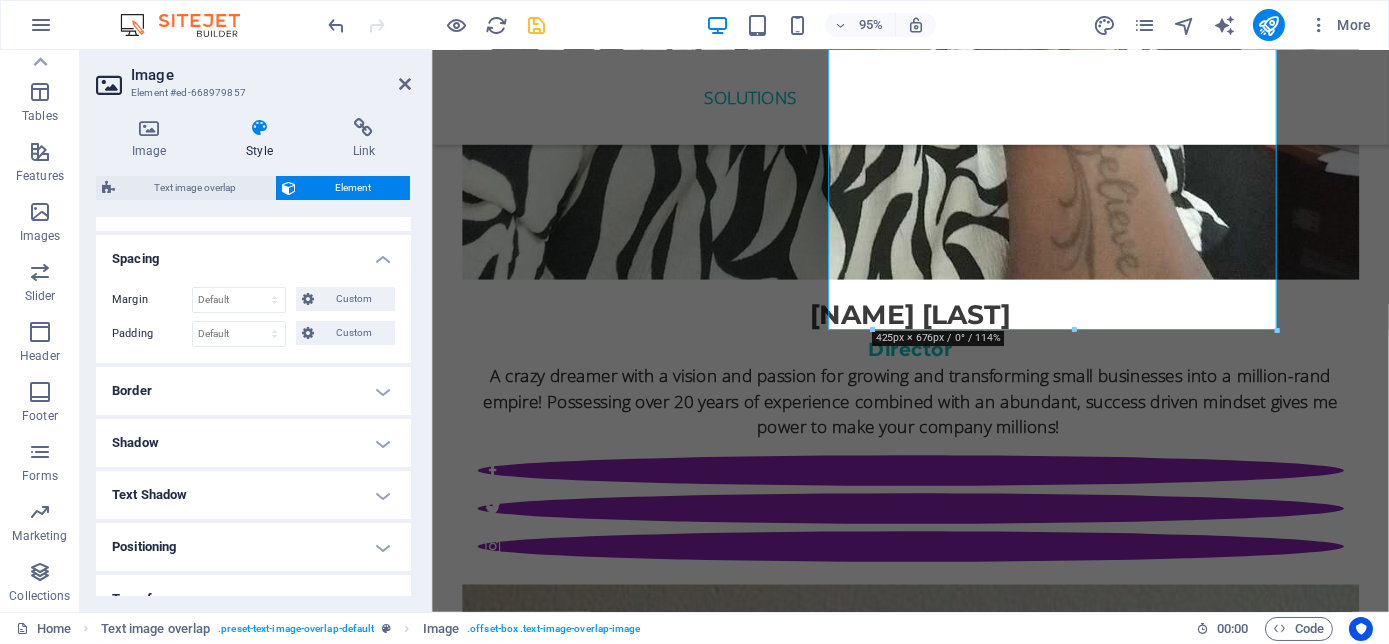 click on "Border" at bounding box center (253, 391) 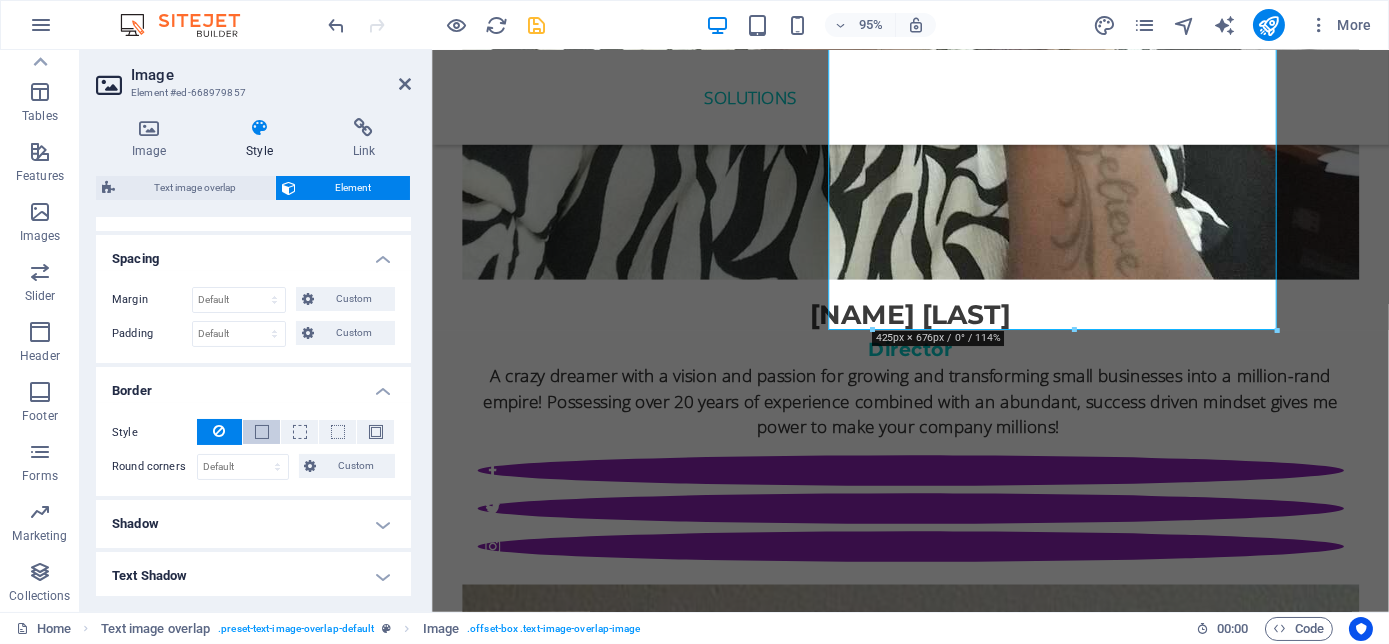 click at bounding box center [262, 432] 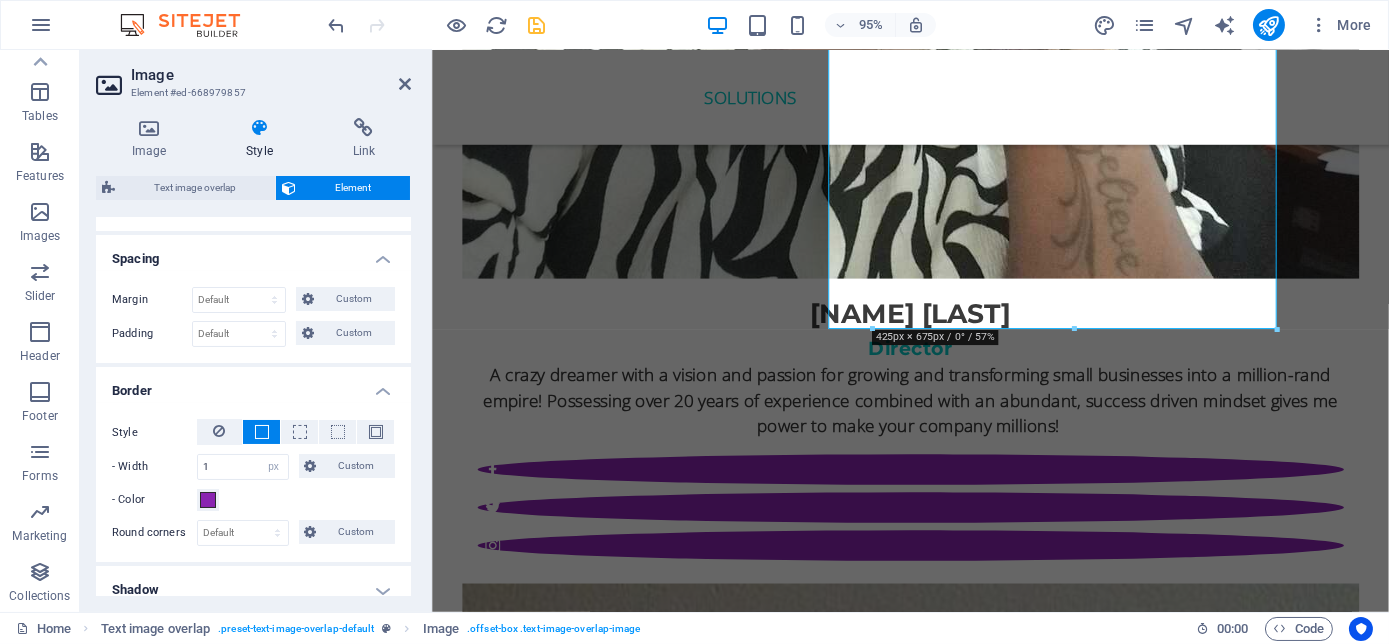 click at bounding box center (262, 432) 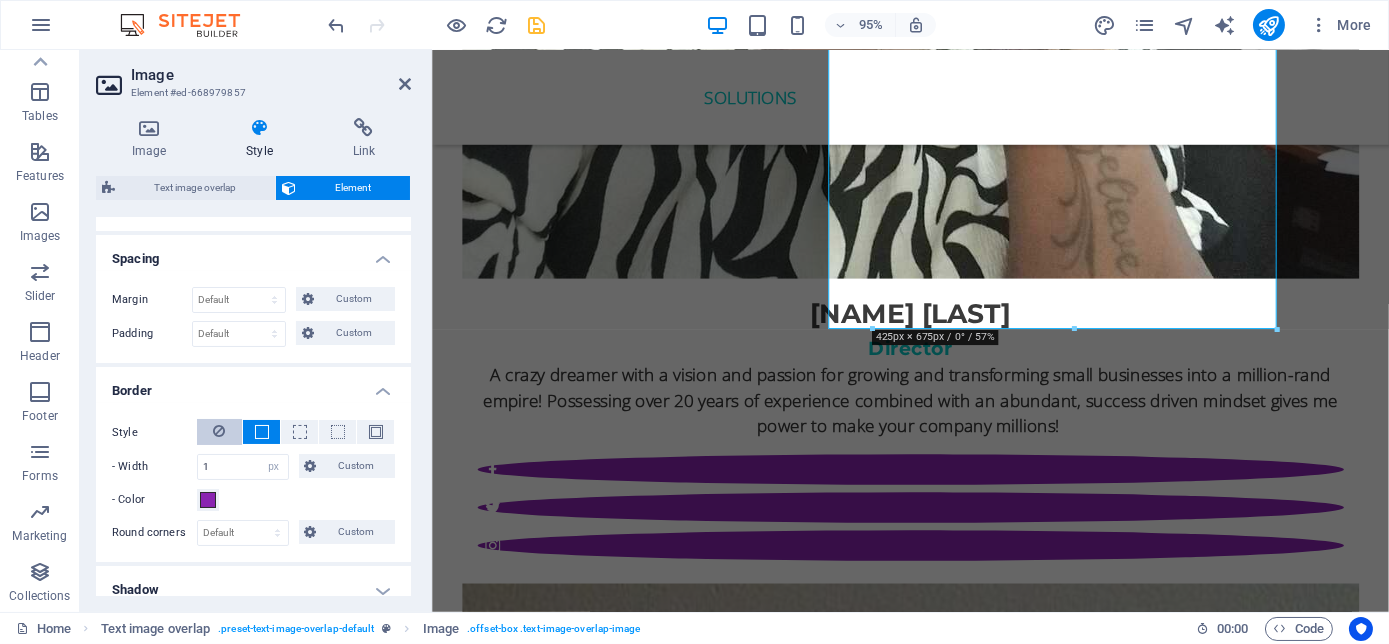 click at bounding box center [219, 432] 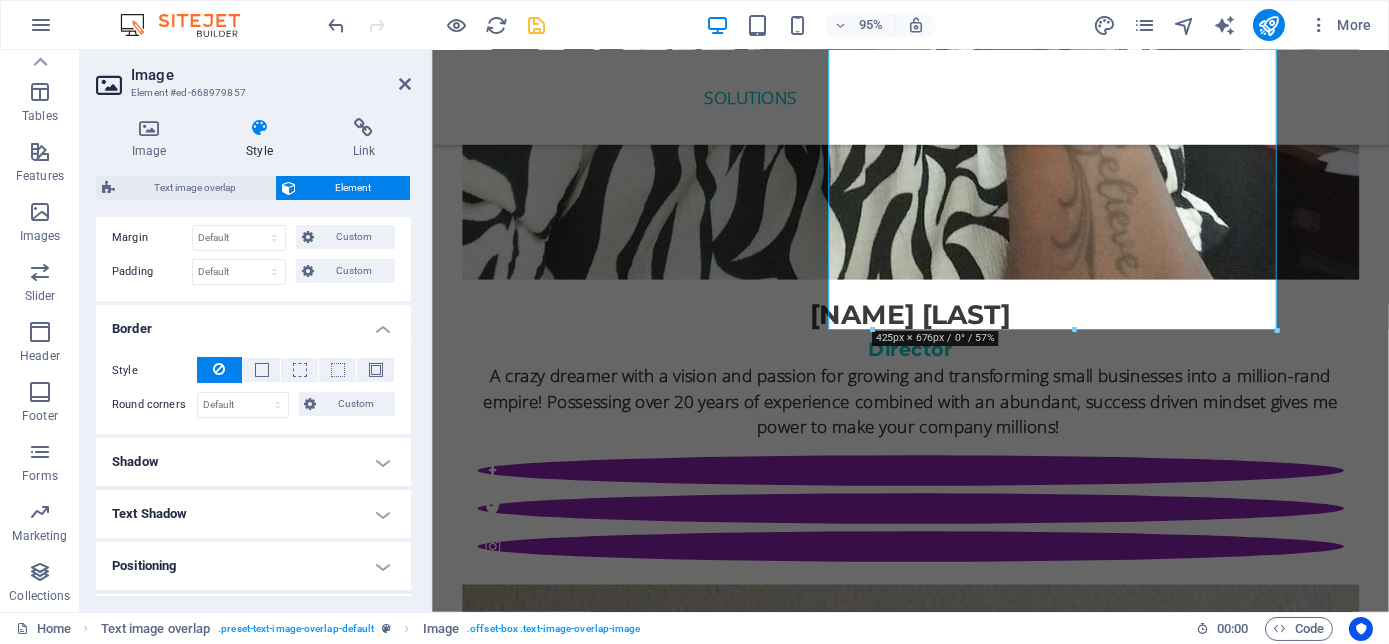 scroll, scrollTop: 454, scrollLeft: 0, axis: vertical 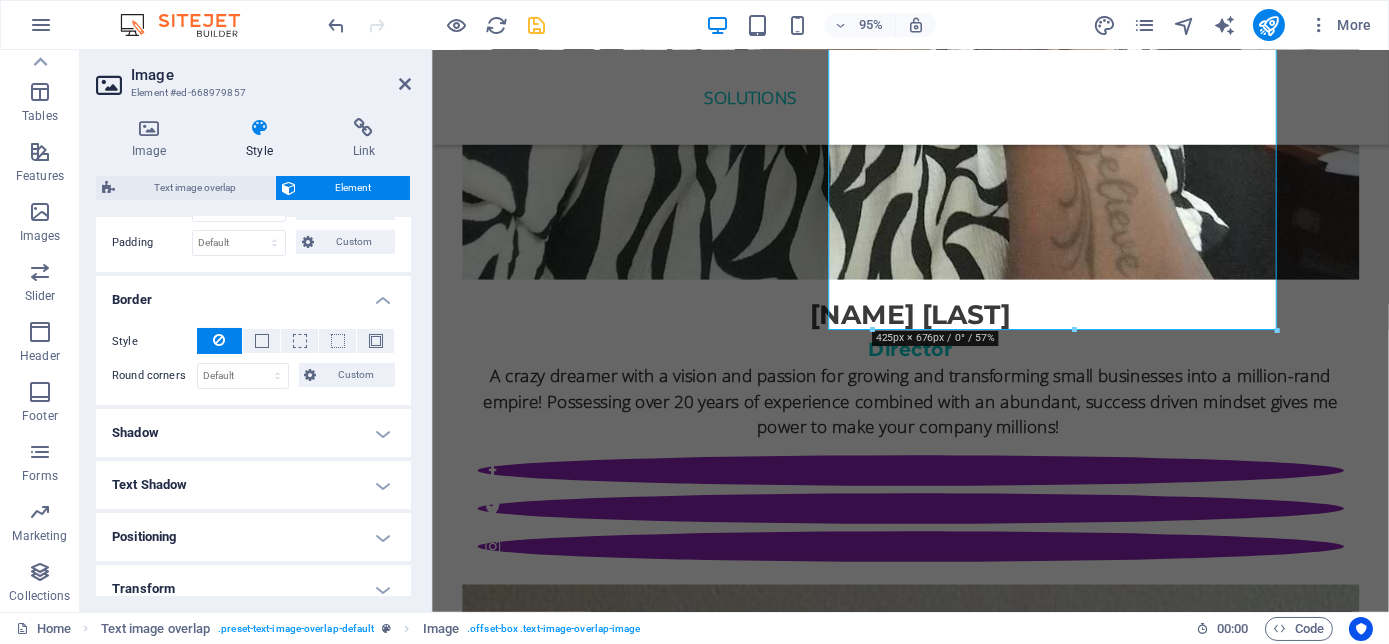click on "Positioning" at bounding box center (253, 537) 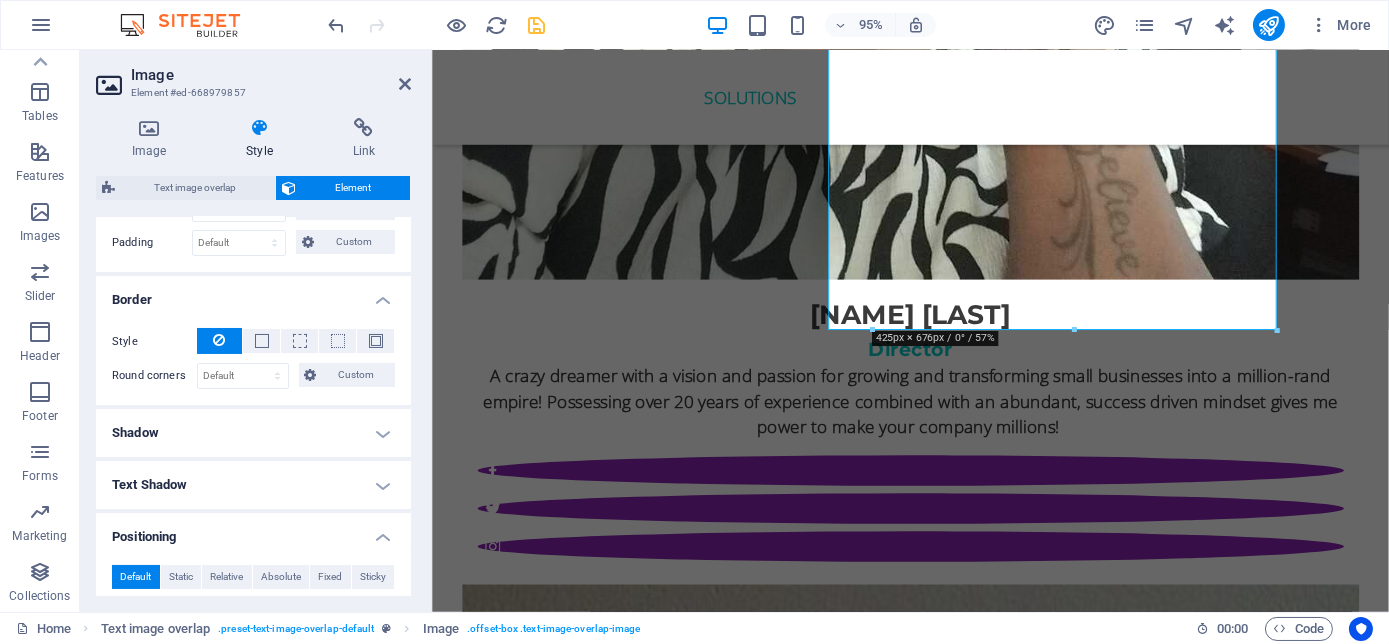 scroll, scrollTop: 636, scrollLeft: 0, axis: vertical 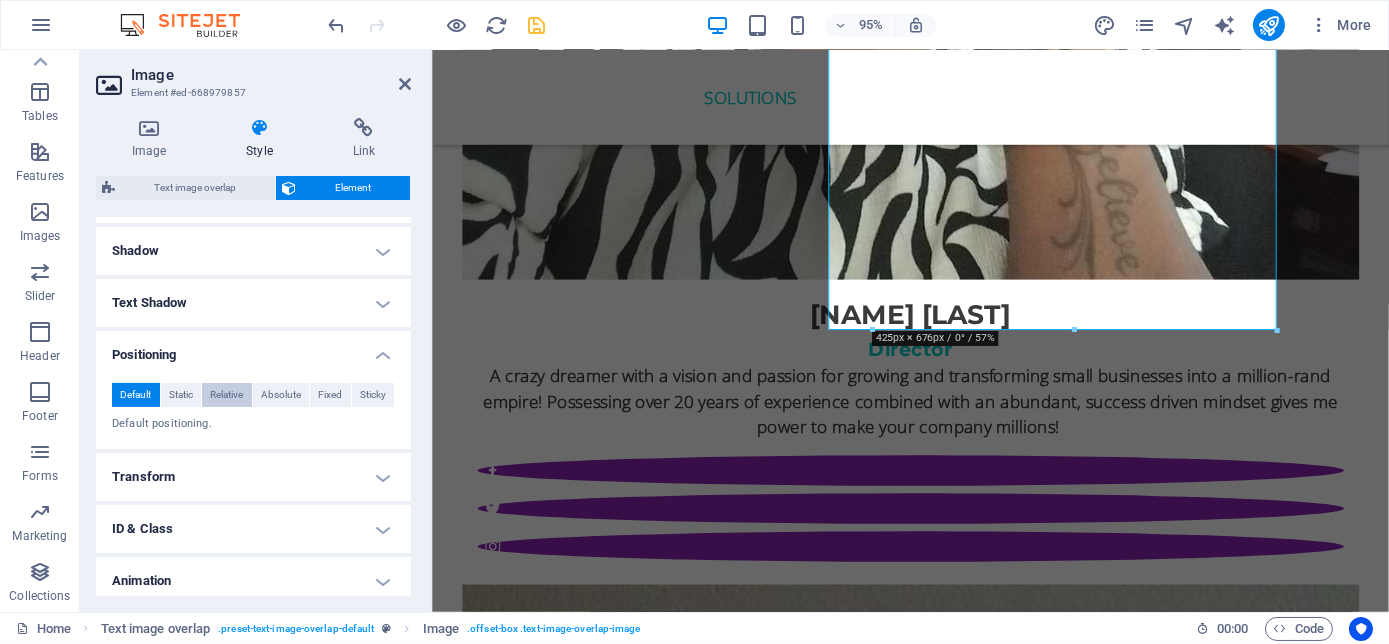 click on "Relative" at bounding box center [226, 395] 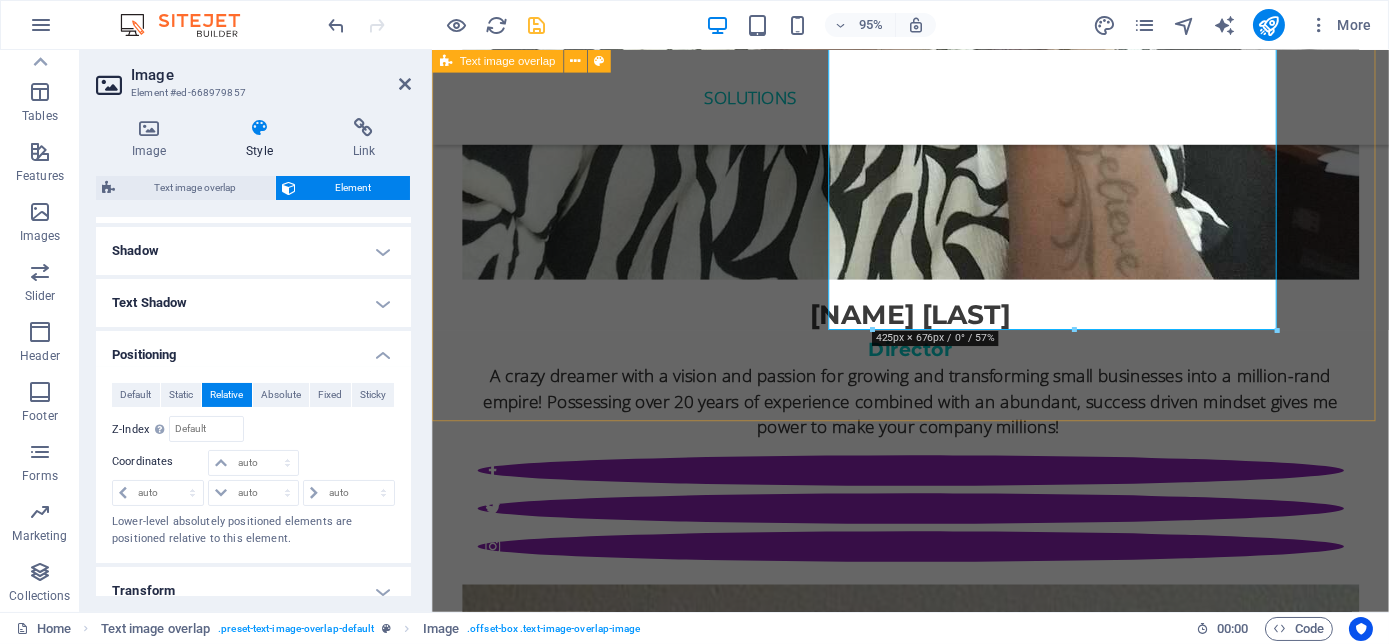 click on "ORder YOUR COPY NOW! The Millennial Success Code THE MILLENNIAL SUCCESS CODE - Inspire, Enlighten, Transform, is a powerful book that speaks directly to the hearts and minds of our youth. Through authentic storytelling and transformative principles, [FIRST] [LAST] empowers the youth to rise above limitations, discover their inner purpose, and take control of their future. Rooted in mindset mastery, emotional intelligence and resilience, this book is a brilliant tool for realising their true potential and cultivating their lifelong success. It includes powerful success principles, a success mindset framework, daily mantras, and reflective exercises designed to challenge limiting beliefs and build self-awareness. It serves as a bridge between formal education and the real world readiness, inspiring students to lead lives of impact and intention." at bounding box center (934, 5169) 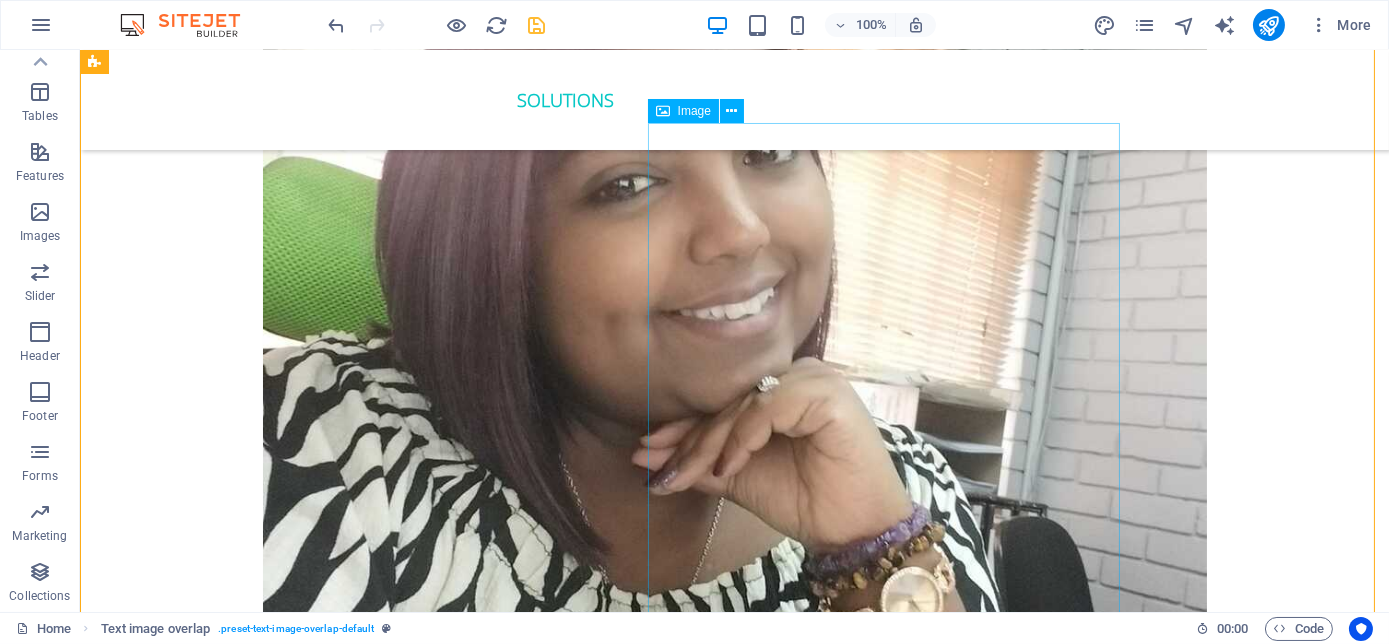 scroll, scrollTop: 4084, scrollLeft: 0, axis: vertical 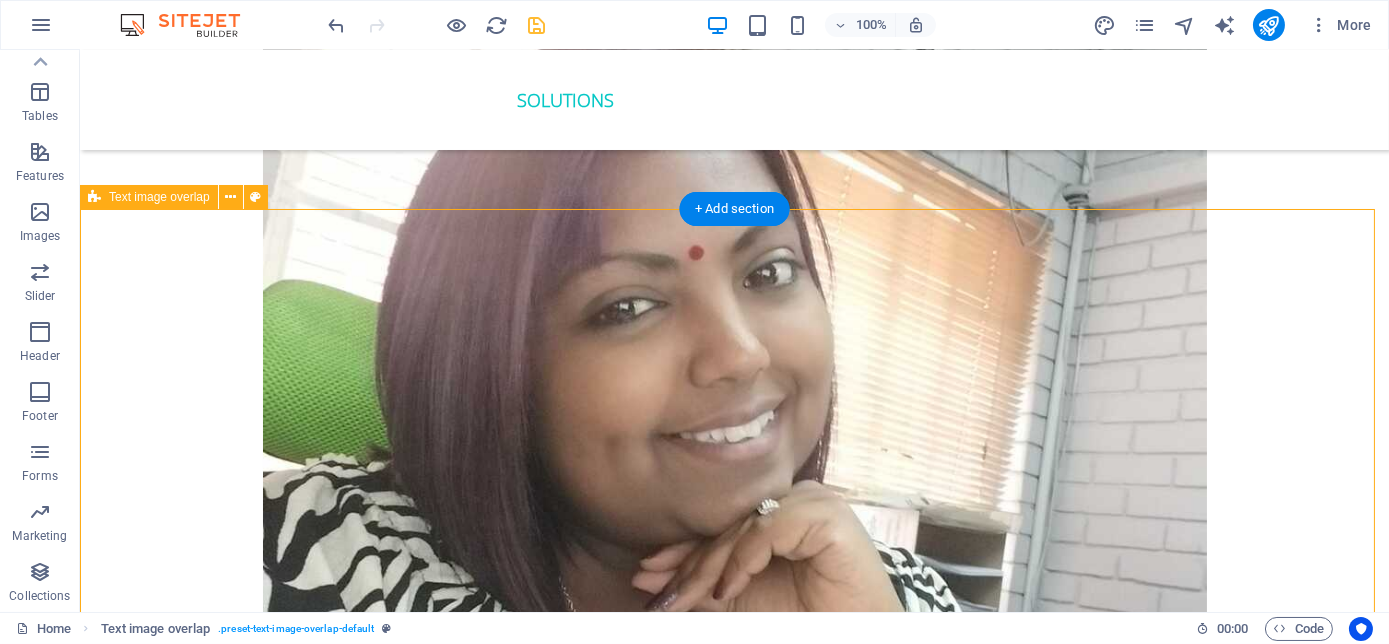 click on "ORder YOUR COPY NOW! The Millennial Success Code THE MILLENNIAL SUCCESS CODE - Inspire, Enlighten, Transform, is a powerful book that speaks directly to the hearts and minds of our youth. Through authentic storytelling and transformative principles, [FIRST] [LAST] empowers the youth to rise above limitations, discover their inner purpose, and take control of their future. Rooted in mindset mastery, emotional intelligence and resilience, this book is a brilliant tool for realising their true potential and cultivating their lifelong success. It includes powerful success principles, a success mindset framework, daily mantras, and reflective exercises designed to challenge limiting beliefs and build self-awareness. It serves as a bridge between formal education and the real world readiness, inspiring students to lead lives of impact and intention." at bounding box center [734, 5805] 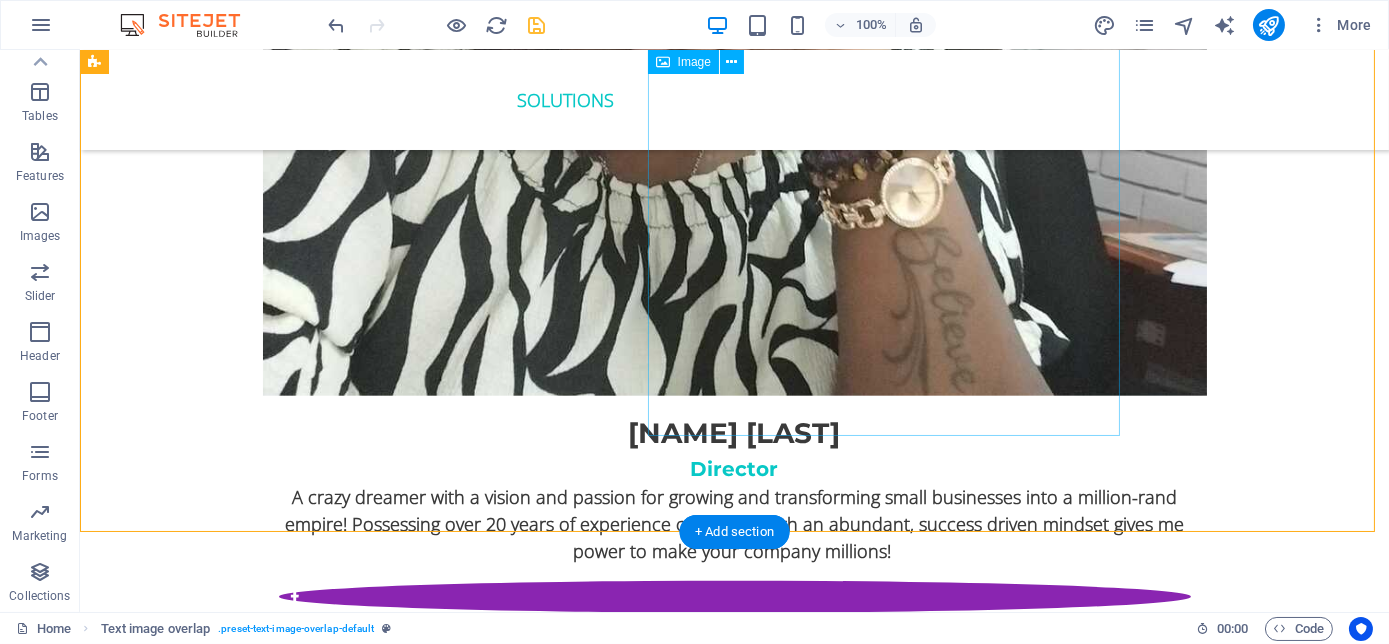 scroll, scrollTop: 4629, scrollLeft: 0, axis: vertical 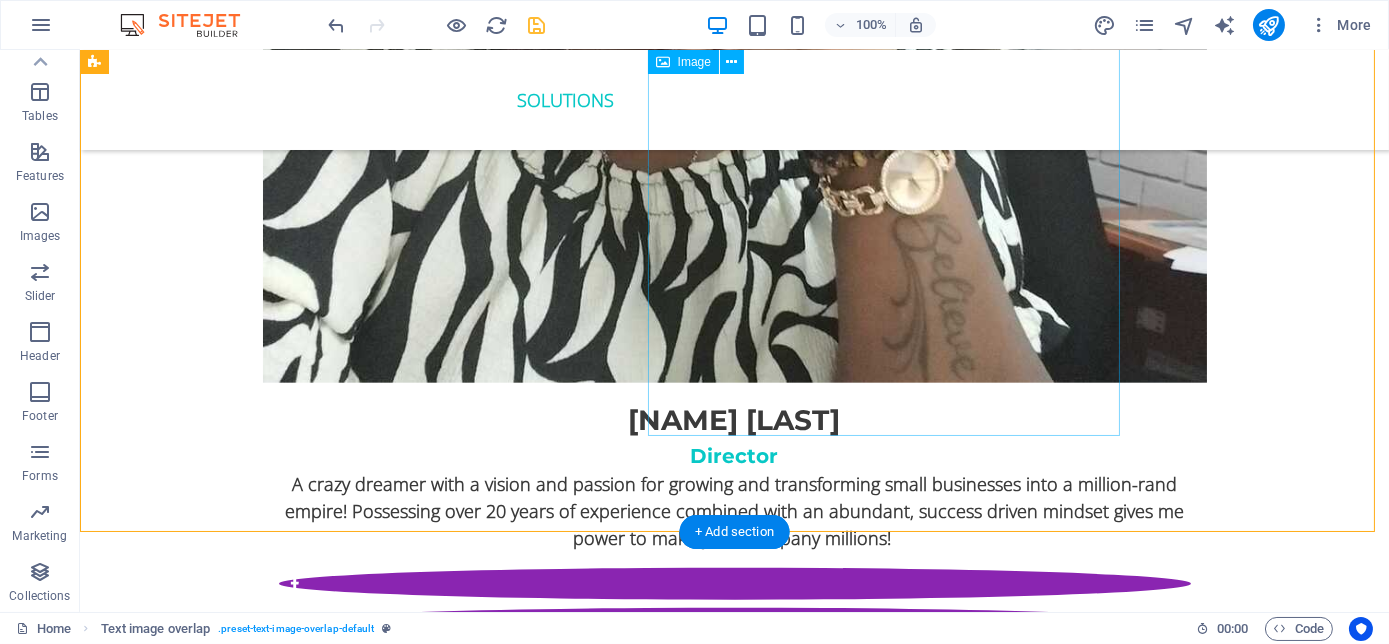 click at bounding box center (735, 5628) 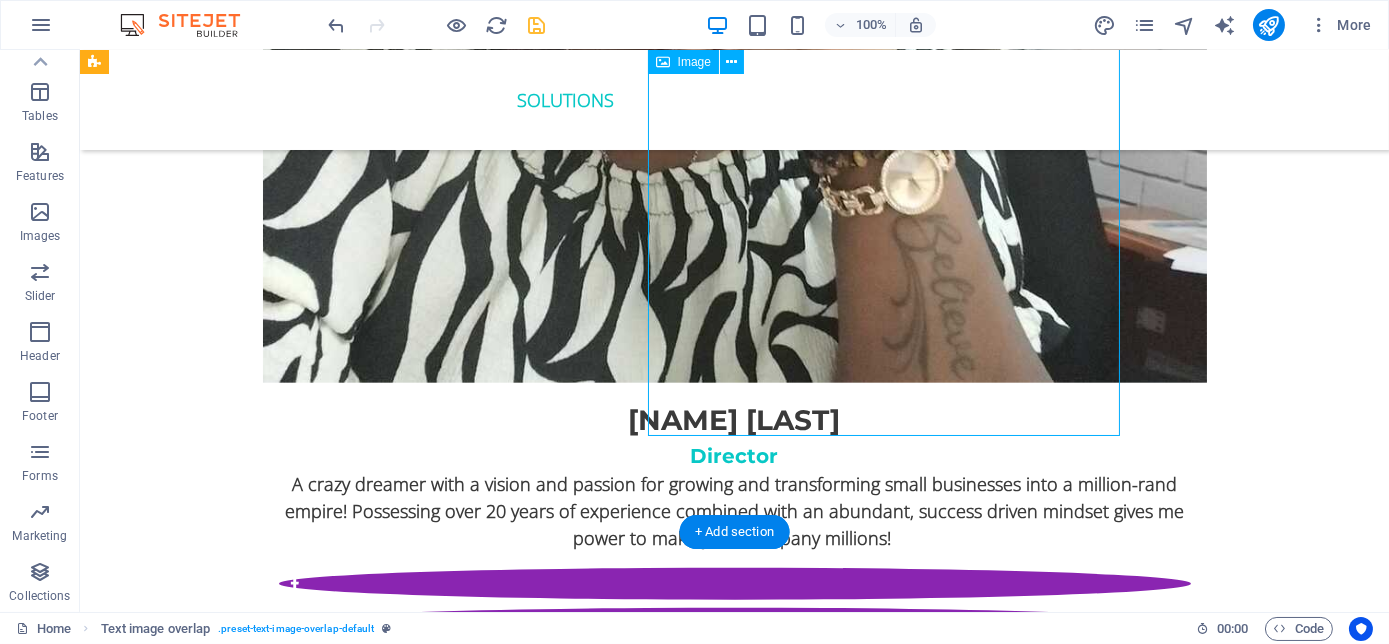 click at bounding box center (735, 5628) 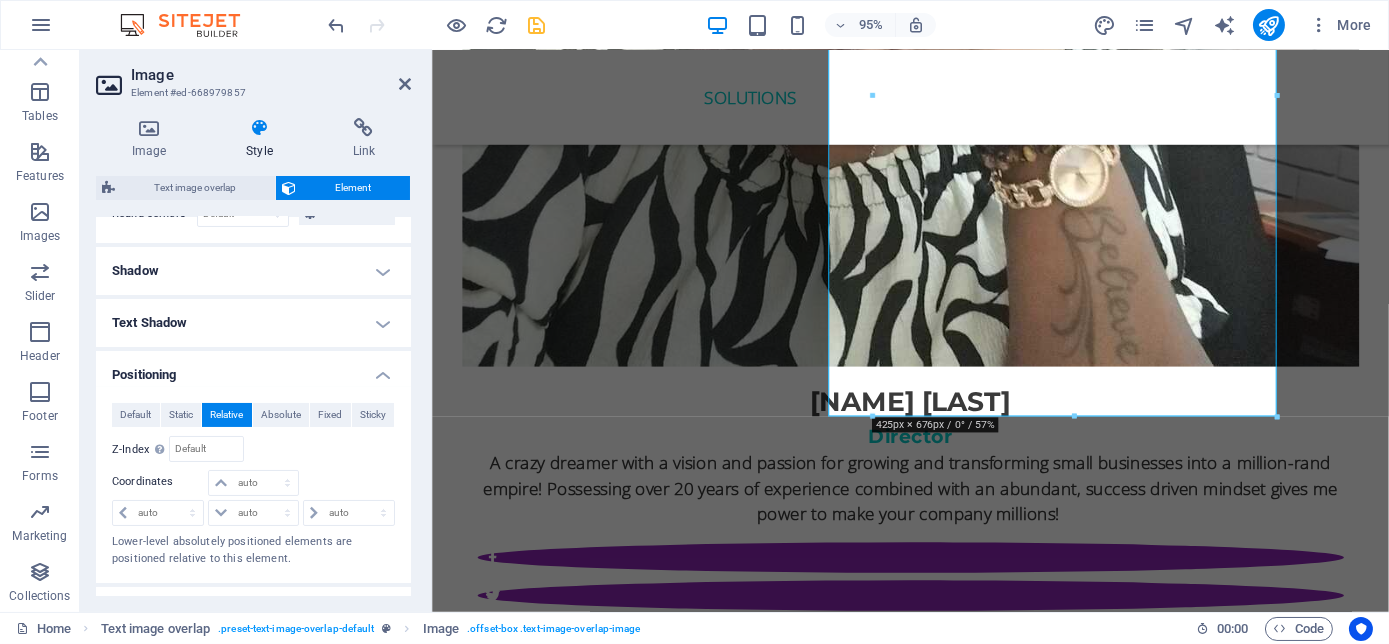 scroll, scrollTop: 636, scrollLeft: 0, axis: vertical 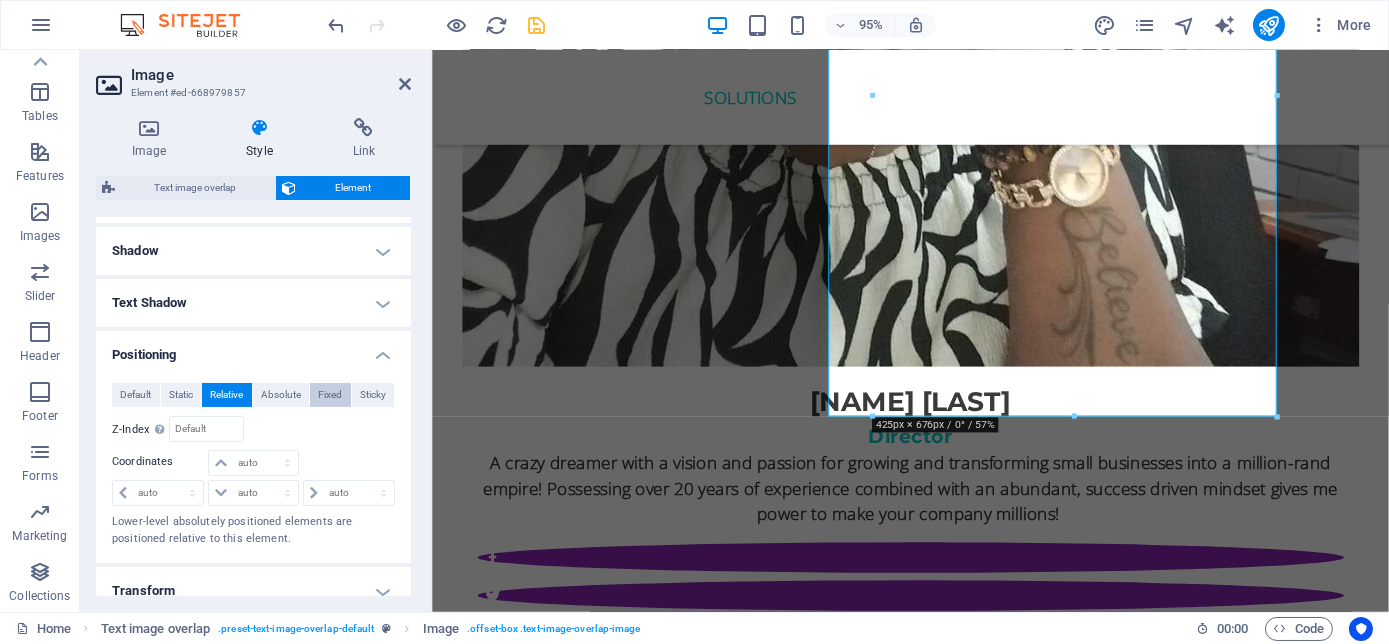 click on "Fixed" at bounding box center [330, 395] 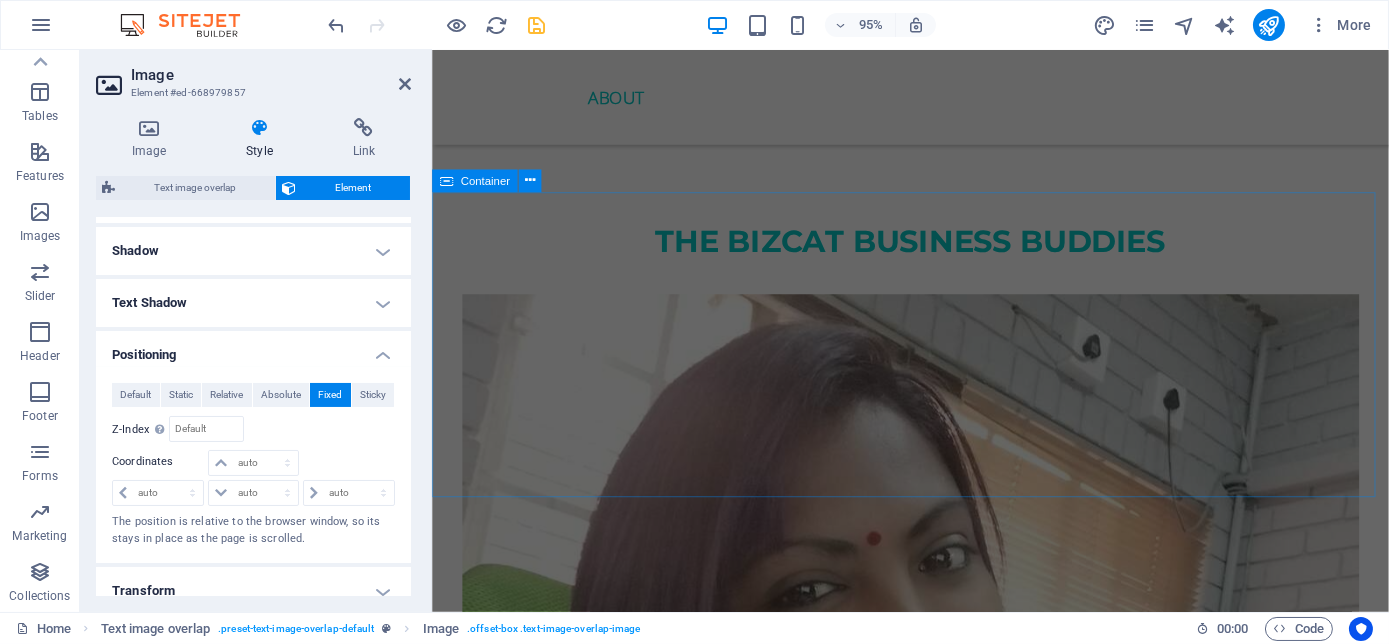 scroll, scrollTop: 3619, scrollLeft: 0, axis: vertical 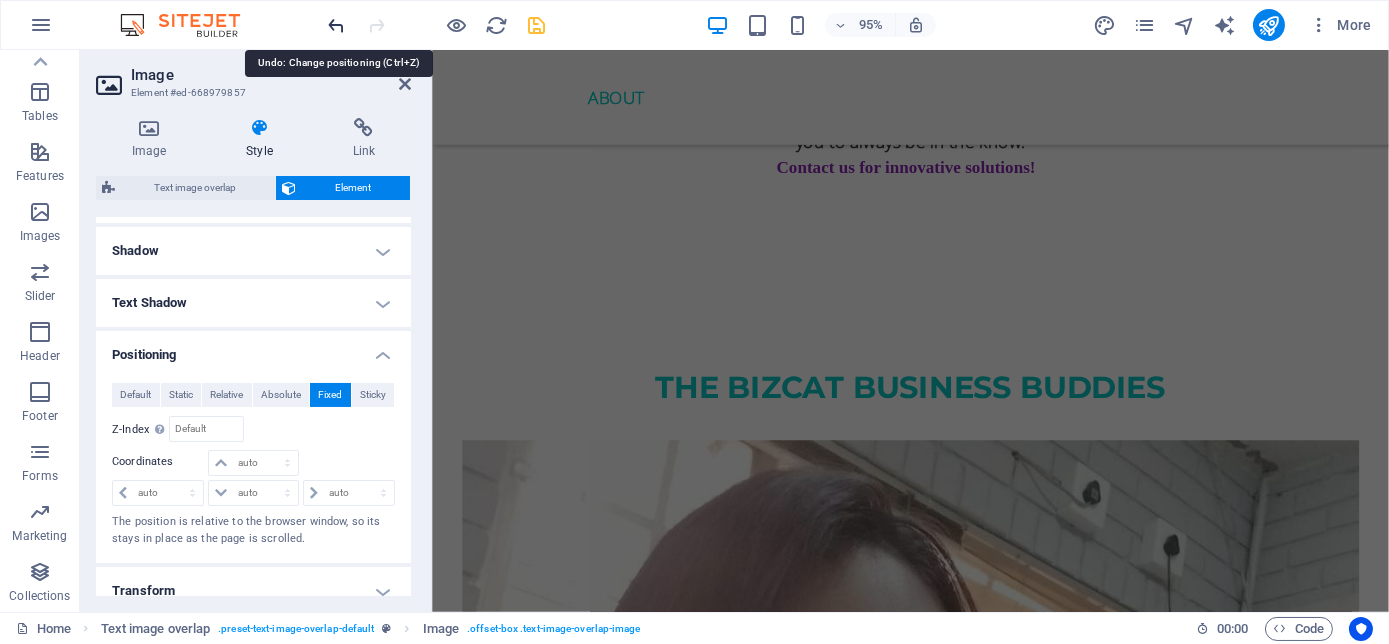 click at bounding box center [337, 25] 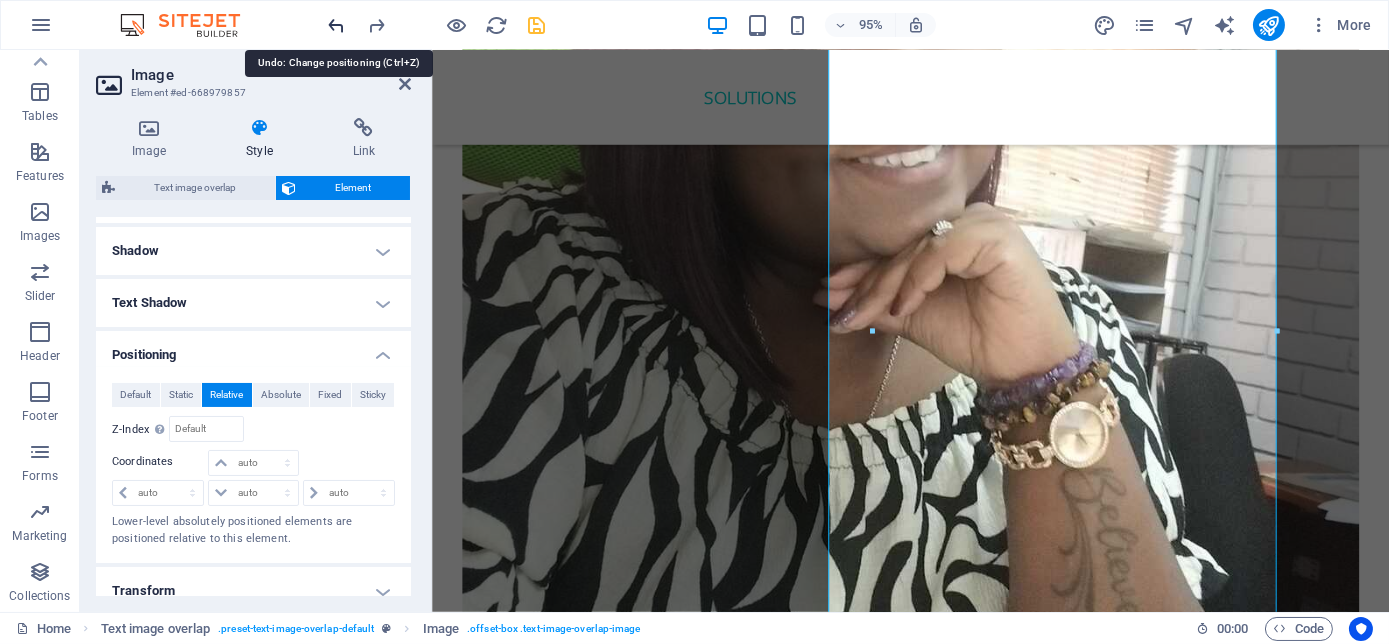 scroll, scrollTop: 4381, scrollLeft: 0, axis: vertical 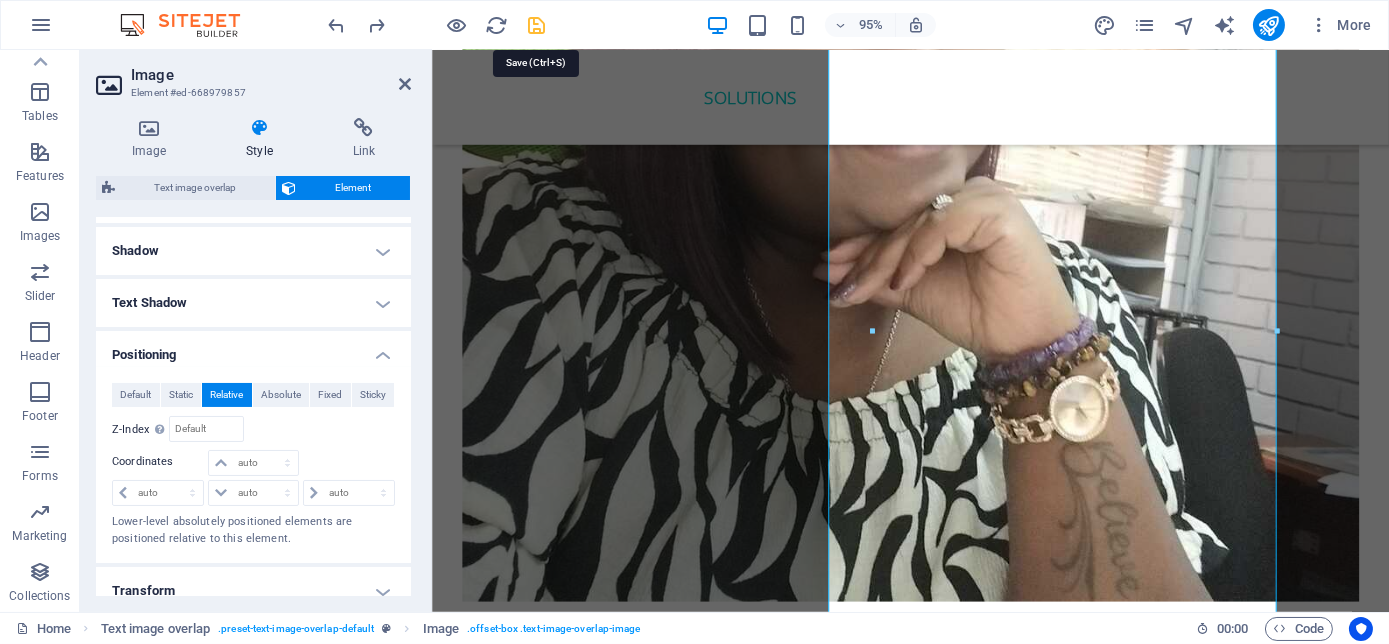 click at bounding box center [537, 25] 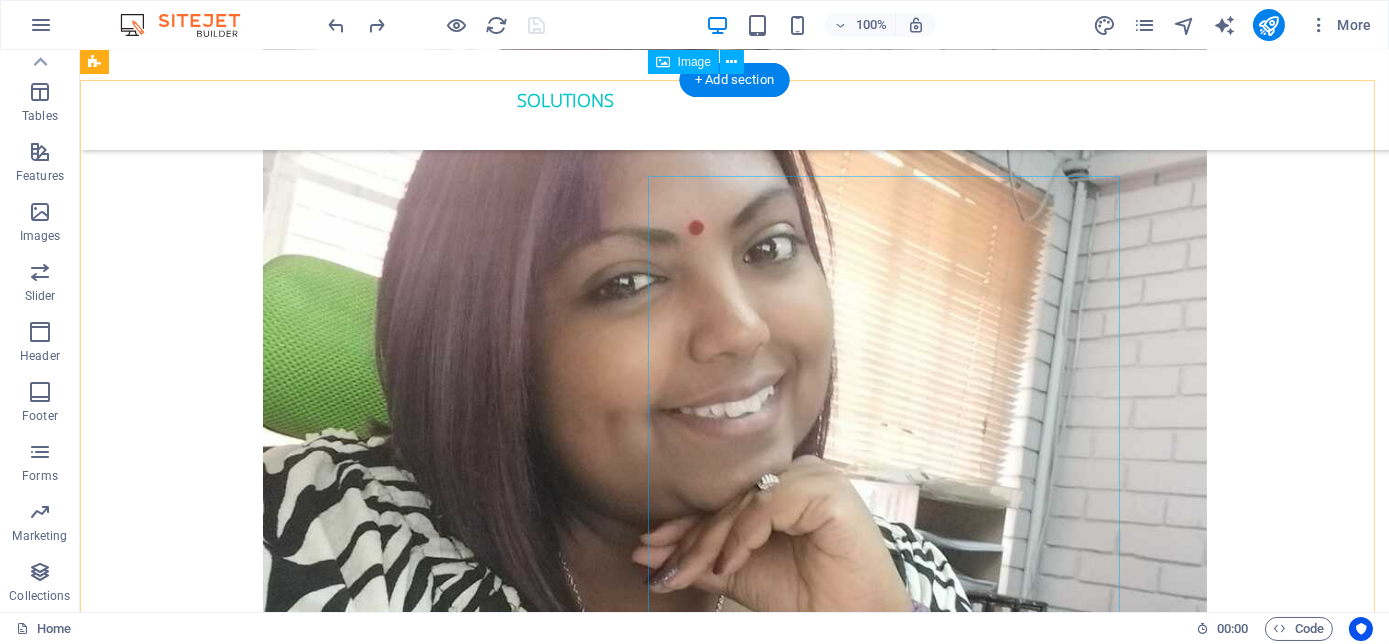 scroll, scrollTop: 4109, scrollLeft: 0, axis: vertical 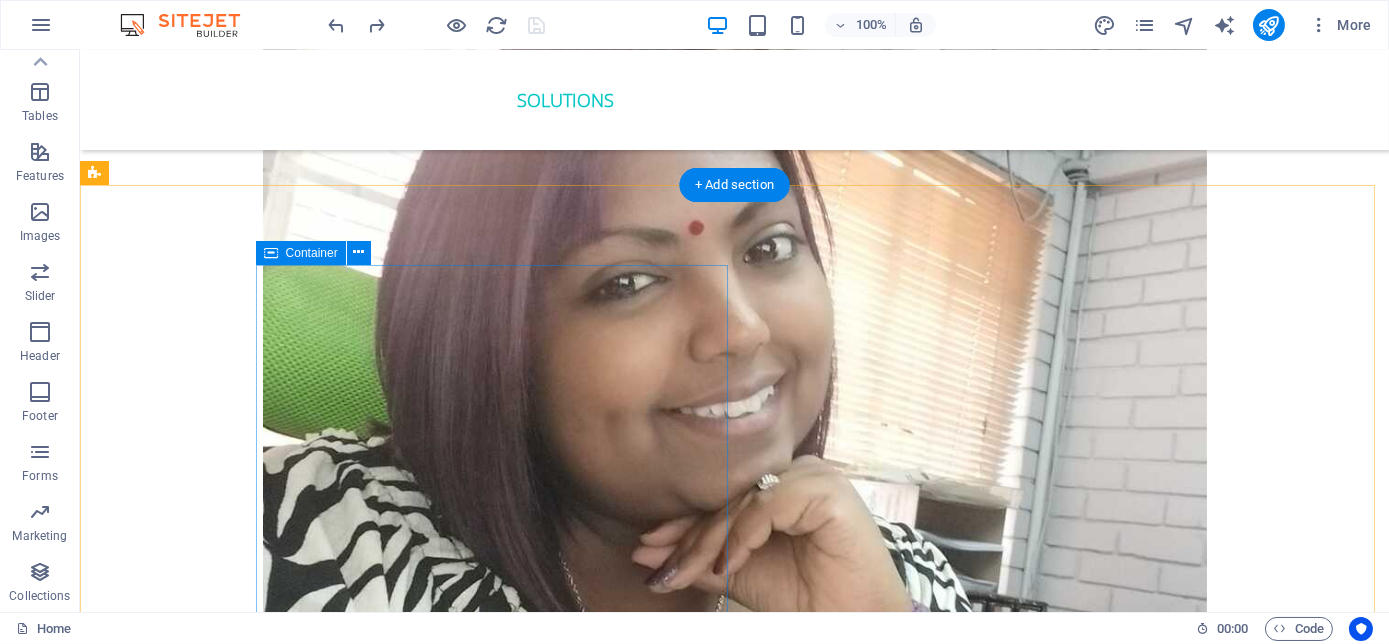 click on "ORder YOUR COPY NOW! The Millennial Success Code THE MILLENNIAL SUCCESS CODE - Inspire, Enlighten, Transform, is a powerful book that speaks directly to the hearts and minds of our youth. Through authentic storytelling and transformative principles, [FIRST] [LAST] empowers the youth to rise above limitations, discover their inner purpose, and take control of their future. Rooted in mindset mastery, emotional intelligence and resilience, this book is a brilliant tool for realising their true potential and cultivating their lifelong success. It includes powerful success principles, a success mindset framework, daily mantras, and reflective exercises designed to challenge limiting beliefs and build self-awareness. It serves as a bridge between formal education and the real world readiness, inspiring students to lead lives of impact and intention." at bounding box center (499, 5104) 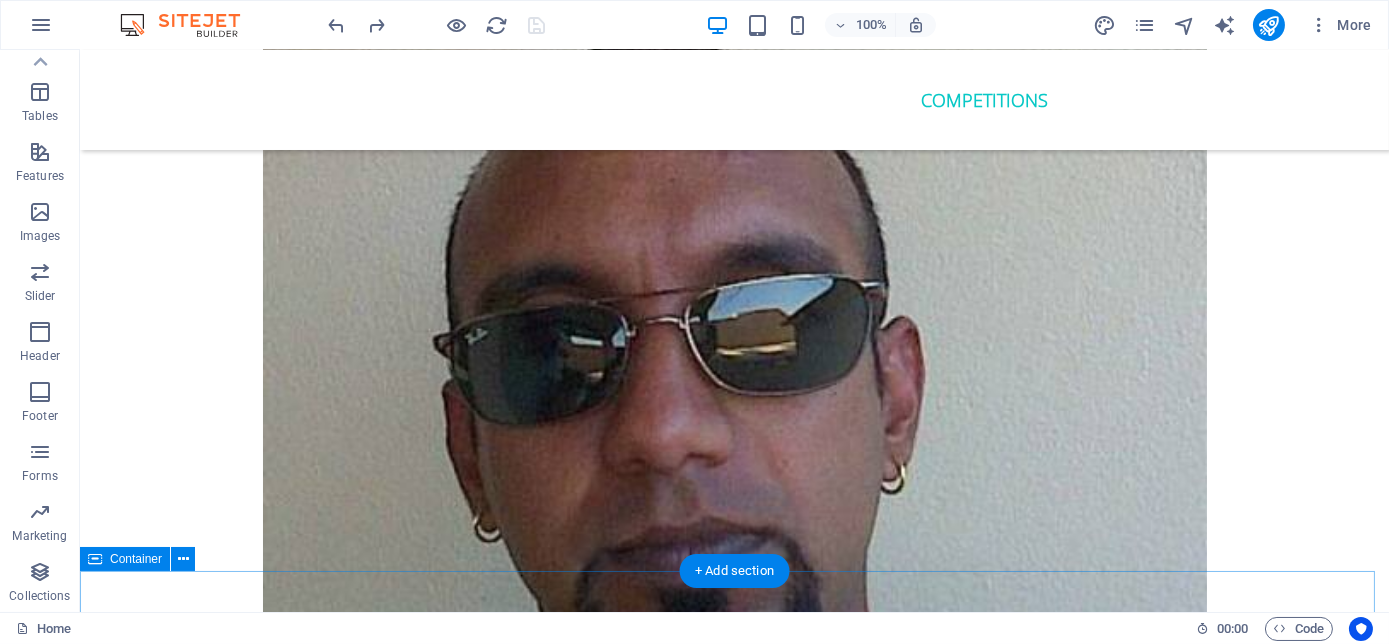 scroll, scrollTop: 5290, scrollLeft: 0, axis: vertical 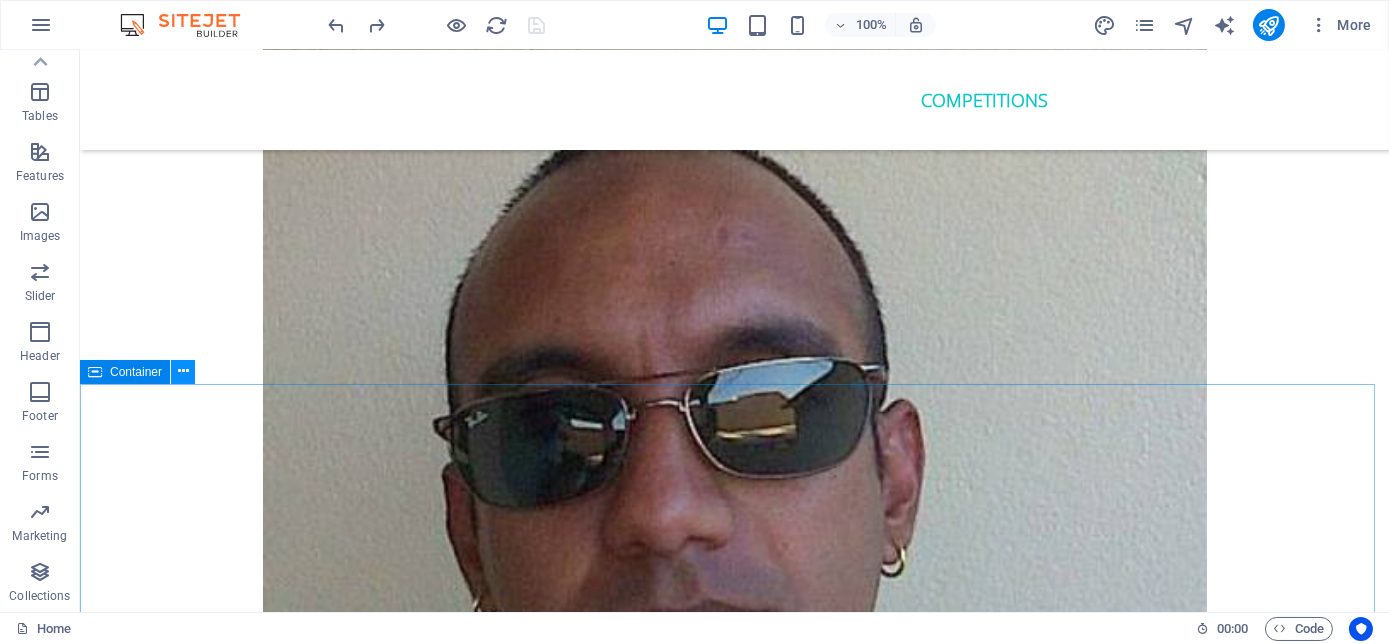 click at bounding box center [183, 371] 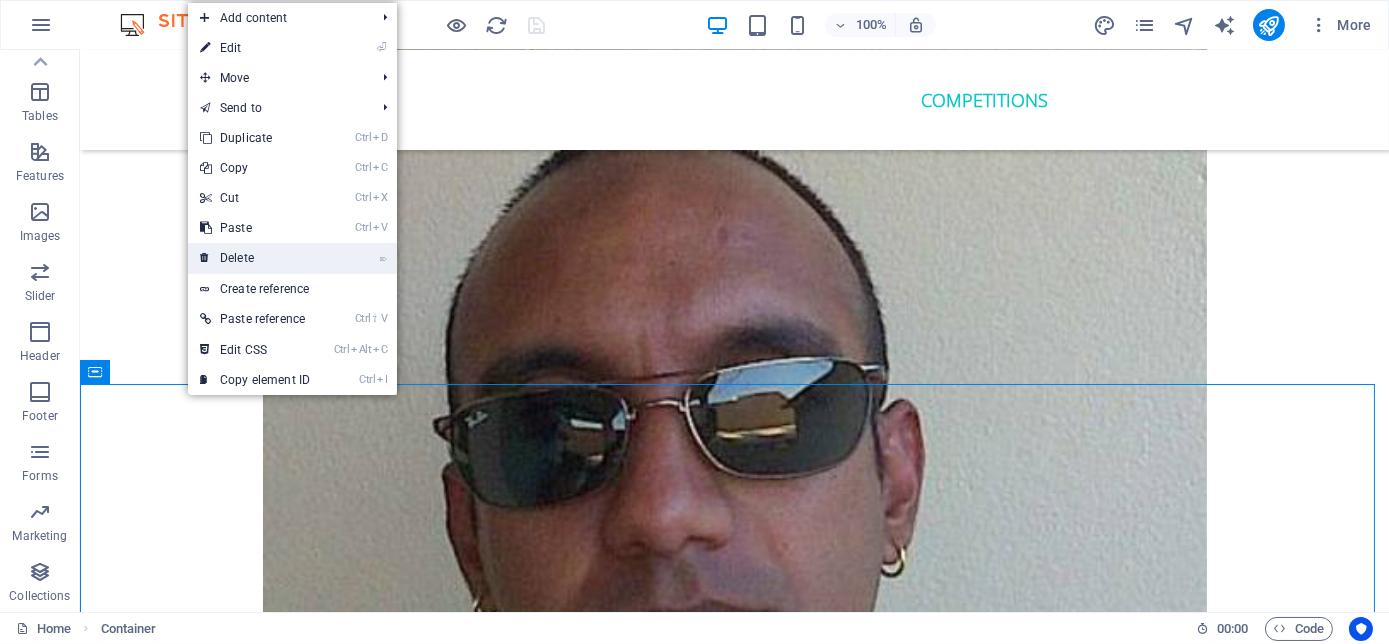 click on "⌦  Delete" at bounding box center [255, 258] 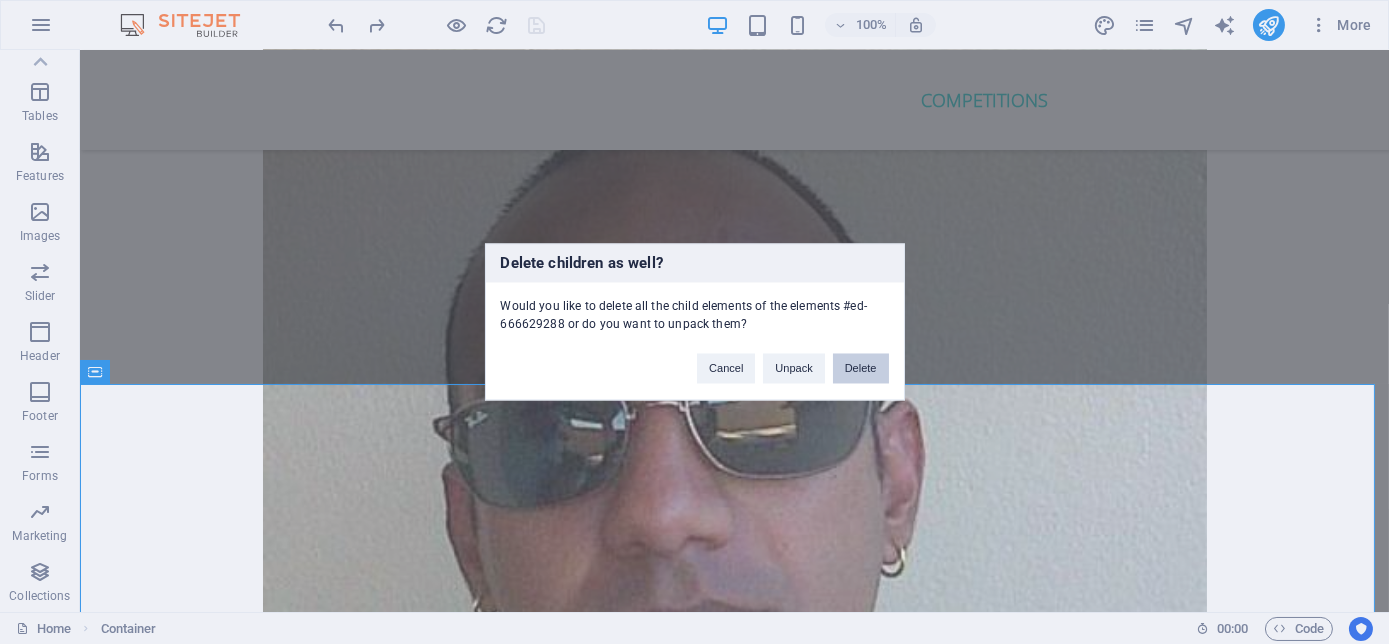 click on "Delete" at bounding box center (861, 369) 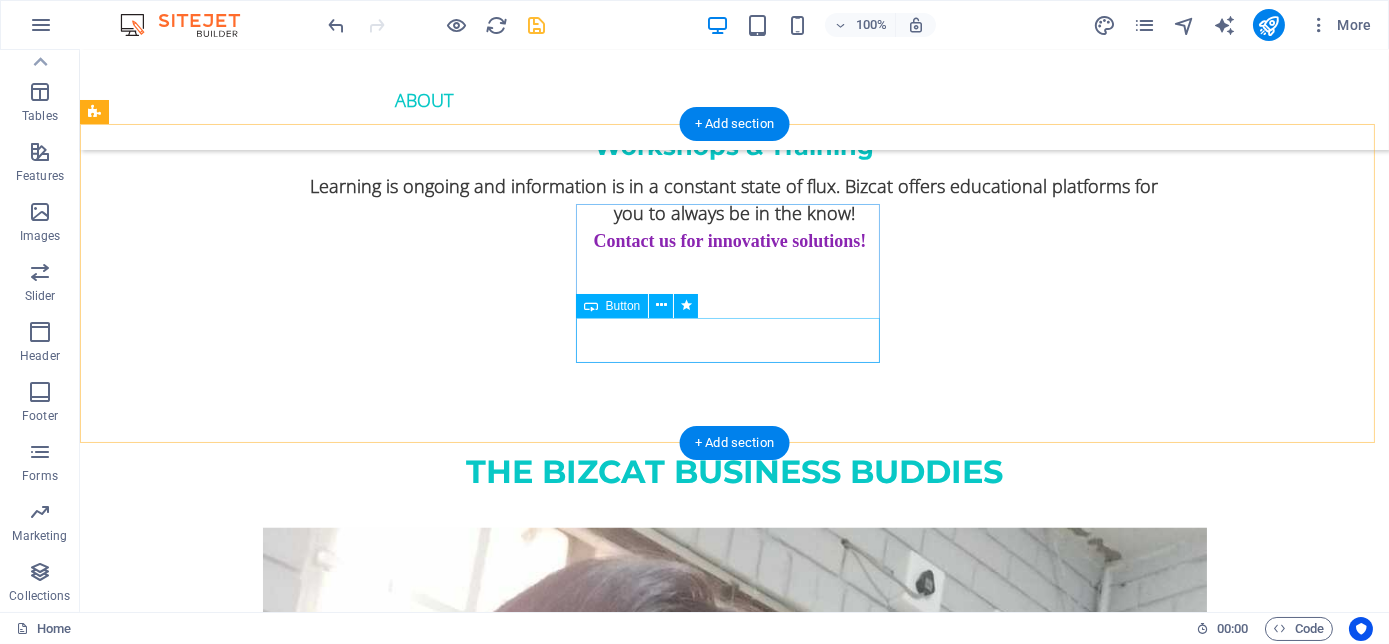 scroll, scrollTop: 3370, scrollLeft: 0, axis: vertical 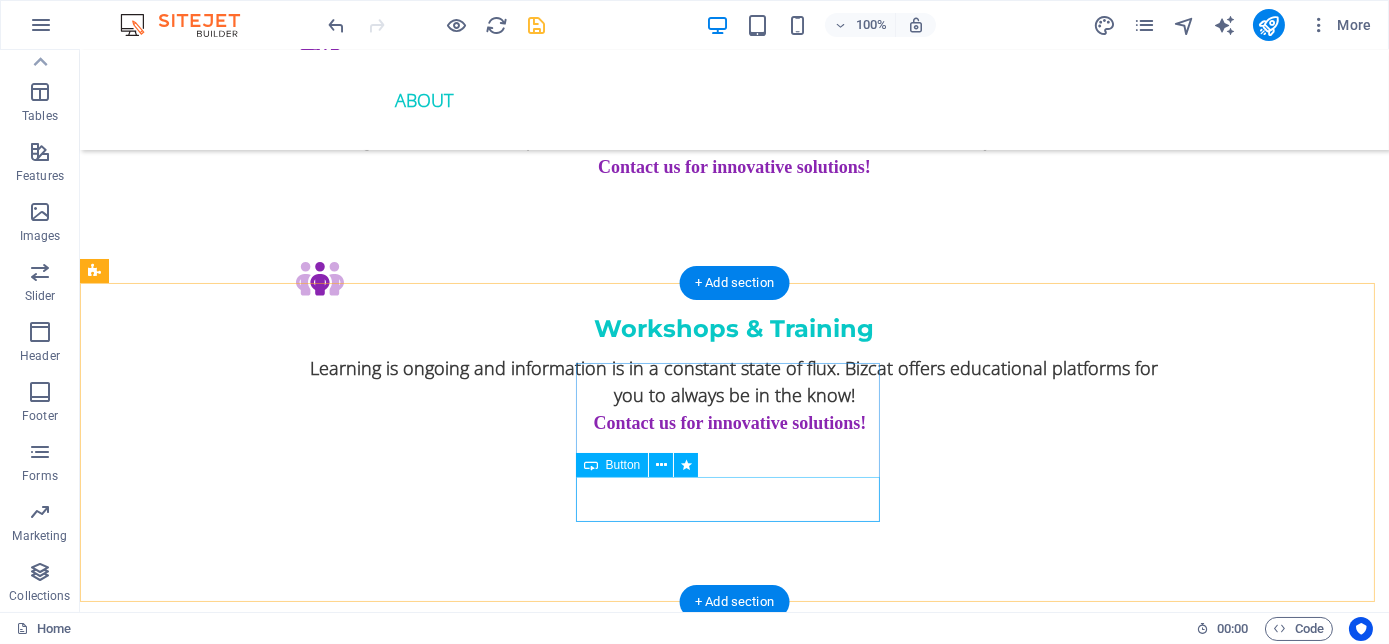 click on "Contact now!" at bounding box center [568, 4892] 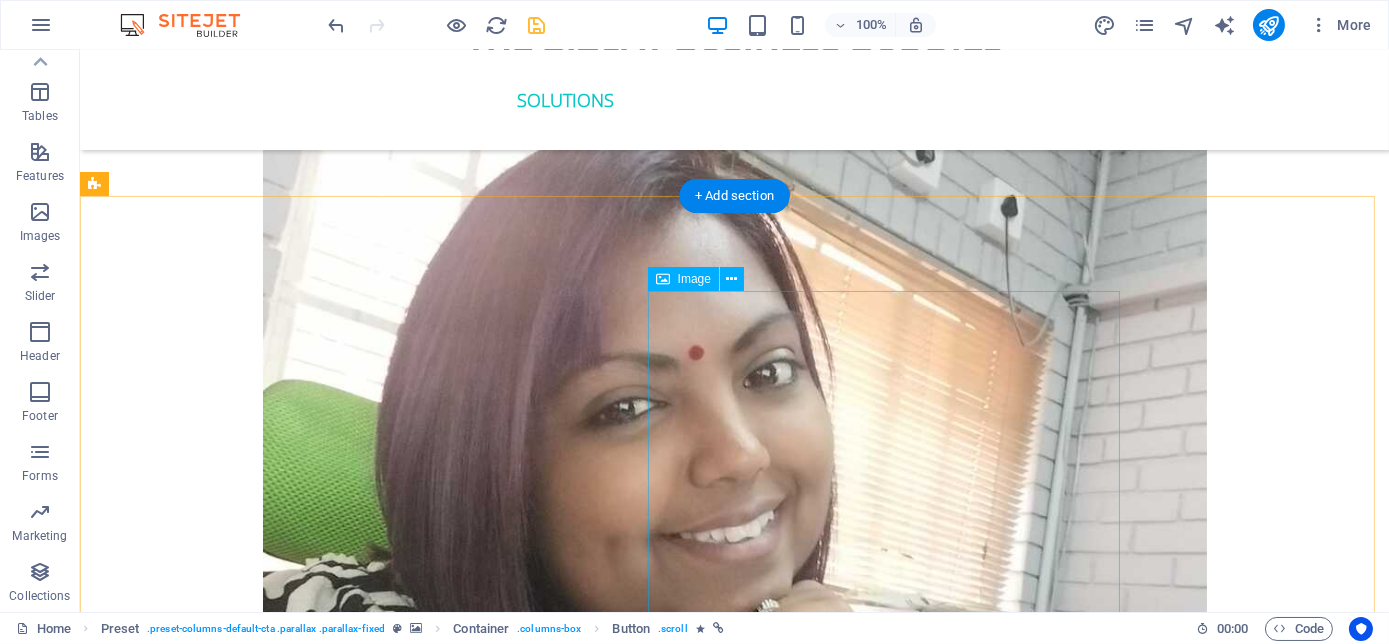 scroll, scrollTop: 4098, scrollLeft: 0, axis: vertical 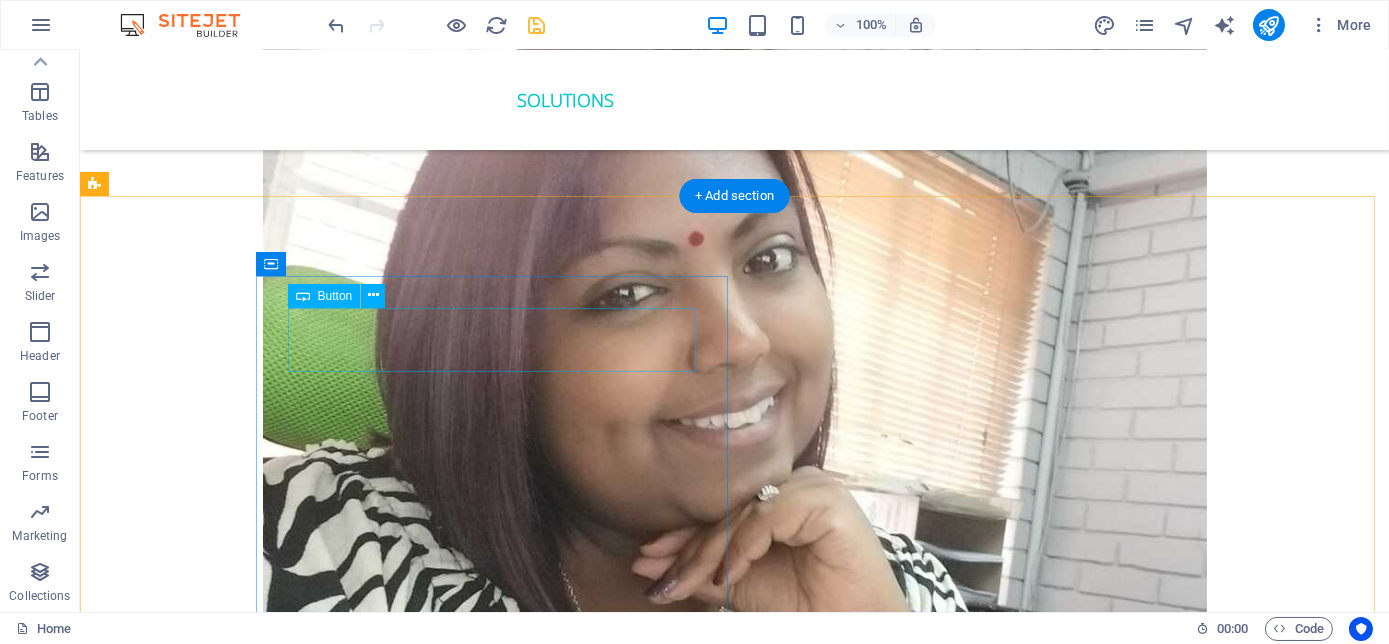 click on "ORder YOUR COPY NOW!" at bounding box center [499, 4812] 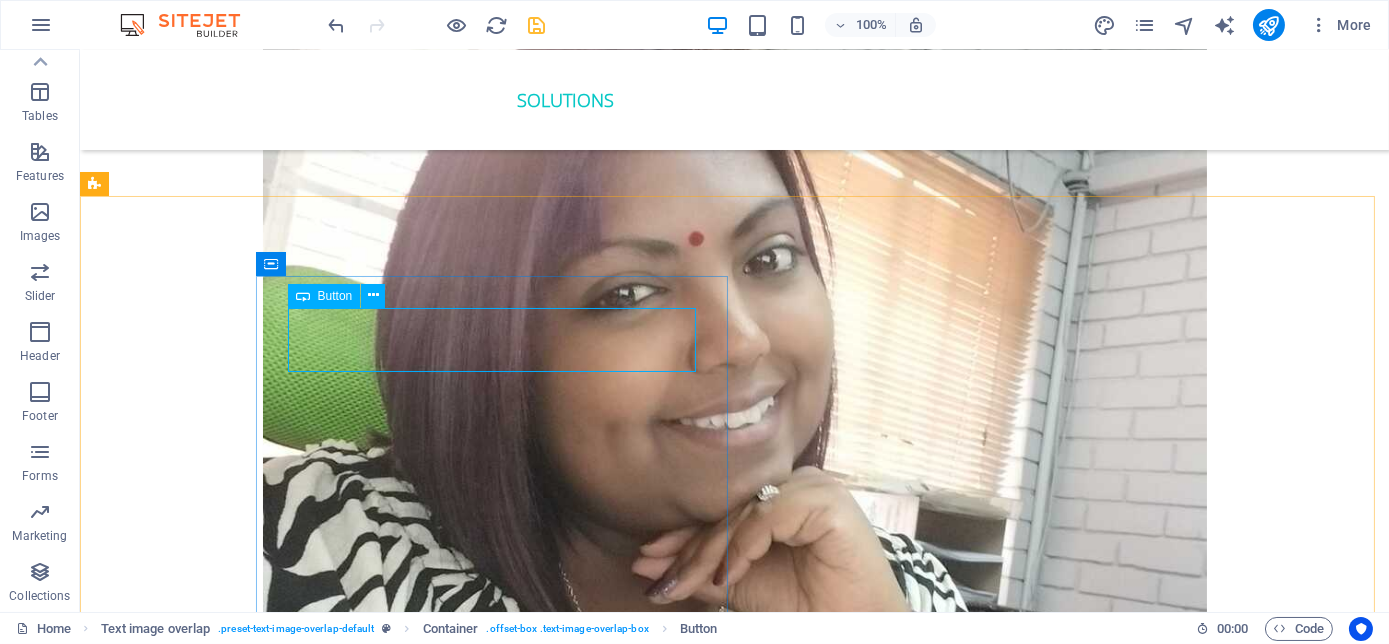 click on "Button" at bounding box center [335, 296] 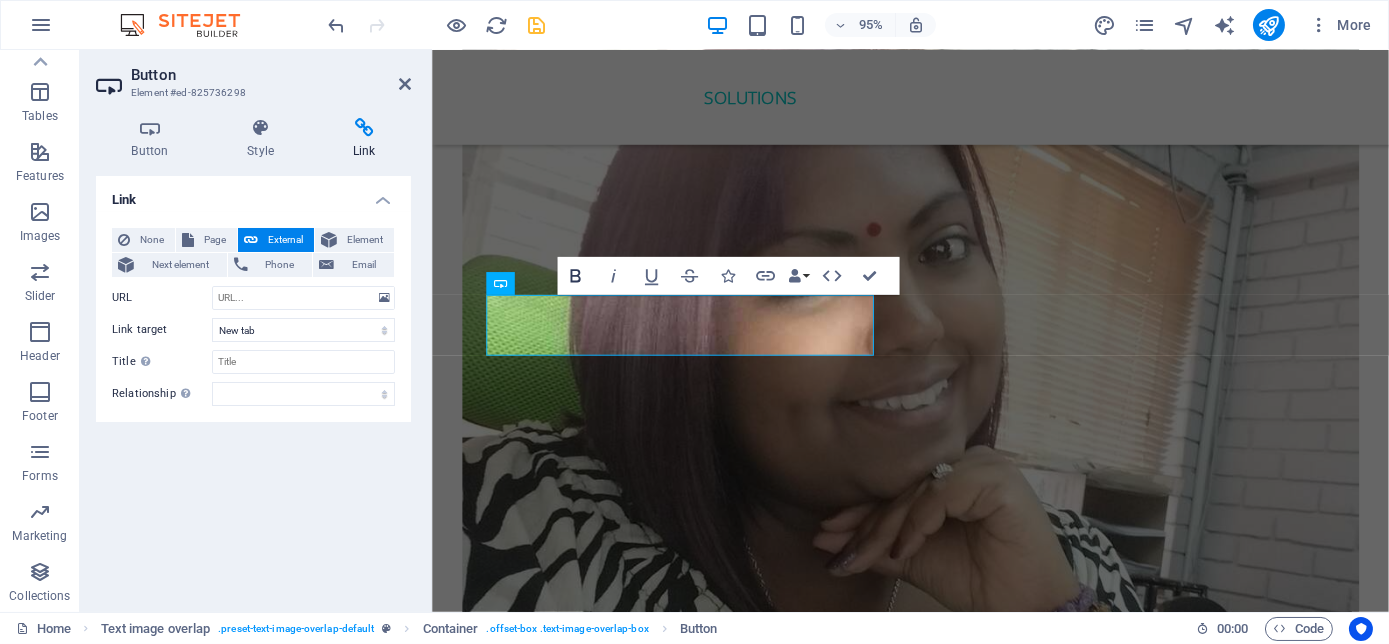click 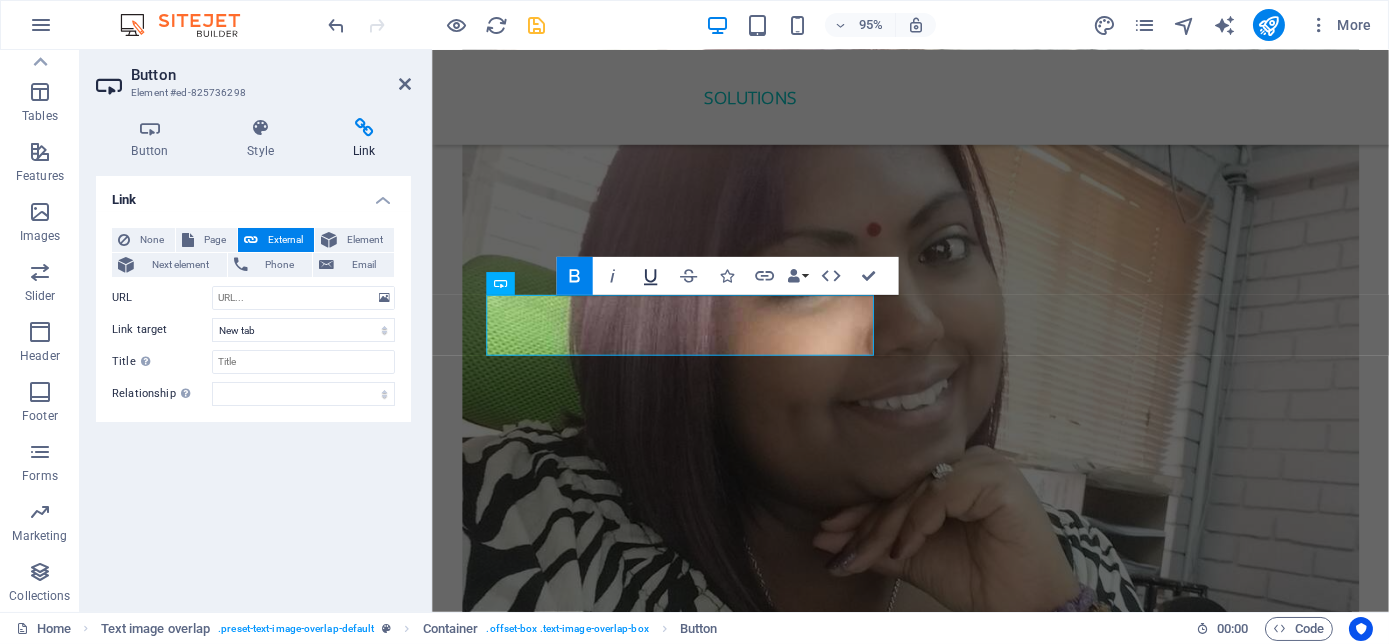 click 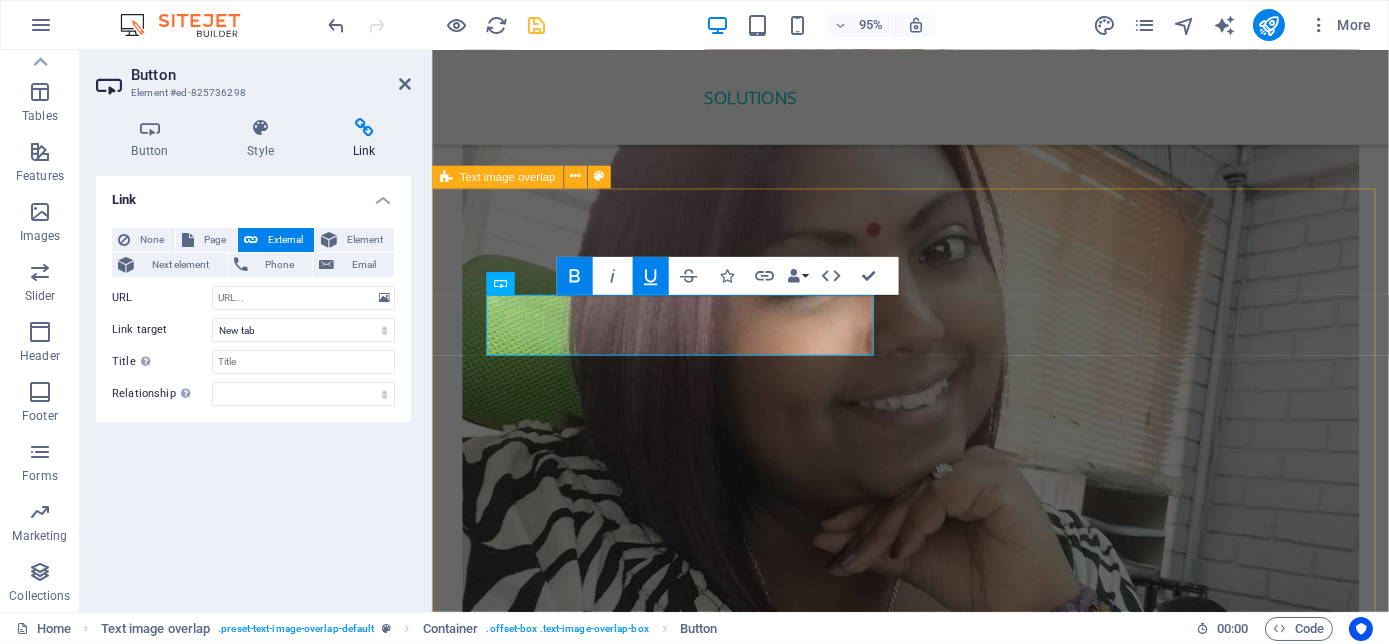 click on "ORde YOUR COPY NOW! The Millennial Success Code THE MILLENNIAL SUCCESS CODE - Inspire, Enlighten, Transform, is a powerful book that speaks directly to the hearts and minds of our youth. Through authentic storytelling and transformative principles, [FIRST] [LAST] empowers the youth to rise above limitations, discover their inner purpose, and take control of their future. Rooted in mindset mastery, emotional intelligence and resilience, this book is a brilliant tool for realising their true potential and cultivating their lifelong success. It includes powerful success principles, a success mindset framework, daily mantras, and reflective exercises designed to challenge limiting beliefs and build self-awareness. It serves as a bridge between formal education and the real world readiness, inspiring students to lead lives of impact and intention." at bounding box center (934, 5791) 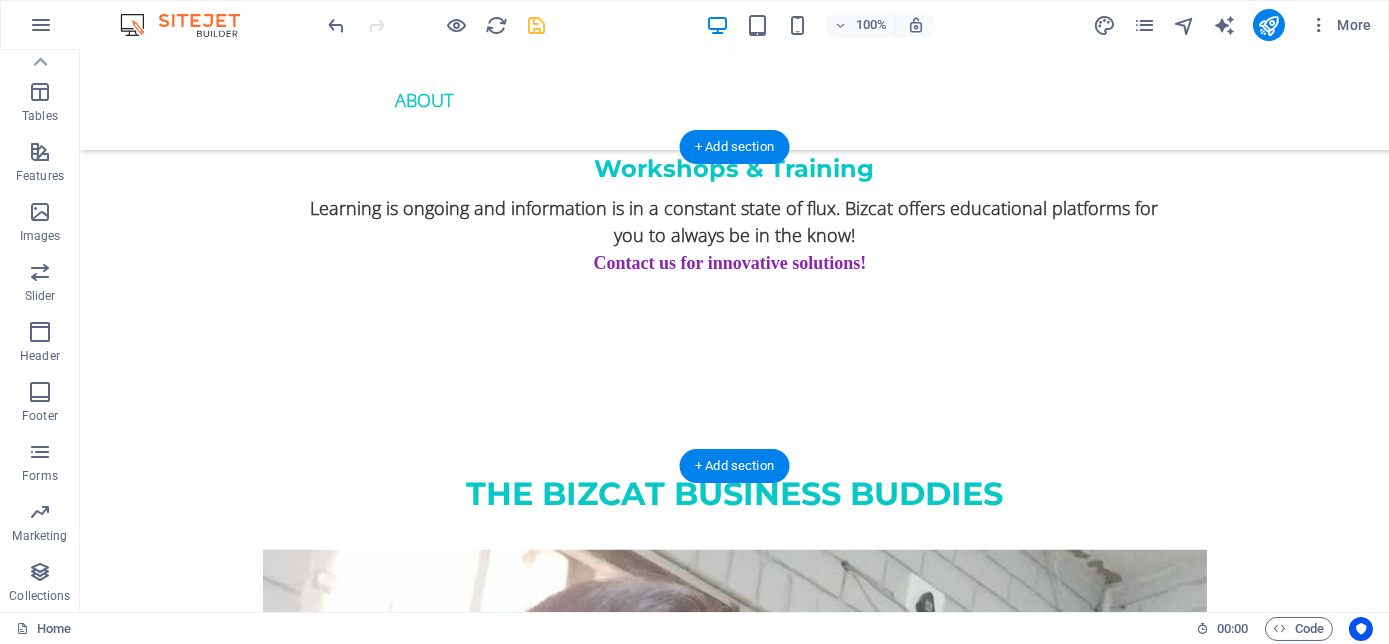 scroll, scrollTop: 3643, scrollLeft: 0, axis: vertical 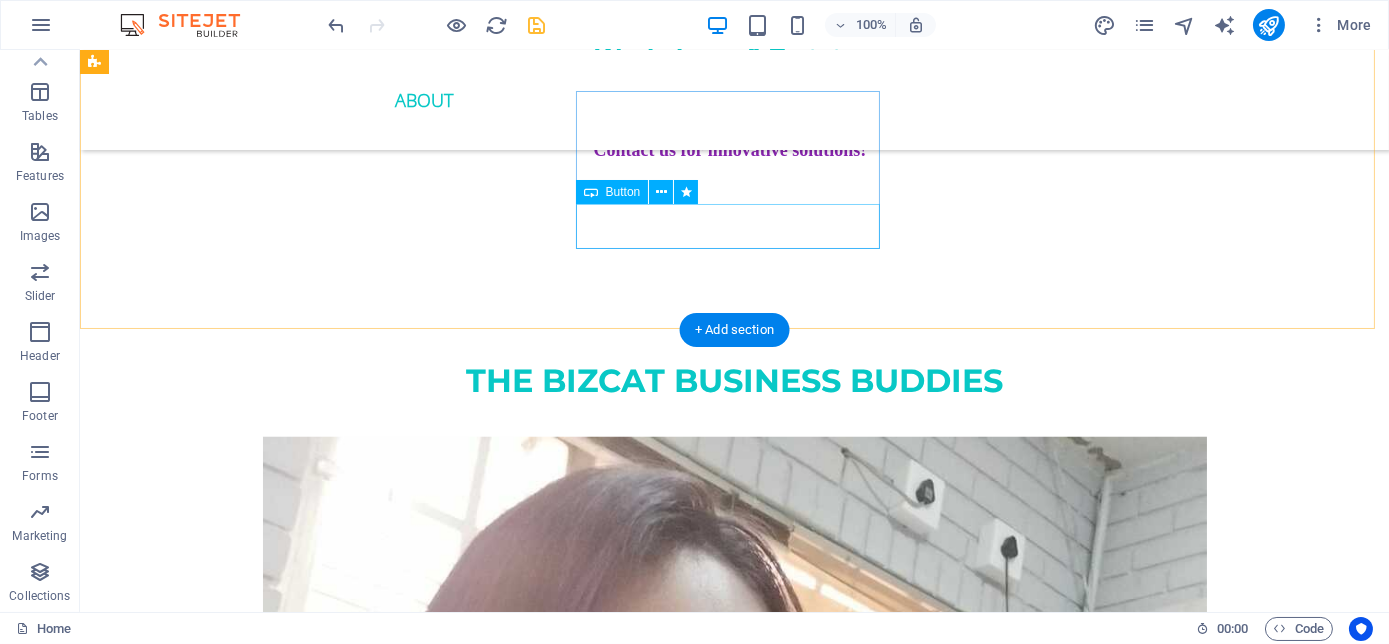 click on "Contact now!" at bounding box center (568, 4619) 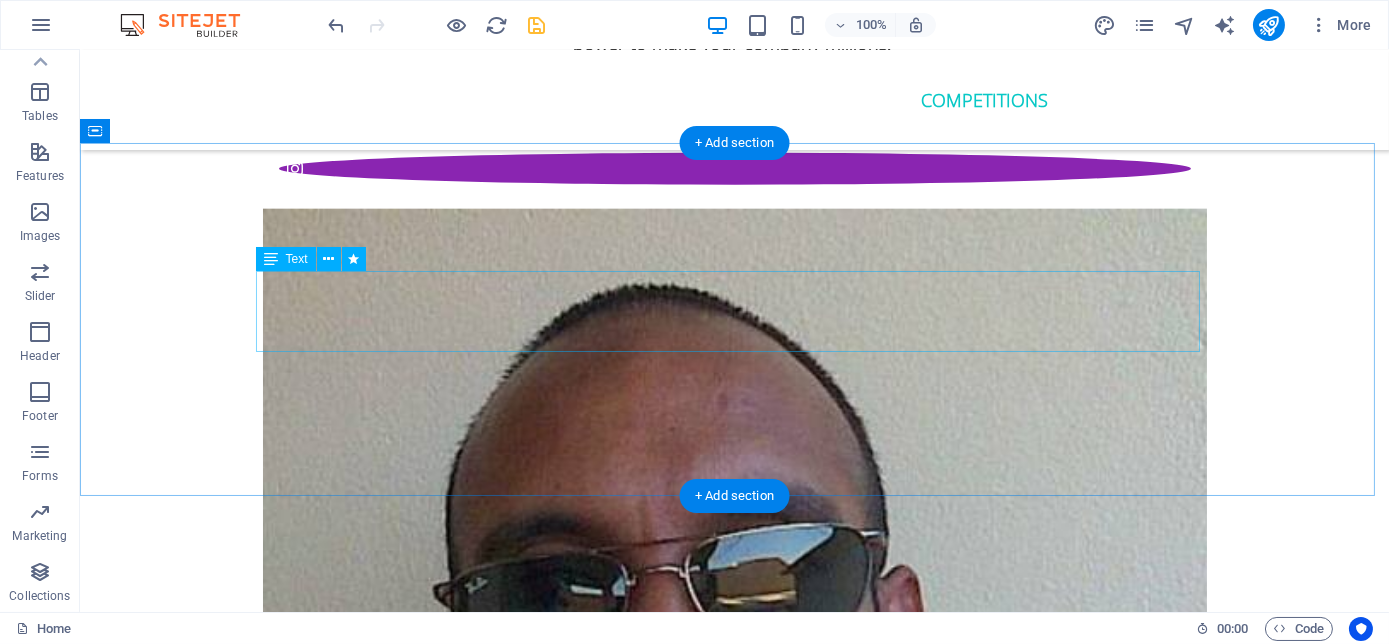 scroll, scrollTop: 5098, scrollLeft: 0, axis: vertical 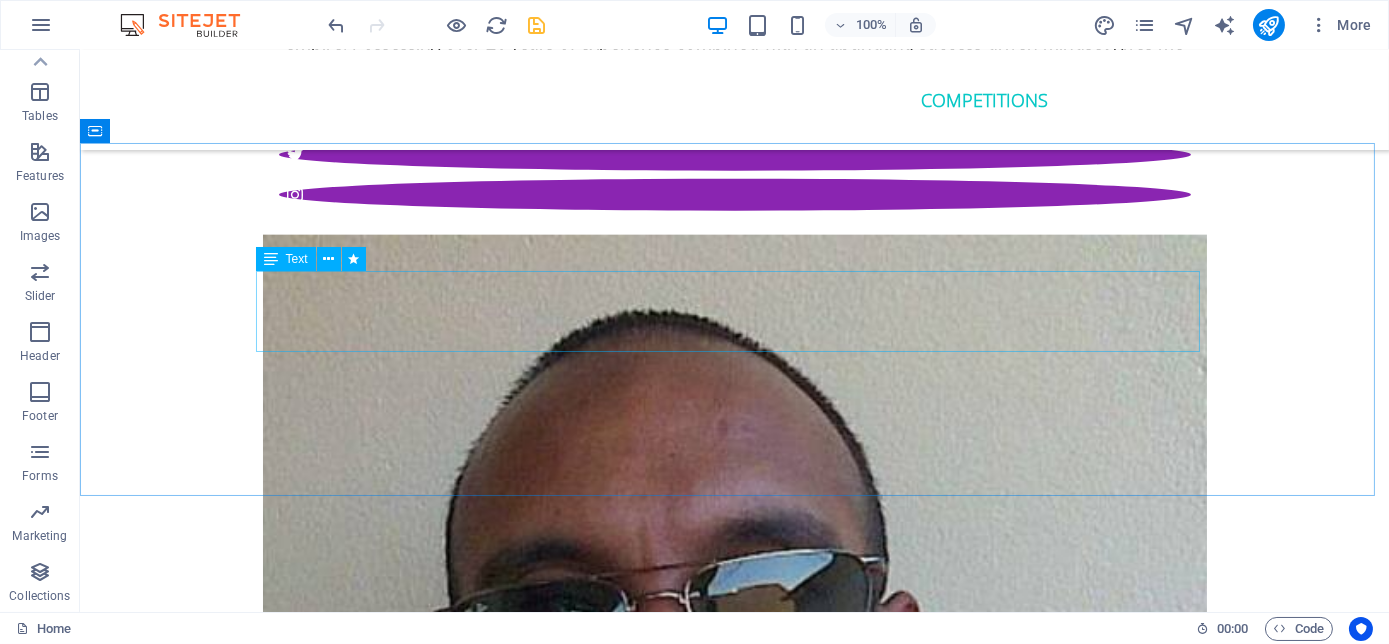 click on "Text" at bounding box center (297, 259) 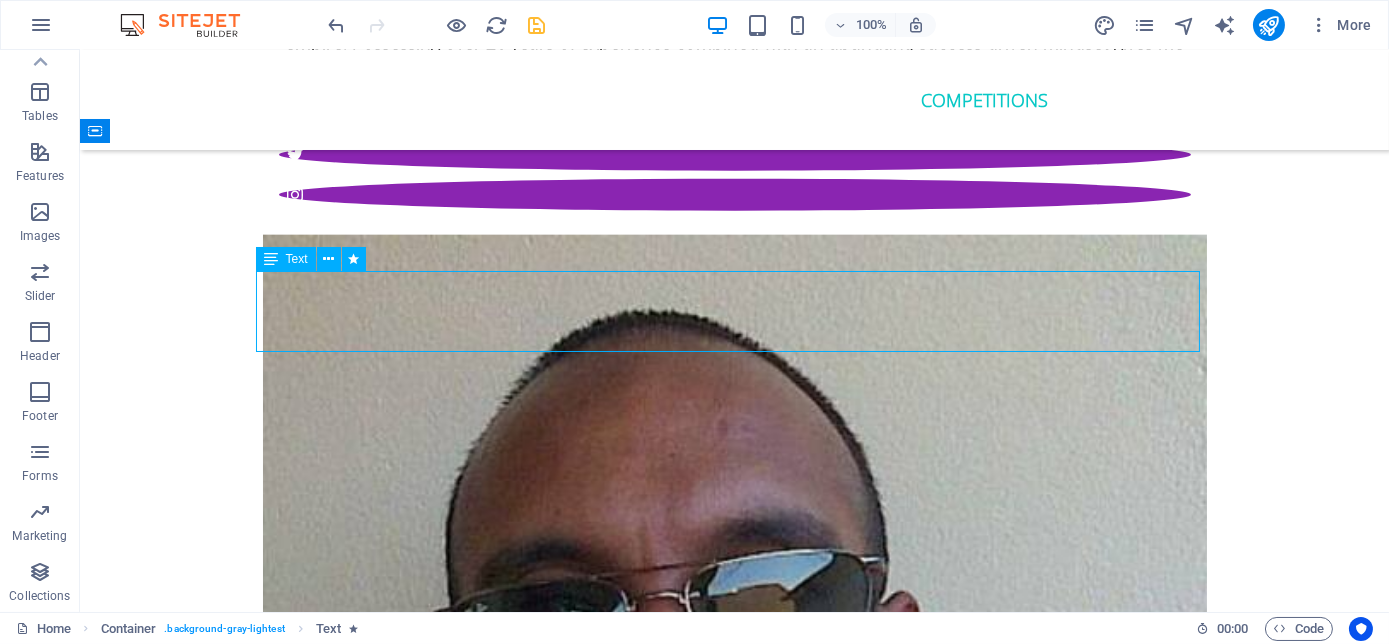click on "Text" at bounding box center (297, 259) 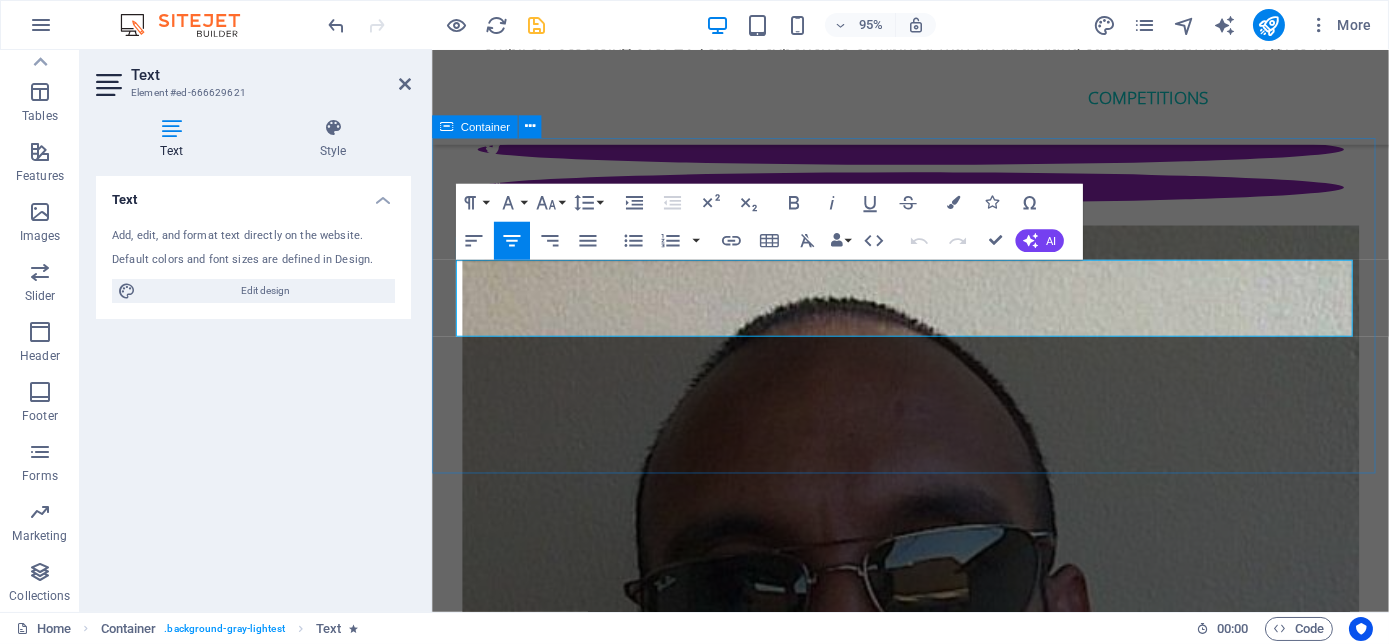drag, startPoint x: 1004, startPoint y: 331, endPoint x: 449, endPoint y: 294, distance: 556.232 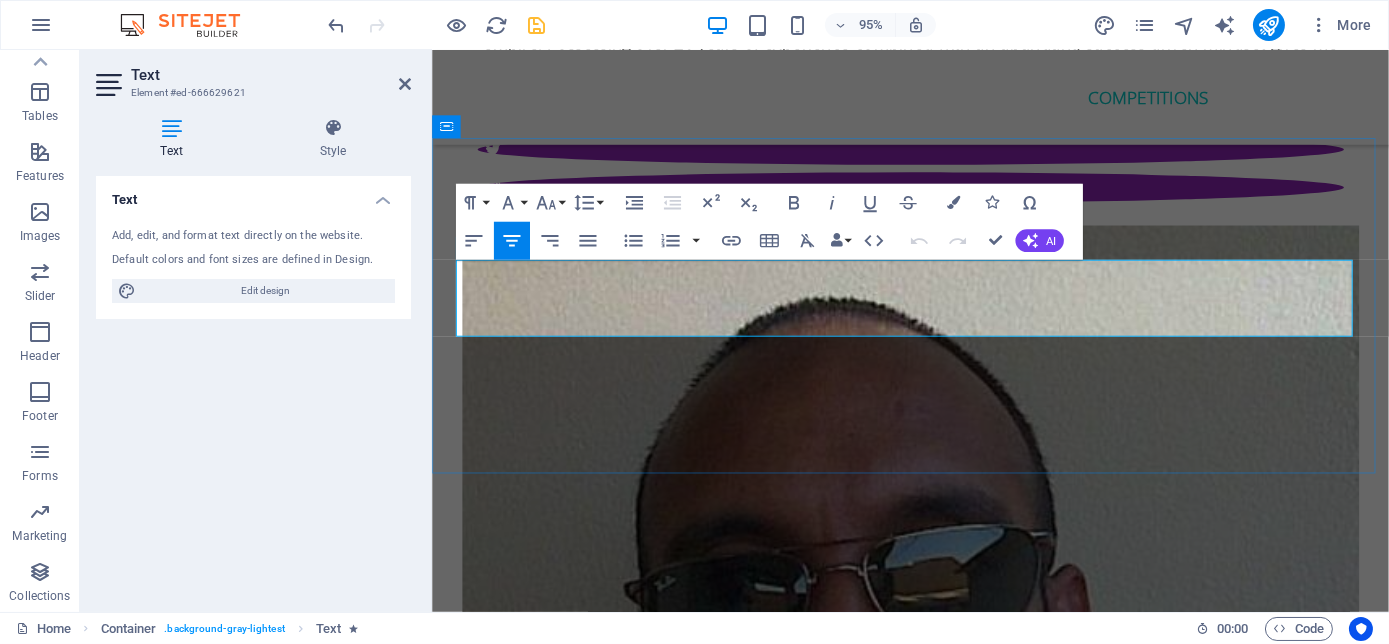 type 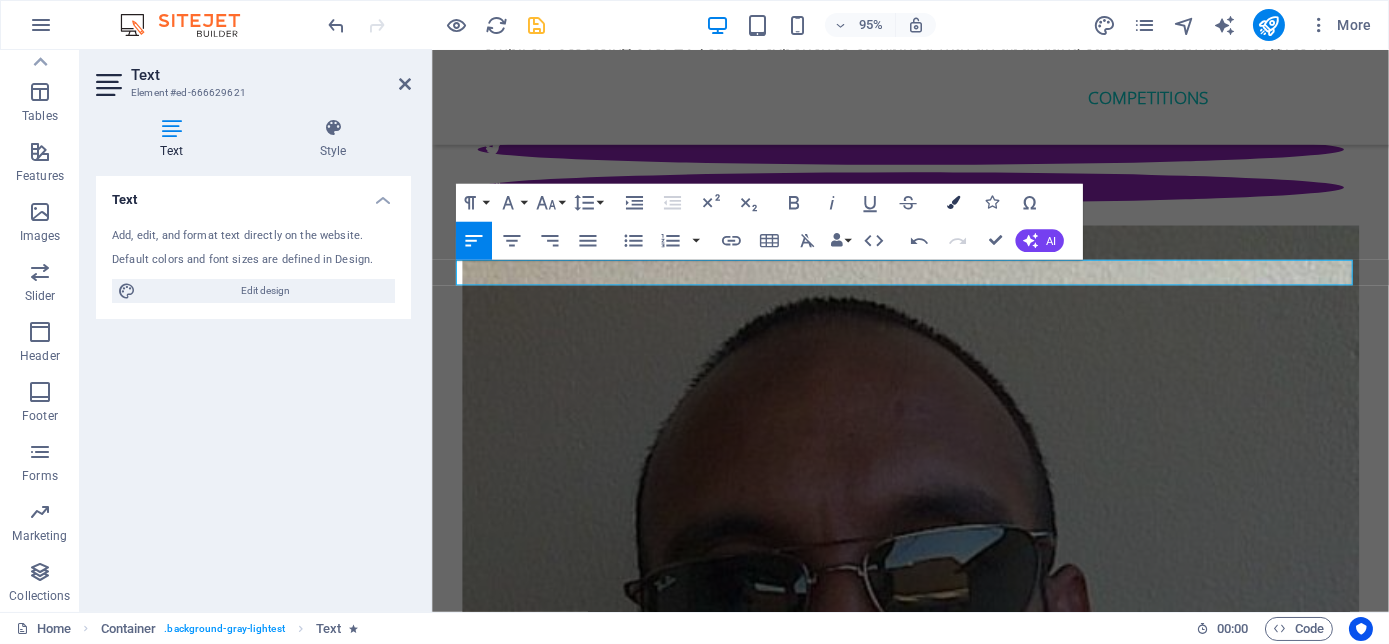 click on "Colors" at bounding box center [953, 203] 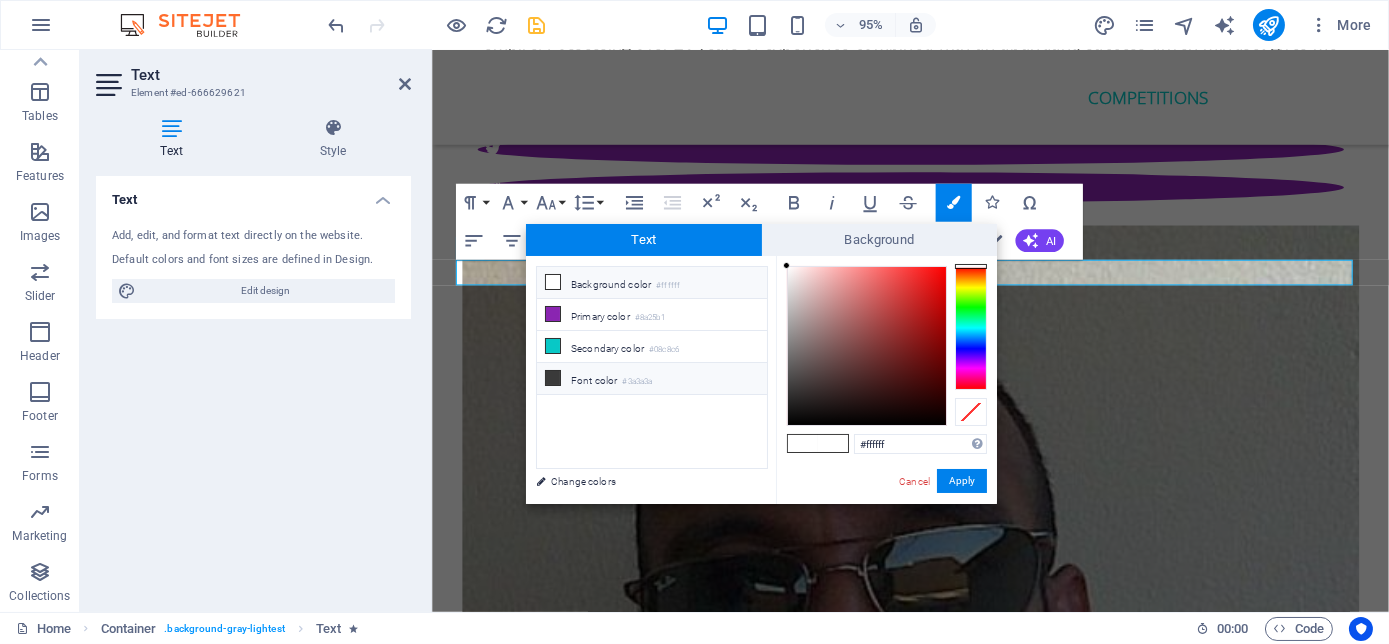 click on "Font color
#3a3a3a" at bounding box center [652, 379] 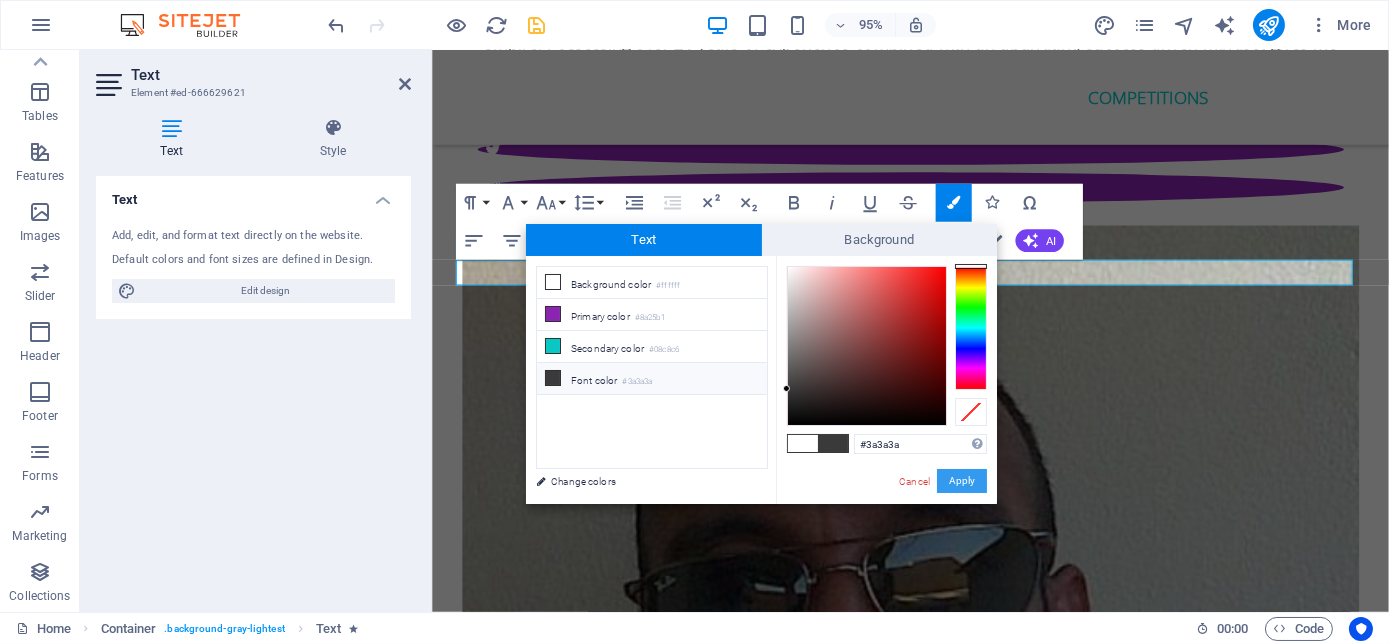 click on "Apply" at bounding box center [962, 481] 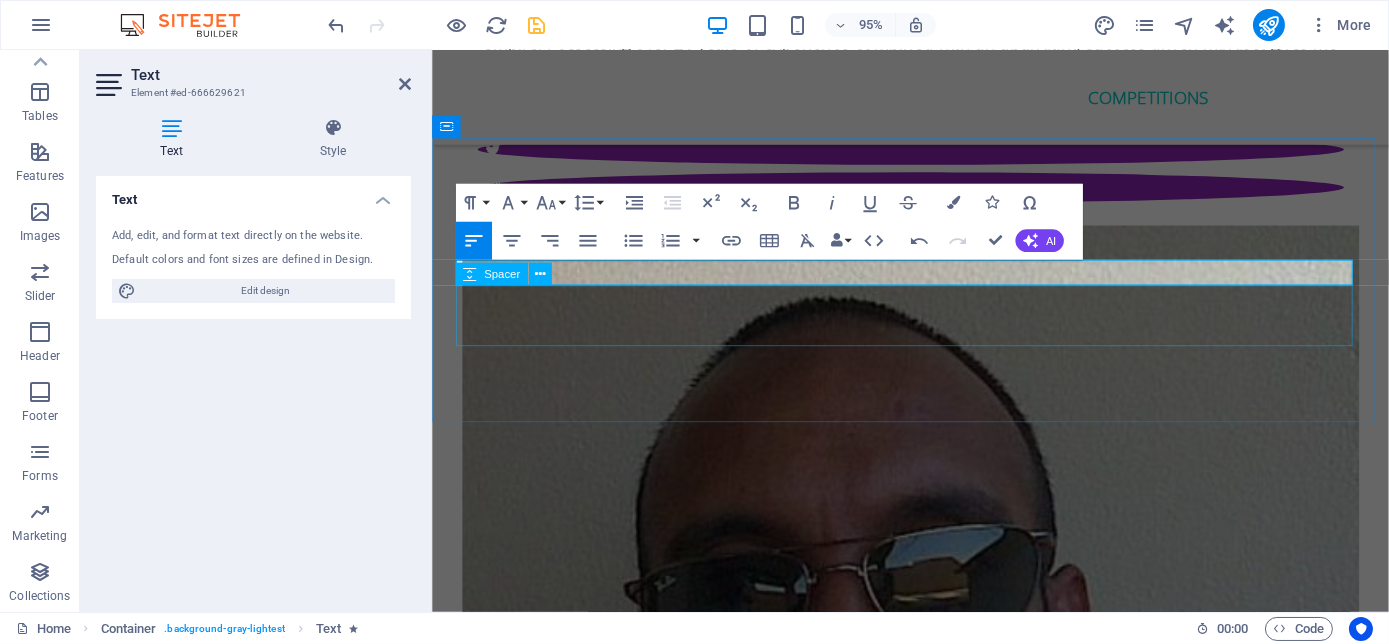 click at bounding box center (935, 6182) 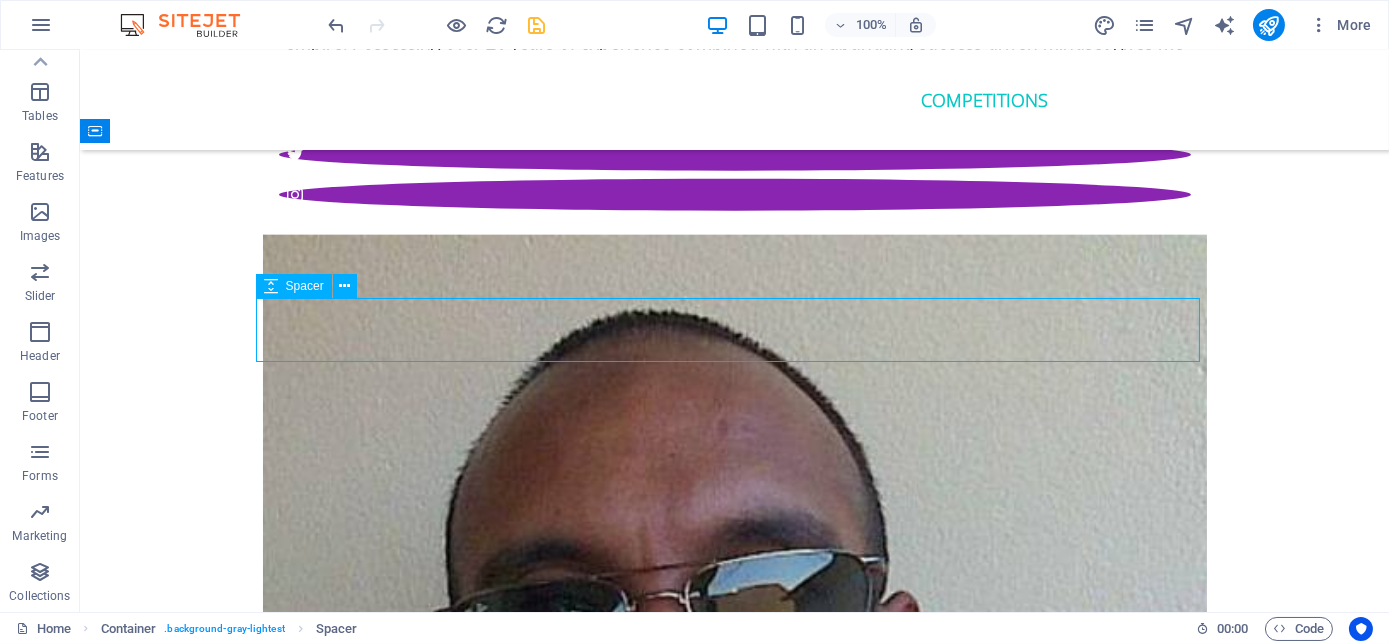 click at bounding box center (735, 6182) 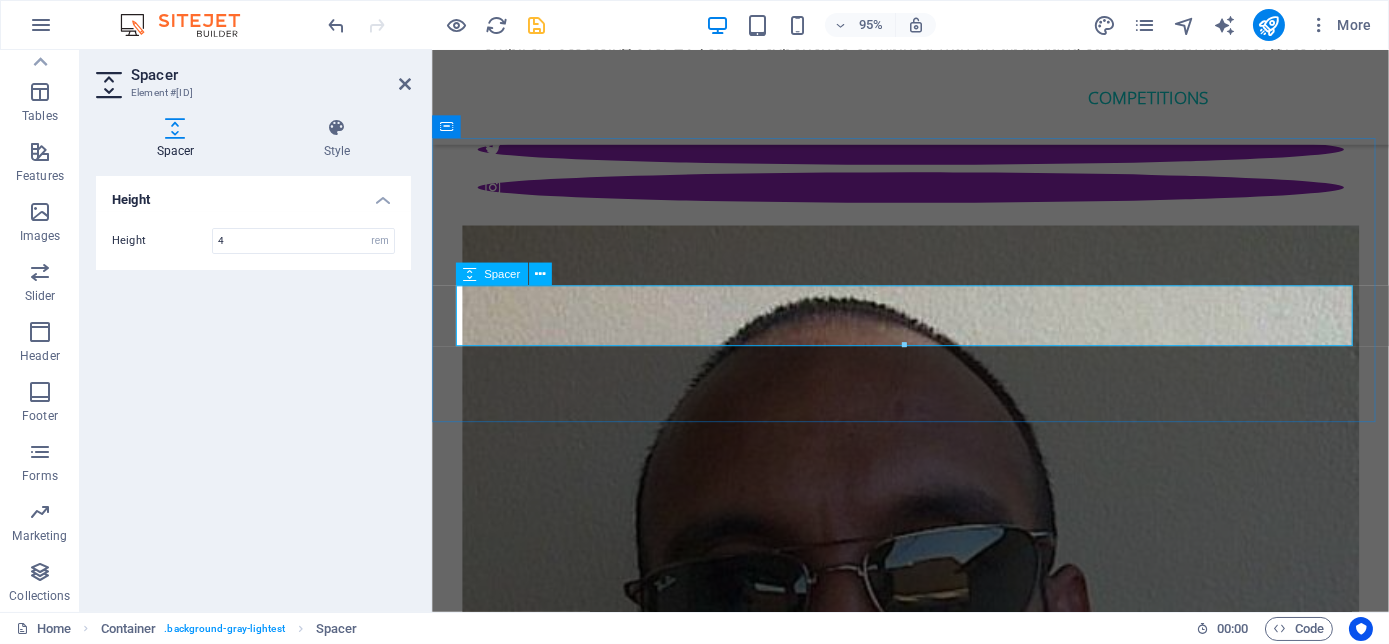 click at bounding box center [935, 6182] 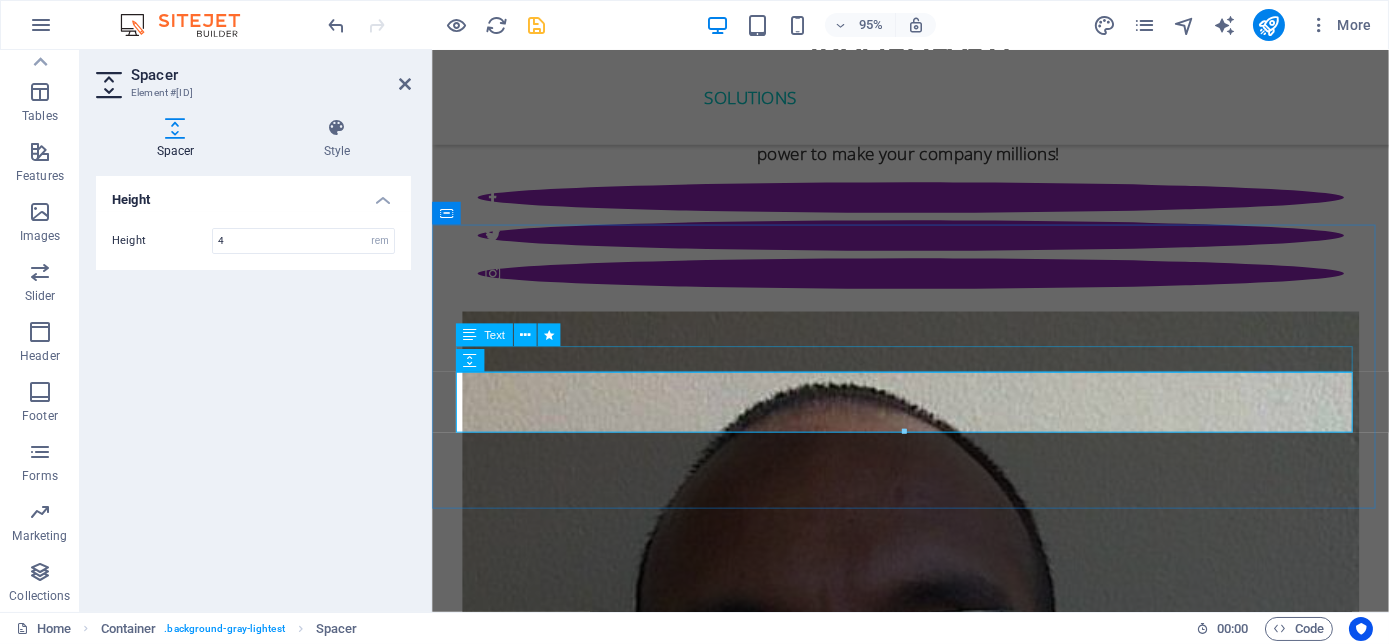 click on "ggg" at bounding box center (935, 6227) 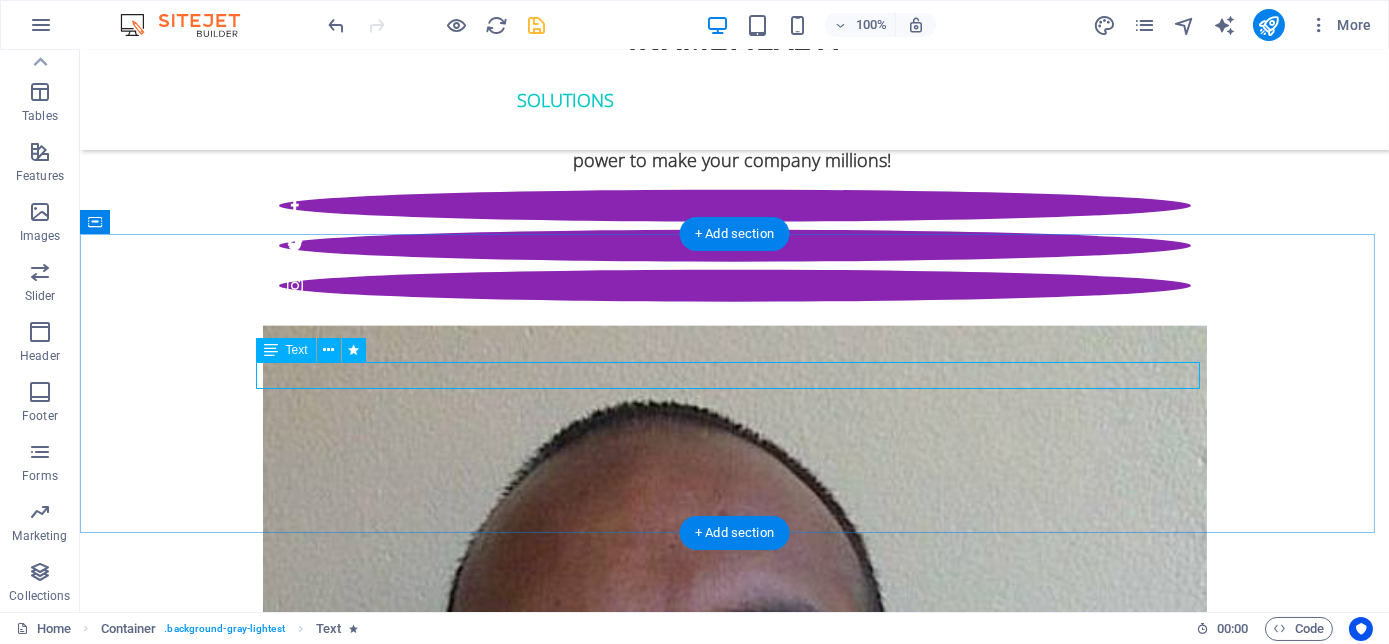 click on "ggg" at bounding box center (735, 6227) 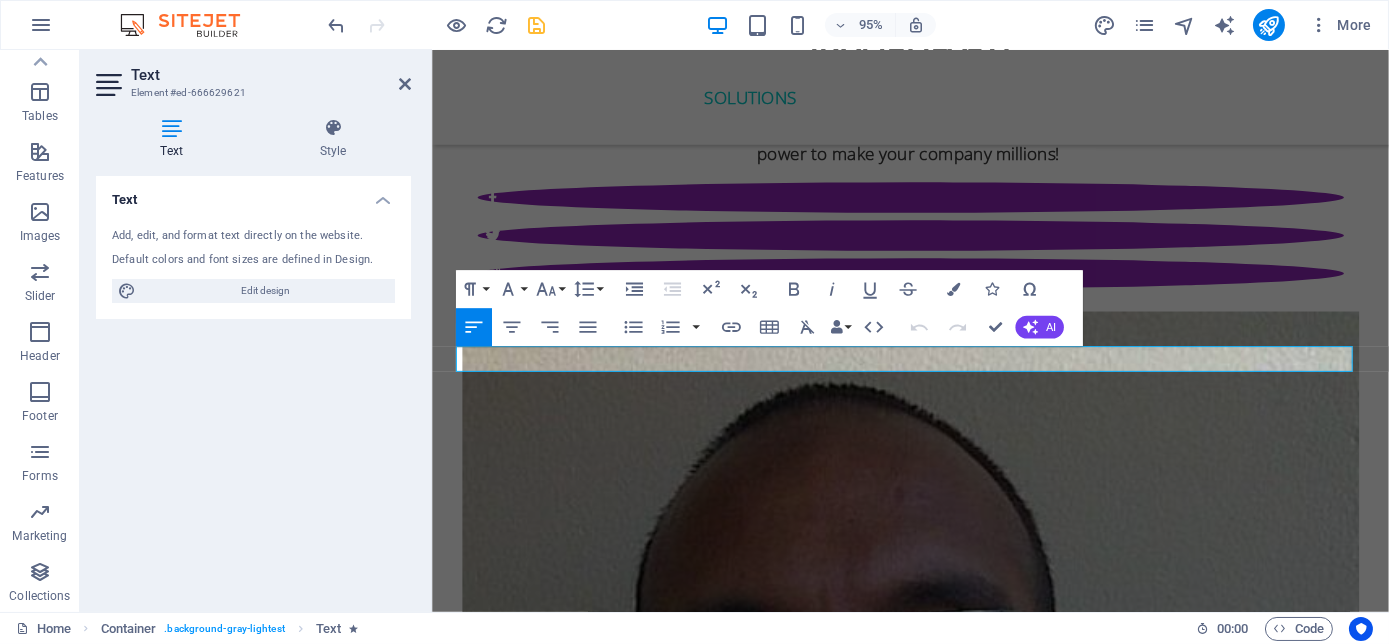 drag, startPoint x: 494, startPoint y: 377, endPoint x: 417, endPoint y: 380, distance: 77.05842 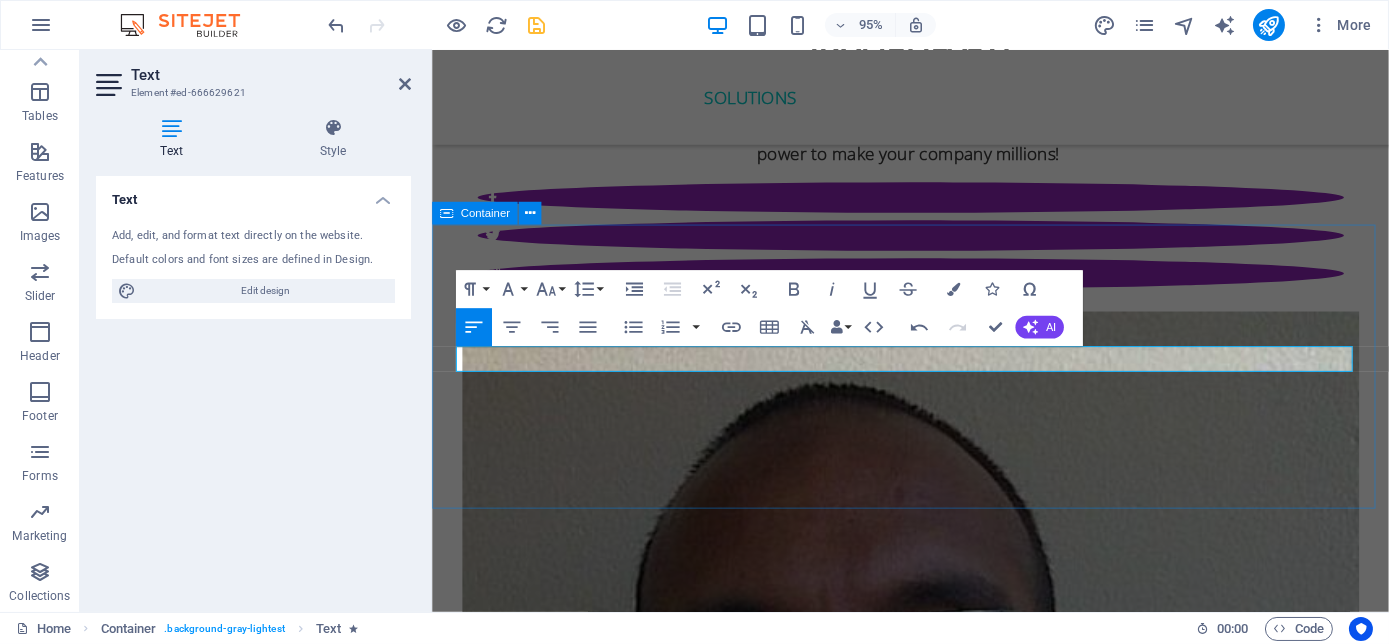 drag, startPoint x: 496, startPoint y: 378, endPoint x: 444, endPoint y: 380, distance: 52.03845 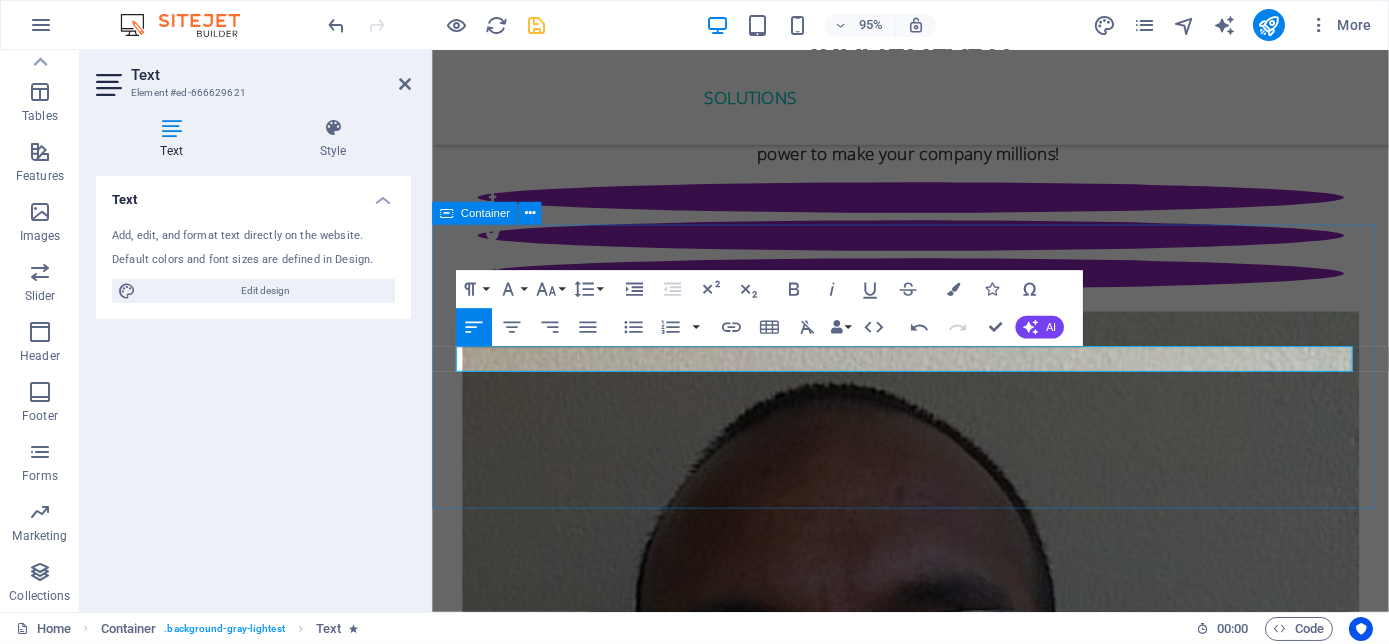 click on "social responsibility Pe" at bounding box center (934, 6235) 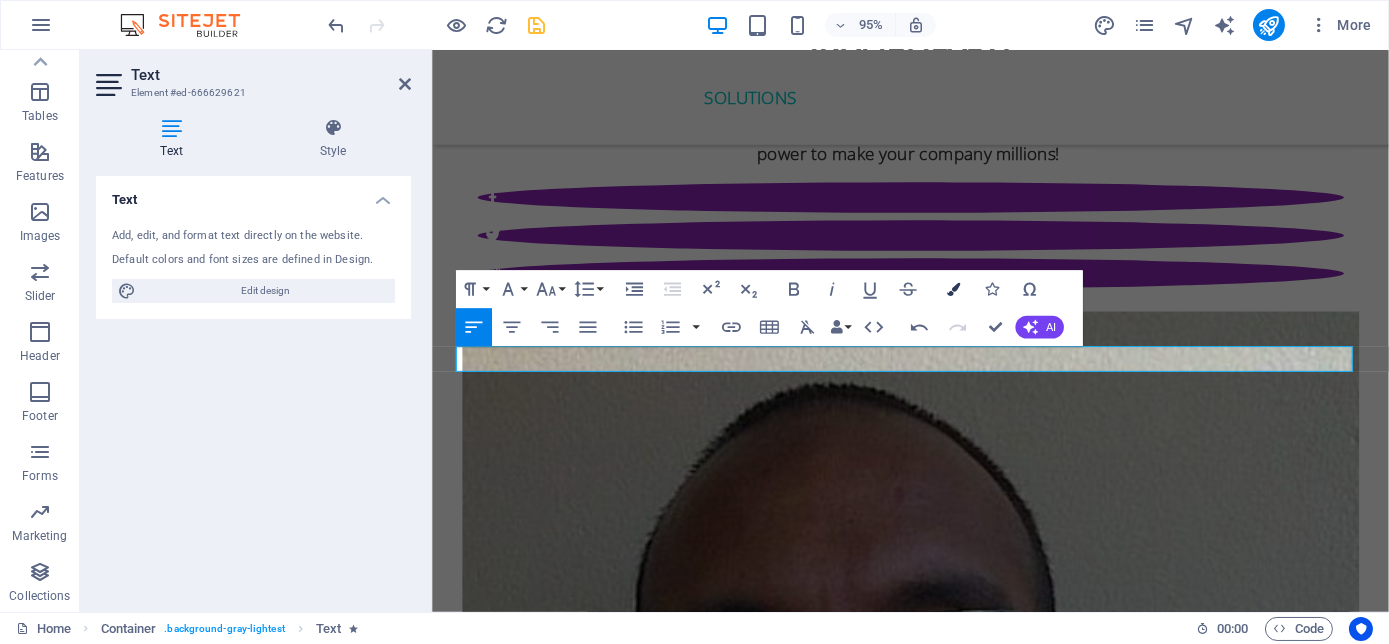 click at bounding box center [953, 289] 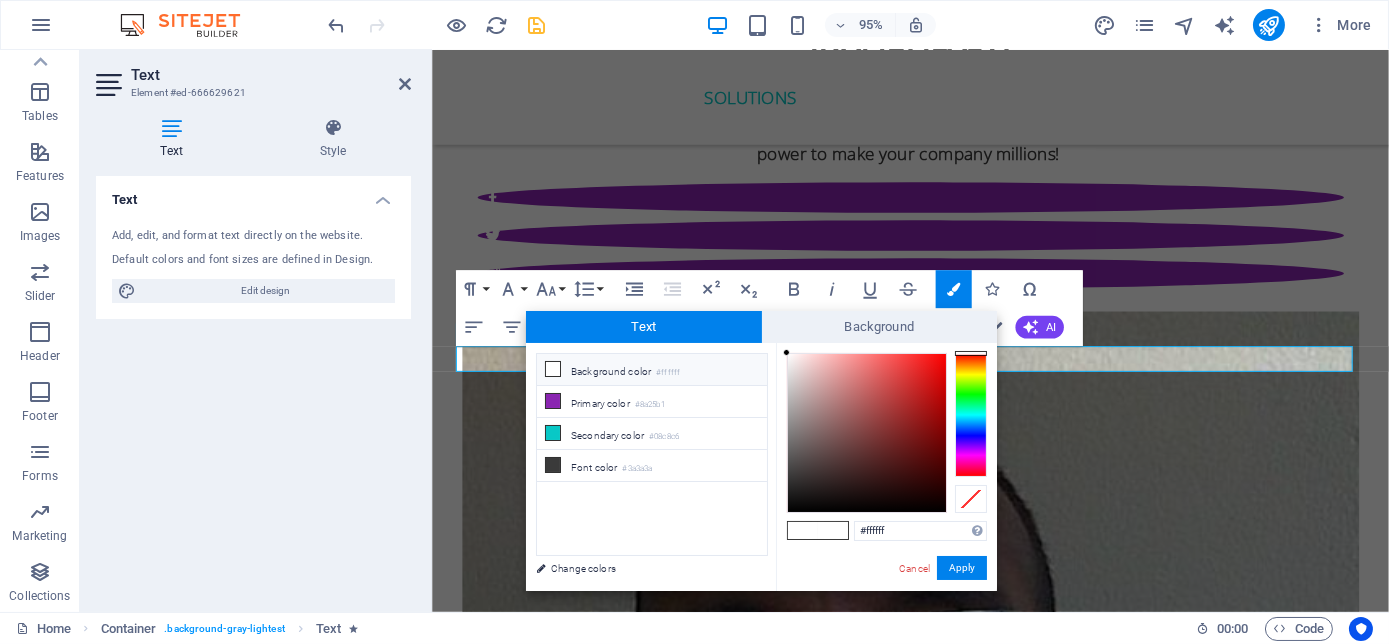 type on "#0c0000" 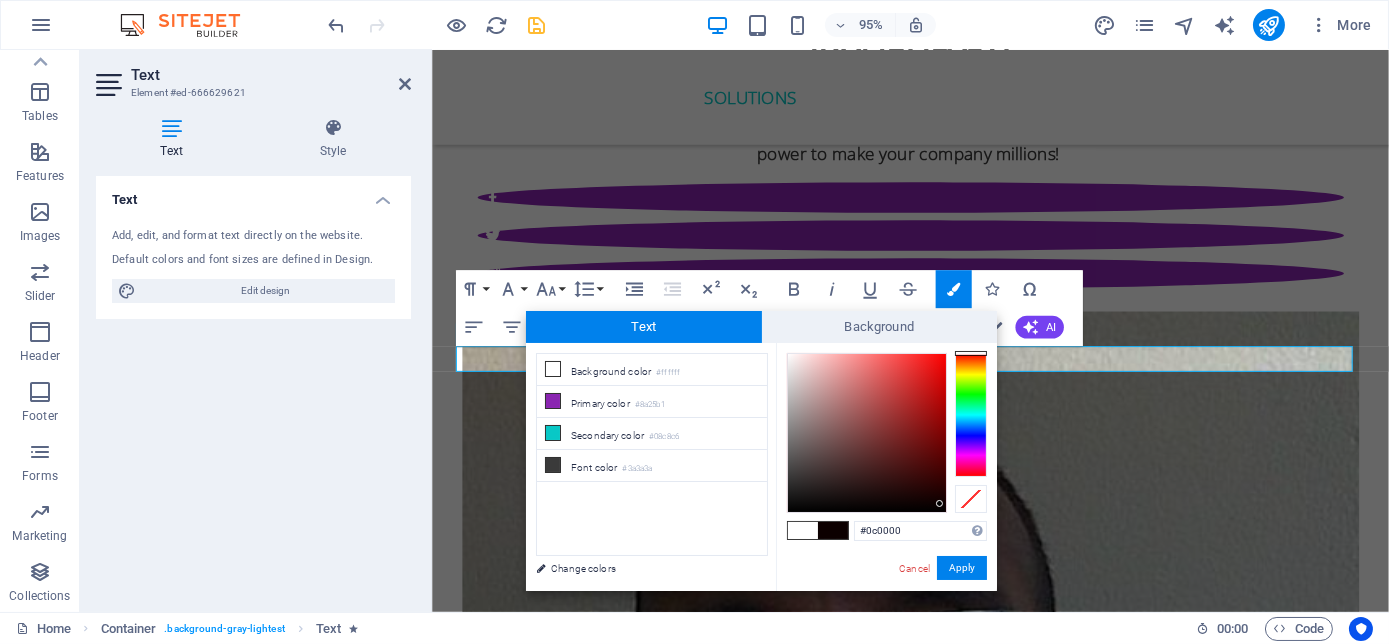 click at bounding box center [867, 433] 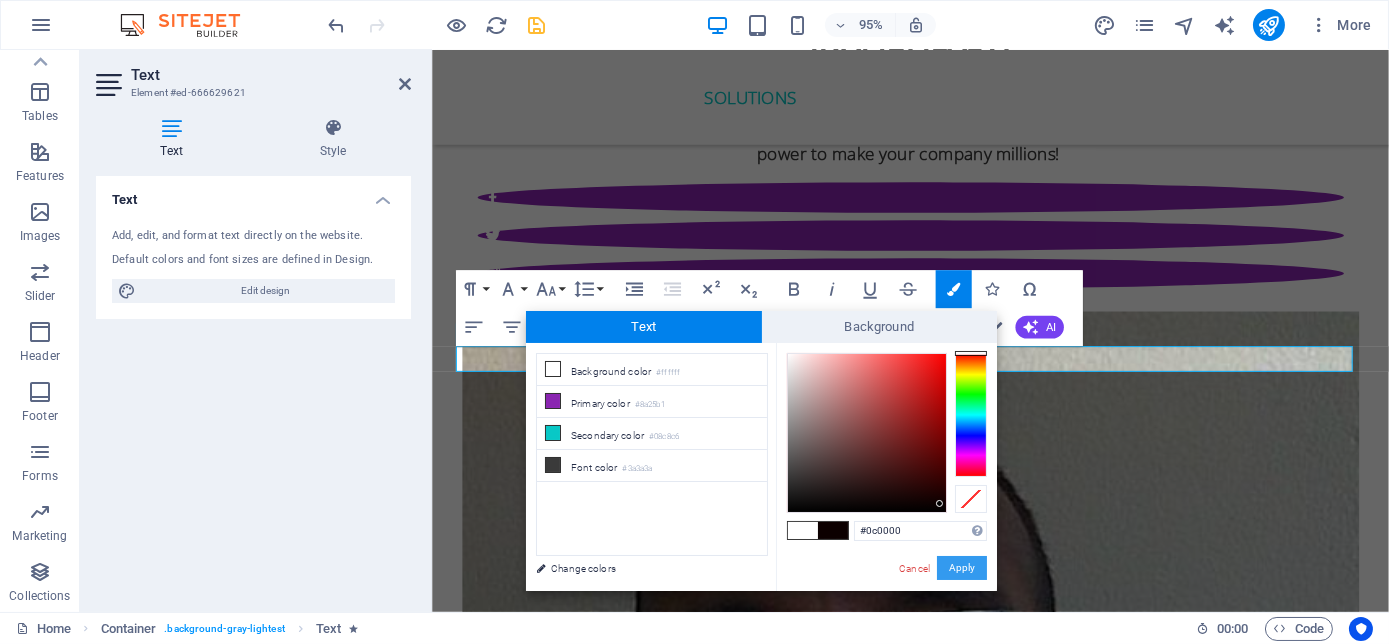 click on "Apply" at bounding box center [962, 568] 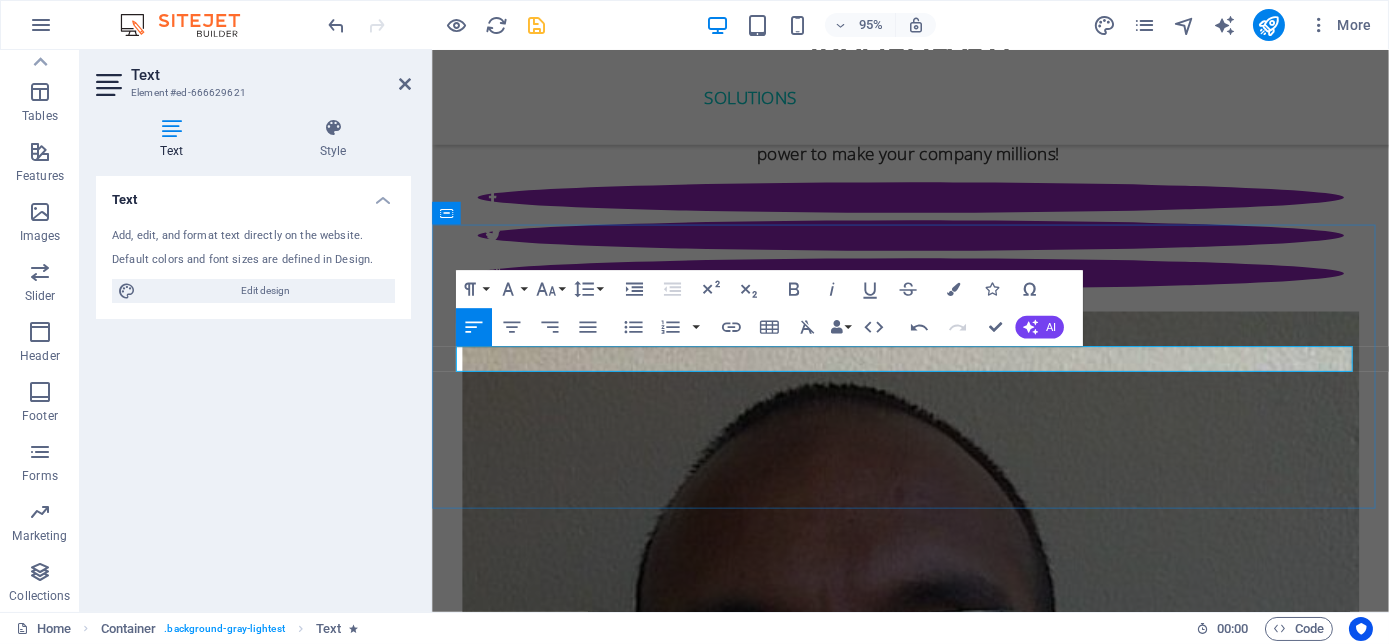 click on "Pe" at bounding box center [935, 6227] 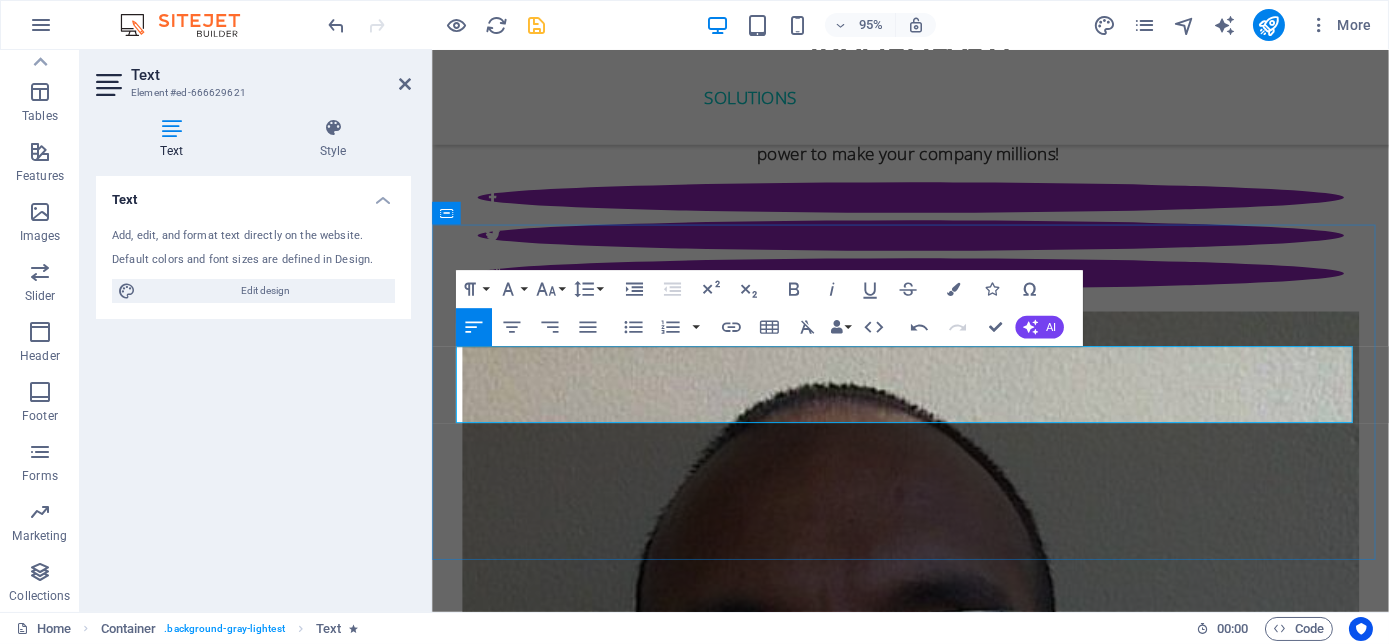click on "Passionate about humanity is the sole purpose we strive for excellence. Being able to give back to the community, build relationships between those unfortunate and able with those needing help to become self-reliant and independent." at bounding box center (929, 6254) 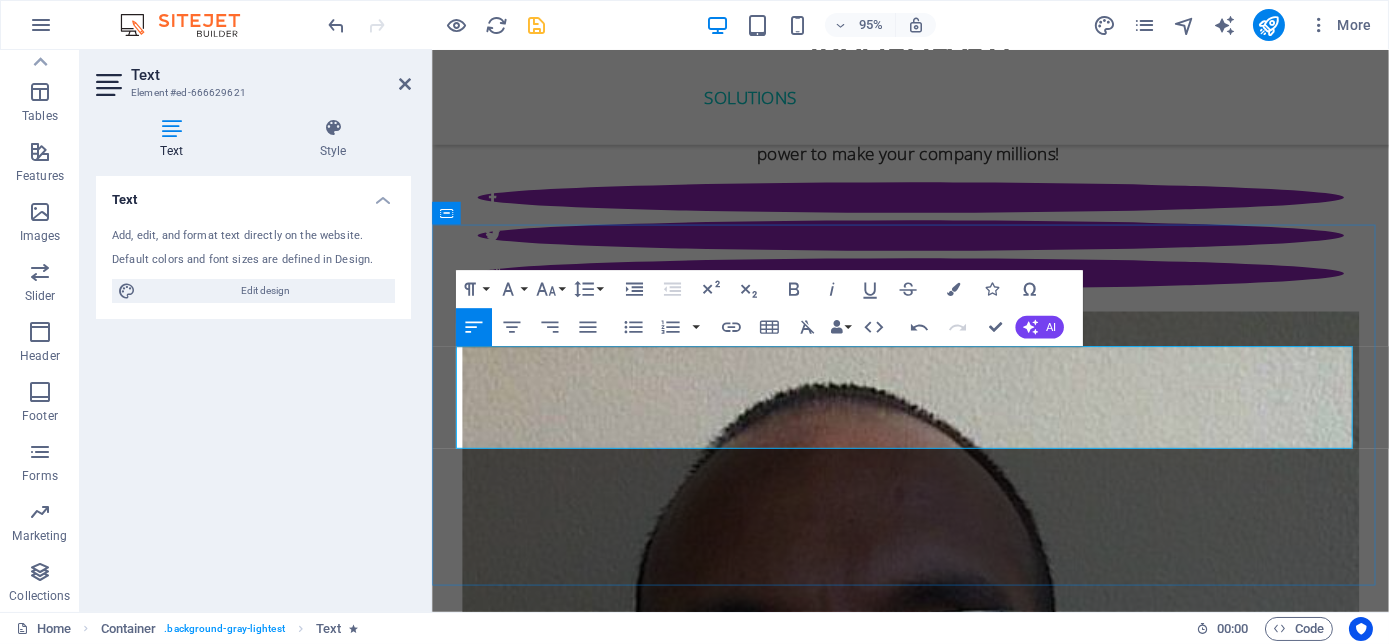 click on "Passionate about humanity is the sole purpose we strive for excellence. Being able to give back to the community, build relationships between those fortunate and capable with those needing help to become self-reliant and independent. We are human first before status and wealth. Therefore Bizcat Business Buddi is Proud partners with Siza Bonke Foundation Educate to Empower and Infinite Me, Believe in Yourself." at bounding box center [932, 6267] 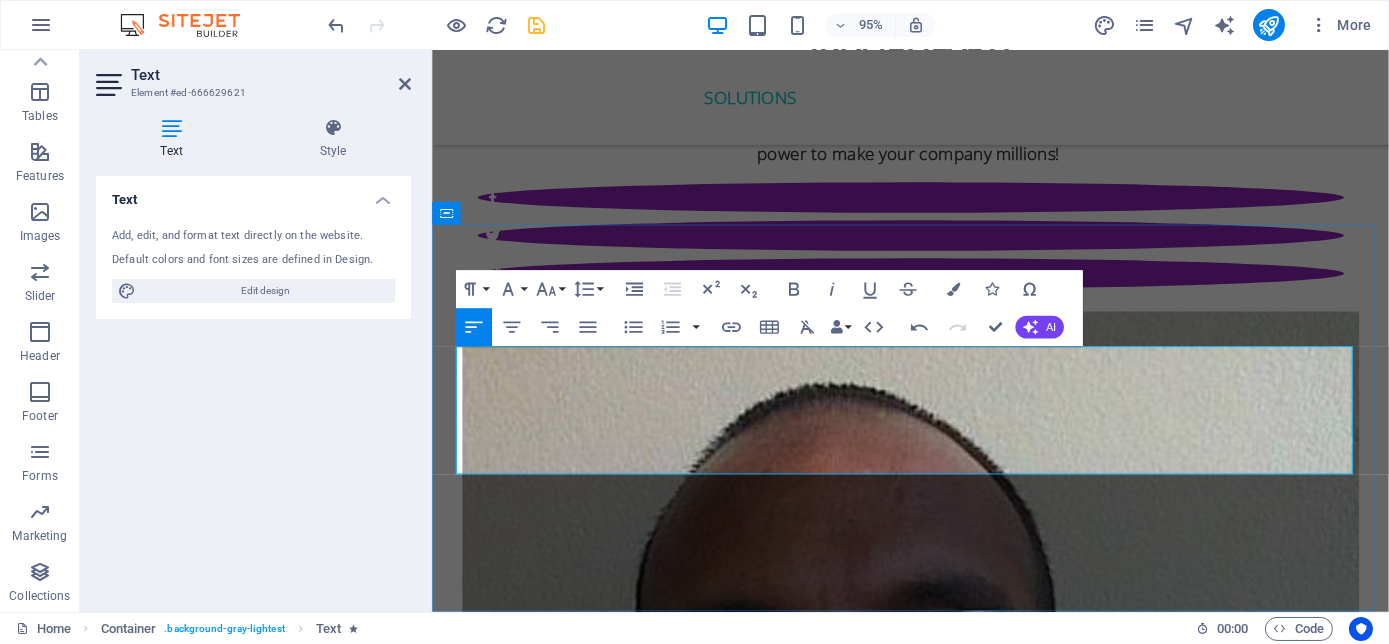 drag, startPoint x: 810, startPoint y: 481, endPoint x: 879, endPoint y: 495, distance: 70.40597 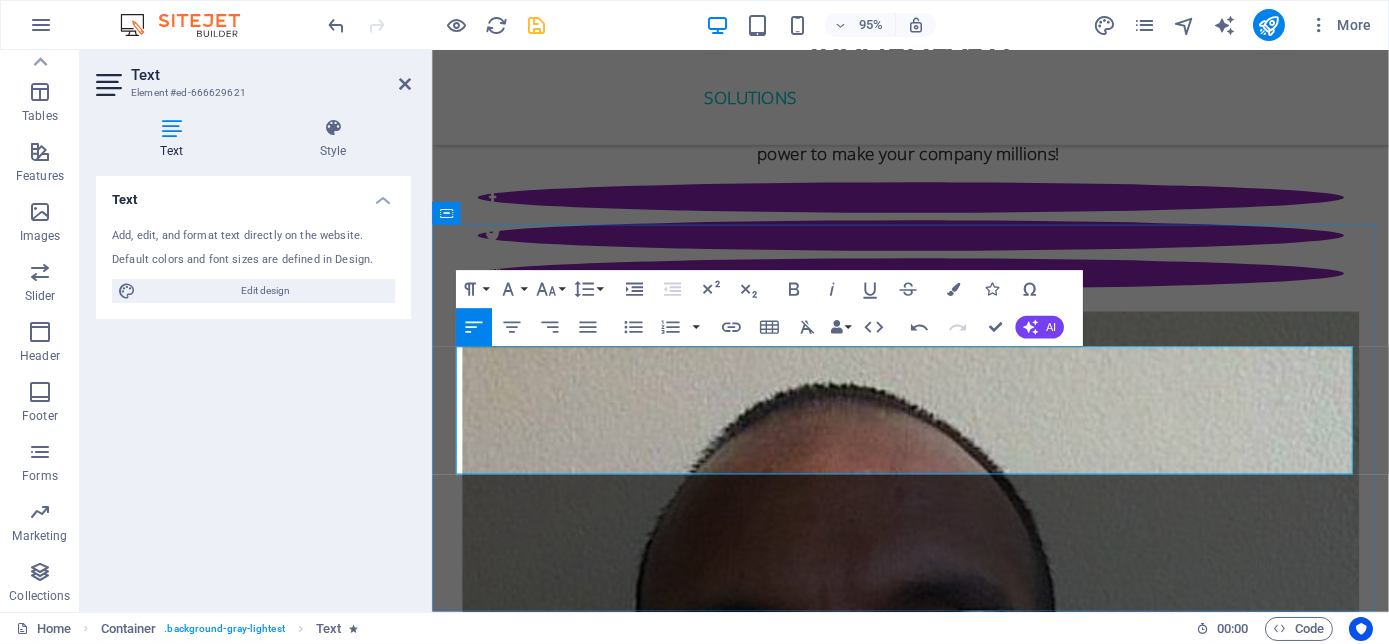 click on "Passionate about humanity is the sole purpose we strive for excellence. Being able to give back to the community, build relationships between those fortunate and capable with those needing help to become self-reliant and independent. We are human first before status and wealth. Therefore Bizcat Business Buddi is Proud partners with Siza Bonke Foundation Educate an NPO dedicated to assisting the community with books, shool uniforms, shoes, books, school fees, stationery and meals. to Empower and Infinite Me, Believe in Yourself." at bounding box center [932, 6281] 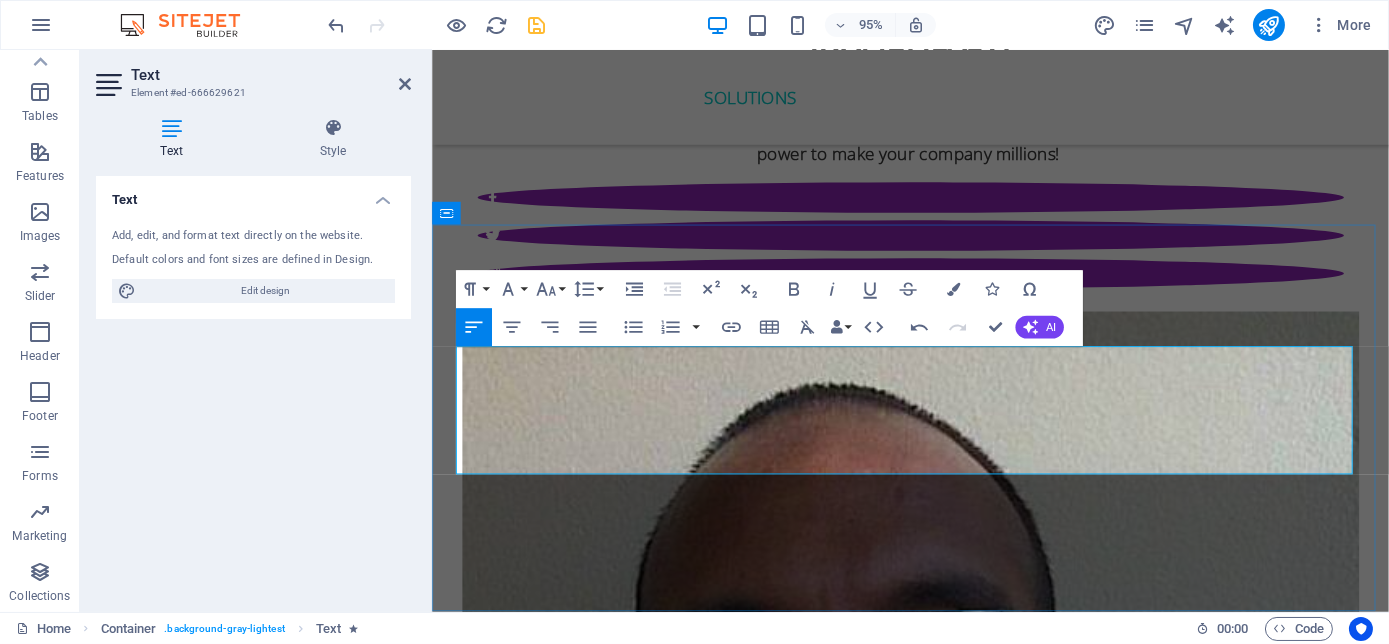 drag, startPoint x: 786, startPoint y: 485, endPoint x: 888, endPoint y: 488, distance: 102.044106 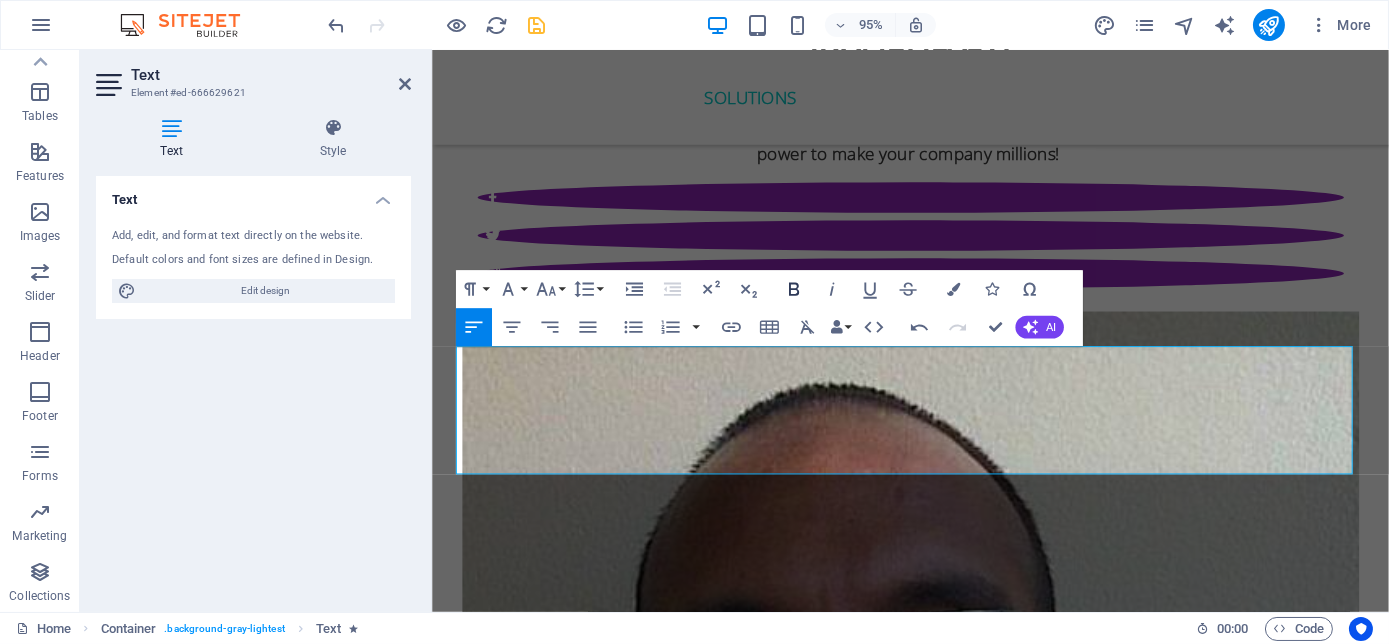 click 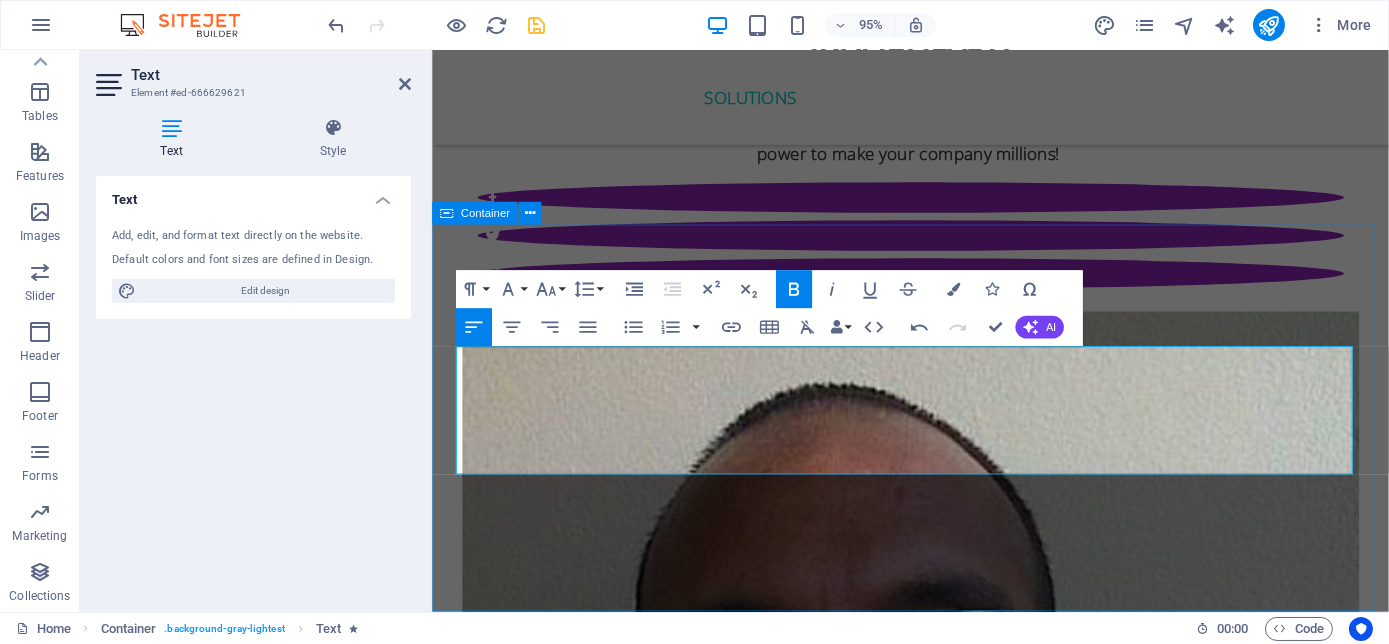 drag, startPoint x: 809, startPoint y: 452, endPoint x: 446, endPoint y: 462, distance: 363.13773 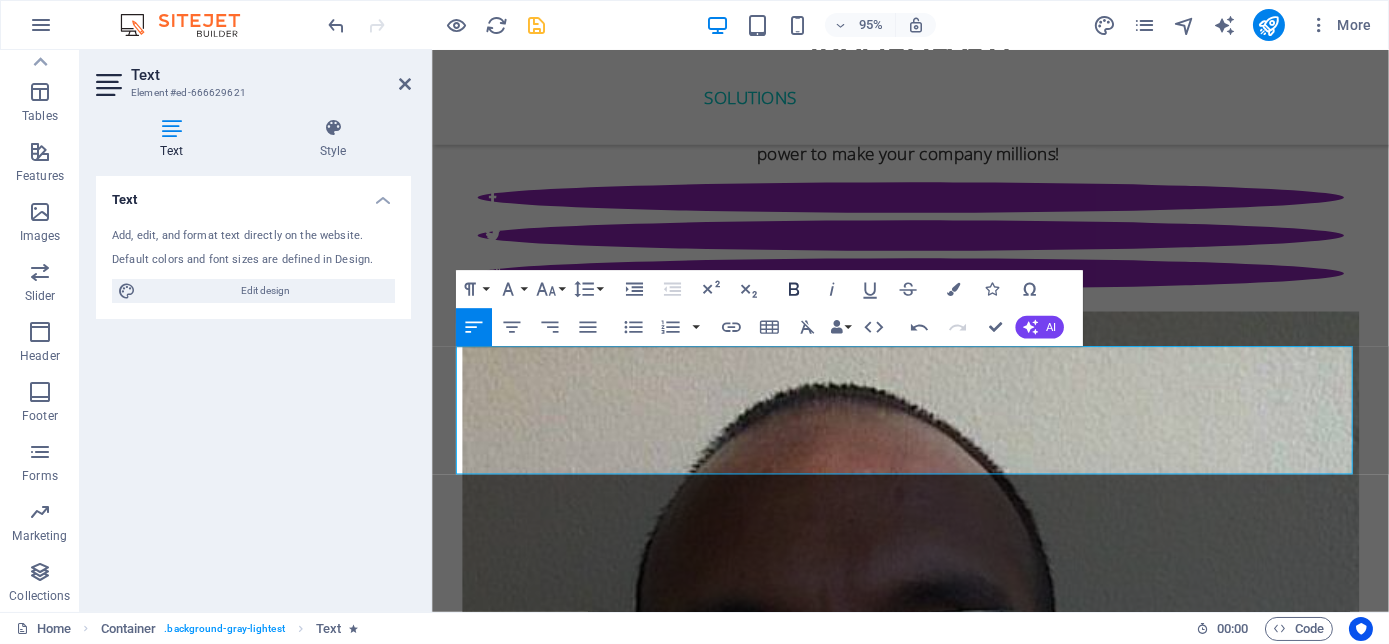 click 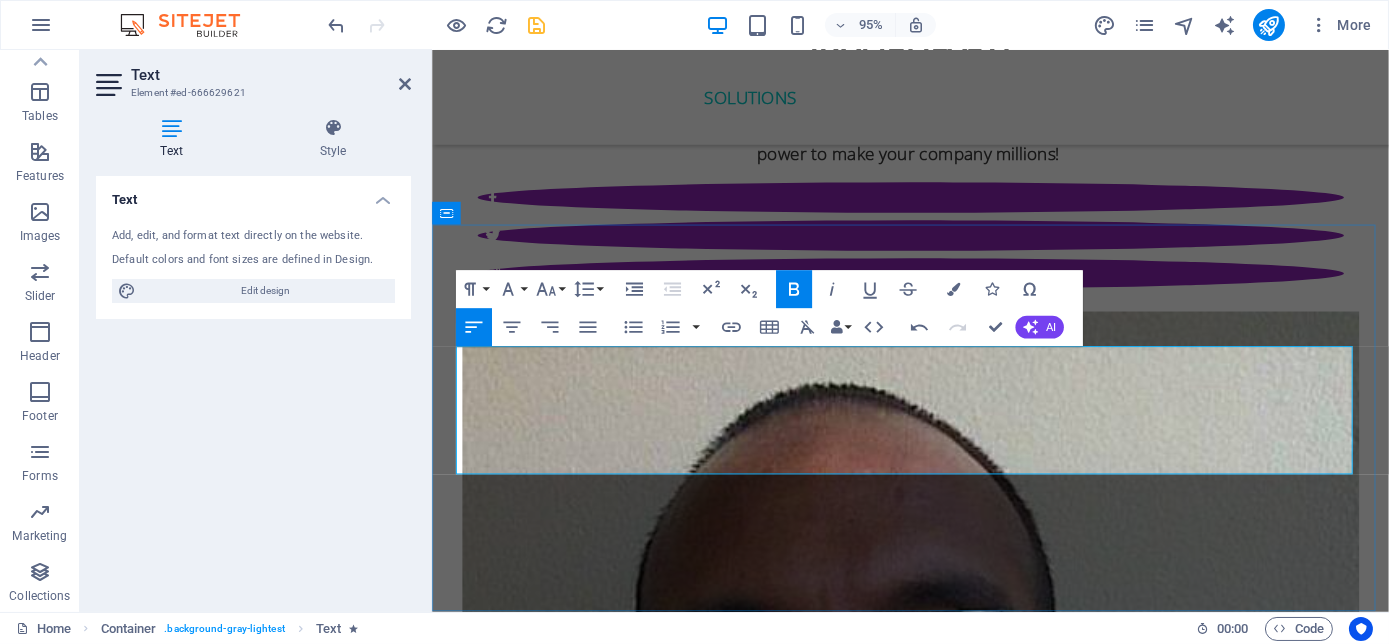 click on "Infinite Me" at bounding box center (1017, 6335) 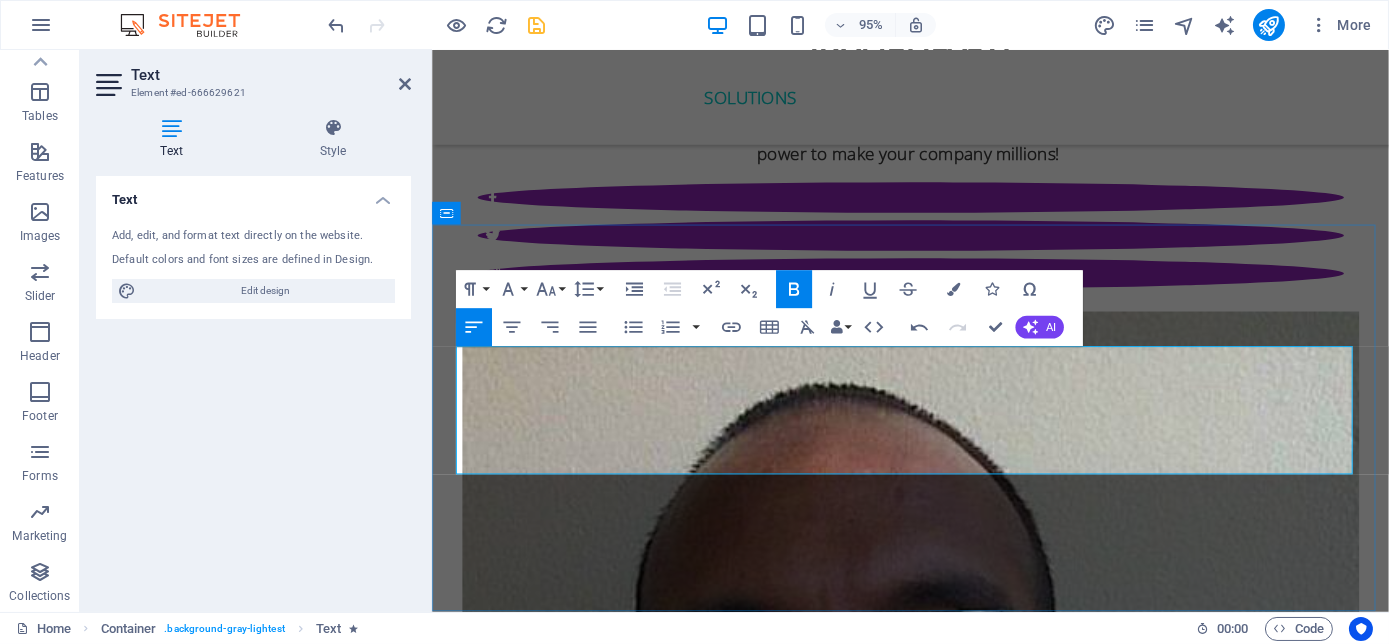 click on "Passionate about humanity is the sole purpose we strive for excellence. Being able to give back to the community, build relationships between those fortunate and capable with those needing help to become self-reliant and independent. We are human first before status and wealth. Therefore, Bizcat Business Buddi is Proud partners with  Siza Bonke Foundation Educate to  Empower  an NPO dedicated to assisting the community with books, school uniforms, shoes, books, school fees, stationery and meals. and  Infinite Me , Believe in Yourself." at bounding box center (935, 6281) 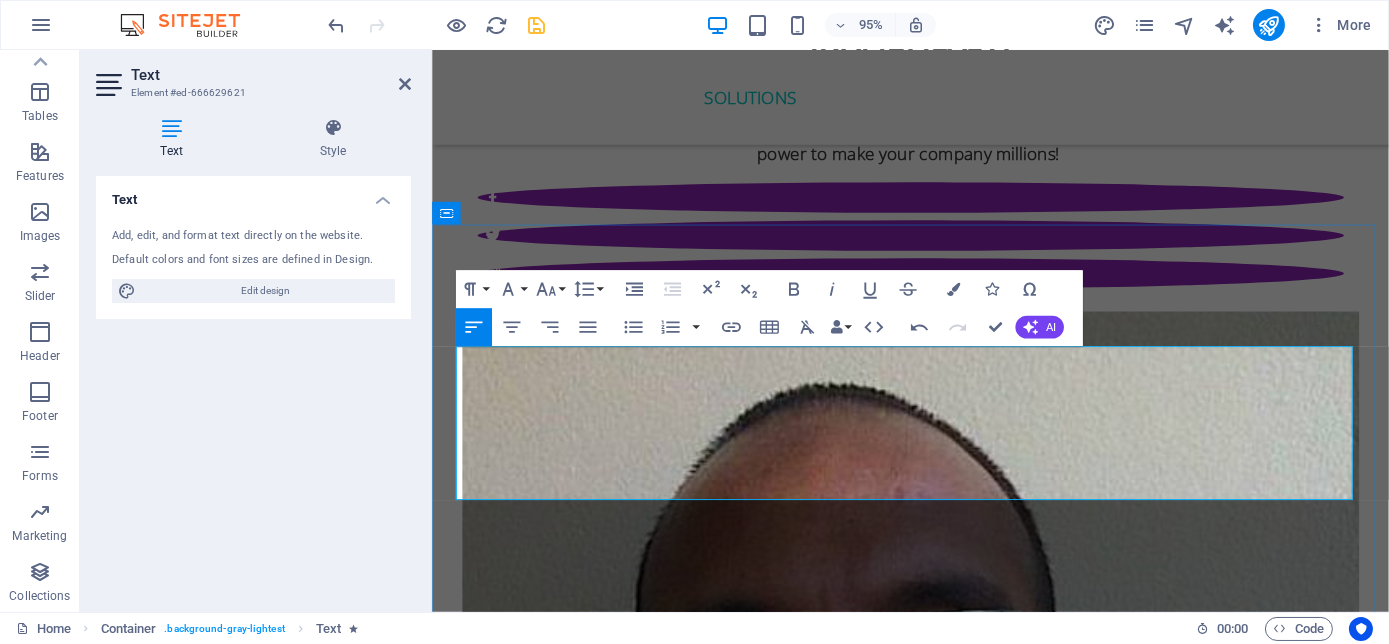 drag, startPoint x: 715, startPoint y: 457, endPoint x: 751, endPoint y: 458, distance: 36.013885 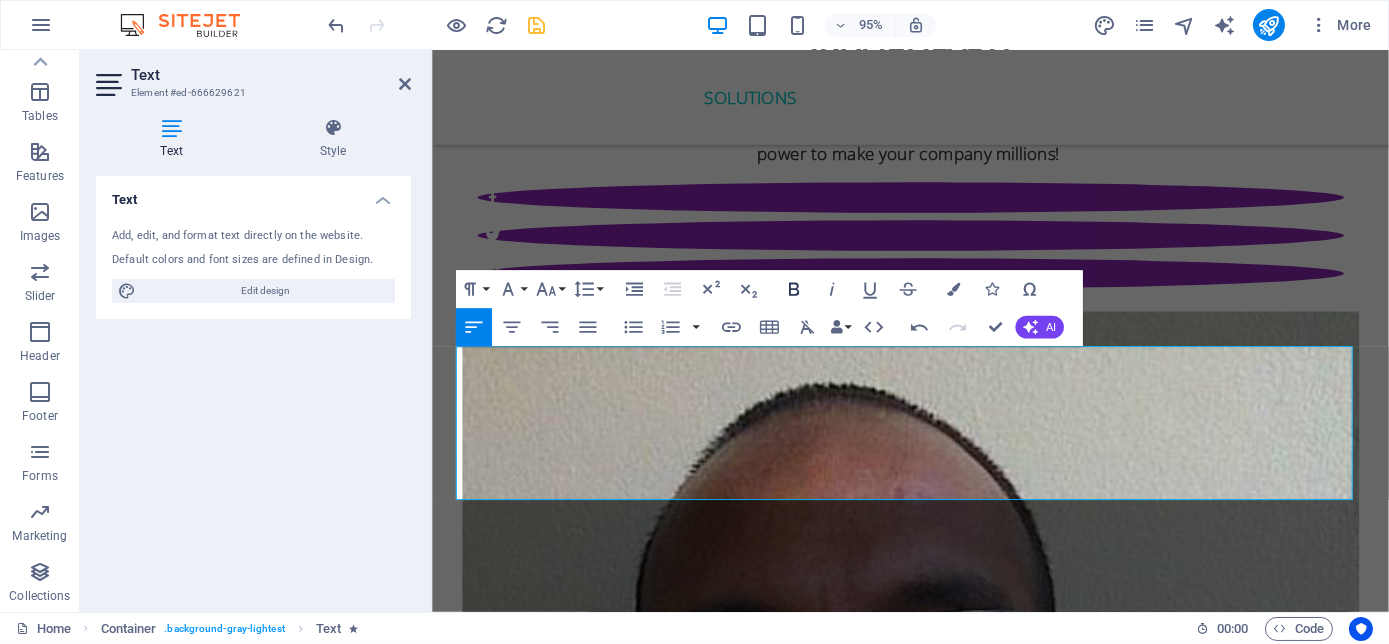 click 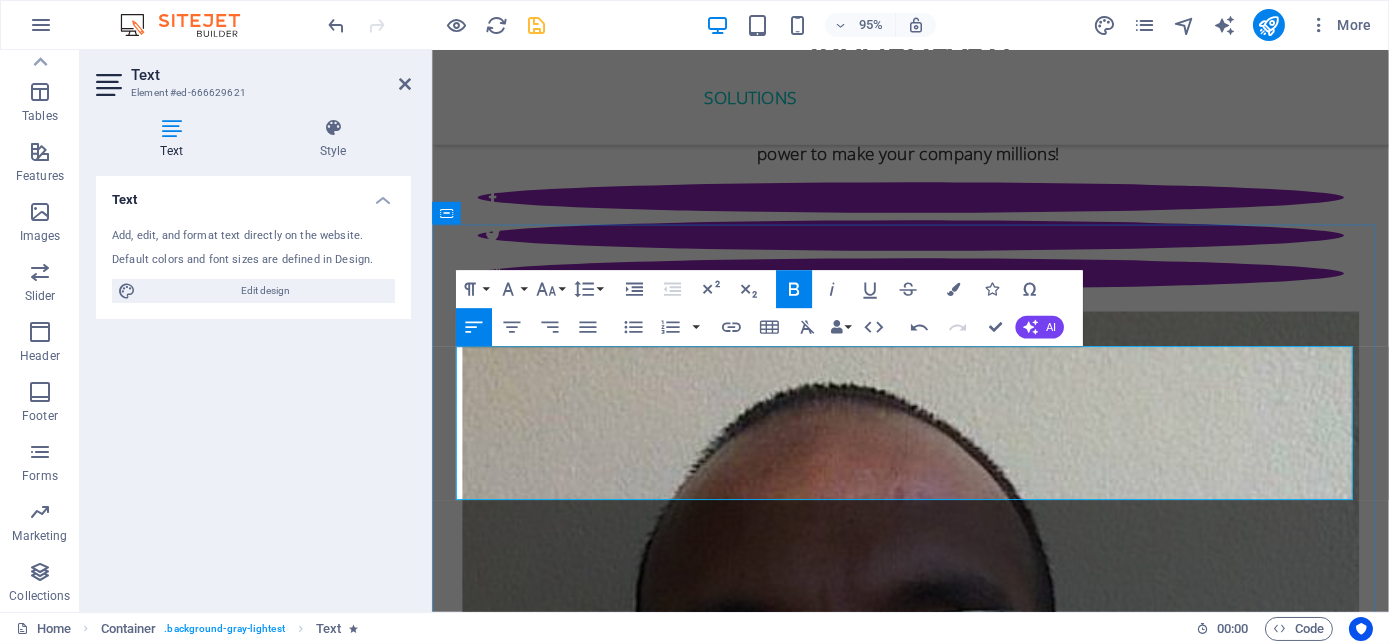 click on "Passionate about humanity is the sole purpose we strive for excellence. Being able to give back to the community, build relationships between those fortunate and capable with those needing help to become self-reliant and independent. We are human first before status and wealth. Therefore, Bizcat Business Buddi is Proud partners with two phenomenal organisations, Siza Bonke Foundation Educate to Empower an NPO dedicated to assisting the community with books, school uniforms, shoes, books, school fees, stationery and meals. and Infinite Me , Believe in Yourself." at bounding box center (934, 6294) 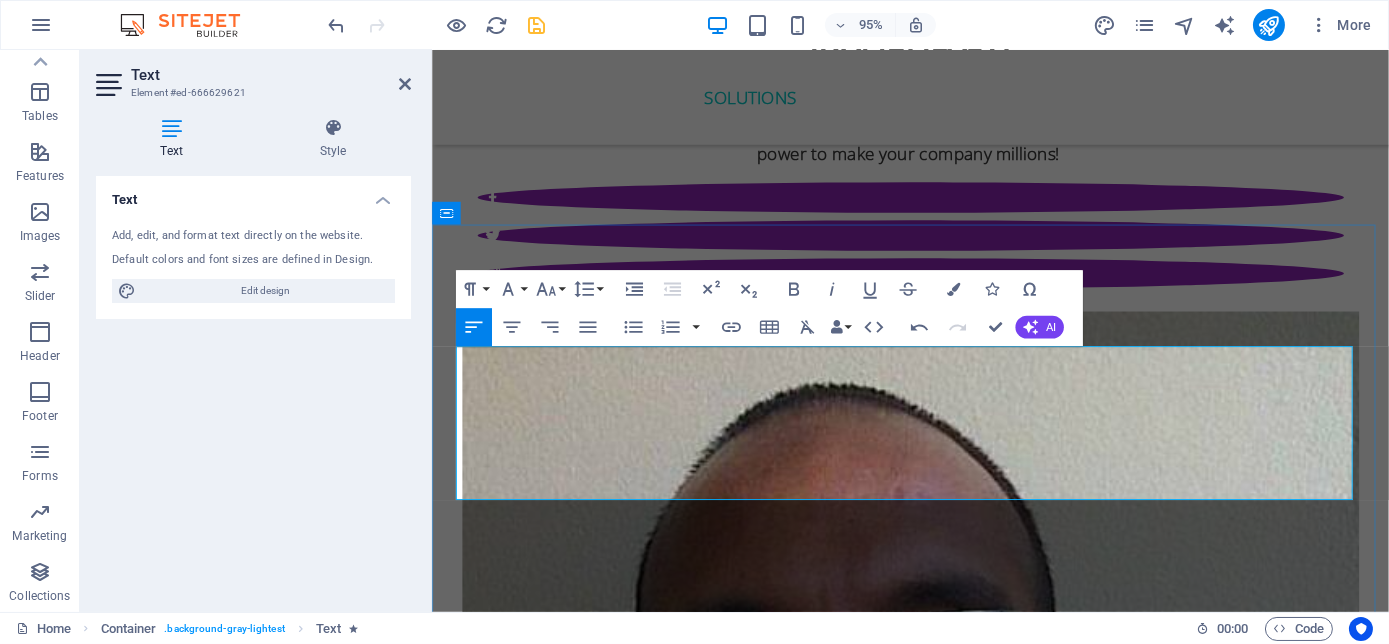 click on "Passionate about humanity is the sole purpose we strive for excellence. Being able to give back to the community, build relationships between those fortunate and capable with those needing help to become self-reliant and independent. We are human first before status and wealth. Therefore, Bizcat Business Buddi is Proud partners with two phenomenal organisations,  Siza  Bonke Foundation Educate to  Empower  an NPO dedicated to assisting the community with educational  books, school uniforms, shoes, books, school fees, stationery and meals. and  Infinite Me , Believe in Yourself." at bounding box center [934, 6294] 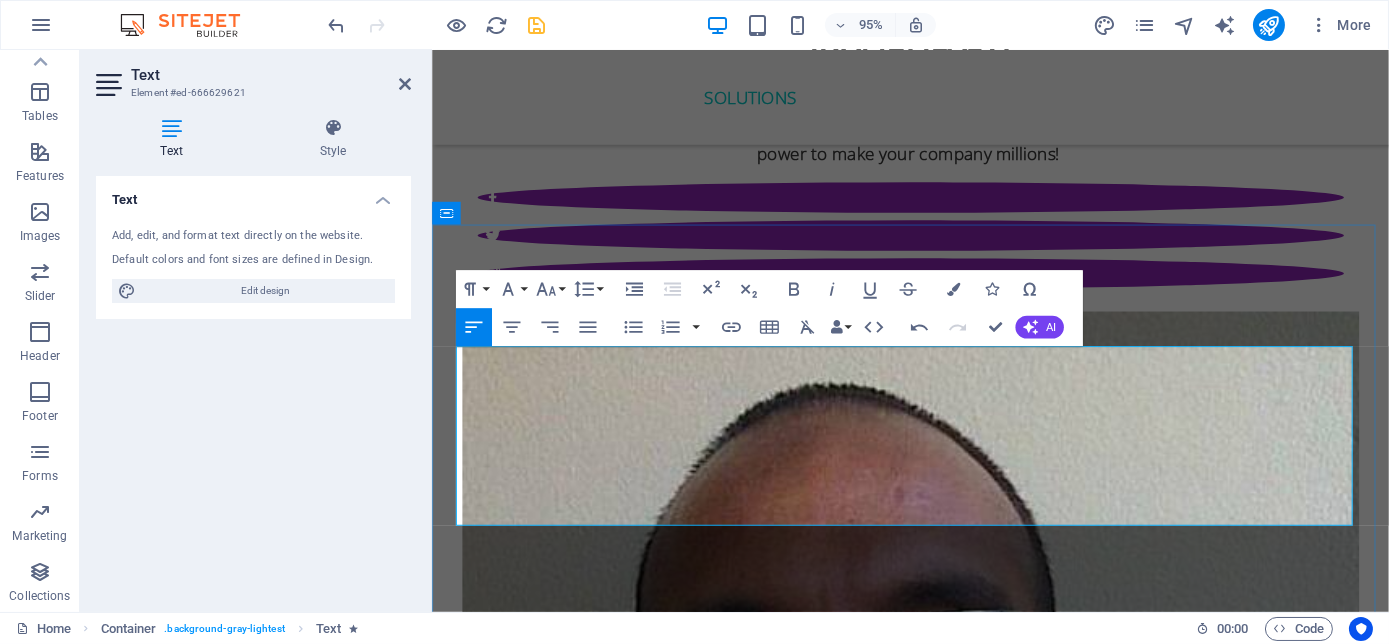 click on "Passionate about humanity is the sole purpose we strive for excellence. Being able to give back to the community, build relationships between those fortunate and capable with those needing help to become self-reliant and independent. We are human first before status and wealth. Therefore, Bizcat Business Buddi is Proud partners with two phenomenal organisations, Siza Bonke Foundation Educate to Empower an NPO dedicated to assisting the community with educational books, school uniforms, shoes, books, school fees, stationery and meals." at bounding box center (934, 6281) 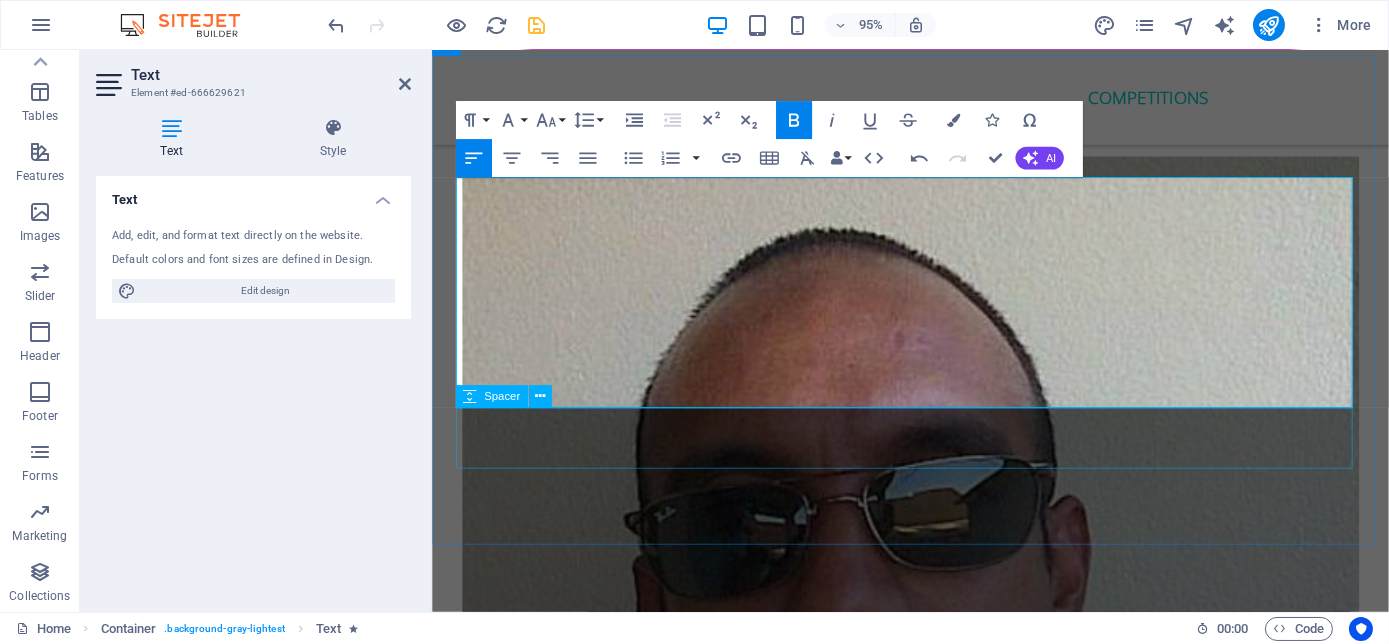 scroll, scrollTop: 5189, scrollLeft: 0, axis: vertical 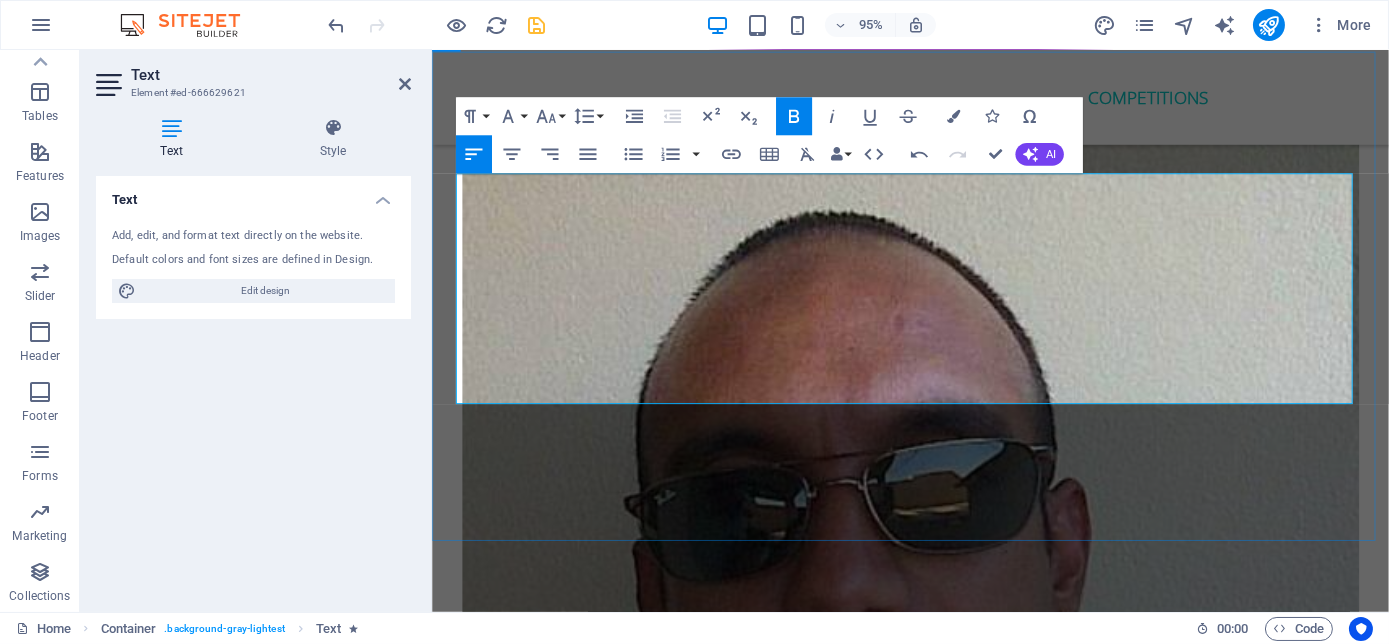 click on "Infinite Me , Believe in Yourself." at bounding box center [587, 6261] 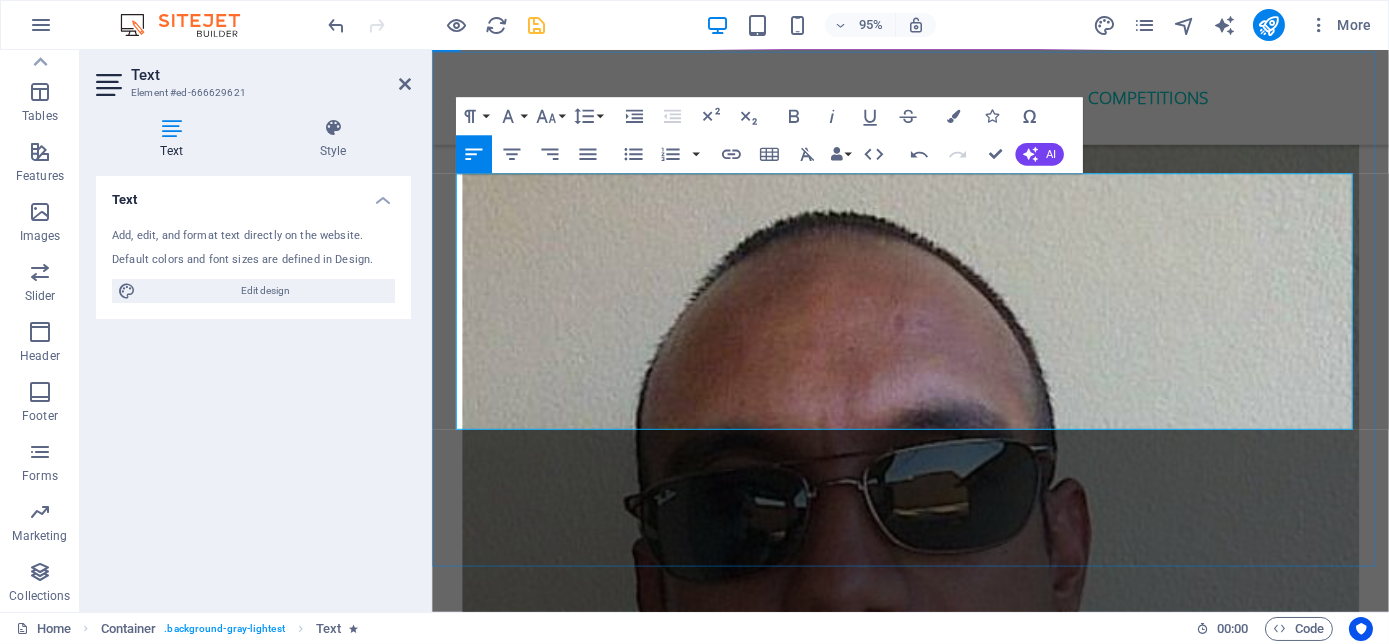 click on "Infinite Me , Believe in Yourself a amazing NPC committed to bringing balance in the stressful lives of all men and women by offering Yoga, Meditation, Pilates, Detox Programmes and retreats, Mindset Mentoring Workshops" at bounding box center [920, 6274] 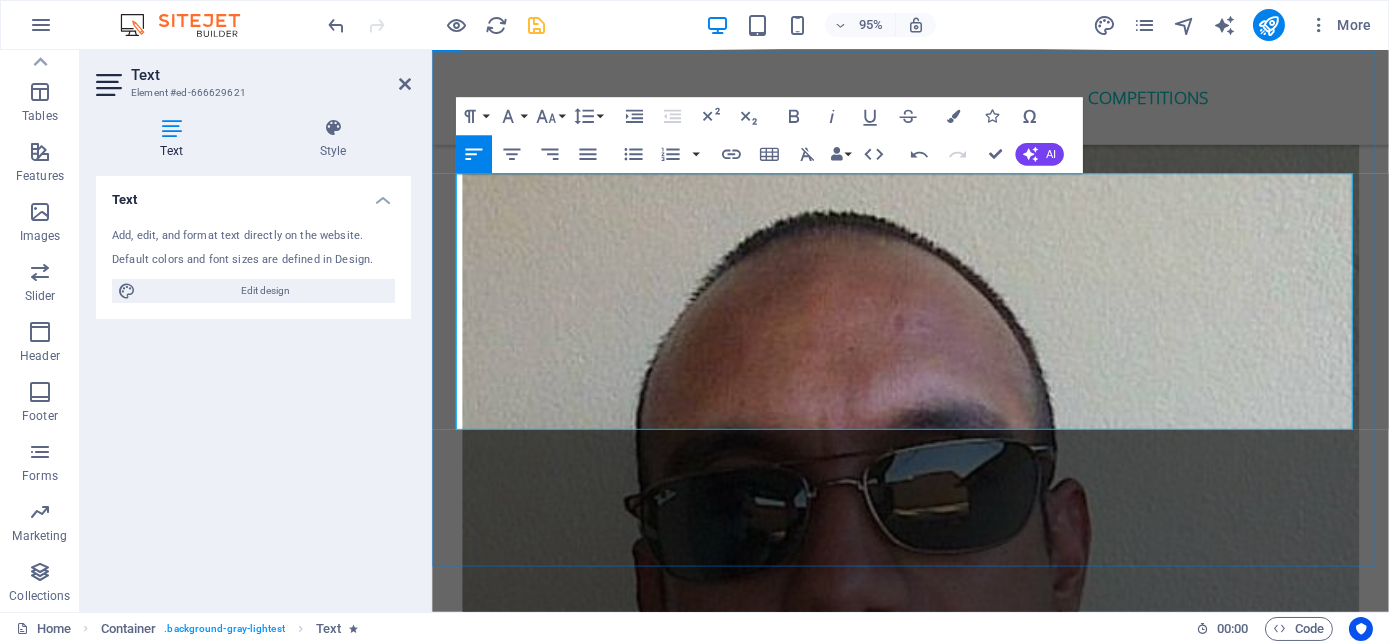 click on "Infinite Me , Believe in Yourself a amazing NPC committed to bringing balance in the stressful lives of all men and women by offering Yoga, Meditation, Pilates, Detox Programmes and retreats, Mindset Mentoring Workshops" at bounding box center [920, 6274] 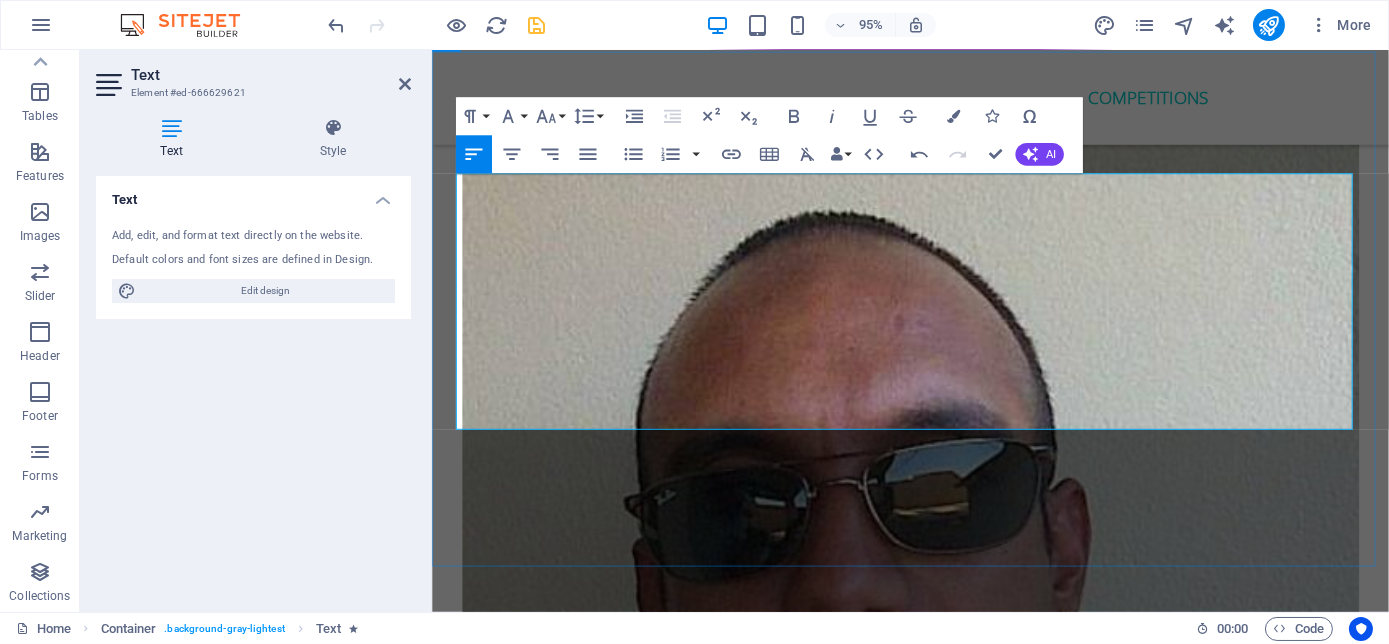 click on "Infinite Me , Believe in Yourself a amazing NPC committed to bringing balance in the stressful lives of all men and women by offering Yoga, Meditation, Pilates, Detox Programmes and retreats and Mindset Mentoring Workshops" at bounding box center [924, 6274] 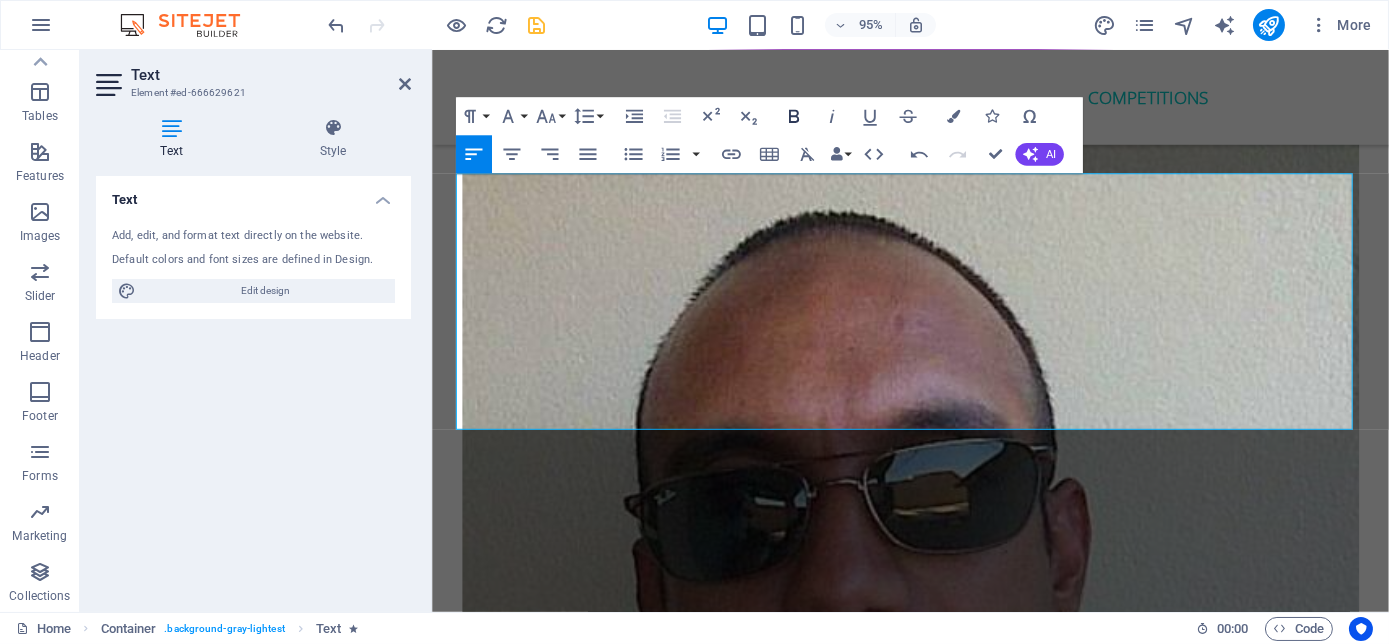 click 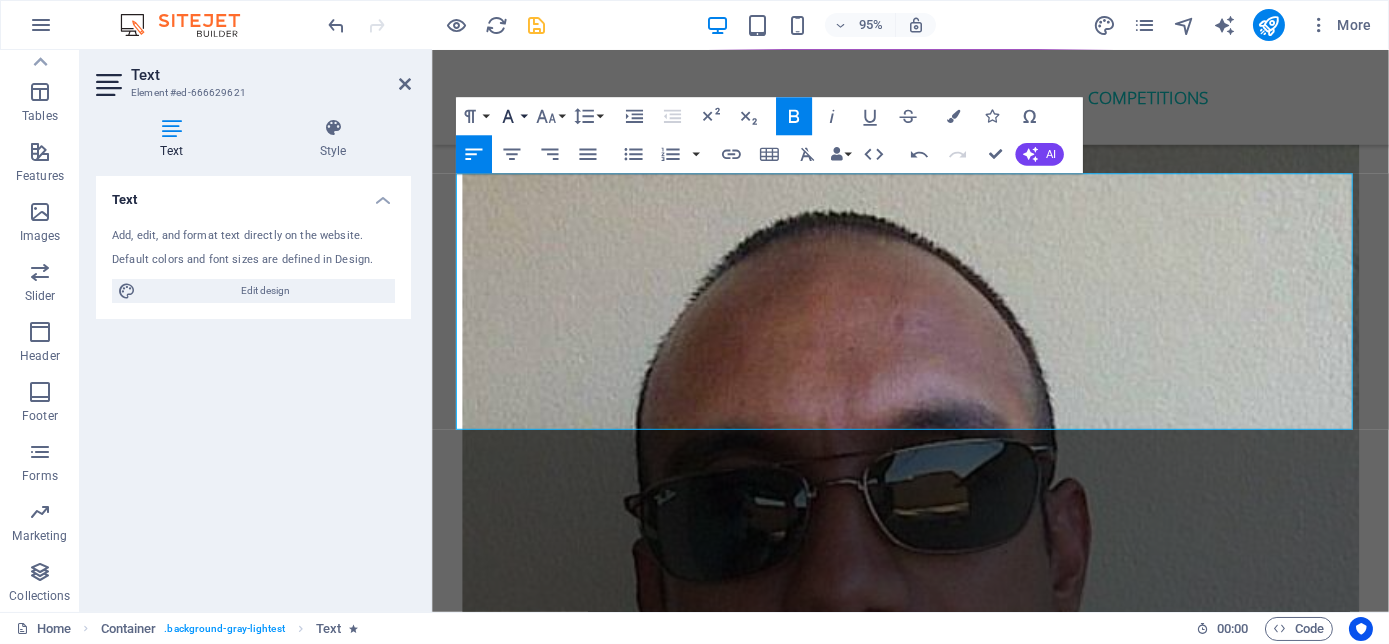 click on "Font Family" at bounding box center [511, 117] 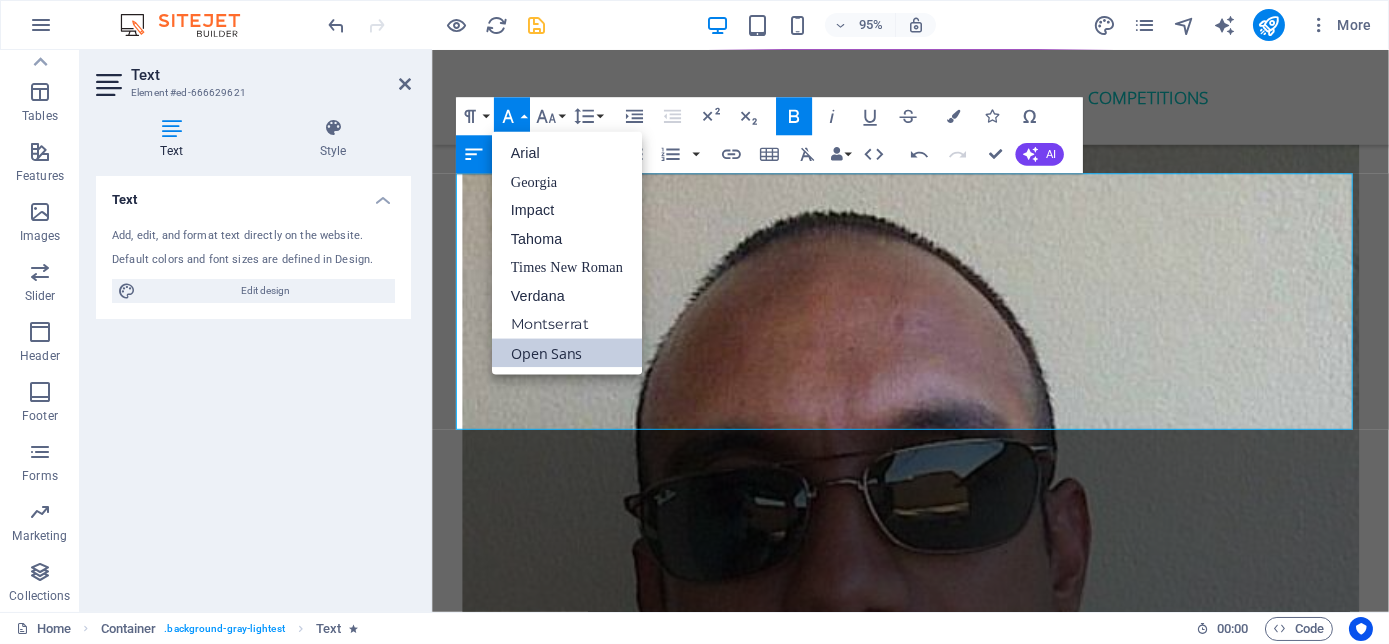 scroll, scrollTop: 0, scrollLeft: 0, axis: both 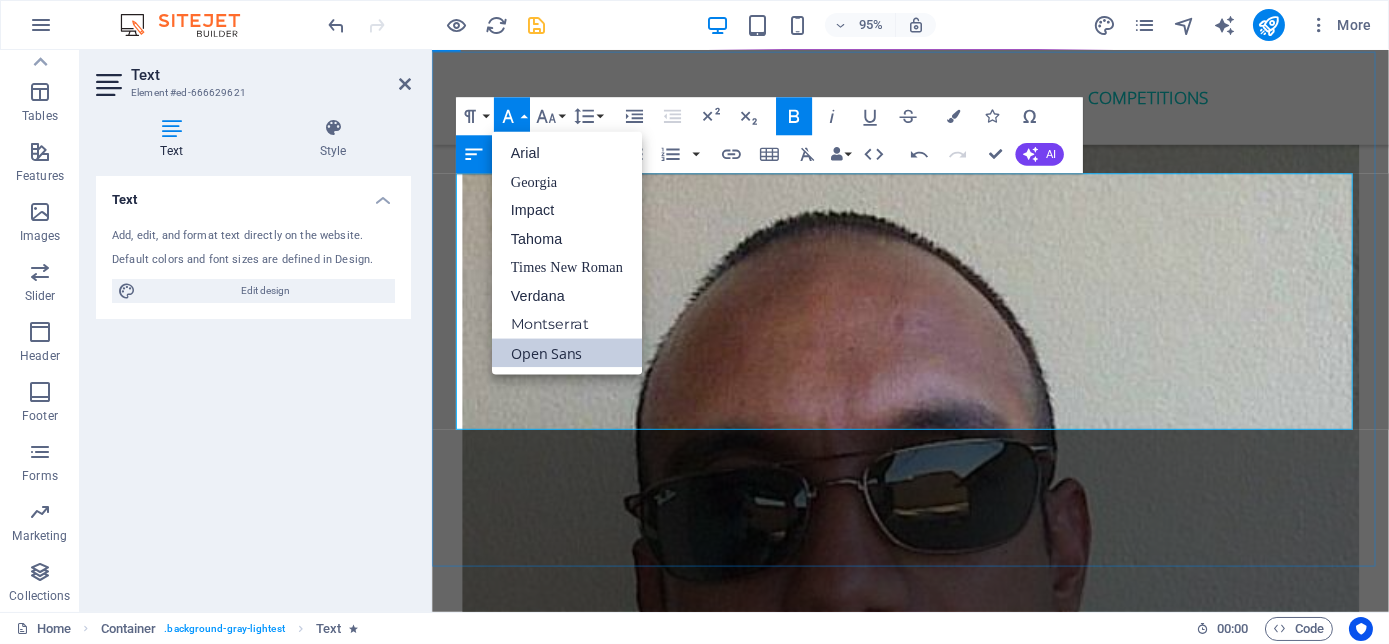 click on "Passionate about humanity is the sole purpose we strive for excellence. Being able to give back to the community, build relationships between those fortunate and capable with those needing help to become self-reliant and independent. We are human first before status and wealth. Therefore, Bizcat Business Buddi is Proud partners with two phenomenal organisations," at bounding box center (935, 6086) 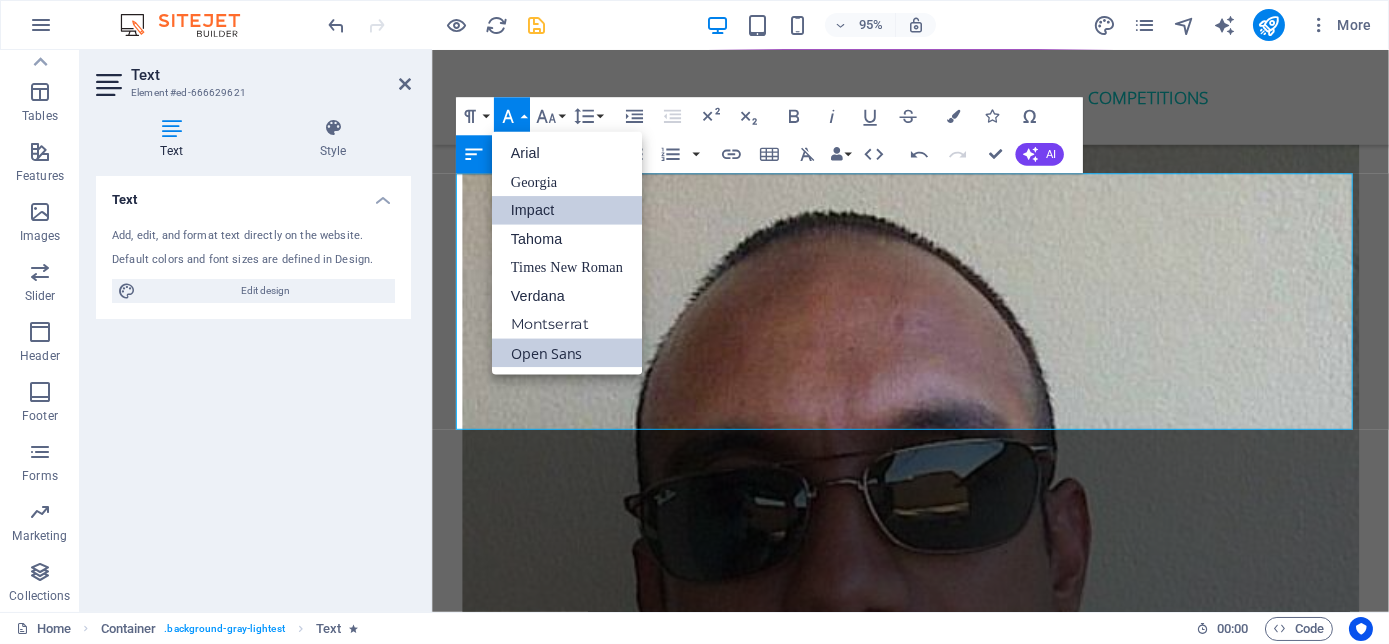 click on "Impact" at bounding box center [567, 211] 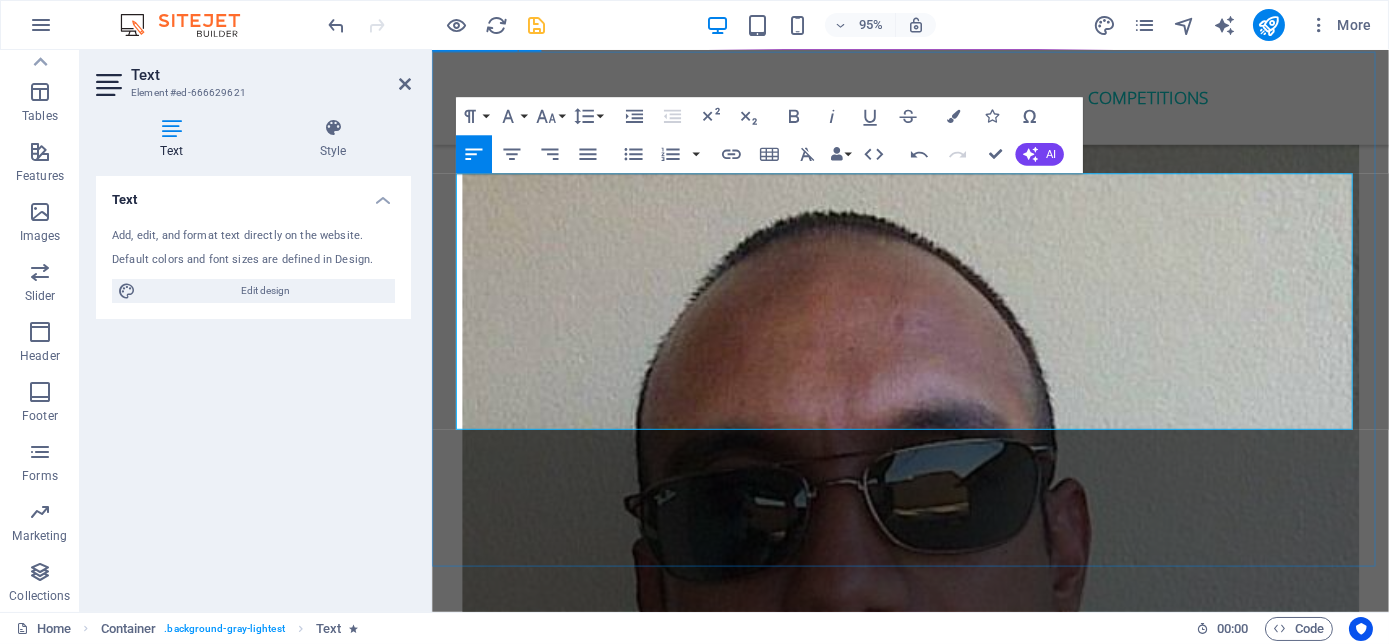 drag, startPoint x: 694, startPoint y: 413, endPoint x: 447, endPoint y: 410, distance: 247.01822 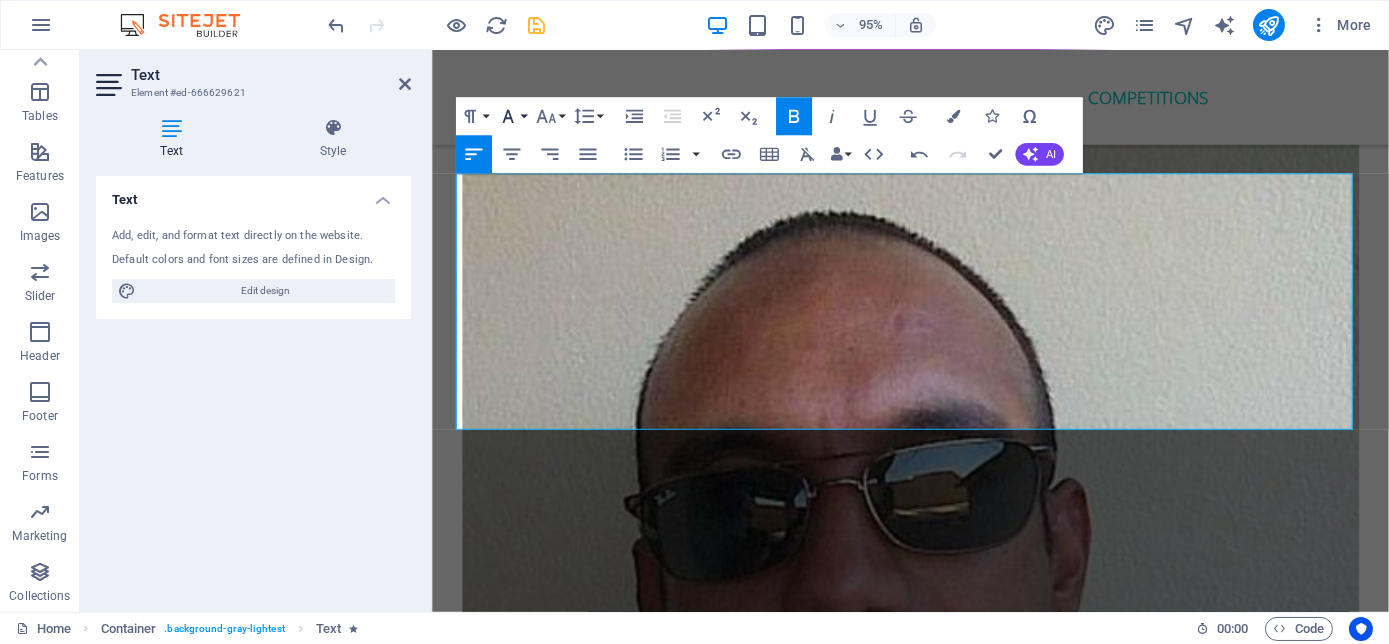 click 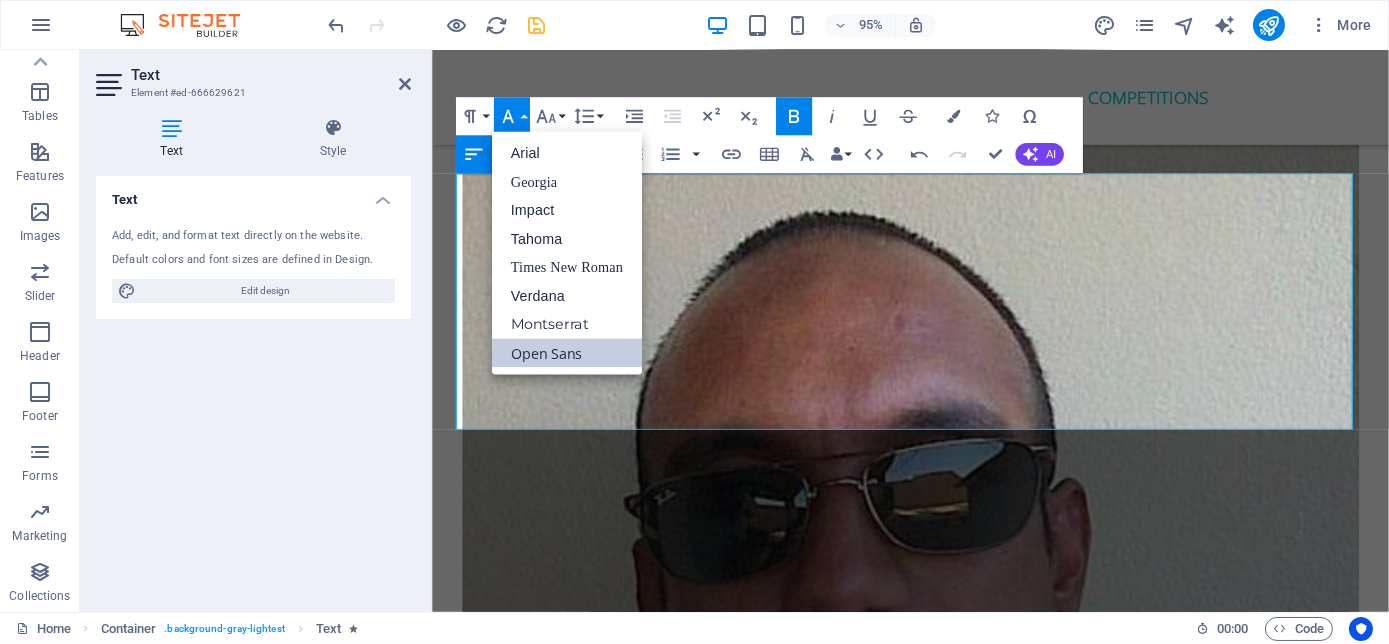 scroll, scrollTop: 0, scrollLeft: 0, axis: both 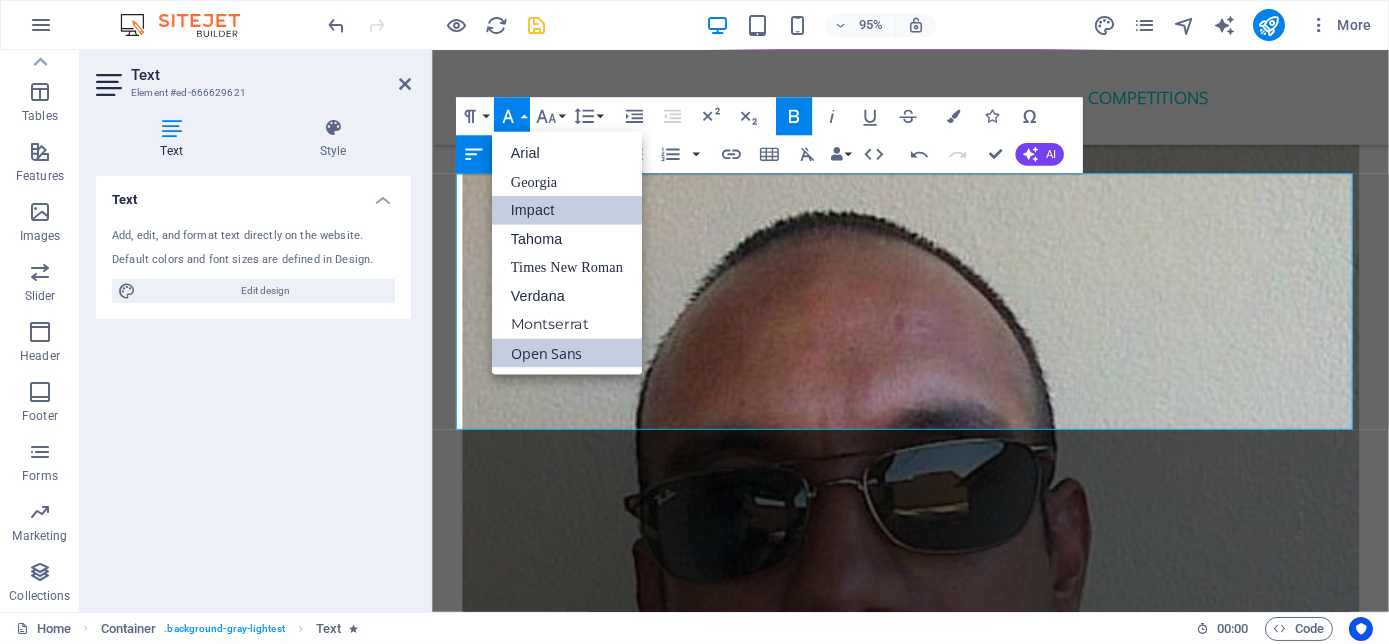 click on "Impact" at bounding box center [567, 211] 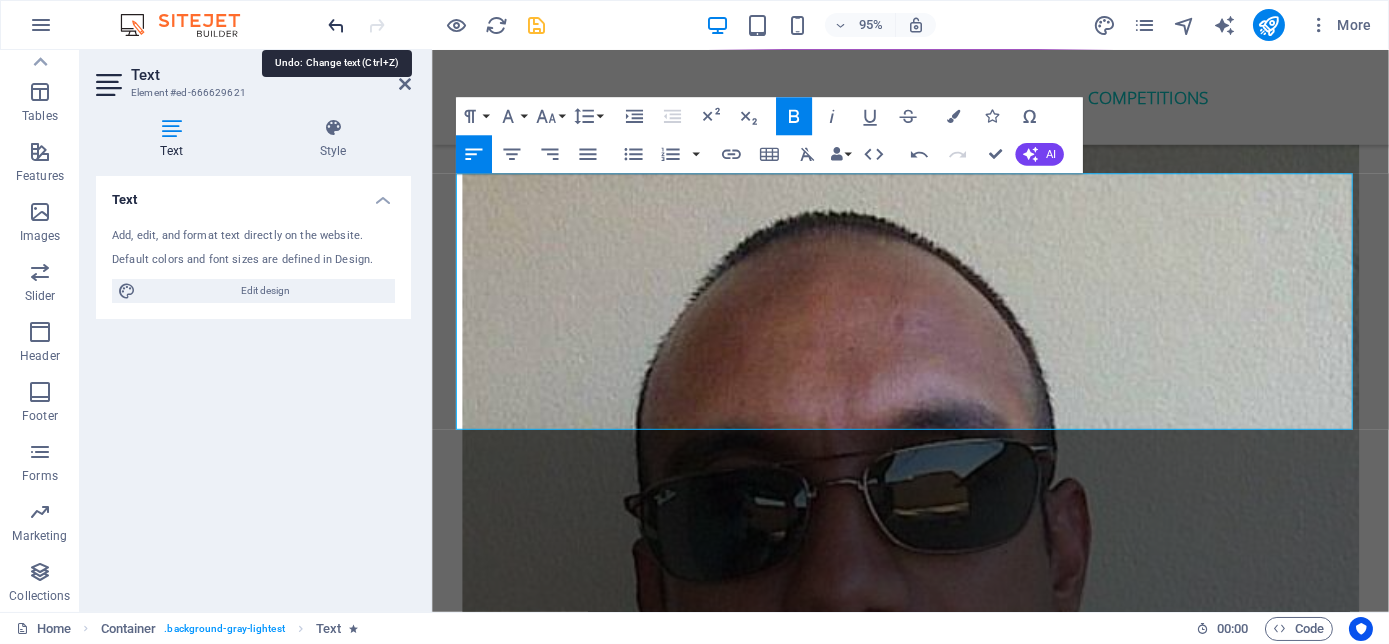 click at bounding box center (337, 25) 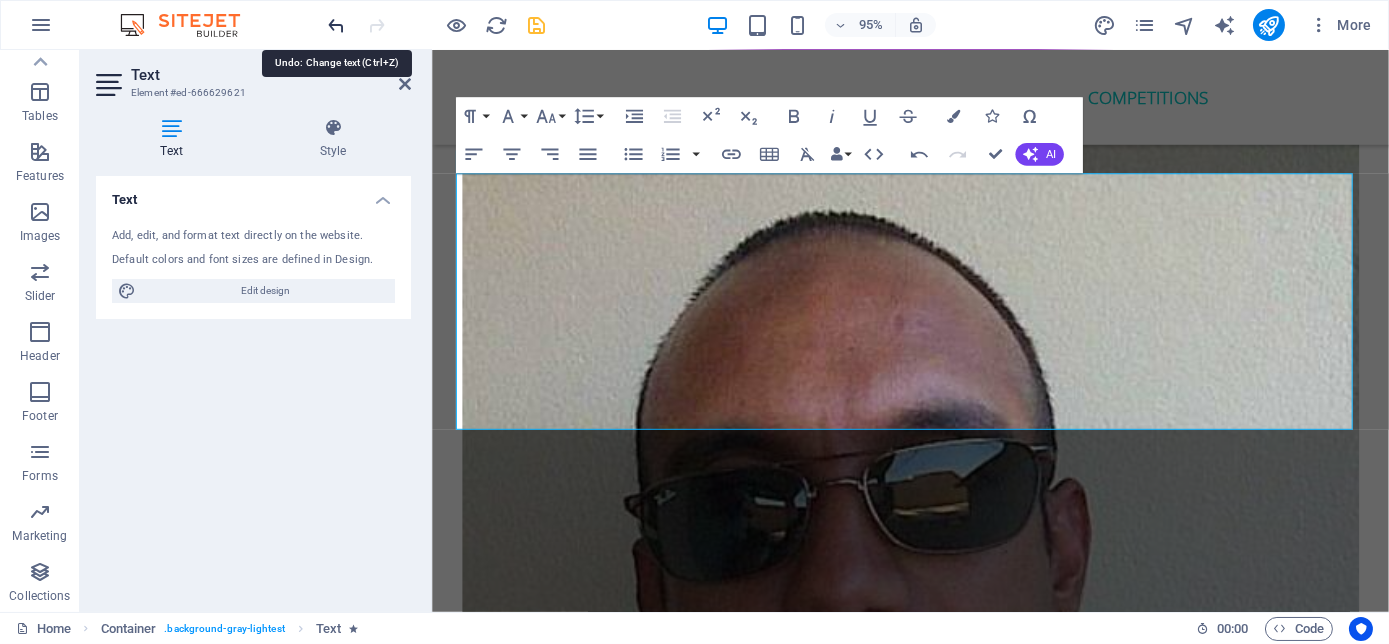 click at bounding box center (337, 25) 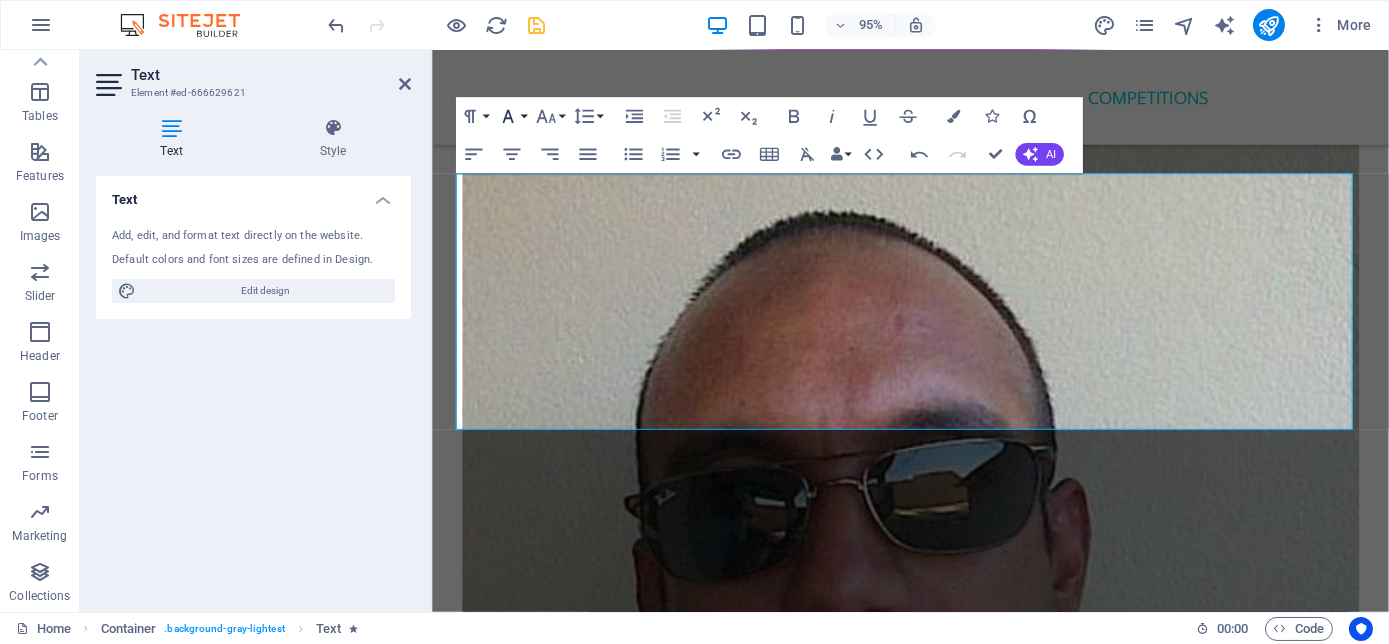 click on "Font Family" at bounding box center [511, 117] 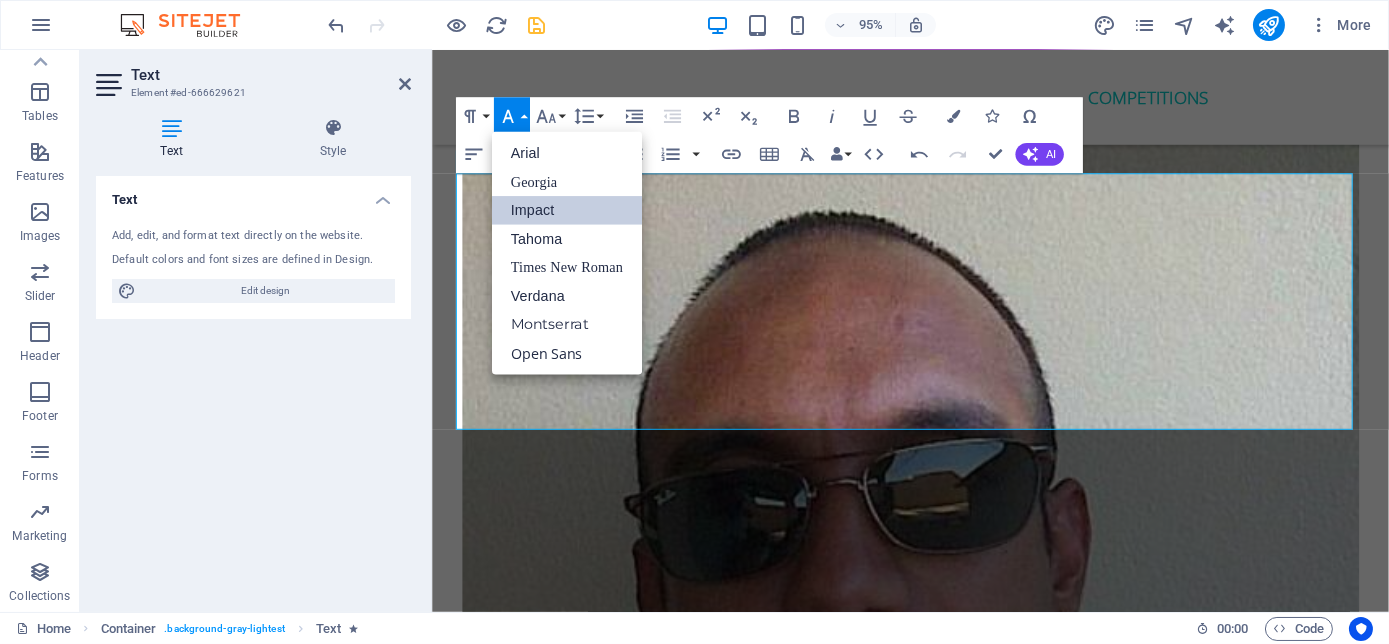 scroll, scrollTop: 0, scrollLeft: 0, axis: both 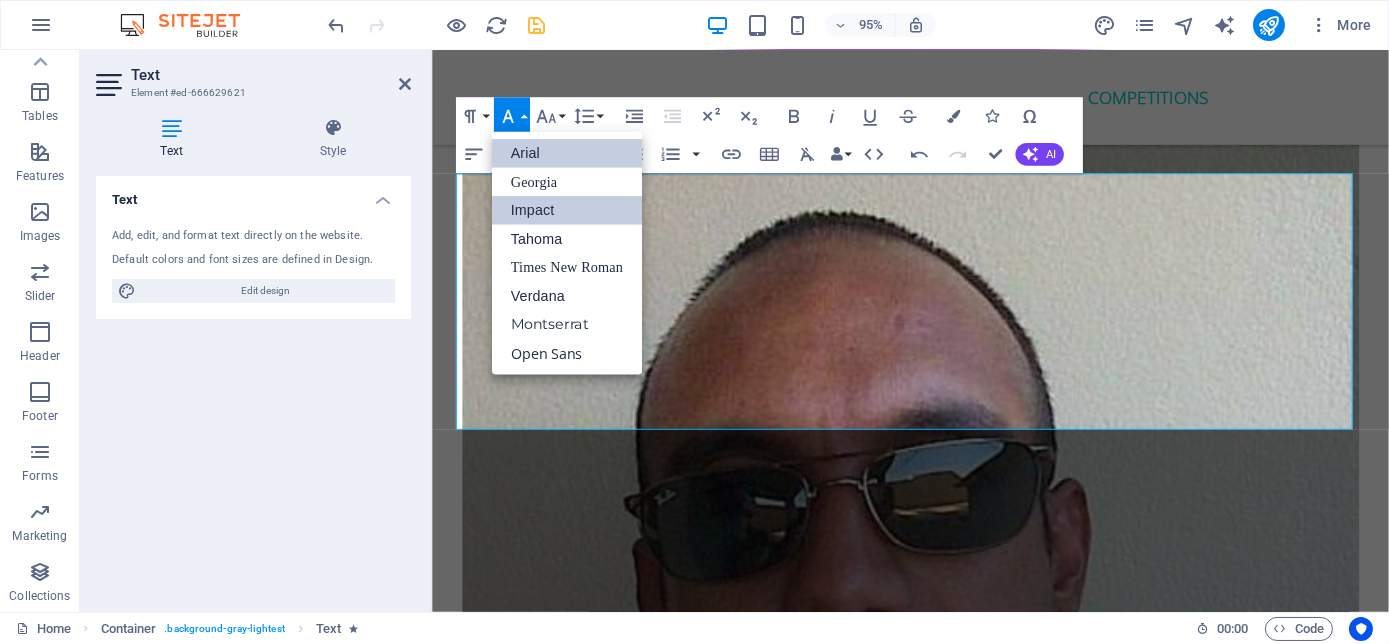 click on "Arial" at bounding box center (567, 154) 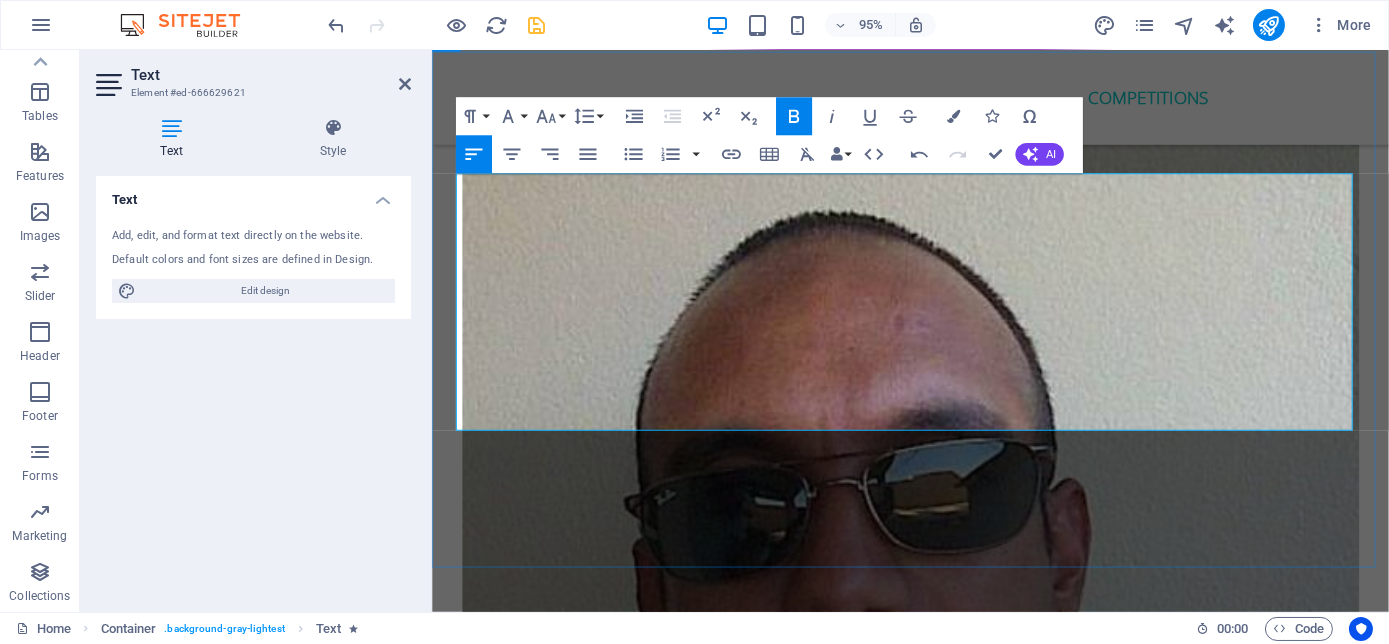 click on "Infinite Me , Believe in Yourself  a amazing NPC committed to bringing balance in the stressful lives of all men and women by offering Yoga, Meditation, Pilates, Detox Programmes and retreats and Mindset Mentoring Workshops" at bounding box center (926, 6276) 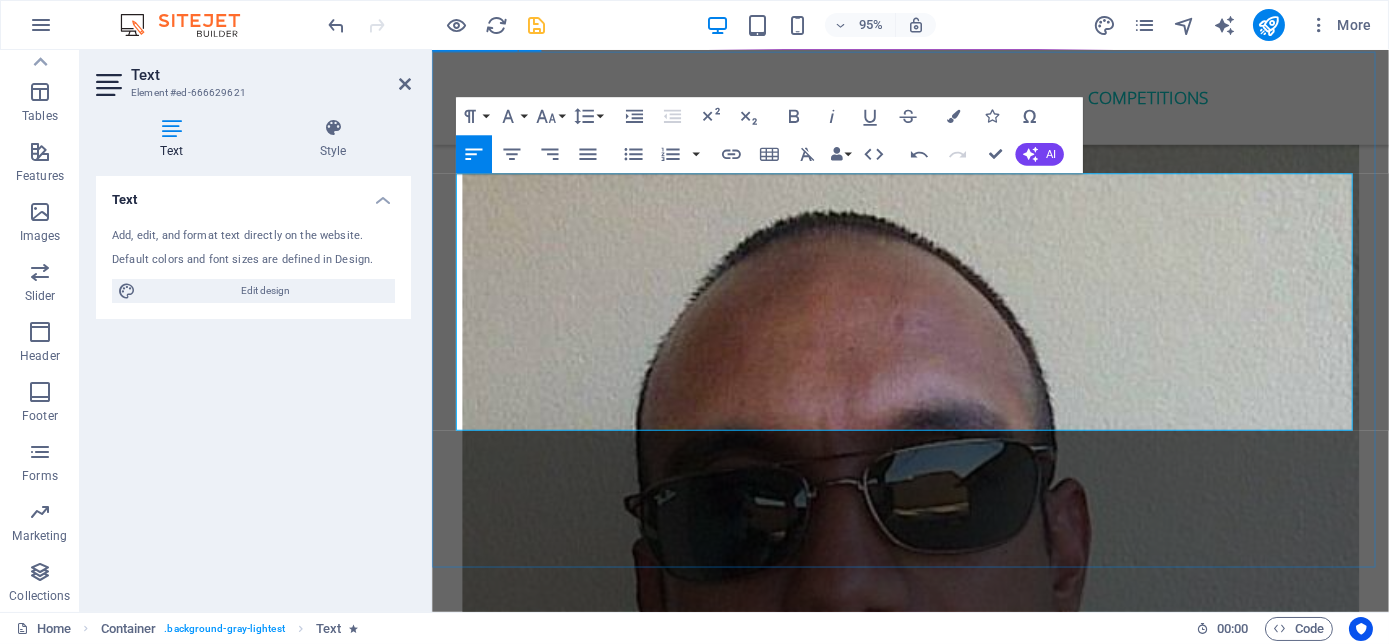 drag, startPoint x: 812, startPoint y: 329, endPoint x: 433, endPoint y: 324, distance: 379.033 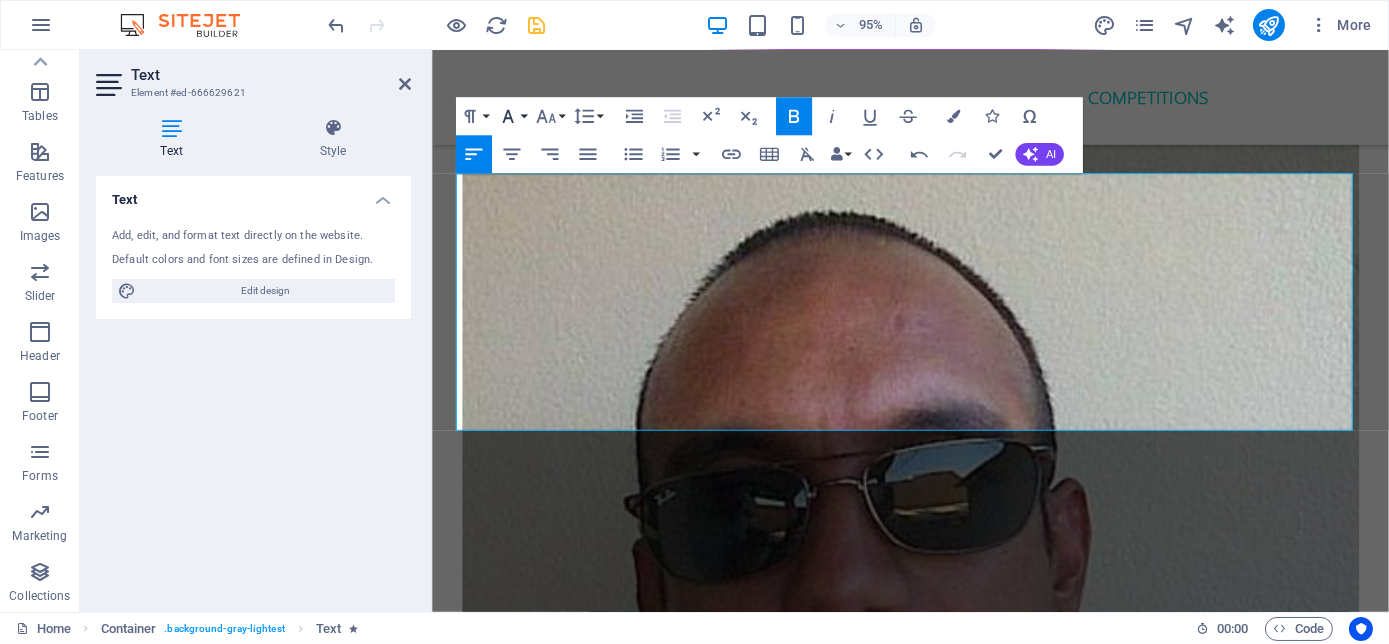 click on "Font Family" at bounding box center [511, 117] 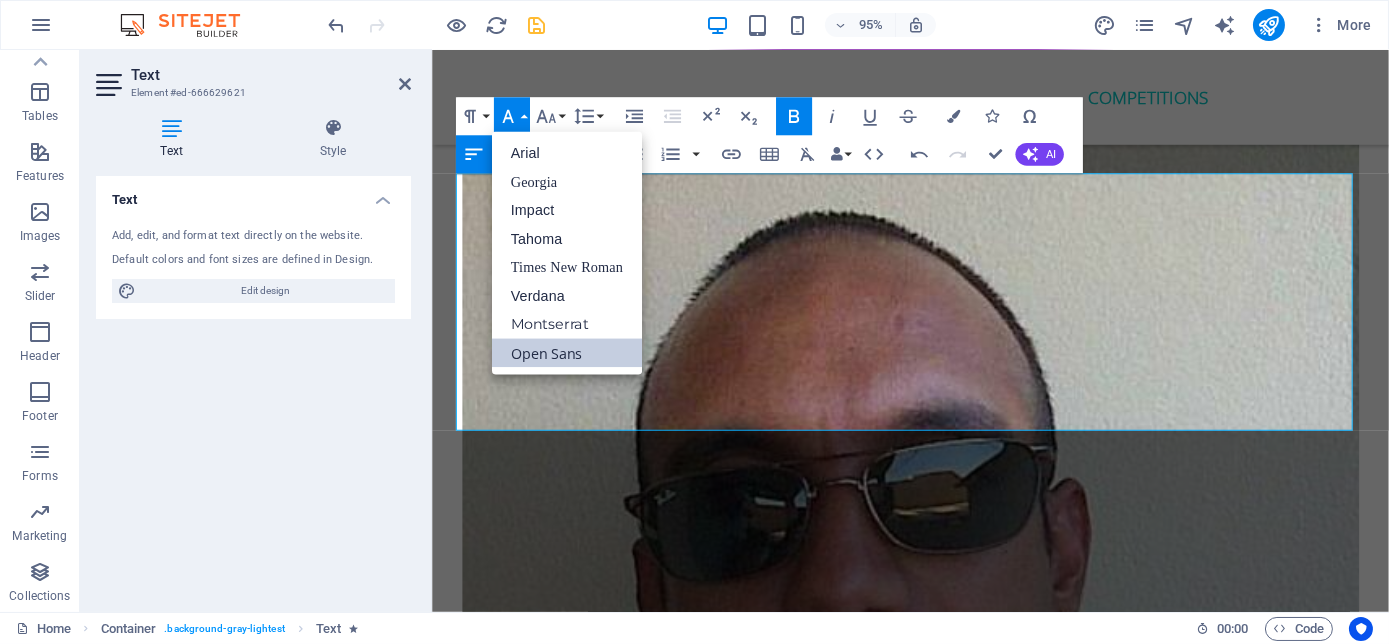 scroll, scrollTop: 0, scrollLeft: 0, axis: both 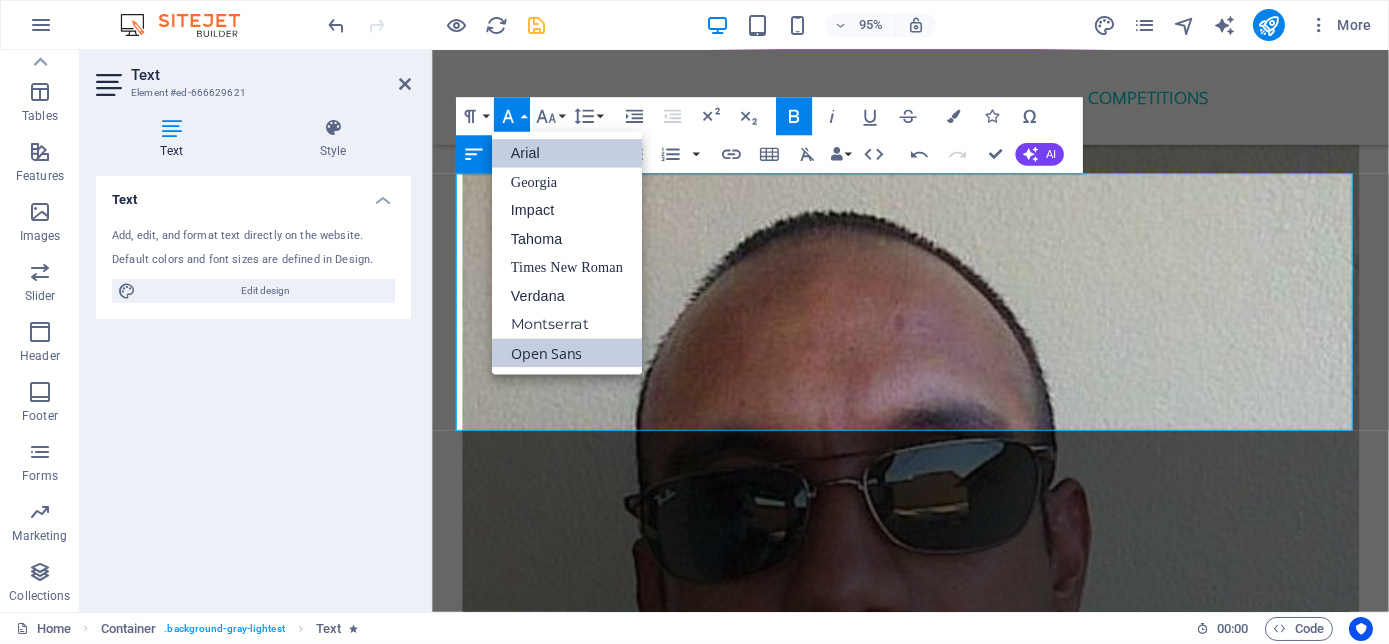 click on "Arial" at bounding box center (567, 154) 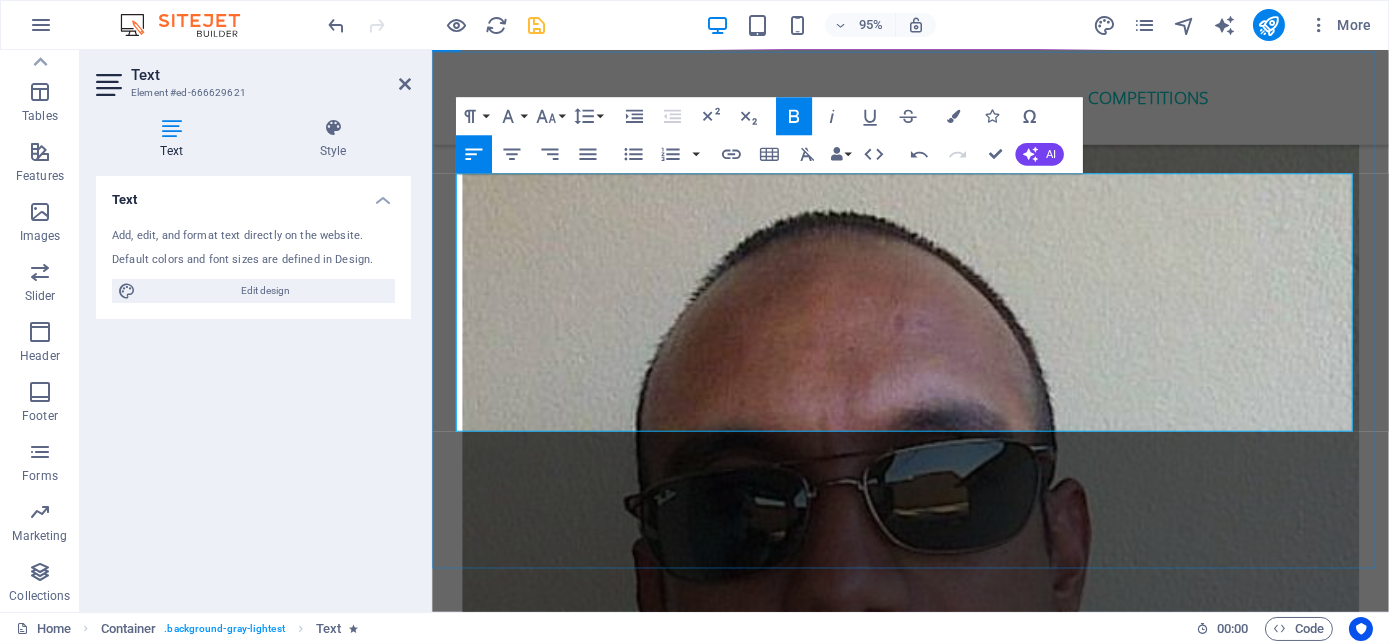 click on "Infinite Me , Believe in Yourself  a amazing NPC committed to bringing balance in the stressful lives of all men and women by offering Yoga, Meditation, Pilates, Detox Programmes and retreats and Mindset Mentoring Workshops" at bounding box center (926, 6277) 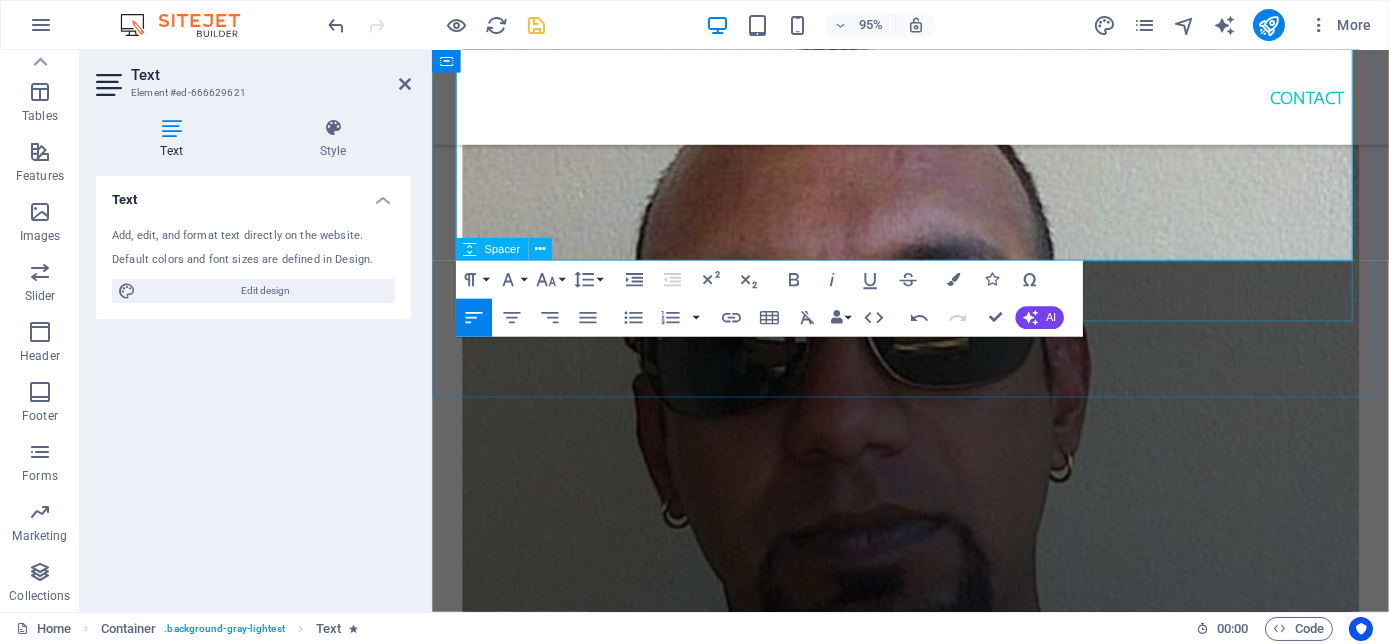 scroll, scrollTop: 5370, scrollLeft: 0, axis: vertical 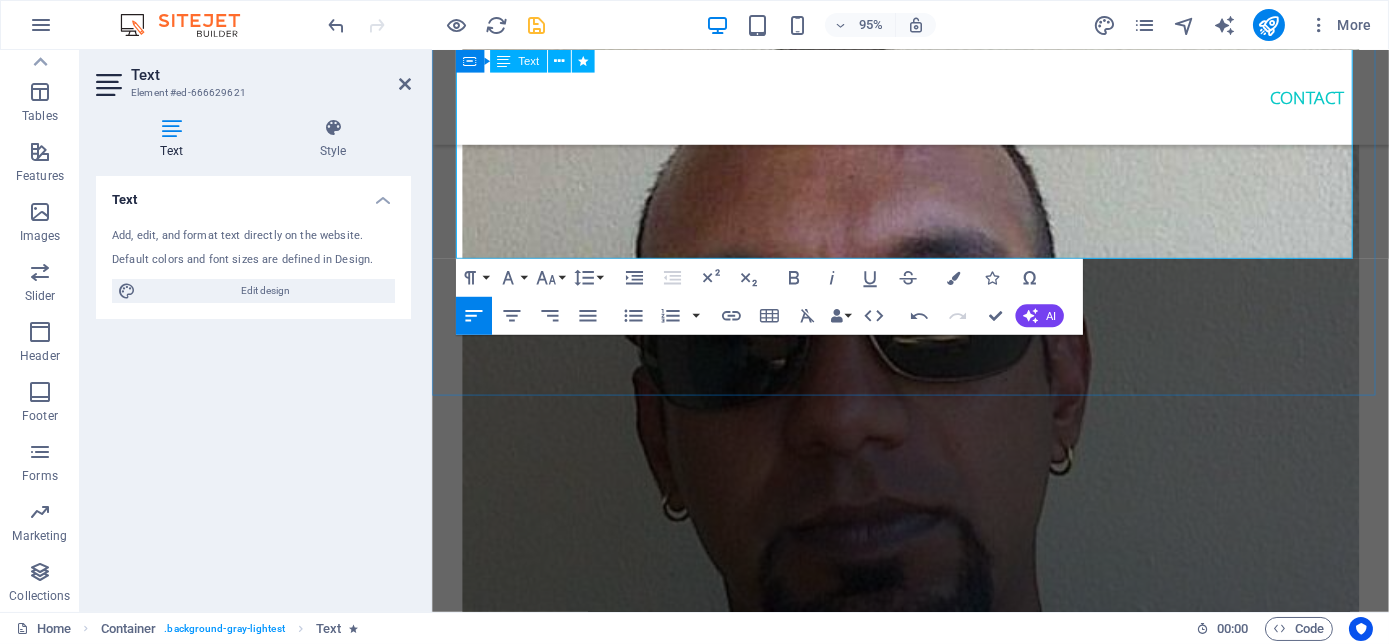 click on "Infinite Me , Believe in Yourself  a amazing NPC committed to bringing balance in the stressful lives of all men and women by offering Yoga, Meditation, Pilates, Detox Programmes and retreats and Mindset Mentoring Workshops" at bounding box center (926, 6096) 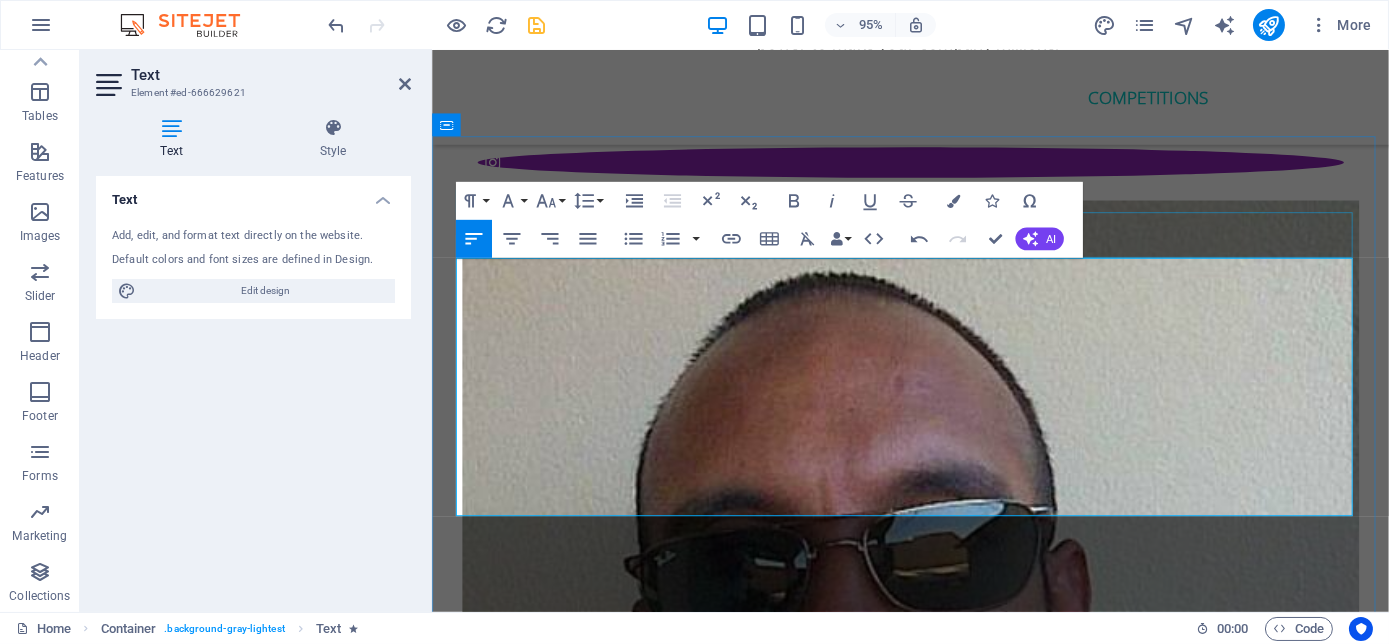 scroll, scrollTop: 5098, scrollLeft: 0, axis: vertical 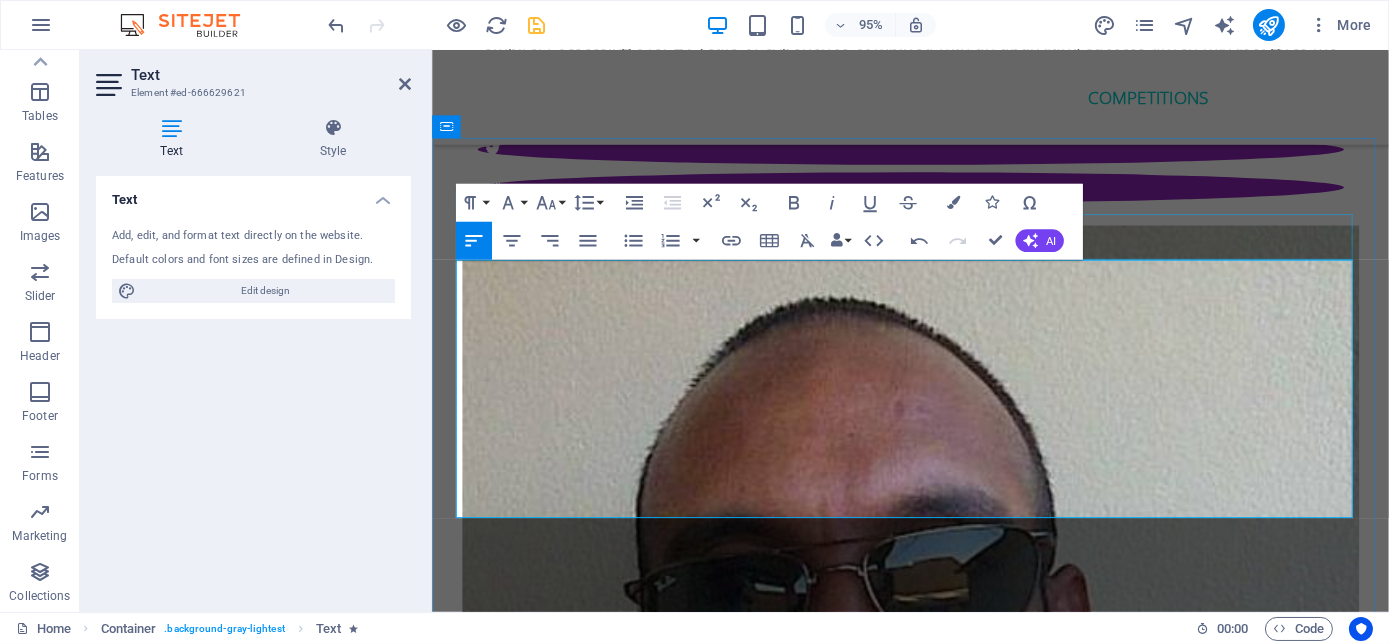 click on "social responsibility" at bounding box center (935, 6099) 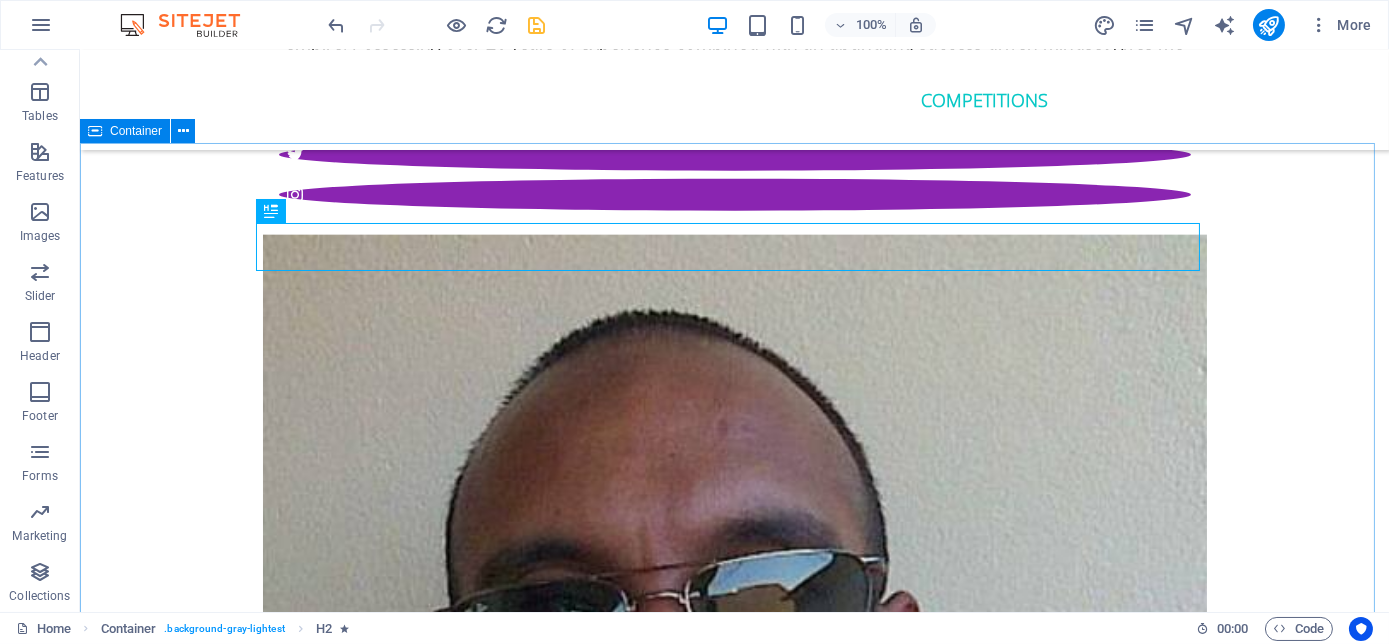 click on "social responsibility Passionate about humanity is the sole purpose we strive for excellence. Being able to give back to the community, build relationships between those fortunate and capable with those needing help to become self-reliant and independent. We are human first before status and wealth. Therefore, Bizcat Business Buddi is Proud partners with two phenomenal organisations,  Siza  Bonke Foundation Educate to  Empower  an NPO dedicated to assisting the community with educational books, school uniforms, shoes, books, school fees, stationery and meals.   Infinite Me , Believe in Yourself  a amazing NPC committed to bringing balance in the stressful lives of all men and women by offering Yoga, Meditation, Pilates, Detox Programmes and retreats and Mindset Mentoring Workshops" at bounding box center [734, 6267] 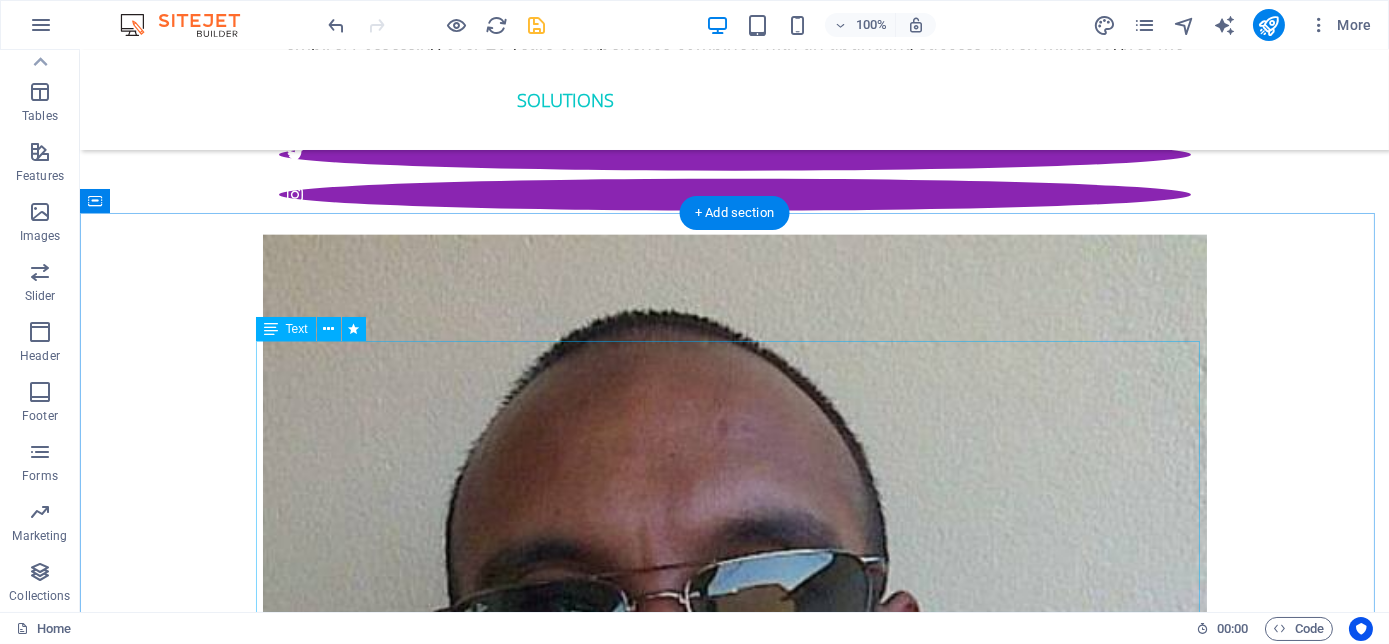 scroll, scrollTop: 4825, scrollLeft: 0, axis: vertical 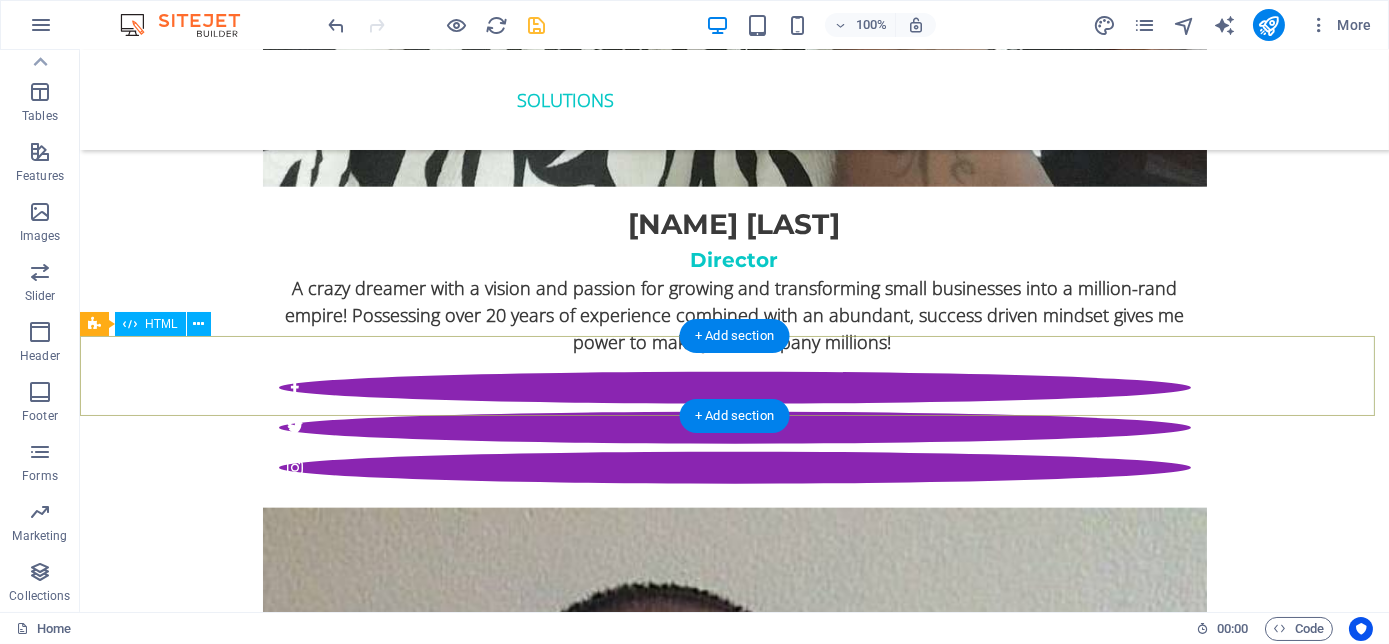 click at bounding box center (734, 6228) 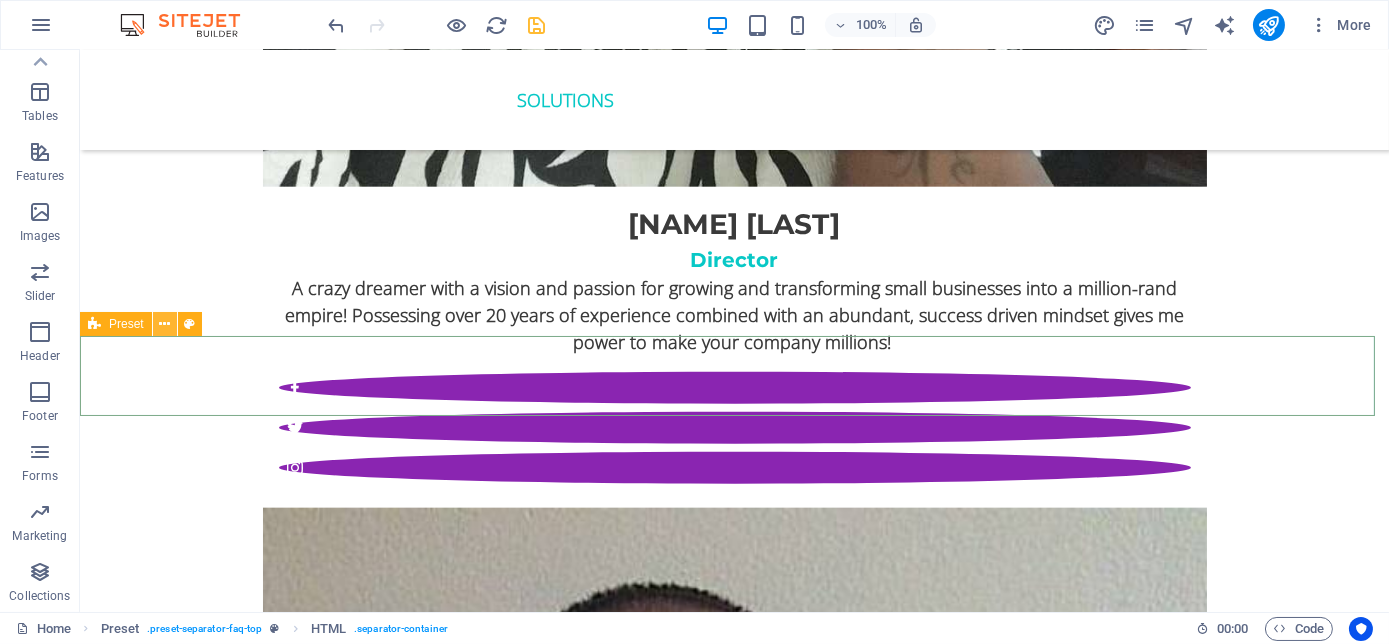 click at bounding box center (164, 324) 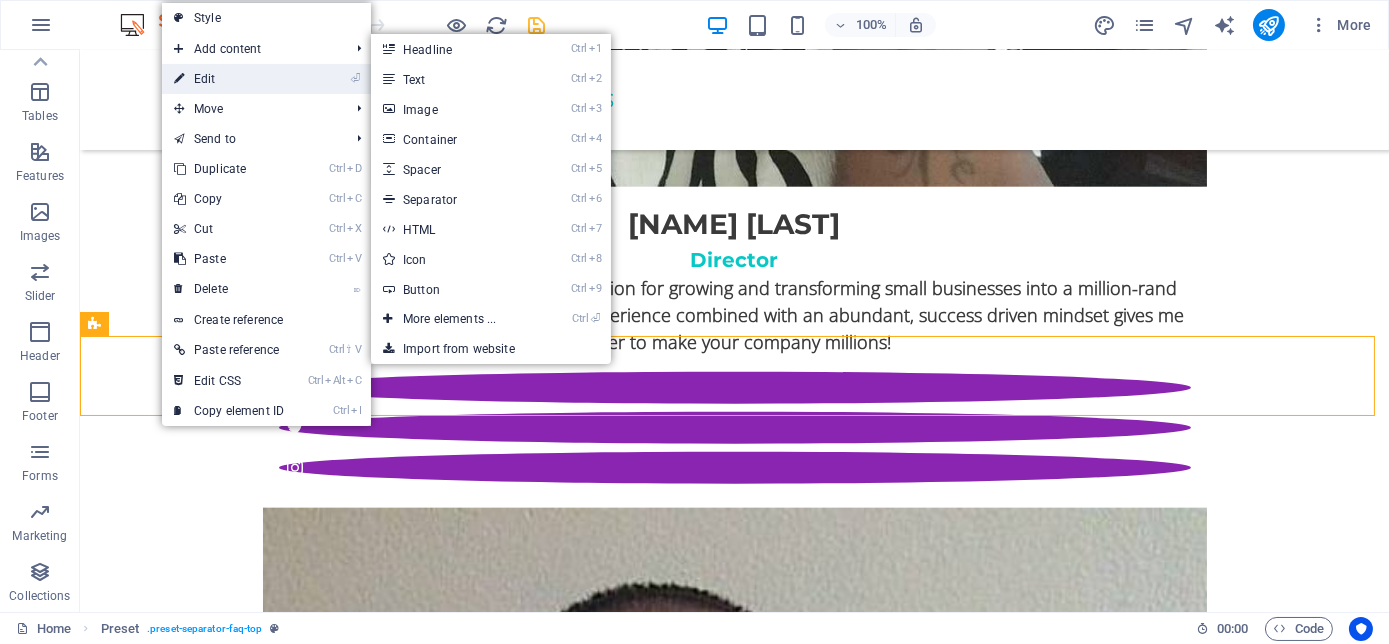 click on "⏎  Edit" at bounding box center [229, 79] 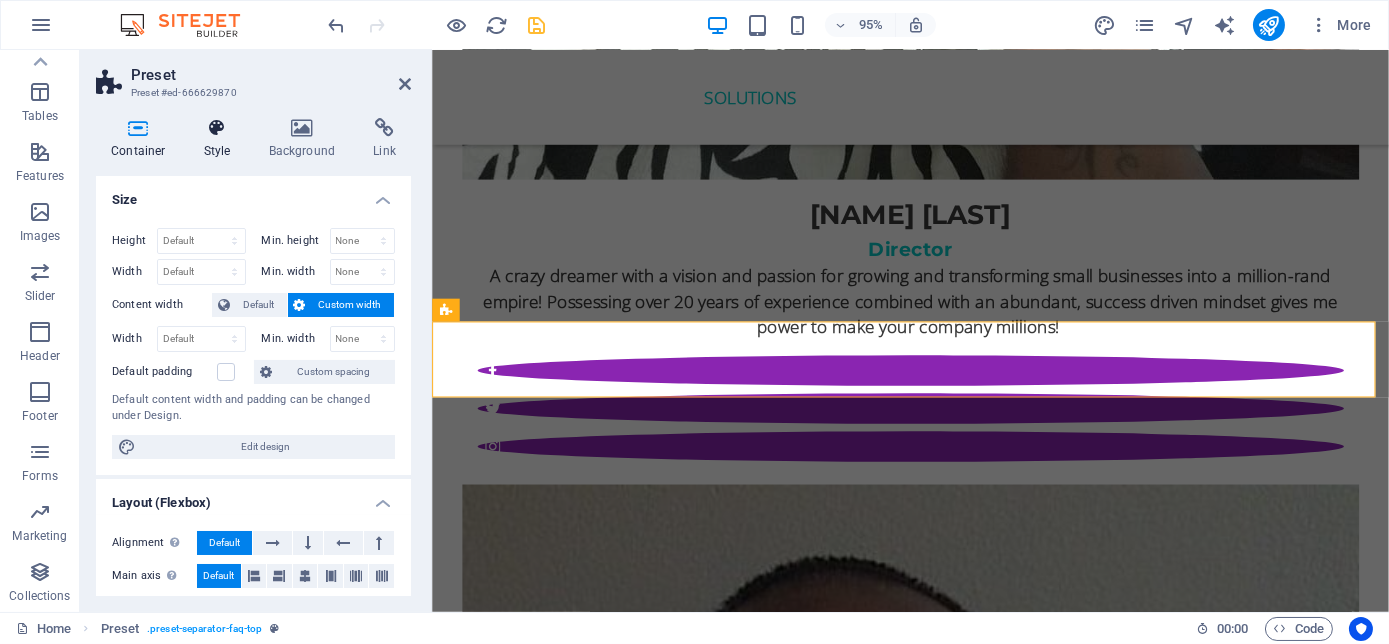 click at bounding box center [217, 128] 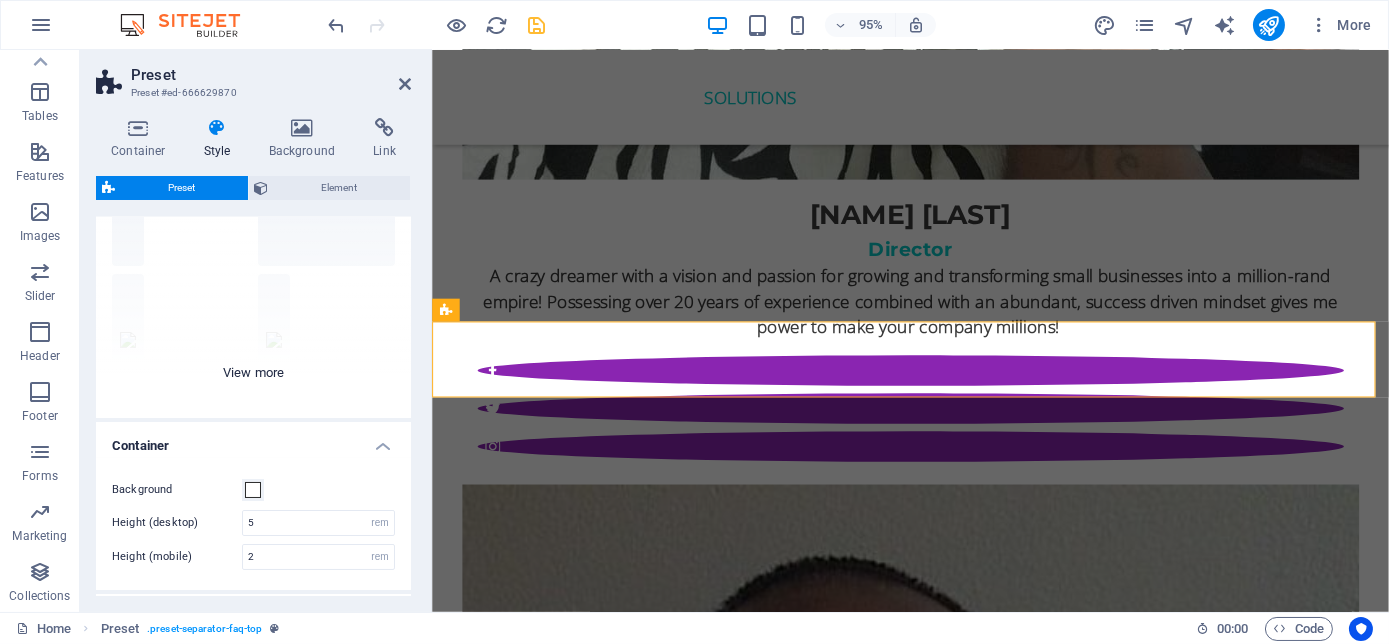 scroll, scrollTop: 259, scrollLeft: 0, axis: vertical 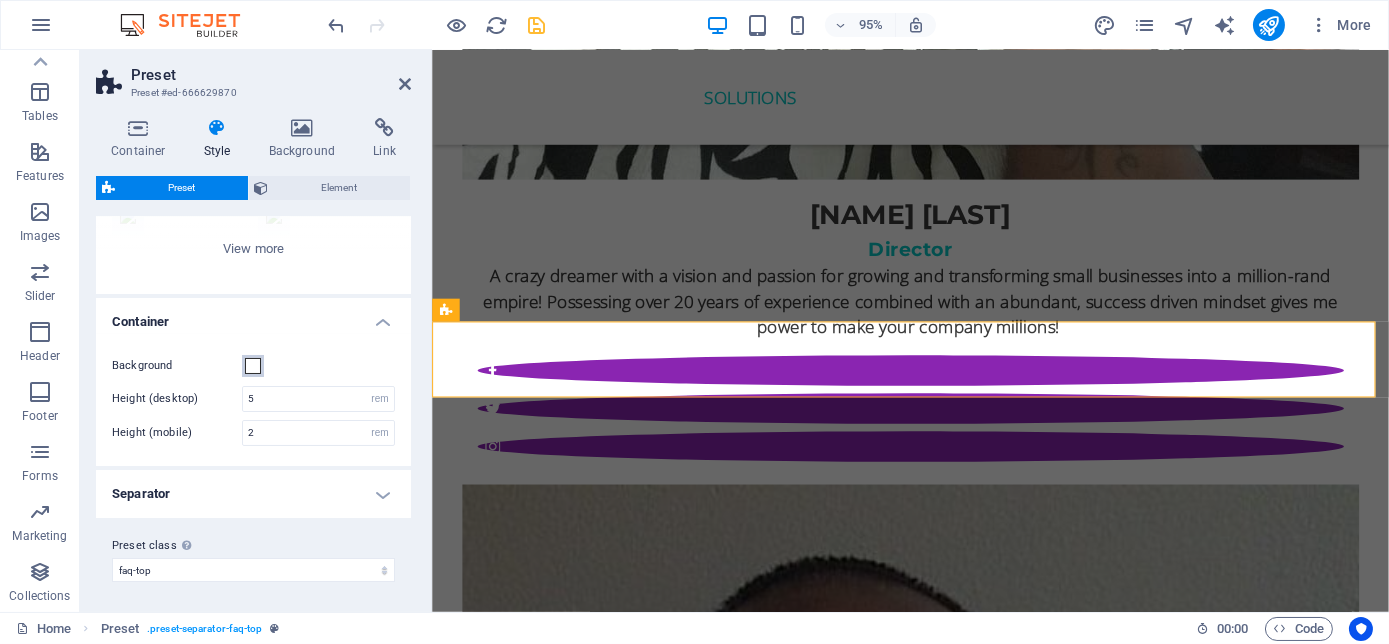 click at bounding box center (253, 366) 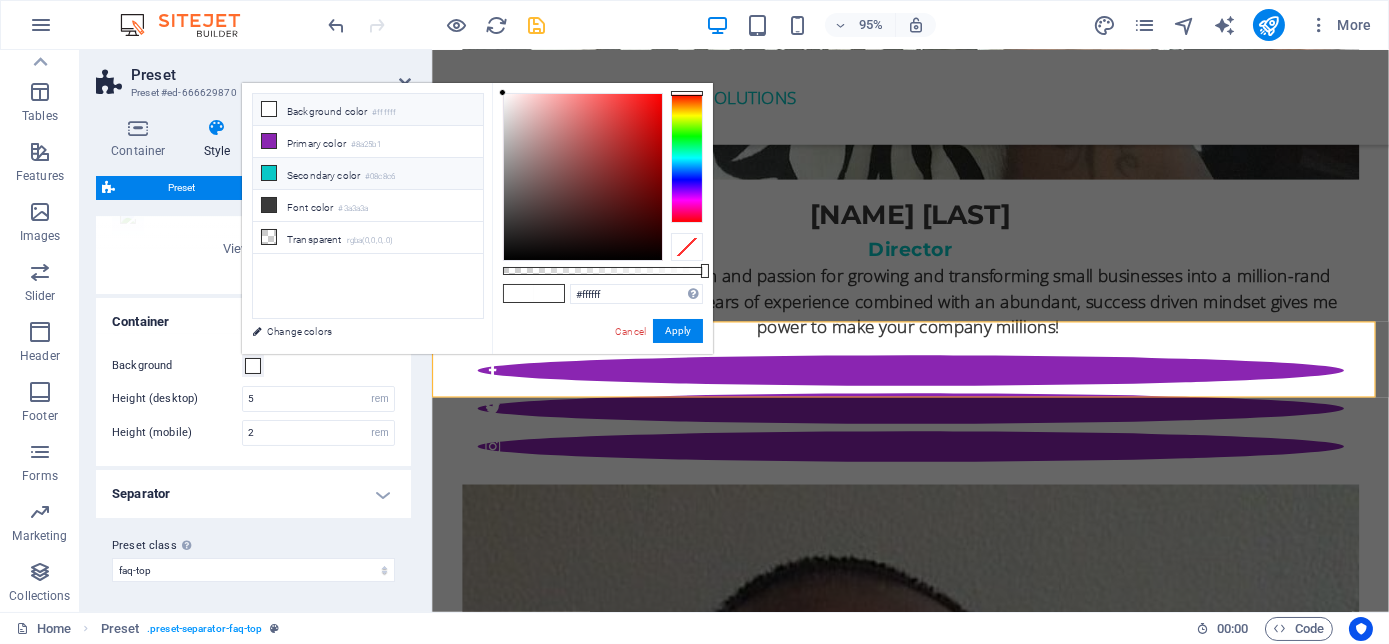 click on "Secondary color
#08c8c6" at bounding box center (368, 174) 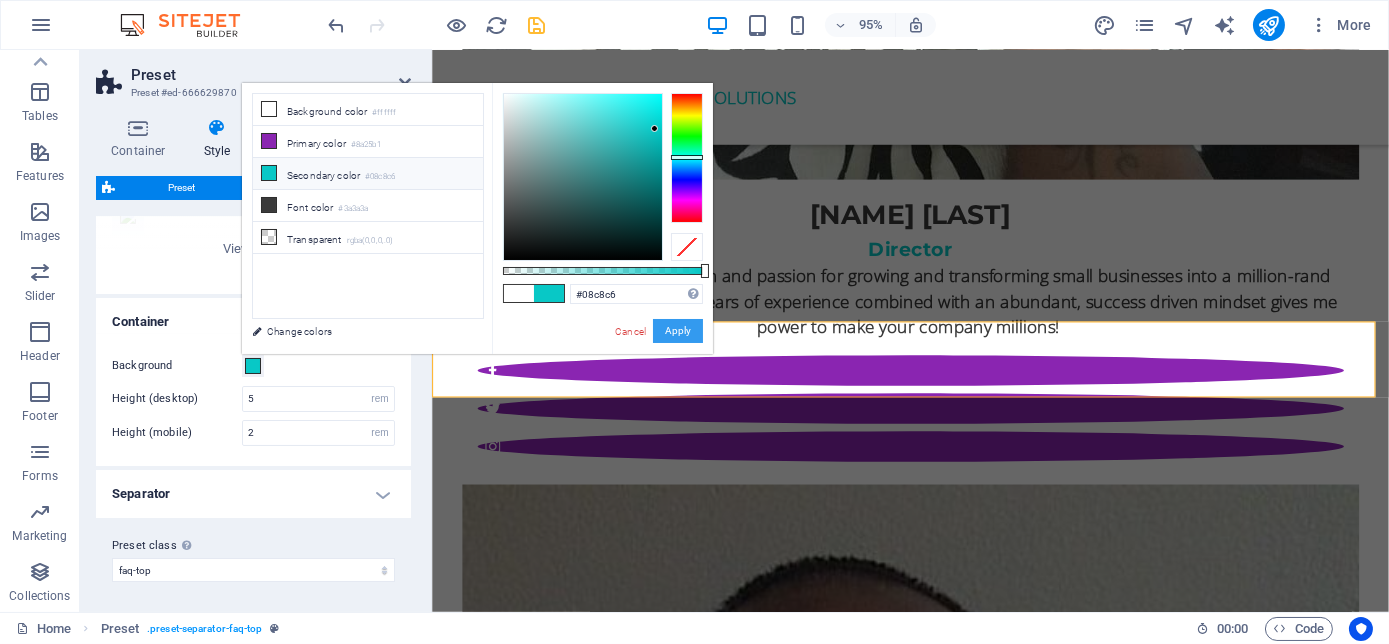 click on "Apply" at bounding box center [678, 331] 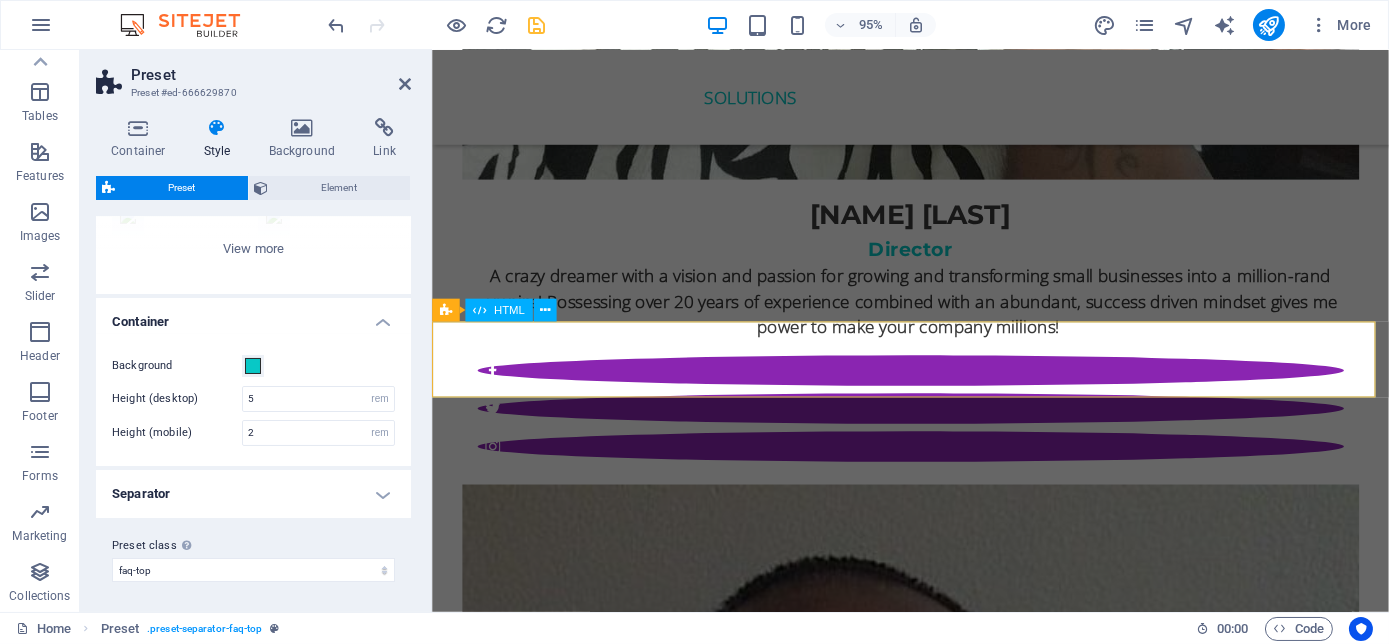 click at bounding box center (934, 6228) 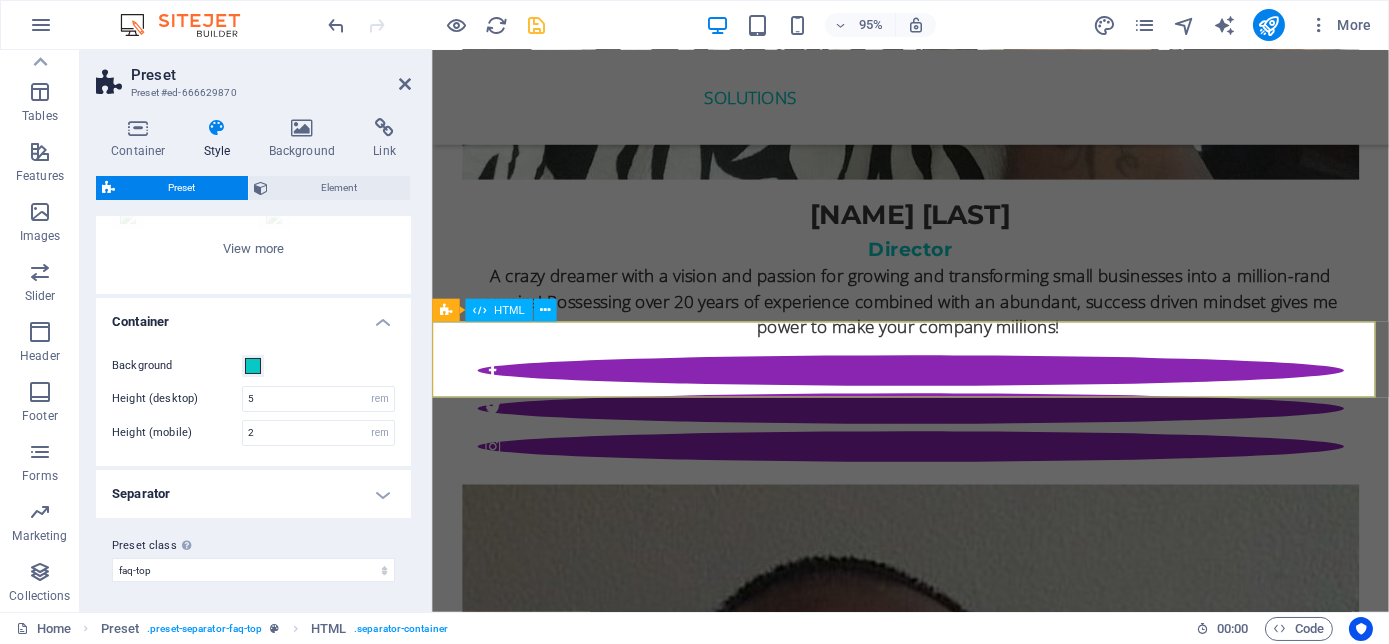 click at bounding box center [934, 6228] 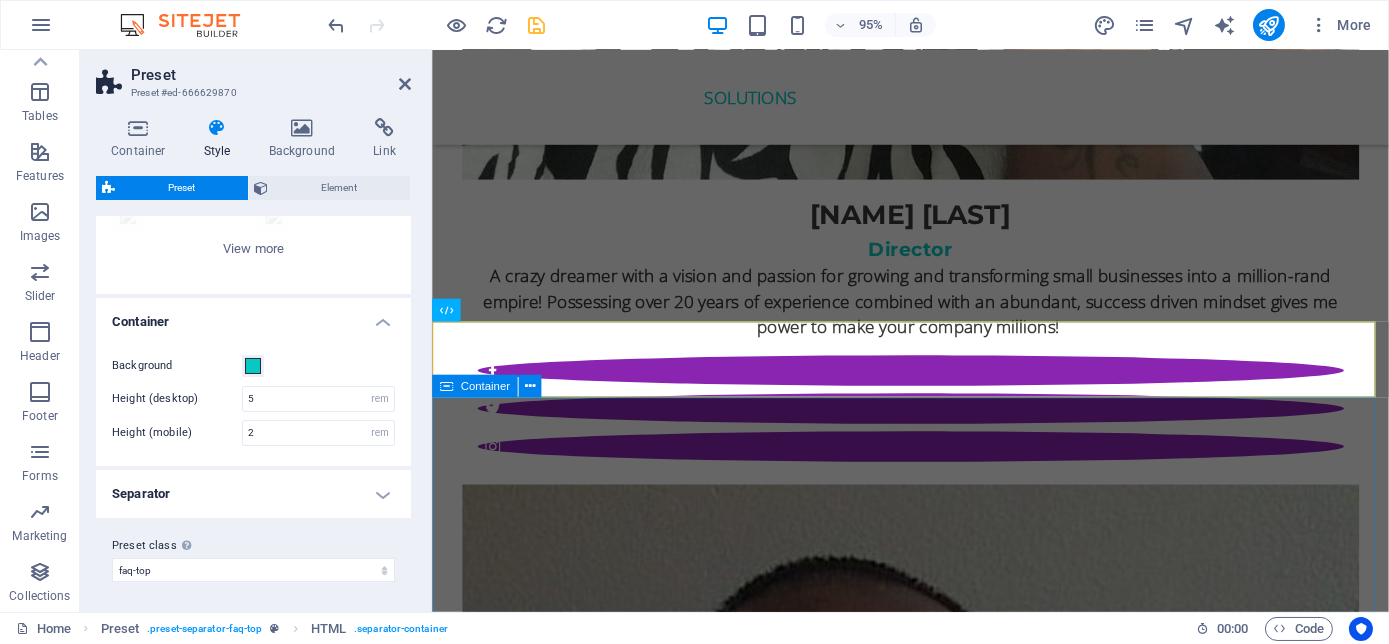 click on "Container" at bounding box center (485, 386) 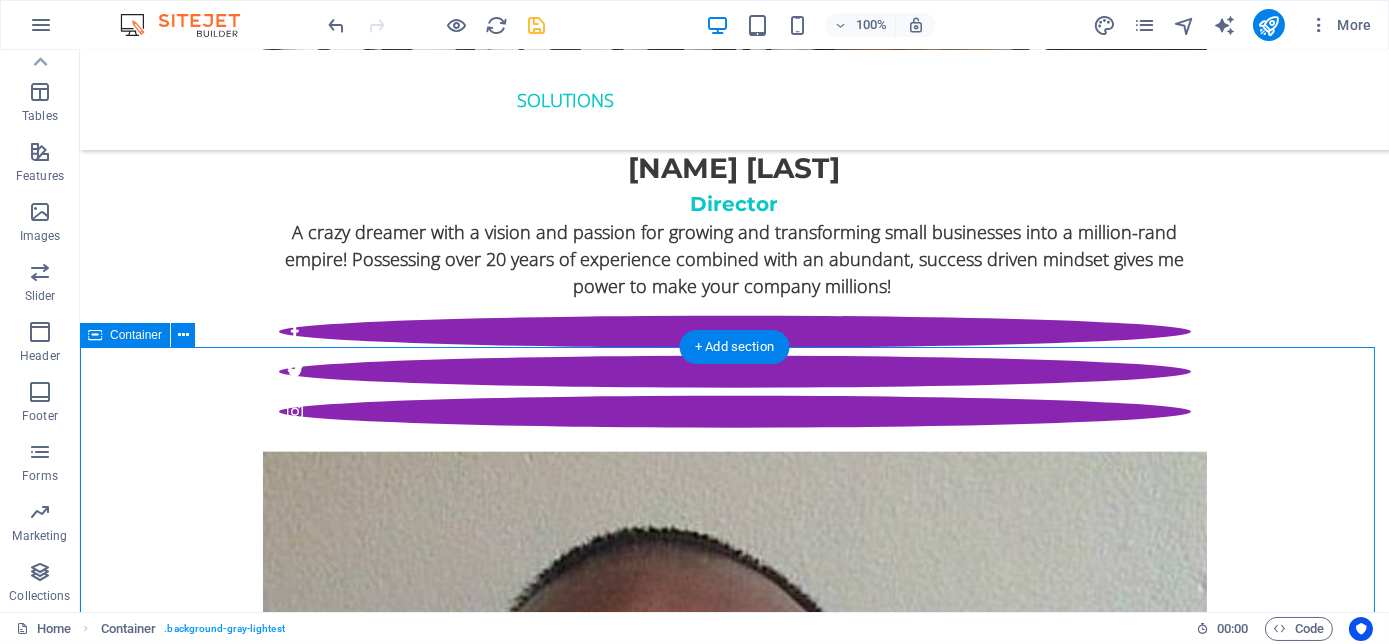 scroll, scrollTop: 4916, scrollLeft: 0, axis: vertical 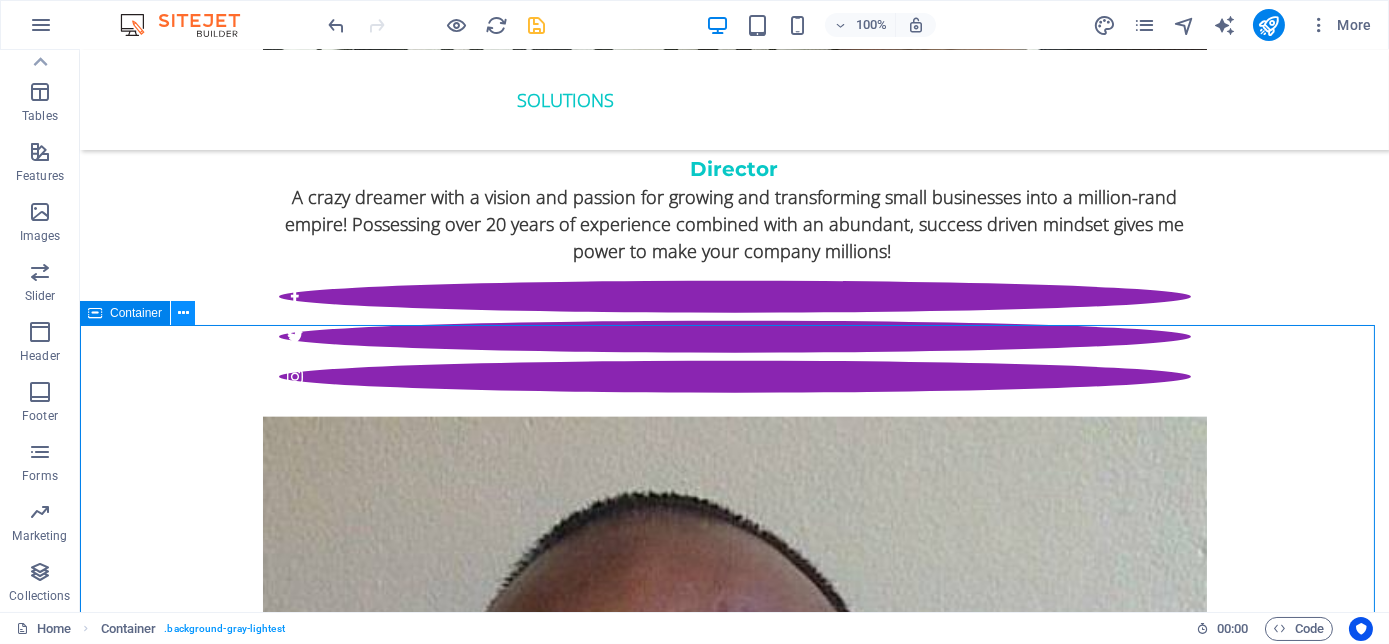click at bounding box center [183, 313] 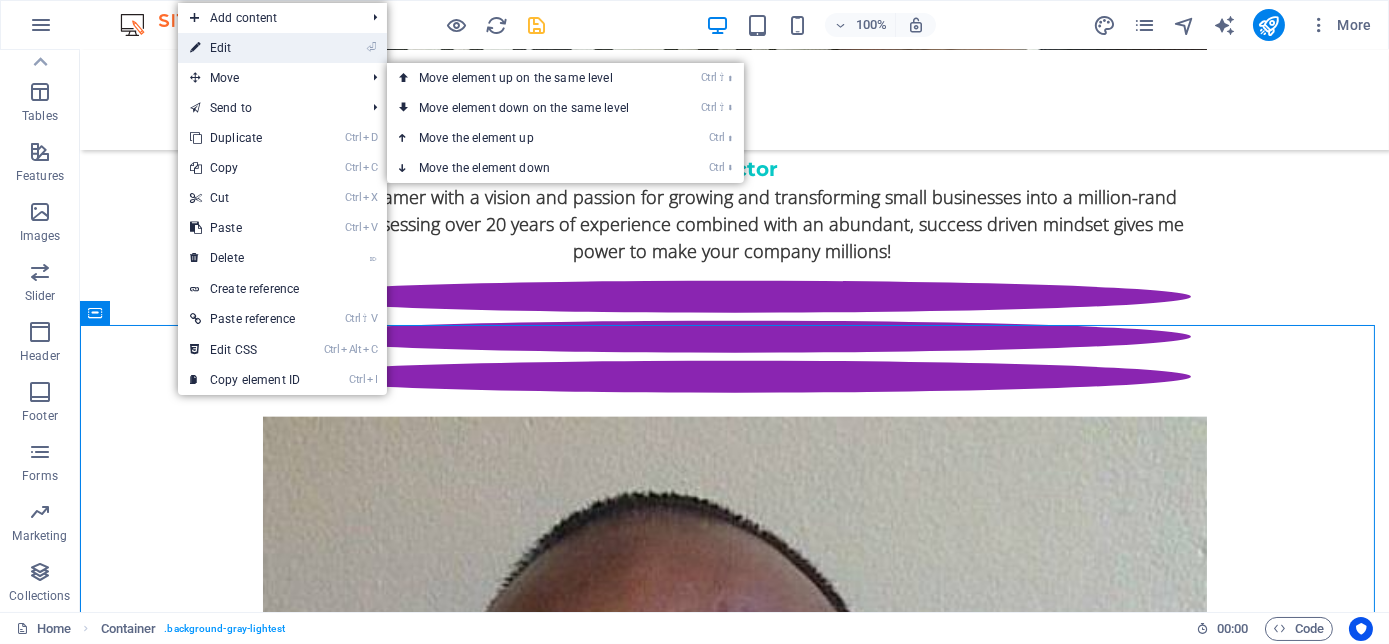 click on "⏎  Edit" at bounding box center [245, 48] 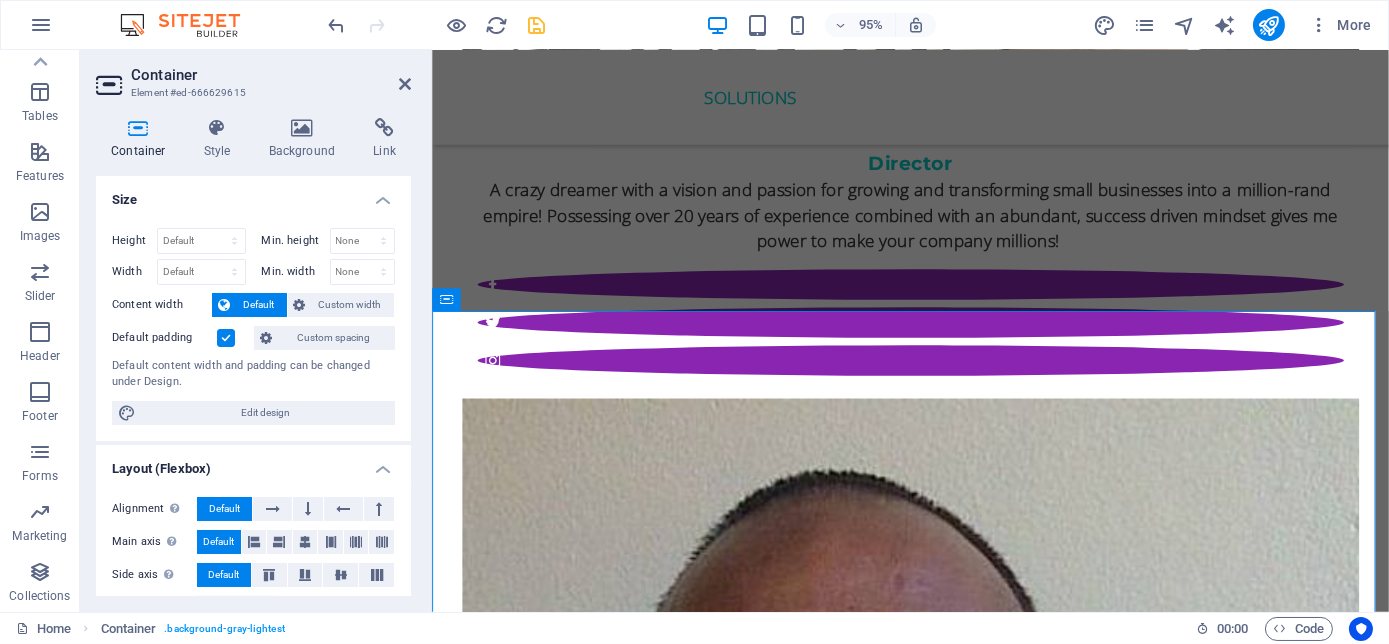 click on "Container Style Background Link Size Height Default px rem % vh vw Min. height None px rem % vh vw Width Default px rem % em vh vw Min. width None px rem % vh vw Content width Default Custom width Width Default px rem % em vh vw Min. width None px rem % vh vw Default padding Custom spacing Default content width and padding can be changed under Design. Edit design Layout (Flexbox) Alignment Determines the flex direction. Default Main axis Determine how elements should behave along the main axis inside this container (justify content). Default Side axis Control the vertical direction of the element inside of the container (align items). Default Wrap Default On Off Fill Controls the distances and direction of elements on the y-axis across several lines (align content). Default Accessibility ARIA helps assistive technologies (like screen readers) to understand the role, state, and behavior of web elements Role The ARIA role defines the purpose of an element.  None Alert Article Banner Comment Fan" at bounding box center [253, 357] 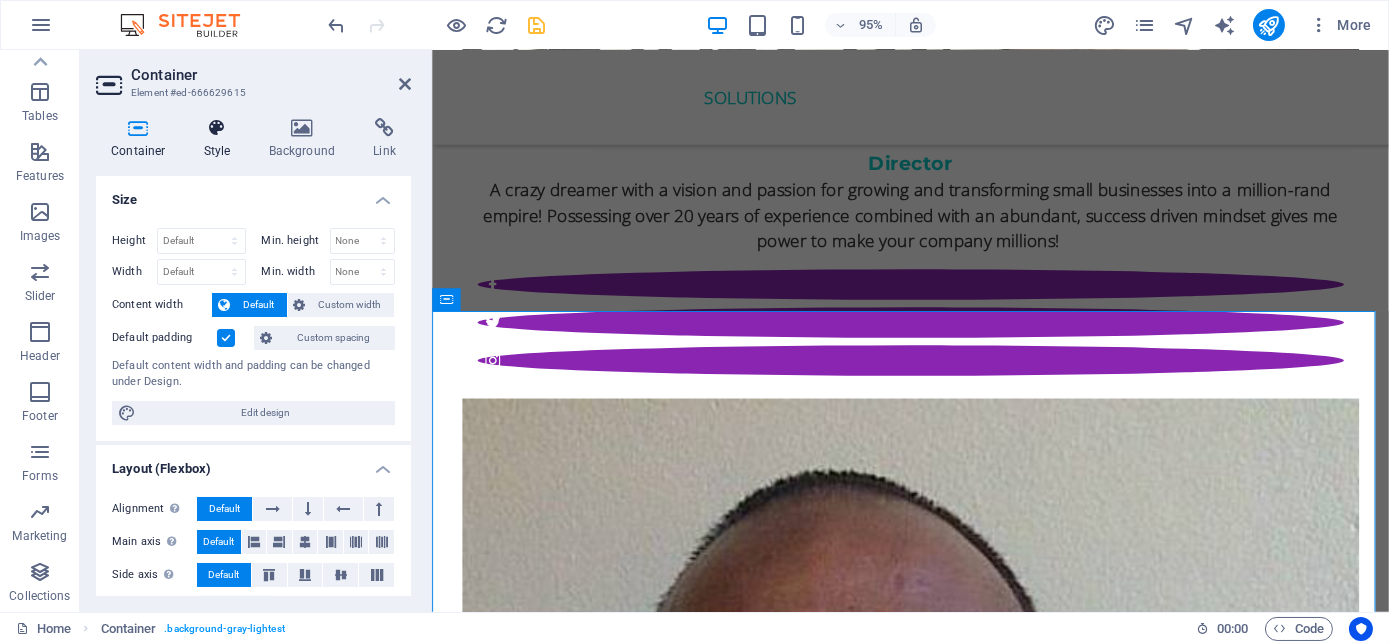 click on "Style" at bounding box center (221, 139) 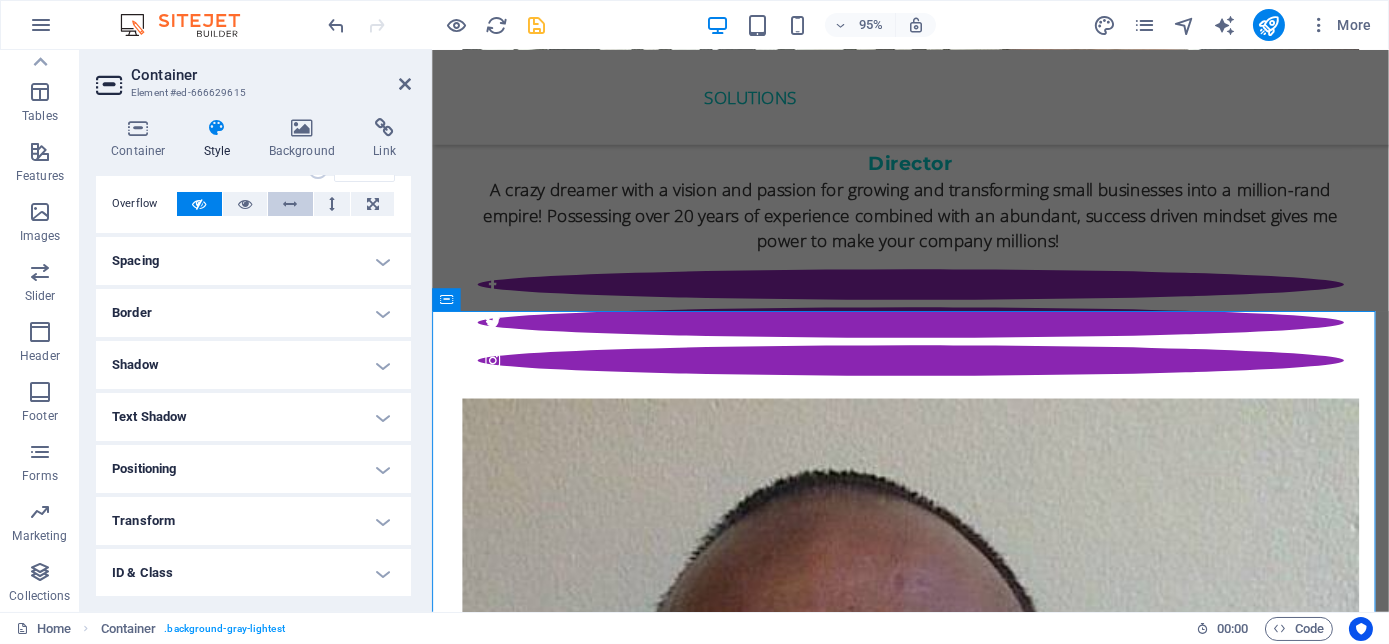 scroll, scrollTop: 29, scrollLeft: 0, axis: vertical 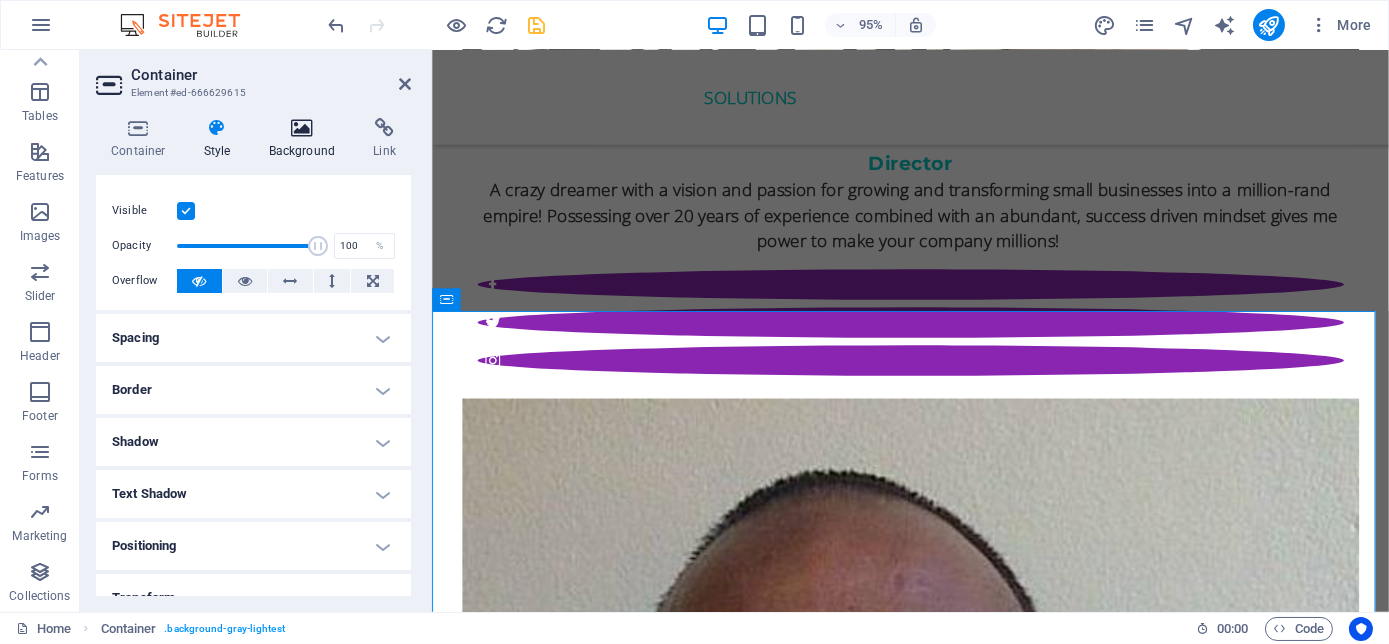click at bounding box center (302, 128) 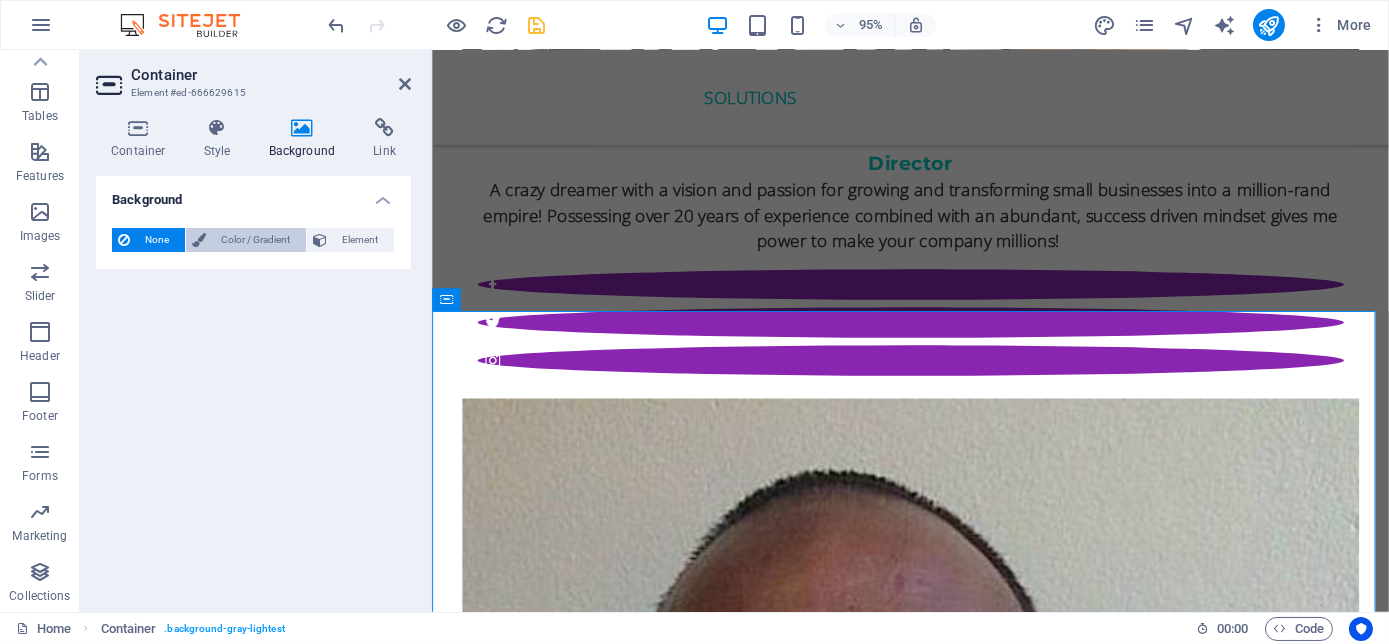 click on "Color / Gradient" at bounding box center [256, 240] 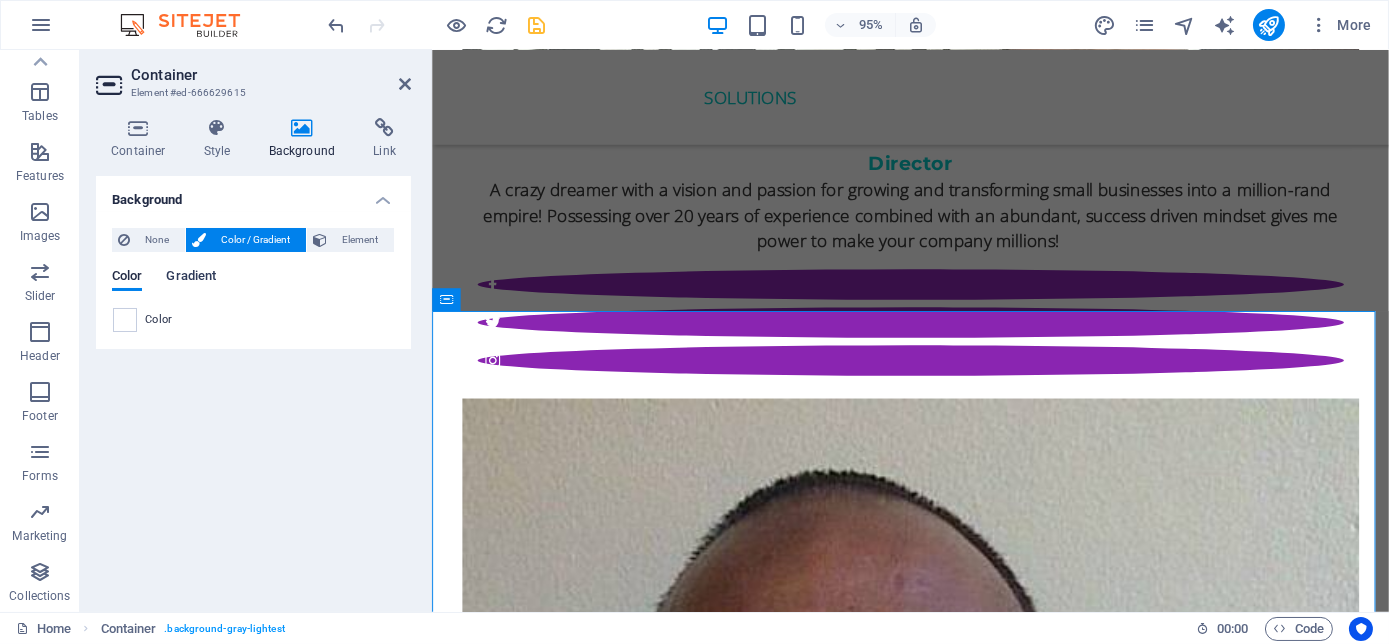 click on "Gradient" at bounding box center [191, 278] 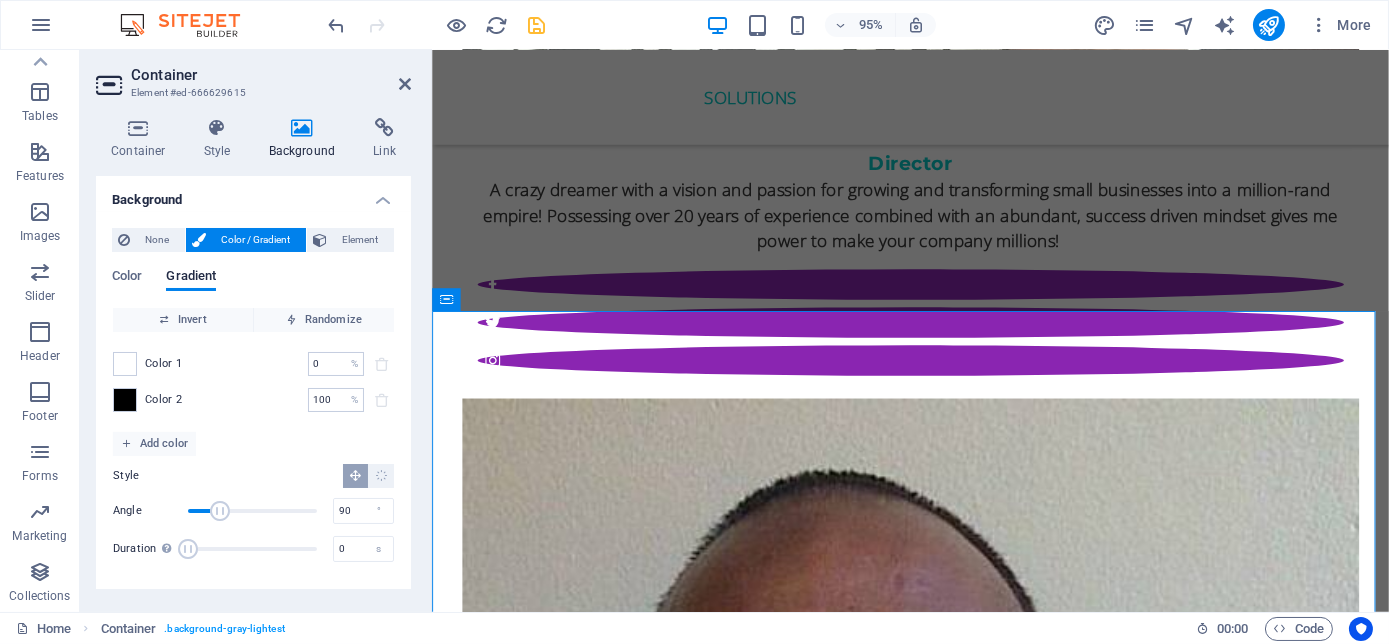 click on "Color 1 0 % ​" at bounding box center (253, 364) 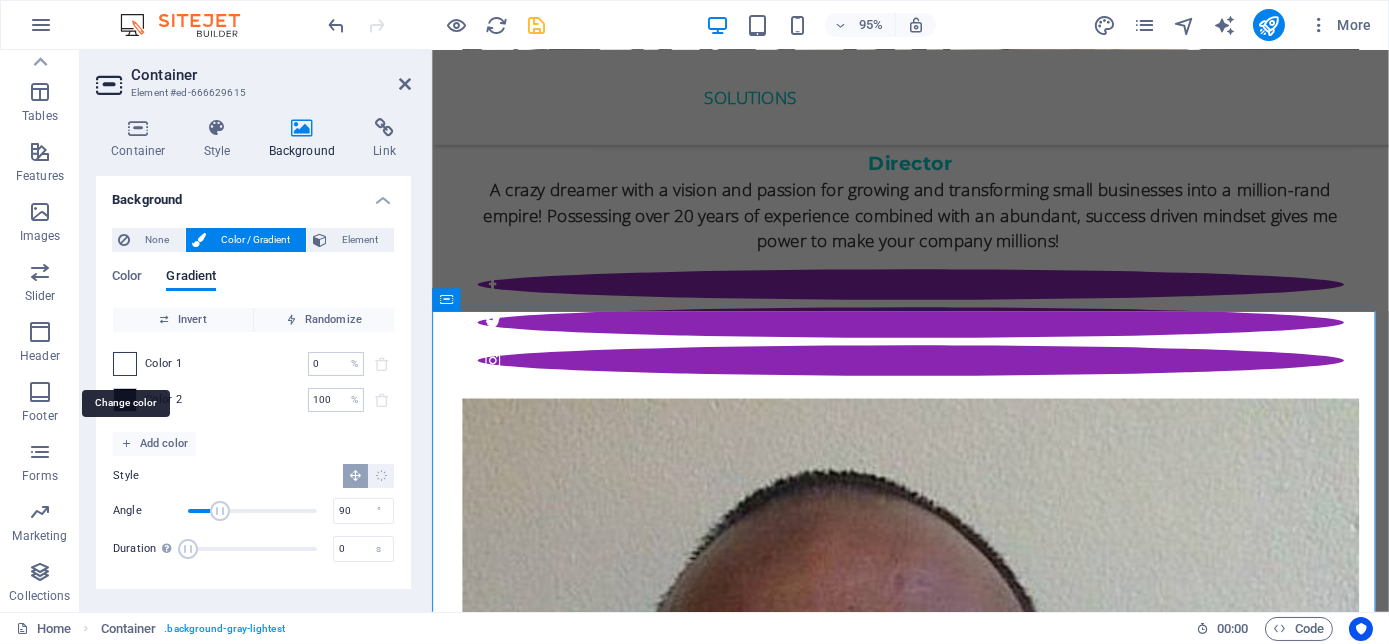 click at bounding box center (125, 364) 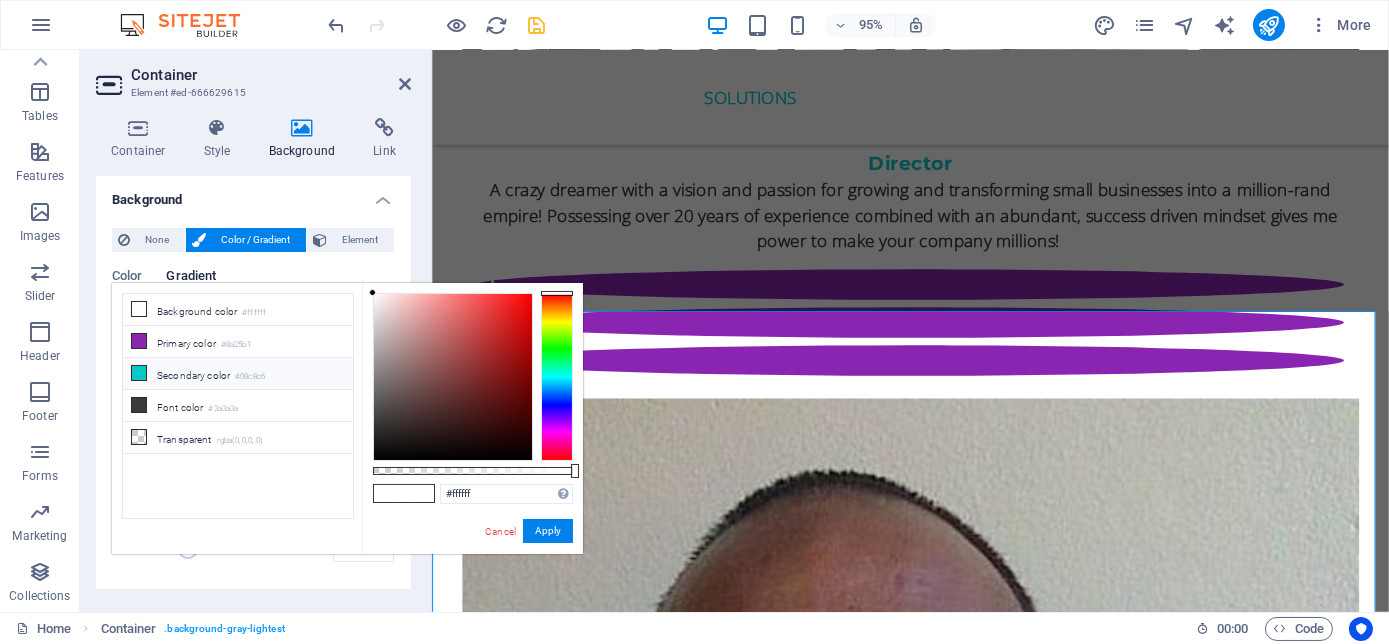 click on "Secondary color
#08c8c6" at bounding box center [238, 374] 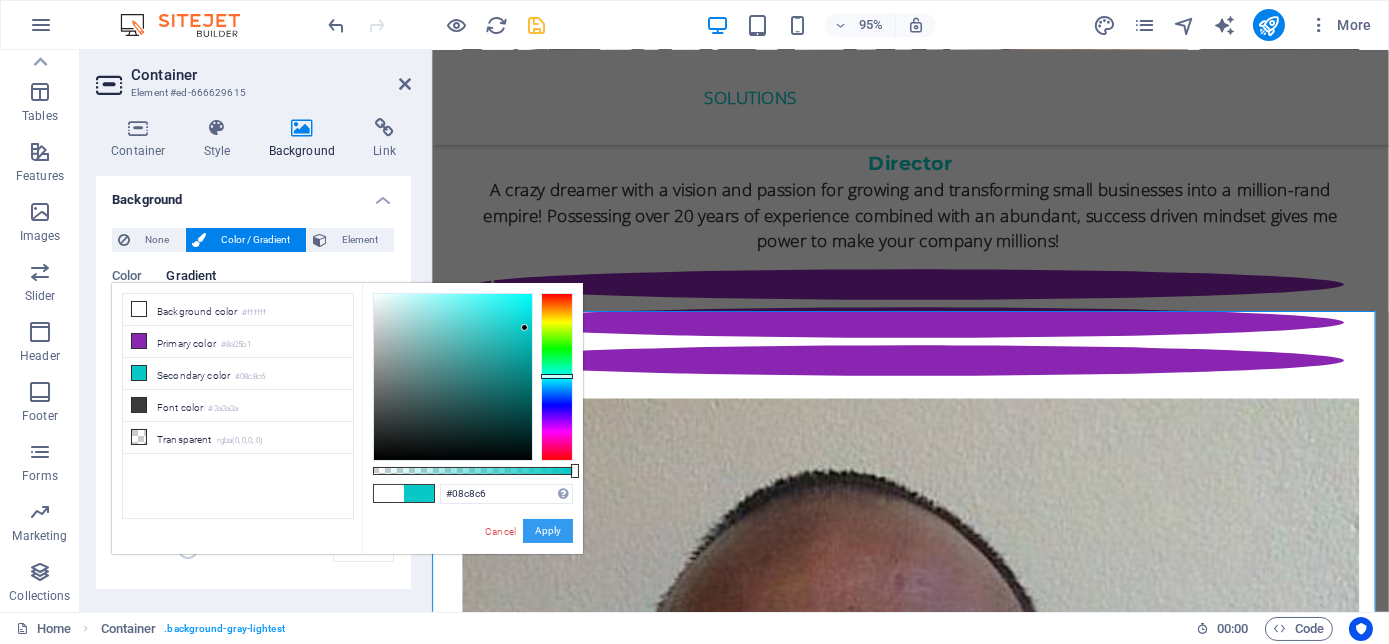 click on "Apply" at bounding box center [548, 531] 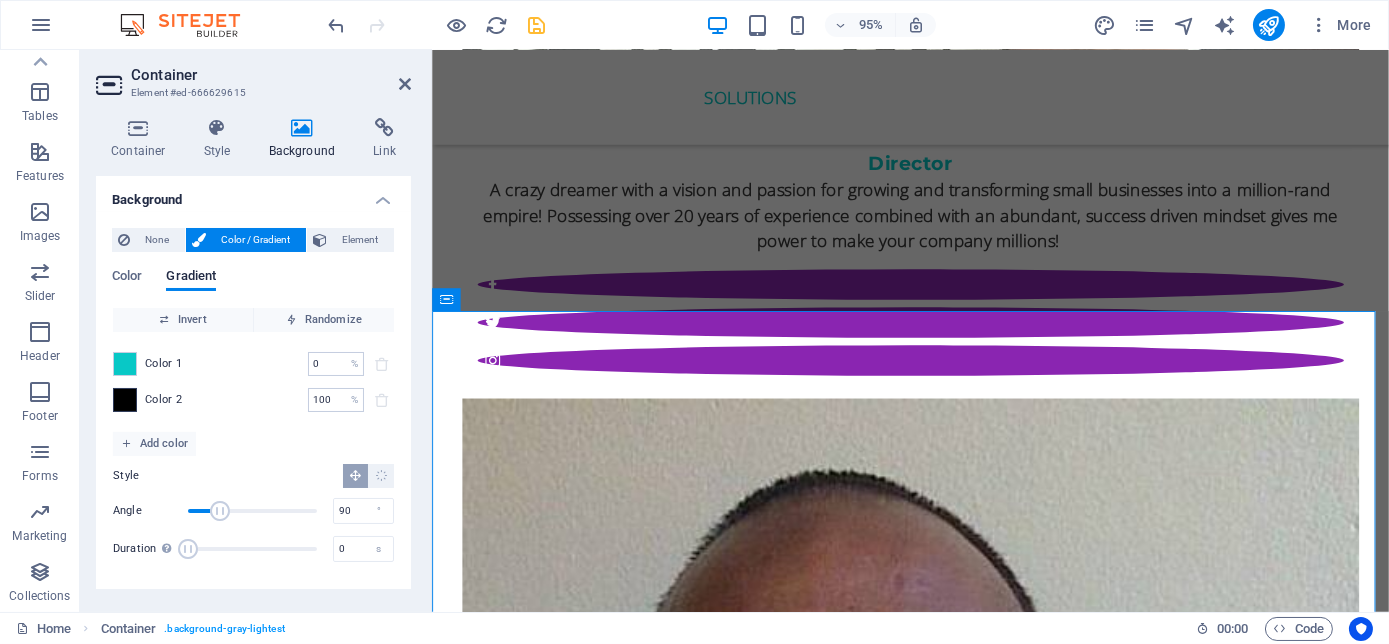 click at bounding box center [125, 400] 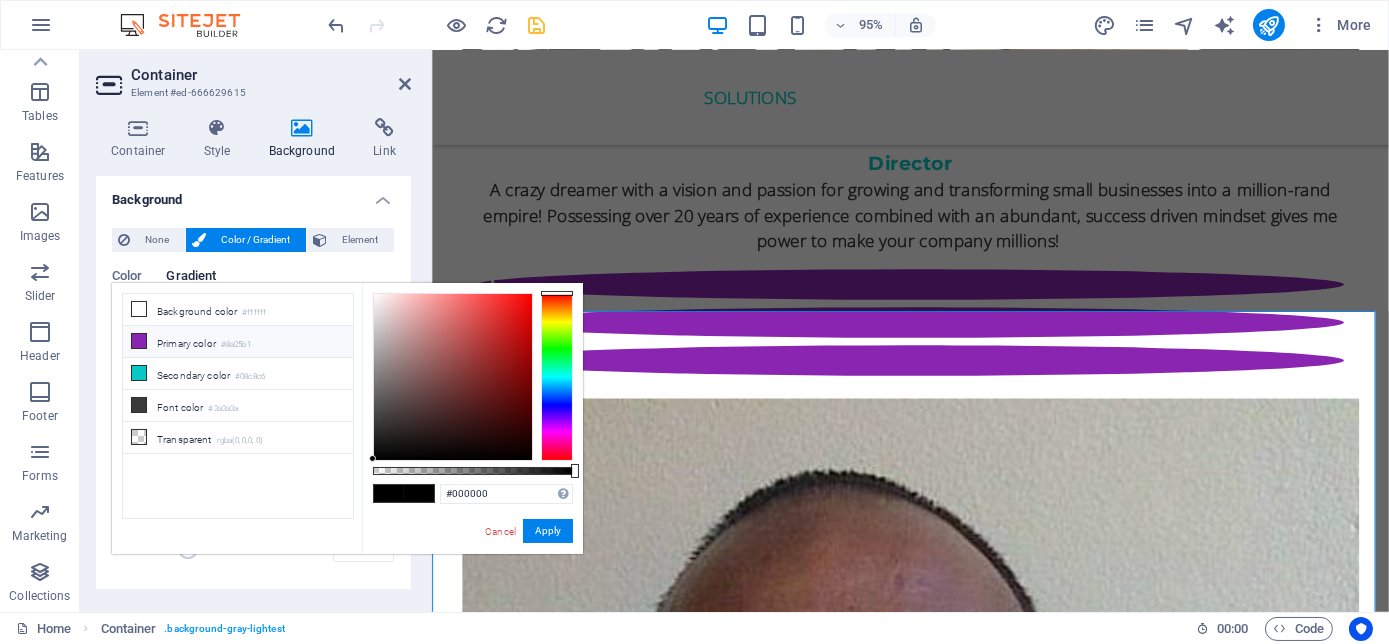 click on "Primary color
#8a25b1" at bounding box center [238, 342] 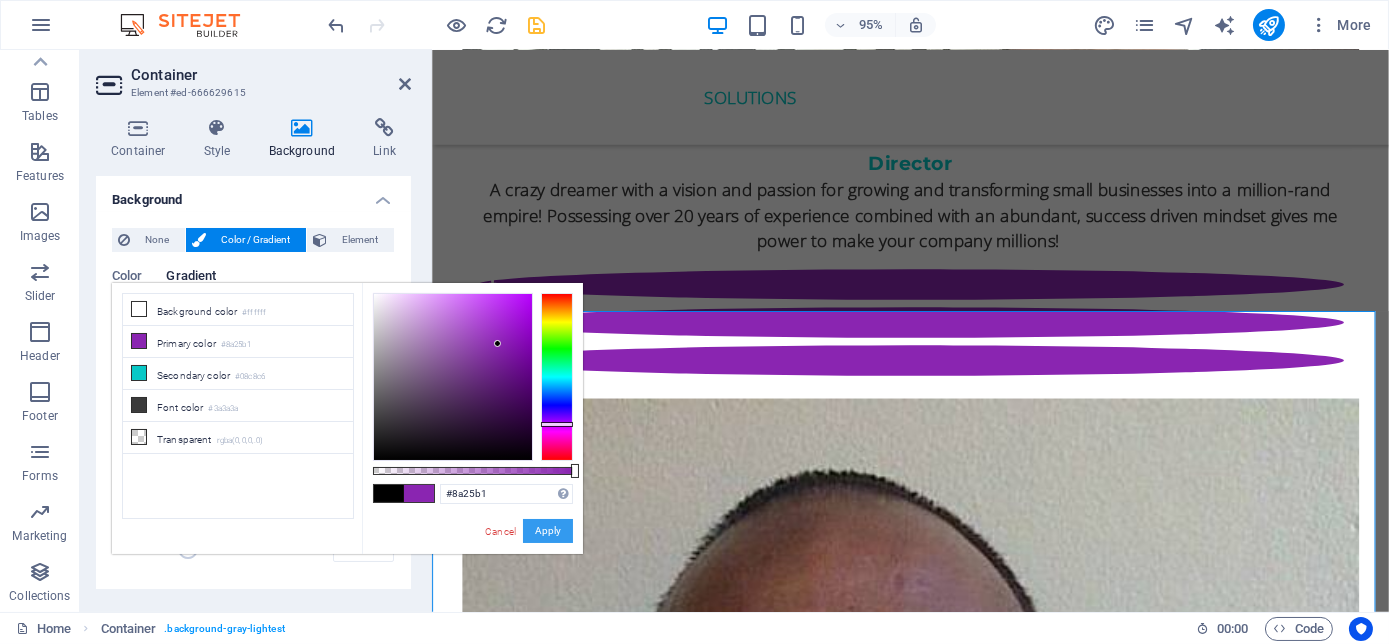 click on "Apply" at bounding box center [548, 531] 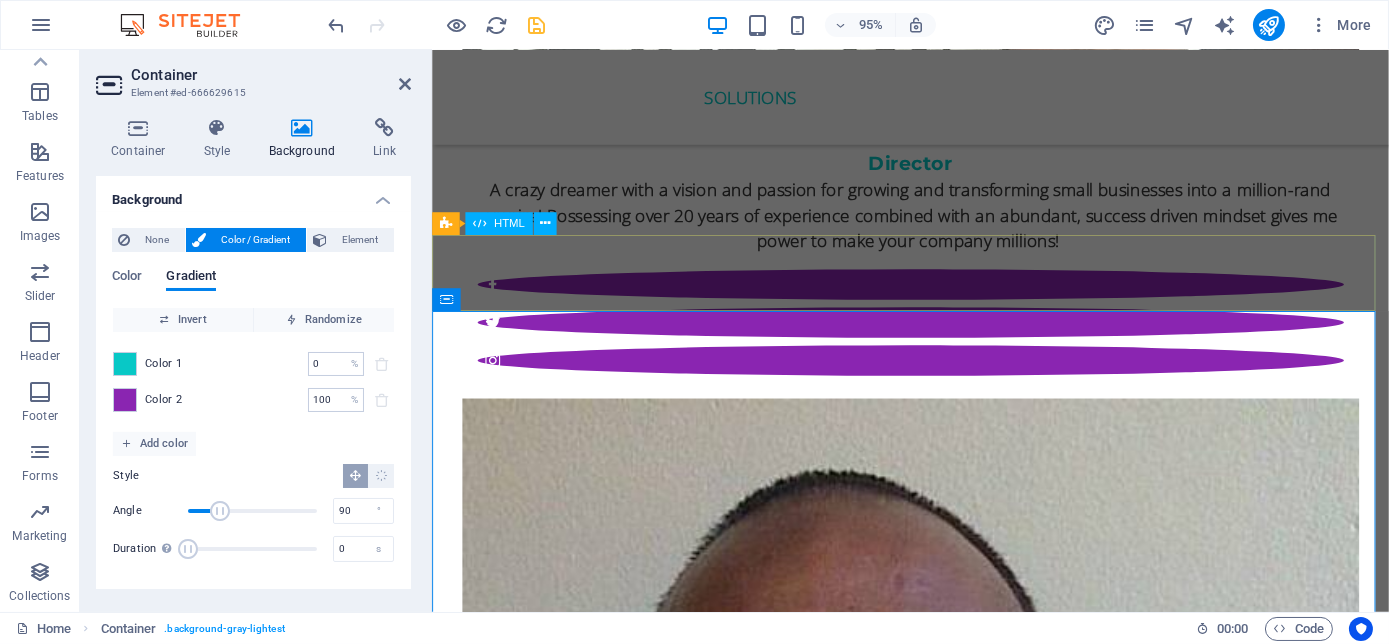 click at bounding box center (934, 6137) 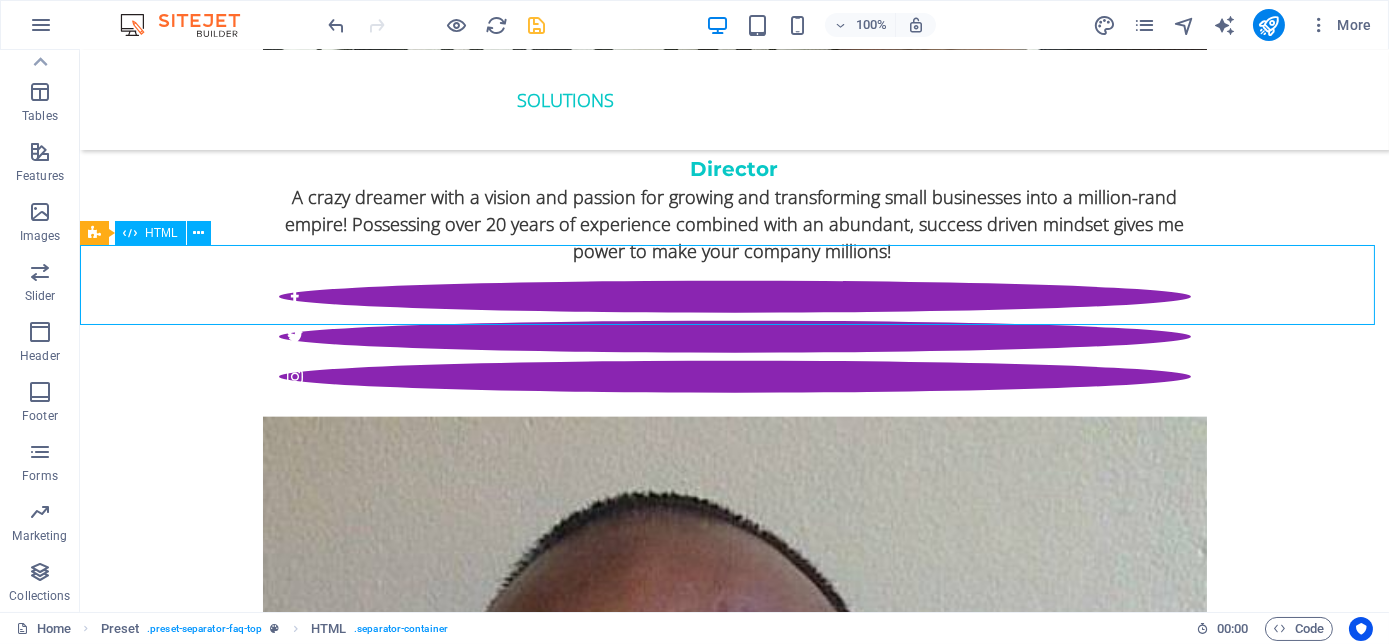click at bounding box center [734, 6137] 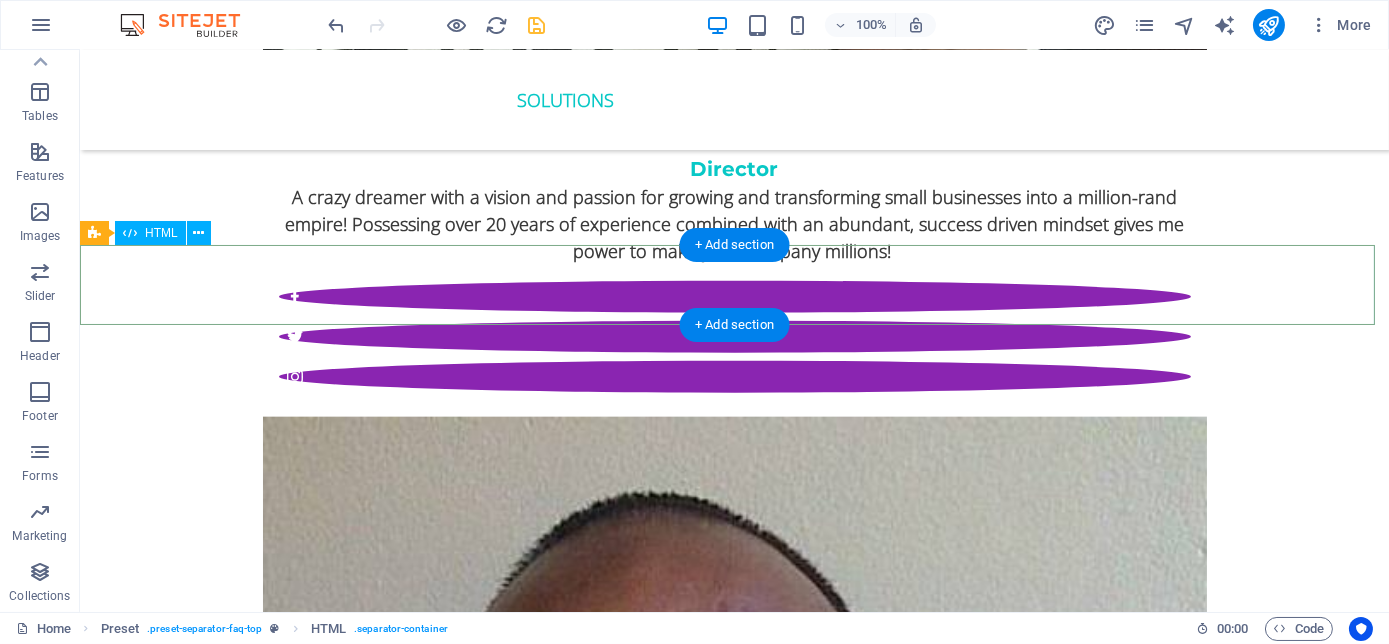 click at bounding box center [734, 6137] 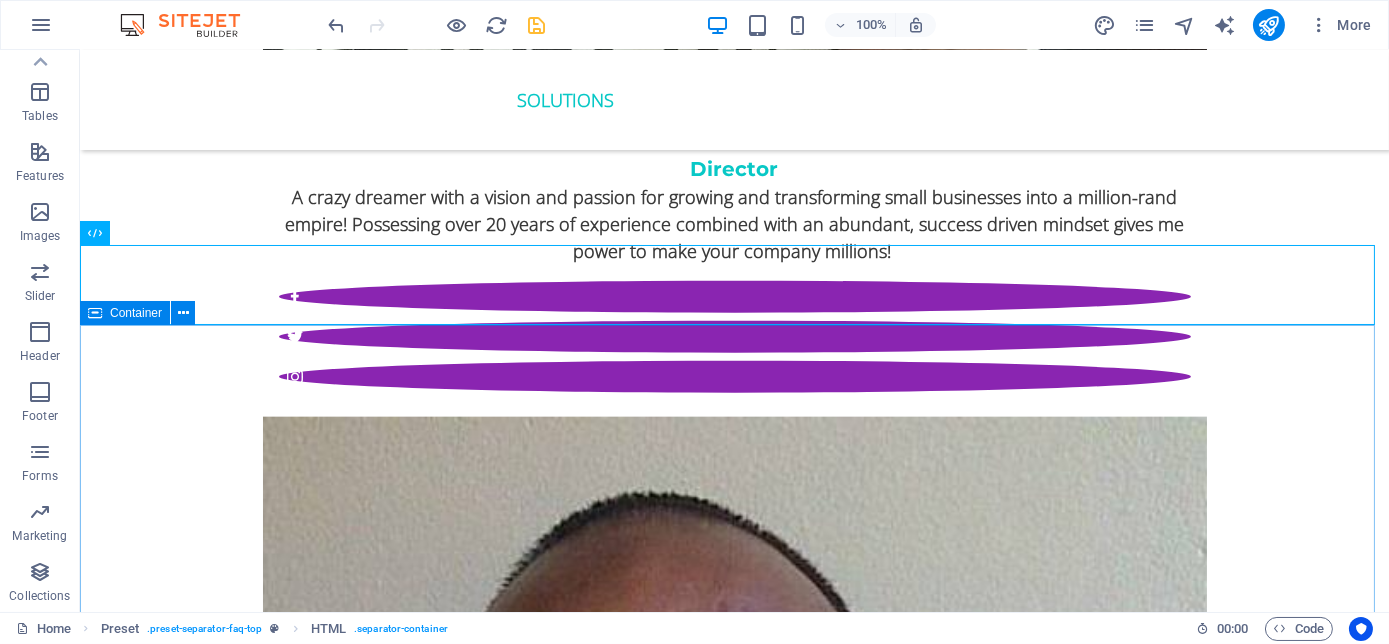 click on "Container" at bounding box center (125, 313) 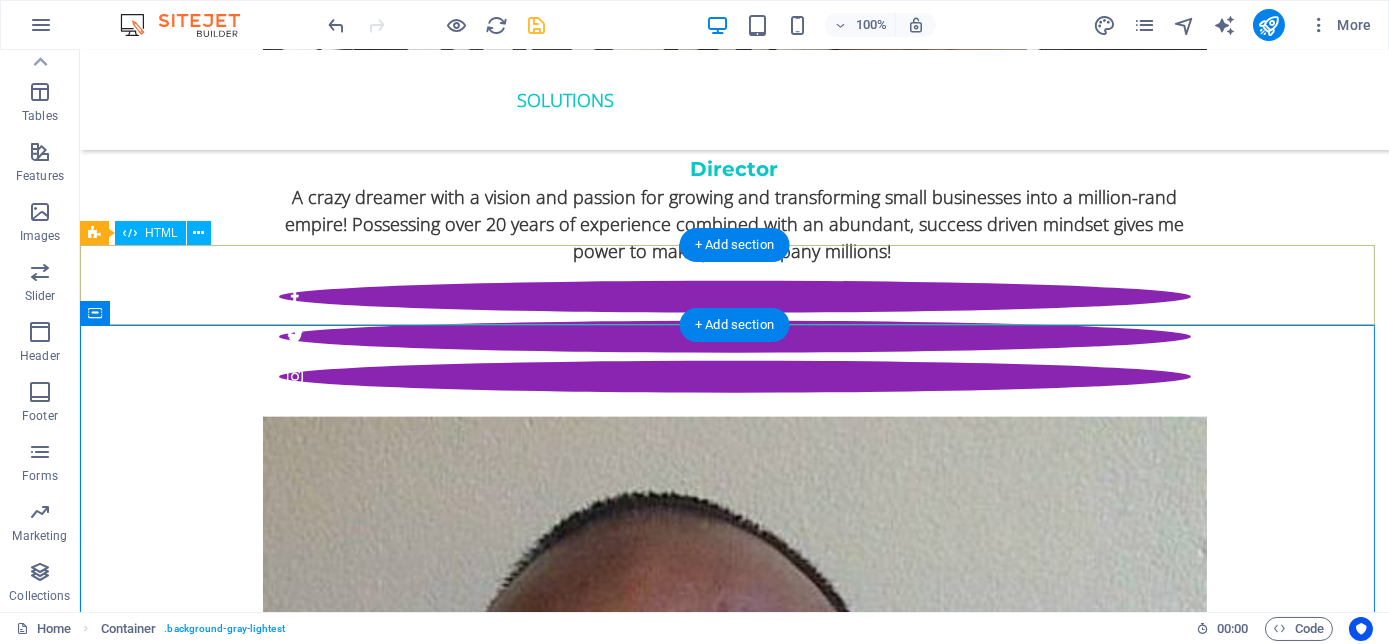 click at bounding box center (734, 6137) 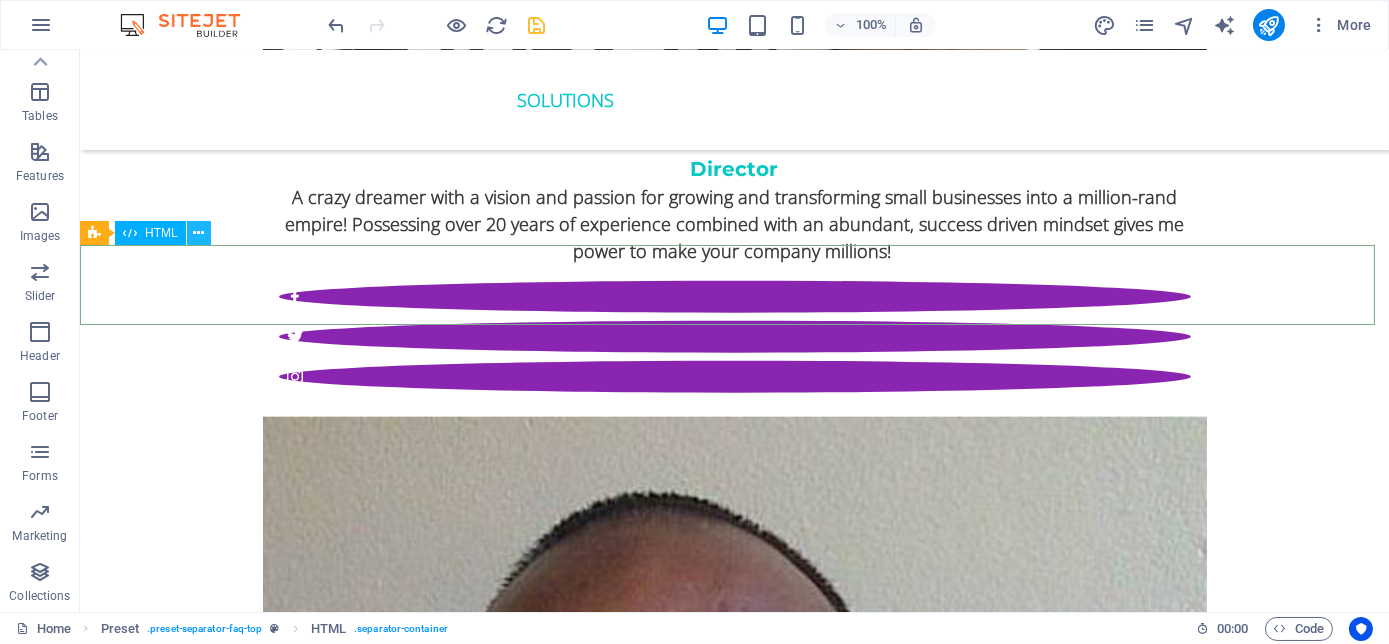 click at bounding box center (198, 233) 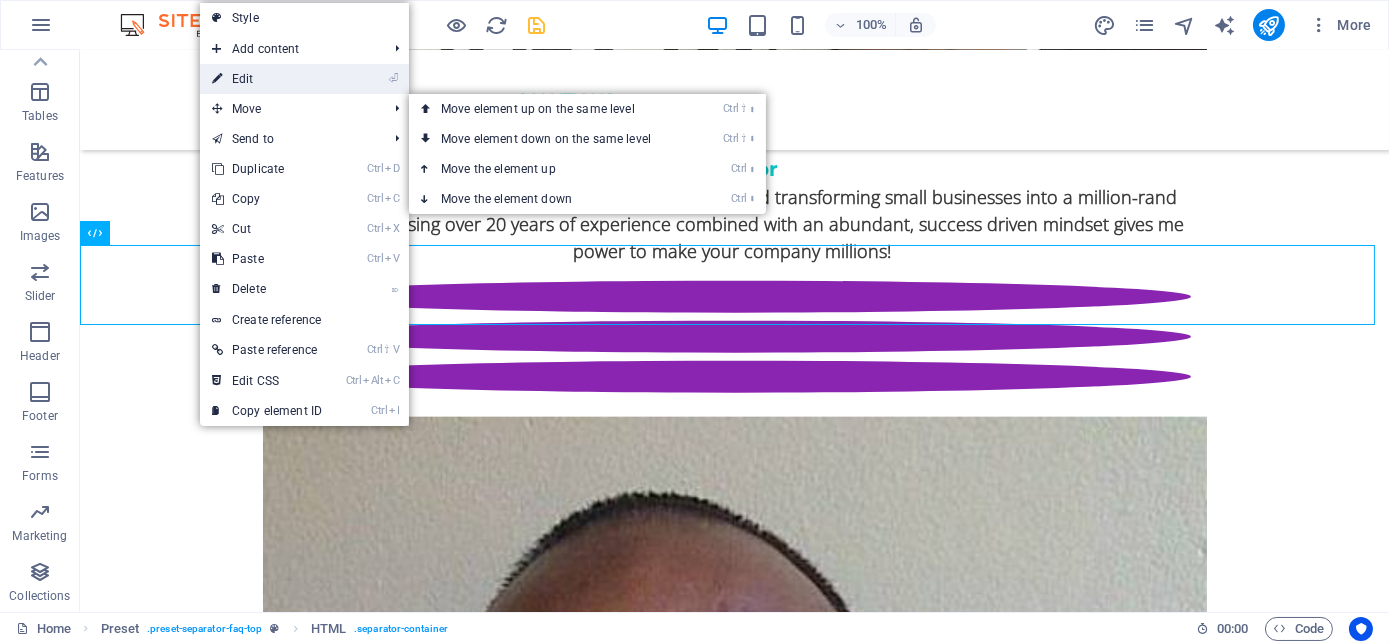 click on "⏎  Edit" at bounding box center [267, 79] 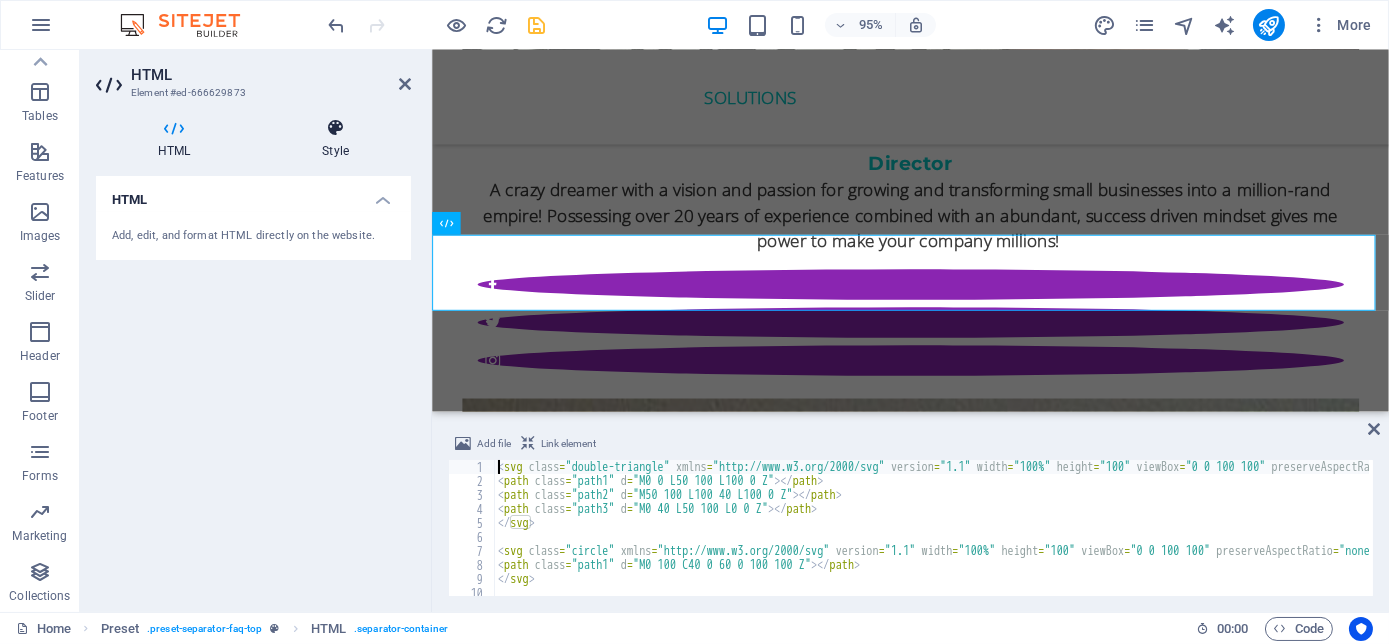 click at bounding box center (335, 128) 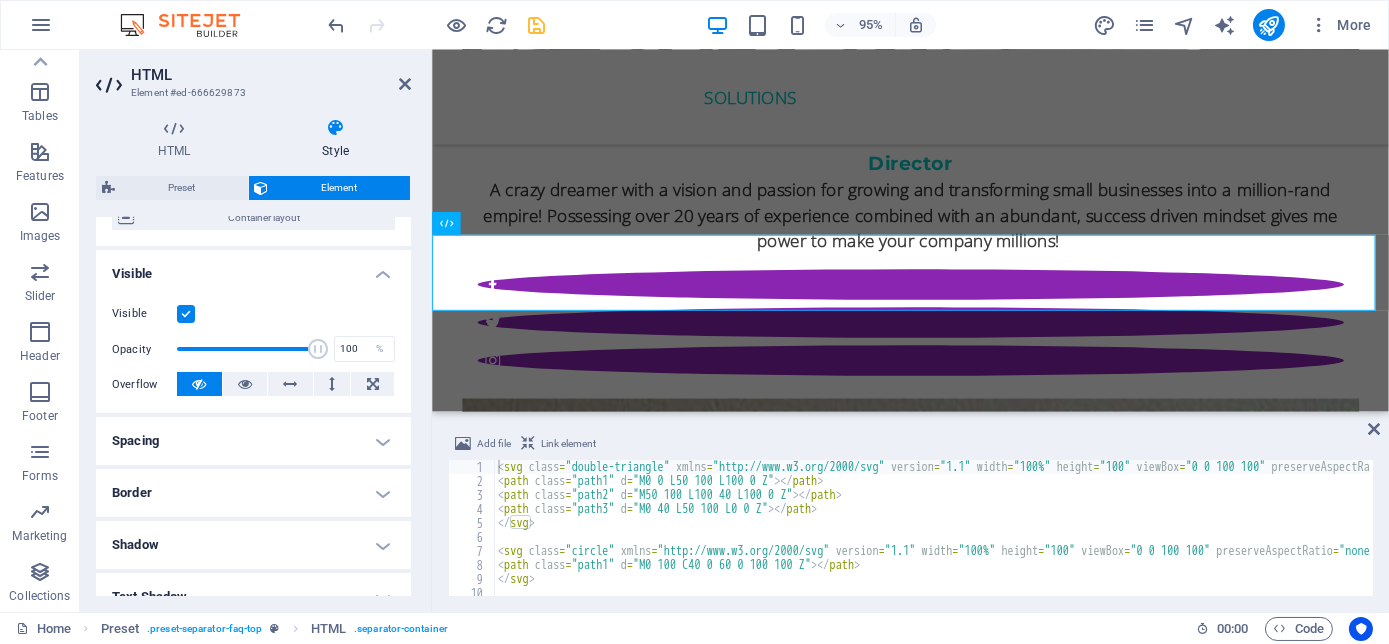scroll, scrollTop: 90, scrollLeft: 0, axis: vertical 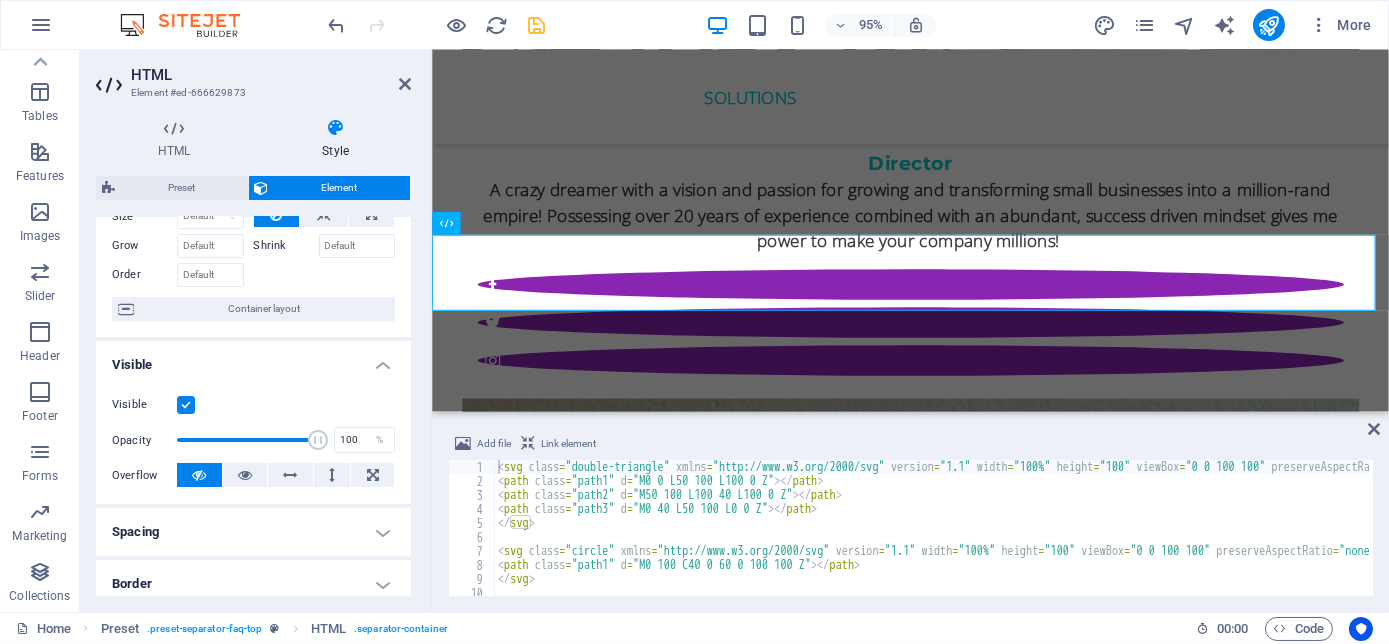 click at bounding box center (335, 128) 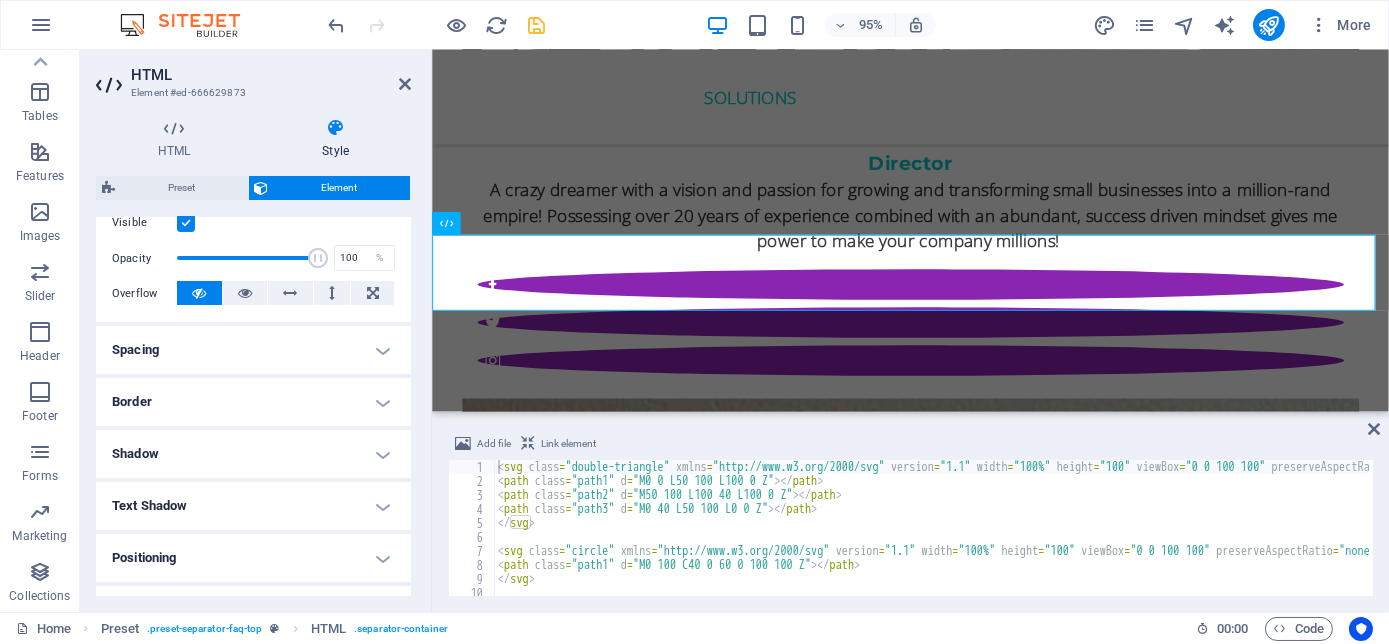 scroll, scrollTop: 466, scrollLeft: 0, axis: vertical 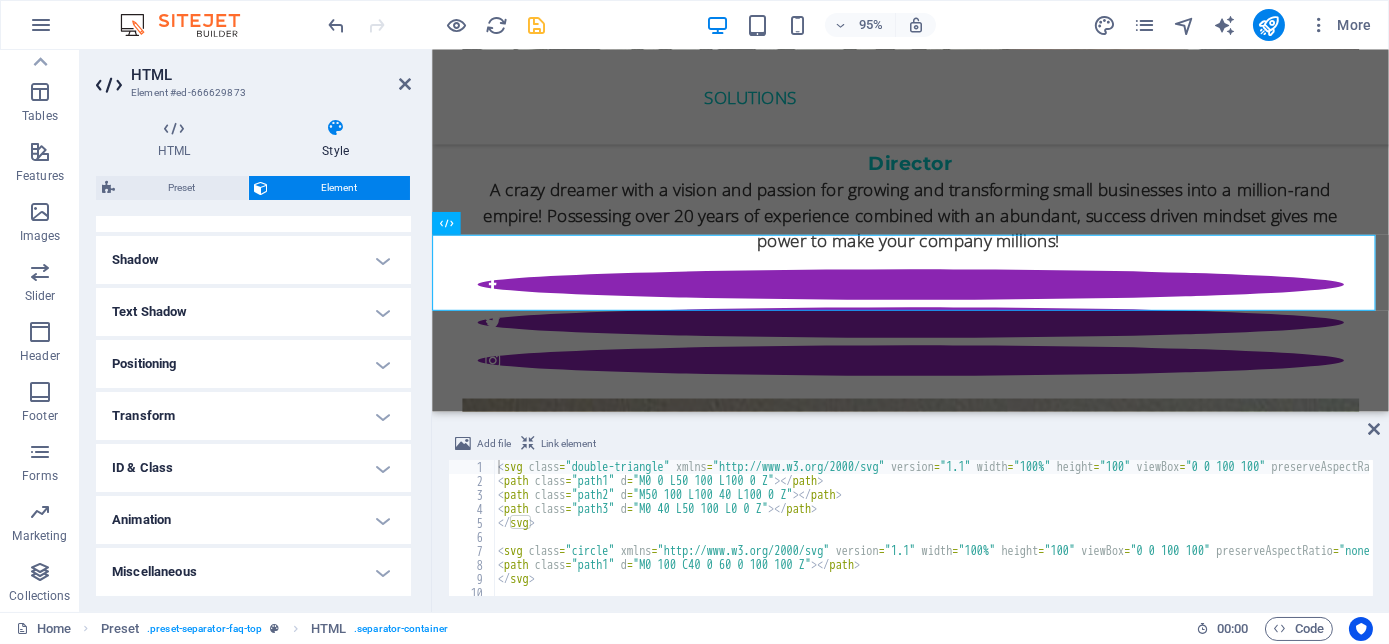 click on "HTML" at bounding box center (271, 75) 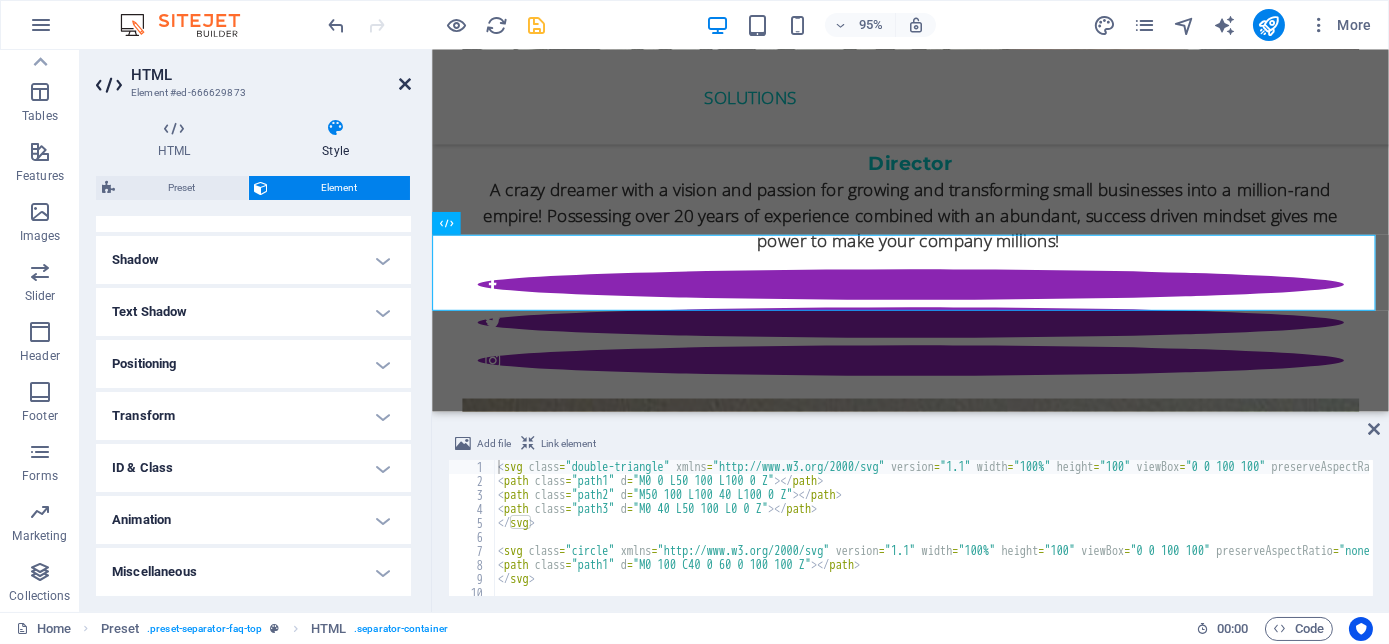 click at bounding box center (405, 84) 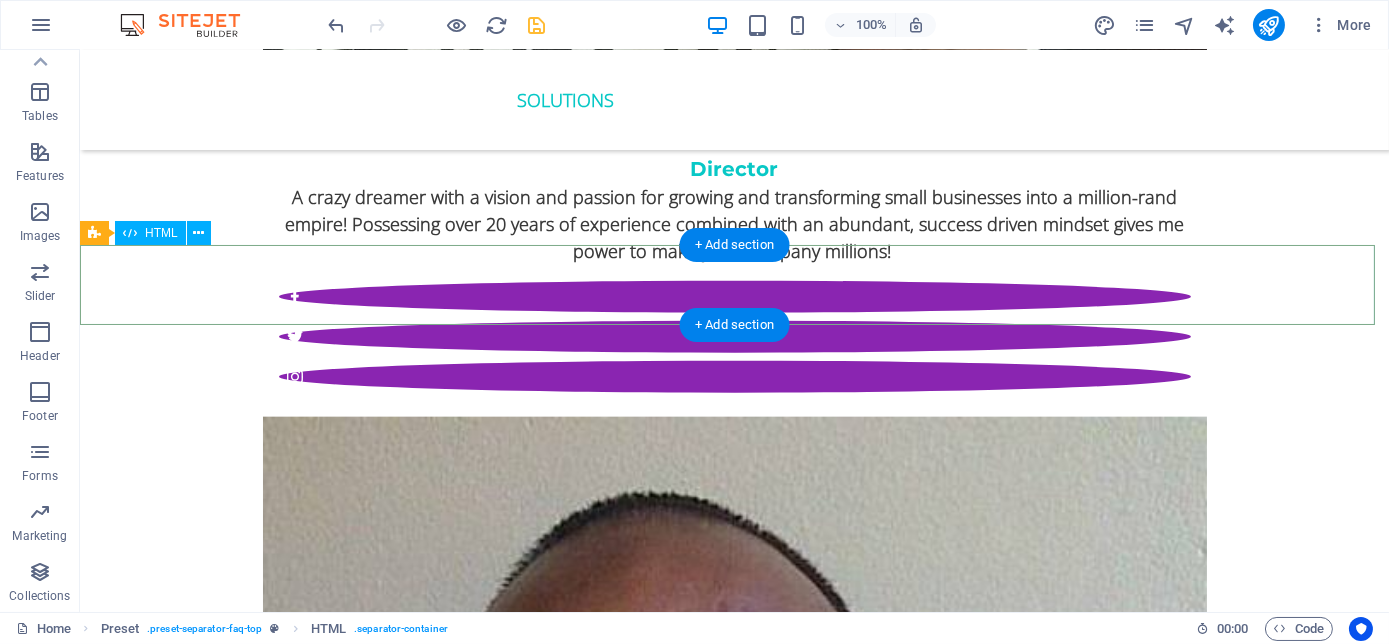 click at bounding box center [734, 6137] 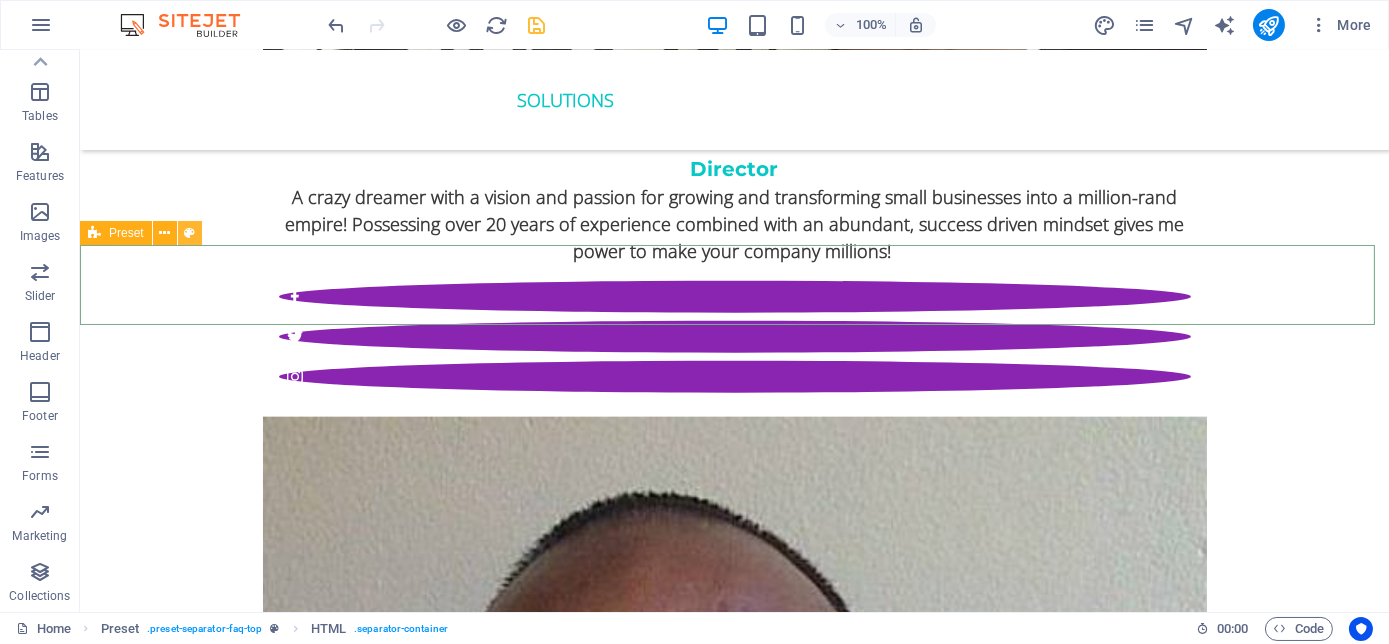click at bounding box center [189, 233] 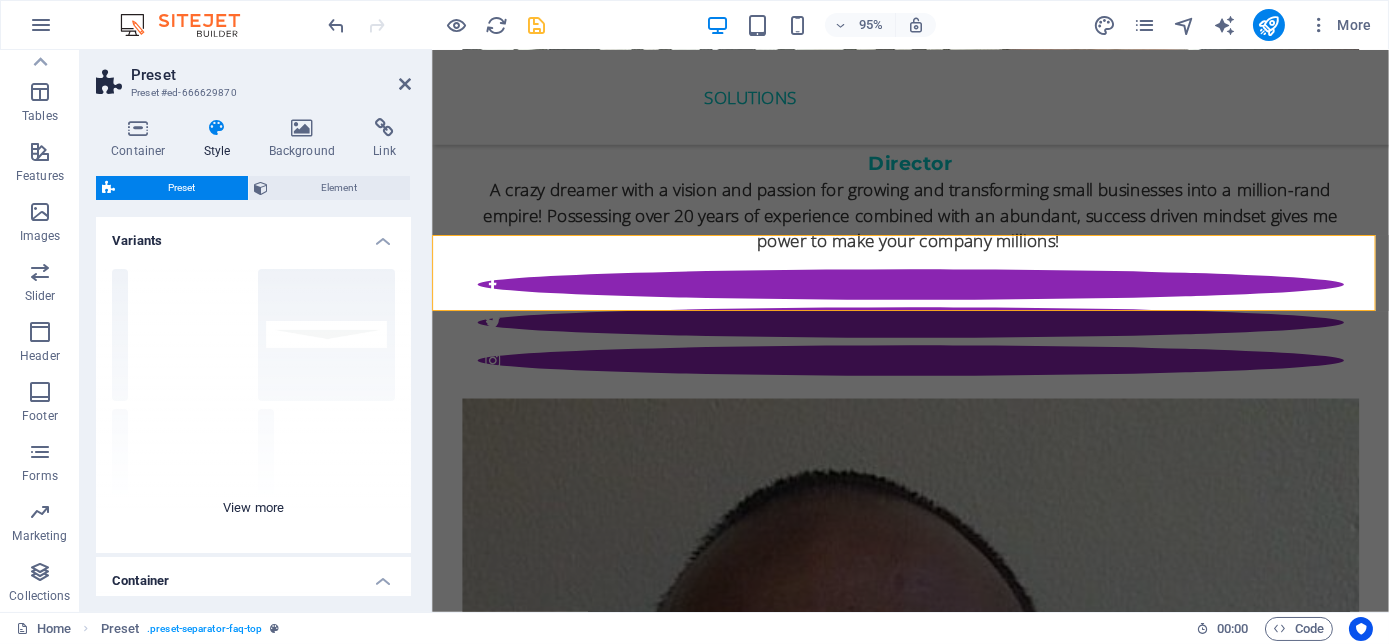 click on "Circle Default Diagonal Polygon 1 Polygon 2 Square Zigzag" at bounding box center [253, 403] 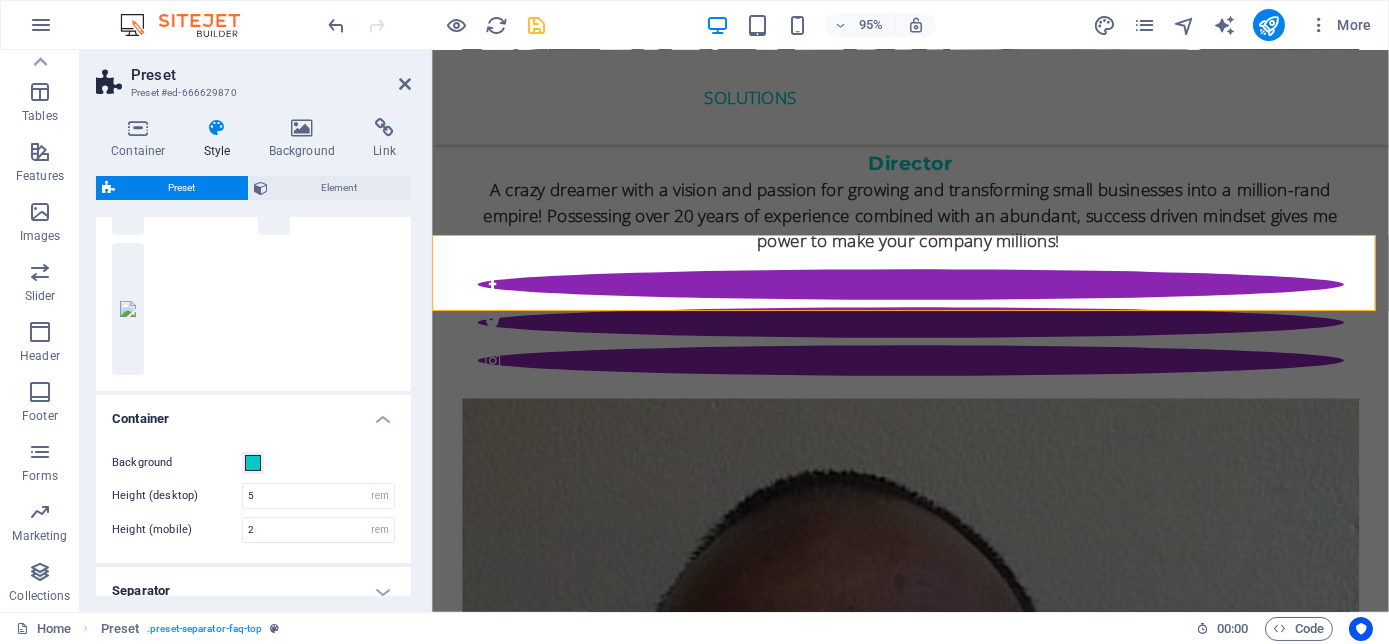 scroll, scrollTop: 454, scrollLeft: 0, axis: vertical 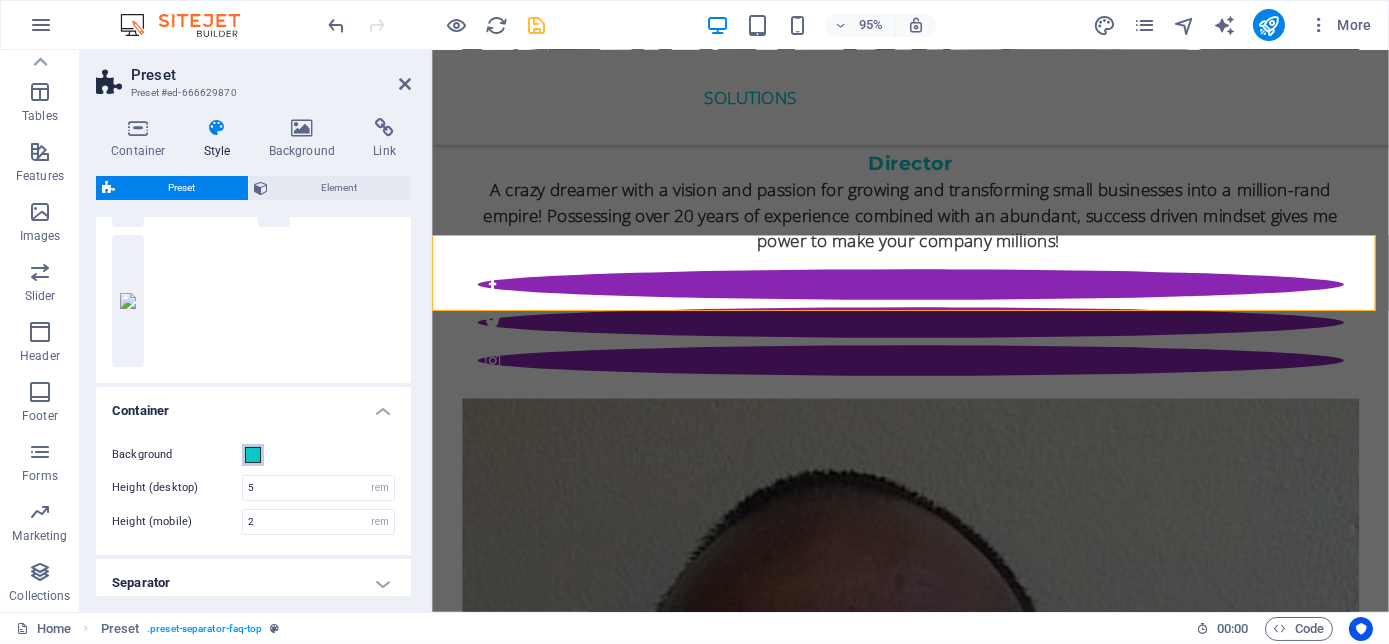 click at bounding box center (253, 455) 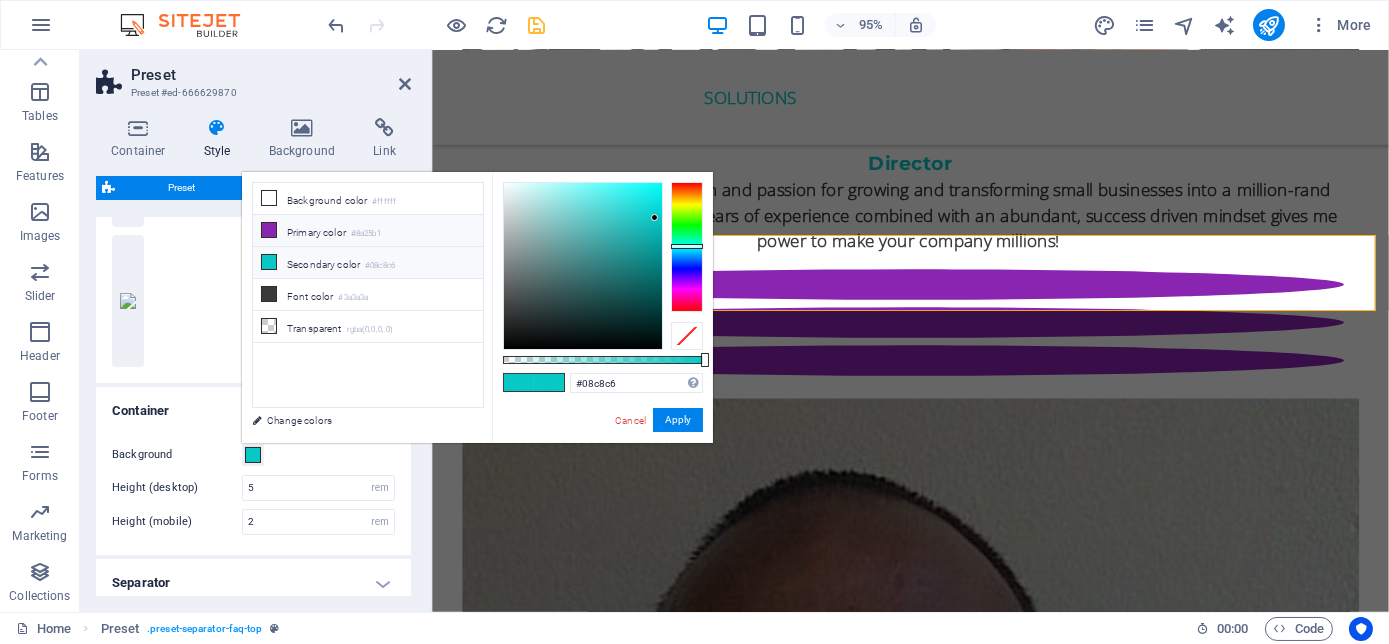 click on "Primary color
#8a25b1" at bounding box center (368, 231) 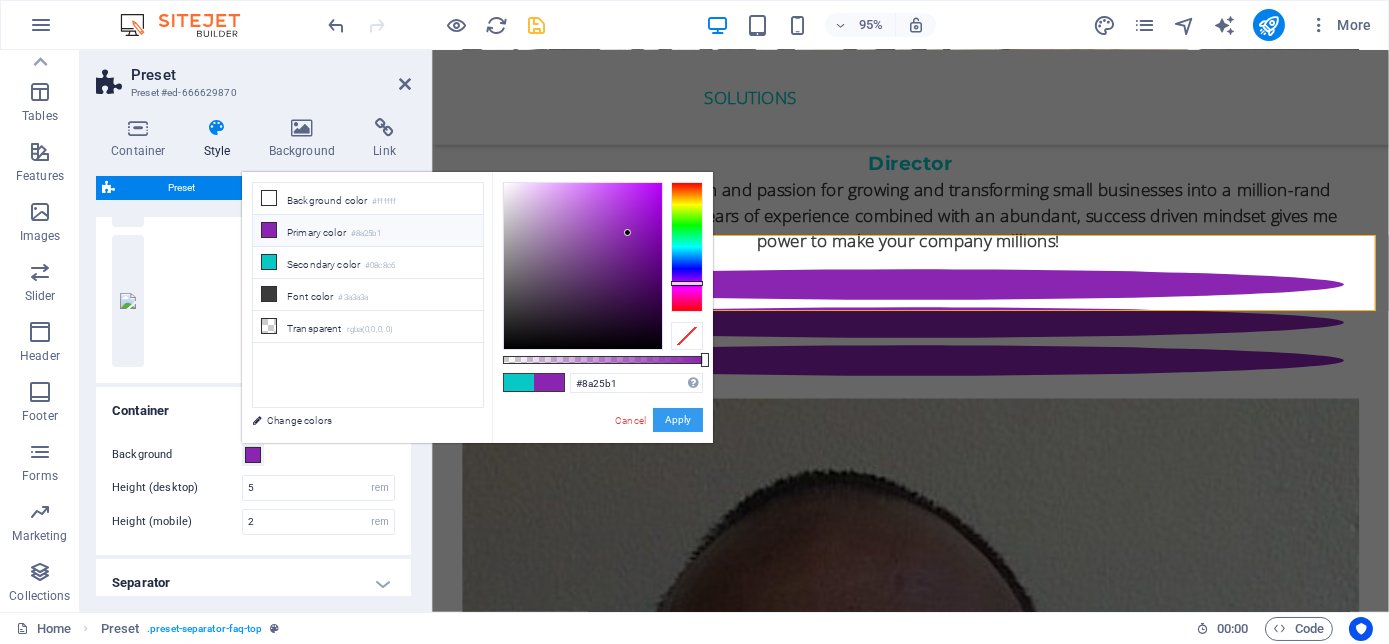 click on "Apply" at bounding box center [678, 420] 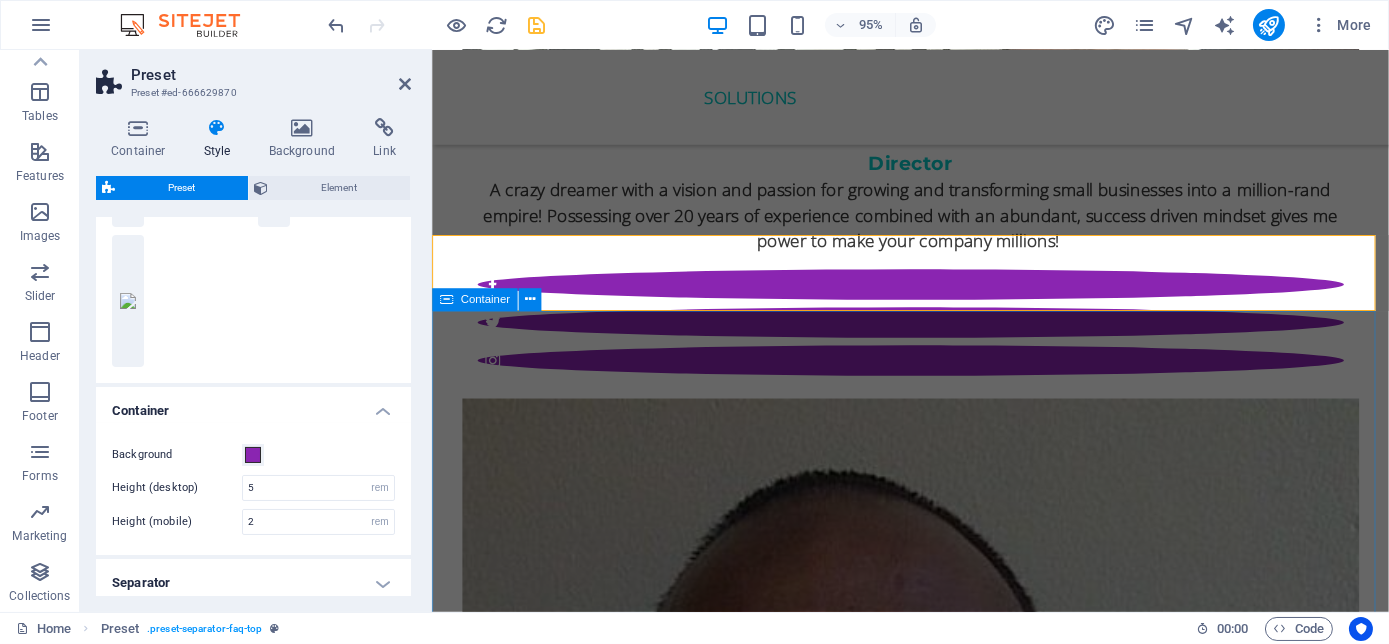 click on "social responsibility Passionate about humanity is the sole purpose we strive for excellence. Being able to give back to the community, build relationships between those fortunate and capable with those needing help to become self-reliant and independent. We are human first before status and wealth. Therefore, Bizcat Business Buddi is Proud partners with two phenomenal organisations,  Siza  Bonke Foundation Educate to  Empower  an NPO dedicated to assisting the community with educational books, school uniforms, shoes, books, school fees, stationery and meals.   Infinite Me , Believe in Yourself  a amazing NPC committed to bringing balance in the stressful lives of all men and women by offering Yoga, Meditation, Pilates, Detox Programmes and retreats and Mindset Mentoring Workshops" at bounding box center (934, 6449) 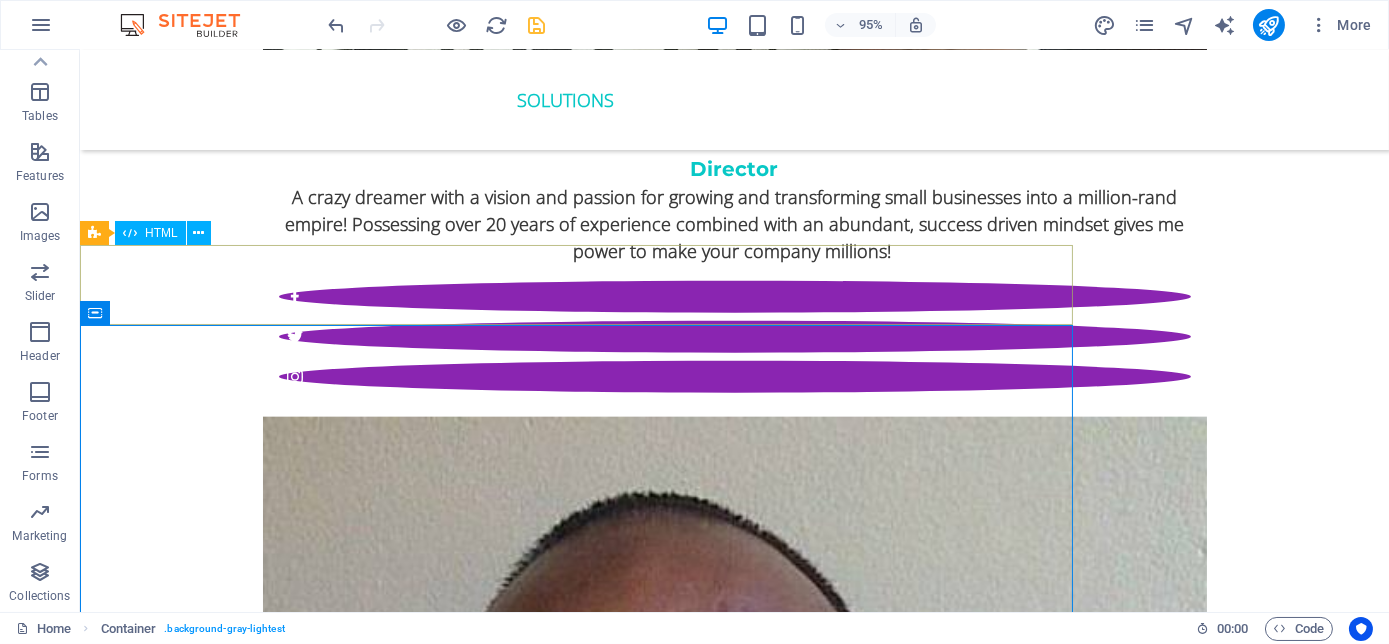 click at bounding box center (734, 6137) 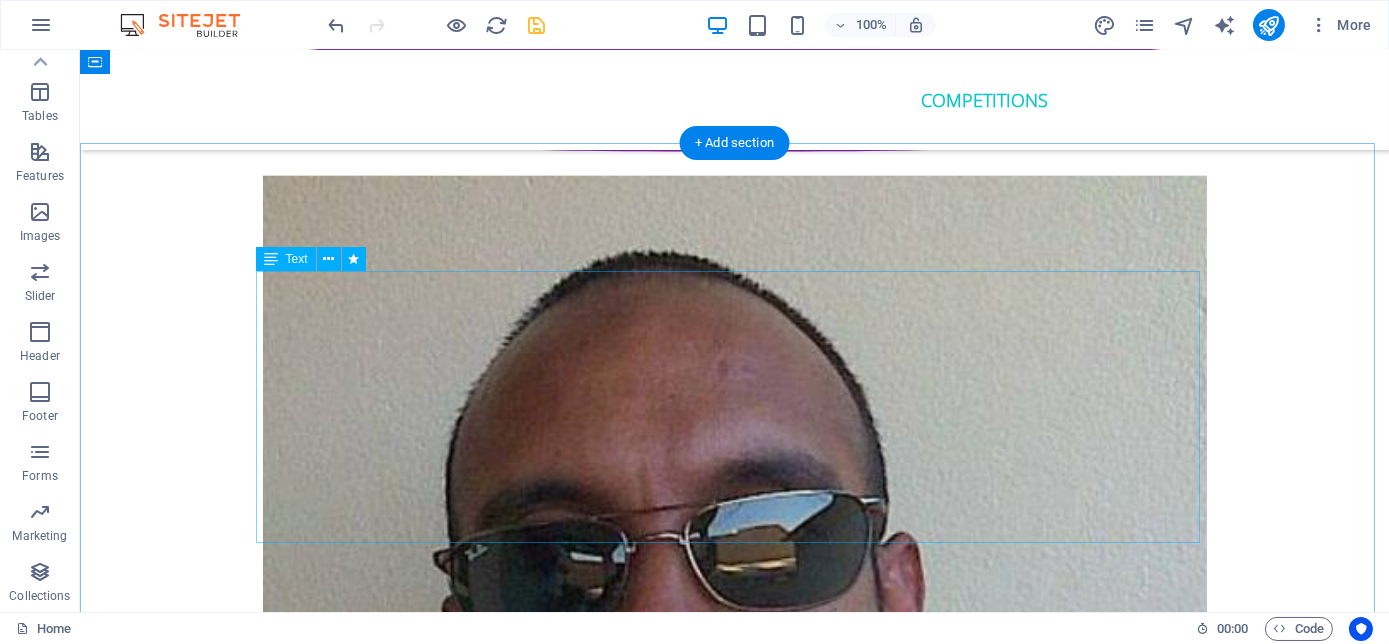 scroll, scrollTop: 5098, scrollLeft: 0, axis: vertical 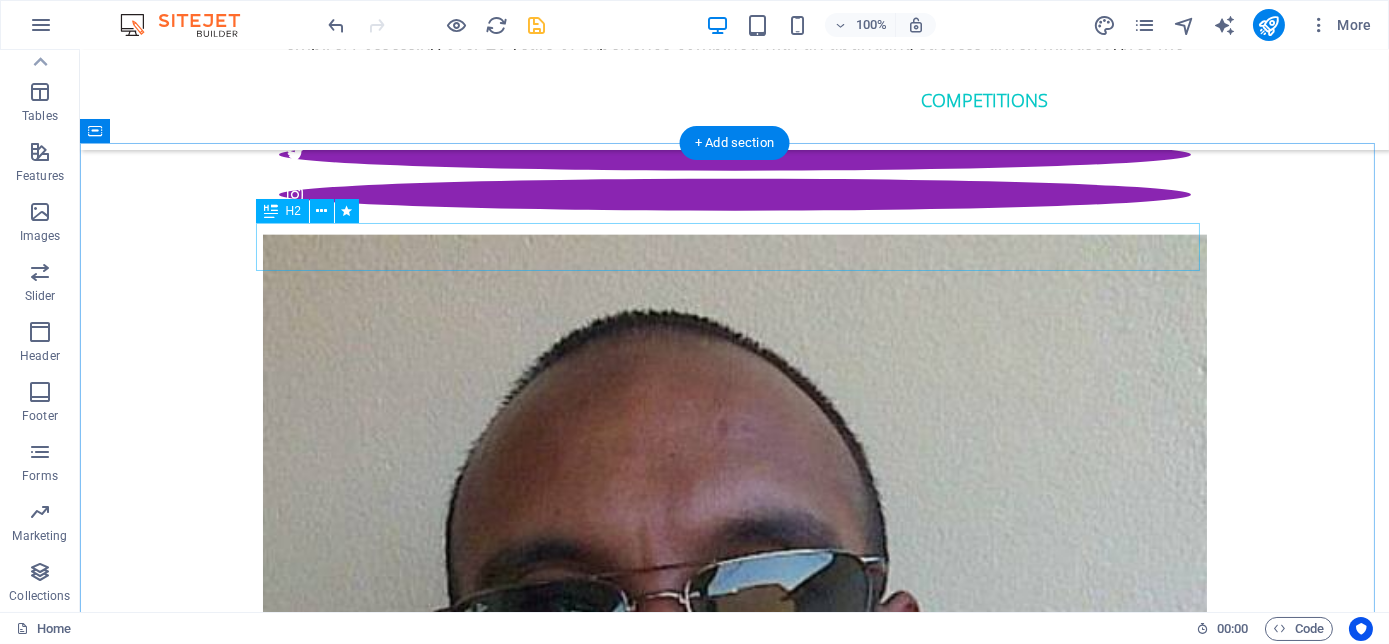 click on "social responsibility" at bounding box center [735, 6099] 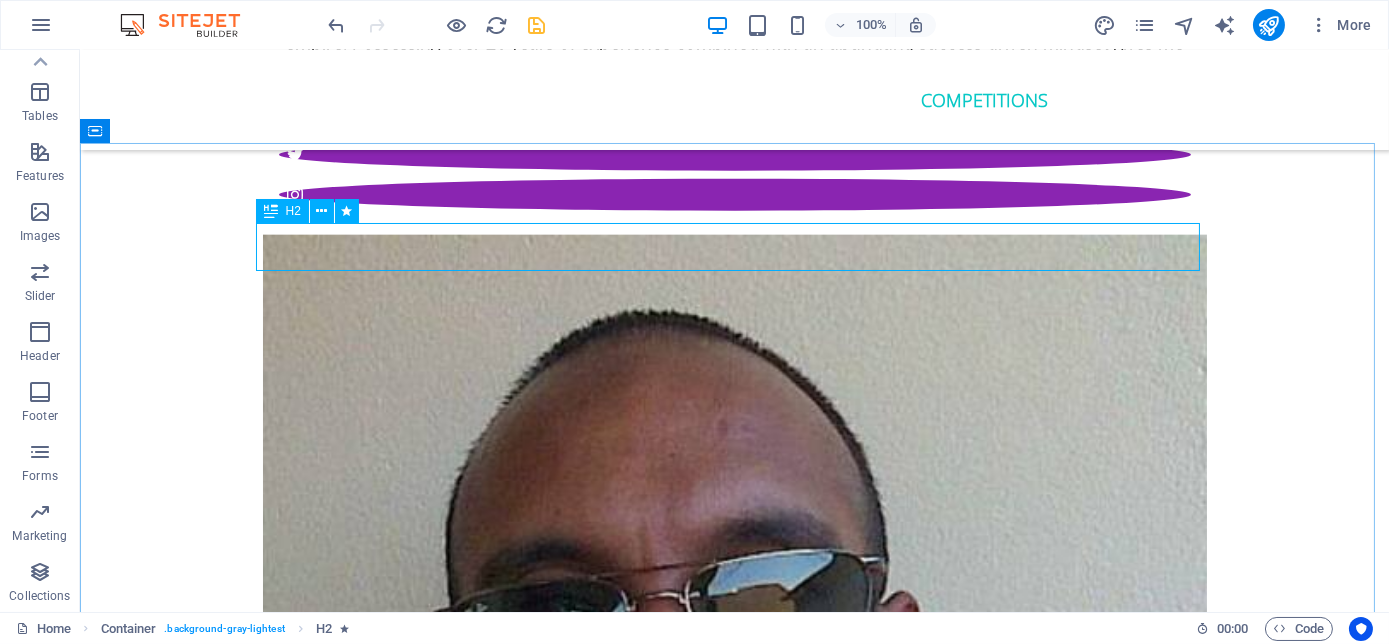 click on "H2" at bounding box center (282, 211) 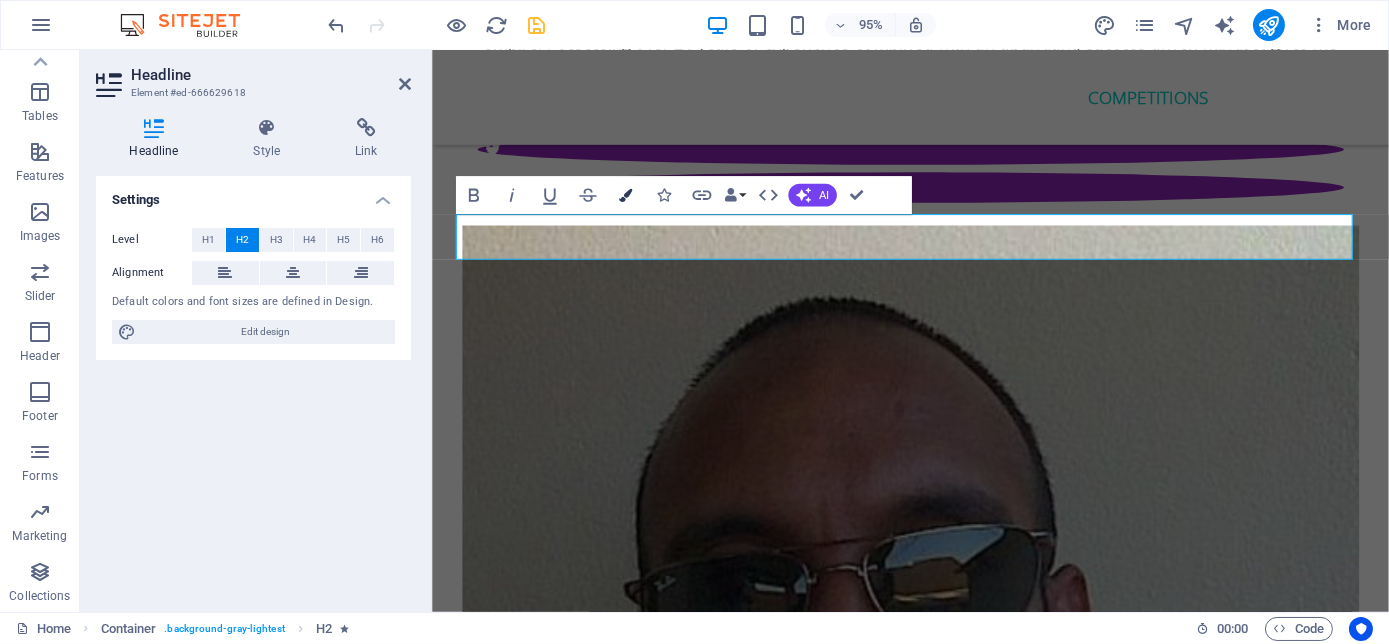 click at bounding box center (625, 195) 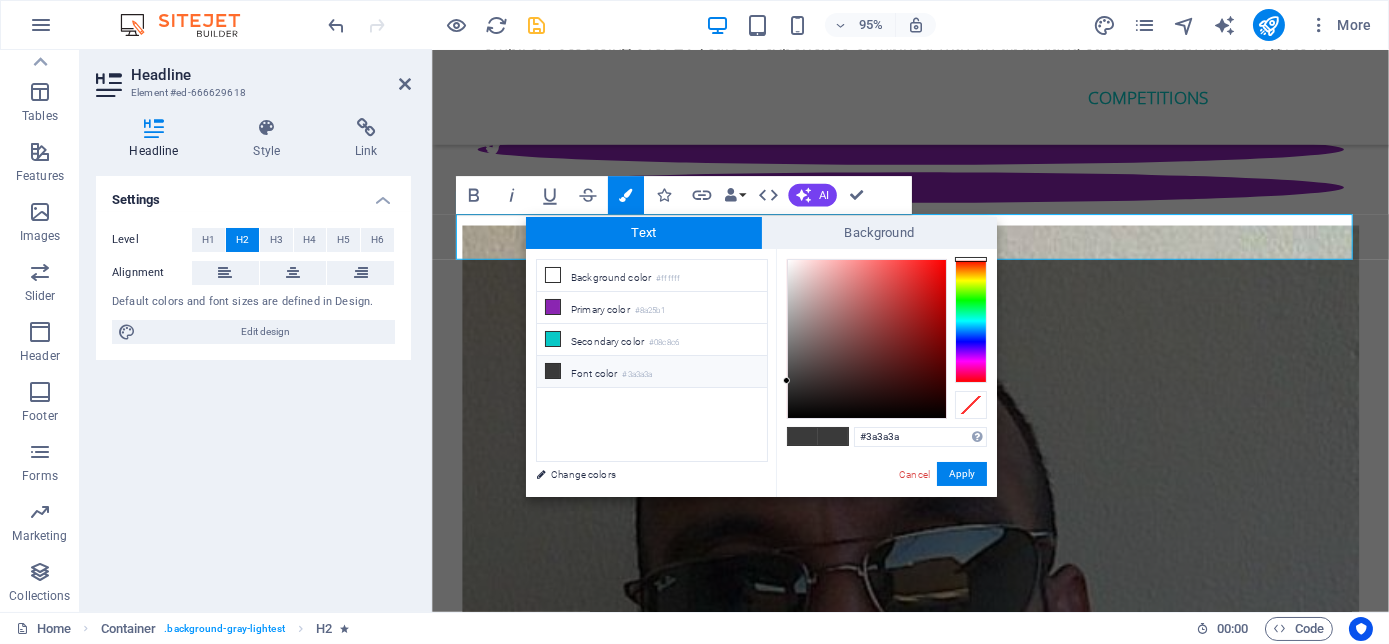 click on "Text" at bounding box center [644, 233] 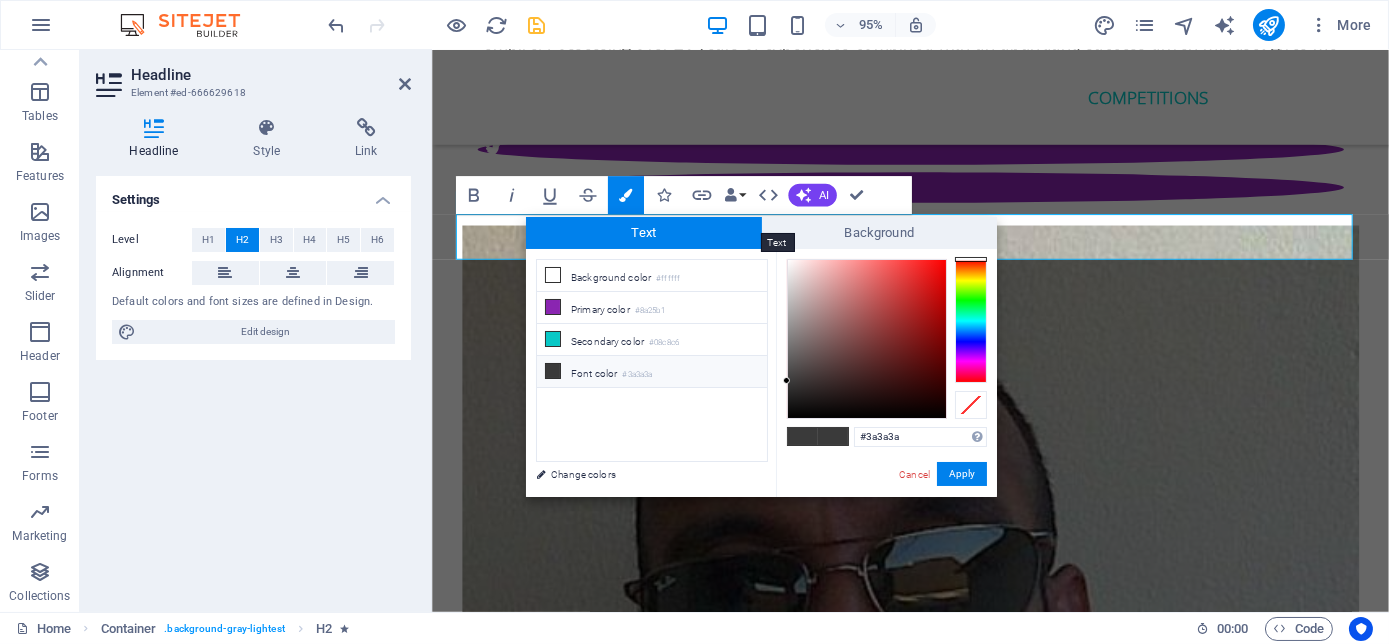 click on "Text" at bounding box center (644, 233) 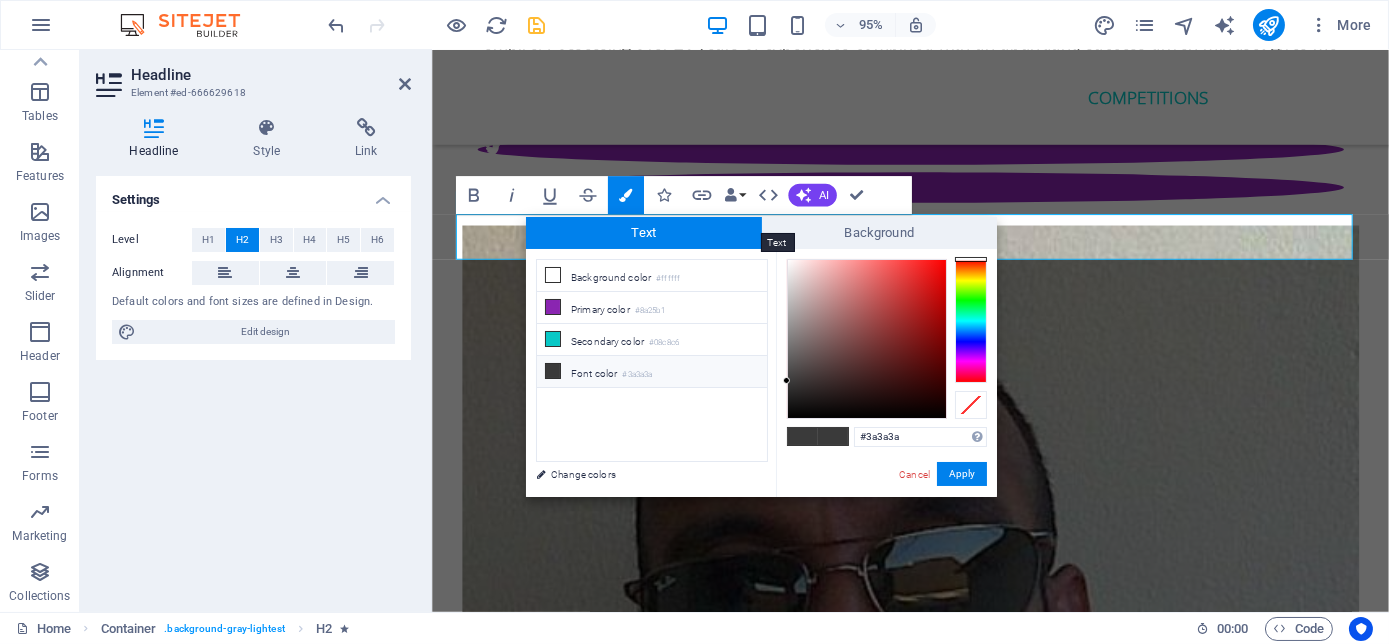click on "Text" at bounding box center [644, 233] 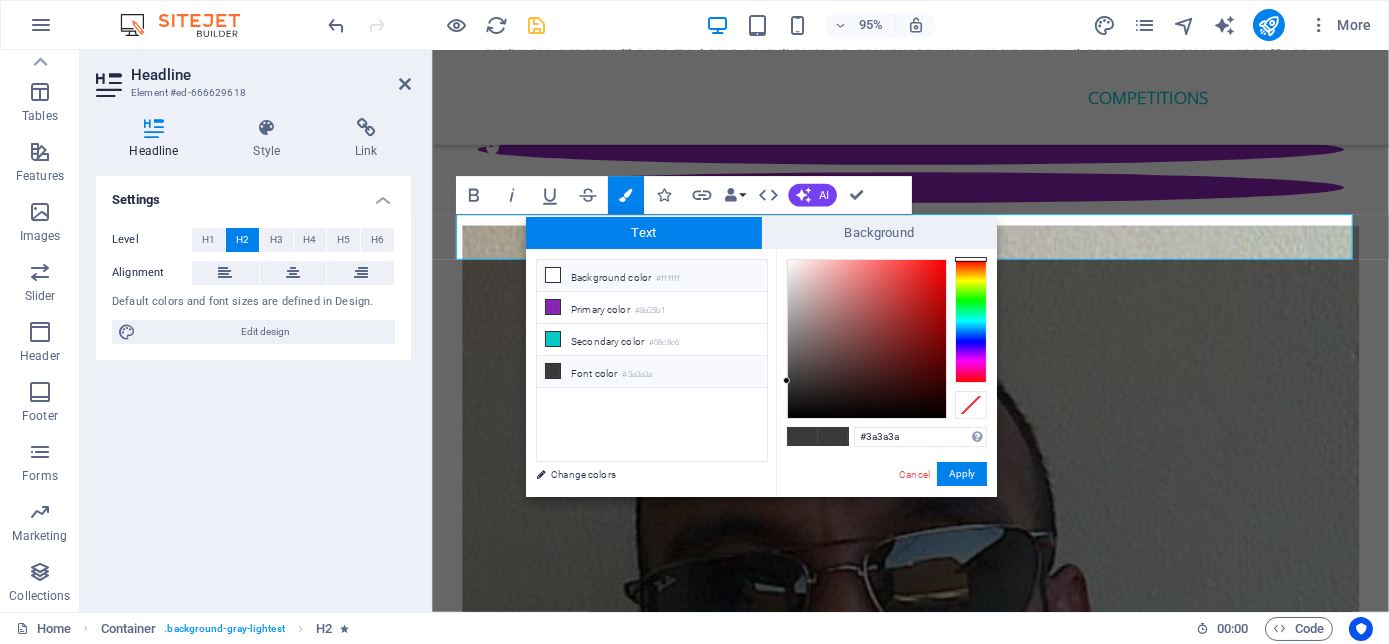 click at bounding box center (553, 275) 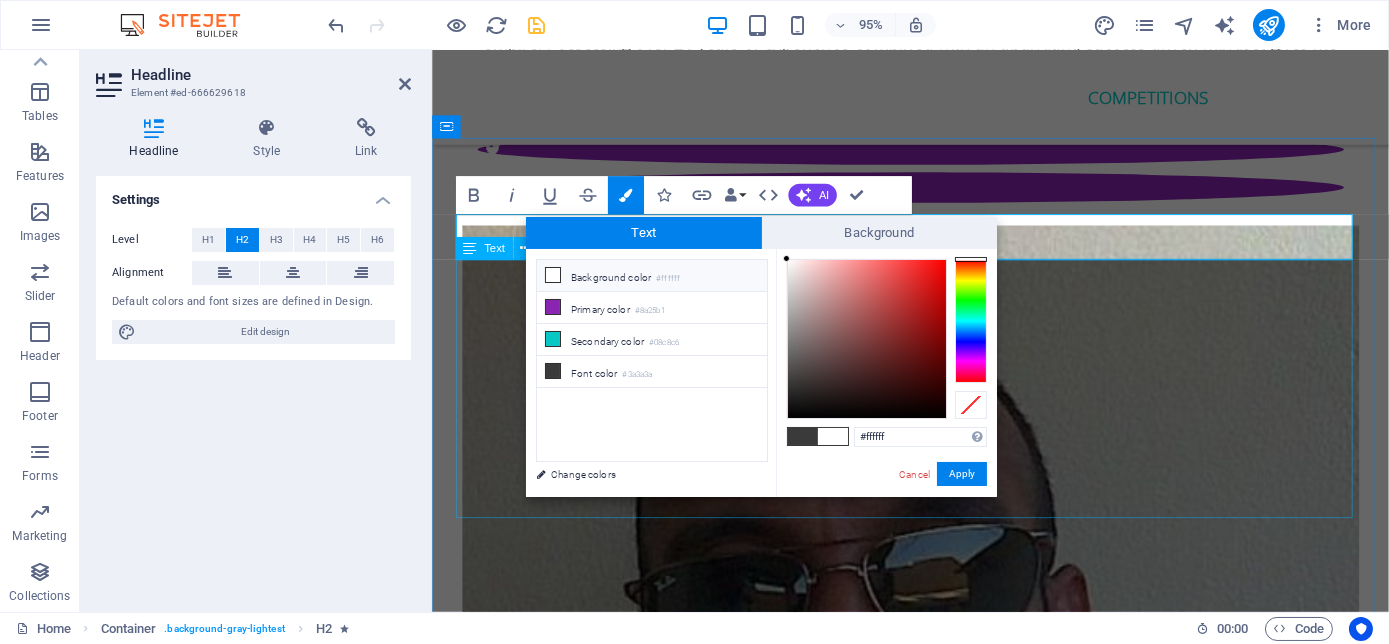 click on "Passionate about humanity is the sole purpose we strive for excellence. Being able to give back to the community, build relationships between those fortunate and capable with those needing help to become self-reliant and independent. We are human first before status and wealth. Therefore, Bizcat Business Buddi is Proud partners with two phenomenal organisations, Siza Bonke Foundation Educate to Empower an NPO dedicated to assisting the community with educational books, school uniforms, shoes, books, school fees, stationery and meals. Infinite Me , Believe in Yourself a amazing NPC committed to bringing balance in the stressful lives of all men and women by offering Yoga, Meditation, Pilates, Detox Programmes and retreats and Mindset Mentoring Workshops" at bounding box center (935, 6259) 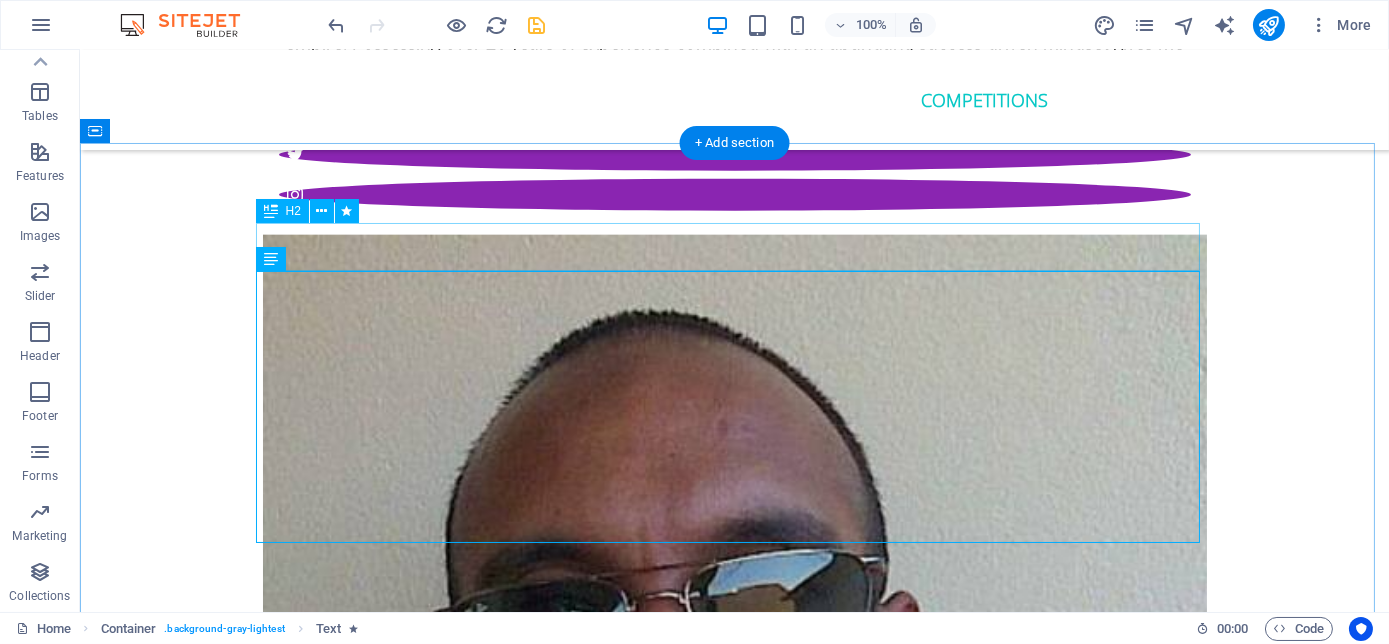 click on "social responsibility" at bounding box center (735, 6099) 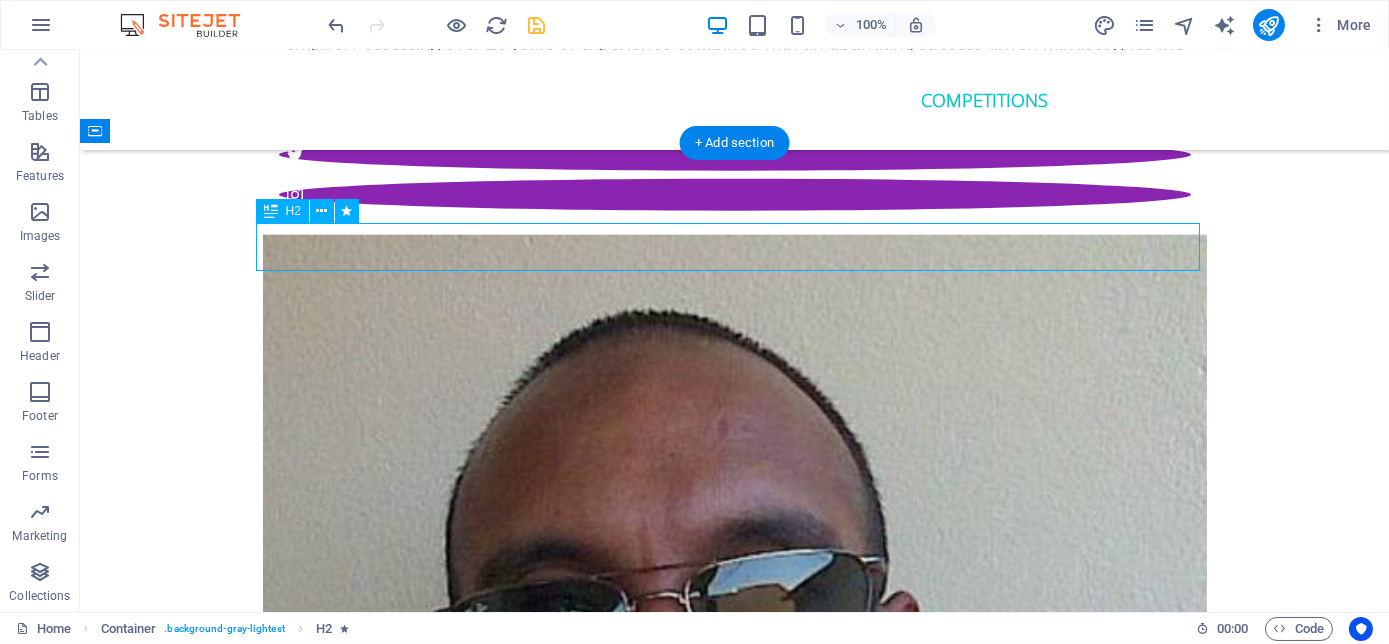 click on "social responsibility" at bounding box center (735, 6099) 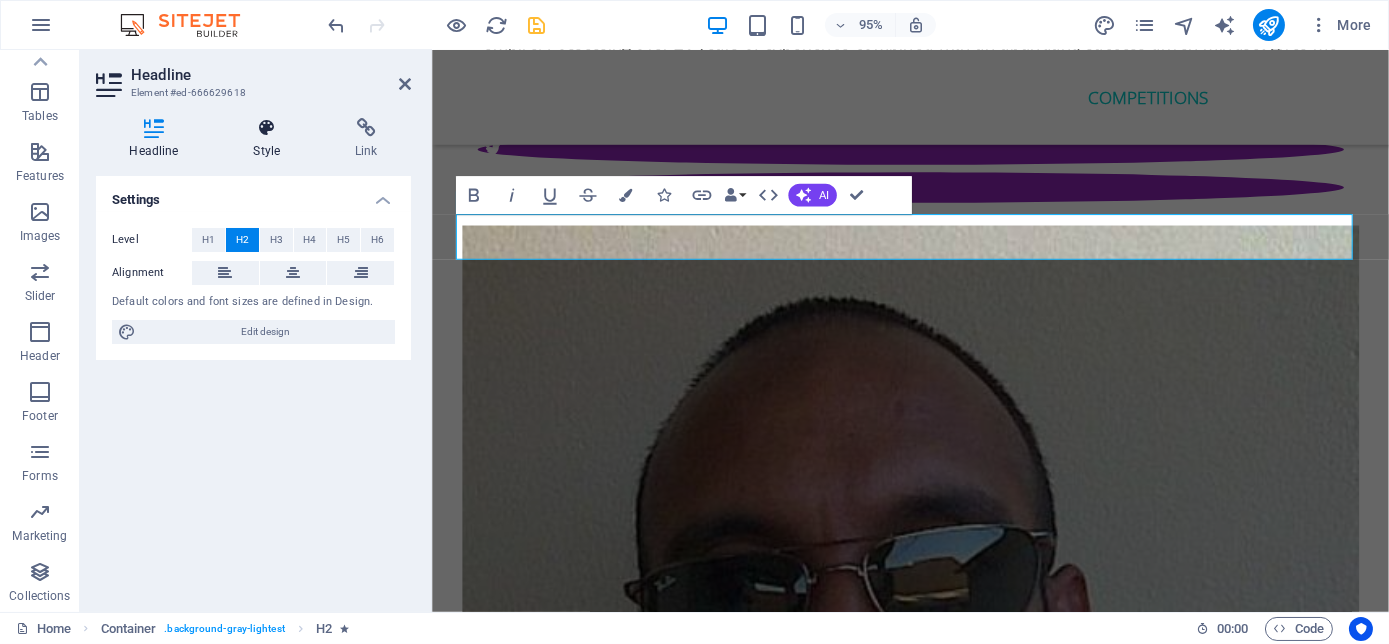 click on "Style" at bounding box center (271, 139) 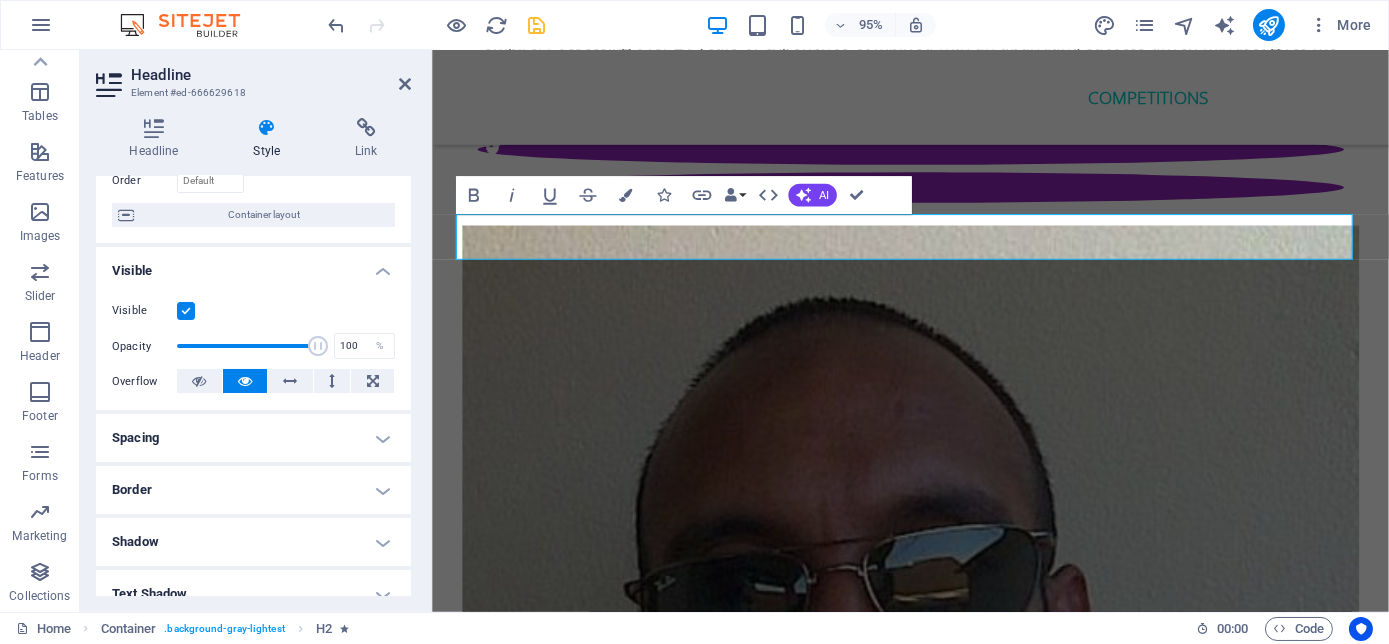 scroll, scrollTop: 272, scrollLeft: 0, axis: vertical 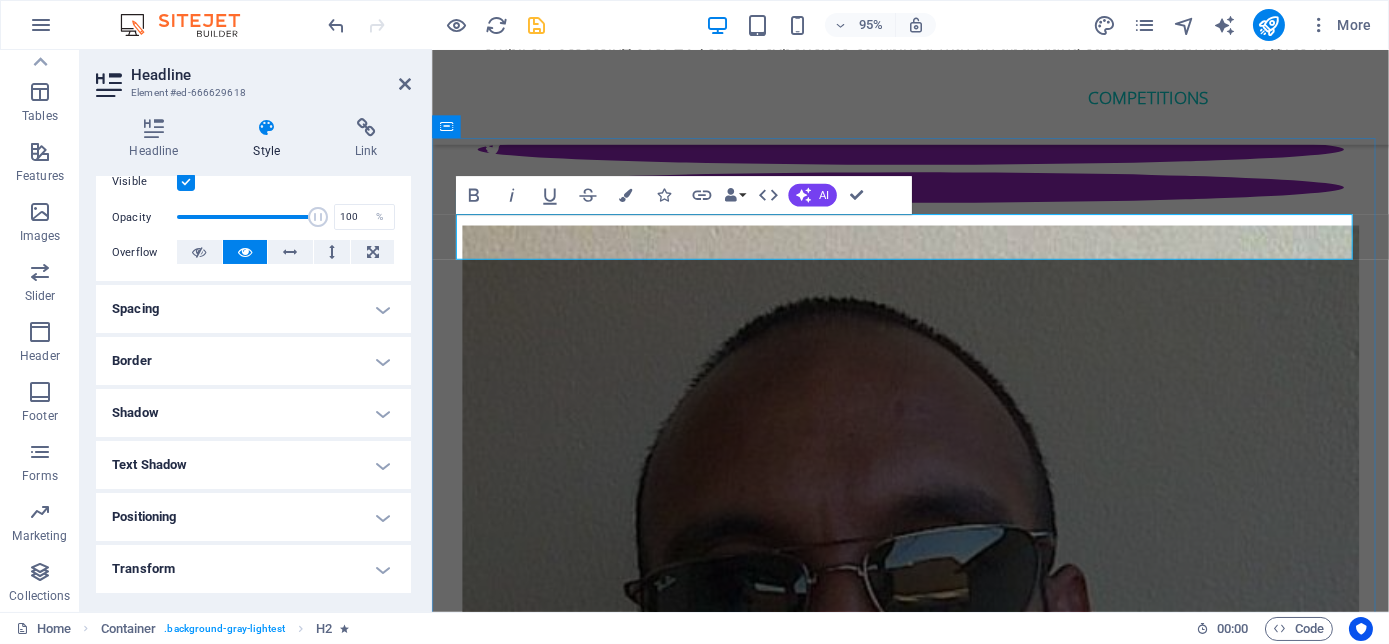click on "social responsibility" at bounding box center [935, 6099] 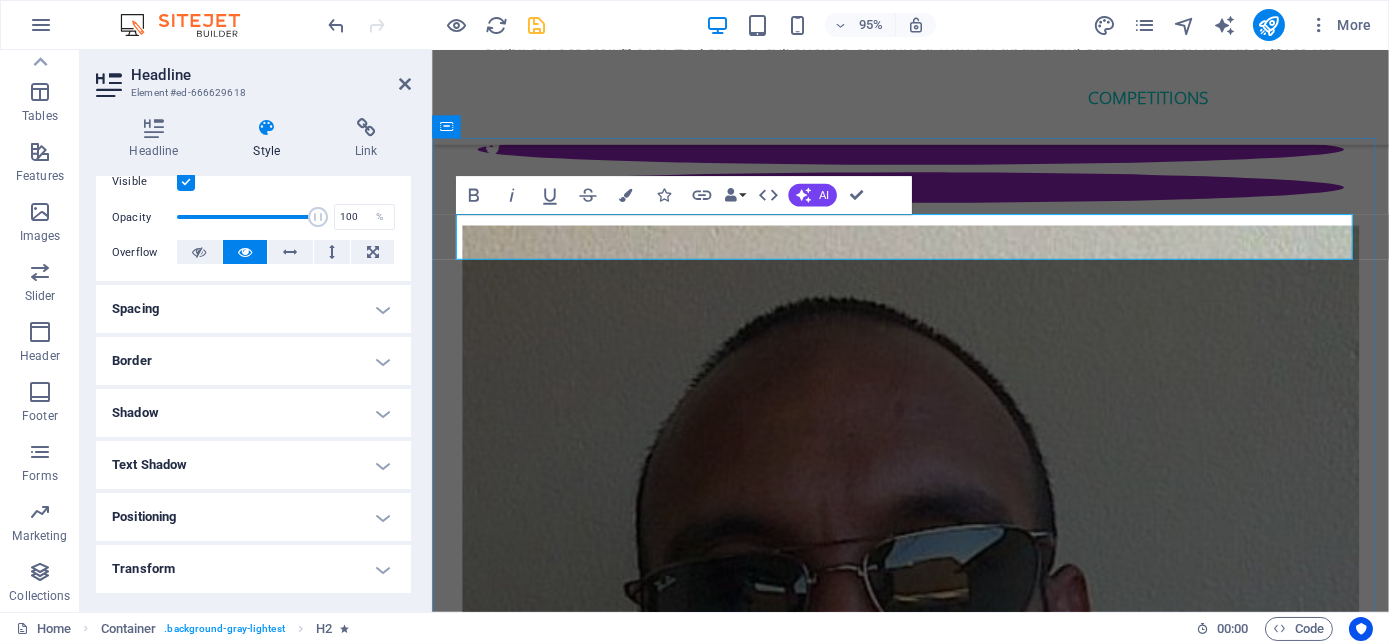 drag, startPoint x: 727, startPoint y: 243, endPoint x: 1164, endPoint y: 229, distance: 437.2242 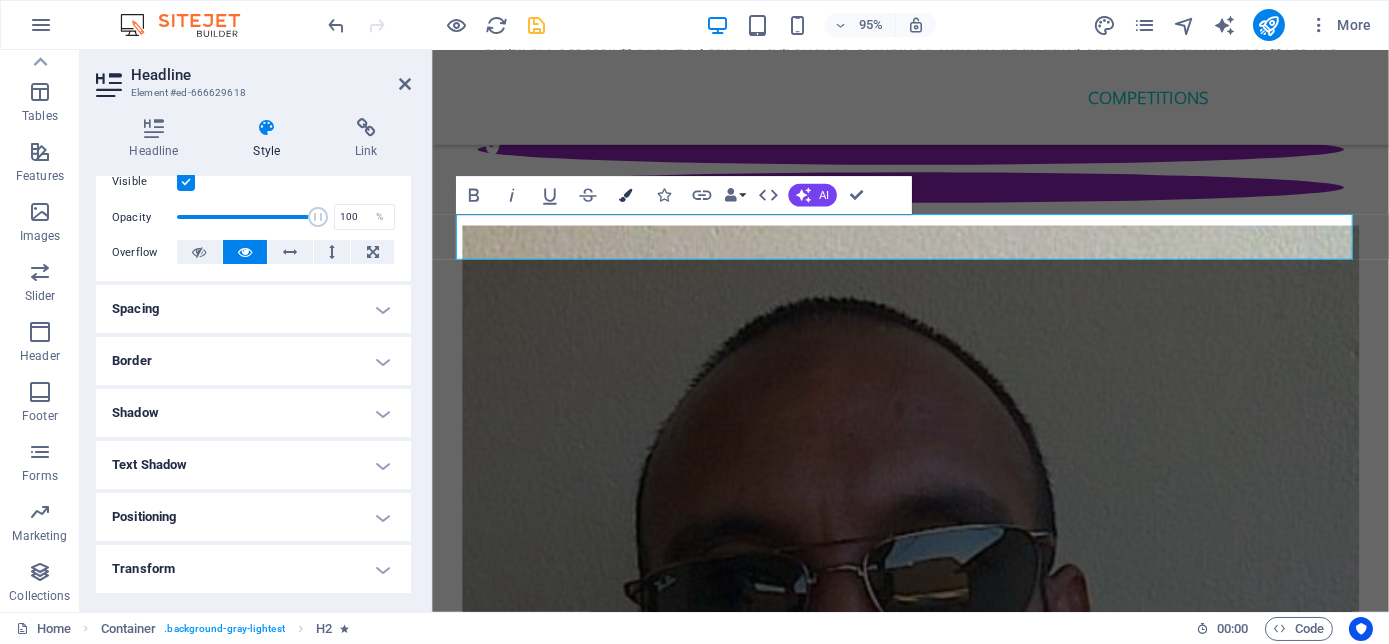 click at bounding box center [625, 195] 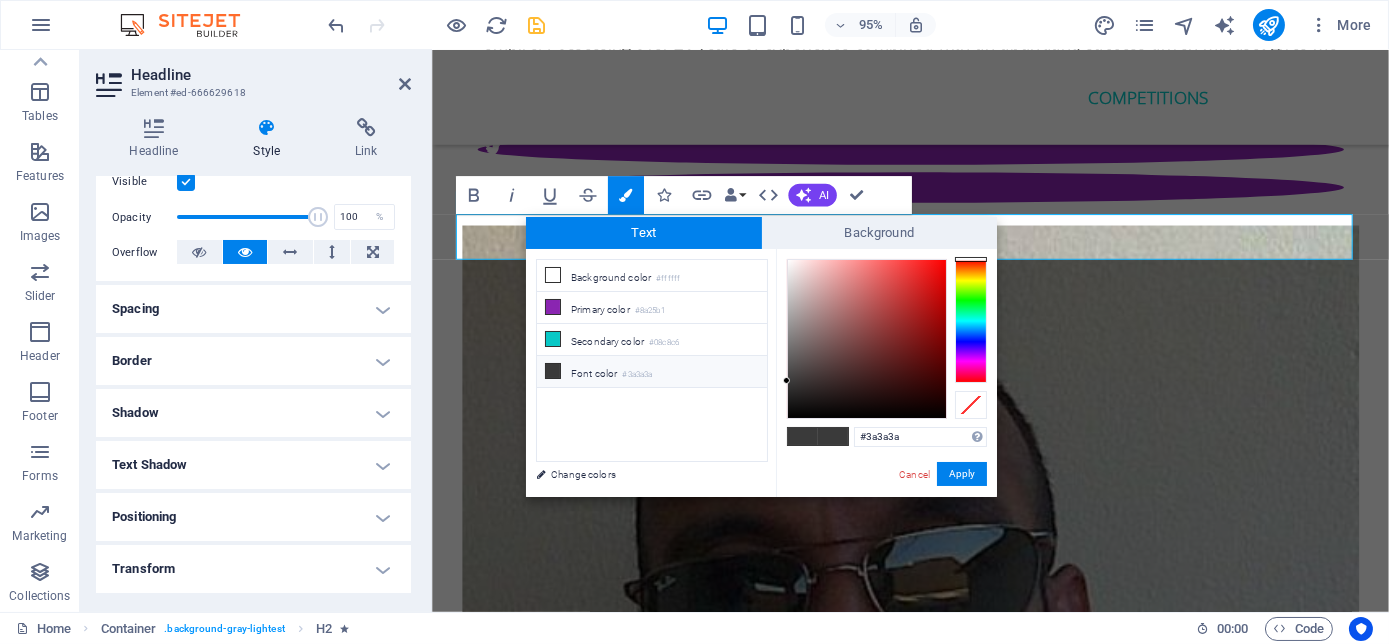 type on "#fdfdfd" 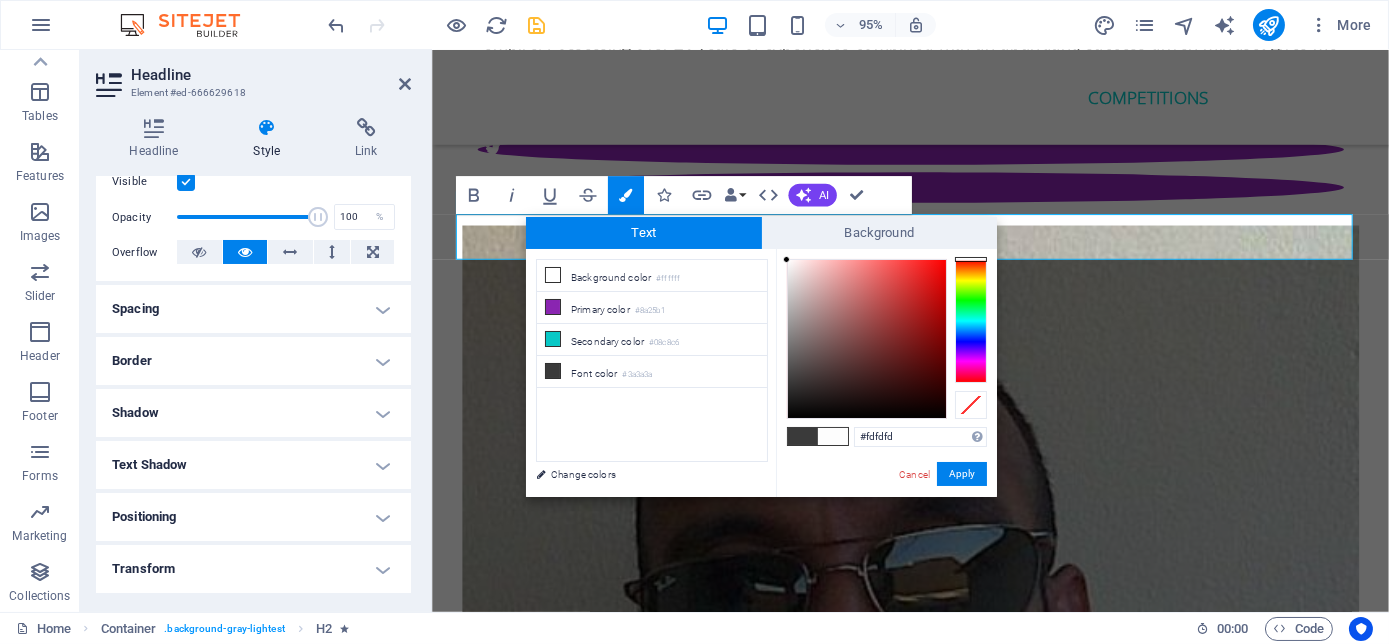 click at bounding box center (867, 339) 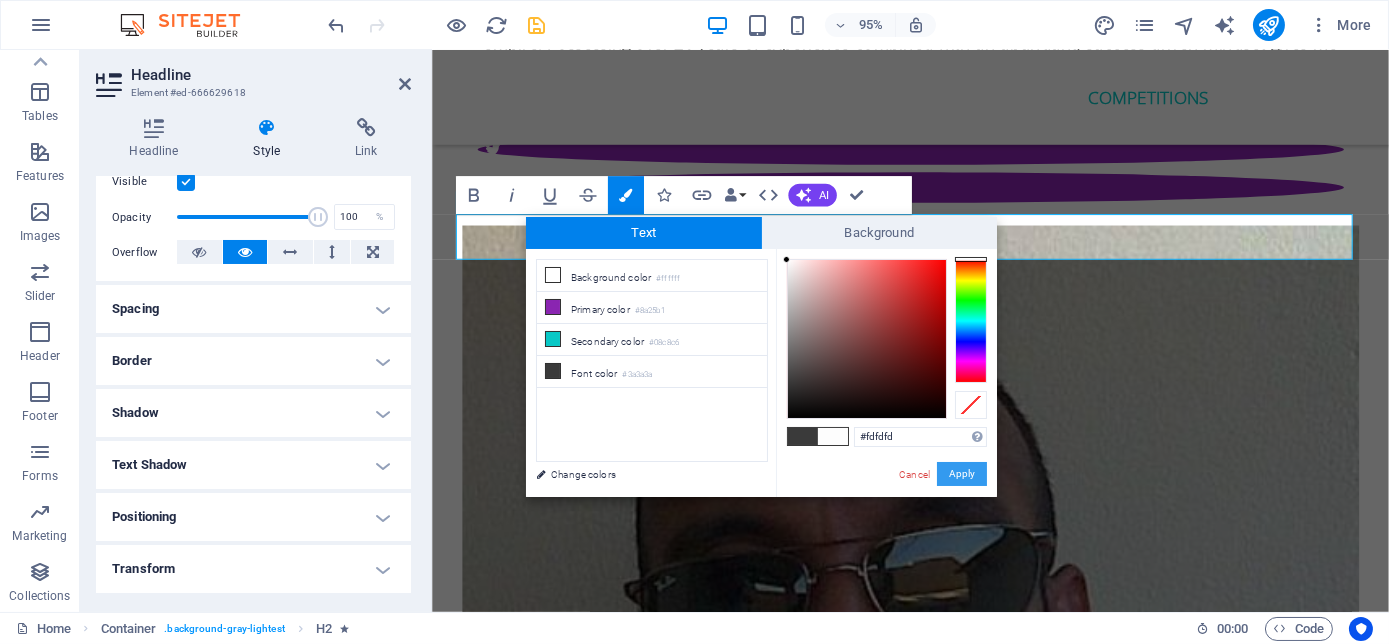 click on "Apply" at bounding box center (962, 474) 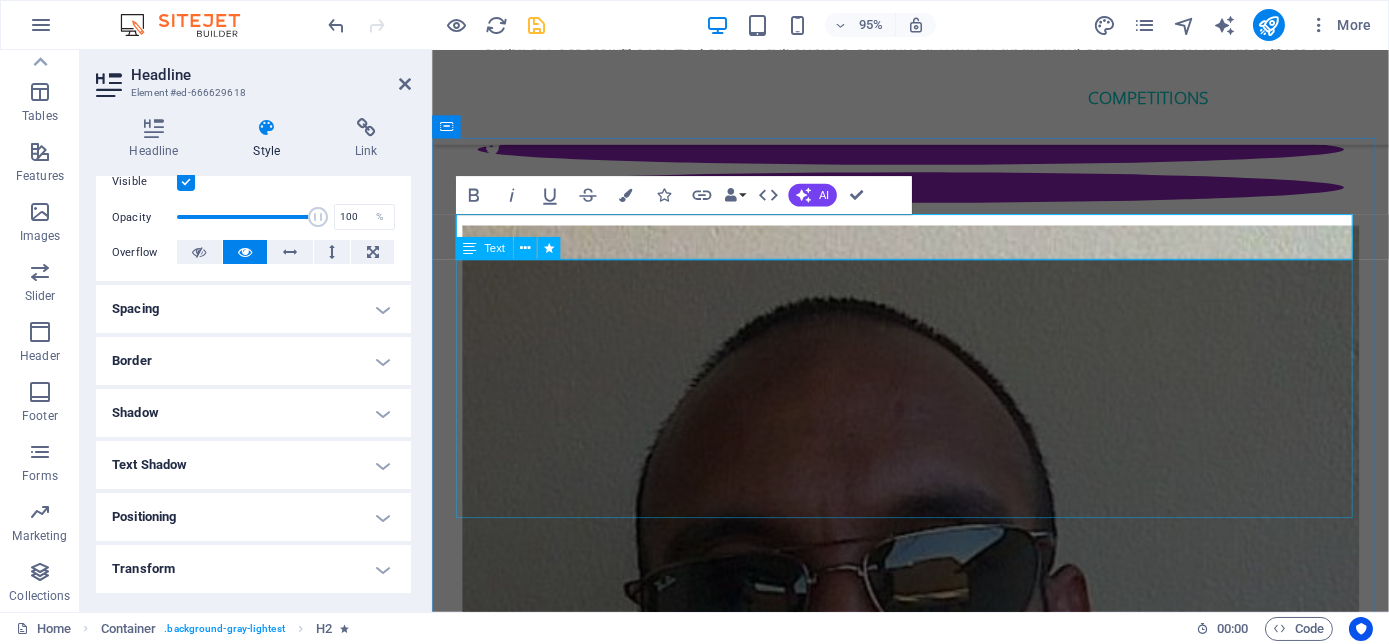 click on "Passionate about humanity is the sole purpose we strive for excellence. Being able to give back to the community, build relationships between those fortunate and capable with those needing help to become self-reliant and independent. We are human first before status and wealth. Therefore, Bizcat Business Buddi is Proud partners with two phenomenal organisations, Siza Bonke Foundation Educate to Empower an NPO dedicated to assisting the community with educational books, school uniforms, shoes, books, school fees, stationery and meals. Infinite Me , Believe in Yourself a amazing NPC committed to bringing balance in the stressful lives of all men and women by offering Yoga, Meditation, Pilates, Detox Programmes and retreats and Mindset Mentoring Workshops" at bounding box center (935, 6259) 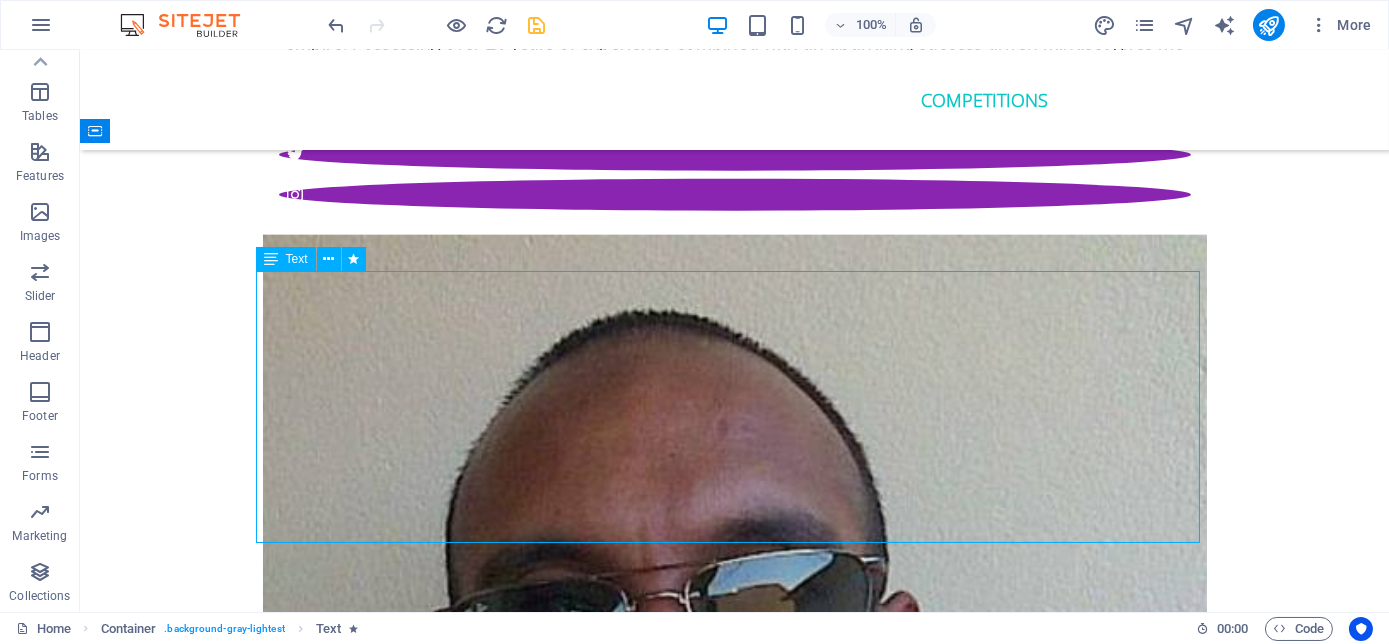 click on "Passionate about humanity is the sole purpose we strive for excellence. Being able to give back to the community, build relationships between those fortunate and capable with those needing help to become self-reliant and independent. We are human first before status and wealth. Therefore, Bizcat Business Buddi is Proud partners with two phenomenal organisations, Siza Bonke Foundation Educate to Empower an NPO dedicated to assisting the community with educational books, school uniforms, shoes, books, school fees, stationery and meals. Infinite Me , Believe in Yourself a amazing NPC committed to bringing balance in the stressful lives of all men and women by offering Yoga, Meditation, Pilates, Detox Programmes and retreats and Mindset Mentoring Workshops" at bounding box center (735, 6259) 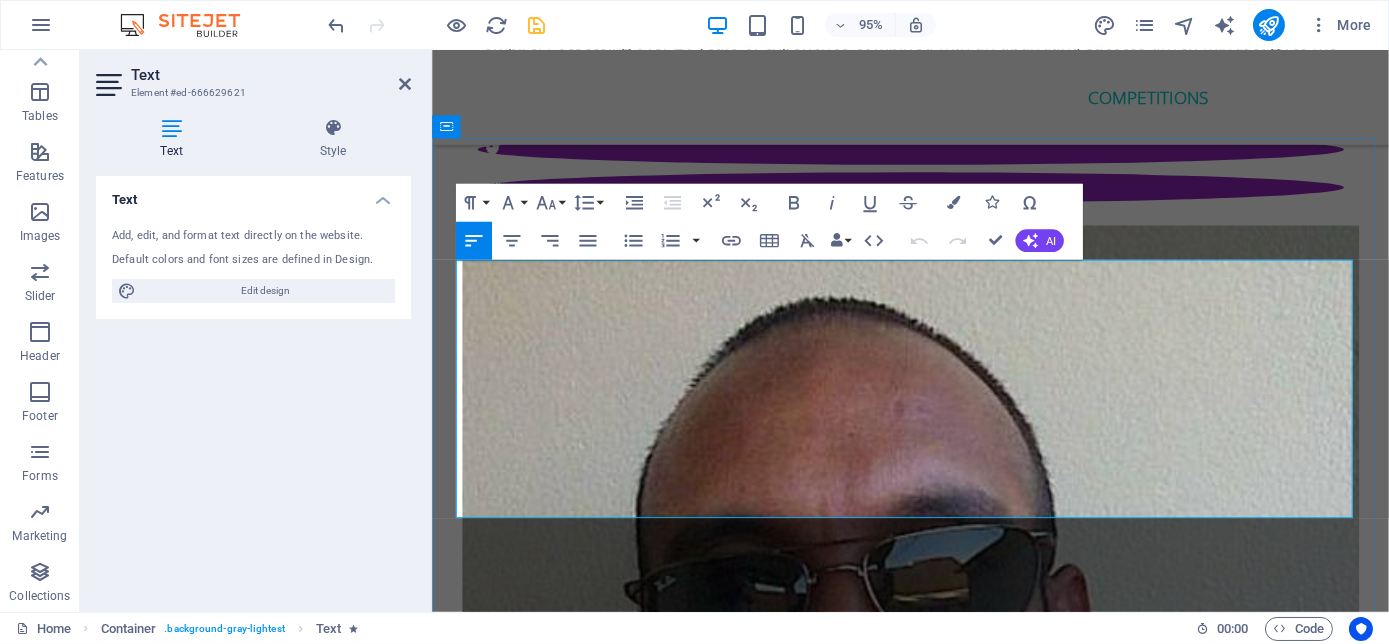 drag, startPoint x: 462, startPoint y: 279, endPoint x: 607, endPoint y: 354, distance: 163.24828 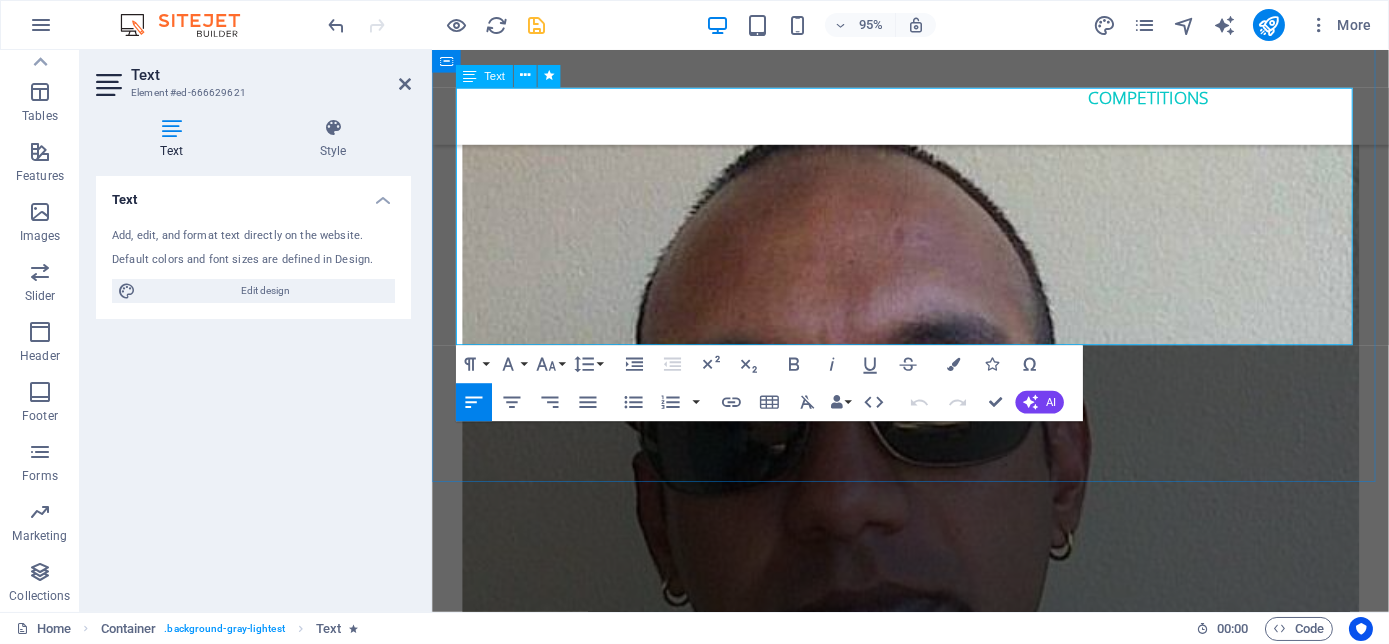 drag, startPoint x: 456, startPoint y: 283, endPoint x: 1374, endPoint y: 347, distance: 920.2282 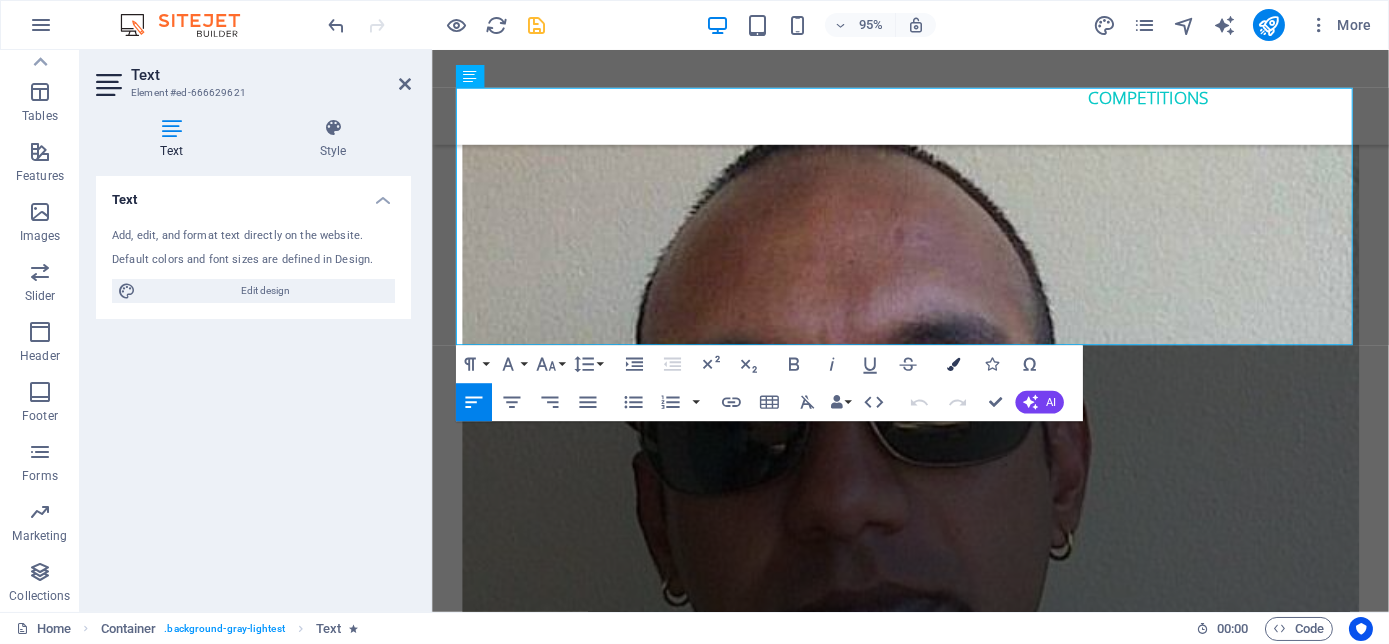 click at bounding box center (953, 363) 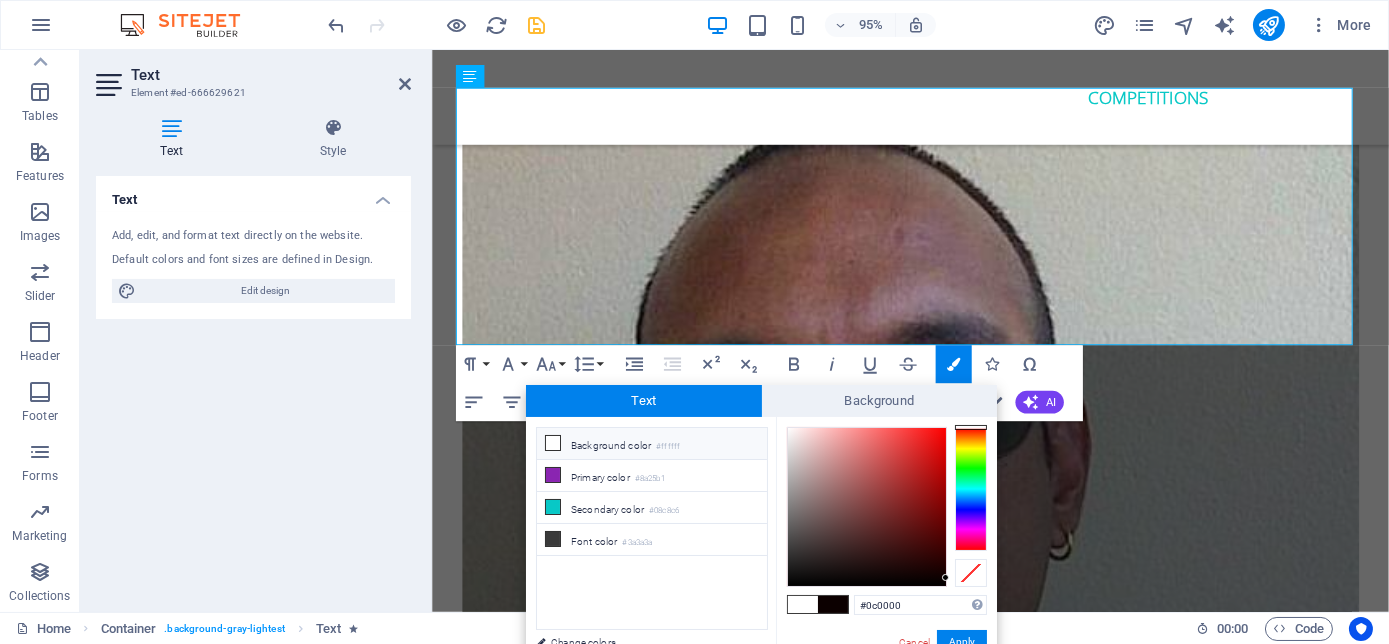 type on "#fcfbfb" 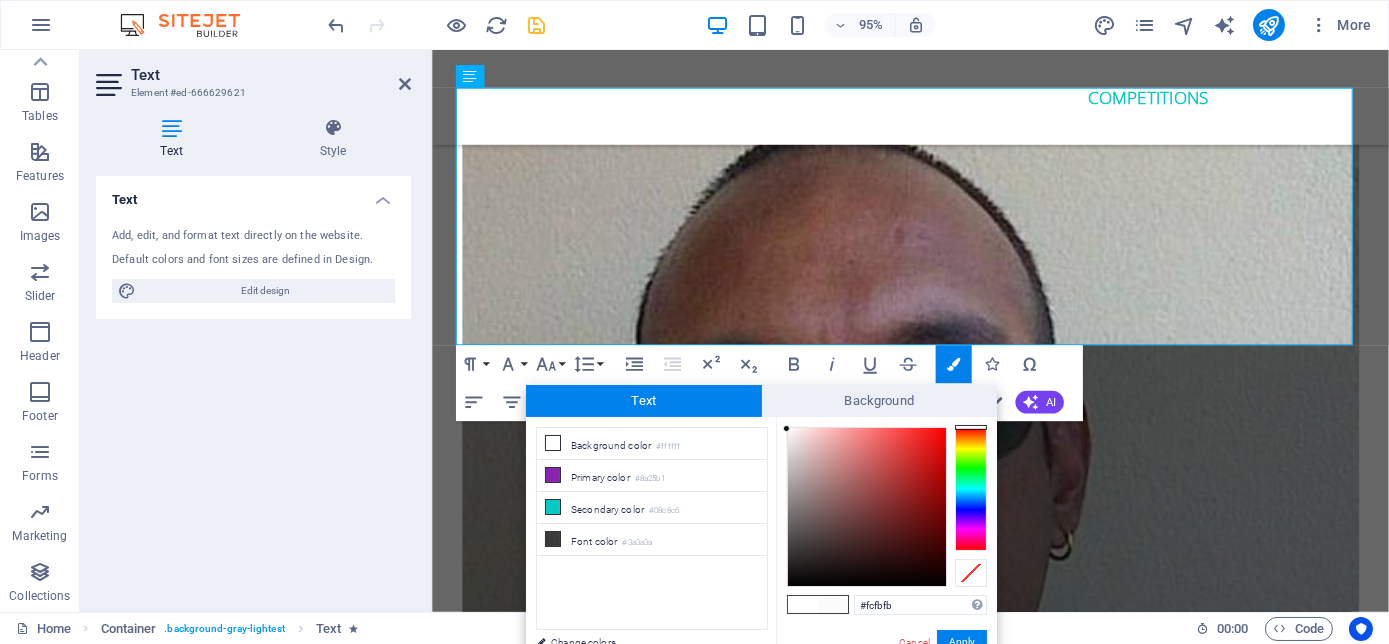 click at bounding box center [867, 507] 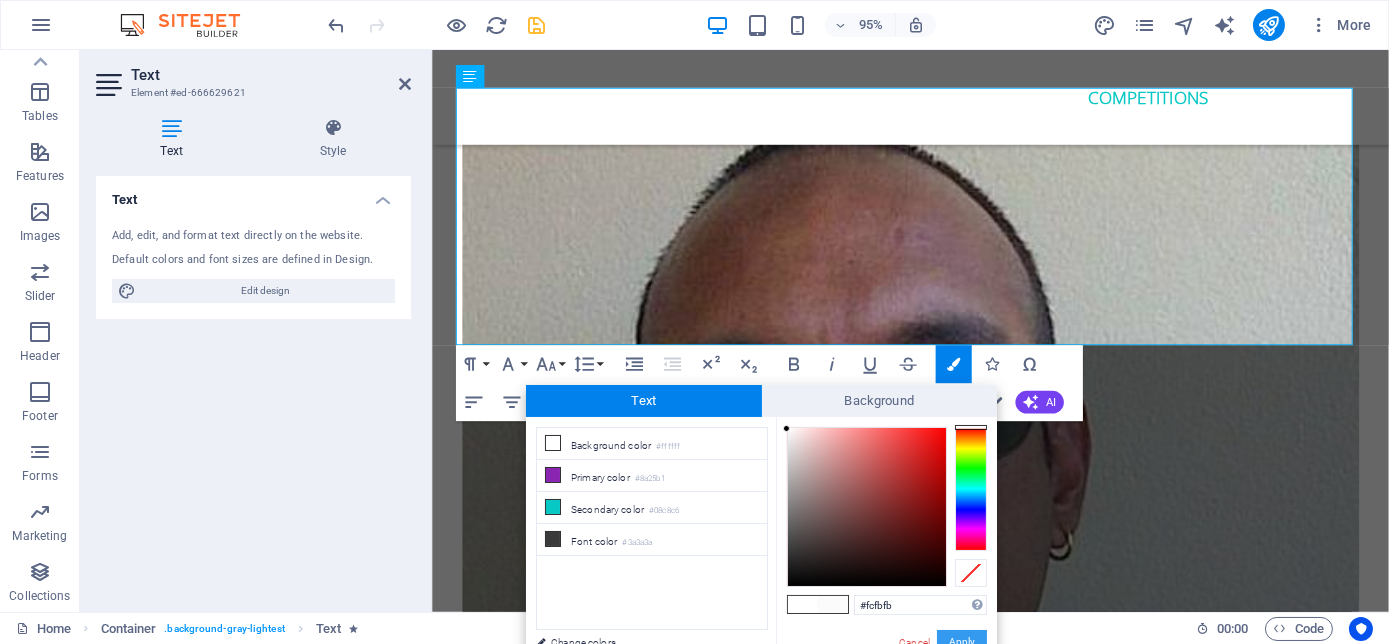 click on "Apply" at bounding box center [962, 642] 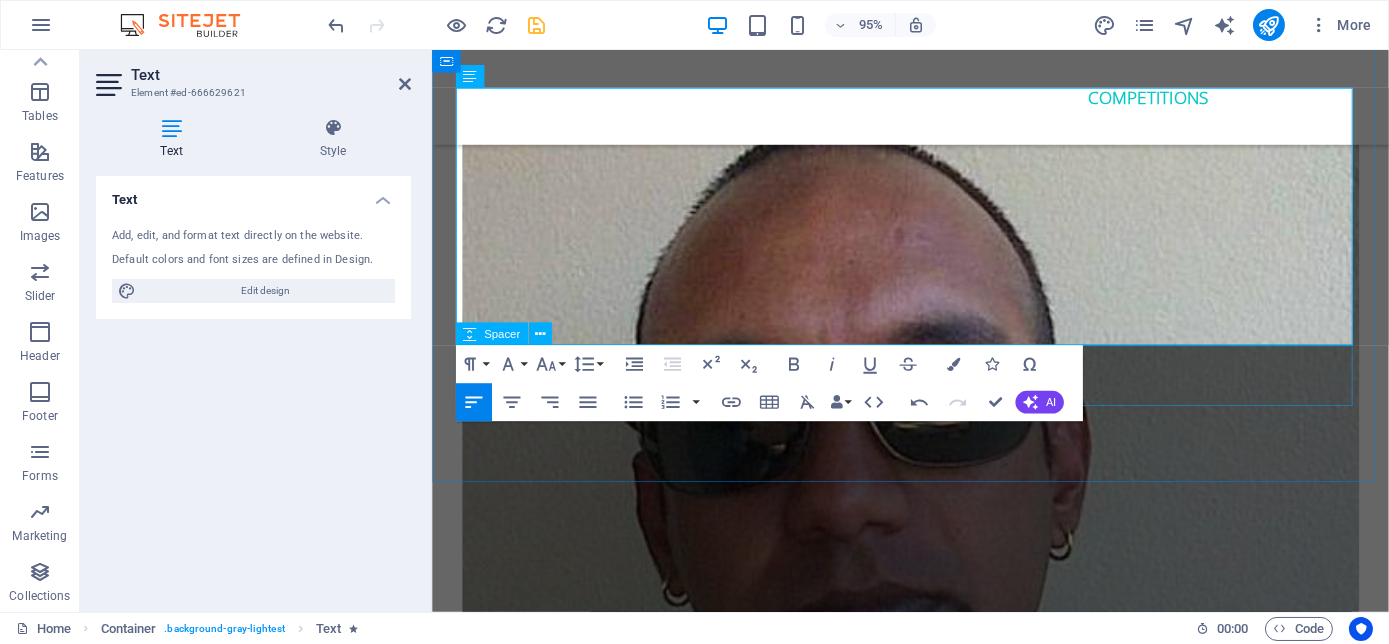 click at bounding box center (935, 6245) 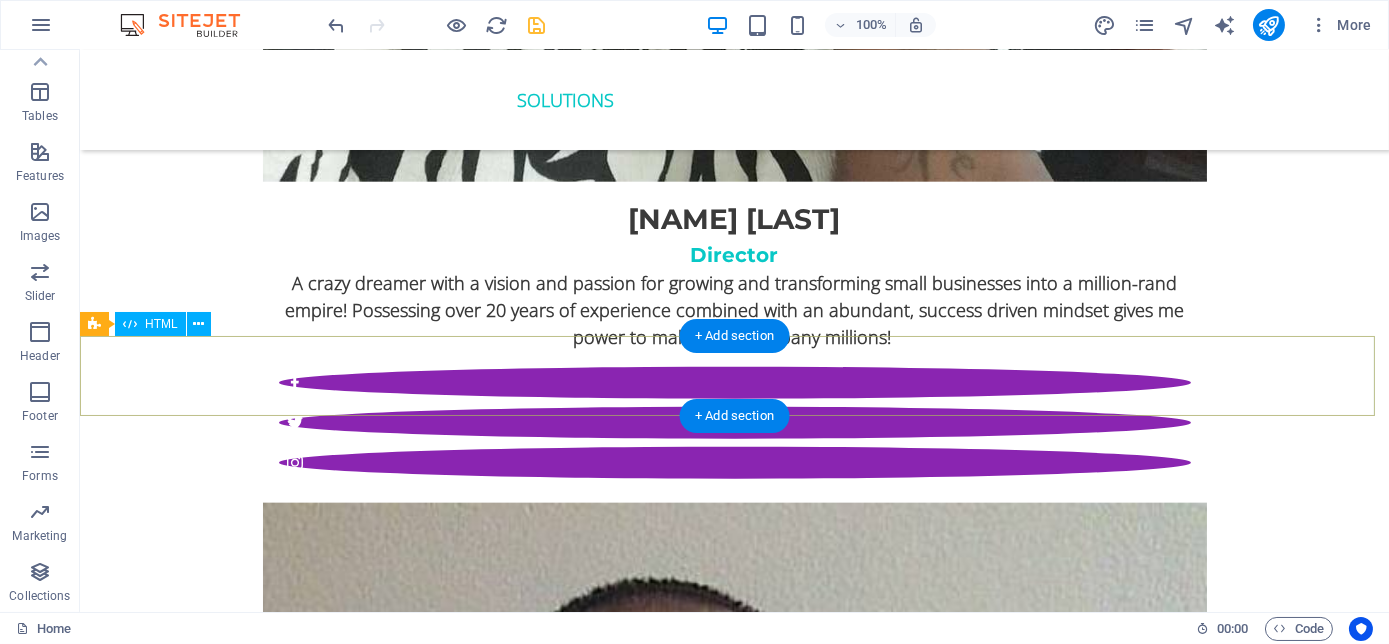 scroll, scrollTop: 4825, scrollLeft: 0, axis: vertical 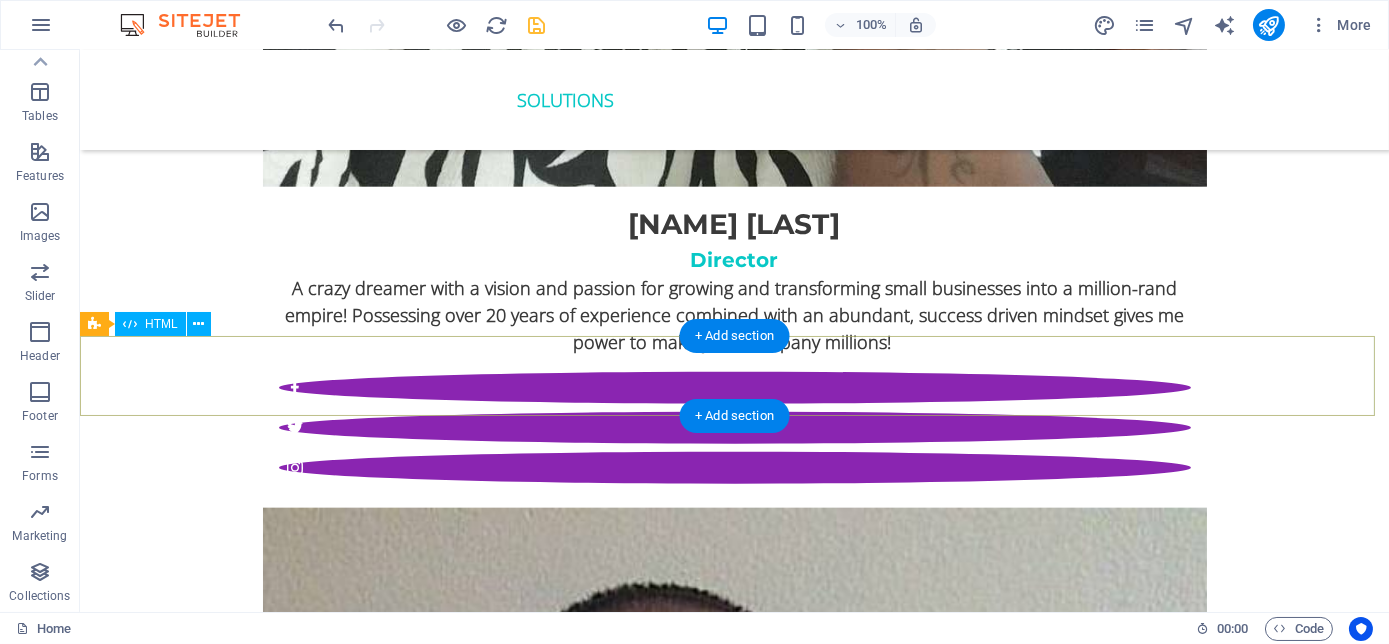 click at bounding box center (734, 6228) 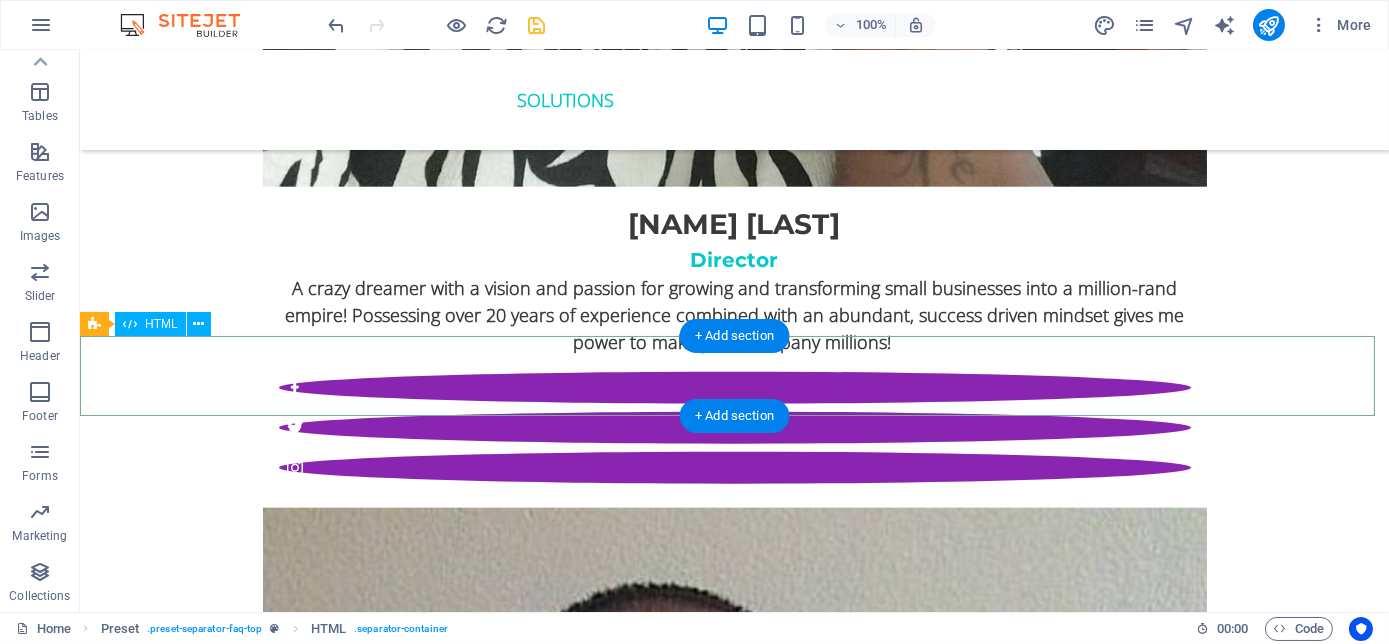 click at bounding box center [734, 6228] 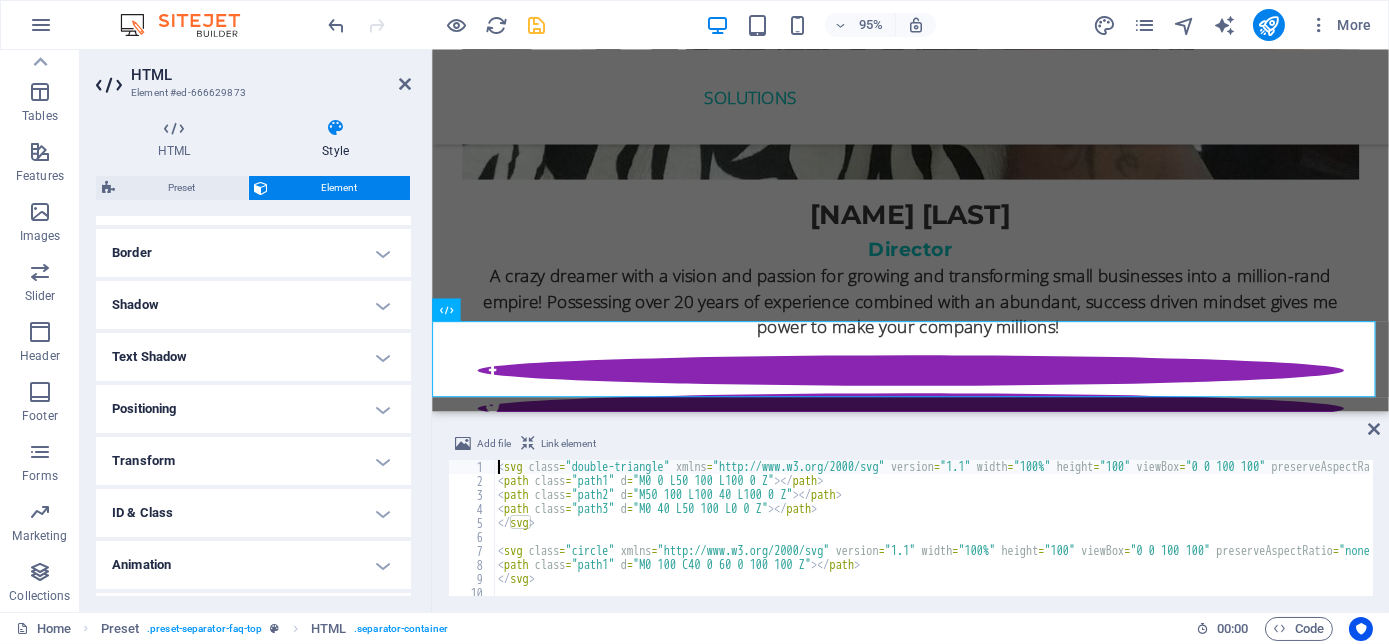 scroll, scrollTop: 466, scrollLeft: 0, axis: vertical 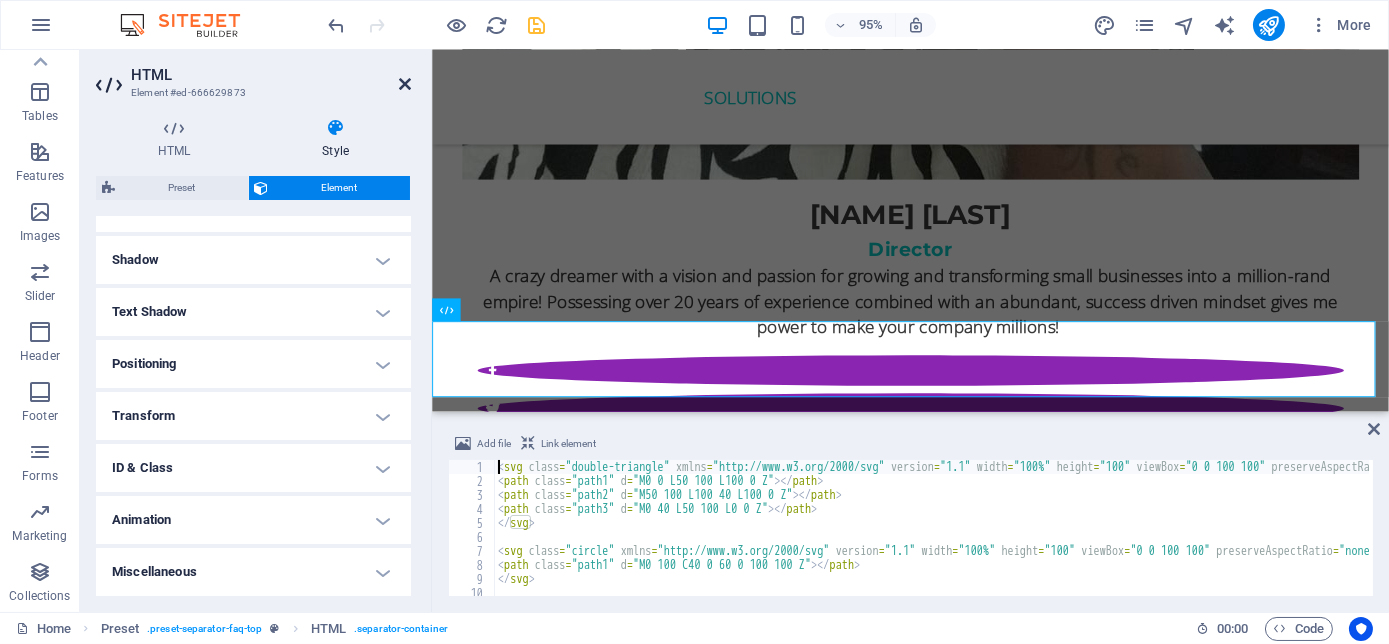click at bounding box center (405, 84) 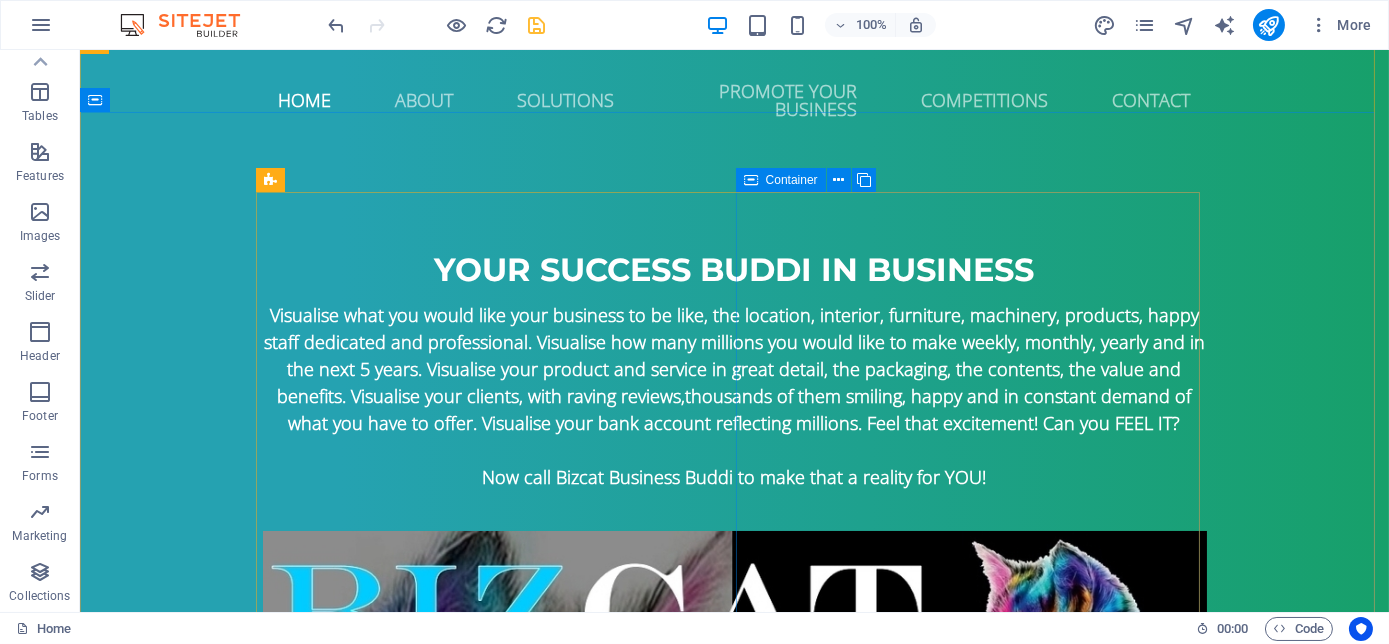 scroll, scrollTop: 454, scrollLeft: 0, axis: vertical 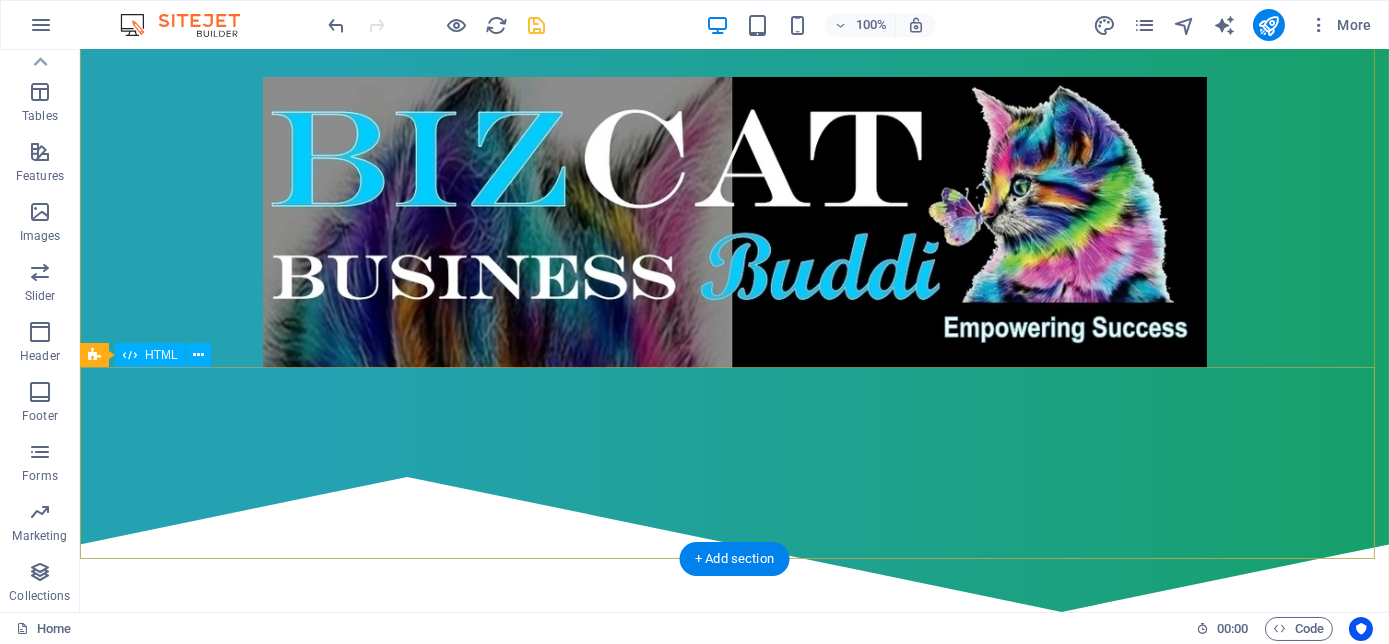 click at bounding box center (734, 544) 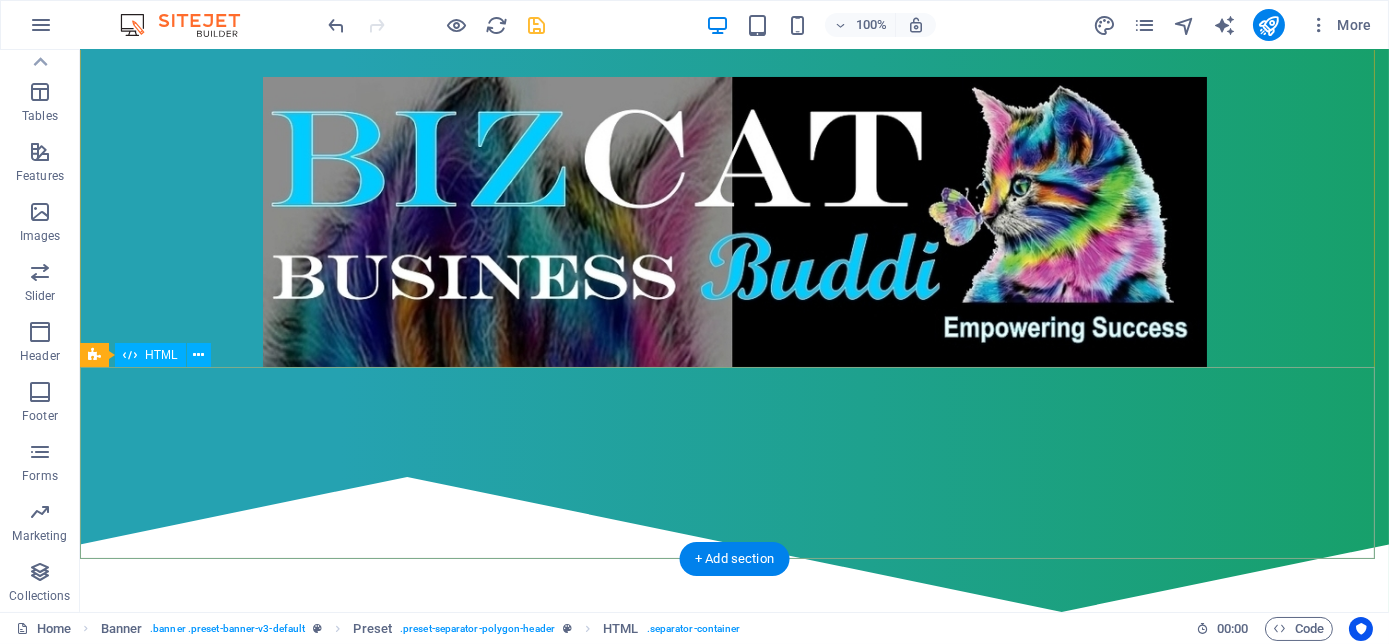 click at bounding box center [734, 544] 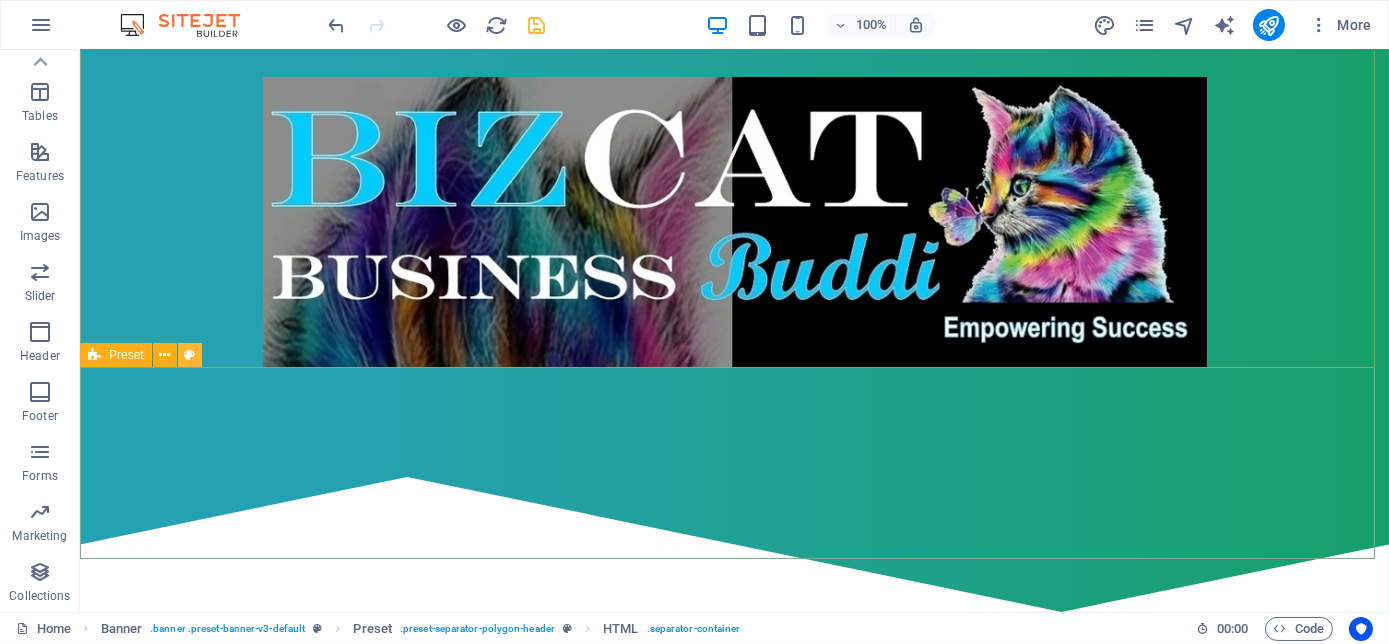 click at bounding box center [189, 355] 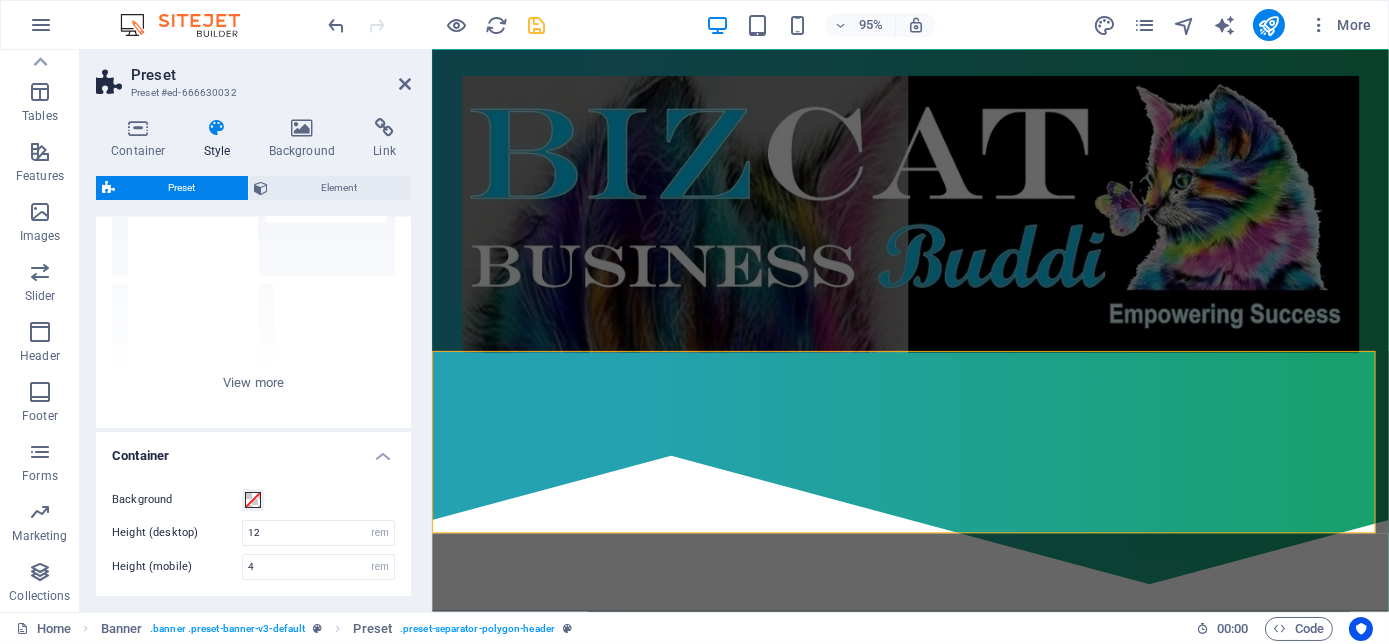 scroll, scrollTop: 0, scrollLeft: 0, axis: both 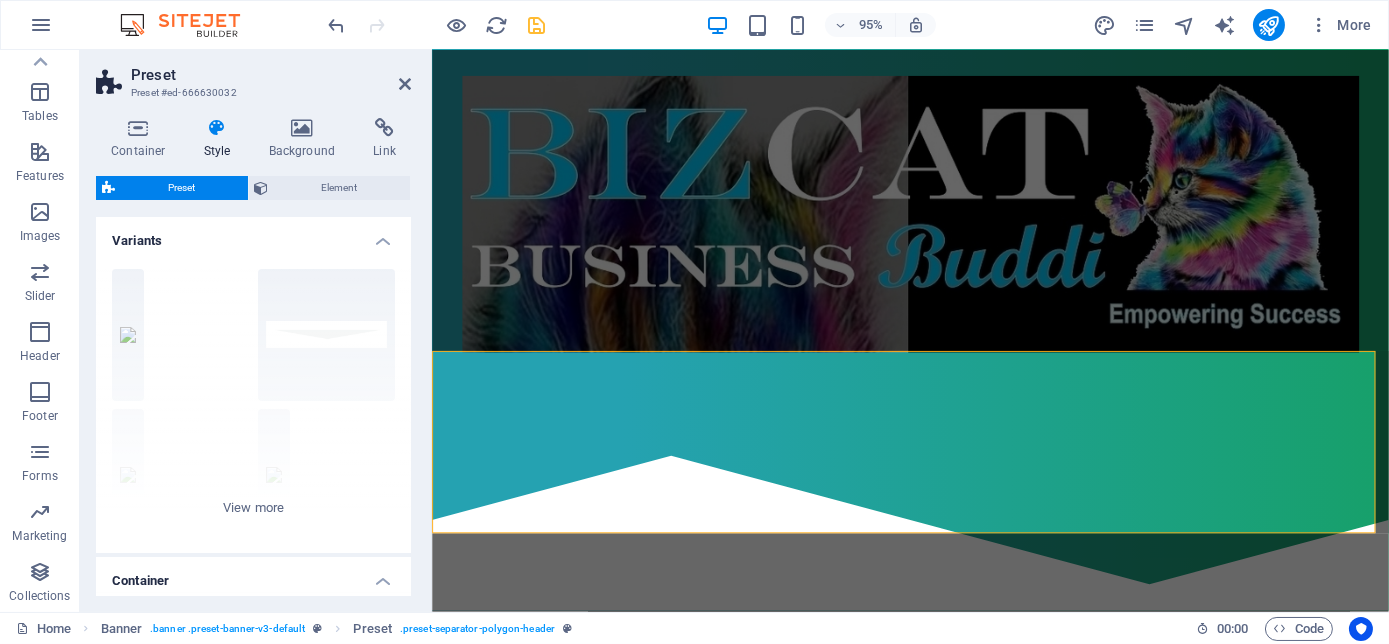 click on "Style" at bounding box center [221, 139] 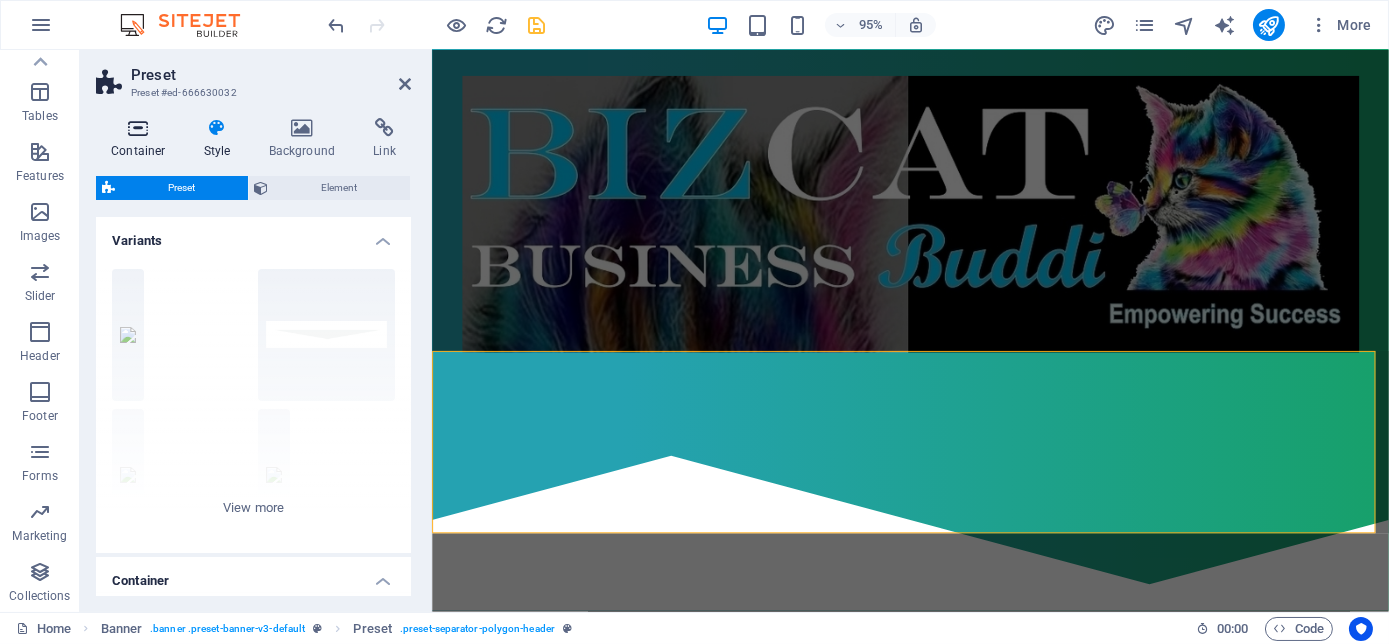 click at bounding box center (138, 128) 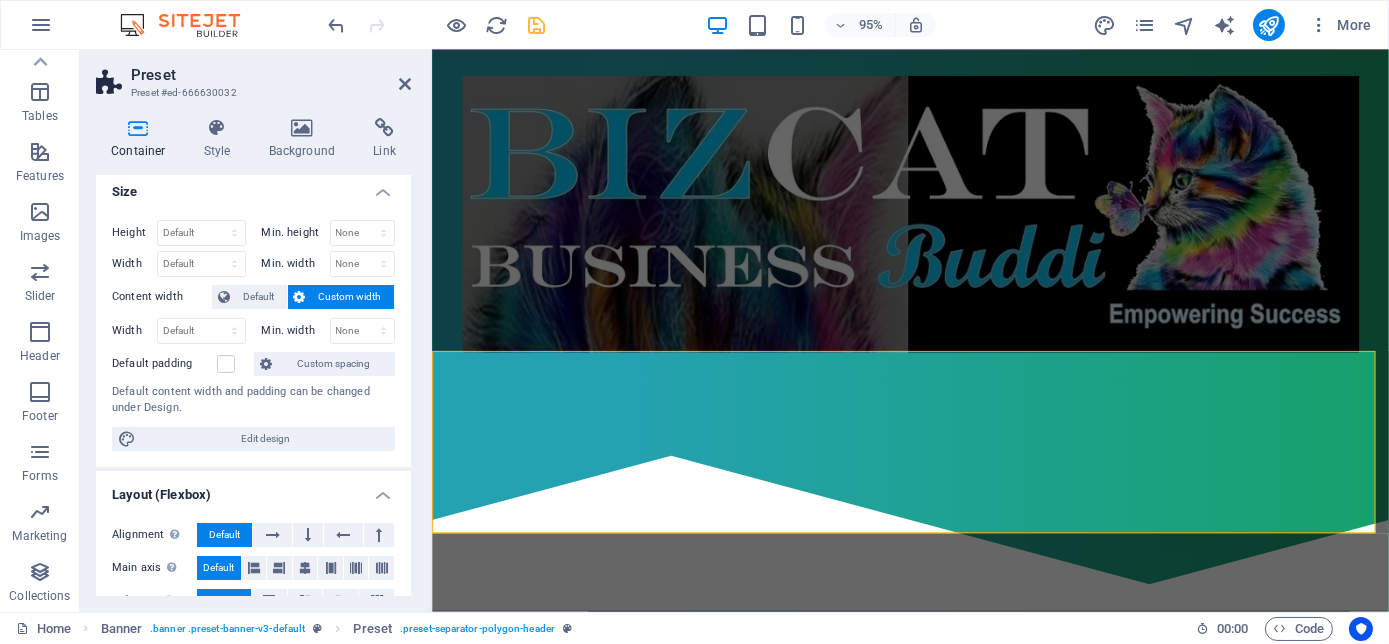 scroll, scrollTop: 0, scrollLeft: 0, axis: both 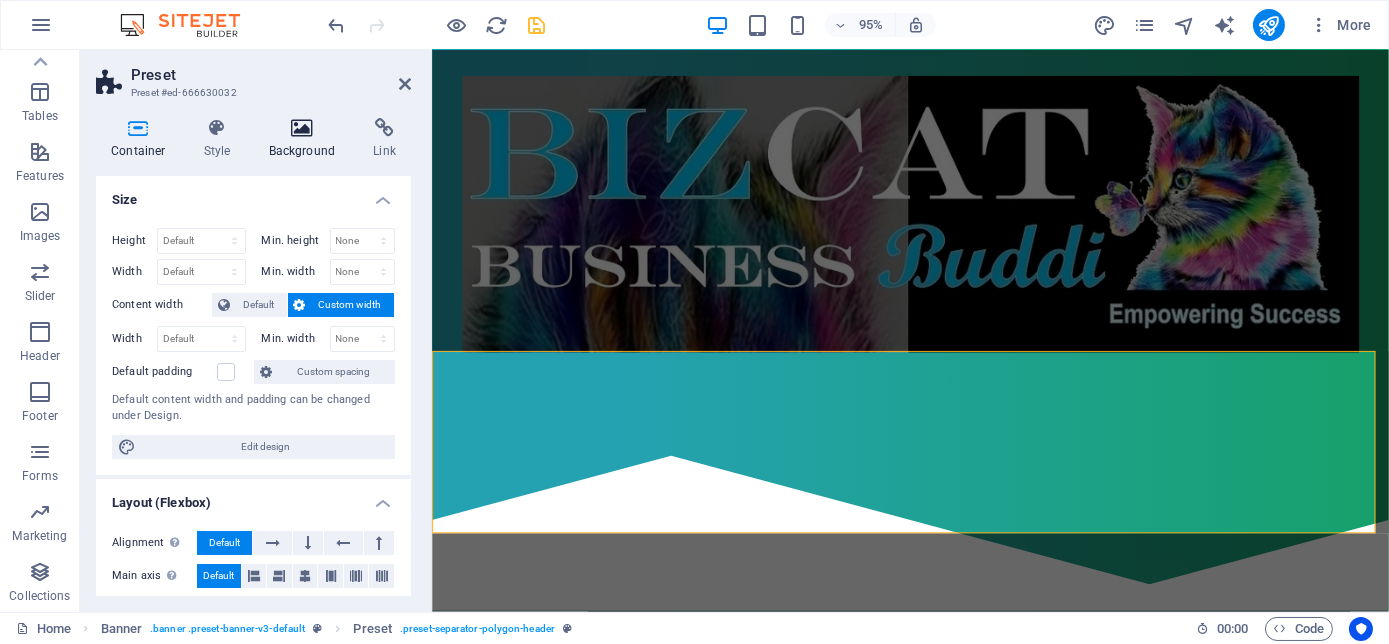click on "Background" at bounding box center [306, 139] 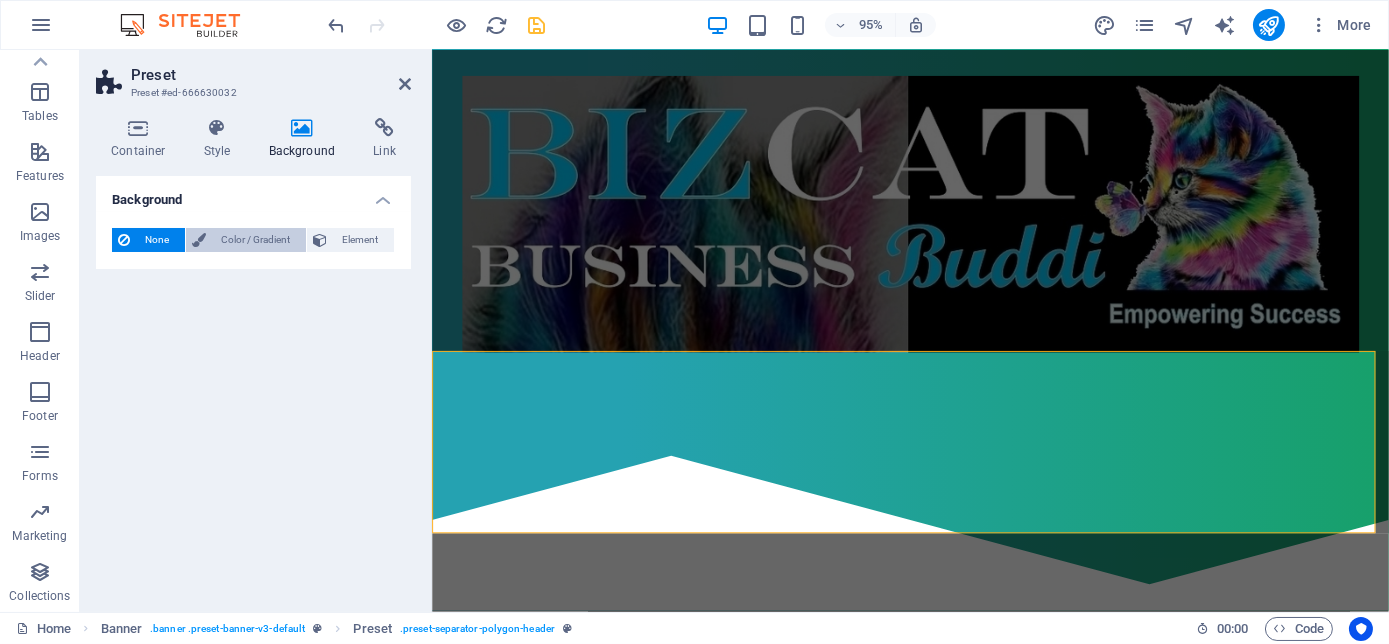 click on "Color / Gradient" at bounding box center (256, 240) 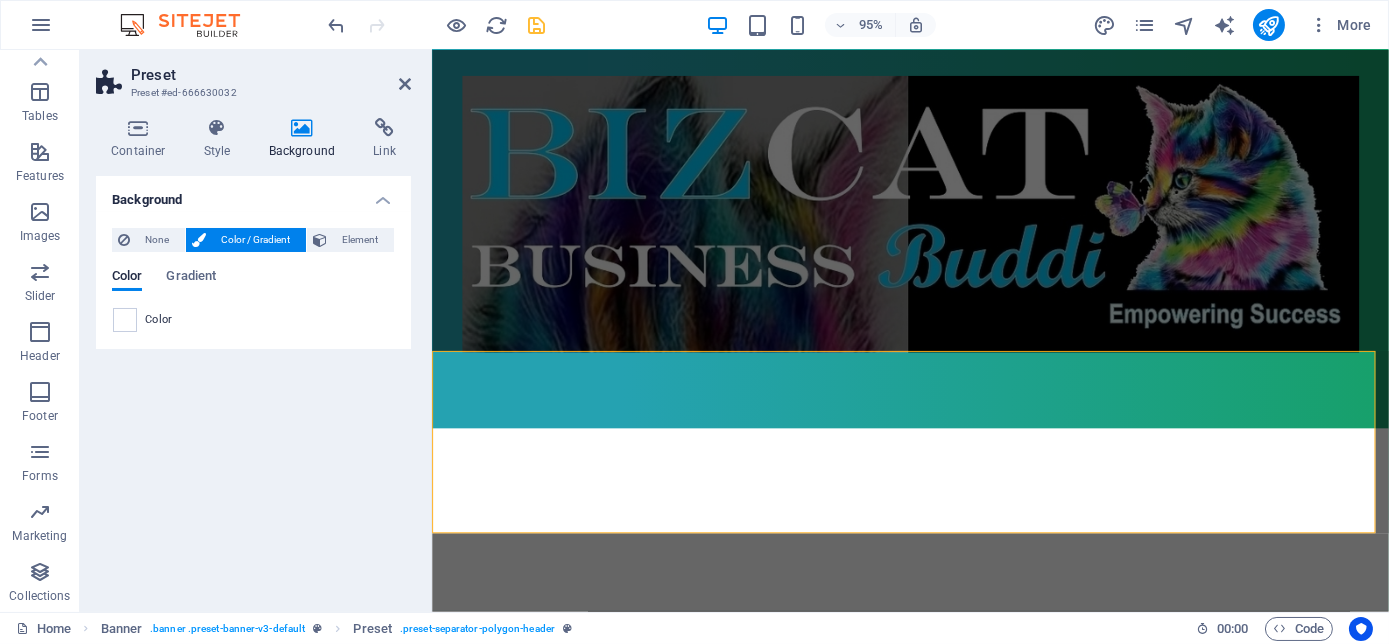 click on "Background" at bounding box center (253, 194) 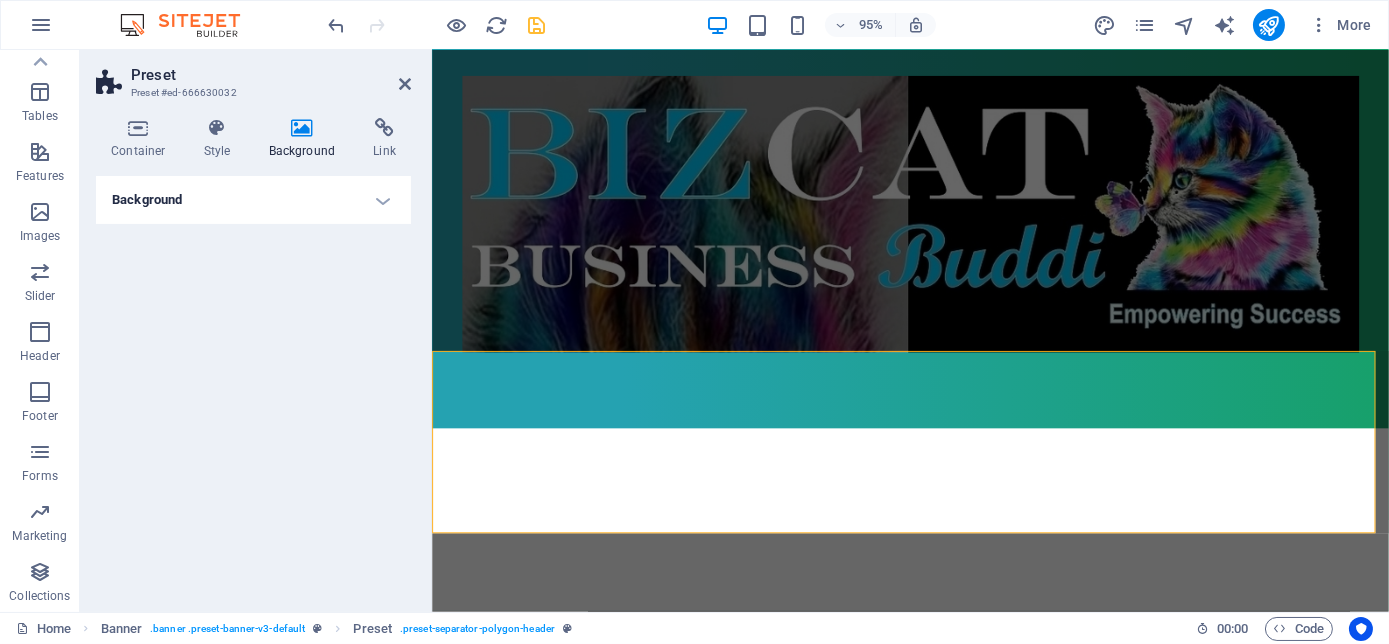 click on "Preset" at bounding box center [271, 75] 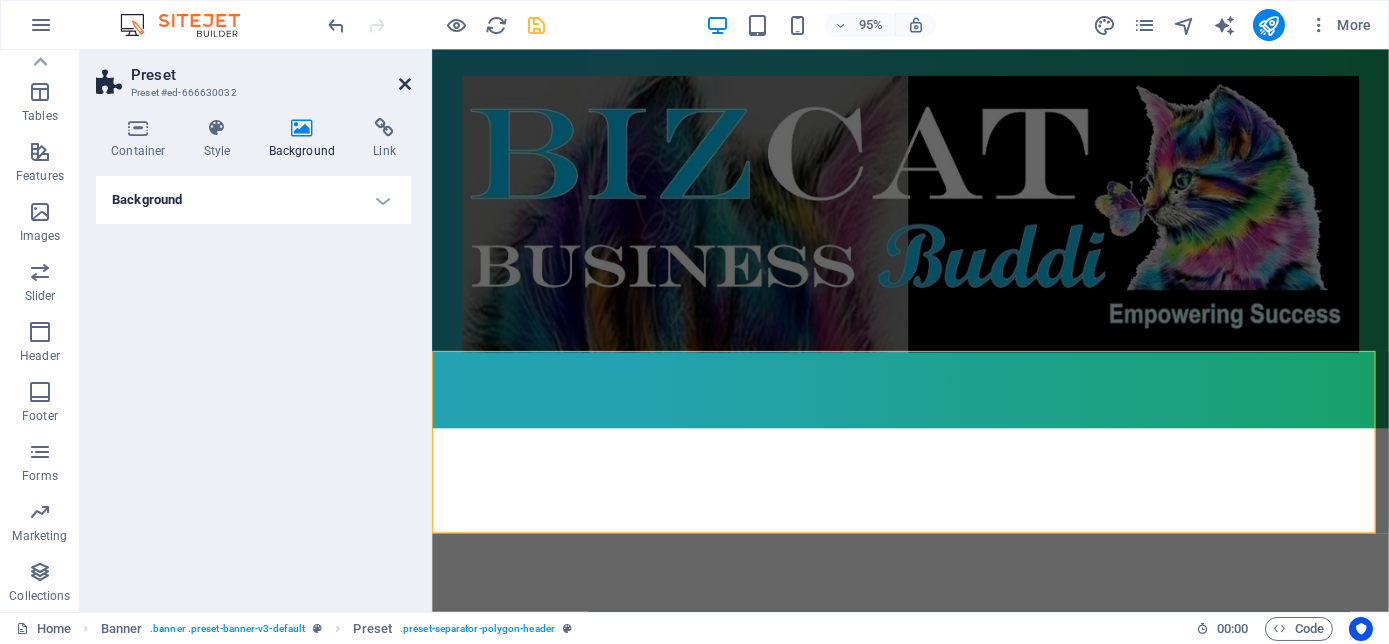 click at bounding box center (405, 84) 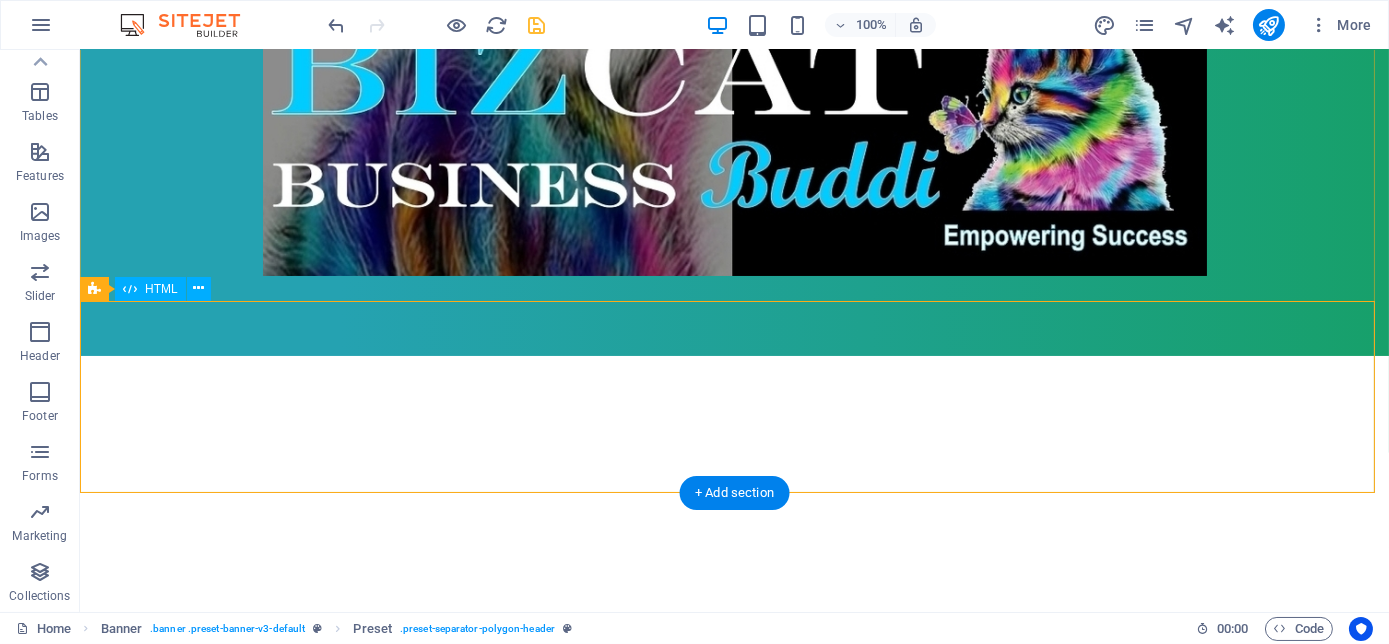 scroll, scrollTop: 636, scrollLeft: 0, axis: vertical 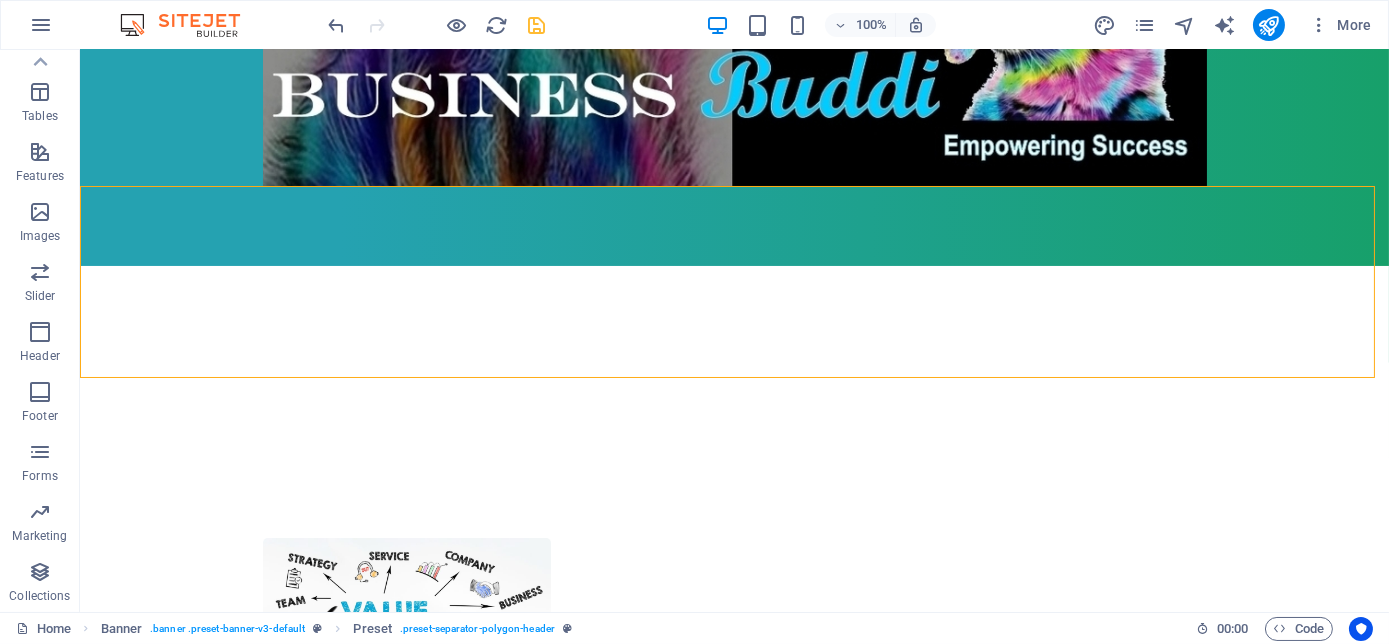 click on "100% More" at bounding box center (694, 25) 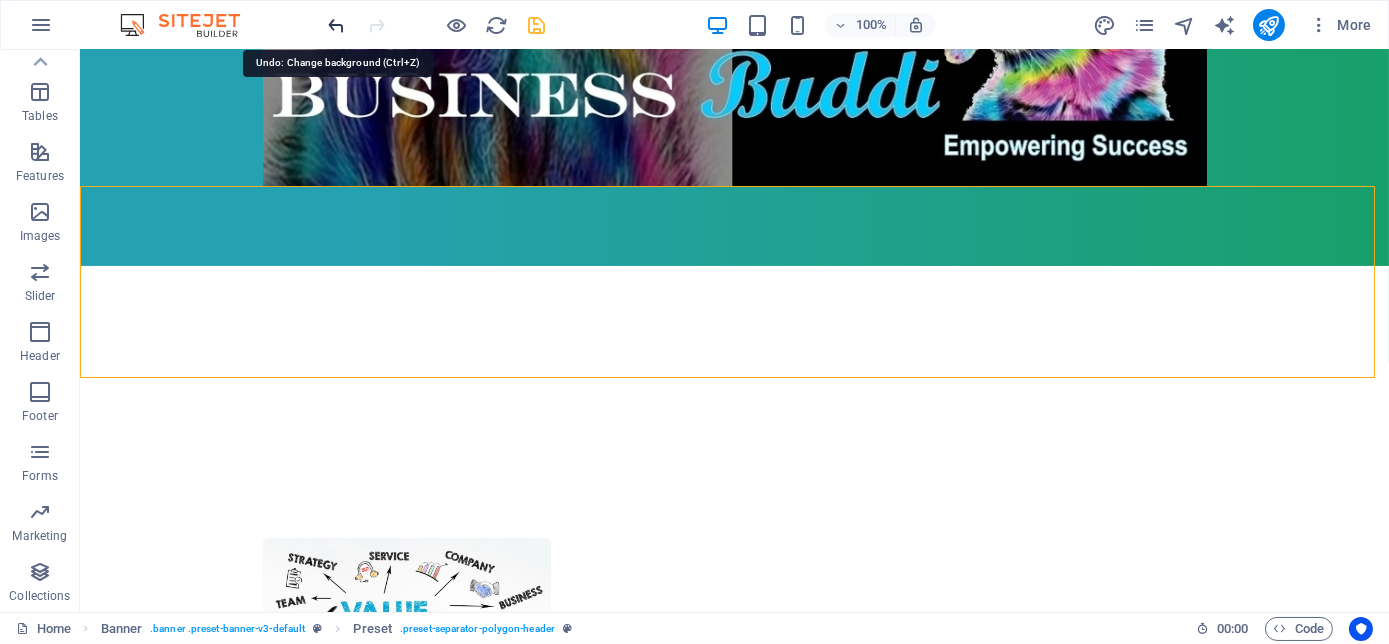 click at bounding box center [337, 25] 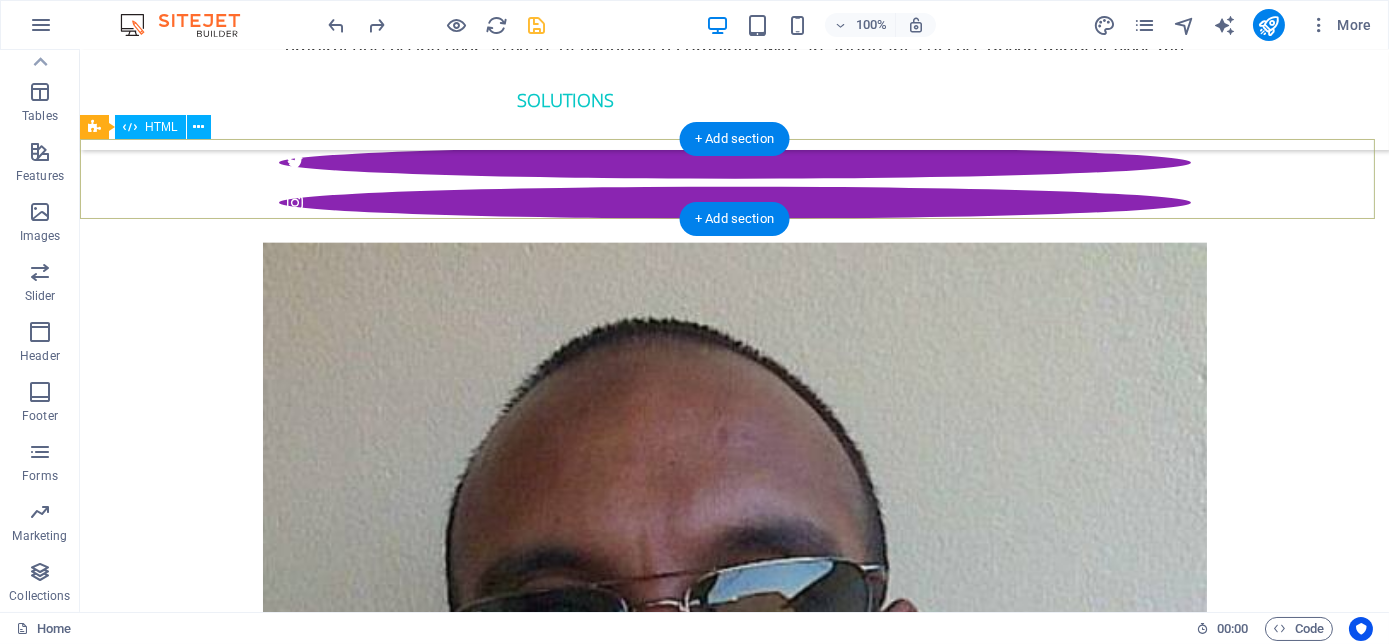 scroll, scrollTop: 4909, scrollLeft: 0, axis: vertical 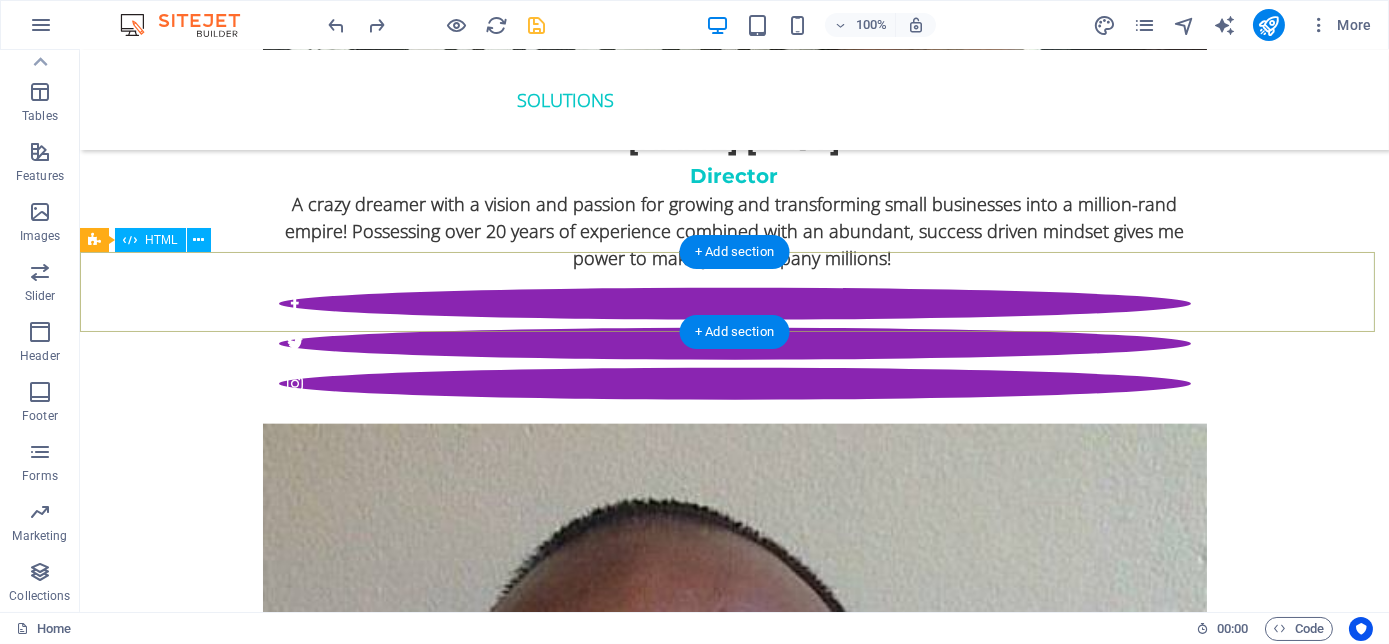 click at bounding box center (734, 6144) 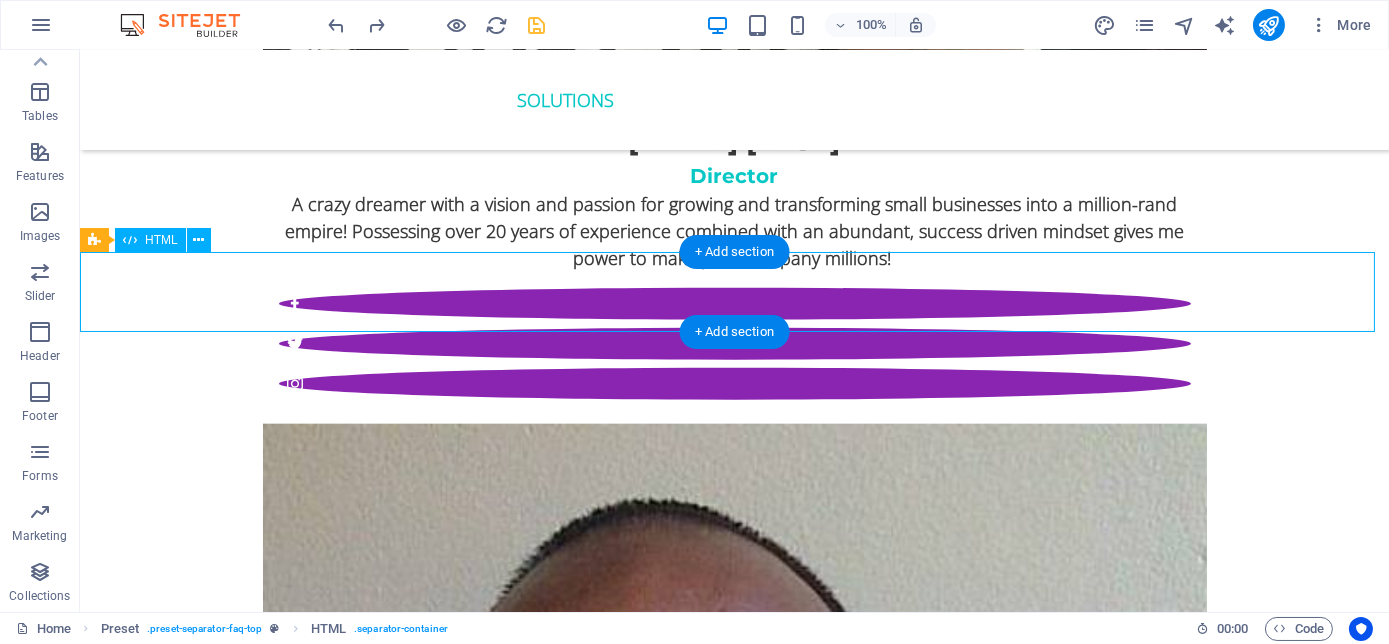click at bounding box center (734, 6144) 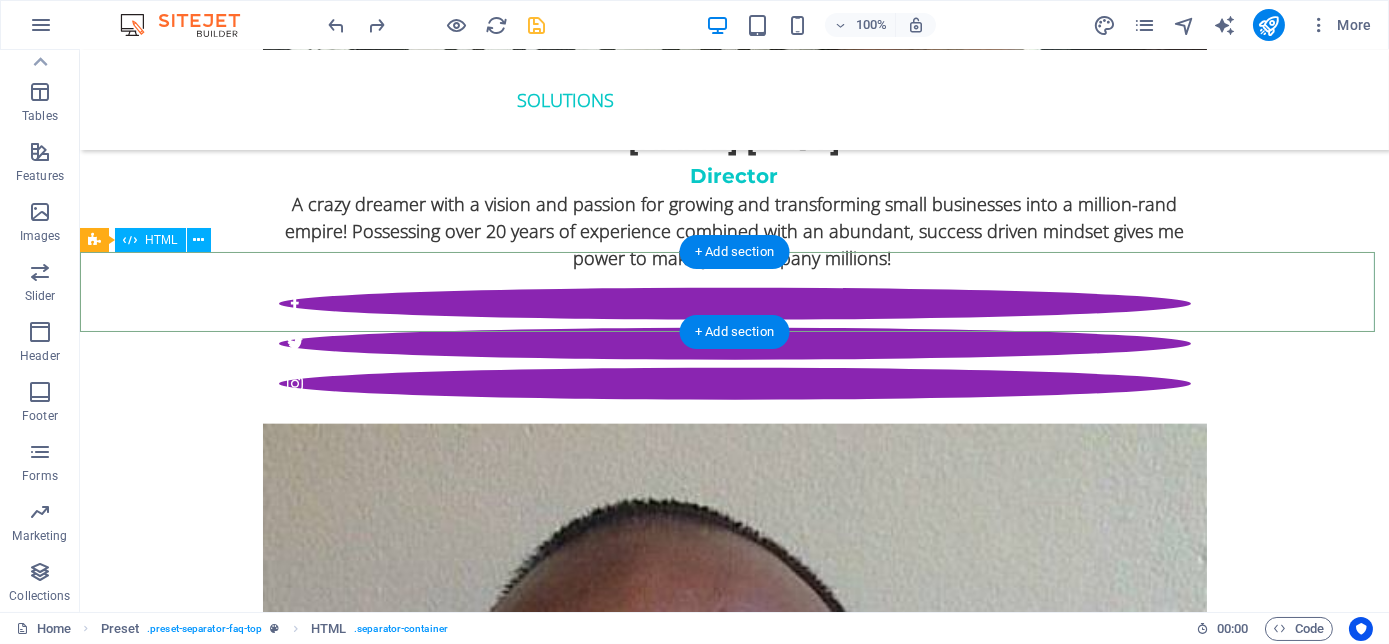 click at bounding box center [734, 6144] 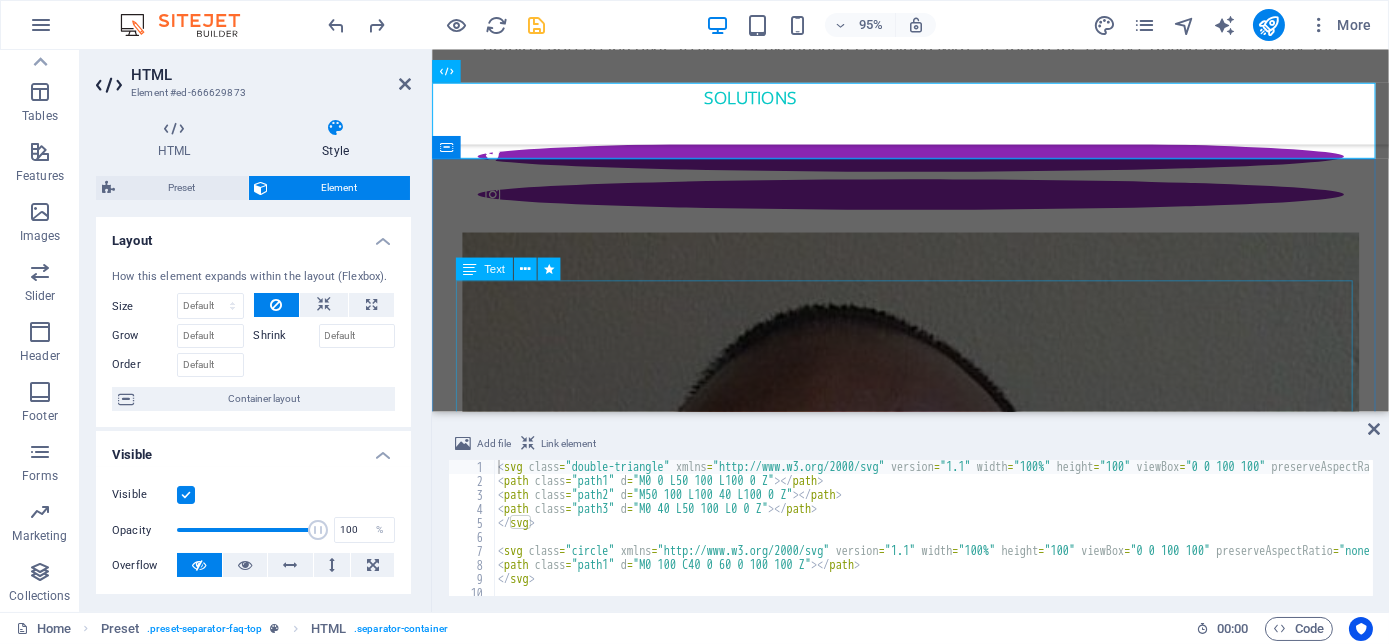 scroll, scrollTop: 4909, scrollLeft: 0, axis: vertical 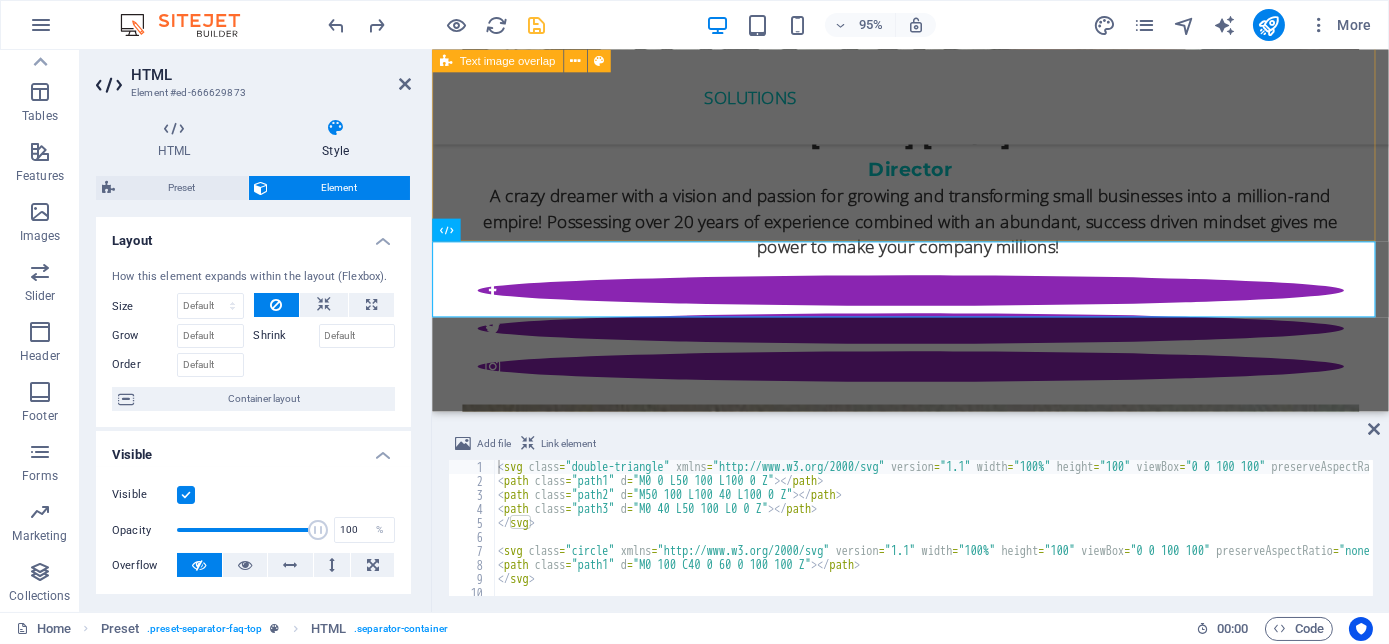 click on "ORde YOUR COPY NOW! The Millennial Success Code THE MILLENNIAL SUCCESS CODE - Inspire, Enlighten, Transform, is a powerful book that speaks directly to the hearts and minds of our youth. Through authentic storytelling and transformative principles, [FIRST] [LAST] empowers the youth to rise above limitations, discover their inner purpose, and take control of their future. Rooted in mindset mastery, emotional intelligence and resilience, this book is a brilliant tool for realising their true potential and cultivating their lifelong success. It includes powerful success principles, a success mindset framework, daily mantras, and reflective exercises designed to challenge limiting beliefs and build self-awareness. It serves as a bridge between formal education and the real world readiness, inspiring students to lead lives of impact and intention." at bounding box center (934, 4980) 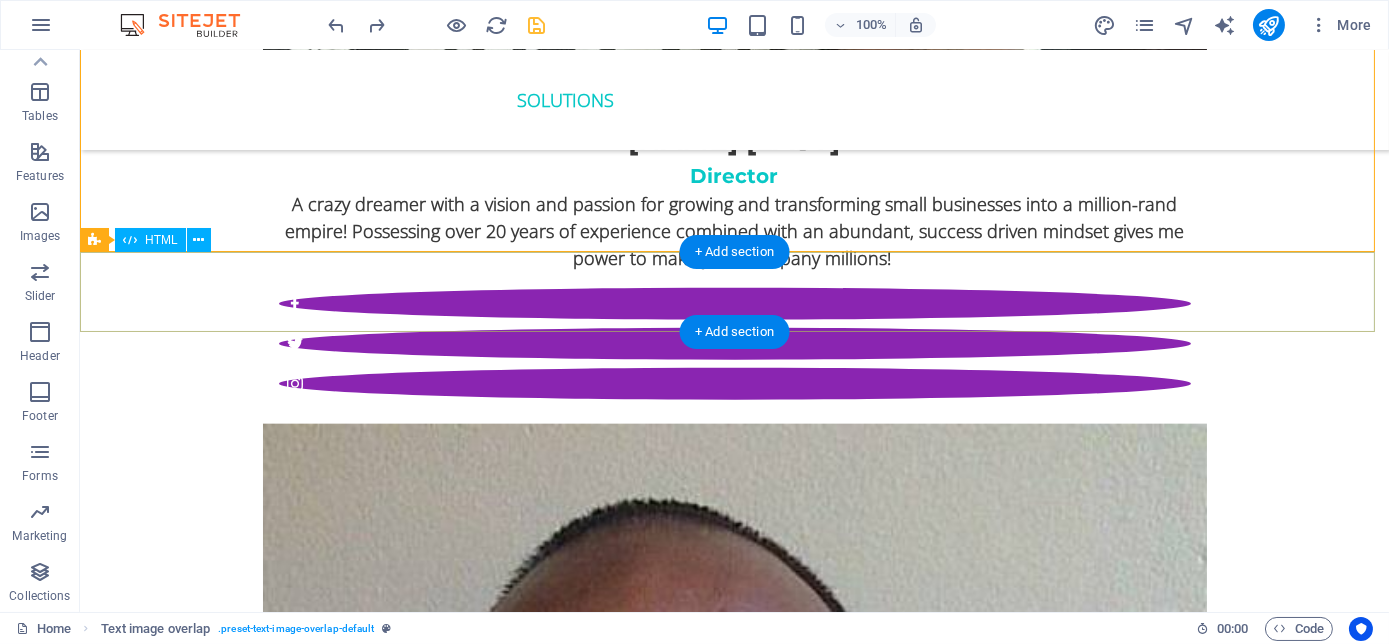 click at bounding box center (734, 6144) 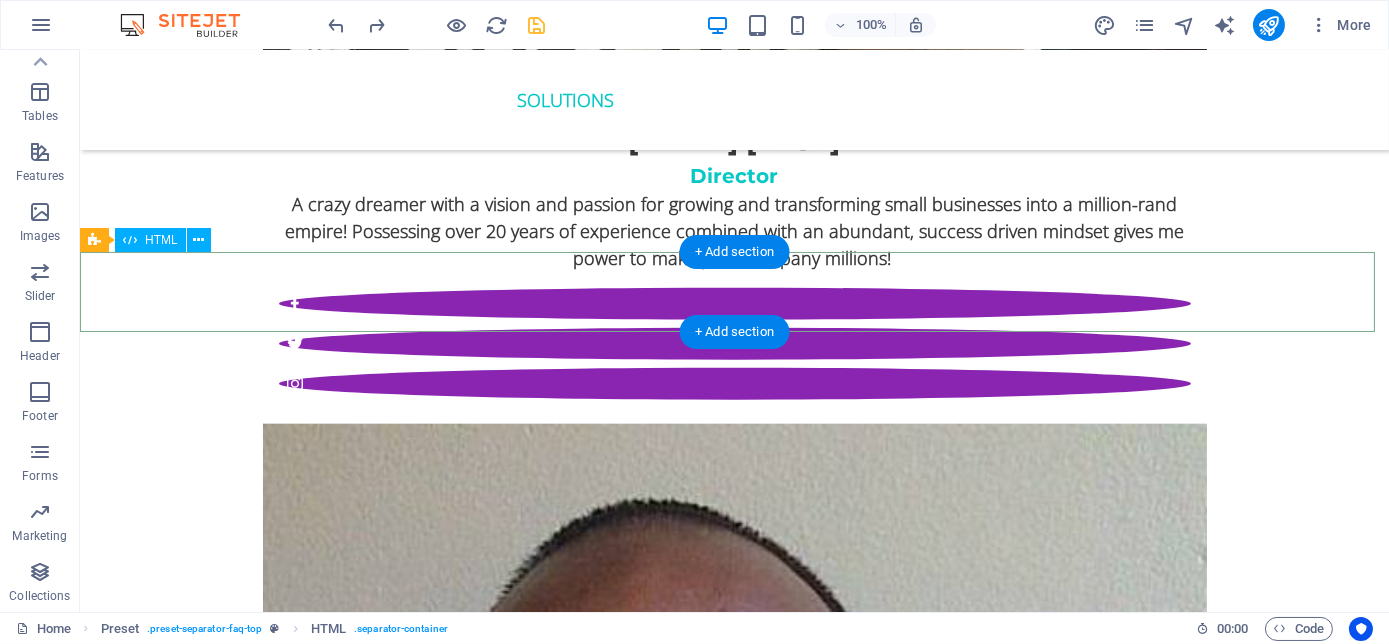 click at bounding box center [734, 6144] 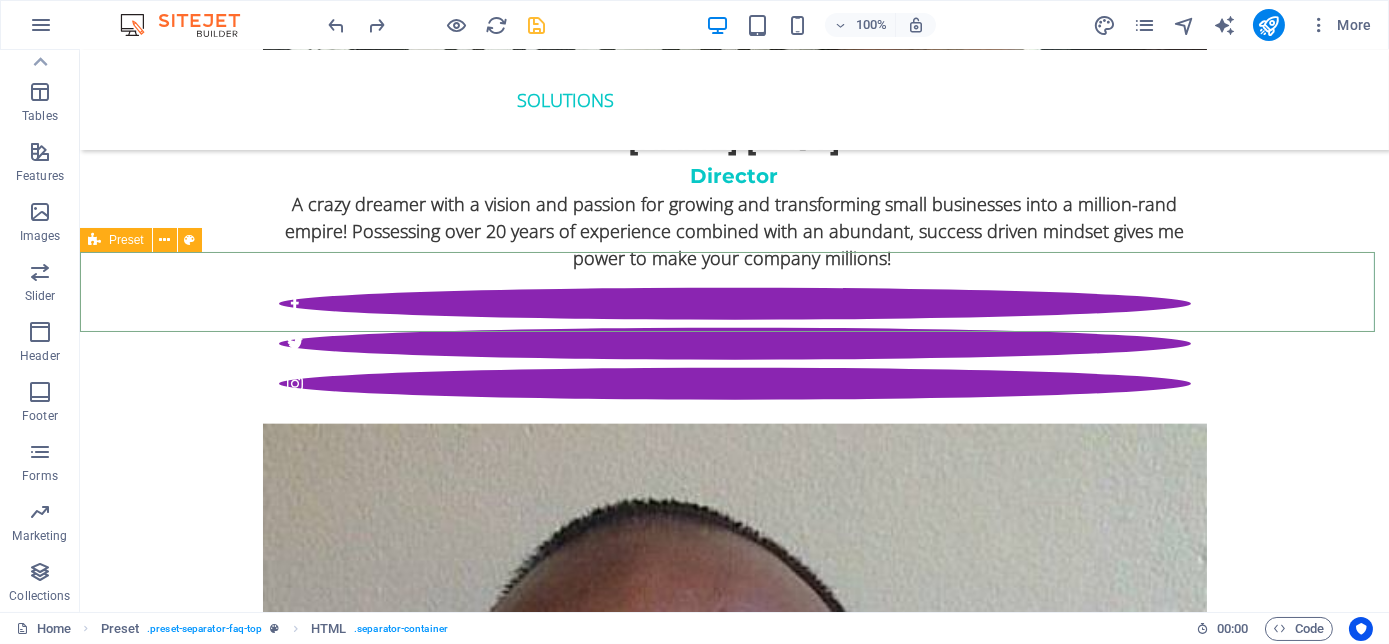 click on "Preset" at bounding box center [116, 240] 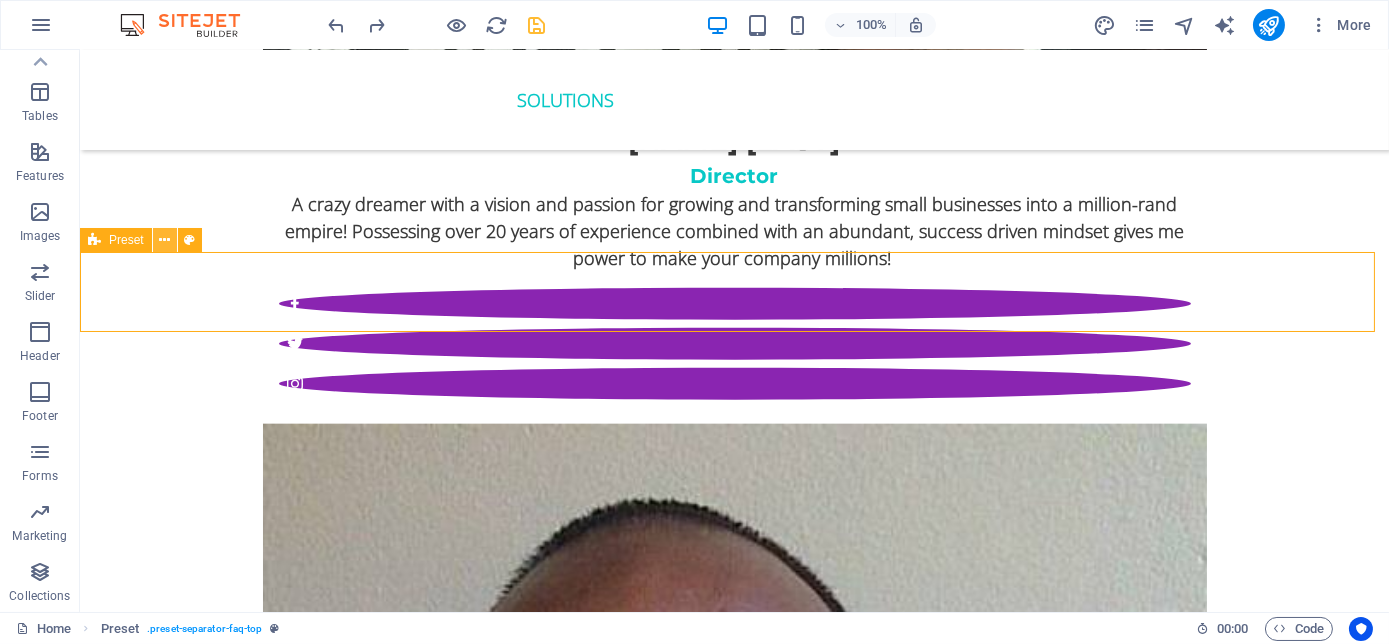 click at bounding box center [164, 240] 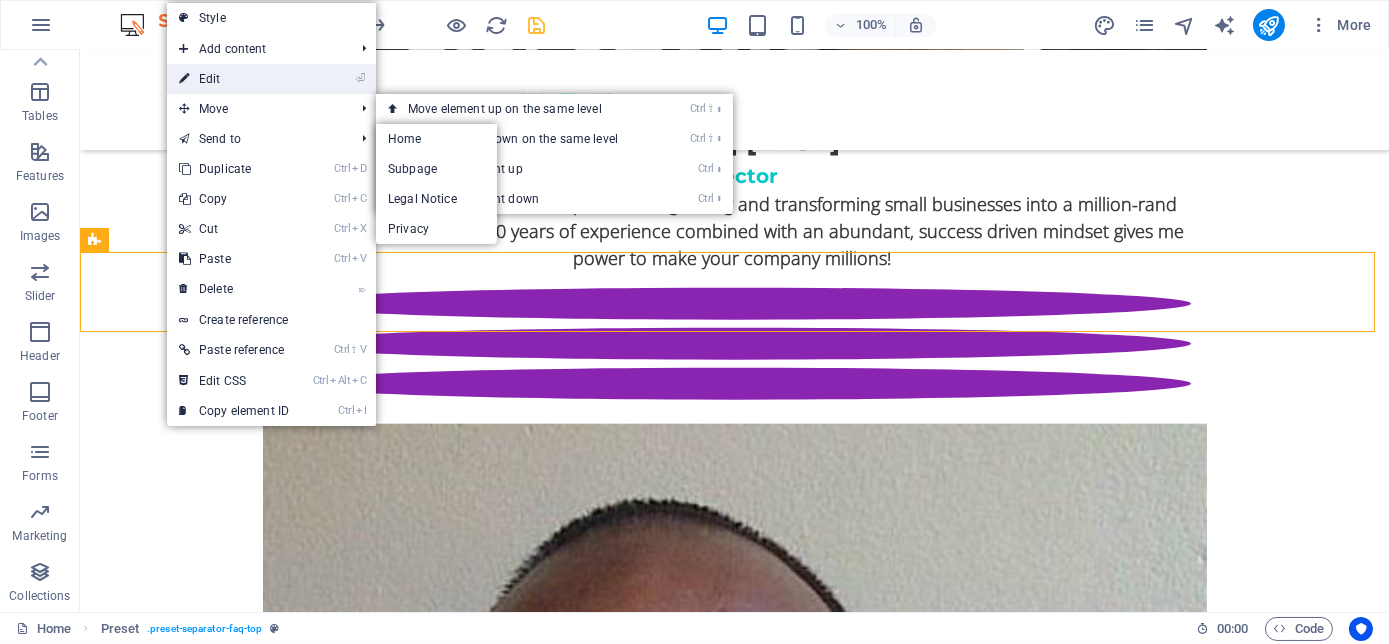 click on "⏎  Edit" at bounding box center (234, 79) 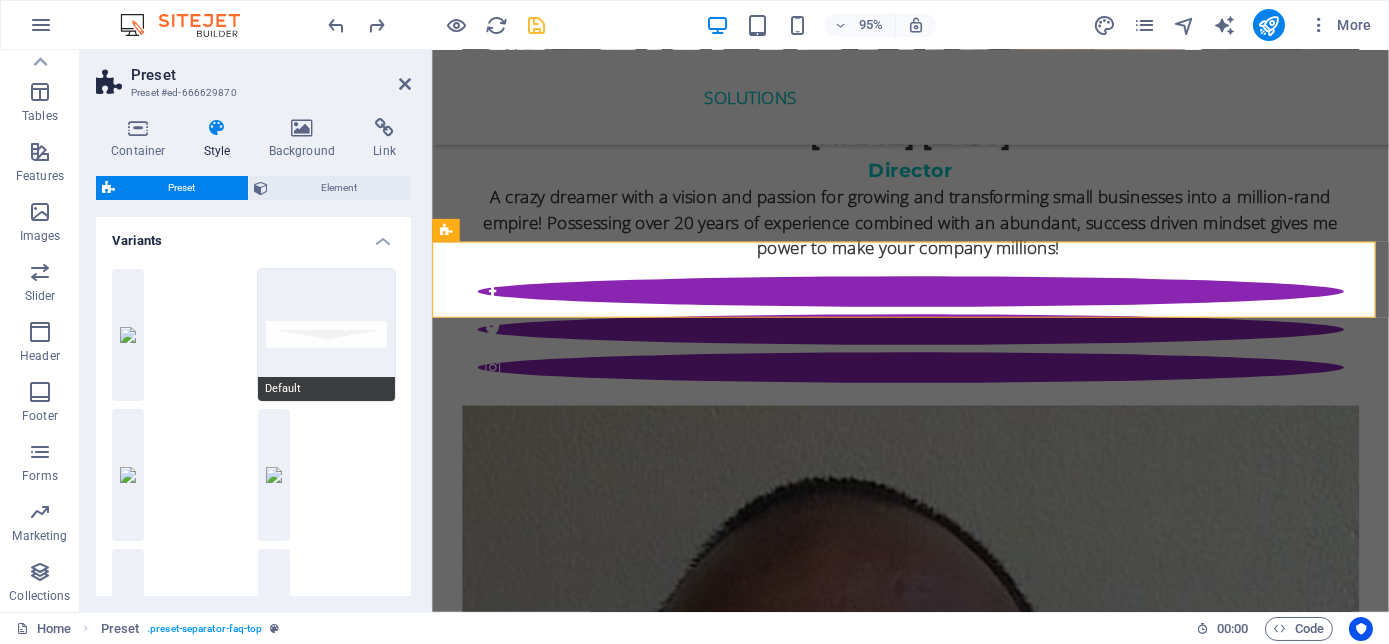 click on "Default" at bounding box center (327, 335) 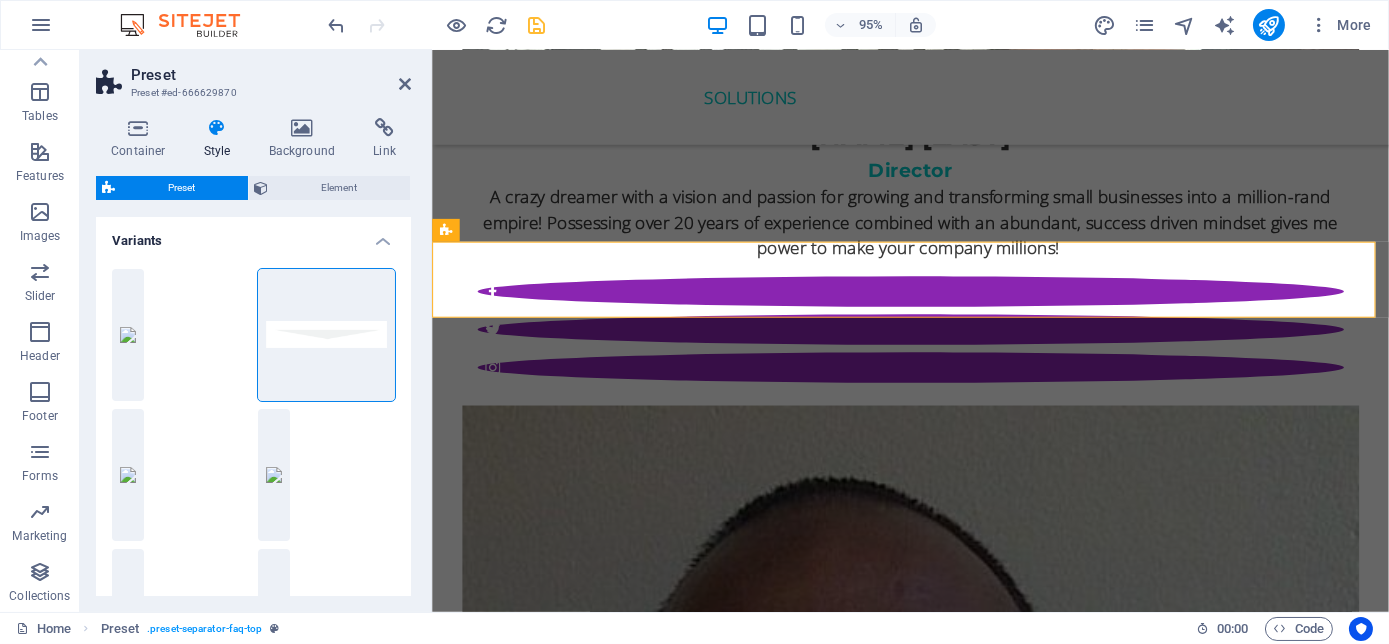click at bounding box center [217, 128] 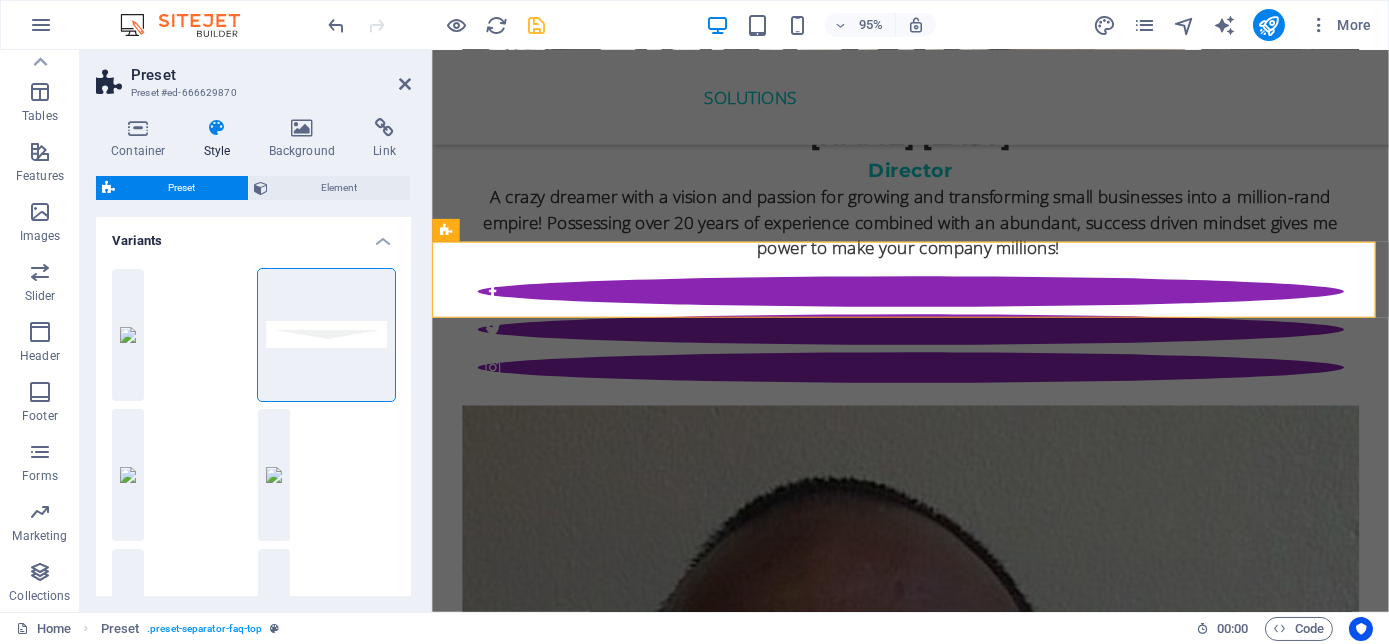 click at bounding box center [217, 128] 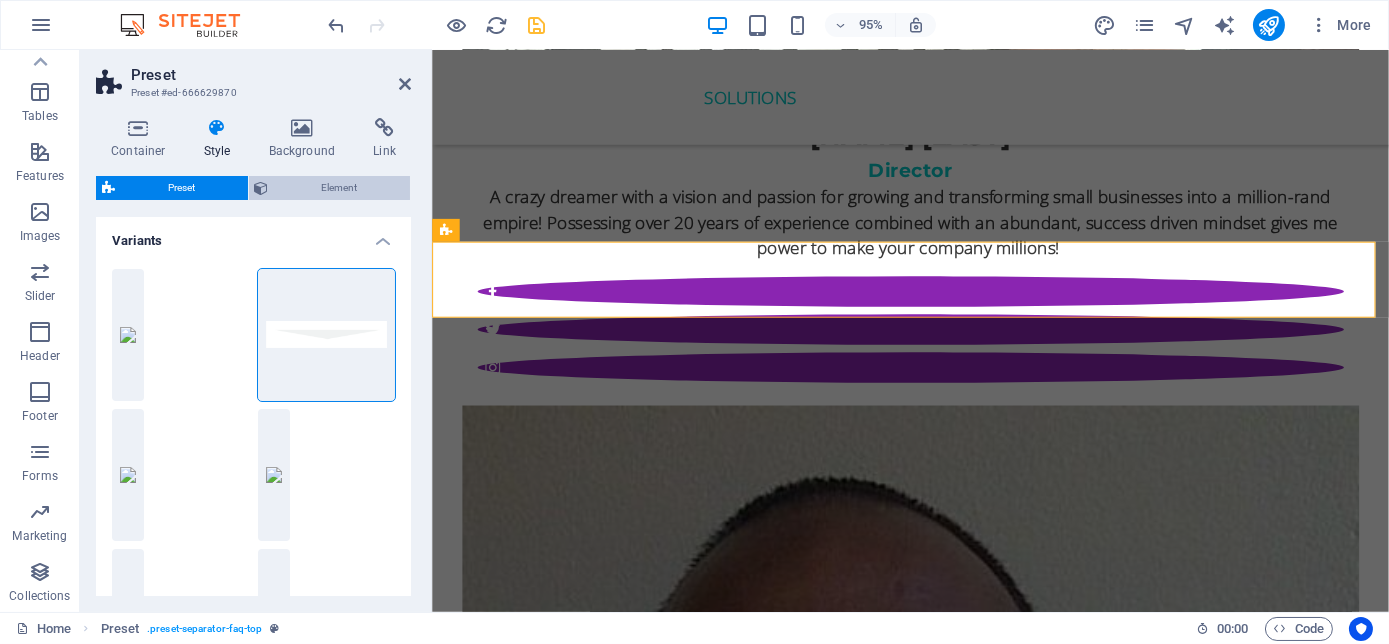 click on "Element" at bounding box center (340, 188) 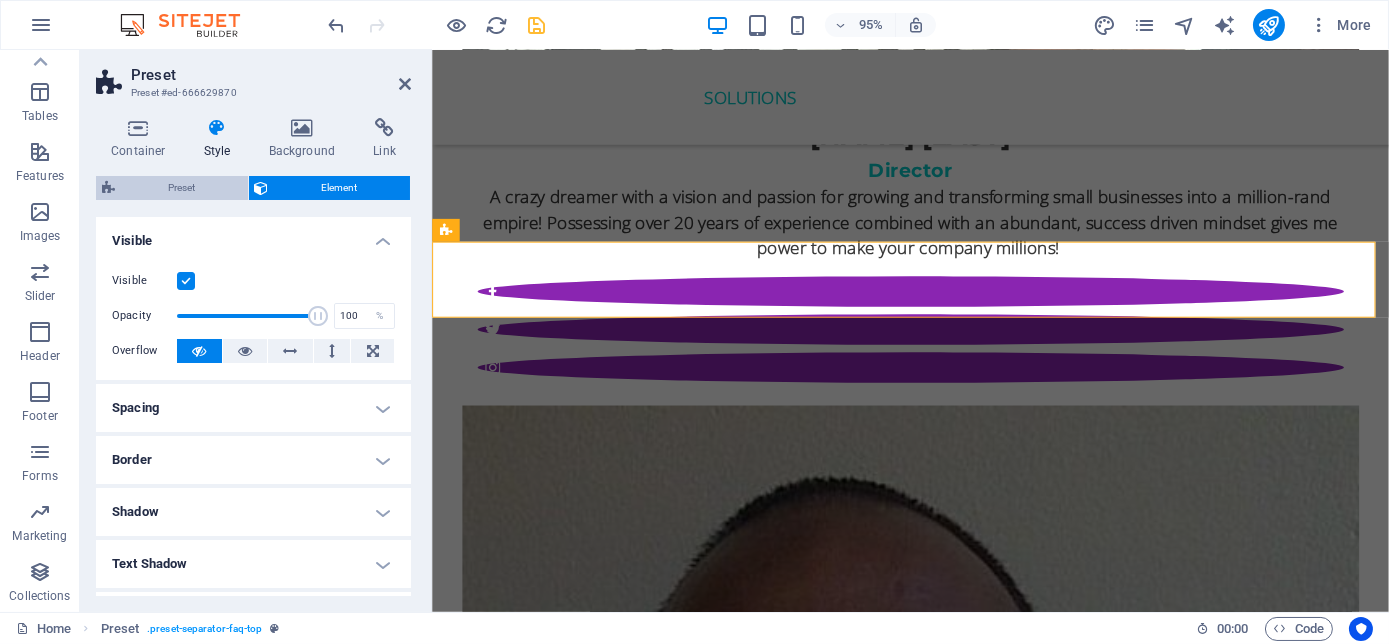 click on "Preset" at bounding box center (181, 188) 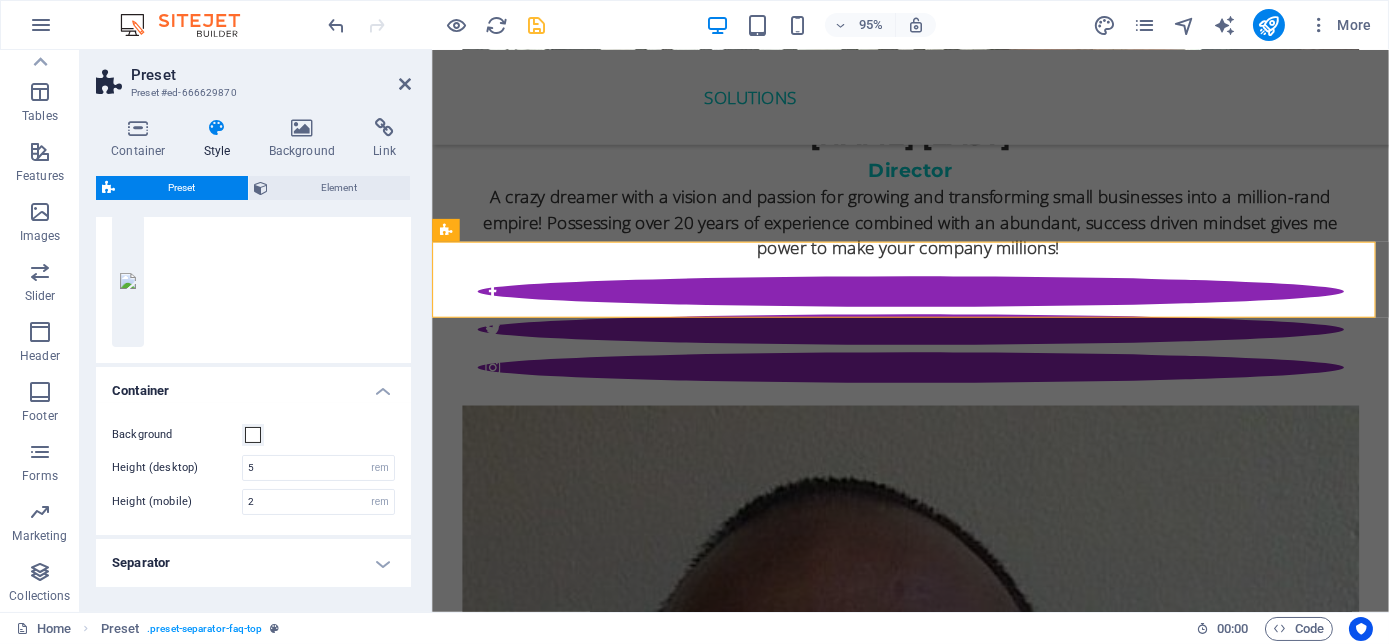 scroll, scrollTop: 544, scrollLeft: 0, axis: vertical 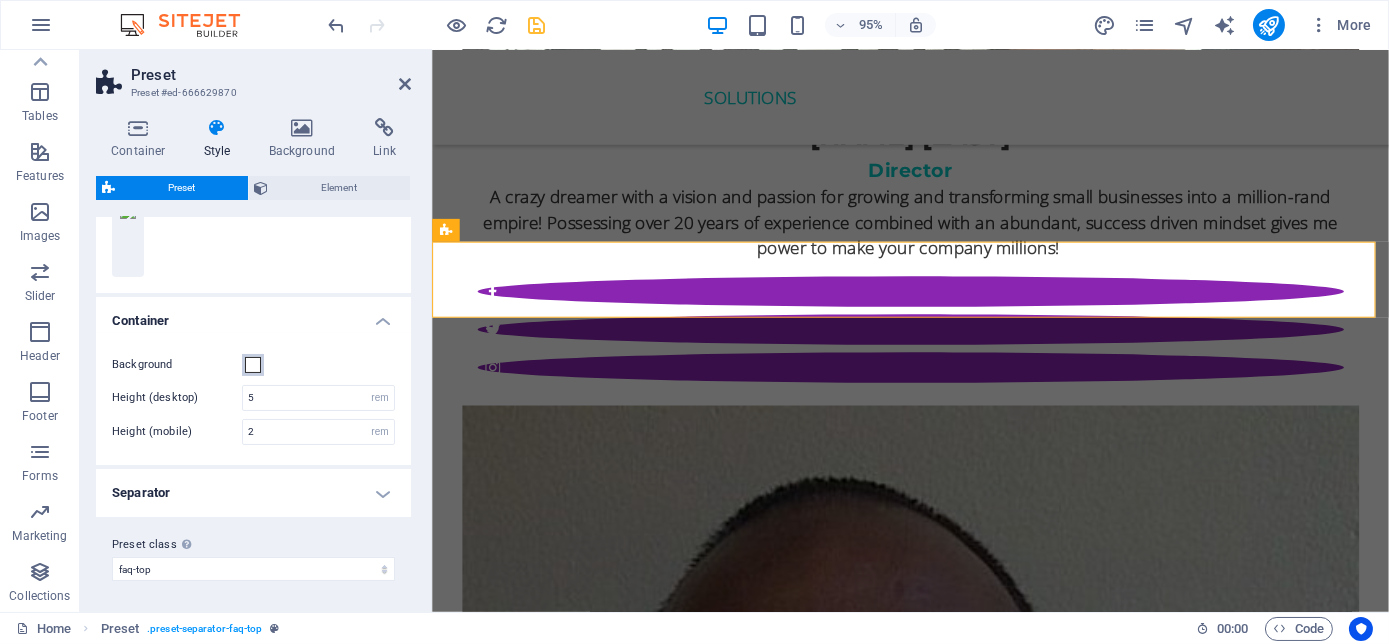 click at bounding box center (253, 365) 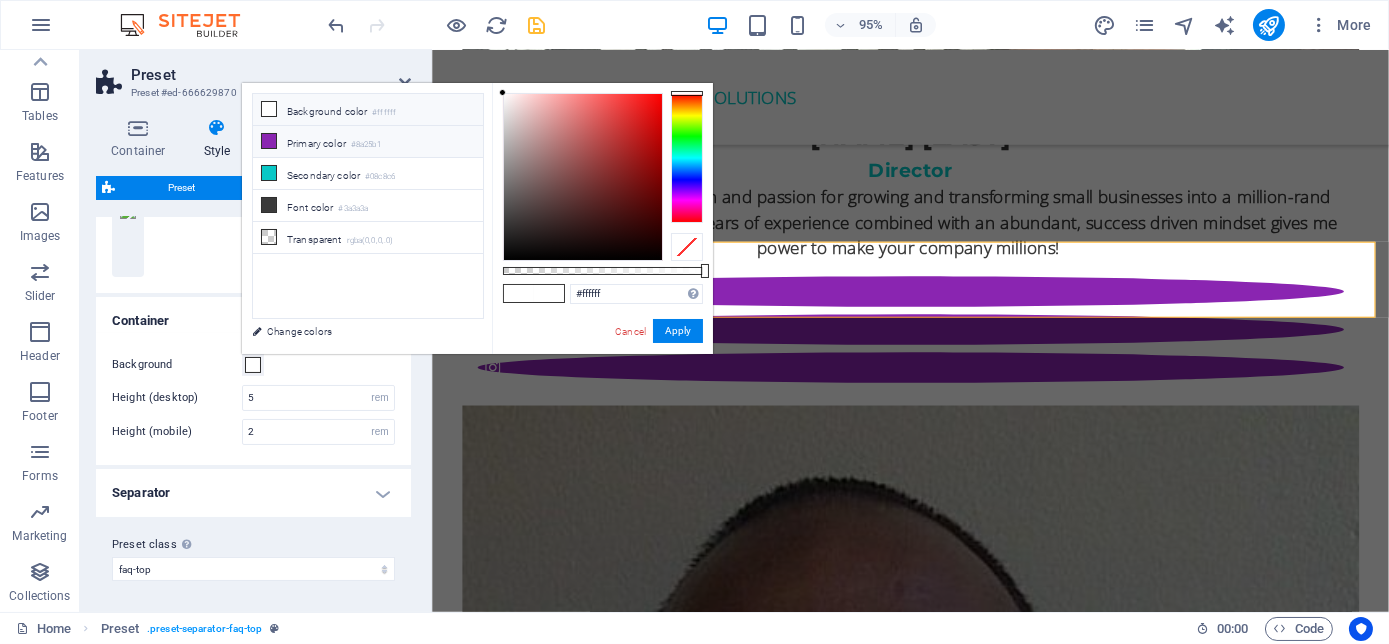 click on "Primary color
#8a25b1" at bounding box center (368, 142) 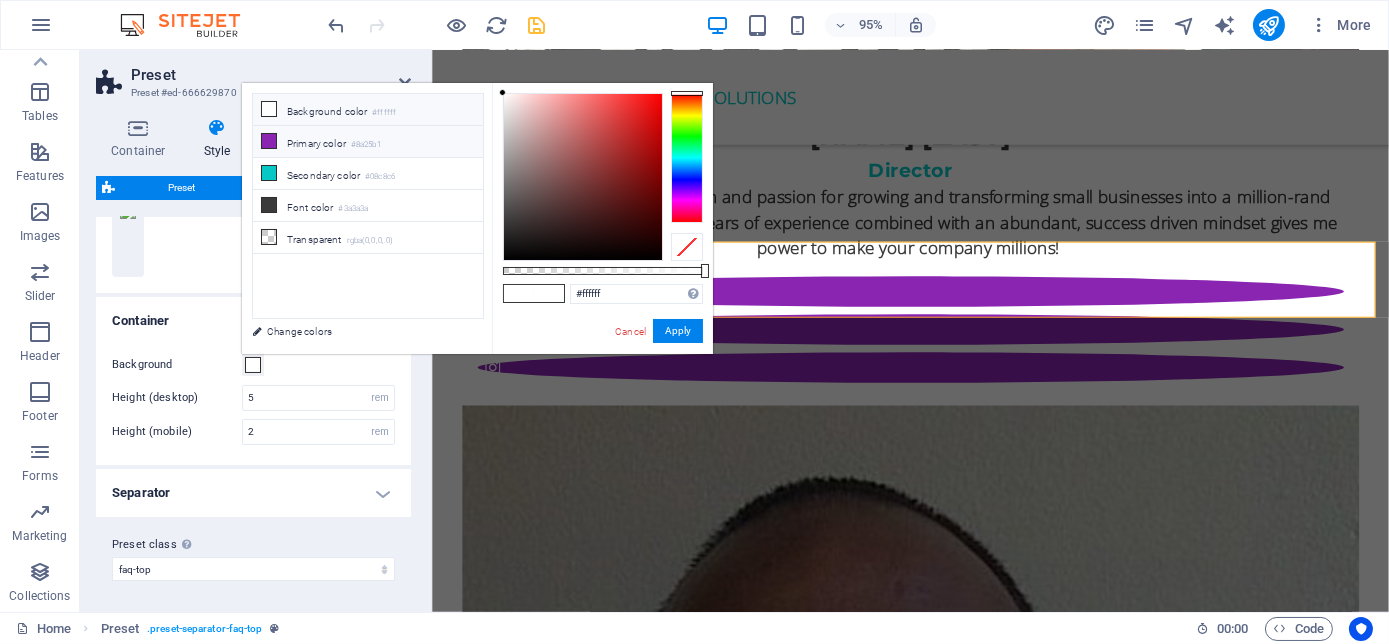 type on "#8a25b1" 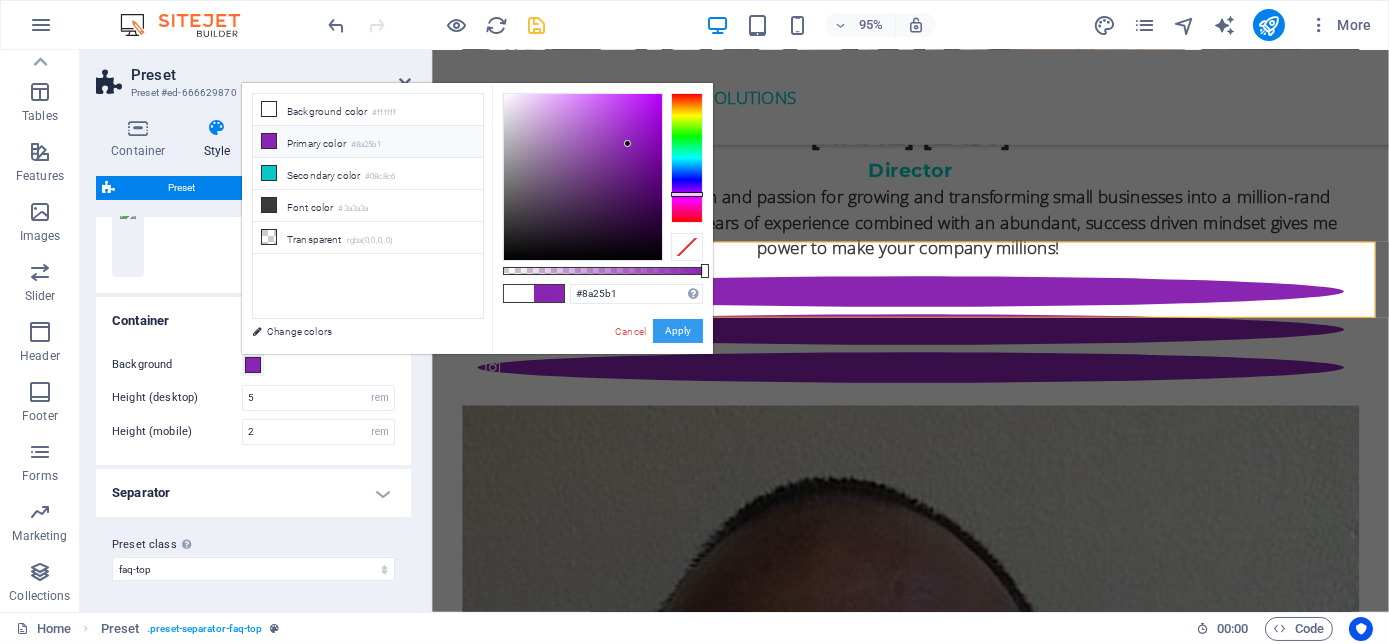 click on "Apply" at bounding box center [678, 331] 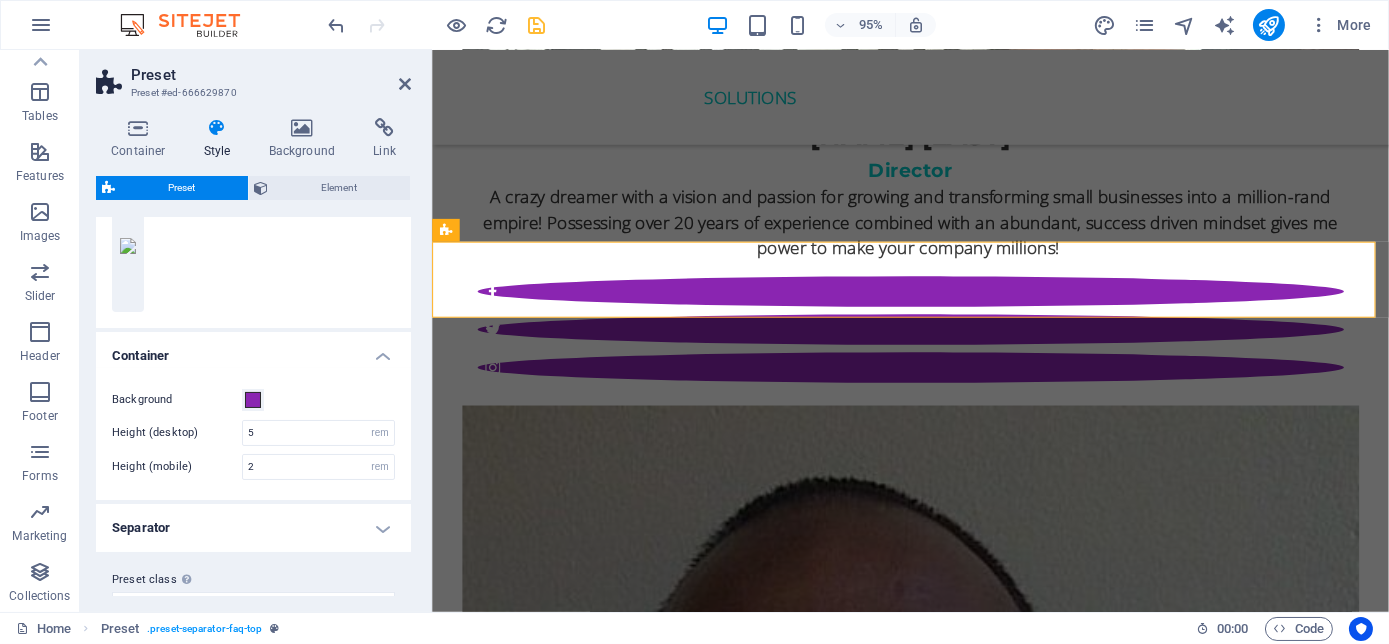 scroll, scrollTop: 544, scrollLeft: 0, axis: vertical 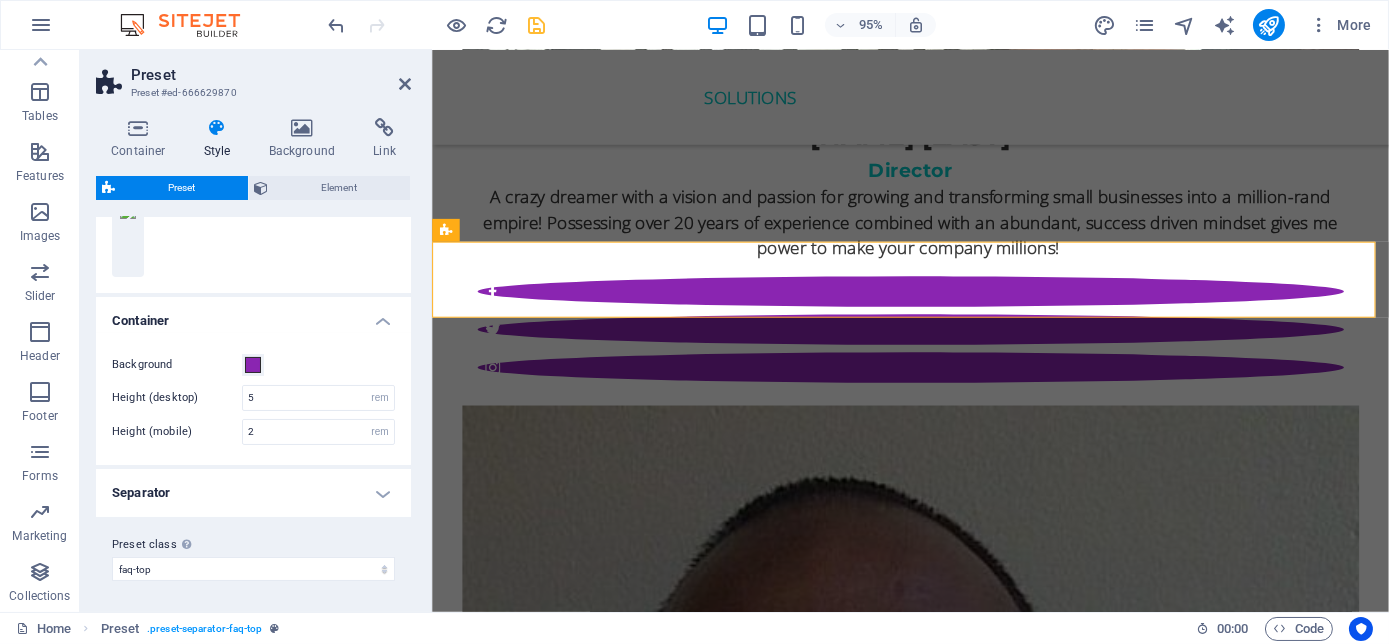 click on "Separator" at bounding box center [253, 493] 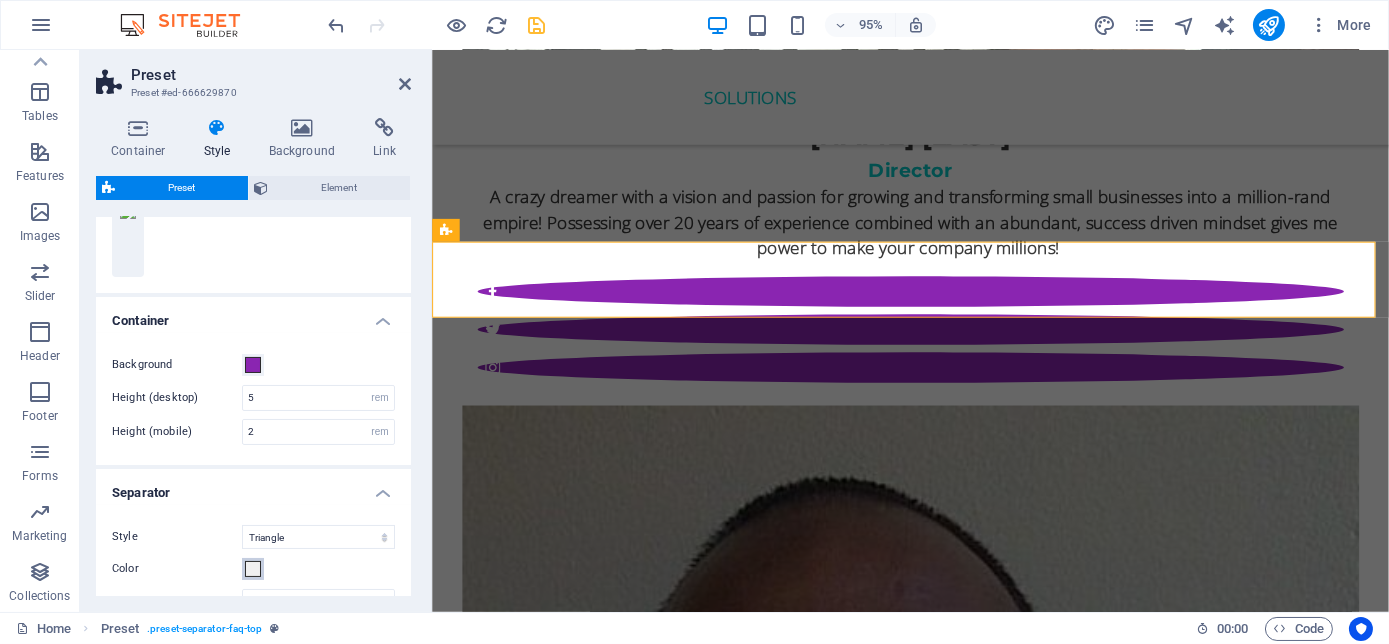 click at bounding box center (253, 569) 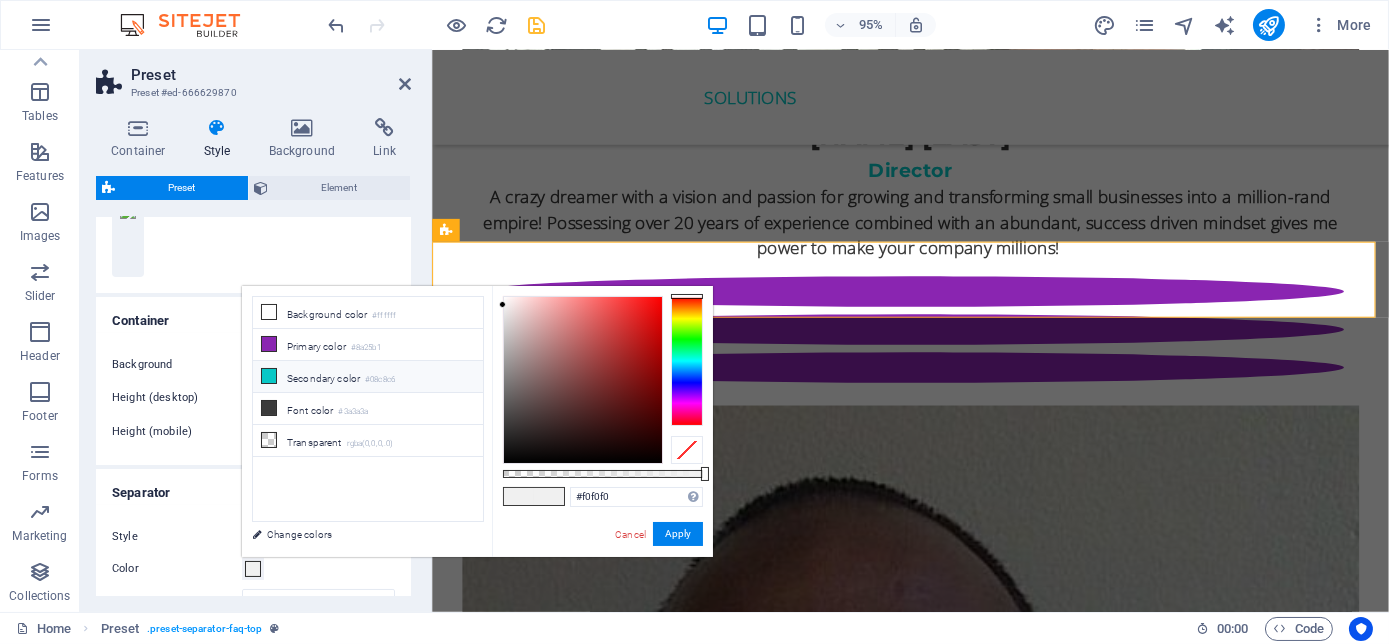 click on "Secondary color
#08c8c6" at bounding box center (368, 377) 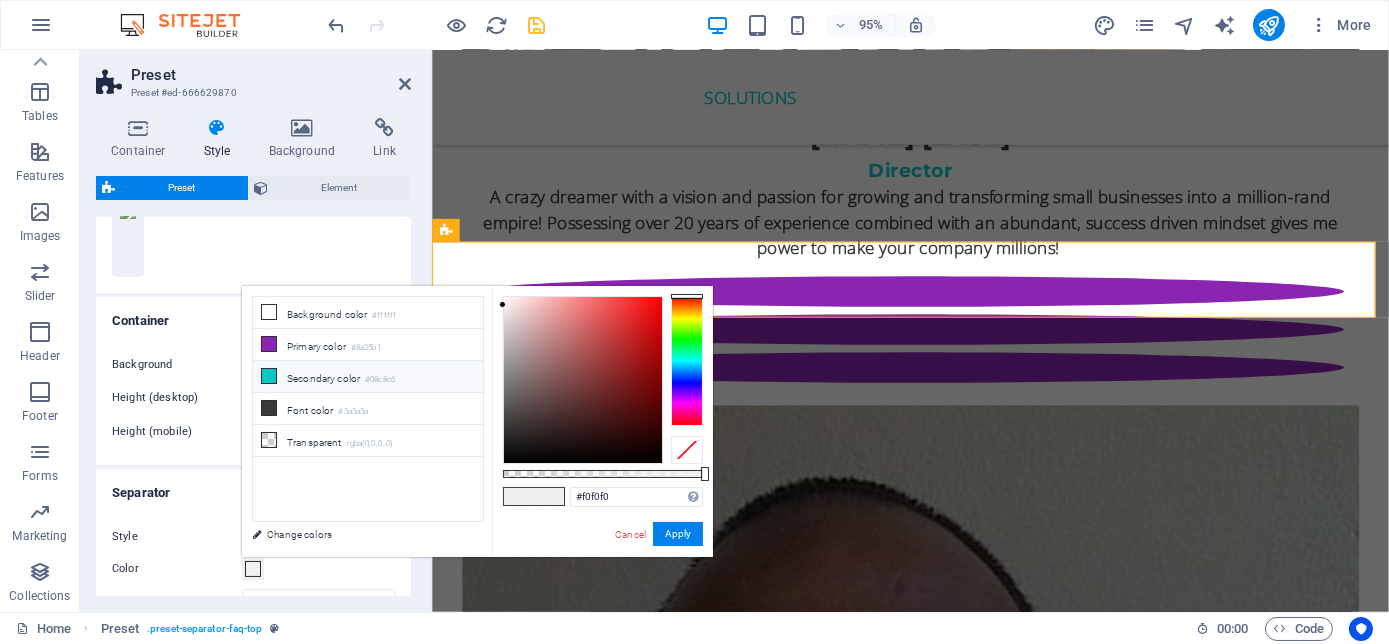 type on "#08c8c6" 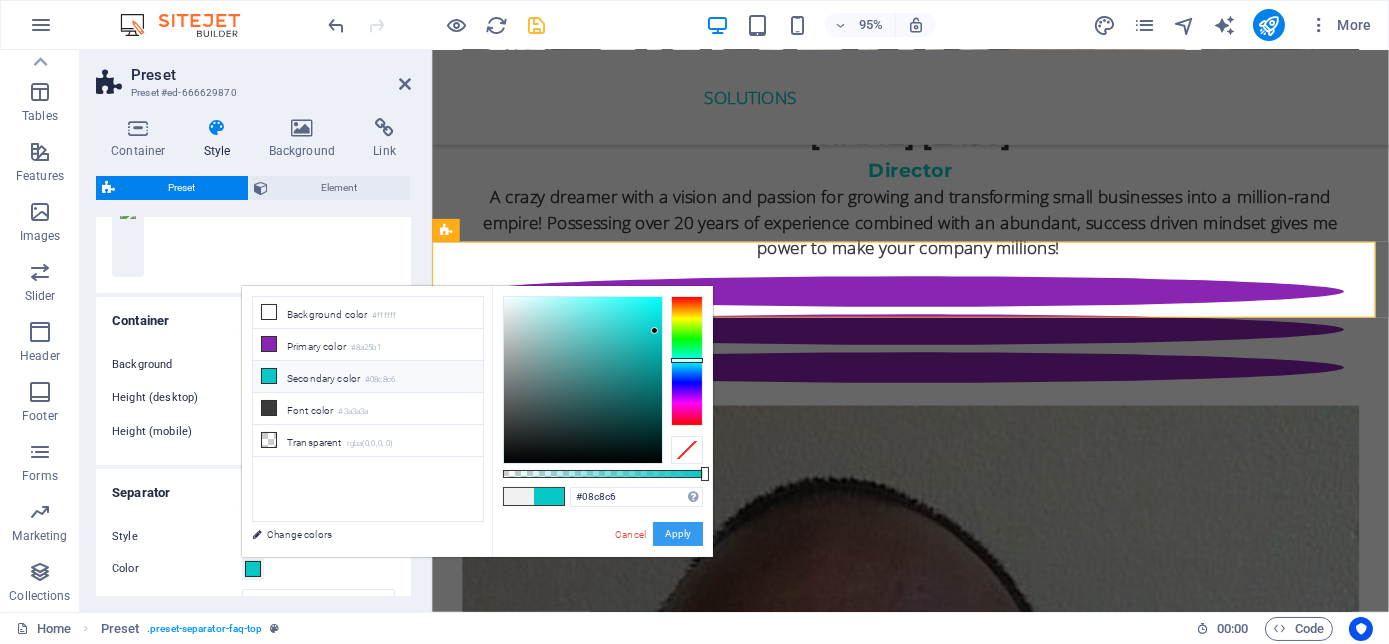 click on "Apply" at bounding box center (678, 534) 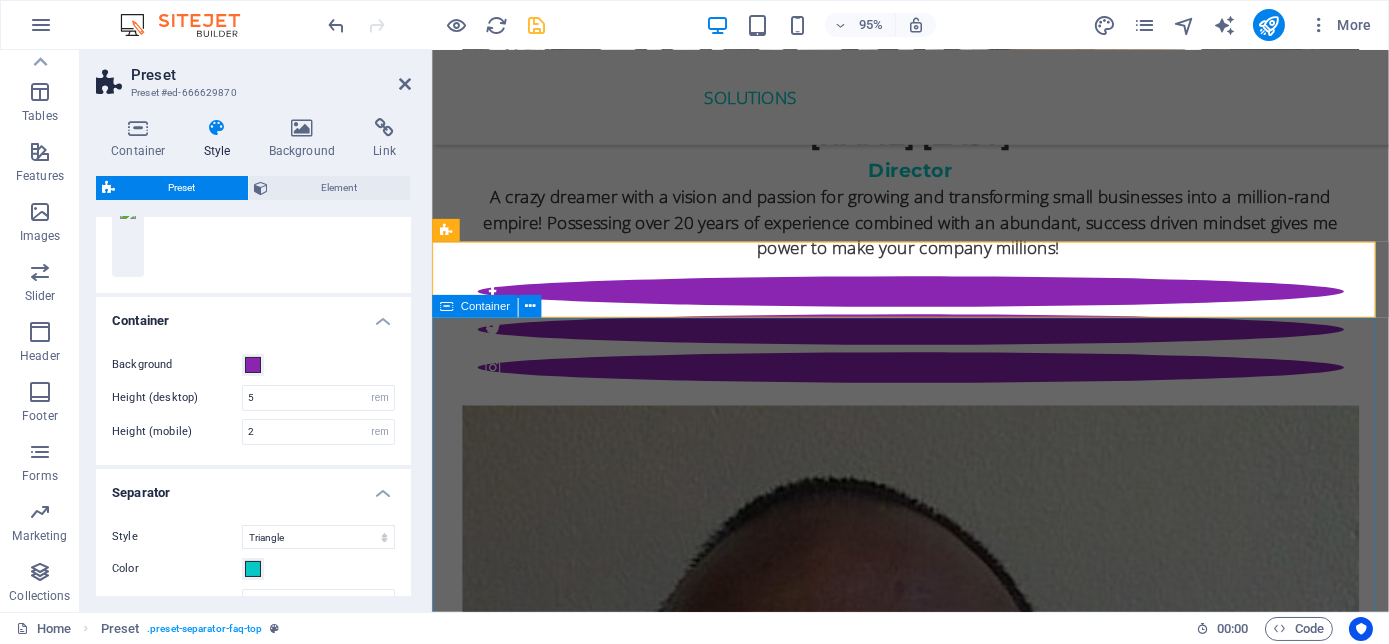 click on "social responsibility Passionate about humanity is the sole purpose we strive for excellence. Being able to give back to the community, build relationships between those fortunate and capable with those needing help to become self-reliant and independent. We are human first before status and wealth. Therefore, Bizcat Business Buddi is Proud partners with two phenomenal organisations,  Siza  Bonke Foundation Educate to  Empower  an NPO dedicated to assisting the community with educational books, school uniforms, shoes, books, school fees, stationery and meals.   Infinite Me , Believe in Yourself  a amazing NPC committed to bringing balance in the stressful lives of all men and women by offering Yoga, Meditation, Pilates, Detox Programmes and retreats and Mindset Mentoring Workshops" at bounding box center (934, 6456) 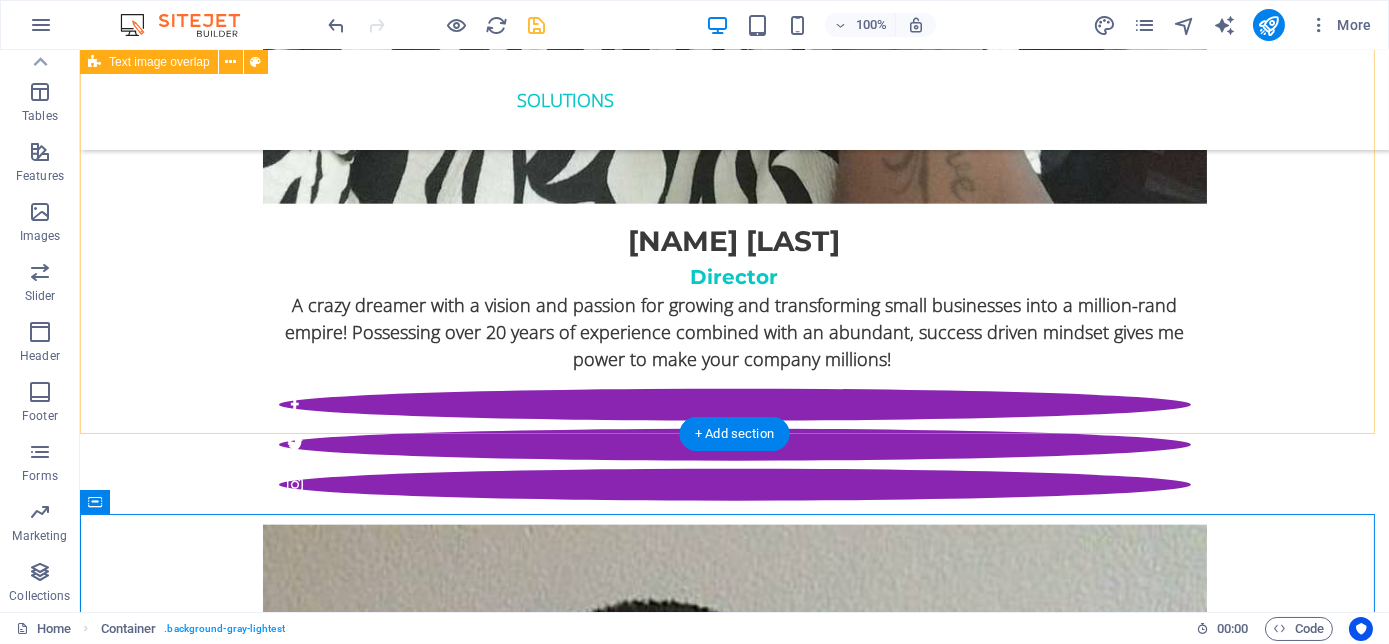 scroll, scrollTop: 4727, scrollLeft: 0, axis: vertical 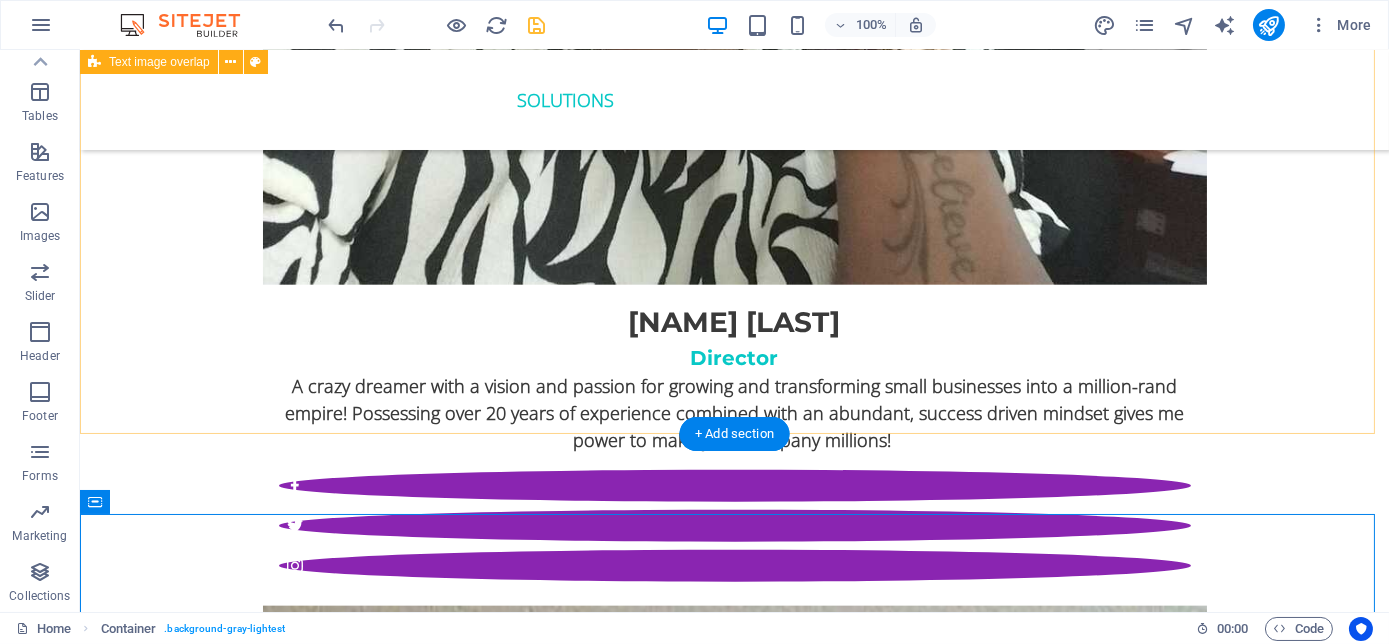 click on "ORde YOUR COPY NOW! The Millennial Success Code THE MILLENNIAL SUCCESS CODE - Inspire, Enlighten, Transform, is a powerful book that speaks directly to the hearts and minds of our youth. Through authentic storytelling and transformative principles, [FIRST] [LAST] empowers the youth to rise above limitations, discover their inner purpose, and take control of their future. Rooted in mindset mastery, emotional intelligence and resilience, this book is a brilliant tool for realising their true potential and cultivating their lifelong success. It includes powerful success principles, a success mindset framework, daily mantras, and reflective exercises designed to challenge limiting beliefs and build self-awareness. It serves as a bridge between formal education and the real world readiness, inspiring students to lead lives of impact and intention." at bounding box center (734, 5162) 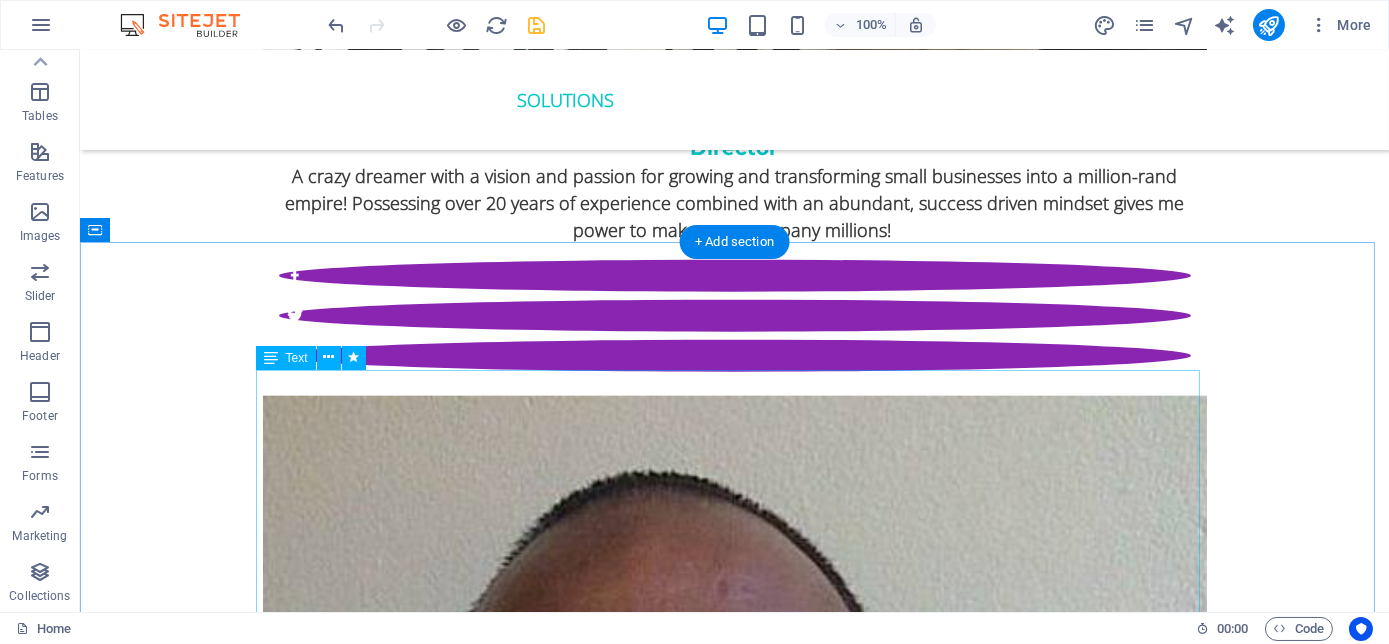 scroll, scrollTop: 4909, scrollLeft: 0, axis: vertical 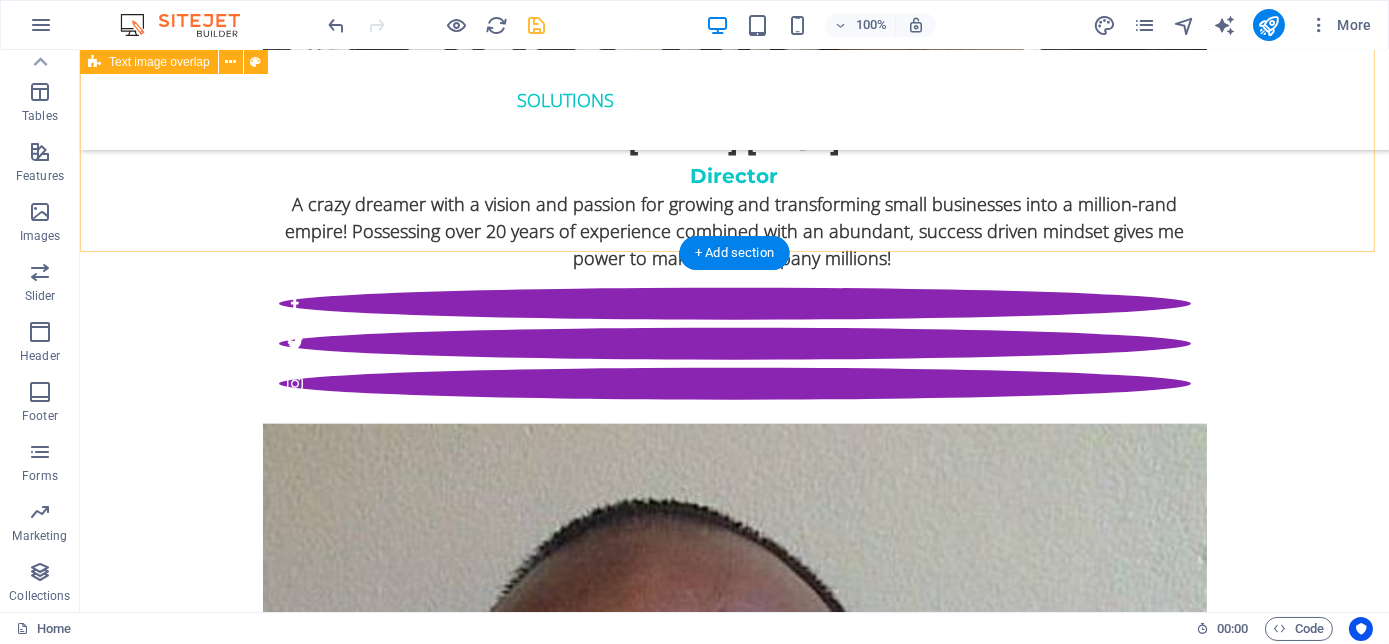 click on "ORde YOUR COPY NOW! The Millennial Success Code THE MILLENNIAL SUCCESS CODE - Inspire, Enlighten, Transform, is a powerful book that speaks directly to the hearts and minds of our youth. Through authentic storytelling and transformative principles, [FIRST] [LAST] empowers the youth to rise above limitations, discover their inner purpose, and take control of their future. Rooted in mindset mastery, emotional intelligence and resilience, this book is a brilliant tool for realising their true potential and cultivating their lifelong success. It includes powerful success principles, a success mindset framework, daily mantras, and reflective exercises designed to challenge limiting beliefs and build self-awareness. It serves as a bridge between formal education and the real world readiness, inspiring students to lead lives of impact and intention." at bounding box center (734, 4980) 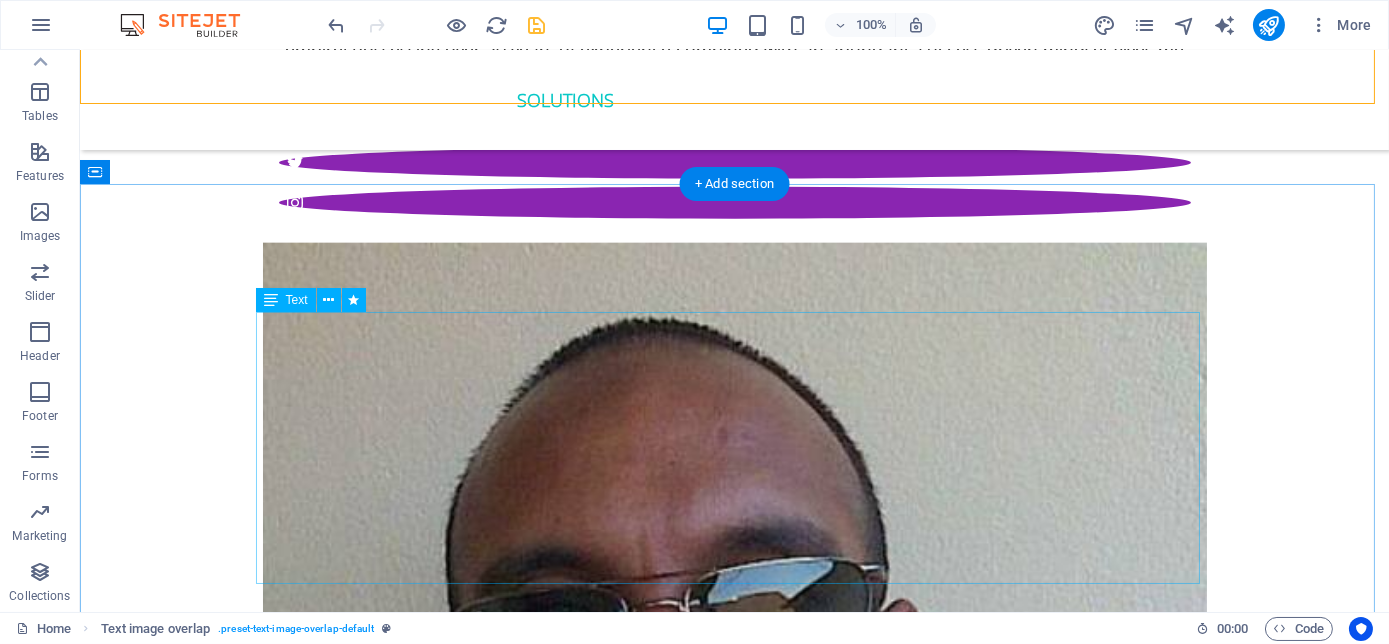 scroll, scrollTop: 5000, scrollLeft: 0, axis: vertical 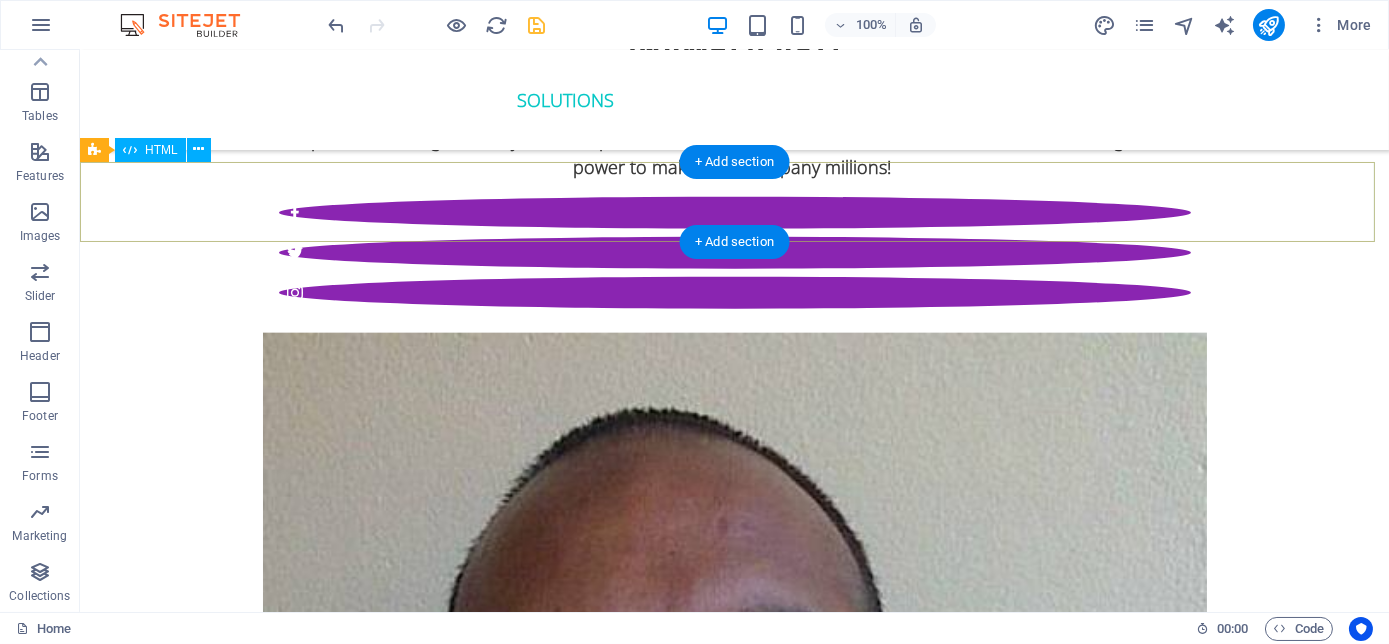 click at bounding box center [734, 6053] 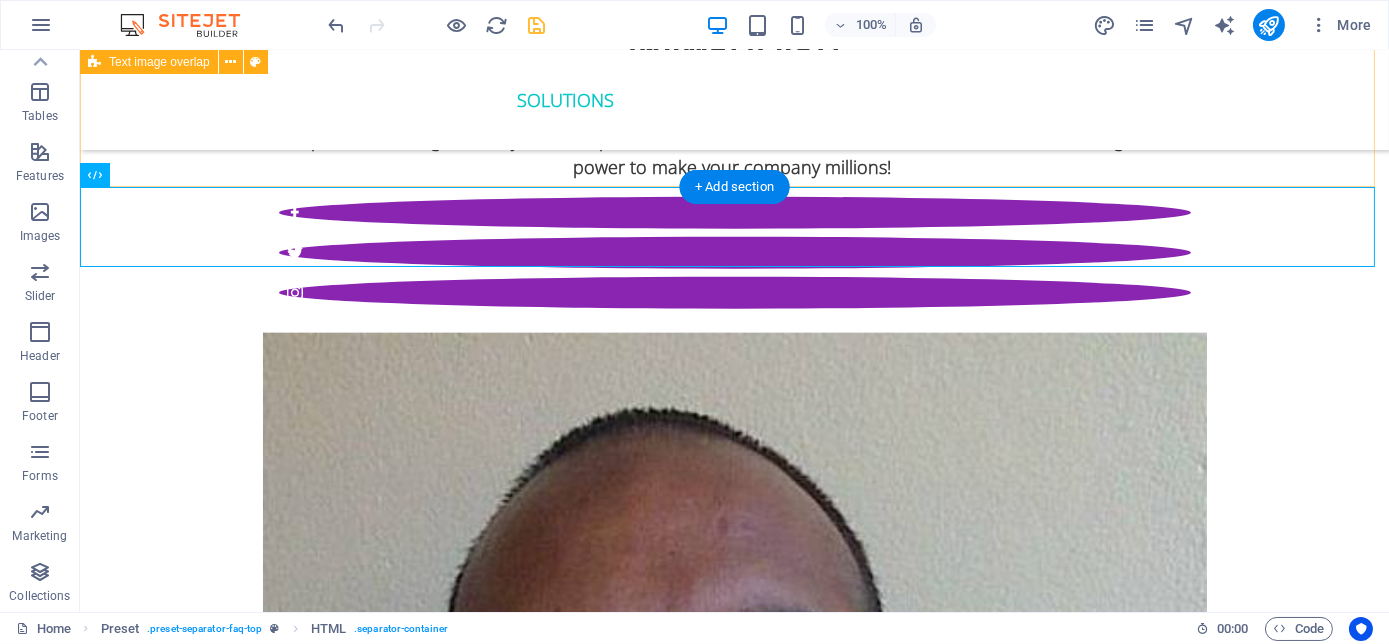 scroll, scrollTop: 4818, scrollLeft: 0, axis: vertical 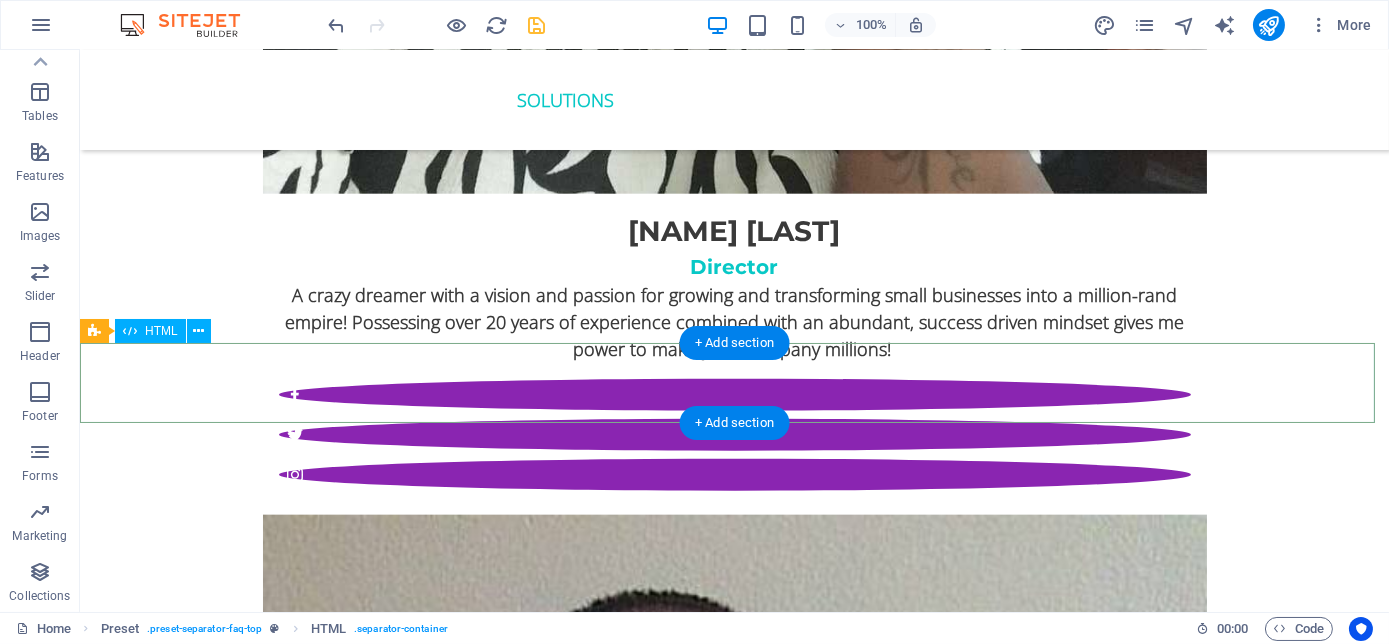 click at bounding box center (734, 6235) 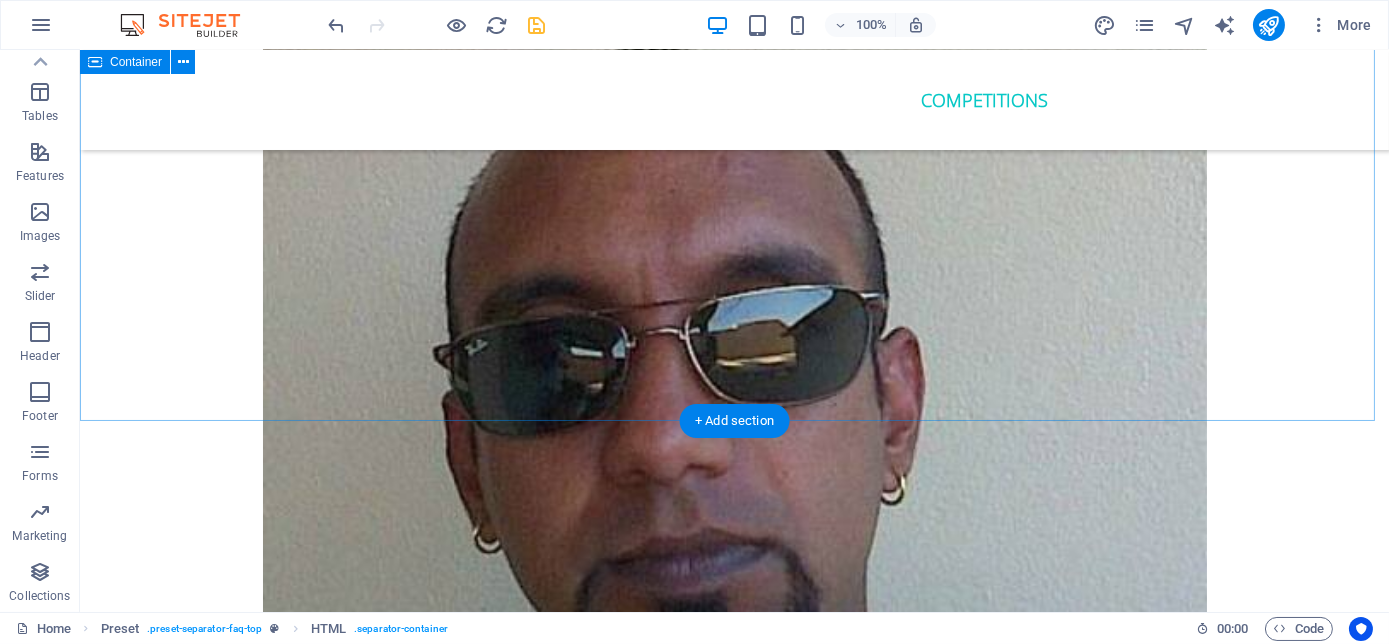 scroll, scrollTop: 5363, scrollLeft: 0, axis: vertical 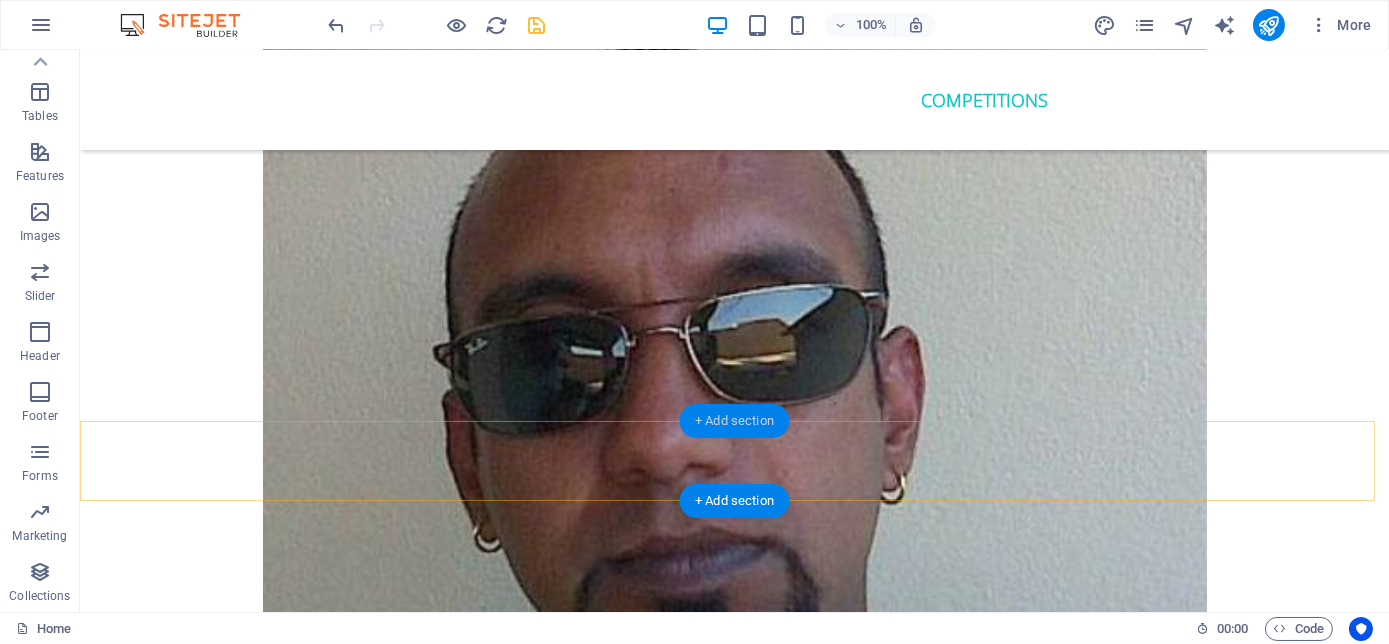click on "+ Add section" at bounding box center [734, 421] 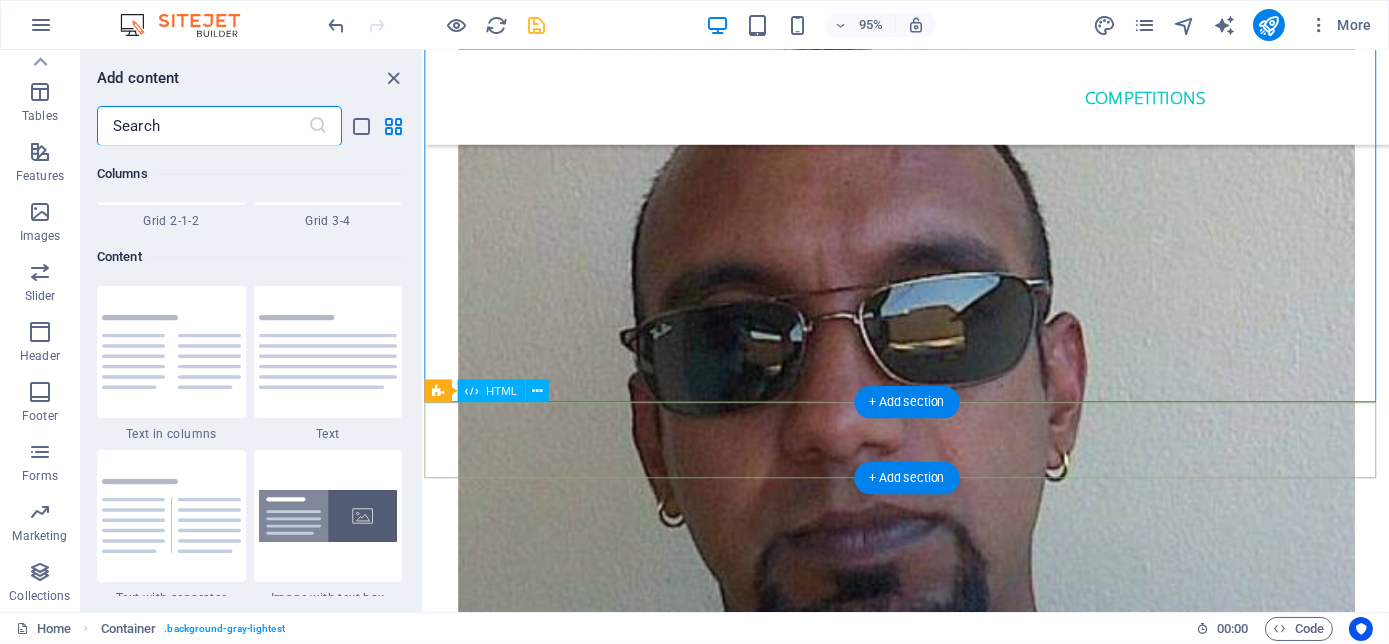 scroll, scrollTop: 3498, scrollLeft: 0, axis: vertical 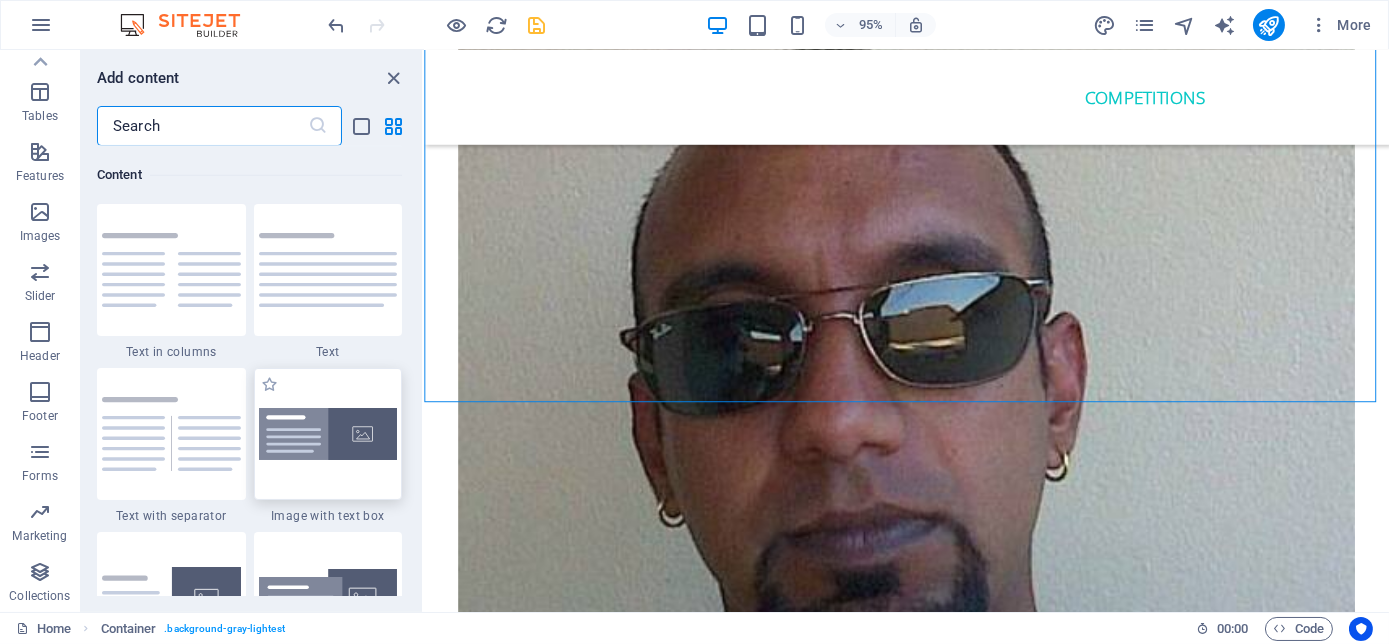 click at bounding box center [328, 434] 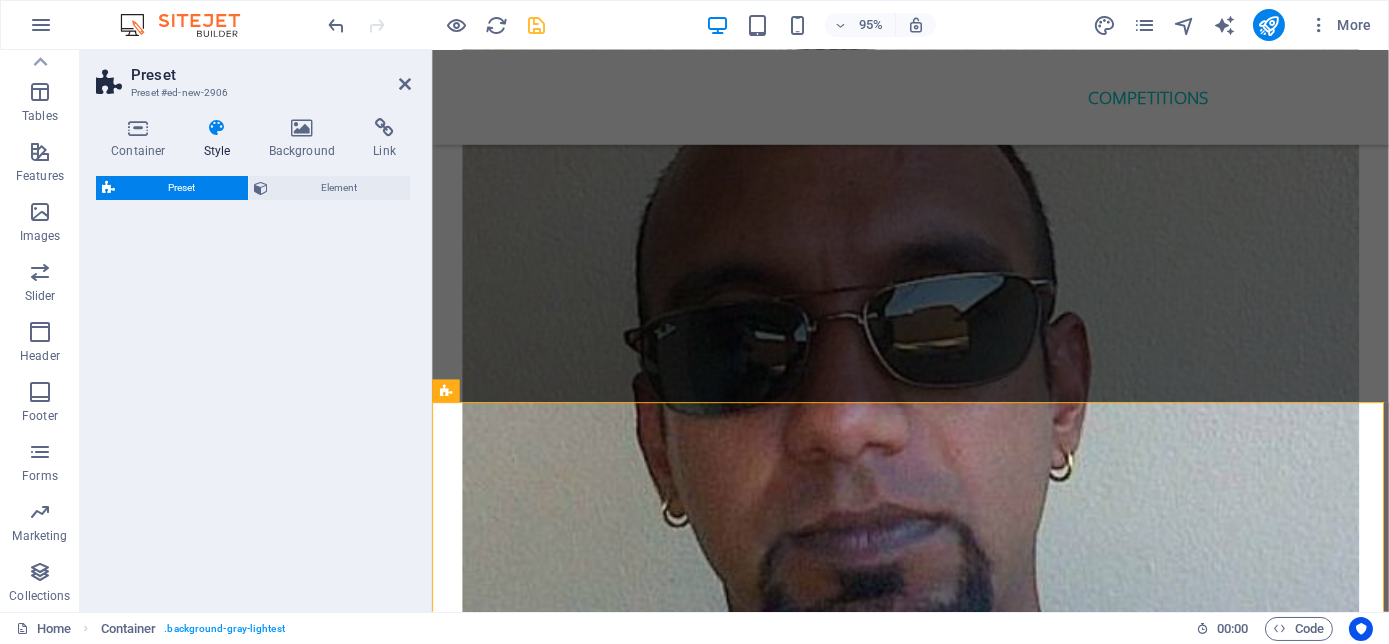 select on "rem" 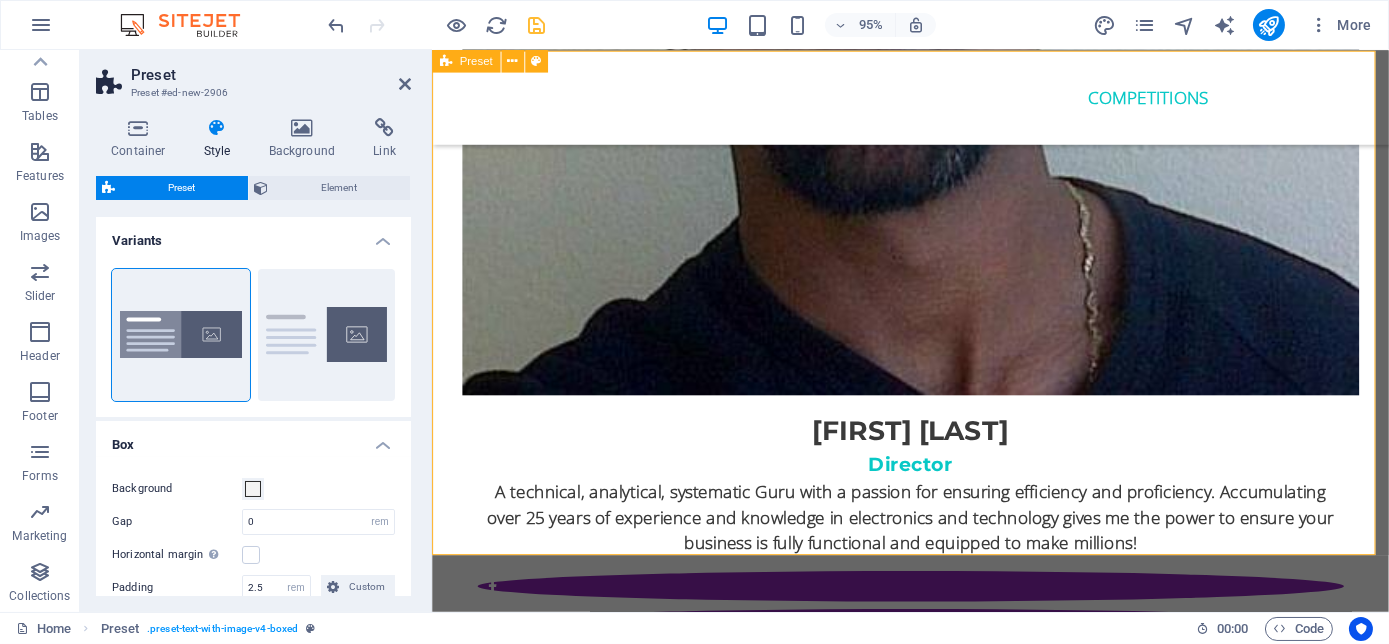 scroll, scrollTop: 5727, scrollLeft: 0, axis: vertical 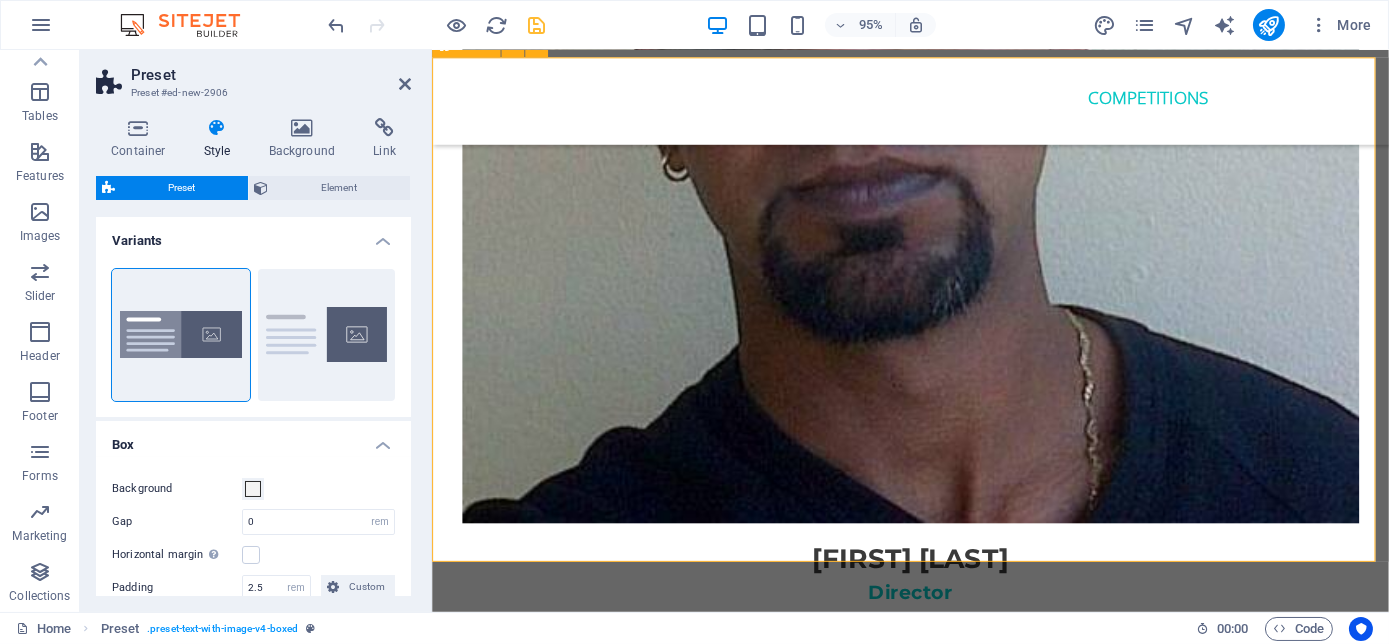 click at bounding box center [919, 6411] 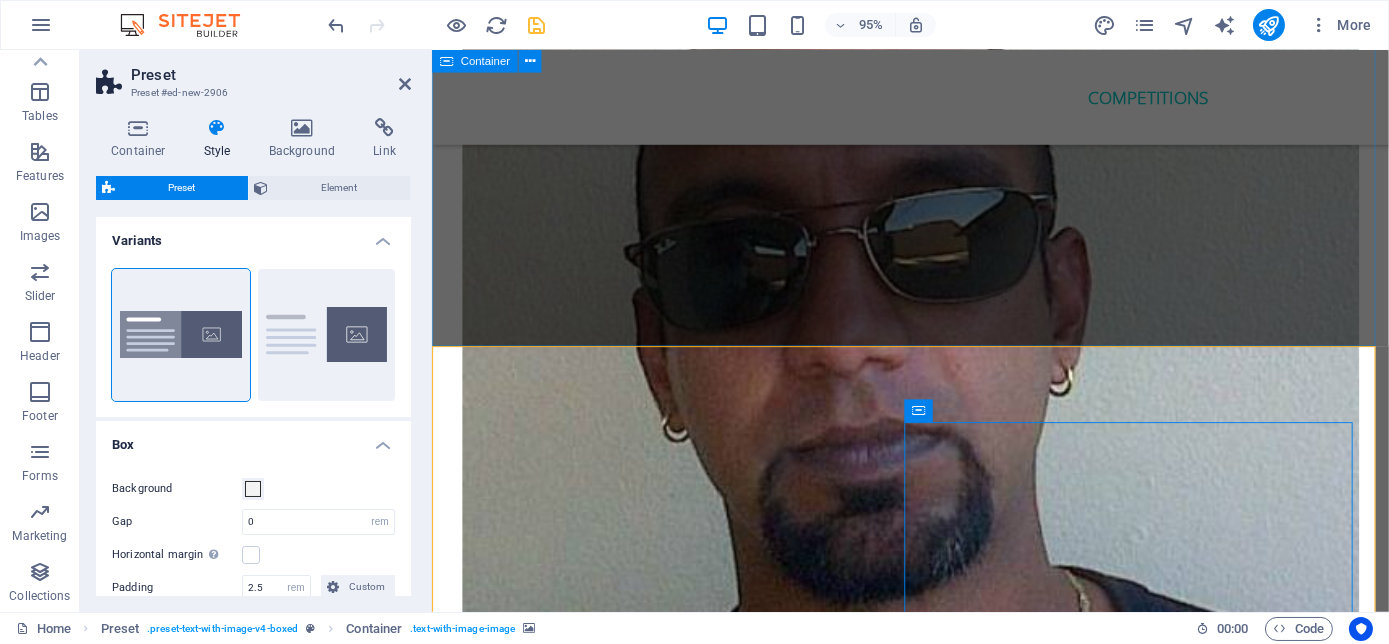scroll, scrollTop: 5454, scrollLeft: 0, axis: vertical 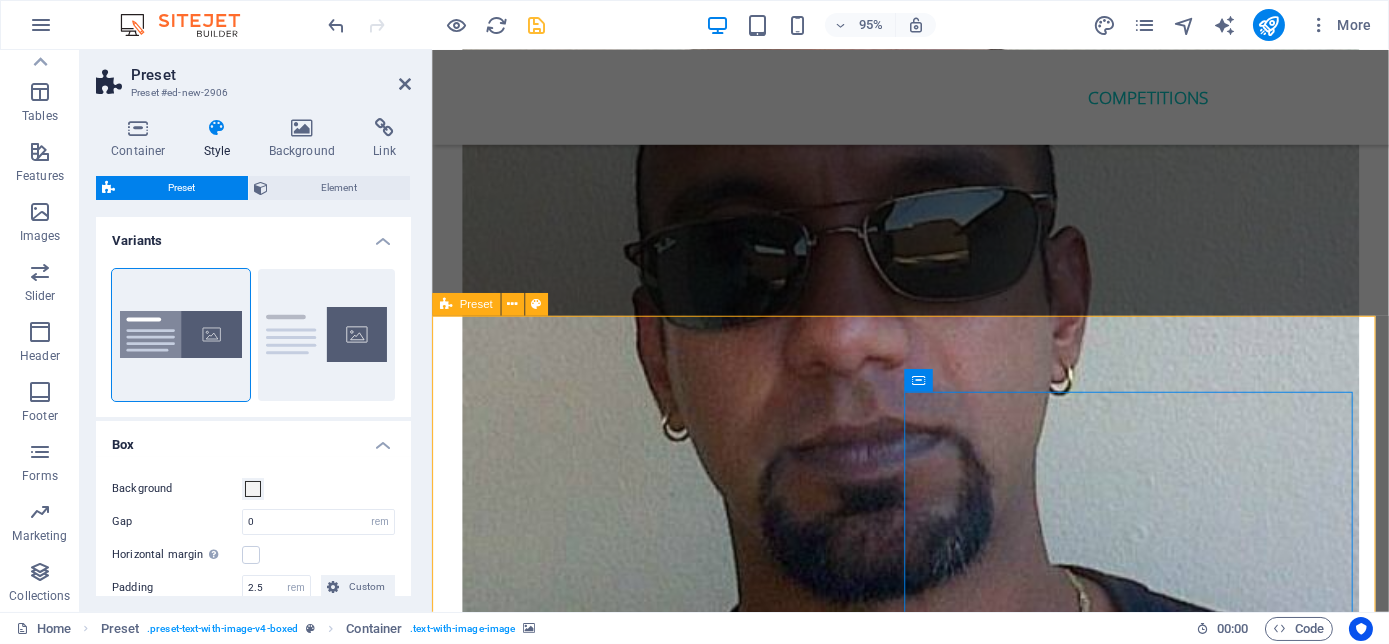 click on "Preset" at bounding box center (476, 304) 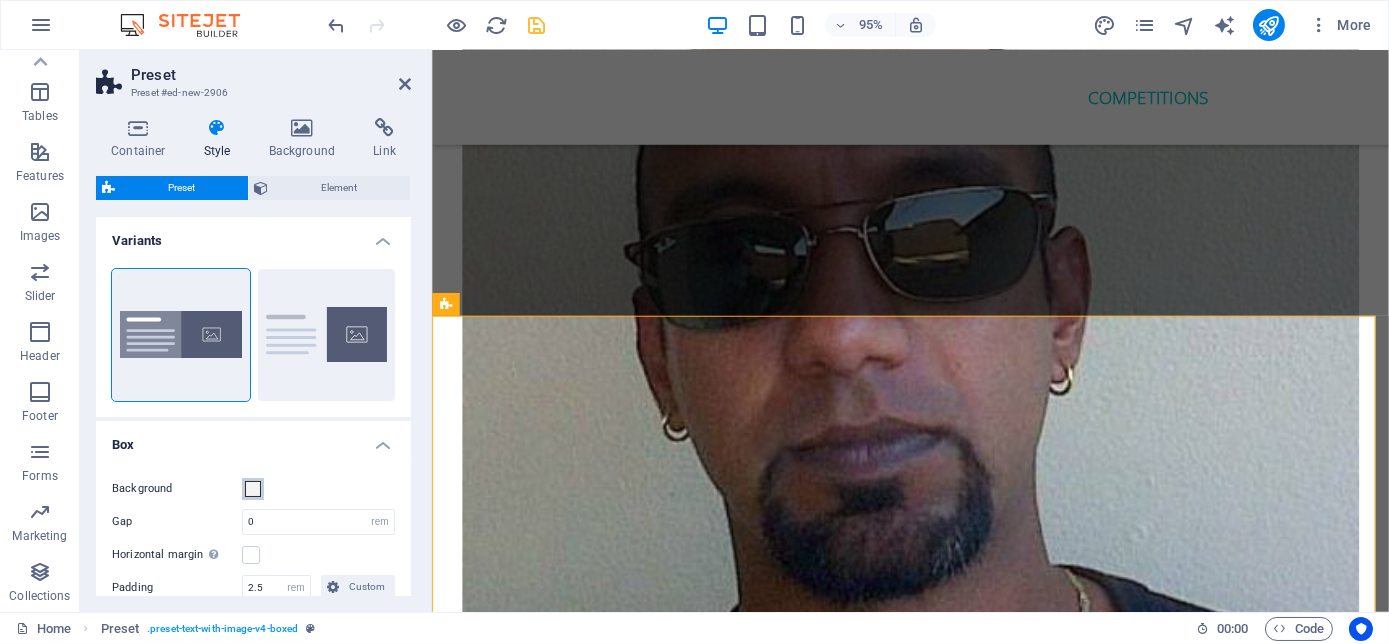 click at bounding box center (253, 489) 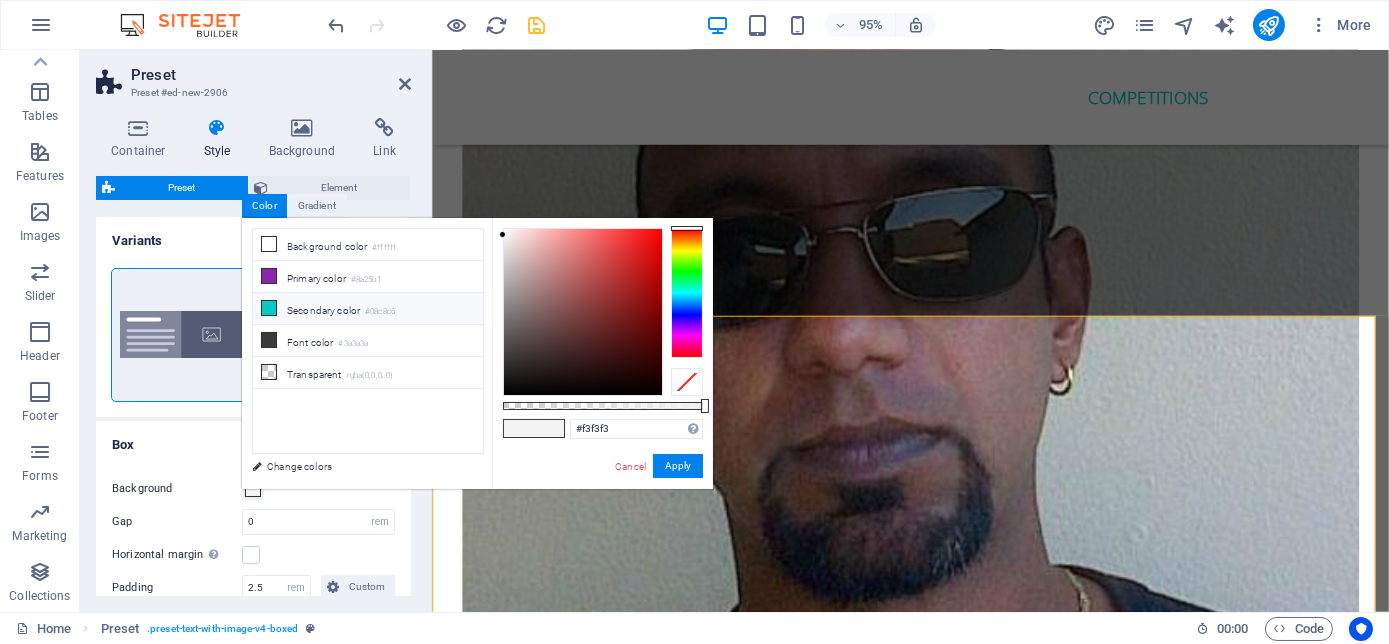 click on "Secondary color
#08c8c6" at bounding box center (368, 309) 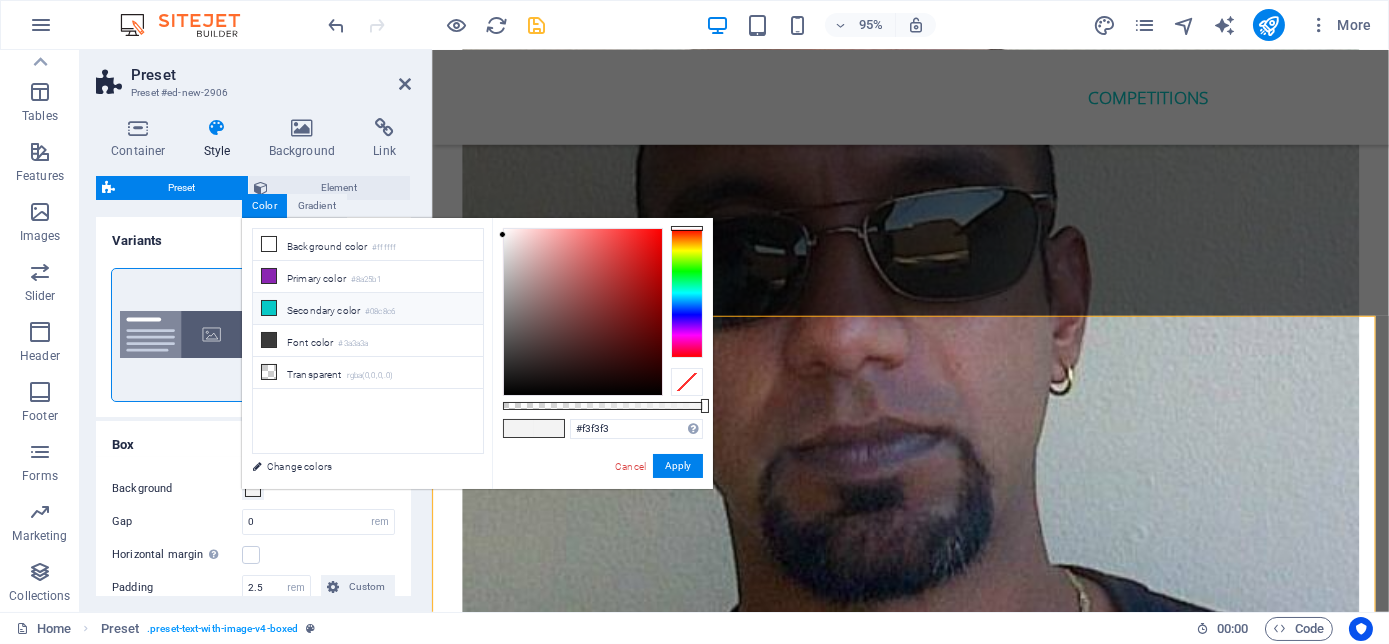 type on "#08c8c6" 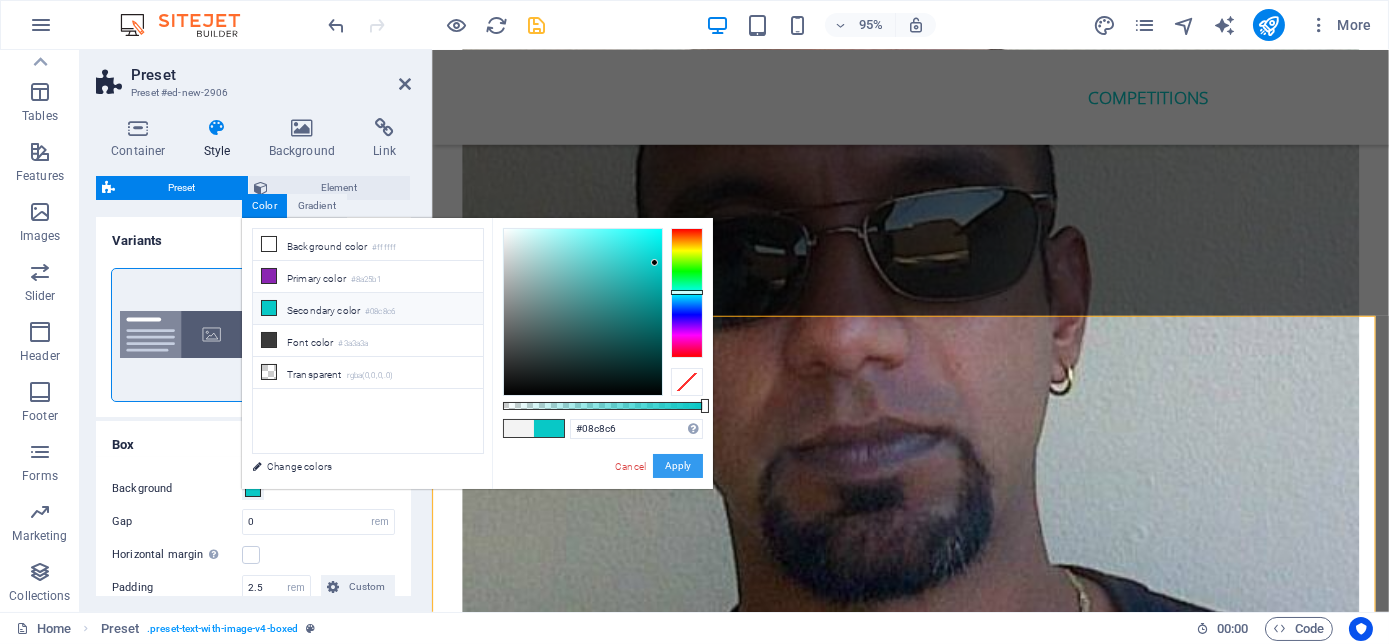 click on "Apply" at bounding box center [678, 466] 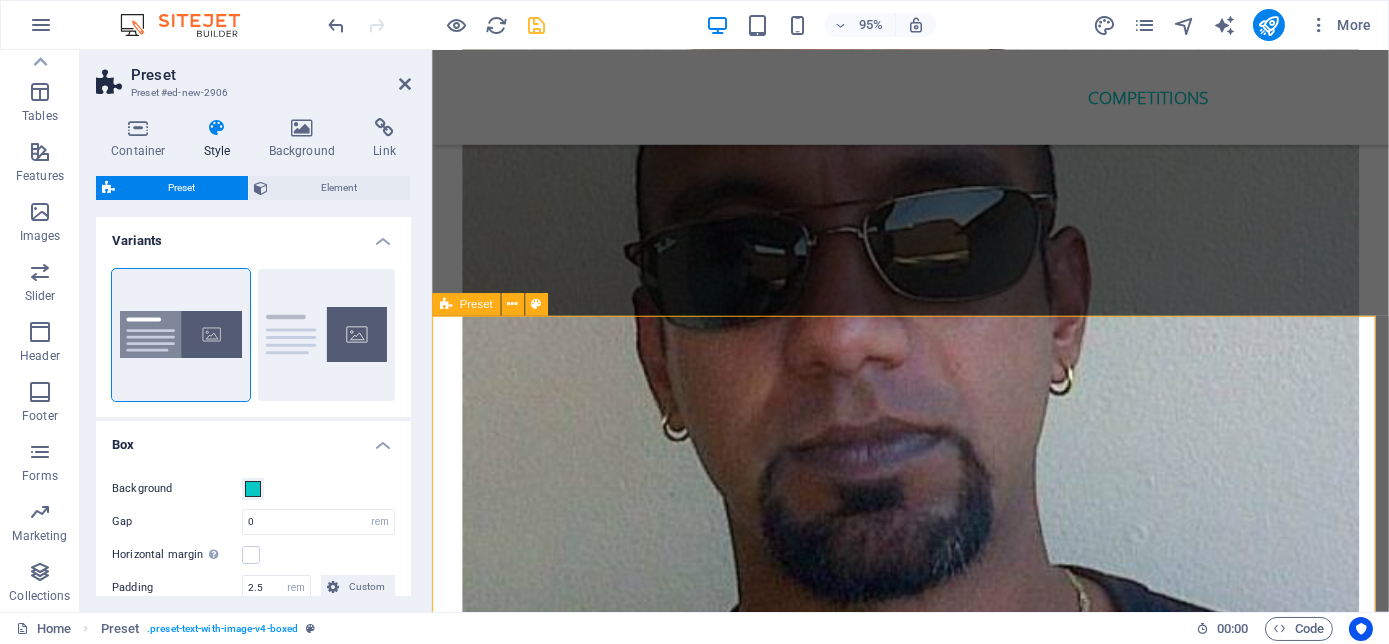 click on "New headline Lorem ipsum dolor sit amet, consectetuer adipiscing elit. Aenean commodo ligula eget dolor. Lorem ipsum dolor sit amet, consectetuer adipiscing elit leget dolor. Lorem ipsum dolor sit amet, consectetuer adipiscing elit. Aenean commodo ligula eget dolor. Lorem ipsum dolor sit amet, consectetuer adipiscing elit dolor consectetuer adipiscing elit leget dolor. Lorem elit saget ipsum dolor sit amet, consectetuer. Drop content here or  Add elements  Paste clipboard" at bounding box center [934, 6637] 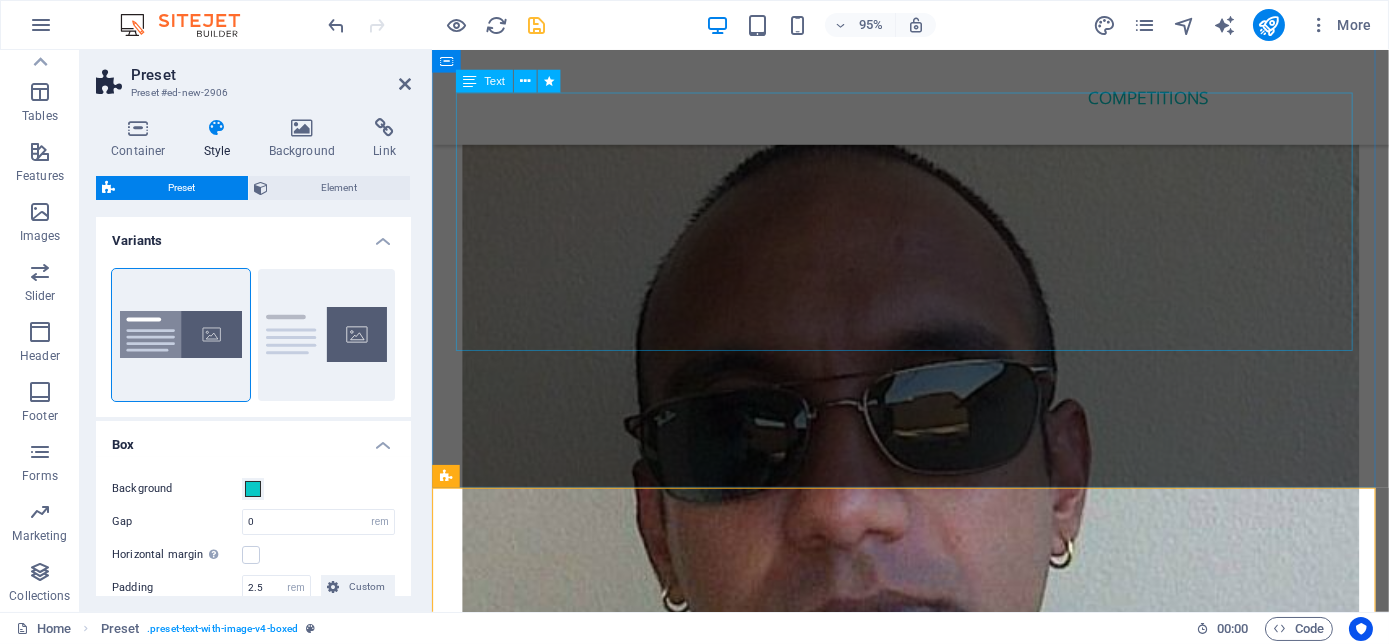 scroll, scrollTop: 5727, scrollLeft: 0, axis: vertical 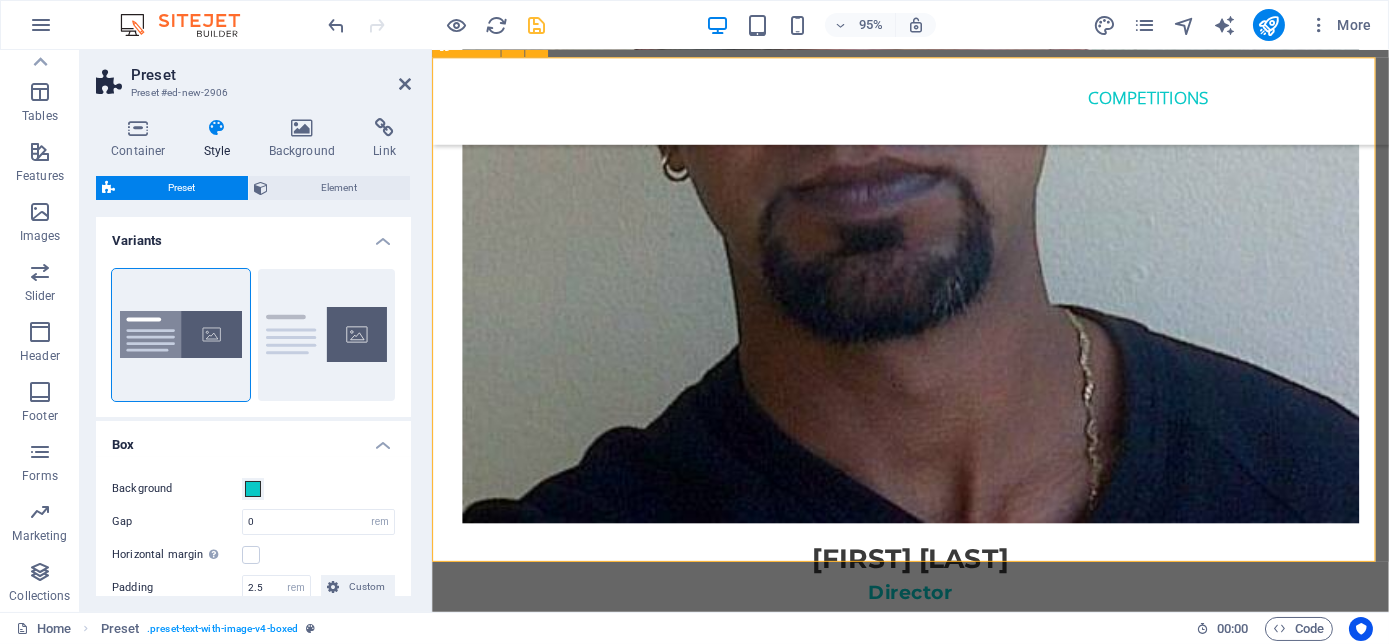 click on "New headline Lorem ipsum dolor sit amet, consectetuer adipiscing elit. Aenean commodo ligula eget dolor. Lorem ipsum dolor sit amet, consectetuer adipiscing elit leget dolor. Lorem ipsum dolor sit amet, consectetuer adipiscing elit. Aenean commodo ligula eget dolor. Lorem ipsum dolor sit amet, consectetuer adipiscing elit dolor consectetuer adipiscing elit leget dolor. Lorem elit saget ipsum dolor sit amet, consectetuer. Drop content here or  Add elements  Paste clipboard" at bounding box center (934, 6364) 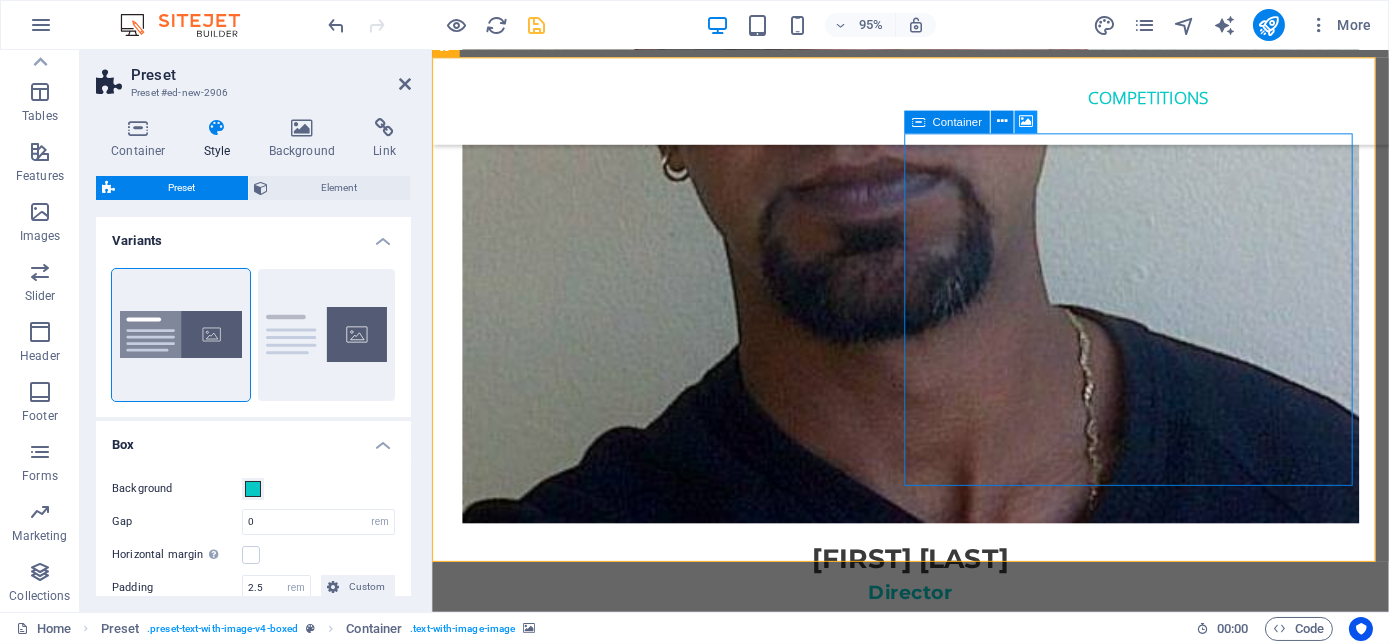 click at bounding box center [1025, 122] 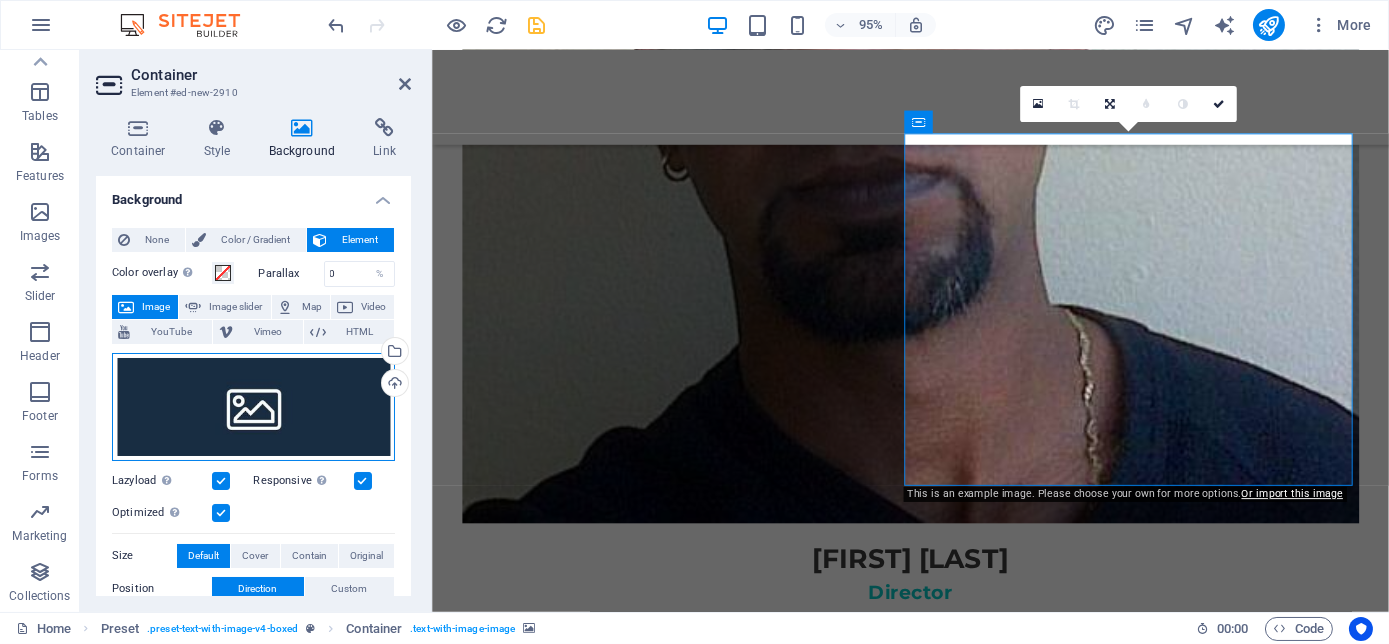 click on "Drag files here, click to choose files or select files from Files or our free stock photos & videos" at bounding box center [253, 407] 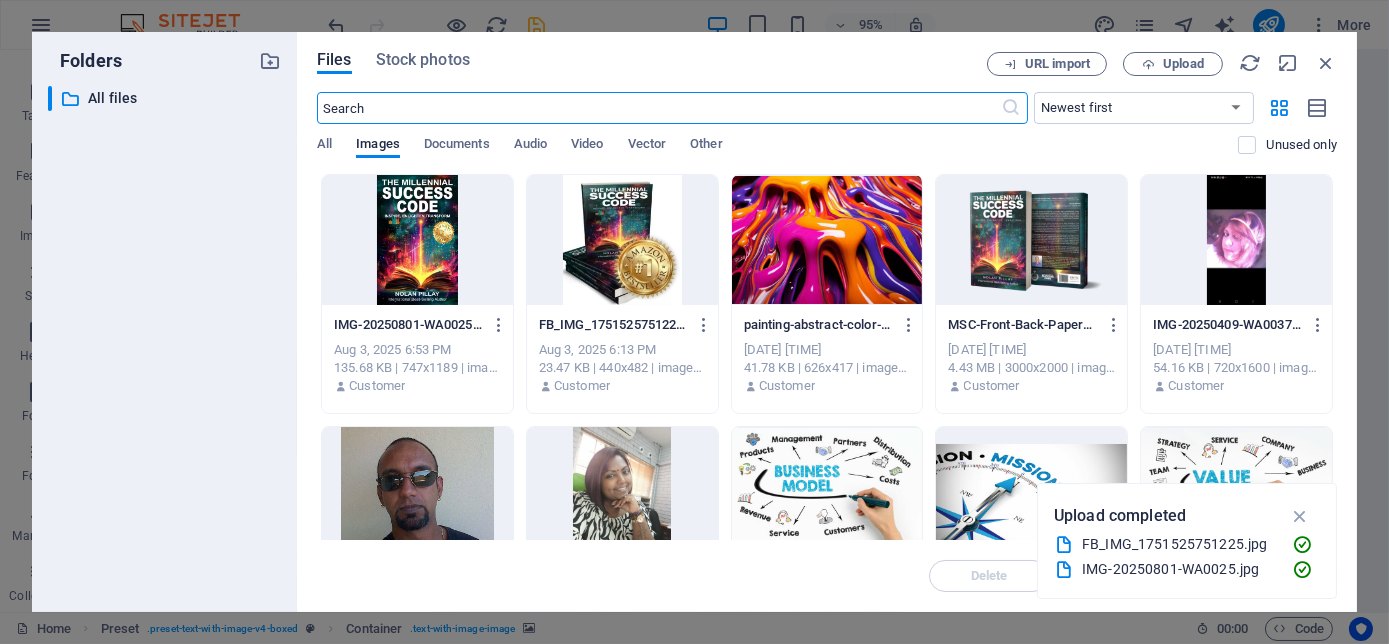 scroll, scrollTop: 5886, scrollLeft: 0, axis: vertical 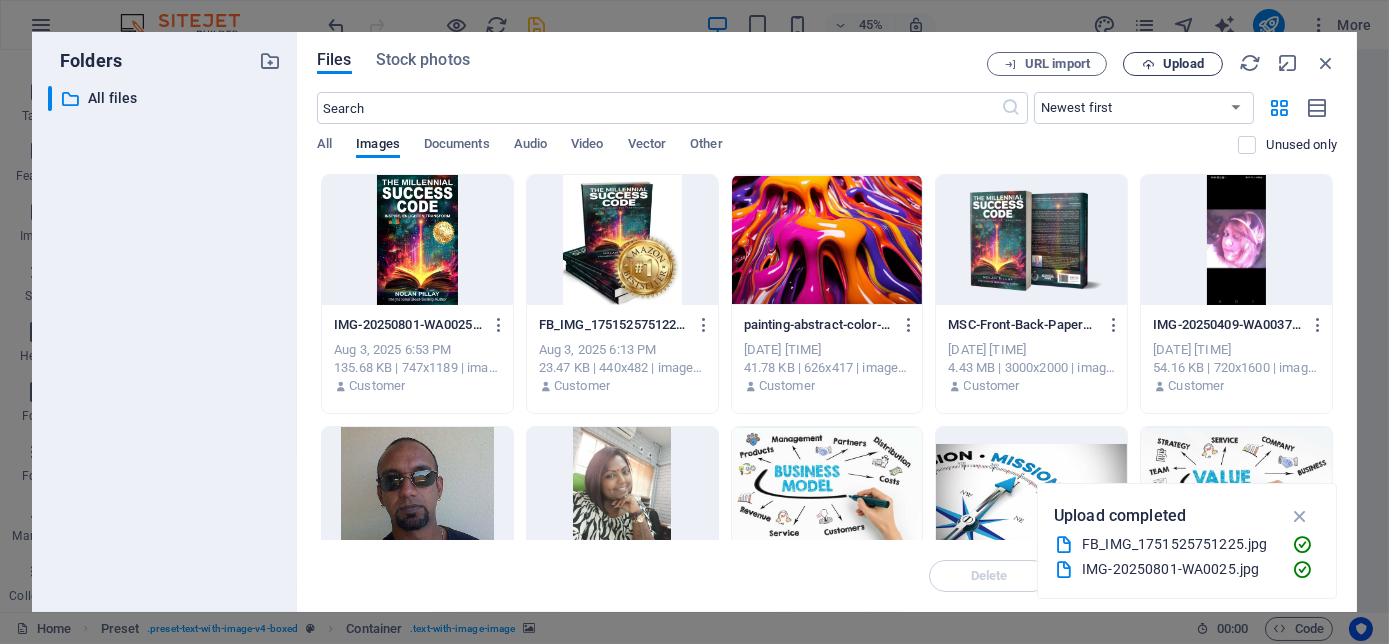 click on "Upload" at bounding box center [1173, 64] 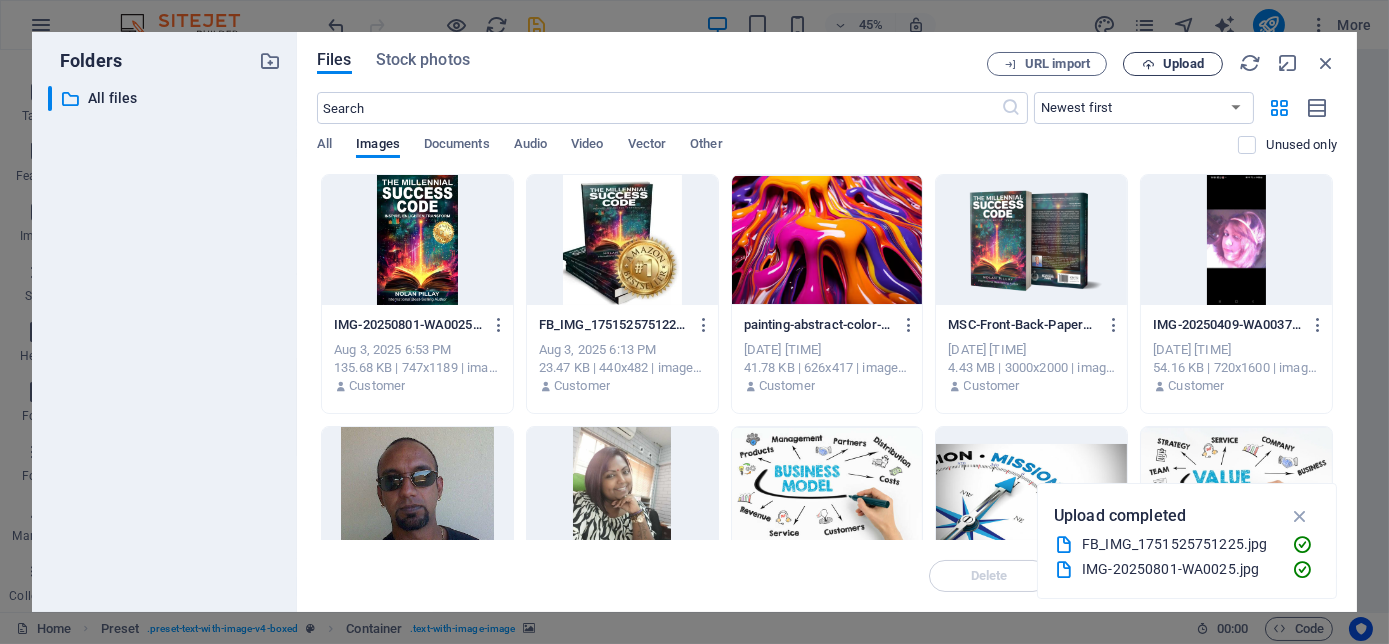 click on "Upload" at bounding box center (1183, 64) 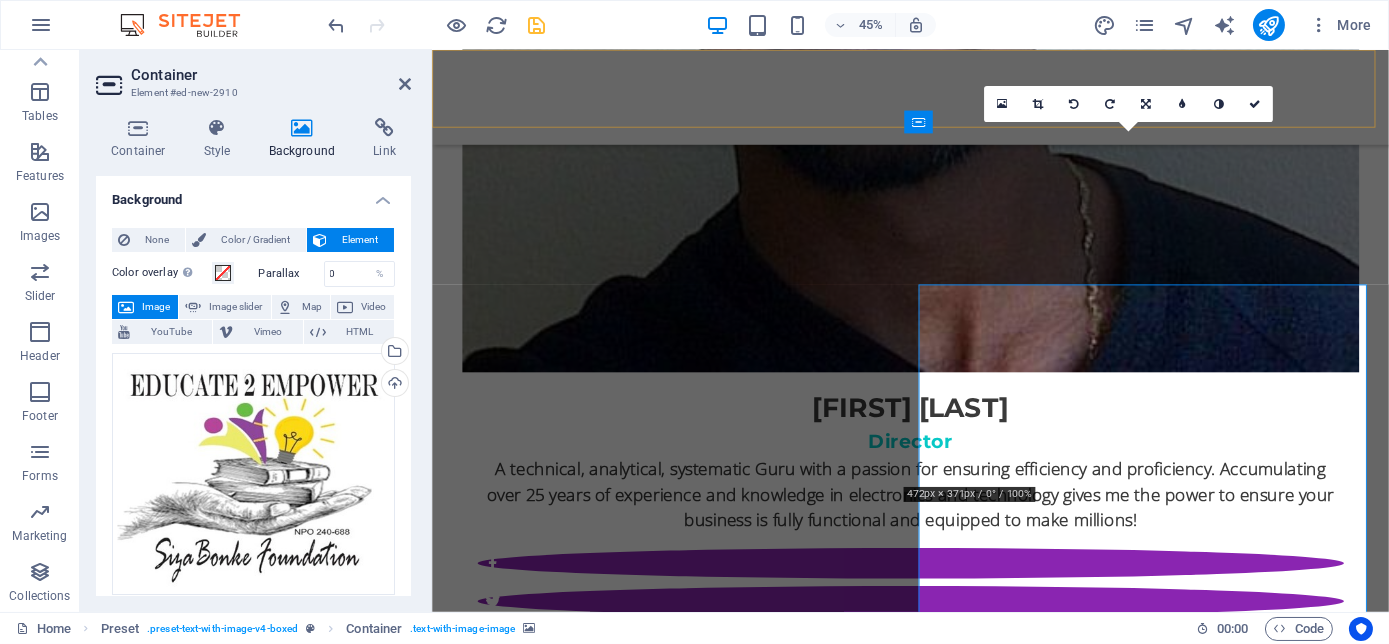 scroll, scrollTop: 5727, scrollLeft: 0, axis: vertical 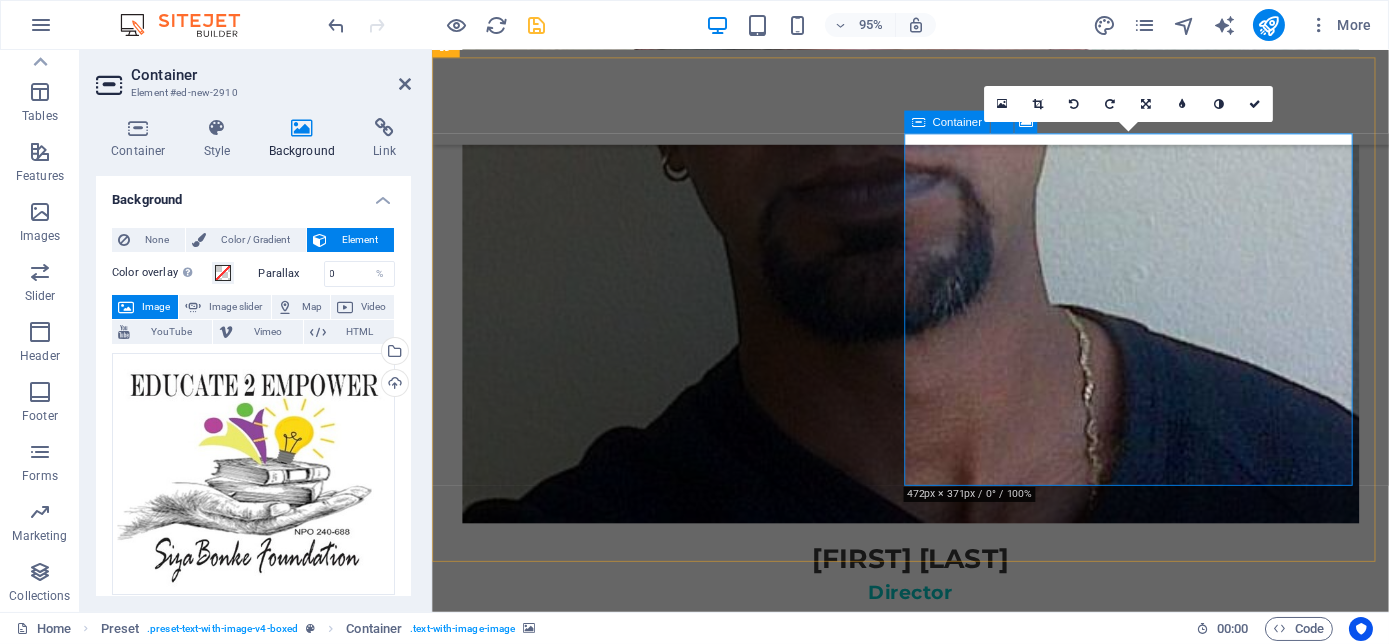 click on "Drop content here or  Add elements  Paste clipboard" at bounding box center [919, 6668] 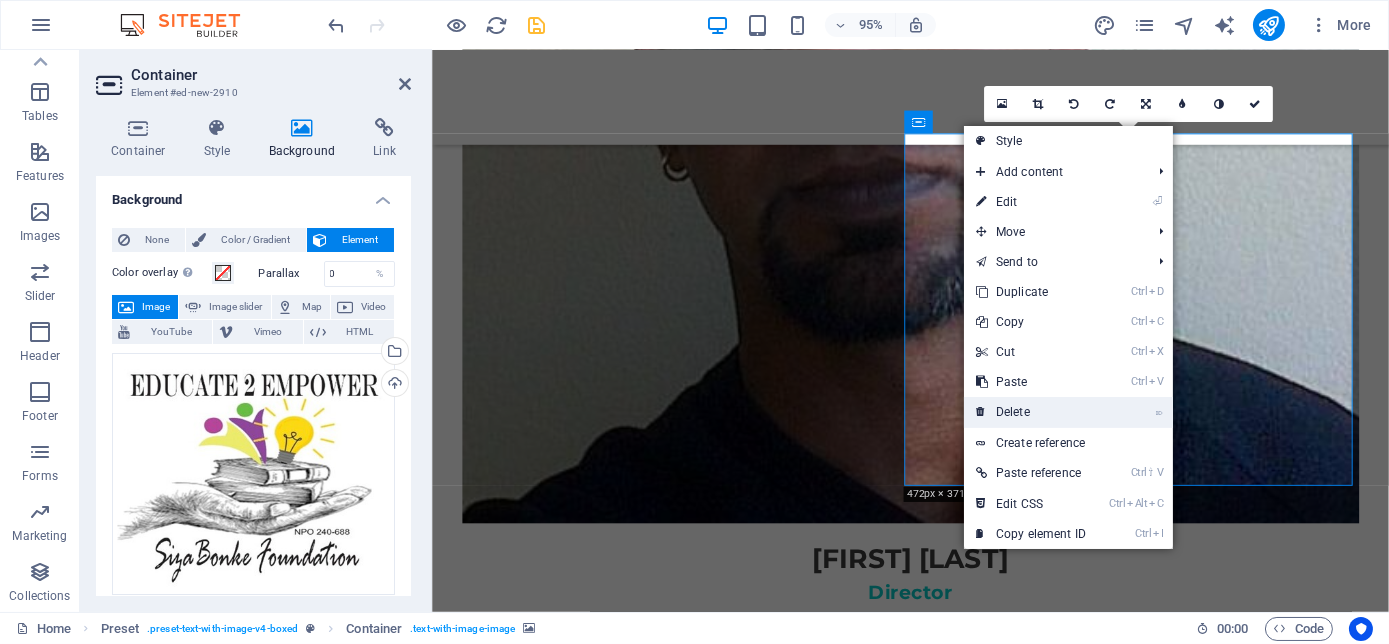click on "⌦  Delete" at bounding box center (1031, 412) 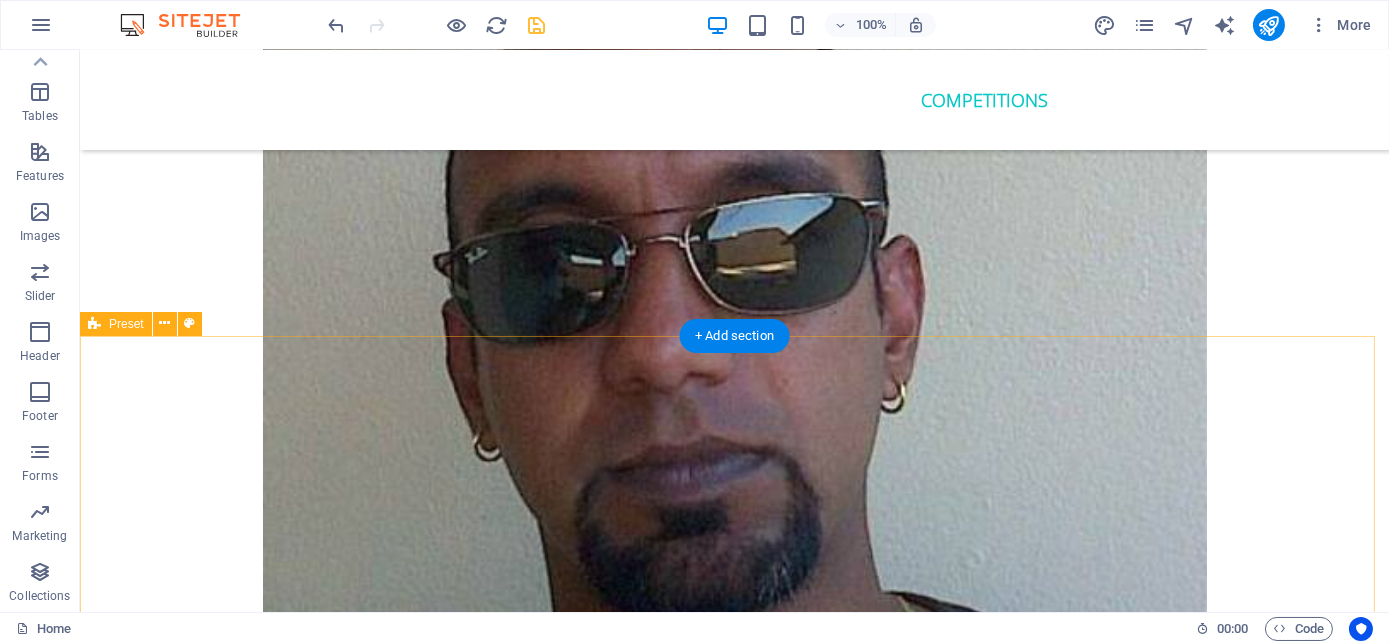 scroll, scrollTop: 5363, scrollLeft: 0, axis: vertical 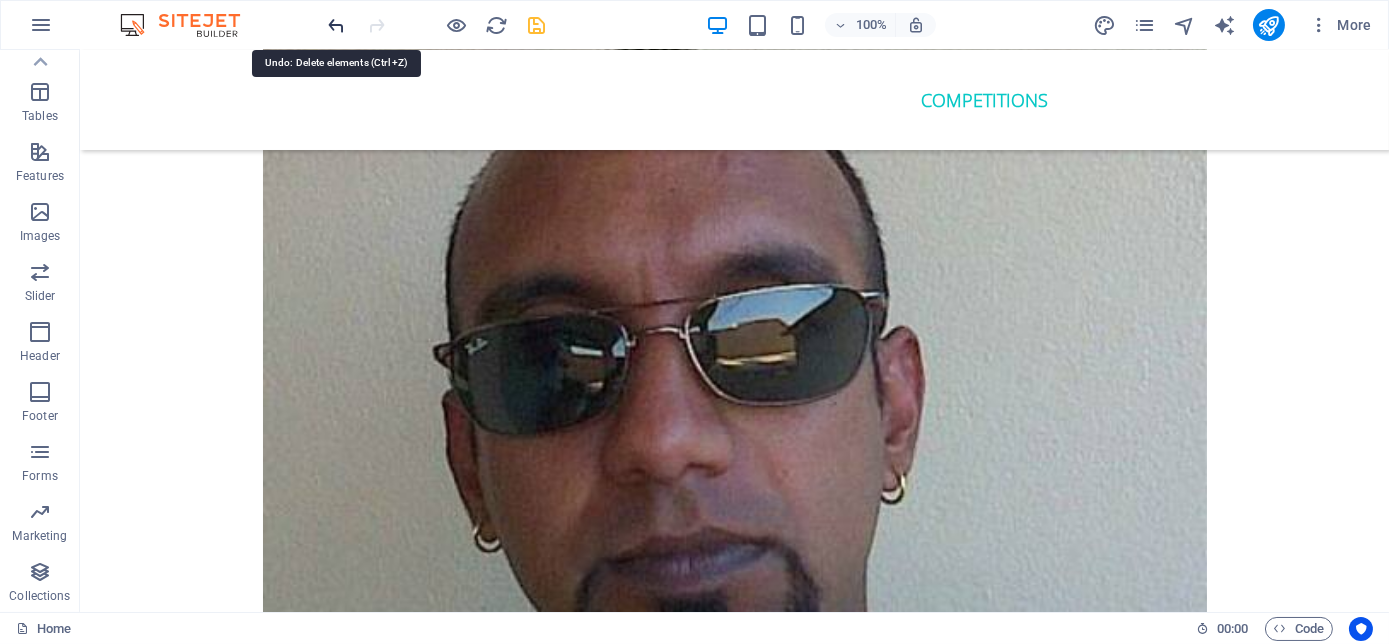 click at bounding box center [337, 25] 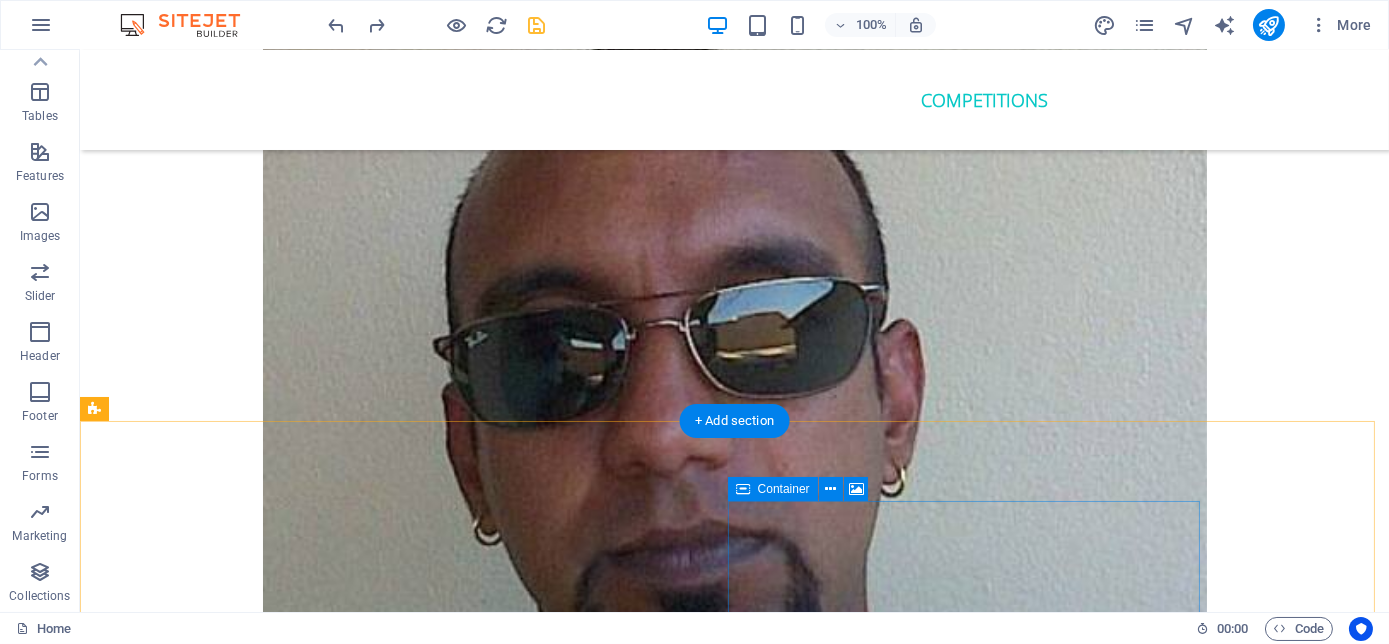 scroll, scrollTop: 5545, scrollLeft: 0, axis: vertical 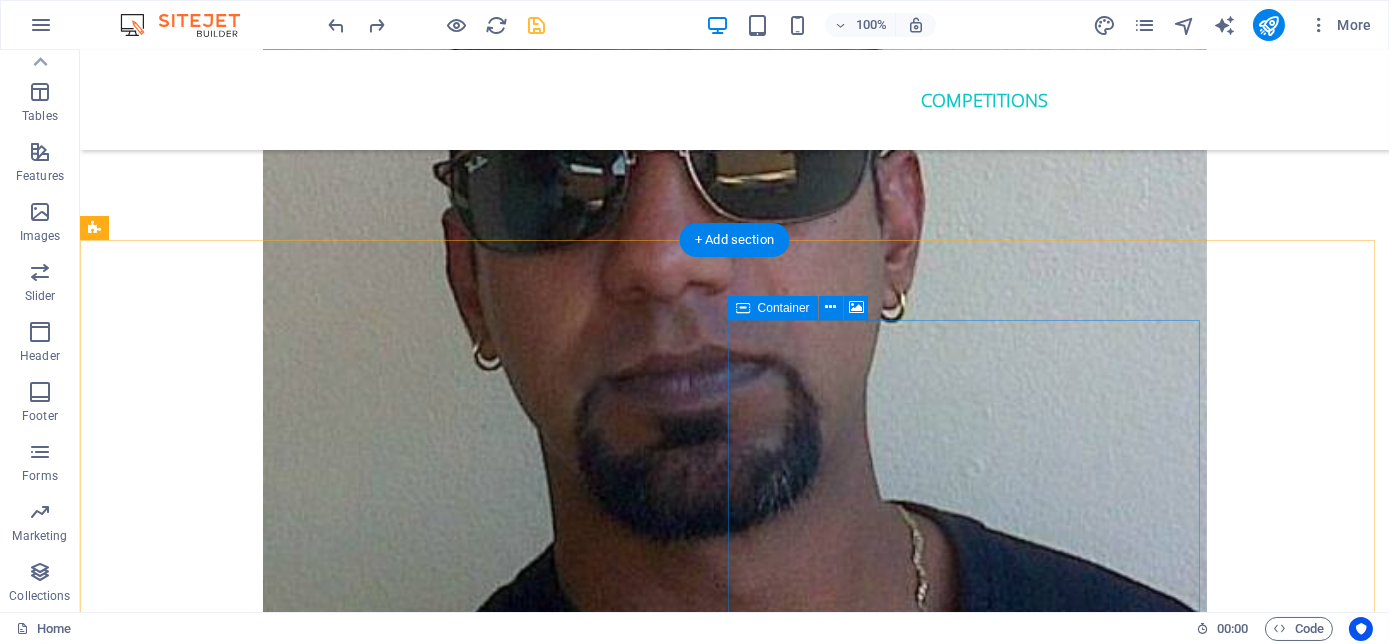 click on "Drop content here or  Add elements  Paste clipboard" at bounding box center [568, 6850] 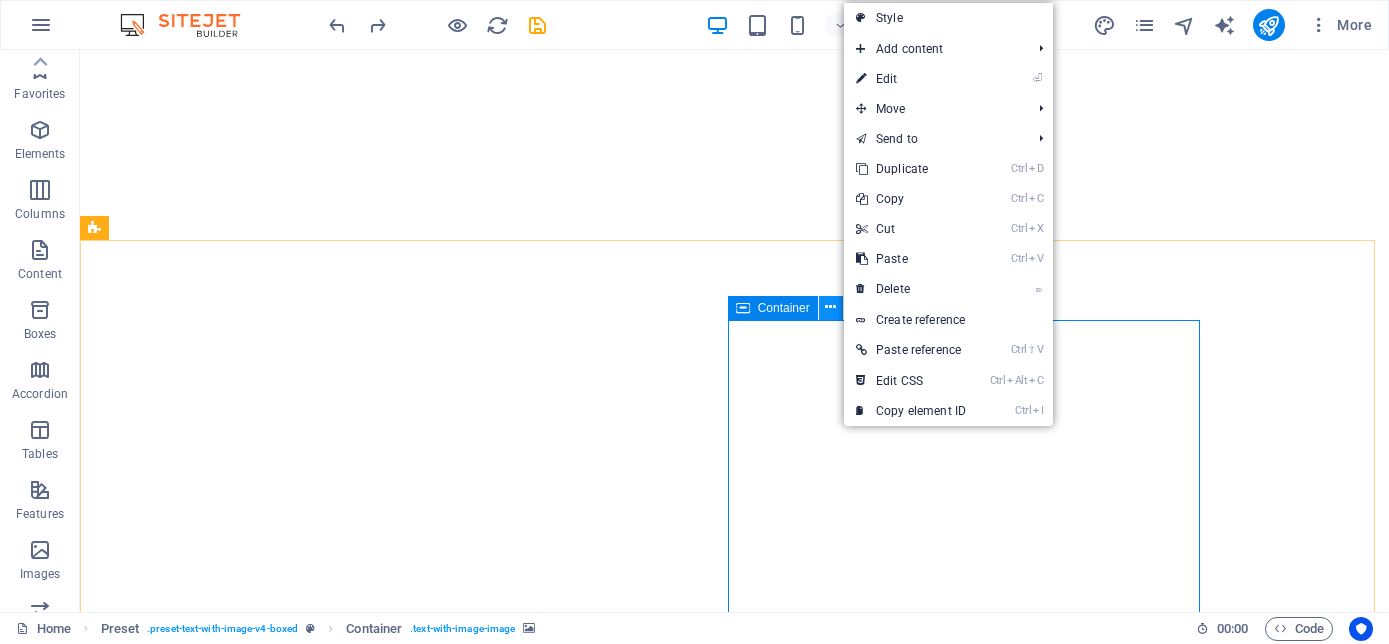 scroll, scrollTop: 0, scrollLeft: 0, axis: both 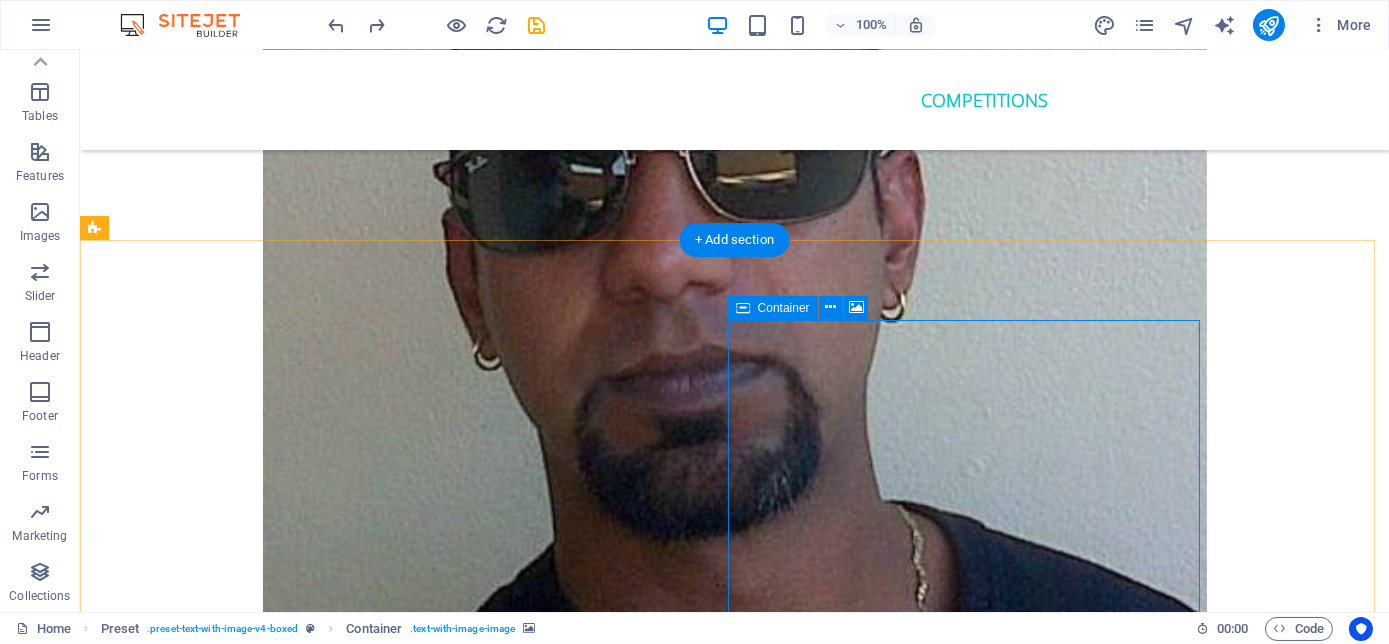 click on "Drop content here or  Add elements  Paste clipboard" at bounding box center (568, 6850) 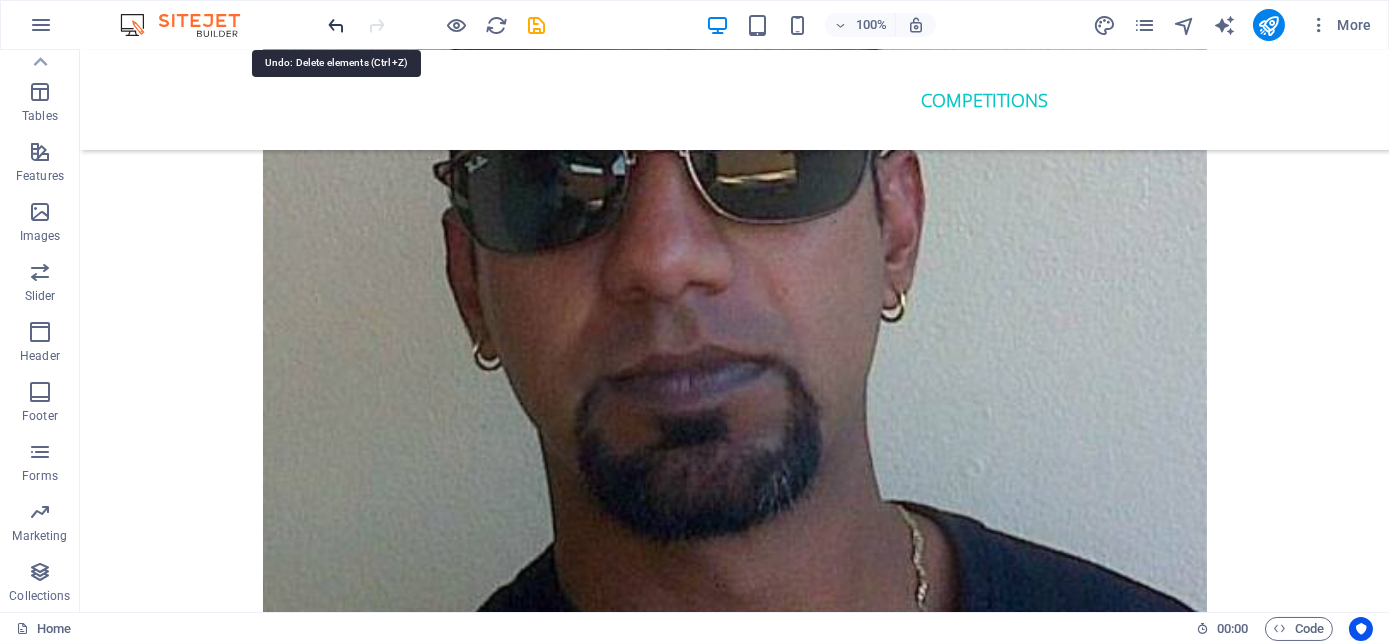 click at bounding box center [337, 25] 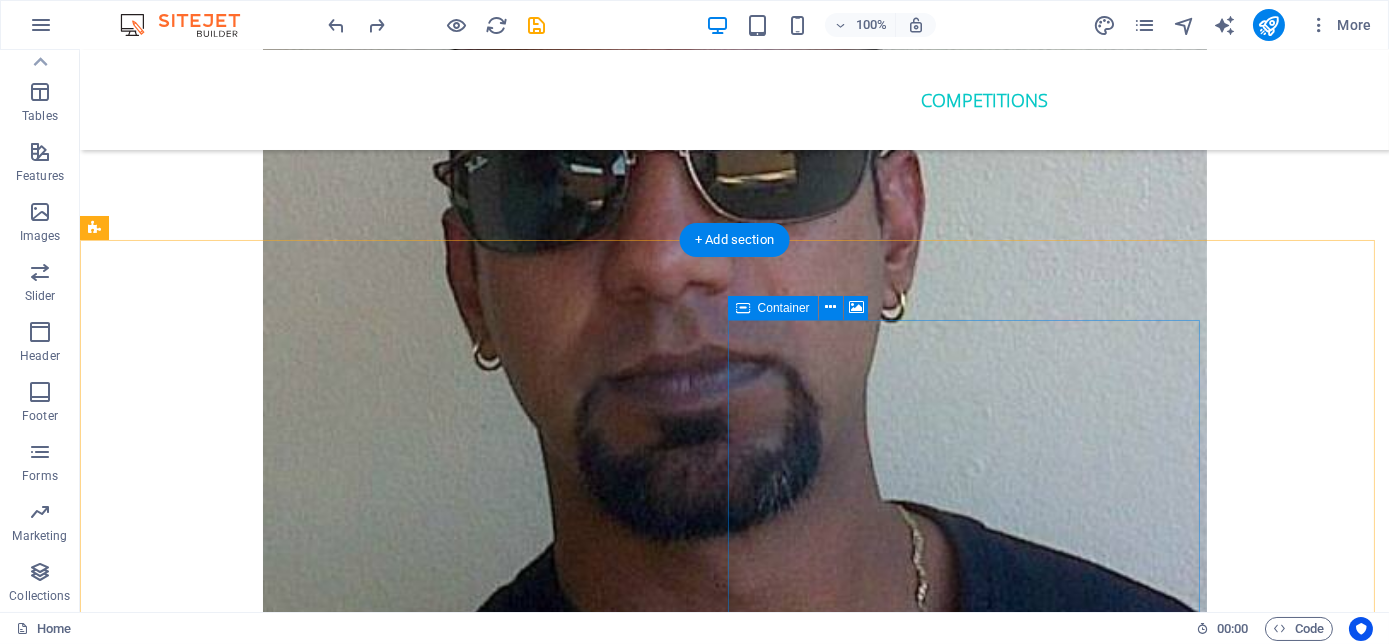 click on "Drop content here or  Add elements  Paste clipboard" at bounding box center [568, 6850] 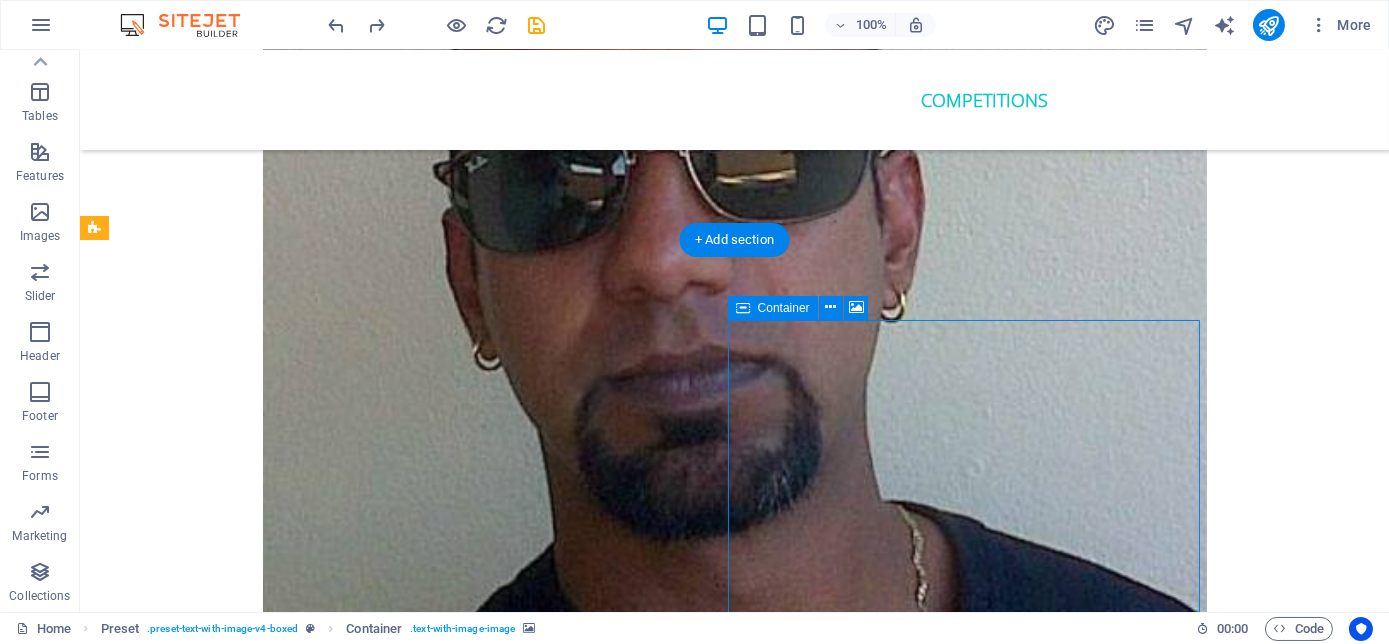 click on "Drop content here or  Add elements  Paste clipboard" at bounding box center (568, 6850) 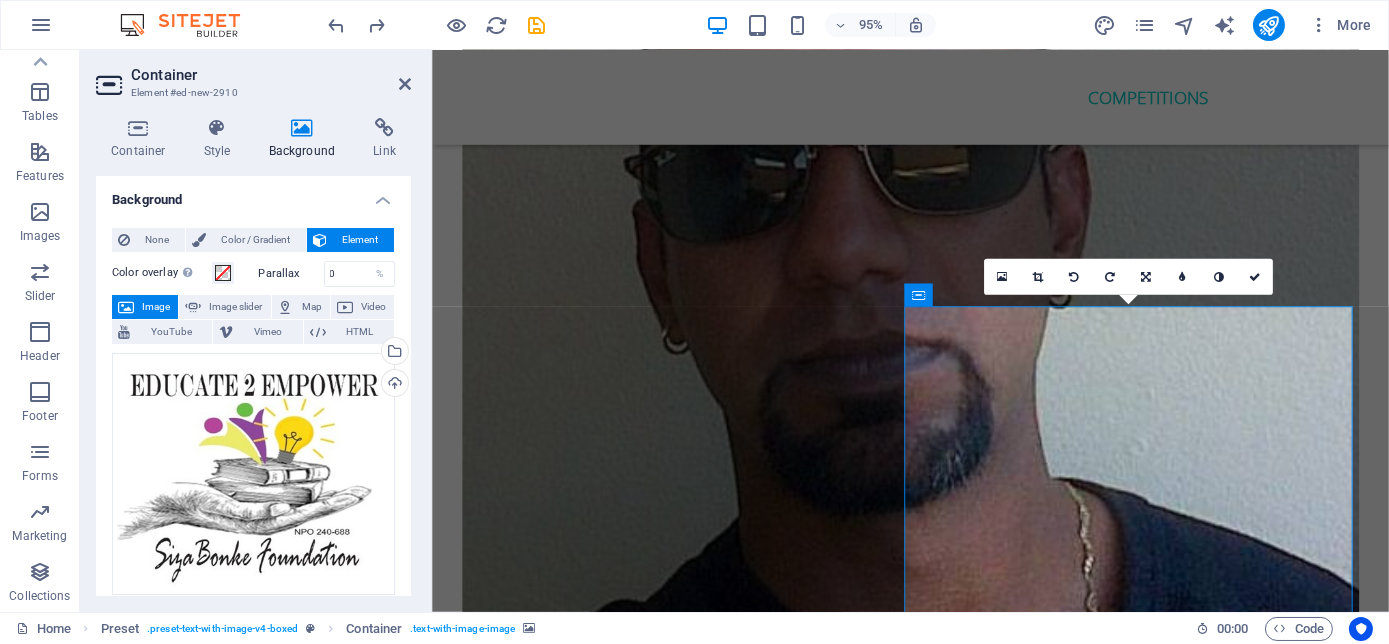 click at bounding box center [919, 6593] 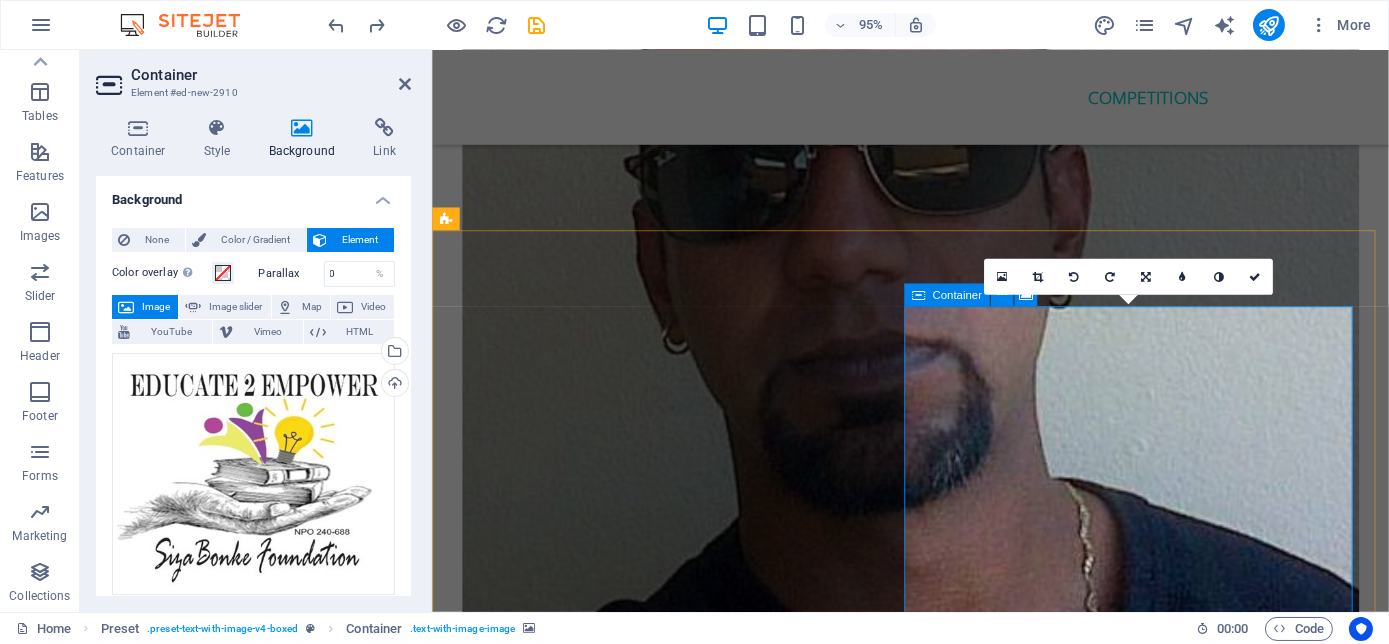 click on "Drop content here or  Add elements  Paste clipboard" at bounding box center [919, 6850] 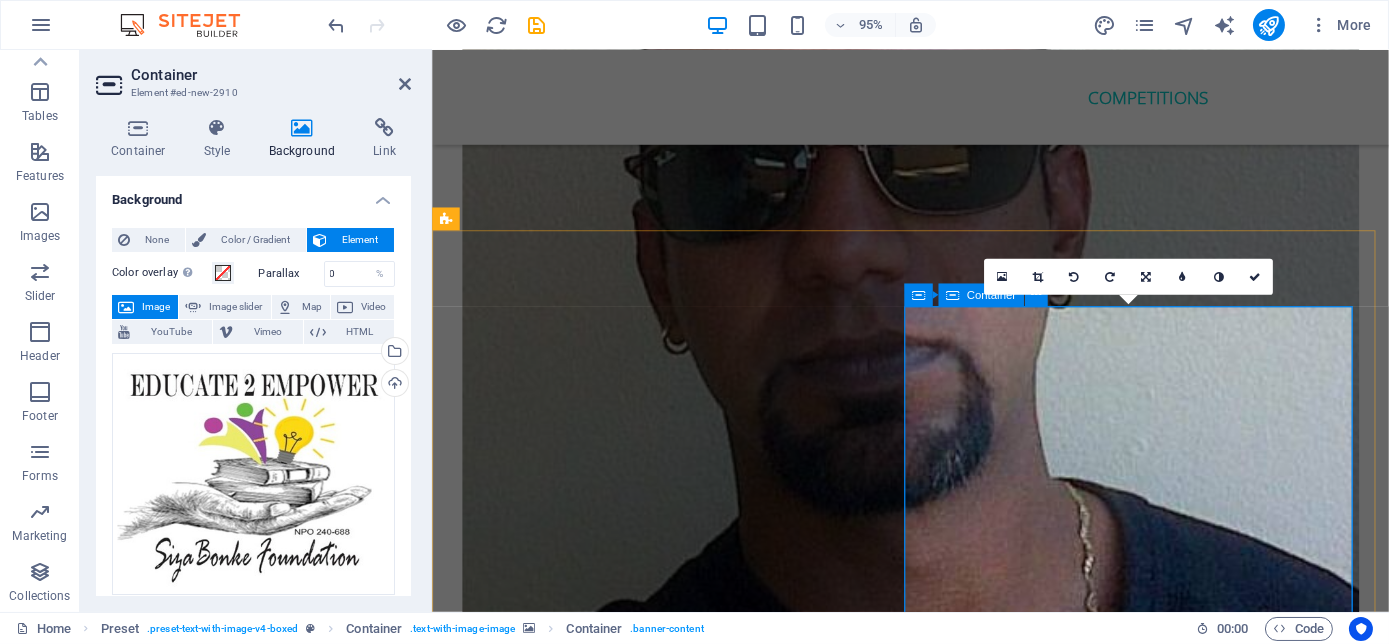 scroll, scrollTop: 5636, scrollLeft: 0, axis: vertical 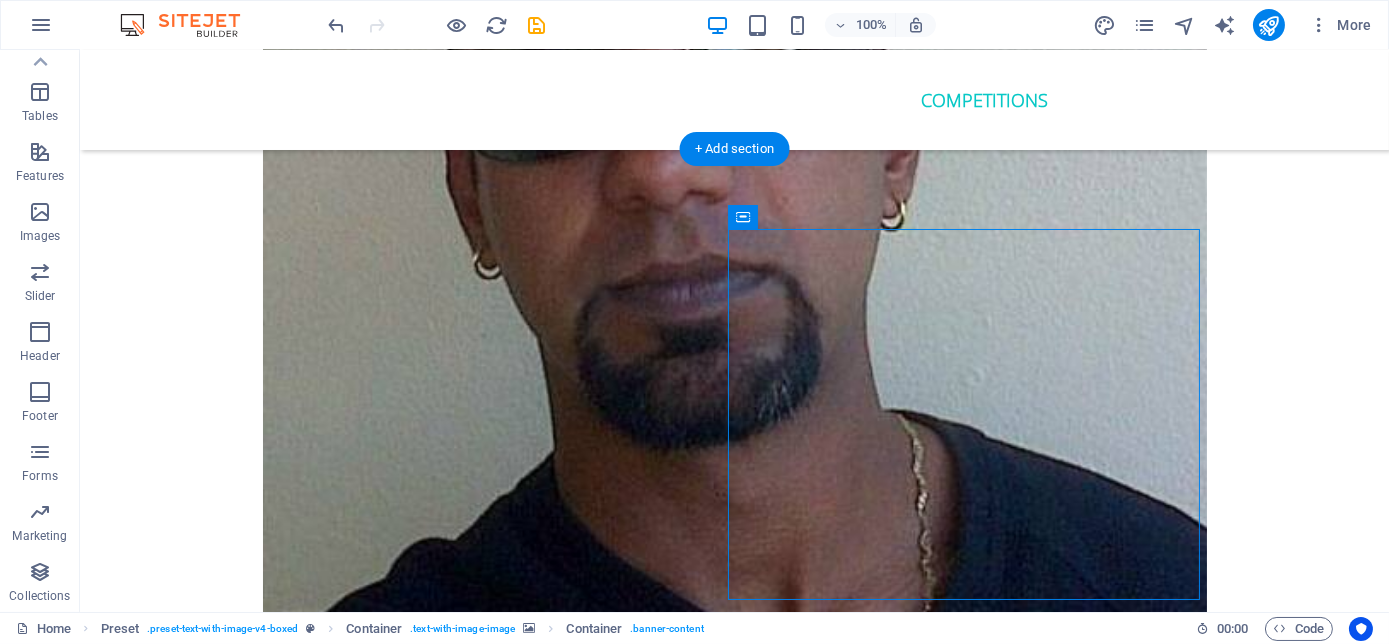 drag, startPoint x: 821, startPoint y: 476, endPoint x: 1130, endPoint y: 496, distance: 309.64658 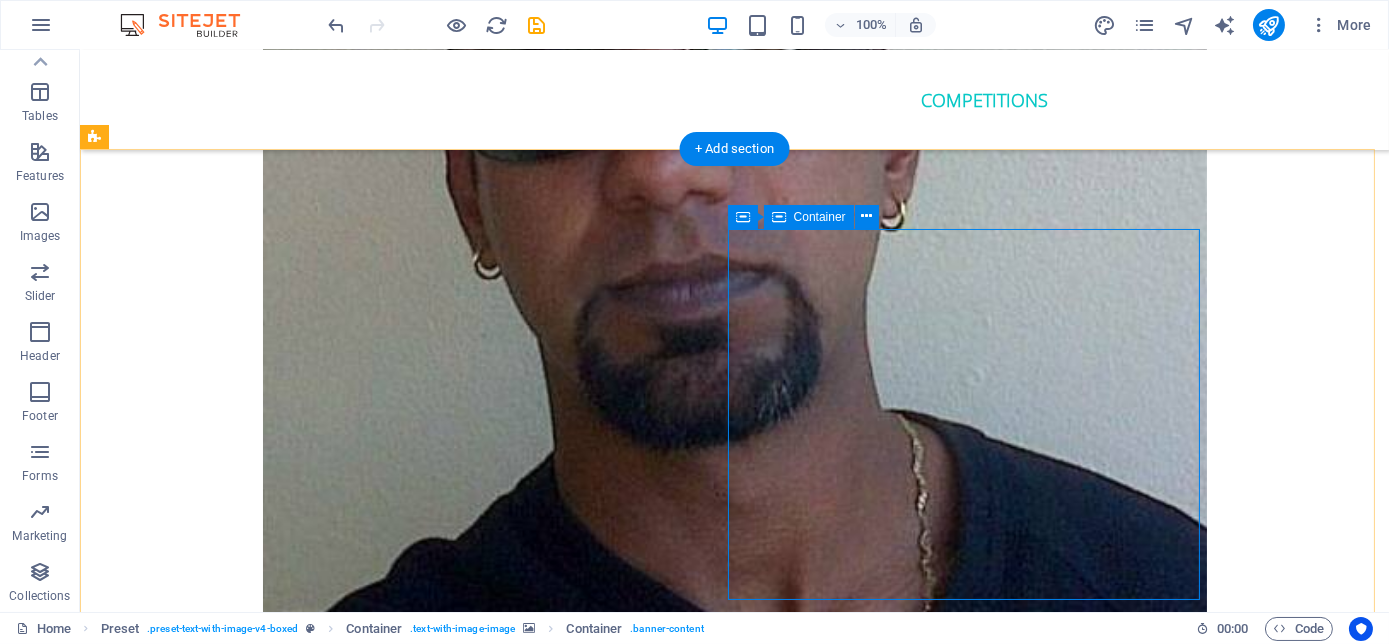 click on "Drop content here or  Add elements  Paste clipboard" at bounding box center (568, 6839) 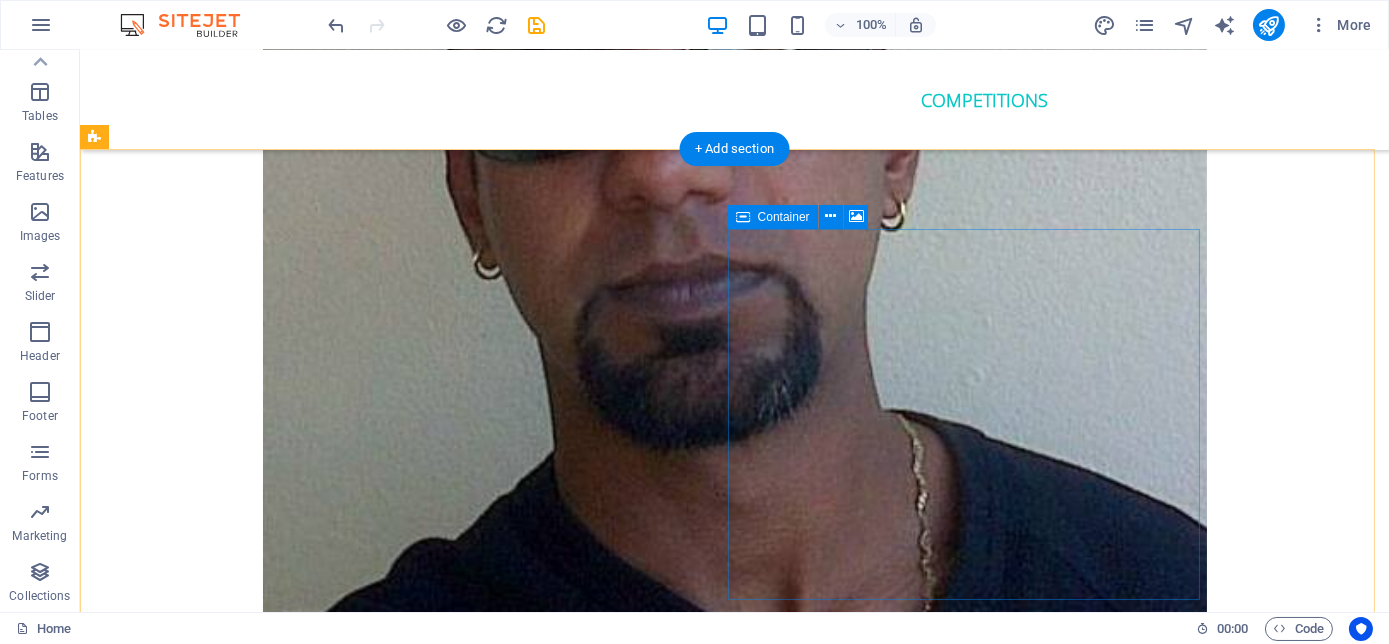click on "Drop content here or  Add elements  Paste clipboard" at bounding box center [568, 6759] 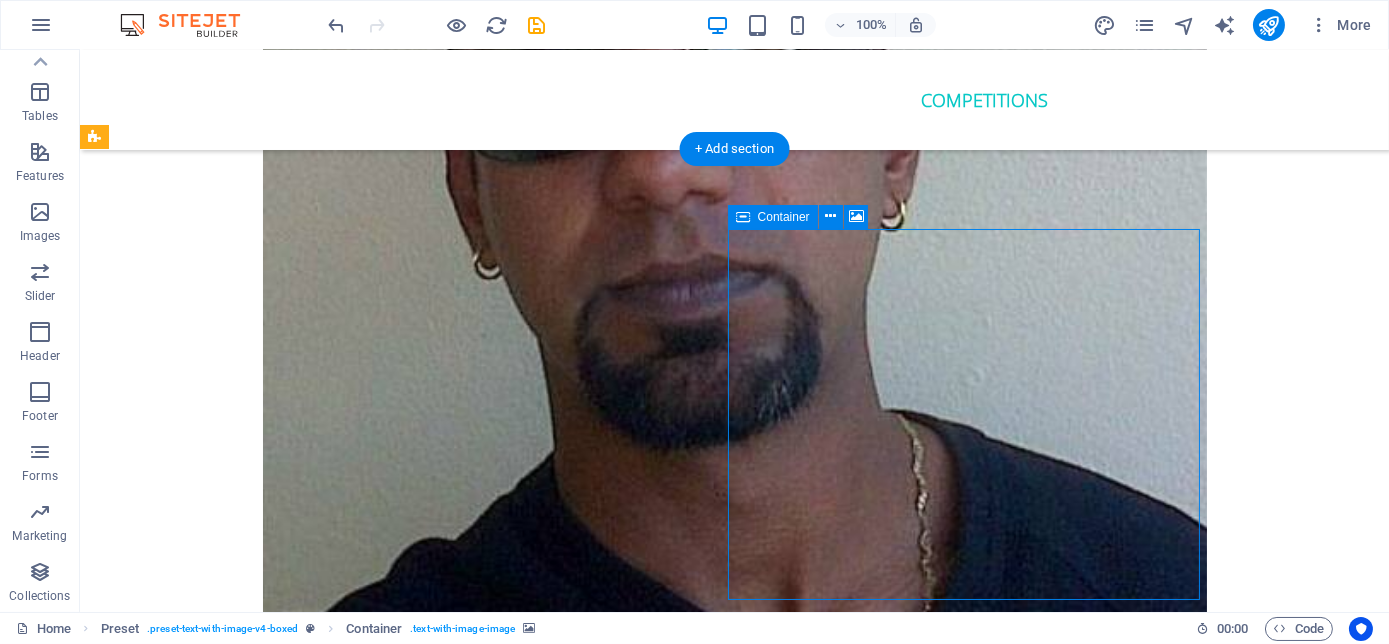 click on "Drop content here or  Add elements  Paste clipboard" at bounding box center [568, 6759] 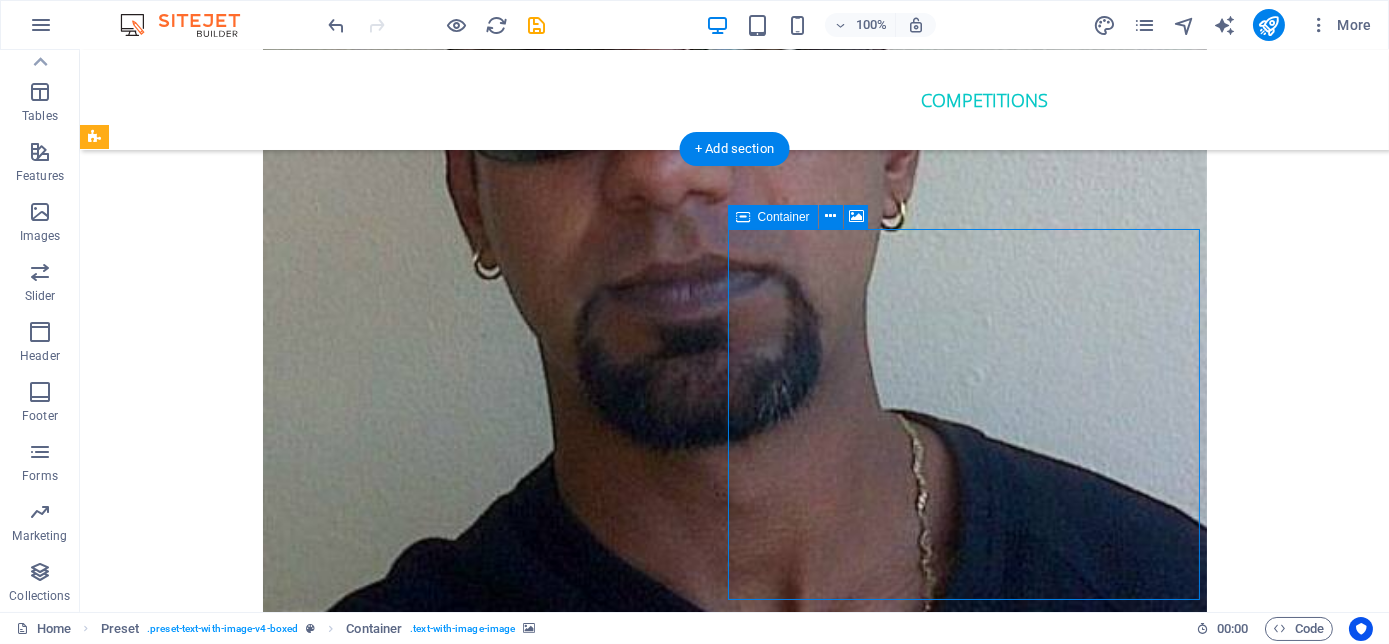click on "Add elements" at bounding box center [509, 6789] 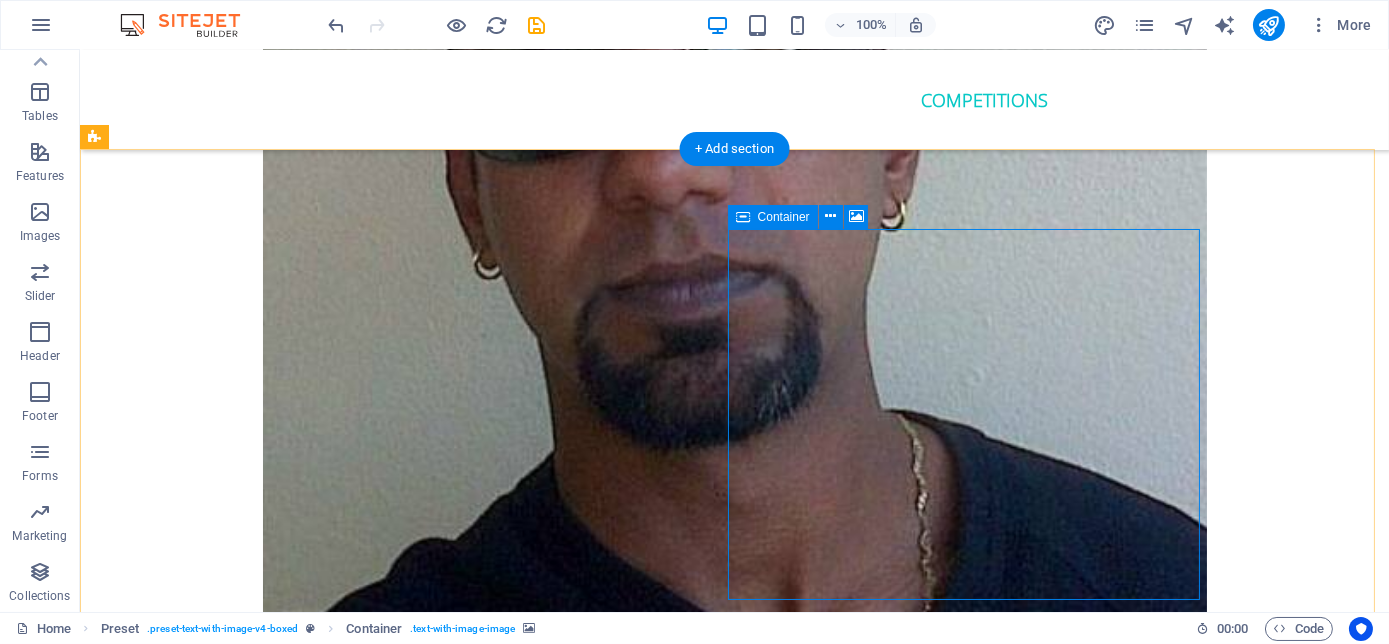 click on "Drop content here or  Add elements  Paste clipboard" at bounding box center [568, 6759] 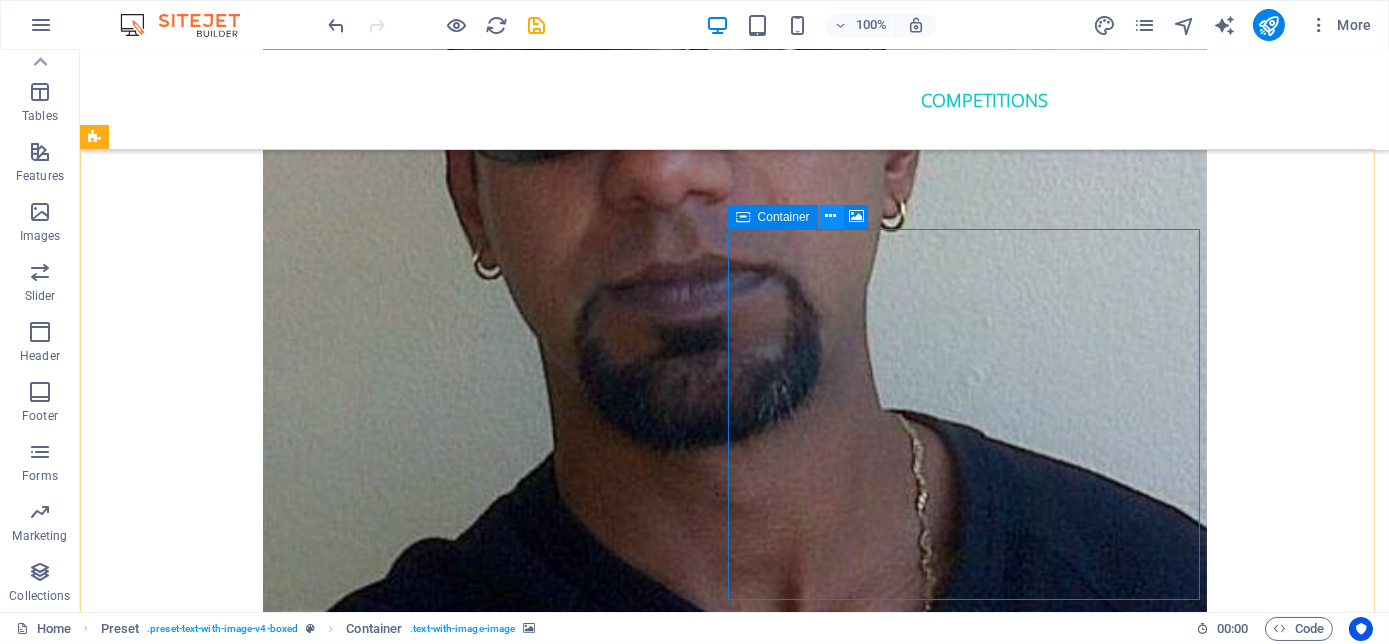 click at bounding box center (830, 216) 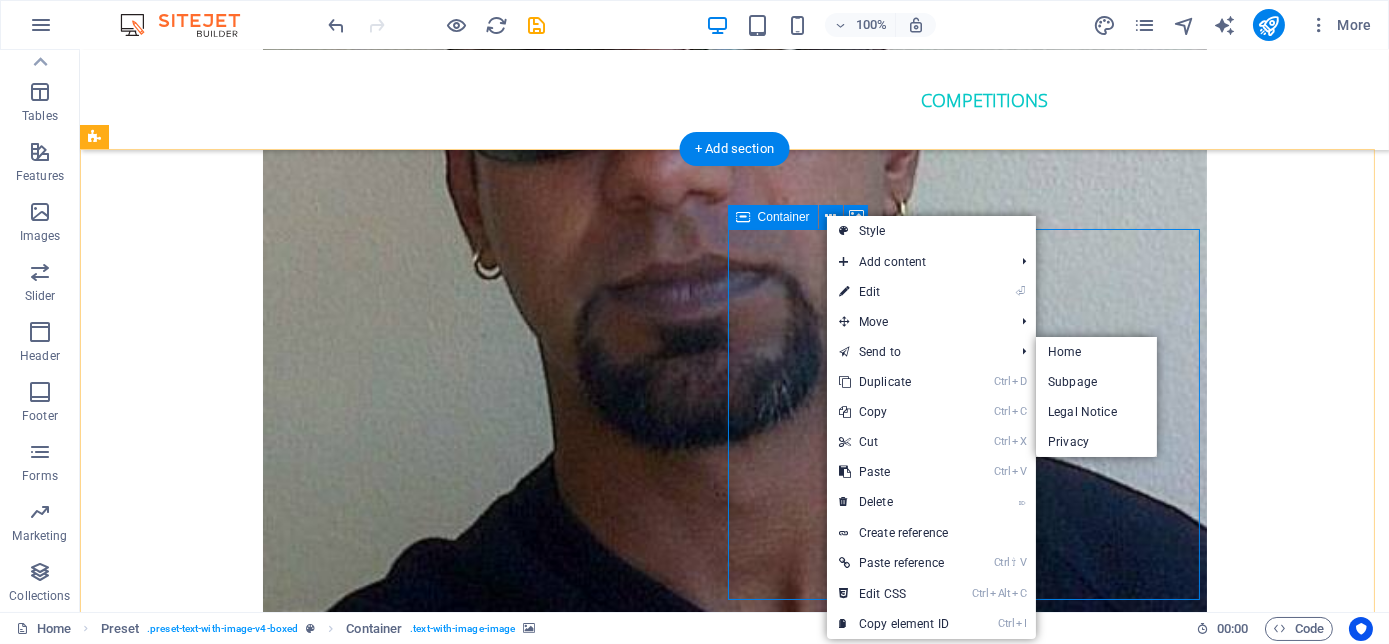 click on "Drop content here or  Add elements  Paste clipboard" at bounding box center [568, 6759] 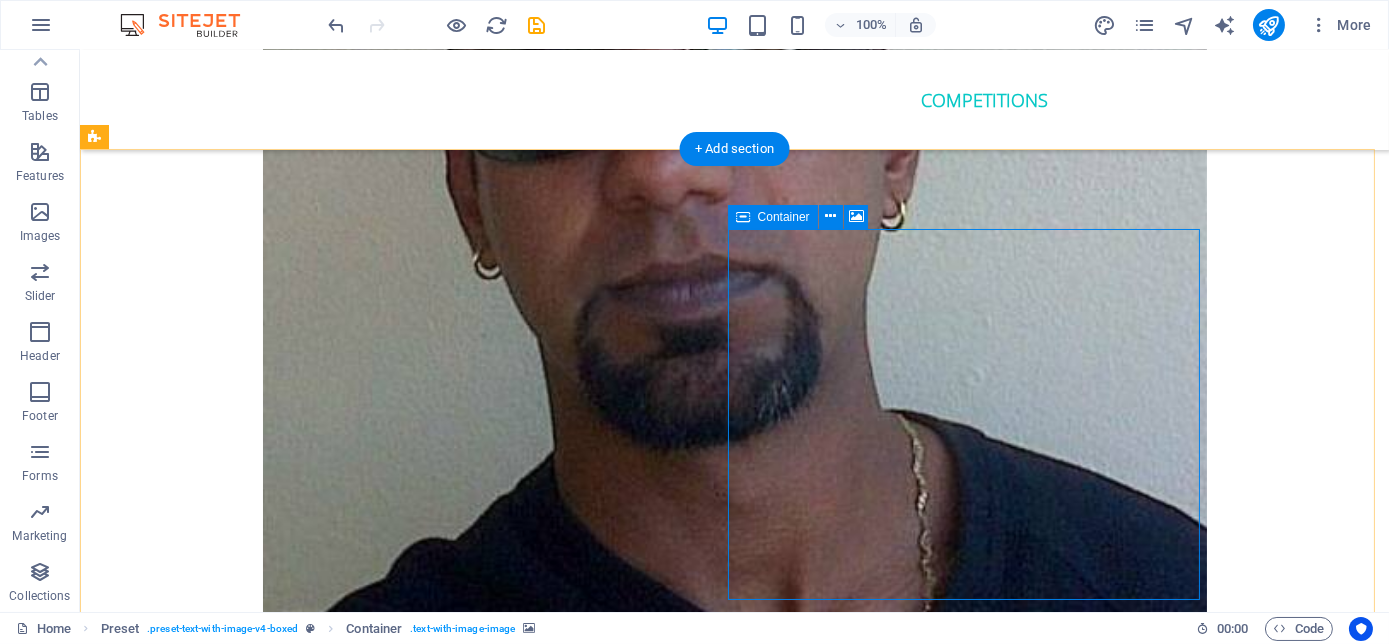 click on "Drop content here or  Add elements  Paste clipboard" at bounding box center [568, 6759] 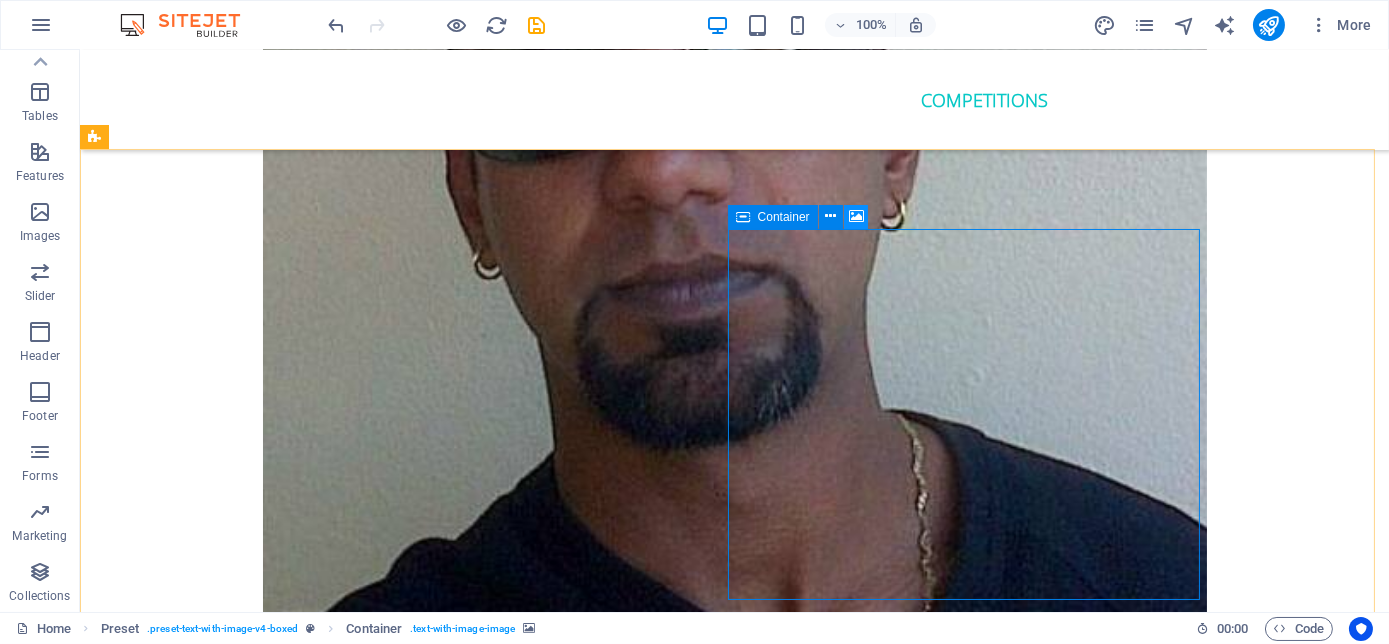 click at bounding box center (856, 216) 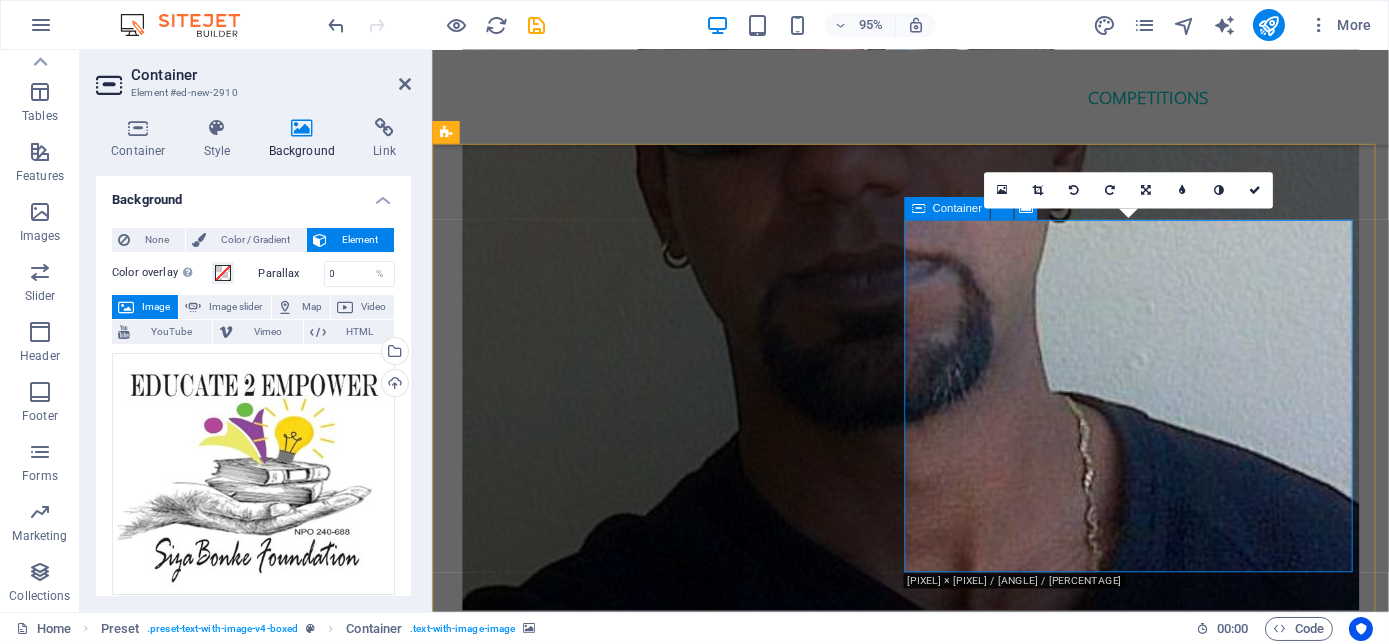 click on "Container" at bounding box center [947, 208] 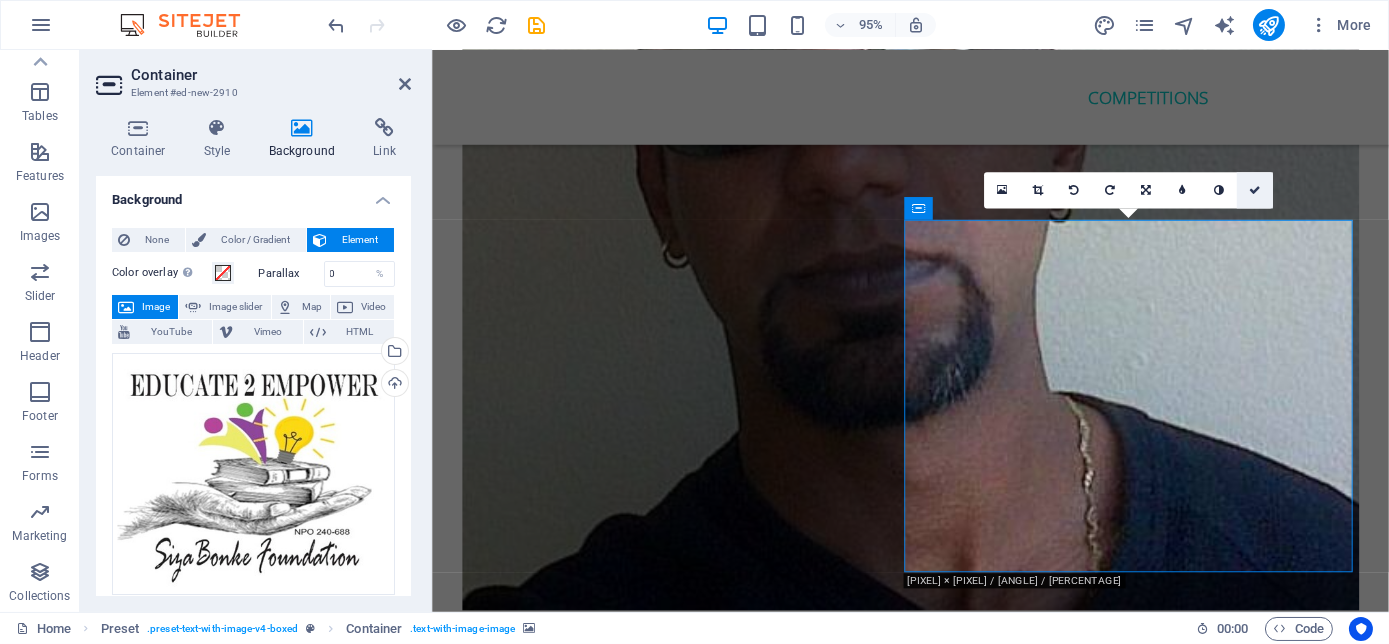 click at bounding box center (1255, 190) 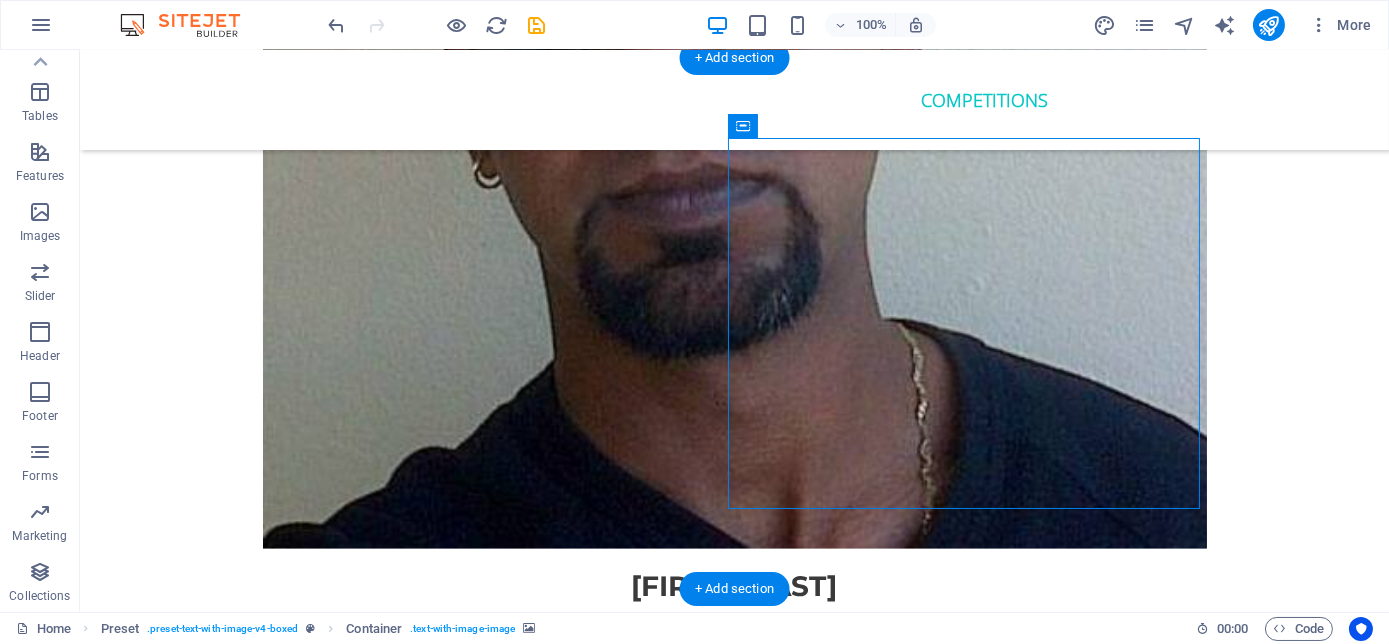 scroll, scrollTop: 5636, scrollLeft: 0, axis: vertical 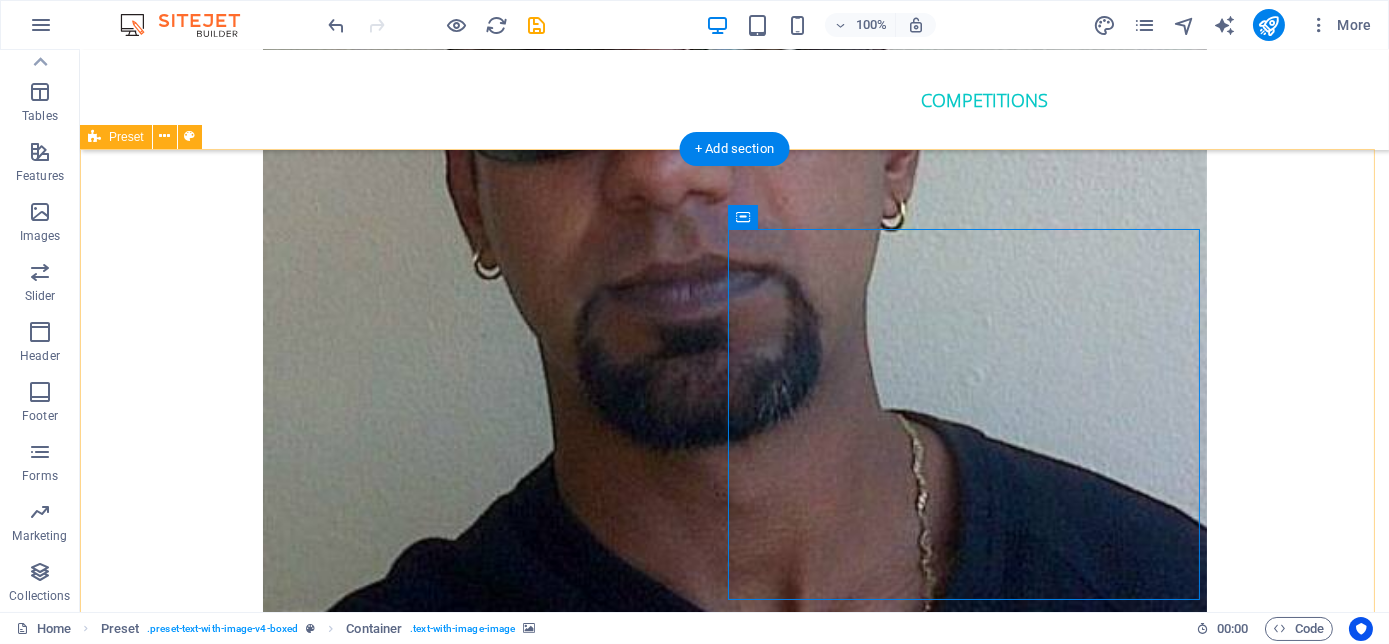 click on "New headline Lorem ipsum dolor sit amet, consectetuer adipiscing elit. Aenean commodo ligula eget dolor. Lorem ipsum dolor sit amet, consectetuer adipiscing elit leget dolor. Lorem ipsum dolor sit amet, consectetuer adipiscing elit. Aenean commodo ligula eget dolor. Lorem ipsum dolor sit amet, consectetuer adipiscing elit dolor consectetuer adipiscing elit leget dolor. Lorem elit saget ipsum dolor sit amet, consectetuer. Drop content here or  Add elements  Paste clipboard" at bounding box center [734, 6455] 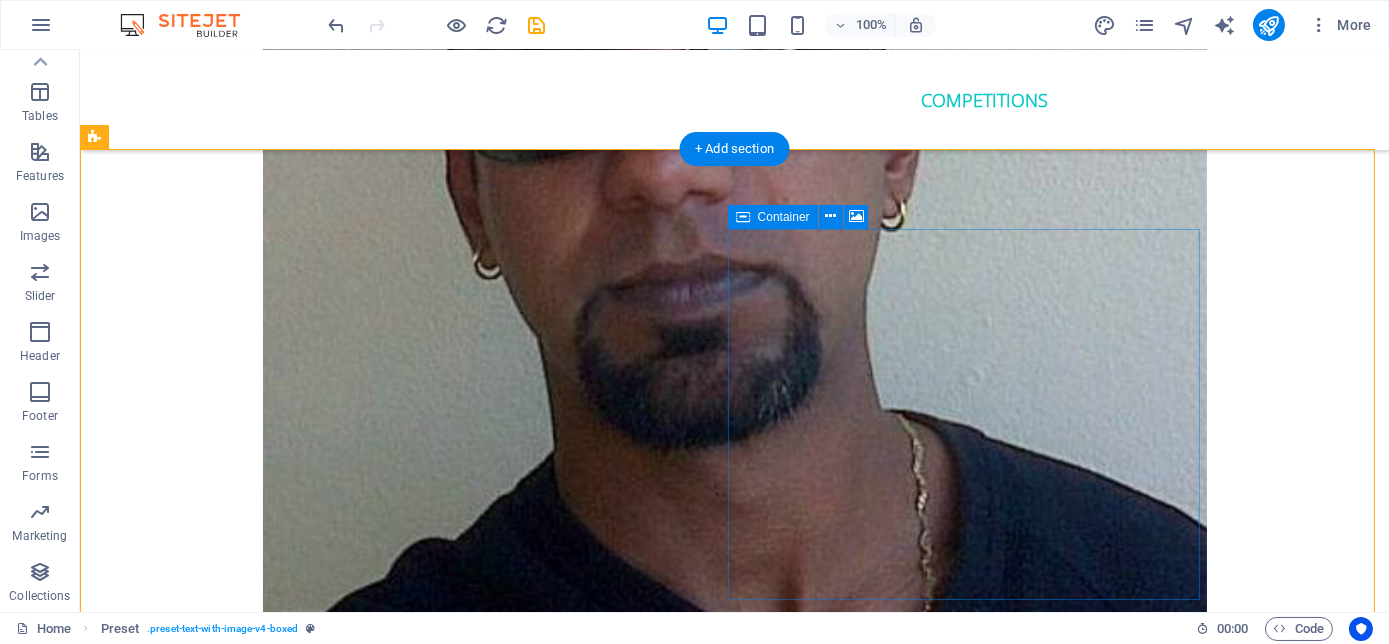 click on "Paste clipboard" at bounding box center [622, 6789] 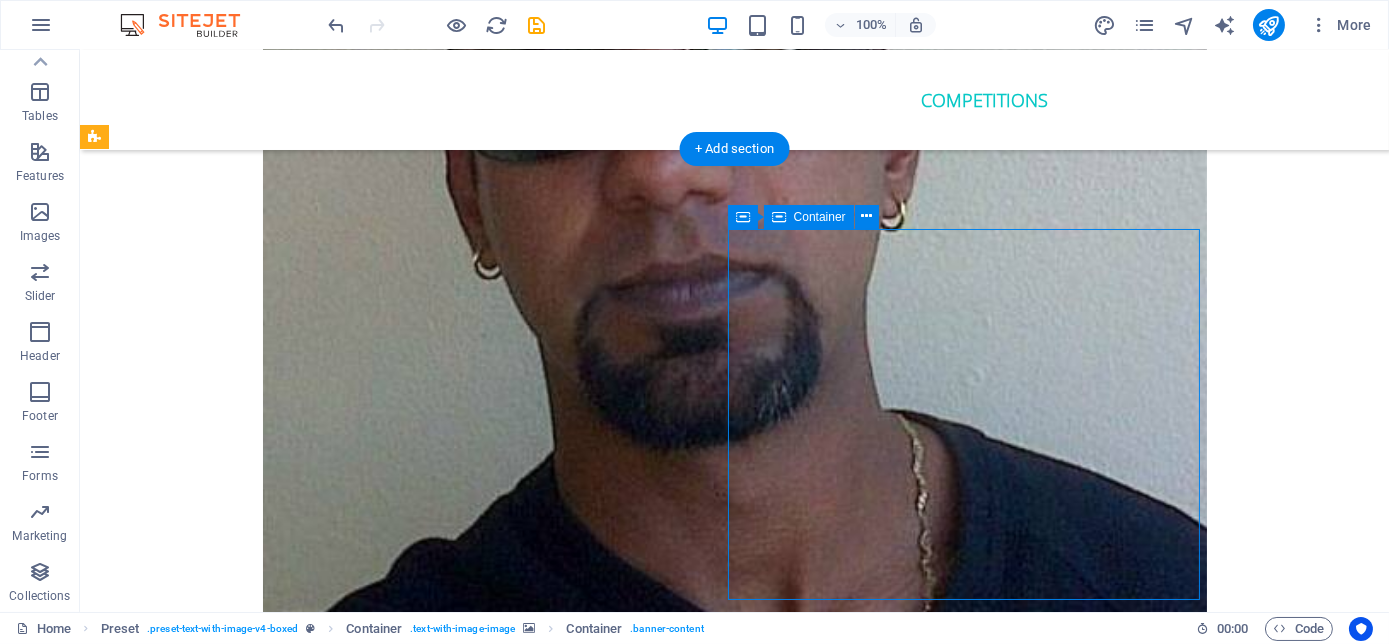 drag, startPoint x: 1037, startPoint y: 340, endPoint x: 1069, endPoint y: 449, distance: 113.600174 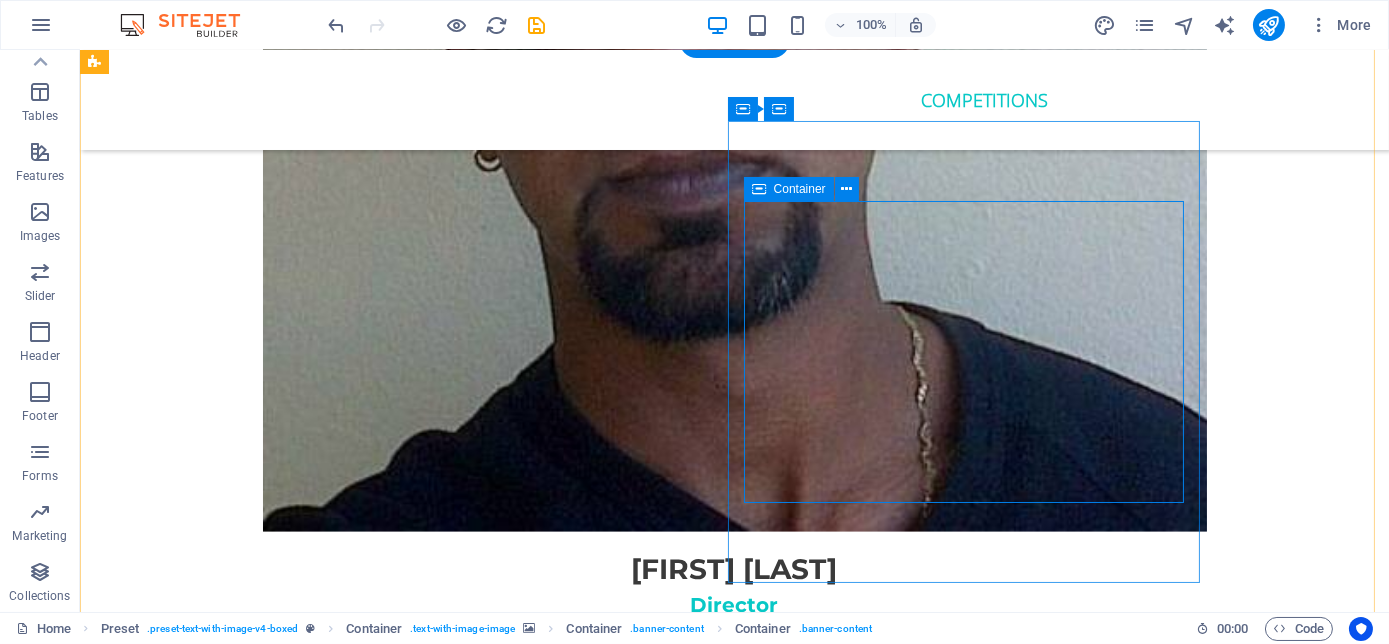 scroll, scrollTop: 5727, scrollLeft: 0, axis: vertical 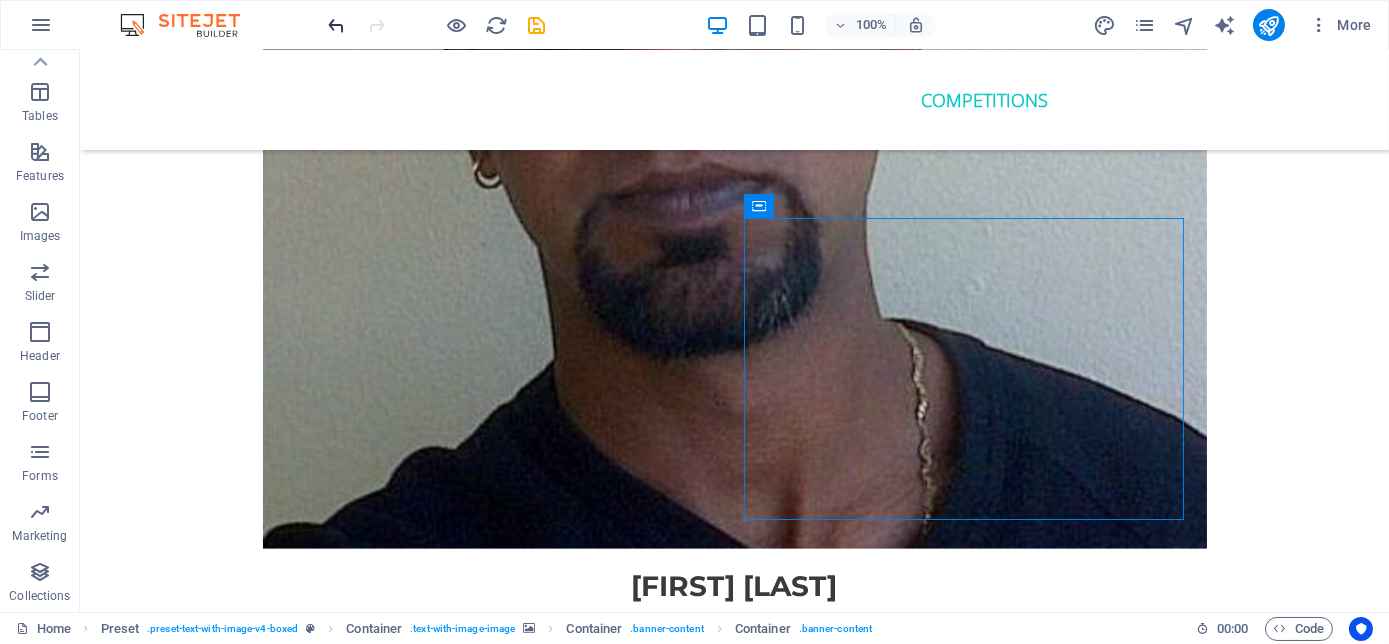 click at bounding box center (337, 25) 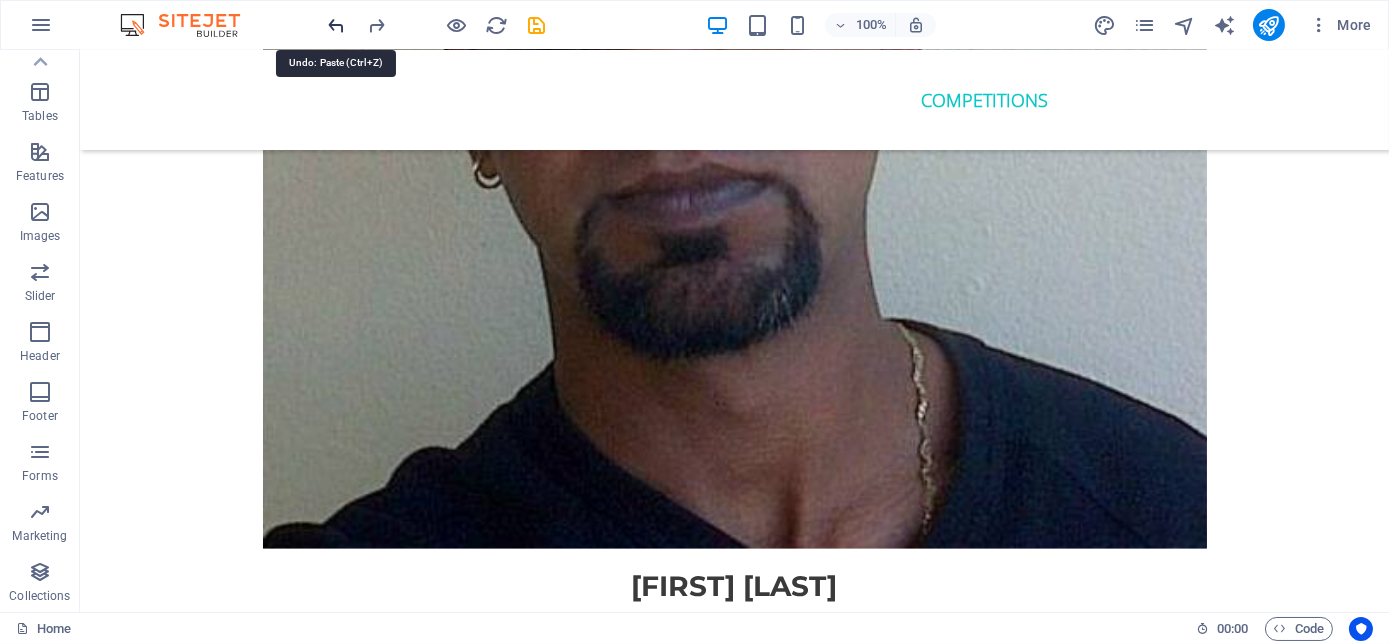 click at bounding box center [337, 25] 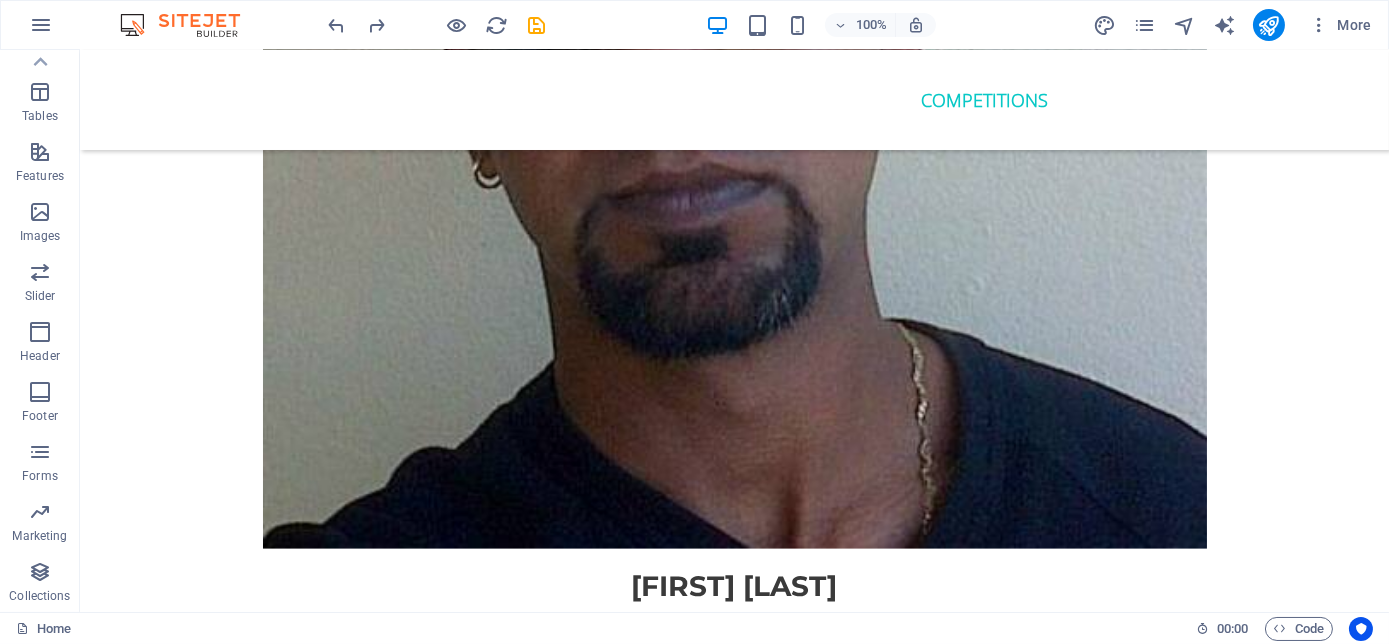 click at bounding box center [437, 25] 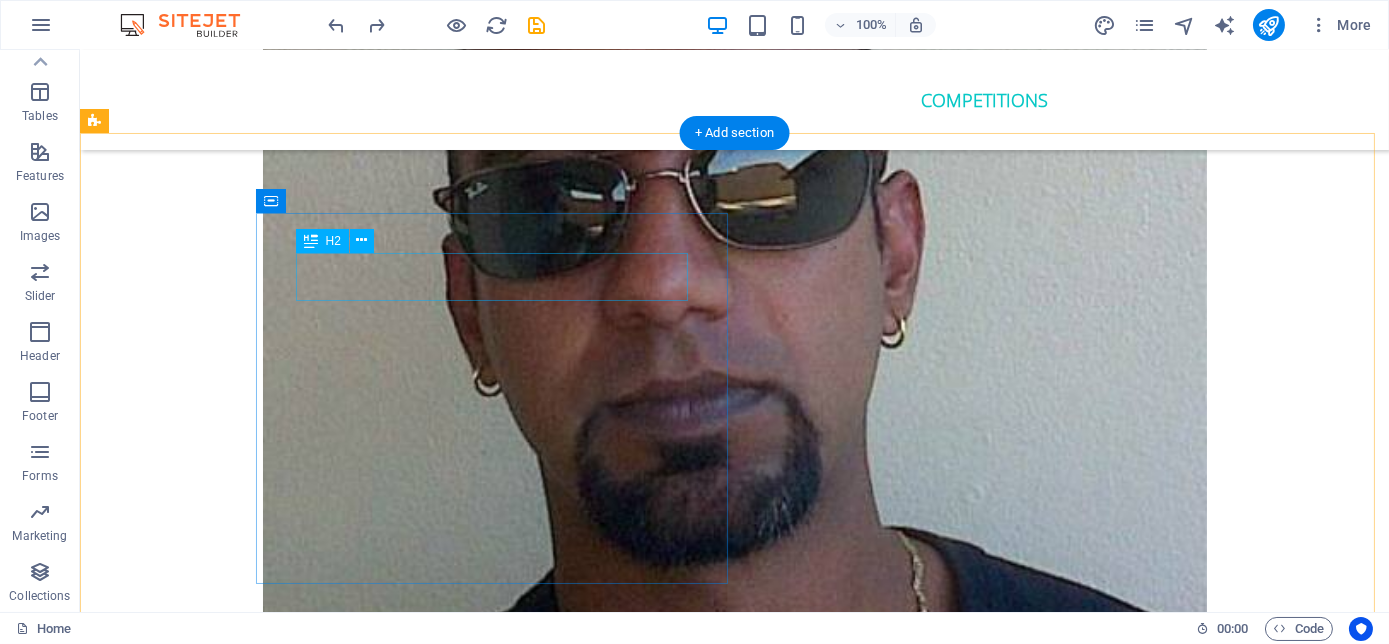 scroll, scrollTop: 5454, scrollLeft: 0, axis: vertical 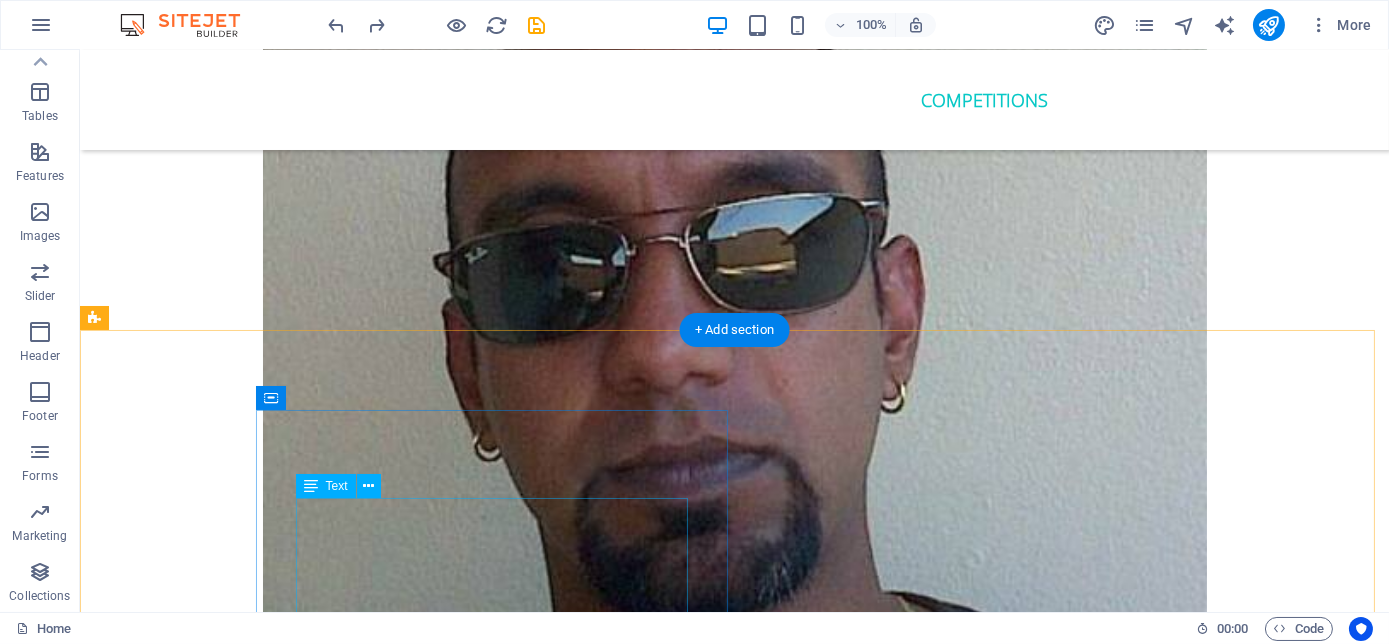 click on "New headline" at bounding box center (568, 6327) 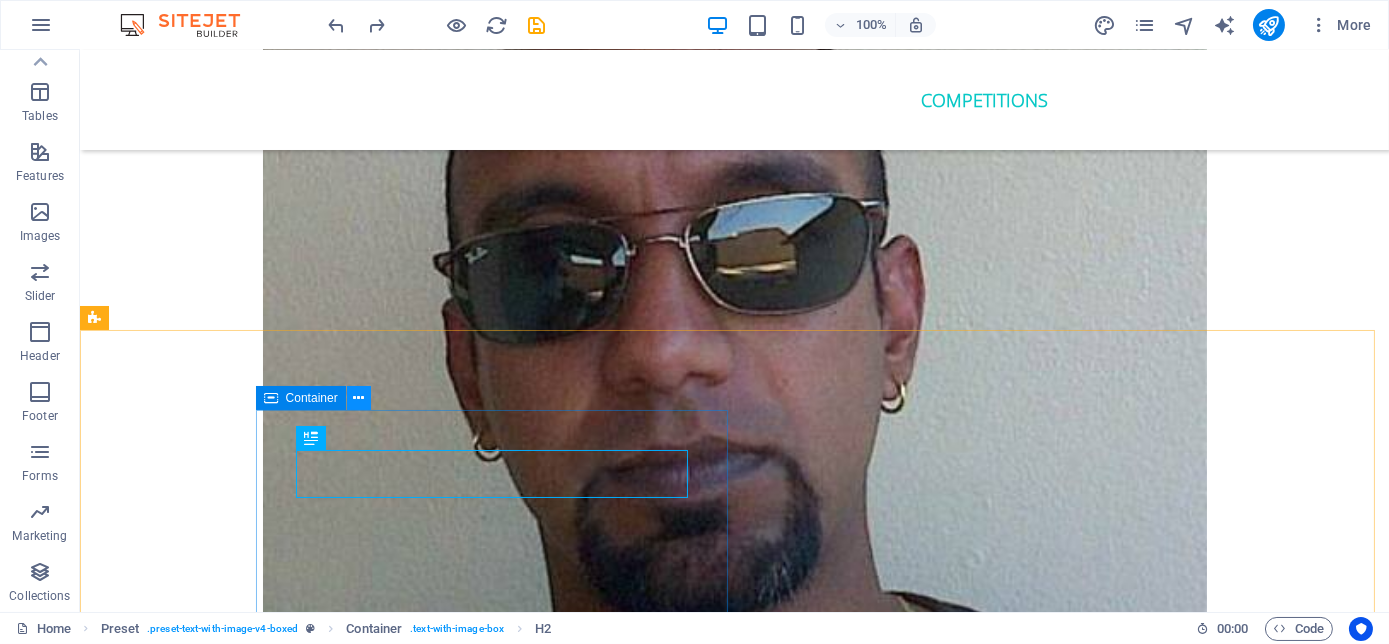 click at bounding box center (359, 398) 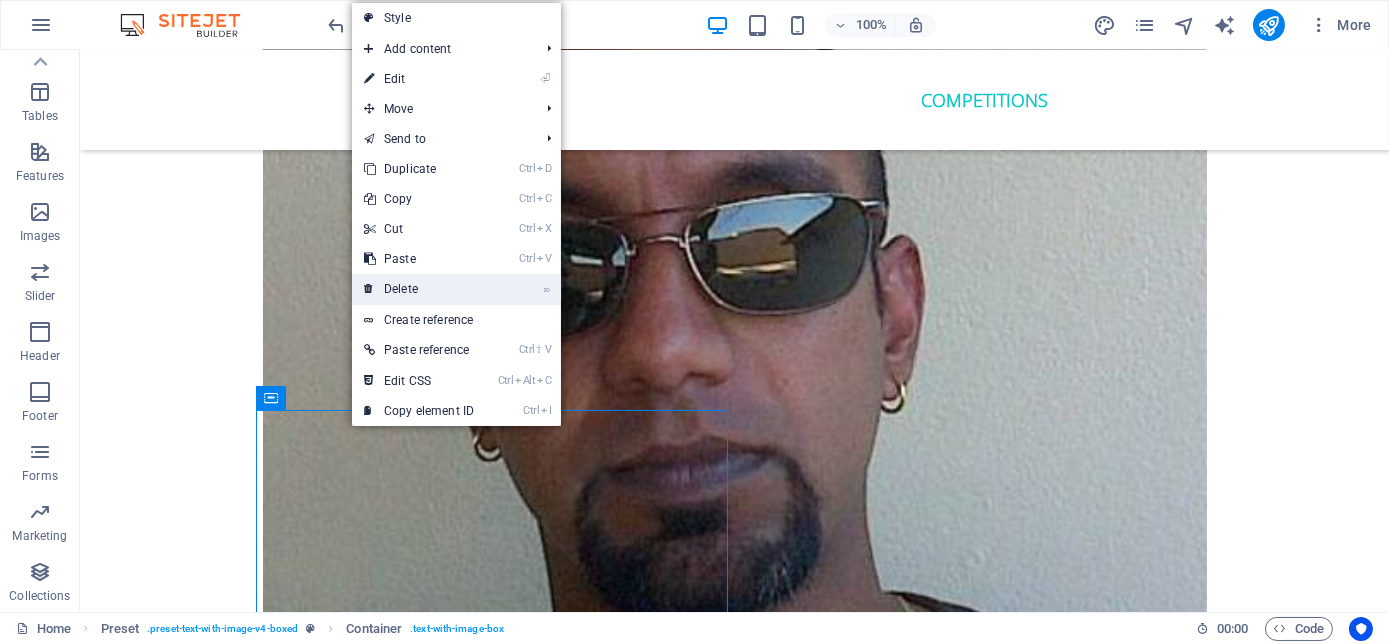 click on "⌦  Delete" at bounding box center (419, 289) 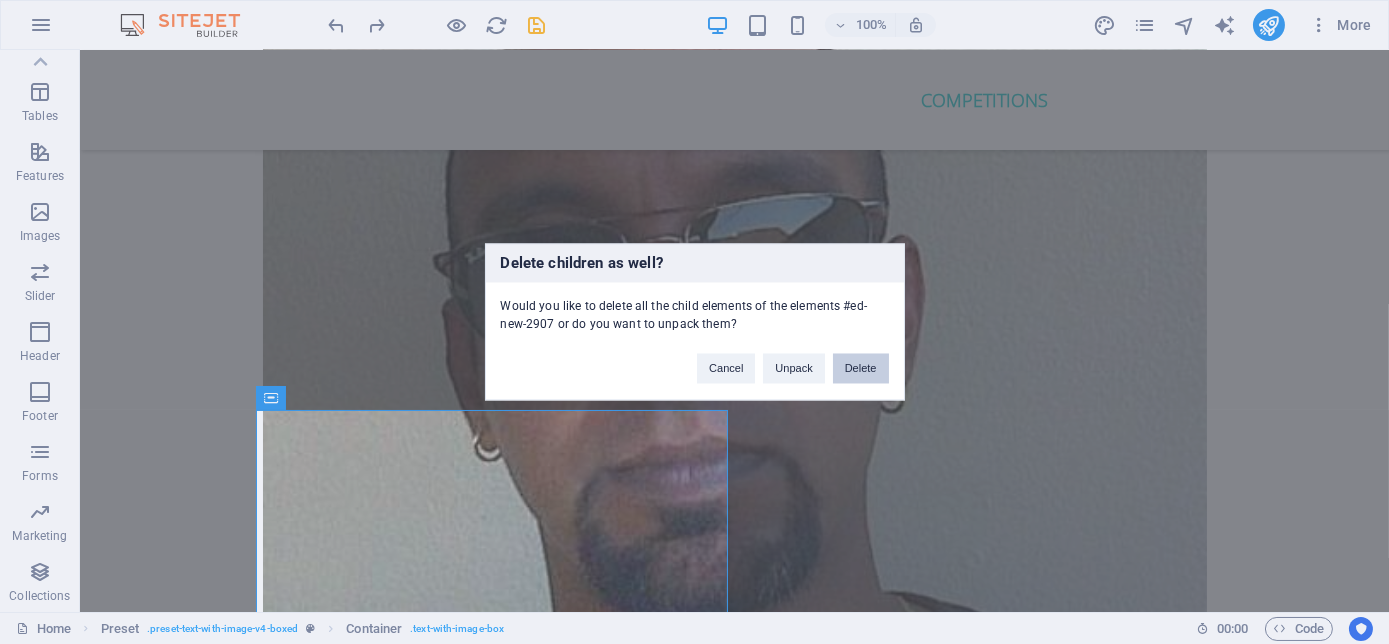 click on "Delete" at bounding box center (861, 369) 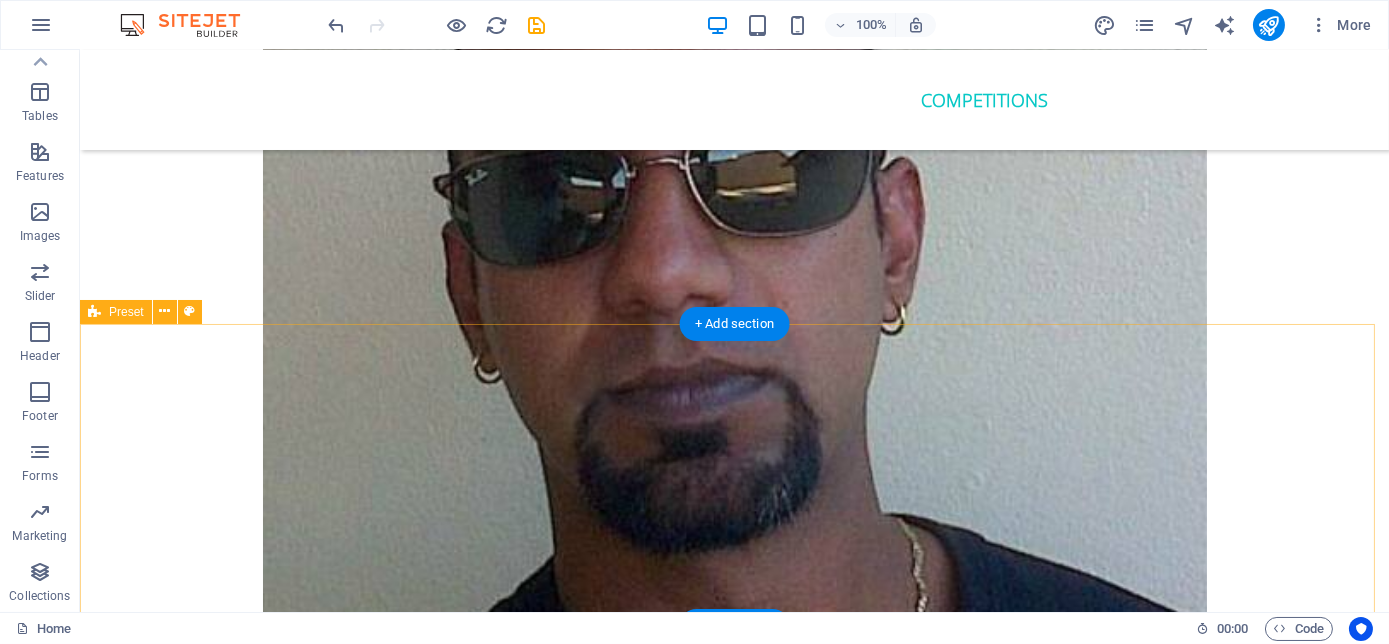 scroll, scrollTop: 5636, scrollLeft: 0, axis: vertical 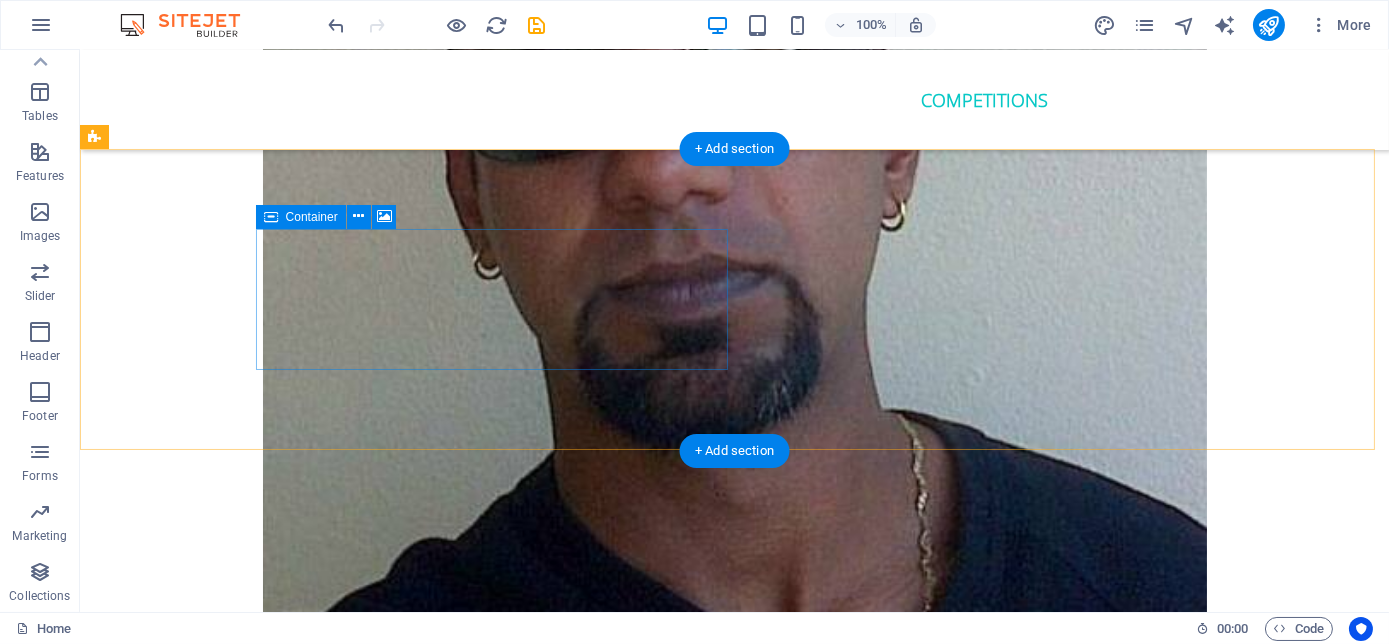 click on "Paste clipboard" at bounding box center [622, 6324] 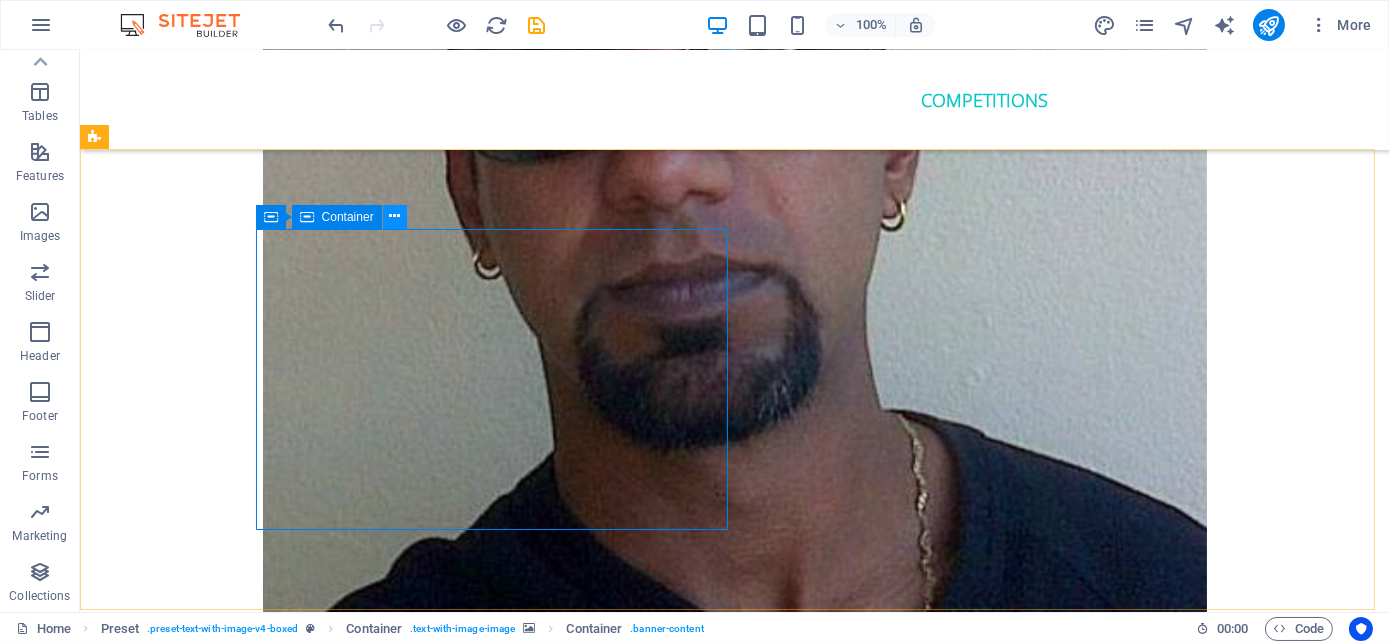 click at bounding box center [394, 216] 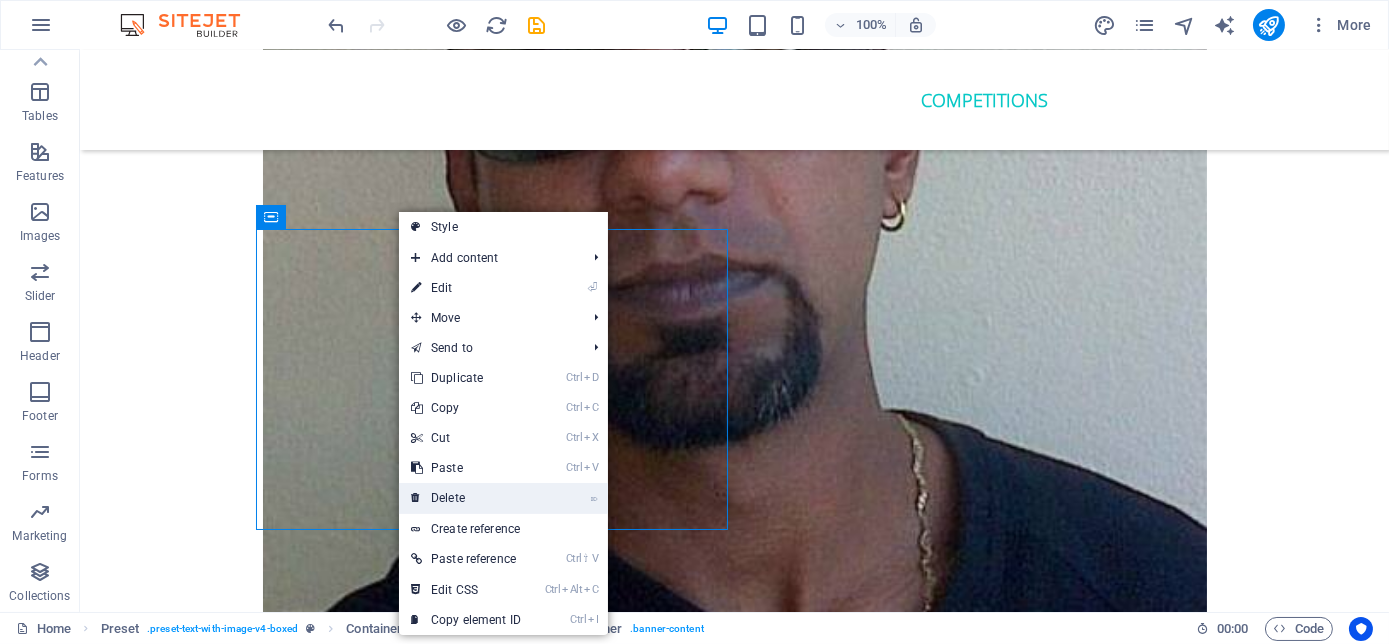 click on "⌦  Delete" at bounding box center [466, 498] 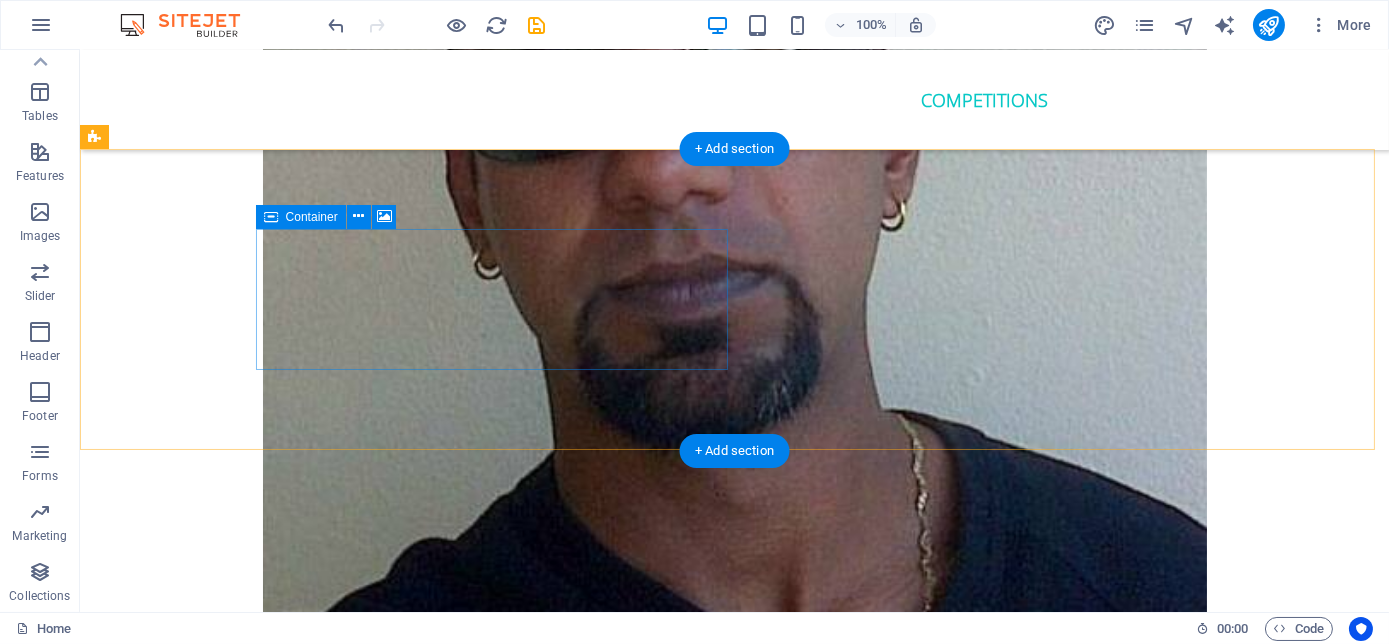 click on "Paste clipboard" at bounding box center [622, 6324] 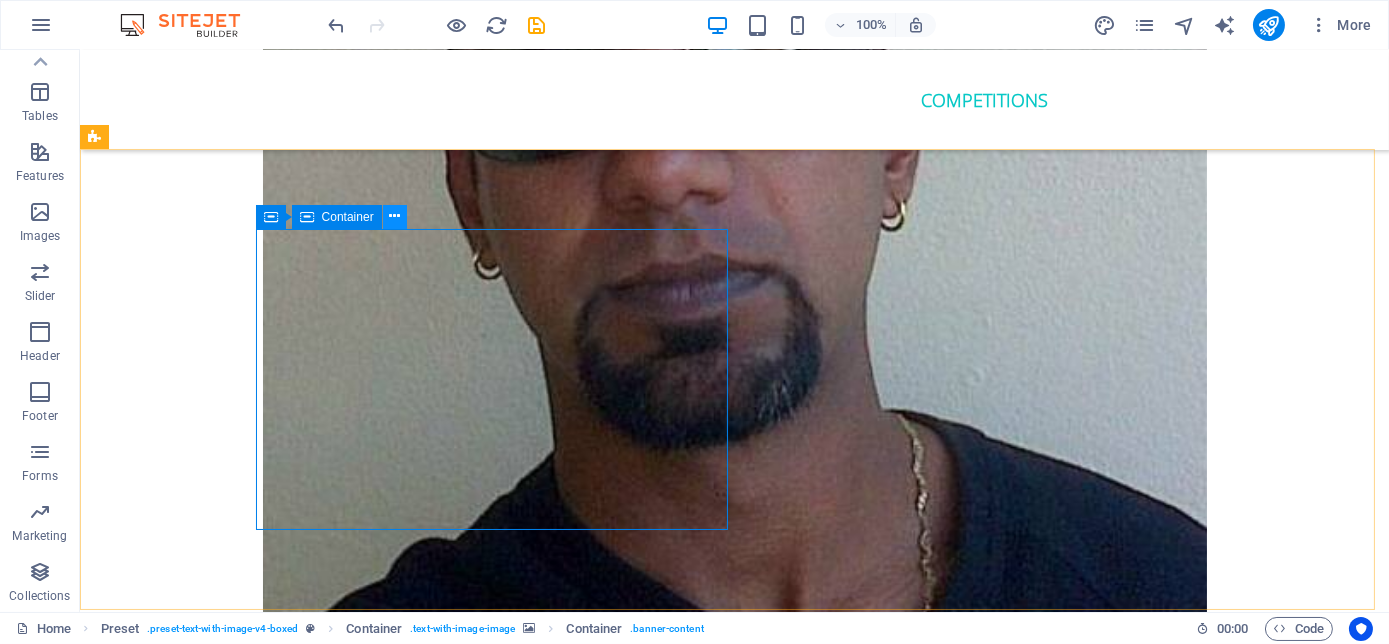 click at bounding box center [394, 216] 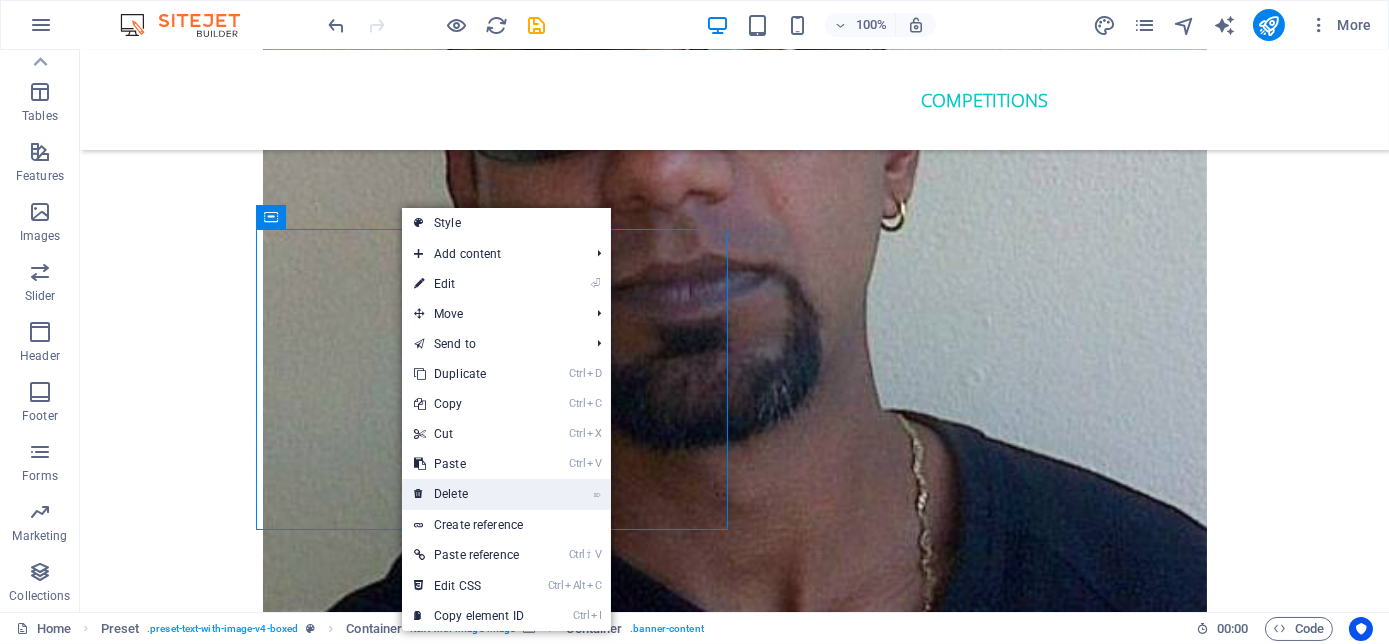 click on "⌦  Delete" at bounding box center [469, 494] 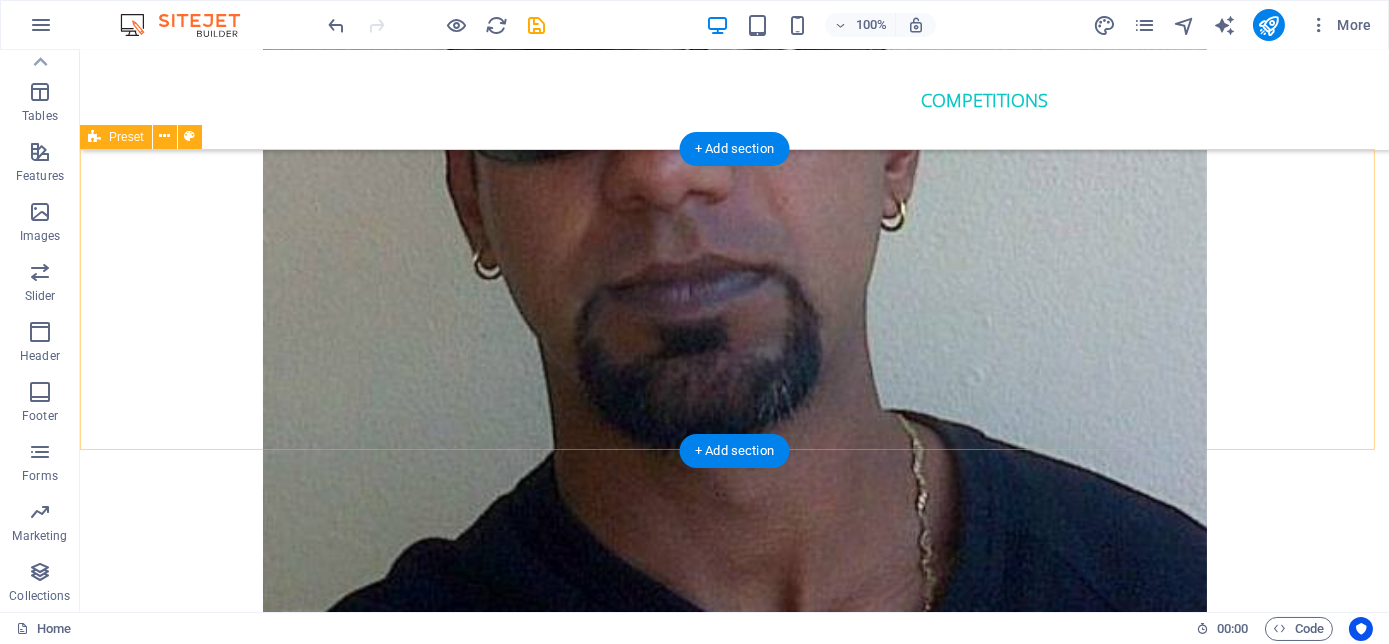 click on "Paste clipboard" at bounding box center (622, 6324) 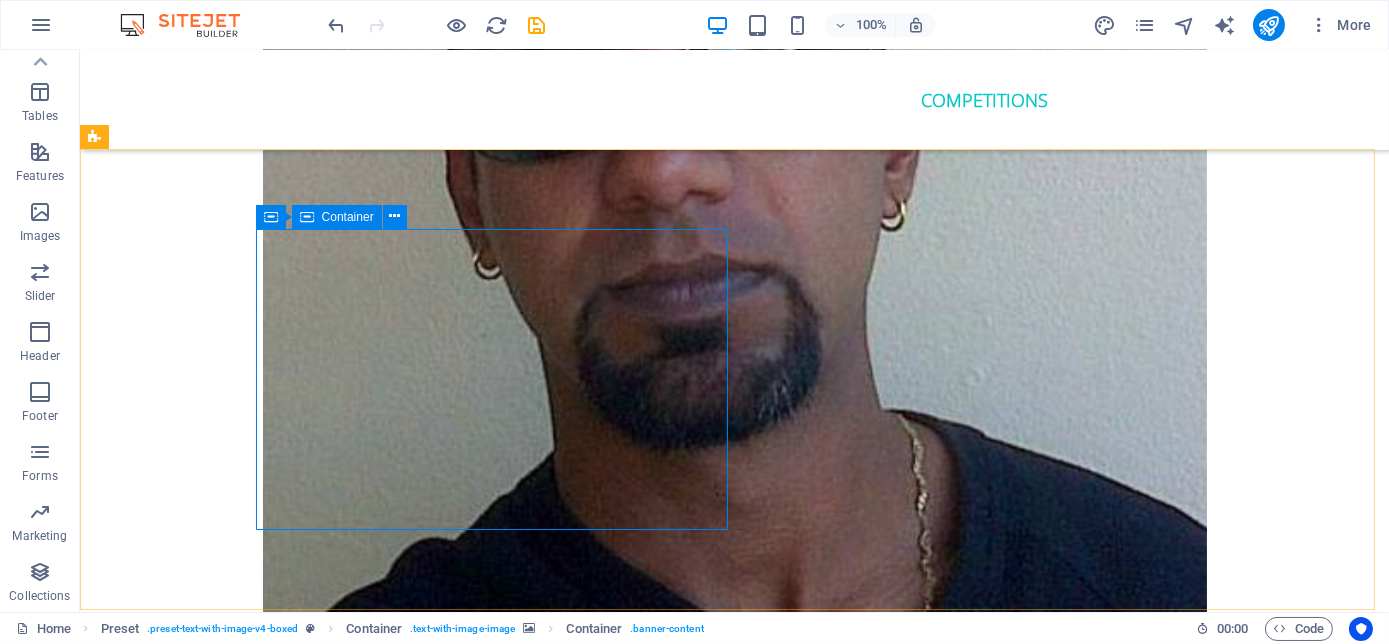 click at bounding box center (307, 217) 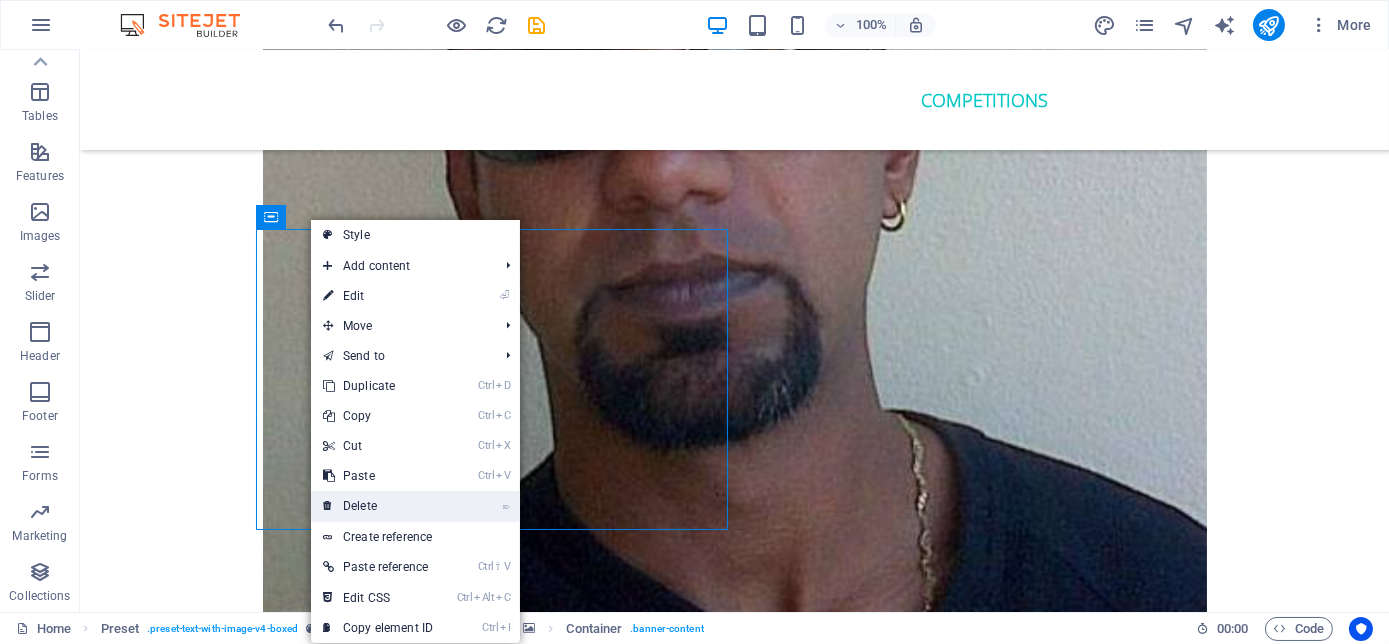 click on "⌦  Delete" at bounding box center [378, 506] 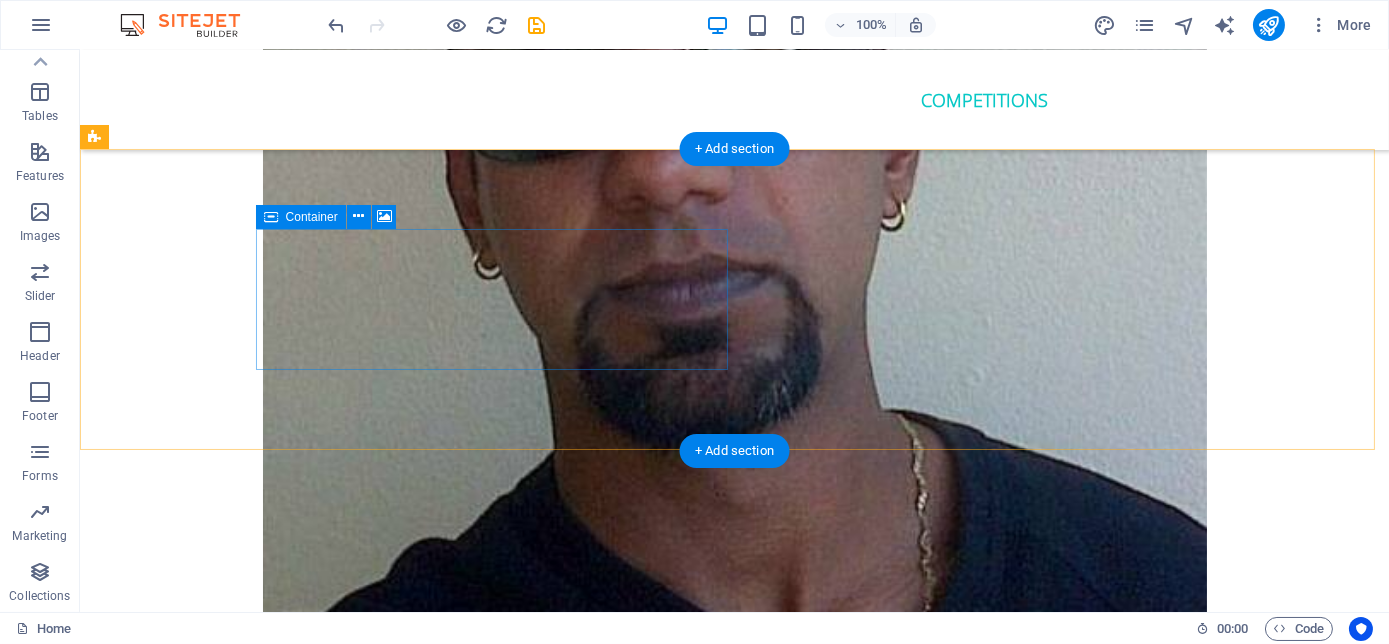 click on "Drop content here or  Add elements  Paste clipboard" at bounding box center (568, 6294) 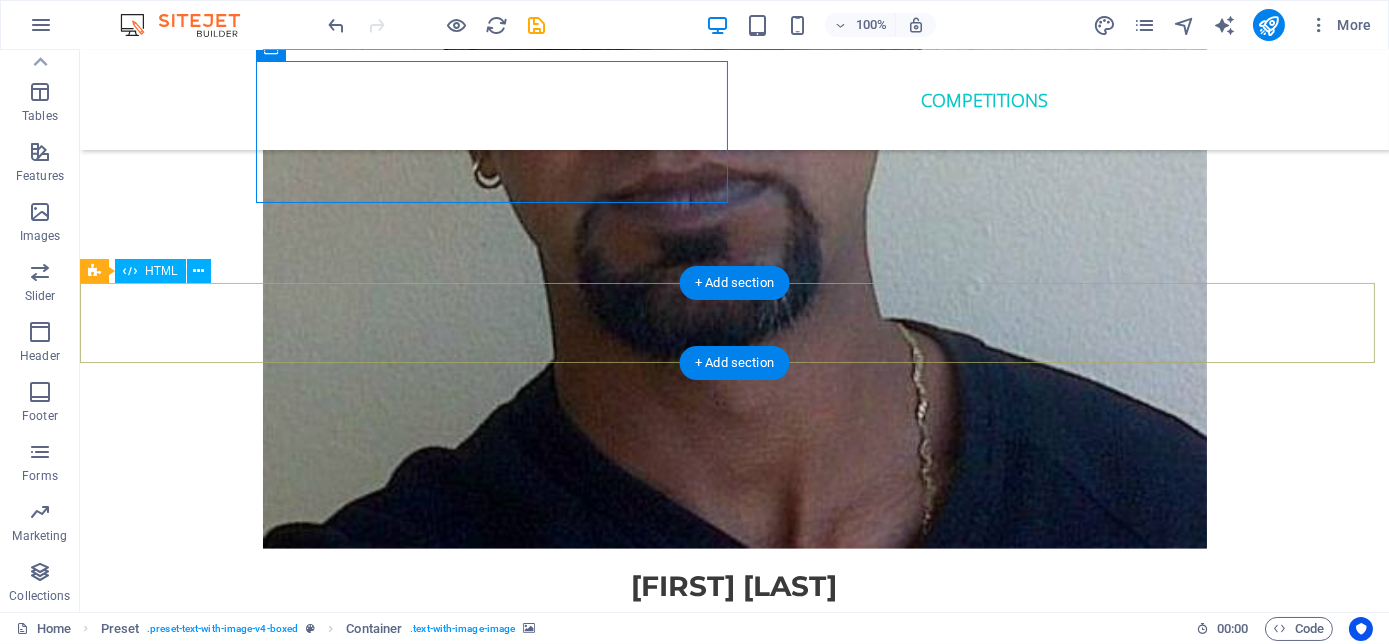 scroll, scrollTop: 5636, scrollLeft: 0, axis: vertical 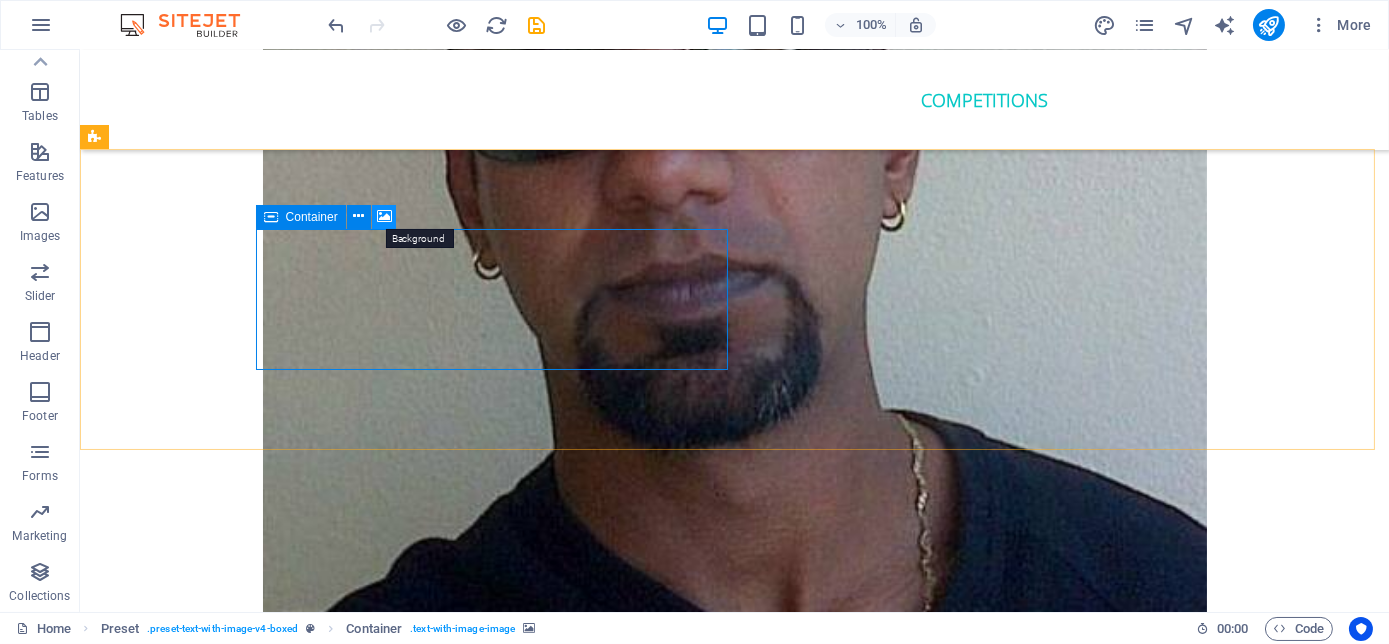 click at bounding box center (384, 216) 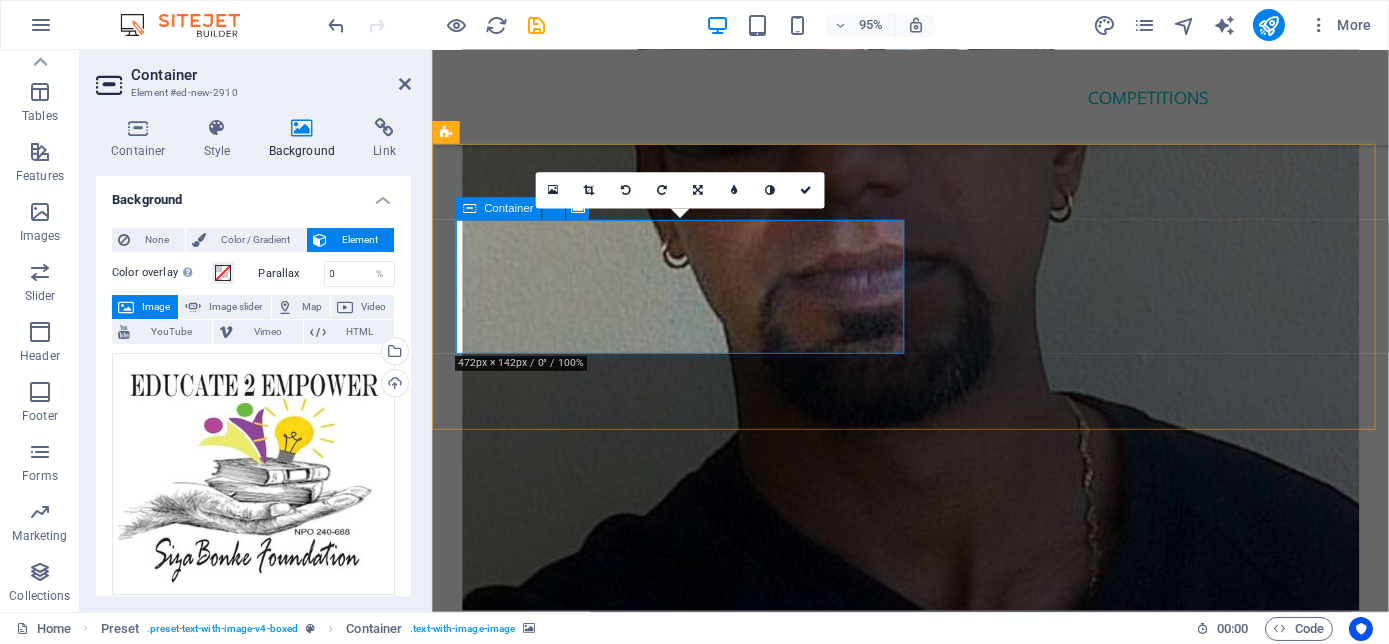 click at bounding box center [469, 208] 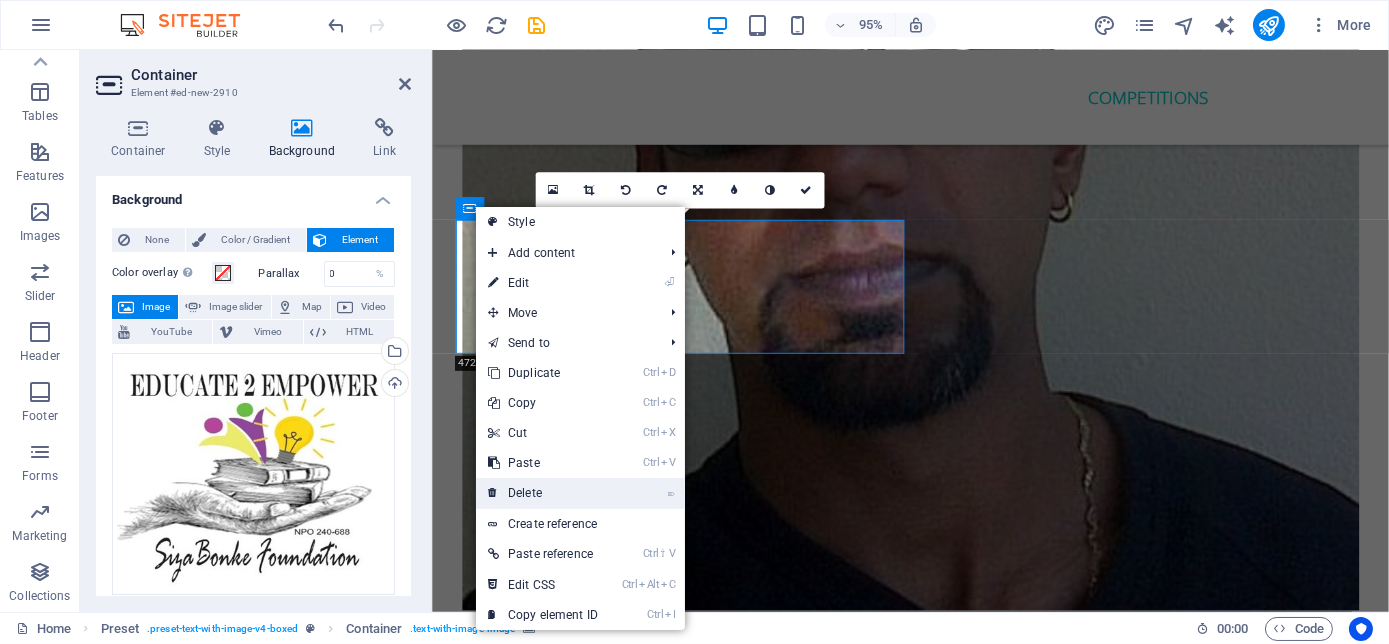 click on "⌦  Delete" at bounding box center (543, 493) 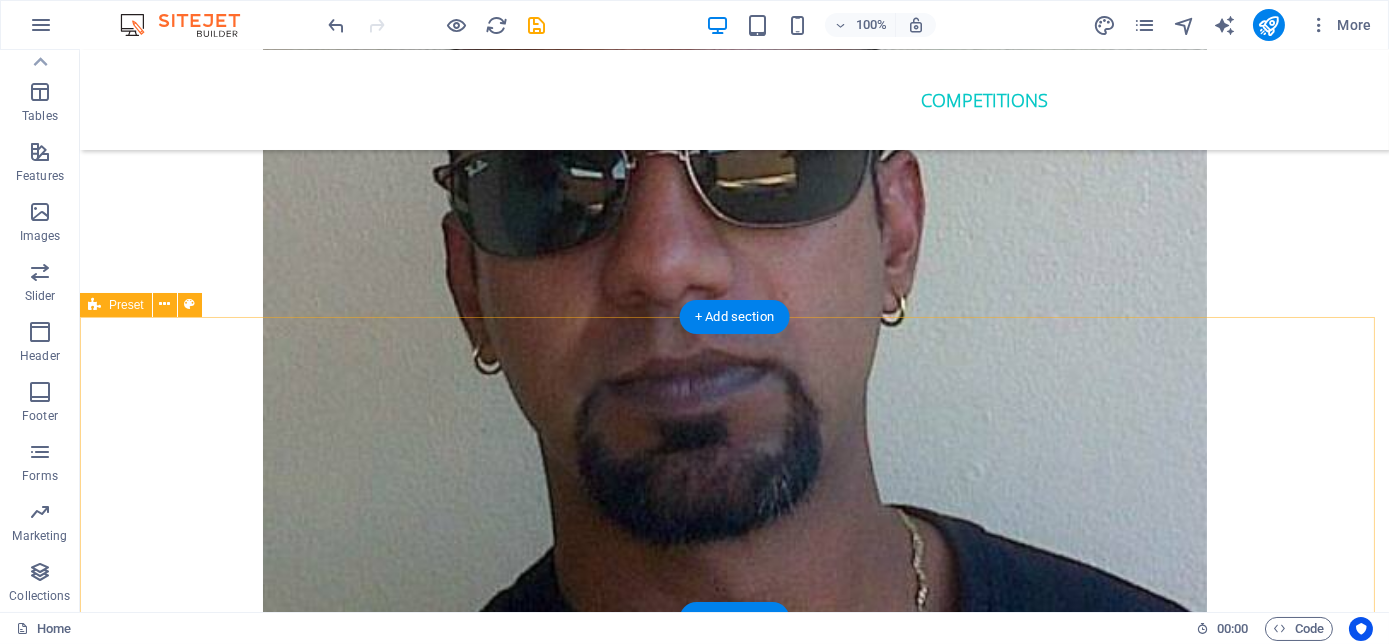 scroll, scrollTop: 5636, scrollLeft: 0, axis: vertical 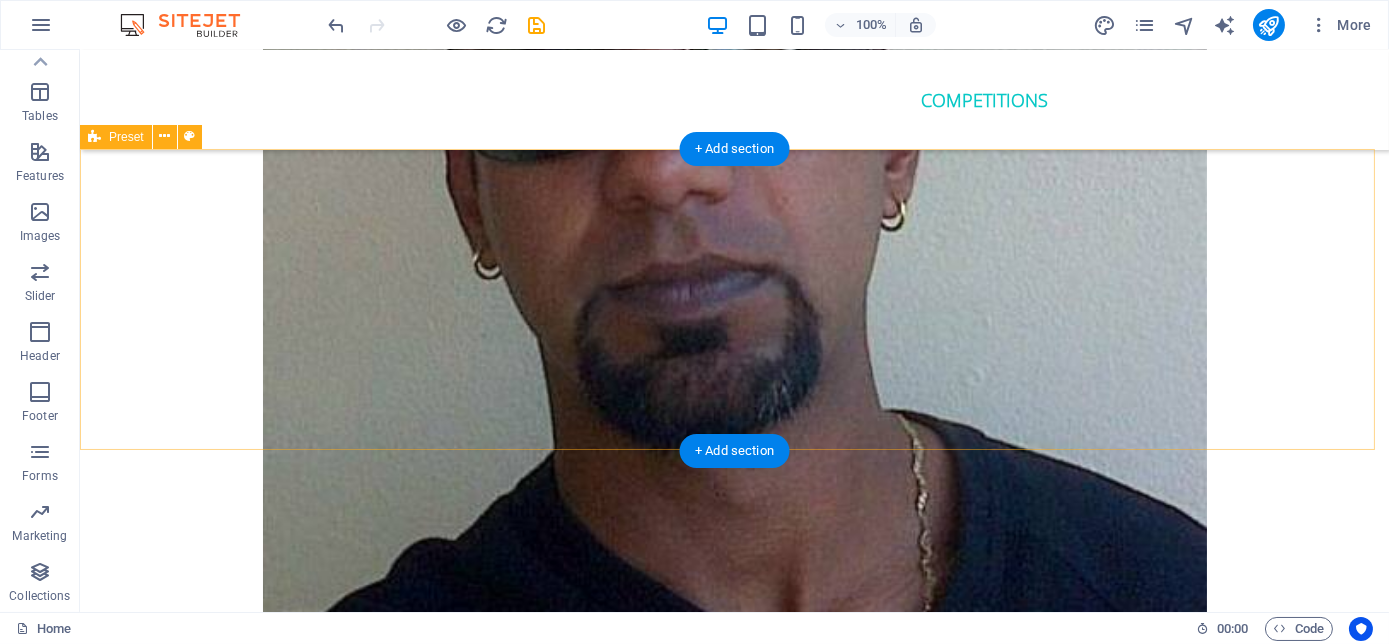 click on "Drop content here or  Add elements  Paste clipboard" at bounding box center (568, 6152) 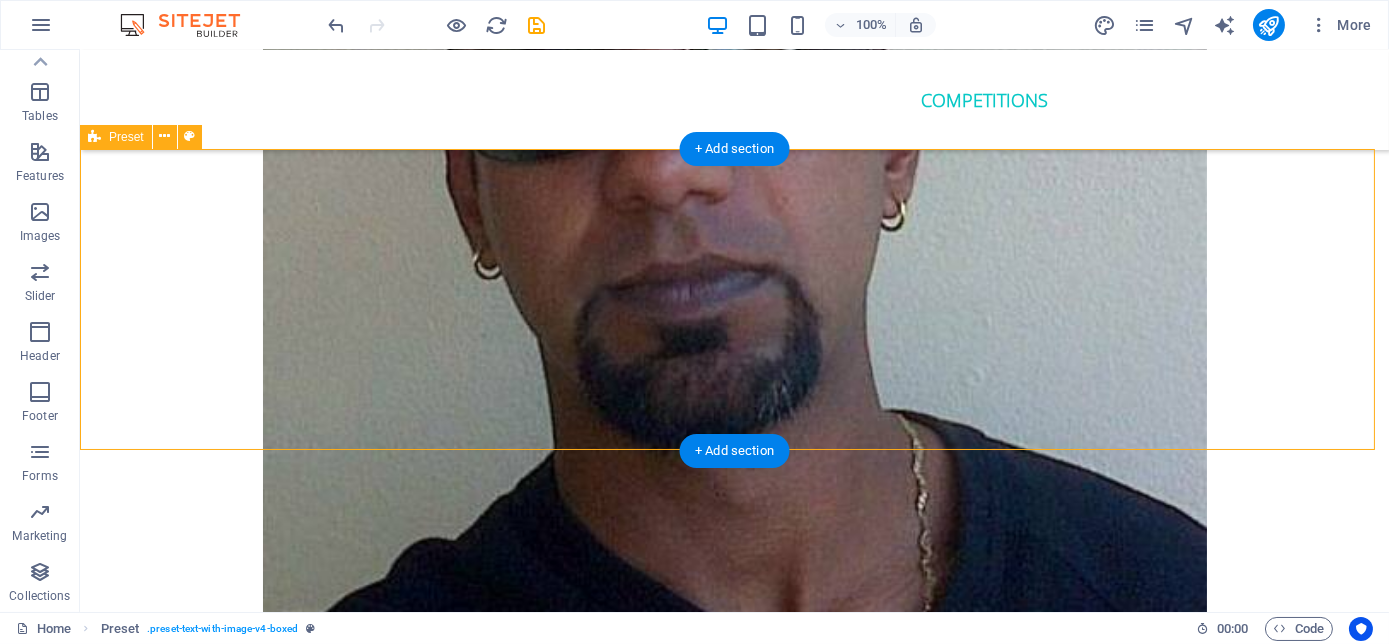 click on "Drop content here or  Add elements  Paste clipboard" at bounding box center (568, 6152) 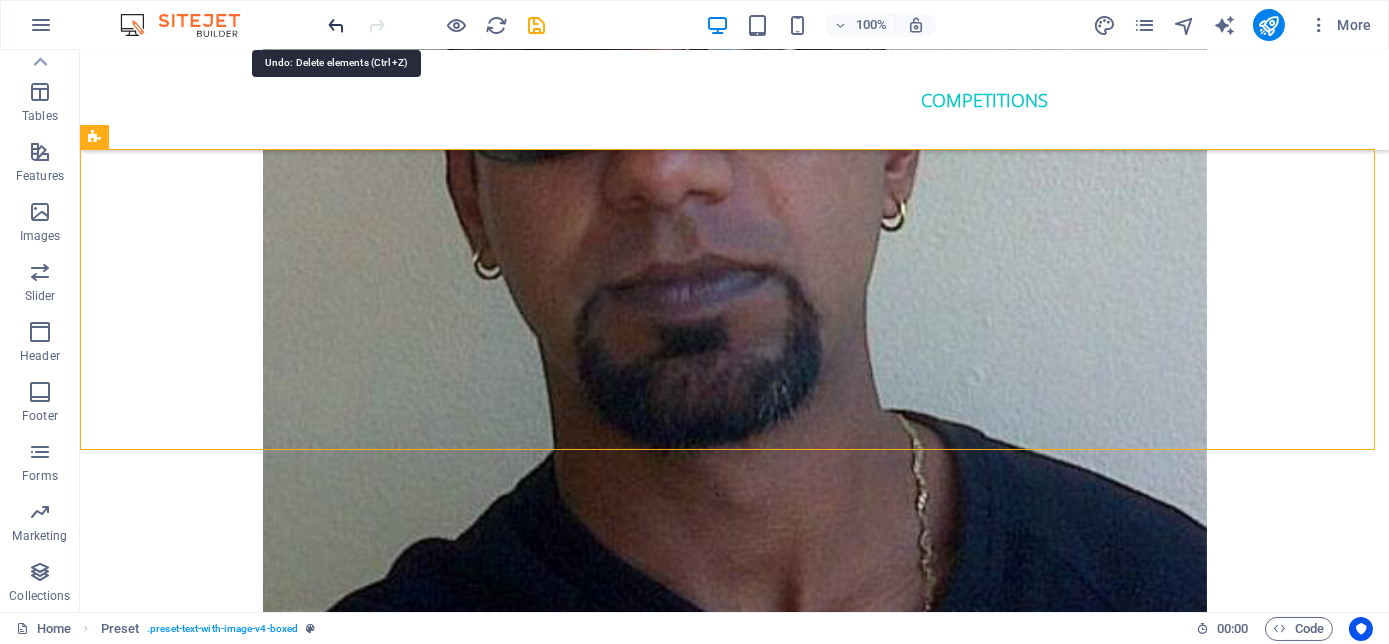 click at bounding box center (337, 25) 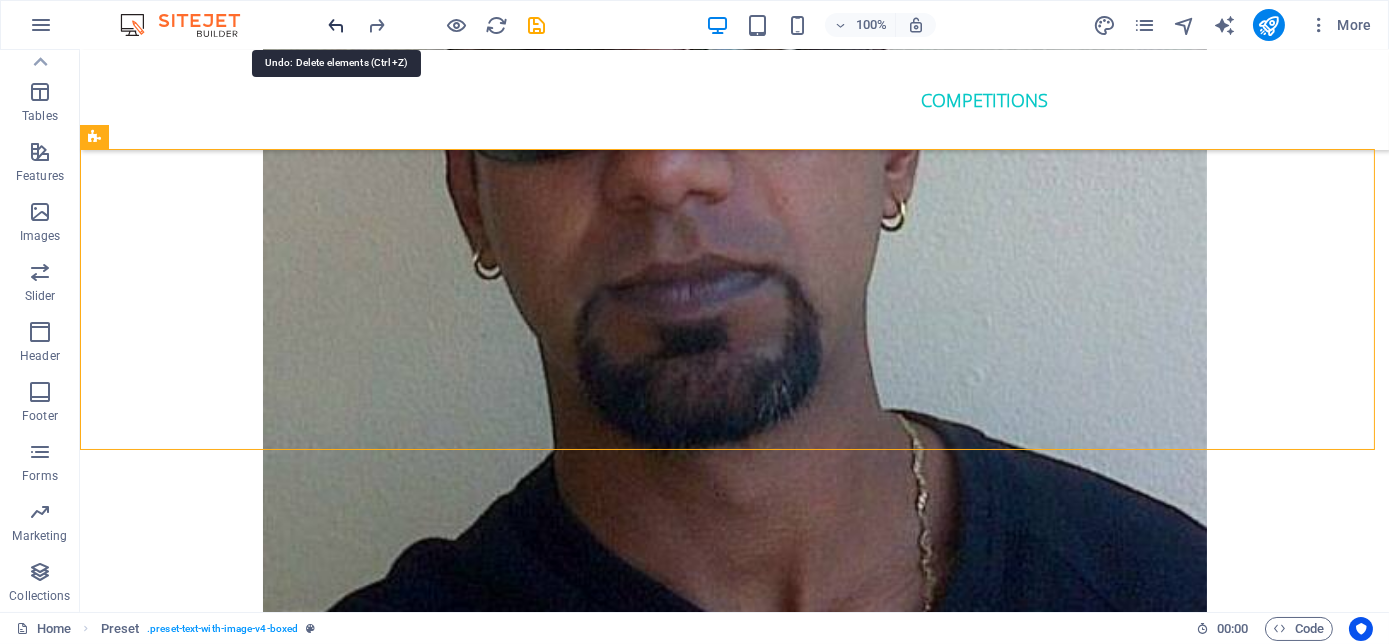 click at bounding box center (337, 25) 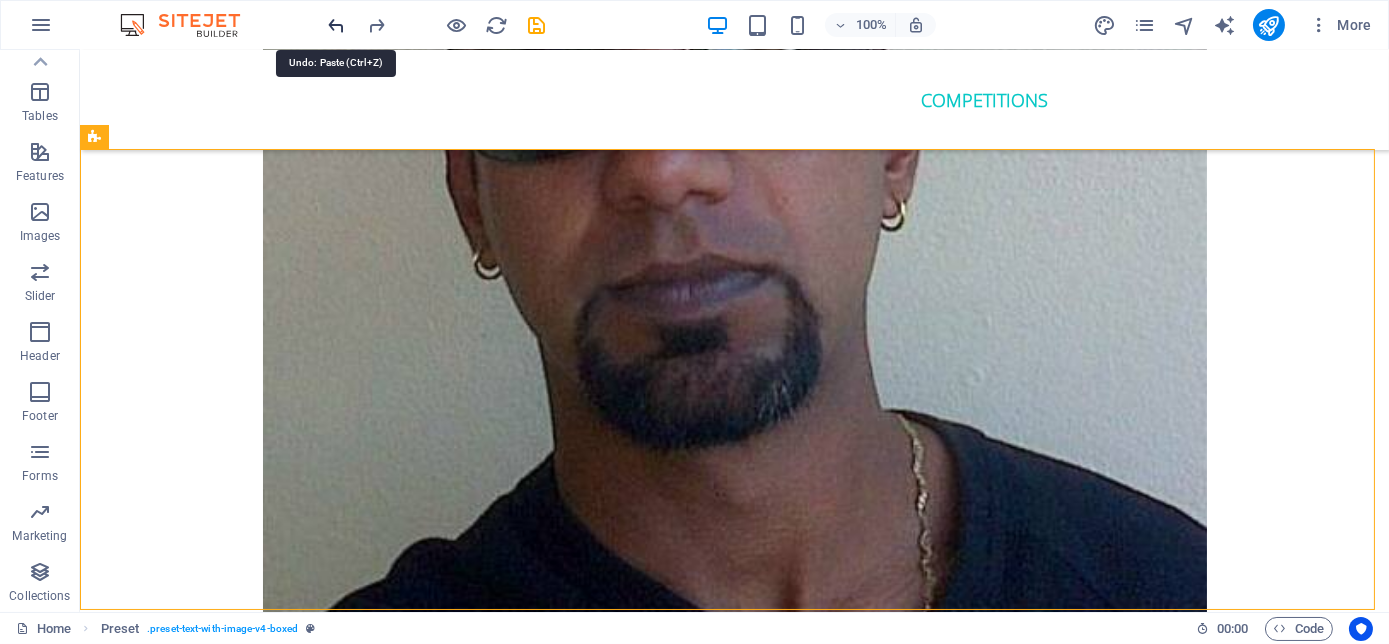click at bounding box center (337, 25) 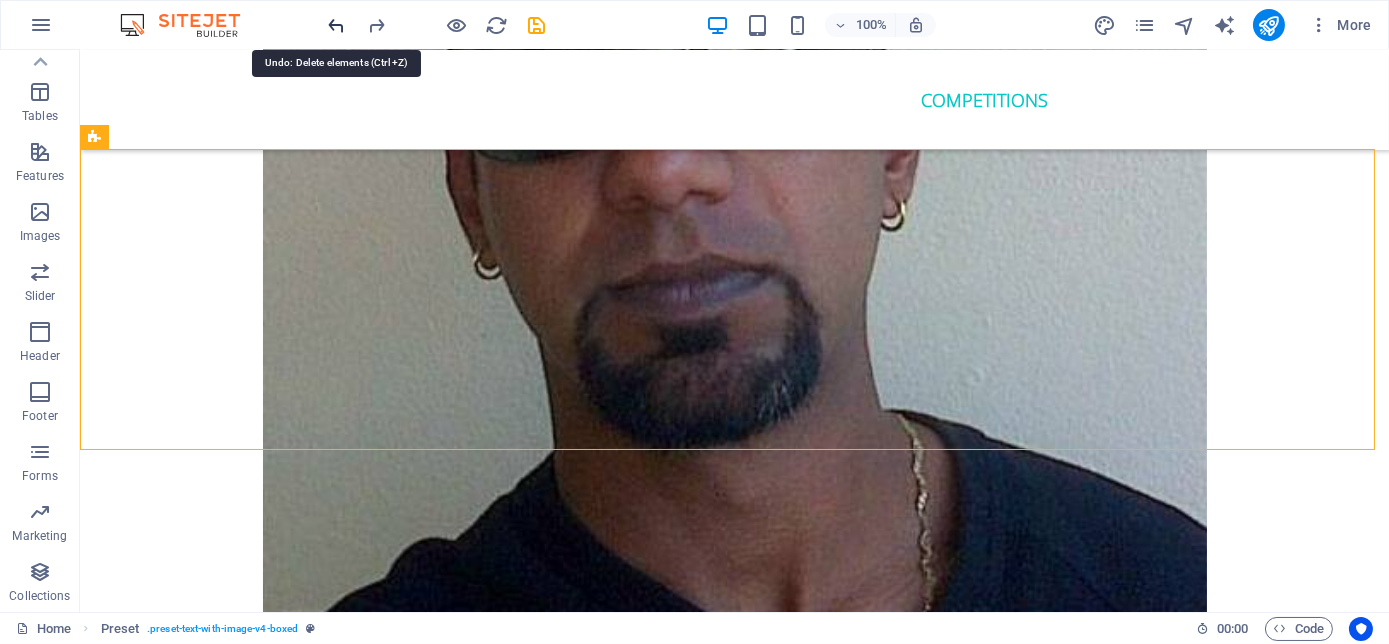 click at bounding box center (337, 25) 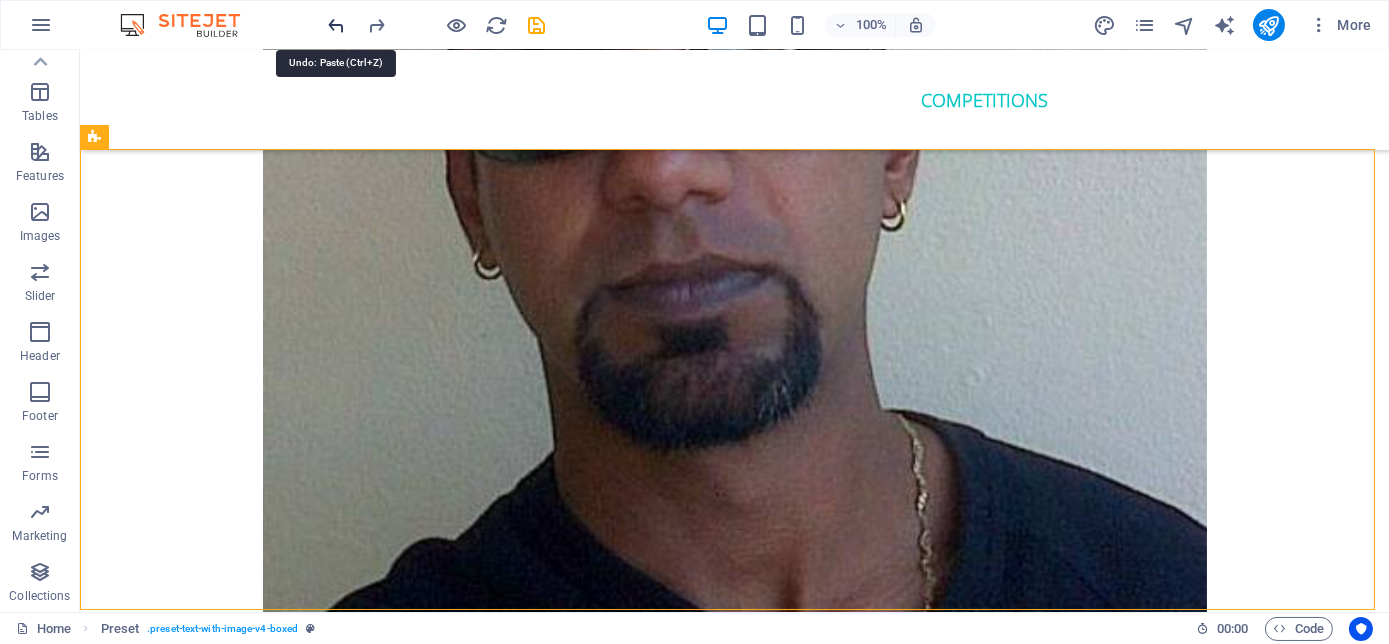 click at bounding box center (337, 25) 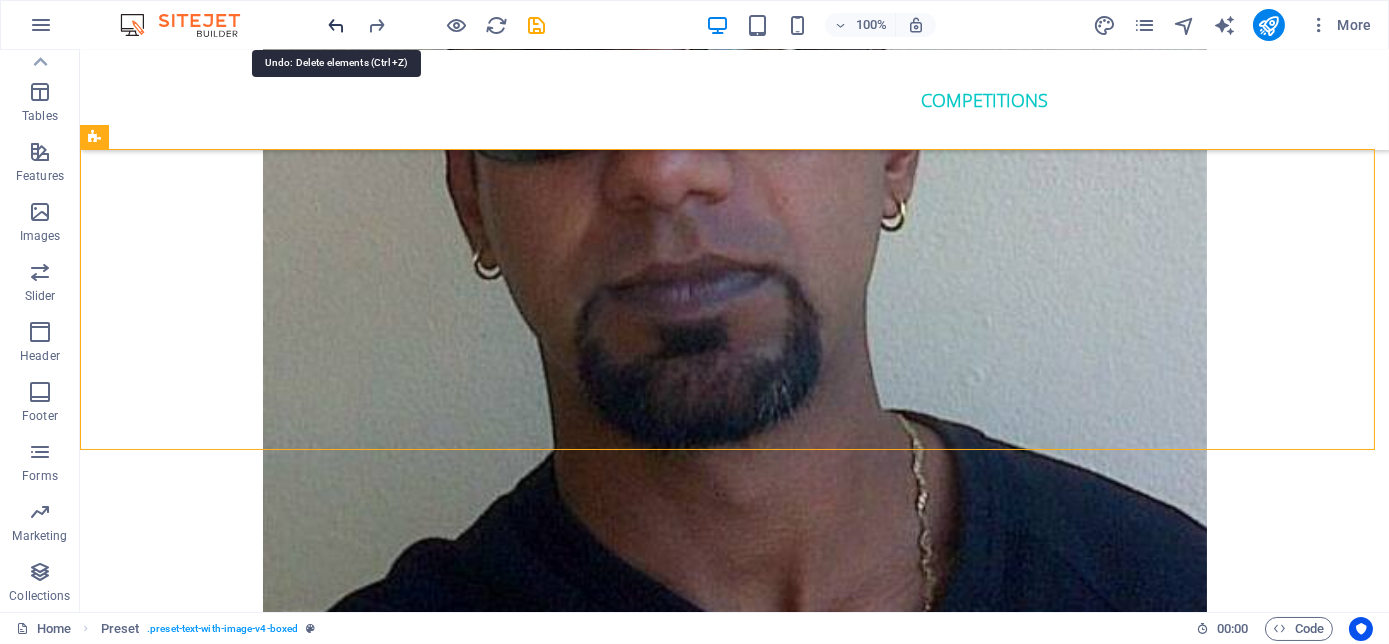 click at bounding box center (337, 25) 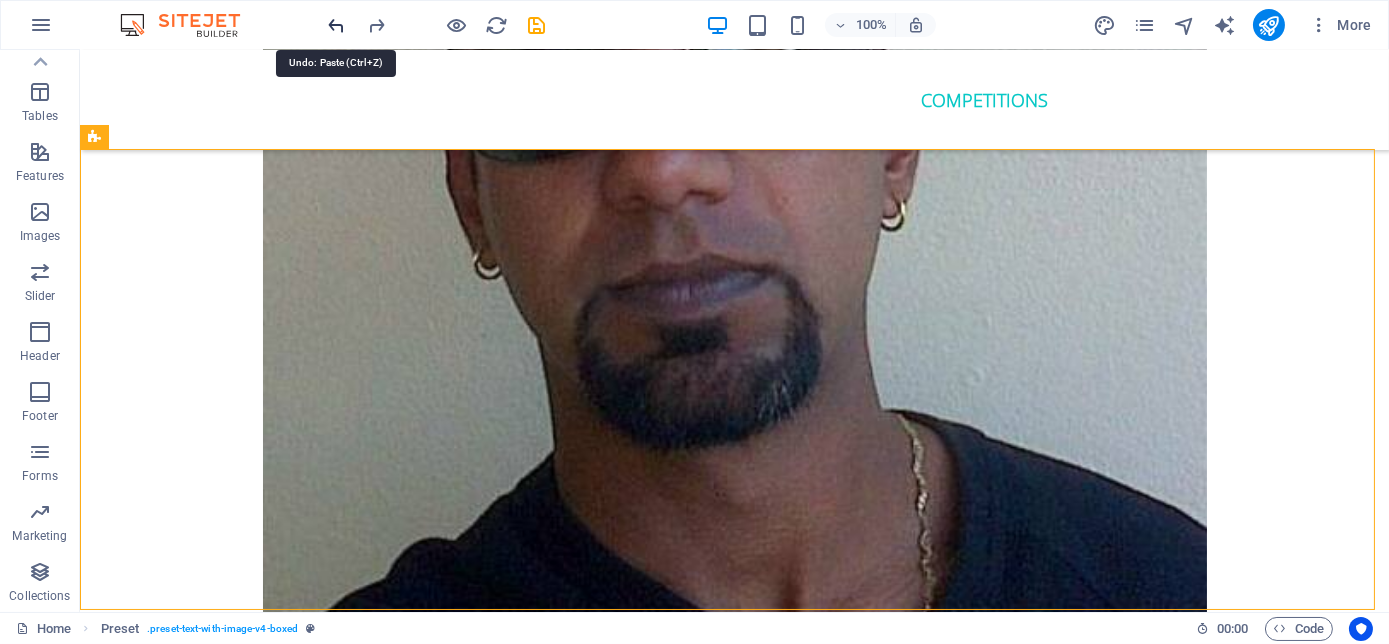 click at bounding box center [337, 25] 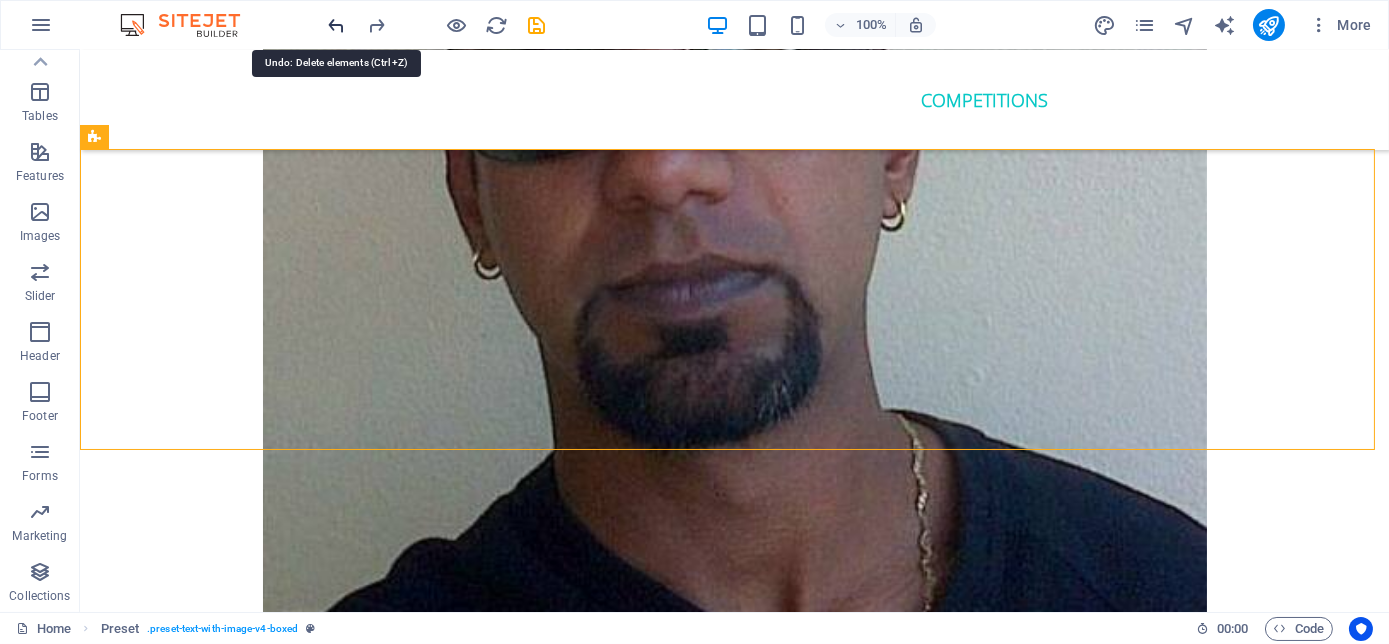 click at bounding box center (337, 25) 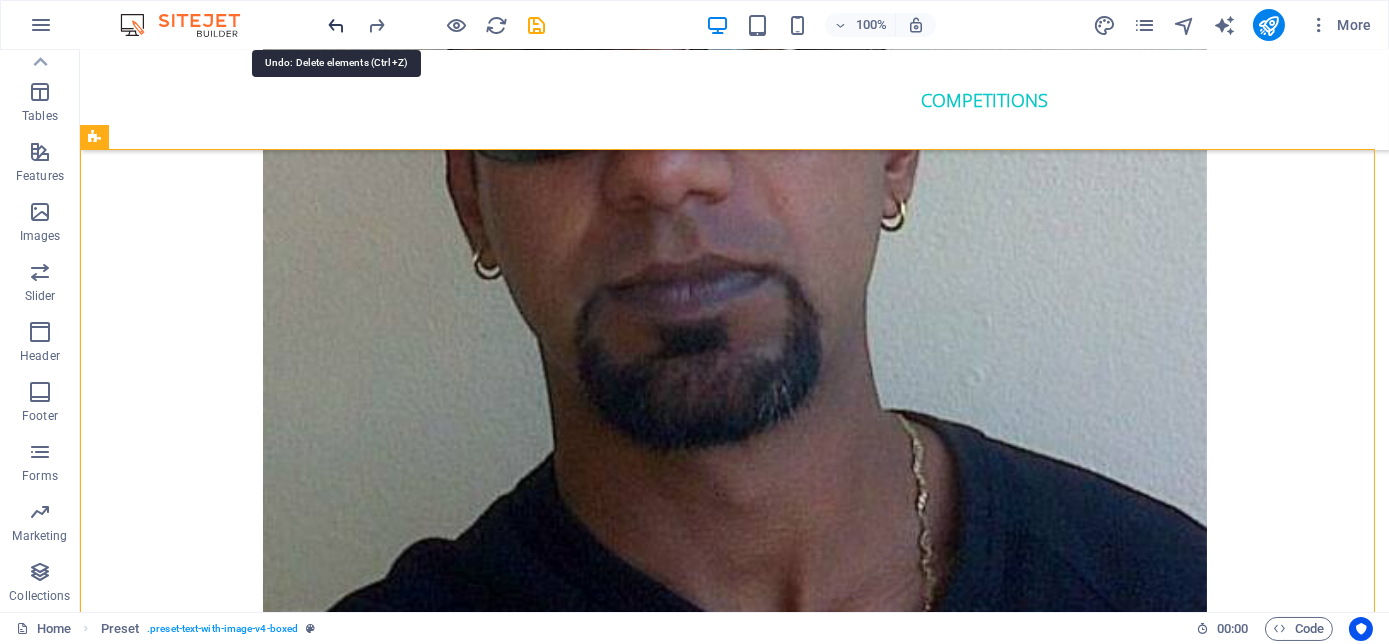 click at bounding box center [337, 25] 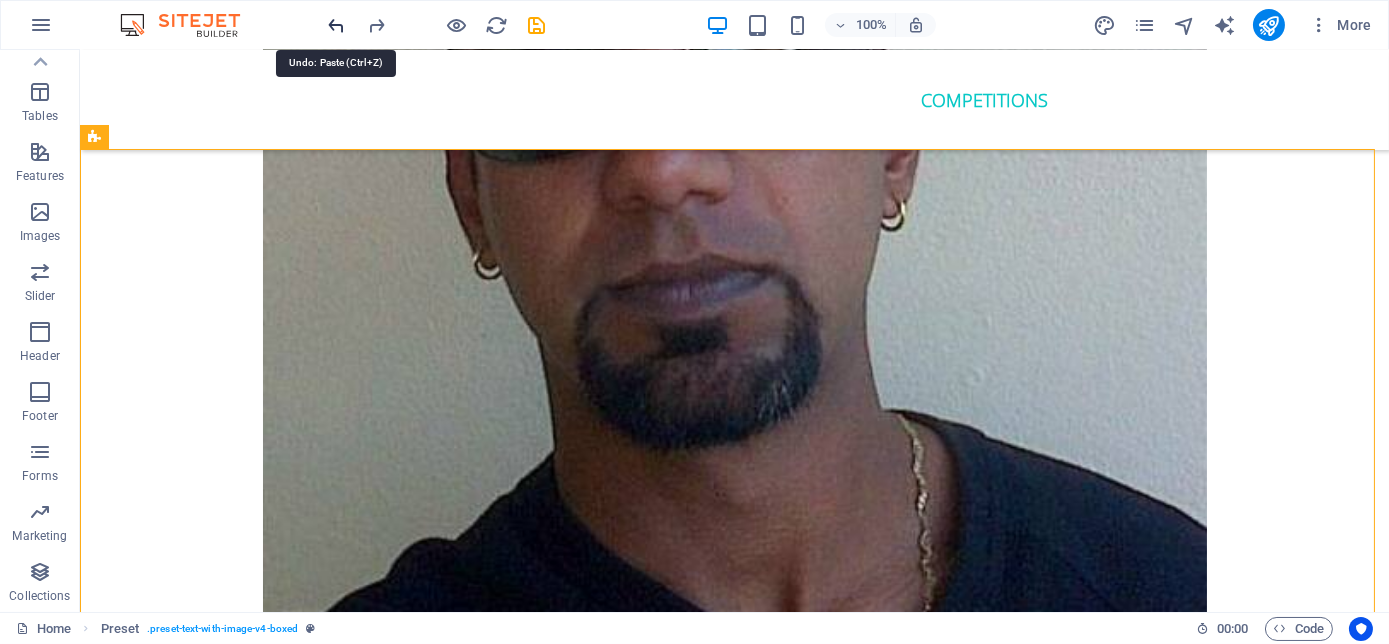 click at bounding box center [337, 25] 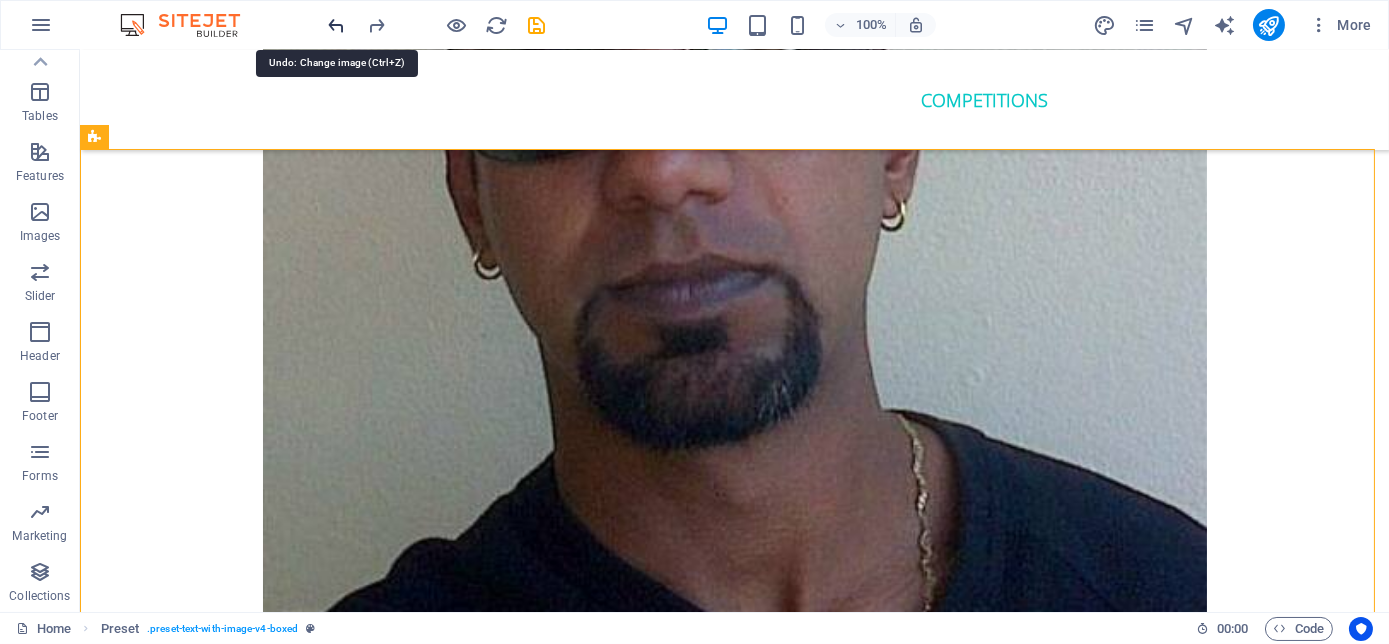 click at bounding box center (337, 25) 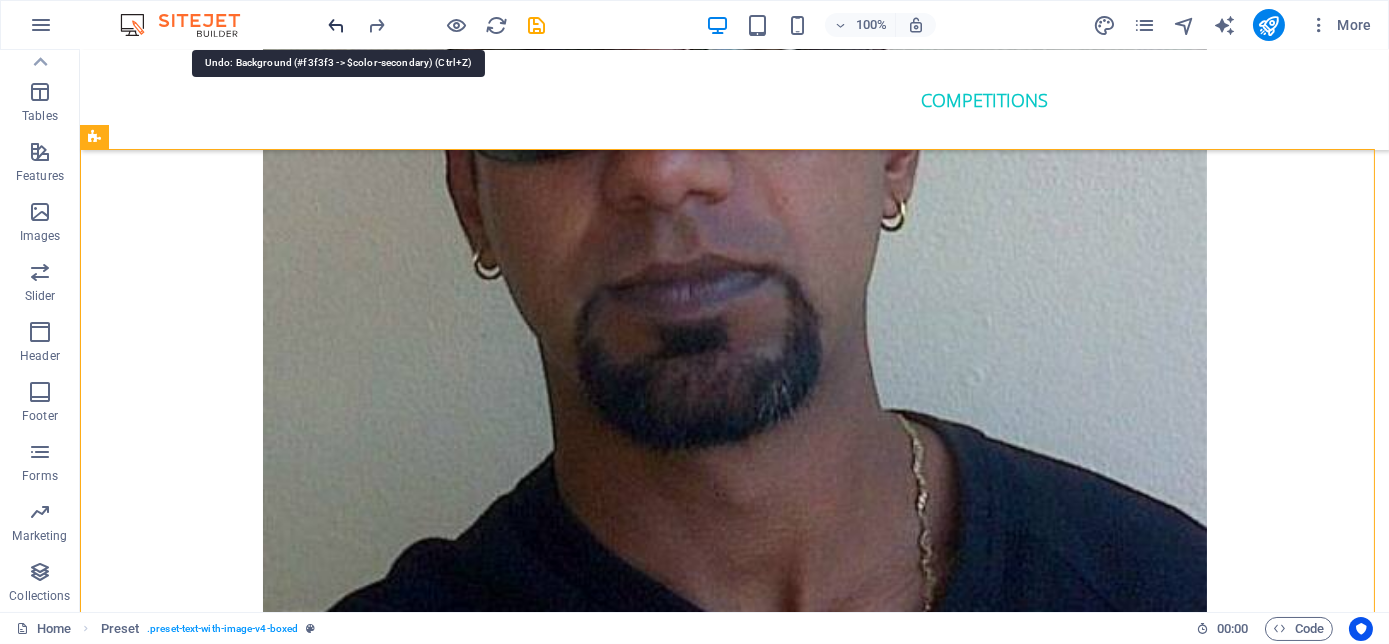 click at bounding box center (337, 25) 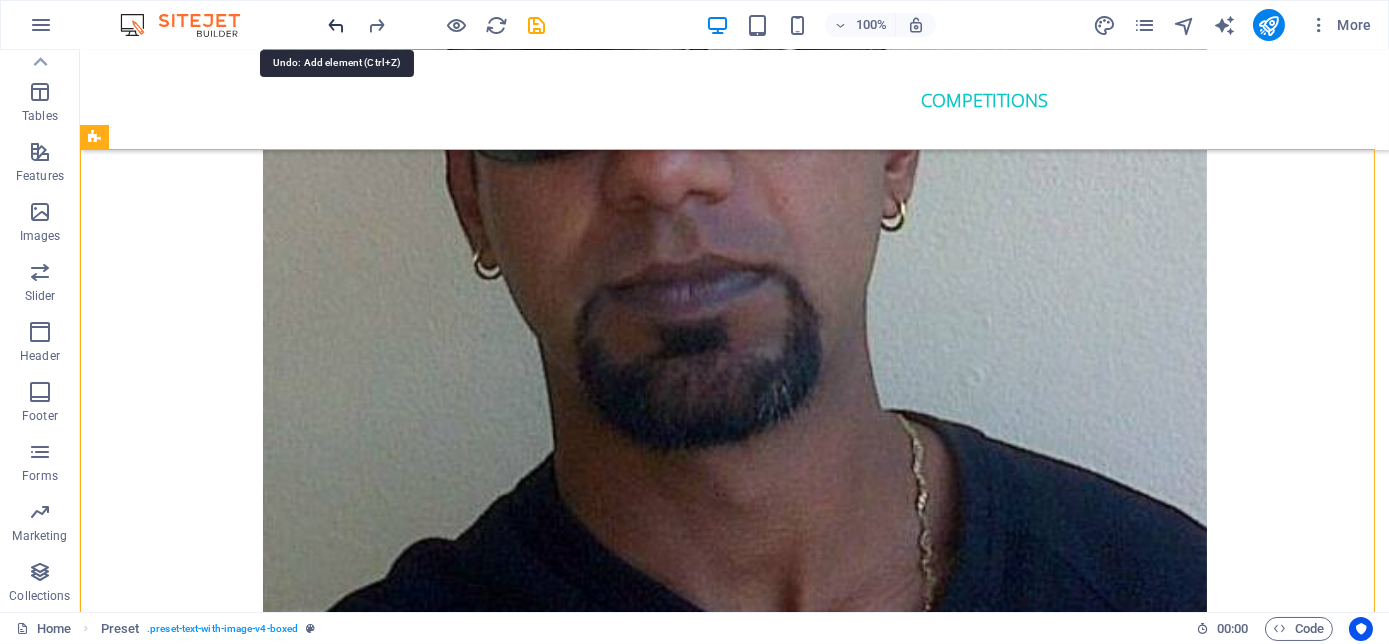 click at bounding box center (337, 25) 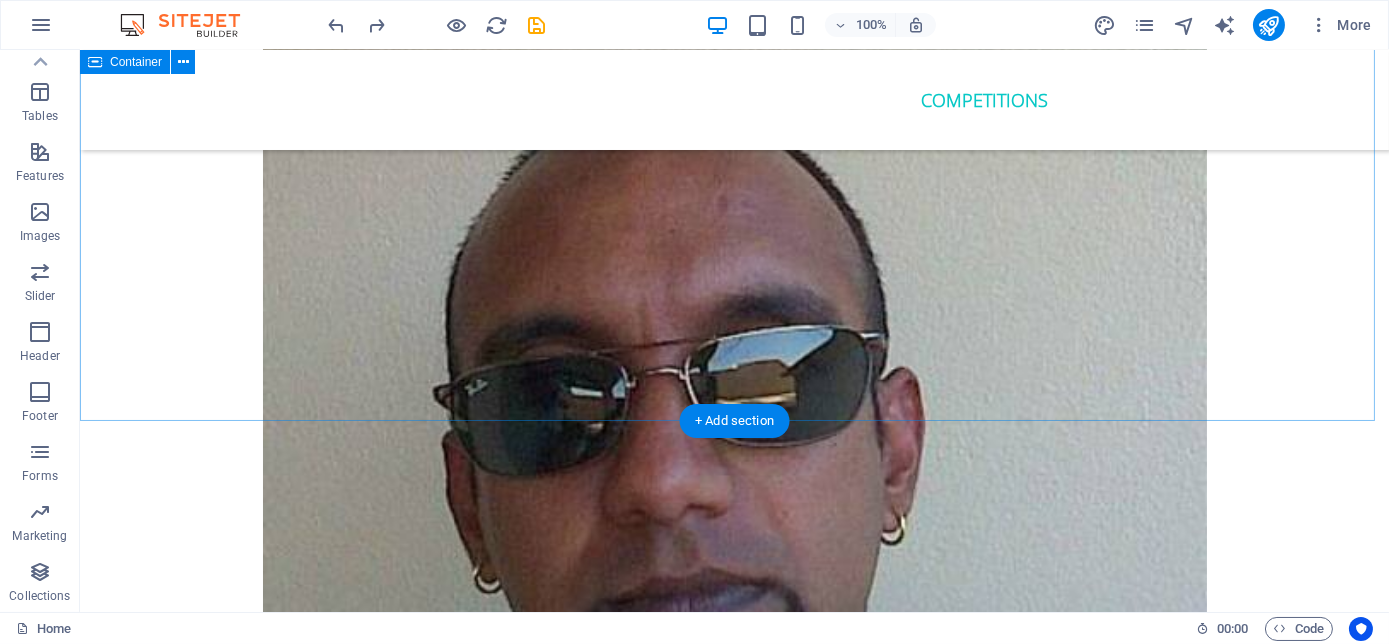 scroll, scrollTop: 5363, scrollLeft: 0, axis: vertical 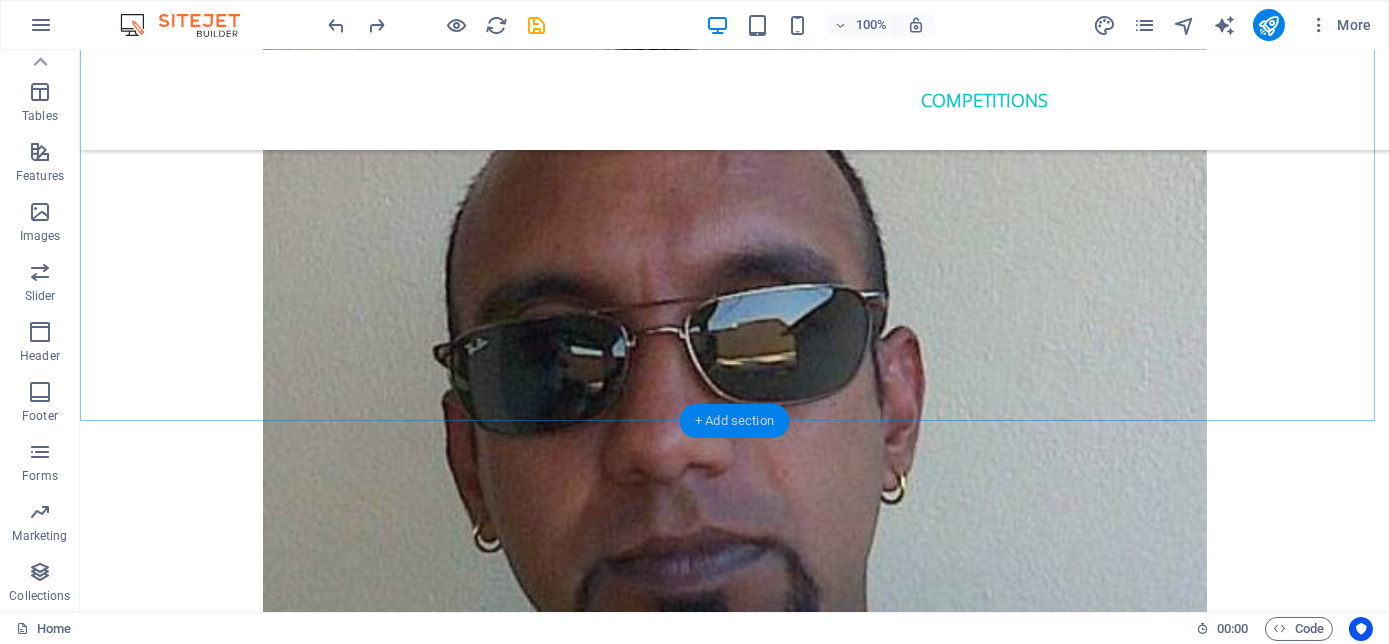 click on "+ Add section" at bounding box center (734, 421) 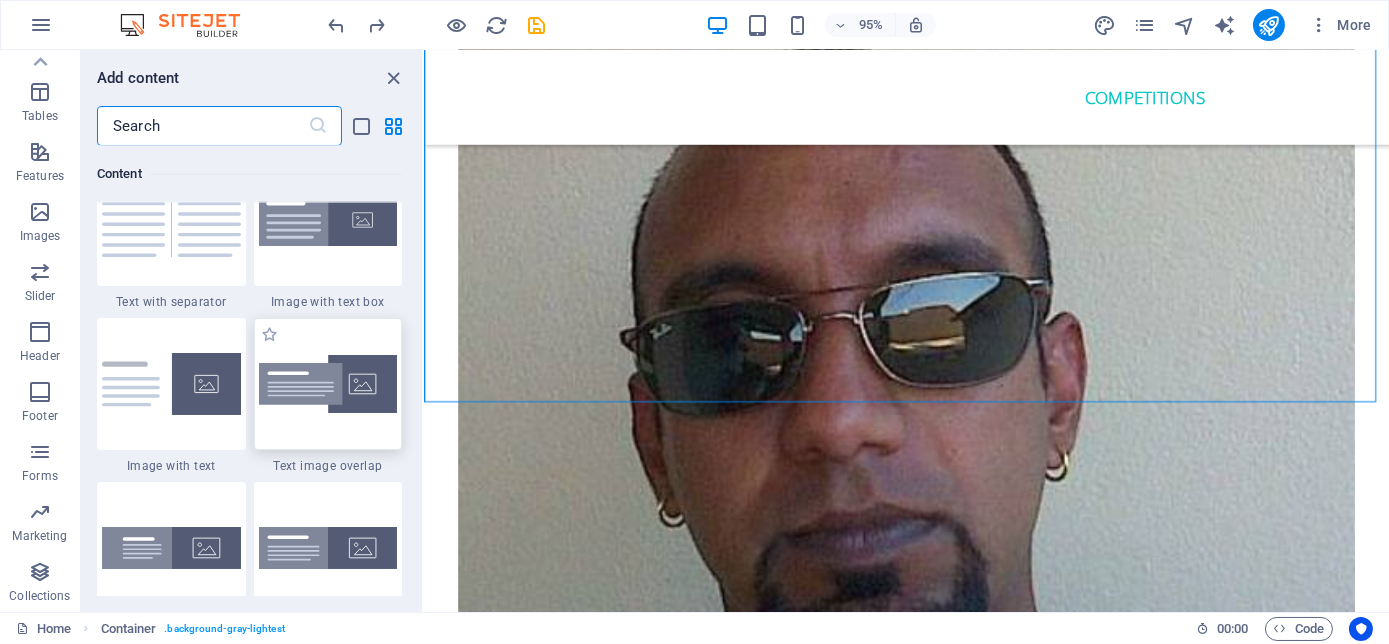 scroll, scrollTop: 3680, scrollLeft: 0, axis: vertical 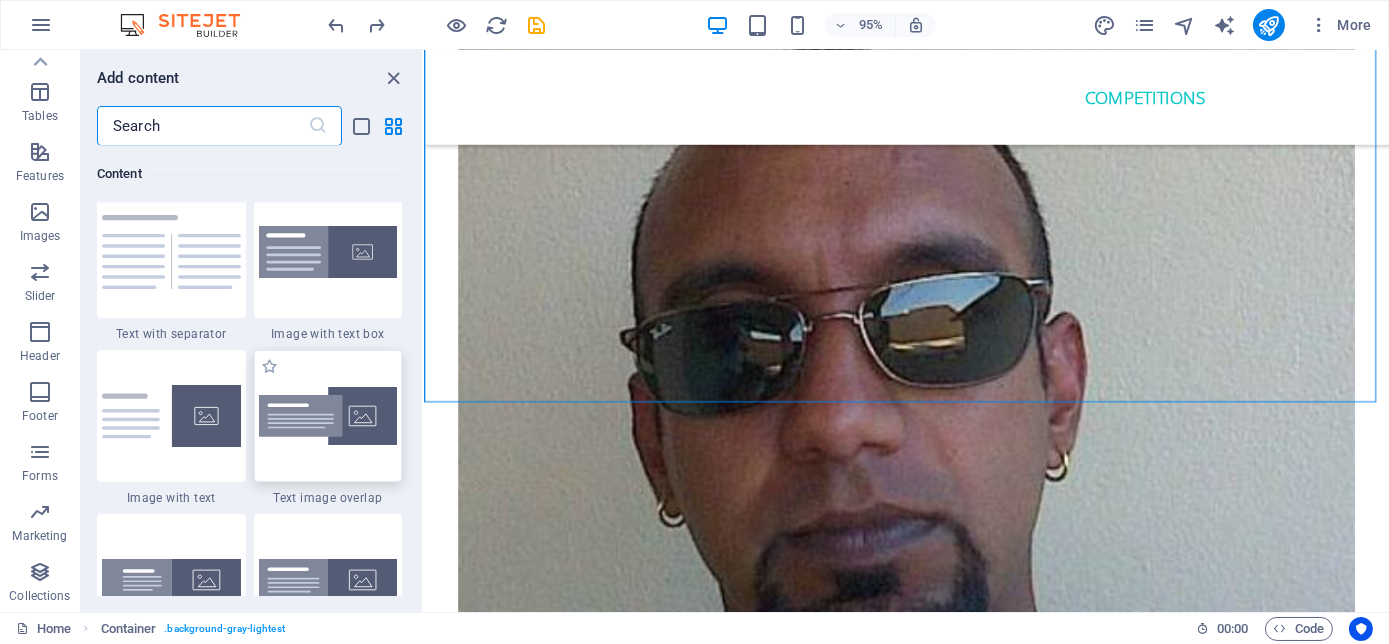 click at bounding box center [328, 416] 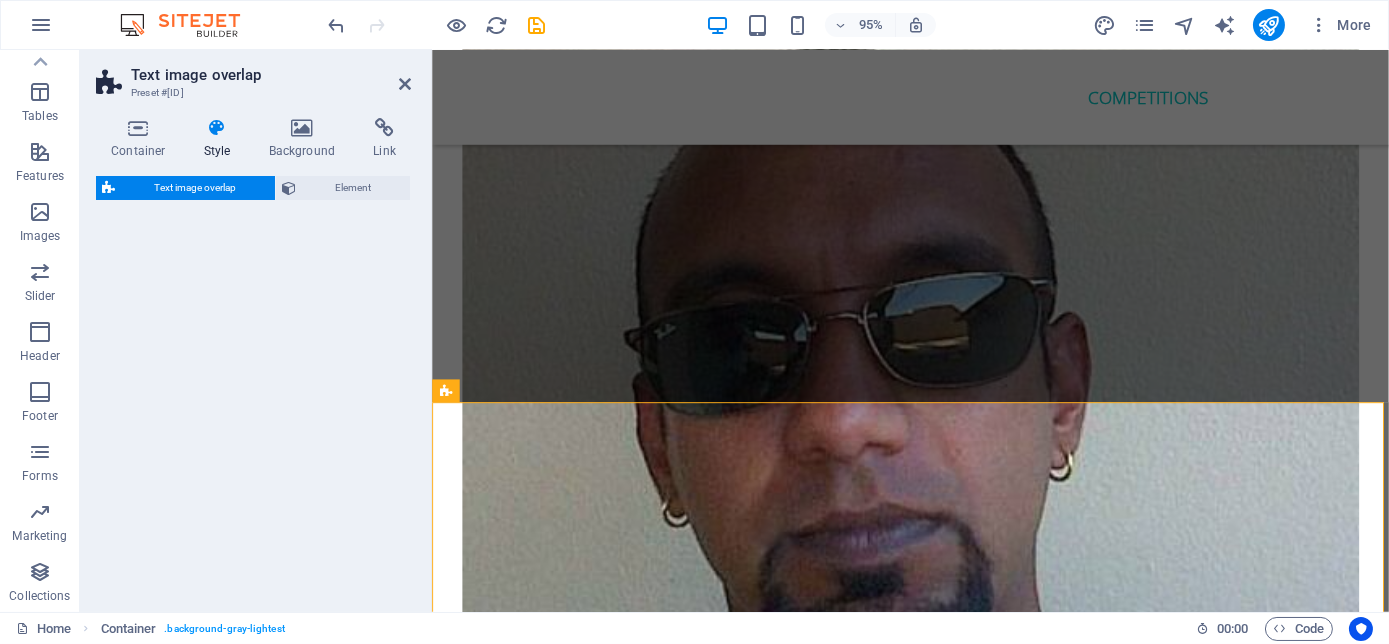 select on "rem" 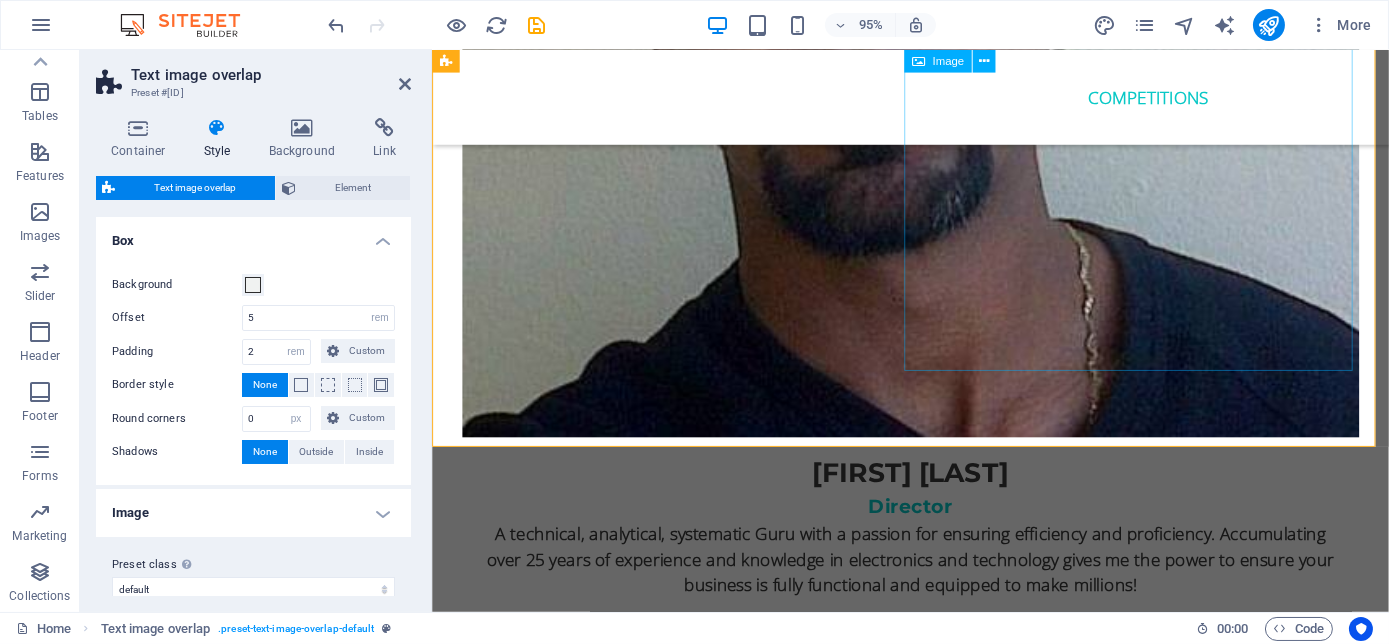 scroll, scrollTop: 5636, scrollLeft: 0, axis: vertical 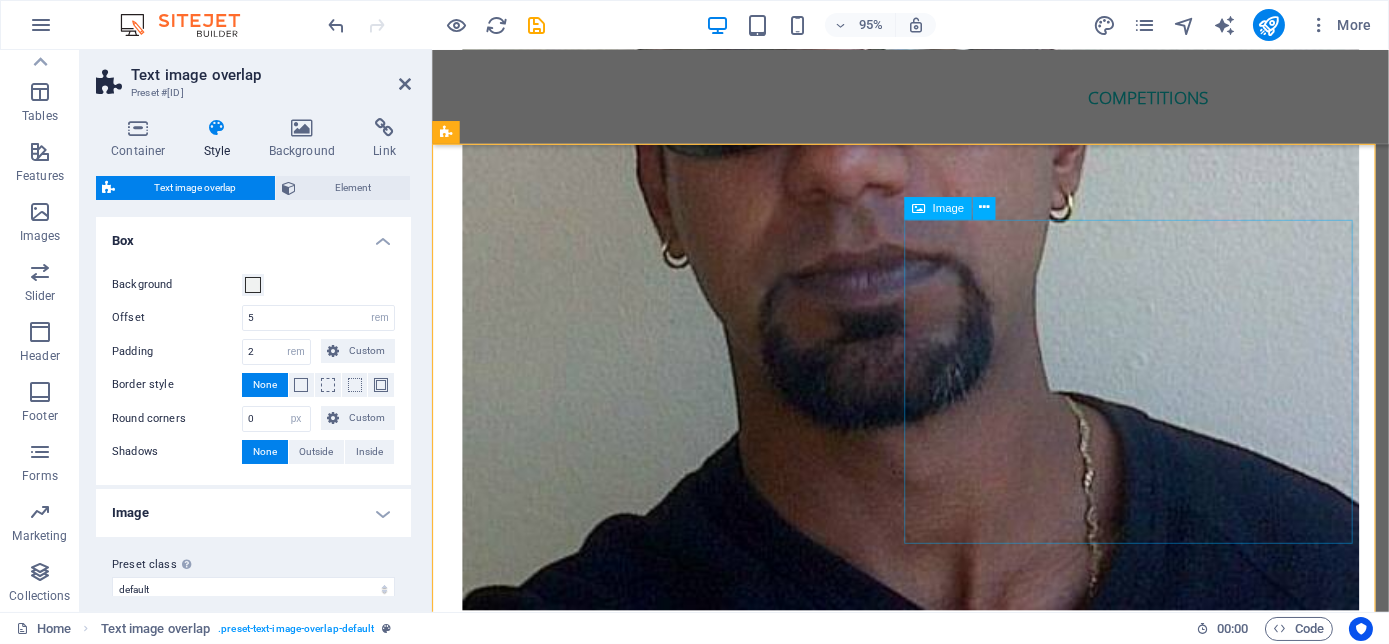 click at bounding box center (935, 6615) 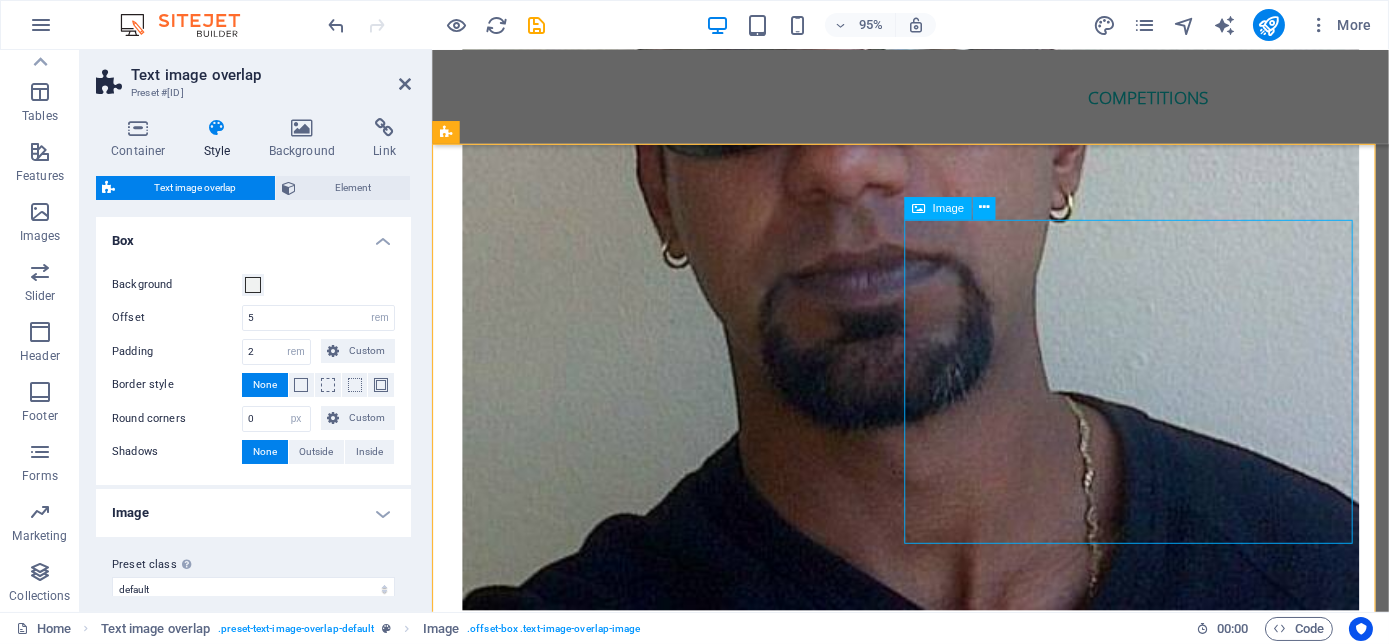 click at bounding box center (935, 6615) 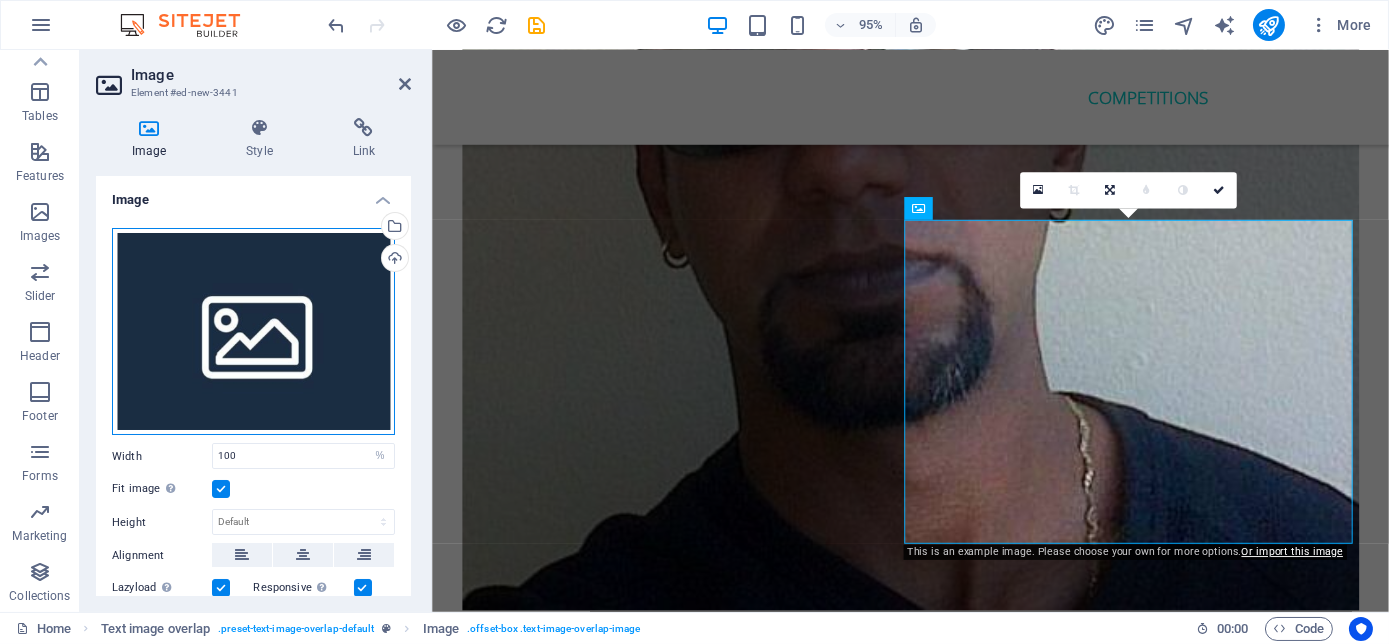 click on "Drag files here, click to choose files or select files from Files or our free stock photos & videos" at bounding box center [253, 332] 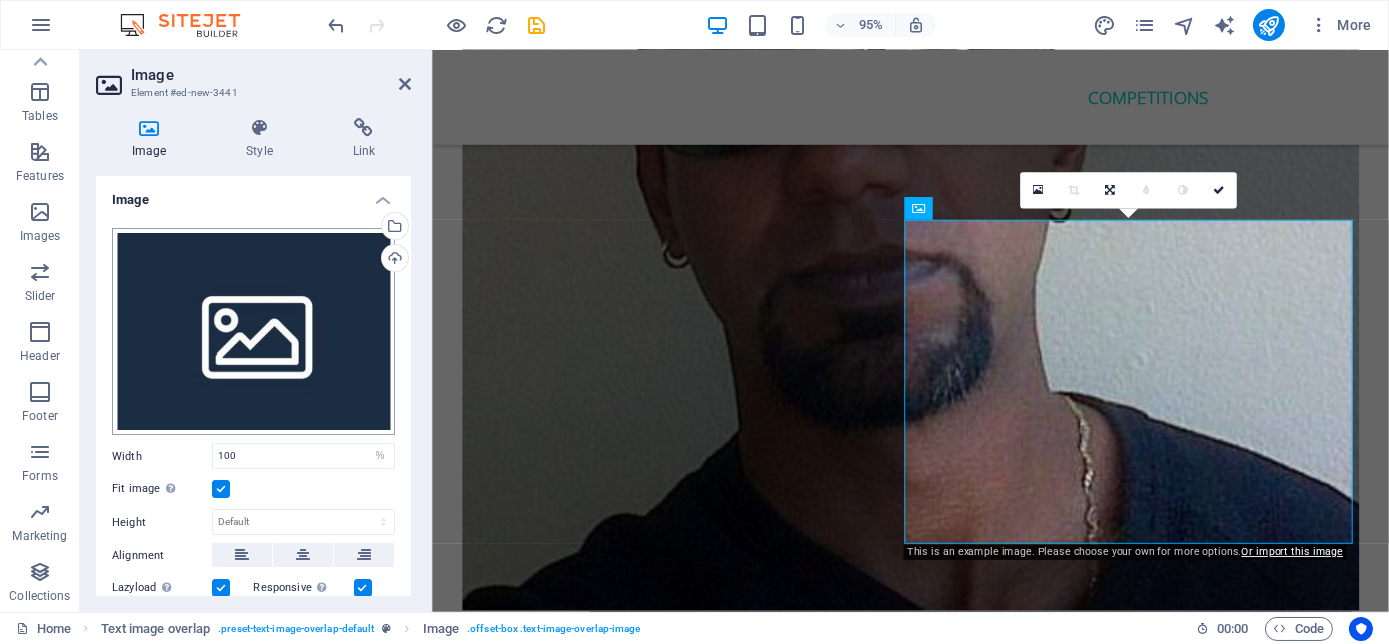 scroll, scrollTop: 5795, scrollLeft: 0, axis: vertical 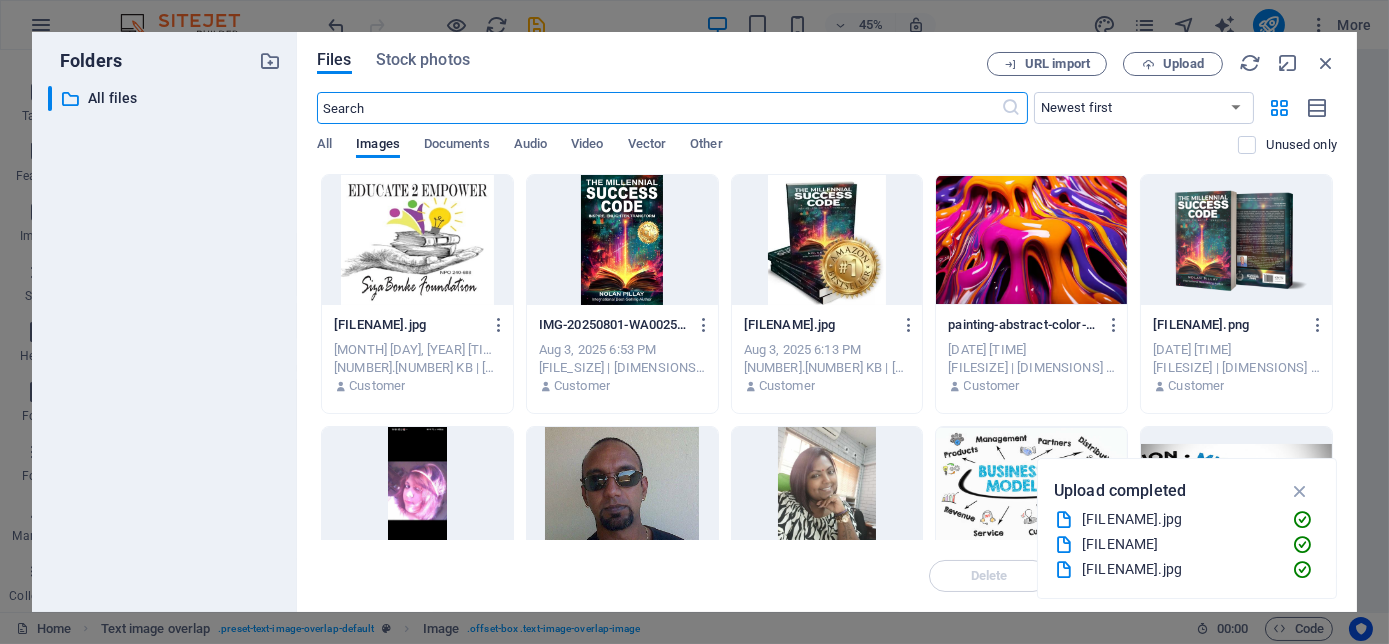 click at bounding box center (417, 240) 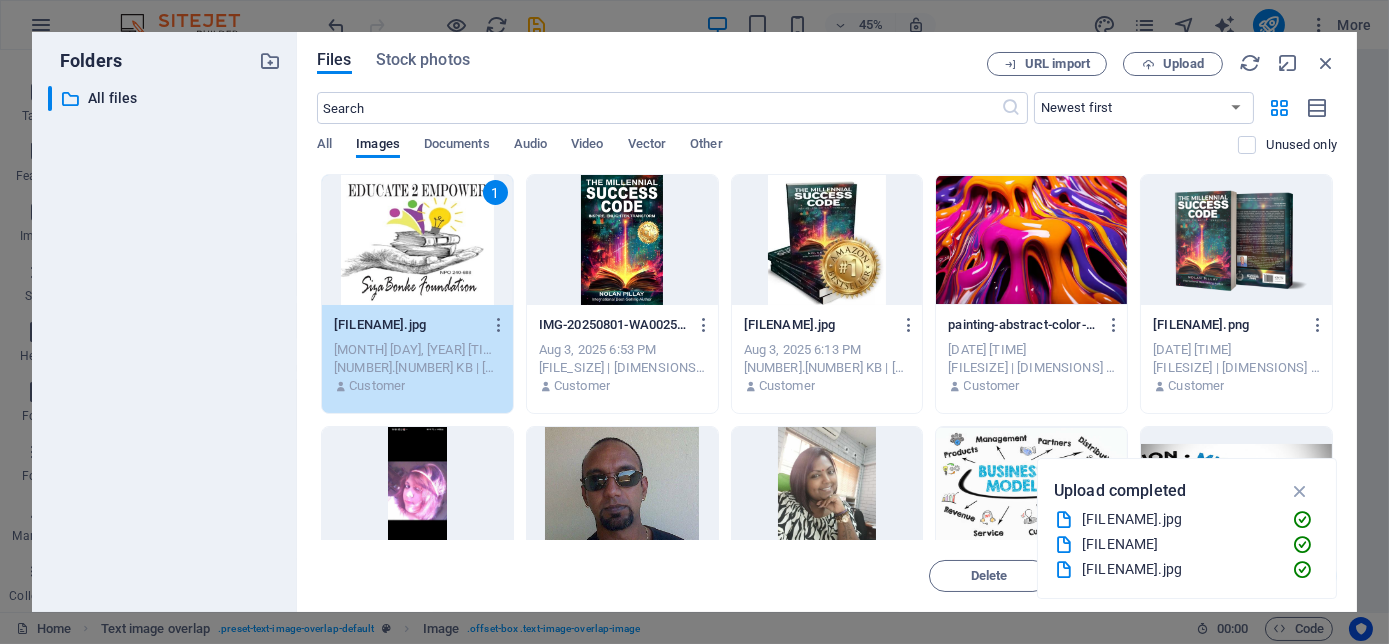 click on "1" at bounding box center (417, 240) 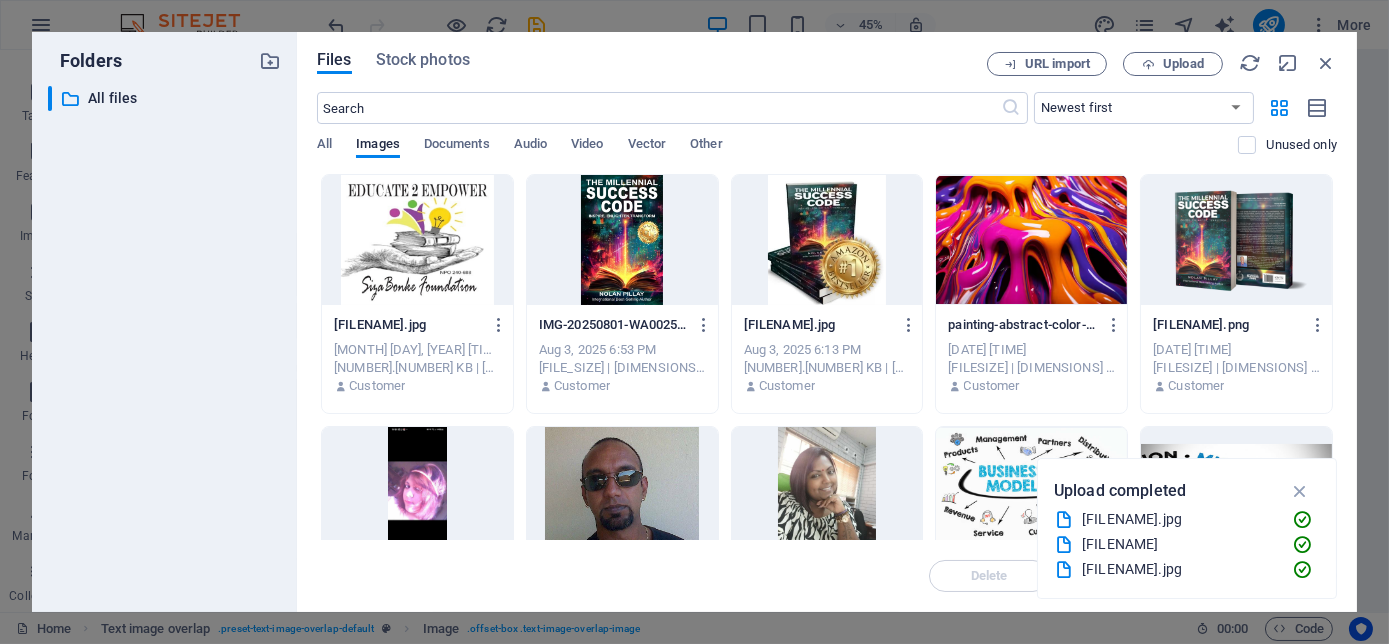 click at bounding box center (417, 240) 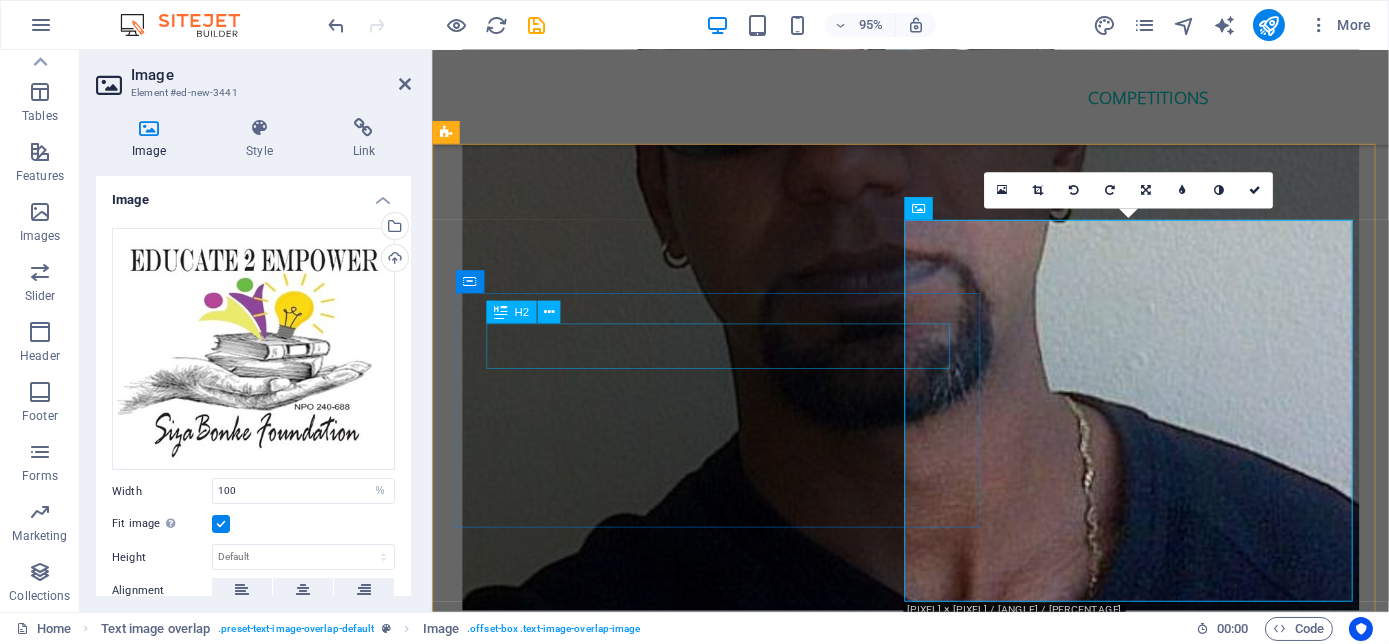 click on "New headline" at bounding box center (975, 6137) 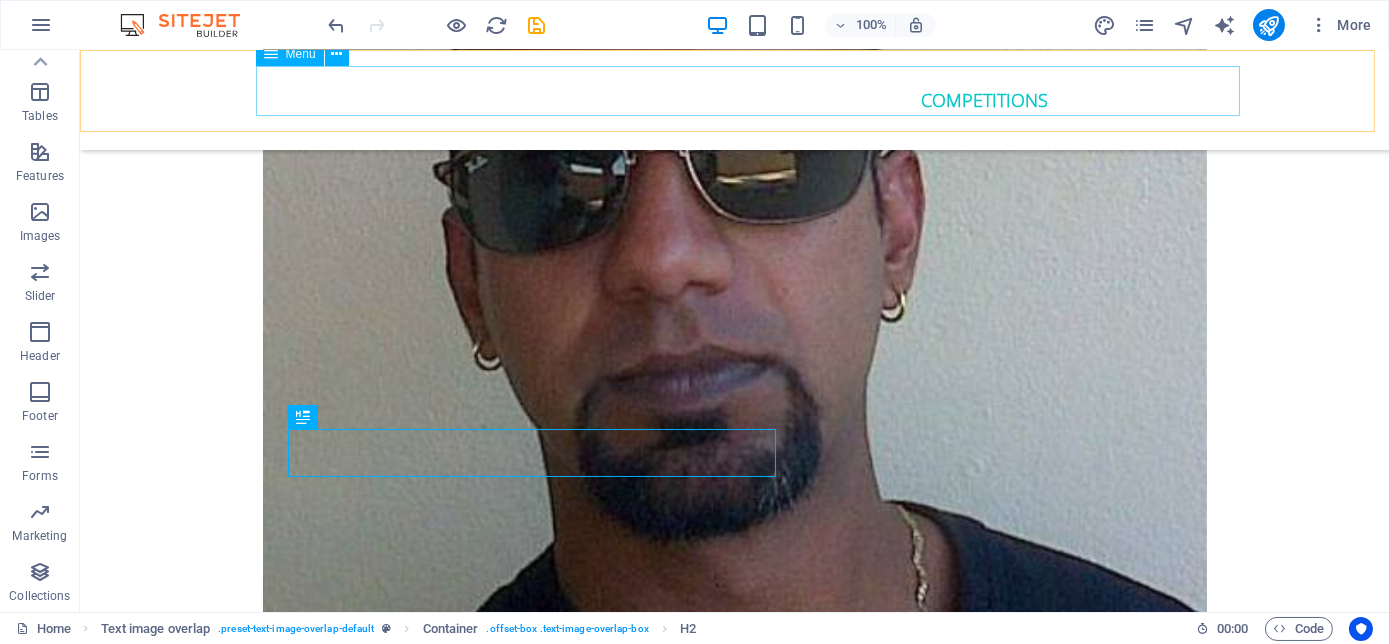scroll, scrollTop: 5636, scrollLeft: 0, axis: vertical 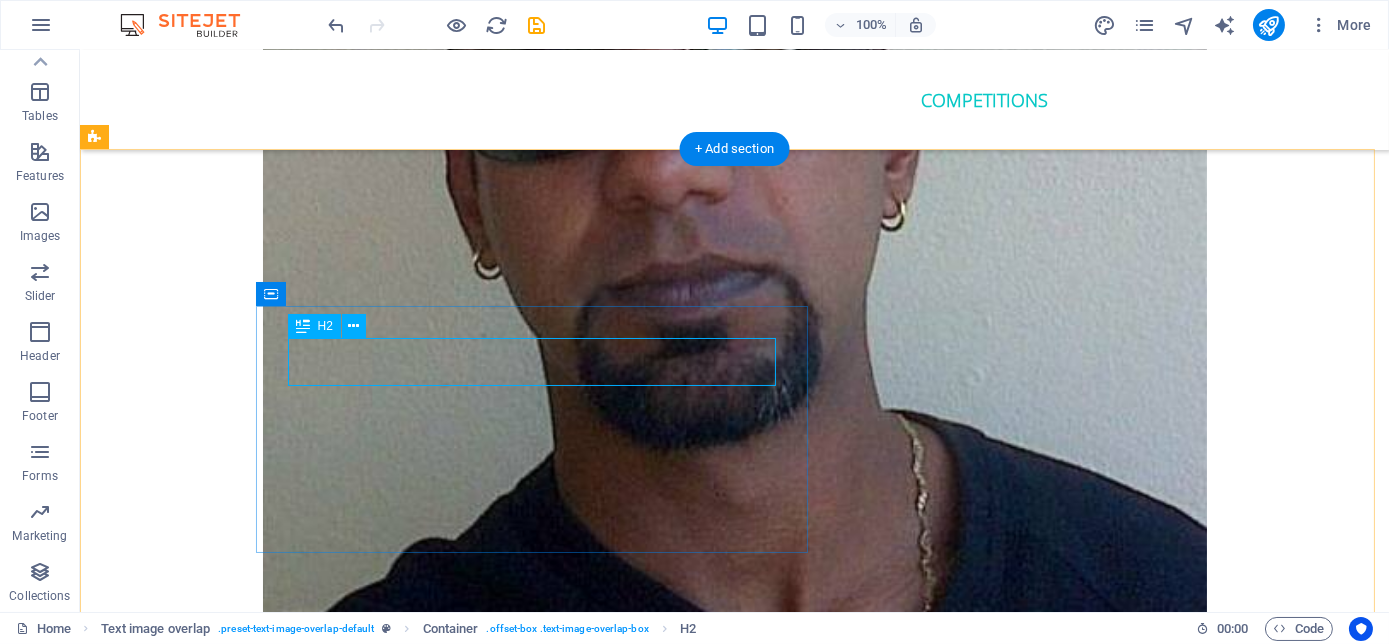 click on "New headline" at bounding box center (775, 6137) 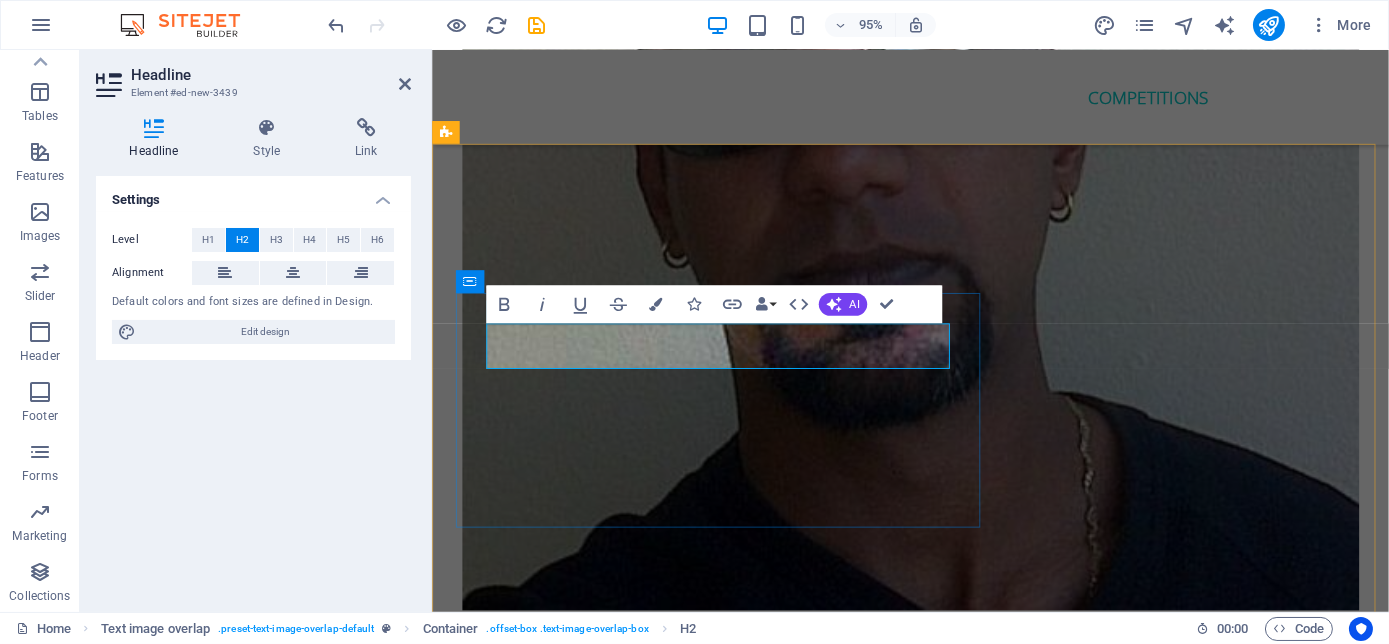 type 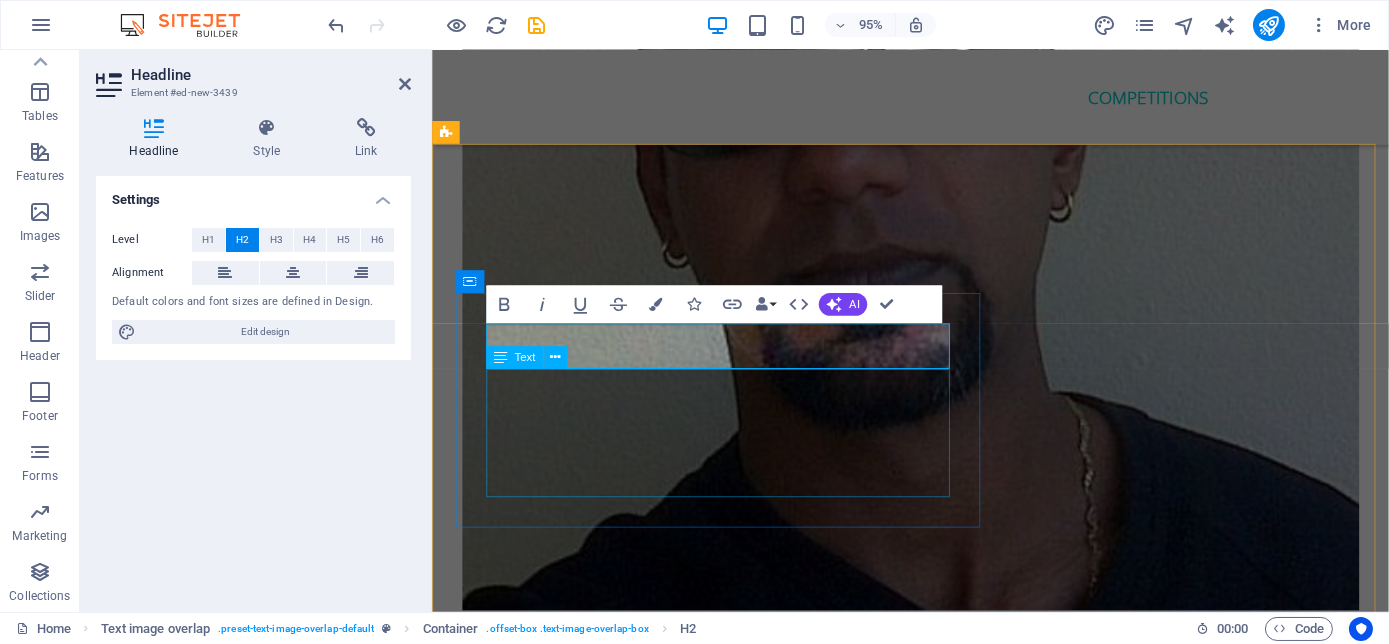click on "Lorem ipsum dolor sit amet, consectetuer adipiscing elit. Aenean commodo ligula eget dolor. Lorem ipsum dolor sit amet, consectetuer adipiscing elit leget dolor. Lorem ipsum dolor sit amet, consectetuer adipiscing elit. Aenean commodo ligula eget dolor." at bounding box center [975, 6201] 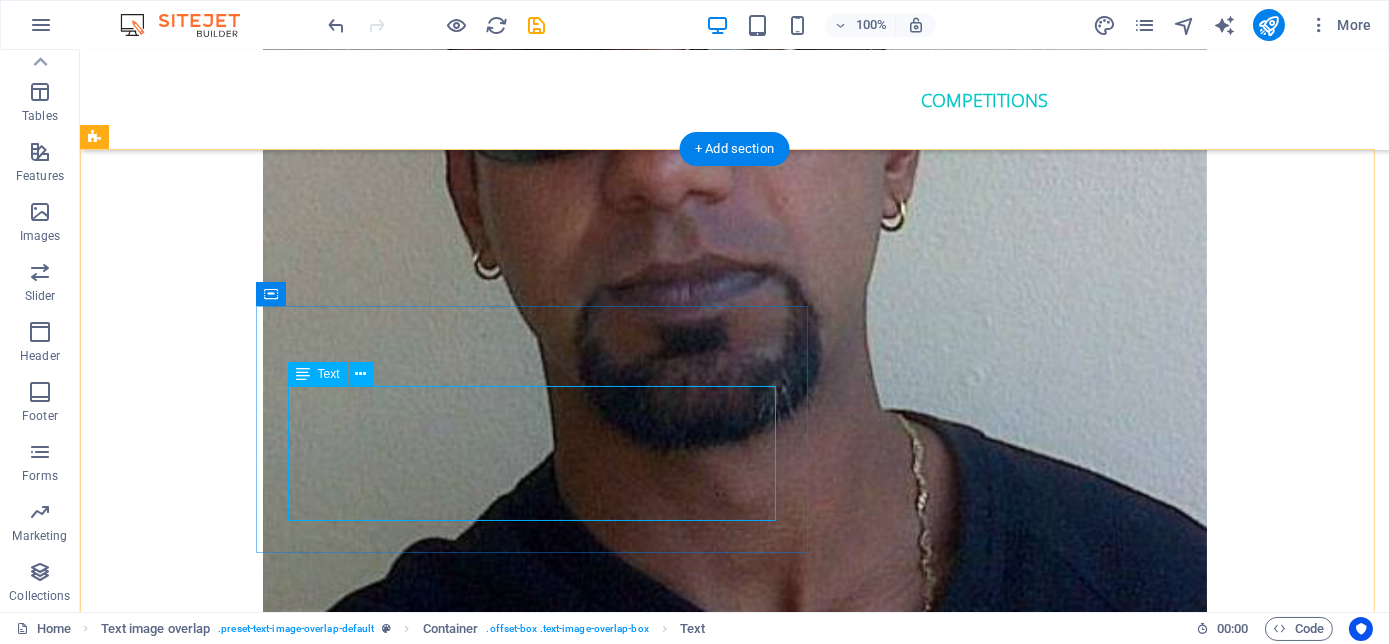click on "Lorem ipsum dolor sit amet, consectetuer adipiscing elit. Aenean commodo ligula eget dolor. Lorem ipsum dolor sit amet, consectetuer adipiscing elit leget dolor. Lorem ipsum dolor sit amet, consectetuer adipiscing elit. Aenean commodo ligula eget dolor." at bounding box center [775, 6201] 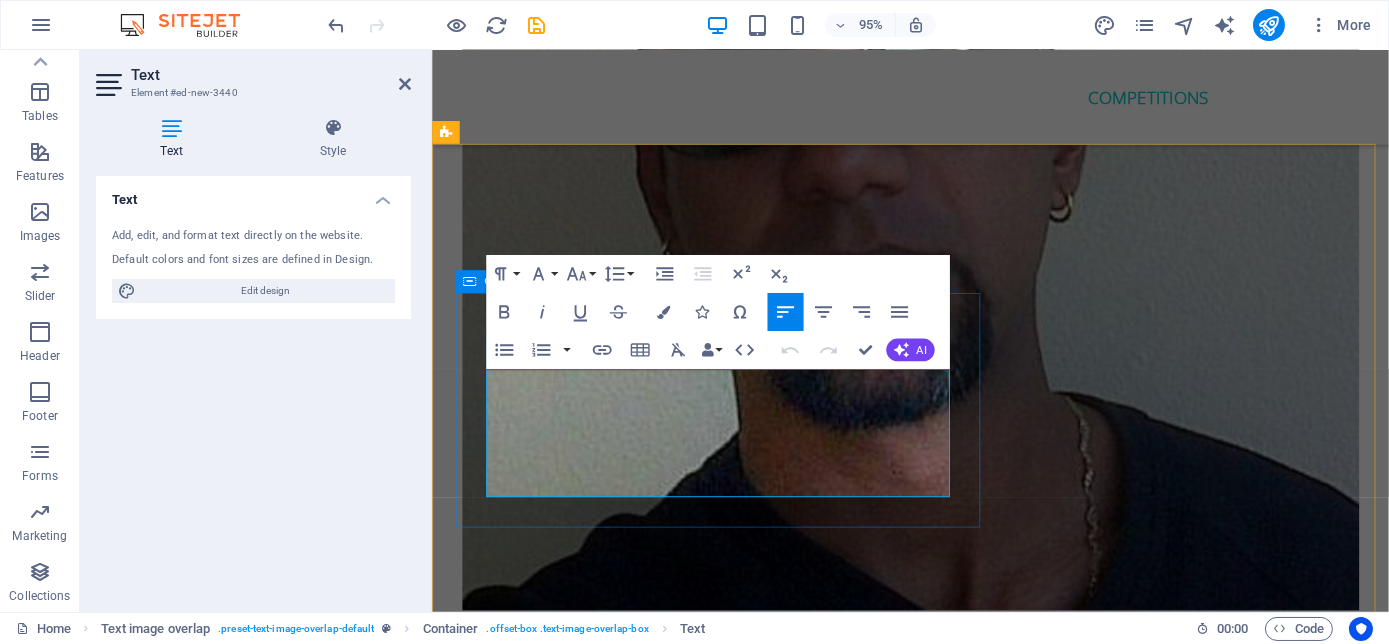drag, startPoint x: 803, startPoint y: 494, endPoint x: 469, endPoint y: 390, distance: 349.8171 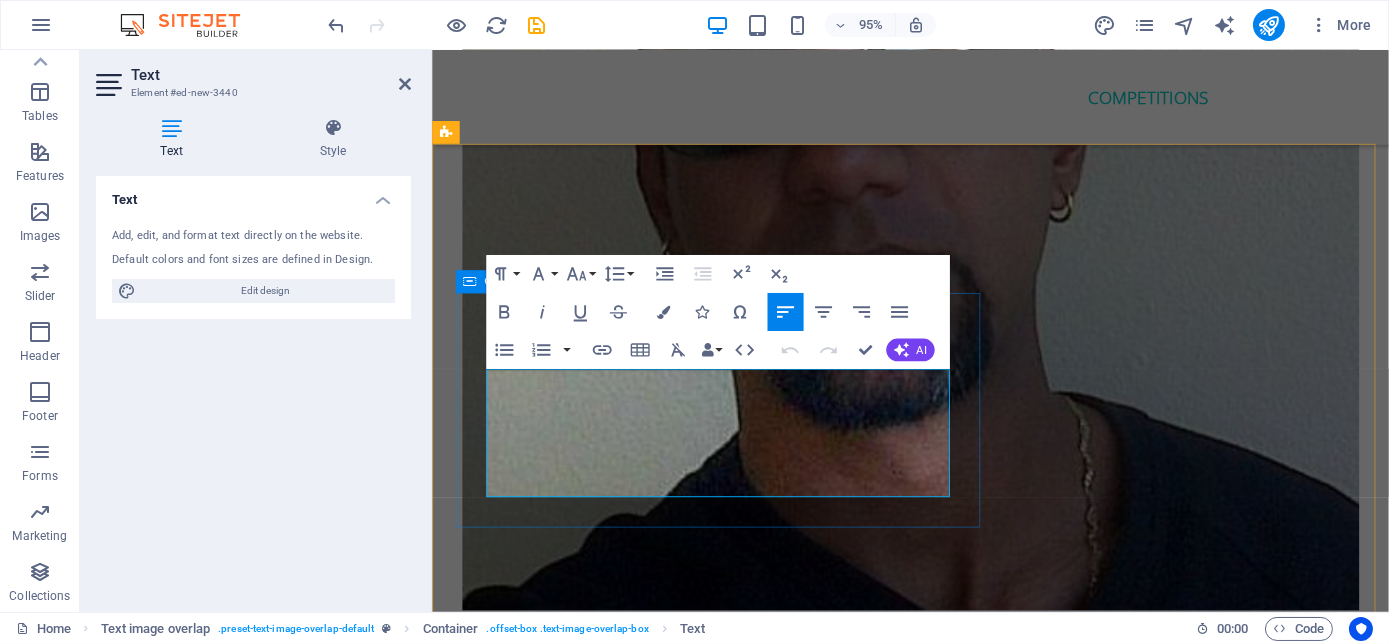 click on "Siza bonke foundation Lorem ipsum dolor sit amet, consectetuer adipiscing elit. Aenean commodo ligula eget dolor. Lorem ipsum dolor sit amet, consectetuer adipiscing elit leget dolor. Lorem ipsum dolor sit amet, consectetuer adipiscing elit. Aenean commodo ligula eget dolor." at bounding box center [975, 6177] 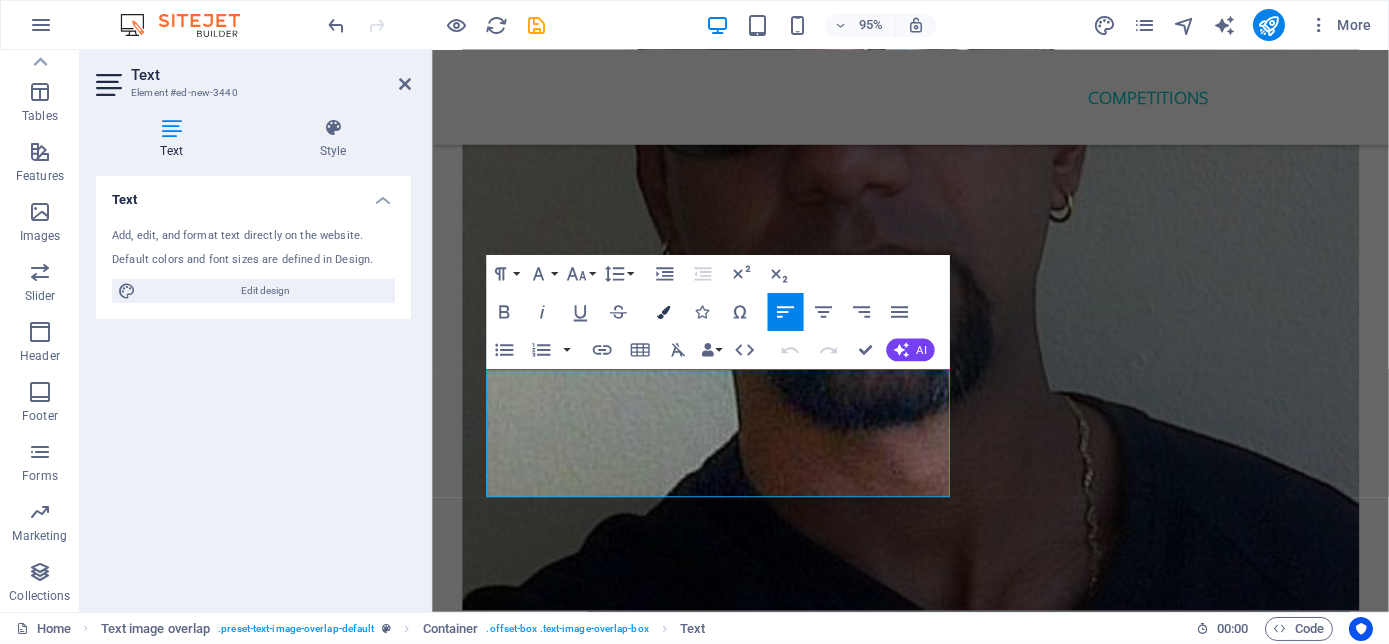 click on "Colors" at bounding box center (663, 312) 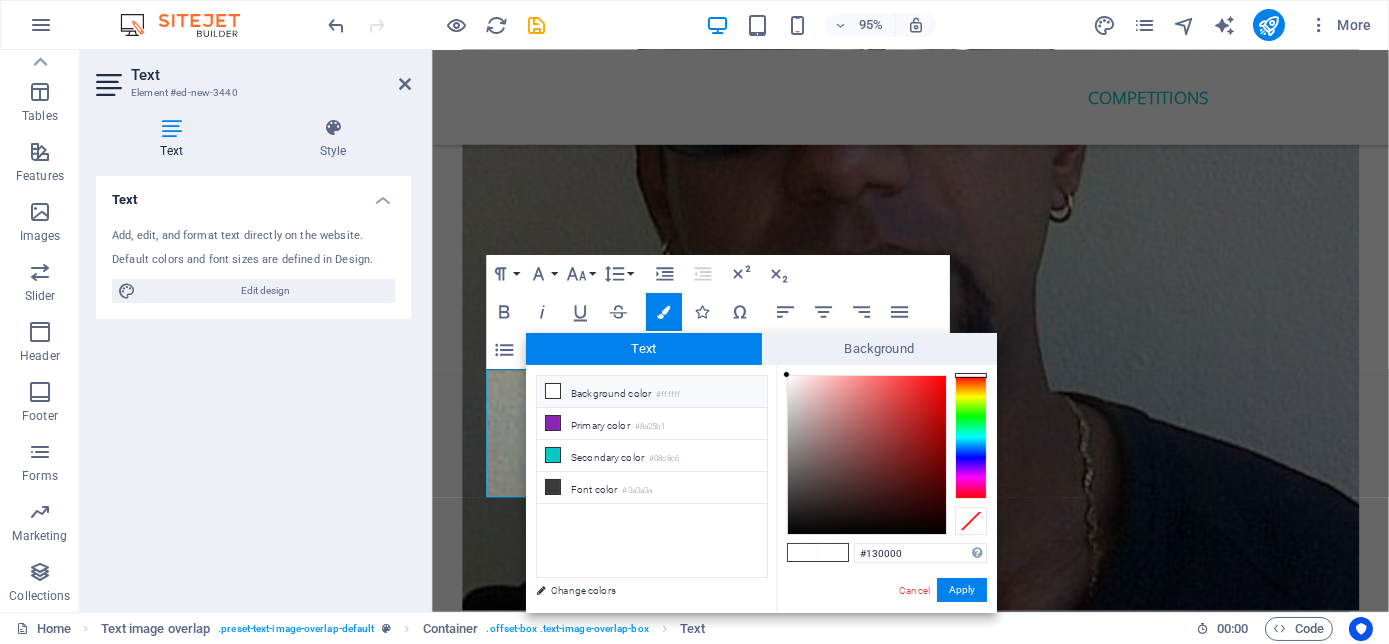 click at bounding box center [867, 455] 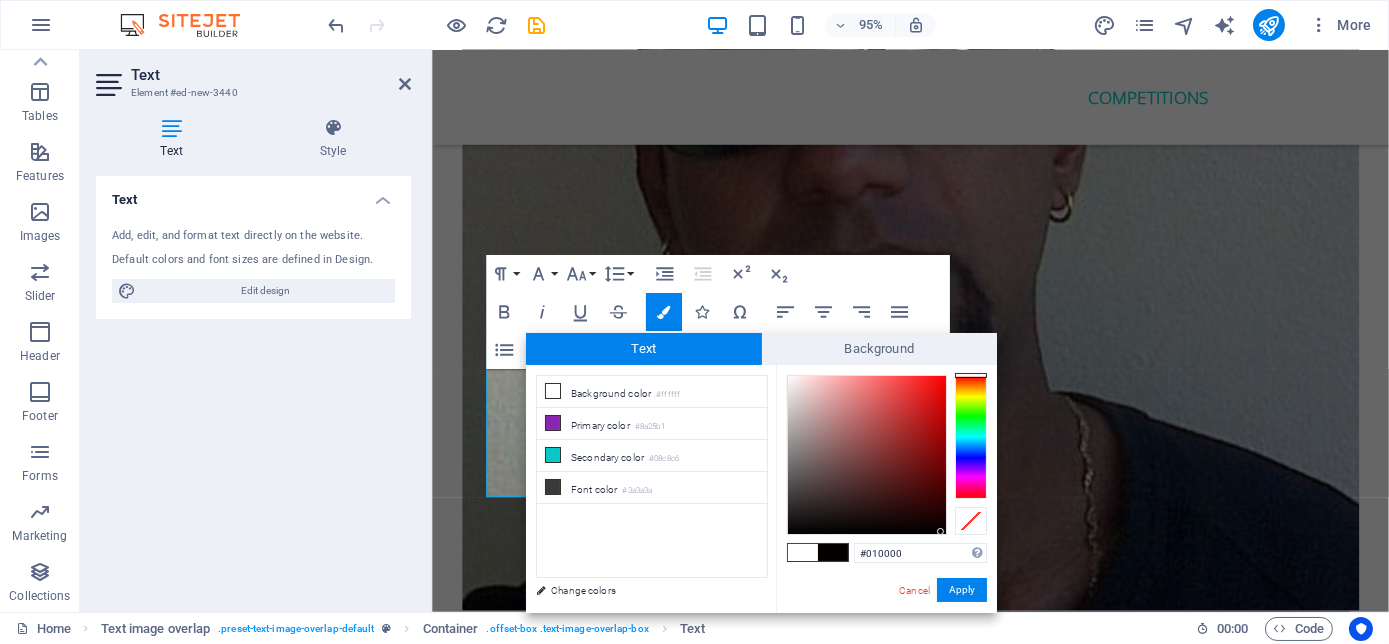 type on "#000000" 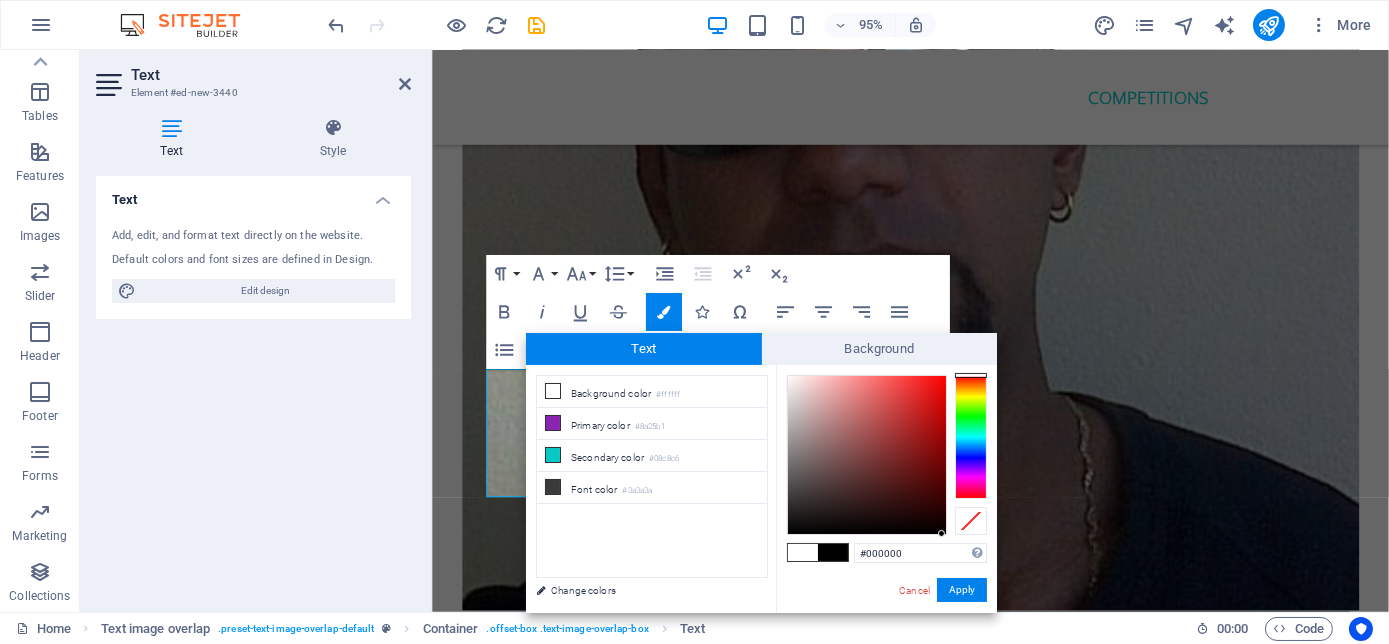 drag, startPoint x: 941, startPoint y: 522, endPoint x: 942, endPoint y: 539, distance: 17.029387 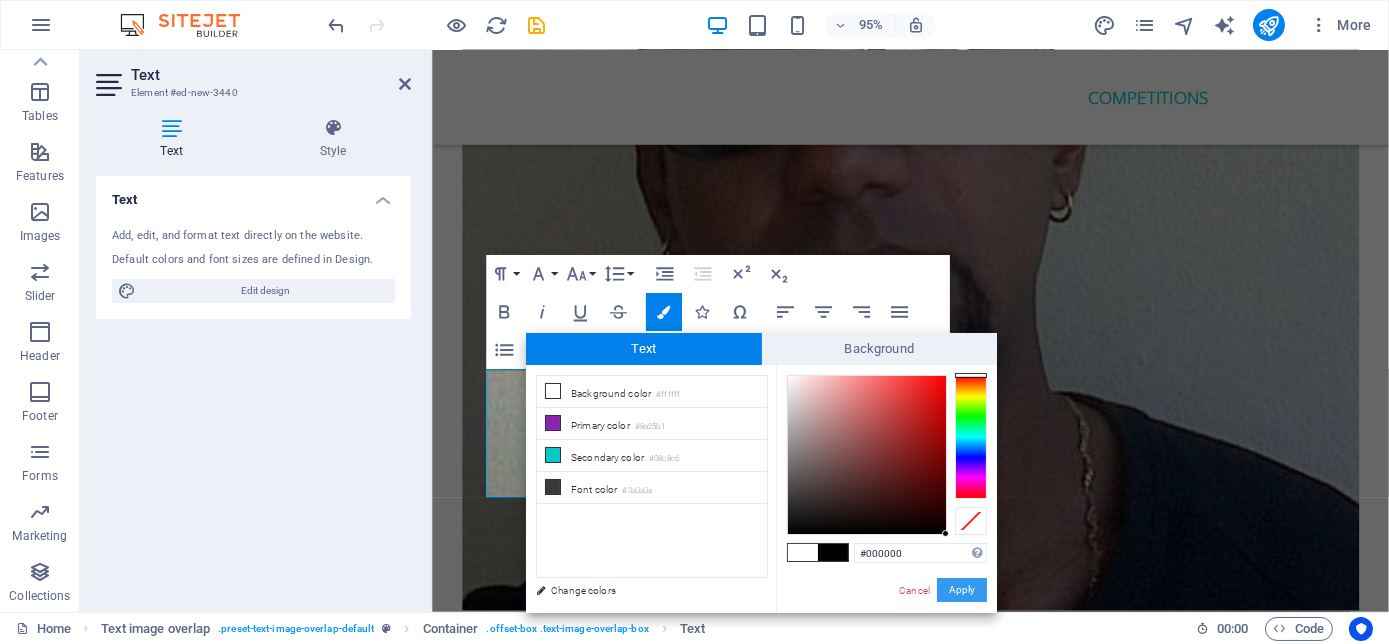click on "Apply" at bounding box center (962, 590) 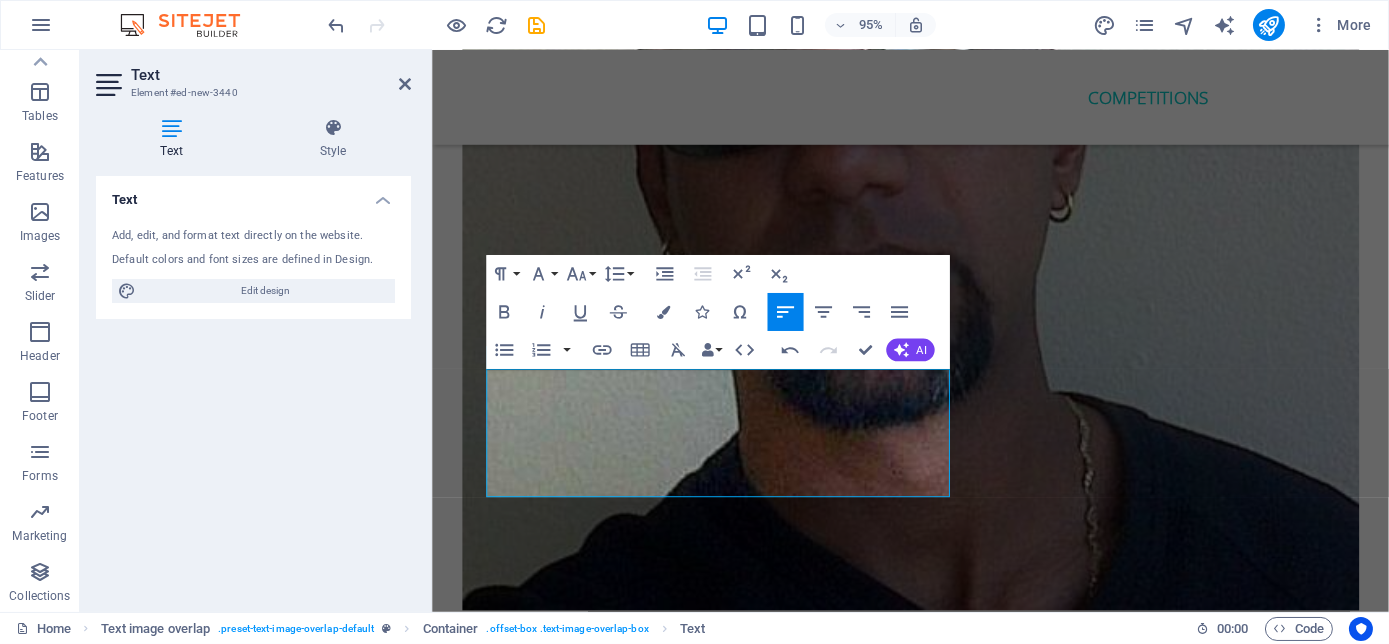 click on "Drag here to replace the existing content. Press “Ctrl” if you want to create a new element.
Preset   Container   H2   Banner   Banner   Container   Preset   Preset   Container   Container   Image   Preset   HTML   Preset   Container   Container   H2   Preset   Container   Text   Spacer   Container   Preset   Container   H4   Container   Text   Container   Preset   Container   H4   Container   Text   Container   Preset   Container   H4   Container   Container   Text   Container   H2   Spacer   Container   Image   Preset   Container   H3   H5   Text   Spacer   Preset   Container   H4   Preset   Container   Container   H2   Text   Spacer   Cards   Container   Image   Container   H5   Text   Container   Icon   Container   Icon   Menu Bar   Menu   Text   Container   Container   Container   H4   Container   Container   Container   Text   Container   Container   H4   Container   Container   Container   Text   Text   Container   Icon   Container   Image   Container   H3   H5   Text   Preset" at bounding box center (910, 331) 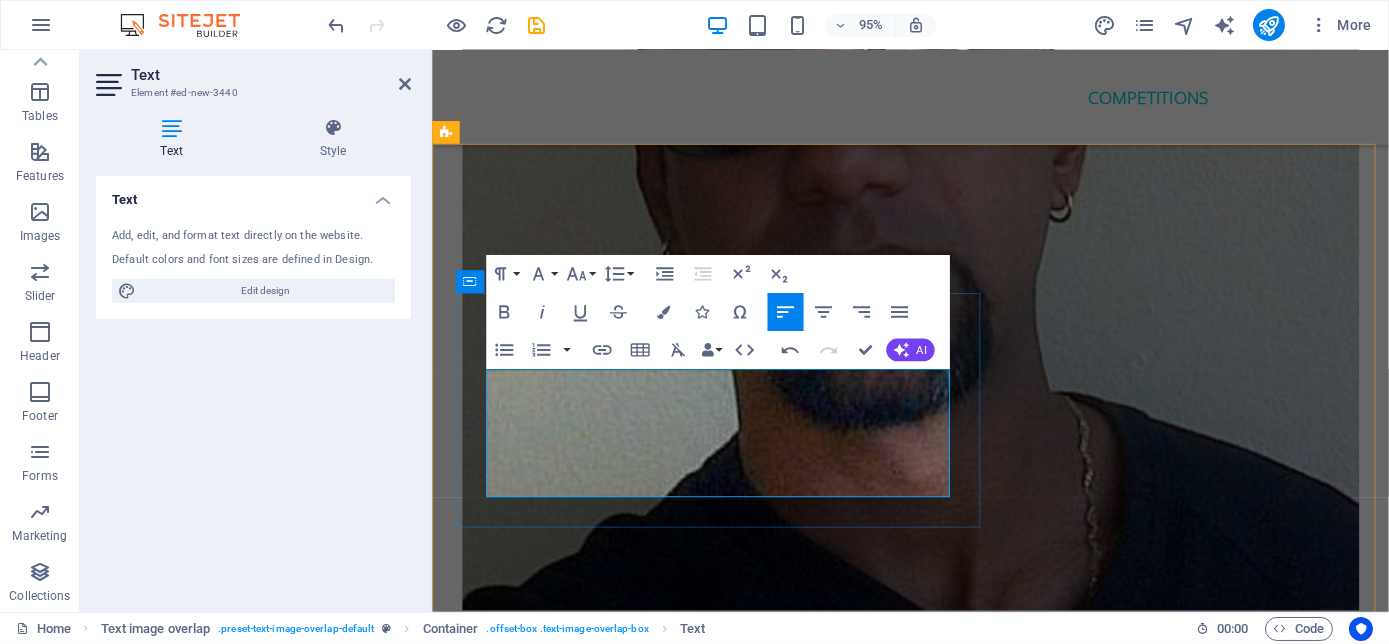 click on "Lorem ipsum dolor sit amet, consectetuer adipiscing elit. Aenean commodo ligula eget dolor. Lorem ipsum dolor sit amet, consectetuer adipiscing elit leget dolor. Lorem ipsum dolor sit amet, consectetuer adipiscing elit. Aenean commodo ligula eget dolor." at bounding box center [975, 6201] 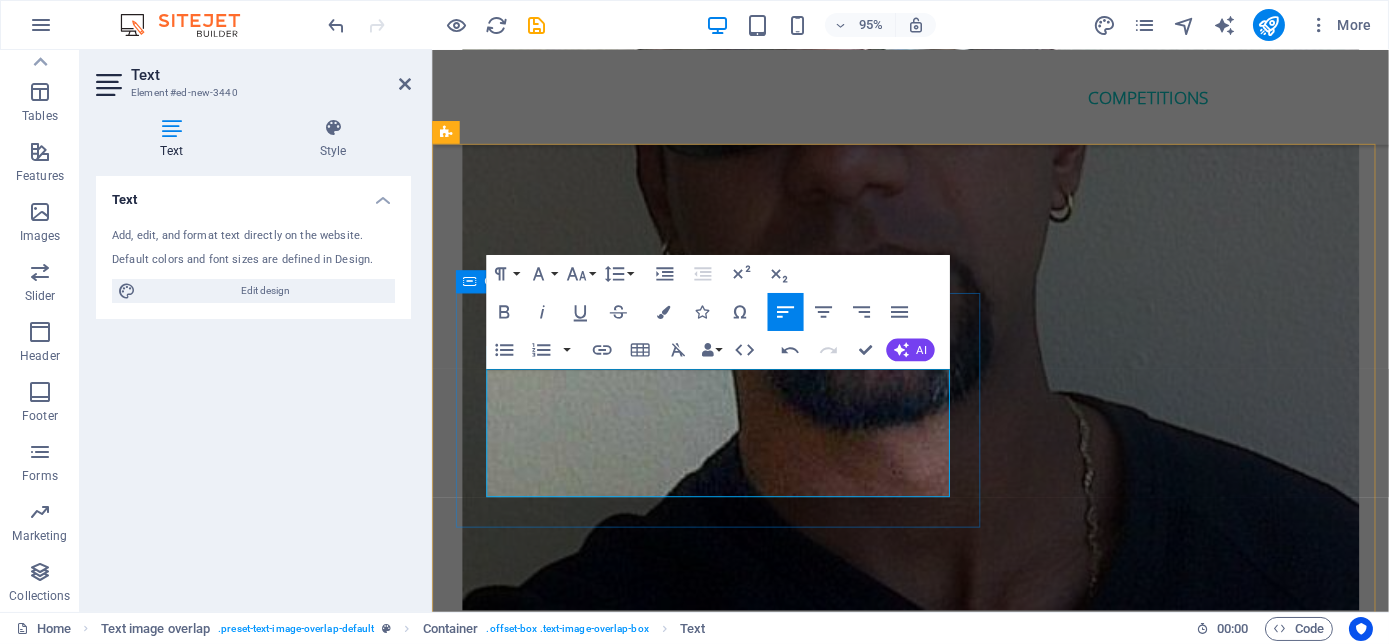 drag, startPoint x: 741, startPoint y: 504, endPoint x: 482, endPoint y: 394, distance: 281.39117 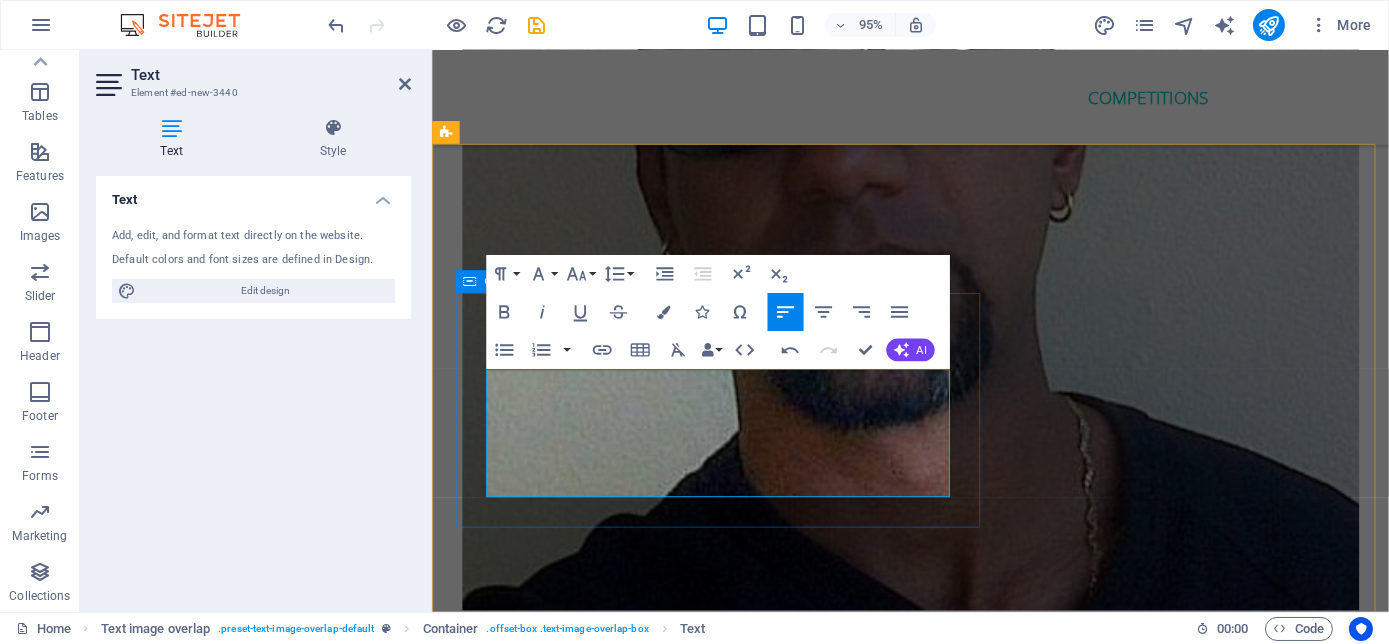 click on "Siza bonke foundation Lorem ipsum dolor sit amet, consectetuer adipiscing elit. Aenean commodo ligula eget dolor. Lorem ipsum dolor sit amet, consectetuer adipiscing elit leget dolor. Lorem ipsum dolor sit amet, consectetuer adipiscing elit. Aenean commodo ligula eget dolor." at bounding box center (975, 6177) 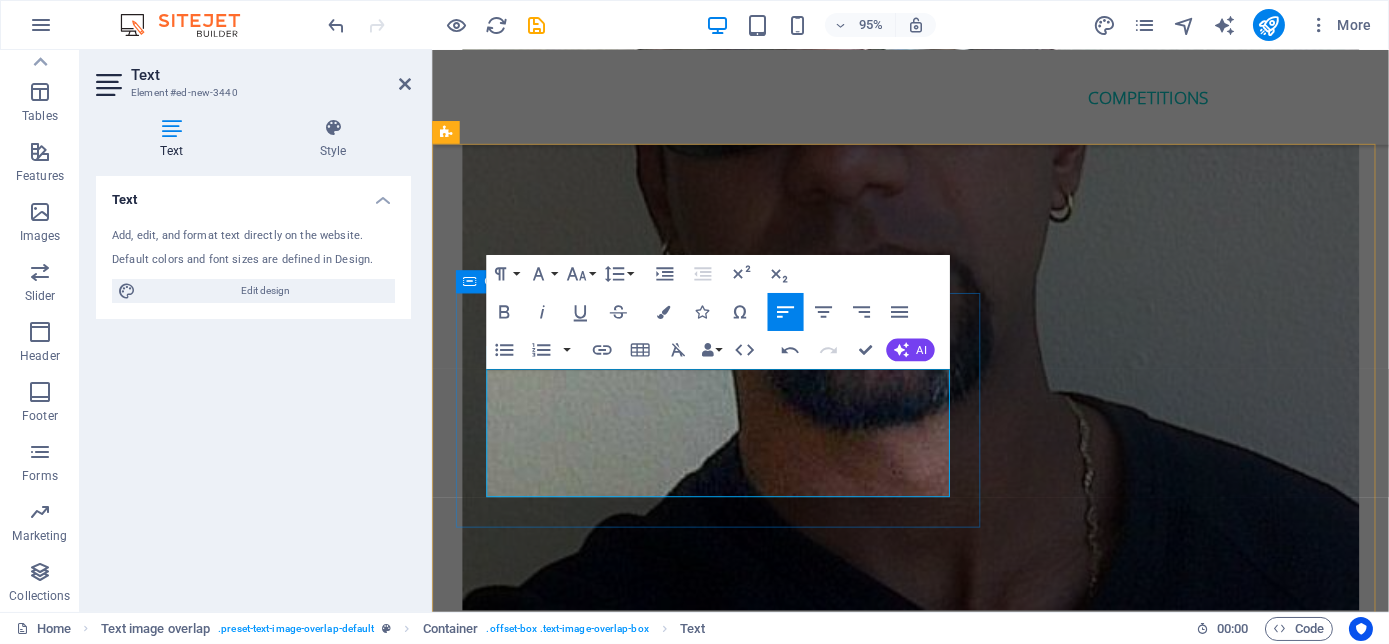 type 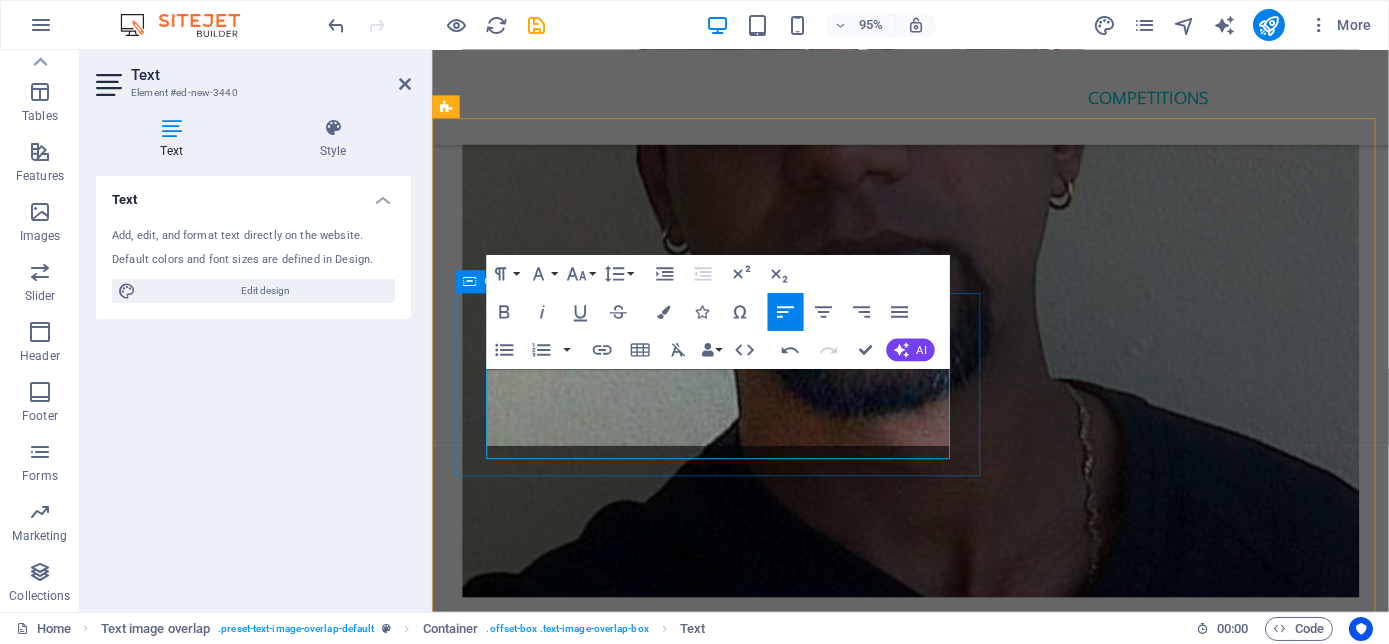 scroll, scrollTop: 5663, scrollLeft: 0, axis: vertical 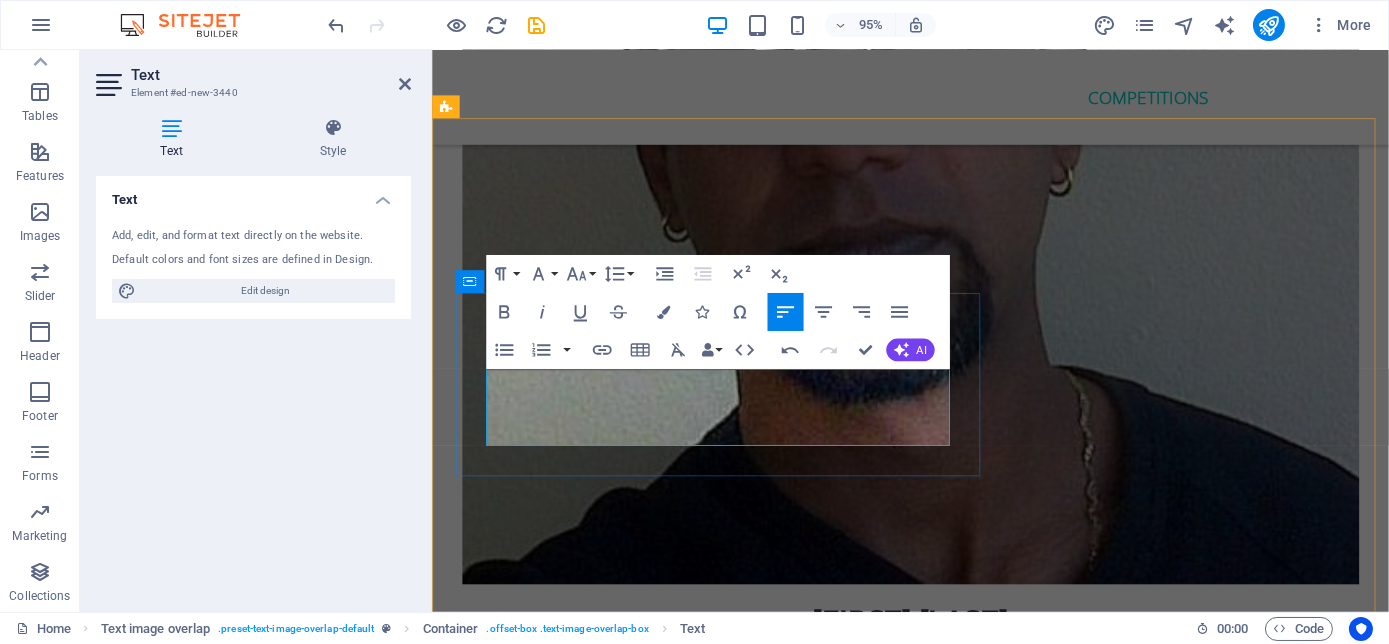 click on "Also offers Educationa; and recreational programs and activities for children.Providing hot meals, clothing and blankets for the homeless. Animals are close to their heats" at bounding box center [975, 6161] 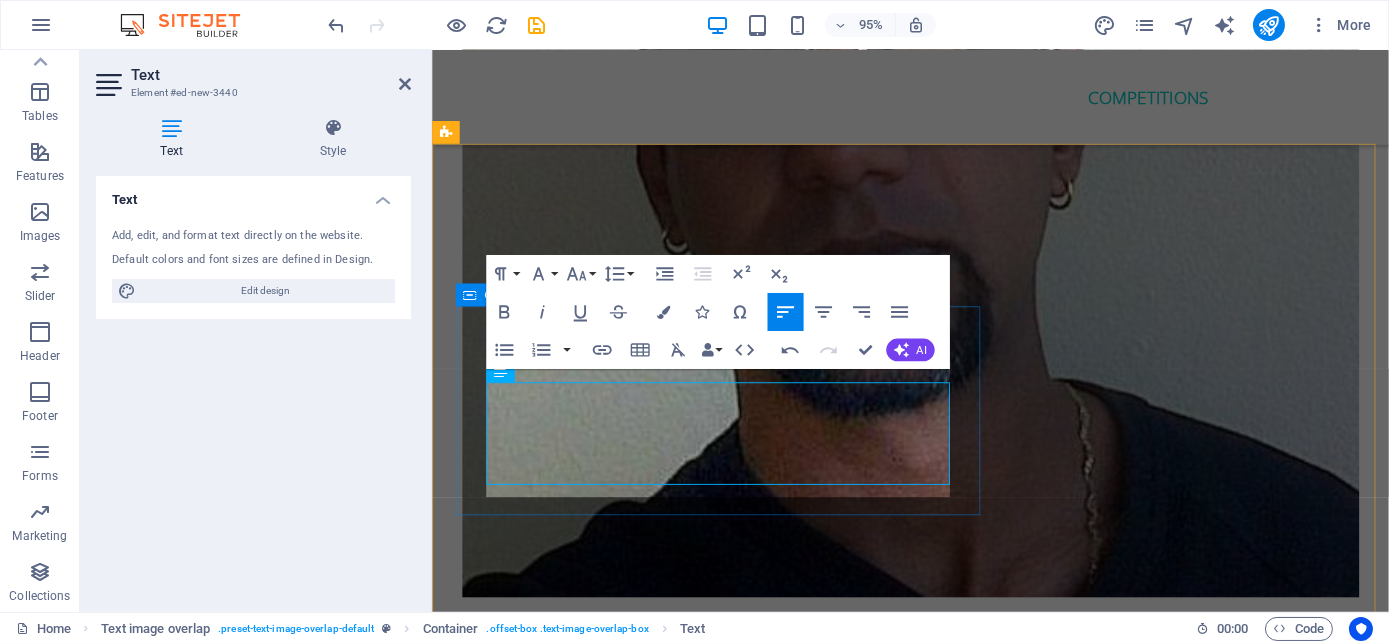 scroll, scrollTop: 5636, scrollLeft: 0, axis: vertical 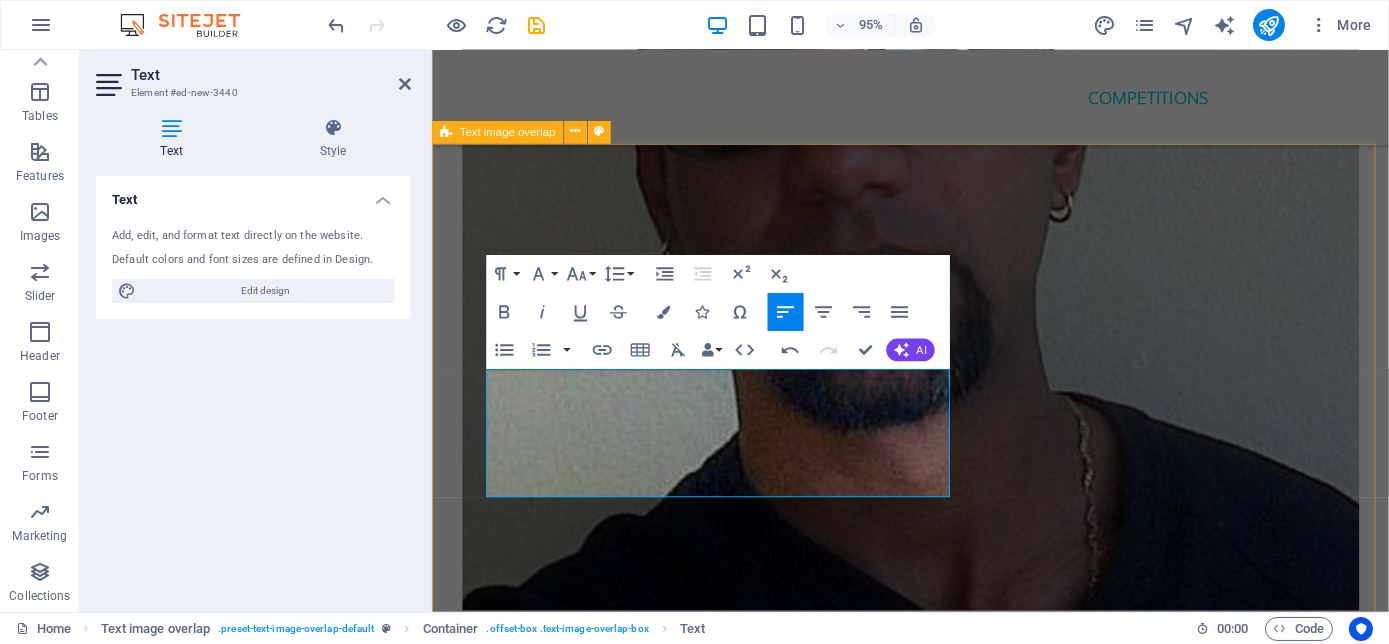 click on "Siza bonke foundation Also offers Educational; and recreational programs and activities for children. Providing hot meals, clothing and blankets for the homeless. Animals are close to their heats so providing animal shelters with food and blankets are also a priority" at bounding box center (934, 6579) 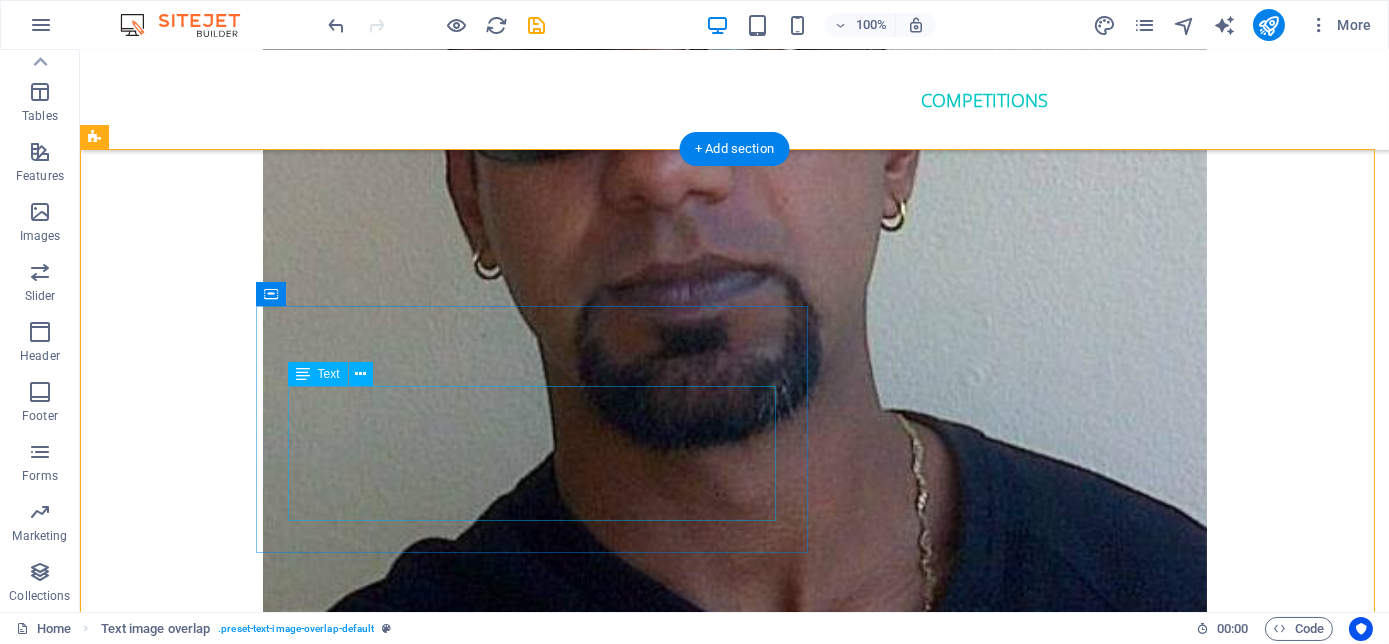 click on "Also offers Educational; and recreational programs and activities for children. Providing hot meals, clothing and blankets for the homeless. Animals are close to their heats so providing animal shelters with food and blankets are also a priority" at bounding box center [775, 6201] 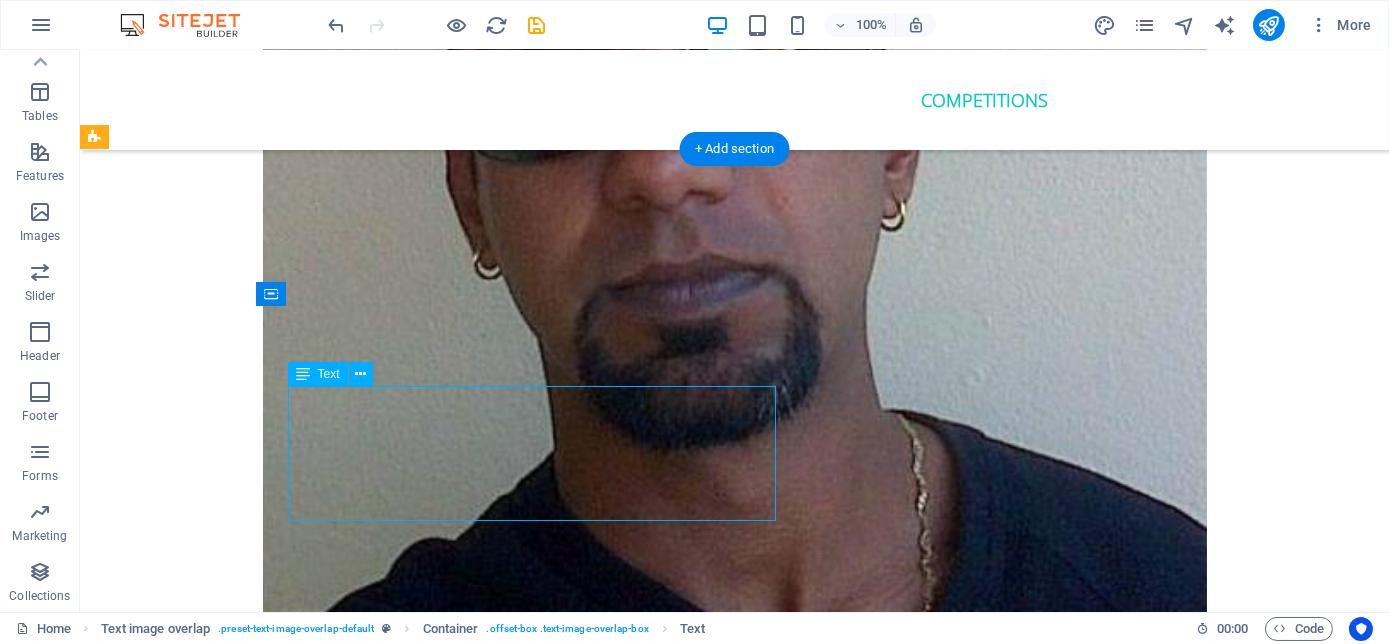 click on "Also offers Educational; and recreational programs and activities for children. Providing hot meals, clothing and blankets for the homeless. Animals are close to their heats so providing animal shelters with food and blankets are also a priority" at bounding box center (775, 6201) 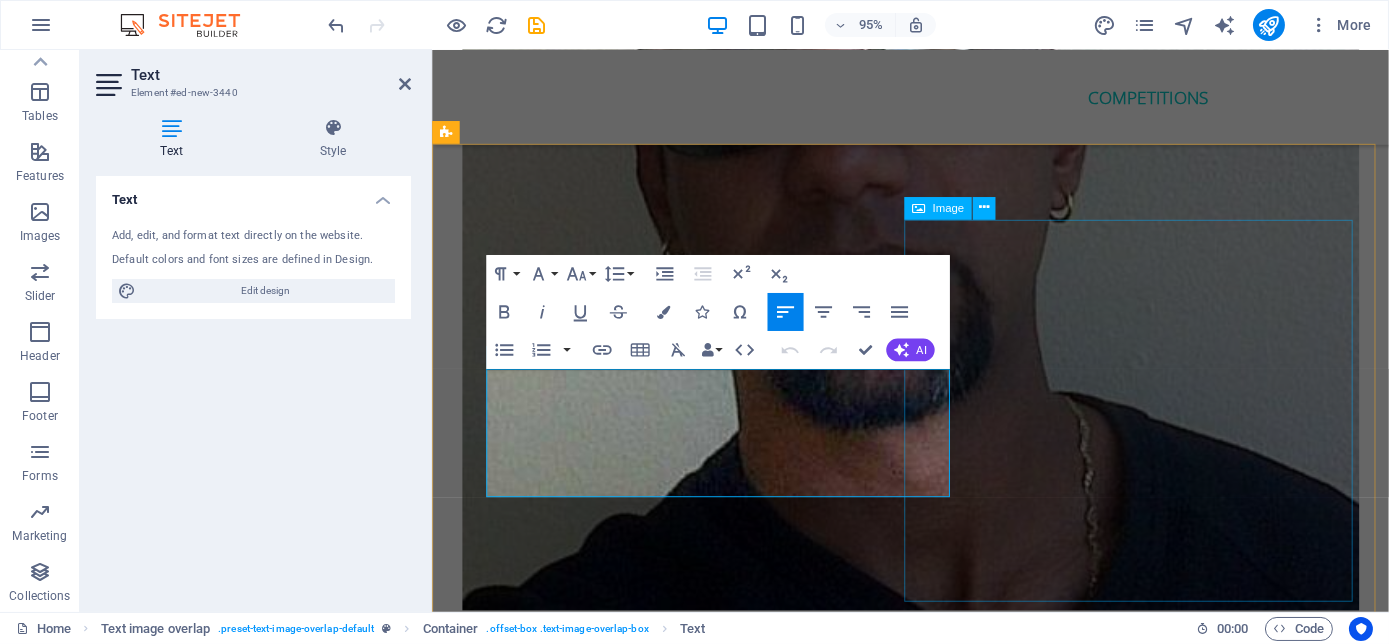 click at bounding box center [935, 6676] 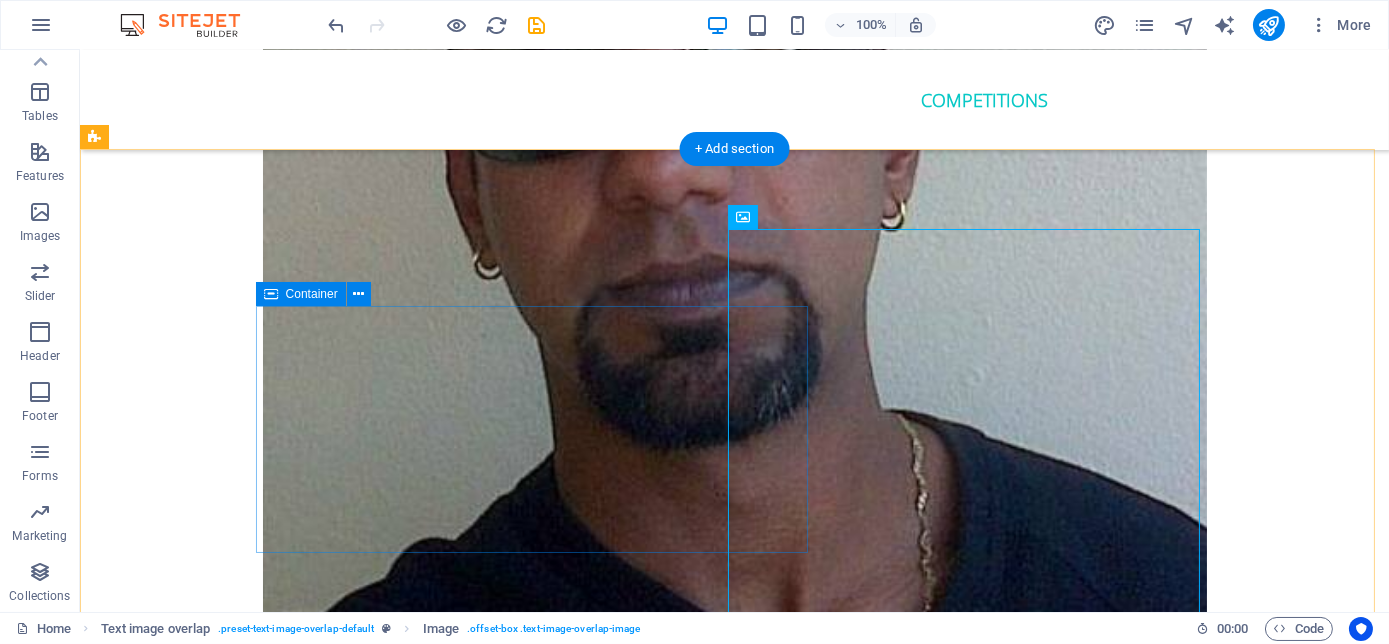 click on "Siza bonke foundation Also offers Educational; and recreational programs and activities for children. Providing hot meals, clothing and blankets for the homeless. Animals are close to their heats so providing animal shelters with food and blankets are also a priority" at bounding box center [775, 6177] 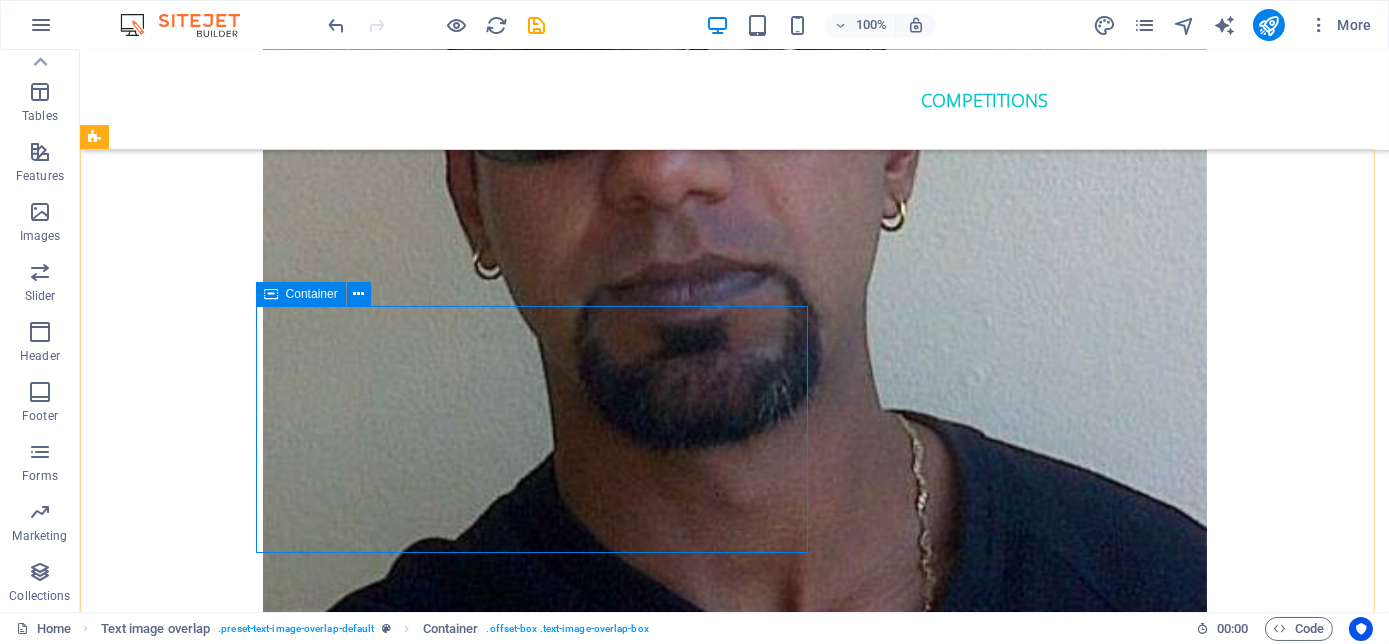 click on "Container" at bounding box center [312, 294] 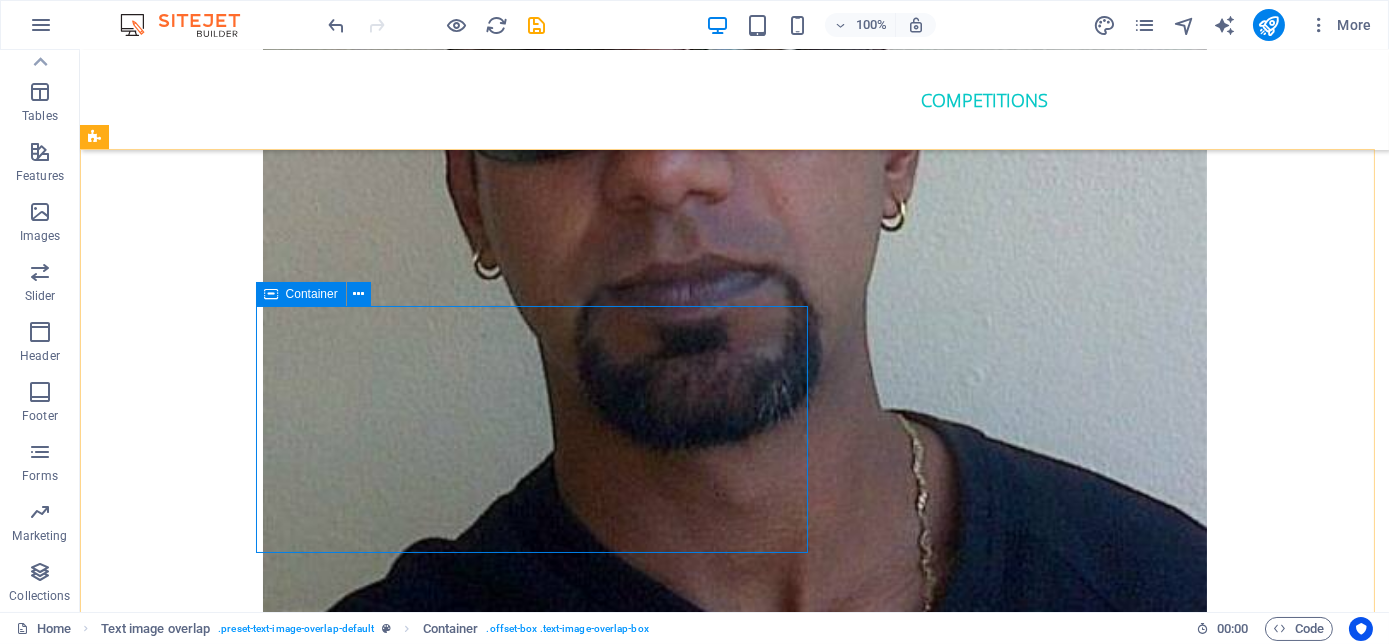 click on "Container" at bounding box center [312, 294] 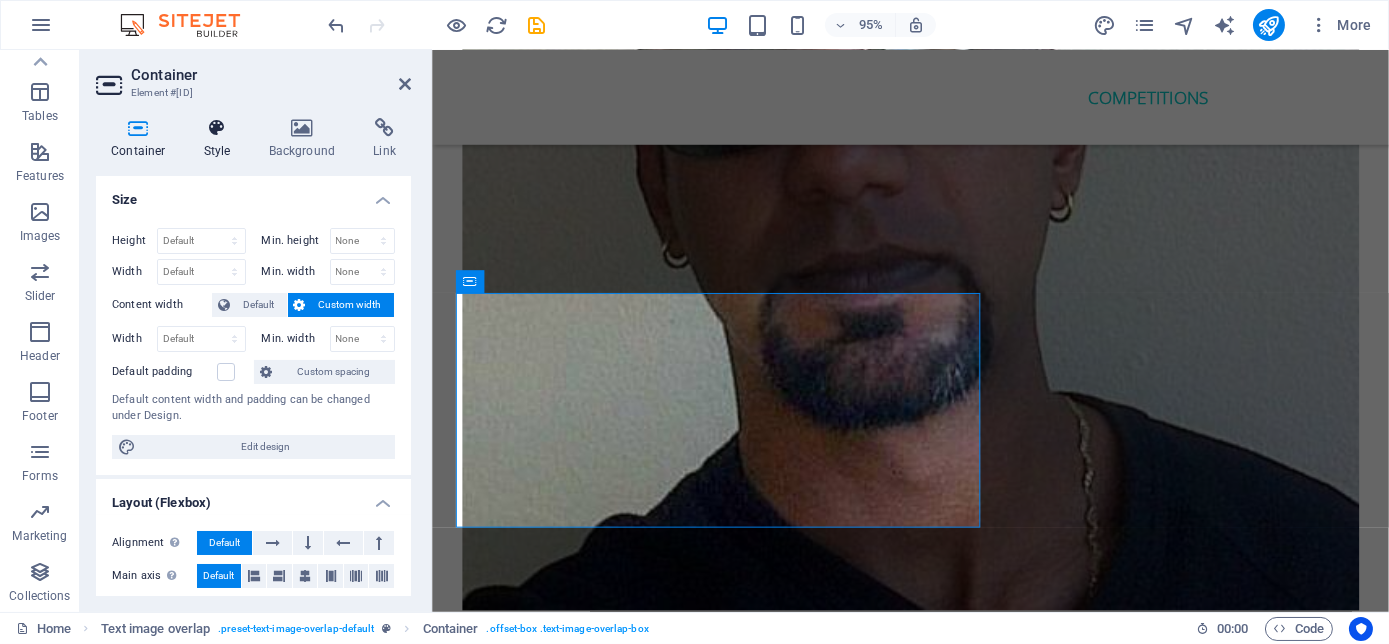 click on "Style" at bounding box center (221, 139) 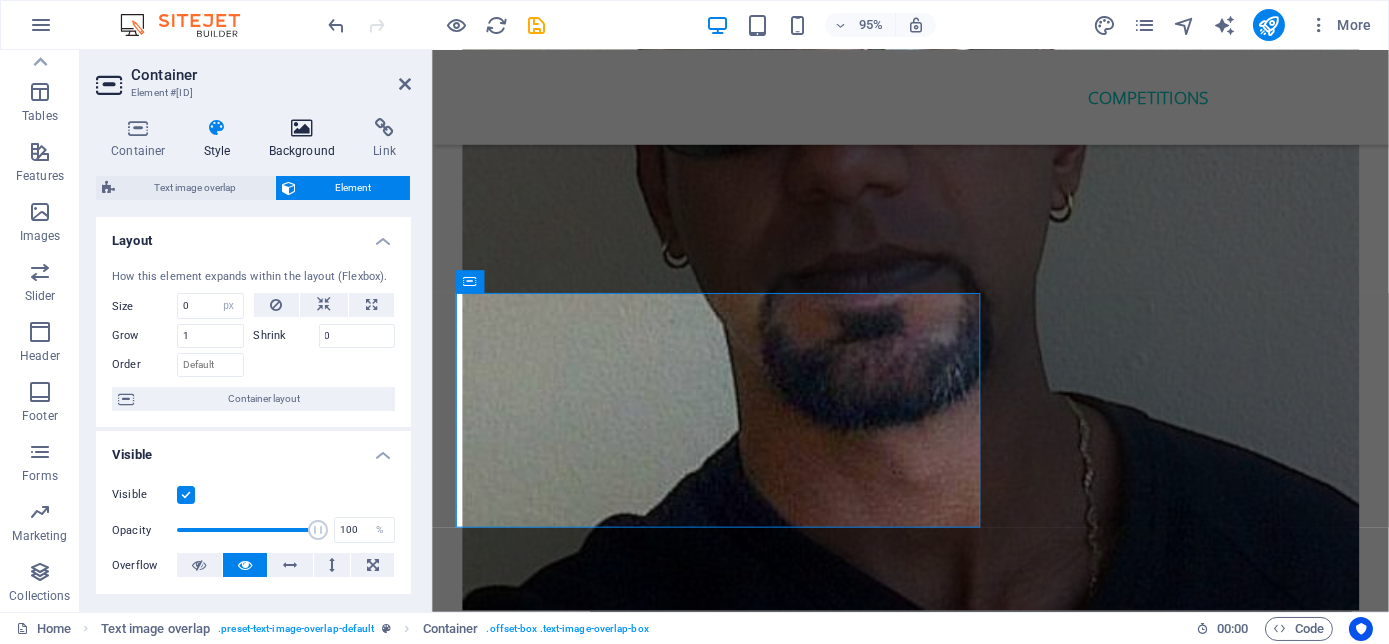 click at bounding box center [302, 128] 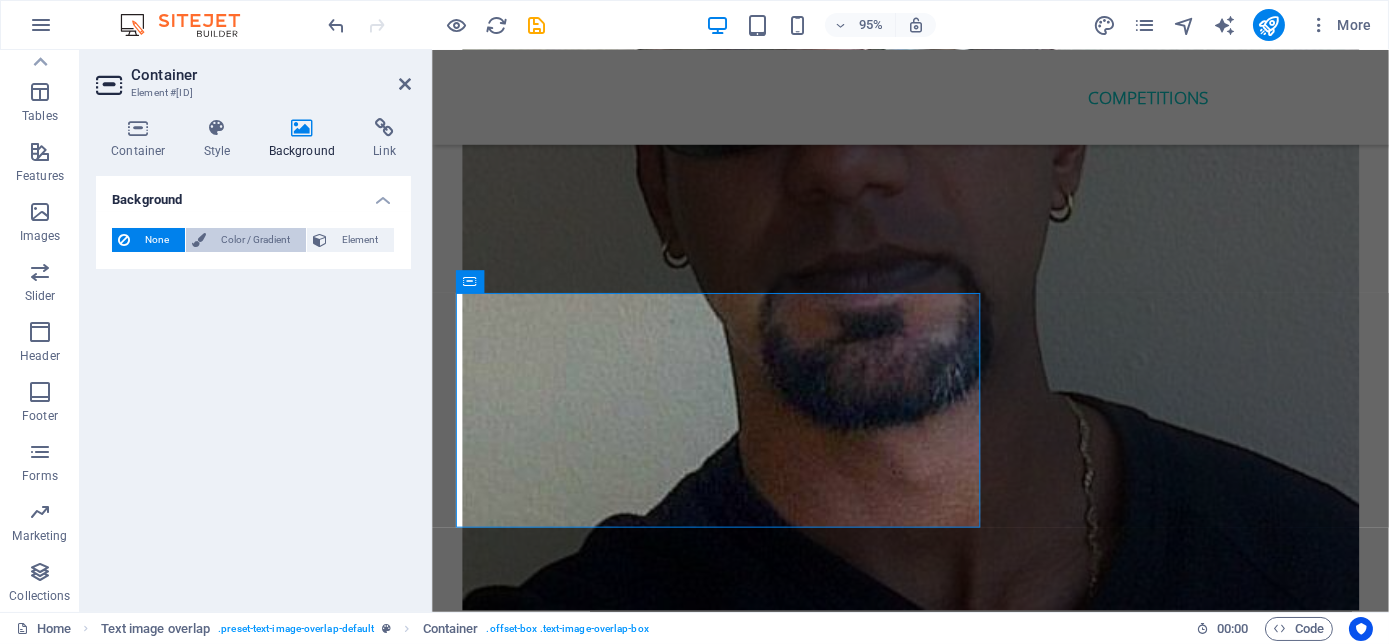 click on "Color / Gradient" at bounding box center (256, 240) 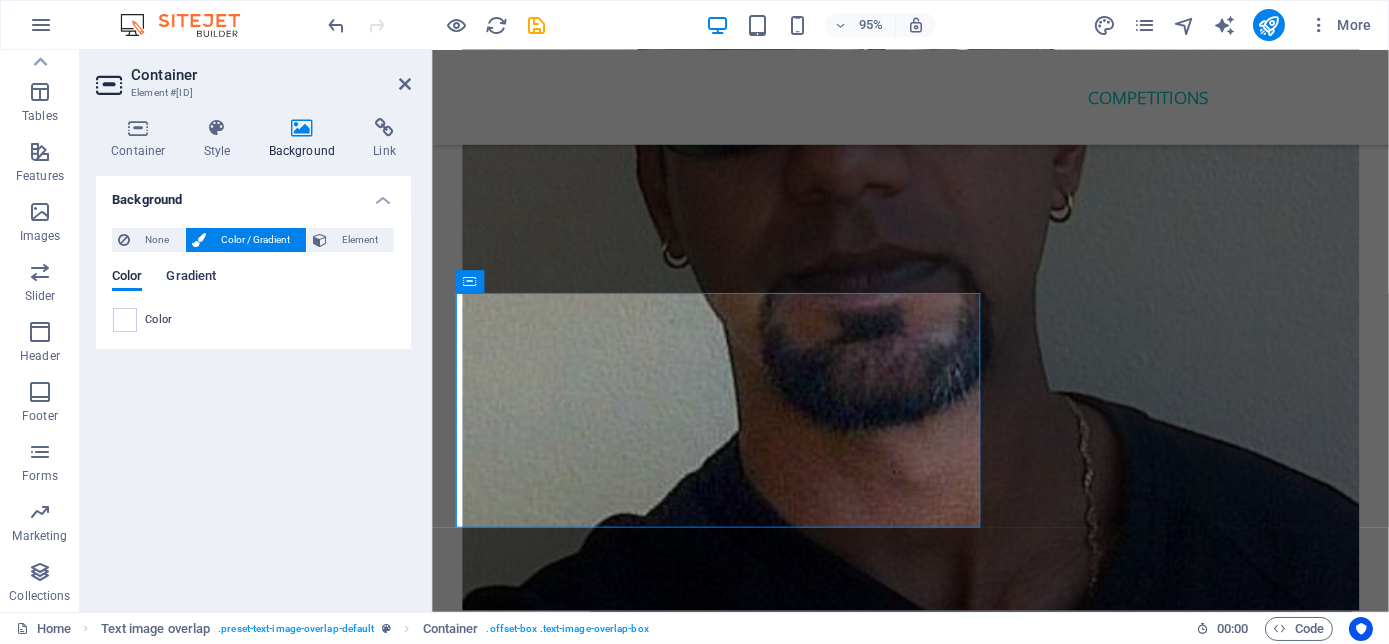click on "Gradient" at bounding box center (191, 278) 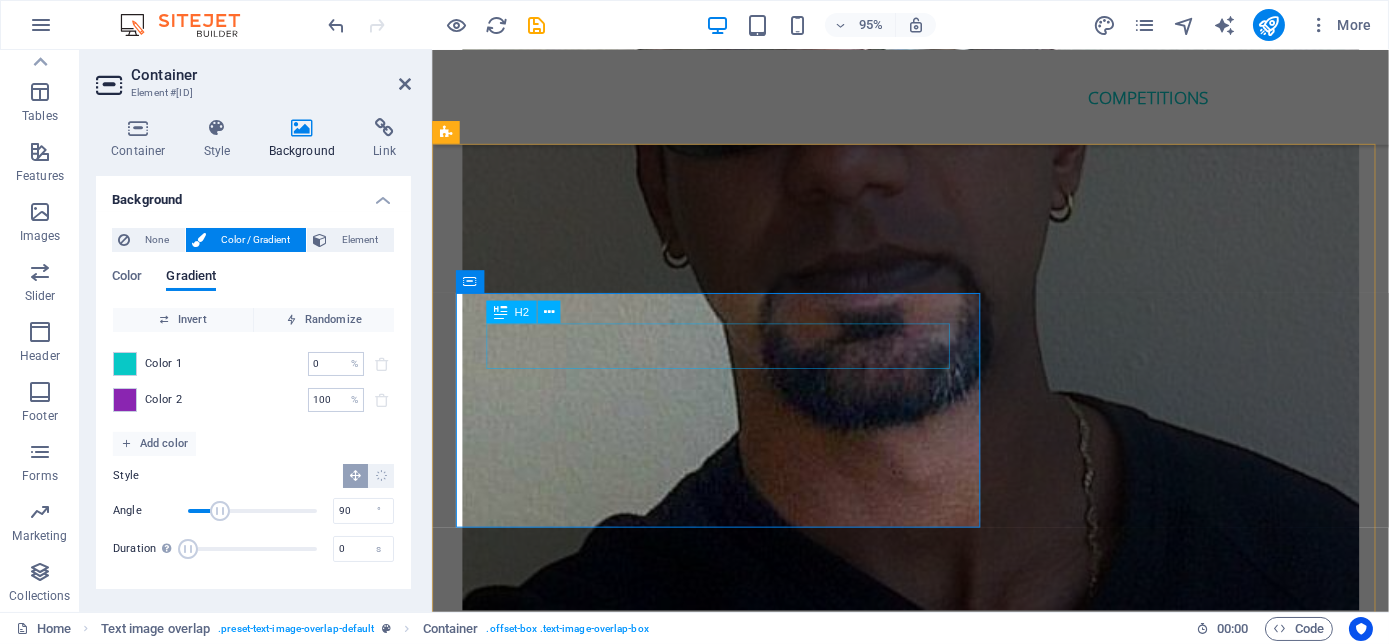 click on "Siza bonke foundation" at bounding box center [975, 6137] 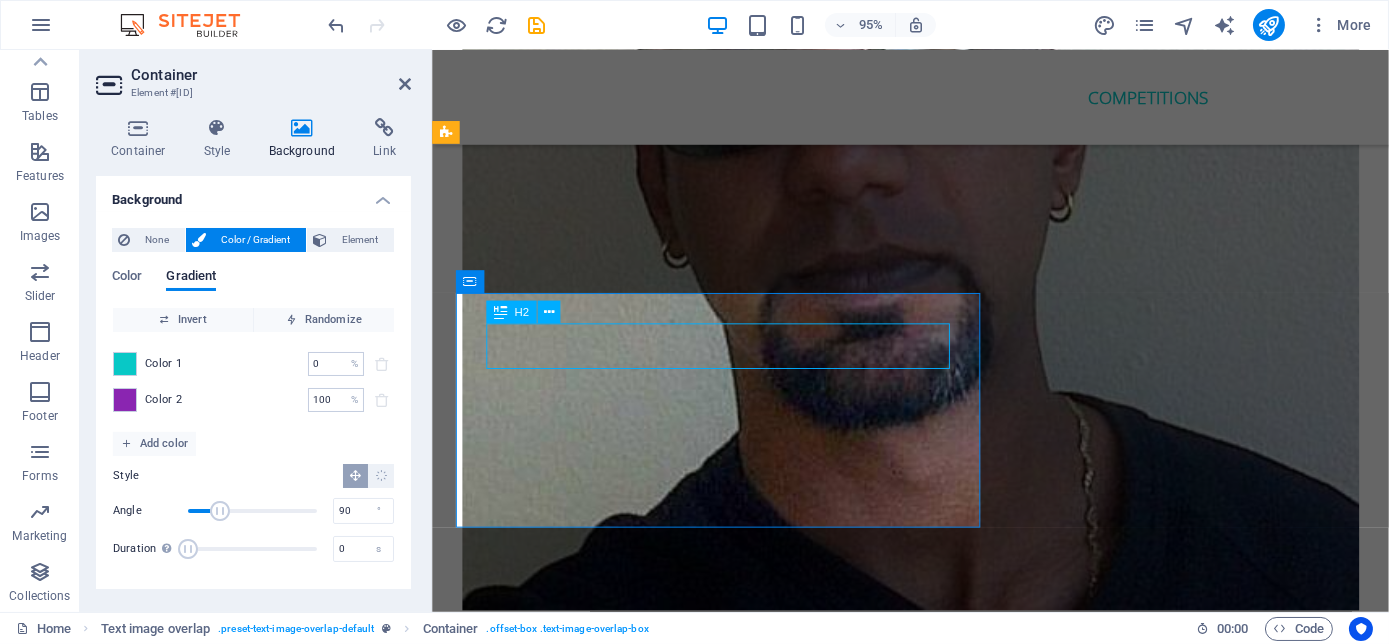 click on "Siza bonke foundation" at bounding box center (975, 6137) 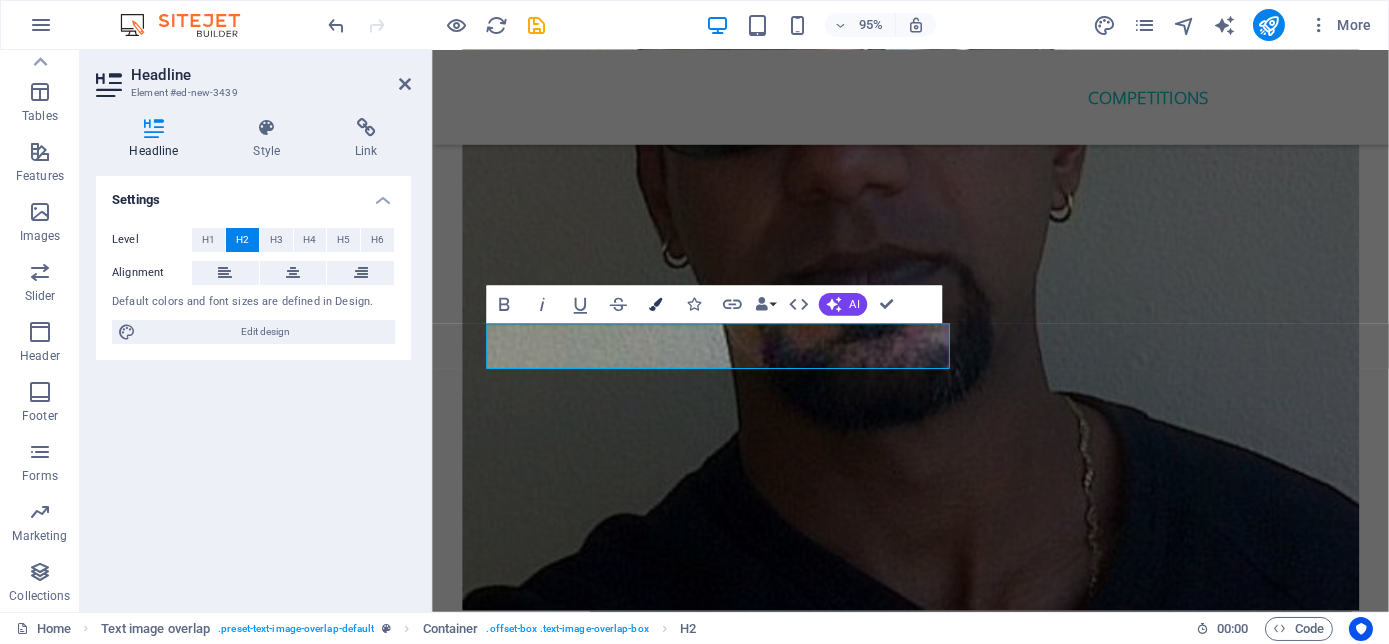 click at bounding box center (655, 304) 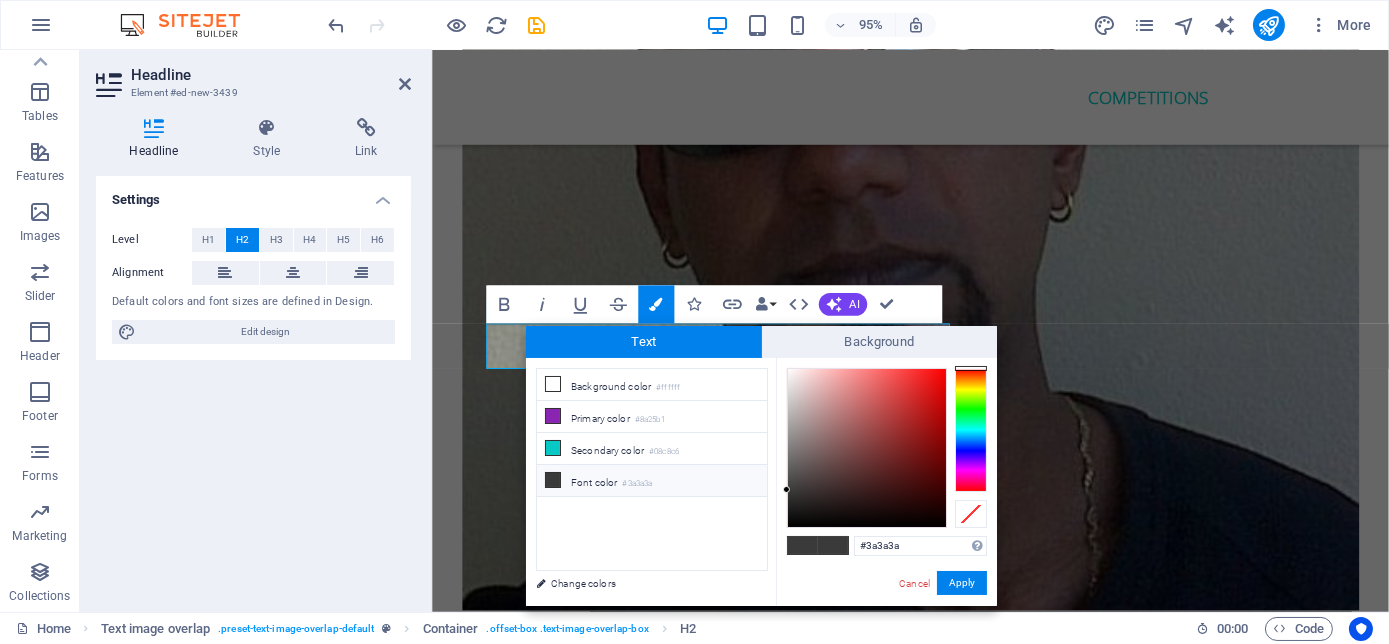 click on "#3a3a3a Supported formats #0852ed rgb(8, 82, 237) rgba(8, 82, 237, 90%) hsv(221,97,93) hsl(221, 93%, 48%) Cancel Apply" at bounding box center (886, 627) 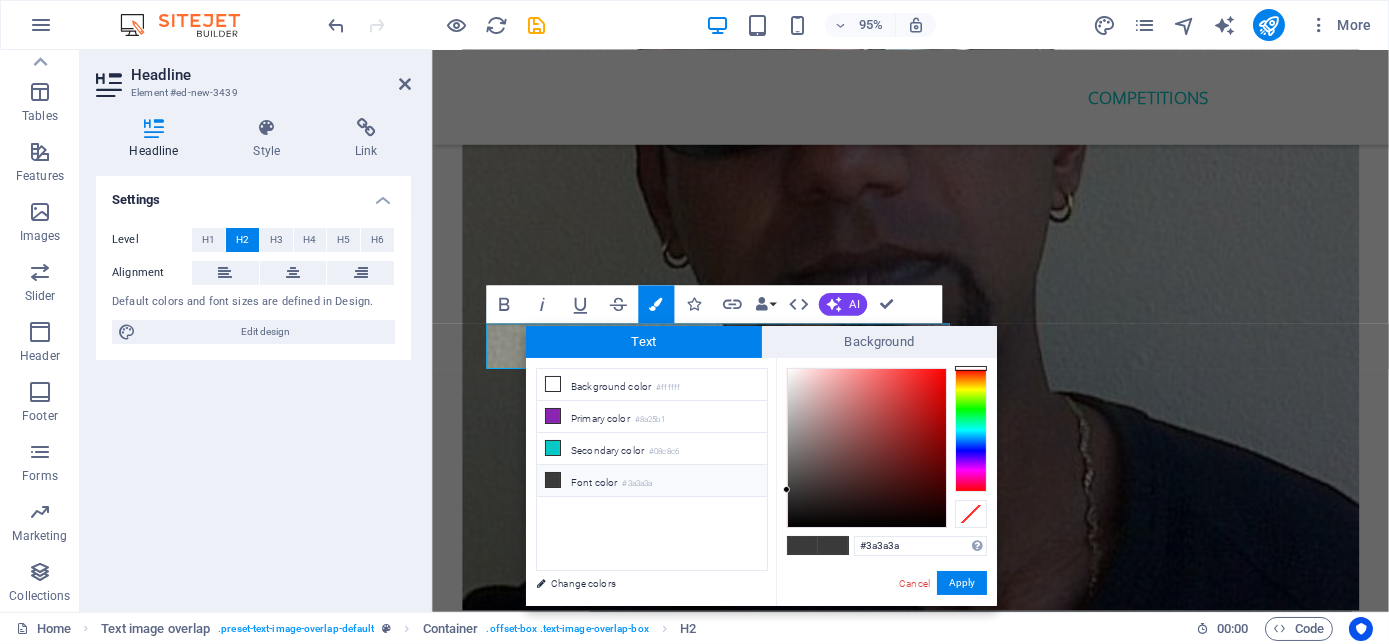 type on "#fbf8f8" 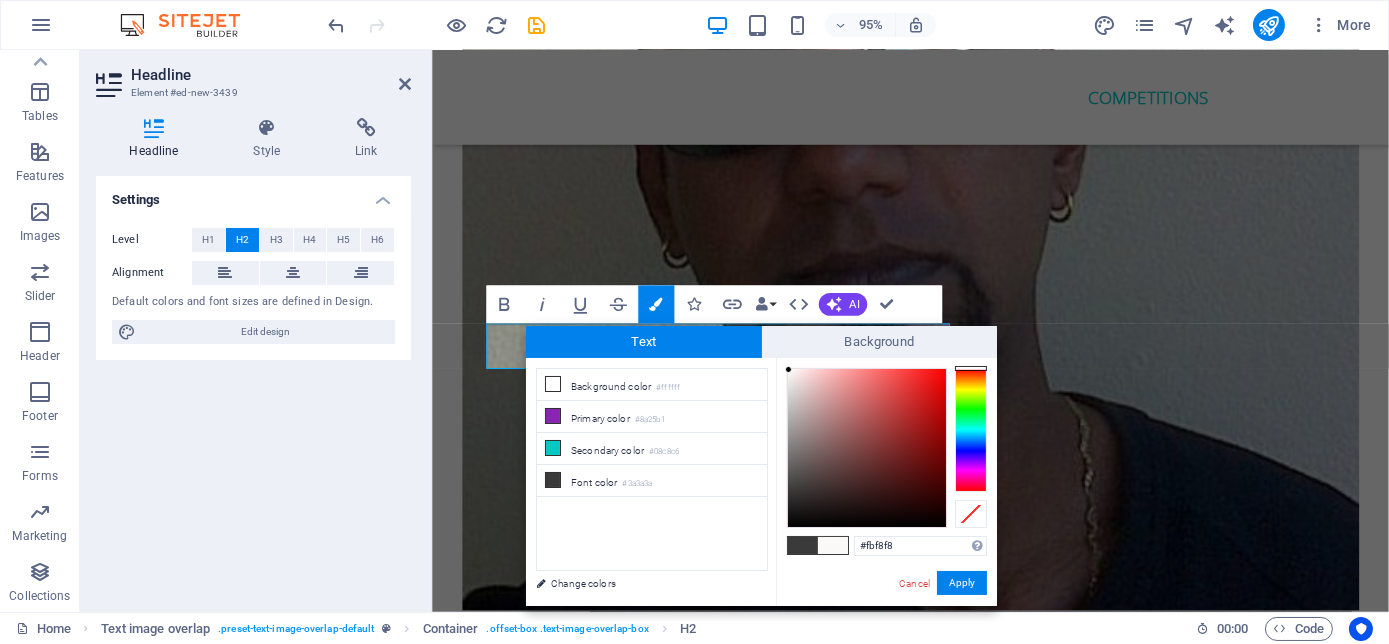 click at bounding box center [867, 448] 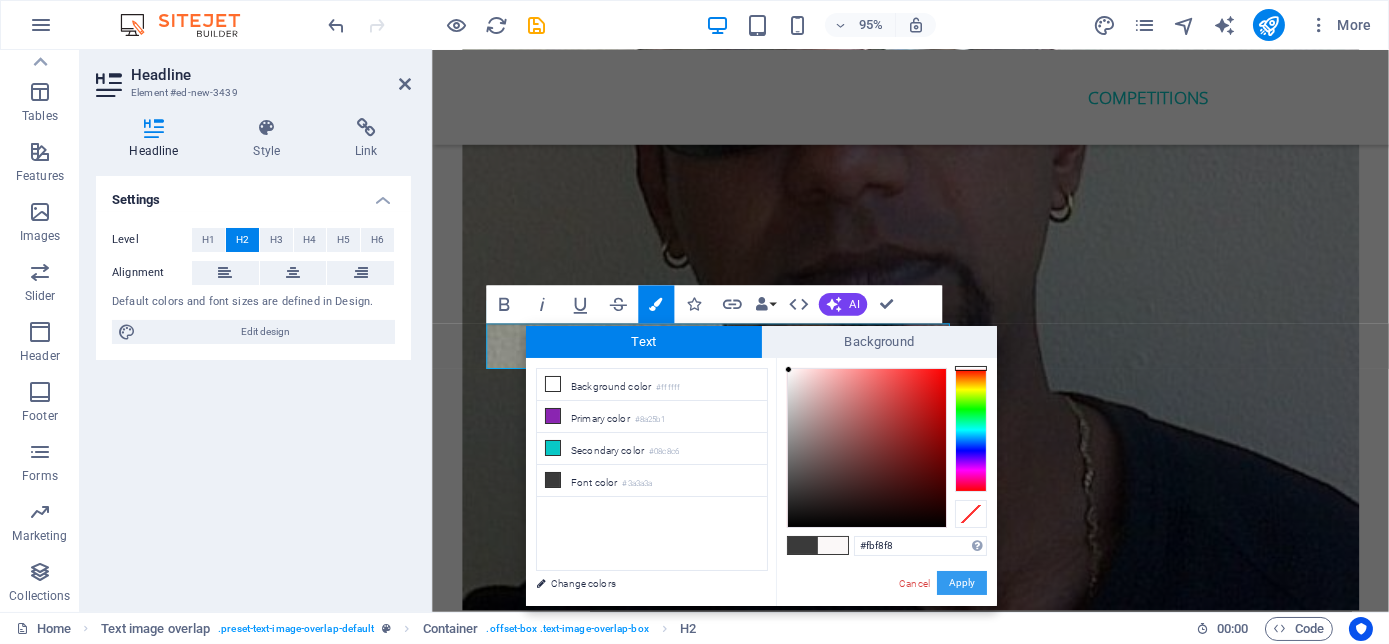 click on "Apply" at bounding box center (962, 583) 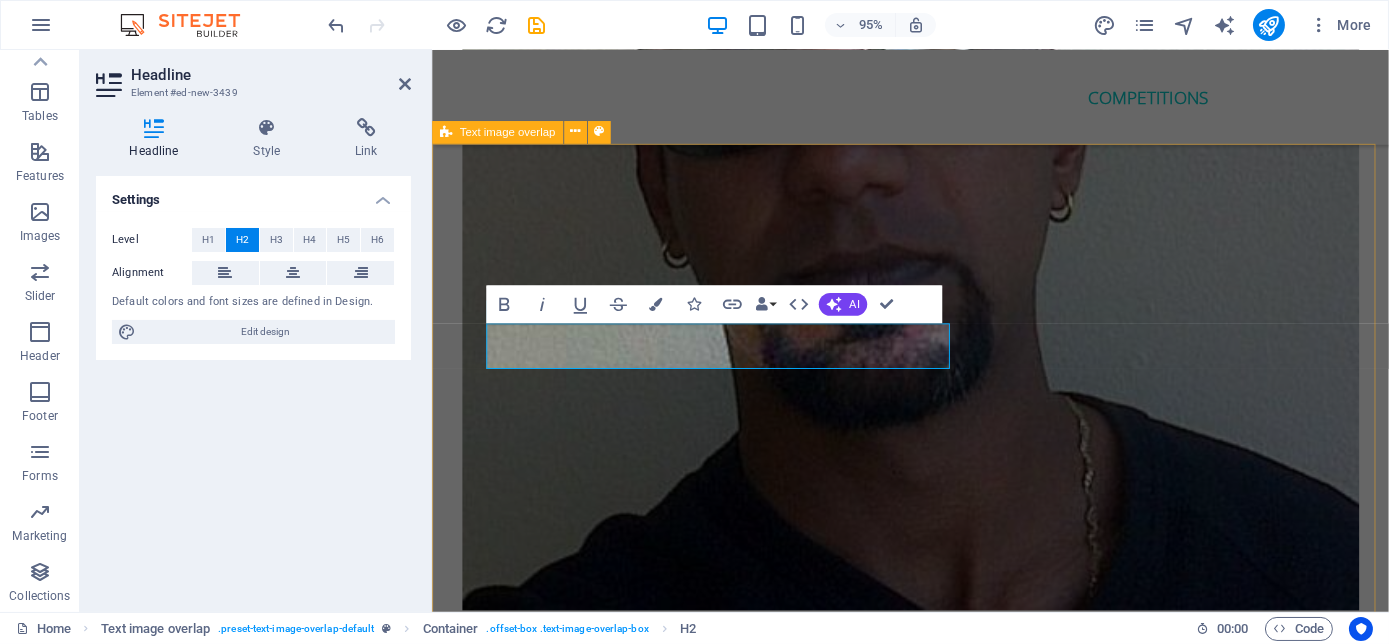 click on "Siza bonke foundation Also offers Educational; and recreational programs and activities for children. Providing hot meals, clothing and blankets for the homeless. Animals are close to their heats so providing animal shelters with food and blankets are also a priority" at bounding box center (934, 6579) 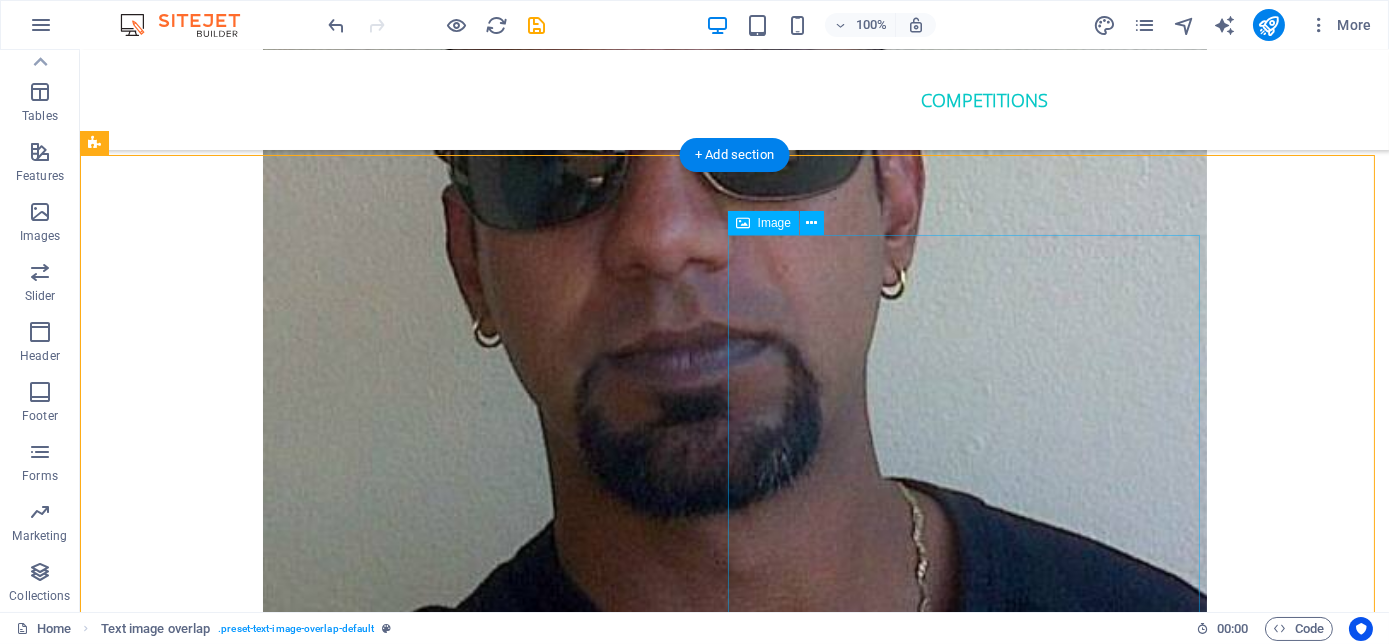 scroll, scrollTop: 5545, scrollLeft: 0, axis: vertical 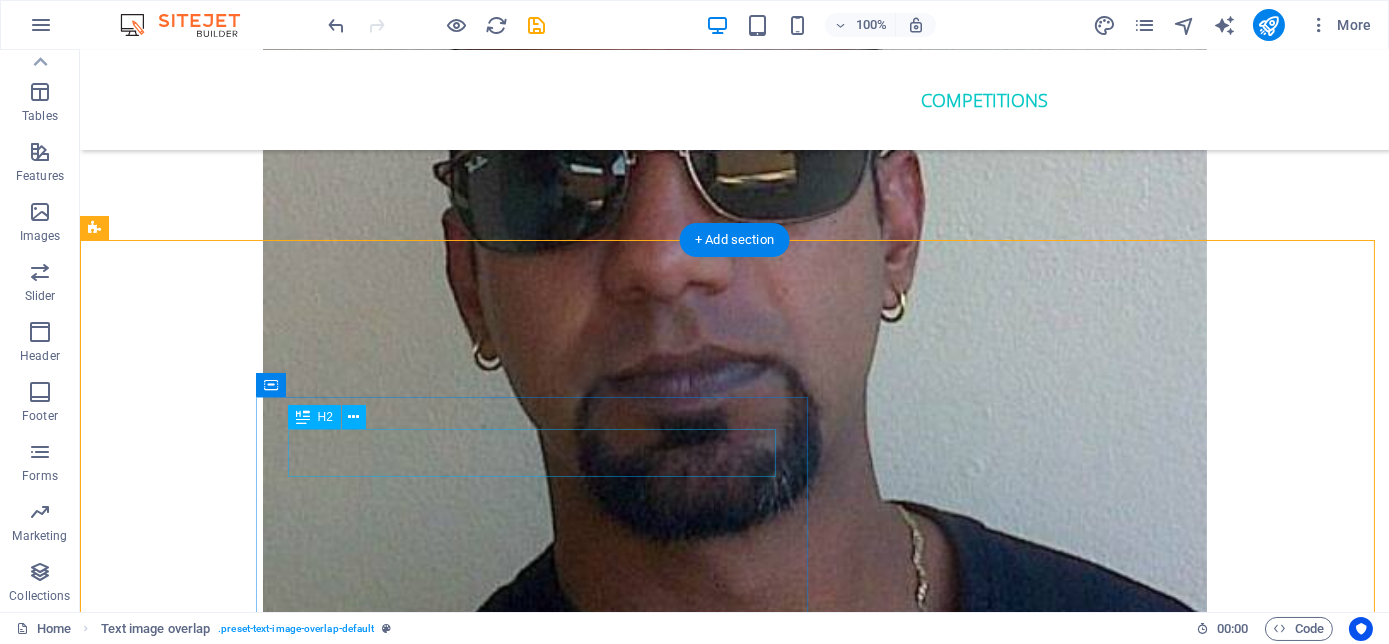 click on "Siza bonke foundation" at bounding box center (775, 6228) 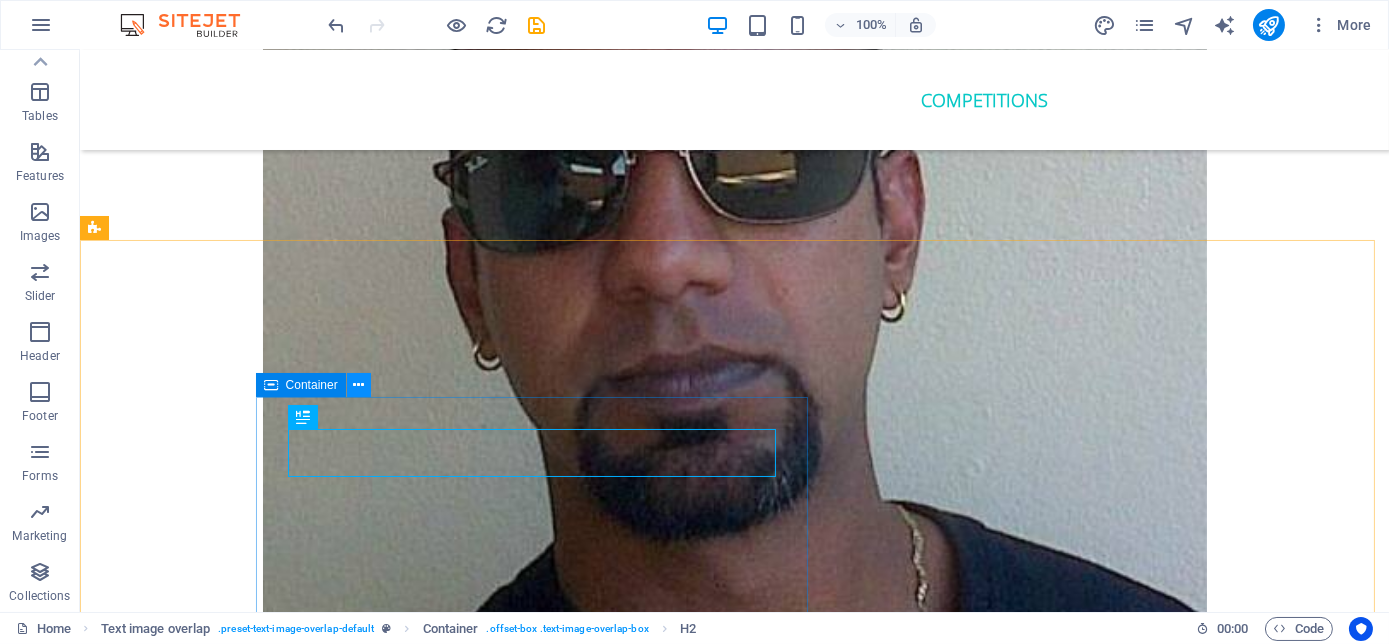click at bounding box center [358, 385] 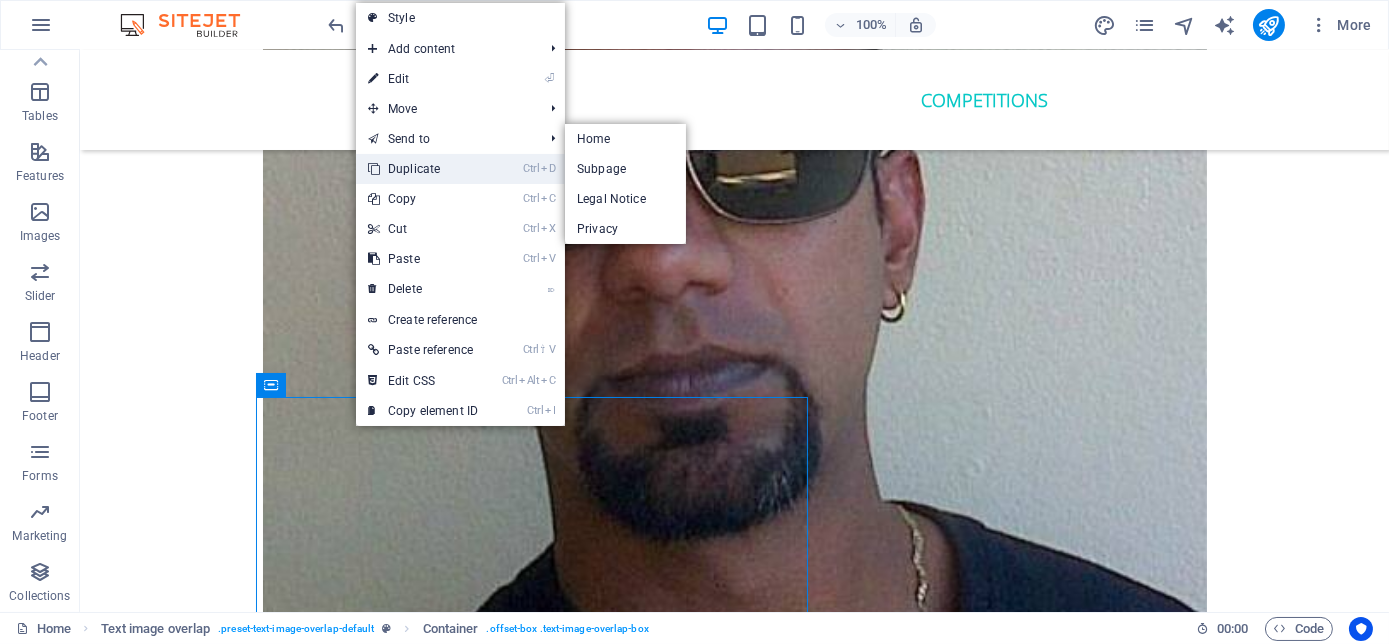 click on "Ctrl D  Duplicate" at bounding box center [423, 169] 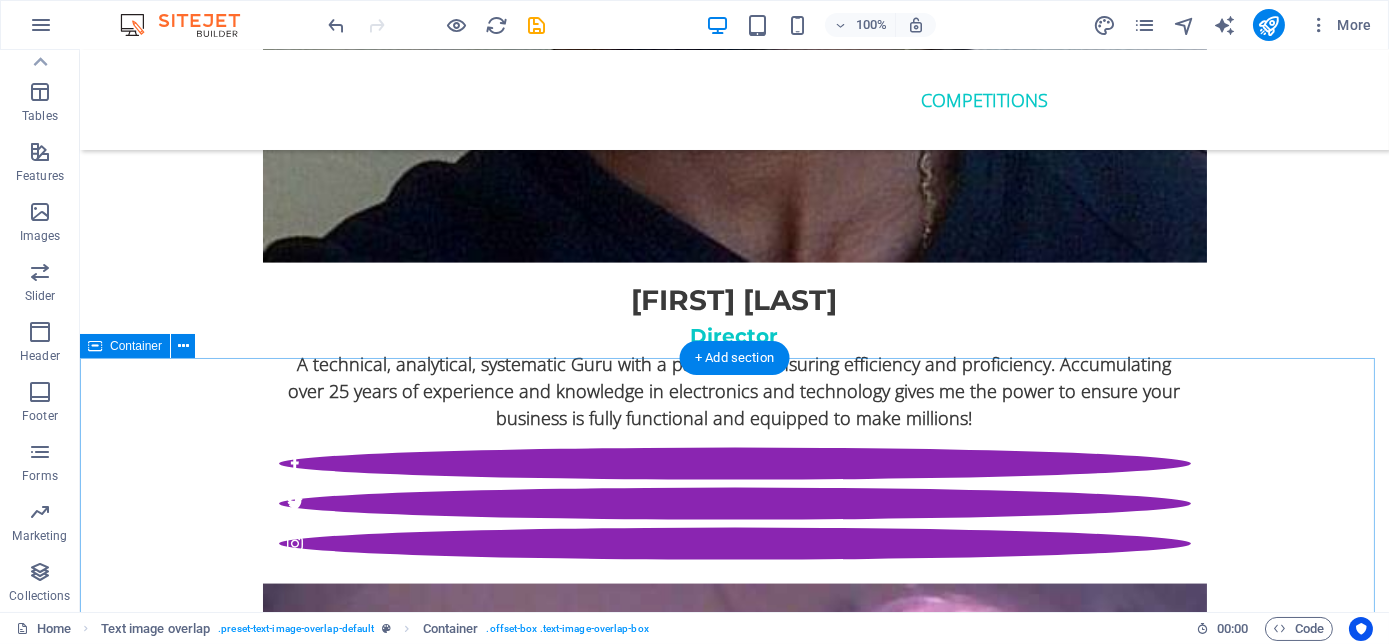 scroll, scrollTop: 5909, scrollLeft: 0, axis: vertical 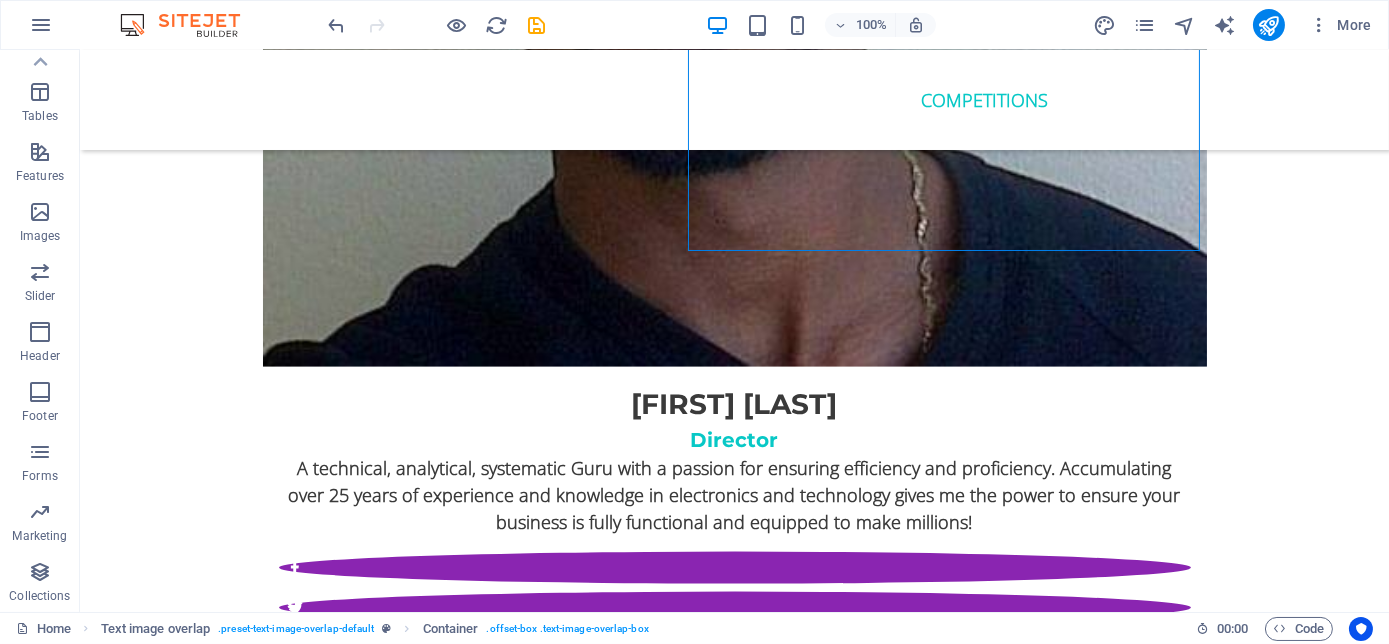 click on "100% More" at bounding box center [694, 25] 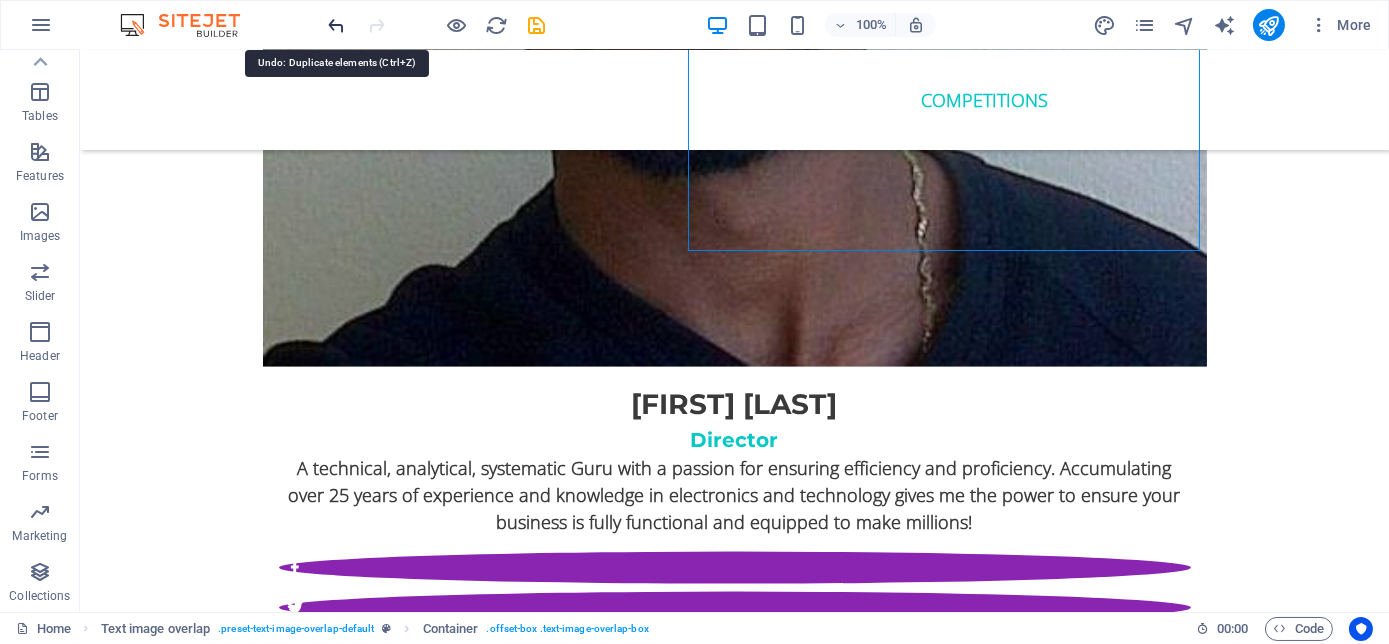 click at bounding box center [337, 25] 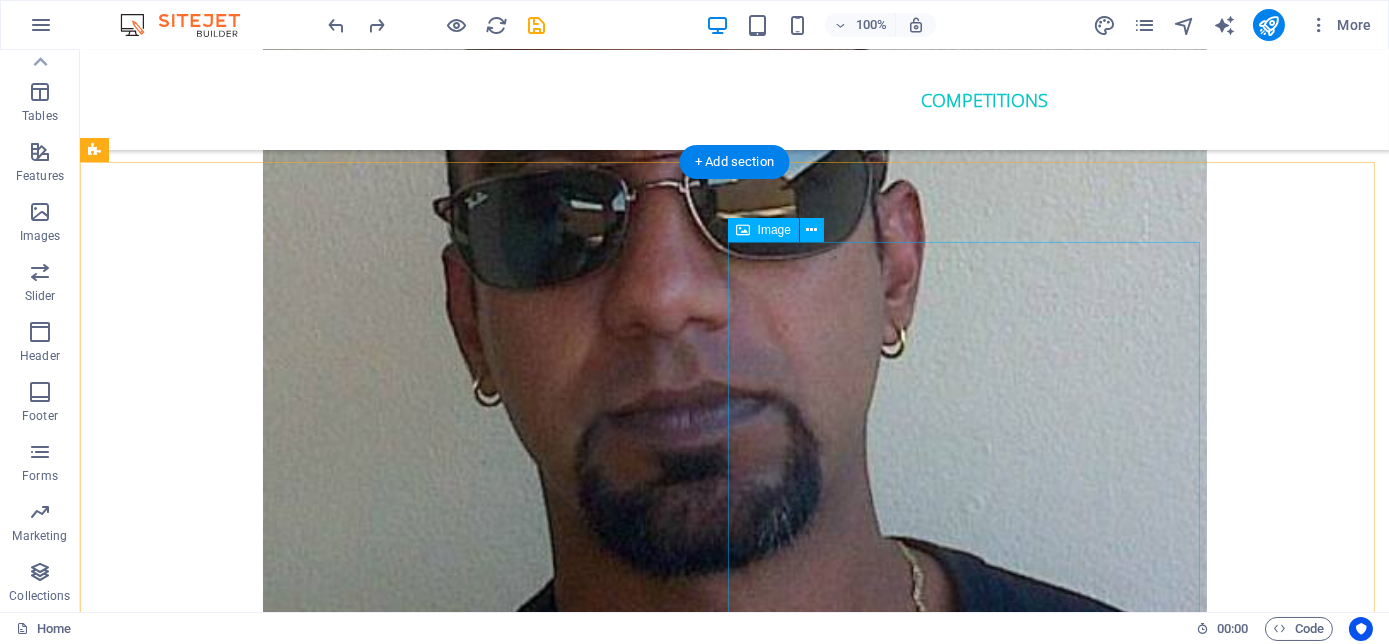 scroll, scrollTop: 5349, scrollLeft: 0, axis: vertical 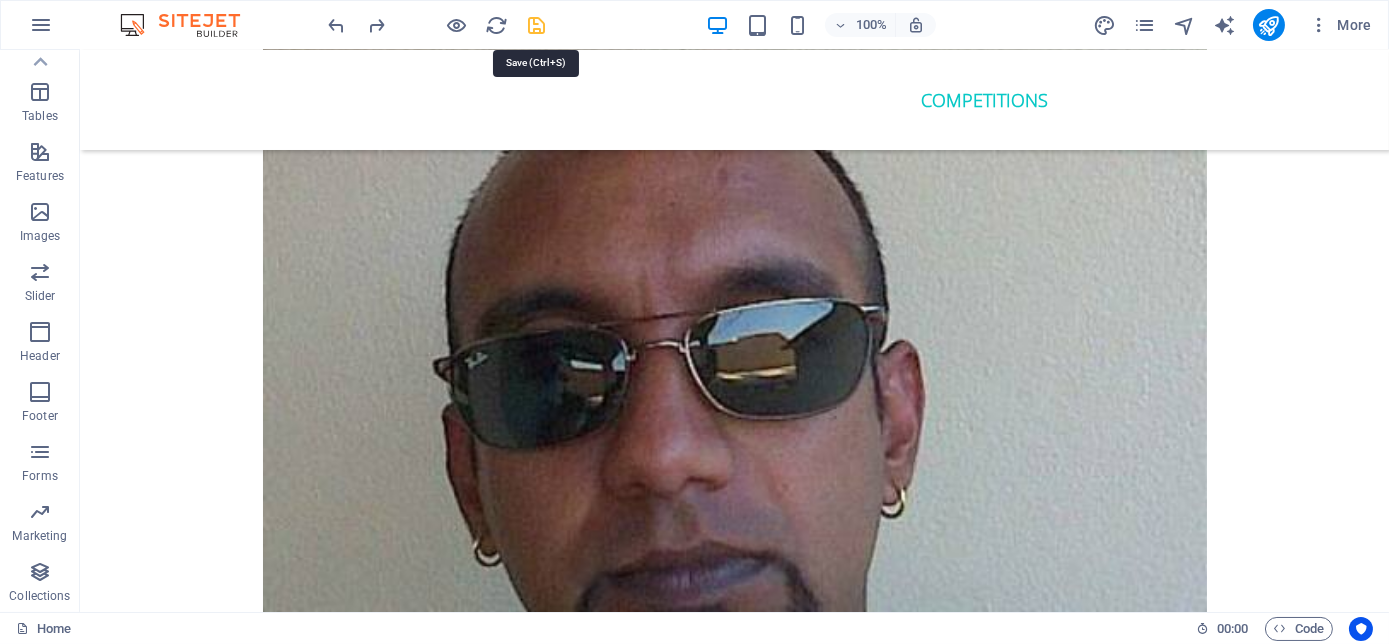 click at bounding box center [537, 25] 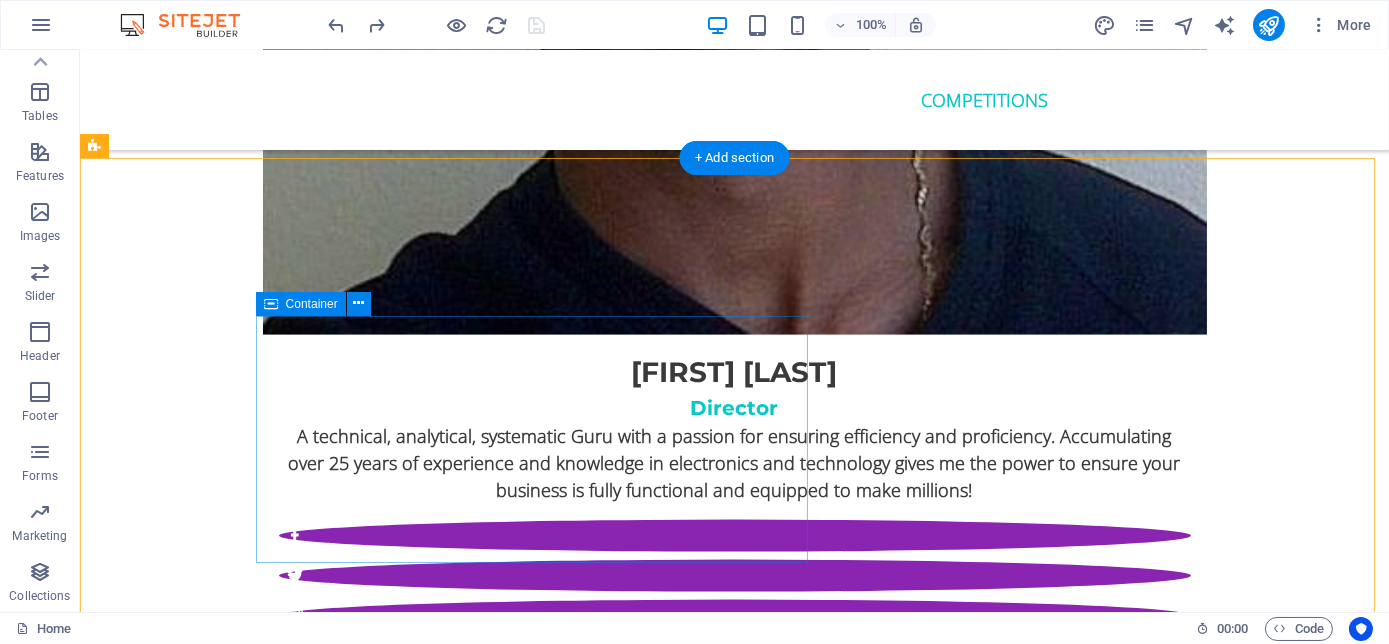 scroll, scrollTop: 5986, scrollLeft: 0, axis: vertical 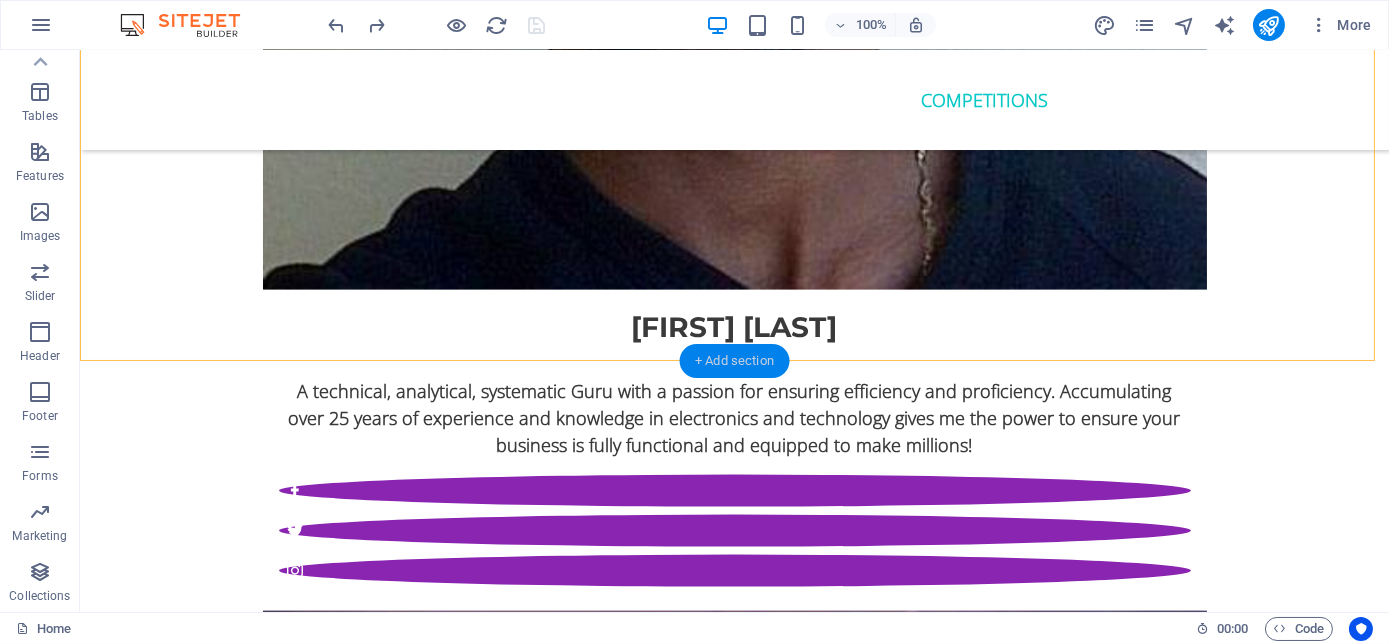 click on "+ Add section" at bounding box center (734, 361) 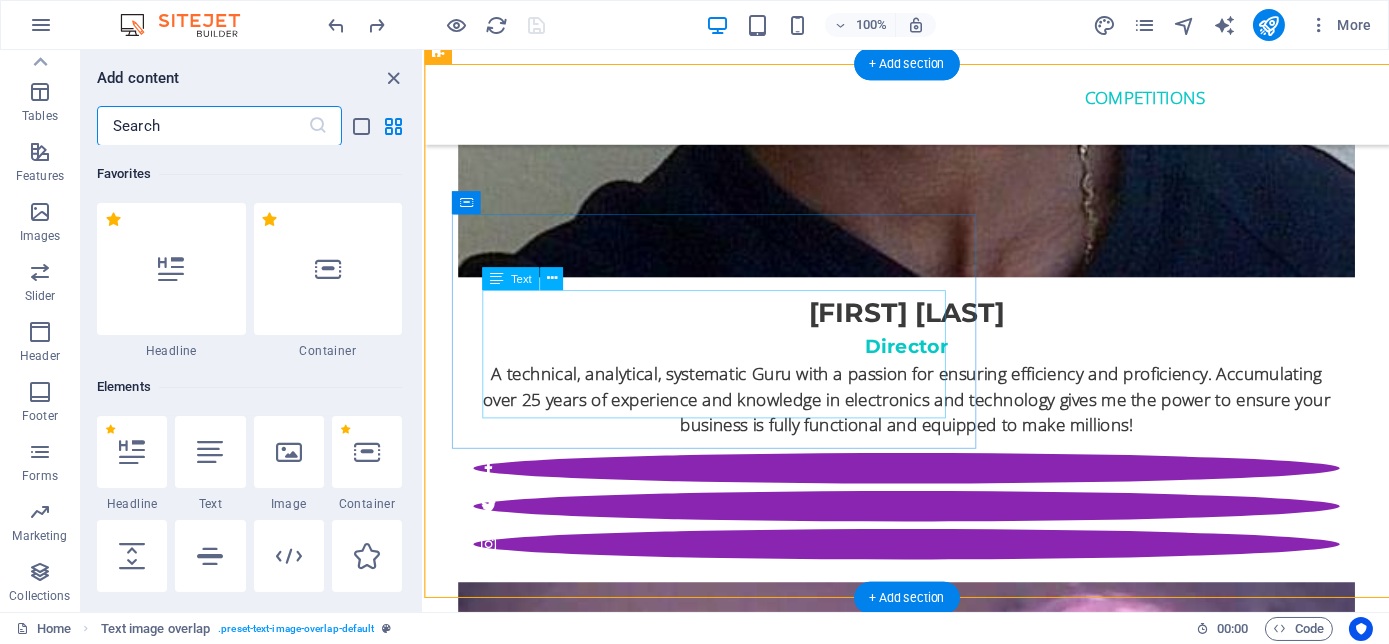 scroll, scrollTop: 5720, scrollLeft: 0, axis: vertical 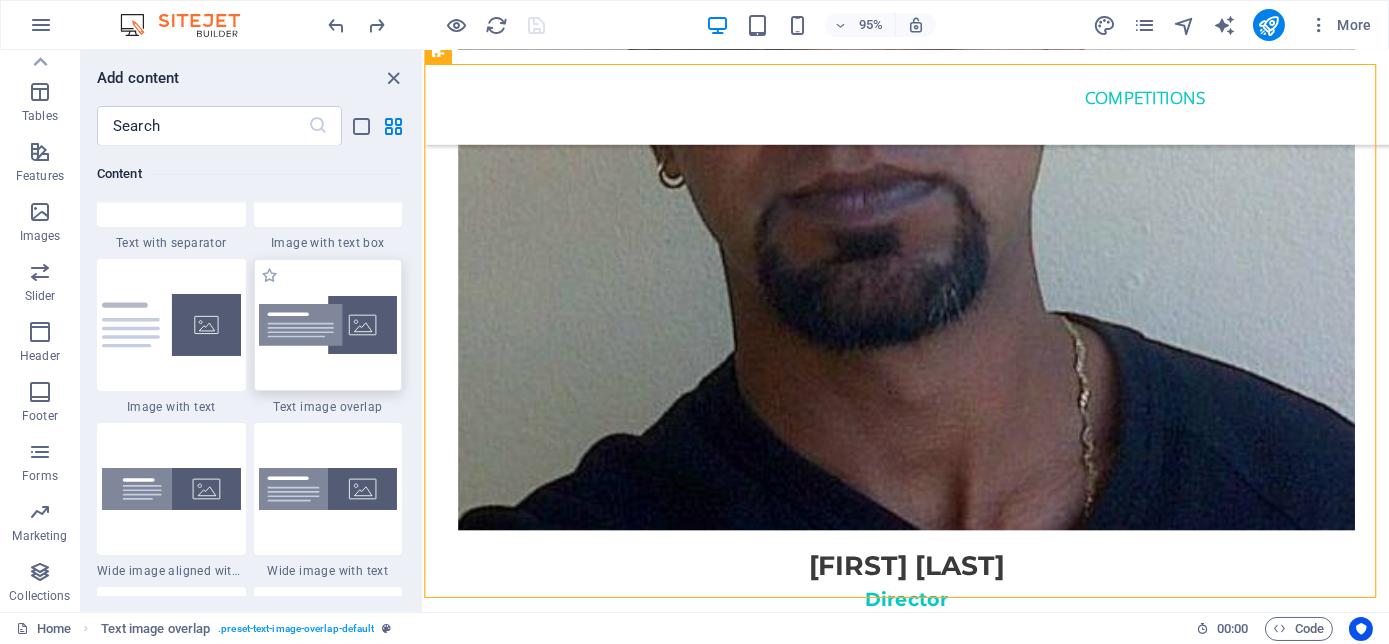 click at bounding box center (328, 325) 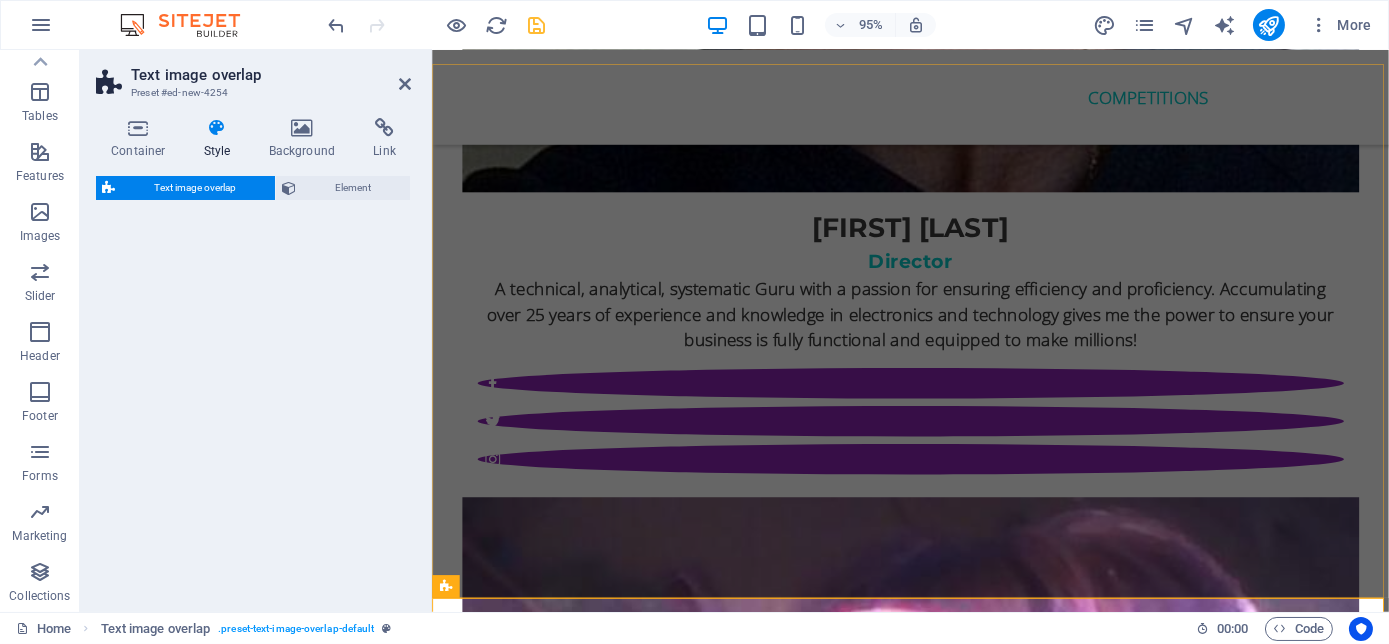 select on "rem" 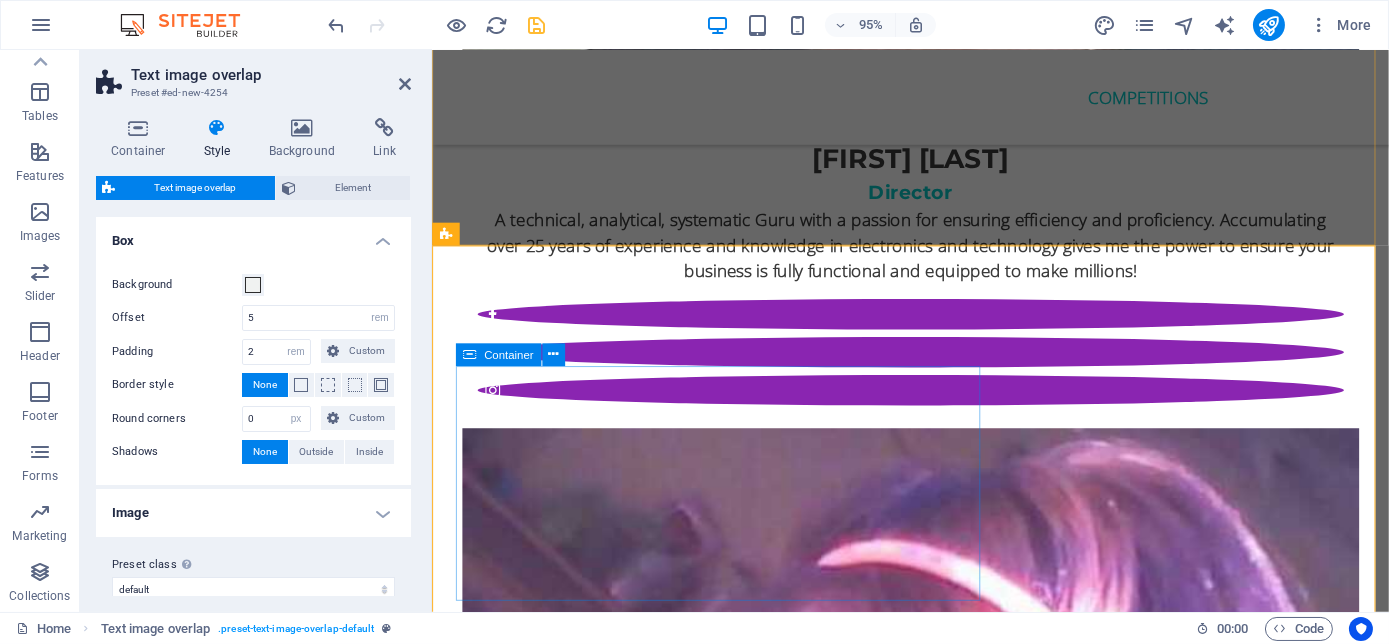 scroll, scrollTop: 6174, scrollLeft: 0, axis: vertical 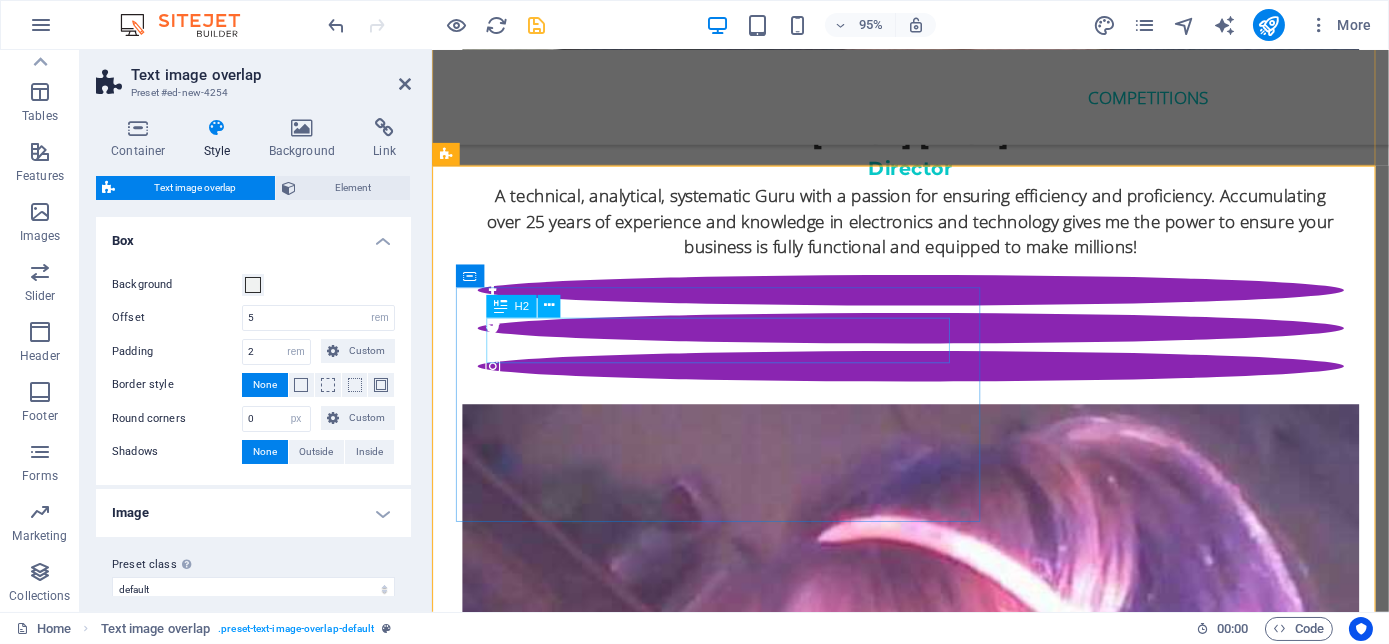 click on "New headline" at bounding box center (975, 6756) 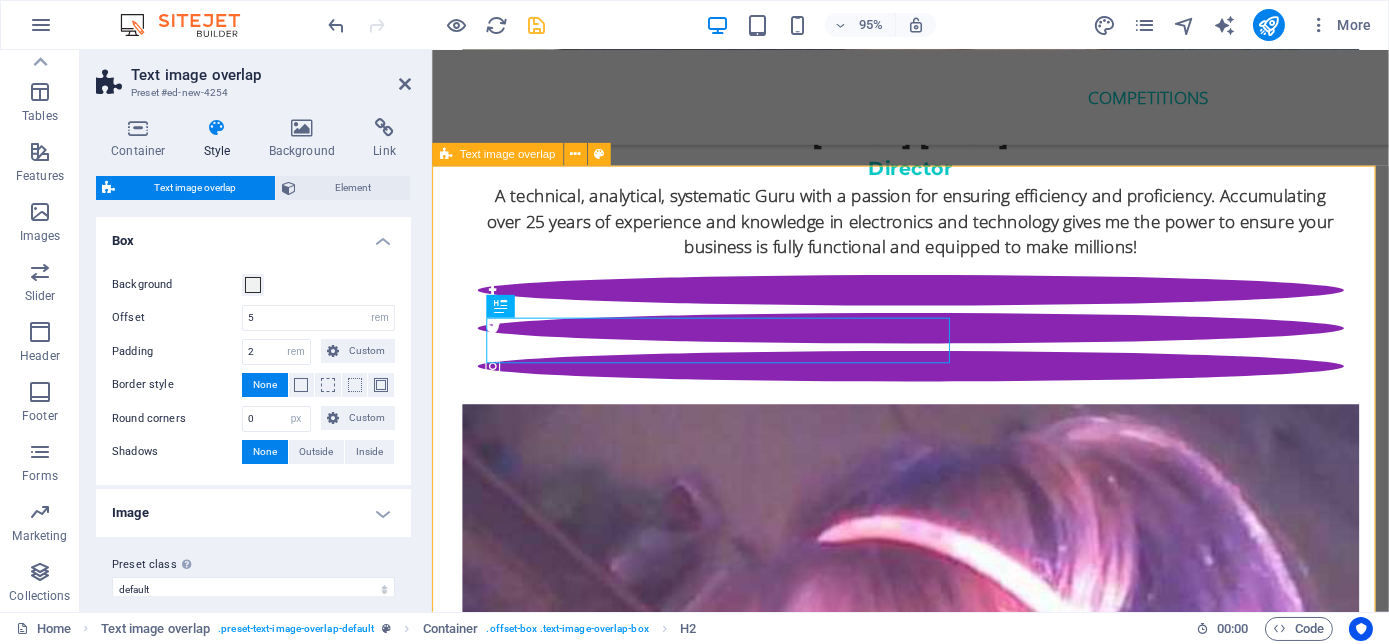 click on "Text image overlap" at bounding box center (508, 154) 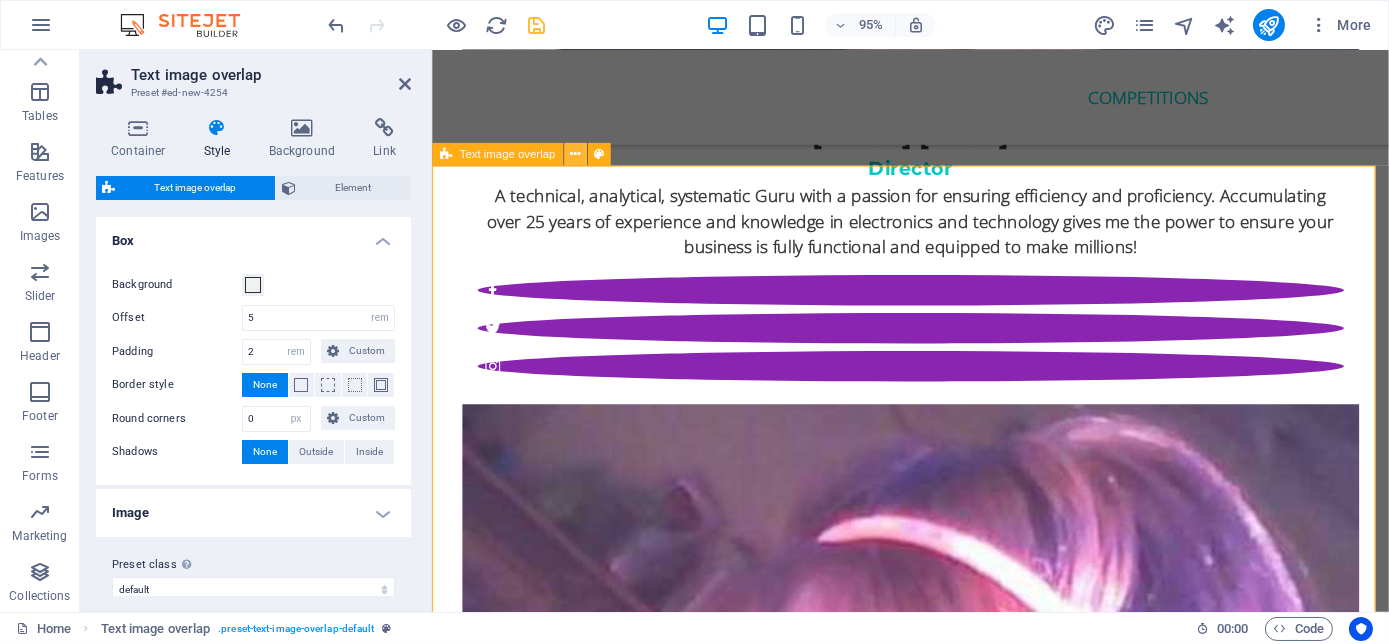 click at bounding box center [575, 155] 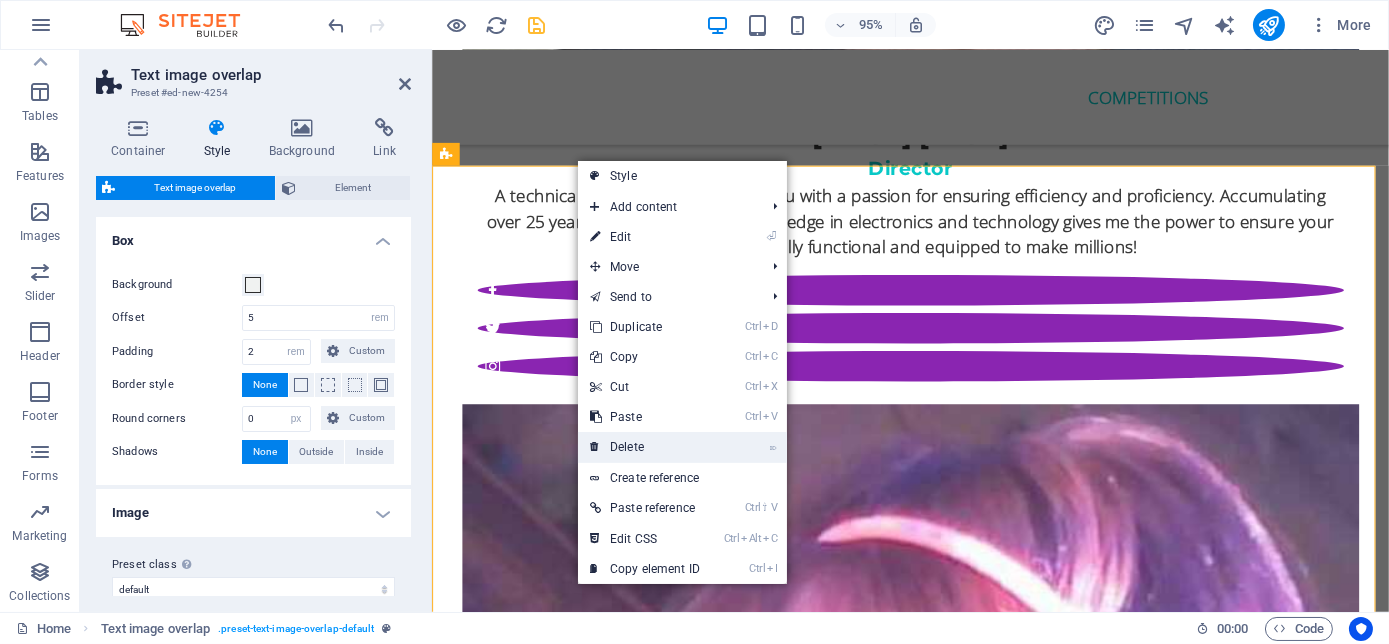 click on "⌦  Delete" at bounding box center [645, 447] 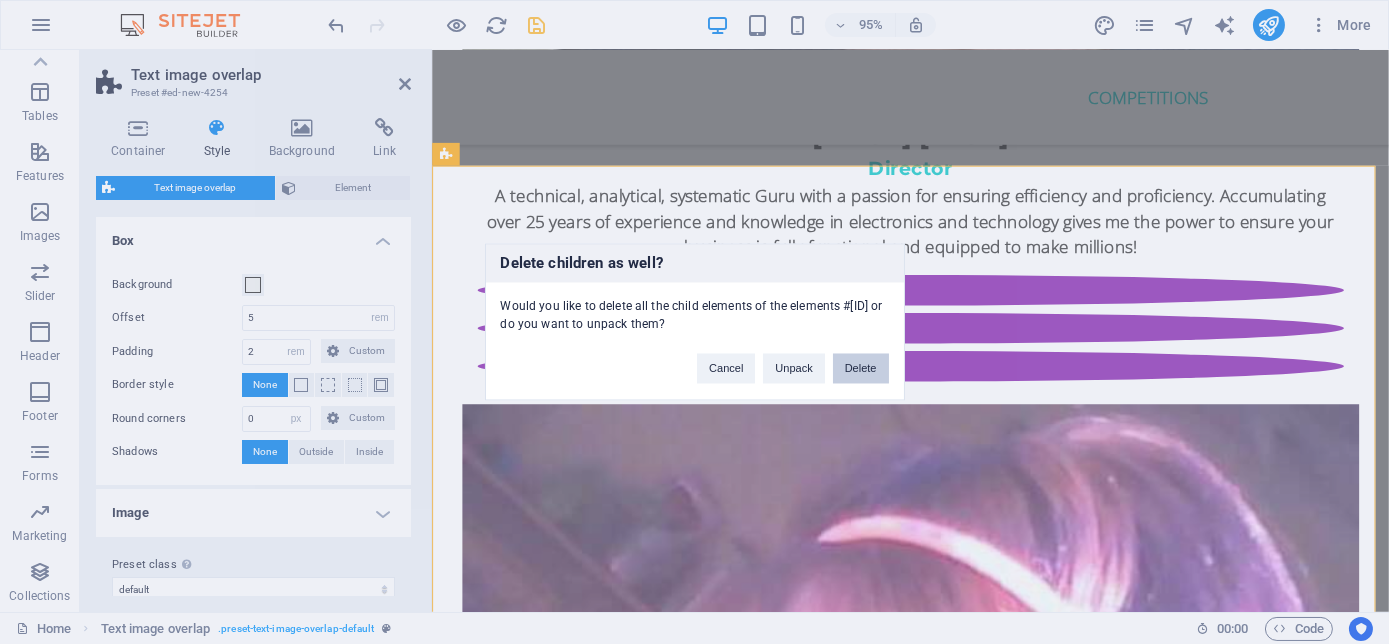 click on "Delete" at bounding box center (861, 369) 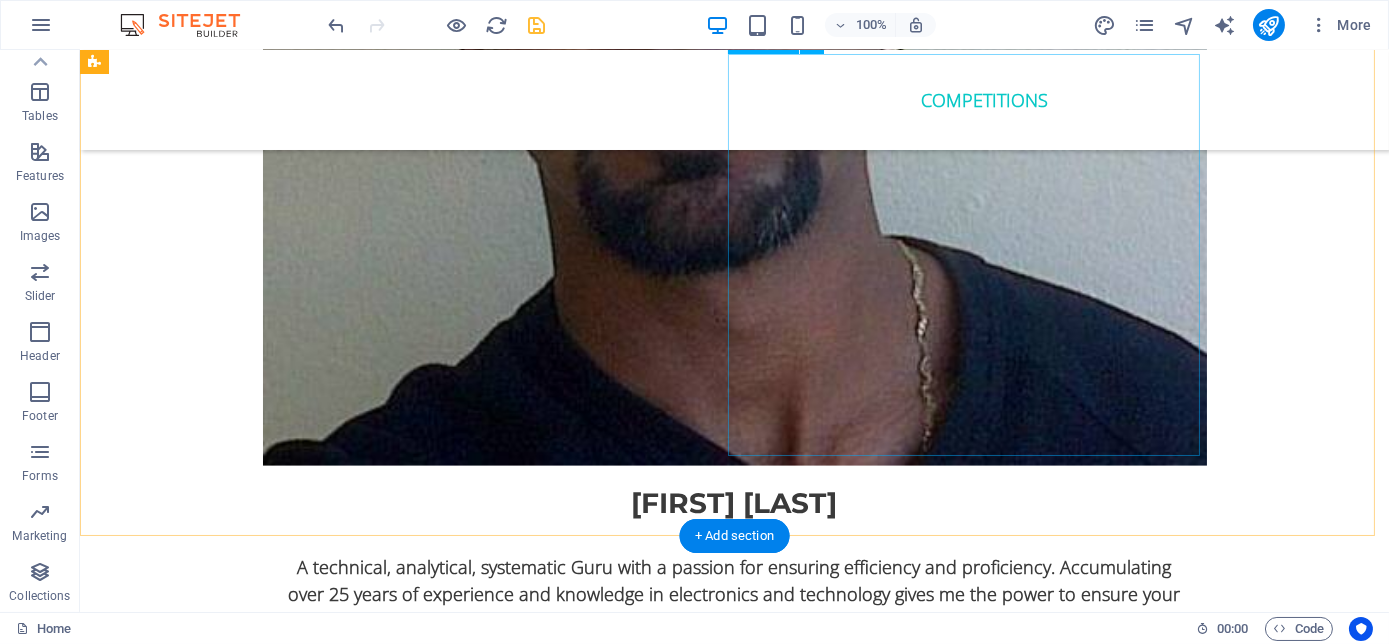 scroll, scrollTop: 5538, scrollLeft: 0, axis: vertical 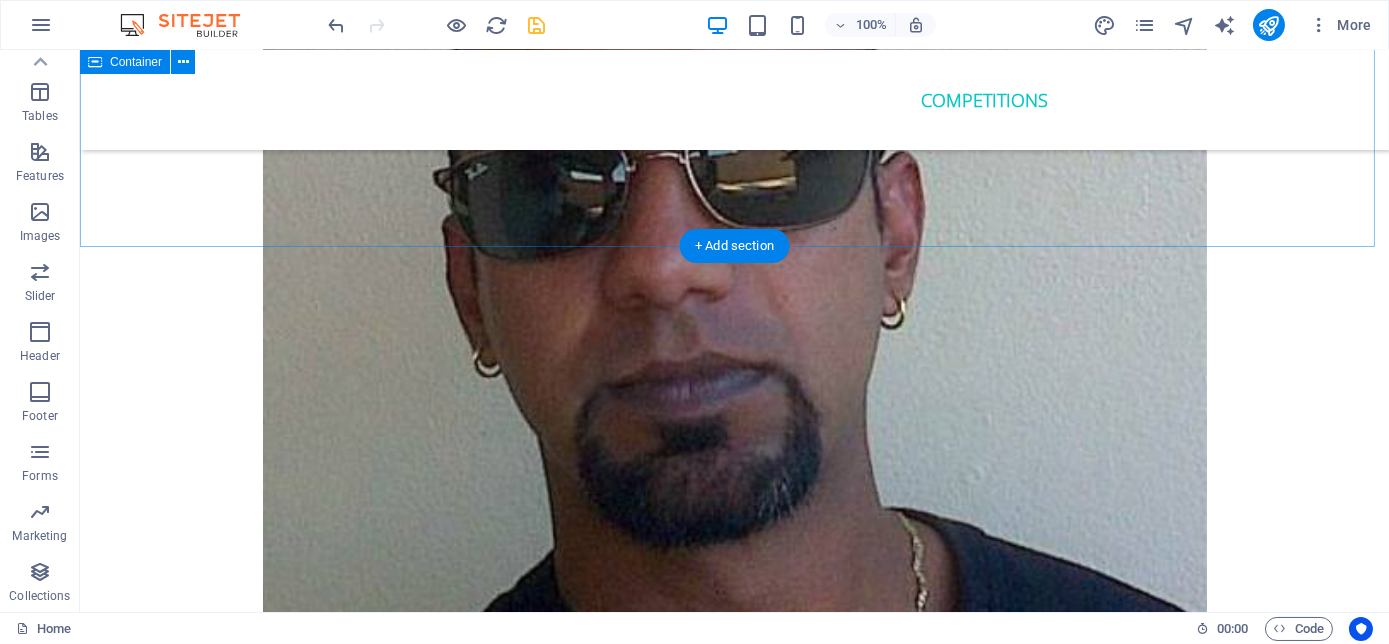 click on "social responsibility Passionate about humanity is the sole purpose we strive for excellence. Being able to give back to the community, build relationships between those fortunate and capable with those needing help to become self-reliant and independent. We are human first before status and wealth. Therefore, Bizcat Business Buddi is Proud partners with two phenomenal organisations,  Siza  Bonke Foundation Educate to  Empower  an NPO dedicated to assisting the community with educational books, school uniforms, shoes, books, school fees, stationery and meals.   Infinite Me , Believe in Yourself  a amazing NPC committed to bringing balance in the stressful lives of all men and women by offering Yoga, Meditation, Pilates, Detox Programmes and retreats and Mindset Mentoring Workshops" at bounding box center [734, 5827] 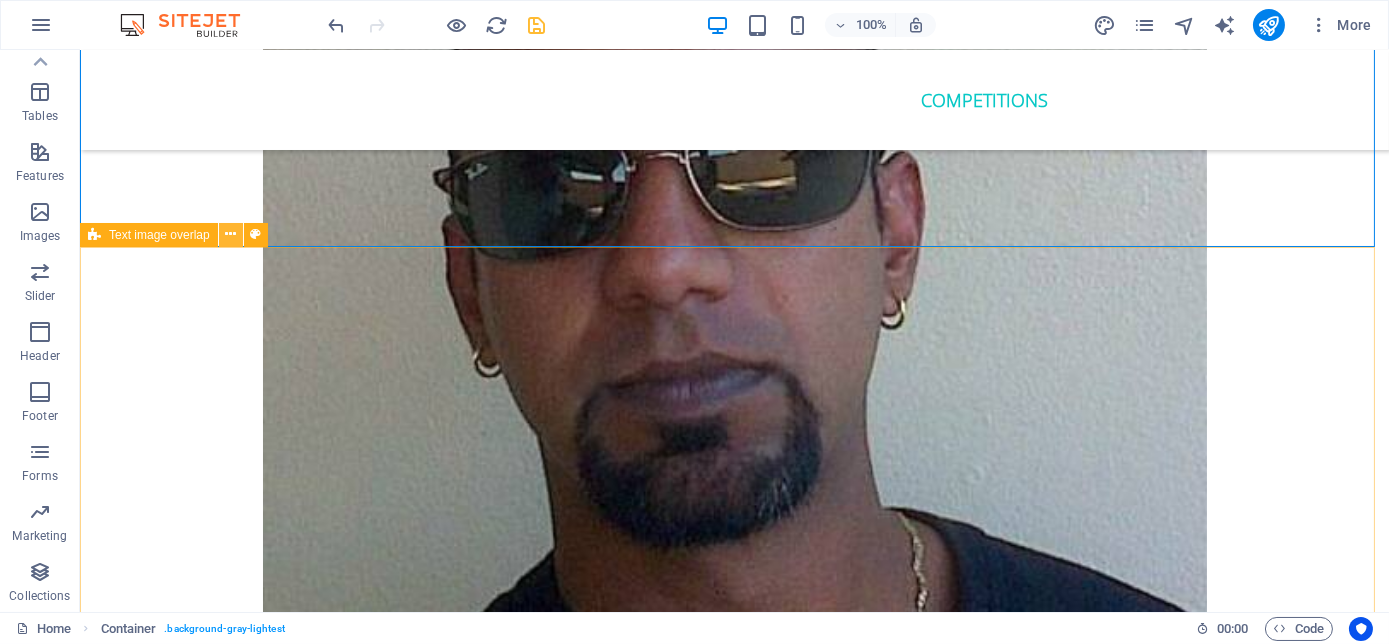click at bounding box center (231, 235) 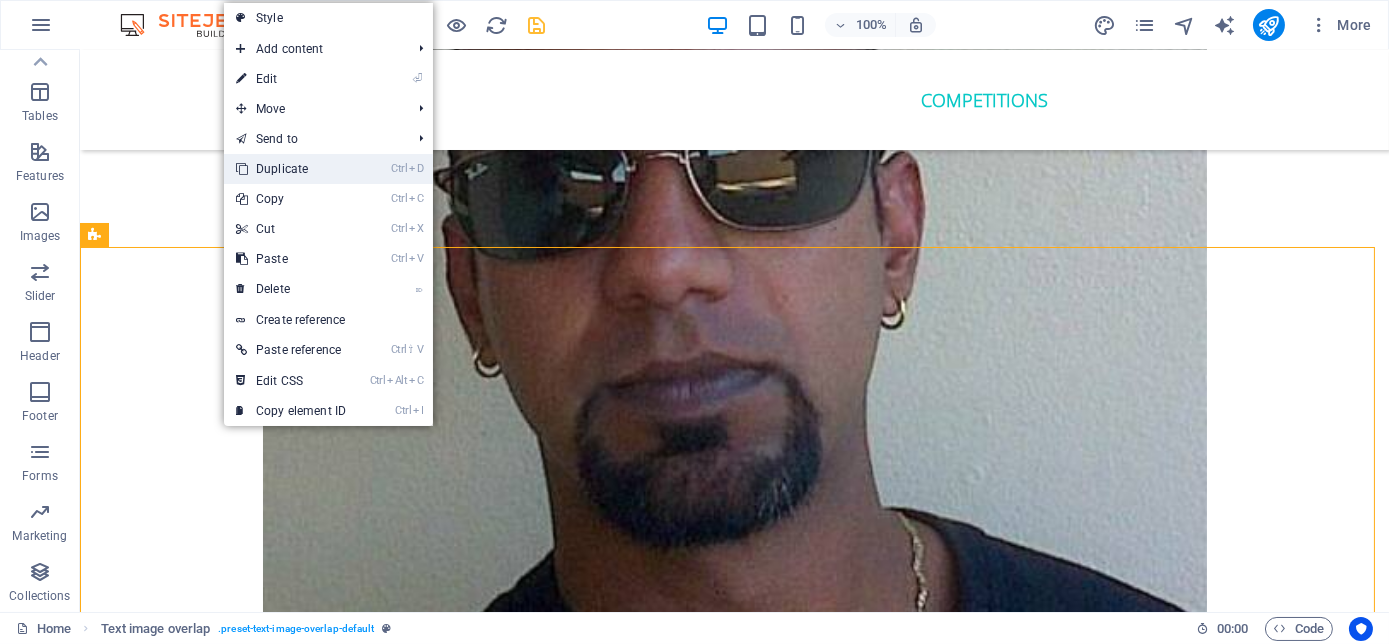 click on "Ctrl D  Duplicate" at bounding box center (291, 169) 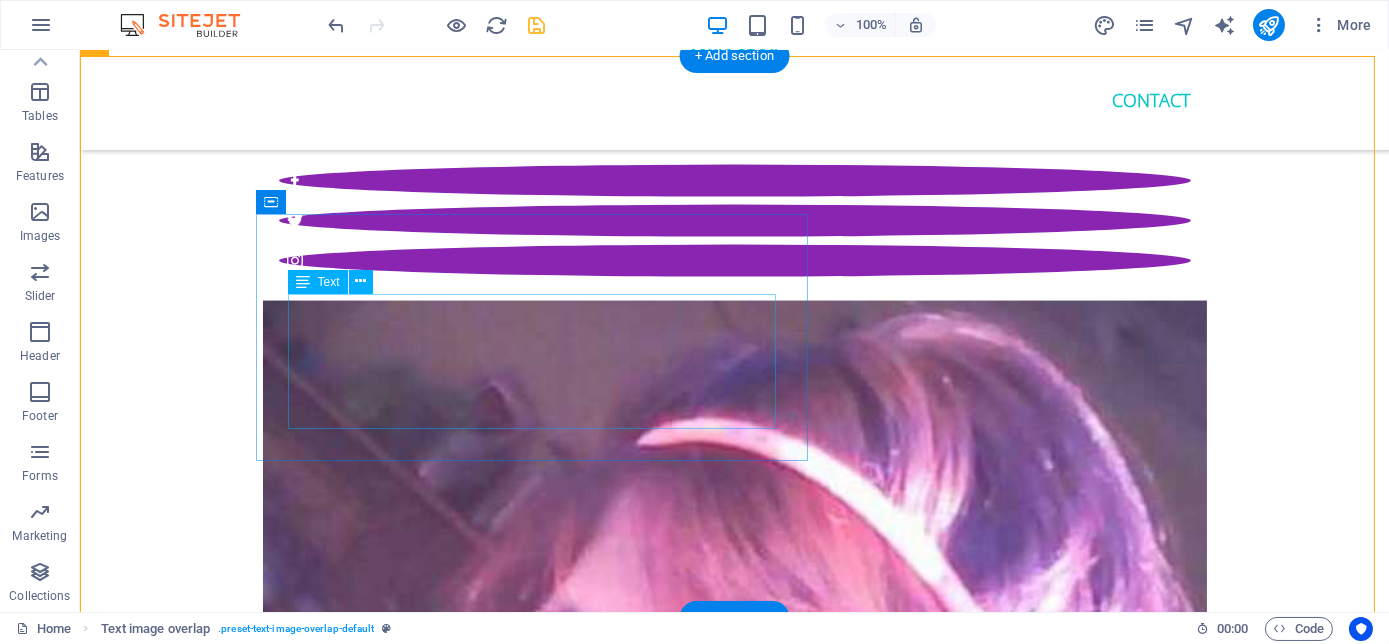 scroll, scrollTop: 6297, scrollLeft: 0, axis: vertical 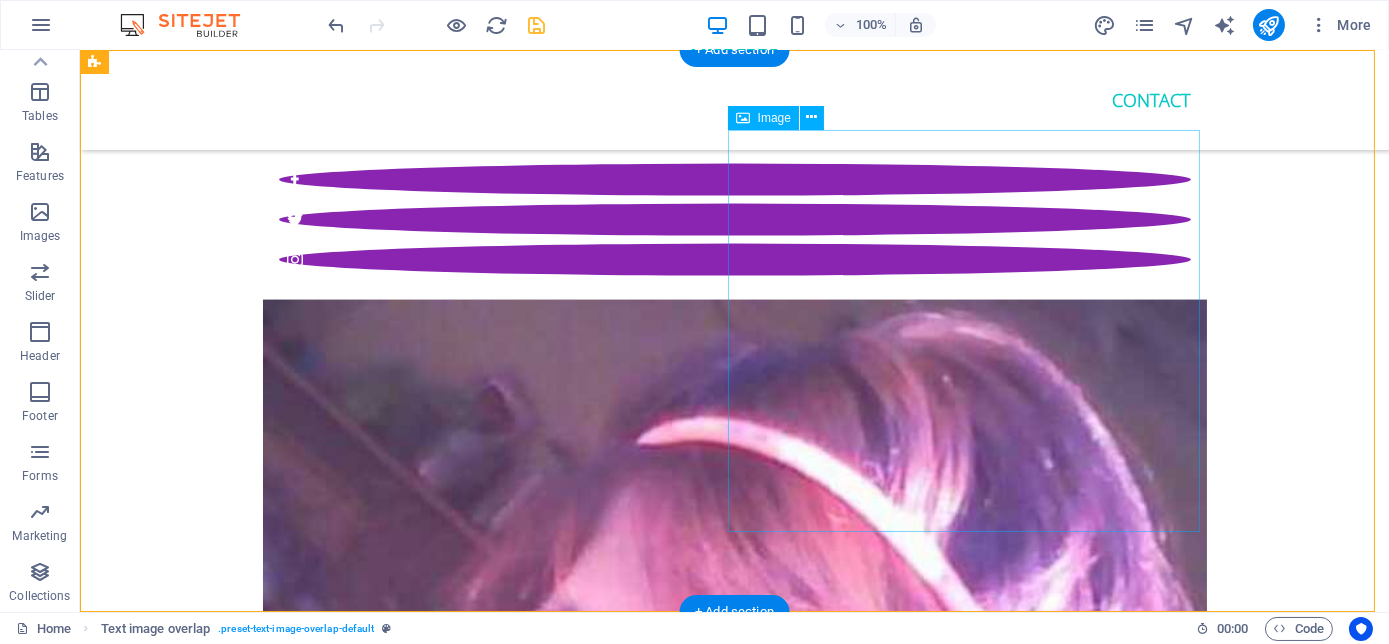 click at bounding box center [735, 7172] 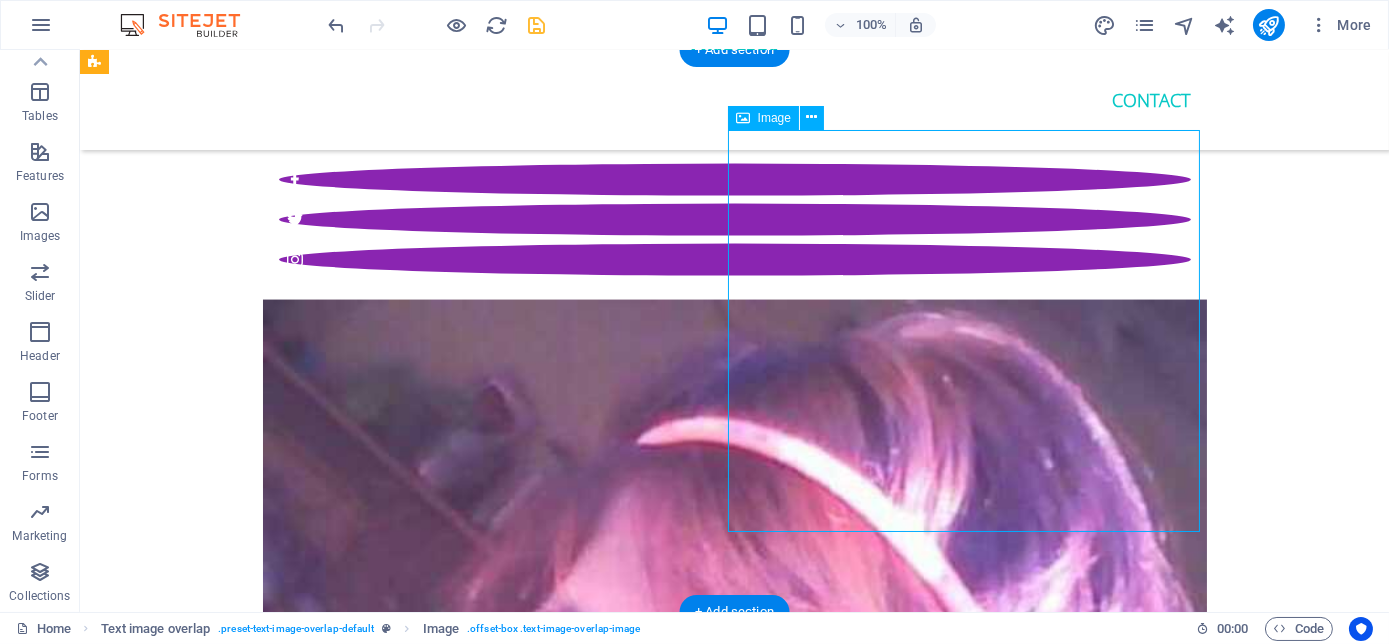 click at bounding box center (735, 7172) 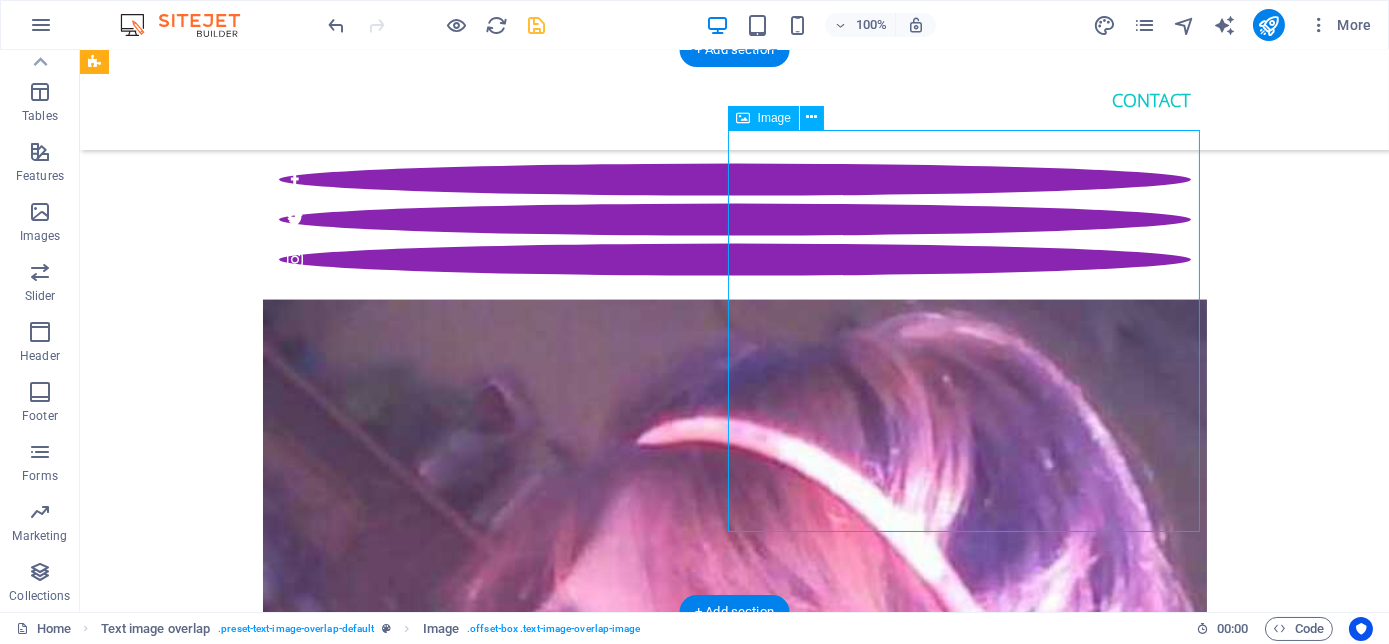 click at bounding box center [735, 7172] 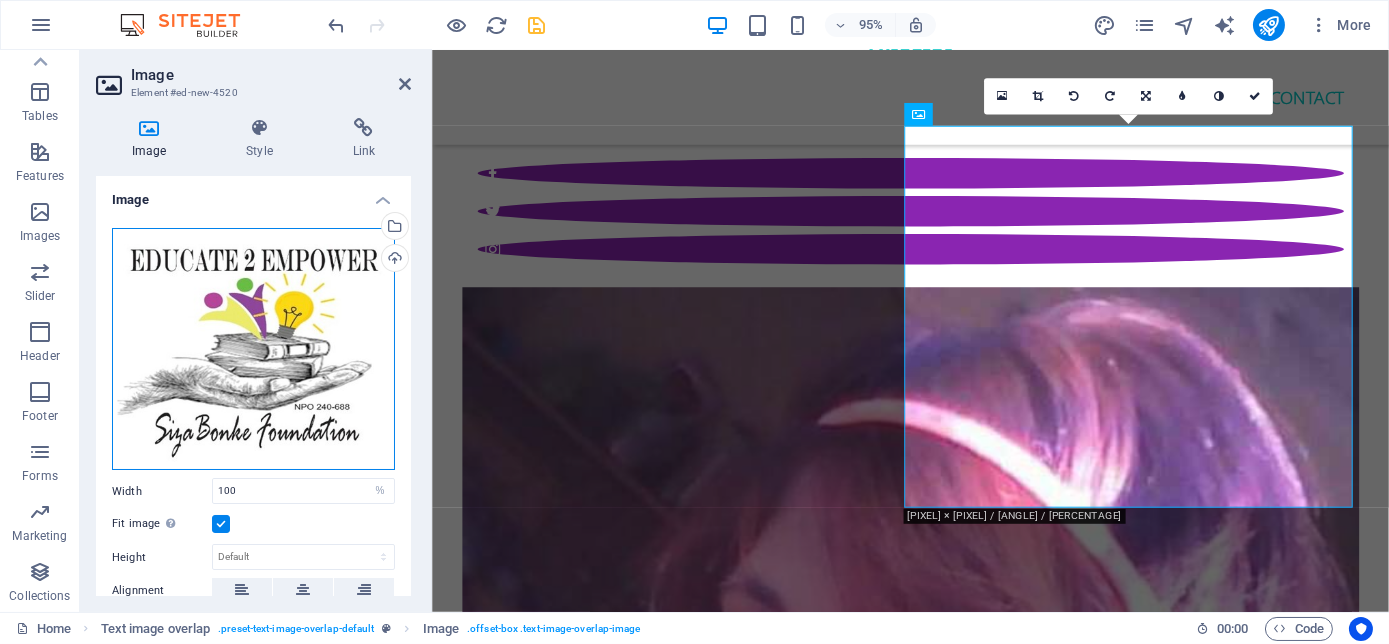 click on "Drag files here, click to choose files or select files from Files or our free stock photos & videos" at bounding box center [253, 349] 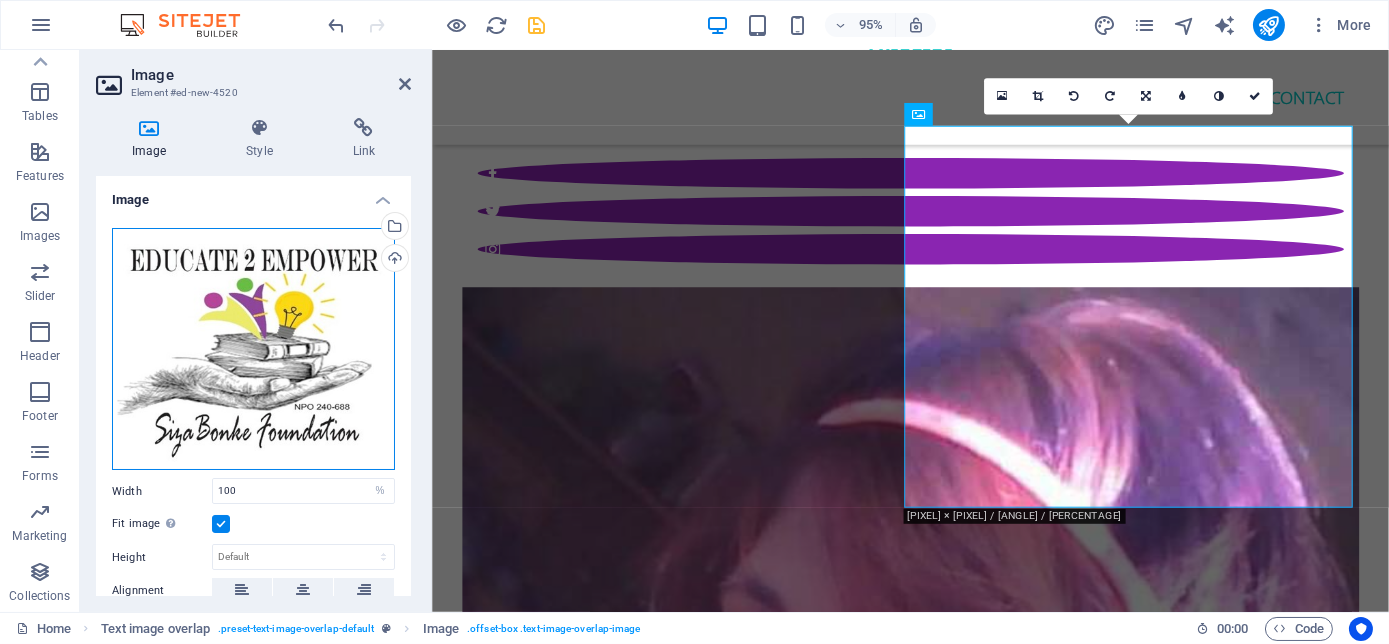 scroll, scrollTop: 6456, scrollLeft: 0, axis: vertical 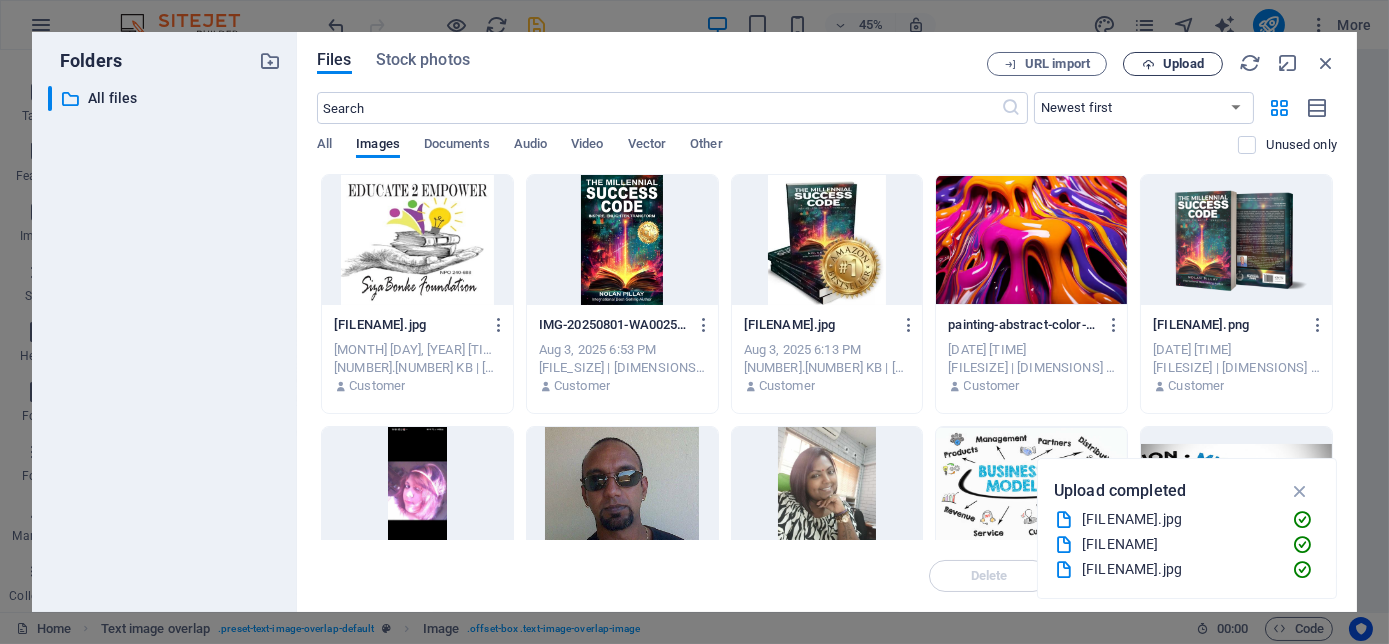 click on "Upload" at bounding box center (1183, 64) 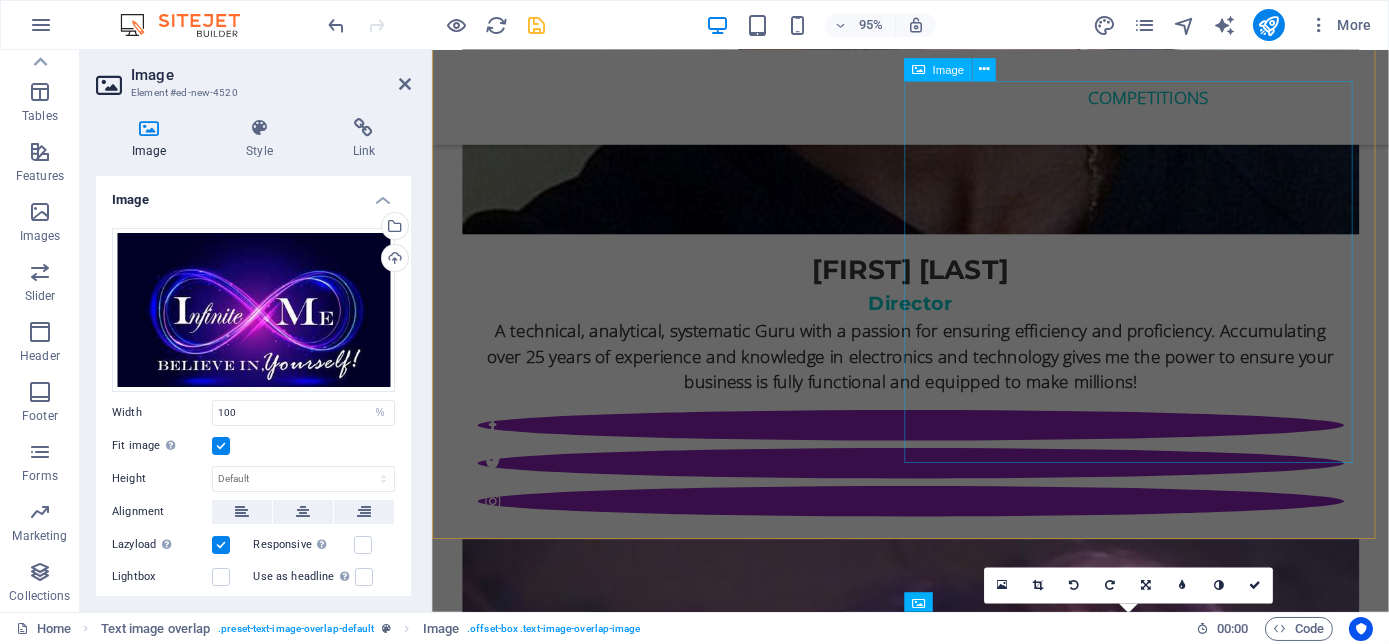 scroll, scrollTop: 6138, scrollLeft: 0, axis: vertical 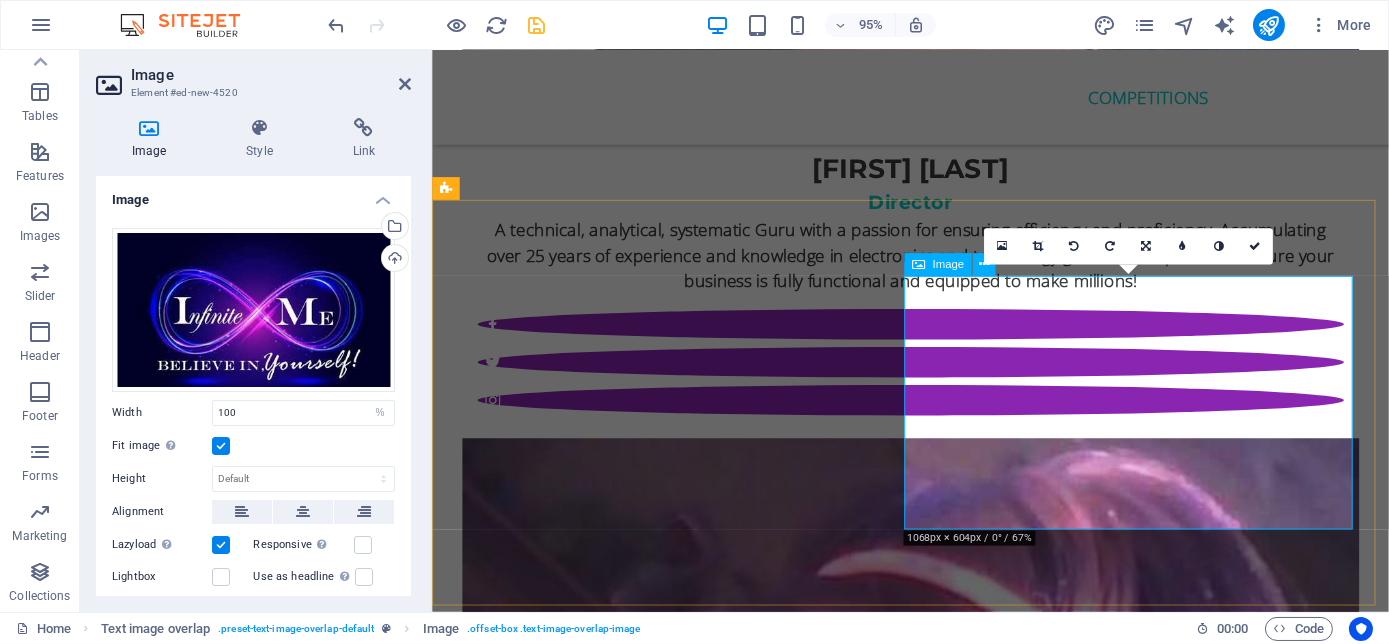 click at bounding box center (935, 7196) 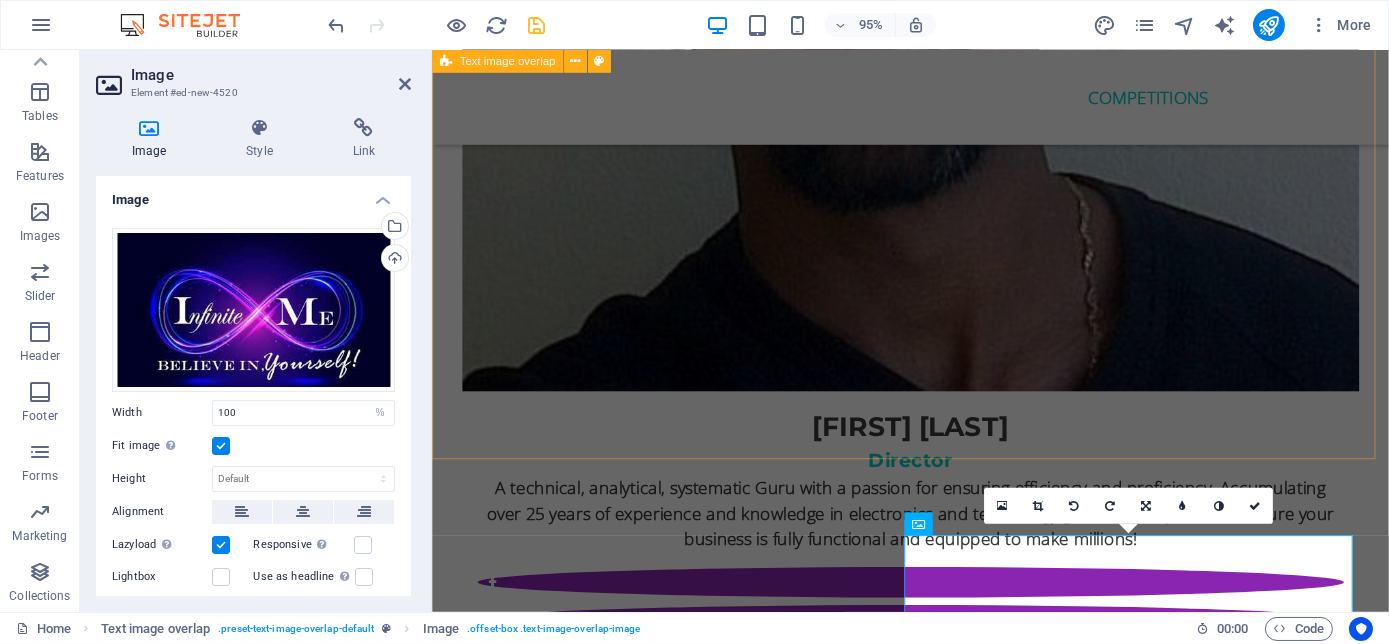 scroll, scrollTop: 6229, scrollLeft: 0, axis: vertical 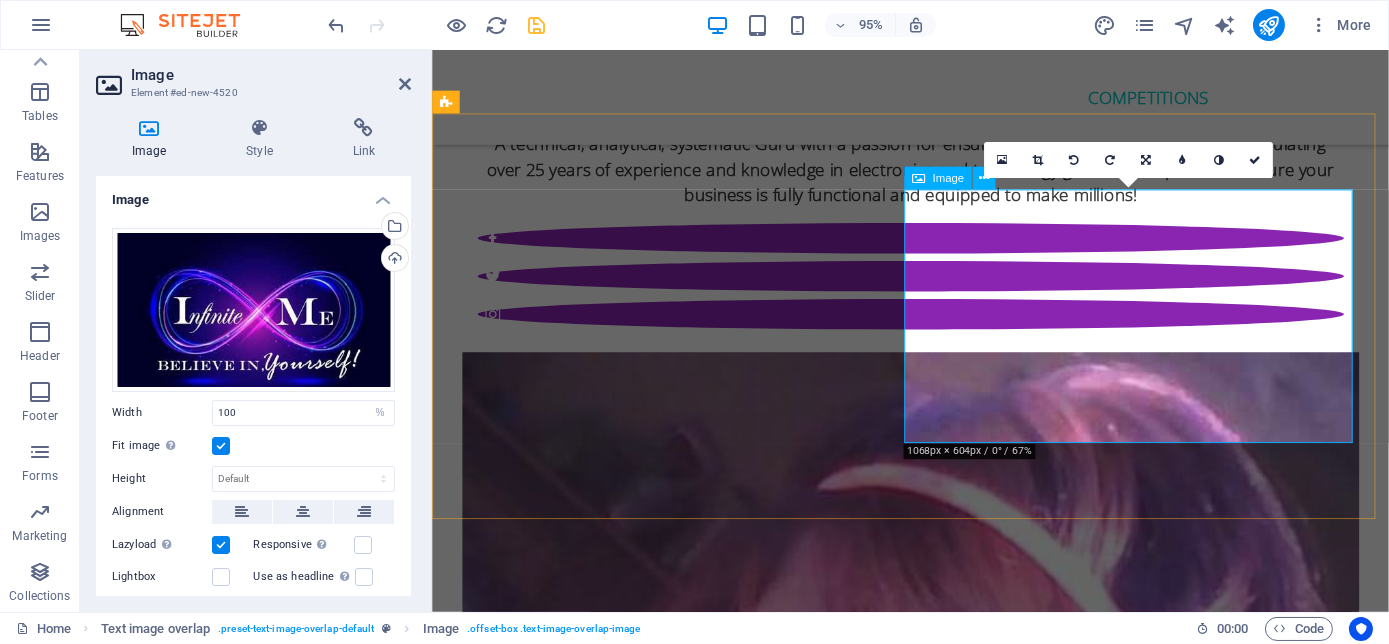 click at bounding box center (935, 7105) 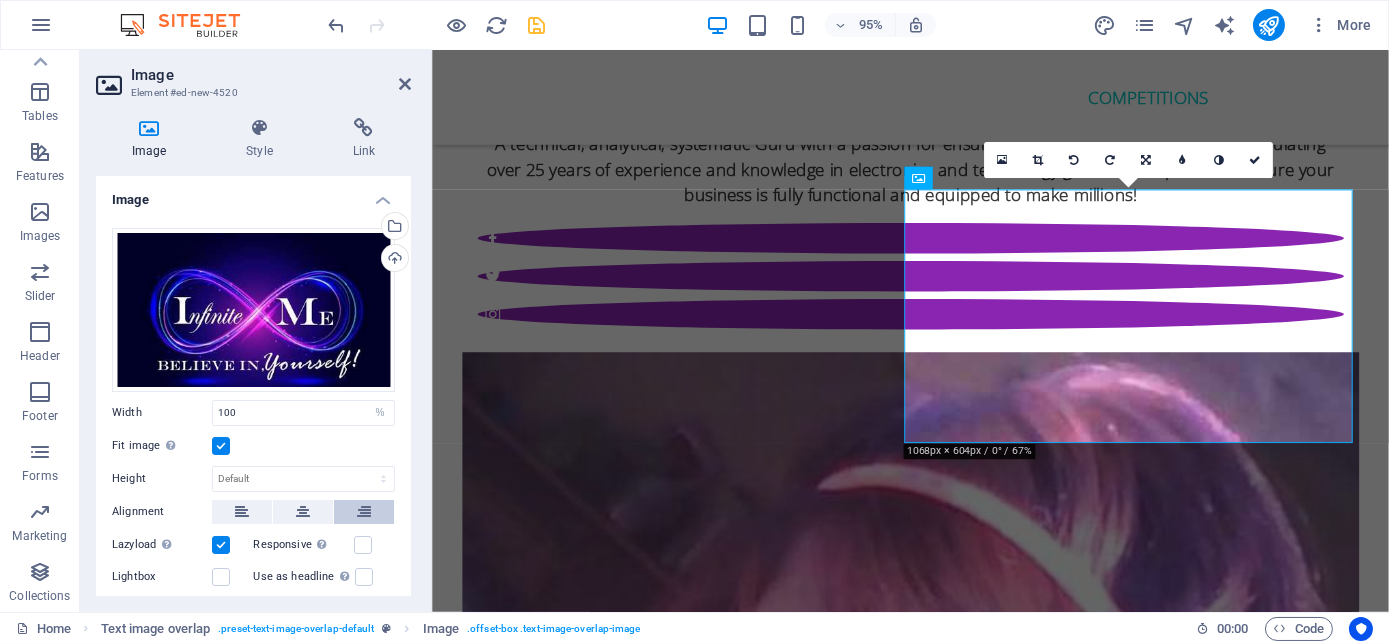 click at bounding box center (364, 512) 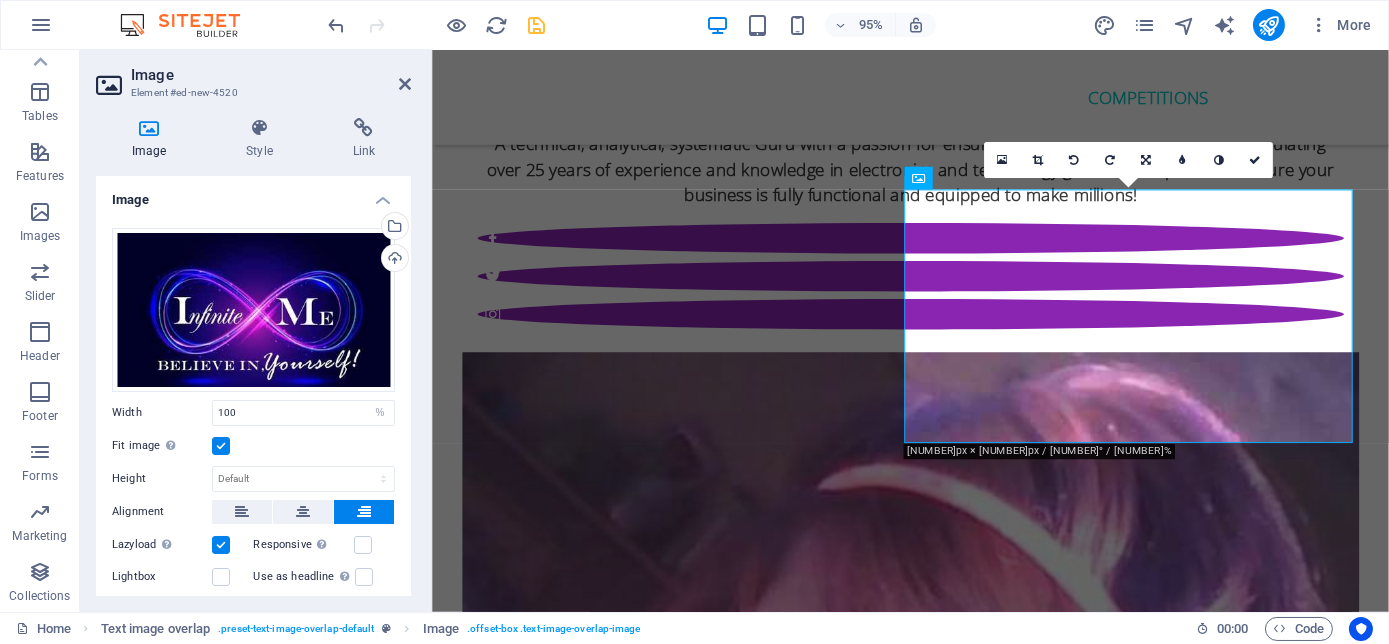 click at bounding box center [221, 446] 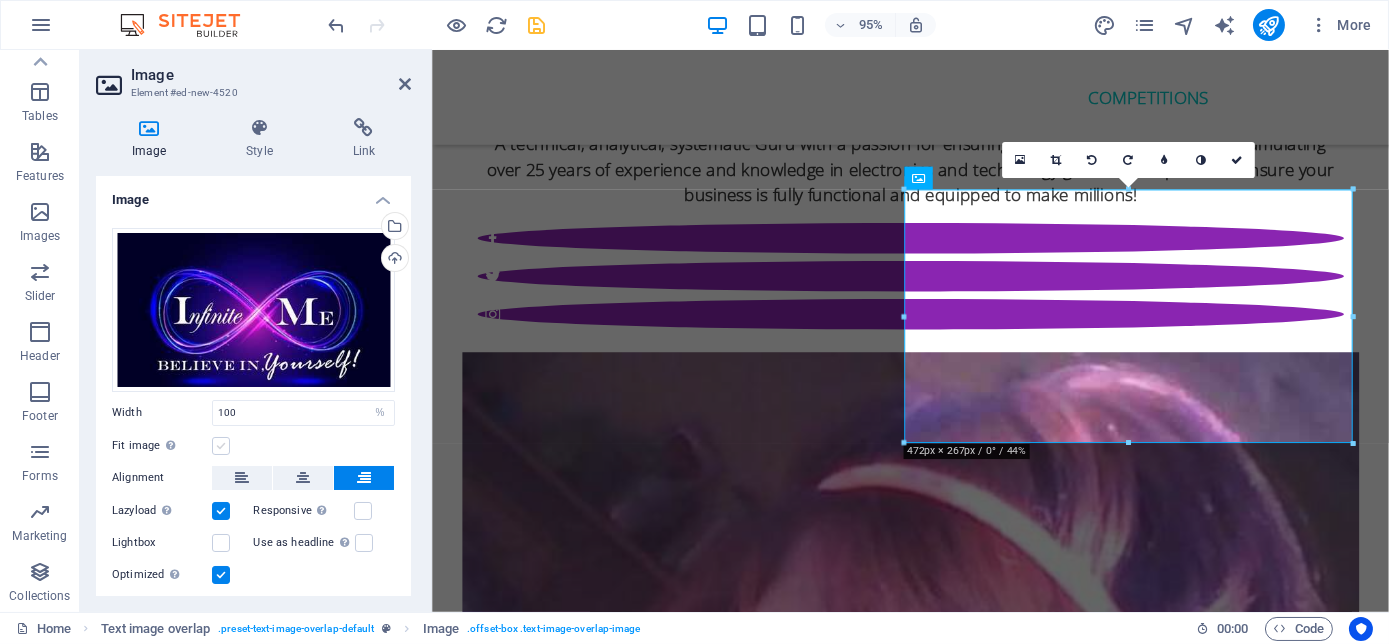 click at bounding box center (221, 446) 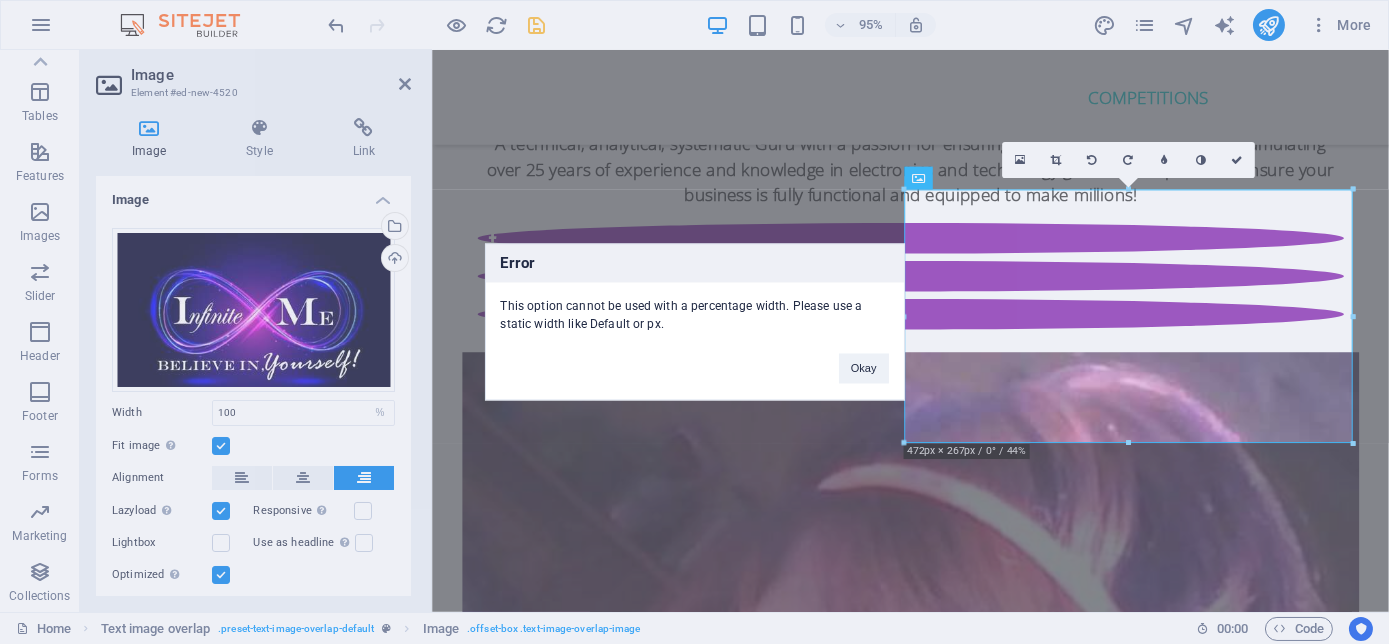 click on "Error This option cannot be used with a percentage width. Please use a static width like Default or px. Okay" at bounding box center [694, 322] 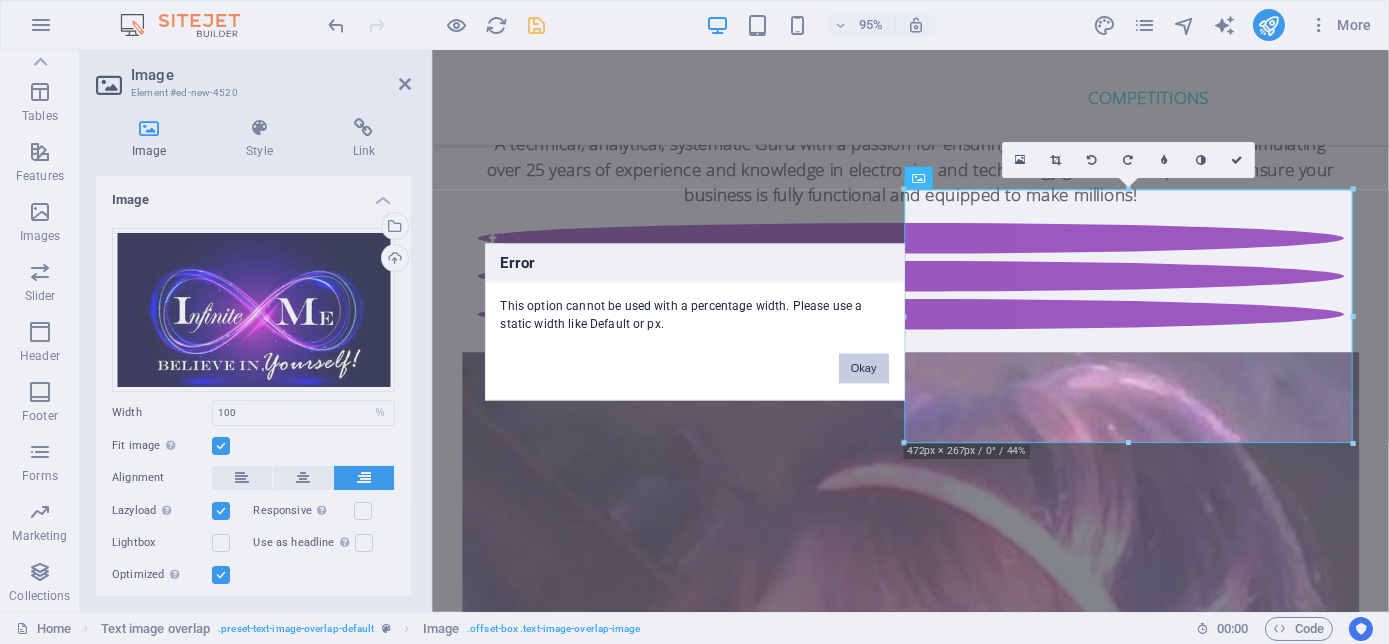 click on "Okay" at bounding box center (864, 369) 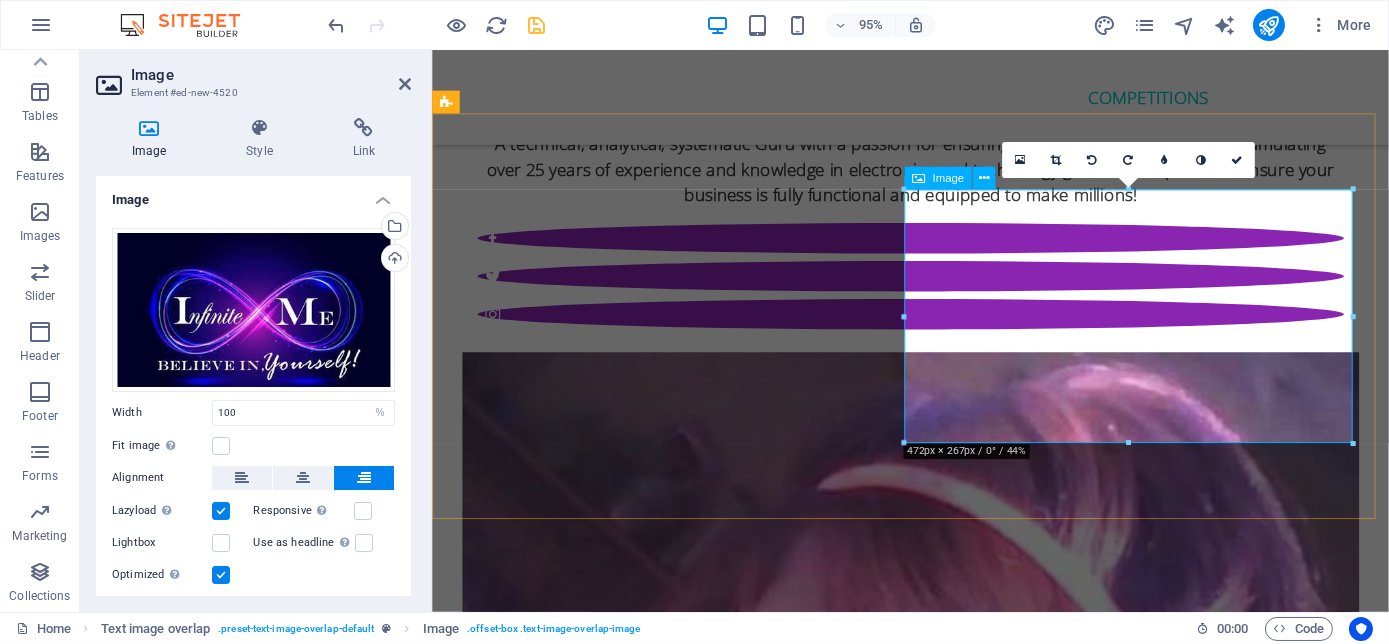 click at bounding box center (935, 7105) 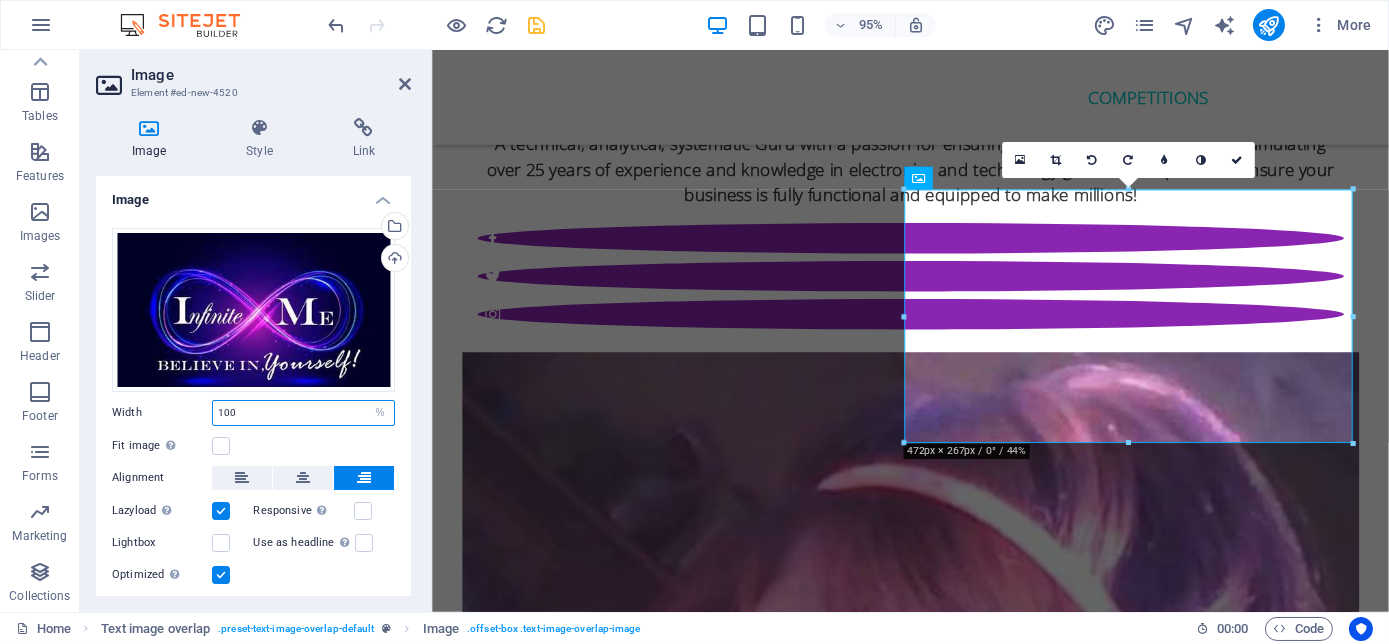 drag, startPoint x: 250, startPoint y: 412, endPoint x: 200, endPoint y: 413, distance: 50.01 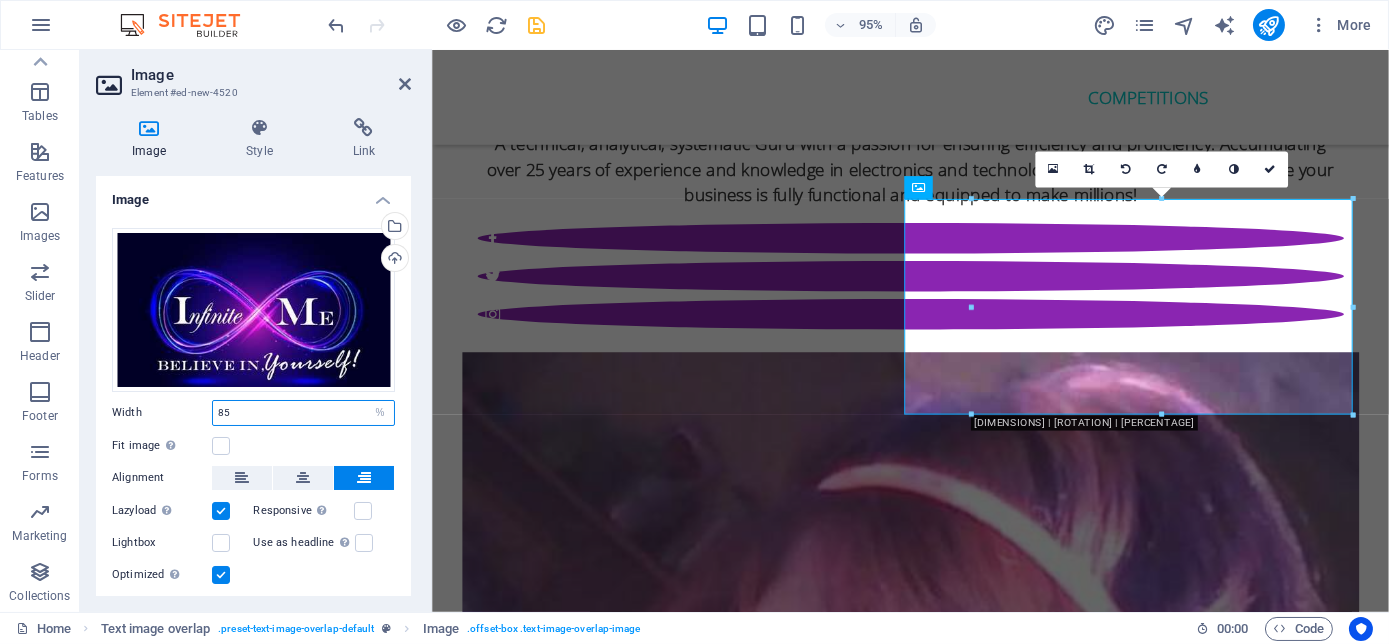 drag, startPoint x: 231, startPoint y: 410, endPoint x: 206, endPoint y: 406, distance: 25.317978 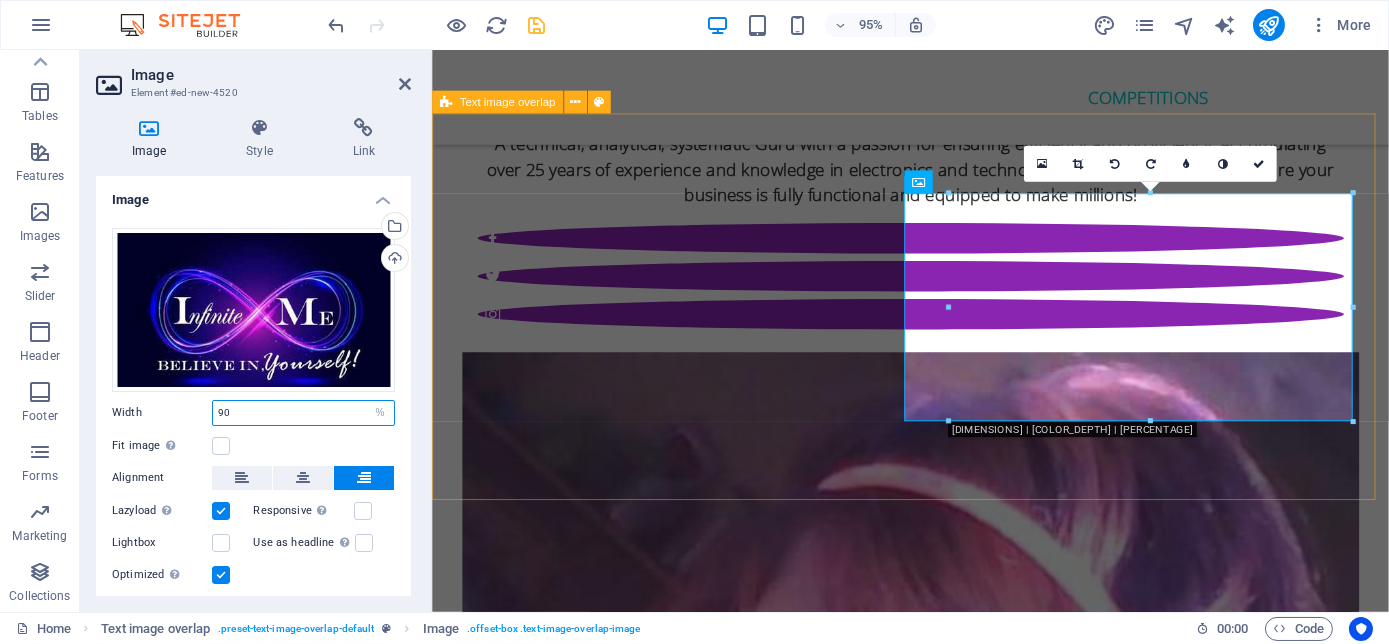 type on "90" 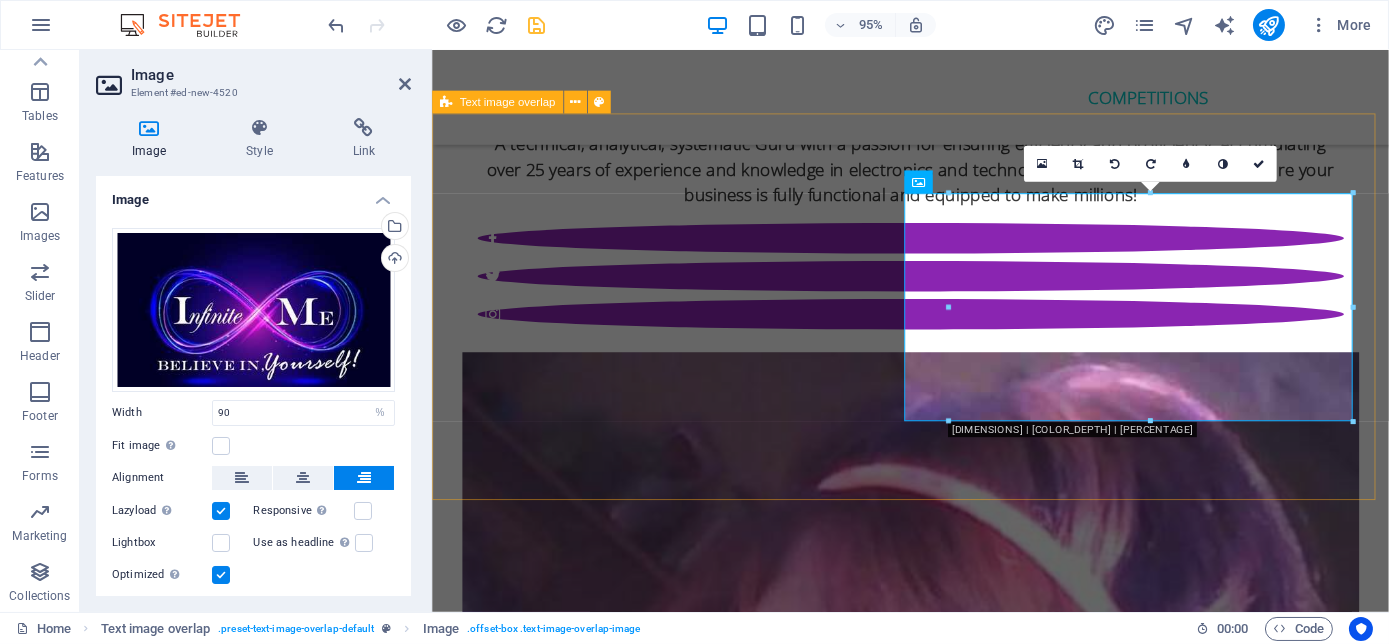 click on "Siza bonke foundation Also offers Educational; and recreational programs and activities for children. Providing hot meals, clothing and blankets for the homeless. Animals are close to their heats so providing animal shelters with food and blankets are also a priority" at bounding box center [934, 6981] 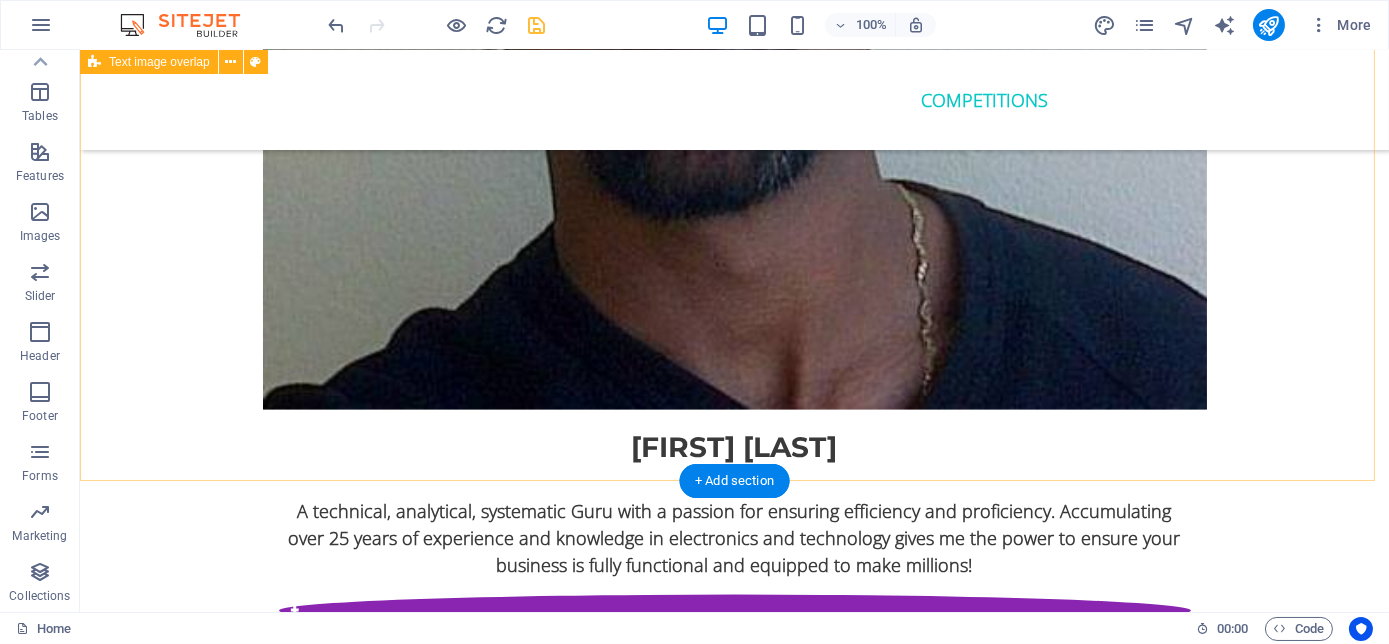 scroll, scrollTop: 6229, scrollLeft: 0, axis: vertical 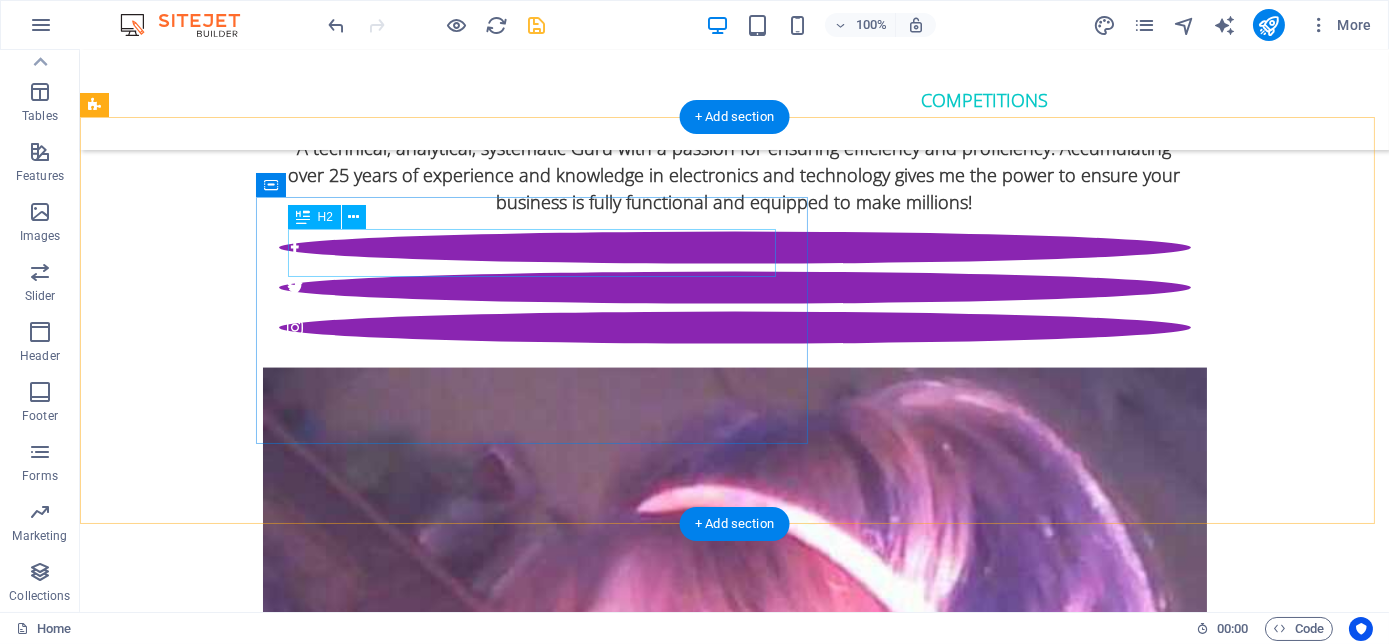 click on "Siza bonke foundation" at bounding box center [775, 6701] 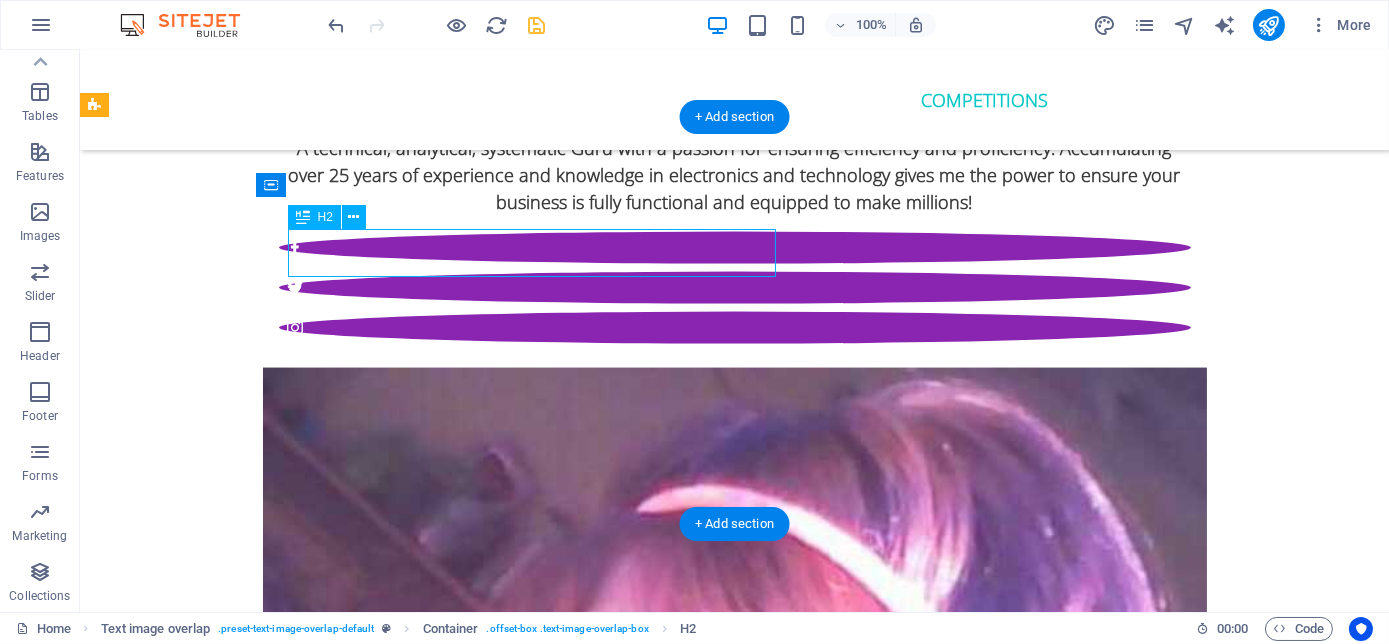 click on "Siza bonke foundation" at bounding box center [775, 6701] 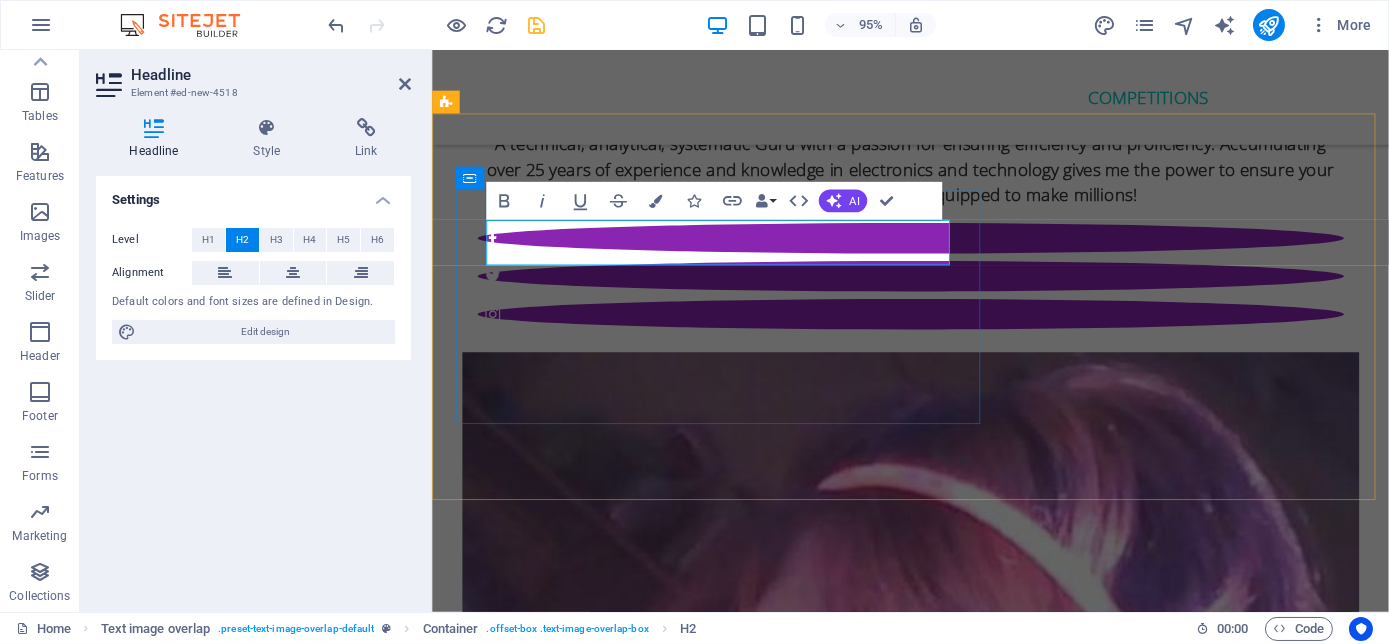 type 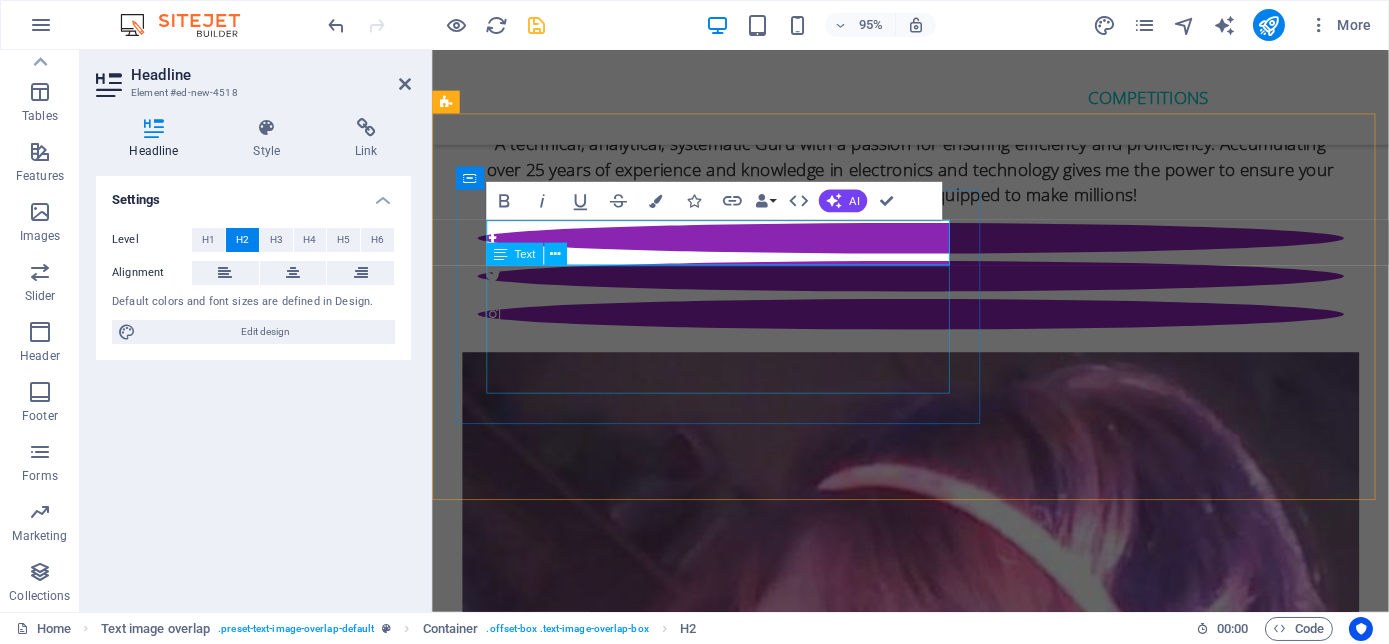 click on "Also offers Educational; and recreational programs and activities for children. Providing hot meals, clothing and blankets for the homeless. Animals are close to their heats so providing animal shelters with food and blankets are also a priority" at bounding box center (975, 6765) 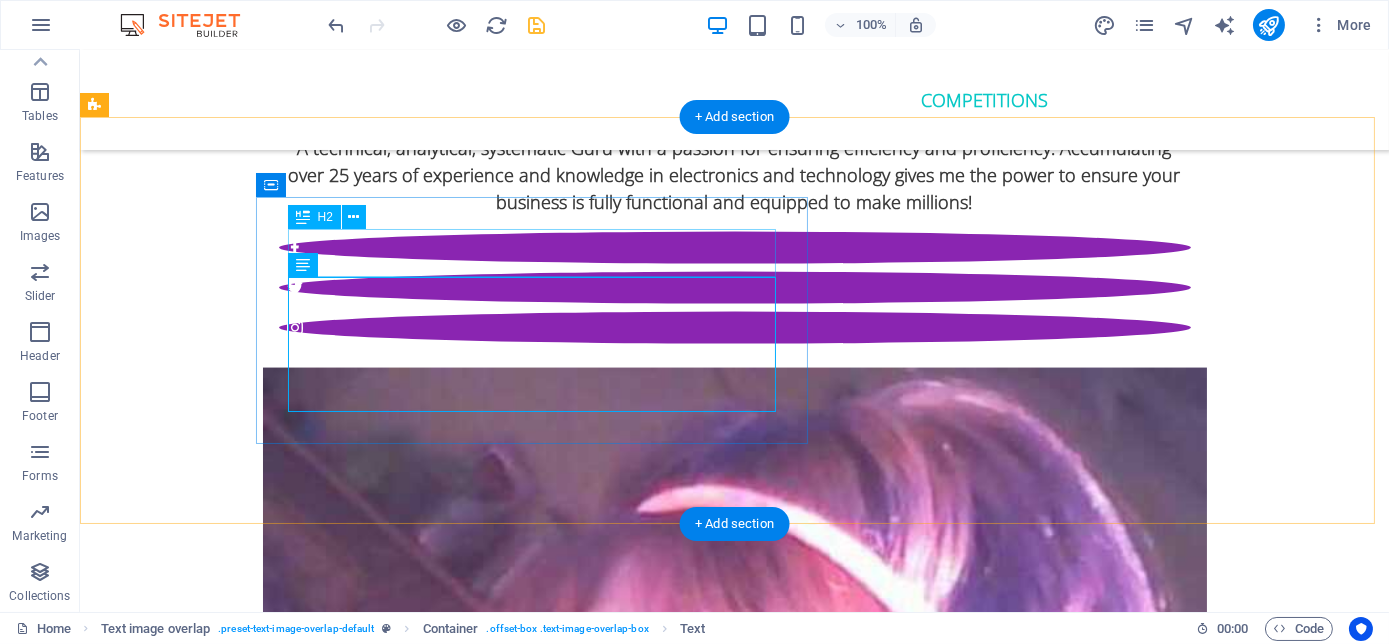 click on "Infinite me" at bounding box center (775, 6701) 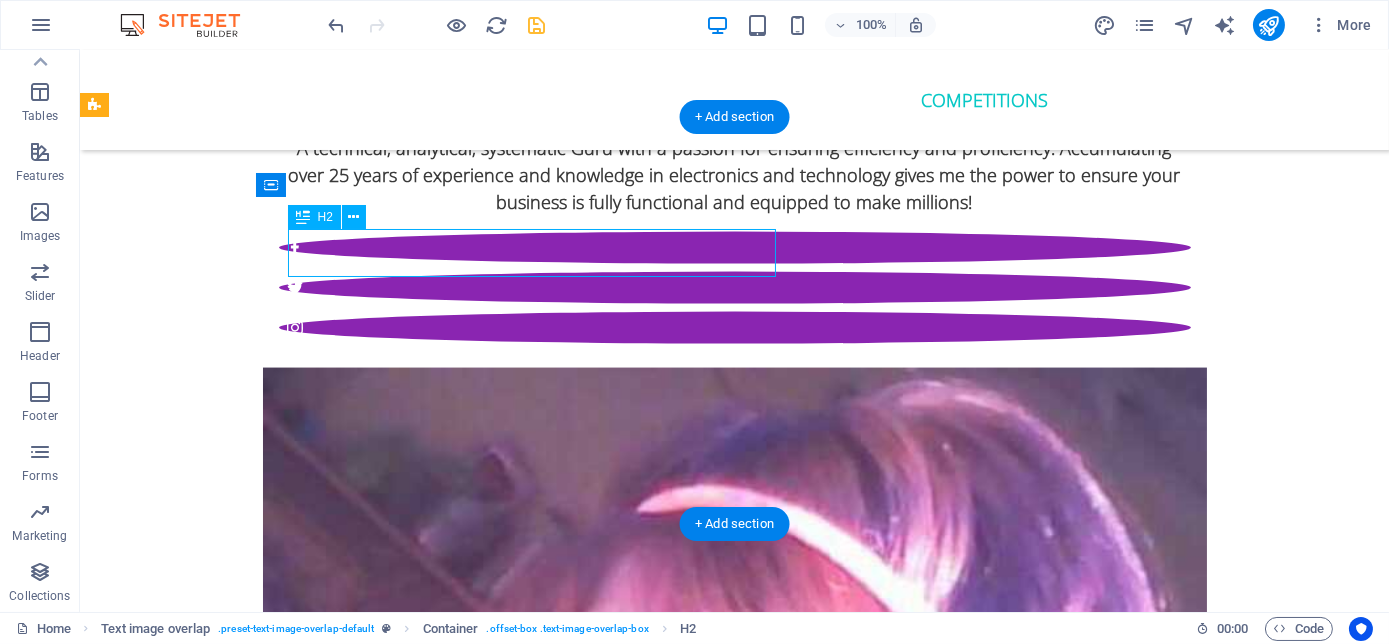 click on "Infinite me" at bounding box center (775, 6701) 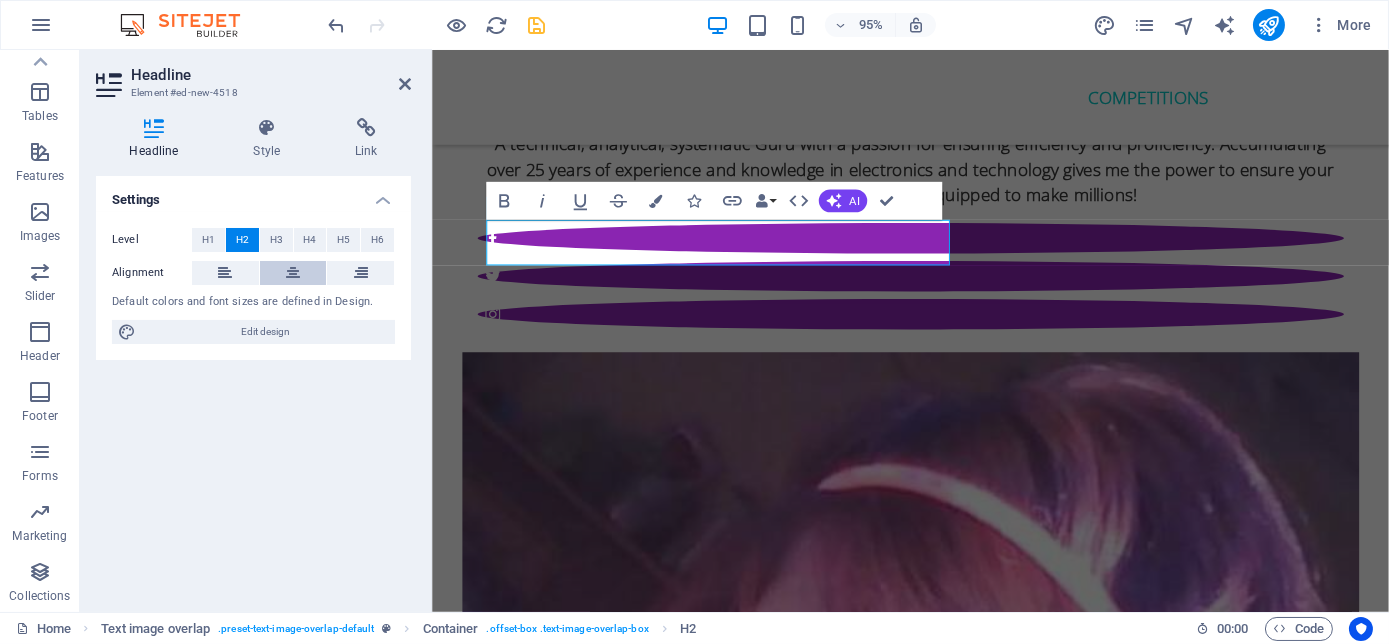click at bounding box center [293, 273] 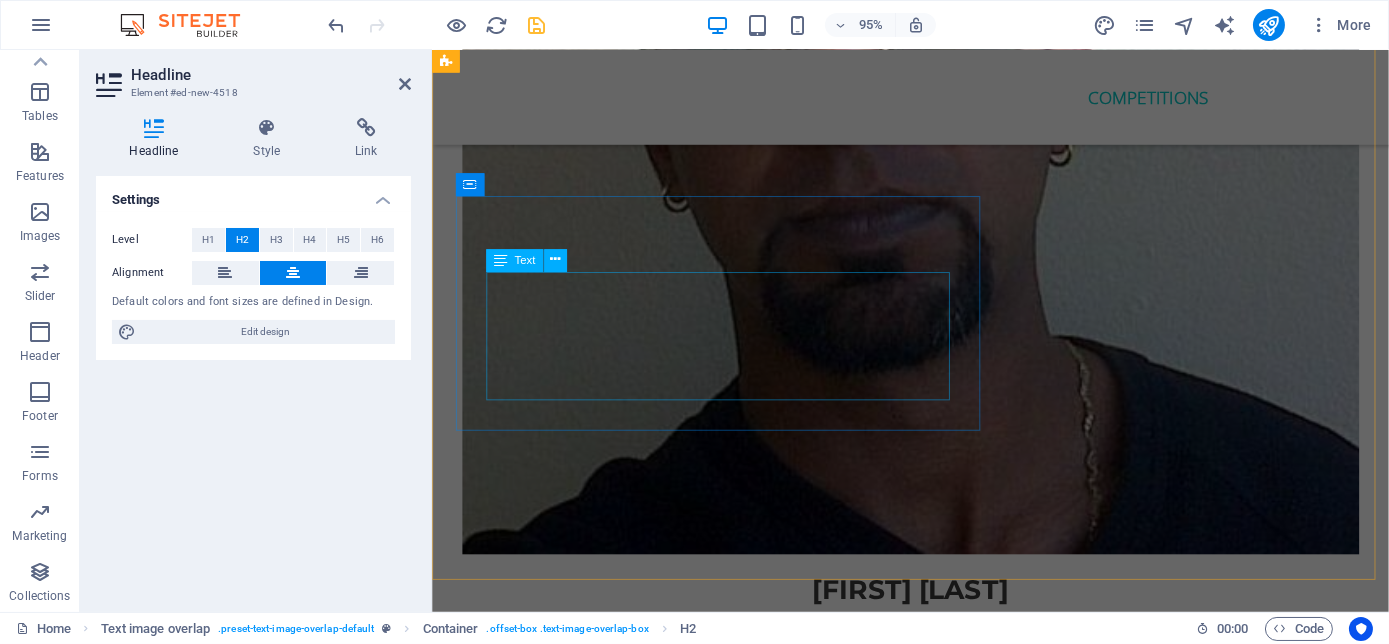 scroll, scrollTop: 5684, scrollLeft: 0, axis: vertical 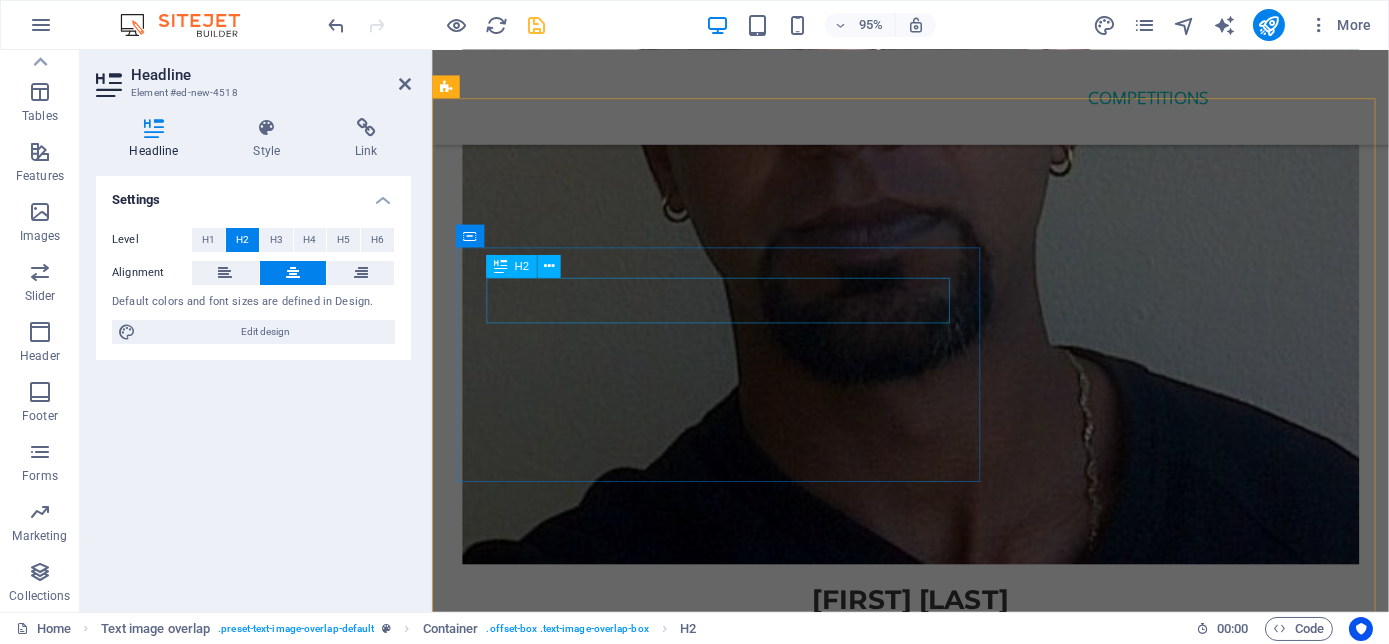 click on "Siza bonke foundation" at bounding box center [975, 6089] 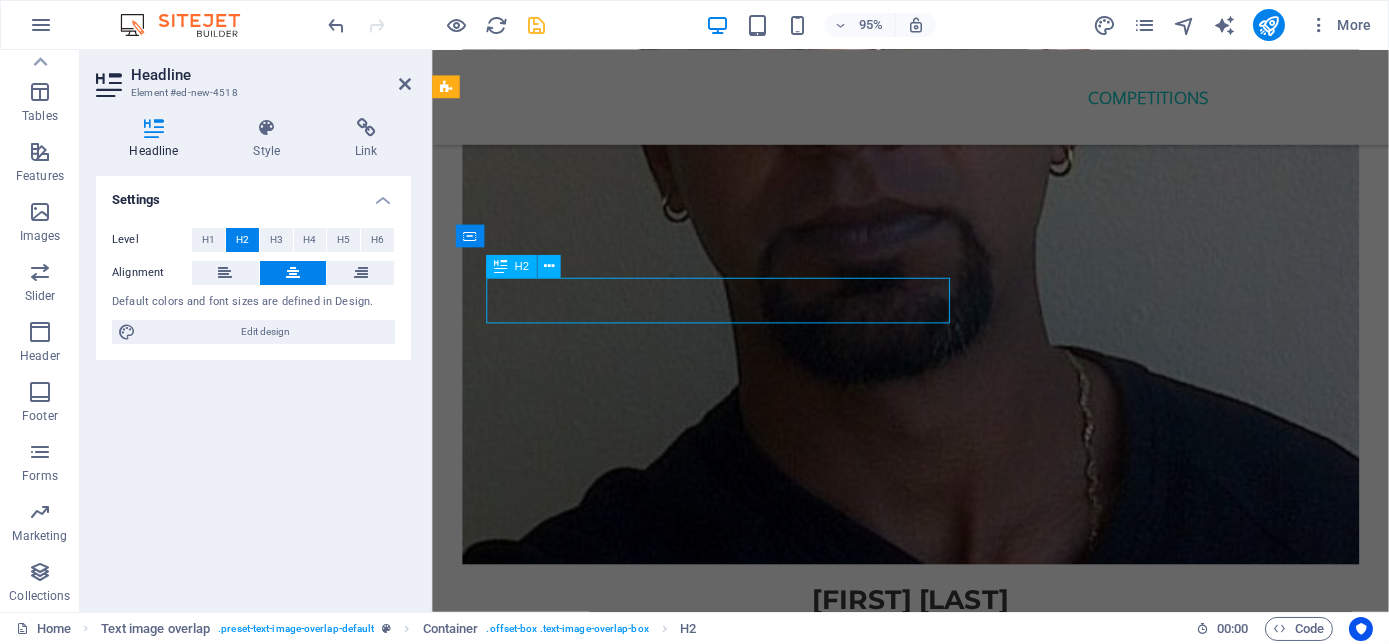 click on "Siza bonke foundation" at bounding box center [975, 6089] 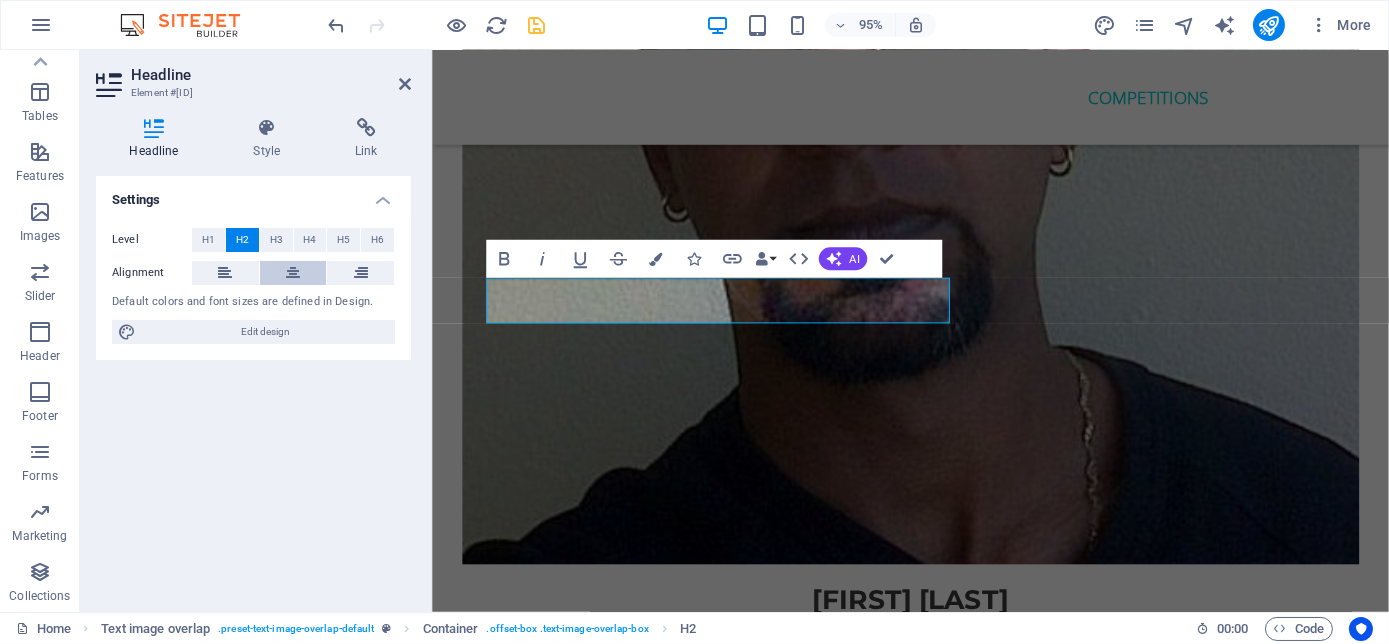 click at bounding box center [293, 273] 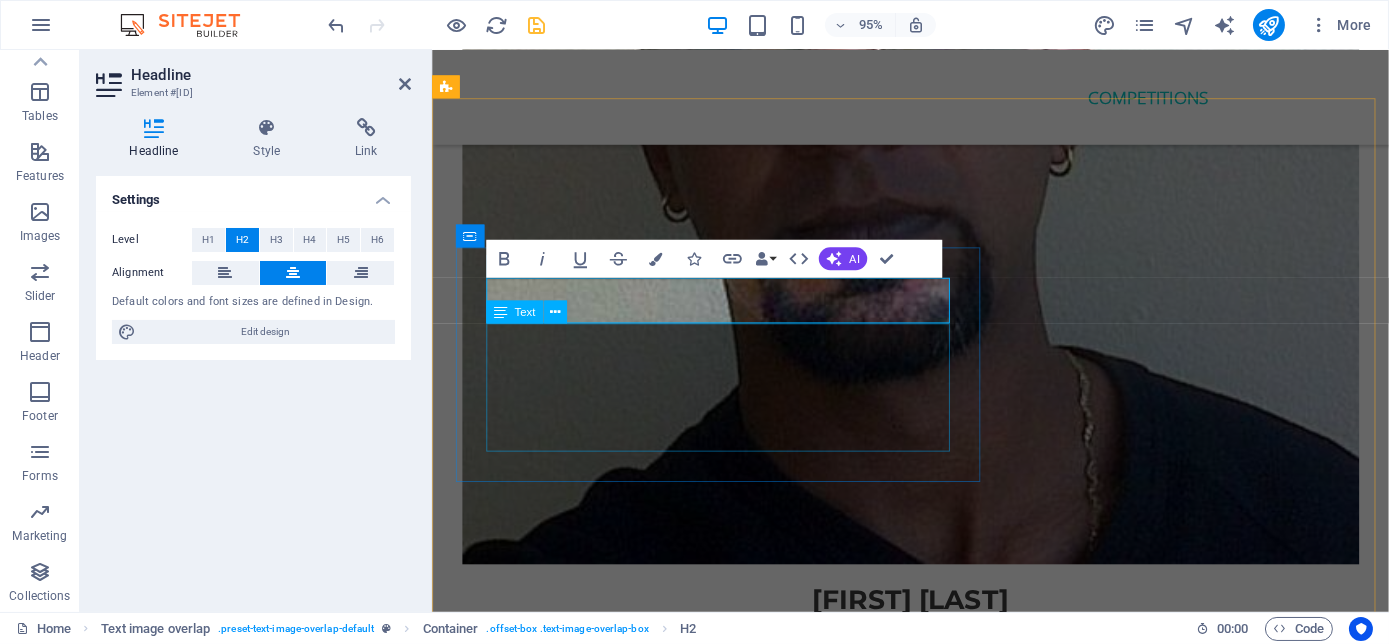 click on "Also offers Educational; and recreational programs and activities for children. Providing hot meals, clothing and blankets for the homeless. Animals are close to their heats so providing animal shelters with food and blankets are also a priority" at bounding box center [975, 6153] 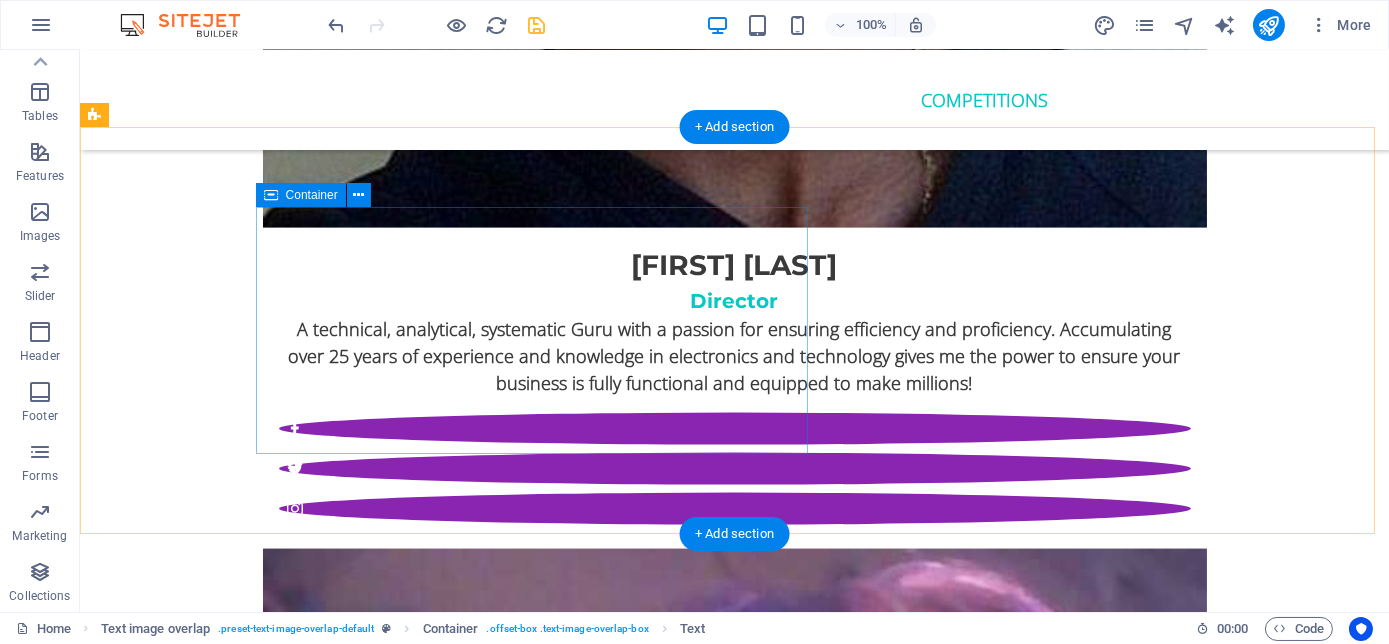 scroll, scrollTop: 6229, scrollLeft: 0, axis: vertical 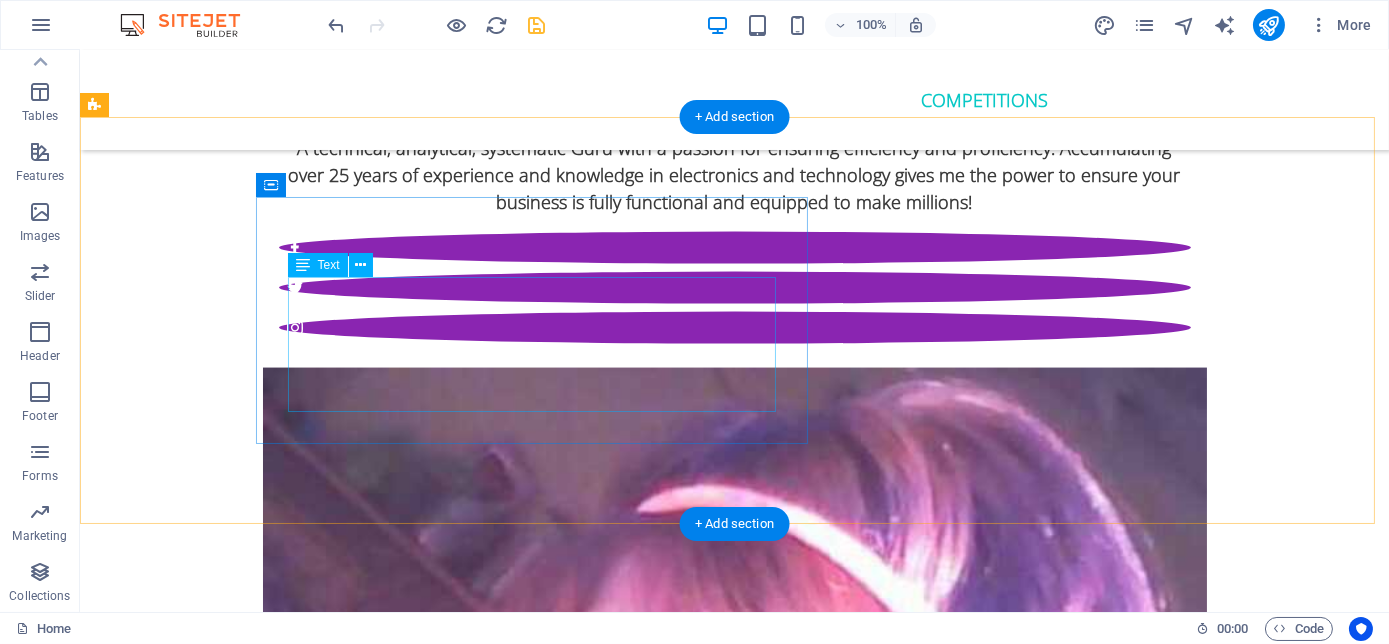 click on "Also offers Educational; and recreational programs and activities for children. Providing hot meals, clothing and blankets for the homeless. Animals are close to their heats so providing animal shelters with food and blankets are also a priority" at bounding box center (775, 6765) 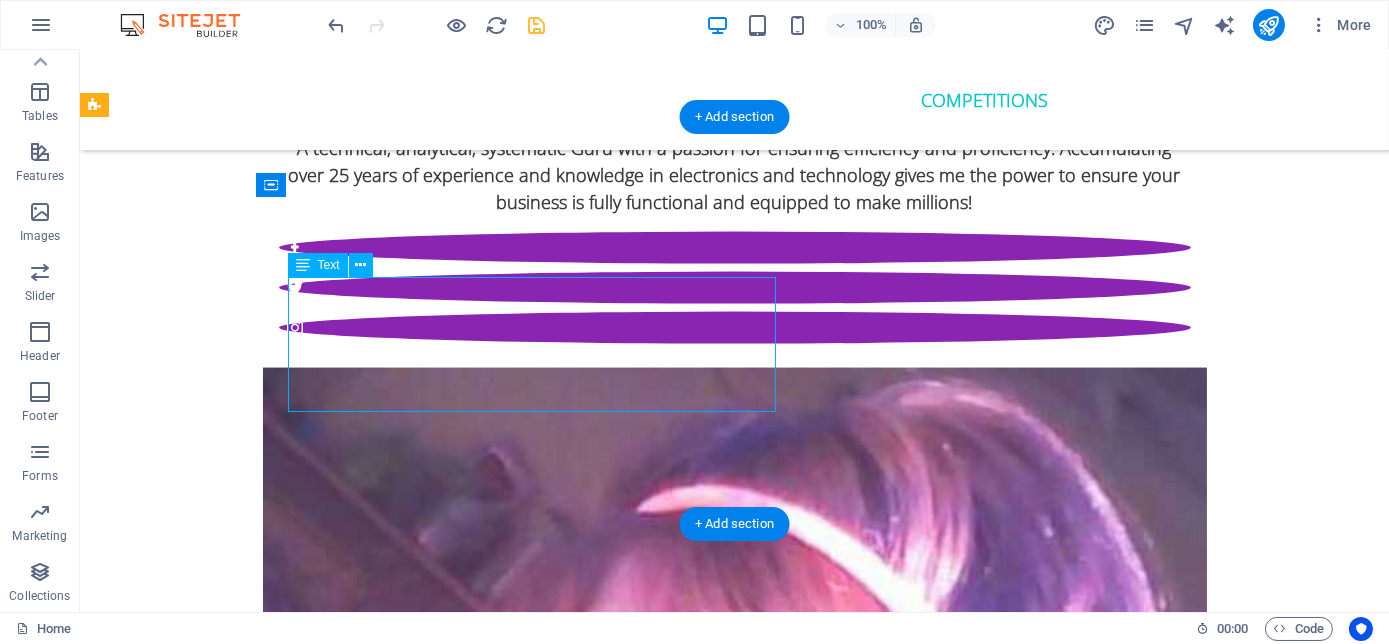 click on "Also offers Educational; and recreational programs and activities for children. Providing hot meals, clothing and blankets for the homeless. Animals are close to their heats so providing animal shelters with food and blankets are also a priority" at bounding box center (775, 6765) 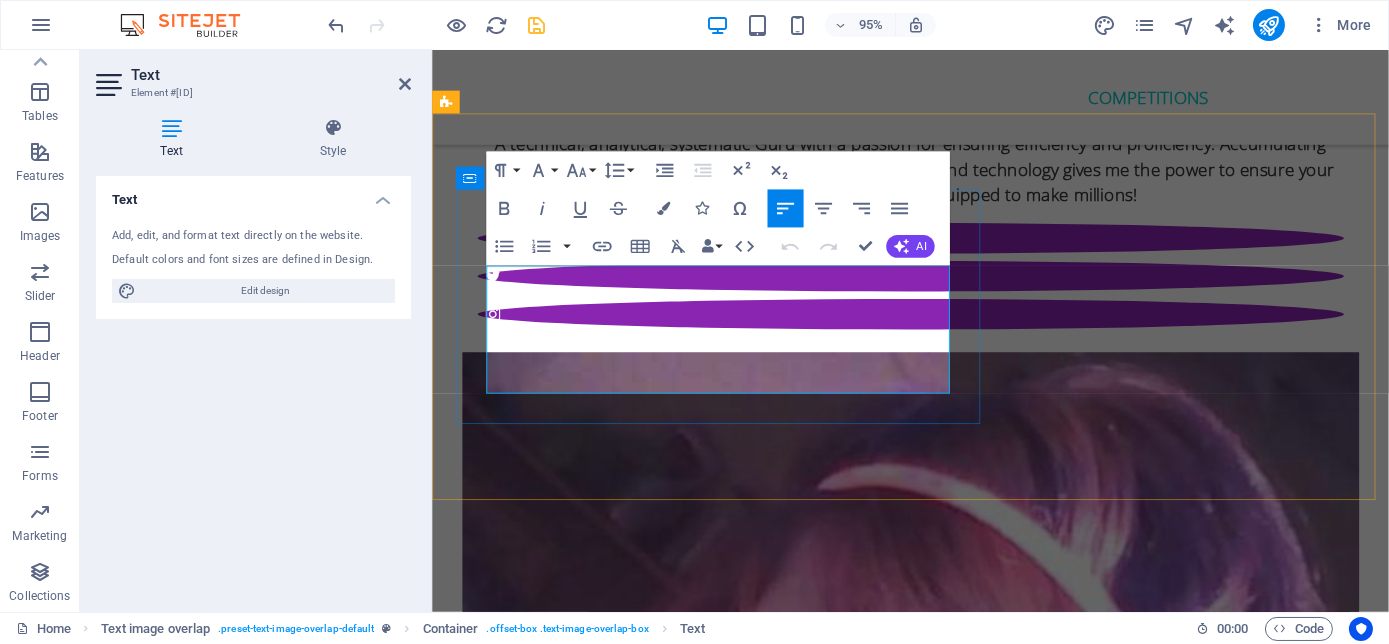 click on "Also offers Educational; and recreational programs and activities for children. Providing hot meals, clothing and blankets for the homeless. Animals are close to their heats so providing animal shelters with food and blankets are also a priority" at bounding box center (975, 6765) 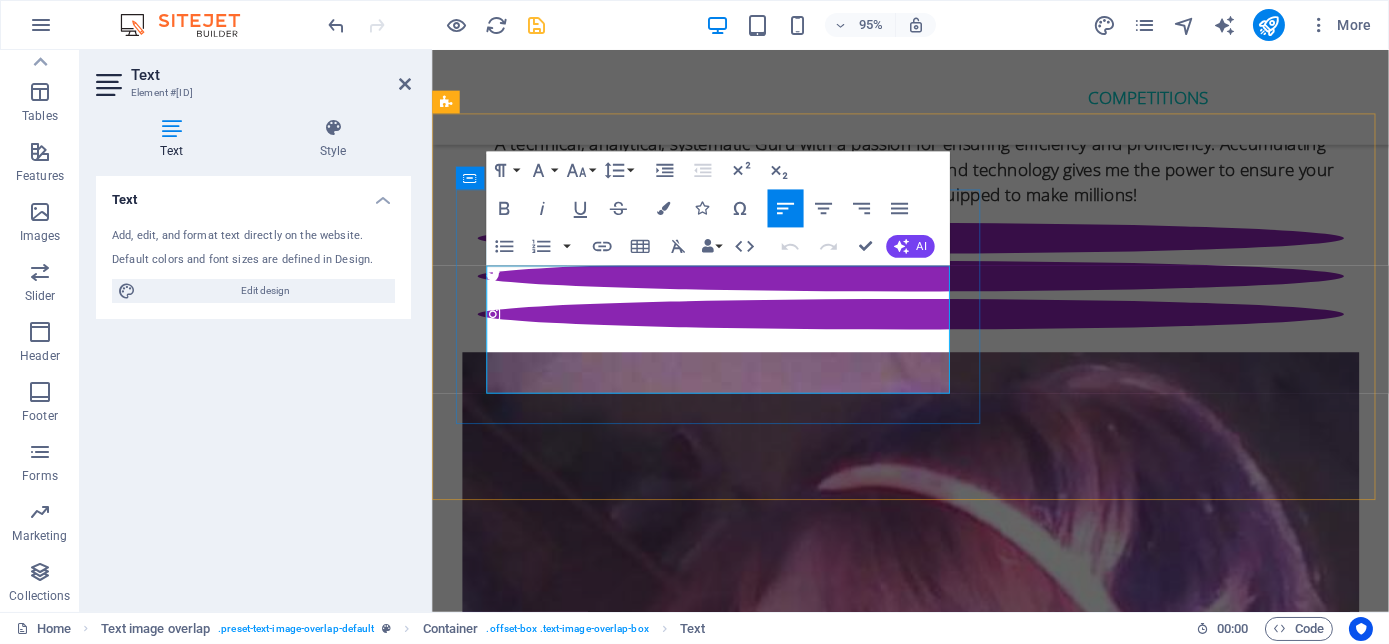 scroll, scrollTop: 5957, scrollLeft: 0, axis: vertical 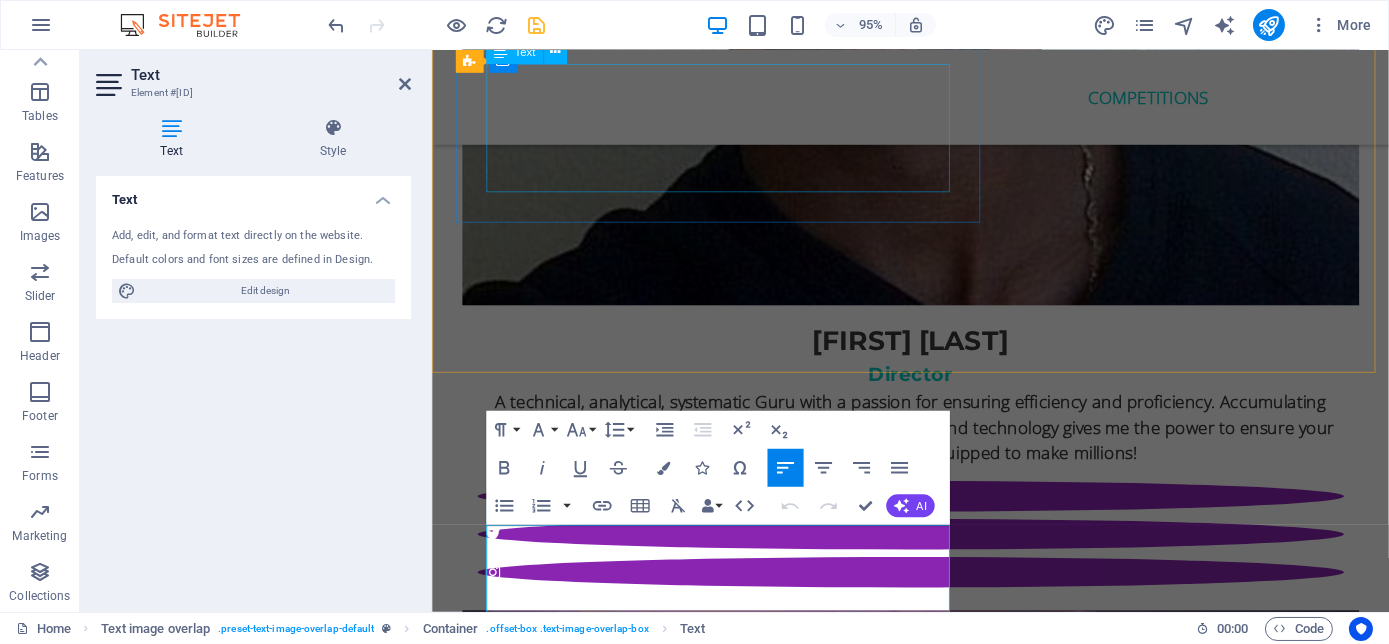 click on "Also offers Educational; and recreational programs and activities for children. Providing hot meals, clothing and blankets for the homeless. Animals are close to their heats so providing animal shelters with food and blankets are also a priority" at bounding box center [975, 5880] 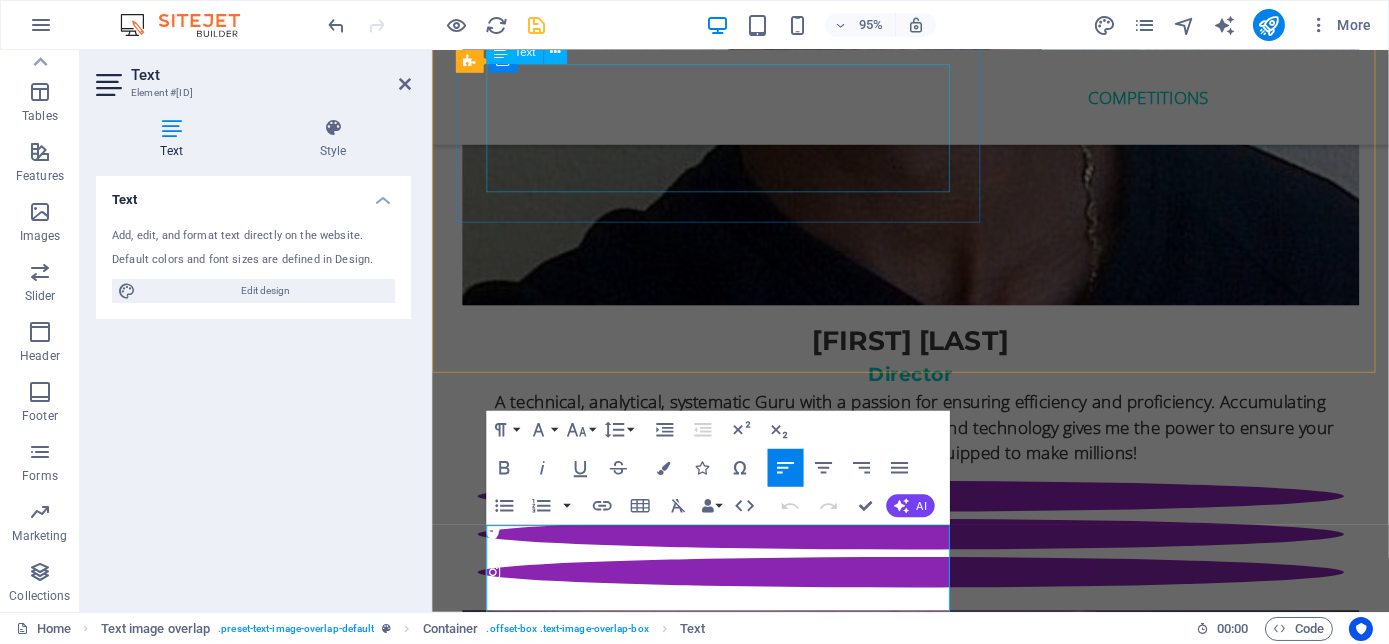 click on "Also offers Educational; and recreational programs and activities for children. Providing hot meals, clothing and blankets for the homeless. Animals are close to their heats so providing animal shelters with food and blankets are also a priority" at bounding box center [975, 5880] 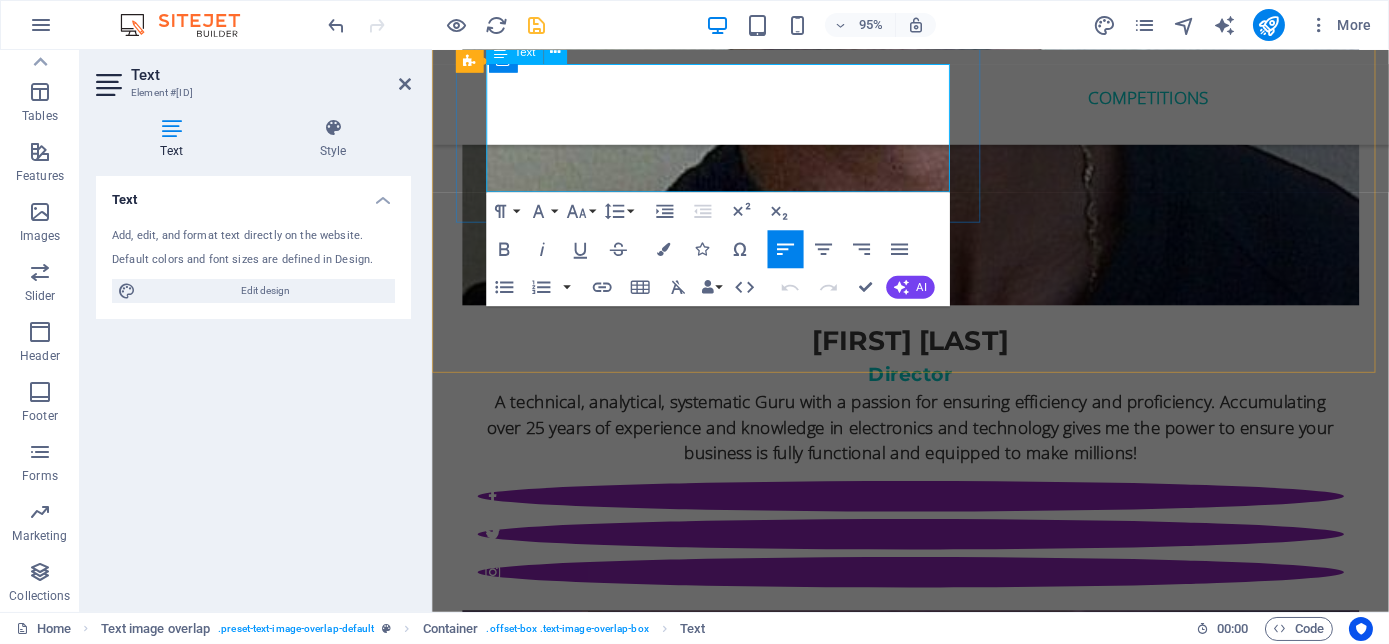 click on "Also offers Educational; and recreational programs and activities for children. Providing hot meals, clothing and blankets for the homeless. Animals are close to their heats so providing animal shelters with food and blankets are also a priority" at bounding box center [975, 5880] 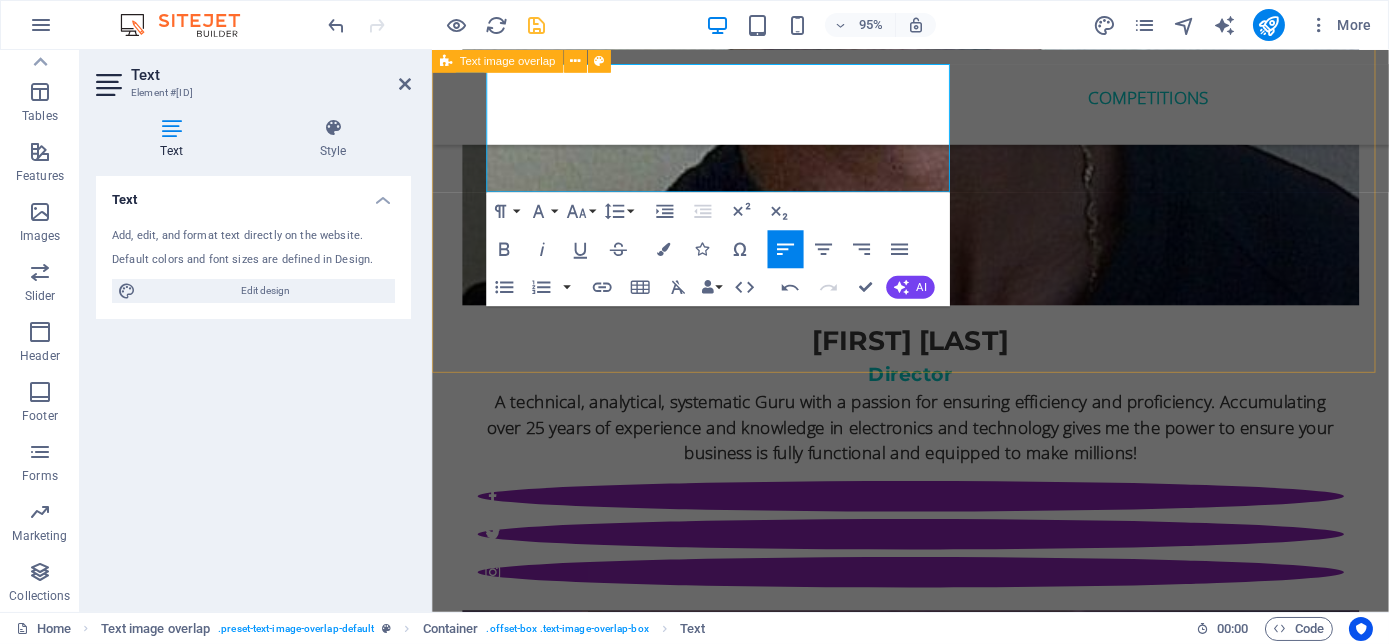 click on "Siza bonke foundation Also offers Educational; and recreational programs and activities for children. Providing hot meals, clothing and blankets for the homeless. Animals are close to their heats so providing animal shelters with food and blankets are also a priority." at bounding box center (934, 6258) 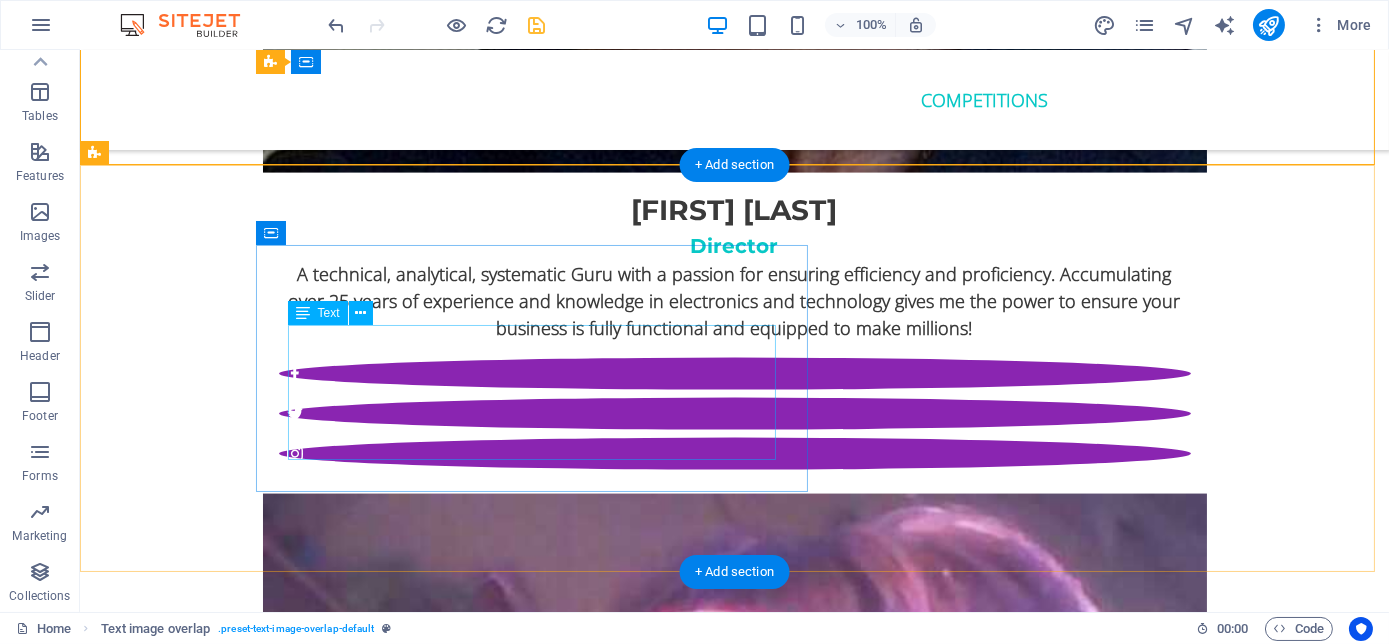 scroll, scrollTop: 6229, scrollLeft: 0, axis: vertical 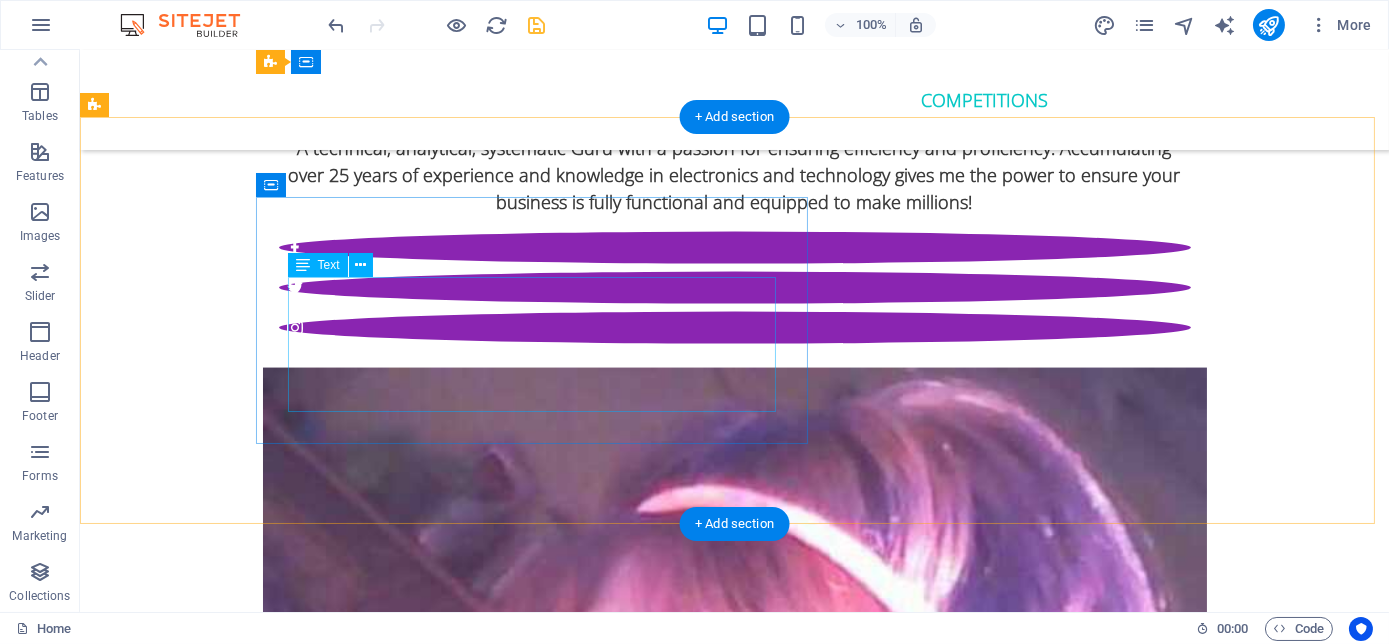 click on "Also offers Educational; and recreational programs and activities for children. Providing hot meals, clothing and blankets for the homeless. Animals are close to their heats so providing animal shelters with food and blankets are also a priority" at bounding box center (775, 6765) 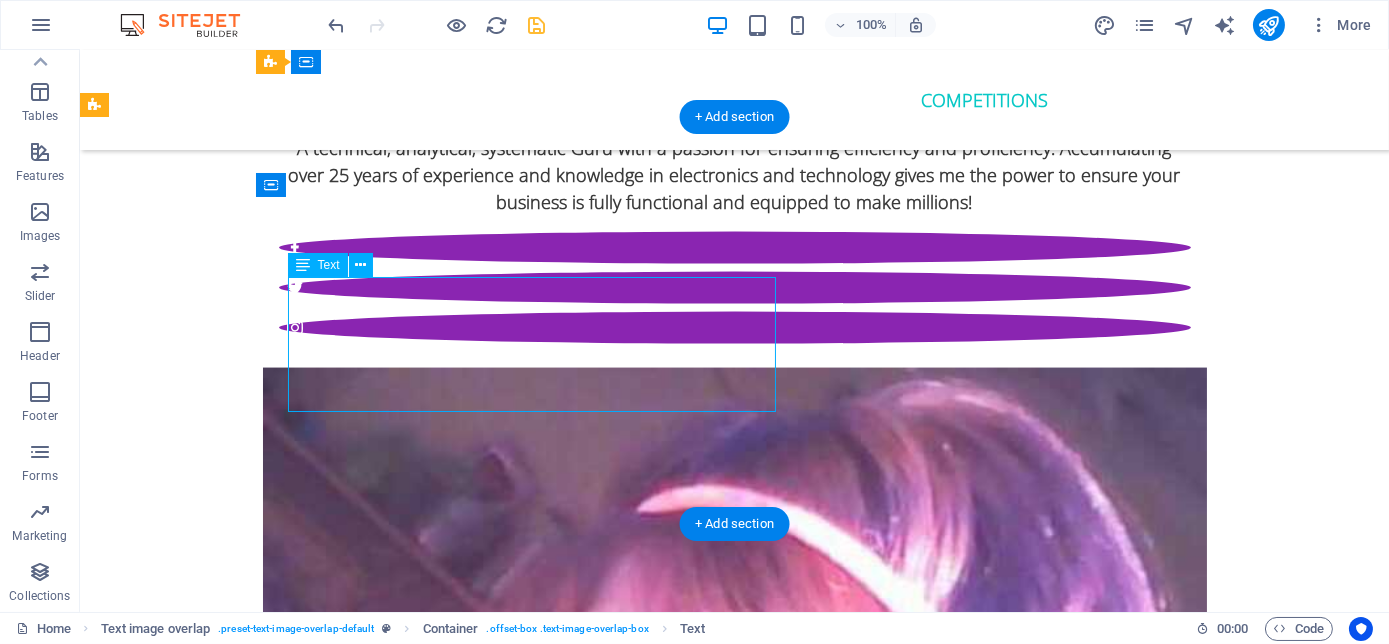 click on "Also offers Educational; and recreational programs and activities for children. Providing hot meals, clothing and blankets for the homeless. Animals are close to their heats so providing animal shelters with food and blankets are also a priority" at bounding box center [775, 6765] 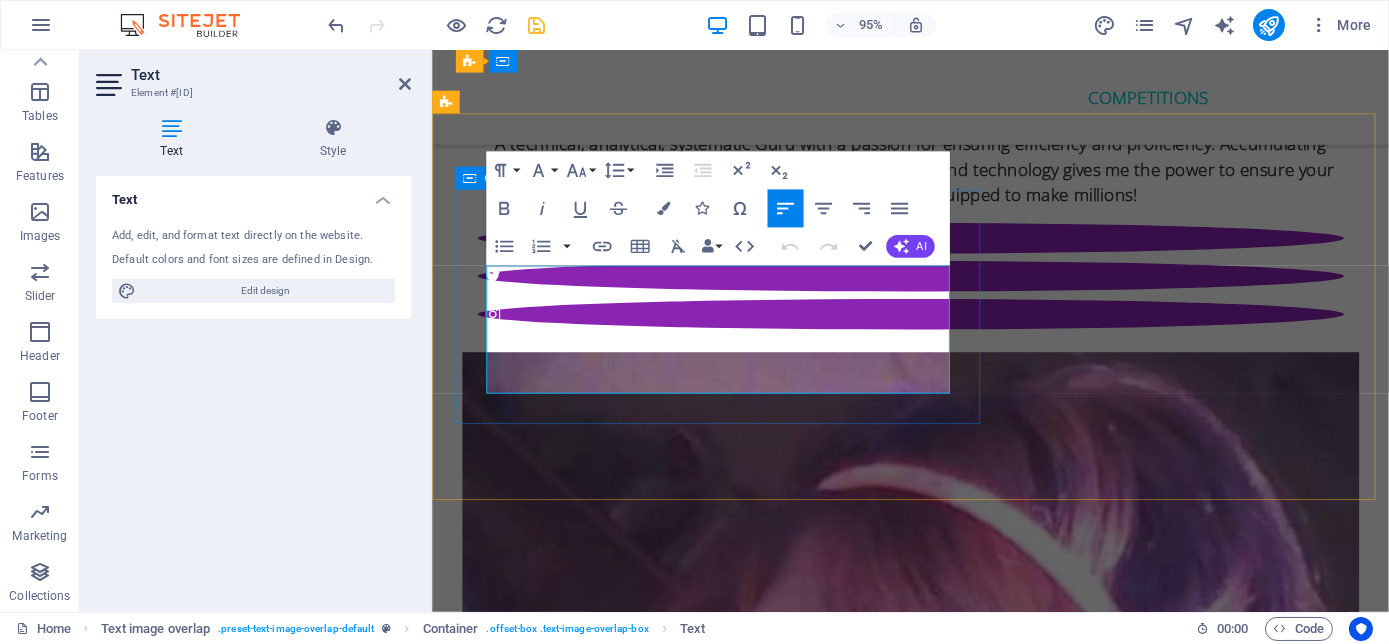 drag, startPoint x: 564, startPoint y: 404, endPoint x: 483, endPoint y: 291, distance: 139.03236 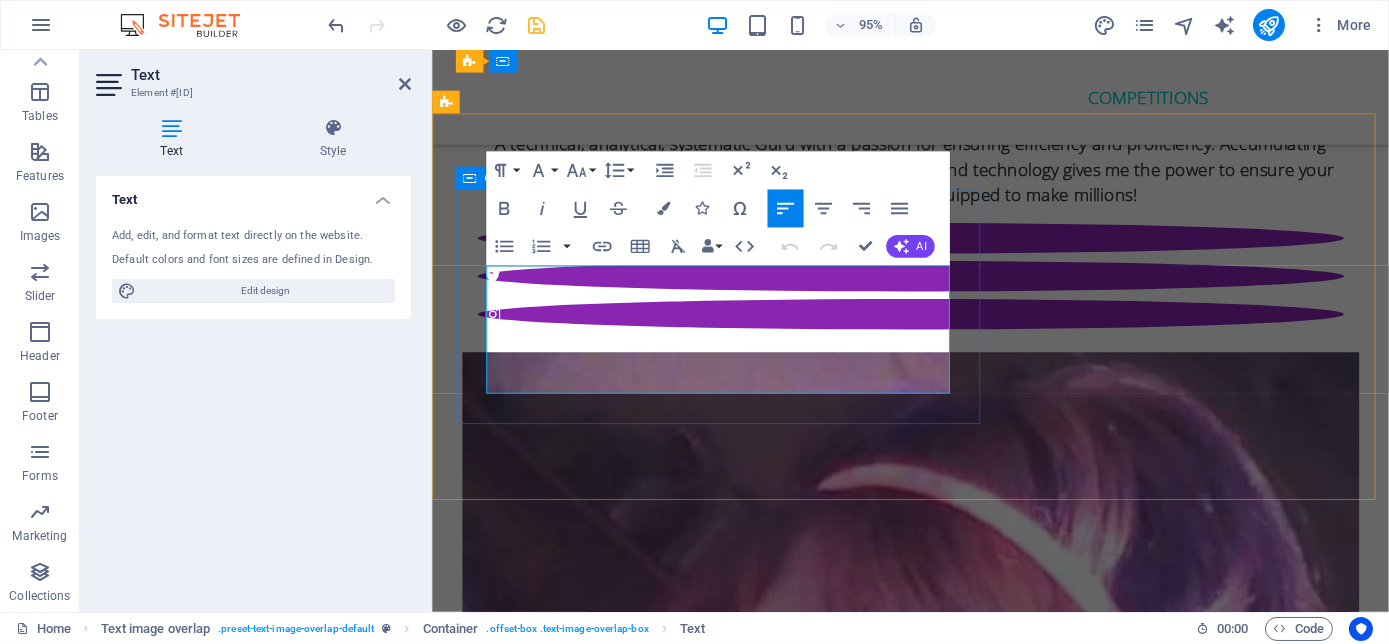 click on "Infinite me Also offers Educational; and recreational programs and activities for children. Providing hot meals, clothing and blankets for the homeless. Animals are close to their heats so providing animal shelters with food and blankets are also a priority" at bounding box center (975, 6741) 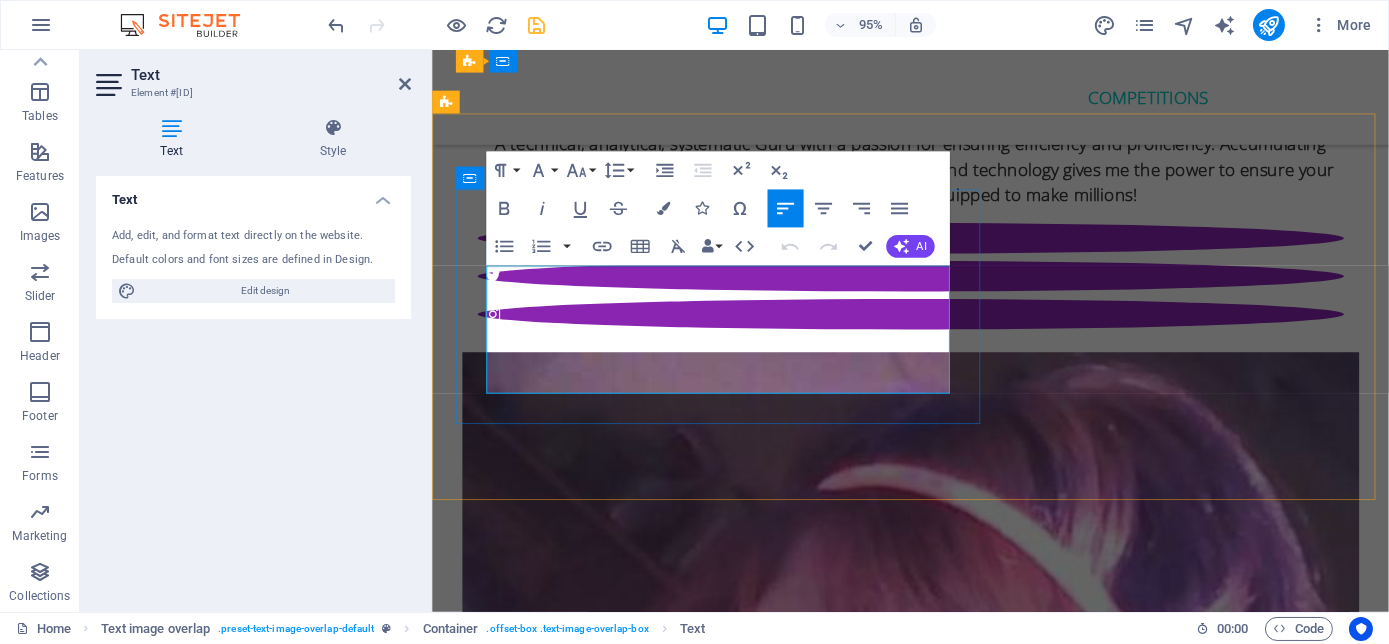 type 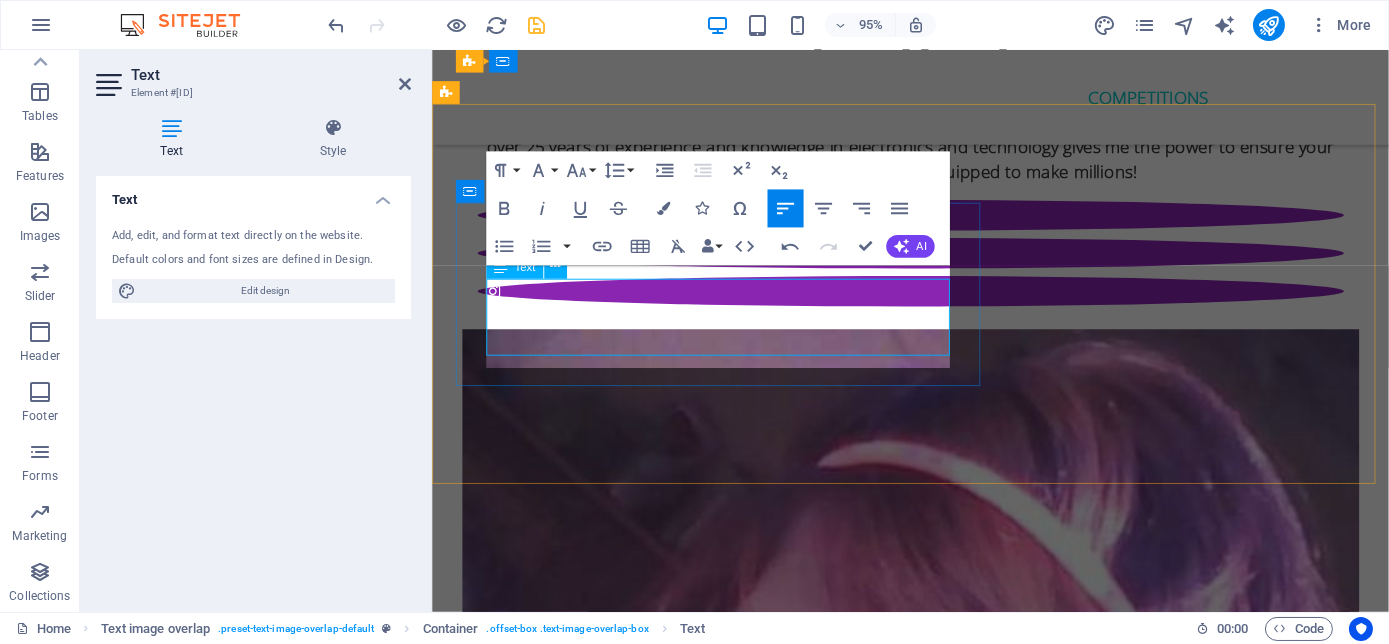 scroll, scrollTop: 6240, scrollLeft: 0, axis: vertical 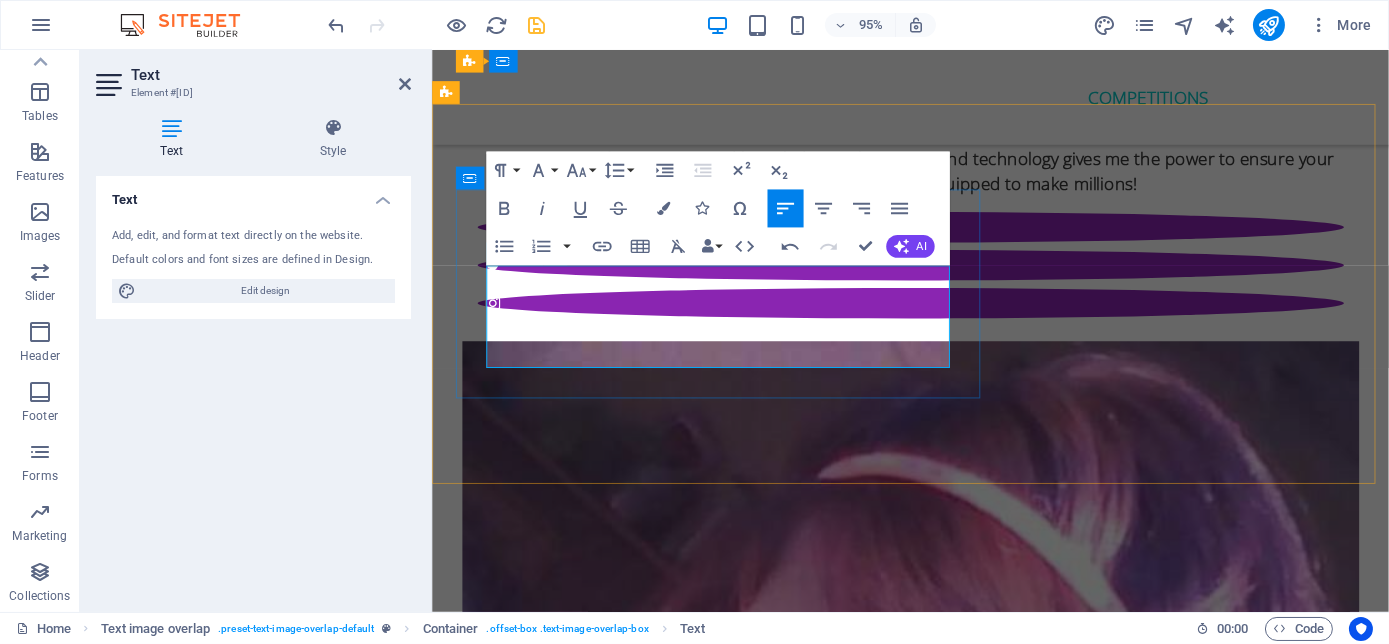 click on "Humans are highly stressed. Living in a fast paced world governed by instant gratification and the pursuit to achieve success and material accumulation, they forgot to breathe and relax." at bounding box center [975, 6741] 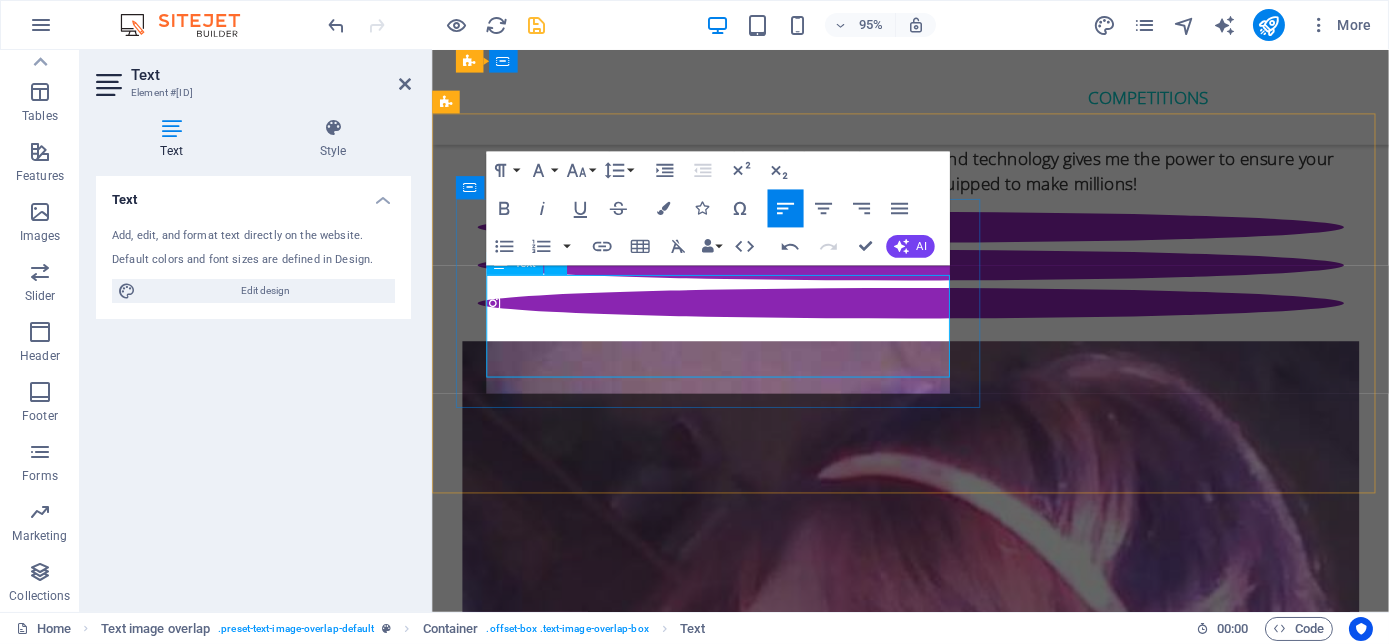 scroll, scrollTop: 6229, scrollLeft: 0, axis: vertical 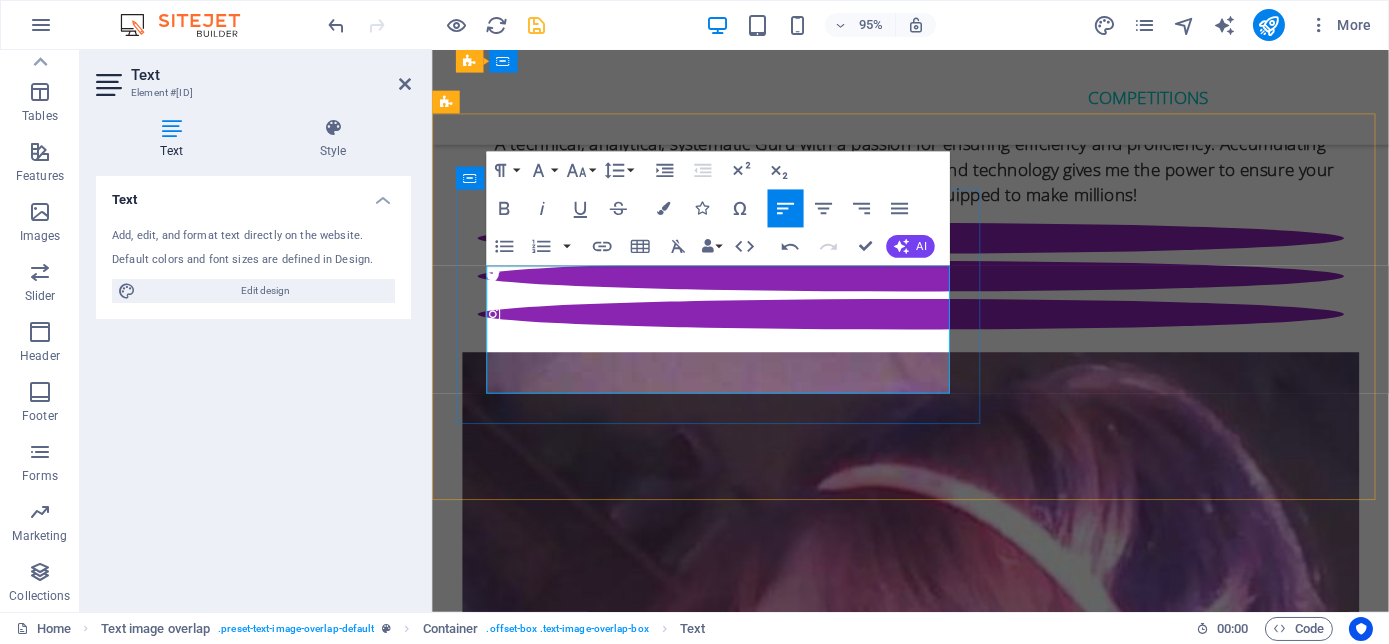 click on "Humans are highly stressed. Living in a fast paced world governed by instant gratification and the pursuit to achieve success and material accumulation, sacrificing their mental and physical health in the process.  They forgot to breathe and relax." at bounding box center (975, 6765) 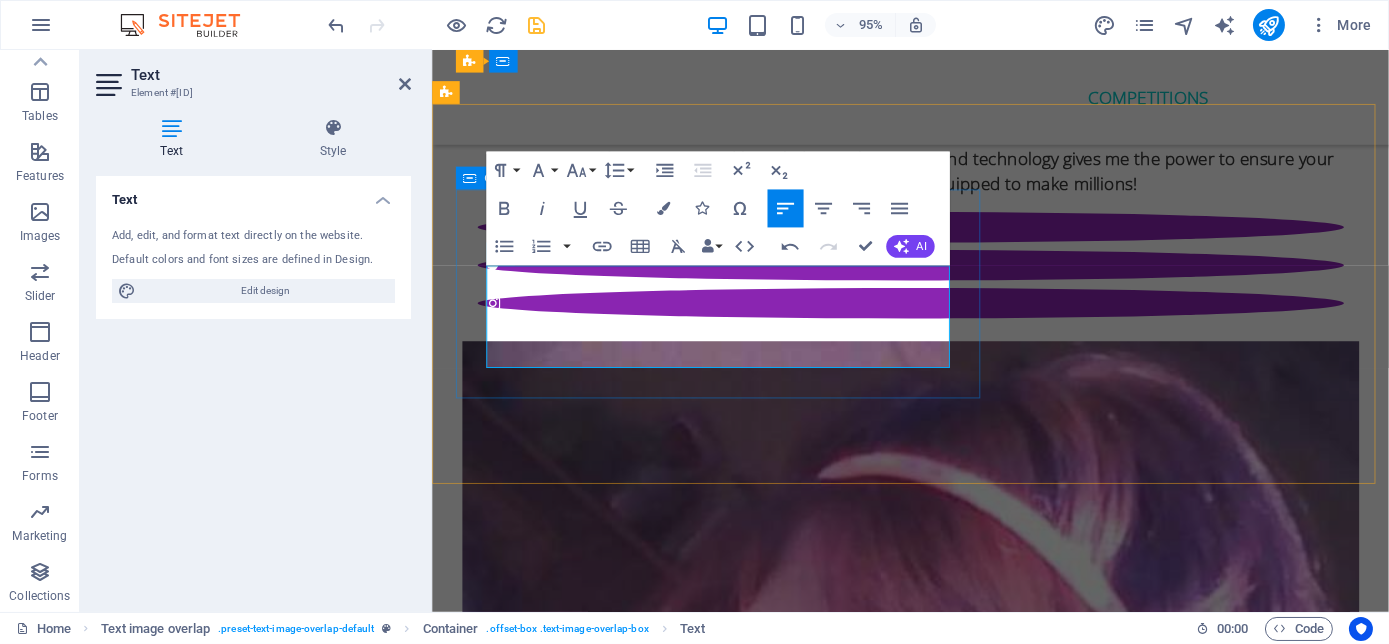 scroll, scrollTop: 6229, scrollLeft: 0, axis: vertical 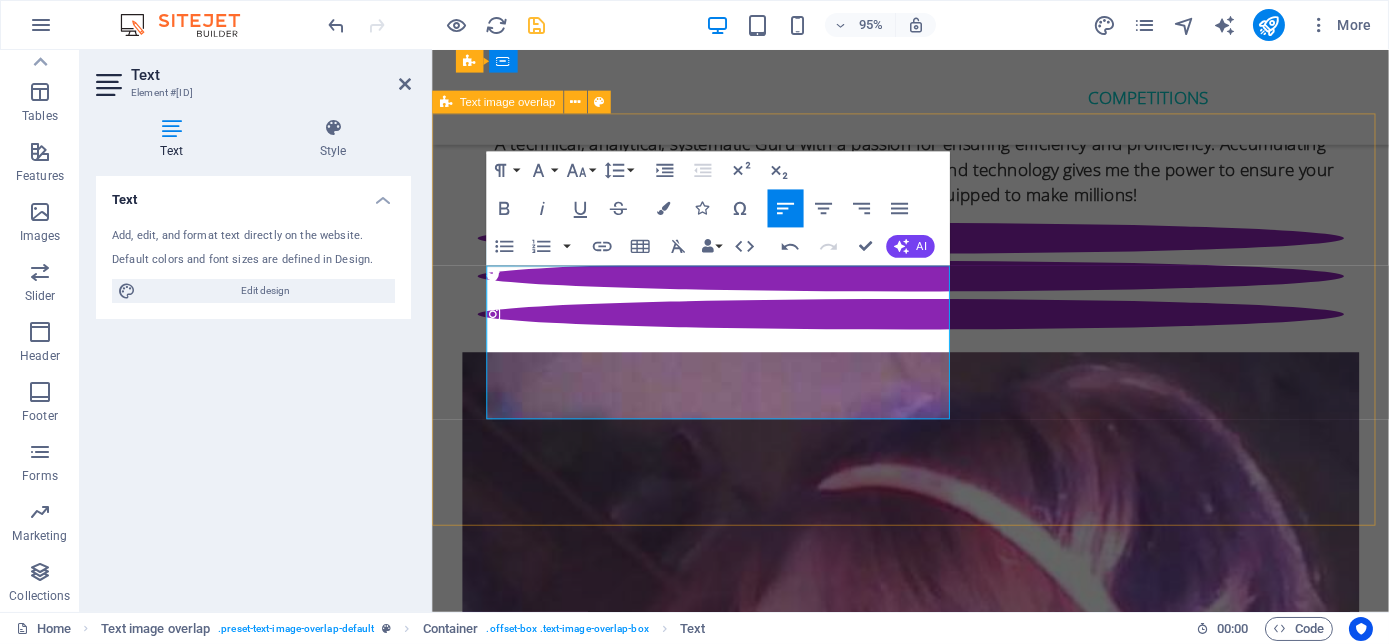 click on "Infinite me Humans are highly stressed. Living in a fast paced world governed by instant gratification and the pursuit to achieve success and material accumulation, sacrificing their mental and physical health in the process.  They forgot to breathe, relax and live! Infinite Me is a reminder to take care of themselves while trying to live the life they desire!" at bounding box center (934, 6981) 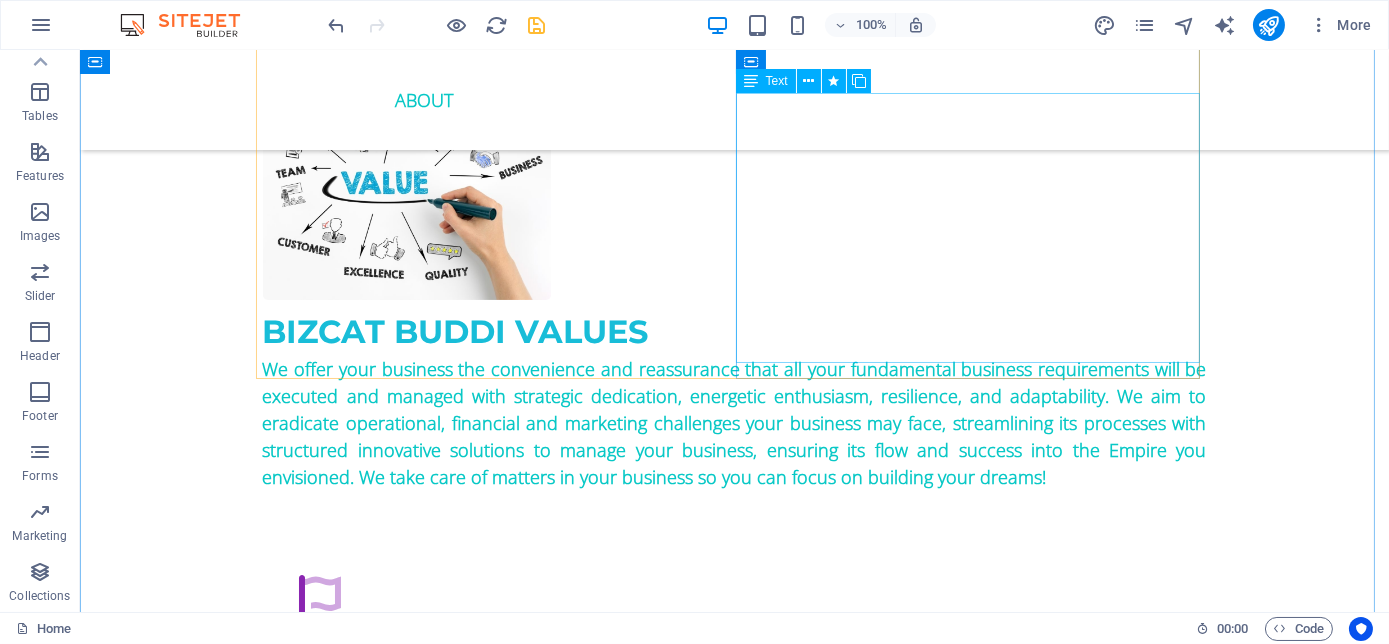 scroll, scrollTop: 1048, scrollLeft: 0, axis: vertical 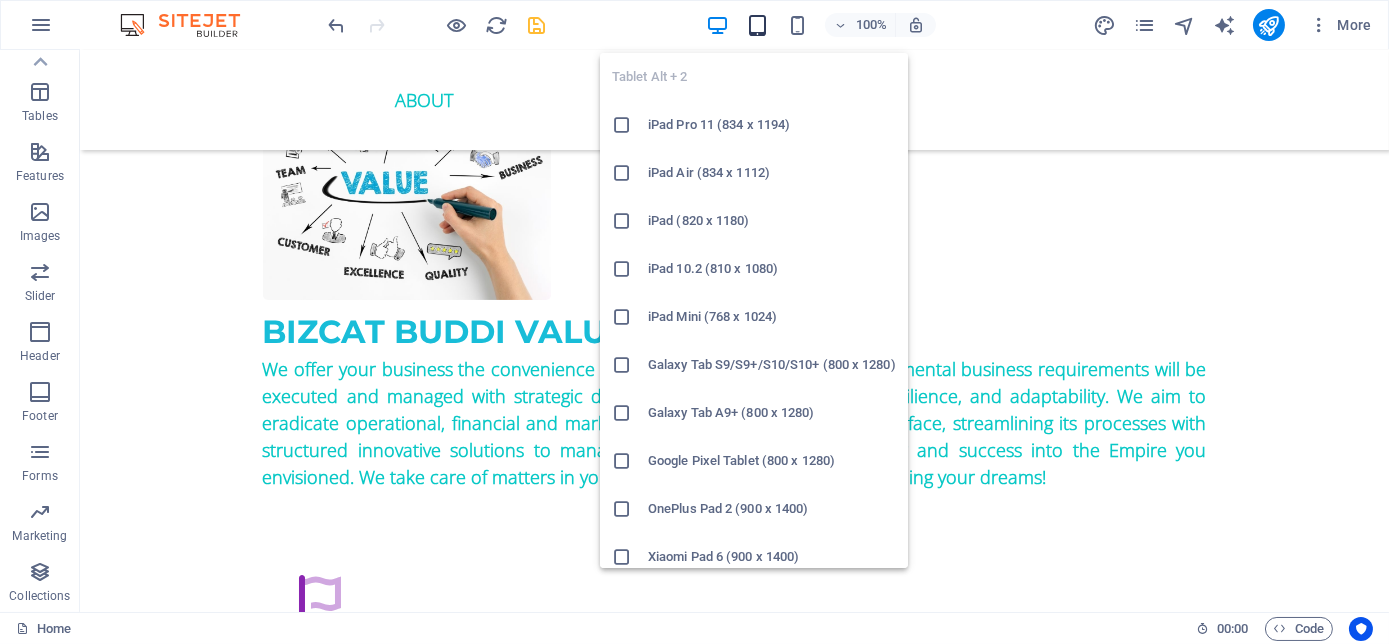 click at bounding box center (757, 25) 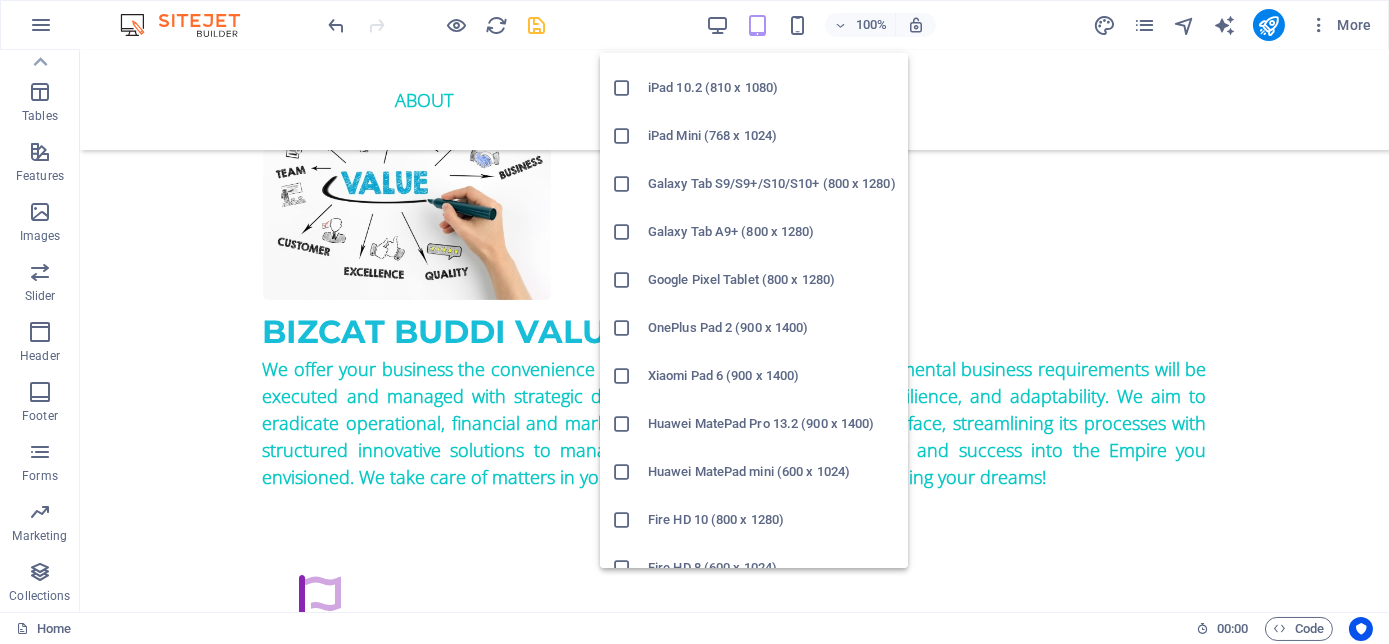 scroll, scrollTop: 205, scrollLeft: 0, axis: vertical 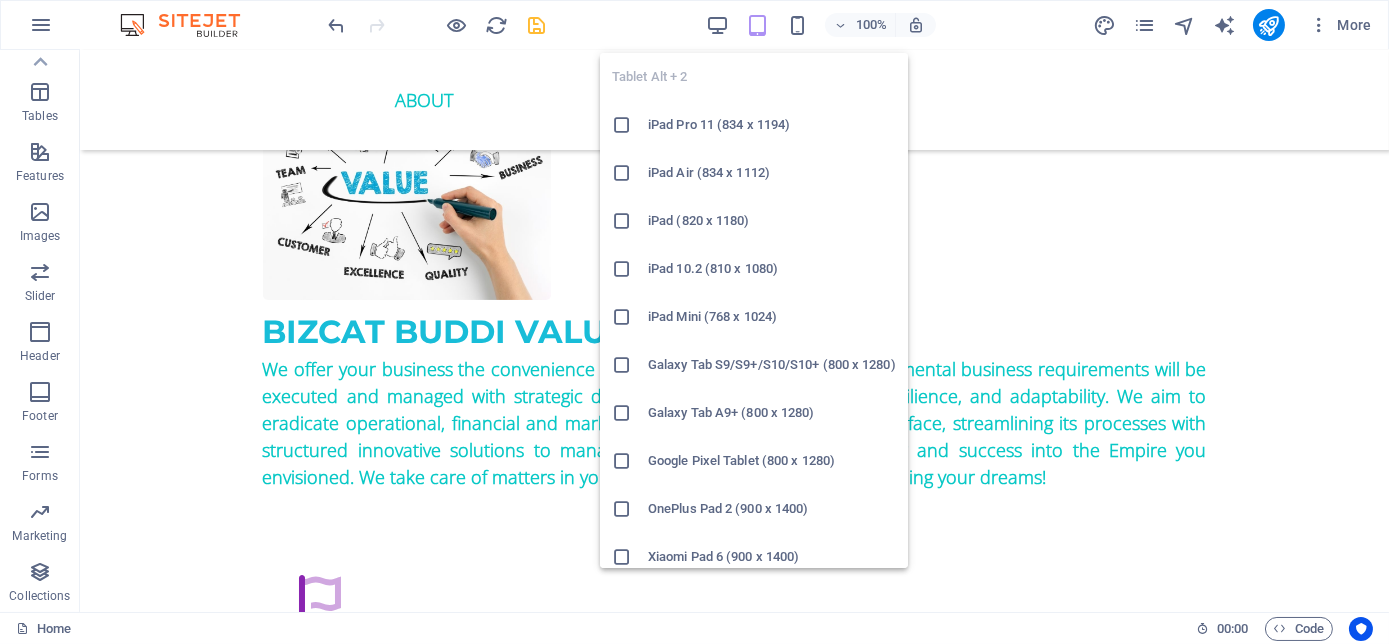 click at bounding box center (622, 365) 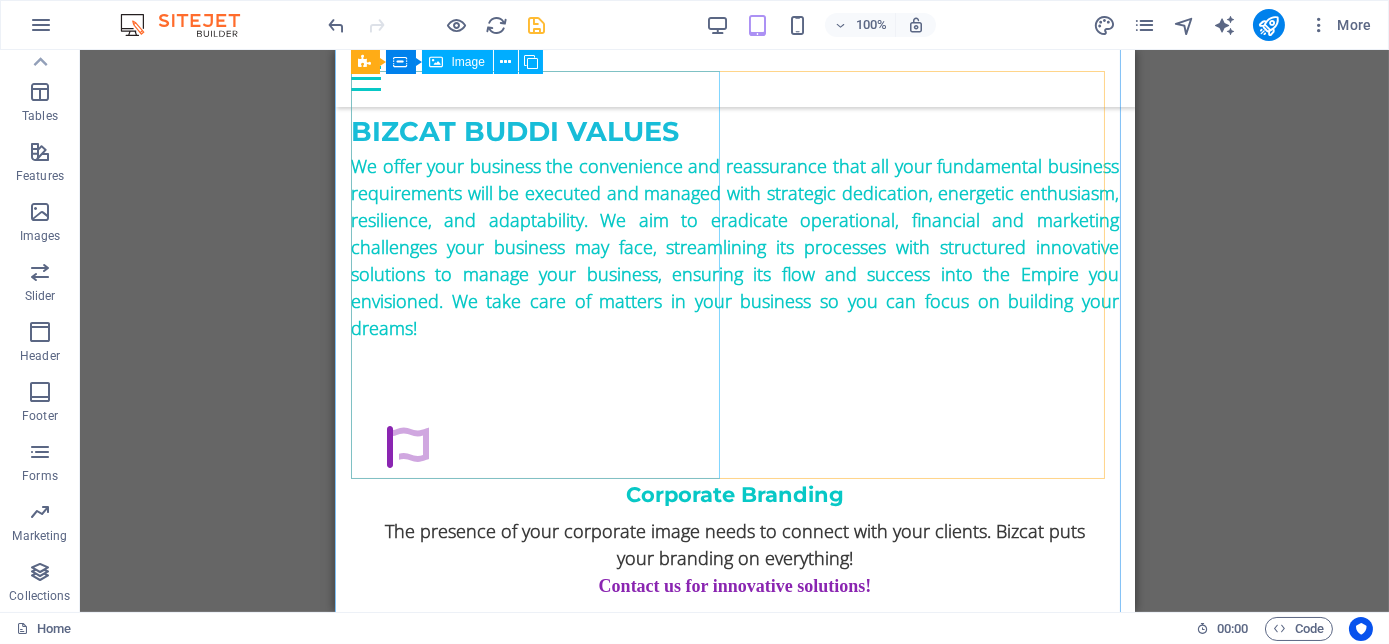 scroll, scrollTop: 960, scrollLeft: 0, axis: vertical 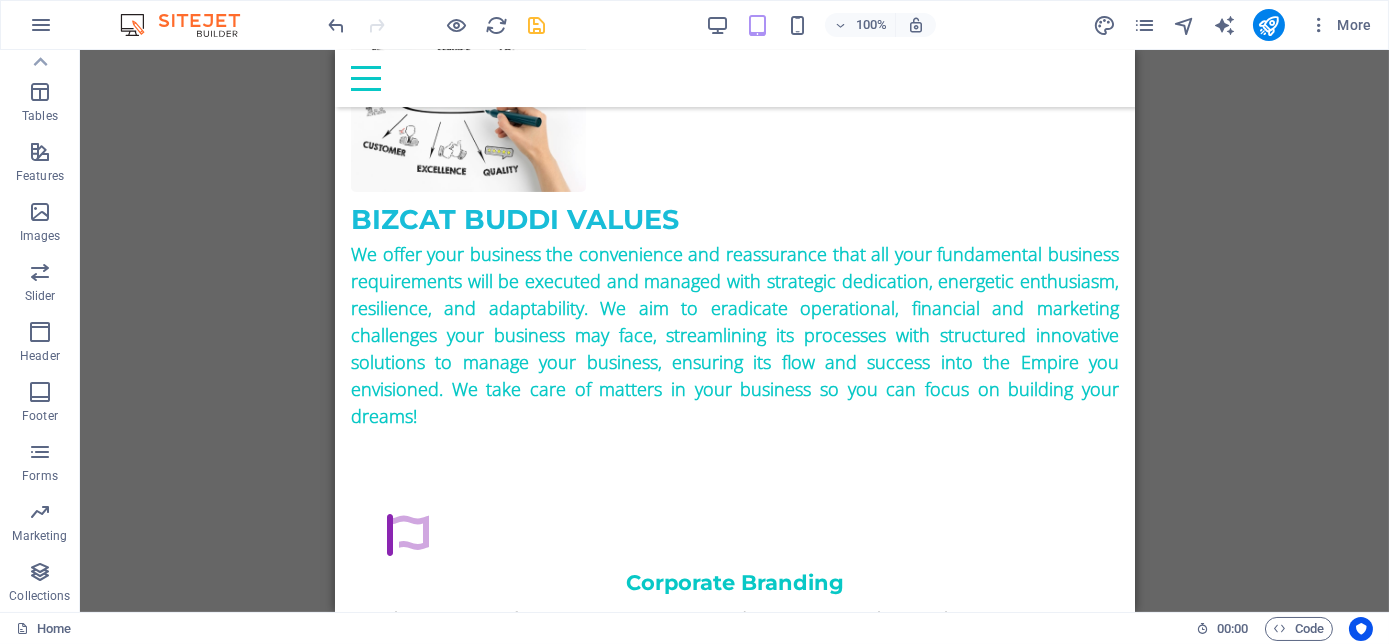 click on "100%" at bounding box center [820, 25] 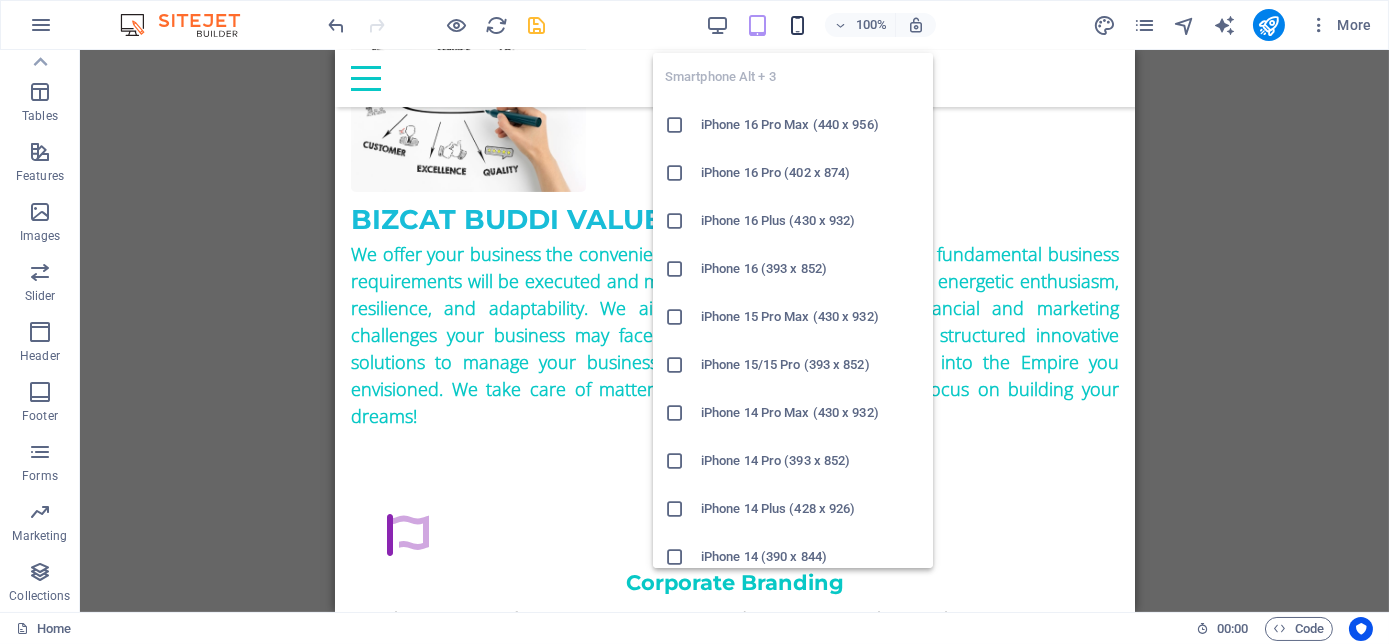 click at bounding box center (797, 25) 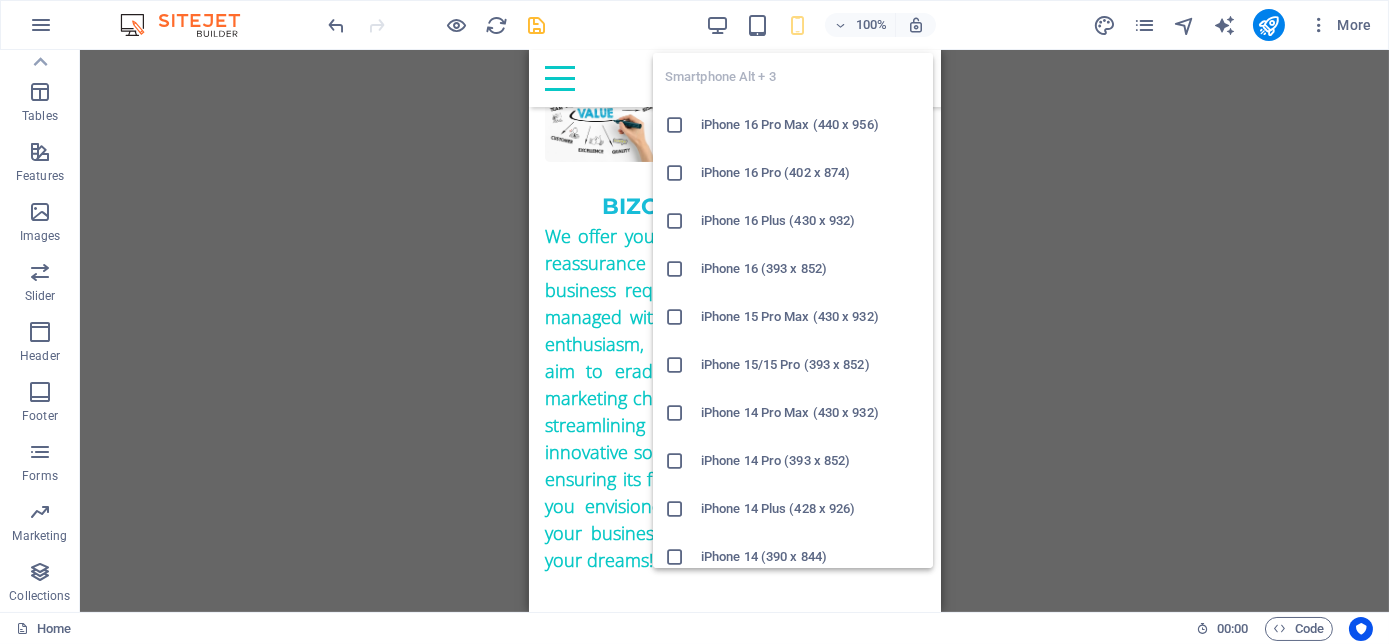 click at bounding box center [797, 25] 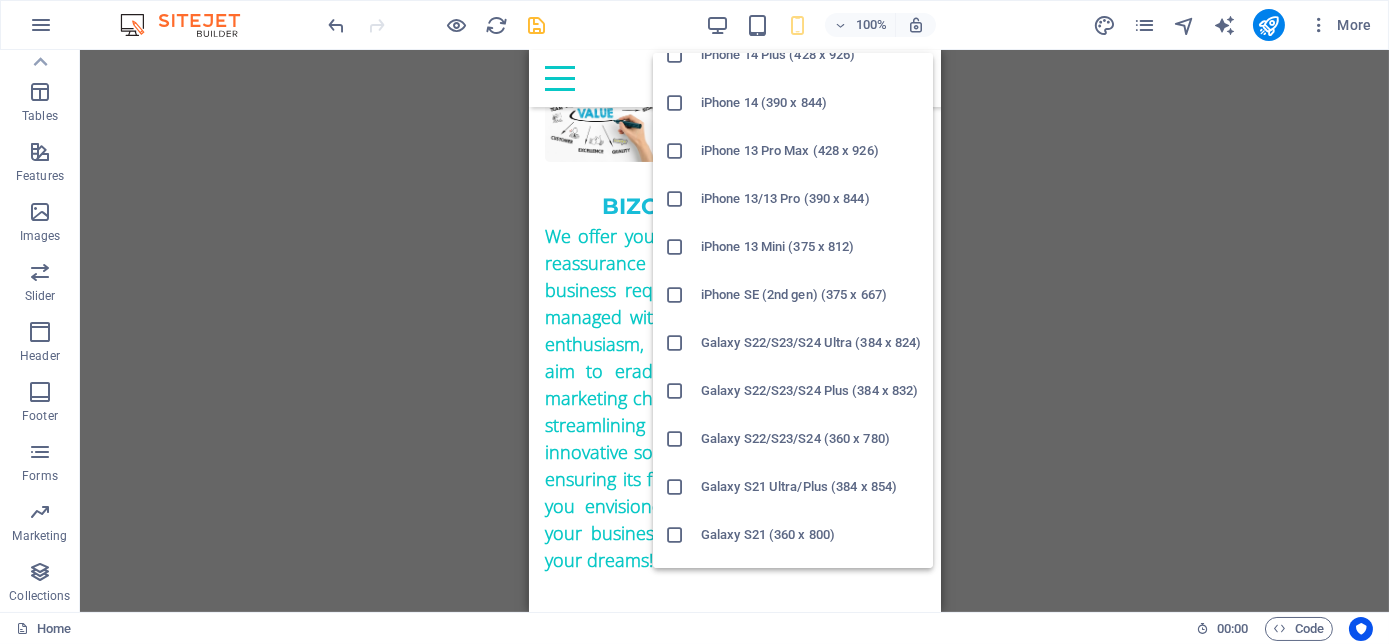 scroll, scrollTop: 272, scrollLeft: 0, axis: vertical 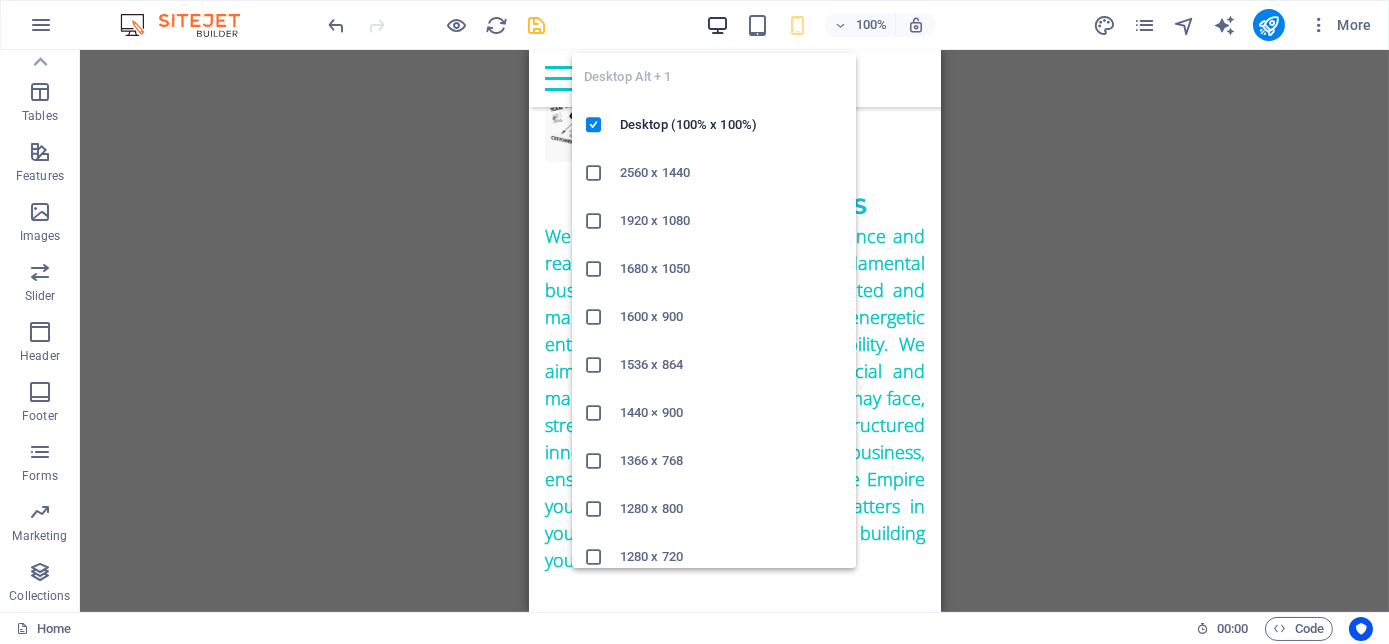 click at bounding box center (717, 25) 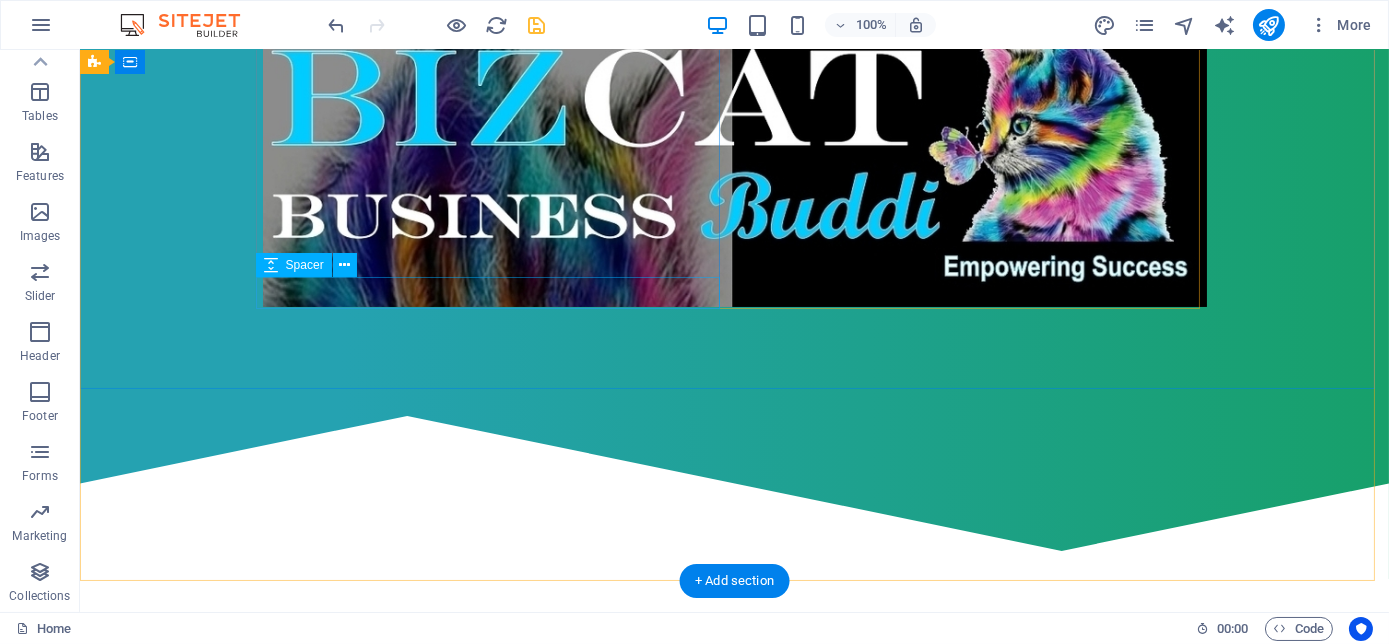 scroll, scrollTop: 804, scrollLeft: 0, axis: vertical 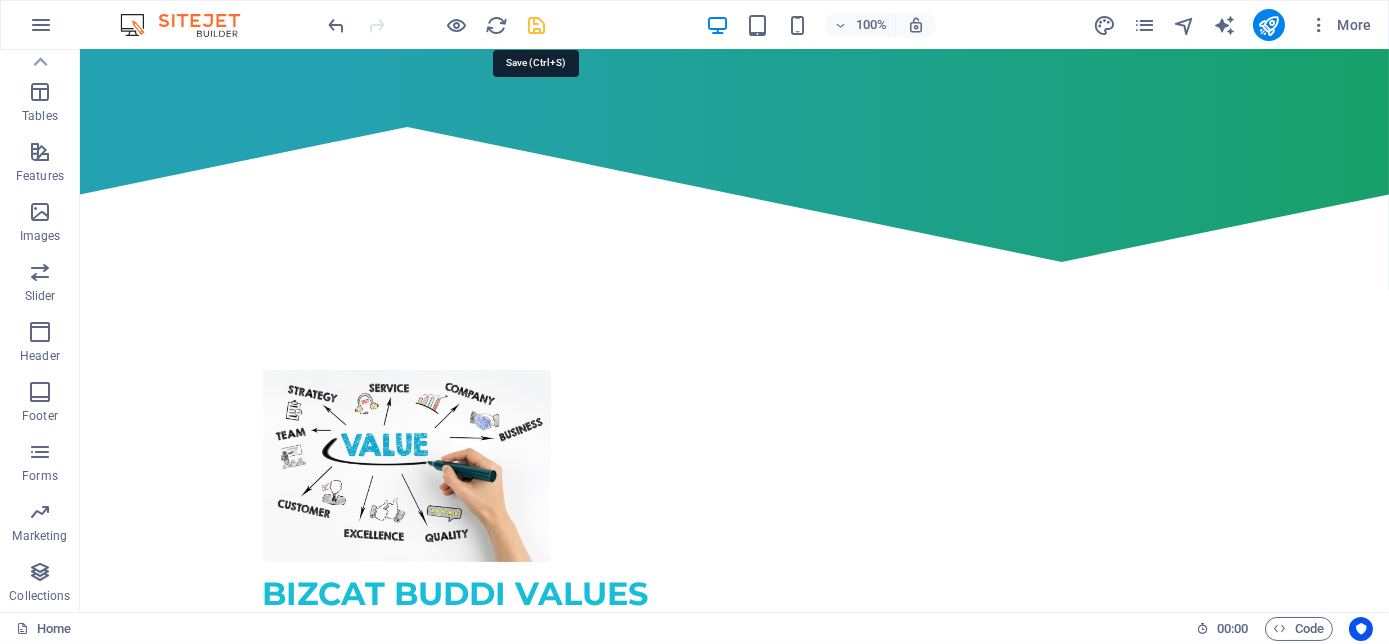 click at bounding box center (537, 25) 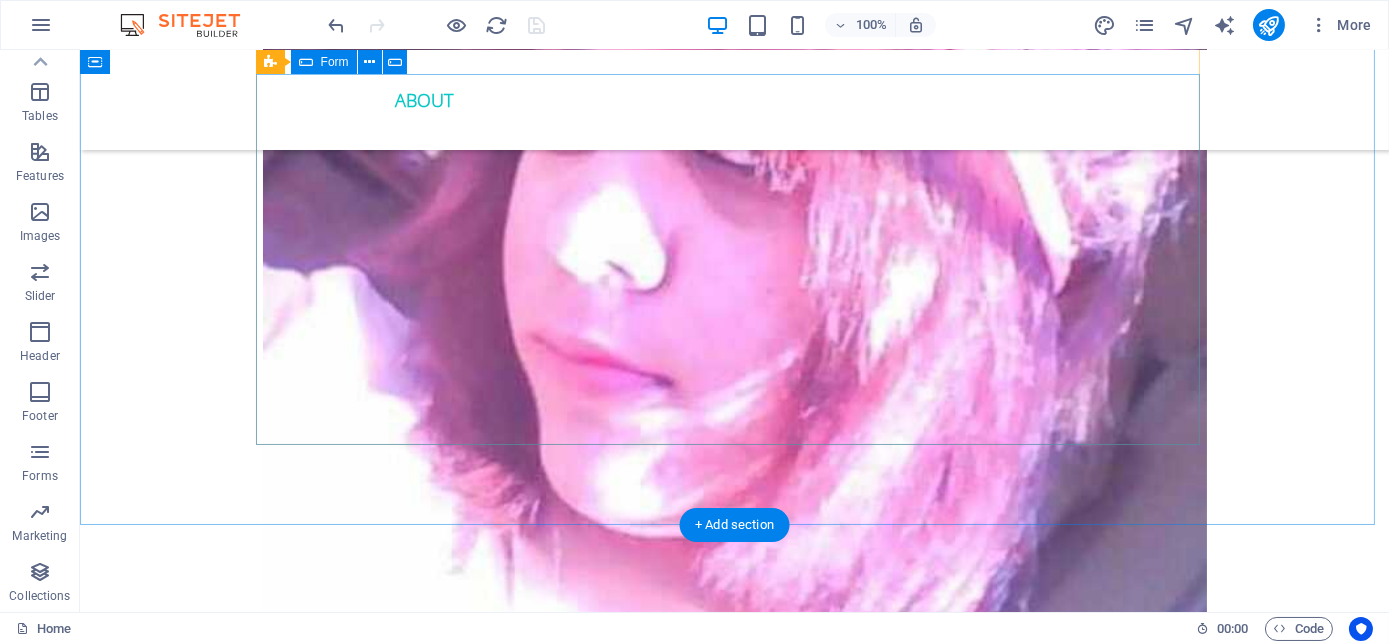 scroll, scrollTop: 6713, scrollLeft: 0, axis: vertical 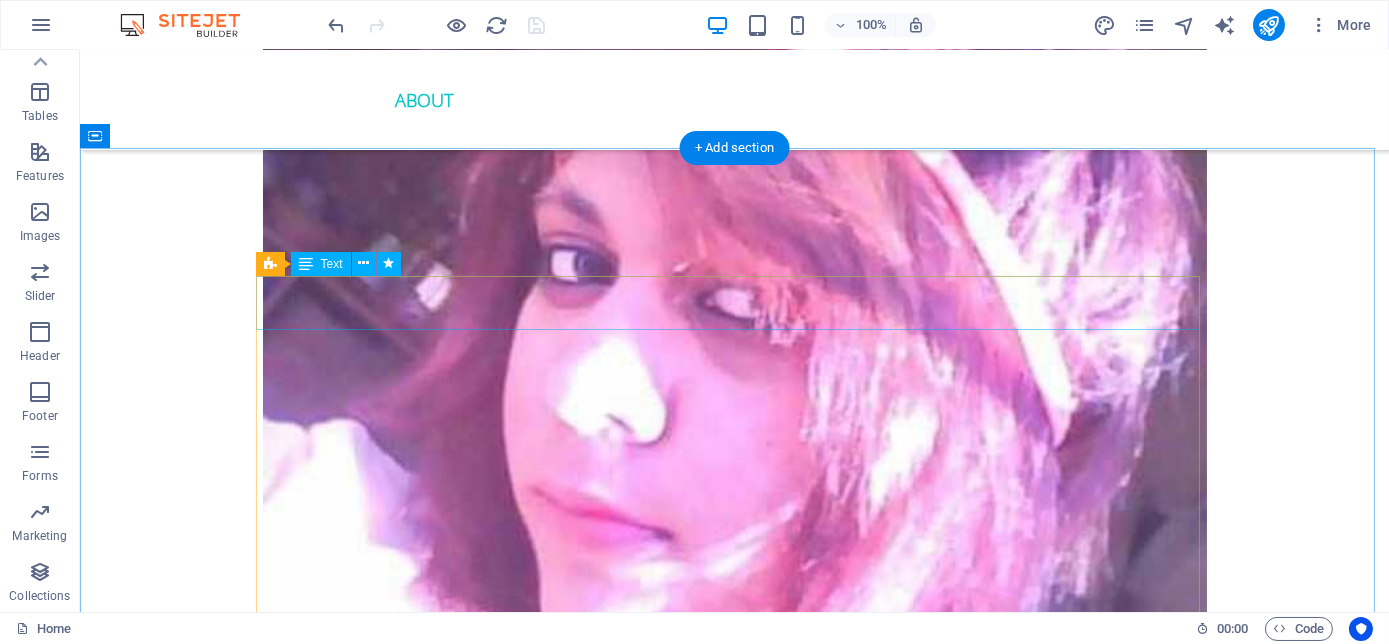 click on "Lorem ipsum dolor sit amet, consetetur sadipscing elitr, sed diam nonumy eirmod tempor invidunt ut labore et dolore magna aliquyam erat, sed diam voluptua." at bounding box center (735, 7150) 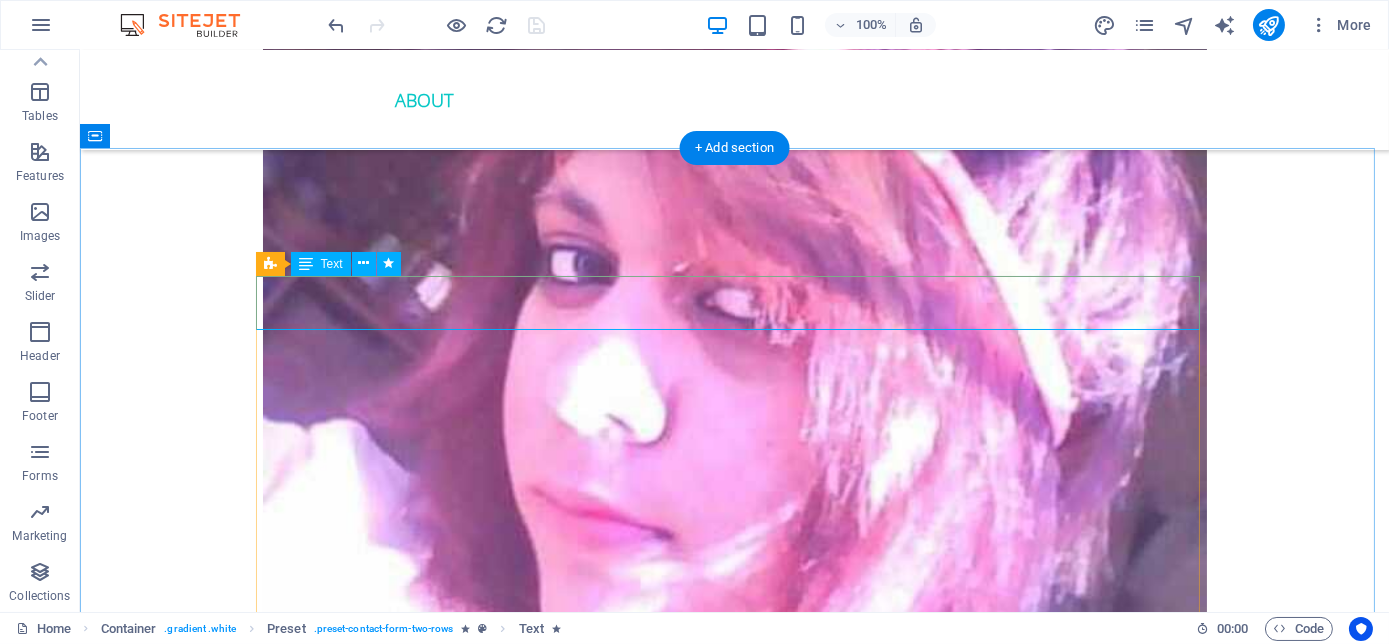 click on "Lorem ipsum dolor sit amet, consetetur sadipscing elitr, sed diam nonumy eirmod tempor invidunt ut labore et dolore magna aliquyam erat, sed diam voluptua." at bounding box center (735, 7150) 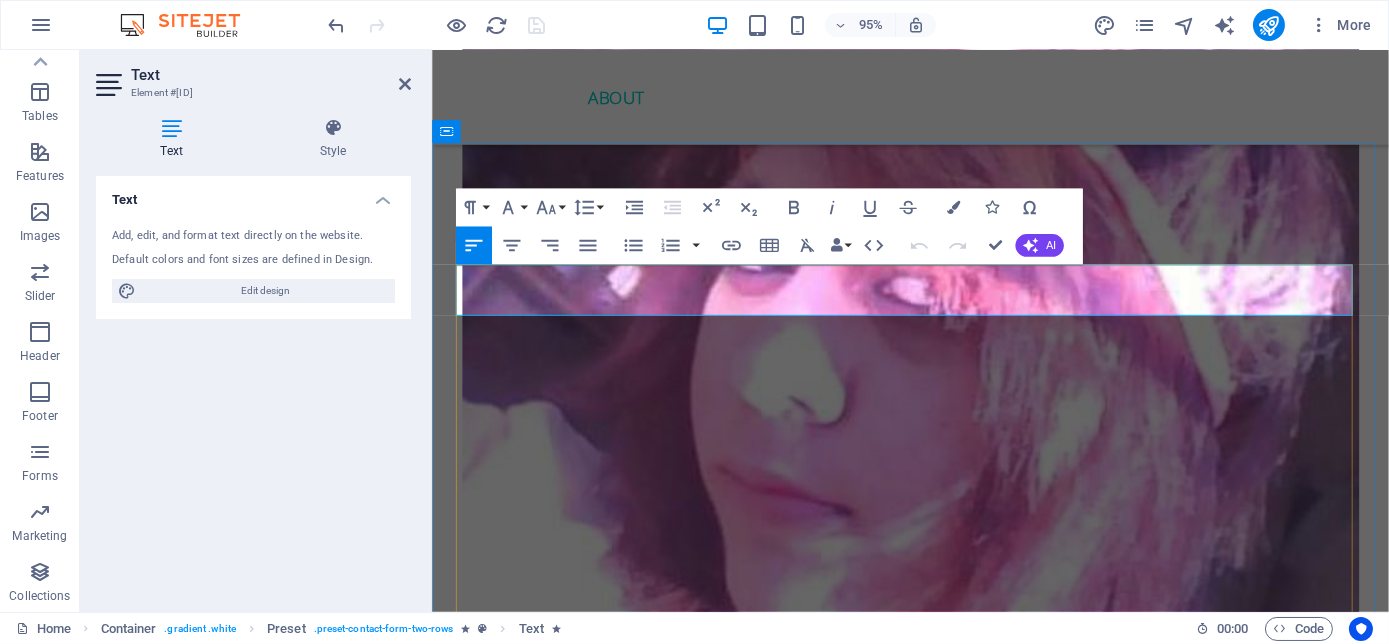 drag, startPoint x: 855, startPoint y: 315, endPoint x: 455, endPoint y: 292, distance: 400.6607 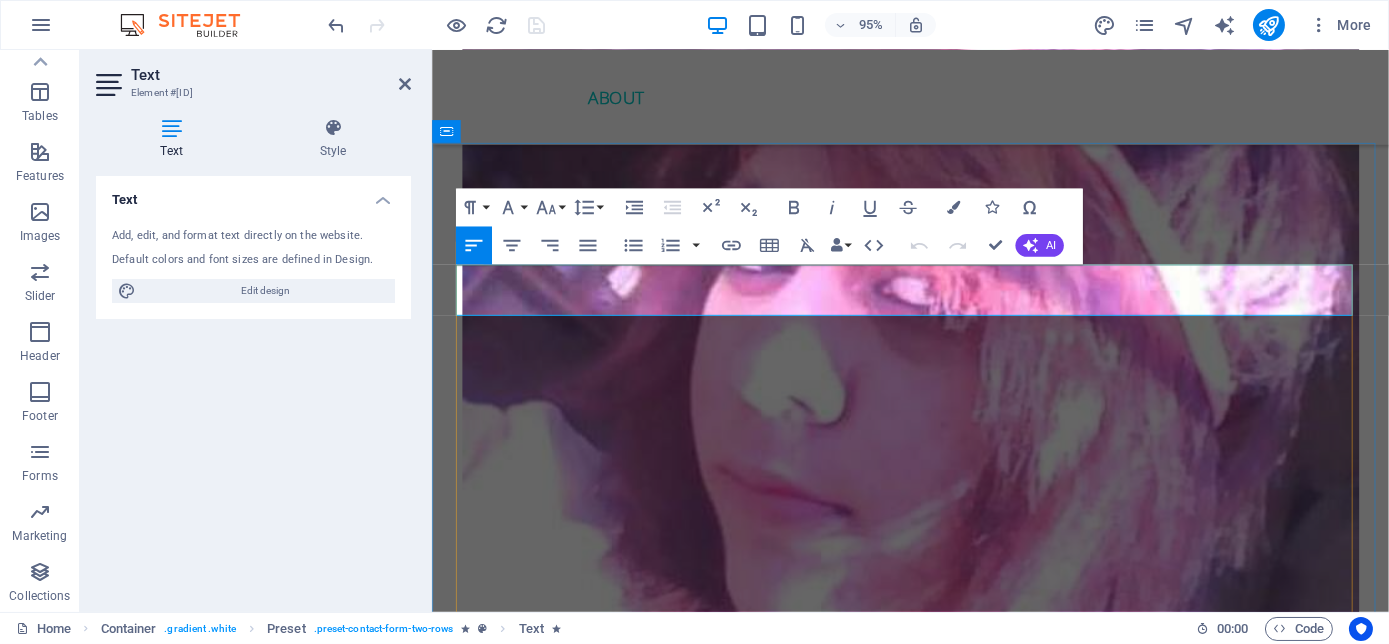 click on "Lorem ipsum dolor sit amet, consetetur sadipscing elitr, sed diam nonumy eirmod tempor invidunt ut labore et dolore magna aliquyam erat, sed diam voluptua." at bounding box center [935, 7150] 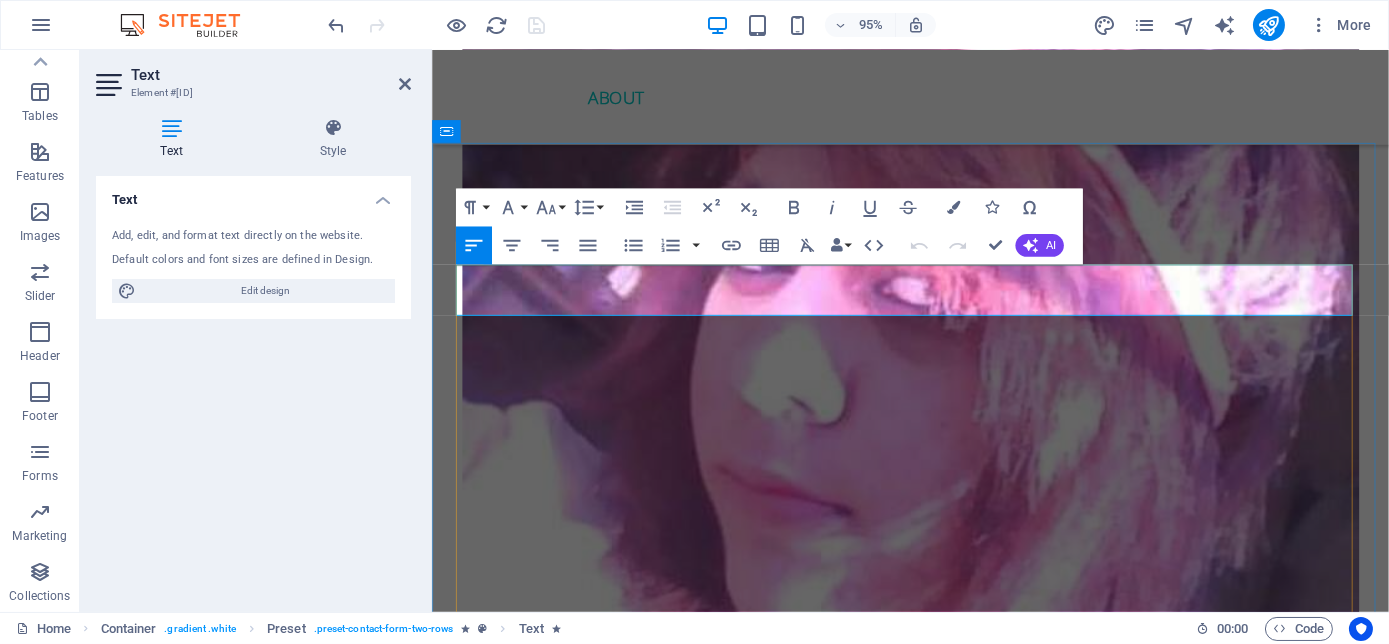 type 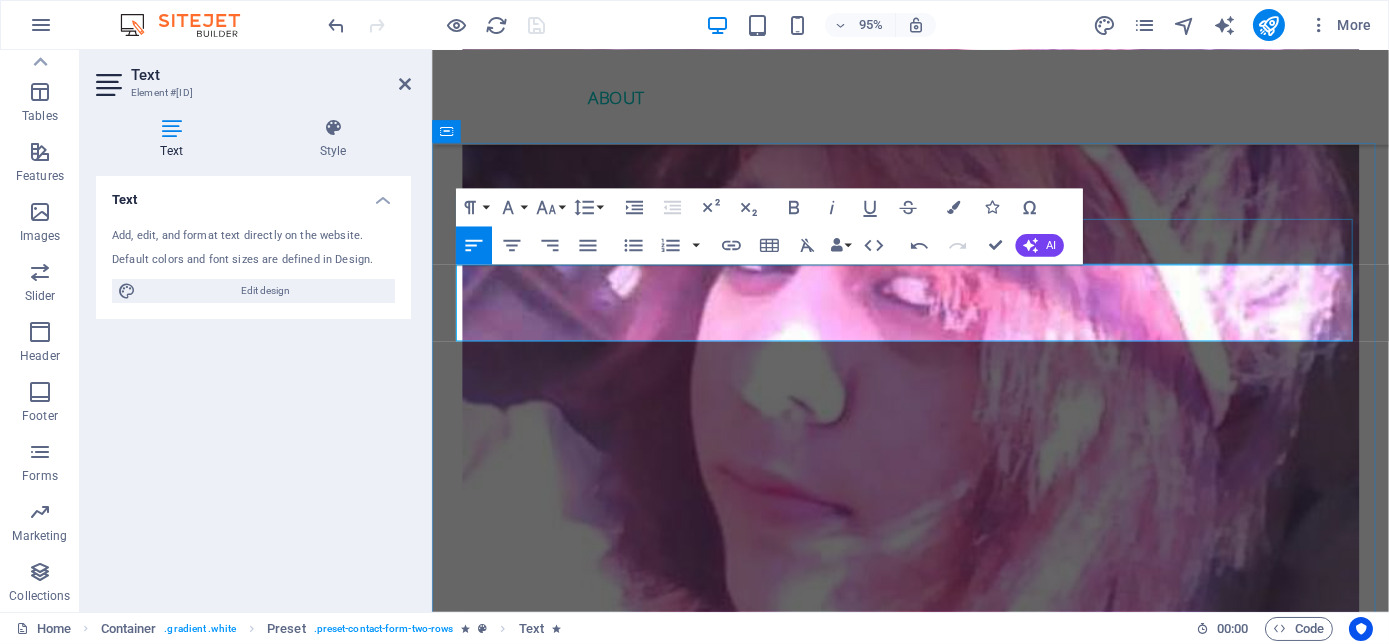 click on "Get in touch" at bounding box center [935, 7099] 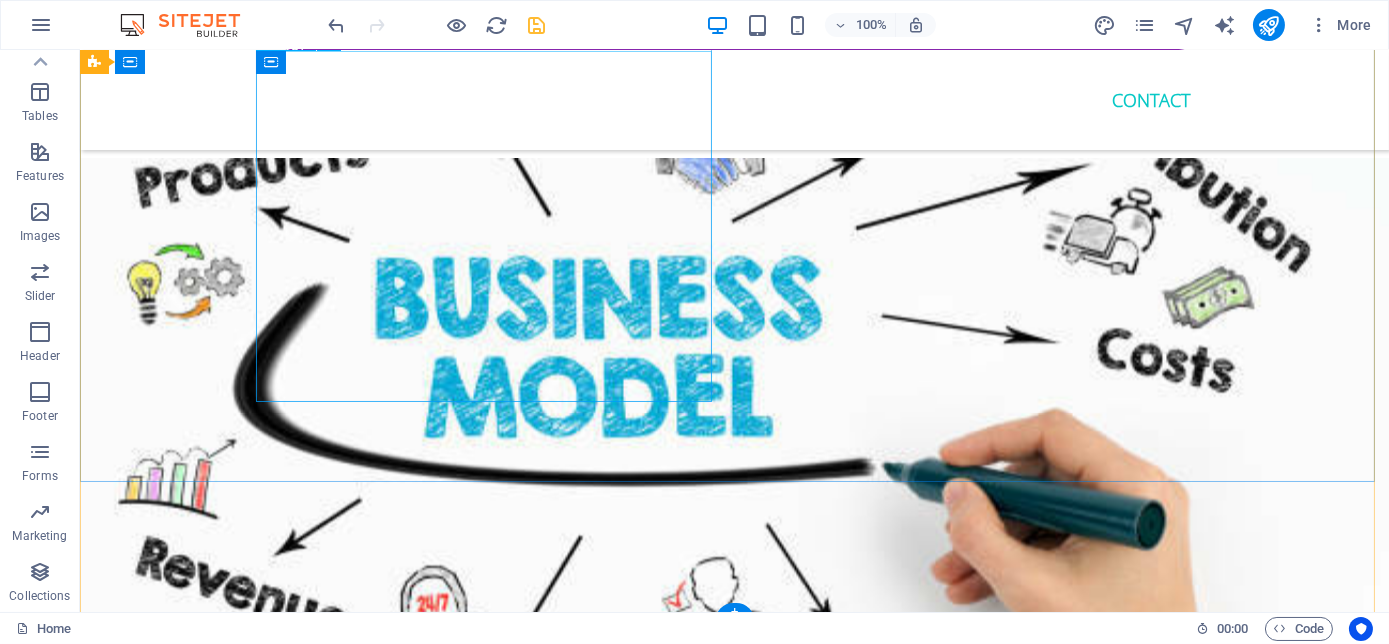 scroll, scrollTop: 7766, scrollLeft: 0, axis: vertical 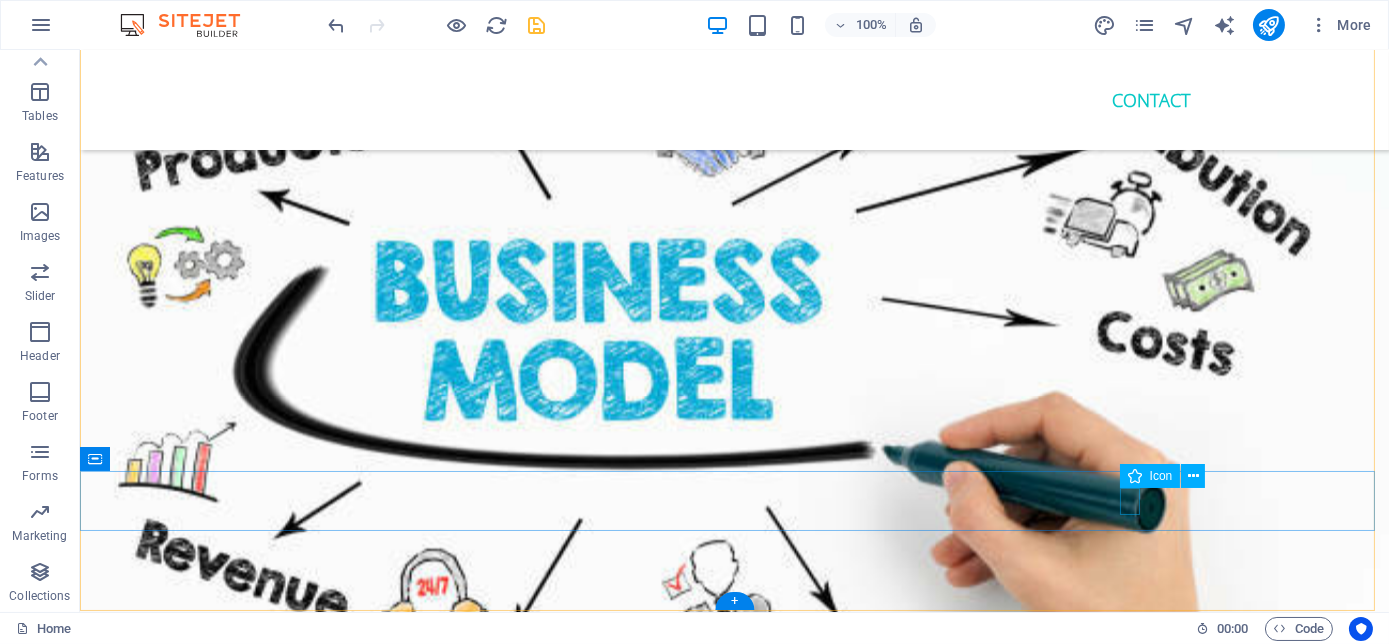 click at bounding box center (740, 7629) 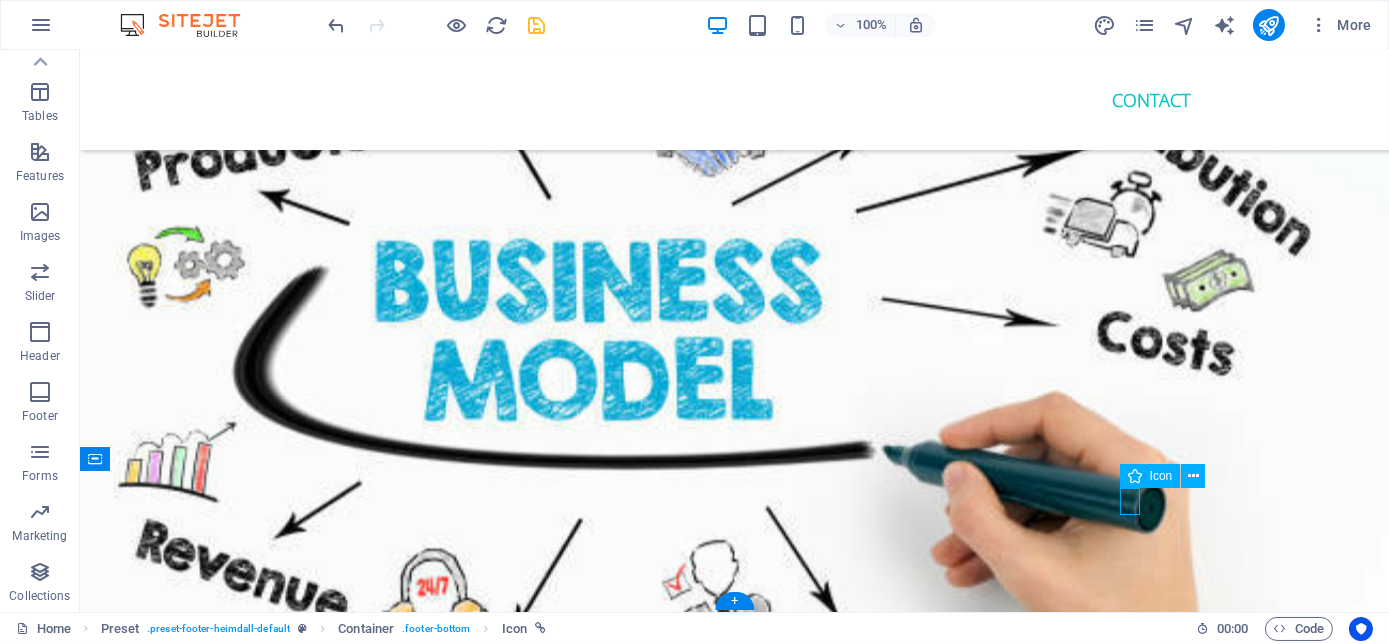 click at bounding box center (740, 7629) 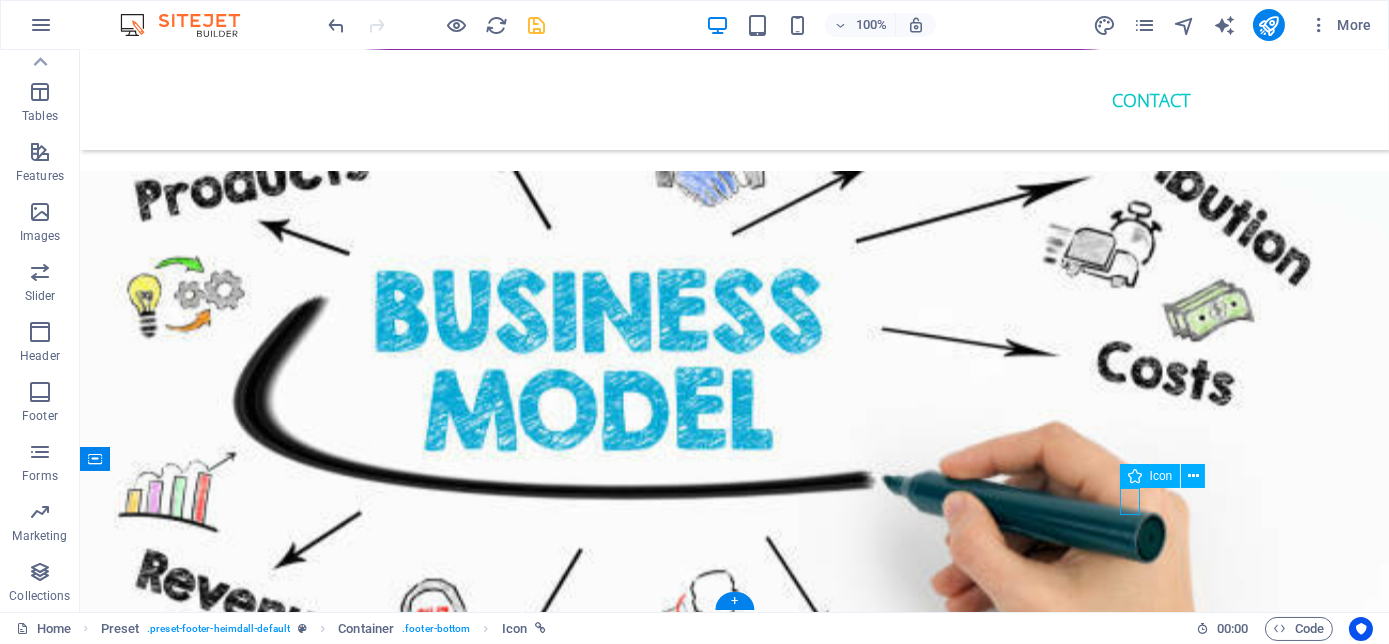 select on "xMidYMid" 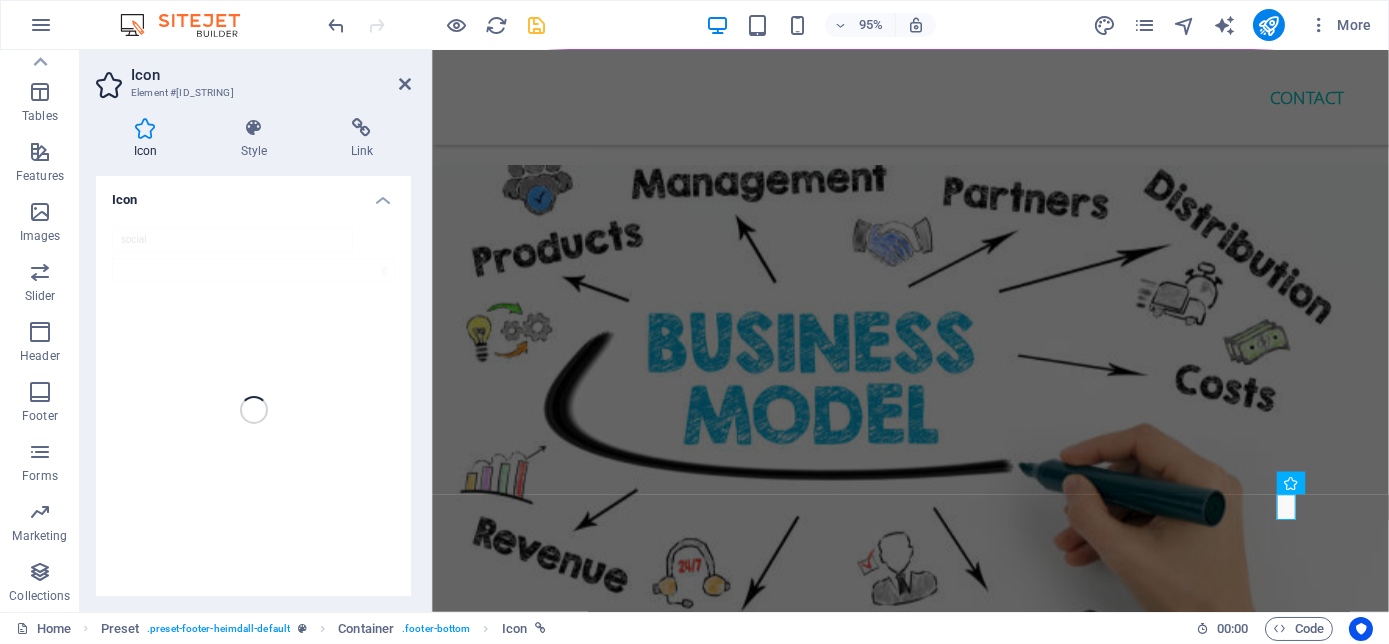 click on "social" at bounding box center (253, 410) 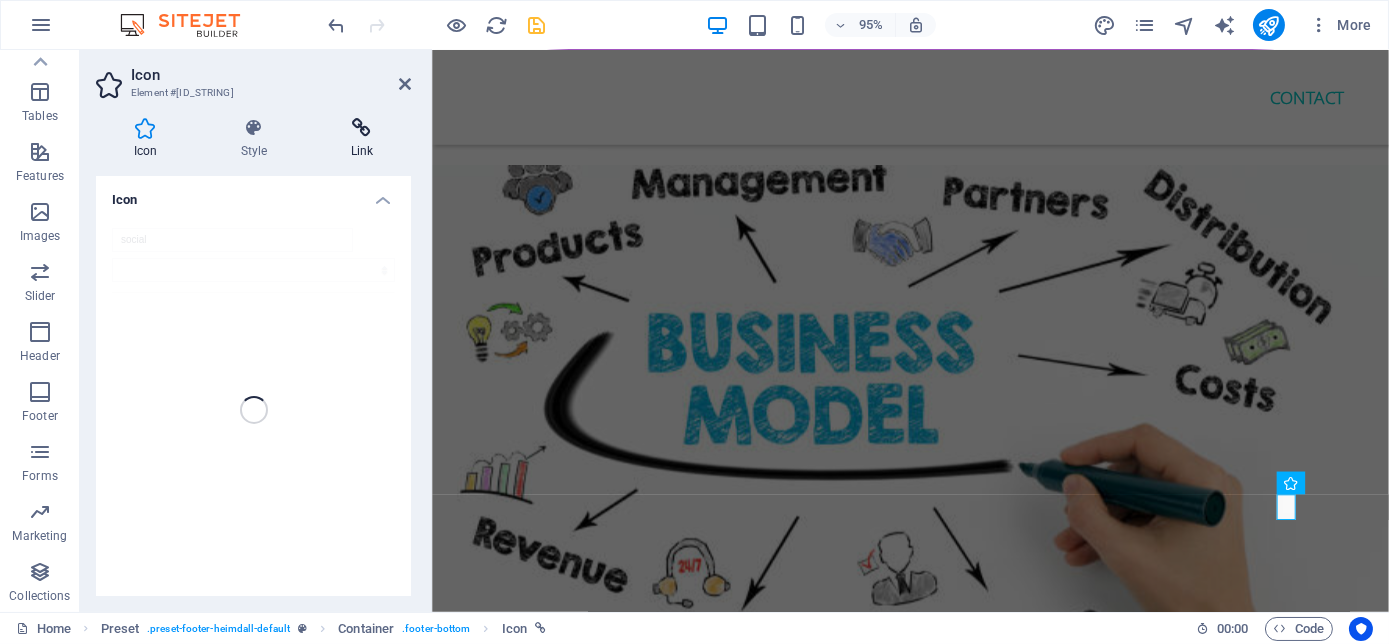 click at bounding box center [362, 128] 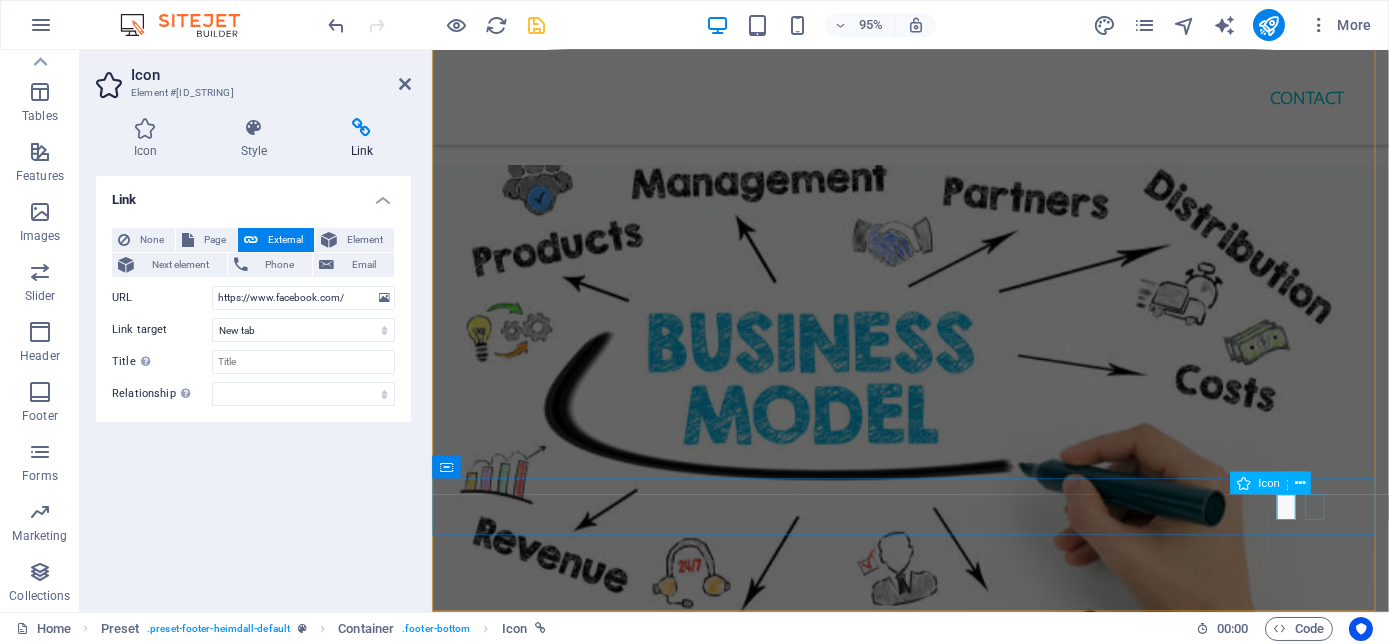 click at bounding box center [940, 7686] 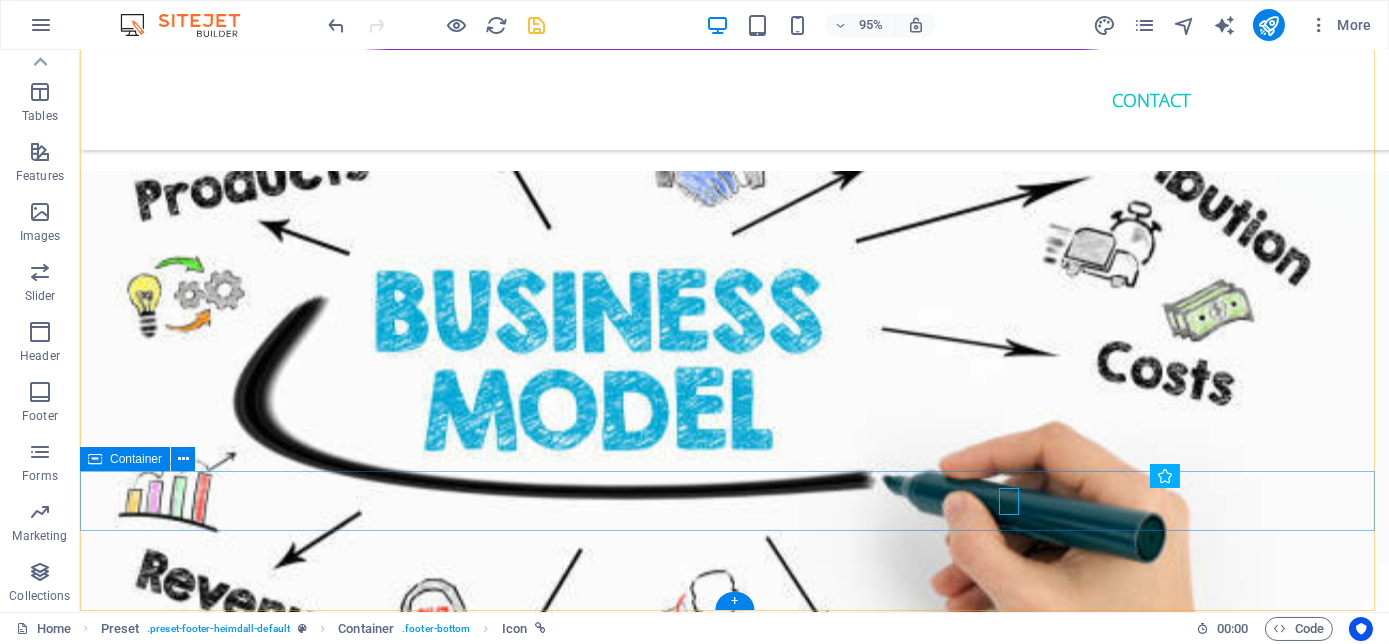 scroll, scrollTop: 7766, scrollLeft: 0, axis: vertical 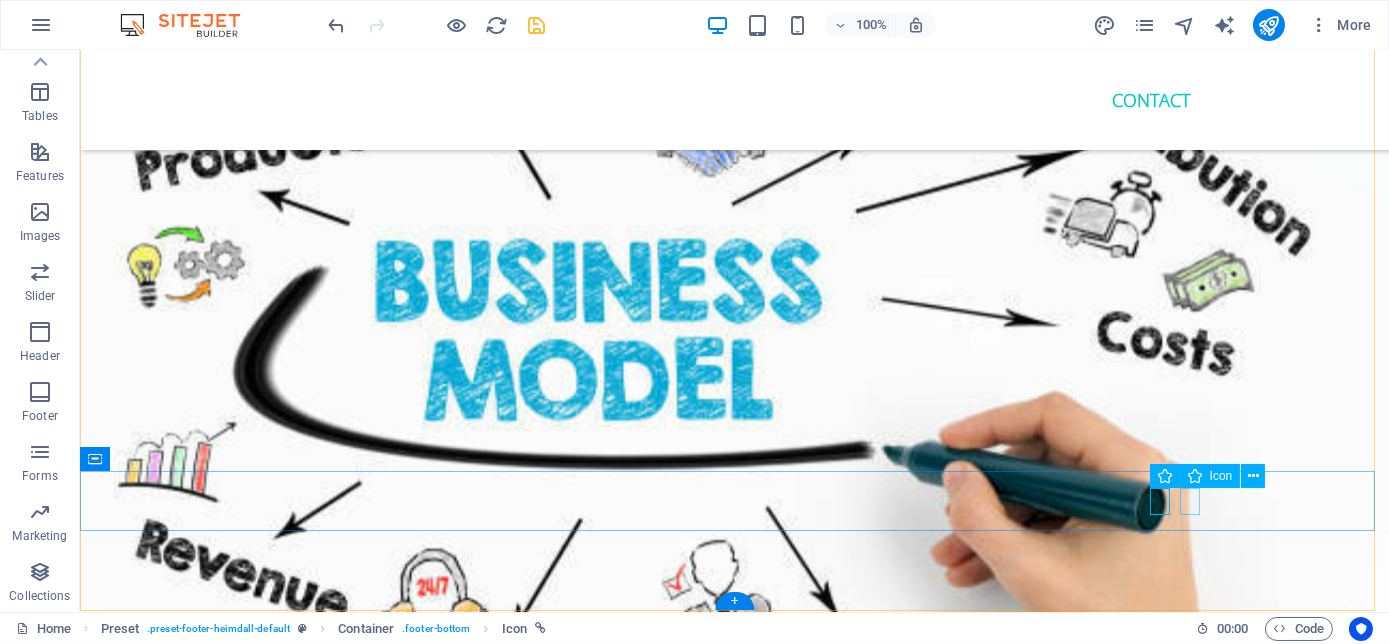 click at bounding box center (740, 7683) 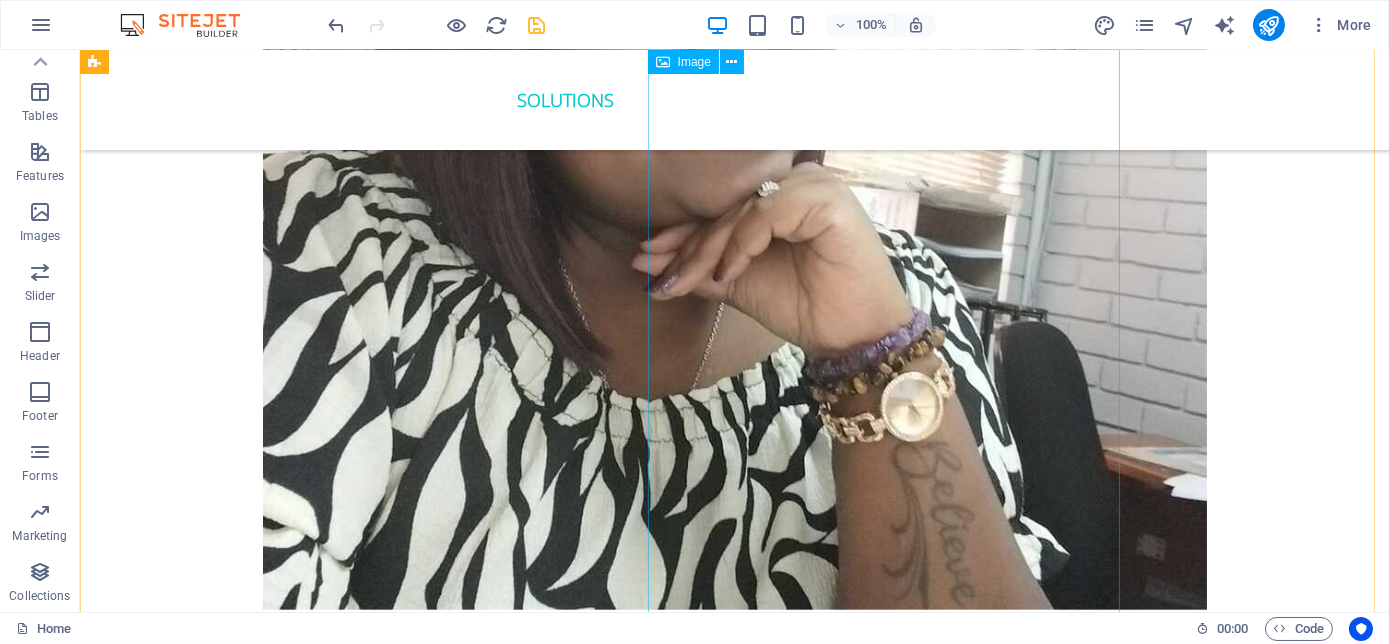 scroll, scrollTop: 4130, scrollLeft: 0, axis: vertical 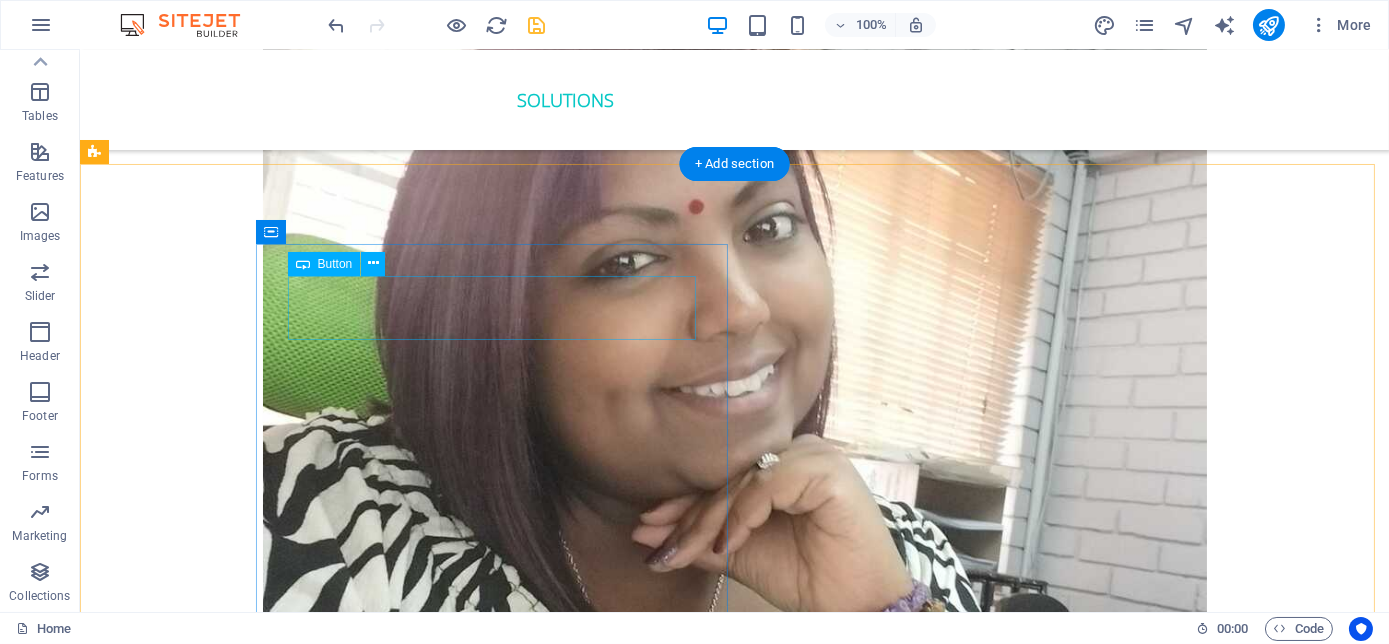 click on "ORder YOUR COPY NOW!" at bounding box center [499, 4780] 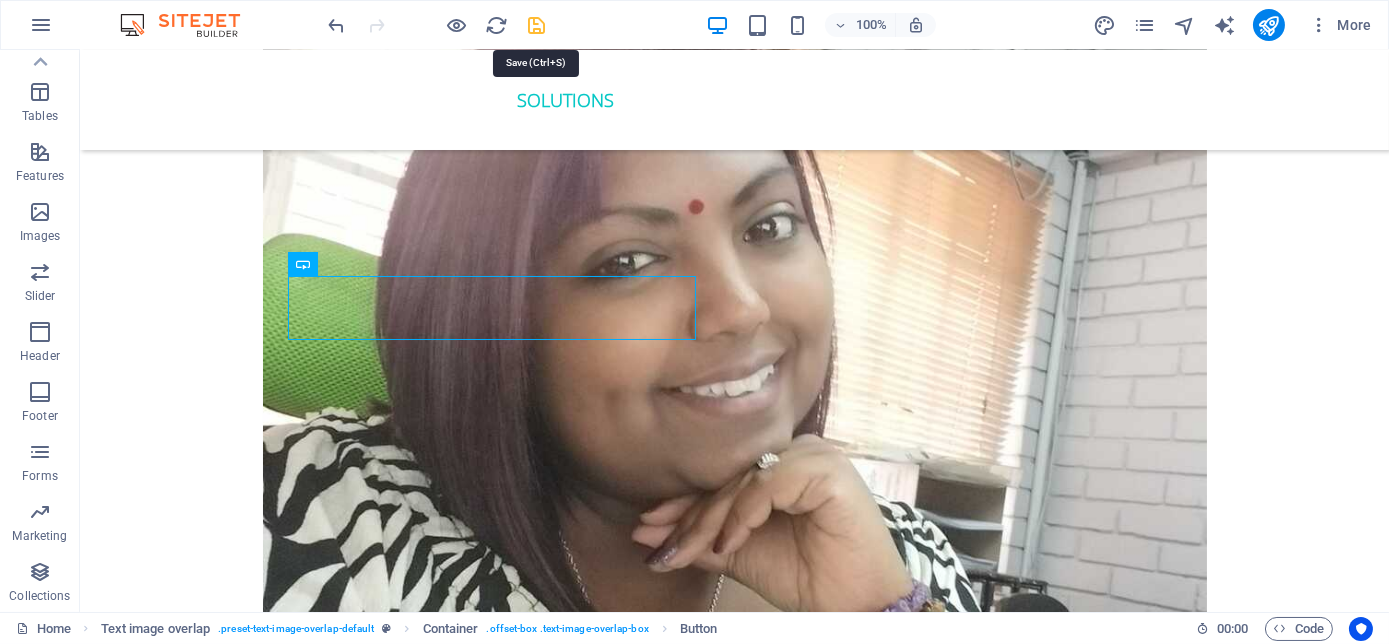 click at bounding box center (537, 25) 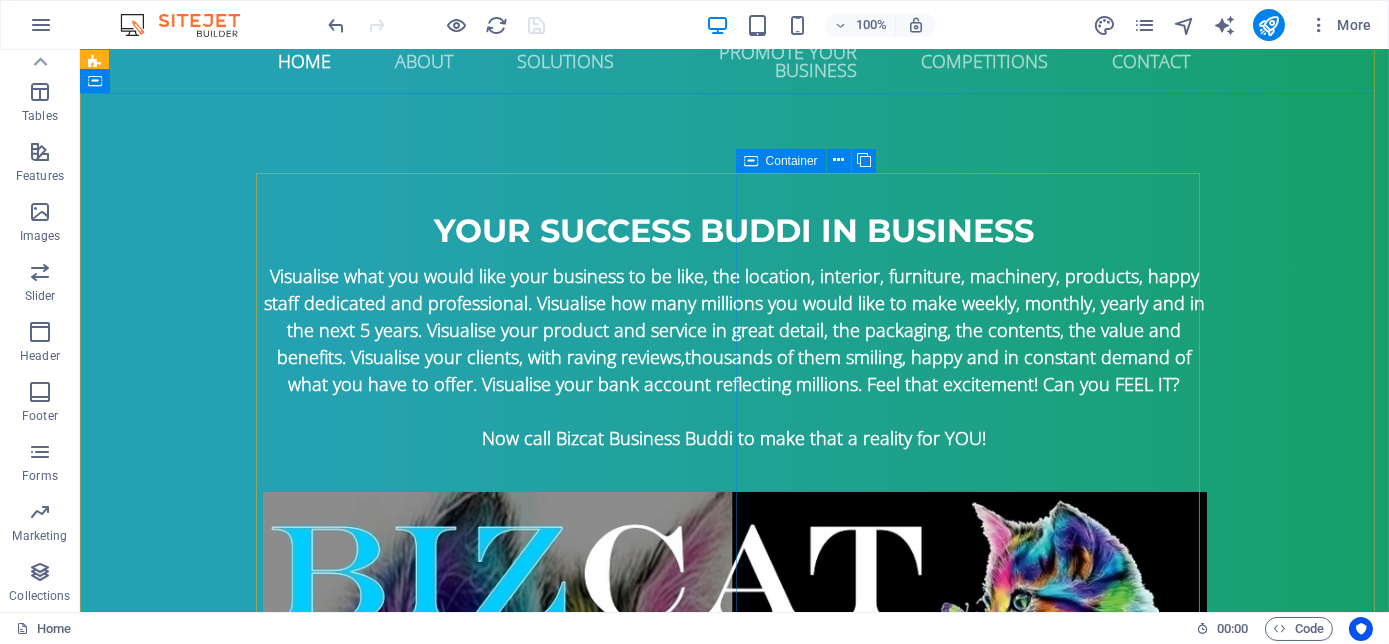 scroll, scrollTop: 0, scrollLeft: 0, axis: both 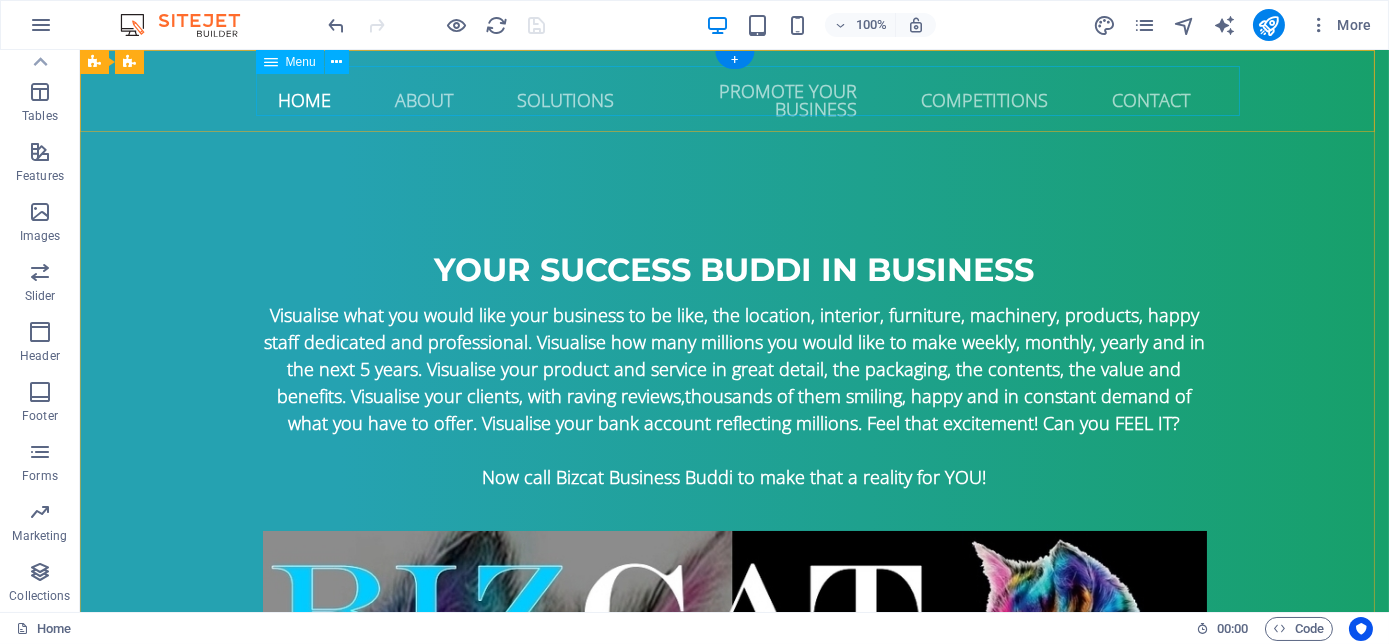 click on "Home About Solutions Promote your business competitions Contact" at bounding box center (735, 100) 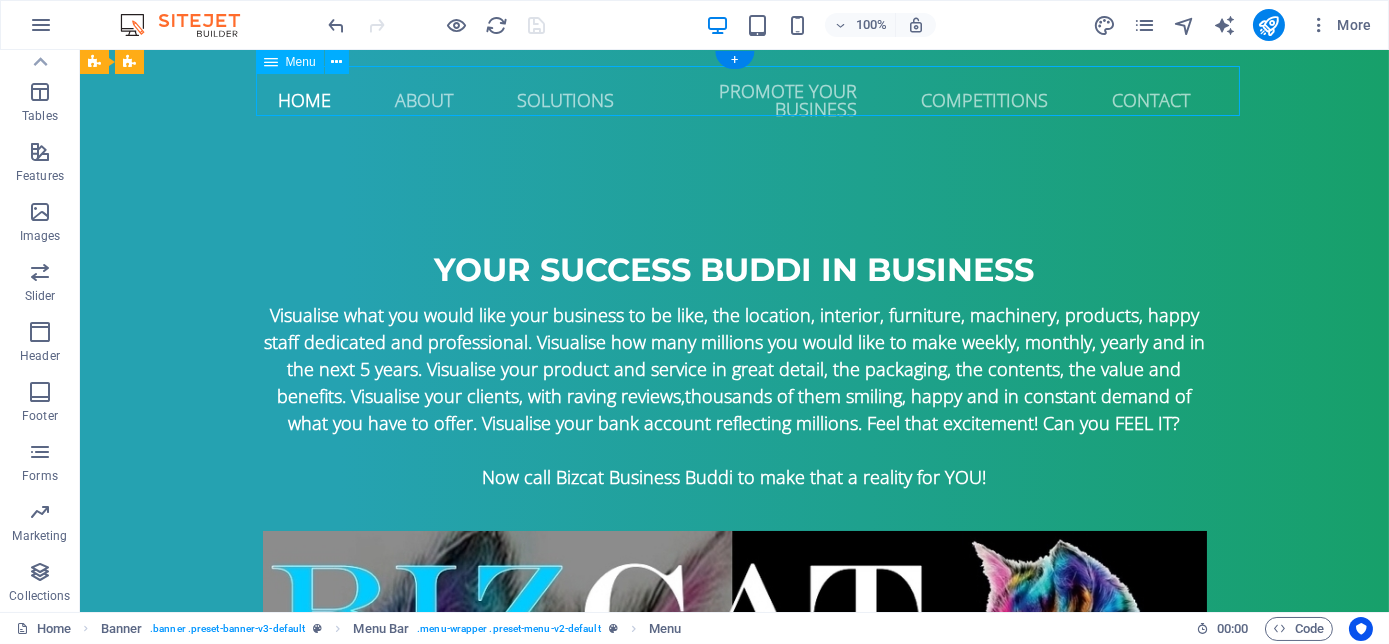 click on "Home About Solutions Promote your business competitions Contact" at bounding box center [735, 100] 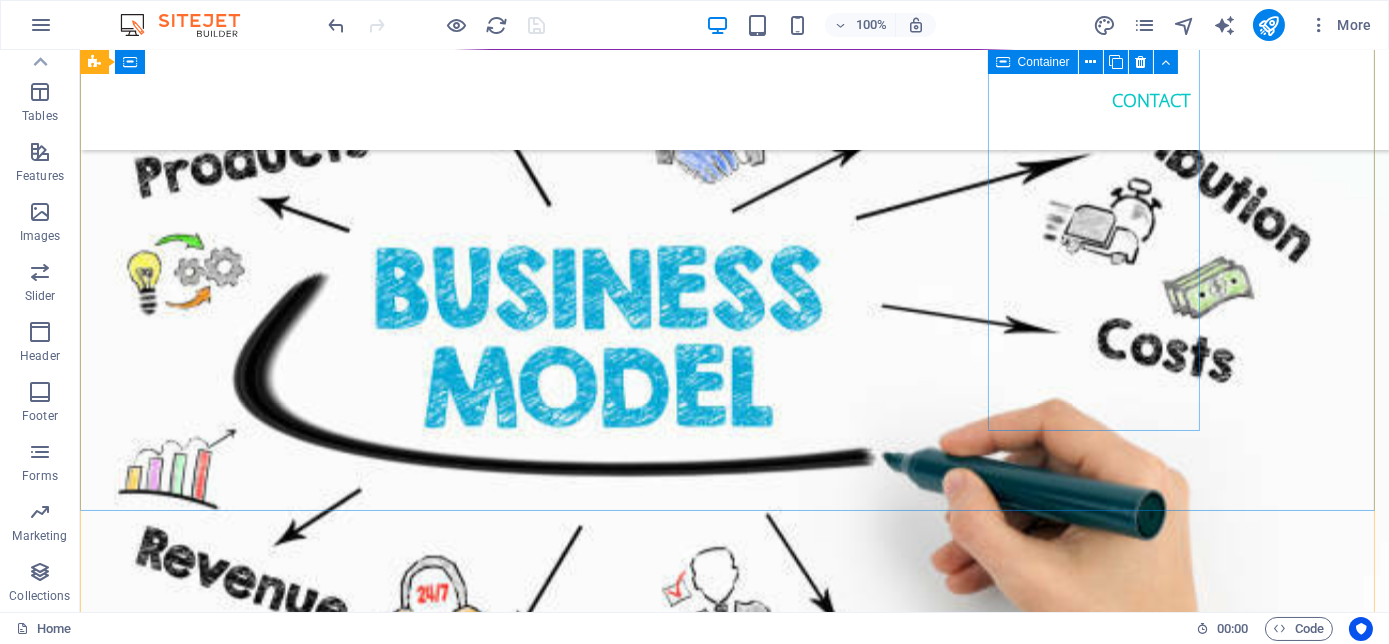 scroll, scrollTop: 7766, scrollLeft: 0, axis: vertical 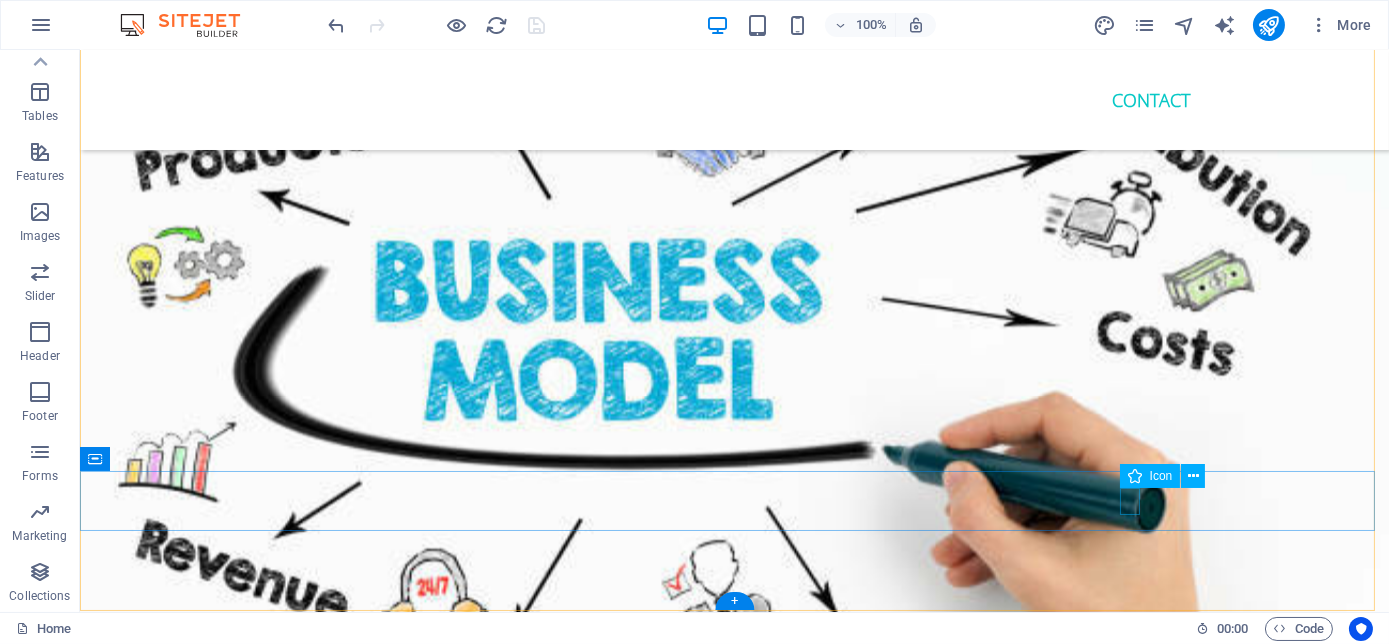 click at bounding box center (740, 7629) 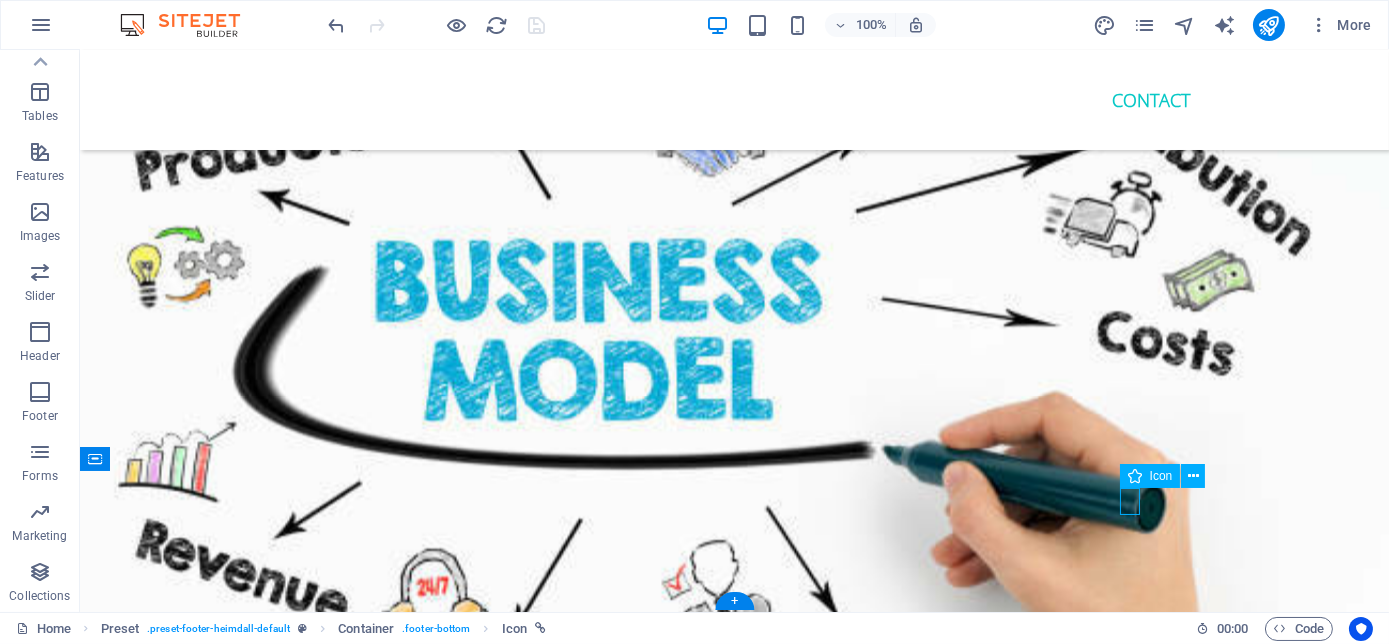 click at bounding box center (740, 7629) 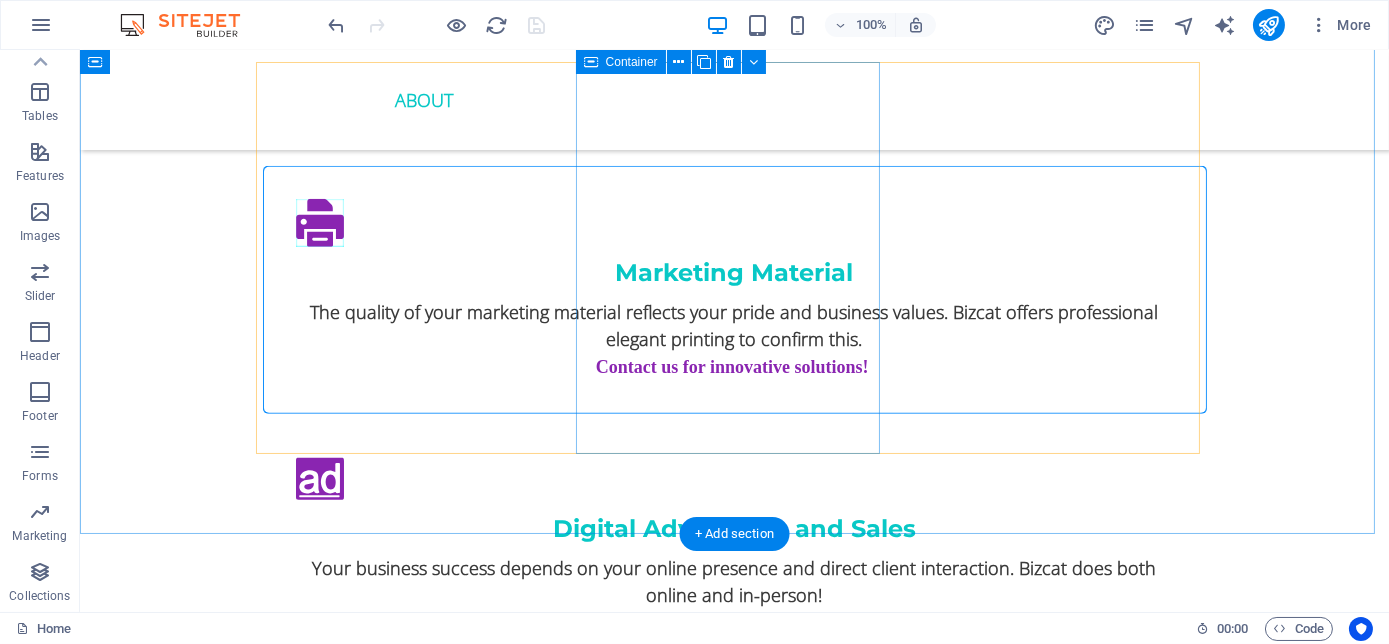 scroll, scrollTop: 1727, scrollLeft: 0, axis: vertical 